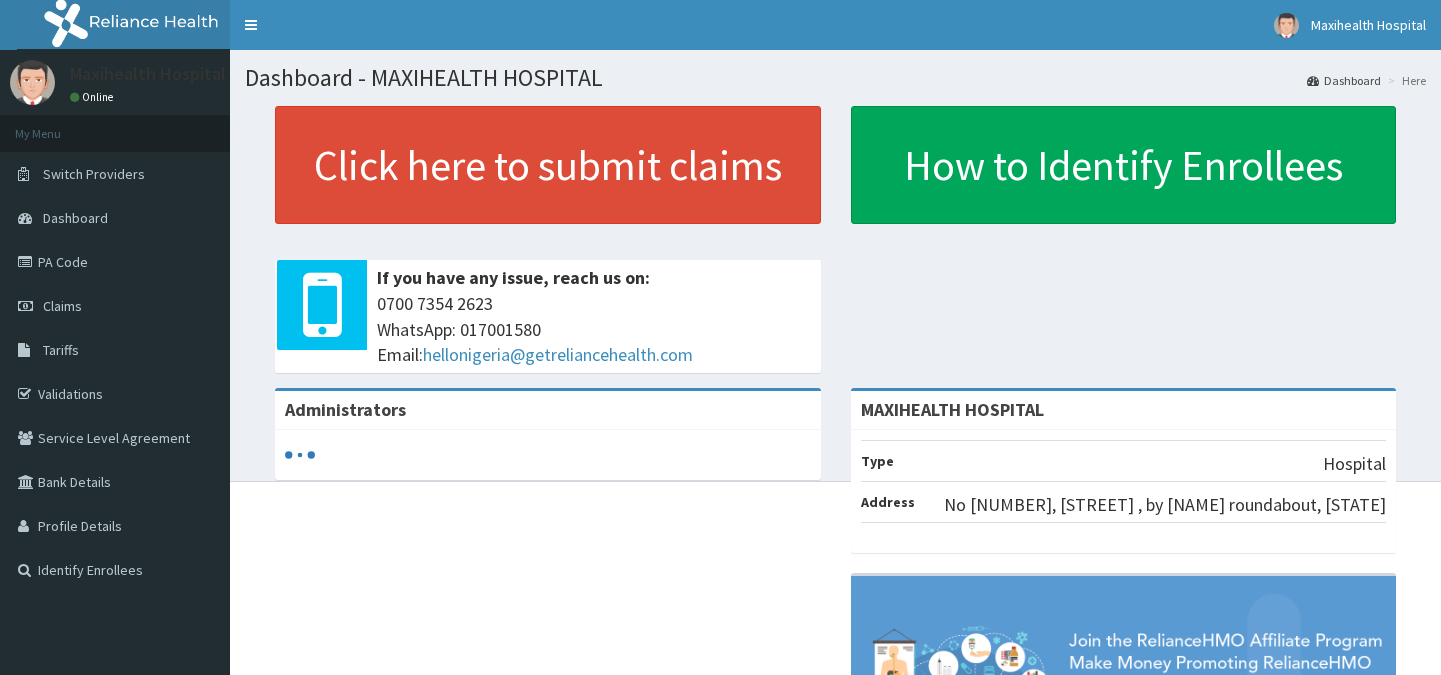 scroll, scrollTop: 0, scrollLeft: 0, axis: both 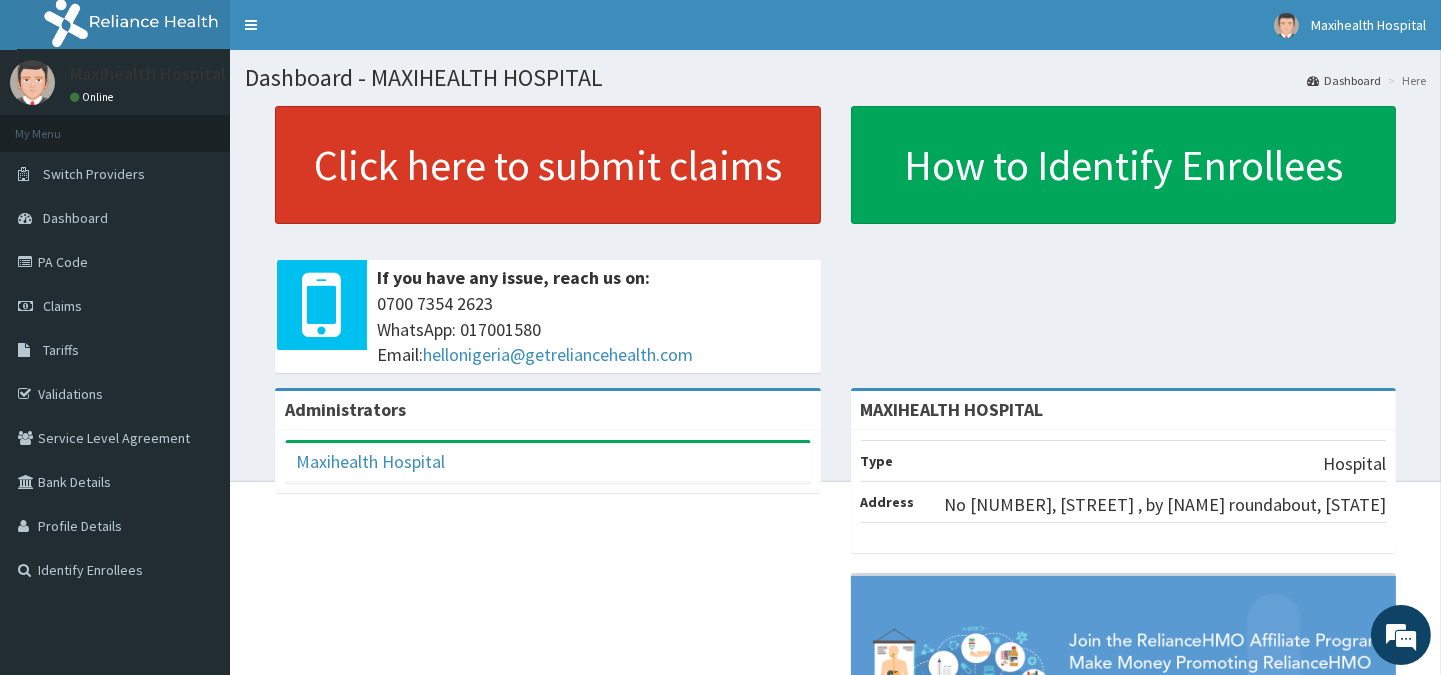 click on "Click here to submit claims" at bounding box center (548, 165) 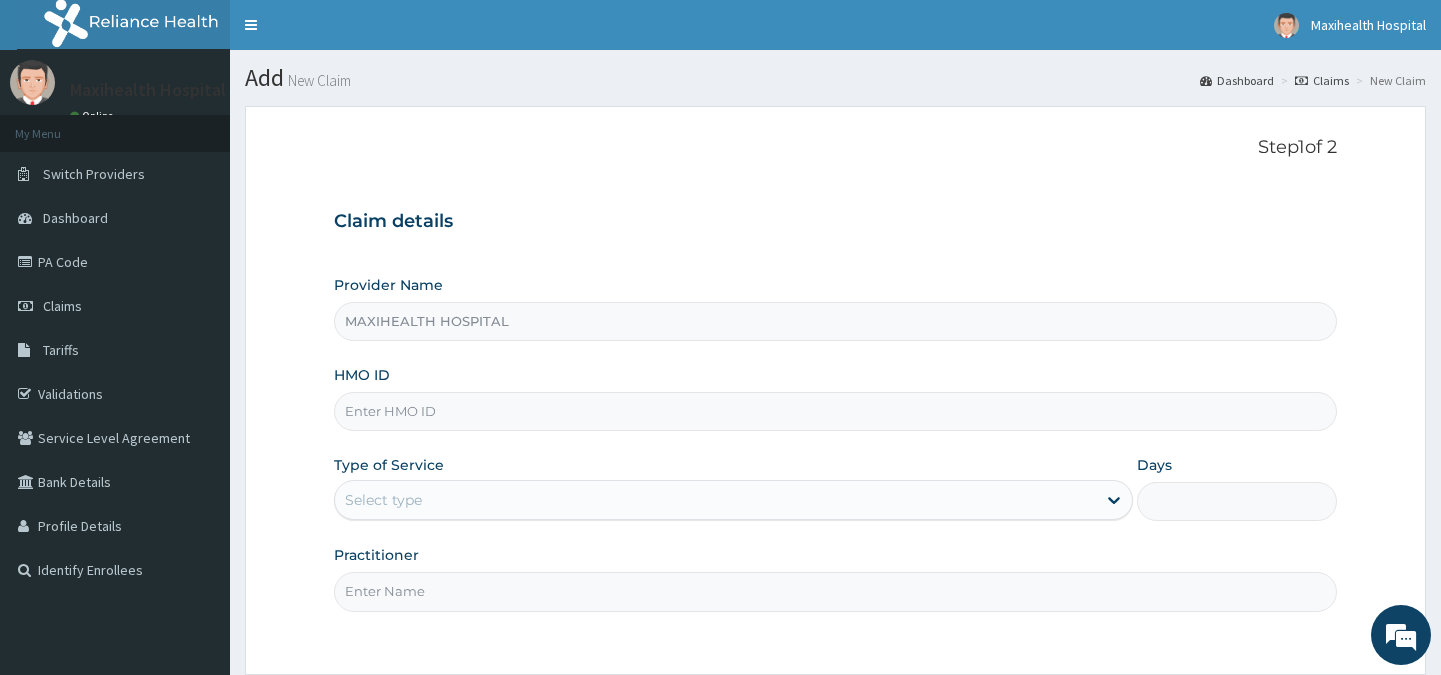 scroll, scrollTop: 0, scrollLeft: 0, axis: both 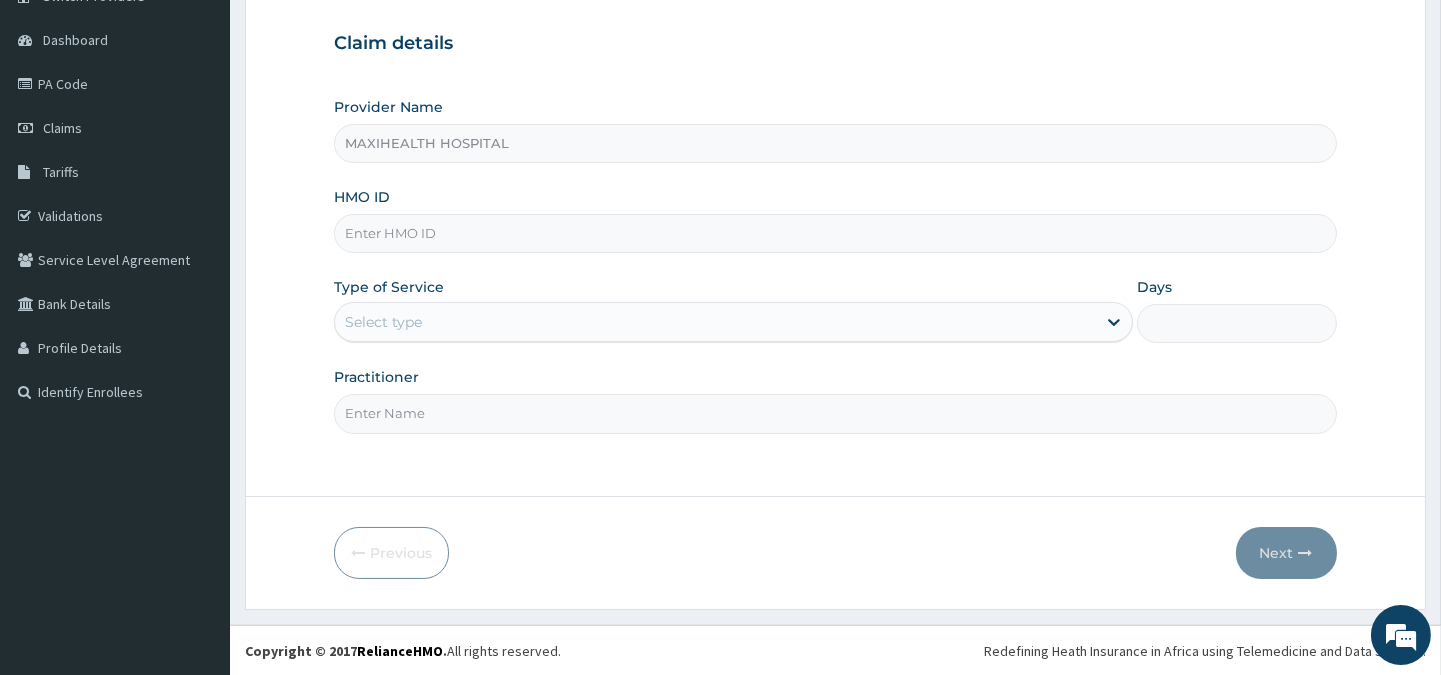 click on "HMO ID" at bounding box center [835, 233] 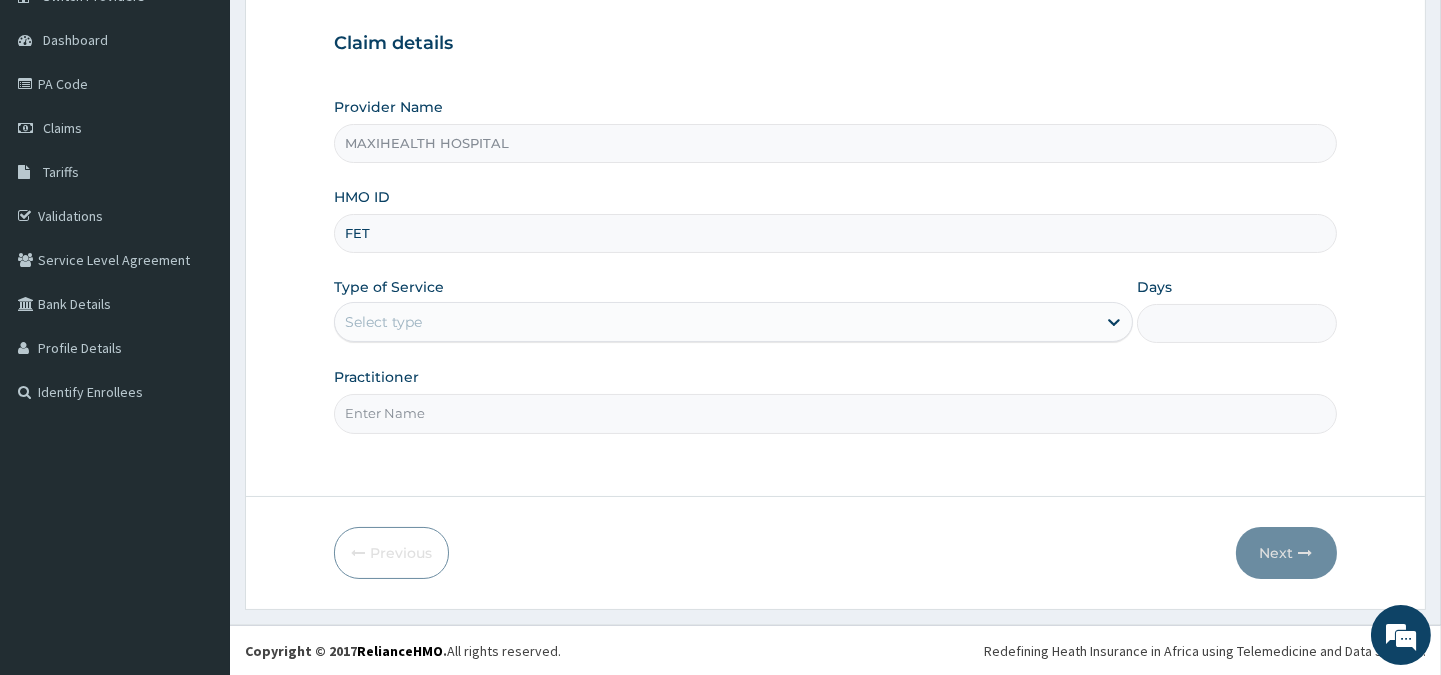 scroll, scrollTop: 0, scrollLeft: 0, axis: both 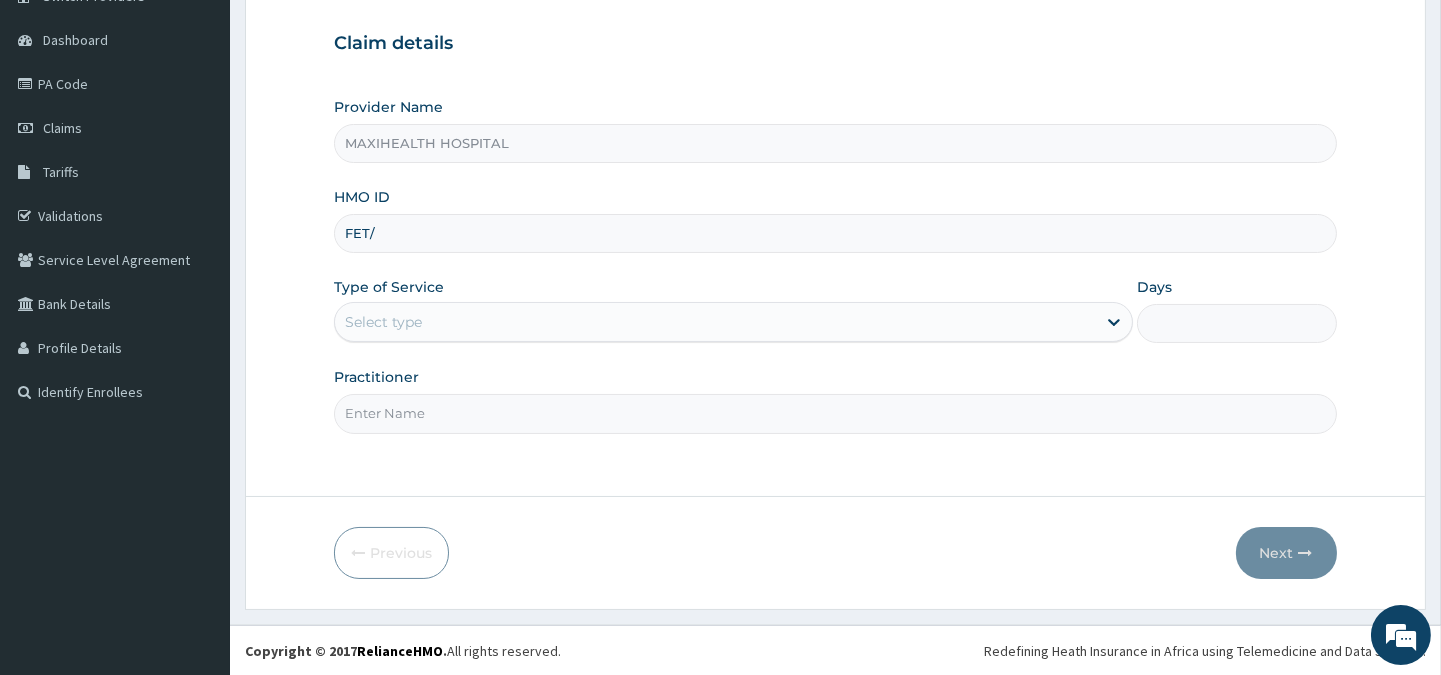 type on "FET/10253/D" 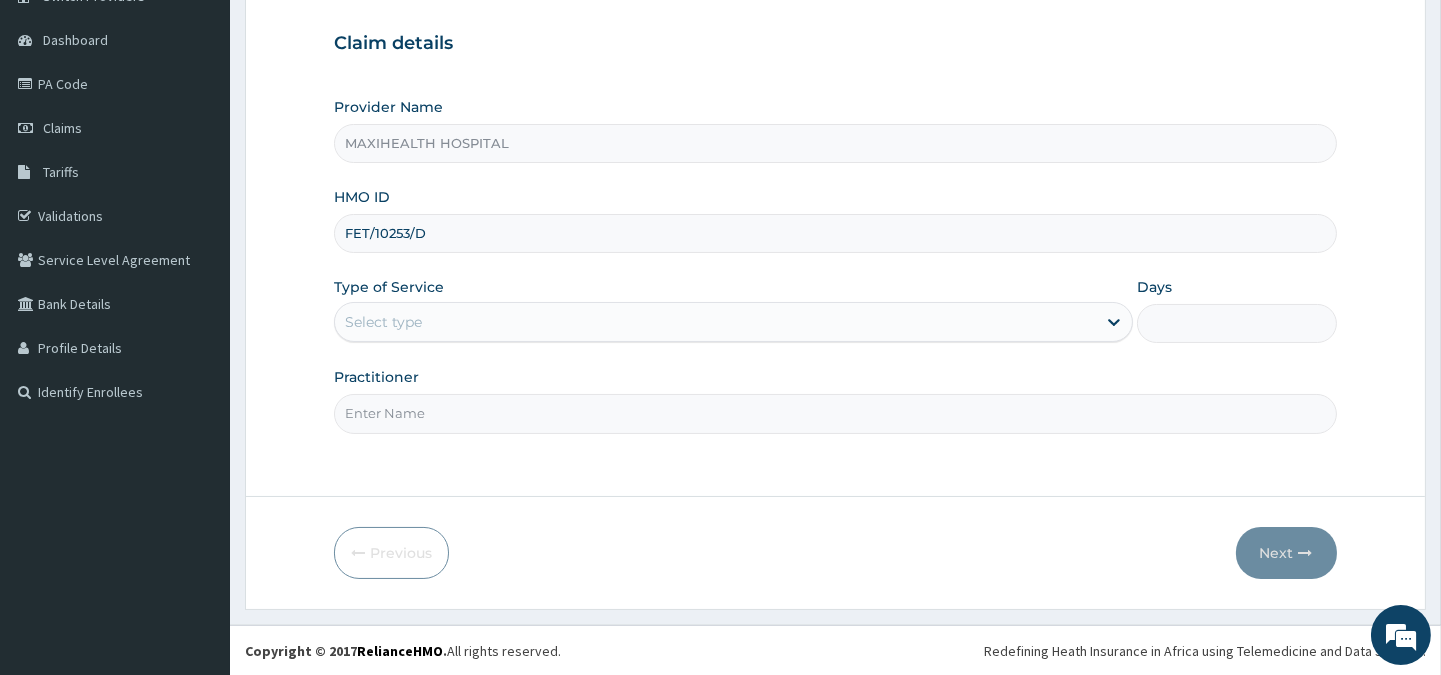 click on "Select type" at bounding box center [715, 322] 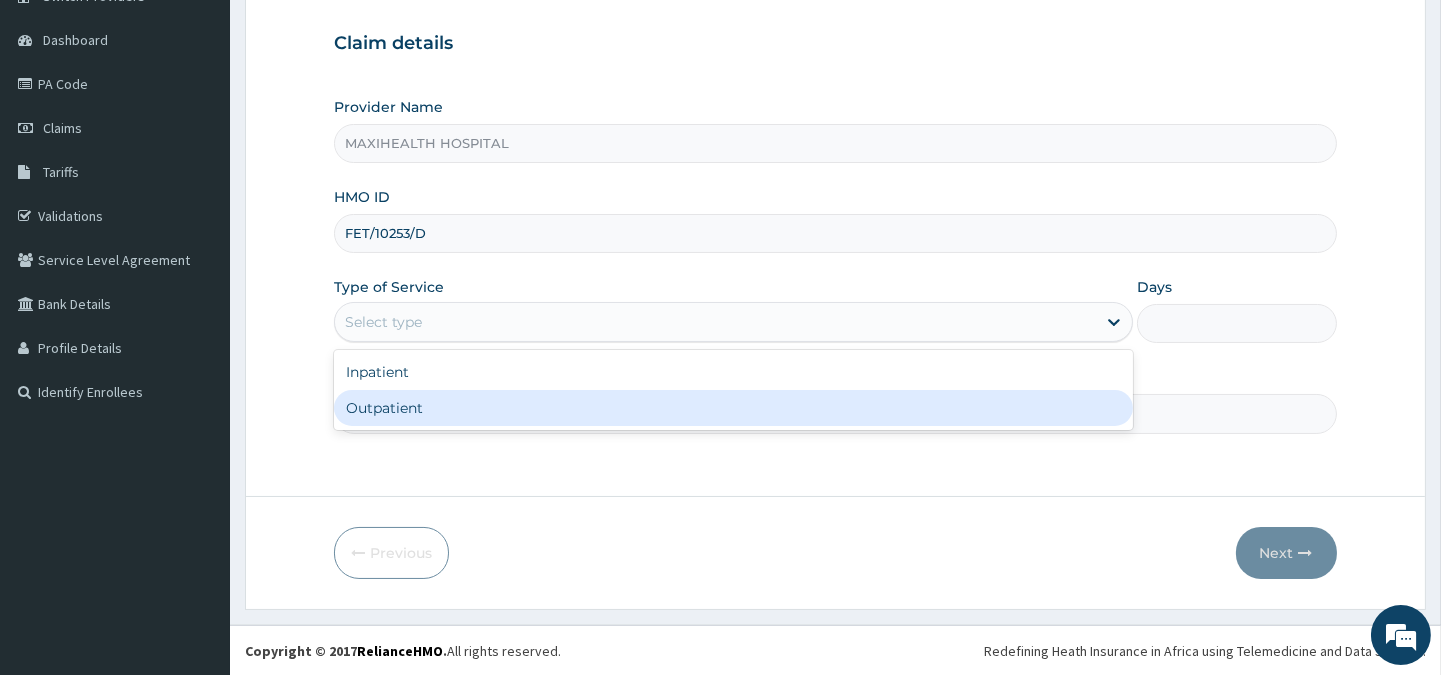 click on "Outpatient" at bounding box center [733, 408] 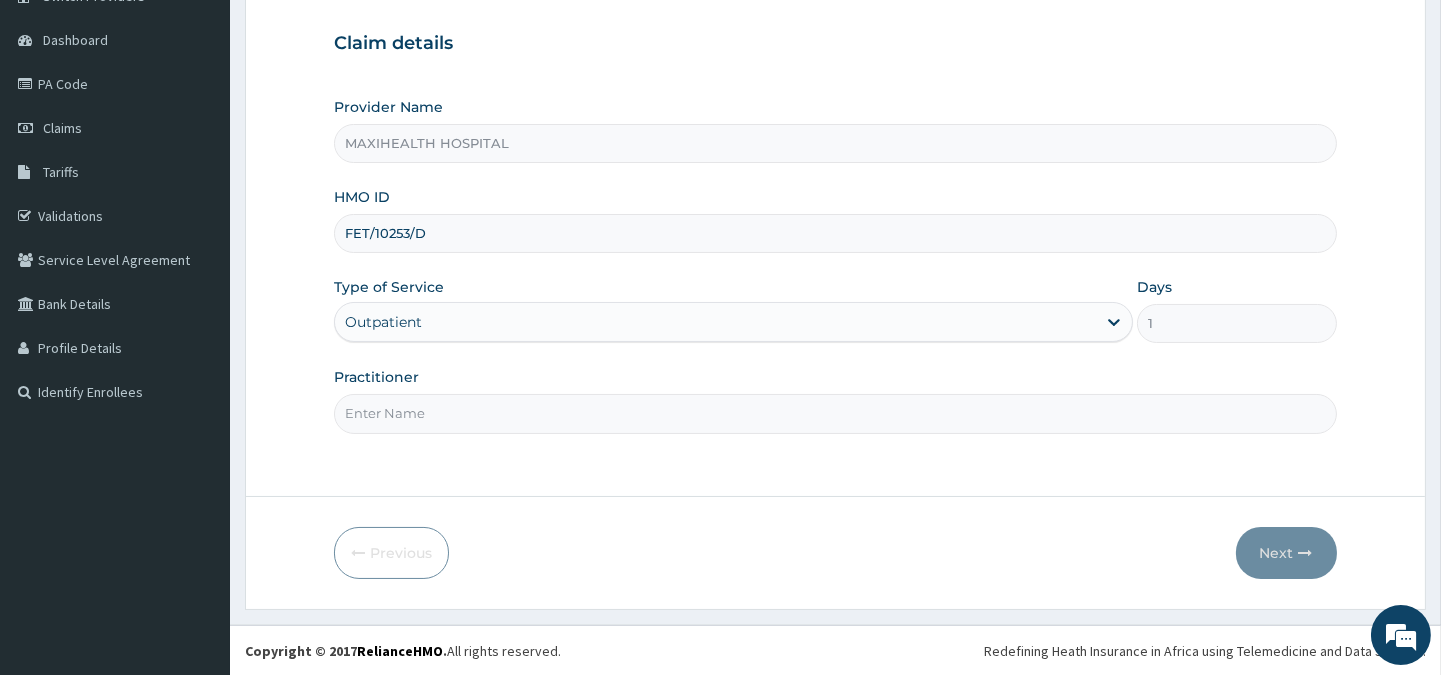 click on "Practitioner" at bounding box center [835, 413] 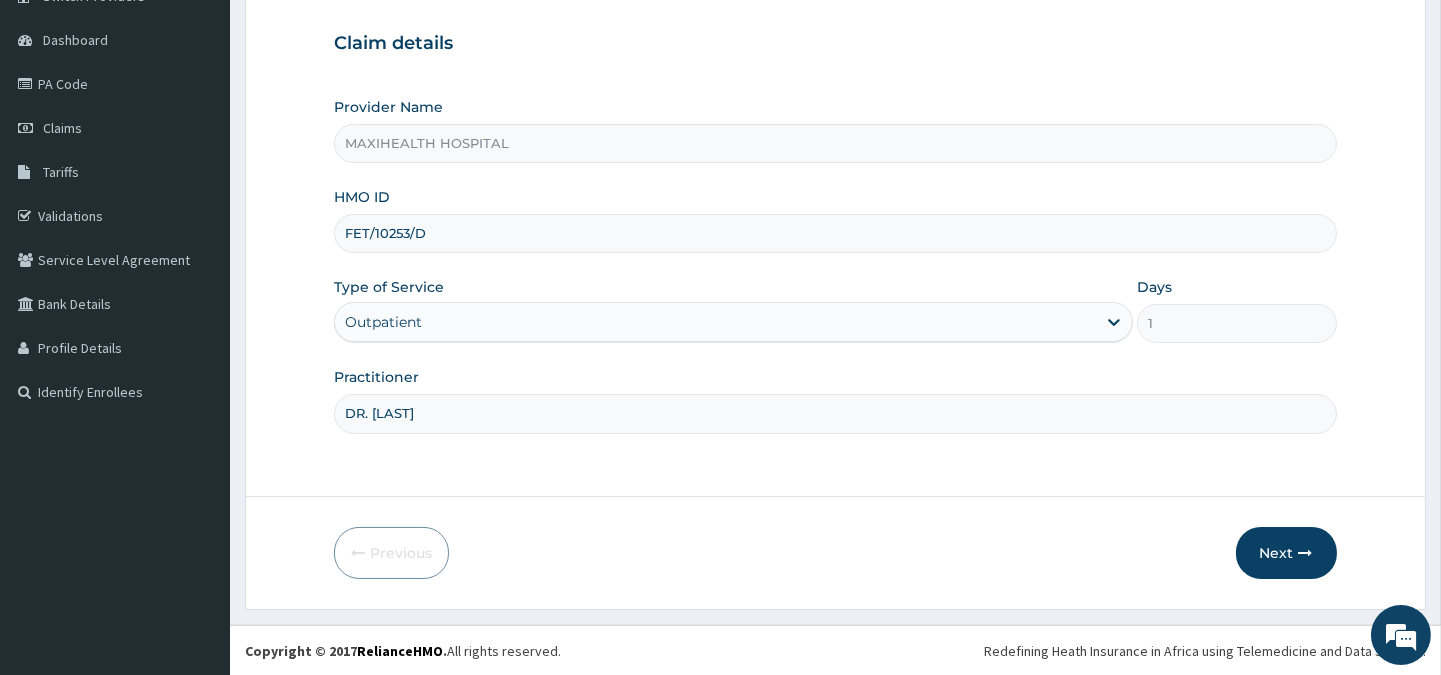 type on "DR. [LAST]" 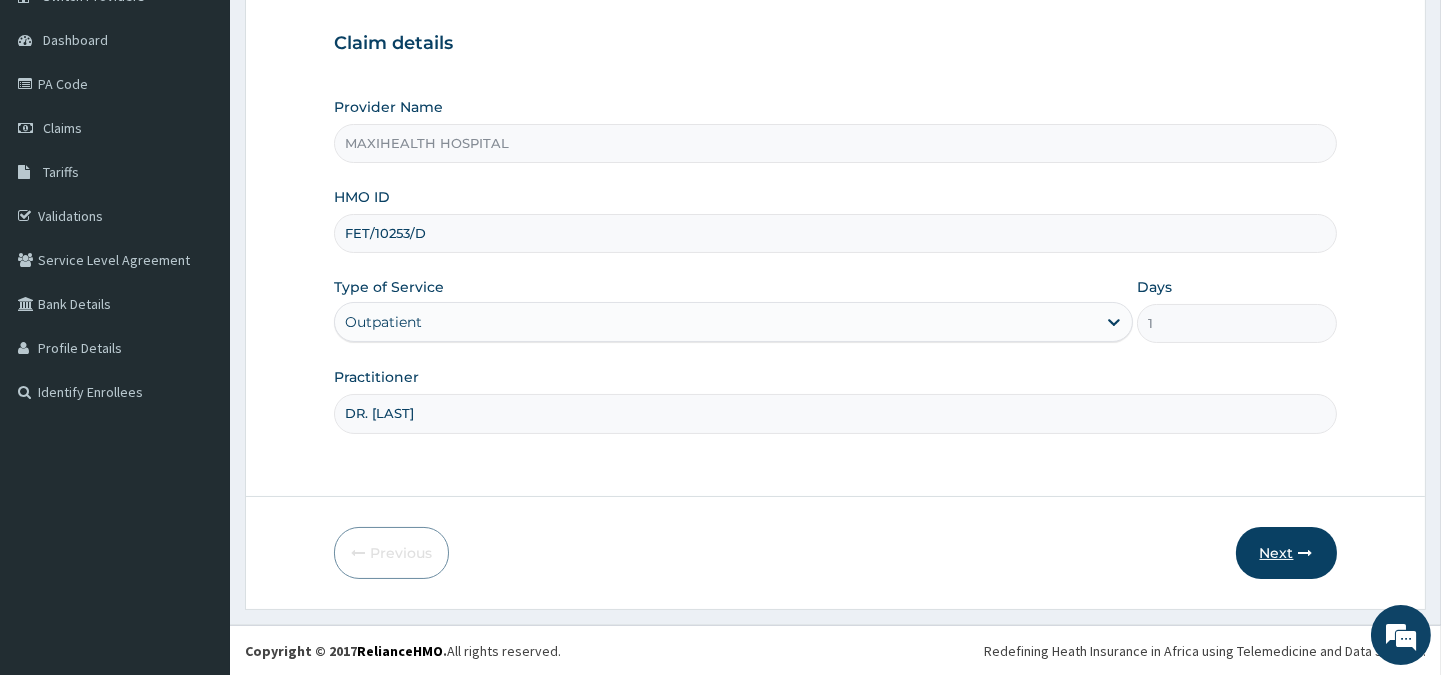 click on "Next" at bounding box center (1286, 553) 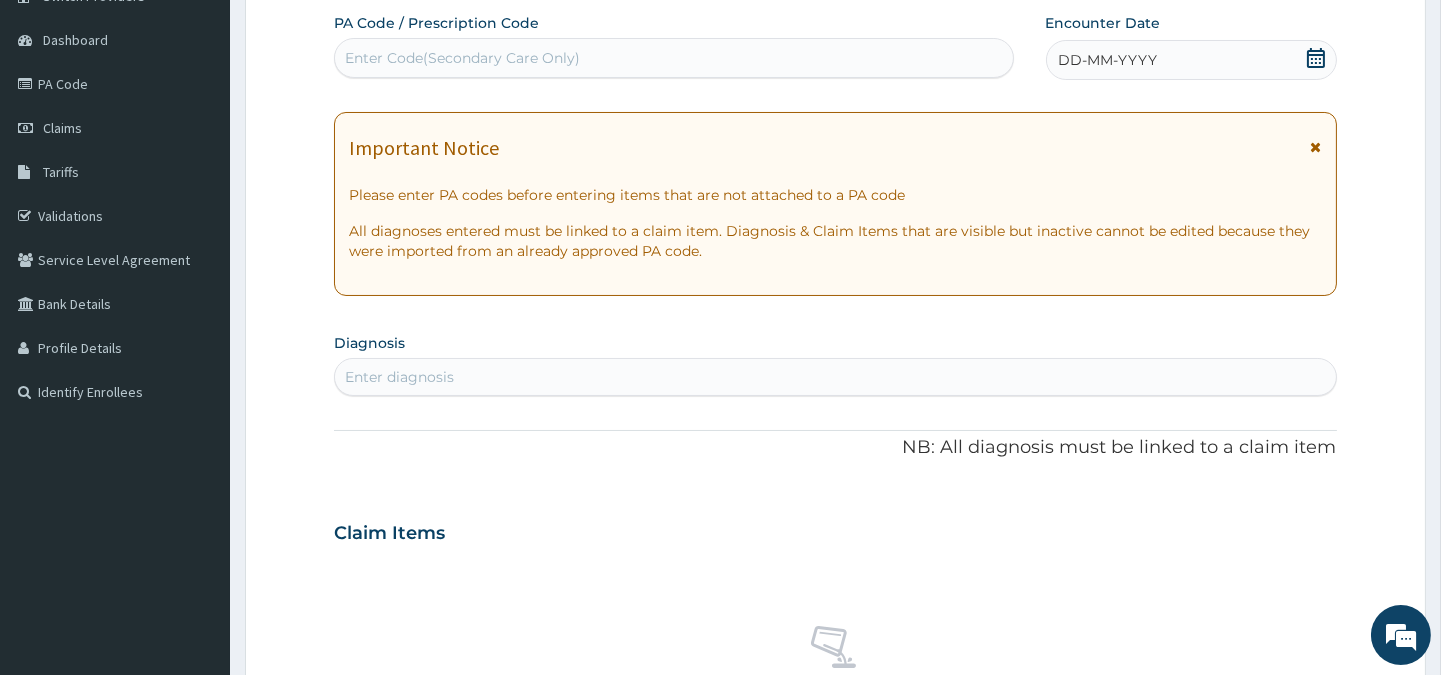 click on "DD-MM-YYYY" at bounding box center (1108, 60) 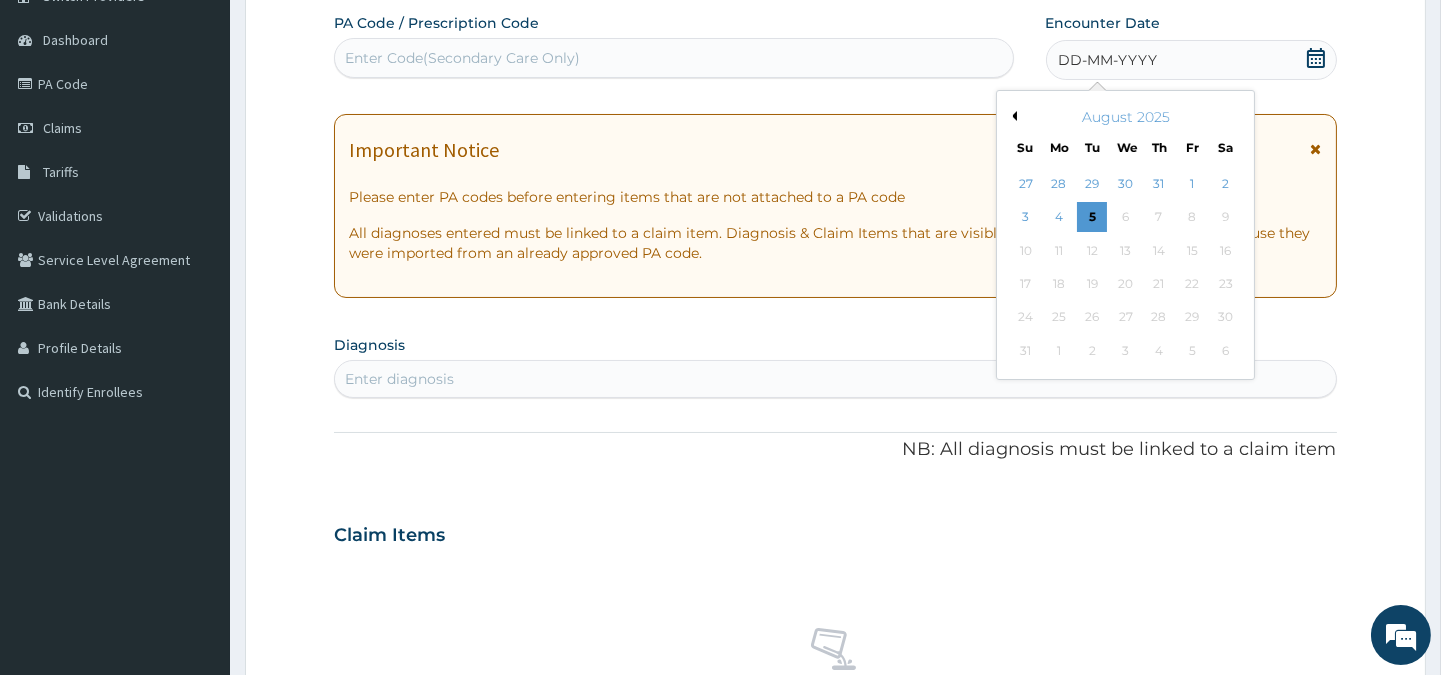 click on "Previous Month" at bounding box center (1012, 116) 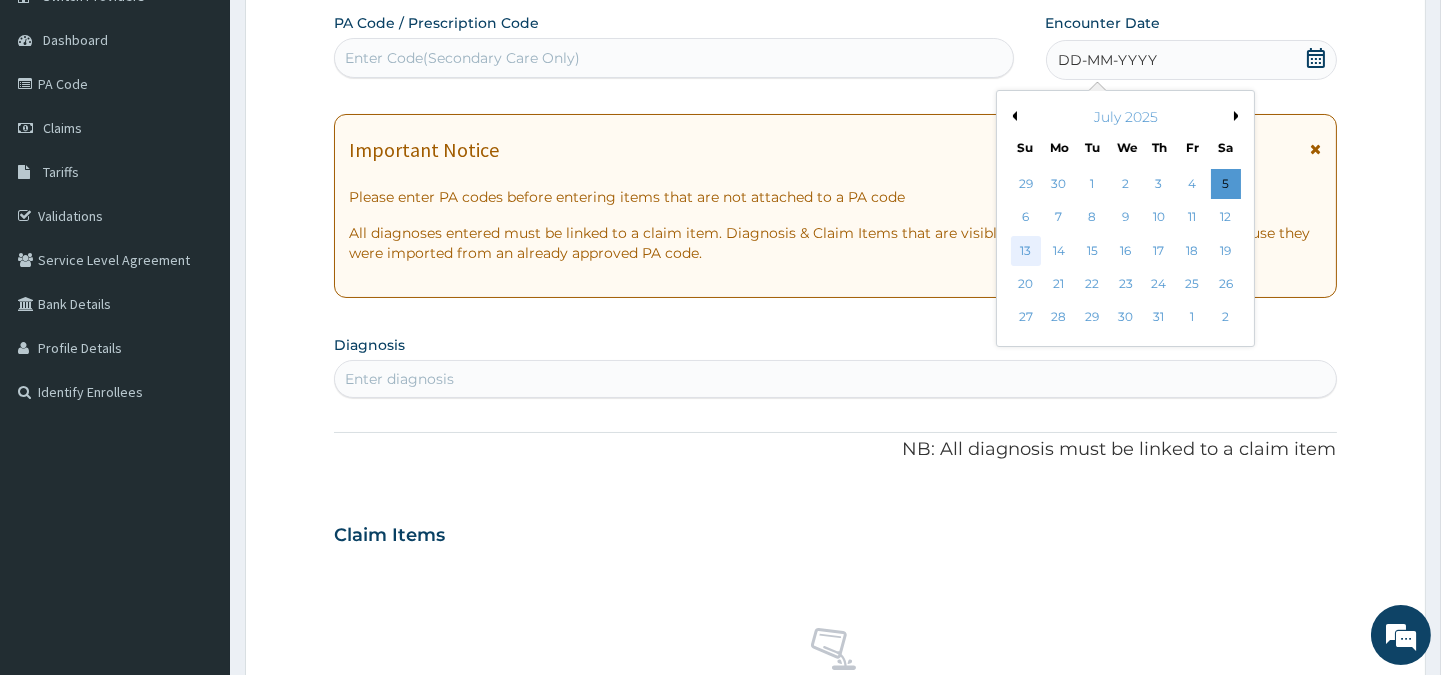 click on "13" at bounding box center (1025, 251) 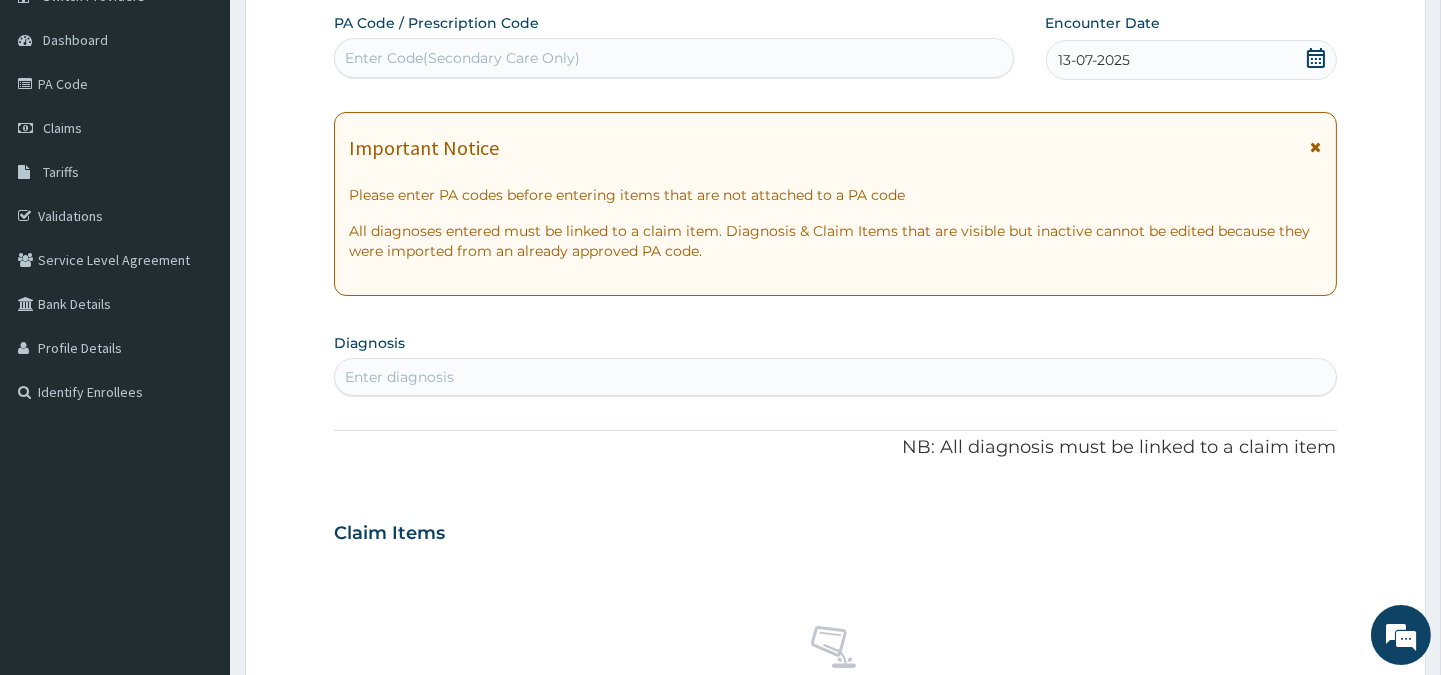 click on "Enter diagnosis" at bounding box center [835, 377] 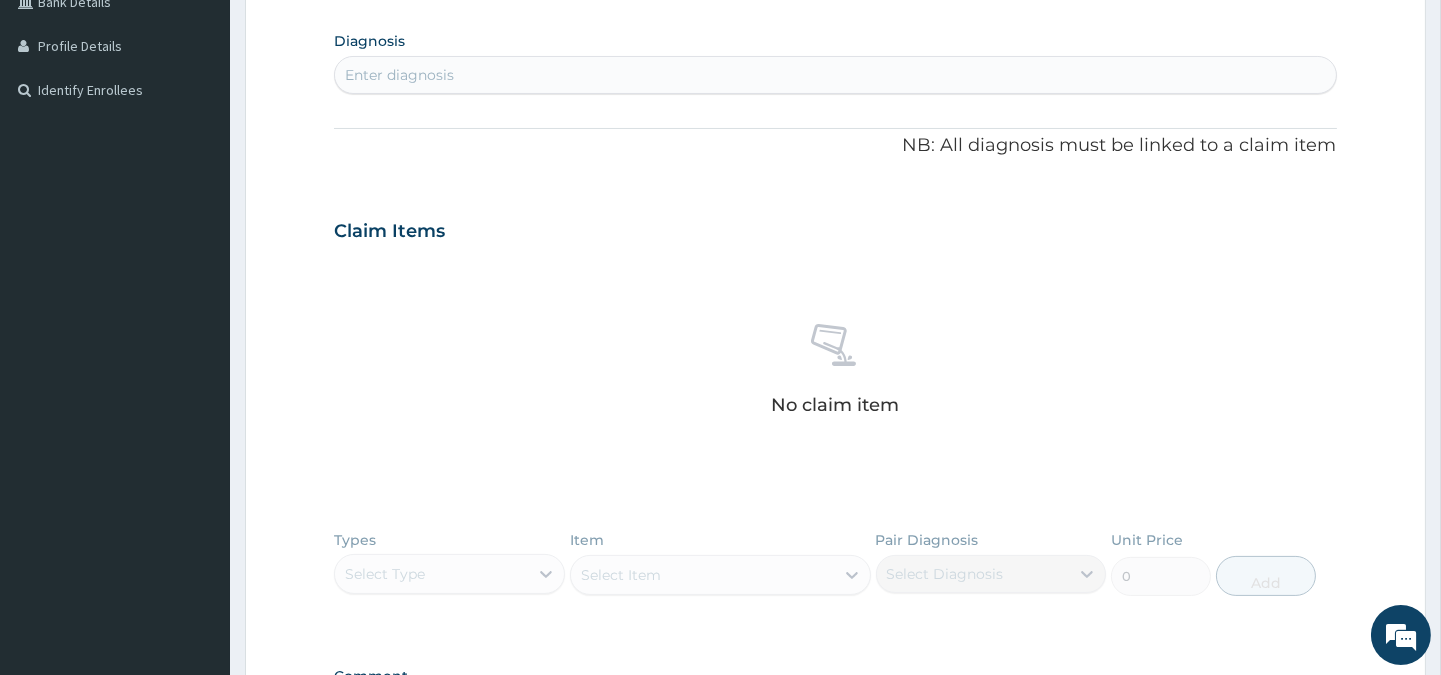 scroll, scrollTop: 482, scrollLeft: 0, axis: vertical 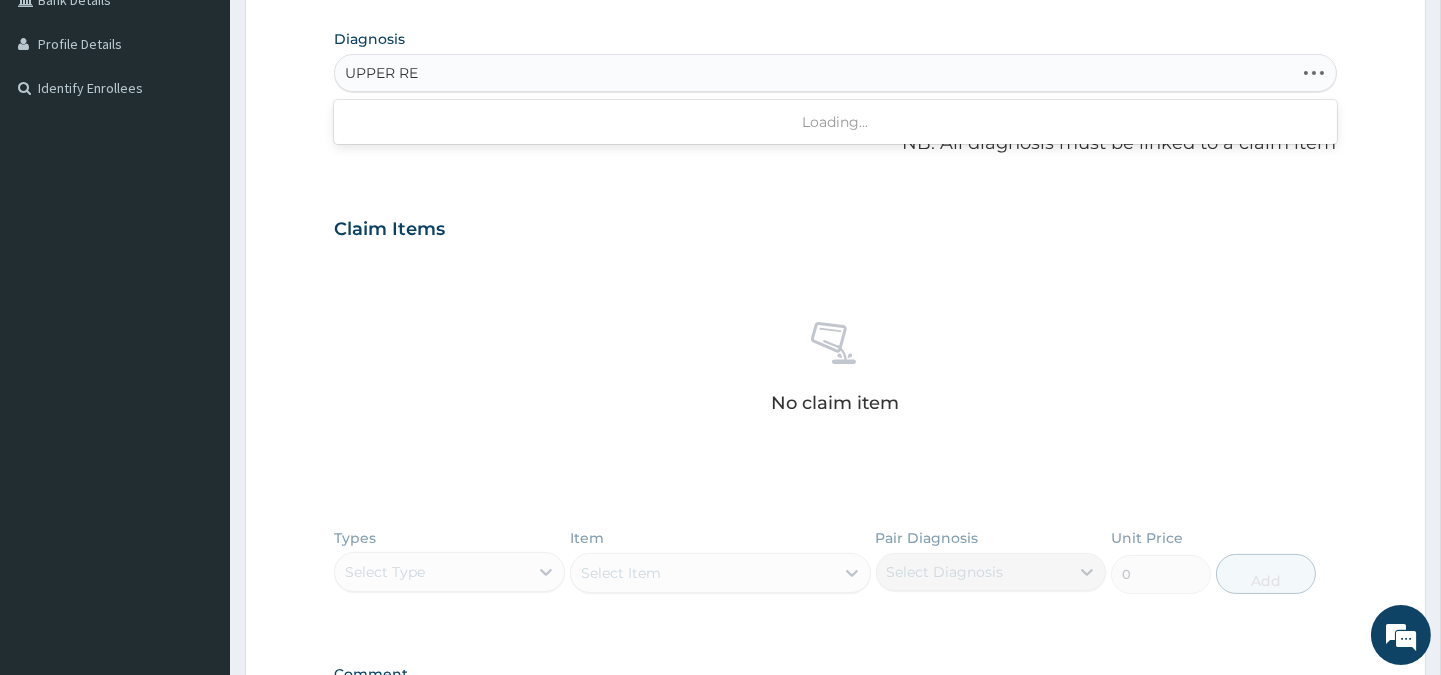 type on "UPPER RES" 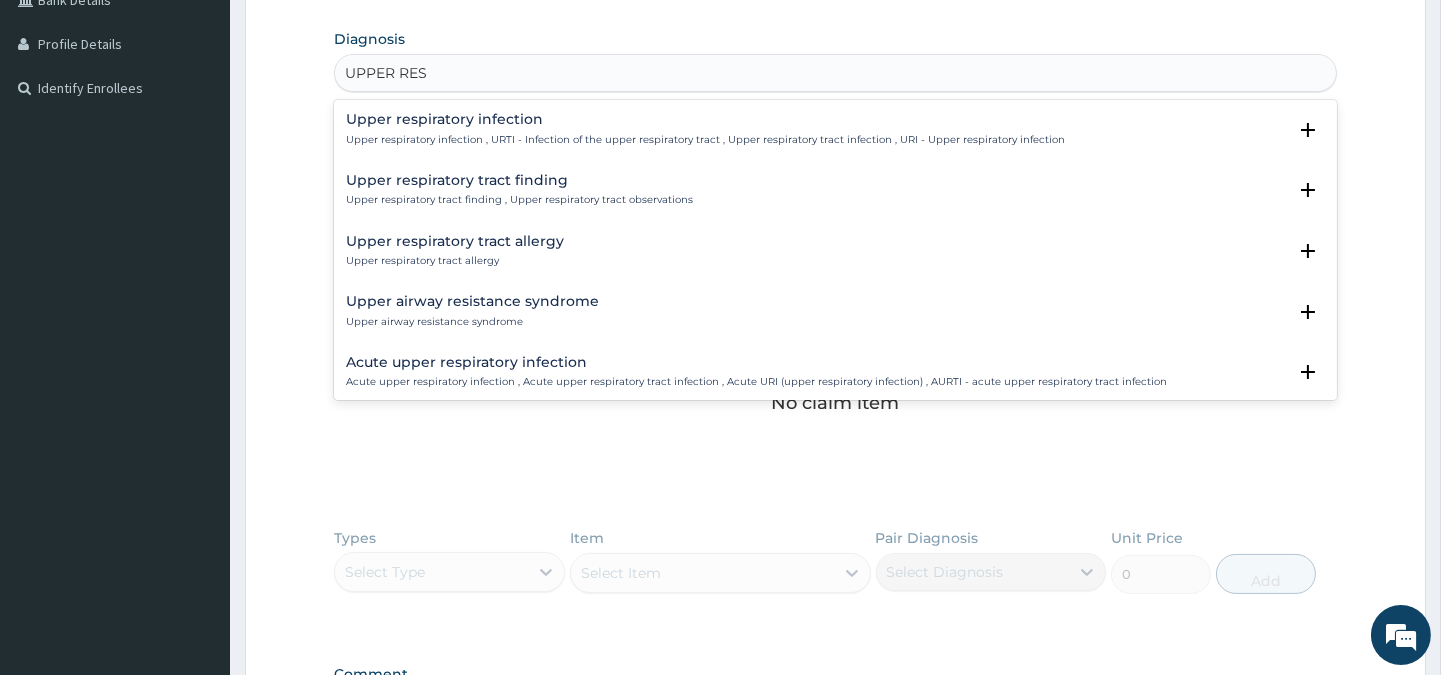 click on "Upper respiratory infection" at bounding box center [705, 119] 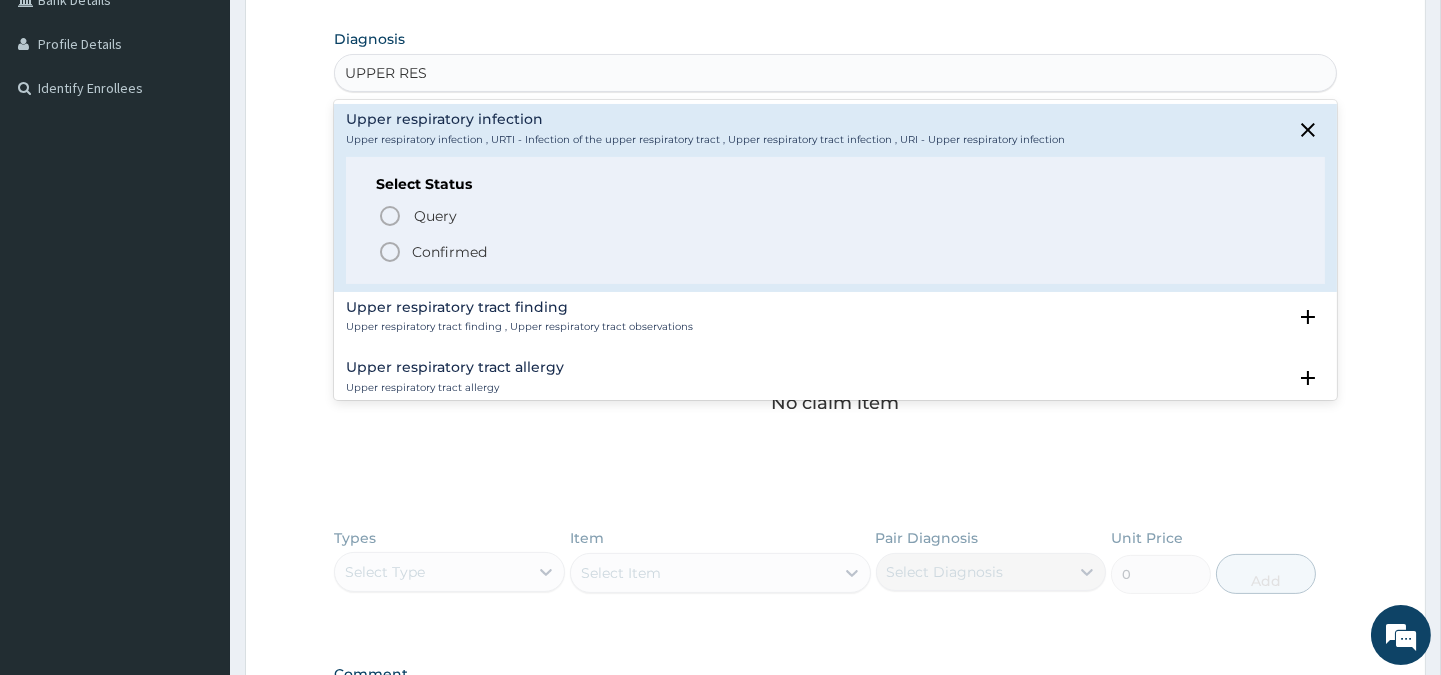 click 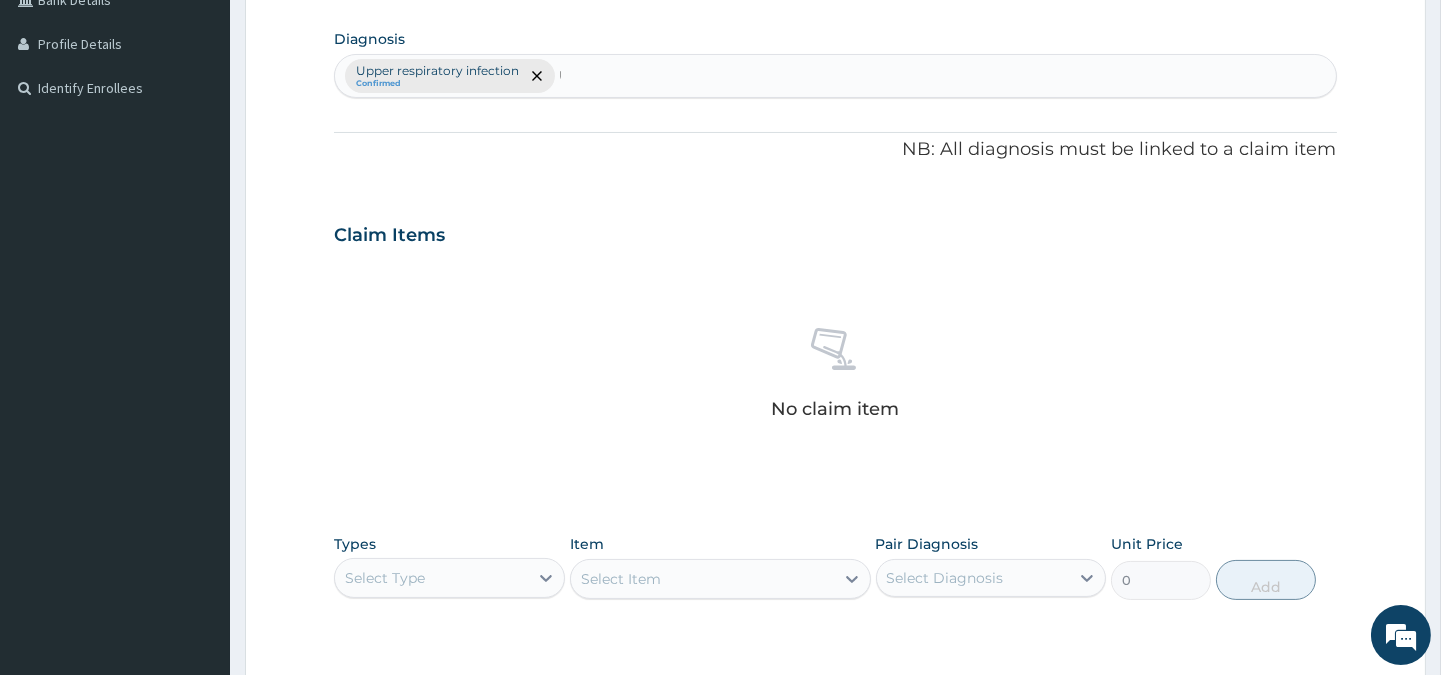 type 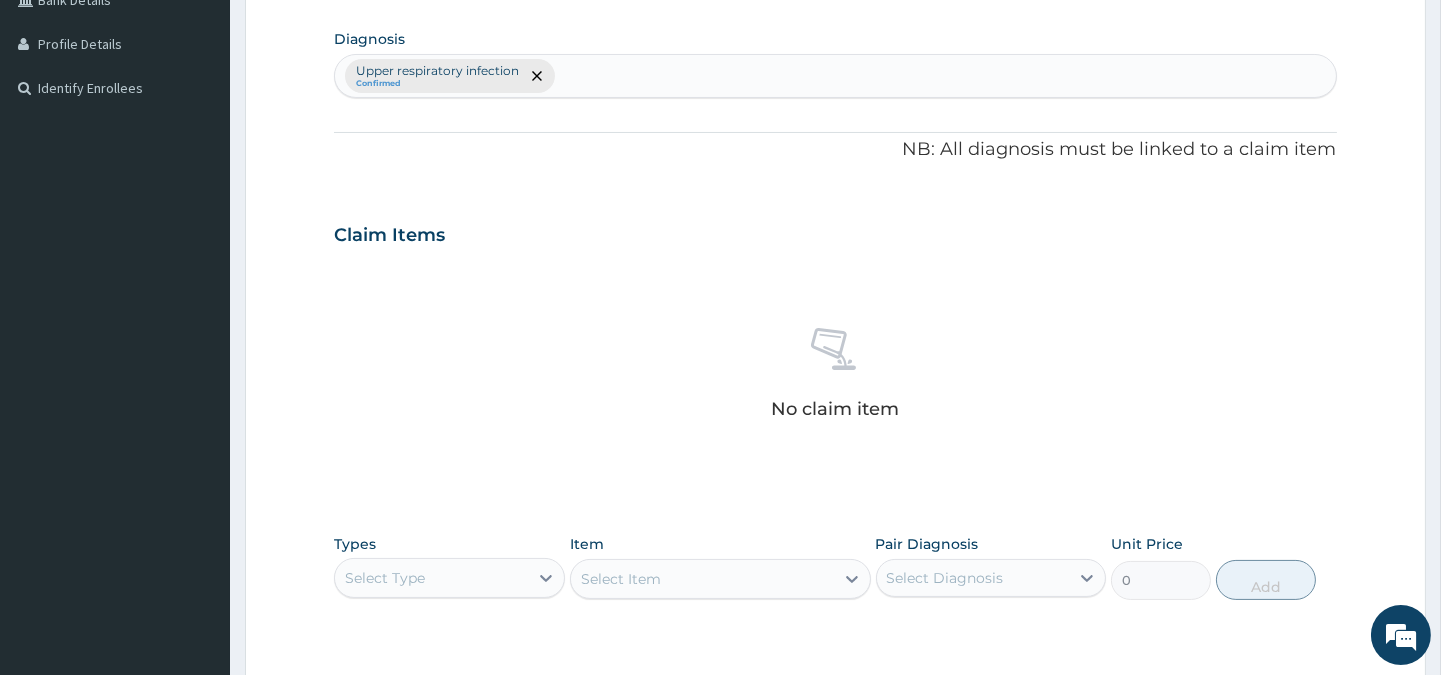 scroll, scrollTop: 766, scrollLeft: 0, axis: vertical 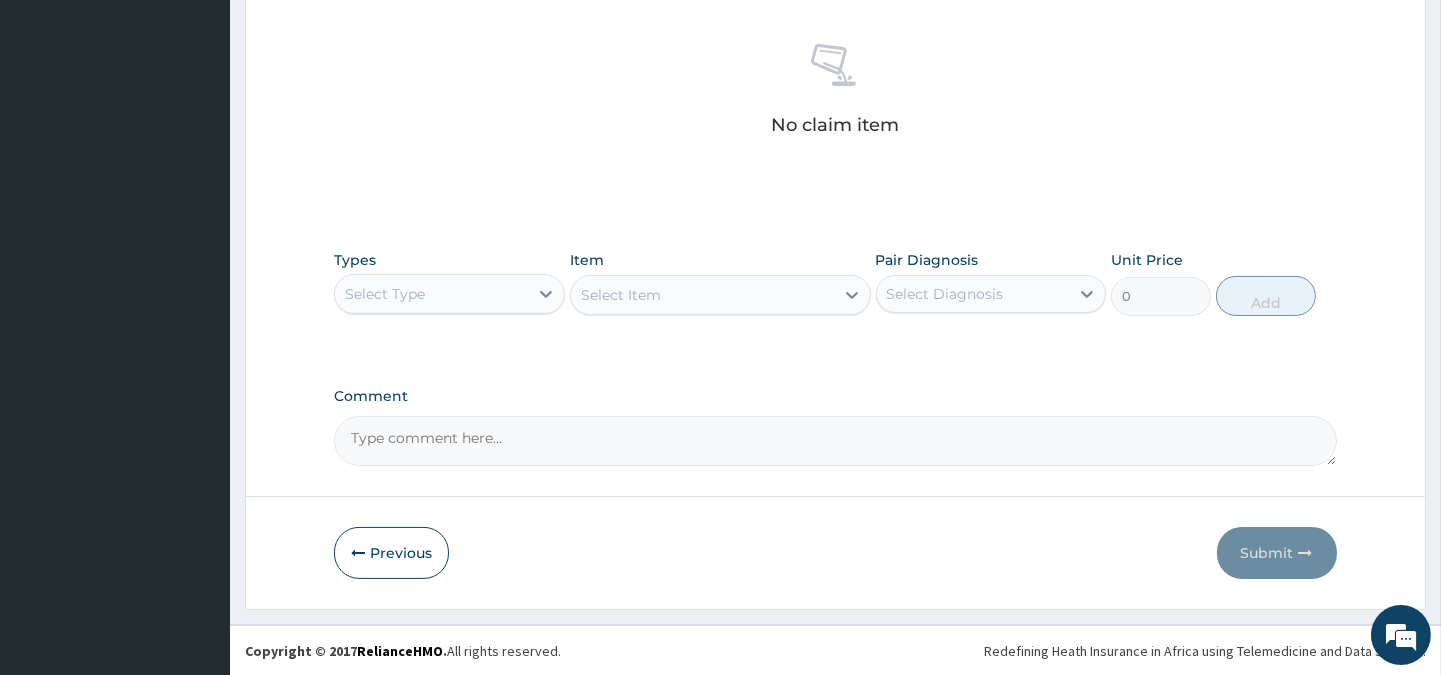 click on "Select Type" at bounding box center [385, 294] 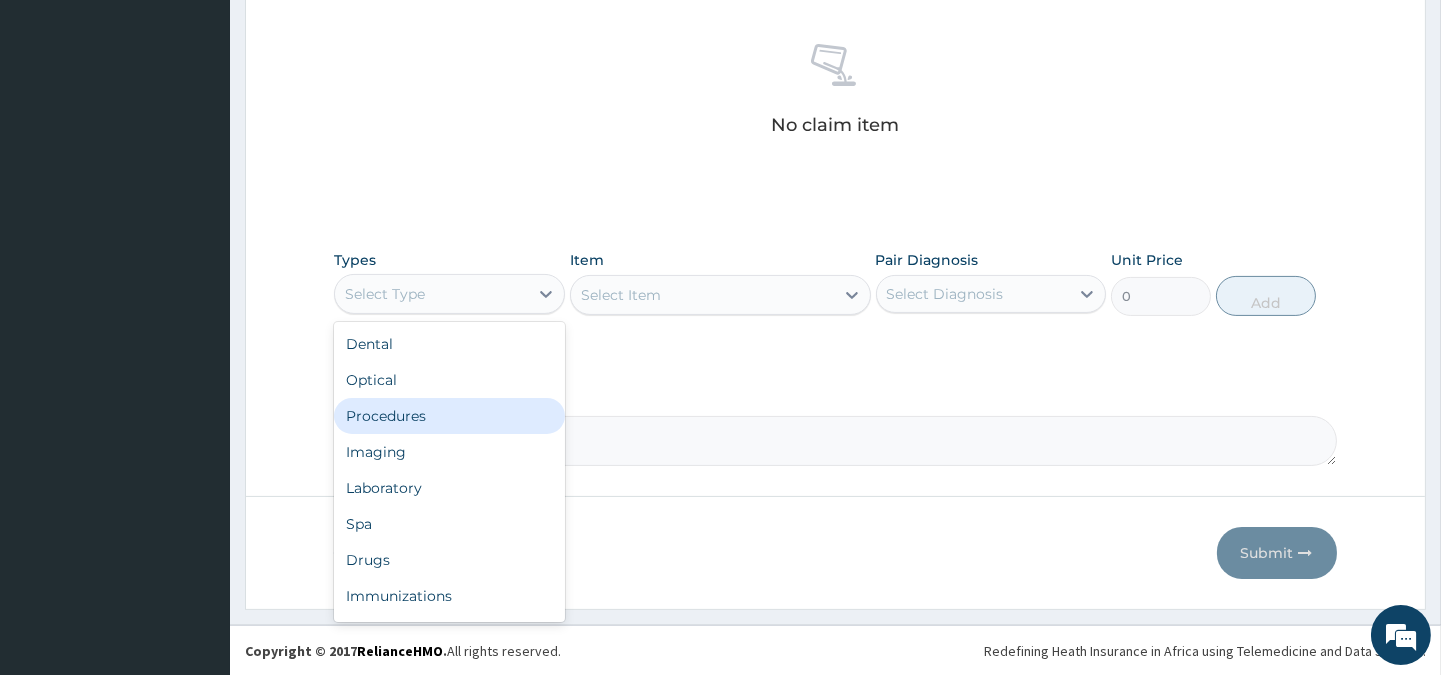click on "Procedures" at bounding box center [449, 416] 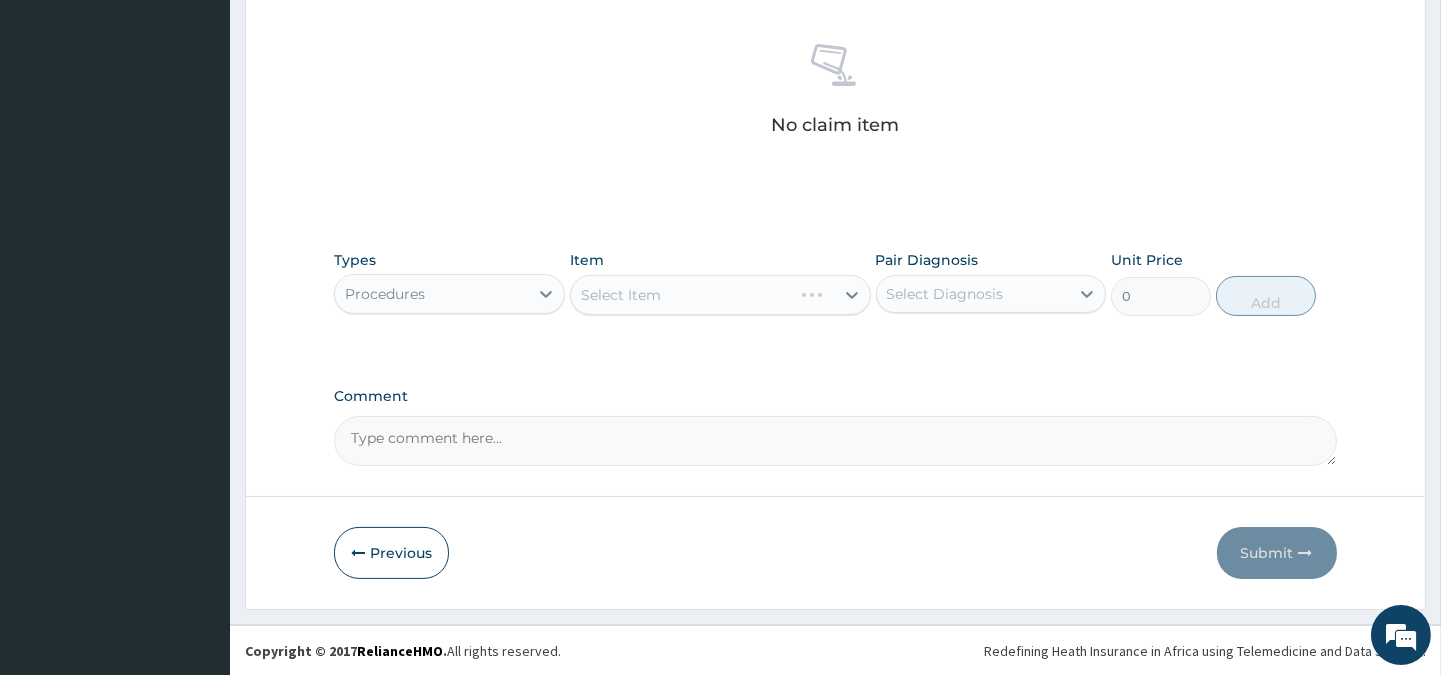click on "Select Item" at bounding box center (720, 295) 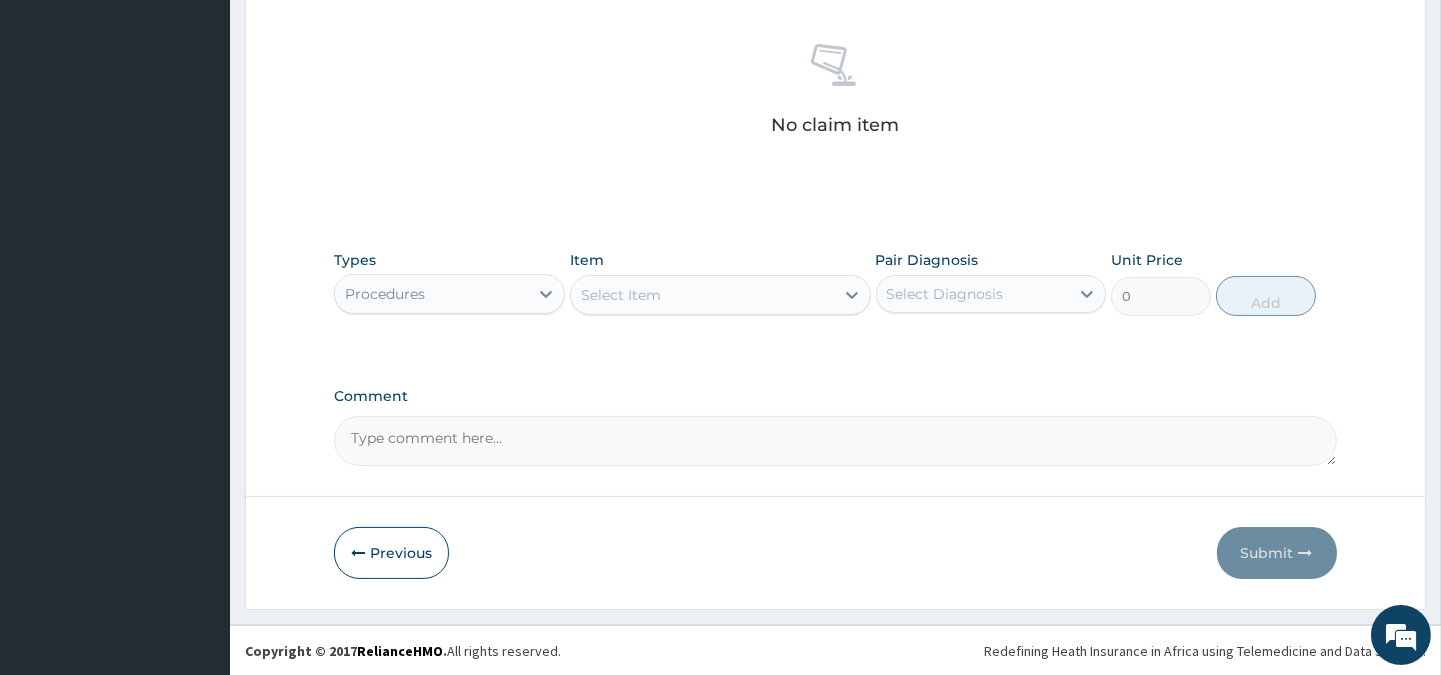 click on "Select Item" at bounding box center (702, 295) 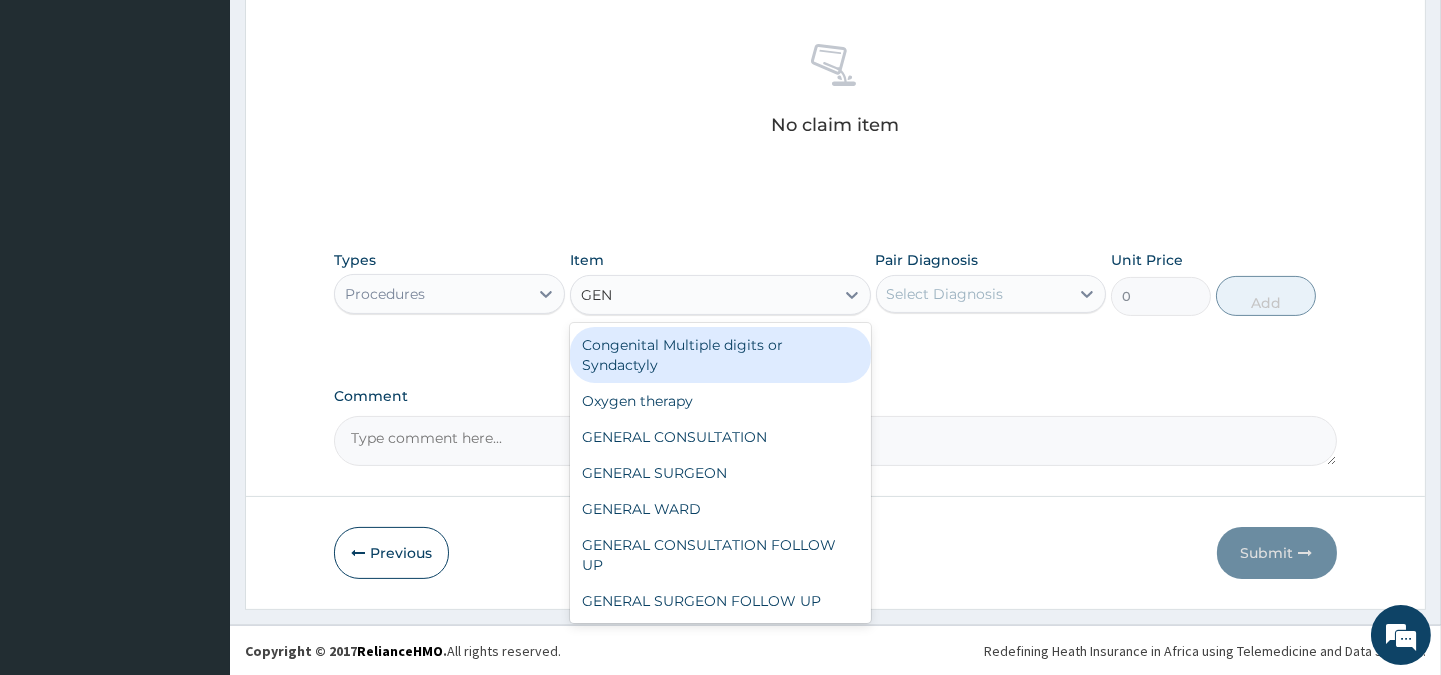 type on "GENE" 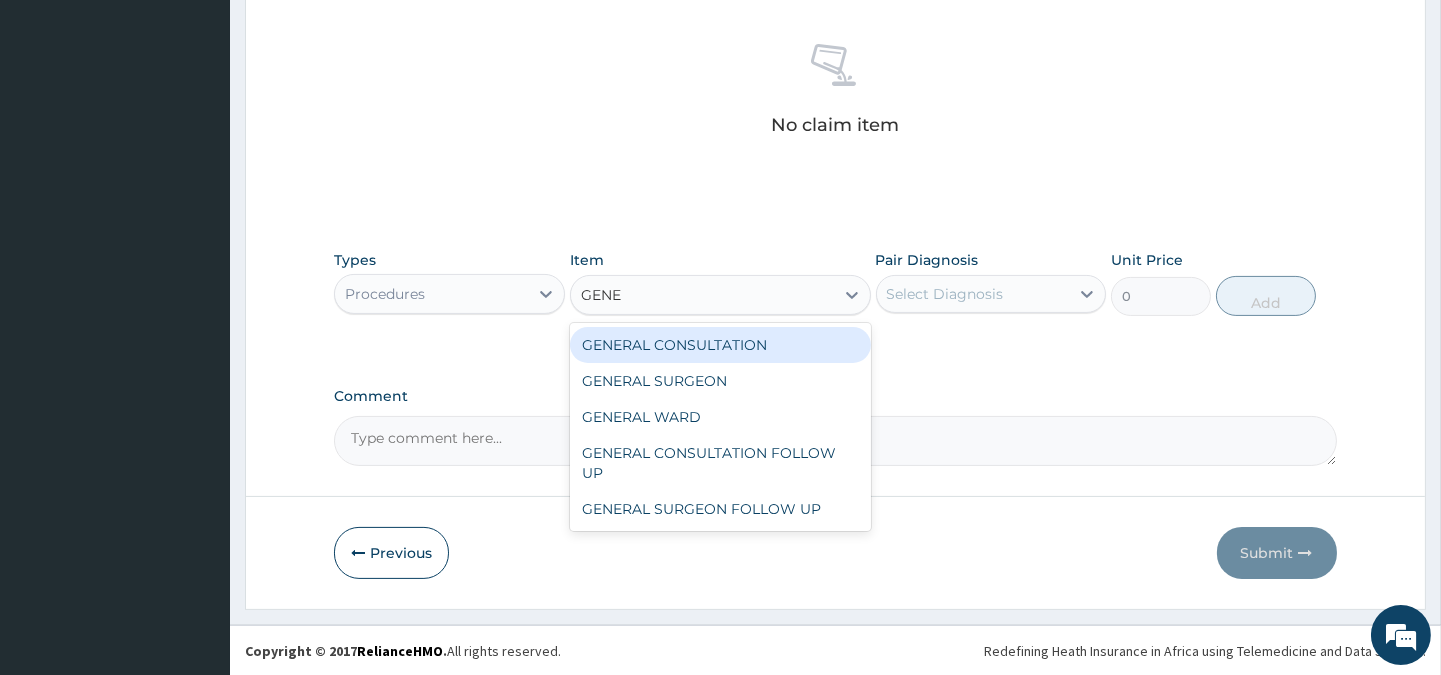 click on "GENERAL CONSULTATION" at bounding box center (720, 345) 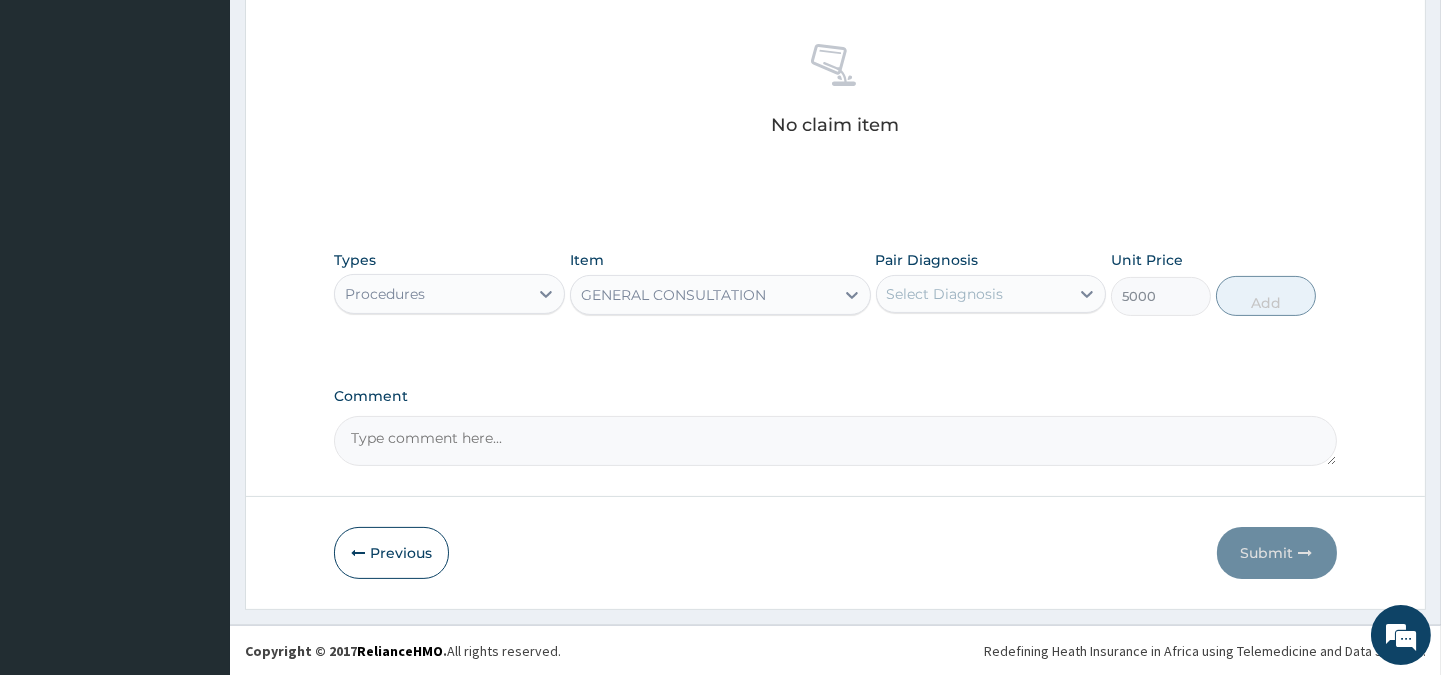 click on "Select Diagnosis" at bounding box center (945, 294) 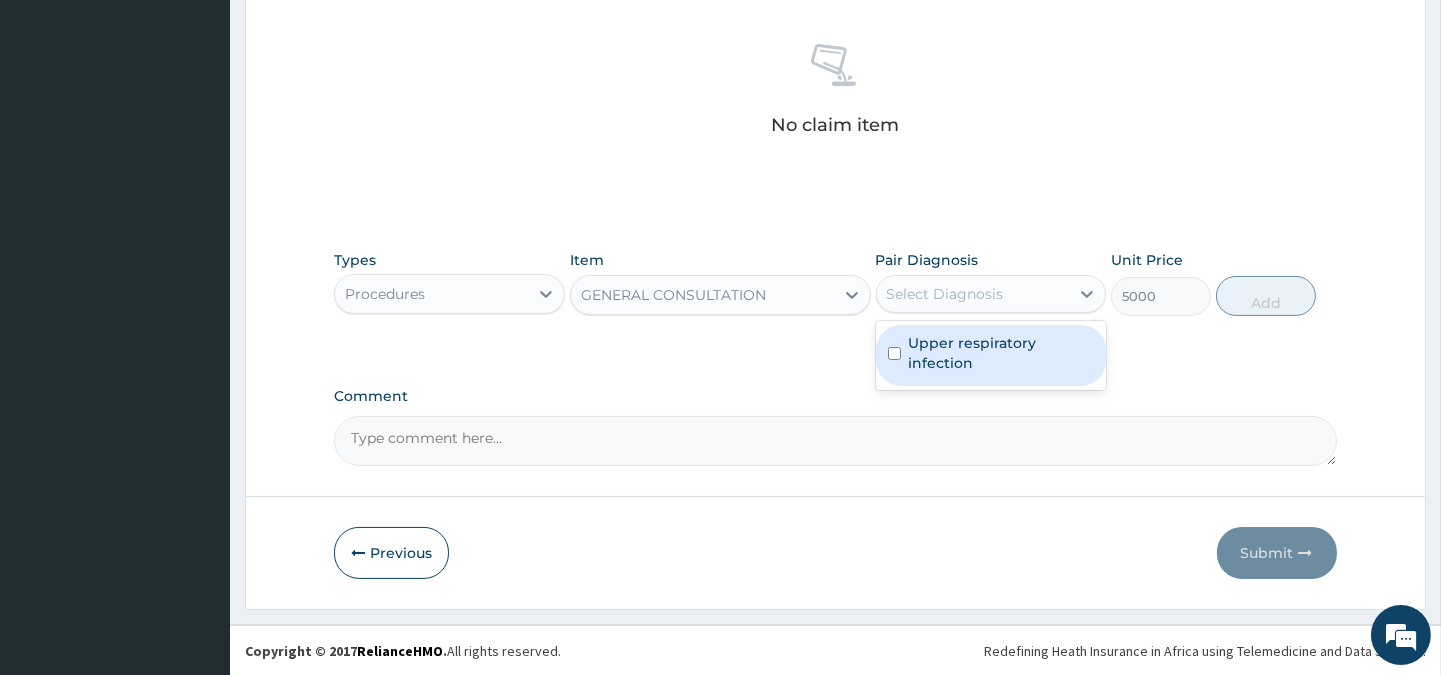 click on "Upper respiratory infection" at bounding box center [1001, 353] 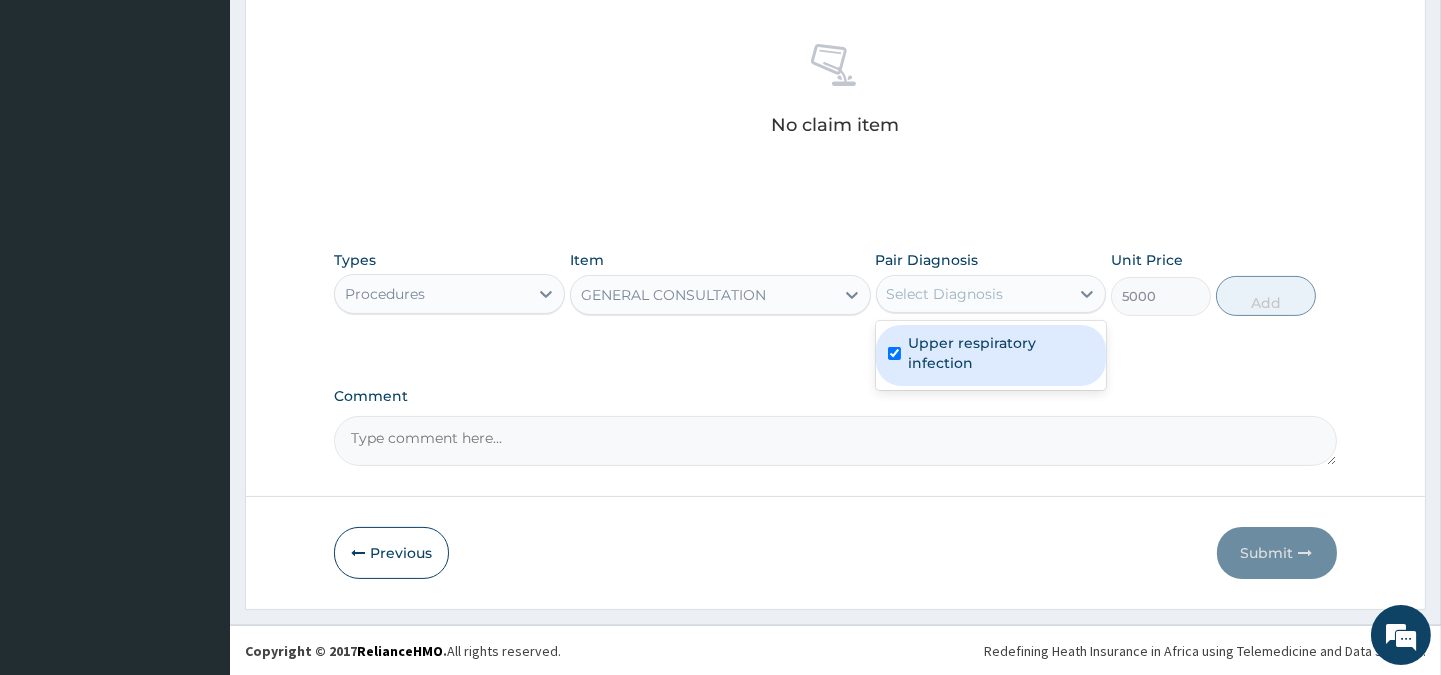 checkbox on "true" 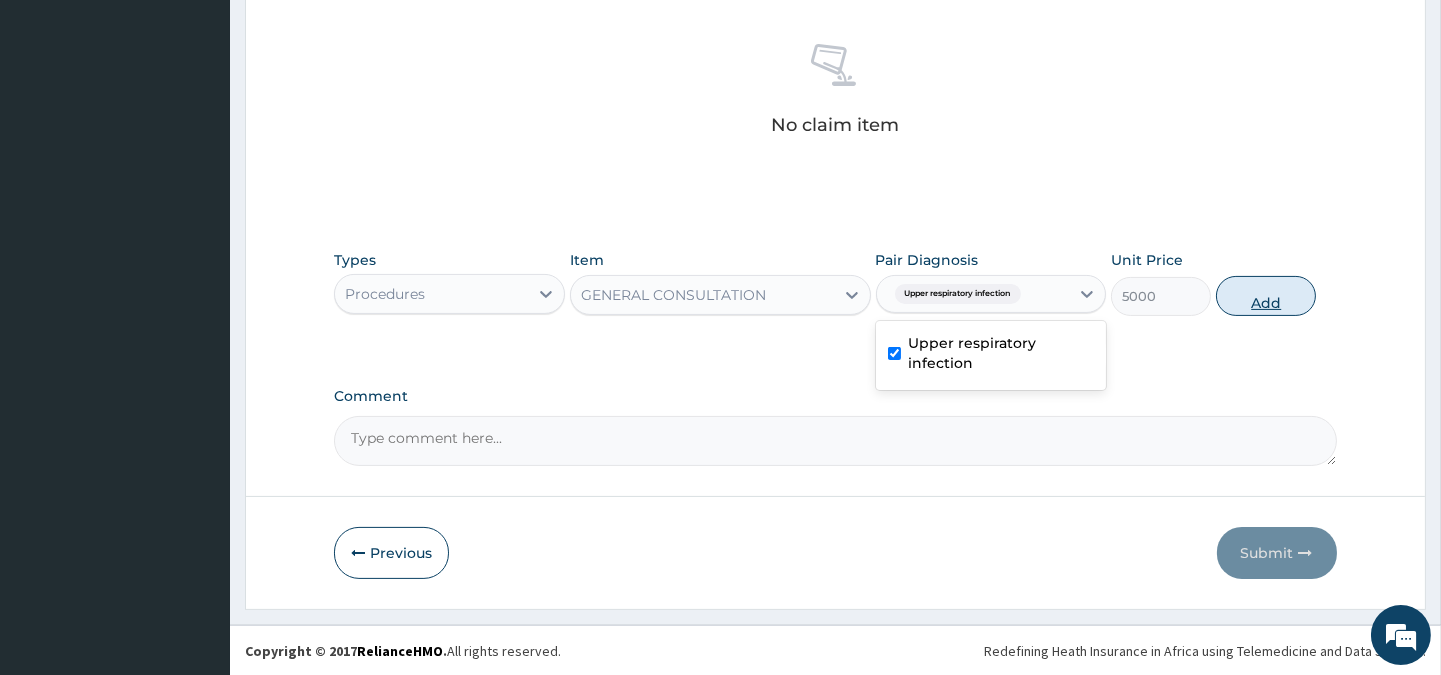 click on "Add" at bounding box center (1266, 296) 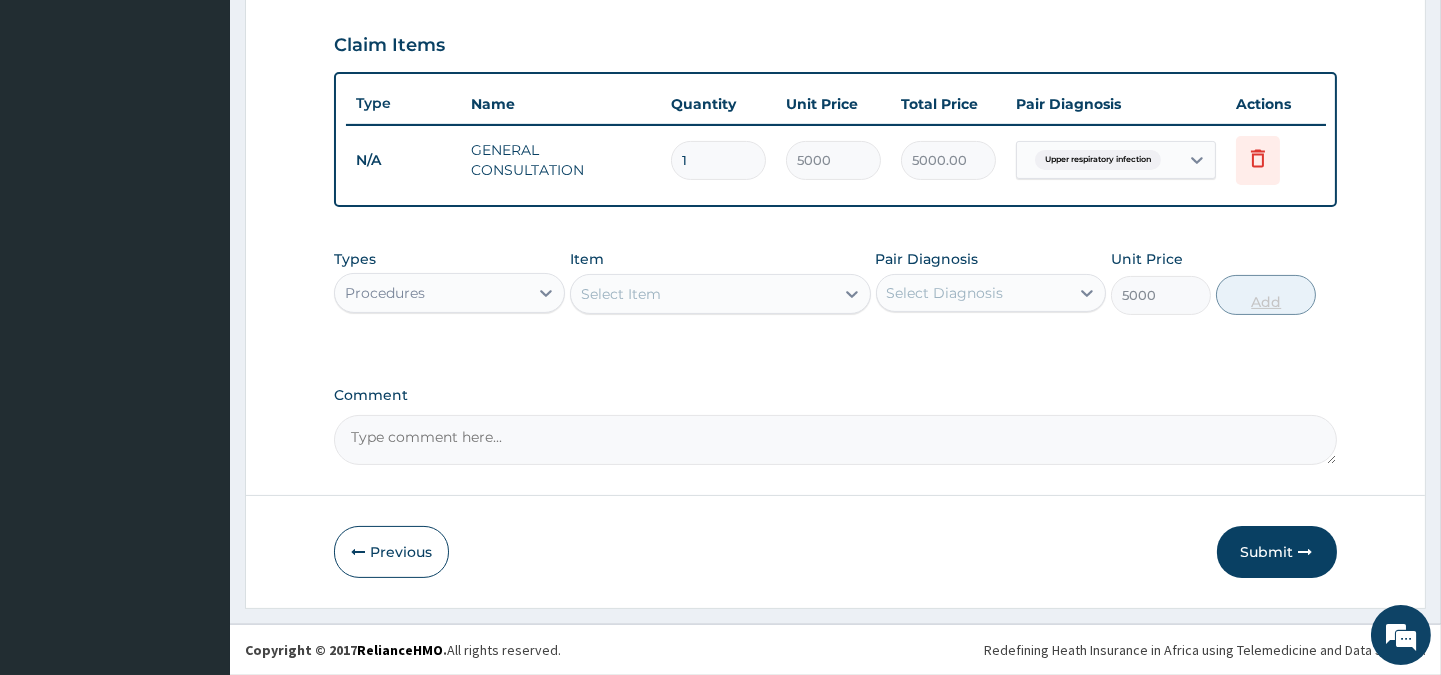type on "0" 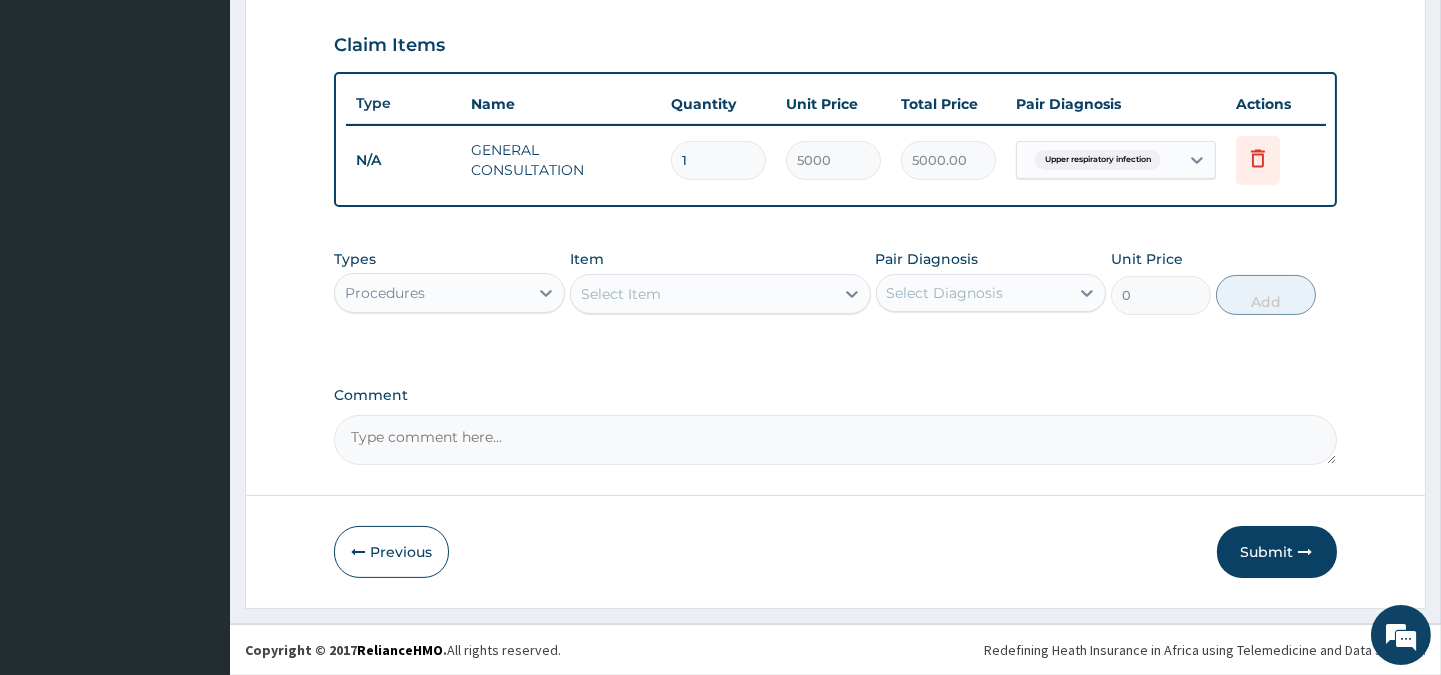 scroll, scrollTop: 670, scrollLeft: 0, axis: vertical 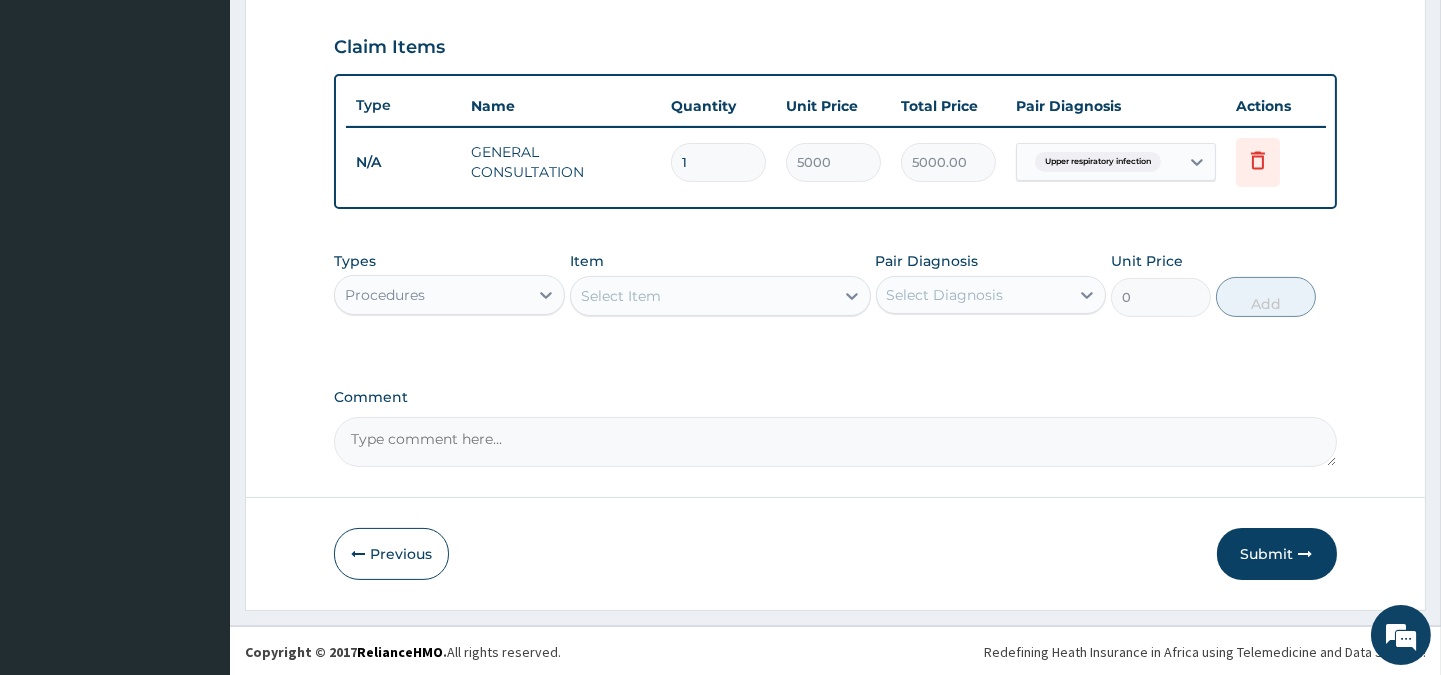 click on "Procedures" at bounding box center [431, 295] 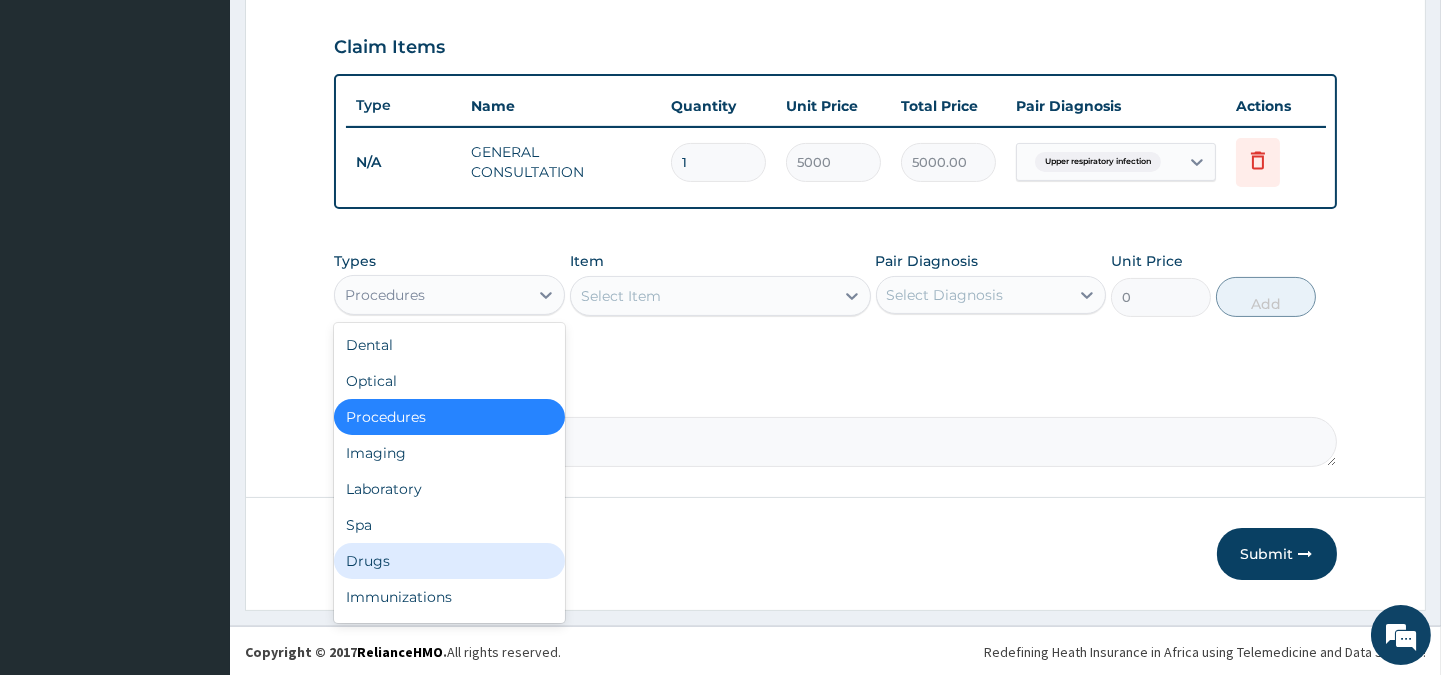 click on "Drugs" at bounding box center (449, 561) 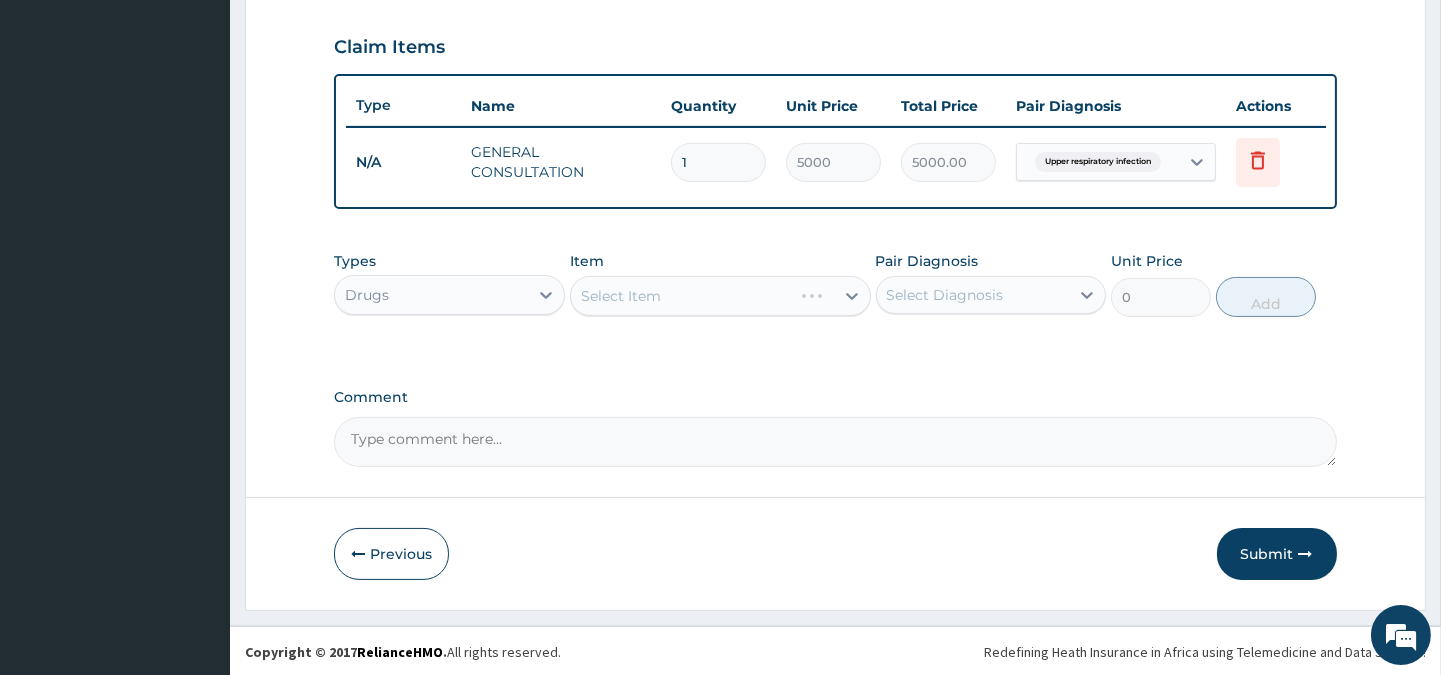 click on "Select Item" at bounding box center (720, 296) 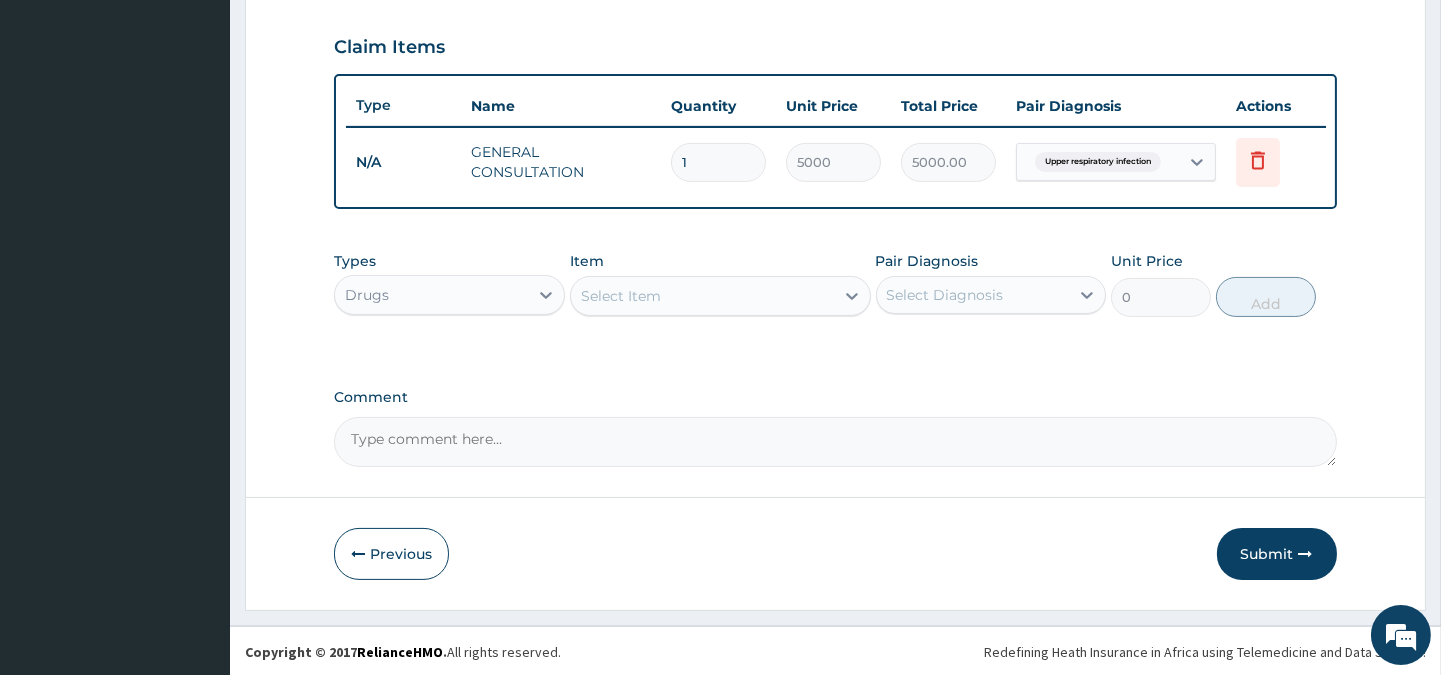 click on "Select Item" at bounding box center (702, 296) 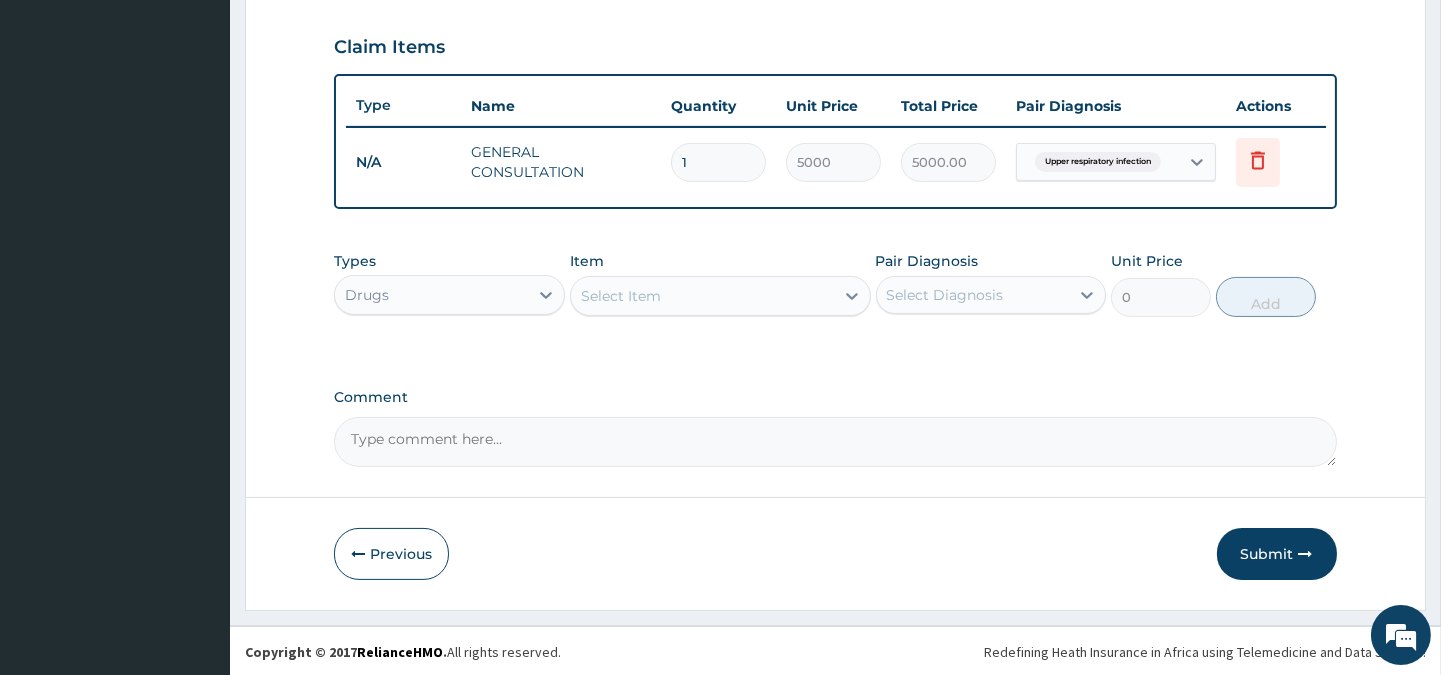 click on "Select Item" at bounding box center (702, 296) 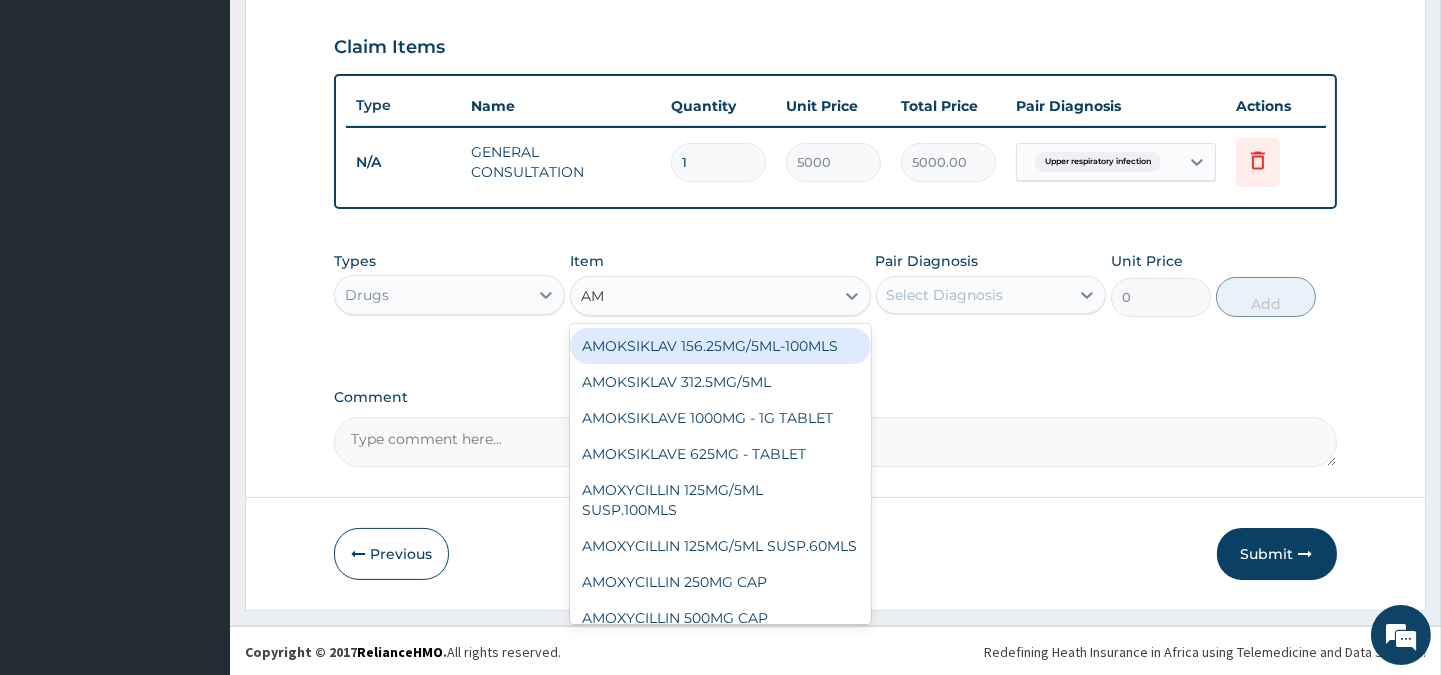 type on "AMO" 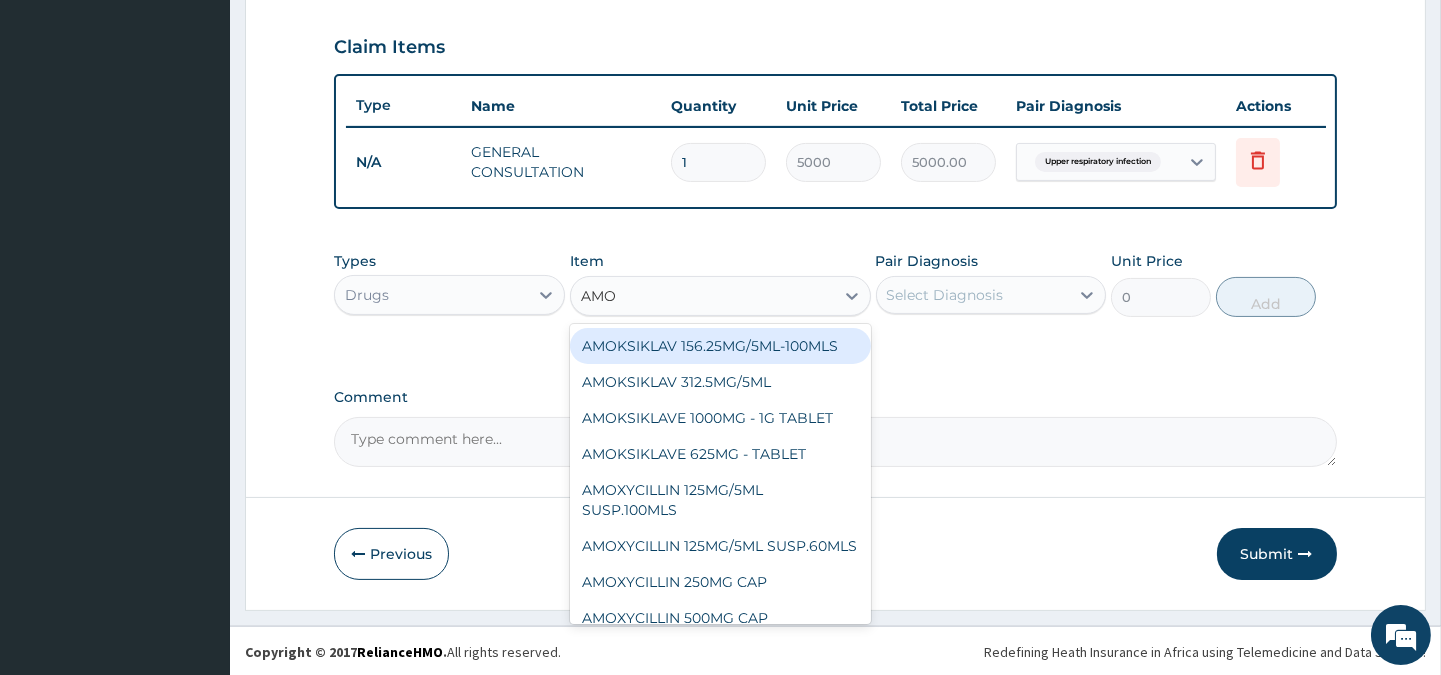click on "AMOKSIKLAV 156.25MG/5ML-100MLS" at bounding box center (720, 346) 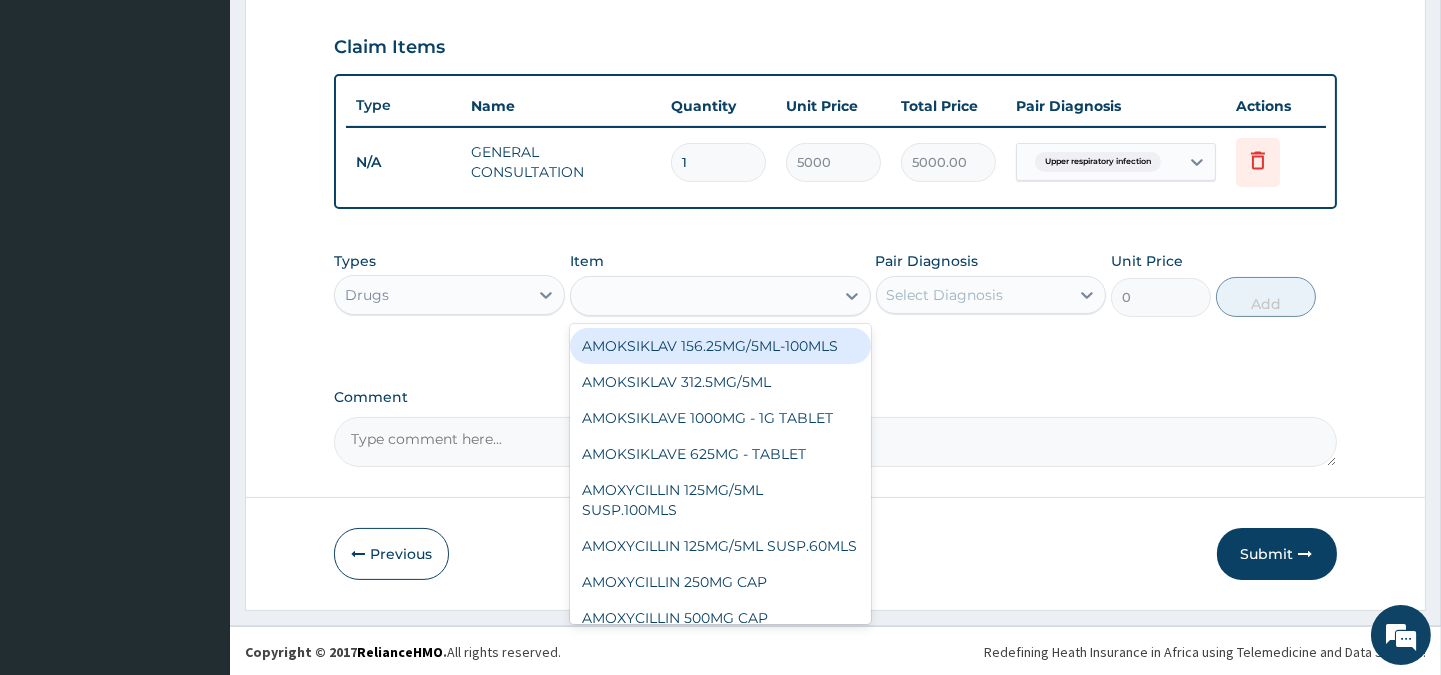 type on "3500" 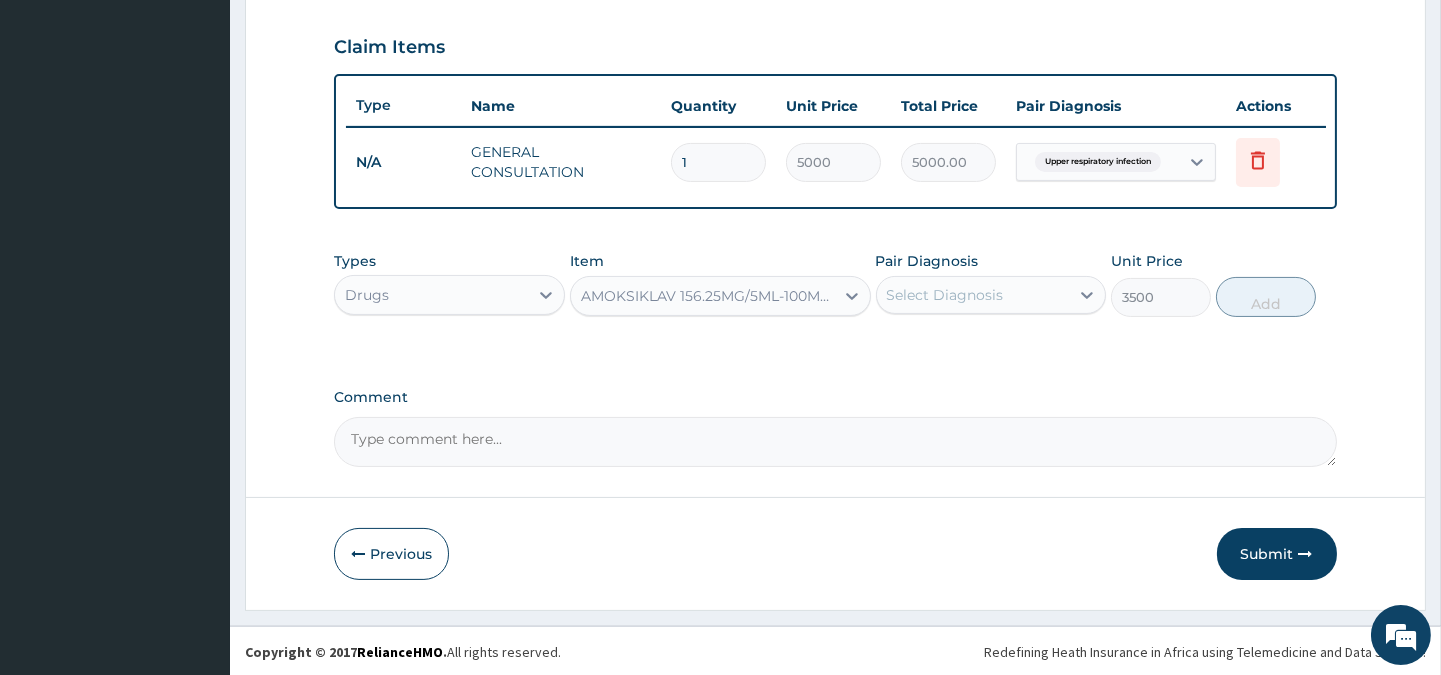 click on "Select Diagnosis" at bounding box center (945, 295) 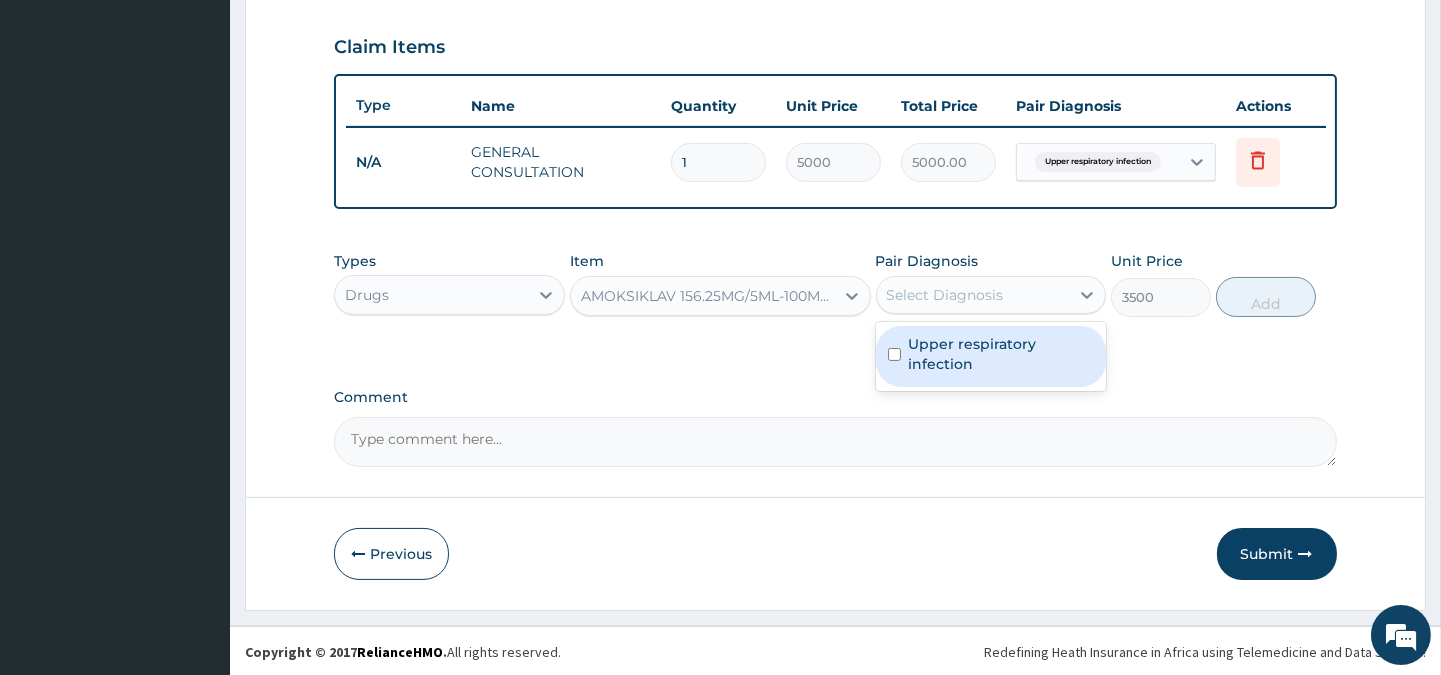 click on "Upper respiratory infection" at bounding box center (1001, 354) 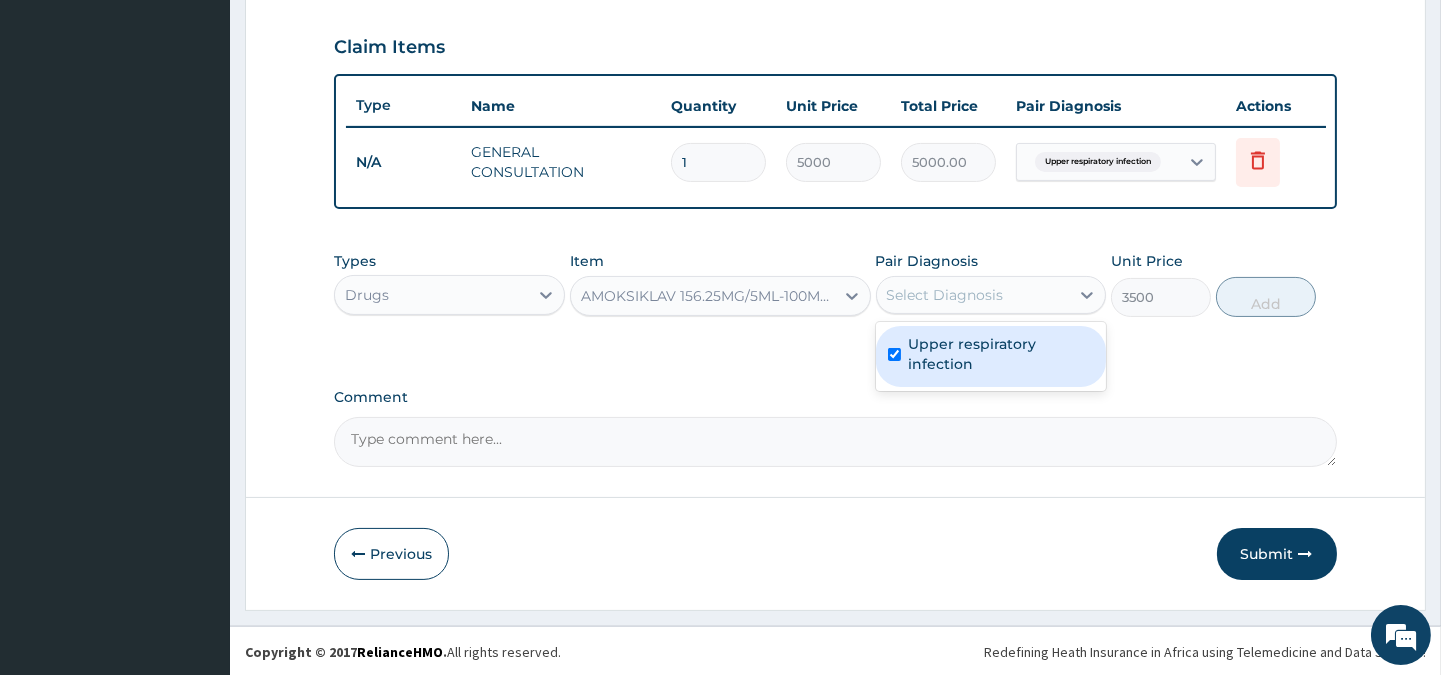 checkbox on "true" 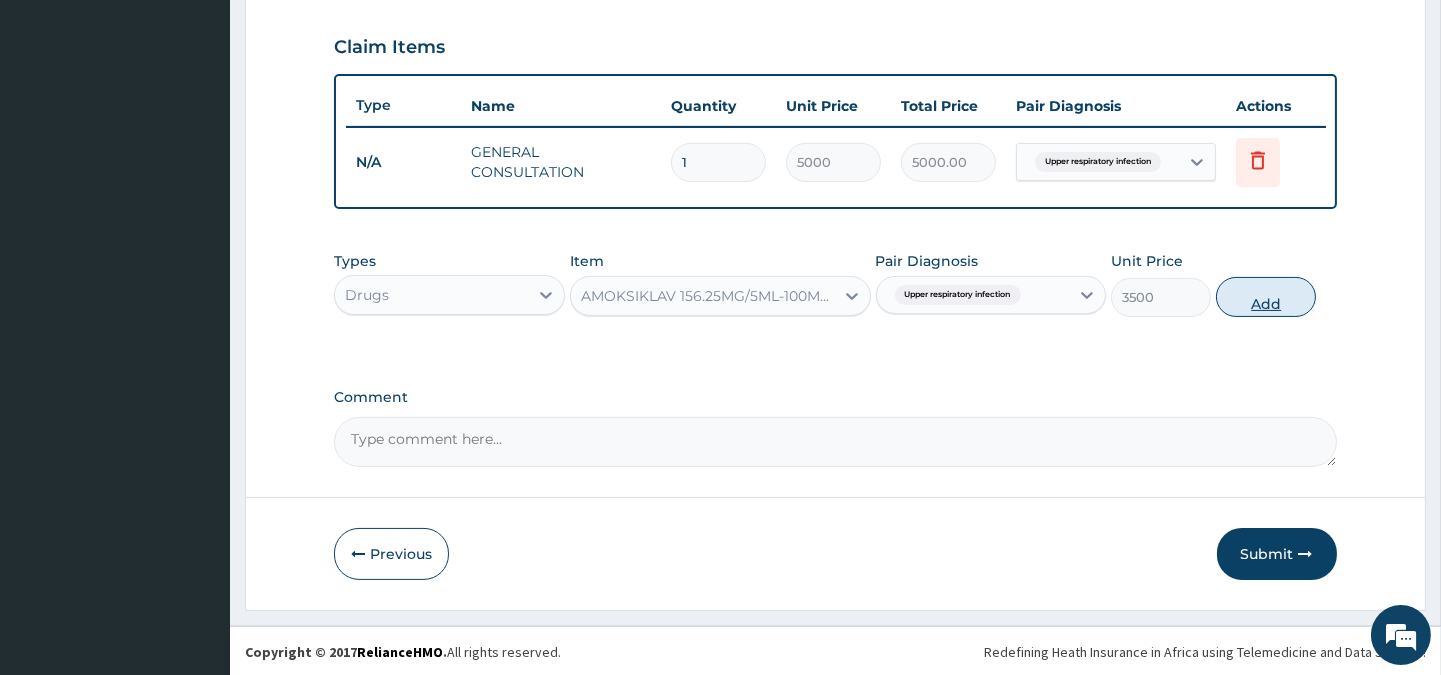 click on "Add" at bounding box center (1266, 297) 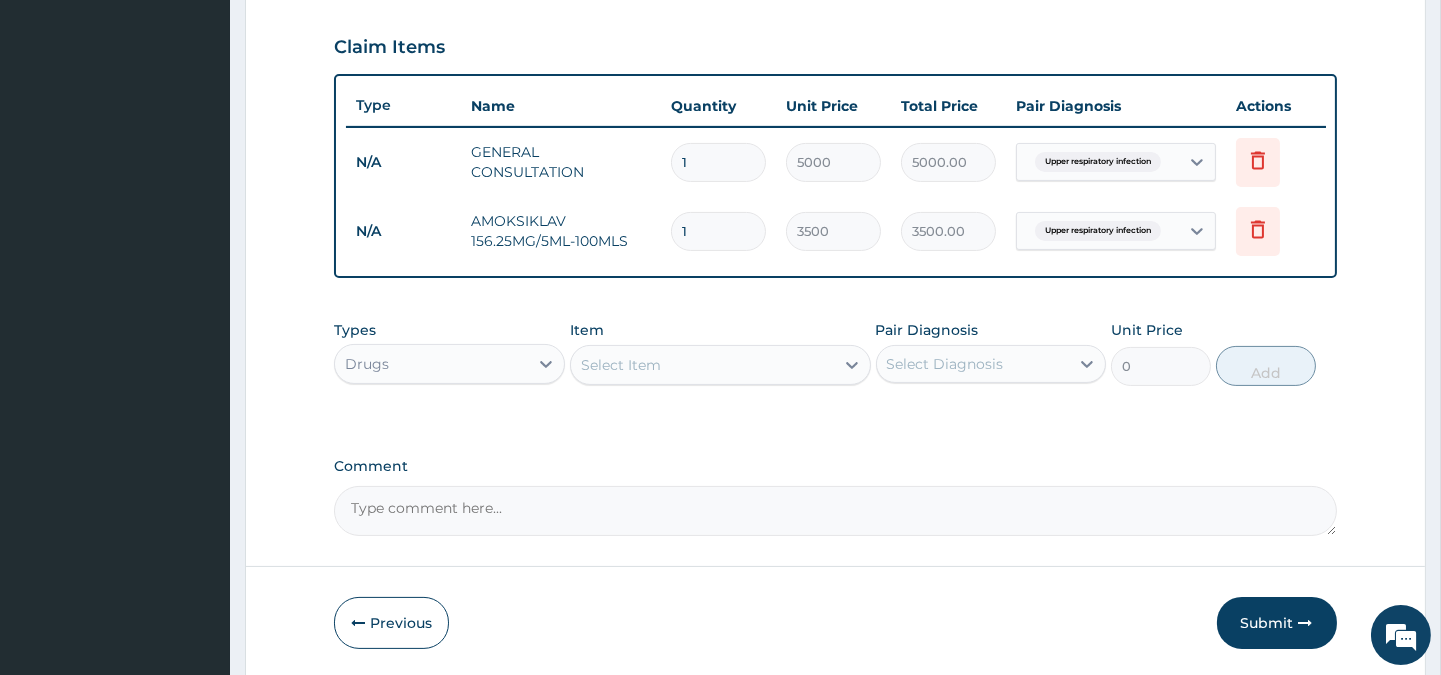 click on "Select Item" at bounding box center (621, 365) 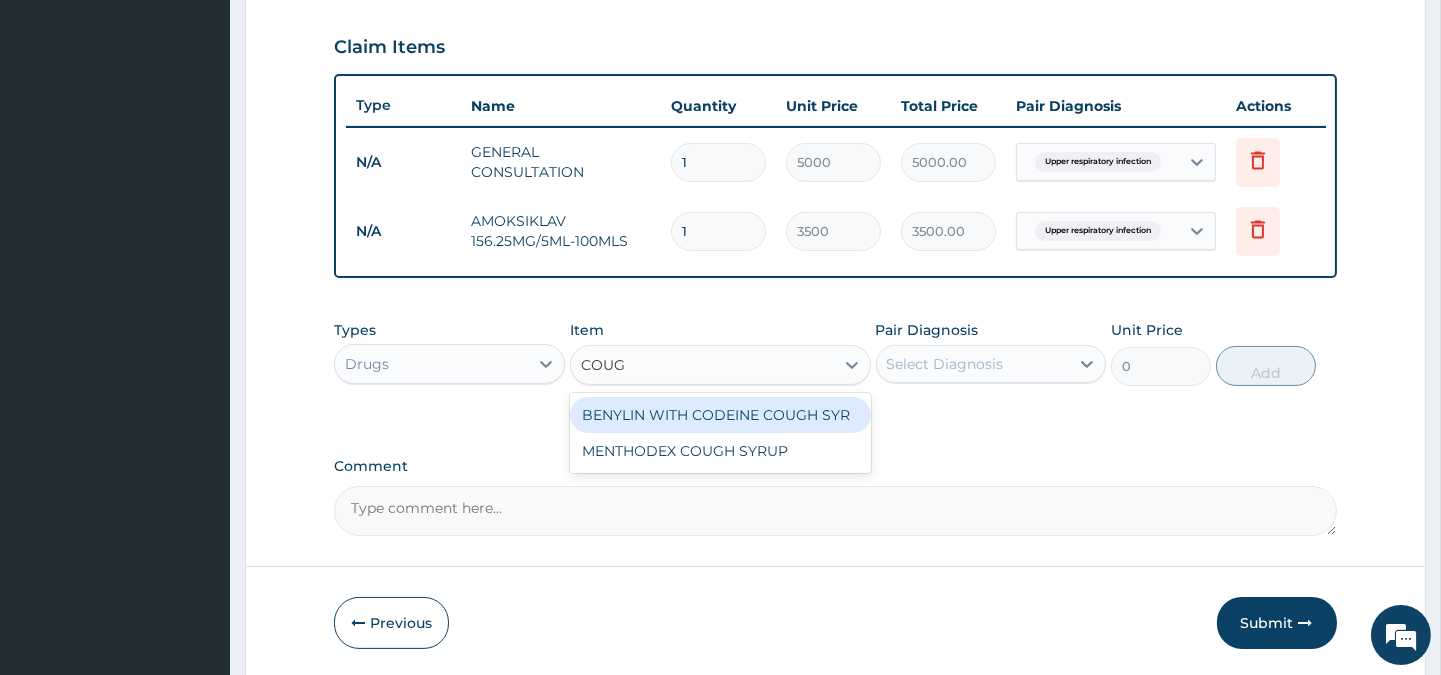 type on "COUGH" 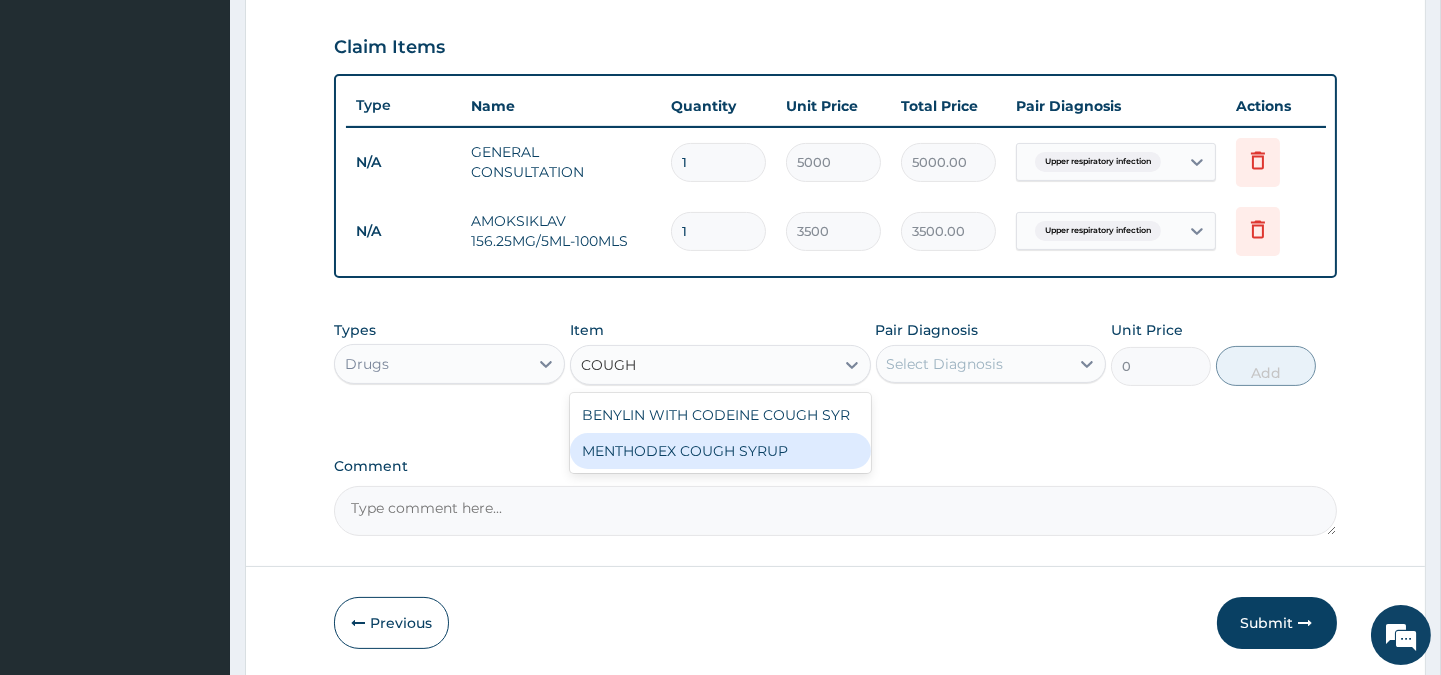 click on "MENTHODEX COUGH SYRUP" at bounding box center (720, 451) 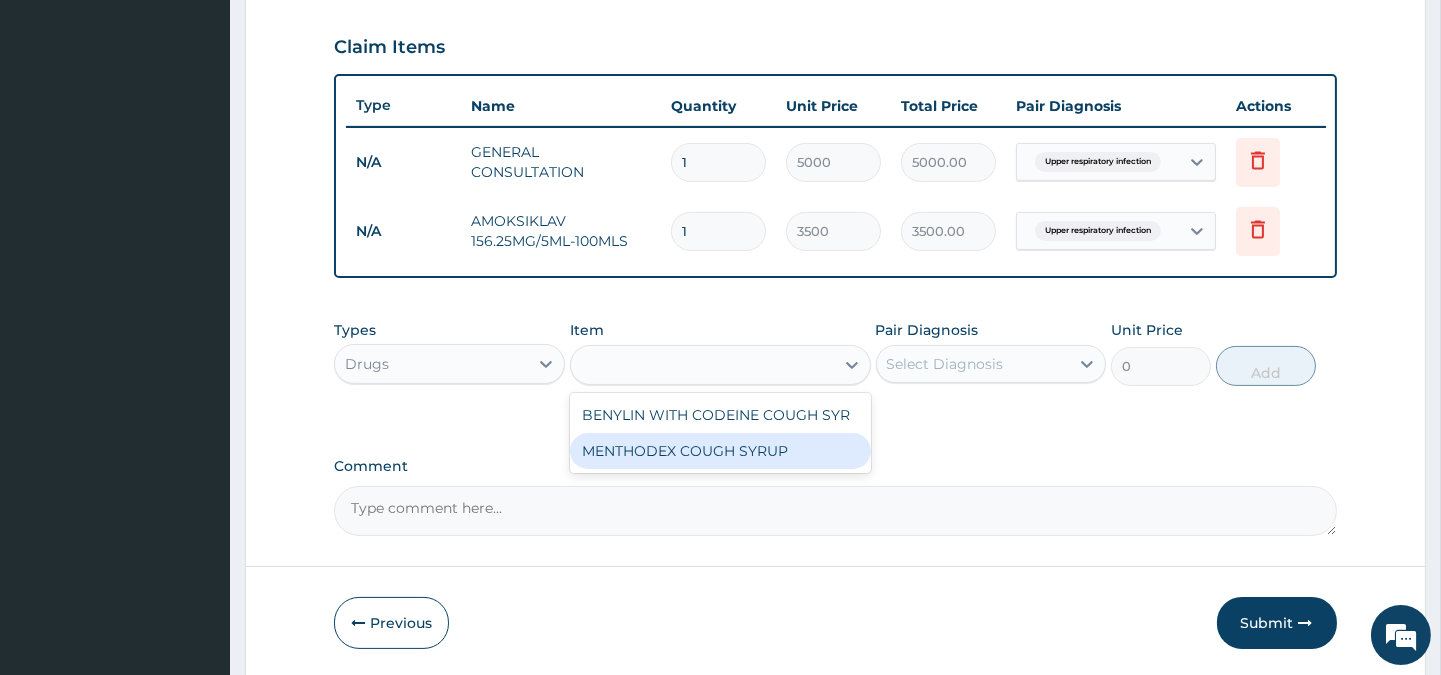 type on "1500" 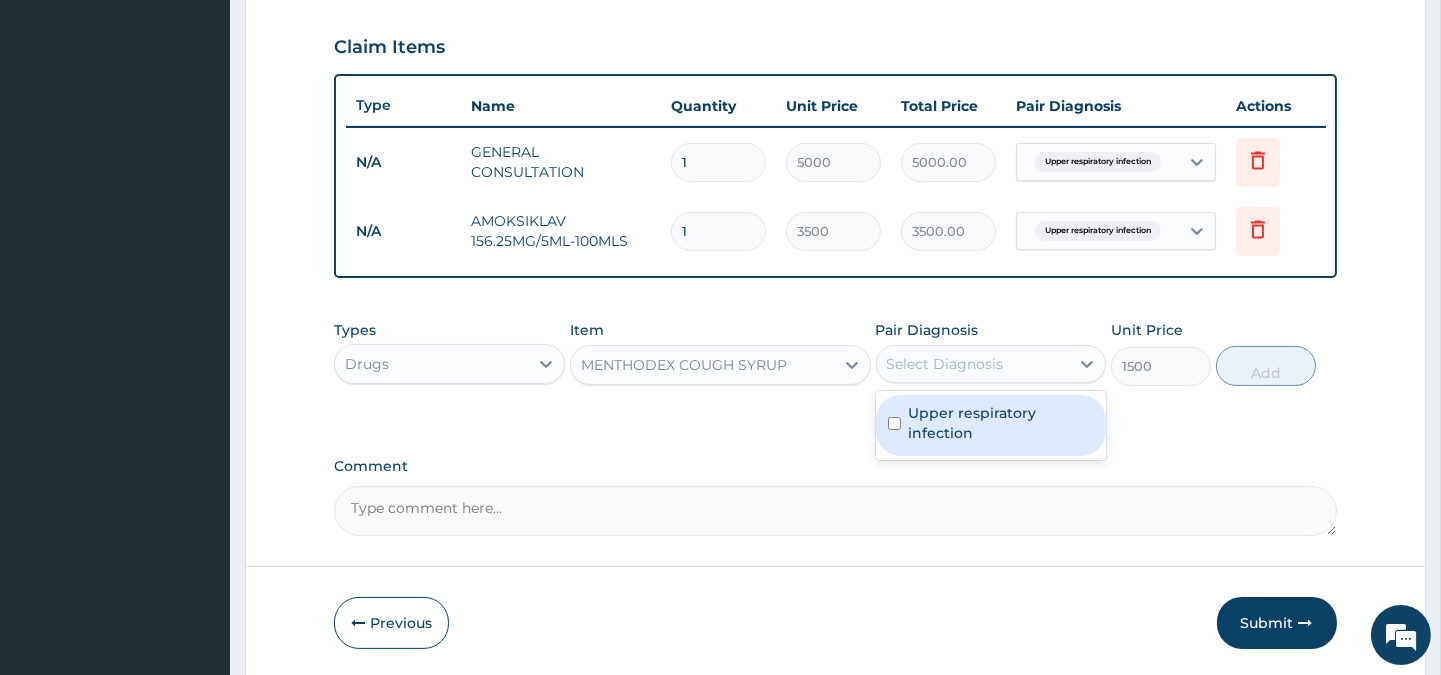 click on "Select Diagnosis" at bounding box center (945, 364) 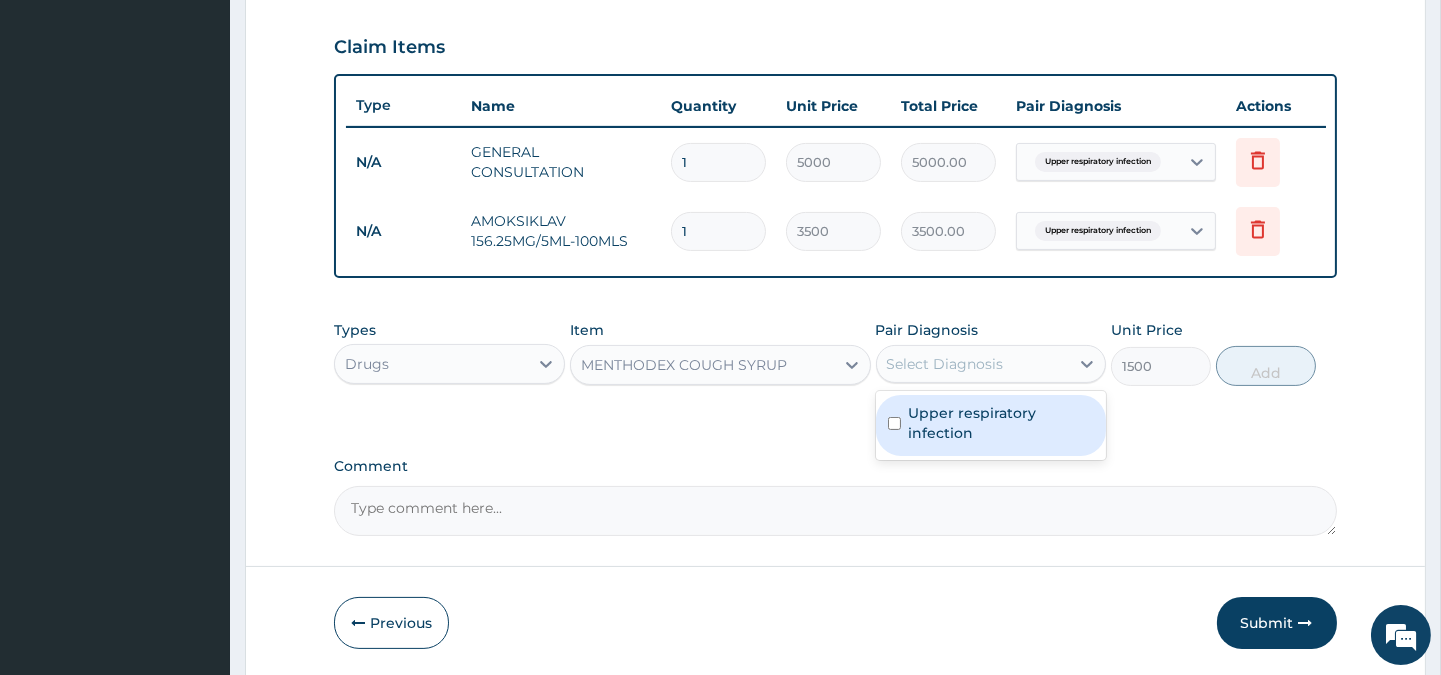 click on "Upper respiratory infection" at bounding box center [1001, 423] 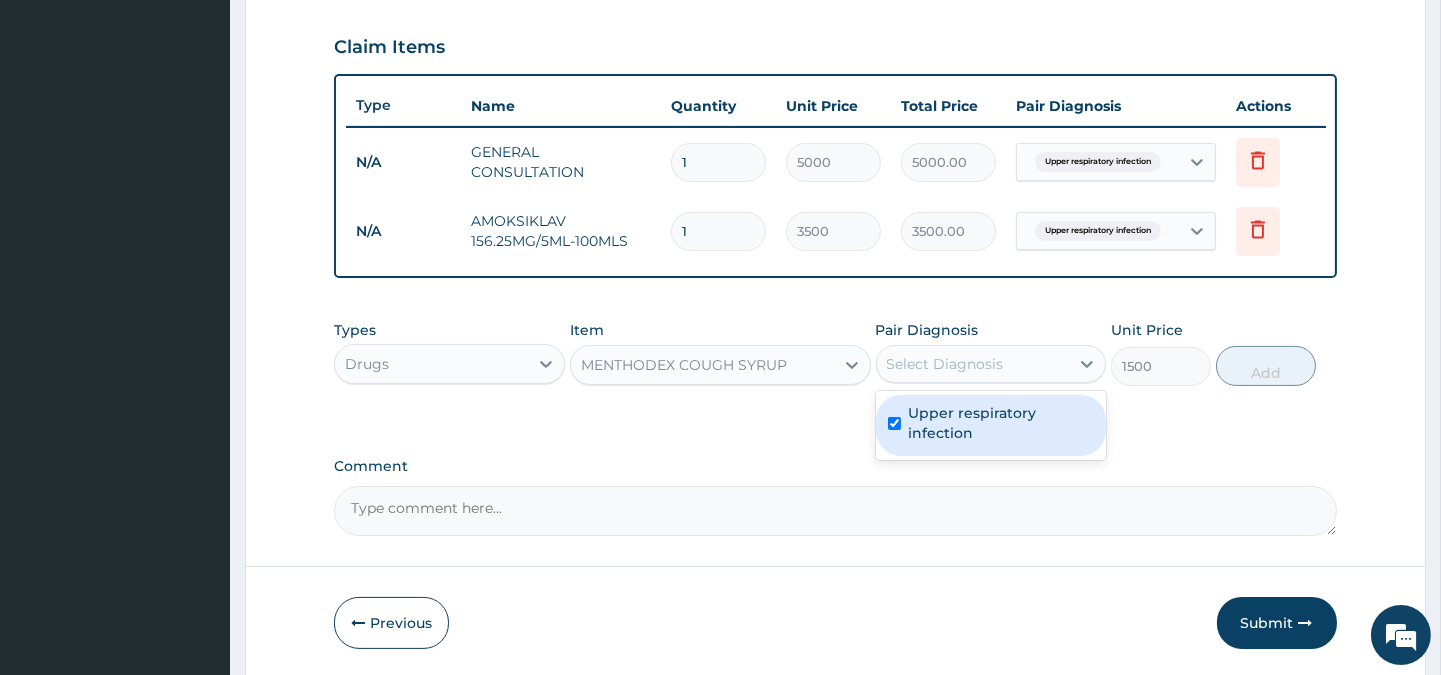 checkbox on "true" 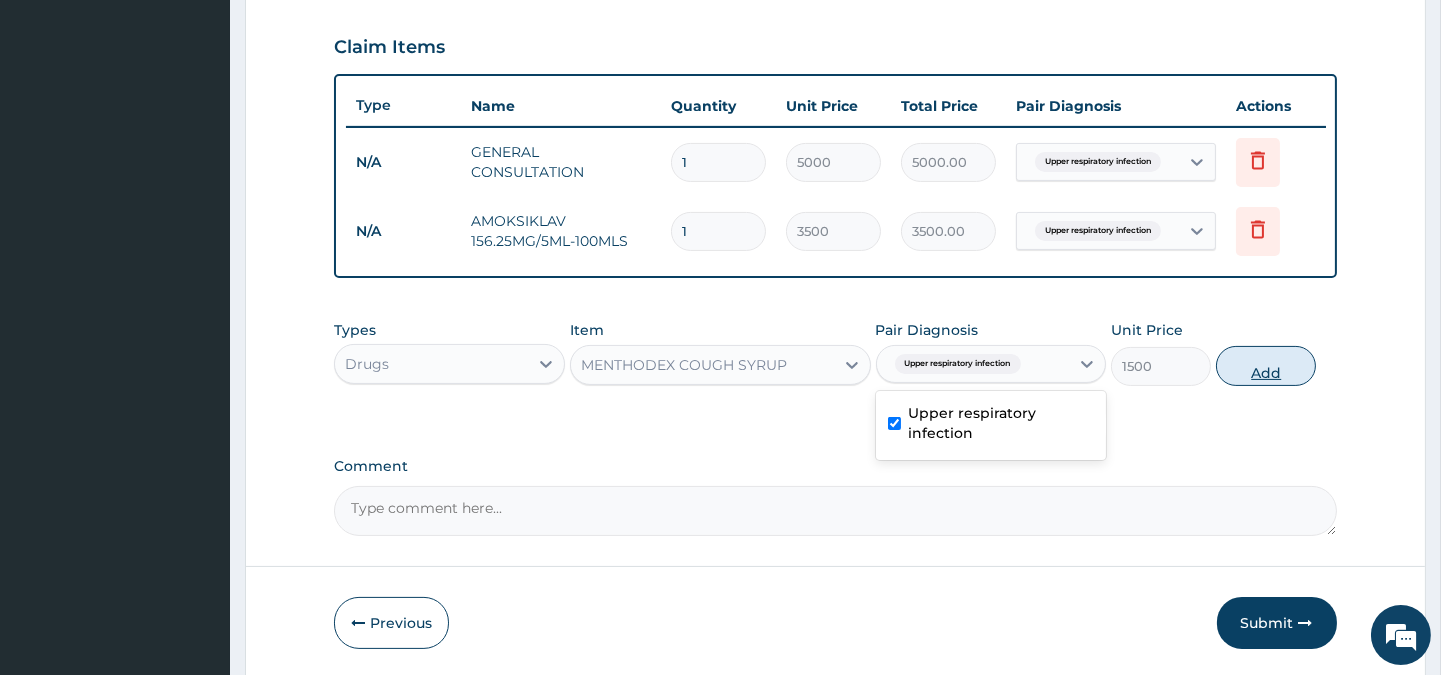 click on "Add" at bounding box center [1266, 366] 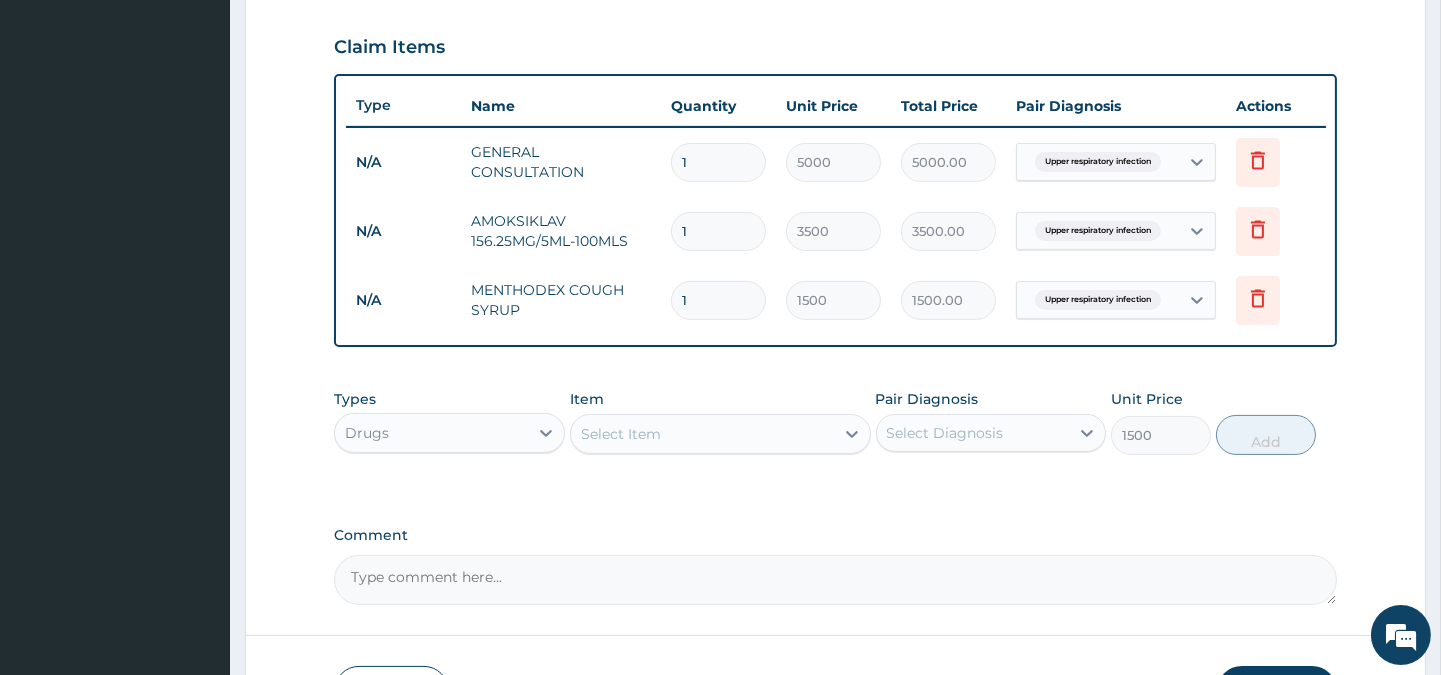 type on "0" 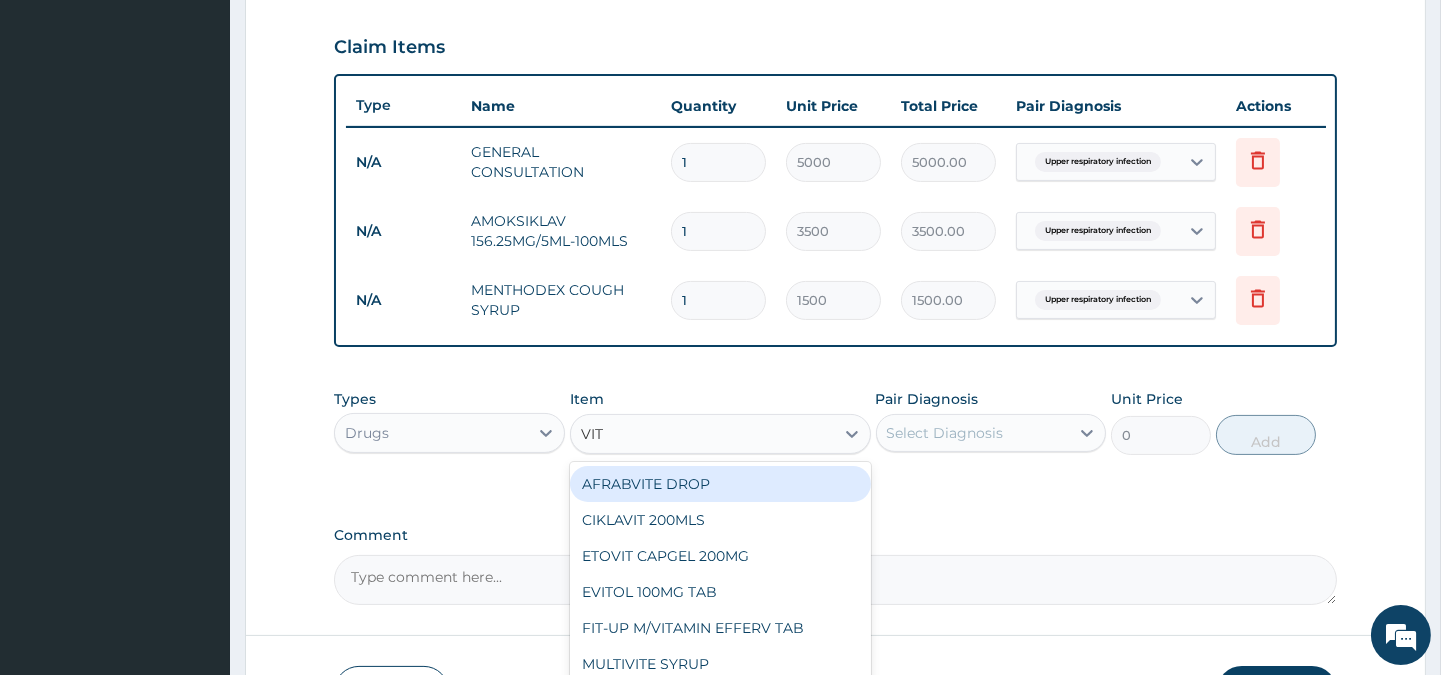 type on "VIT." 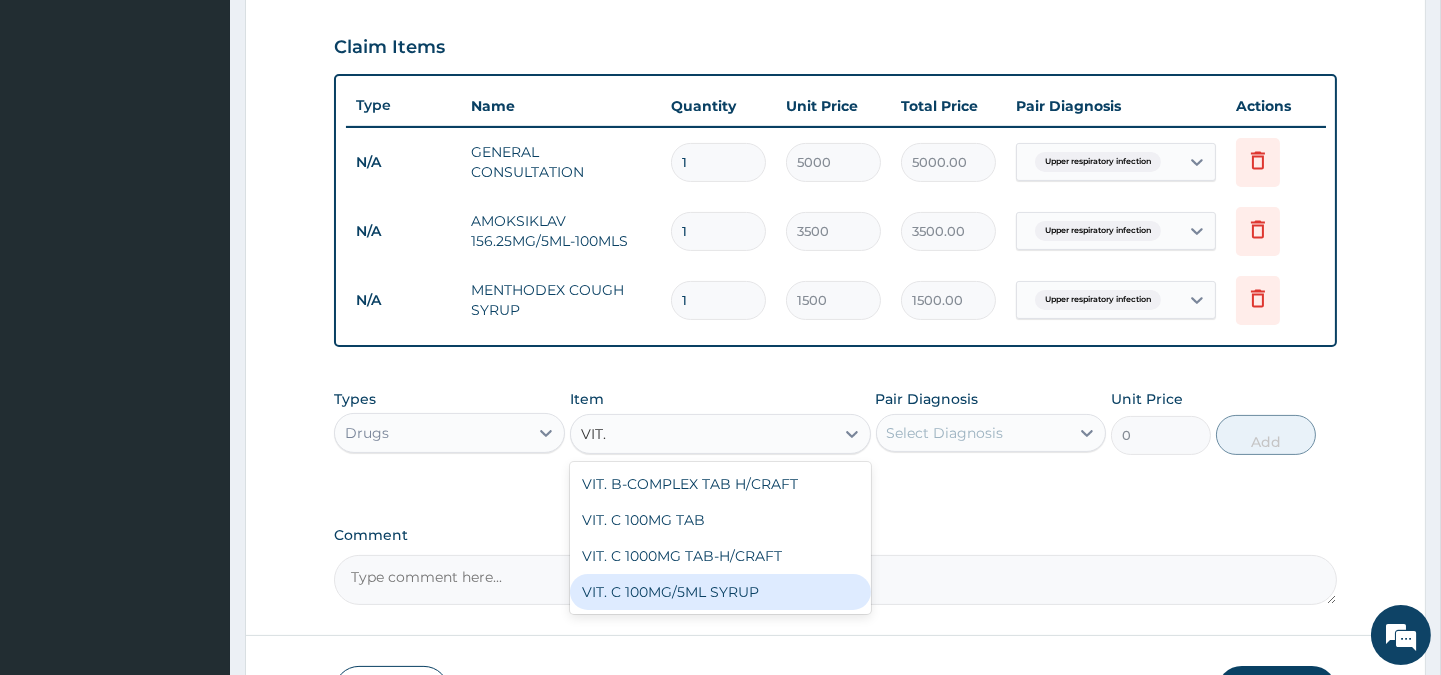 click on "VIT. C 100MG/5ML SYRUP" at bounding box center (720, 592) 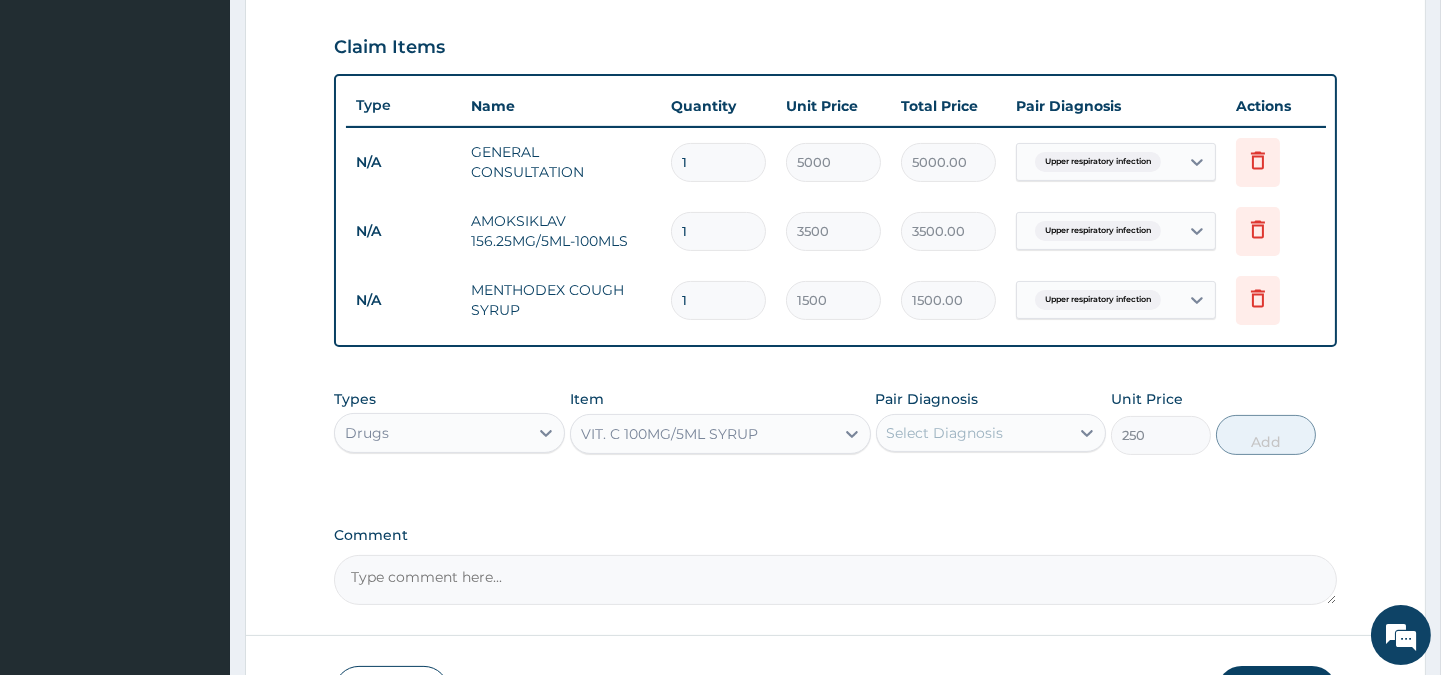 click on "Select Diagnosis" at bounding box center (973, 433) 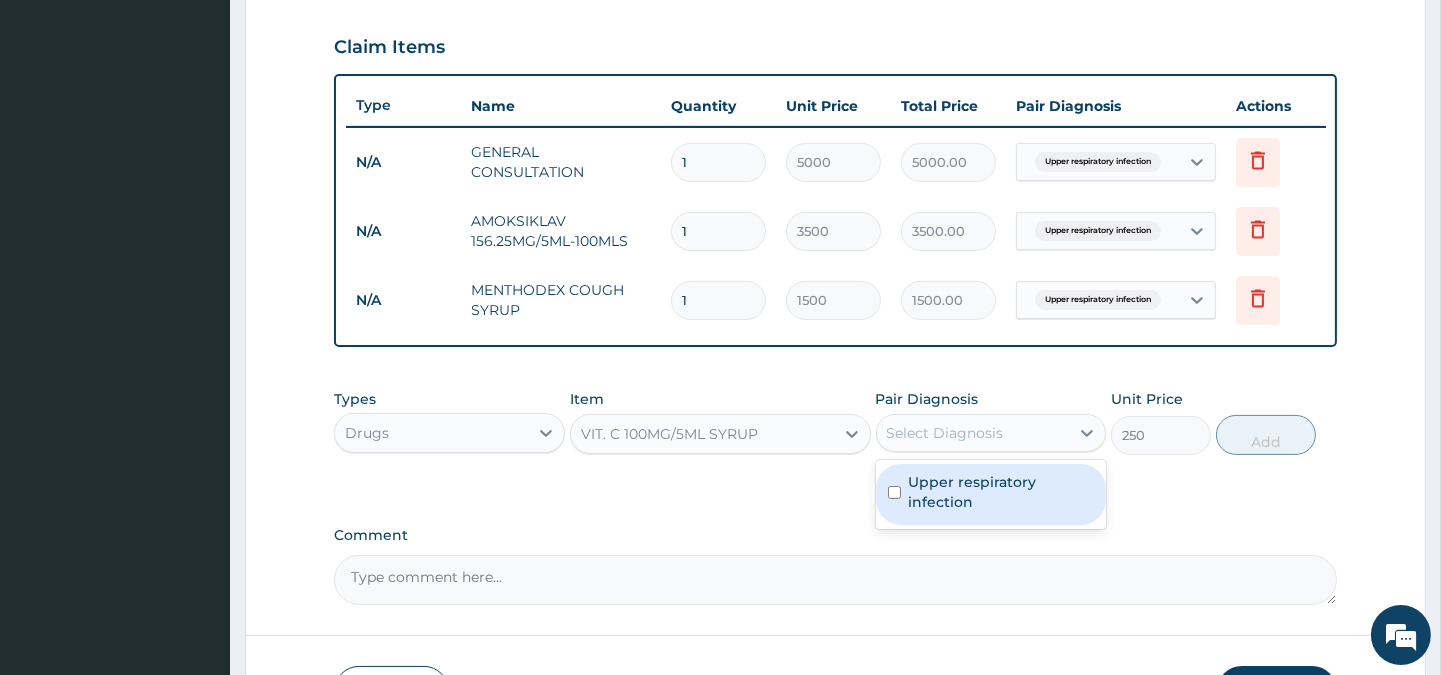 click on "Upper respiratory infection" at bounding box center [1001, 492] 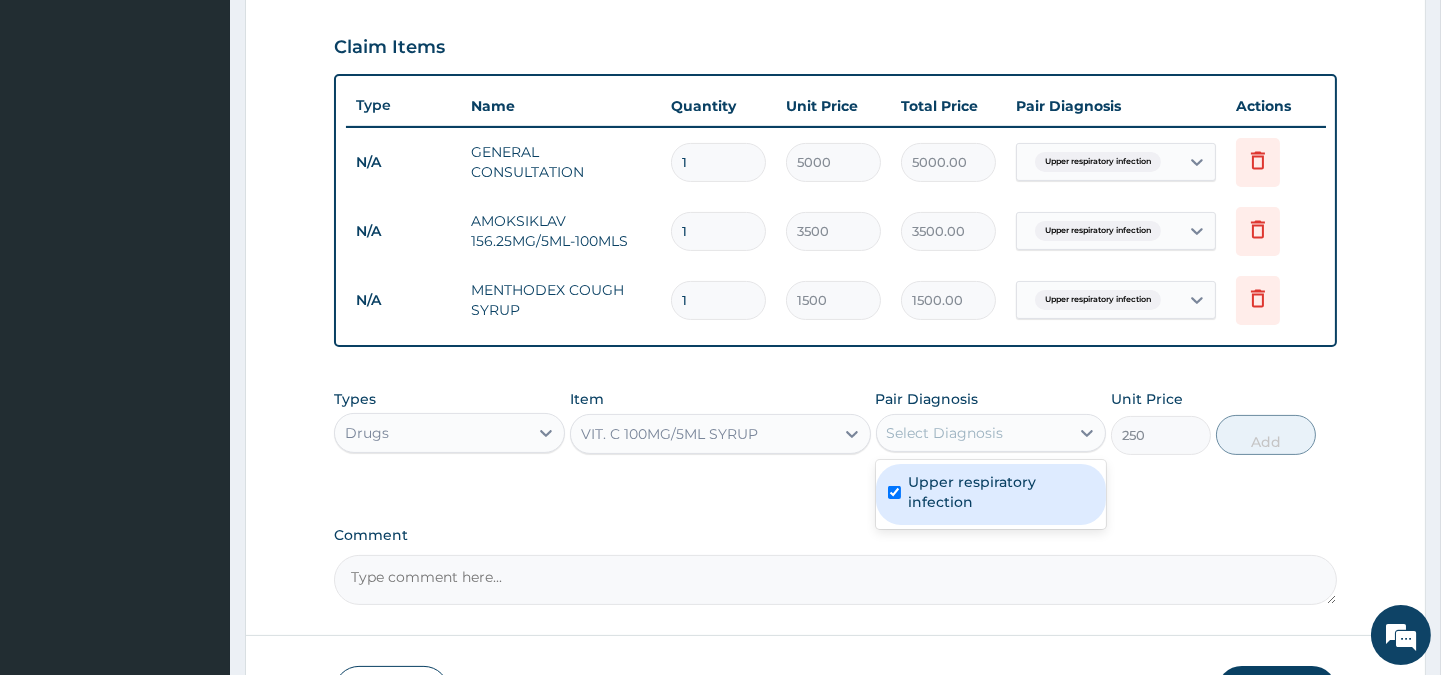 checkbox on "true" 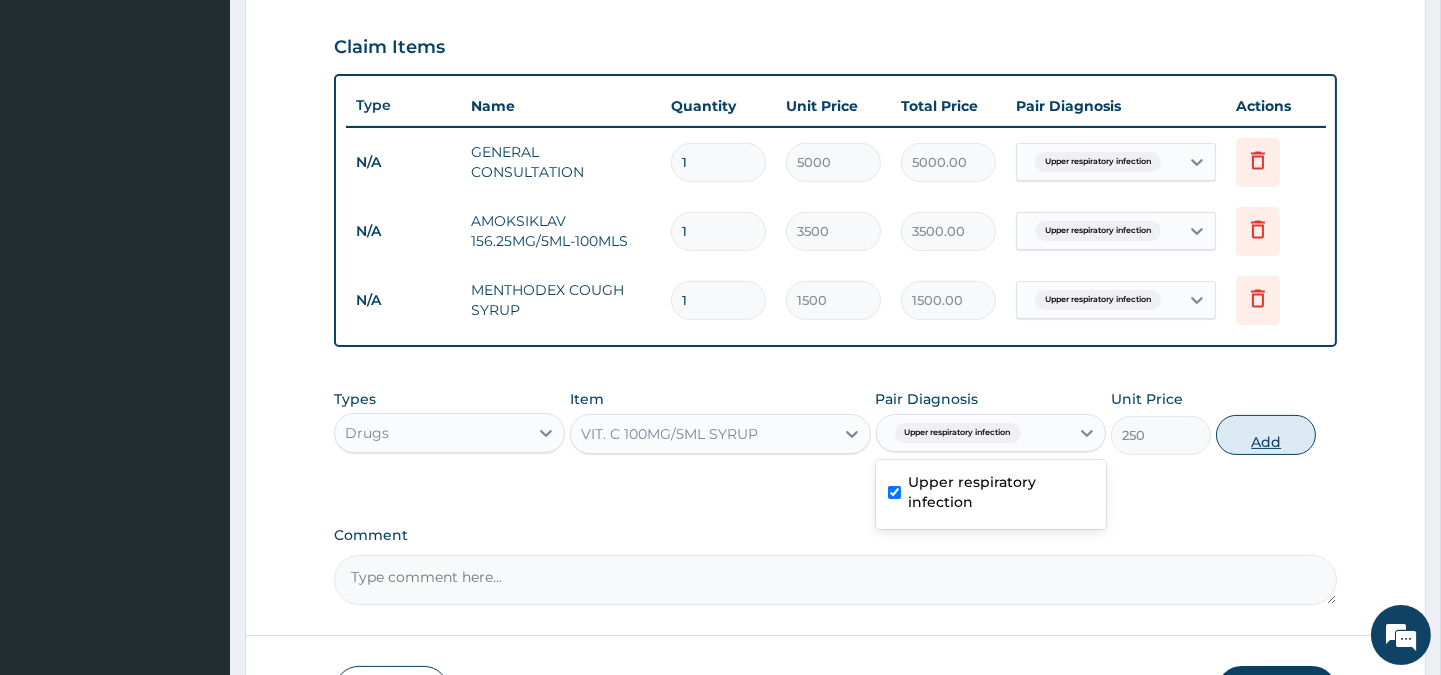click on "Add" at bounding box center [1266, 435] 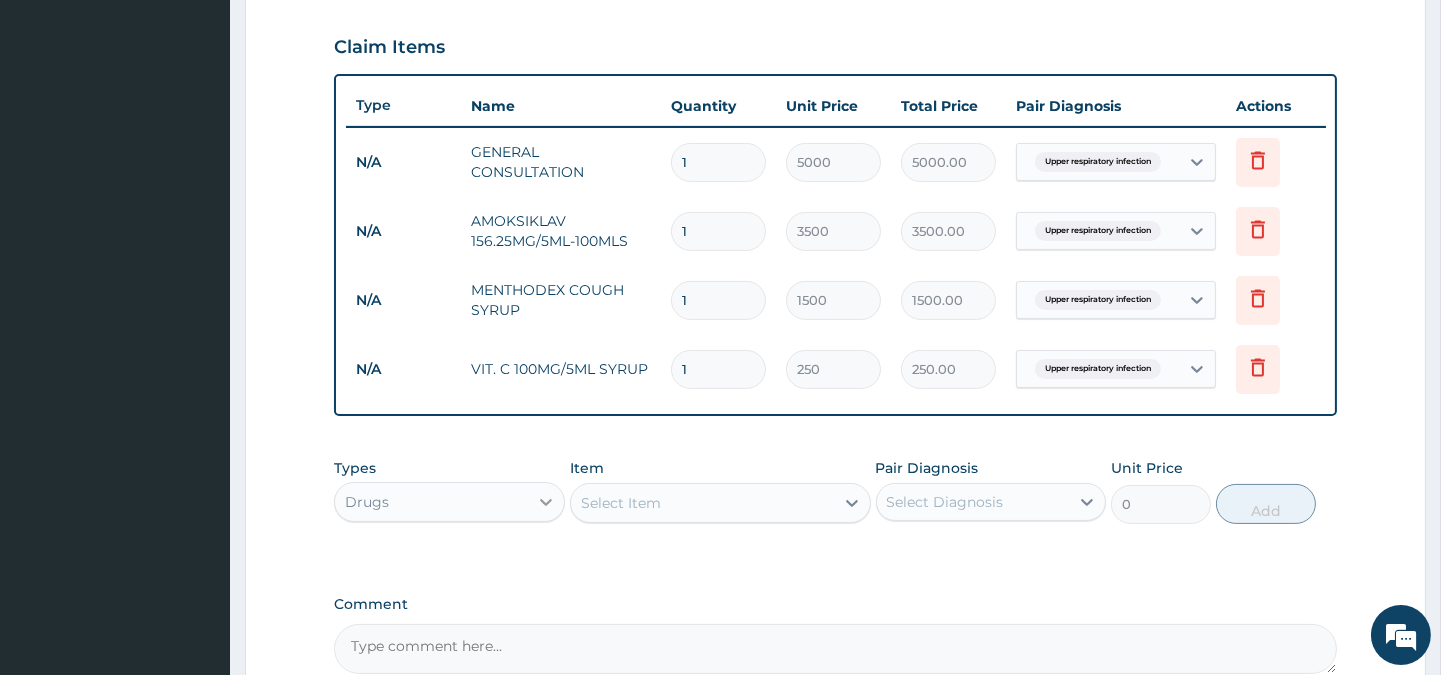 scroll, scrollTop: 878, scrollLeft: 0, axis: vertical 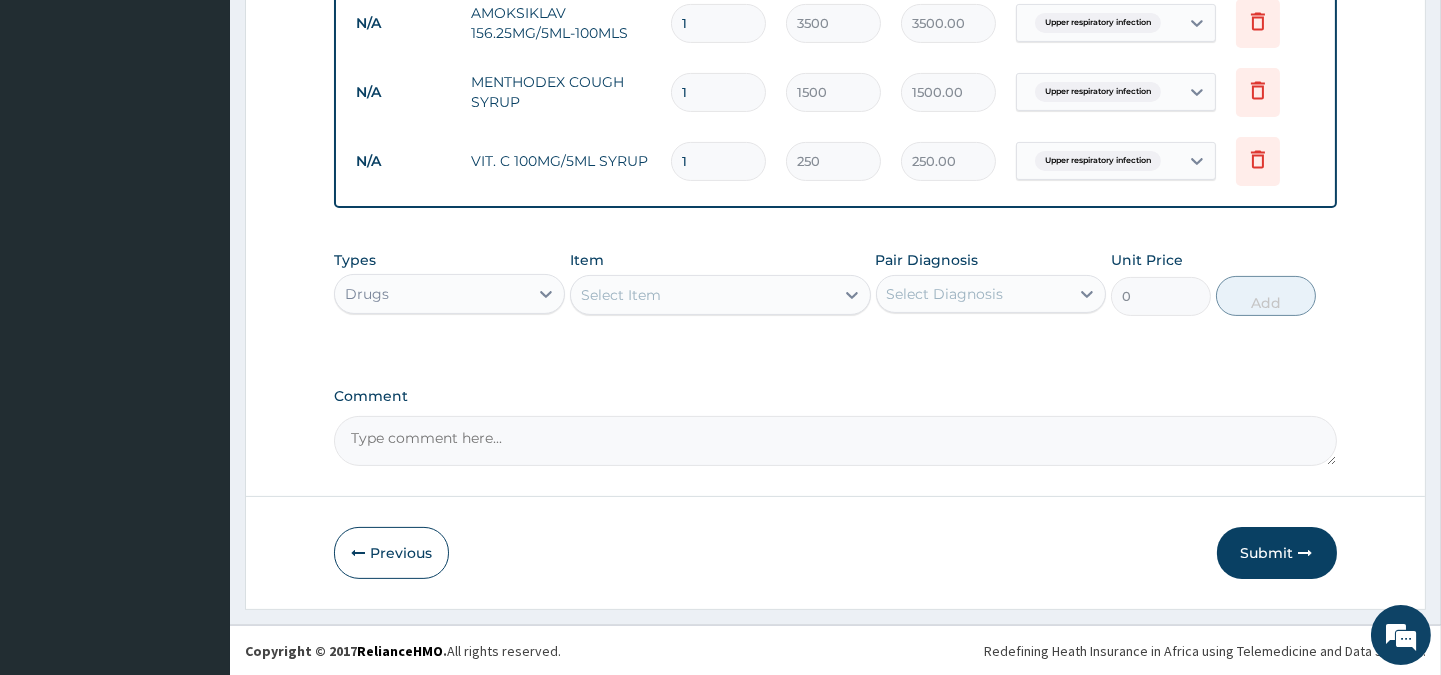 click on "Select Item P" at bounding box center (720, 295) 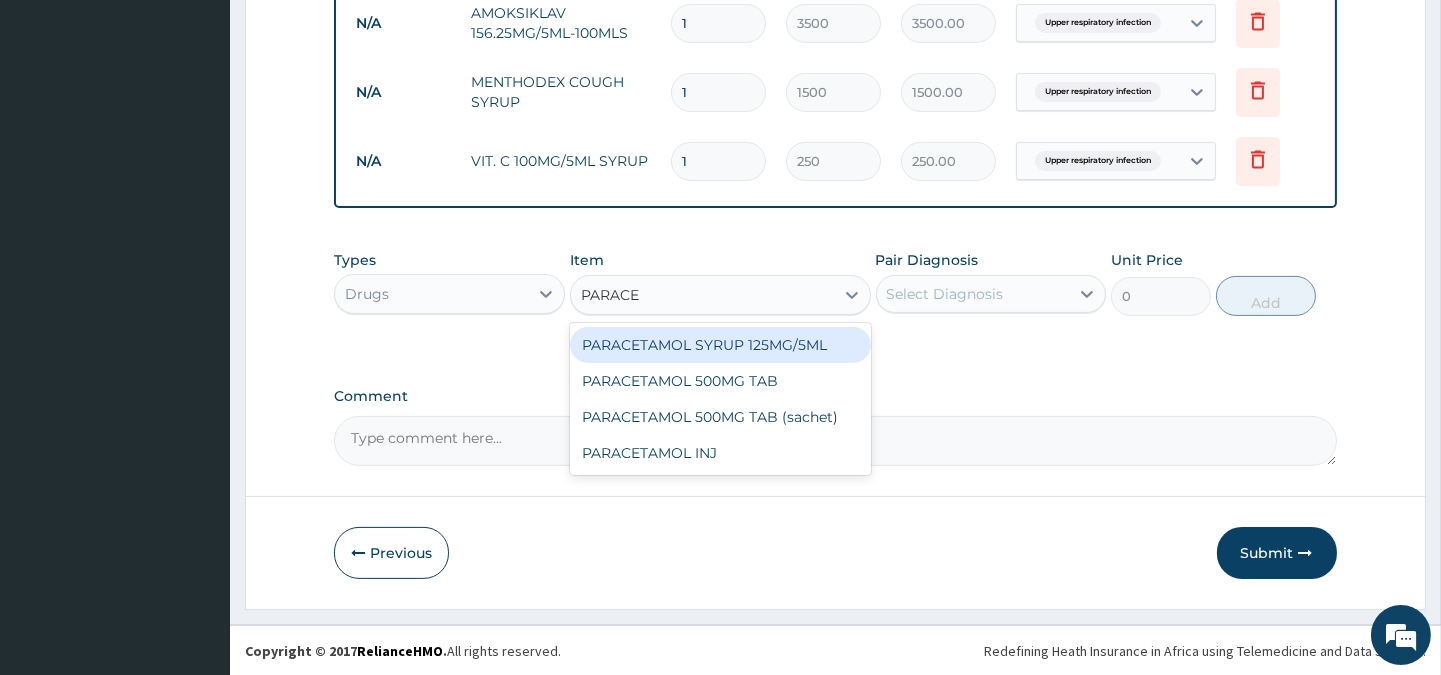 type on "PARACET" 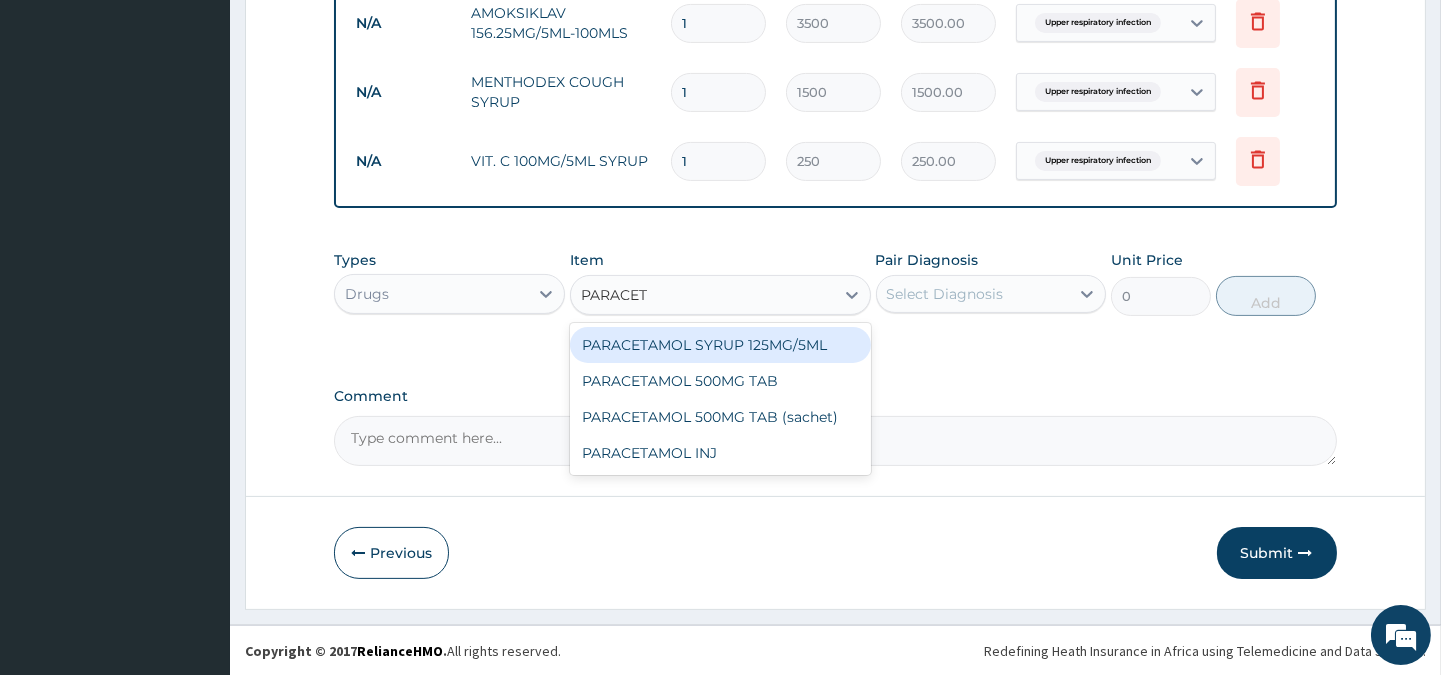 click on "PARACETAMOL SYRUP 125MG/5ML" at bounding box center (720, 345) 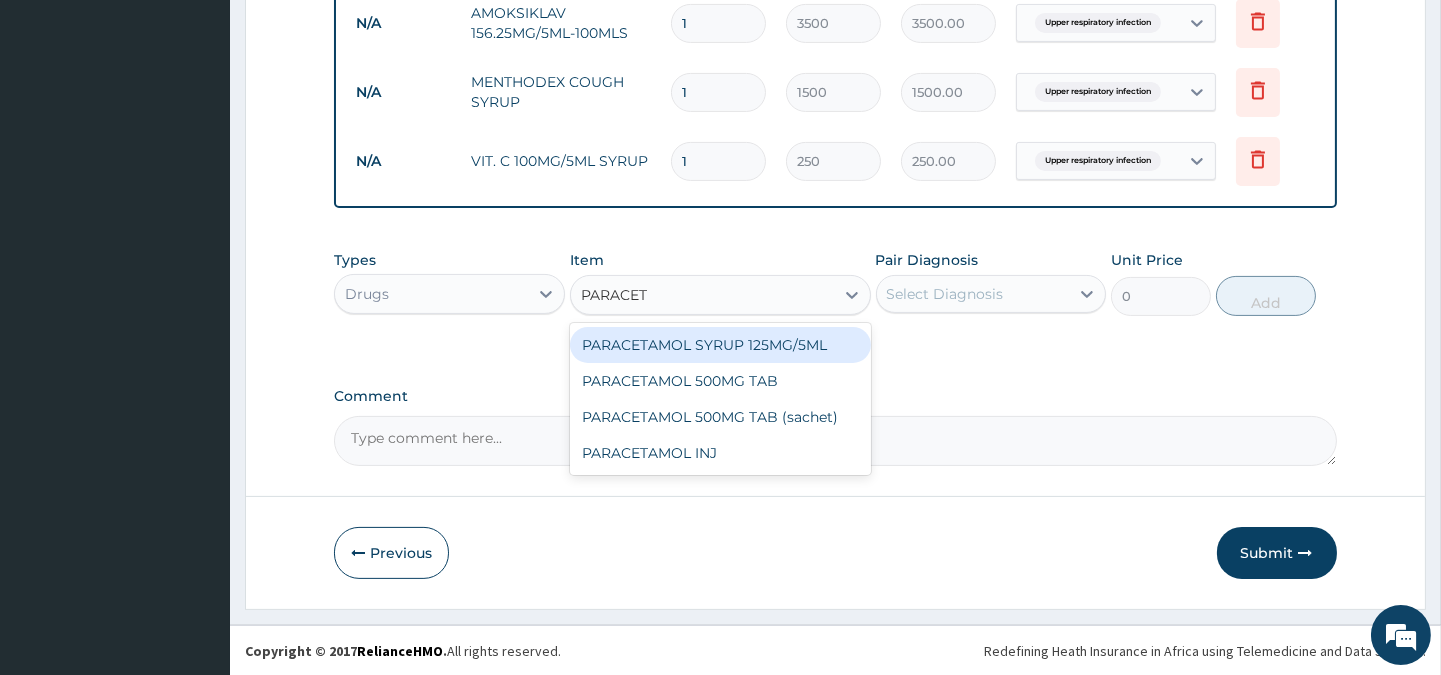 type 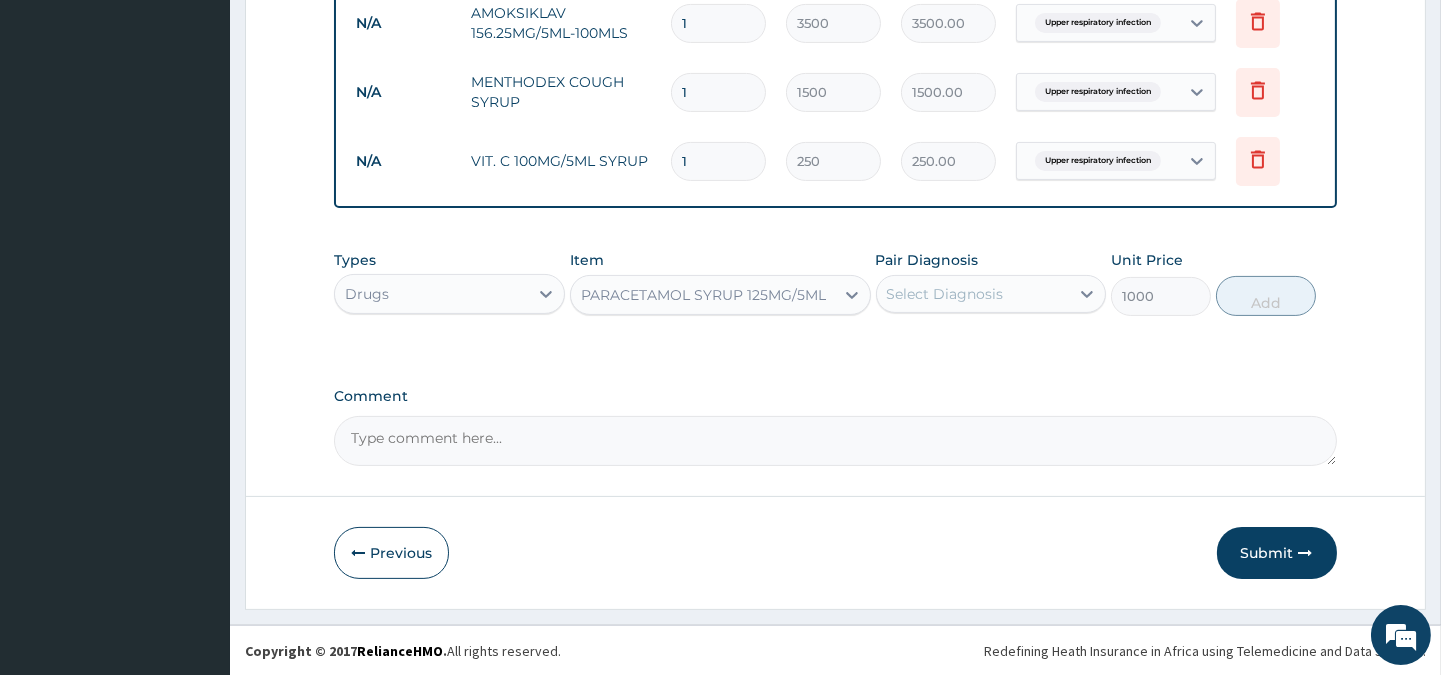 click on "Select Diagnosis" at bounding box center (973, 294) 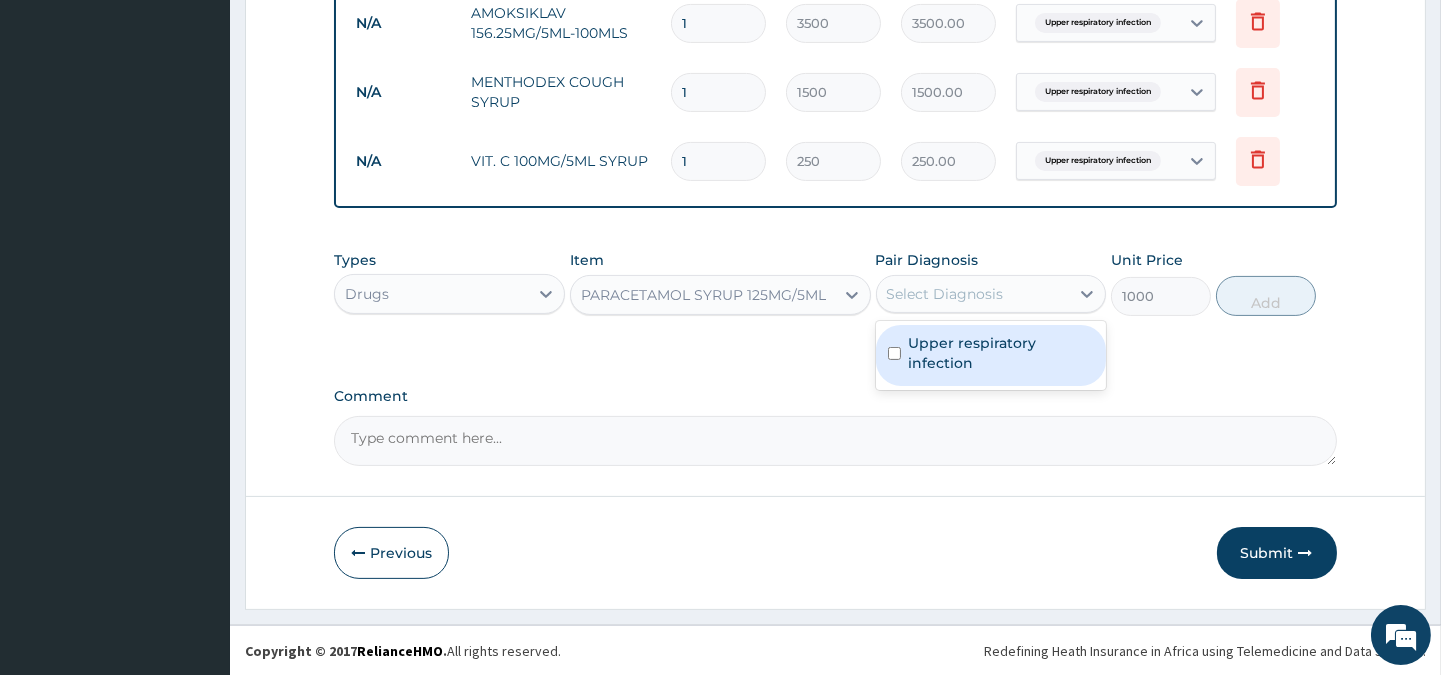click on "Upper respiratory infection" at bounding box center (1001, 353) 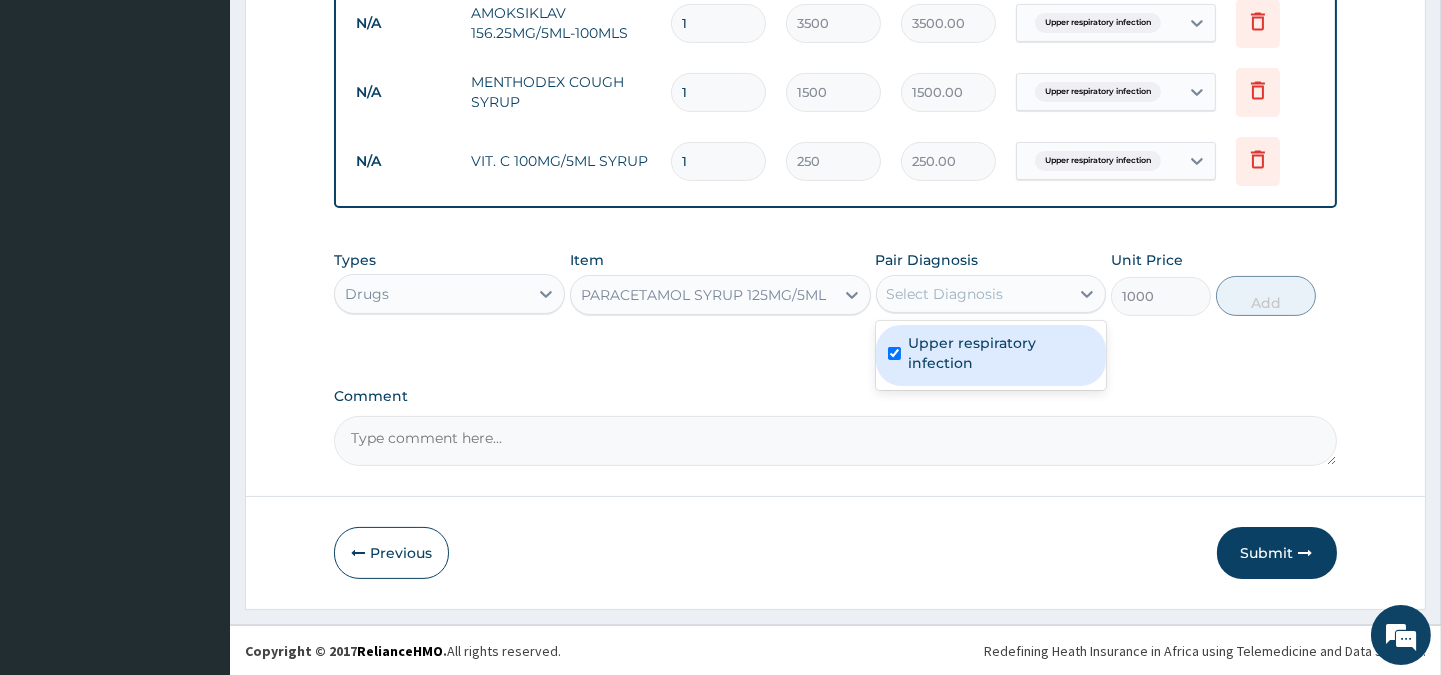 checkbox on "true" 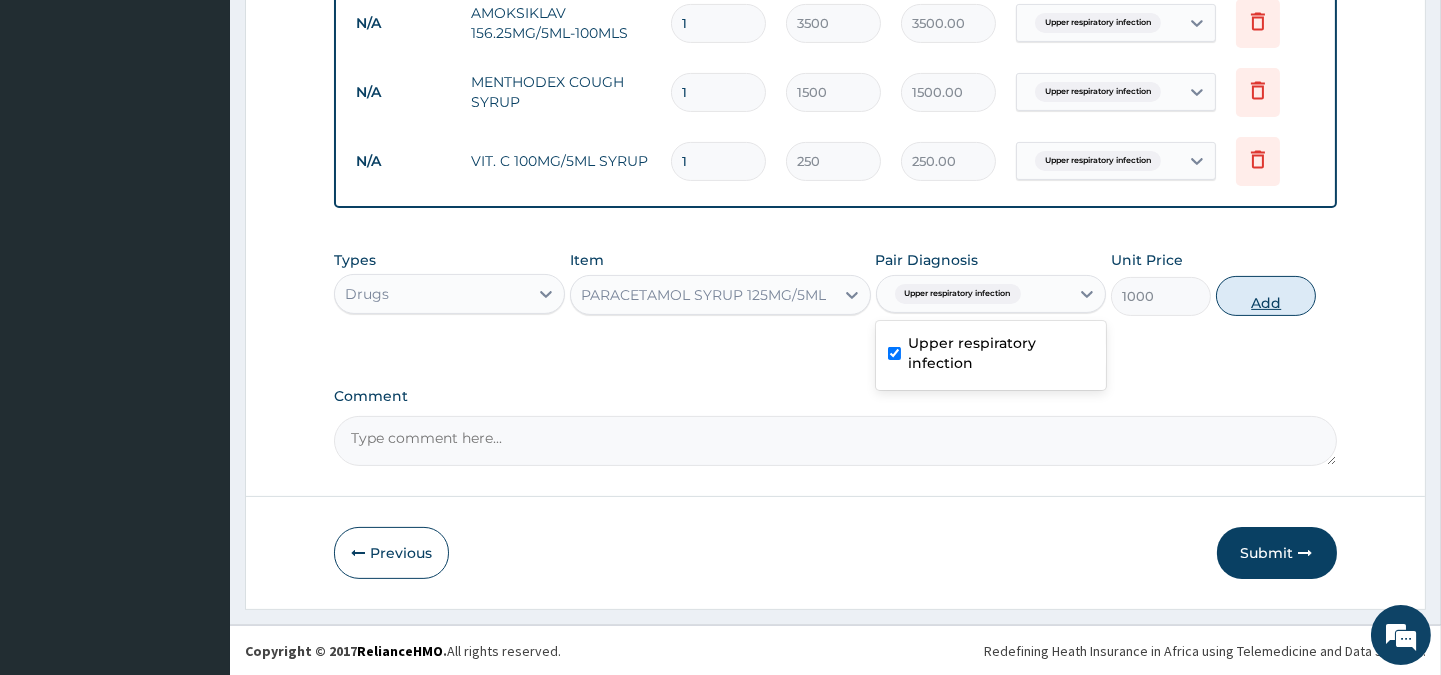 click on "Add" at bounding box center (1266, 296) 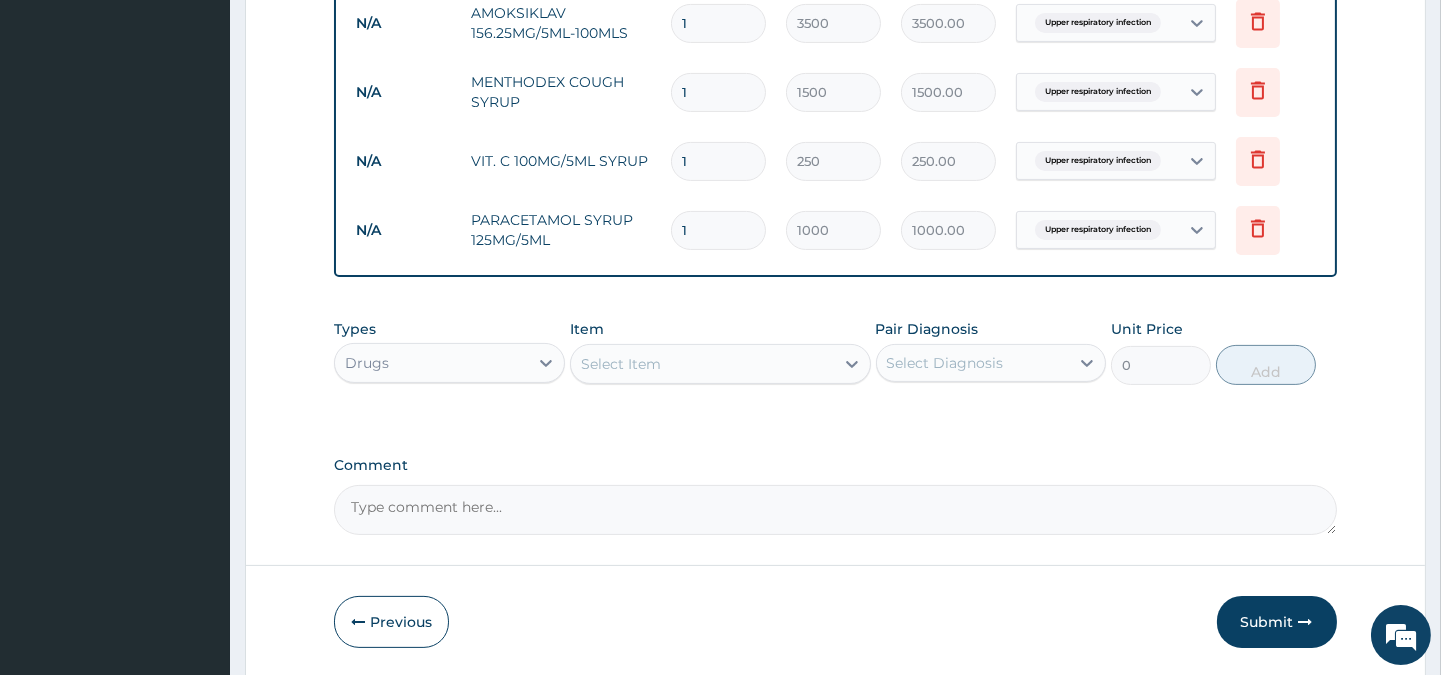 click on "Select Item" at bounding box center (702, 364) 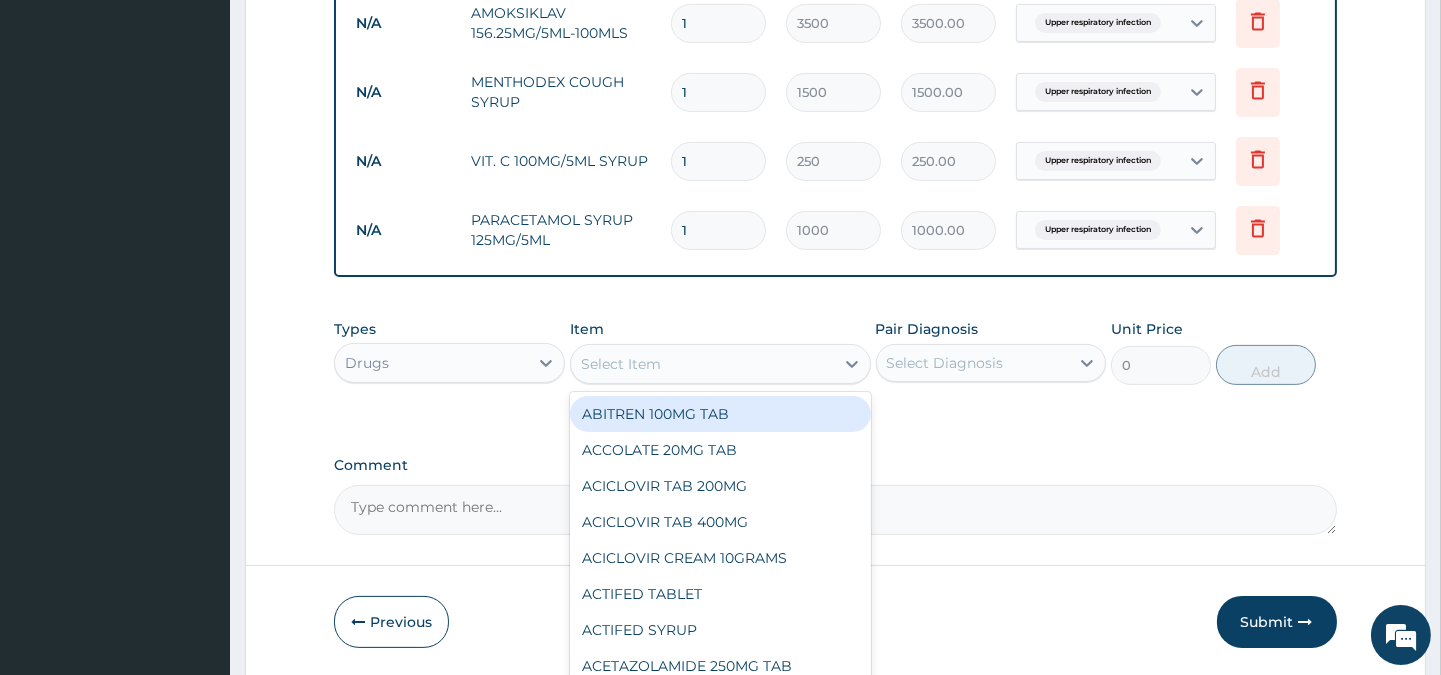 scroll, scrollTop: 947, scrollLeft: 0, axis: vertical 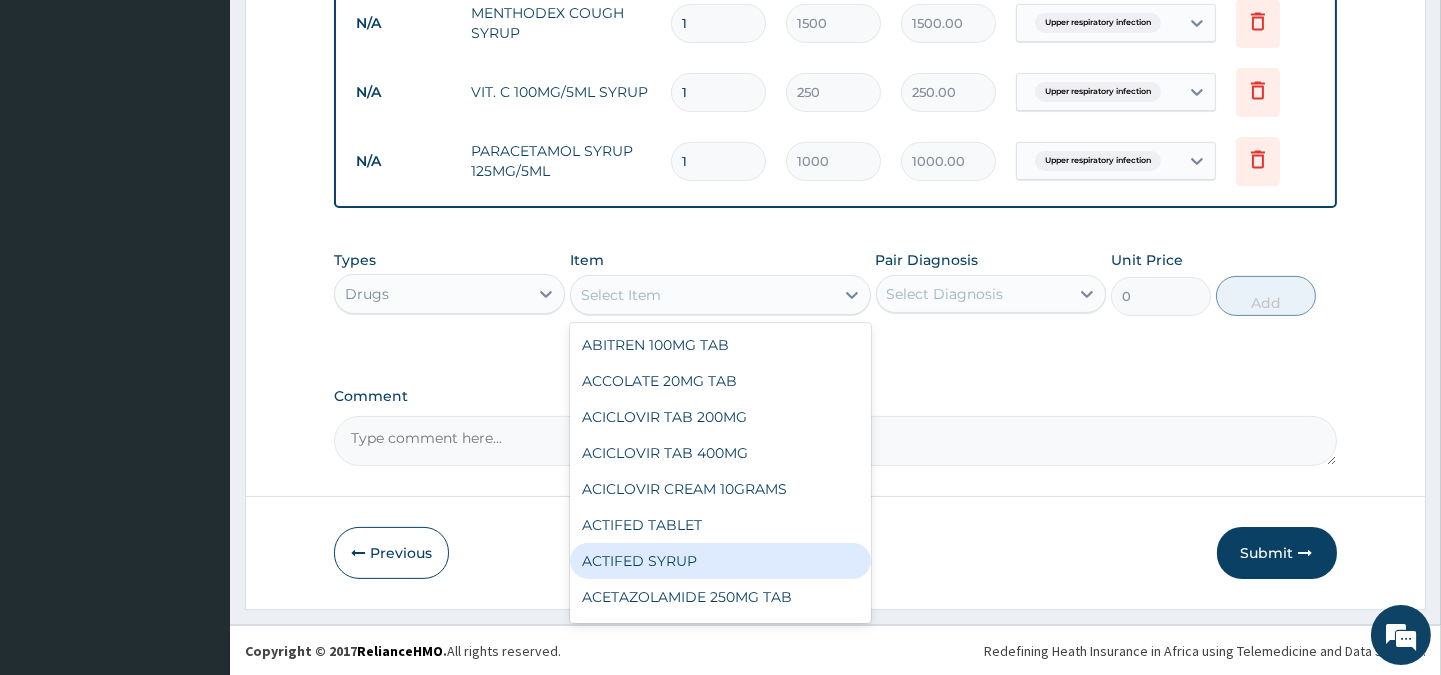 click on "ACTIFED SYRUP" at bounding box center (720, 561) 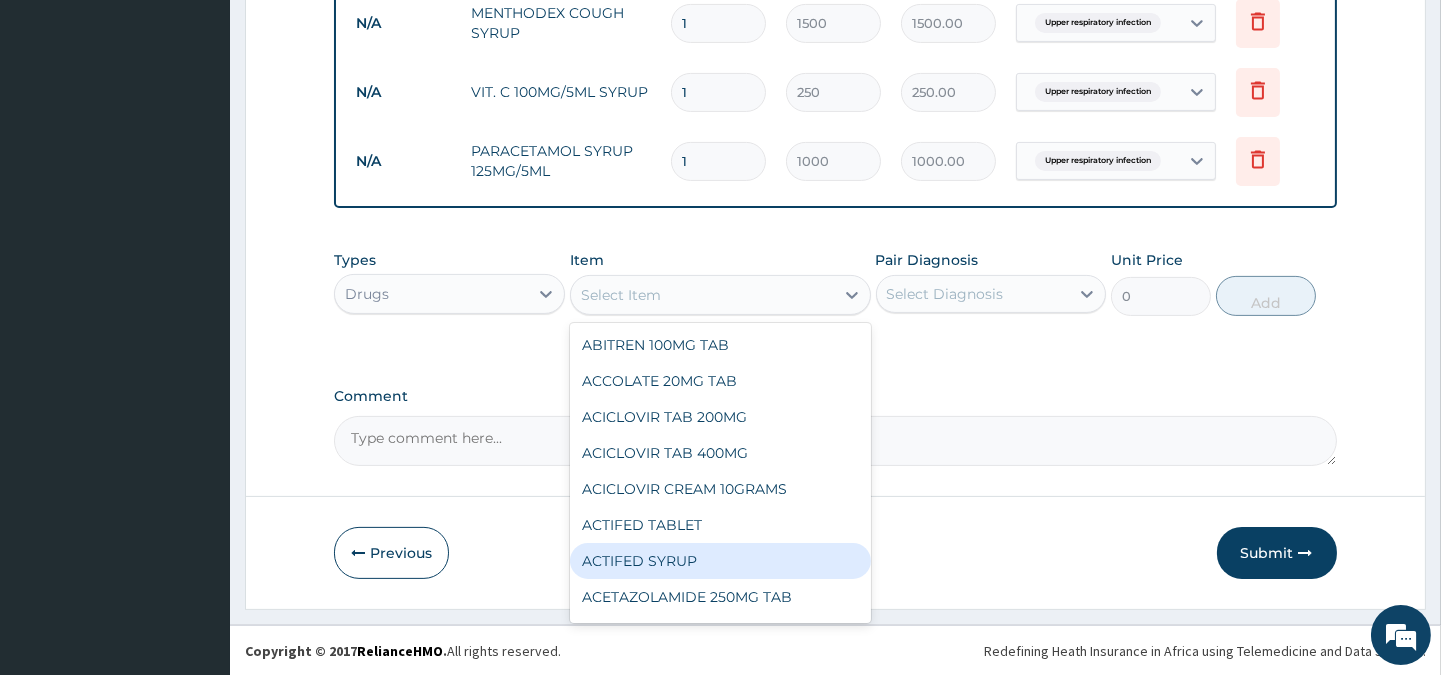 type on "5000" 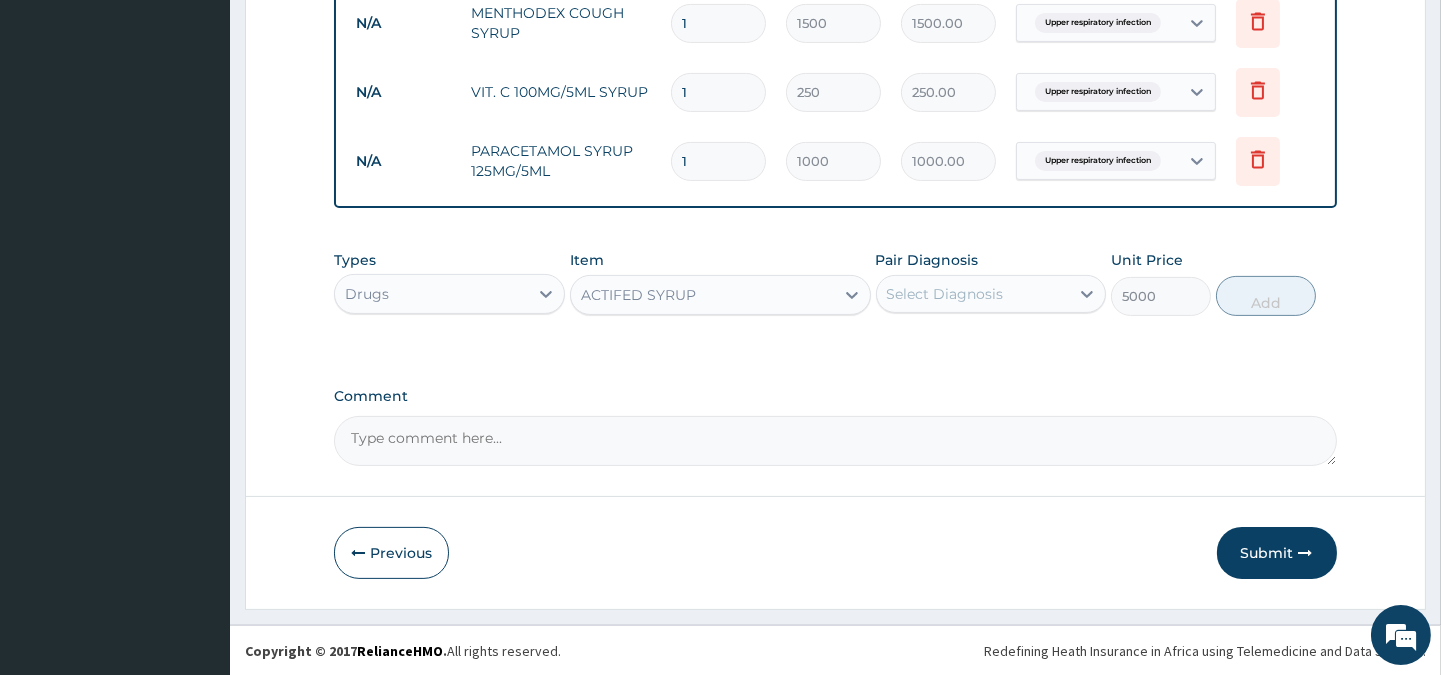 click on "Select Diagnosis" at bounding box center (945, 294) 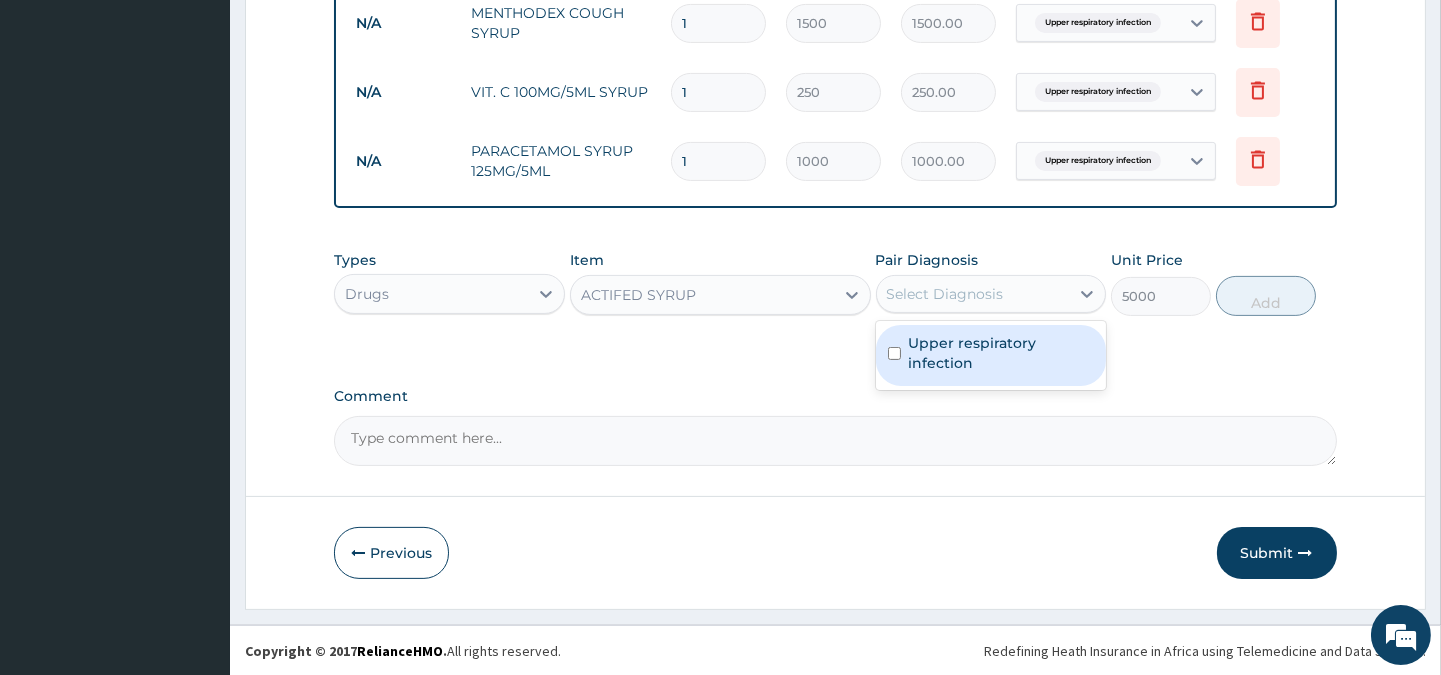 click on "Upper respiratory infection" at bounding box center [1001, 353] 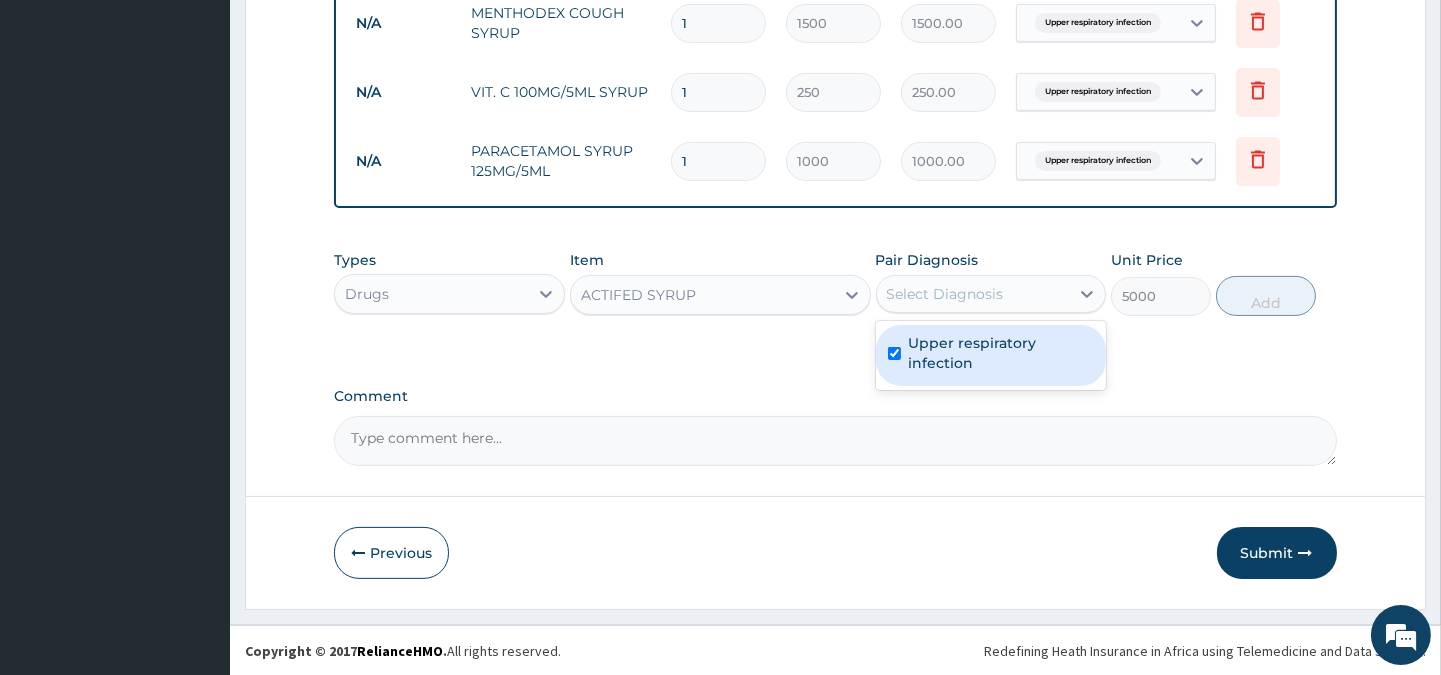 checkbox on "true" 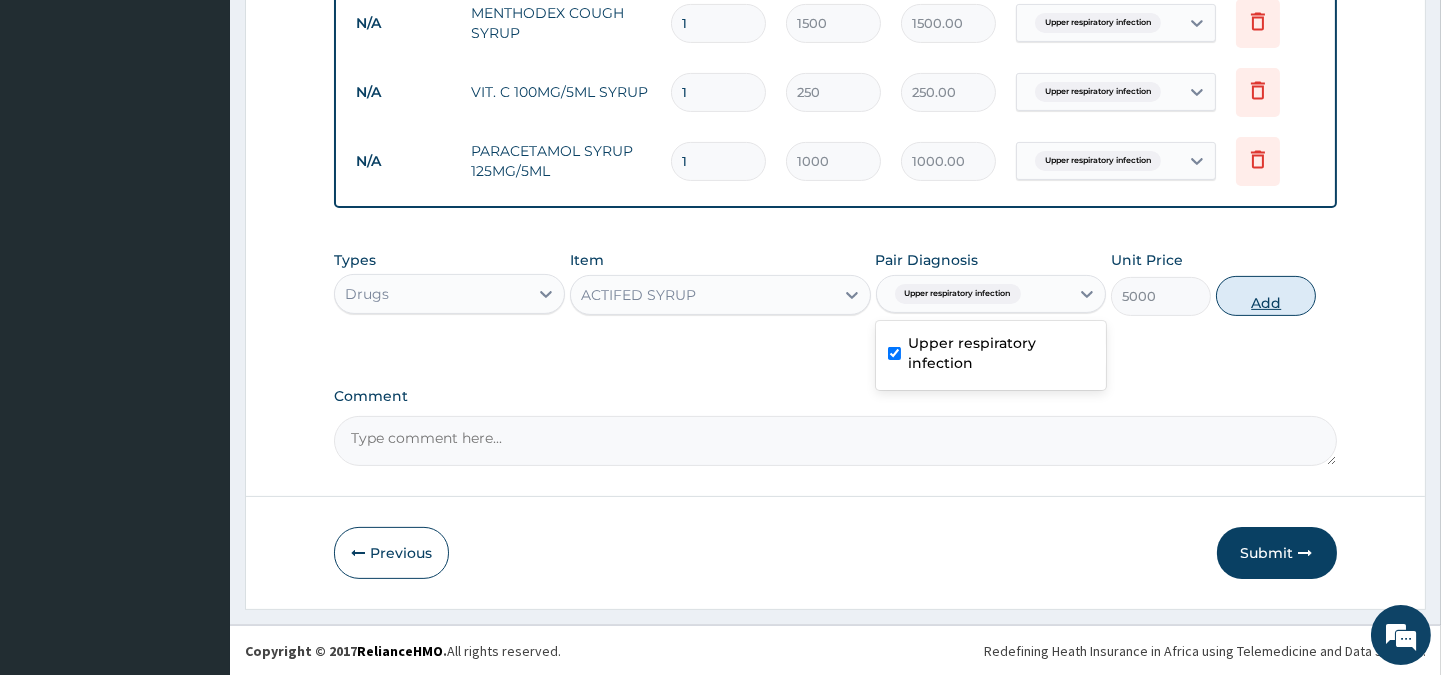 click on "Add" at bounding box center (1266, 296) 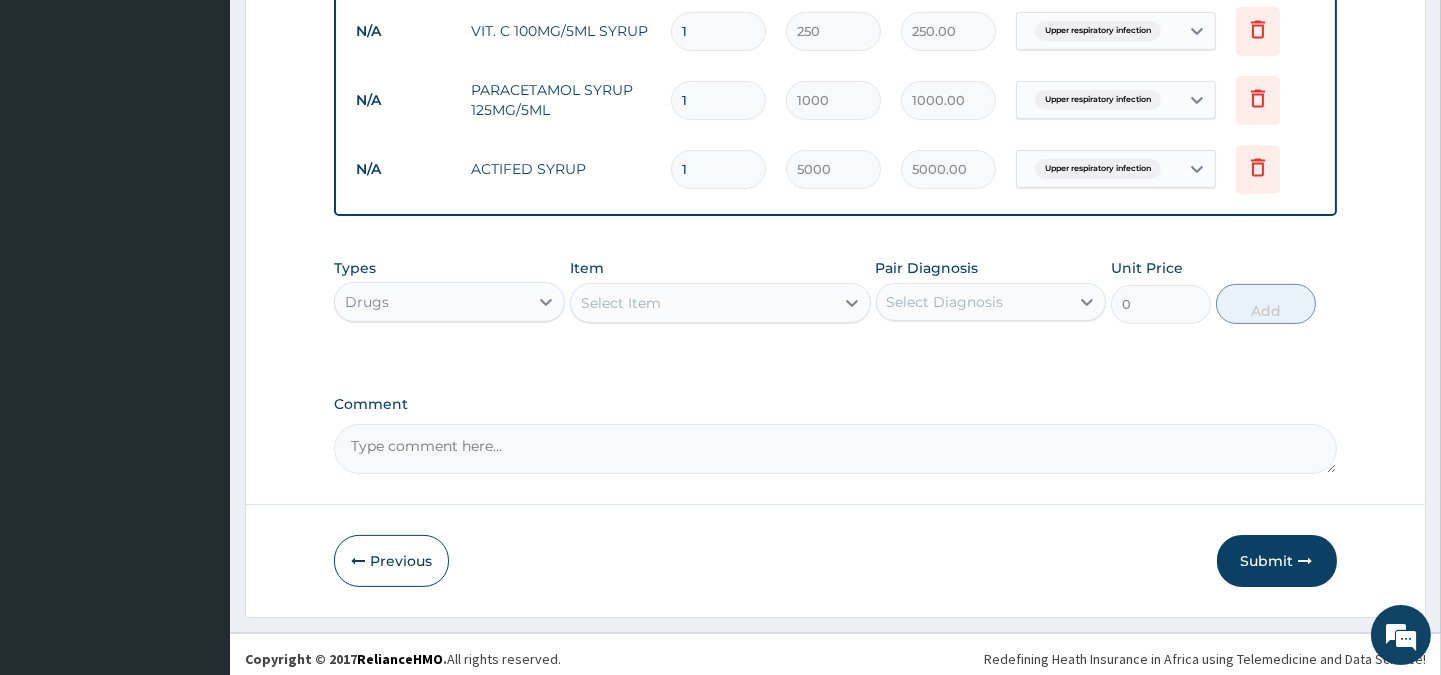 scroll, scrollTop: 1017, scrollLeft: 0, axis: vertical 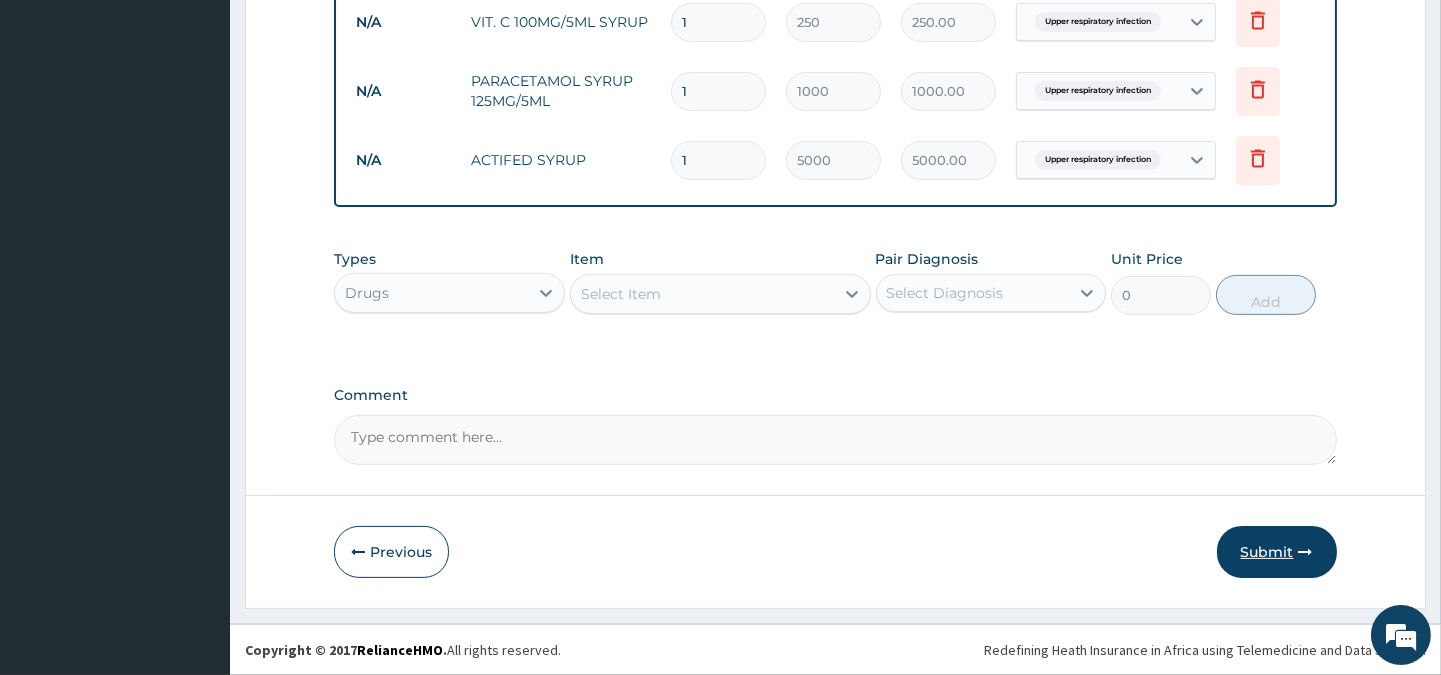 click on "Submit" at bounding box center [1277, 552] 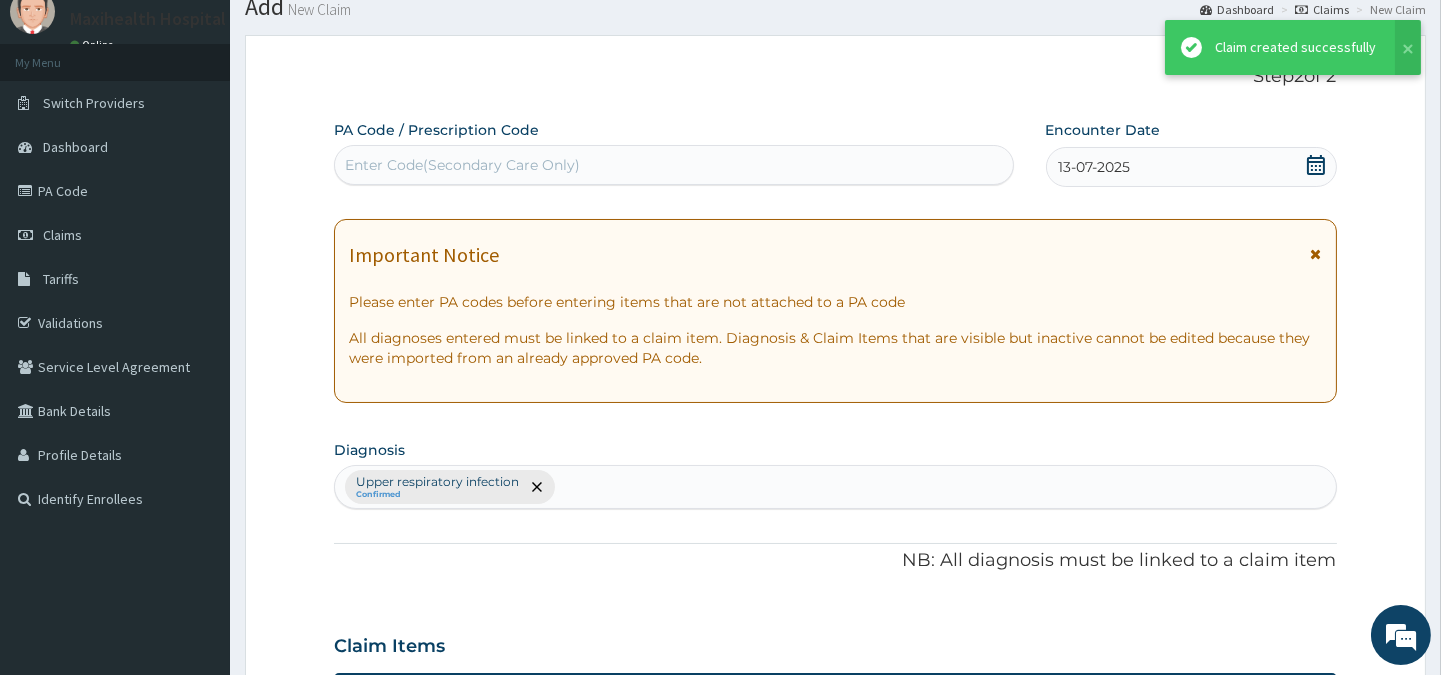 scroll, scrollTop: 1017, scrollLeft: 0, axis: vertical 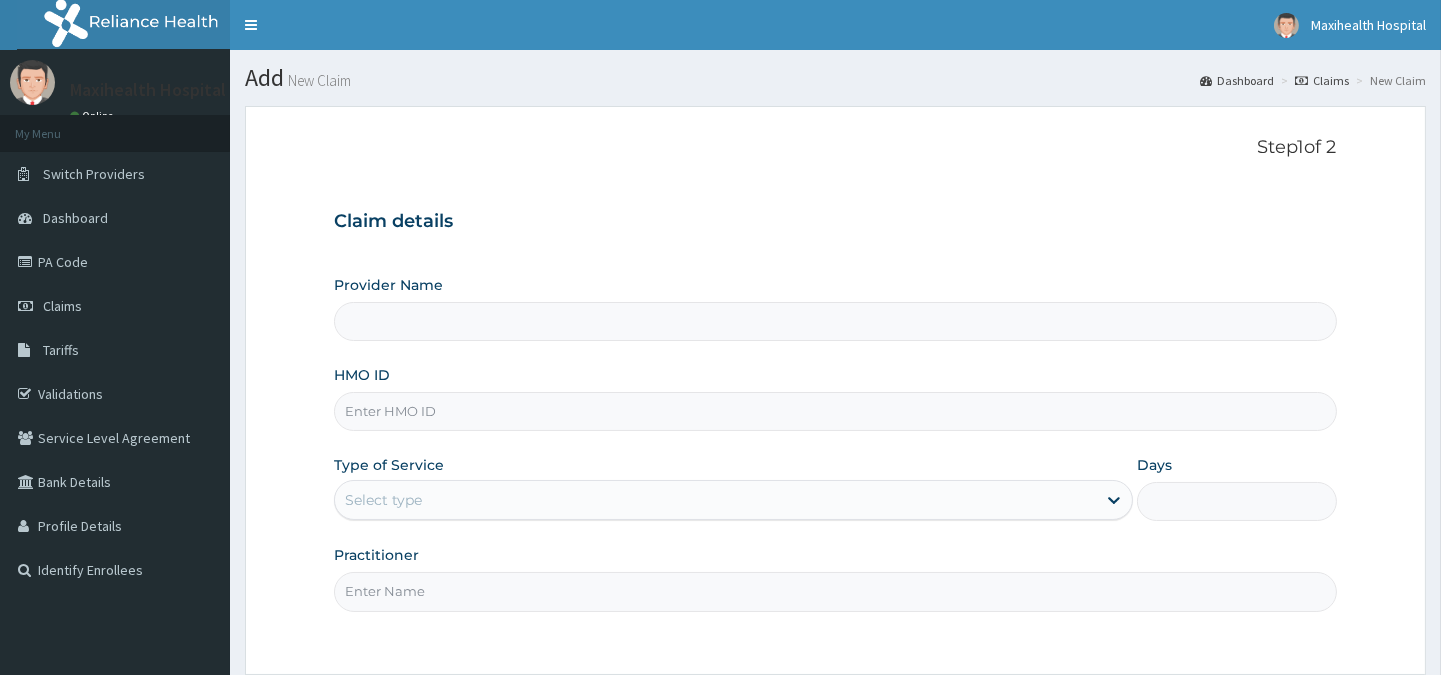 type on "MAXIHEALTH HOSPITAL" 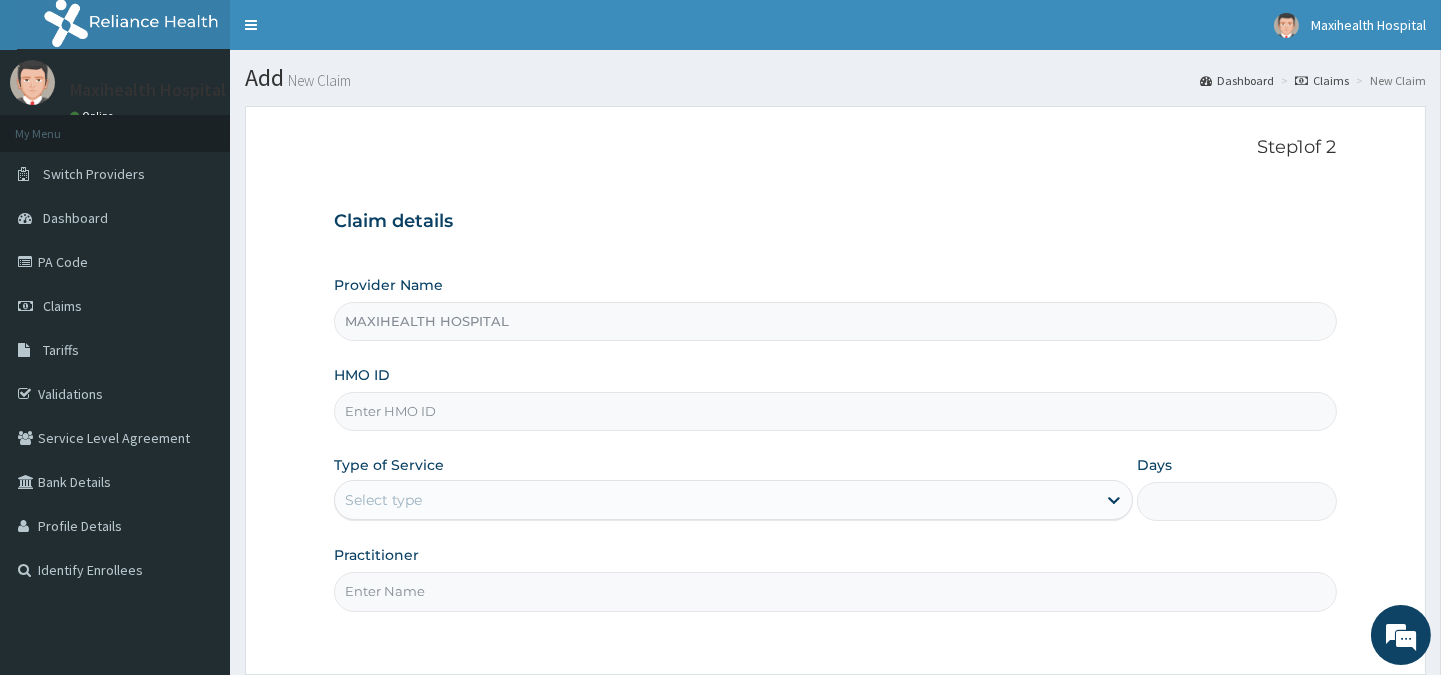 scroll, scrollTop: 0, scrollLeft: 0, axis: both 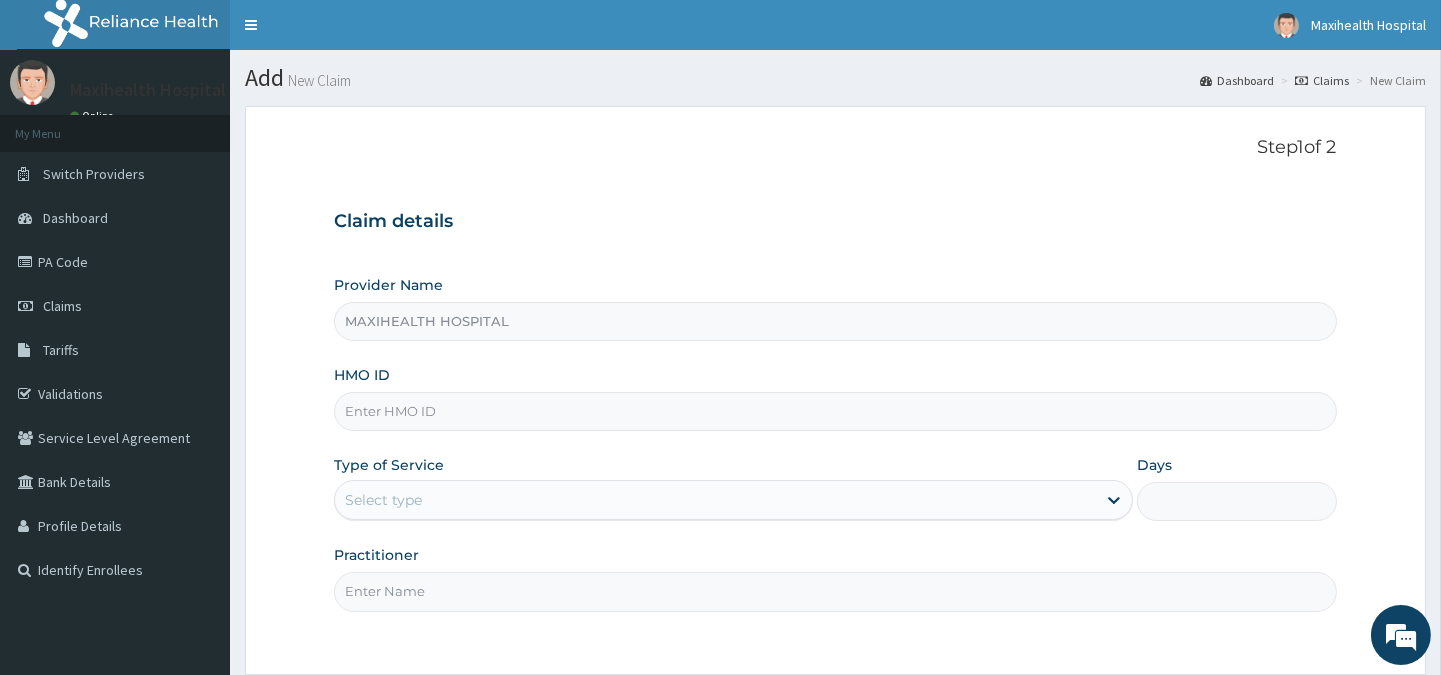 click on "HMO ID" at bounding box center [835, 411] 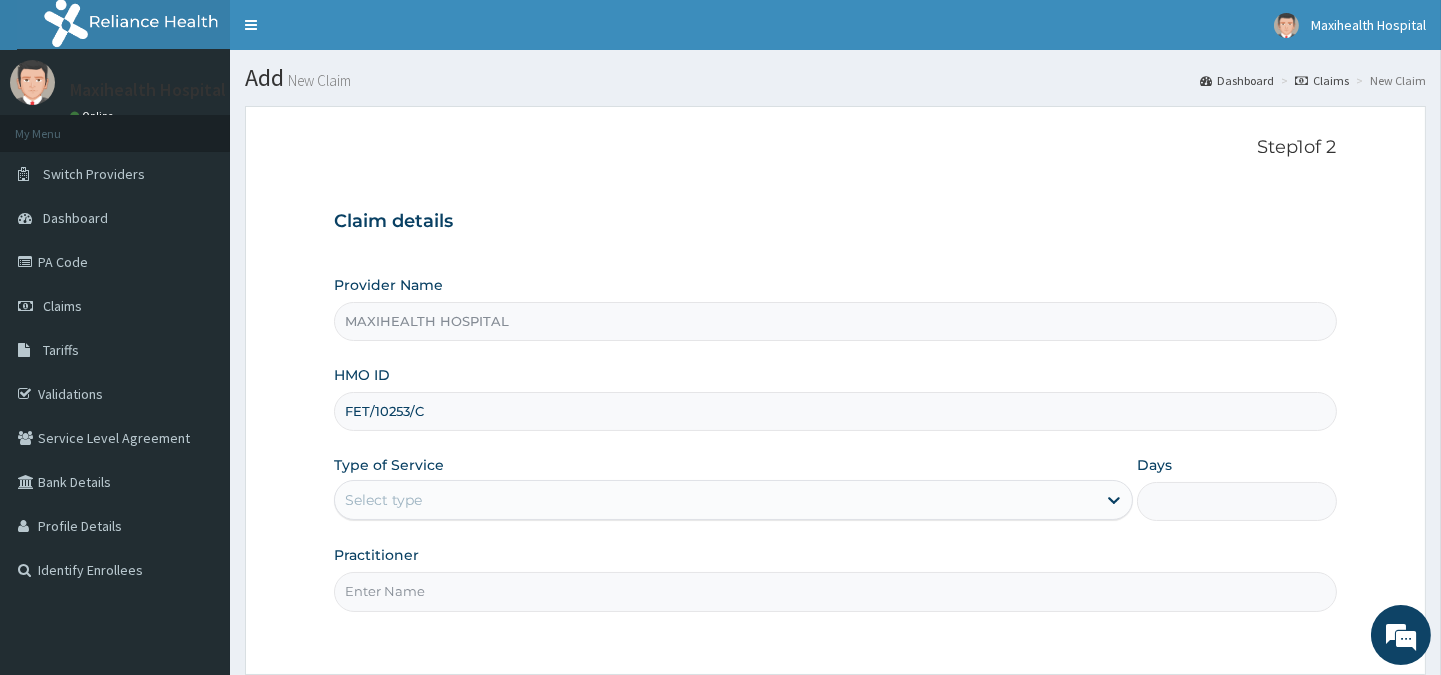 type on "FET/10253/C" 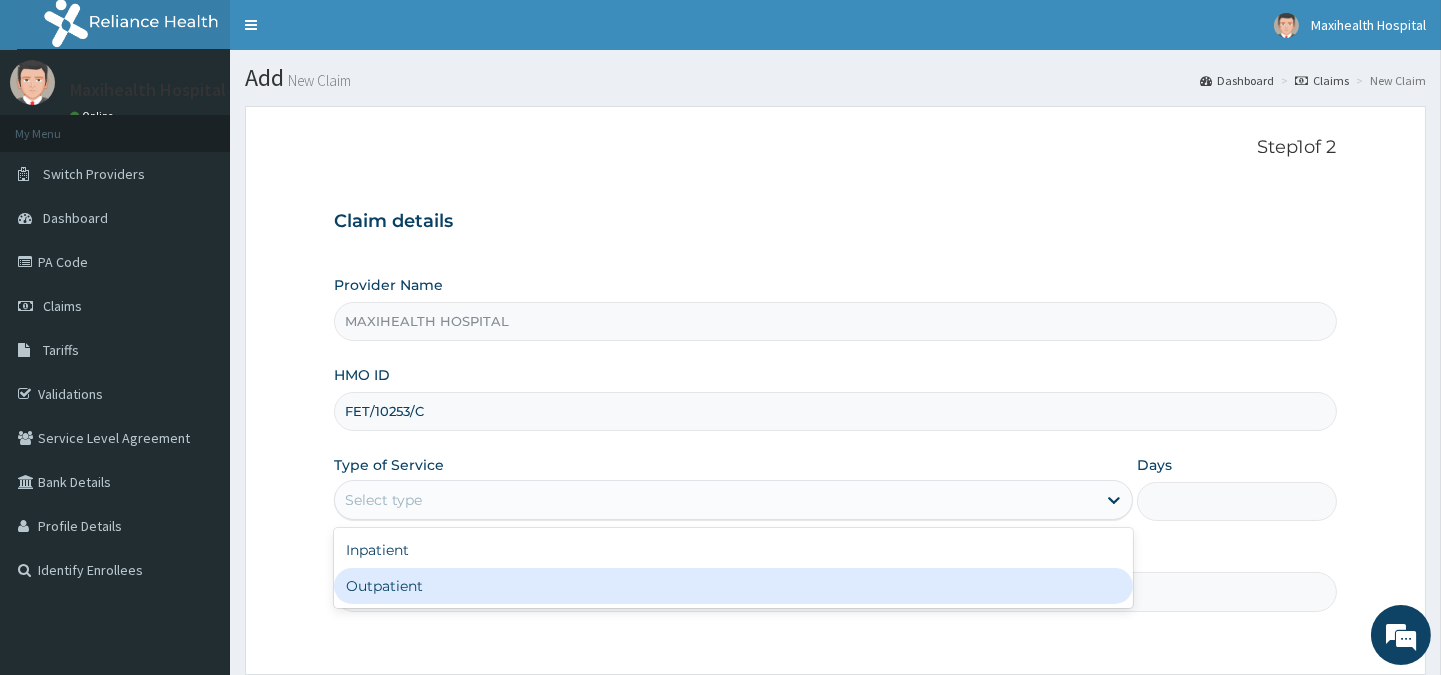 click on "Outpatient" at bounding box center (733, 586) 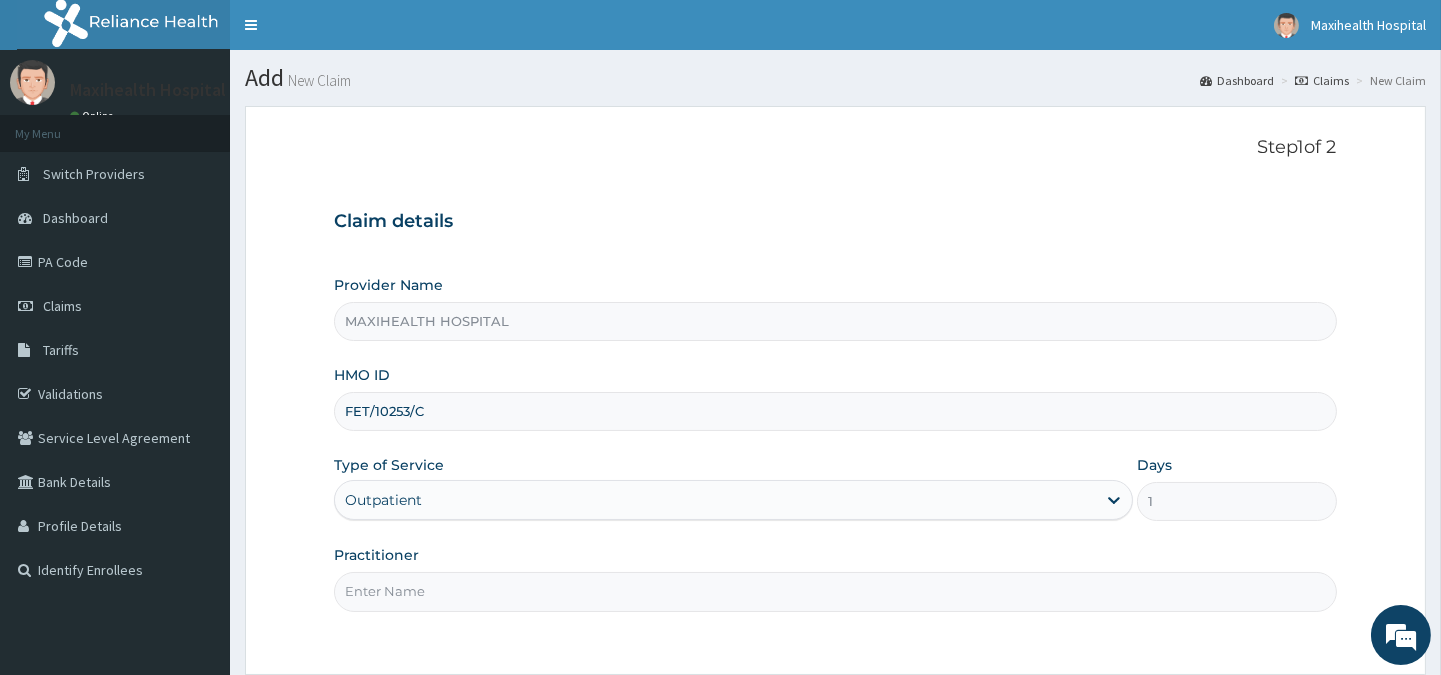 click on "Practitioner" at bounding box center [835, 591] 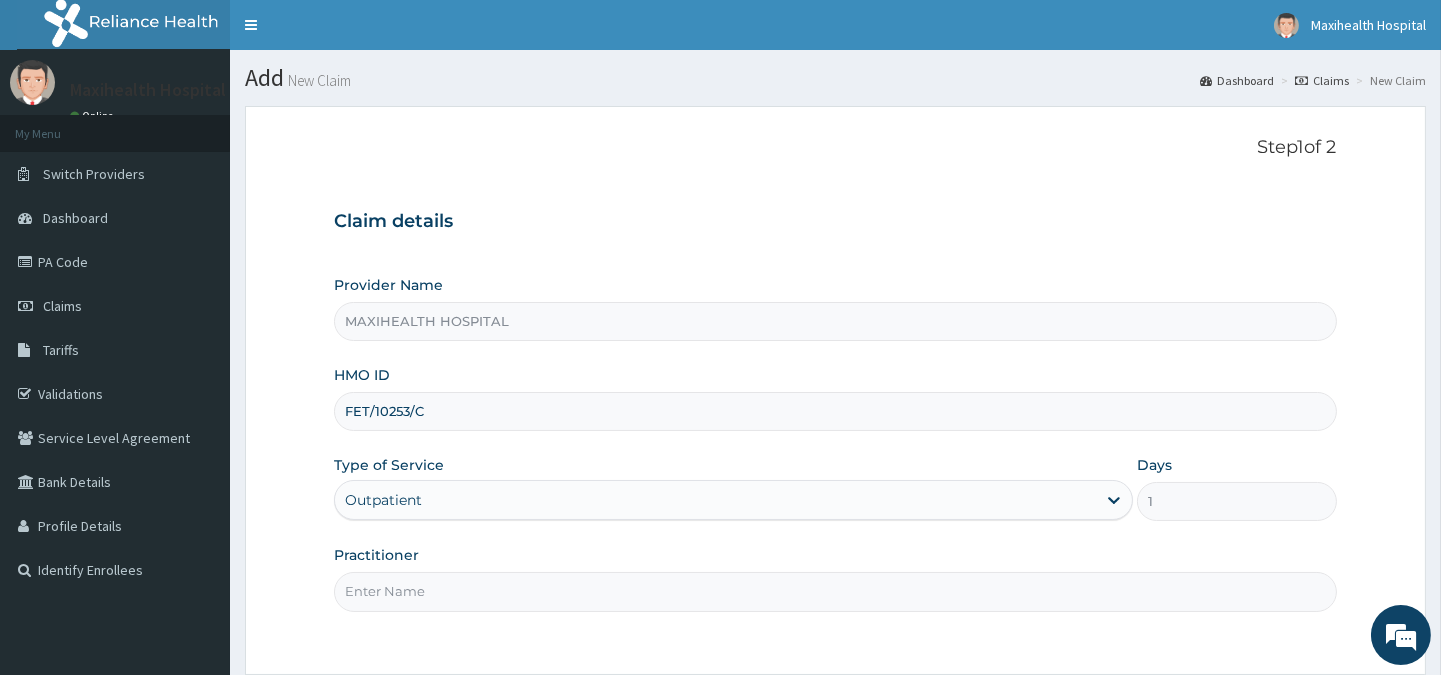type on "A" 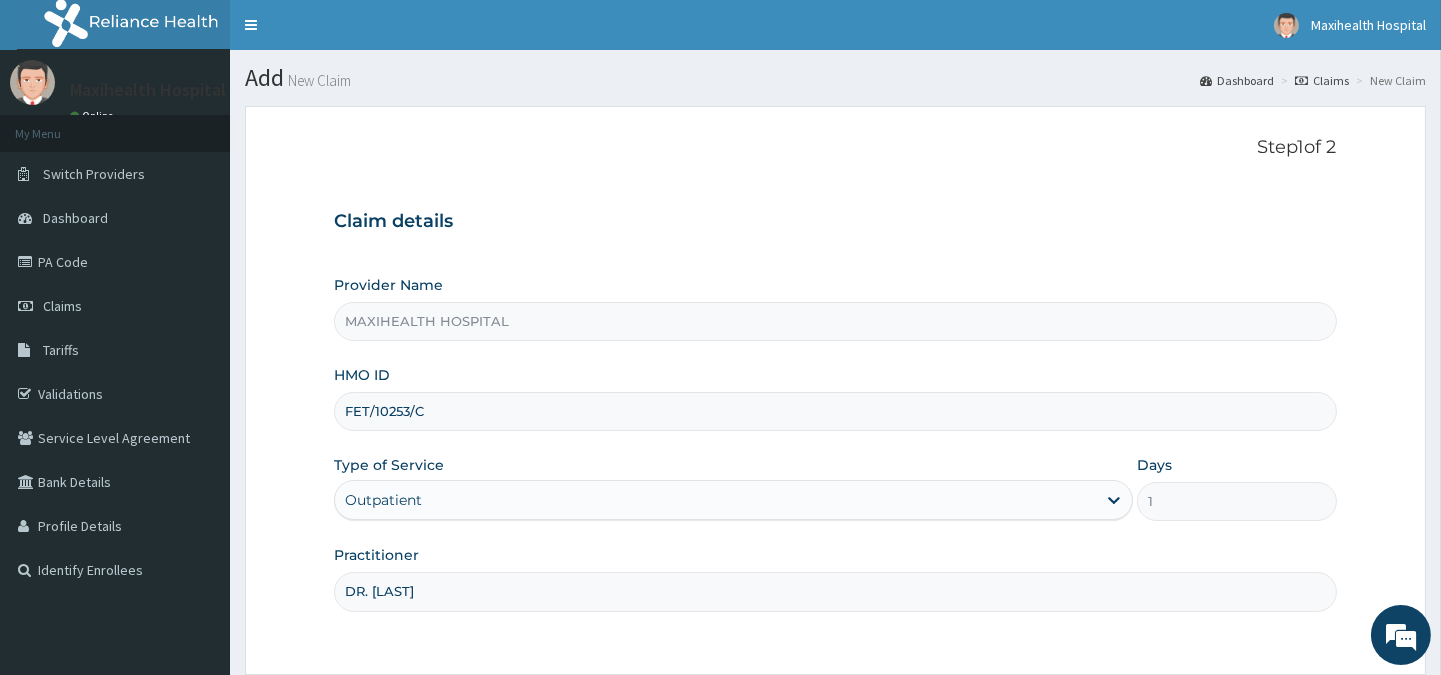 type on "DR. [LAST]" 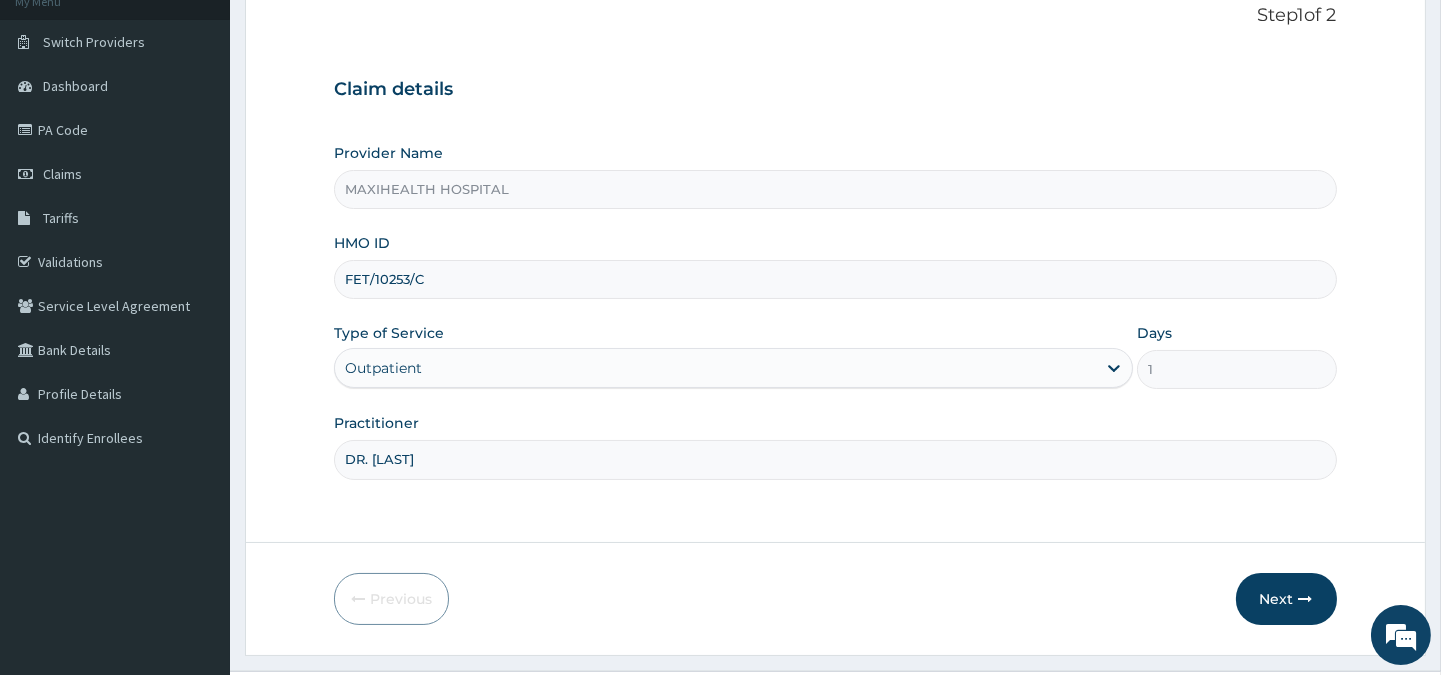 scroll, scrollTop: 178, scrollLeft: 0, axis: vertical 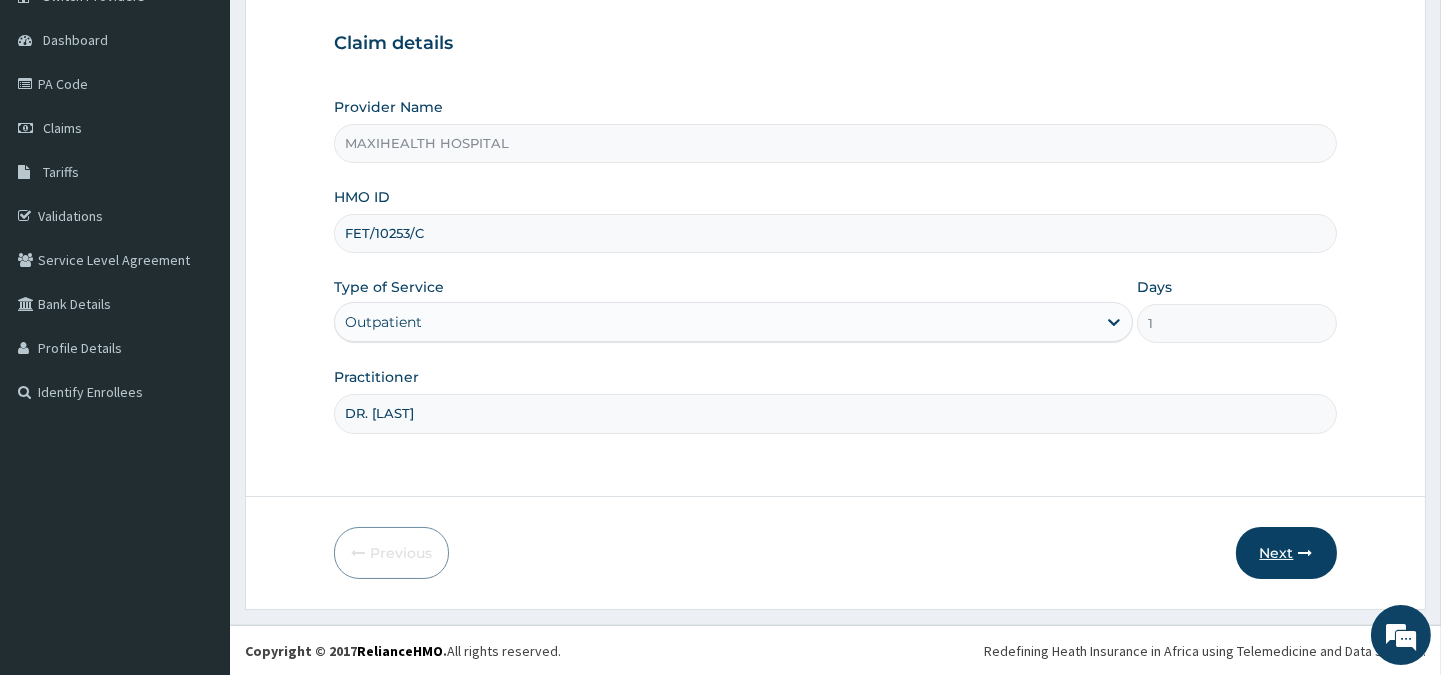 click on "Next" at bounding box center (1286, 553) 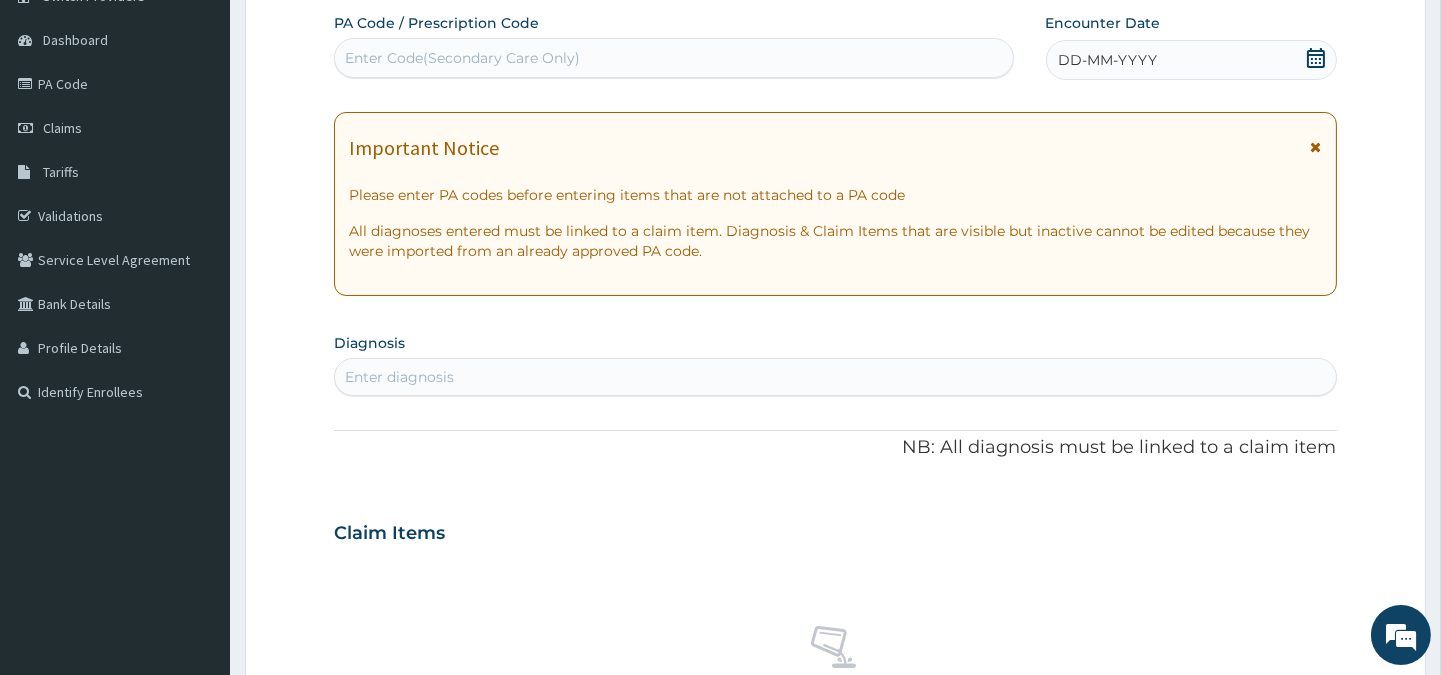 click on "DD-MM-YYYY" at bounding box center [1108, 60] 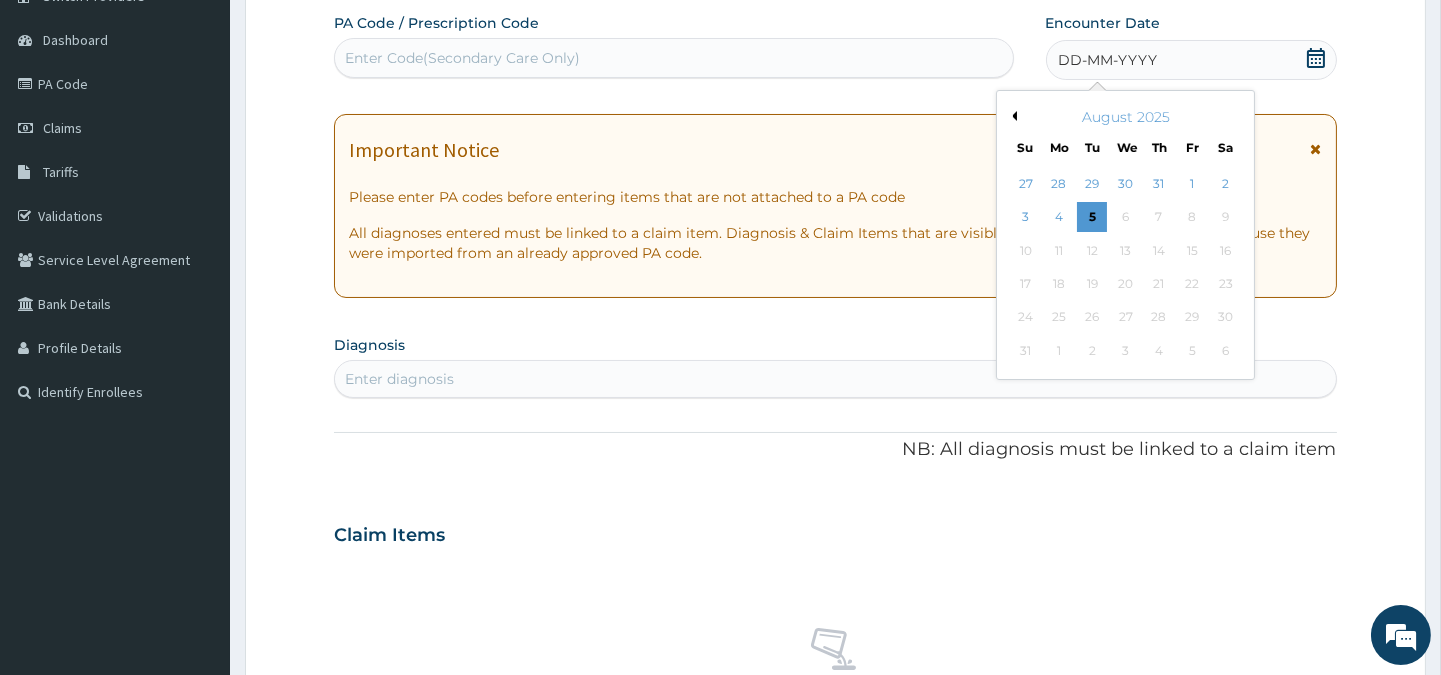 click on "Previous Month" at bounding box center (1012, 116) 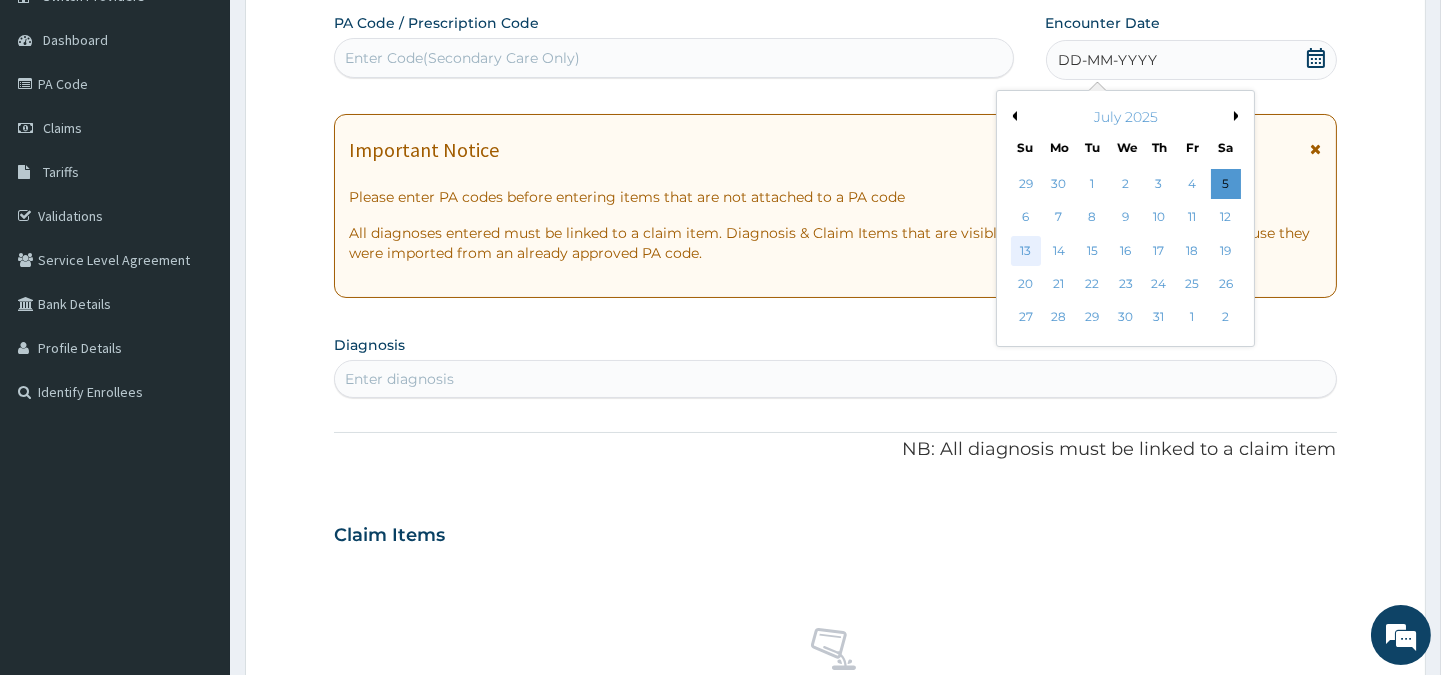 click on "13" at bounding box center [1025, 251] 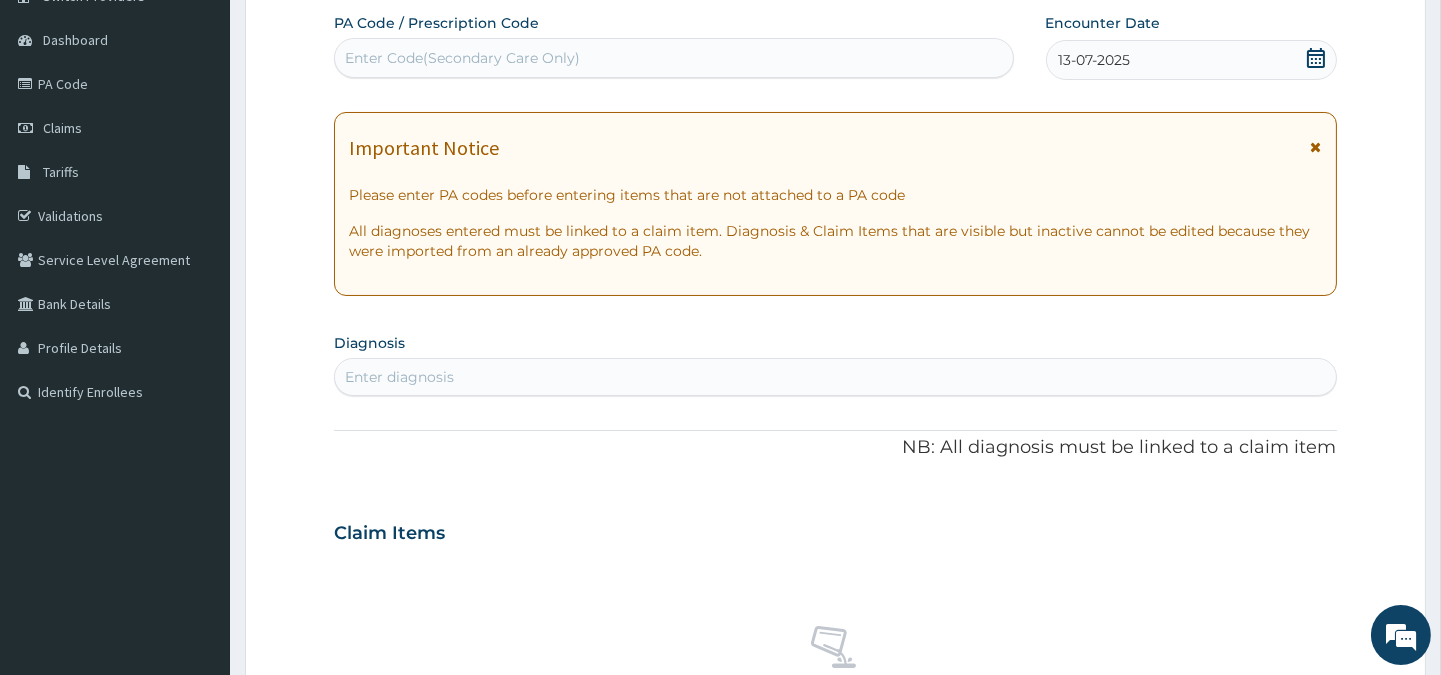 click on "Enter diagnosis" at bounding box center (835, 377) 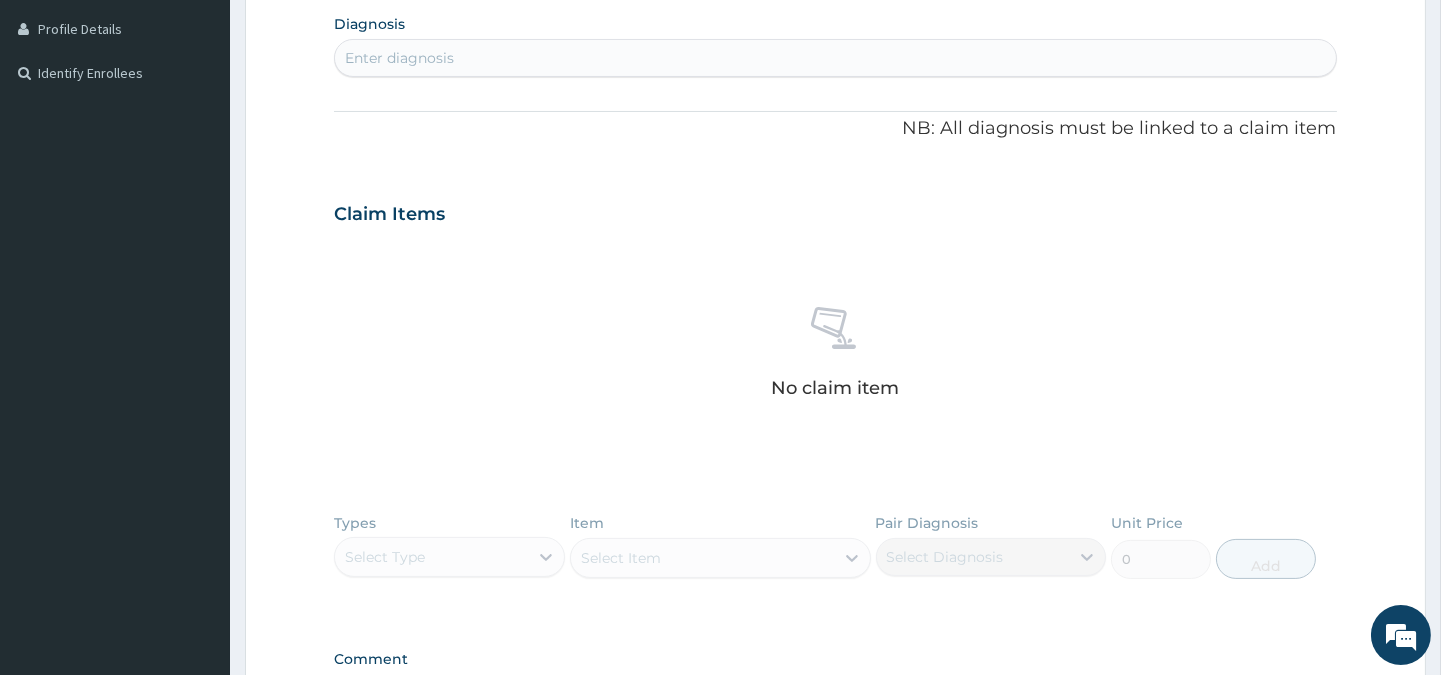 scroll, scrollTop: 500, scrollLeft: 0, axis: vertical 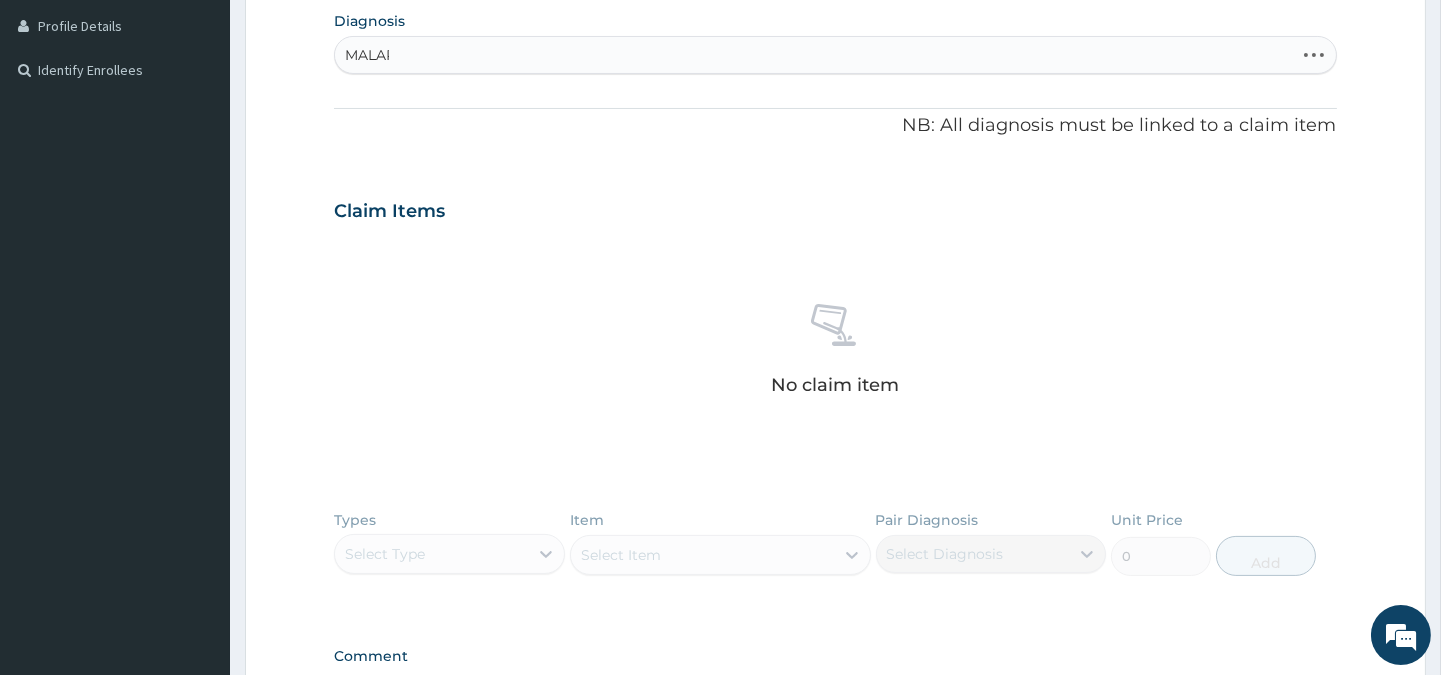 type on "MALARI" 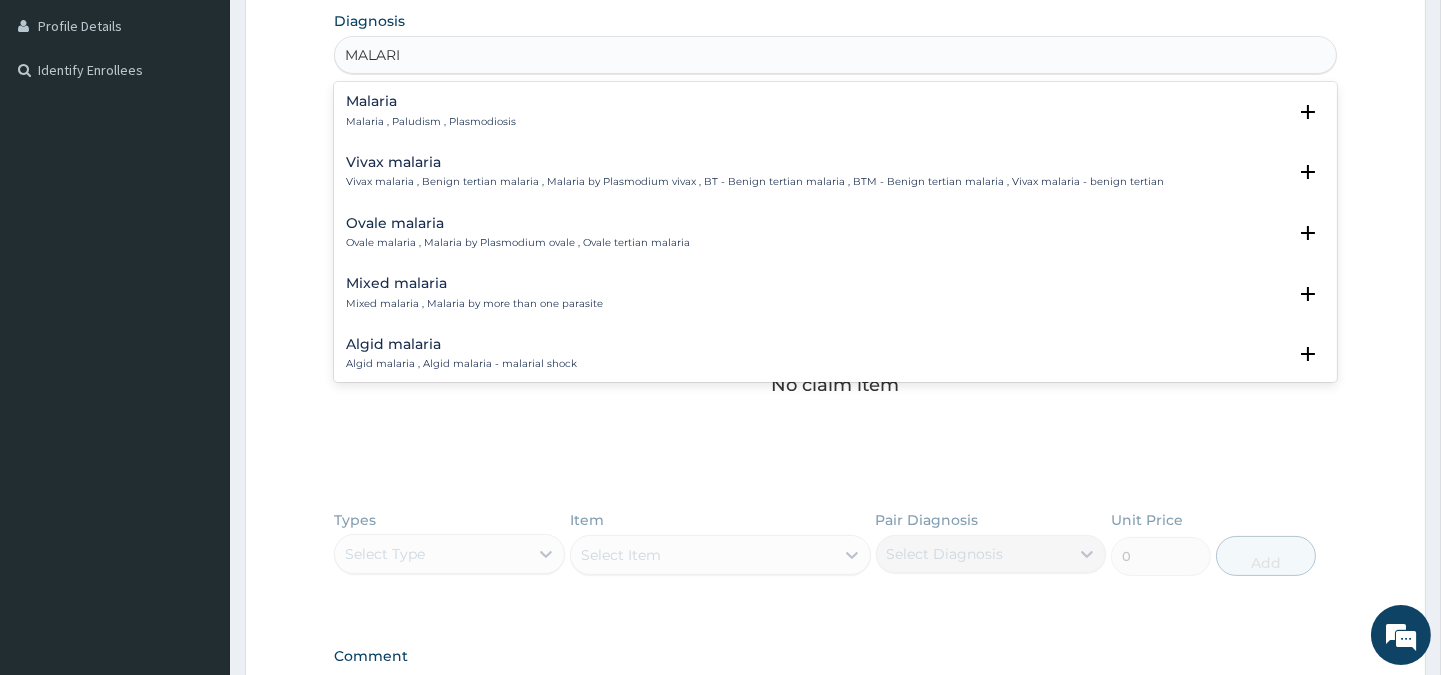click on "Malaria" at bounding box center [431, 101] 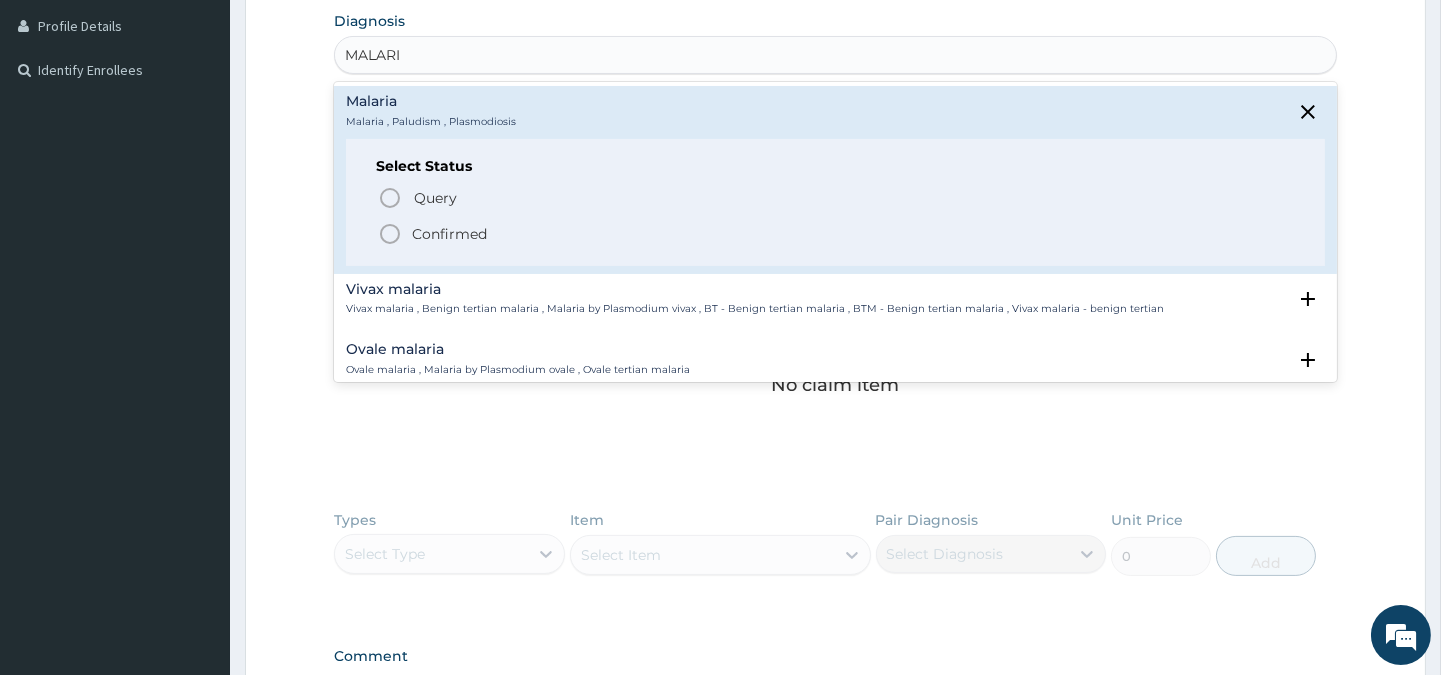 click 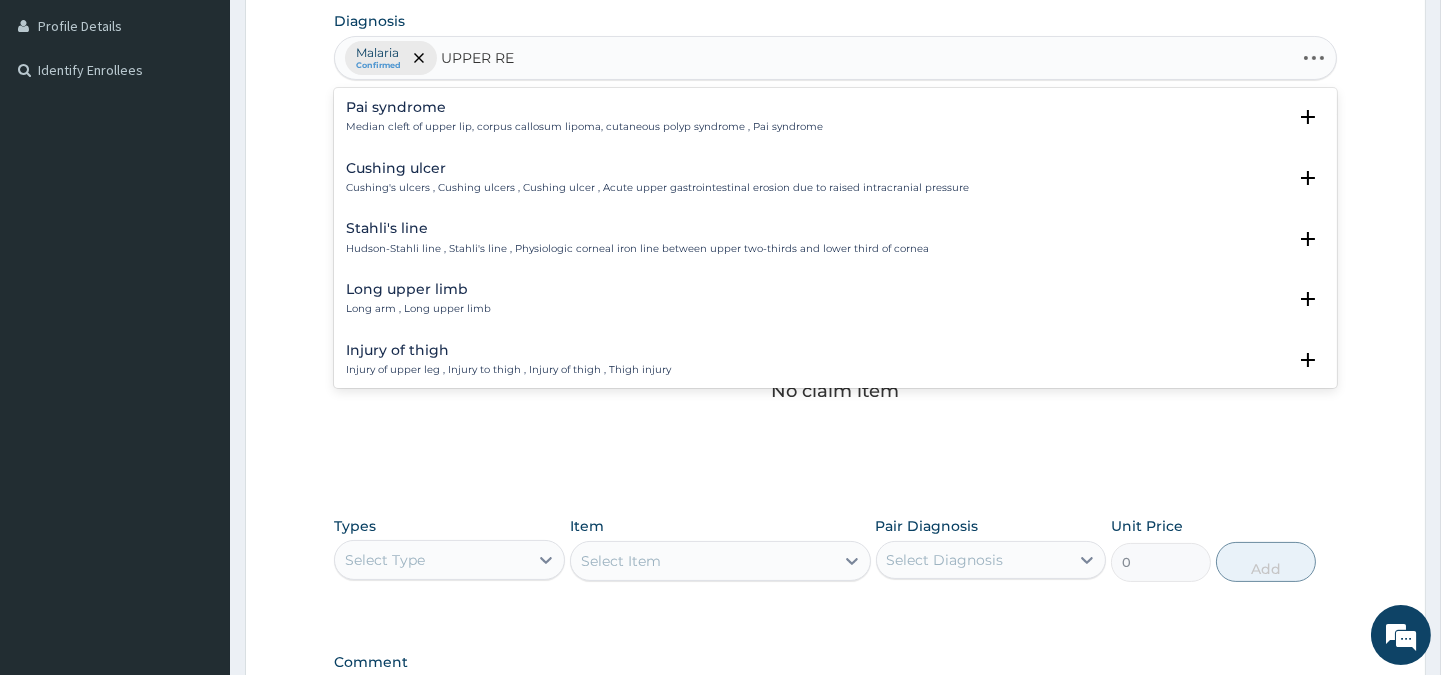 type on "UPPER RES" 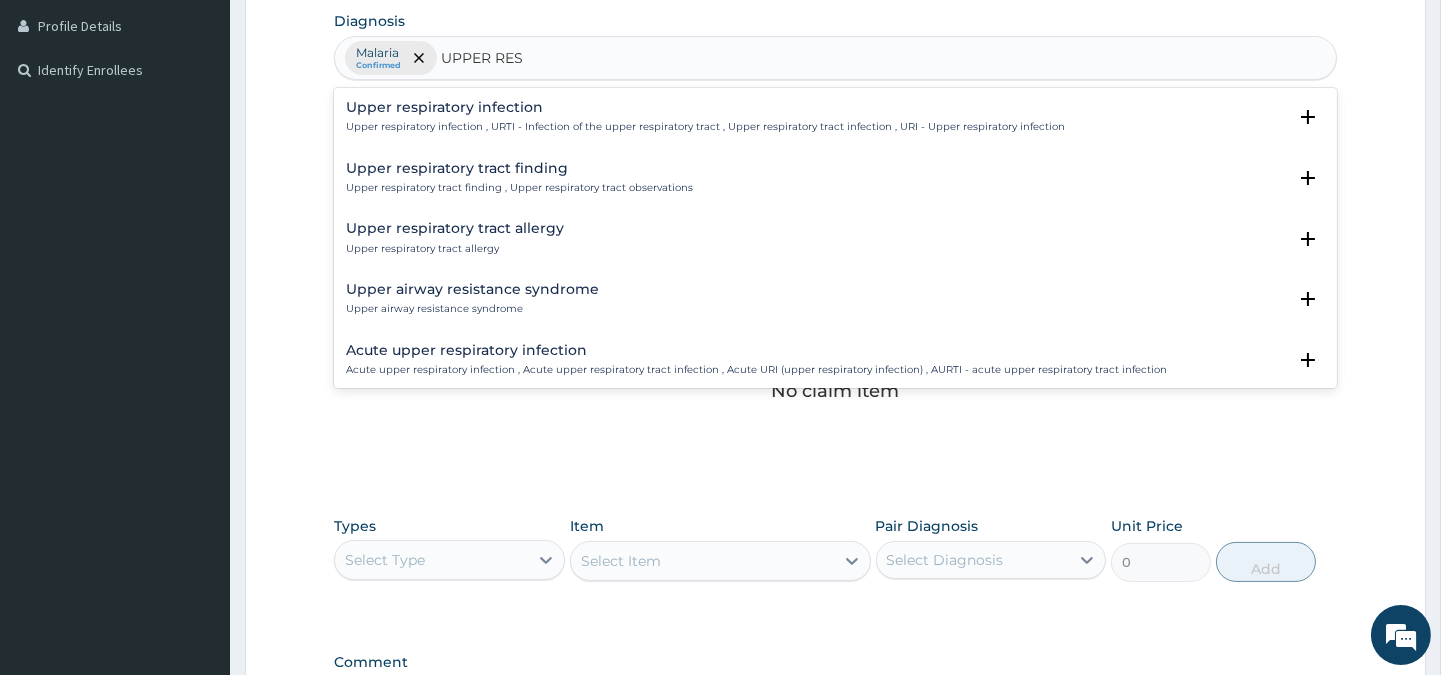 click on "Upper respiratory infection" at bounding box center [705, 107] 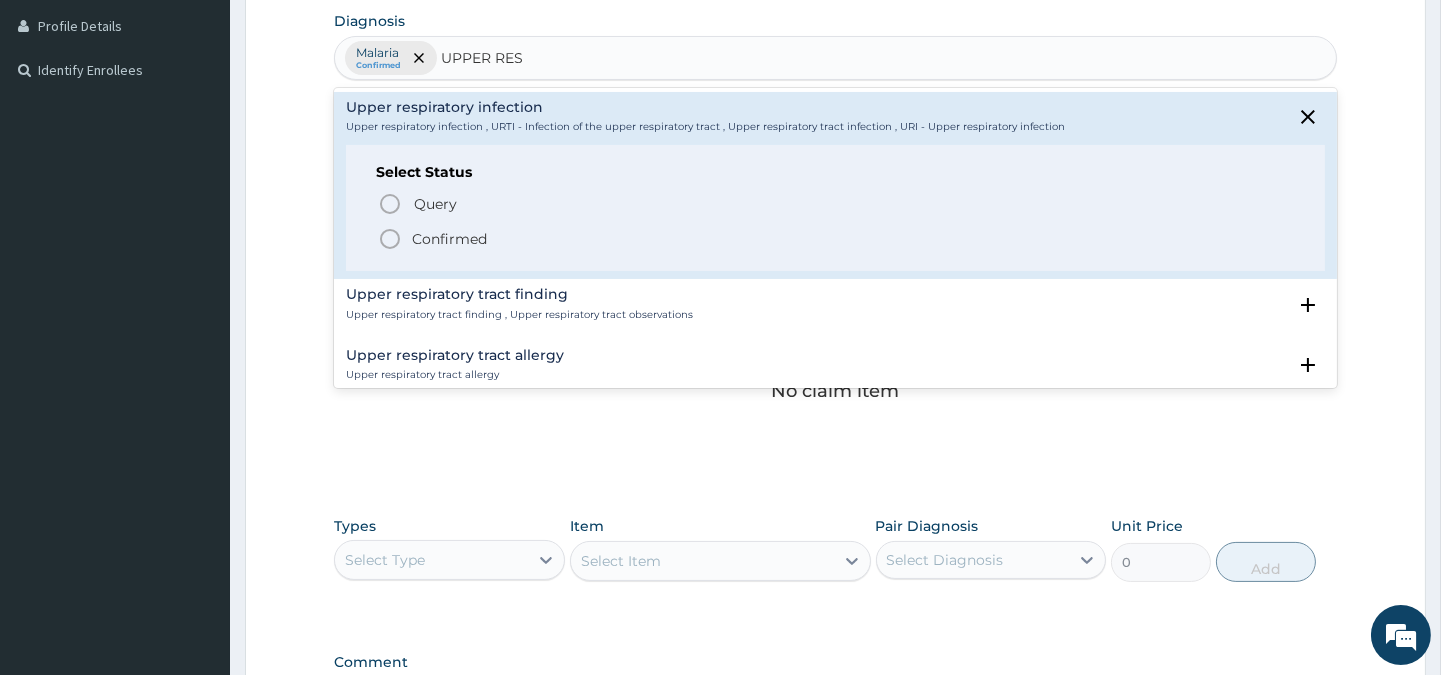 click 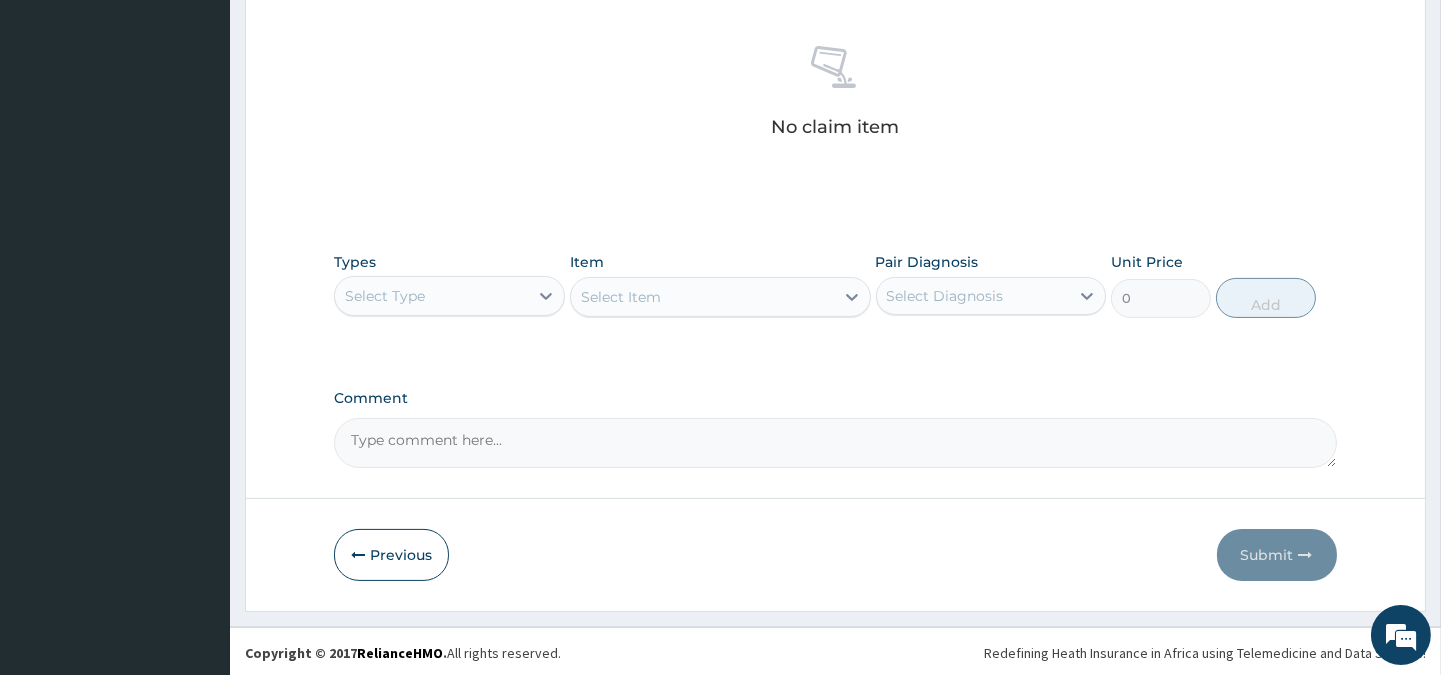 scroll, scrollTop: 766, scrollLeft: 0, axis: vertical 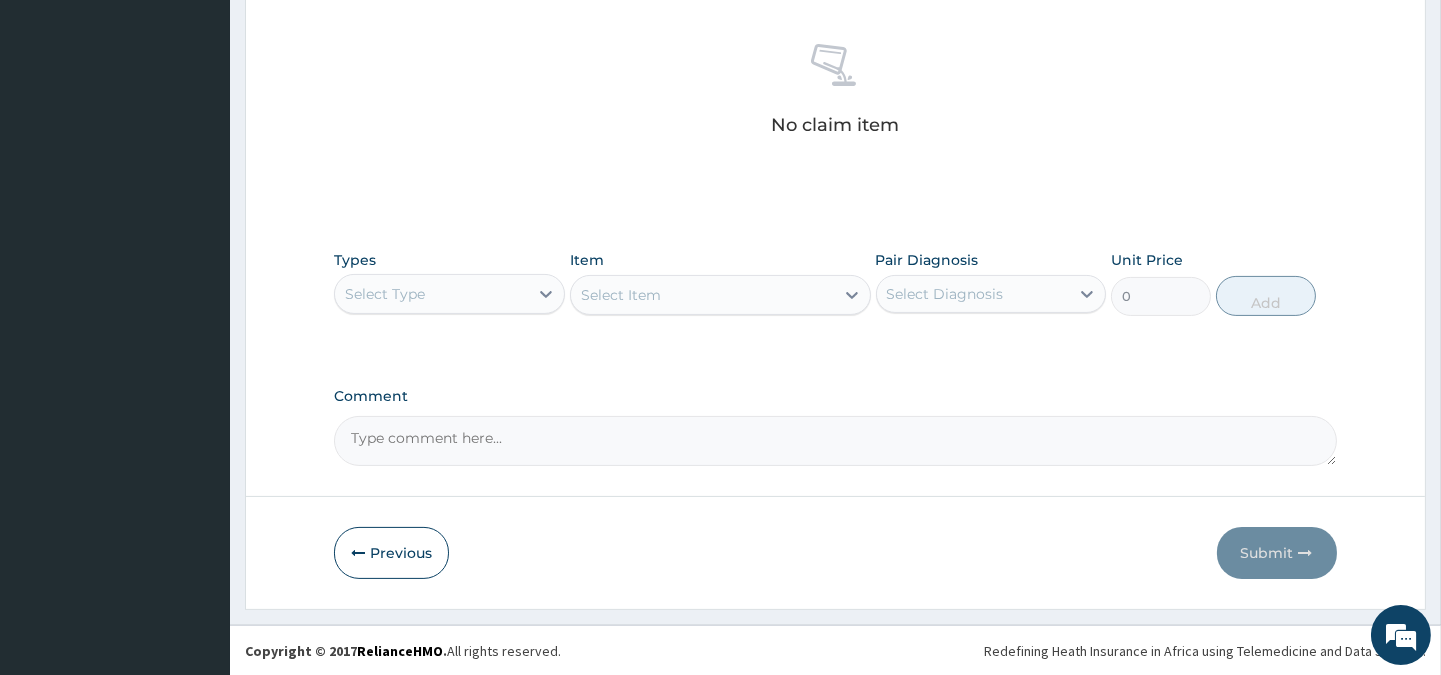 click on "Select Type" at bounding box center (385, 294) 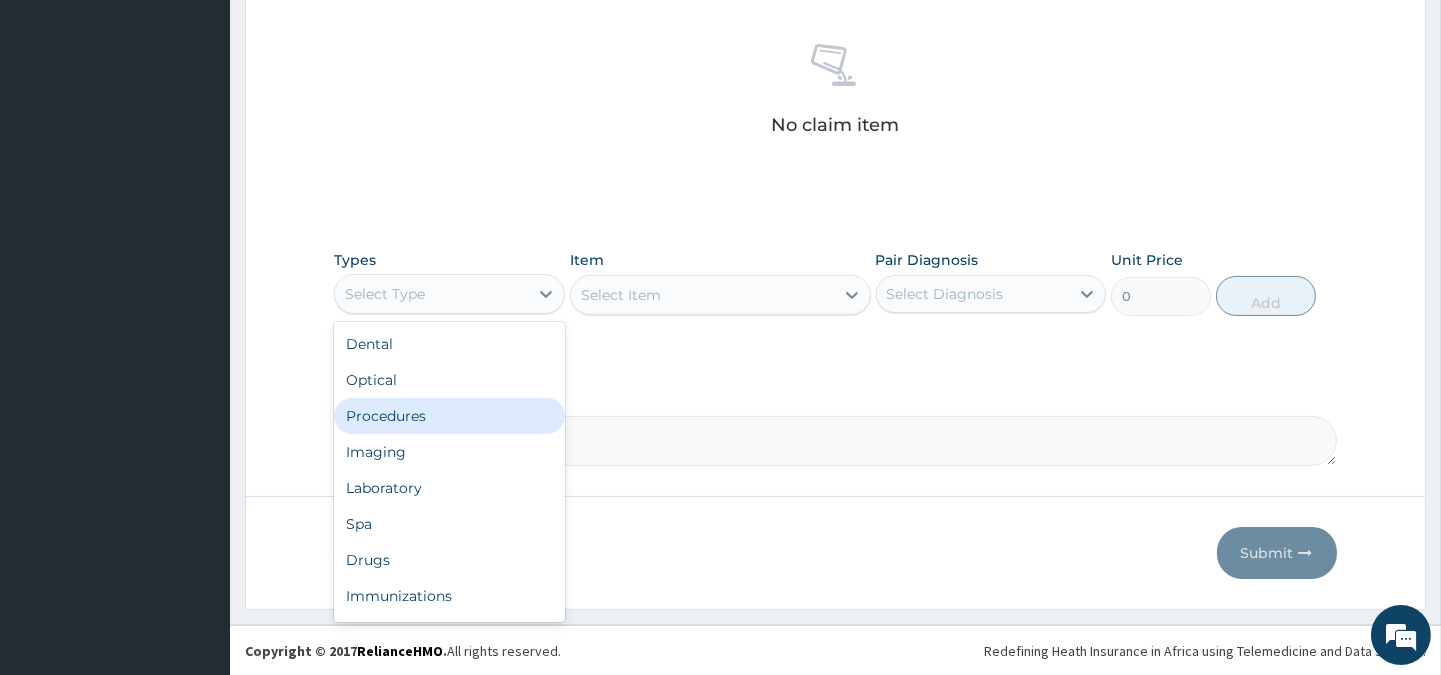 click on "Procedures" at bounding box center (449, 416) 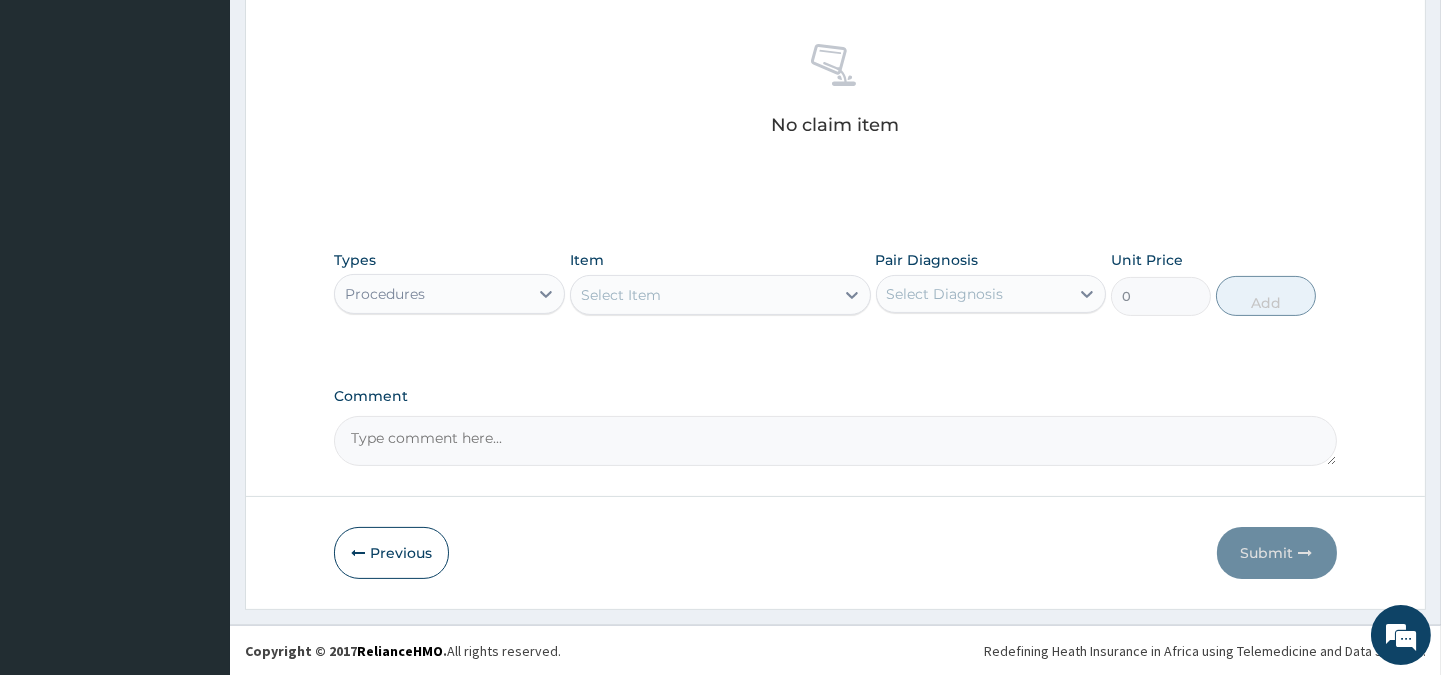 click on "Select Item" at bounding box center [702, 295] 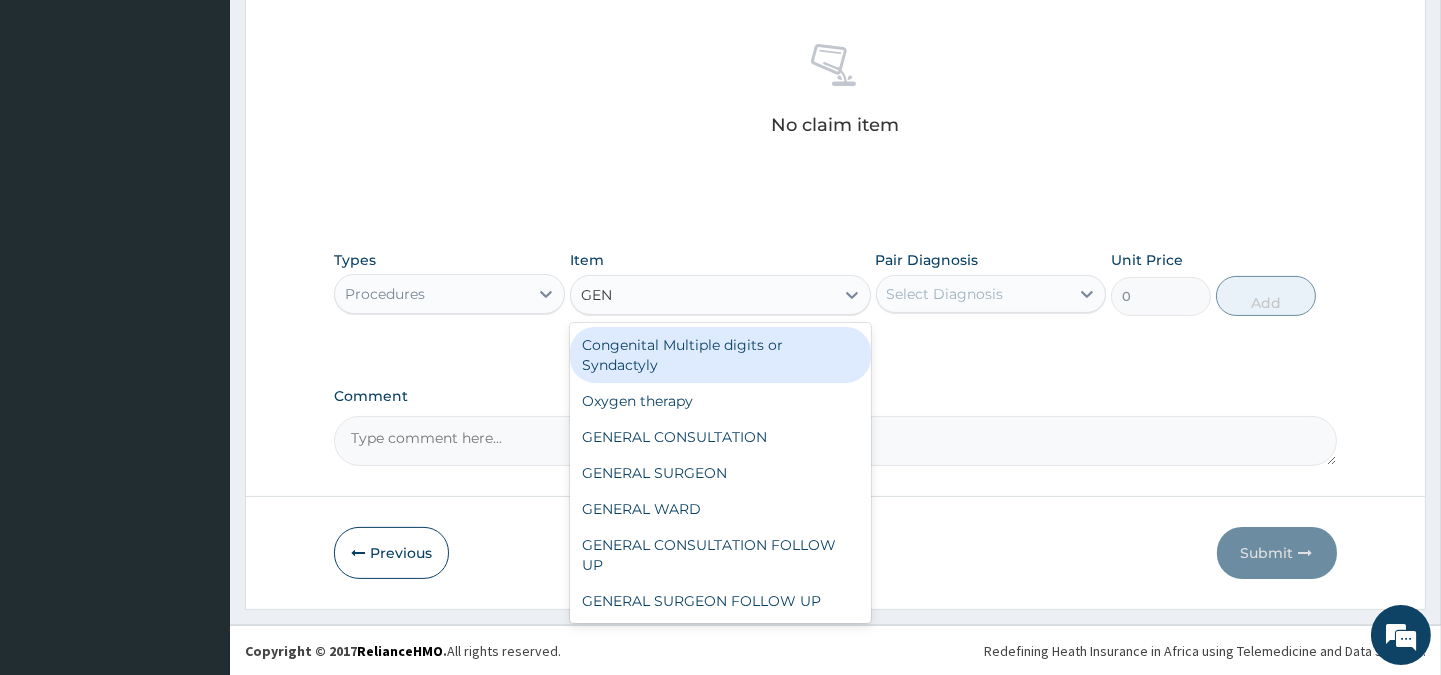 type on "GENE" 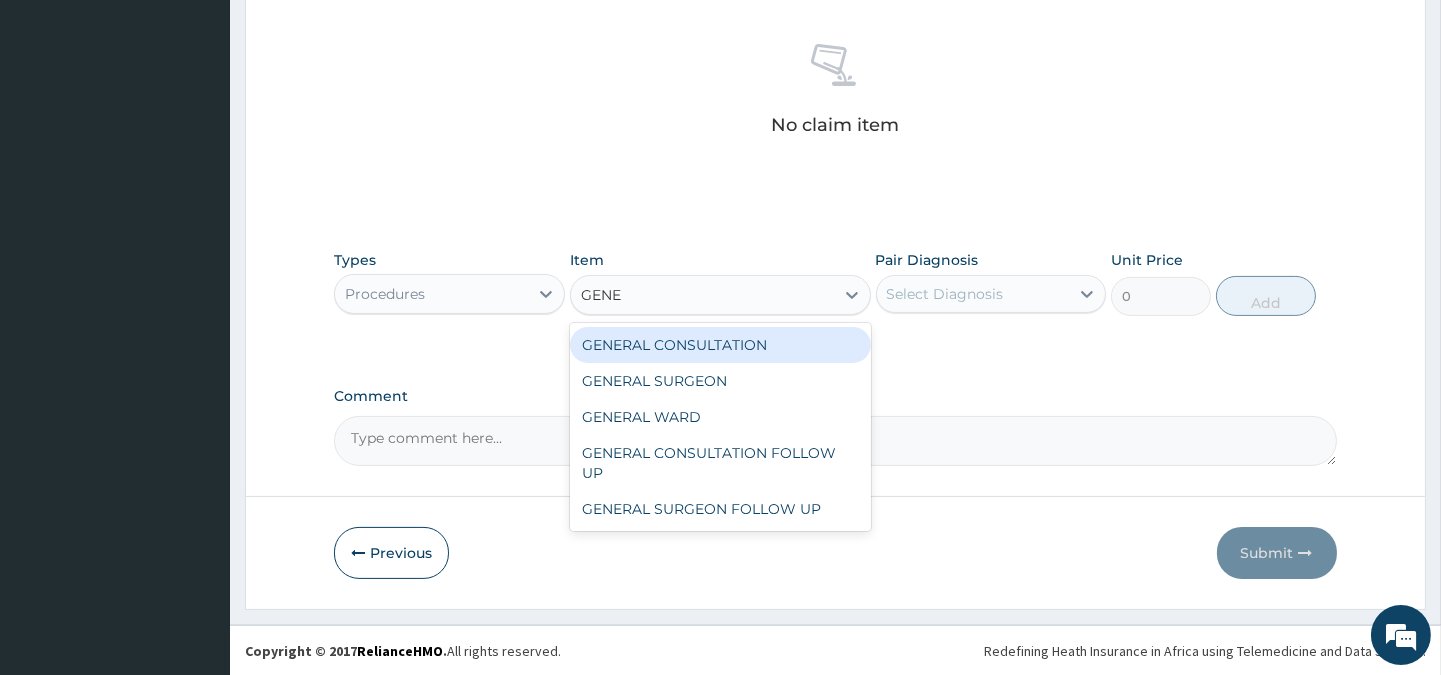 click on "GENERAL CONSULTATION" at bounding box center [720, 345] 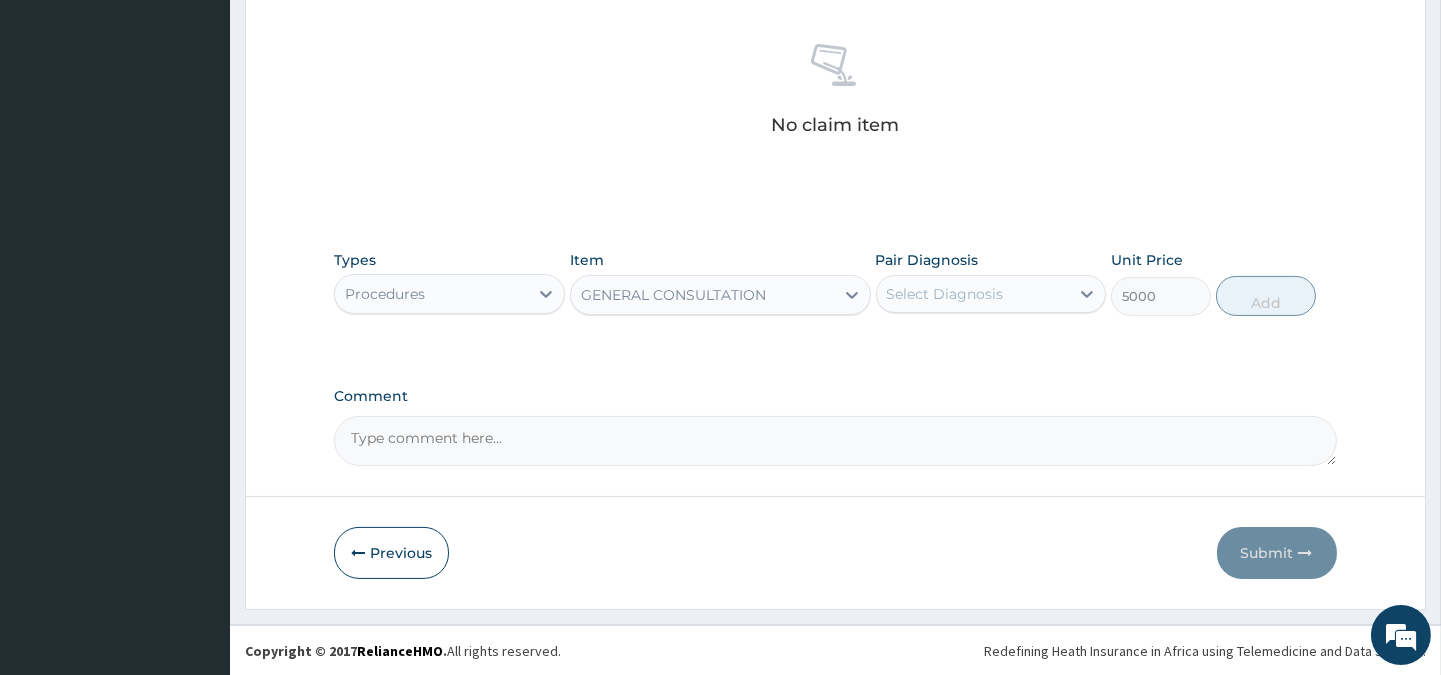 click on "Select Diagnosis" at bounding box center (945, 294) 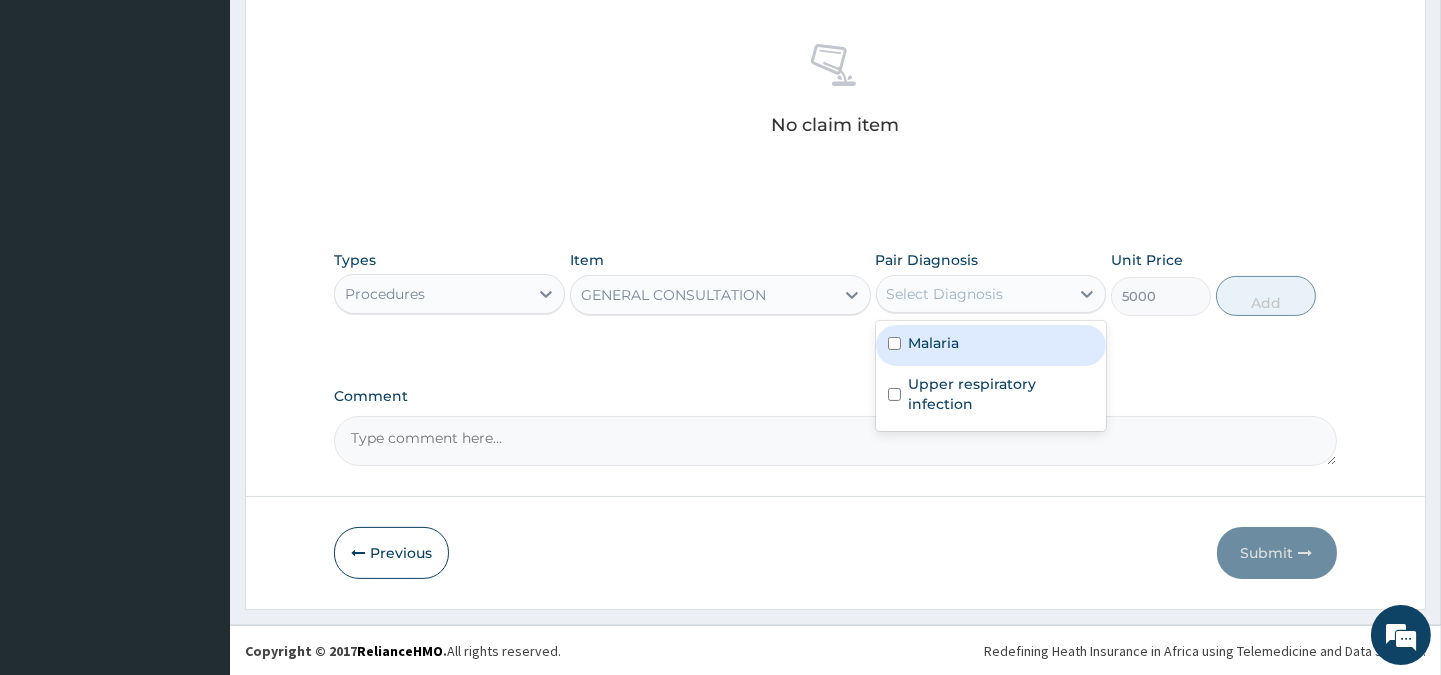 click on "Malaria" at bounding box center (934, 343) 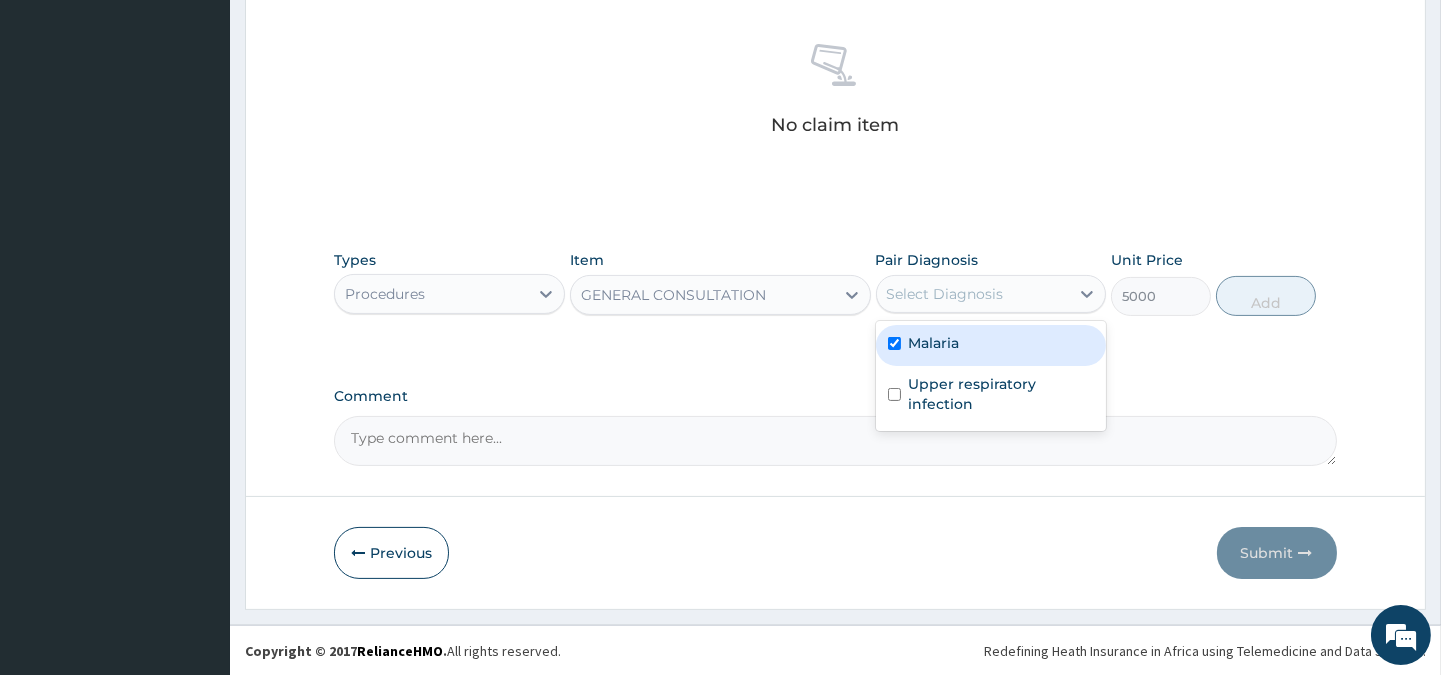 checkbox on "true" 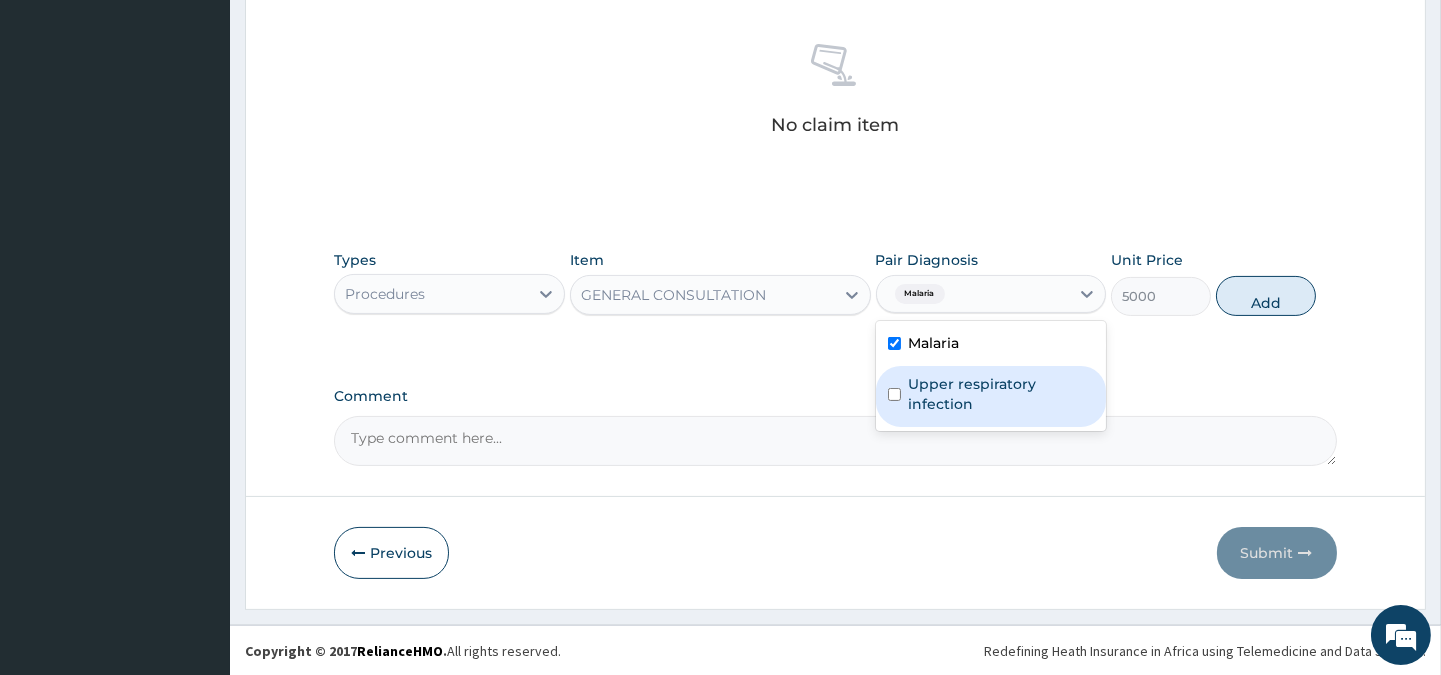 click on "Upper respiratory infection" at bounding box center [1001, 394] 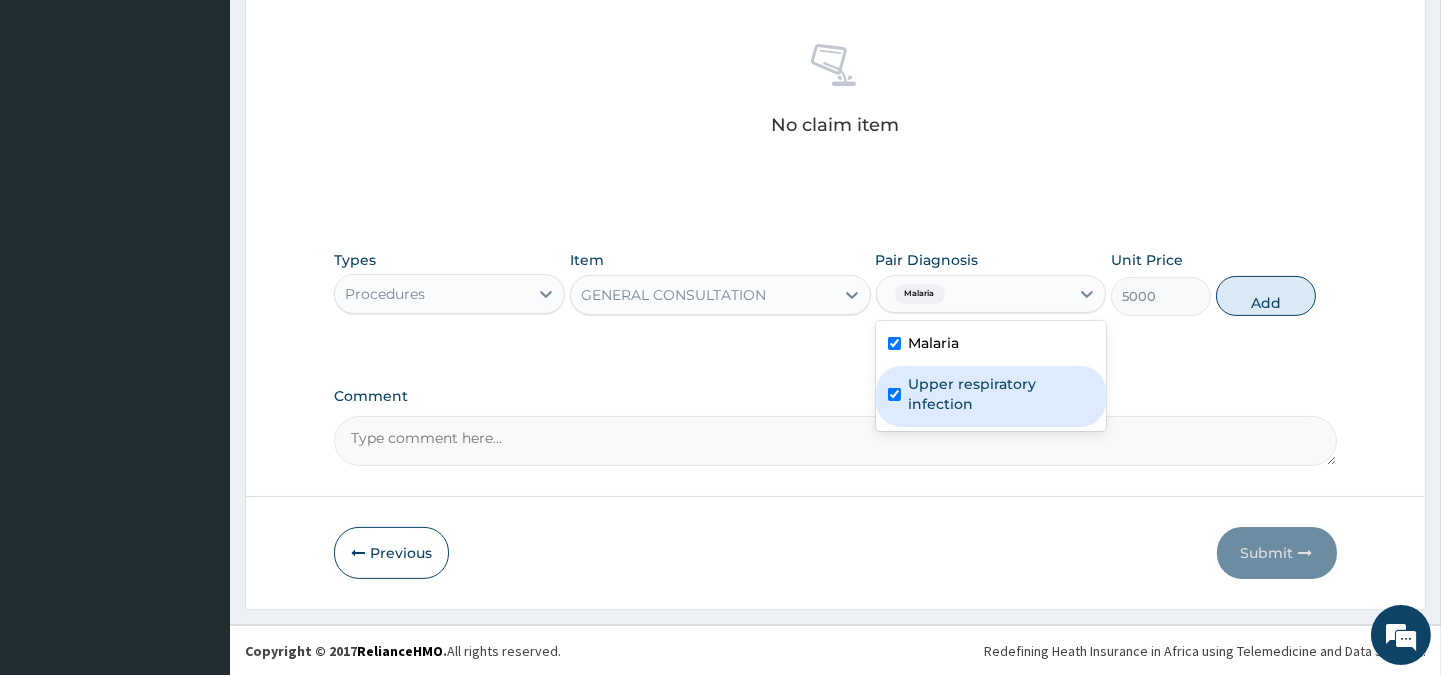 checkbox on "true" 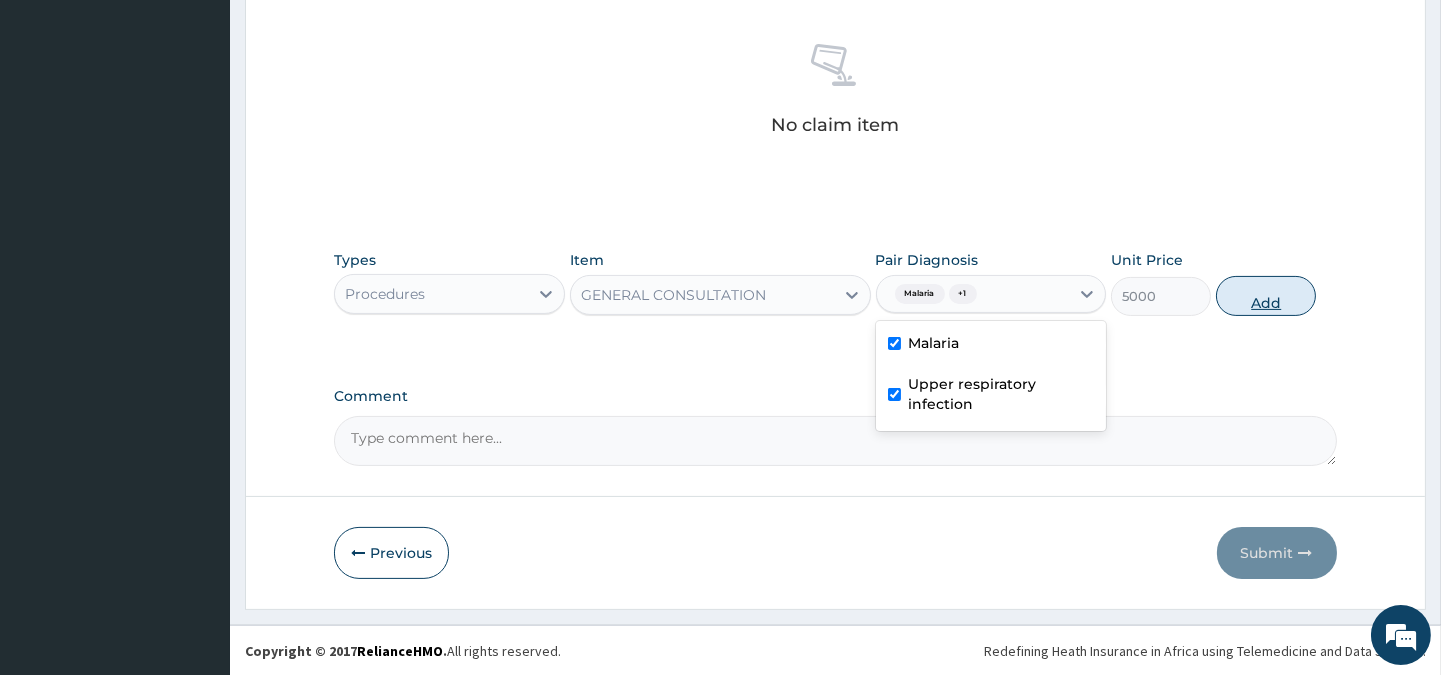 click on "Add" at bounding box center [1266, 296] 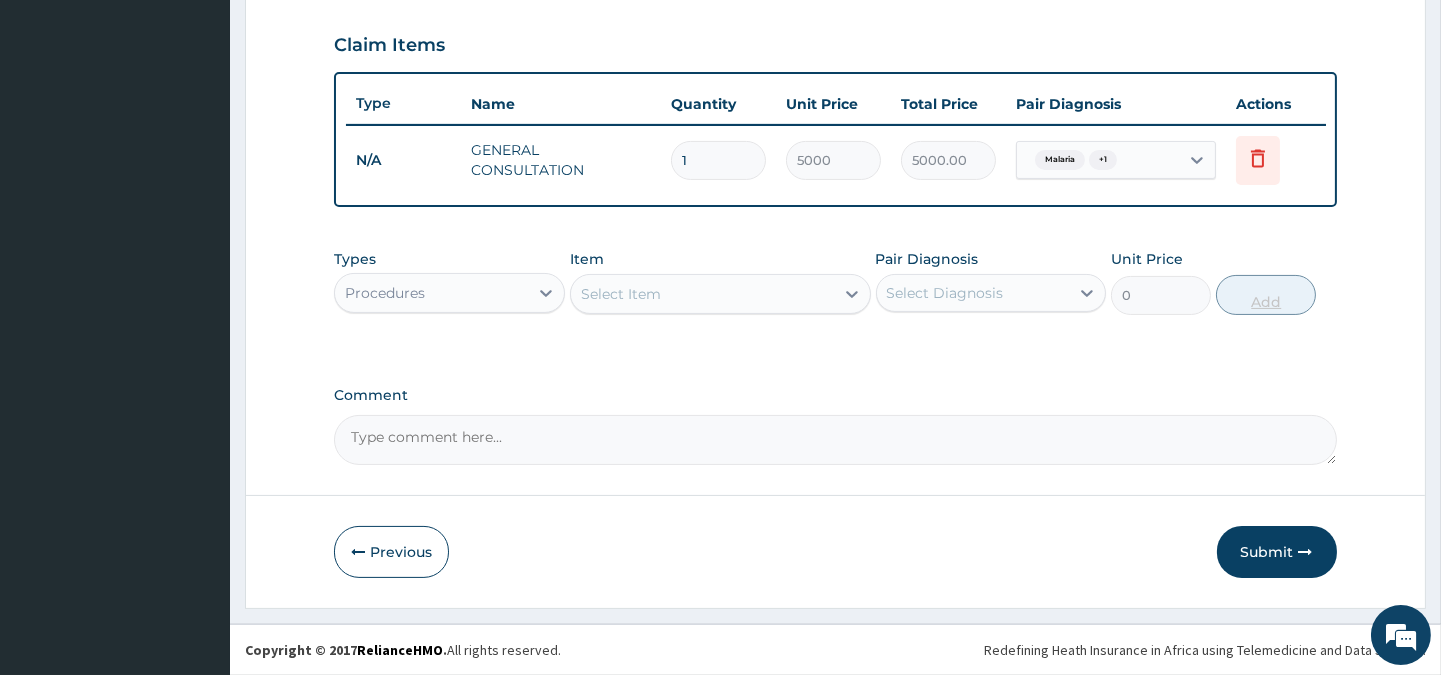 scroll, scrollTop: 670, scrollLeft: 0, axis: vertical 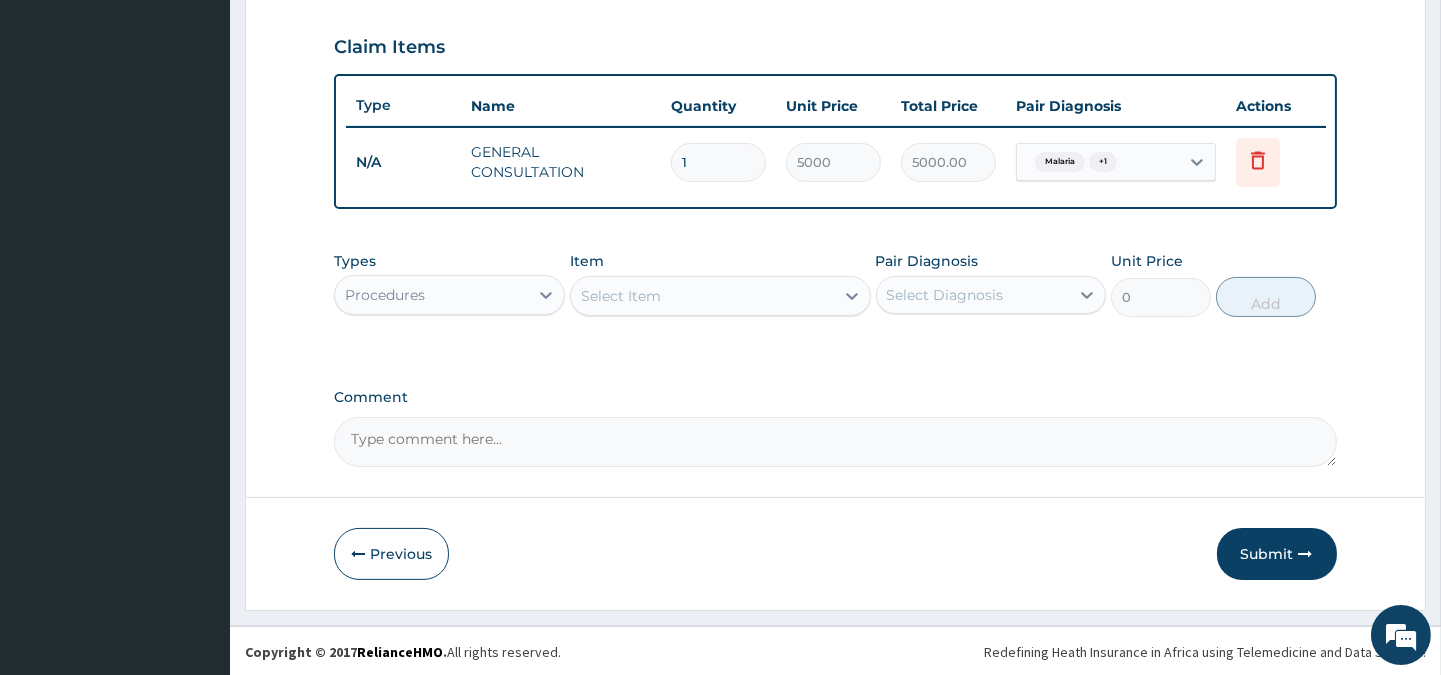 click on "Procedures" at bounding box center [431, 295] 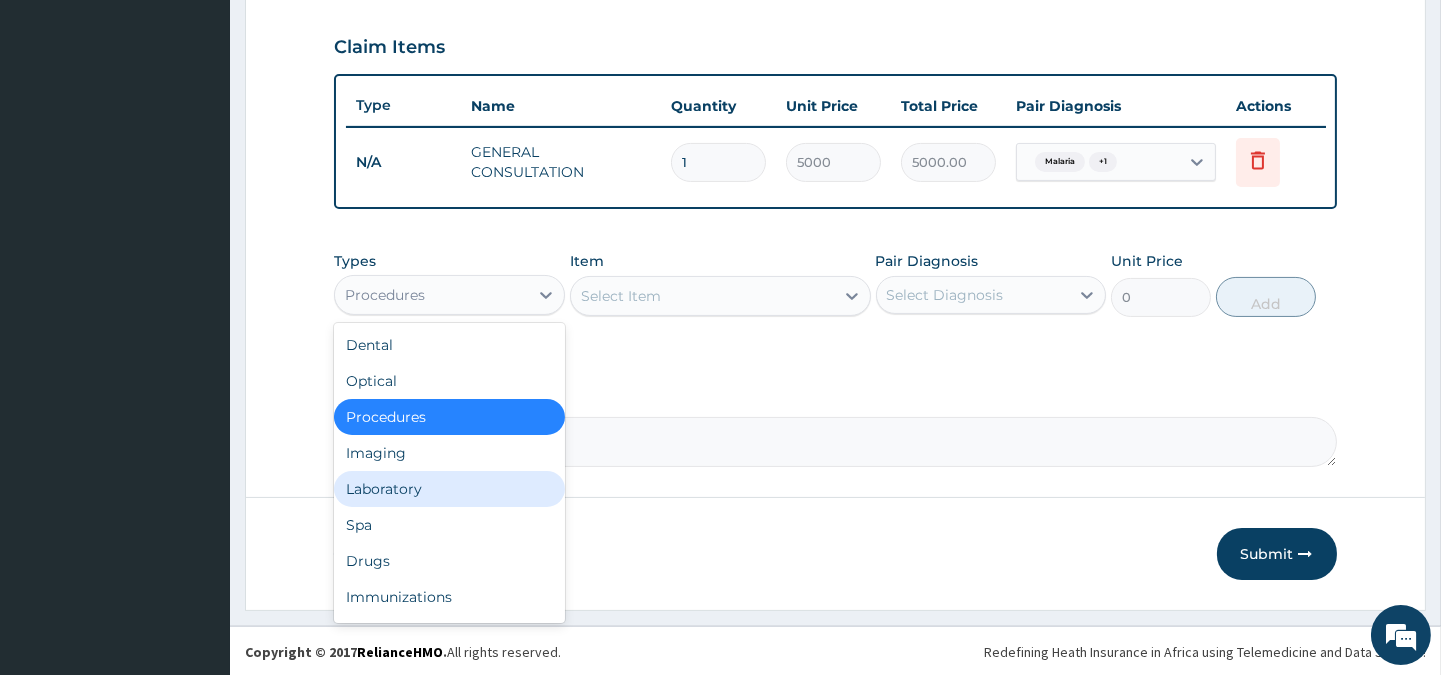 click on "Laboratory" at bounding box center [449, 489] 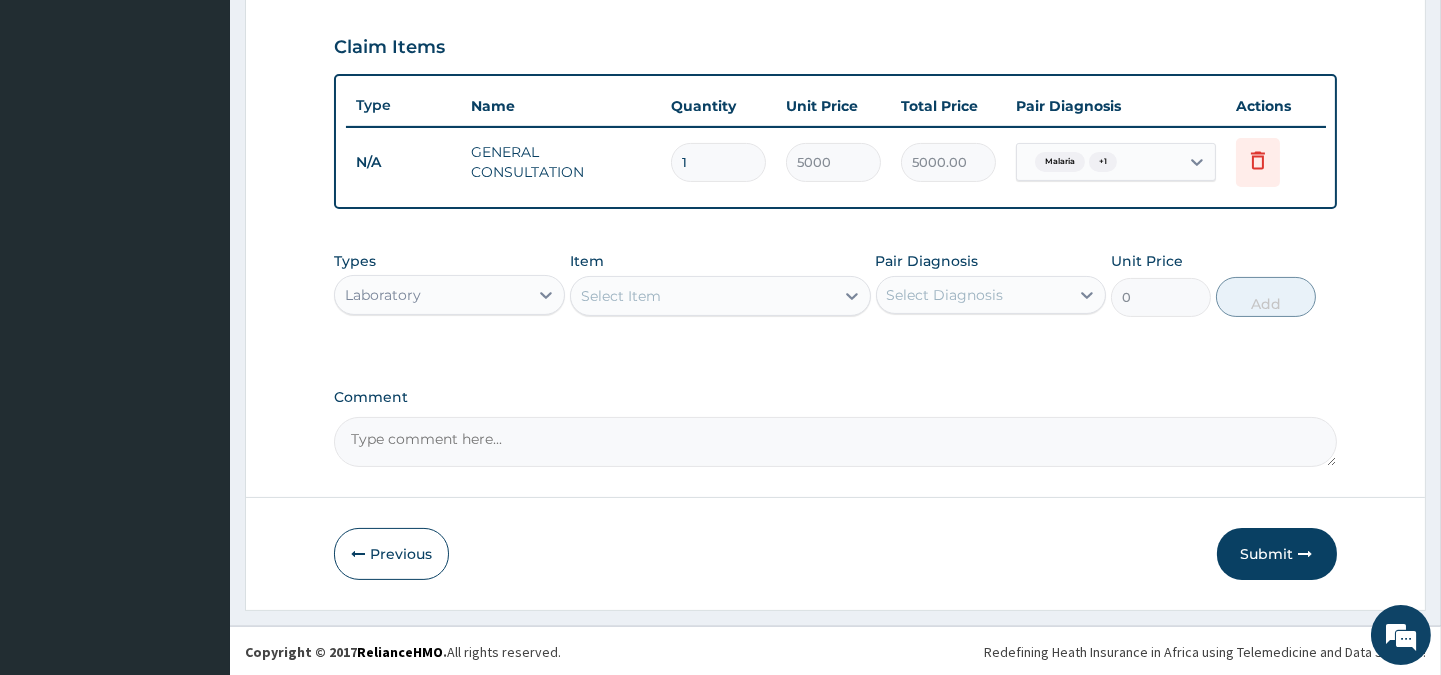 click on "Select Item" at bounding box center [621, 296] 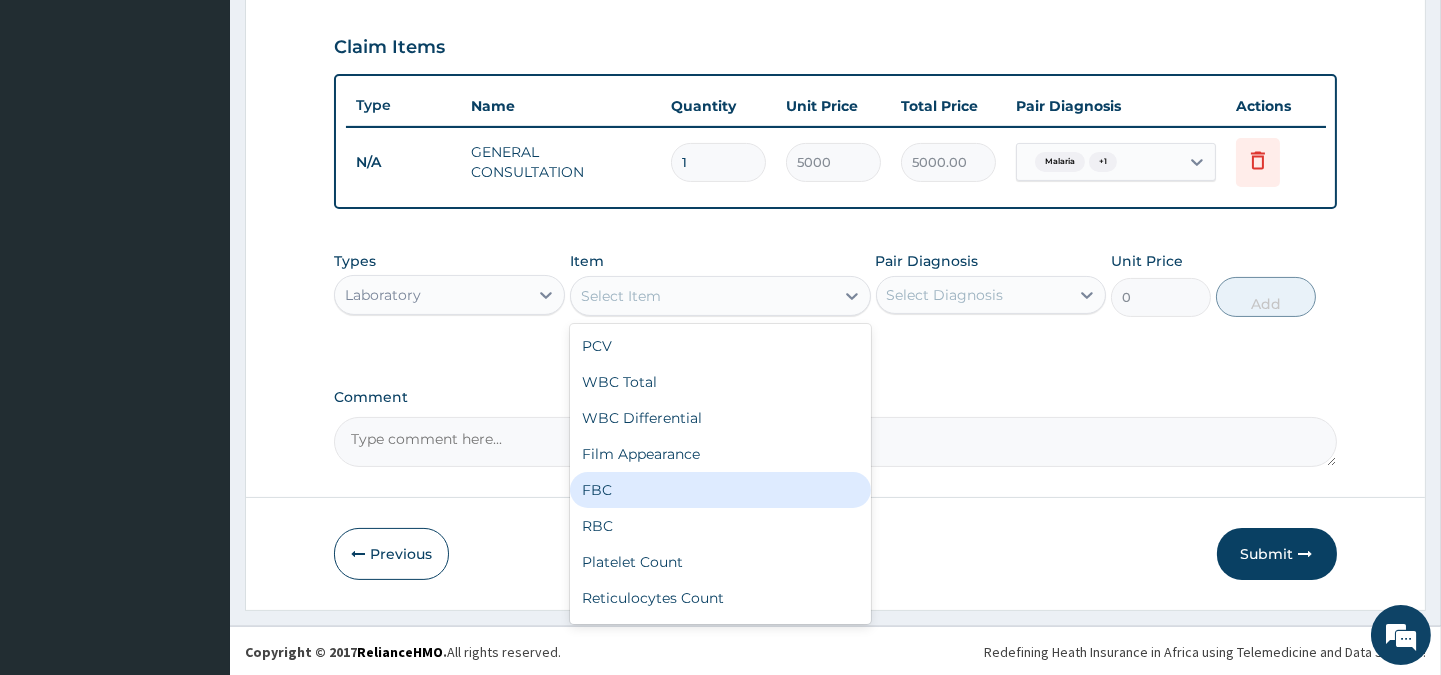 click on "FBC" at bounding box center (720, 490) 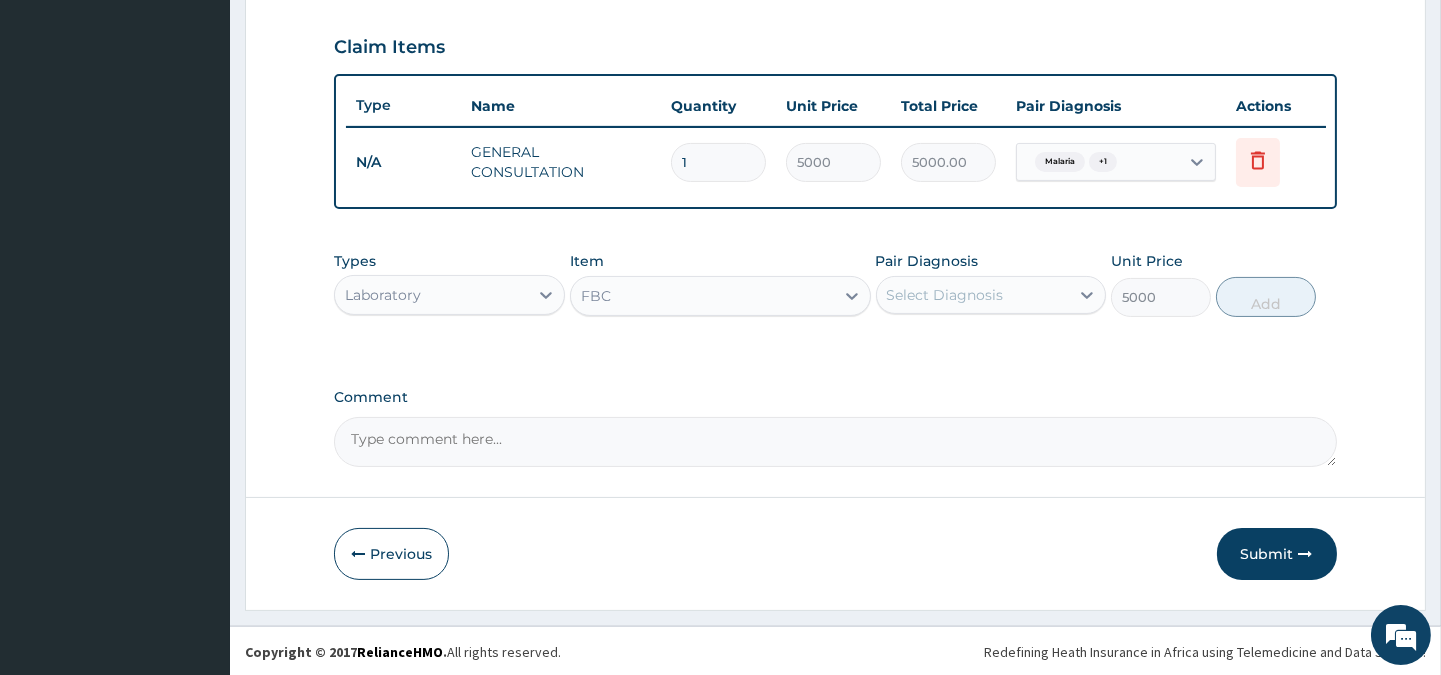 click on "Select Diagnosis" at bounding box center (945, 295) 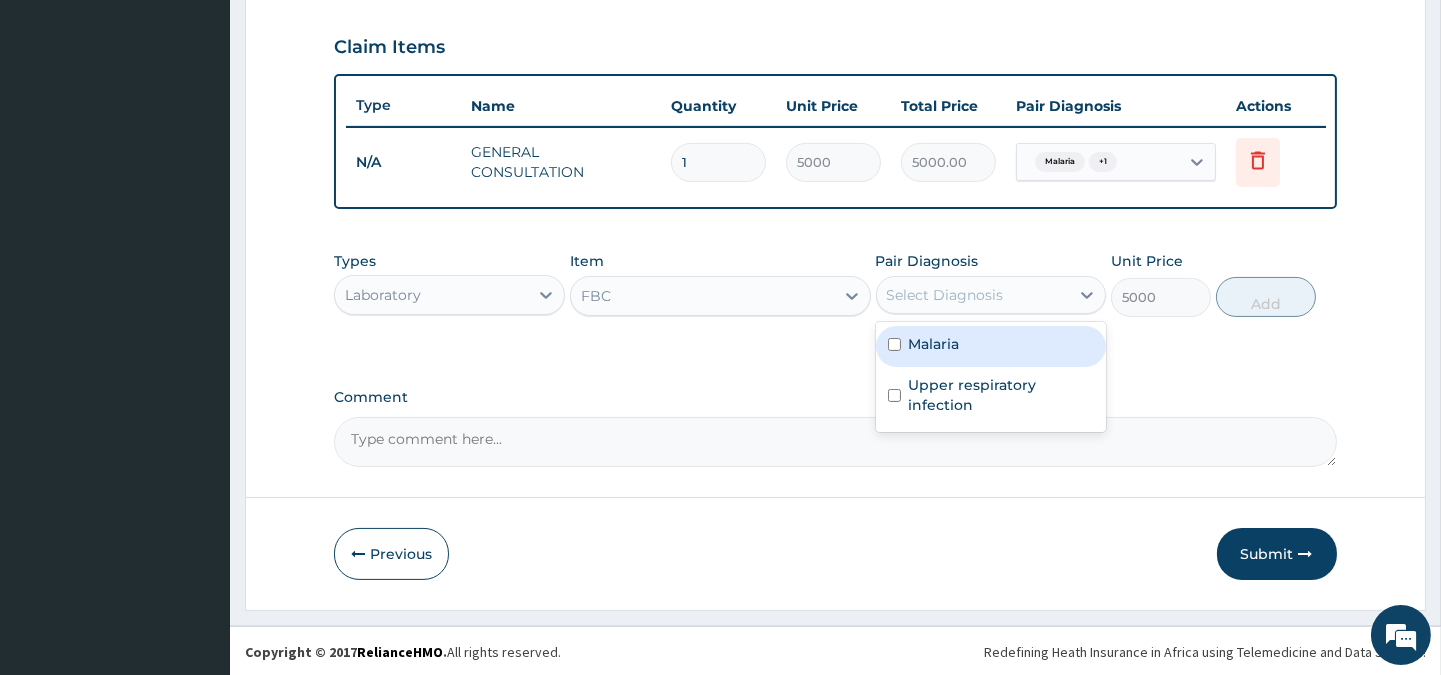 click on "Malaria" at bounding box center [934, 344] 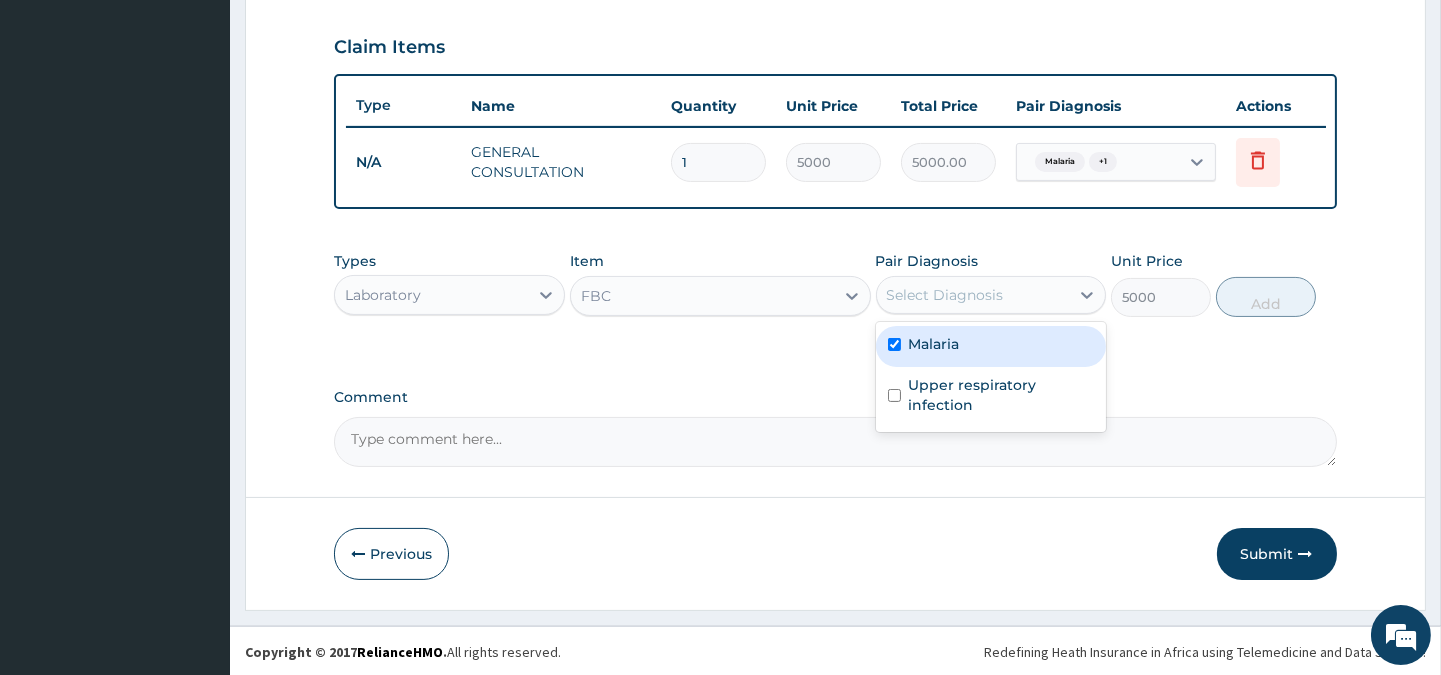checkbox on "true" 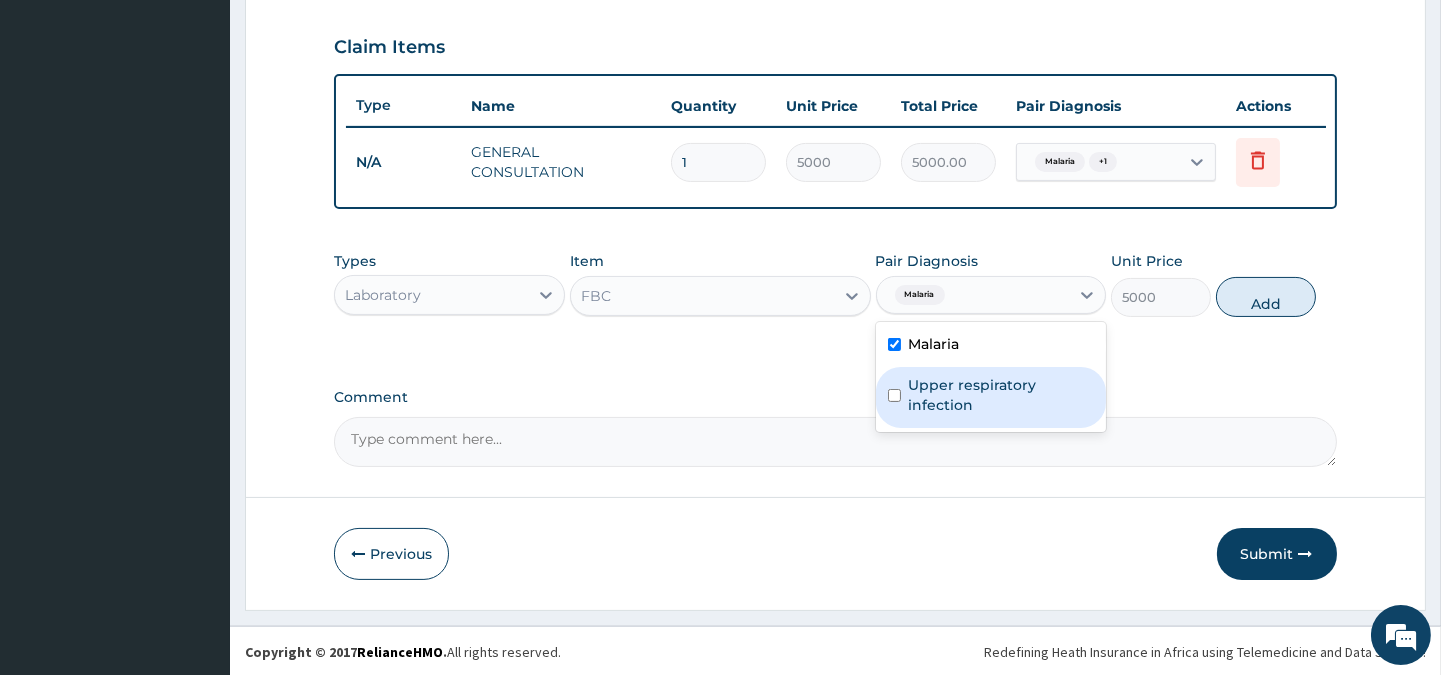 click on "Upper respiratory infection" at bounding box center [991, 397] 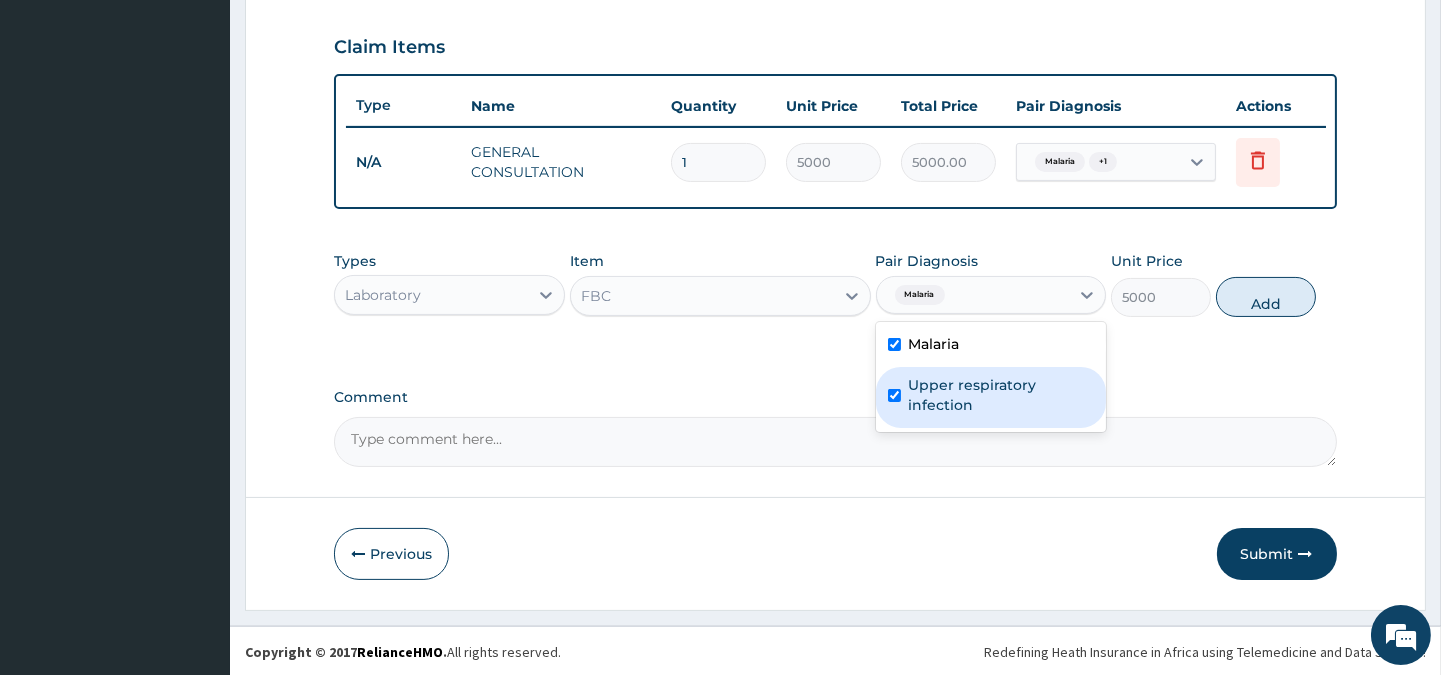 checkbox on "true" 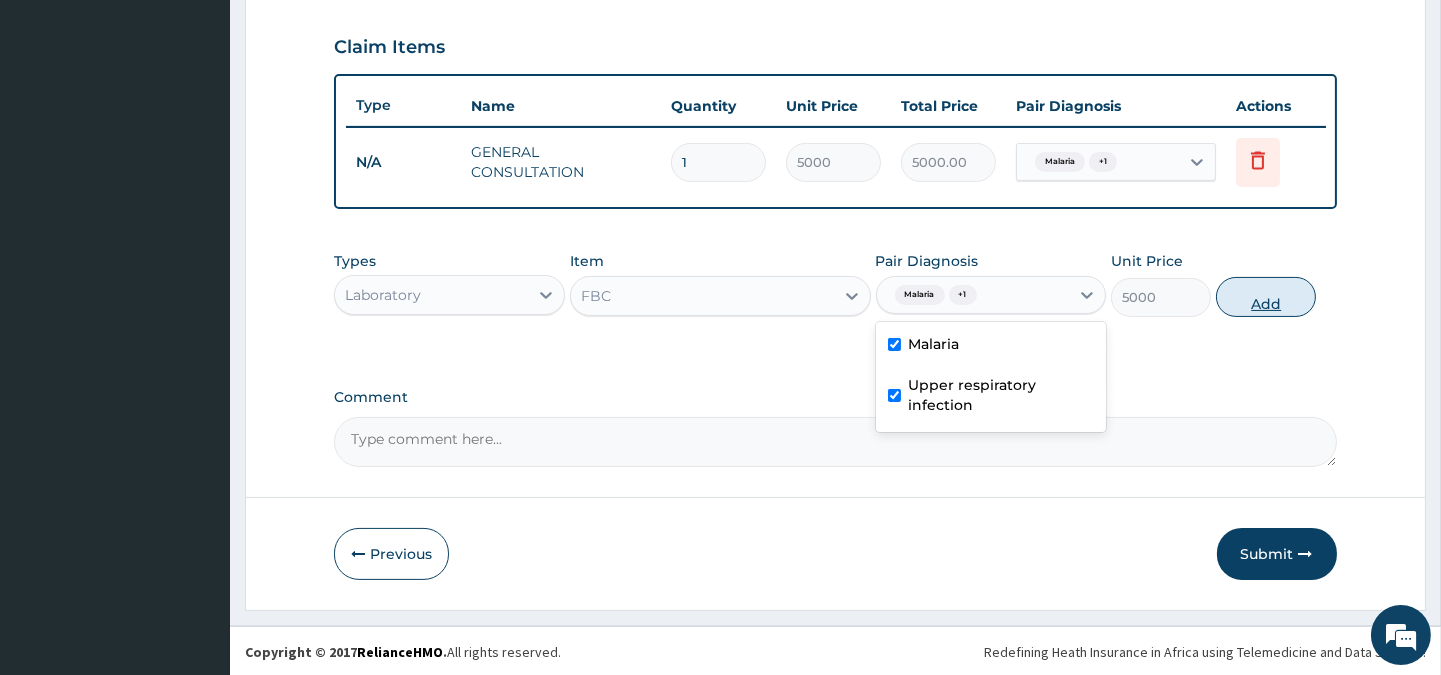 click on "Add" at bounding box center [1266, 297] 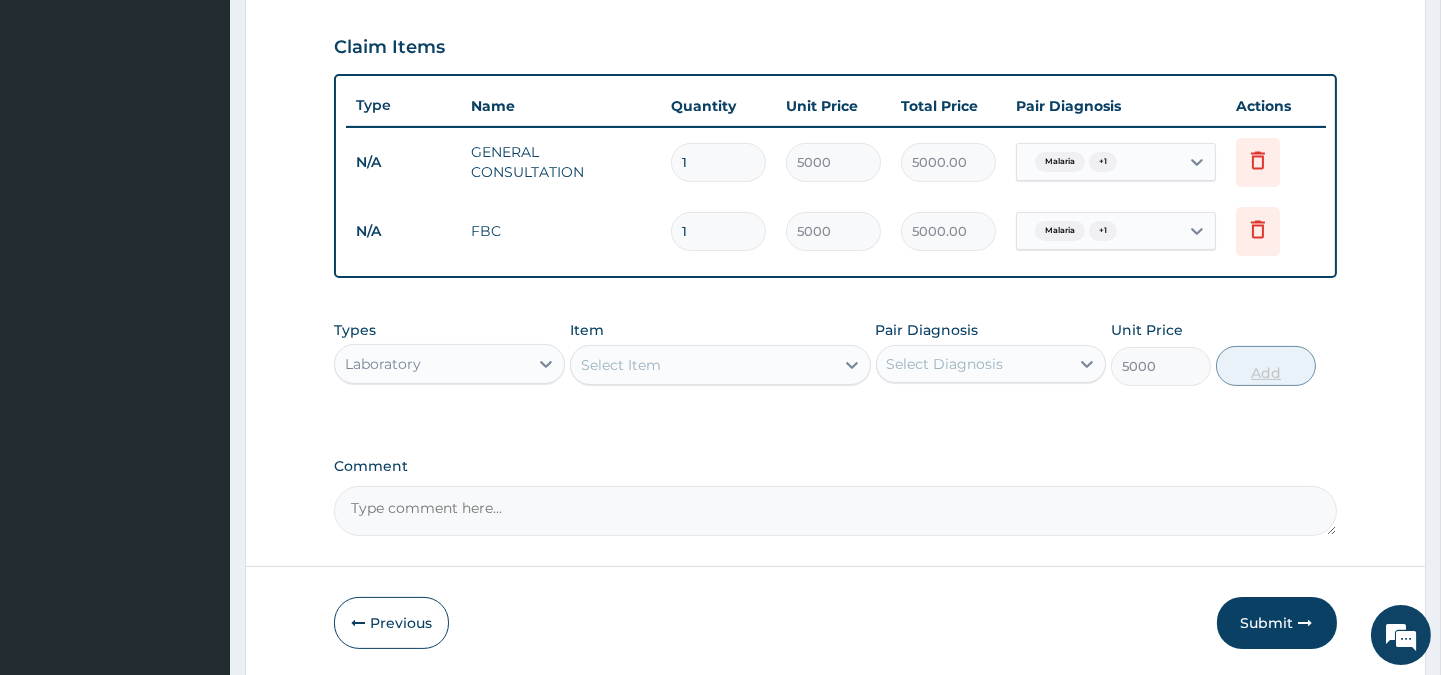 type on "0" 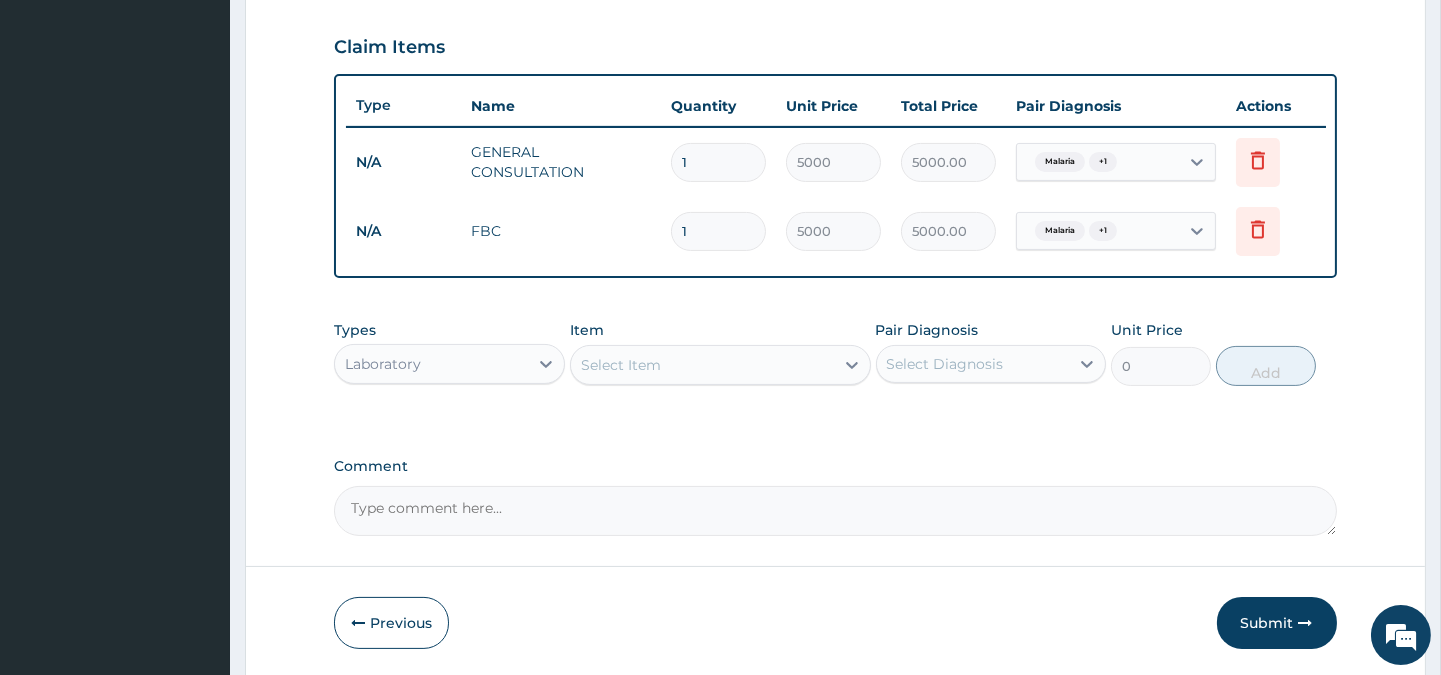 click on "Select Item" at bounding box center [702, 365] 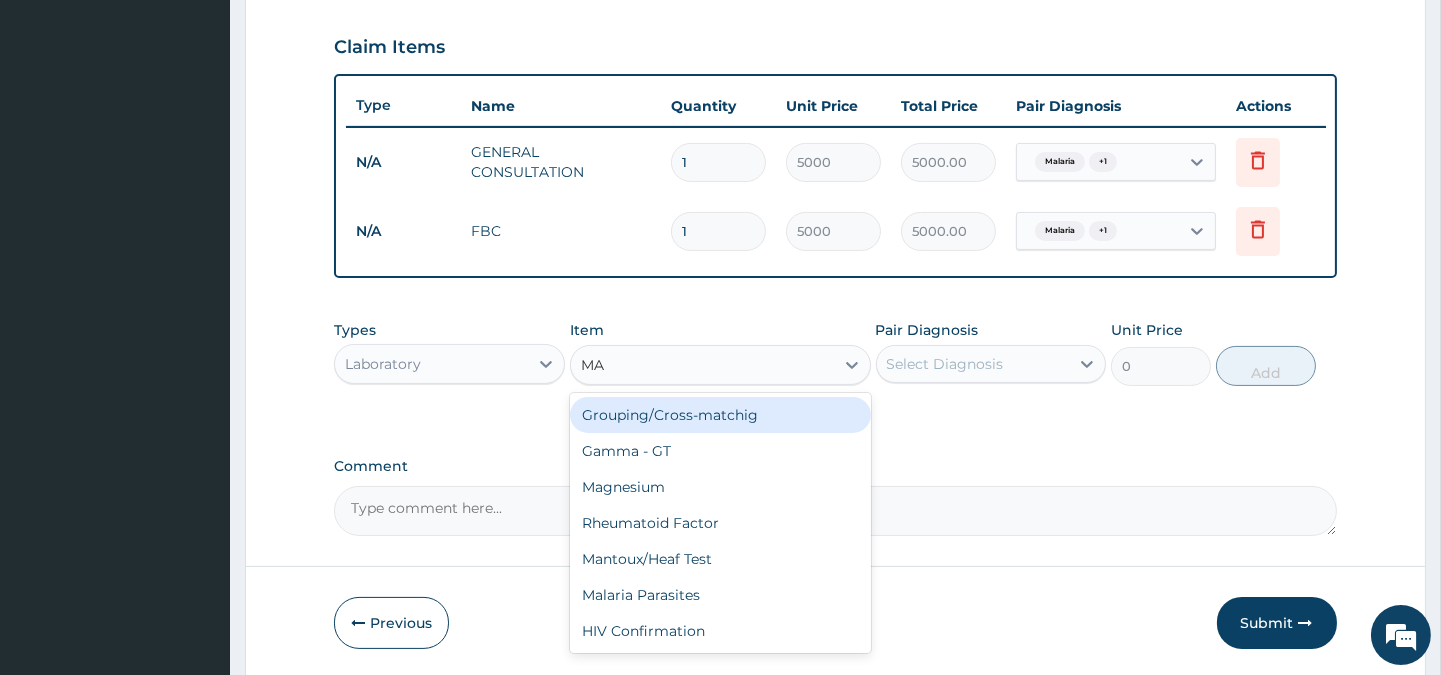 type on "MAL" 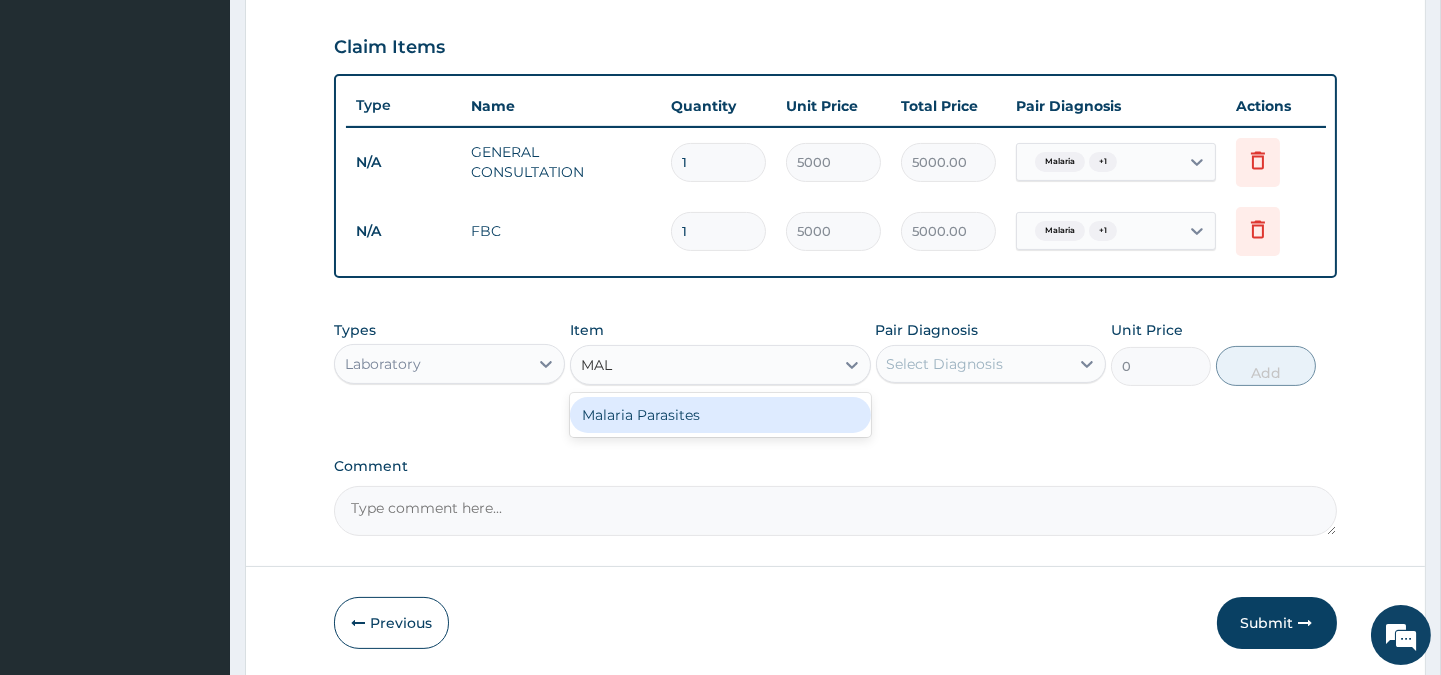 click on "Malaria Parasites" at bounding box center (720, 415) 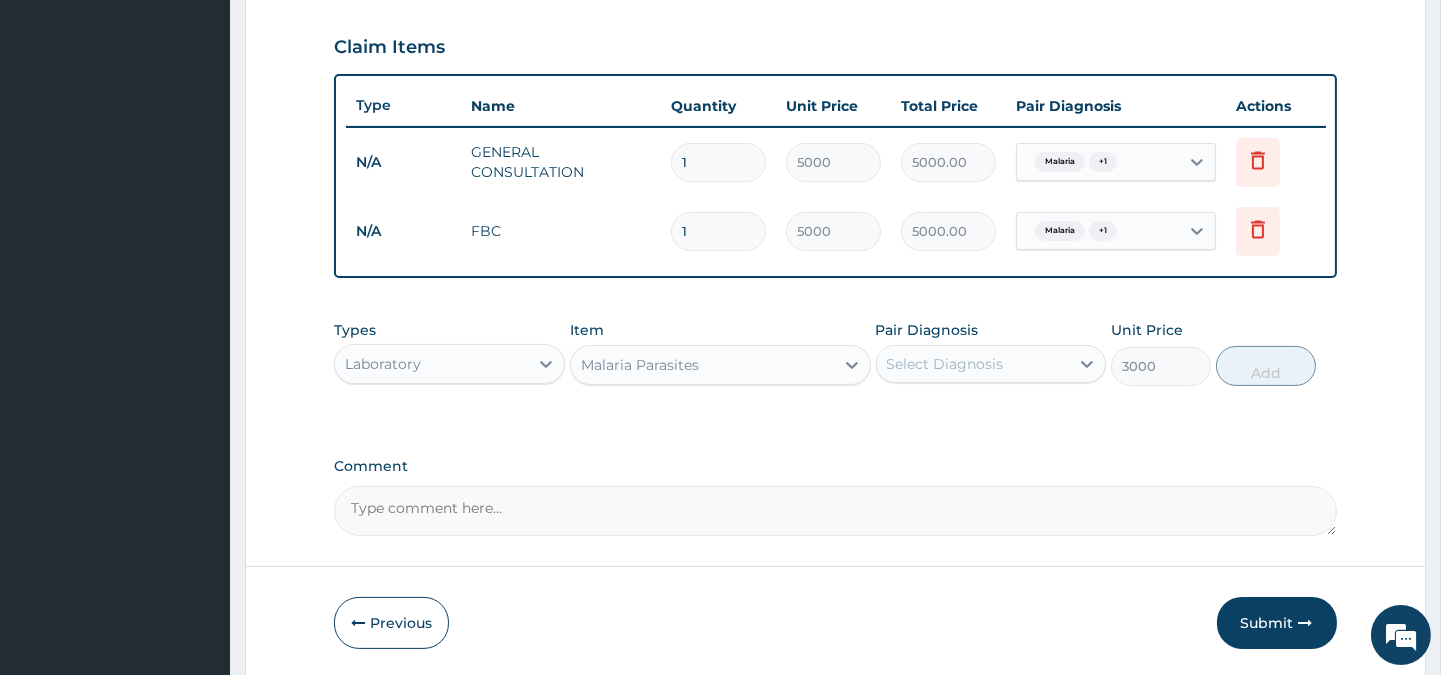 click on "Select Diagnosis" at bounding box center [973, 364] 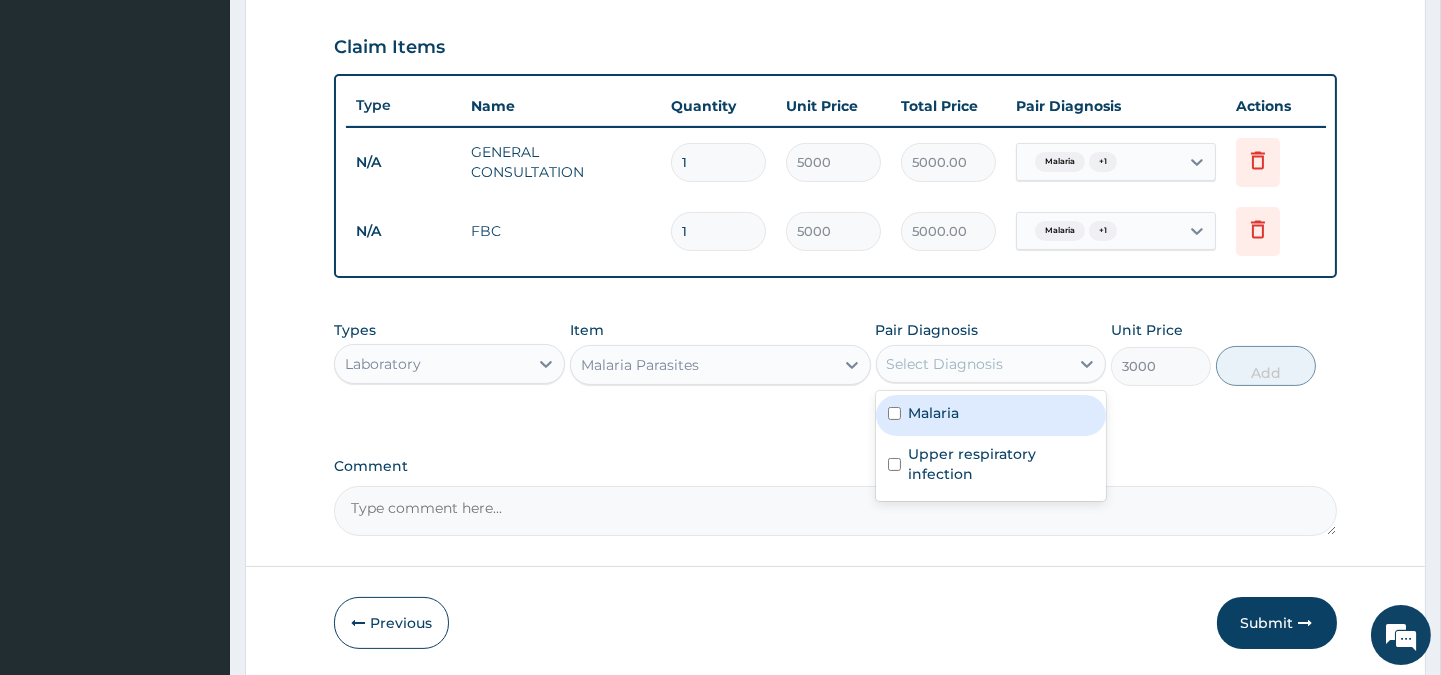 click on "Malaria" at bounding box center [991, 415] 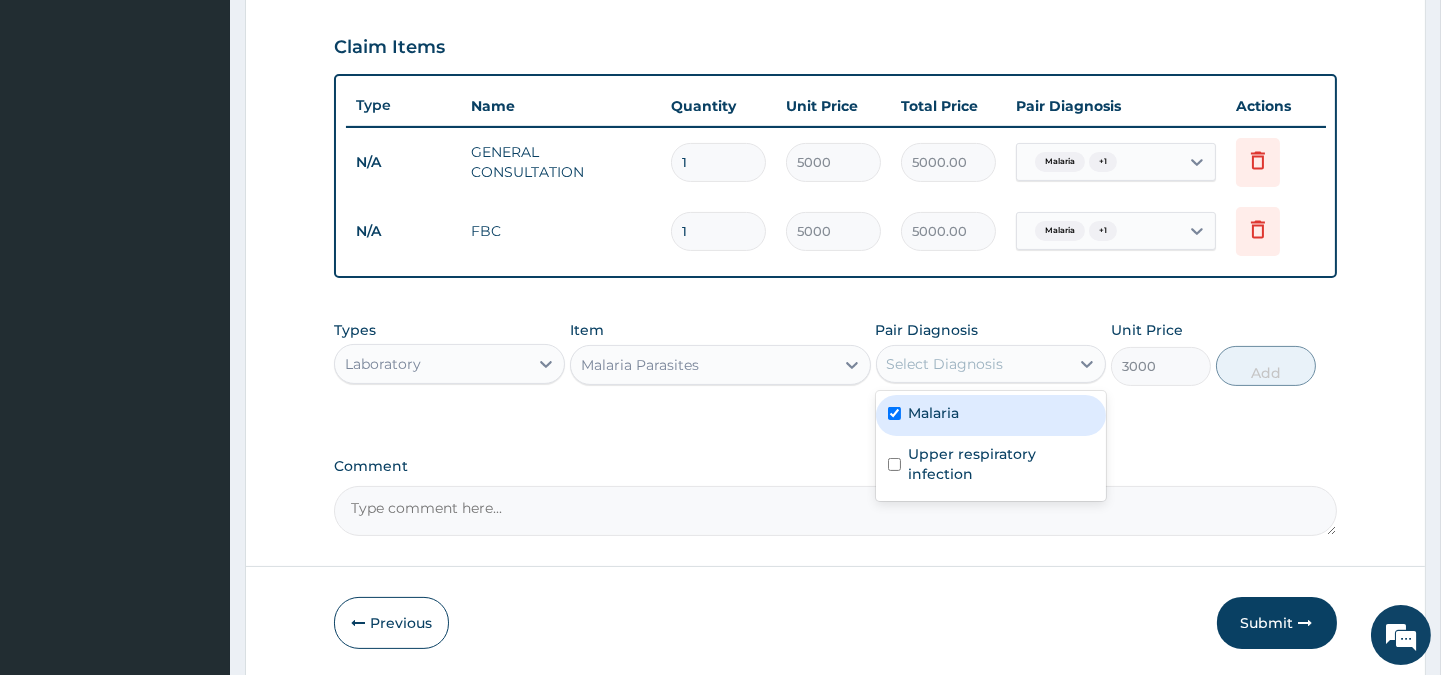 checkbox on "true" 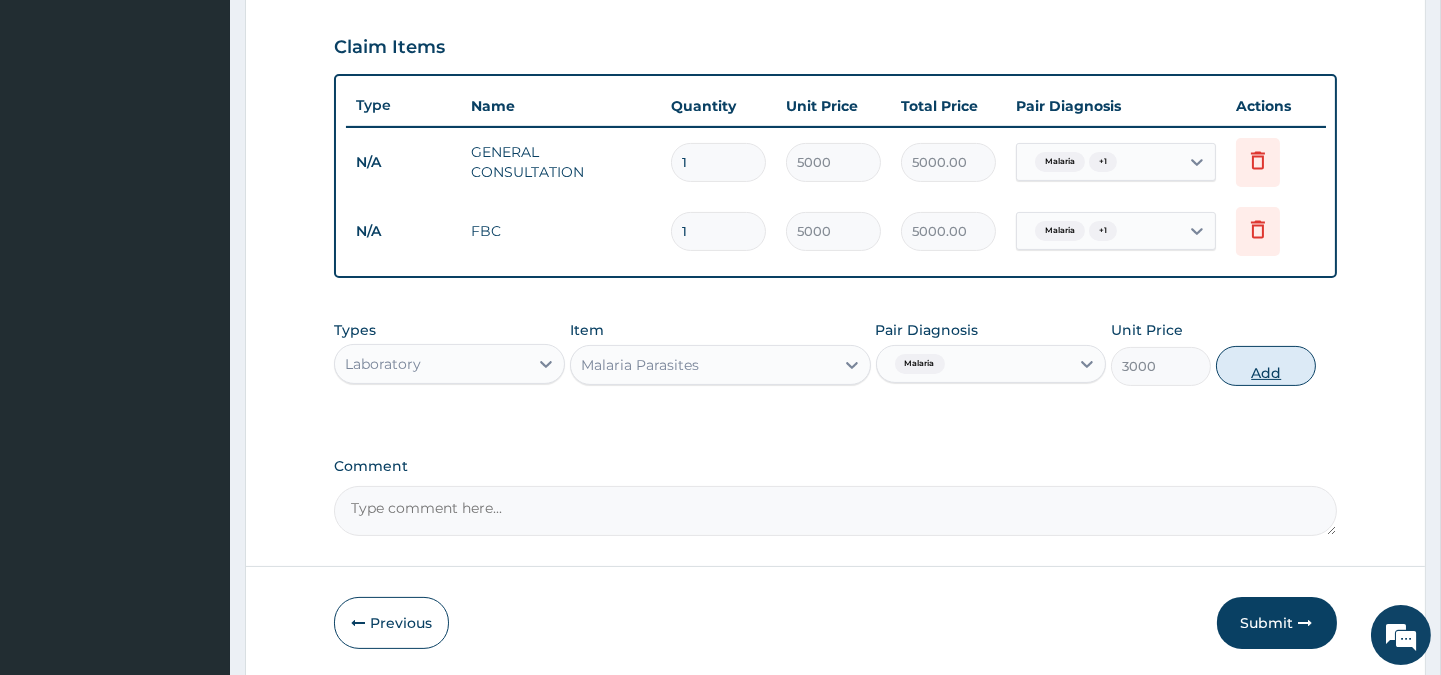 click on "Add" at bounding box center [1266, 366] 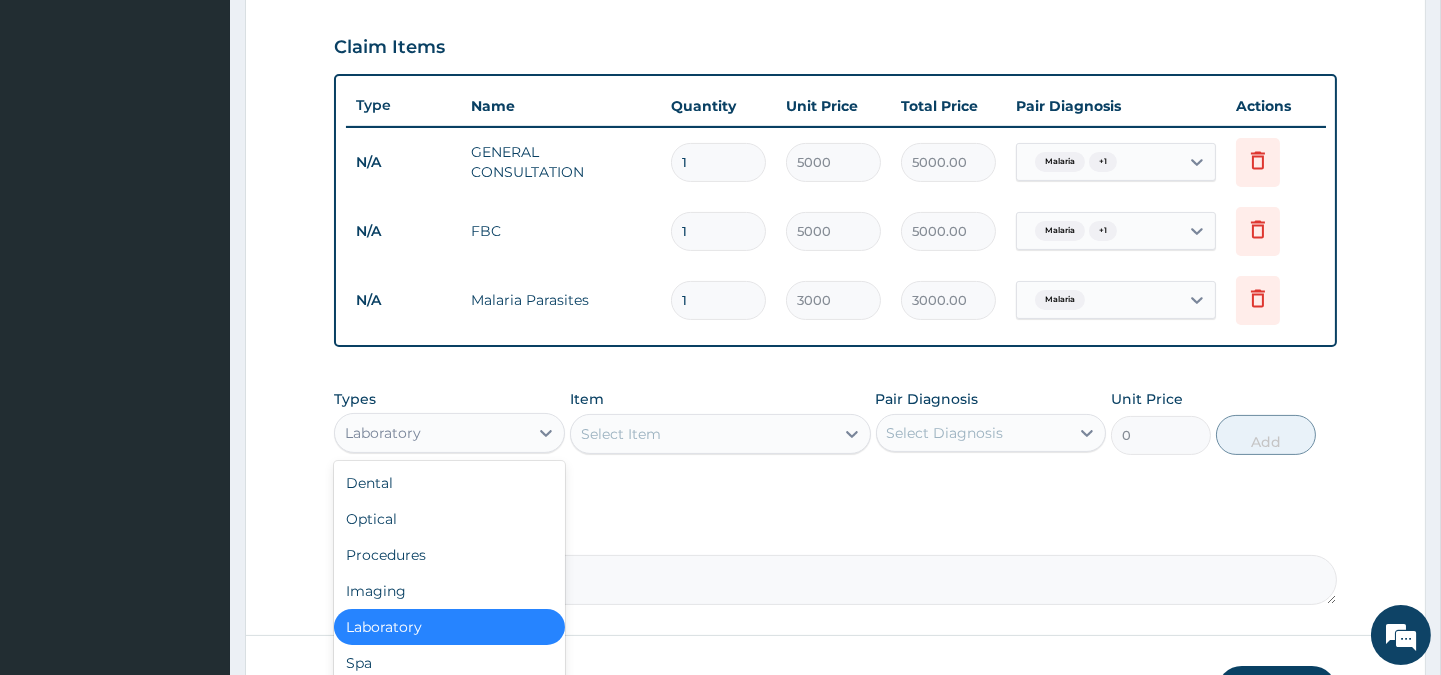 click on "Laboratory" at bounding box center (431, 433) 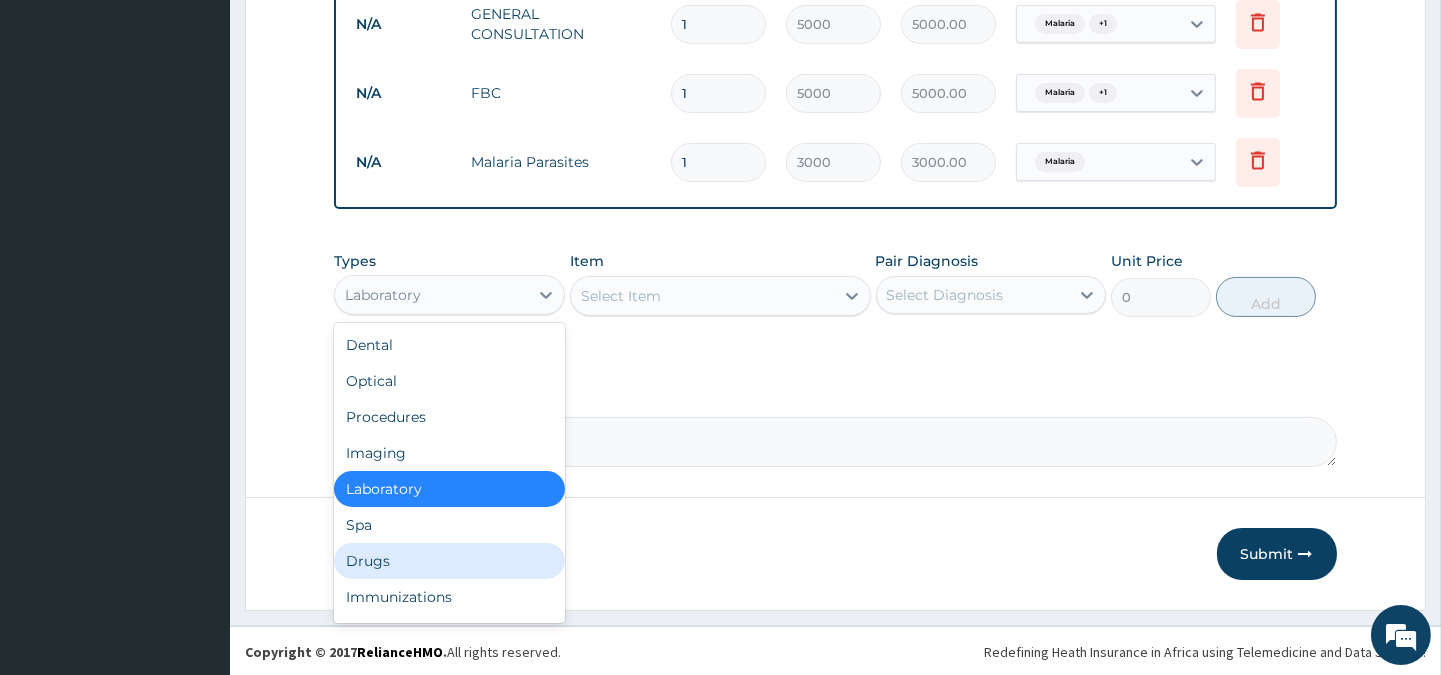 click on "Drugs" at bounding box center [449, 561] 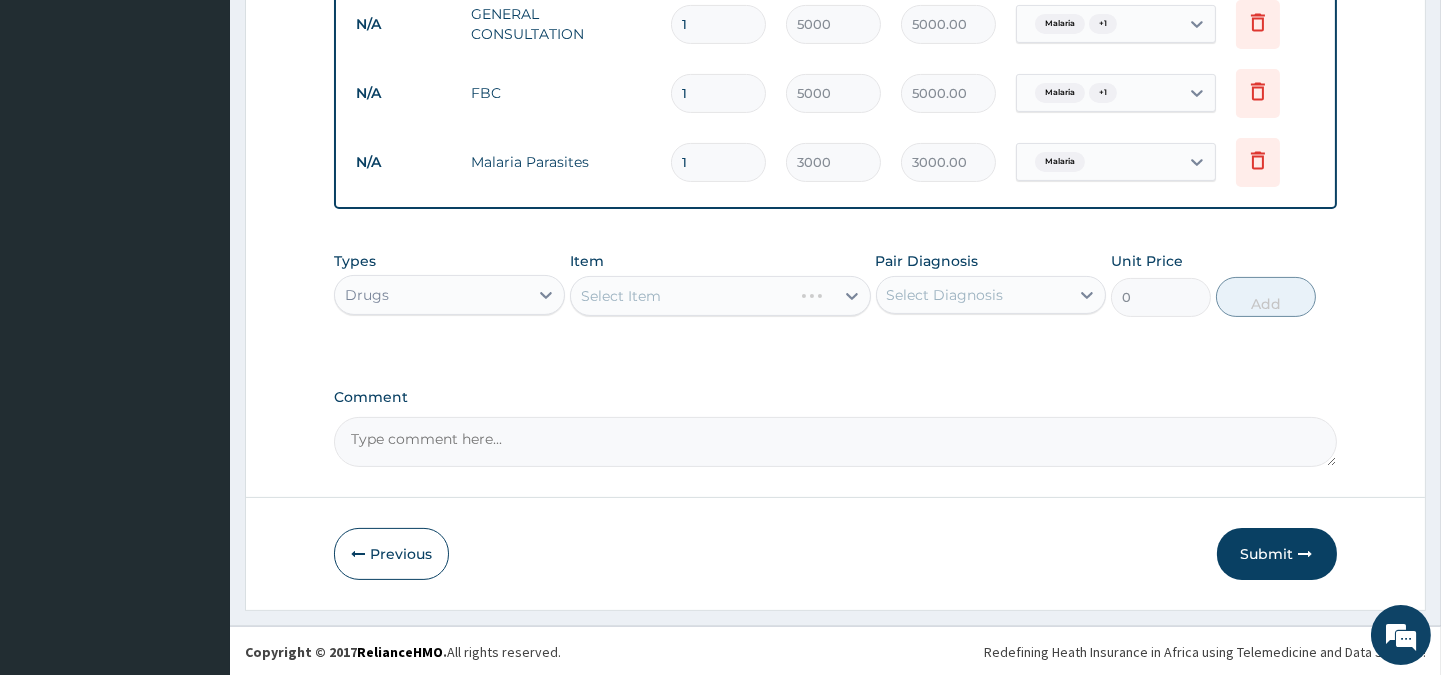 click on "Select Item" at bounding box center [720, 296] 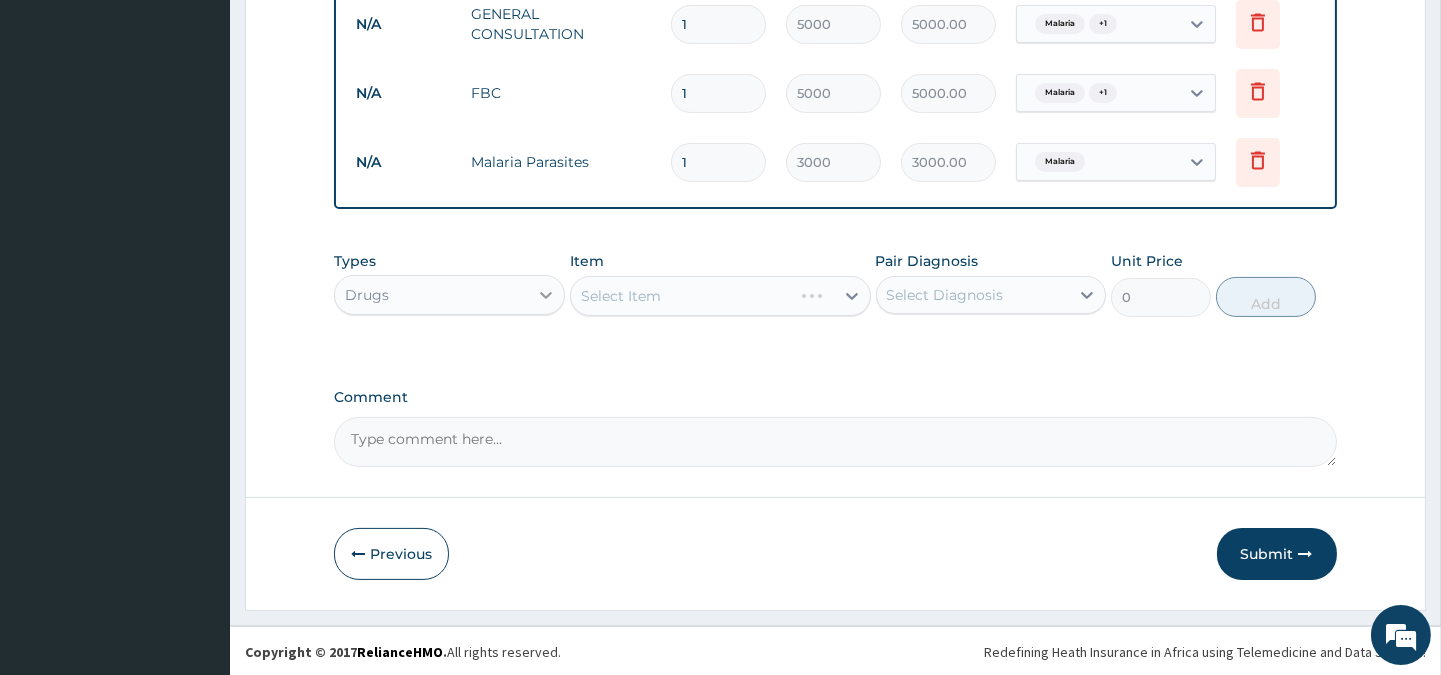 click 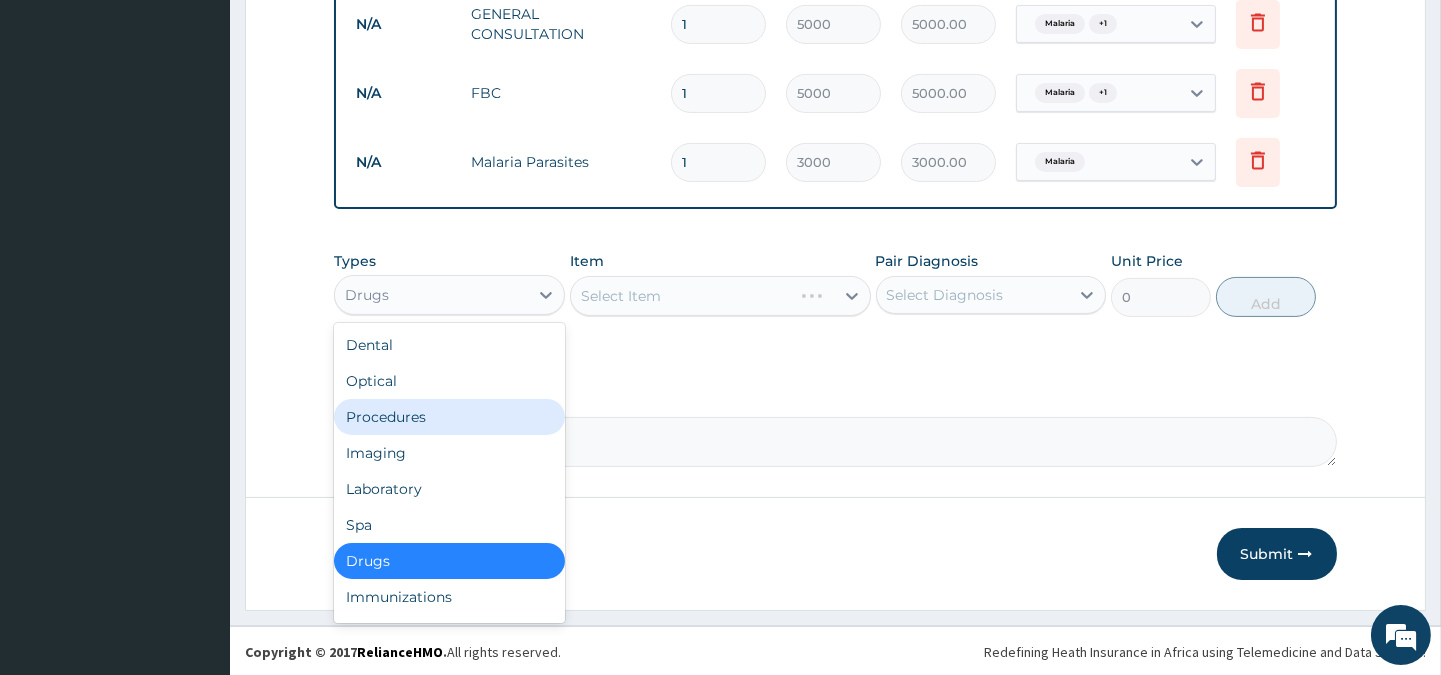 click on "Procedures" at bounding box center (449, 417) 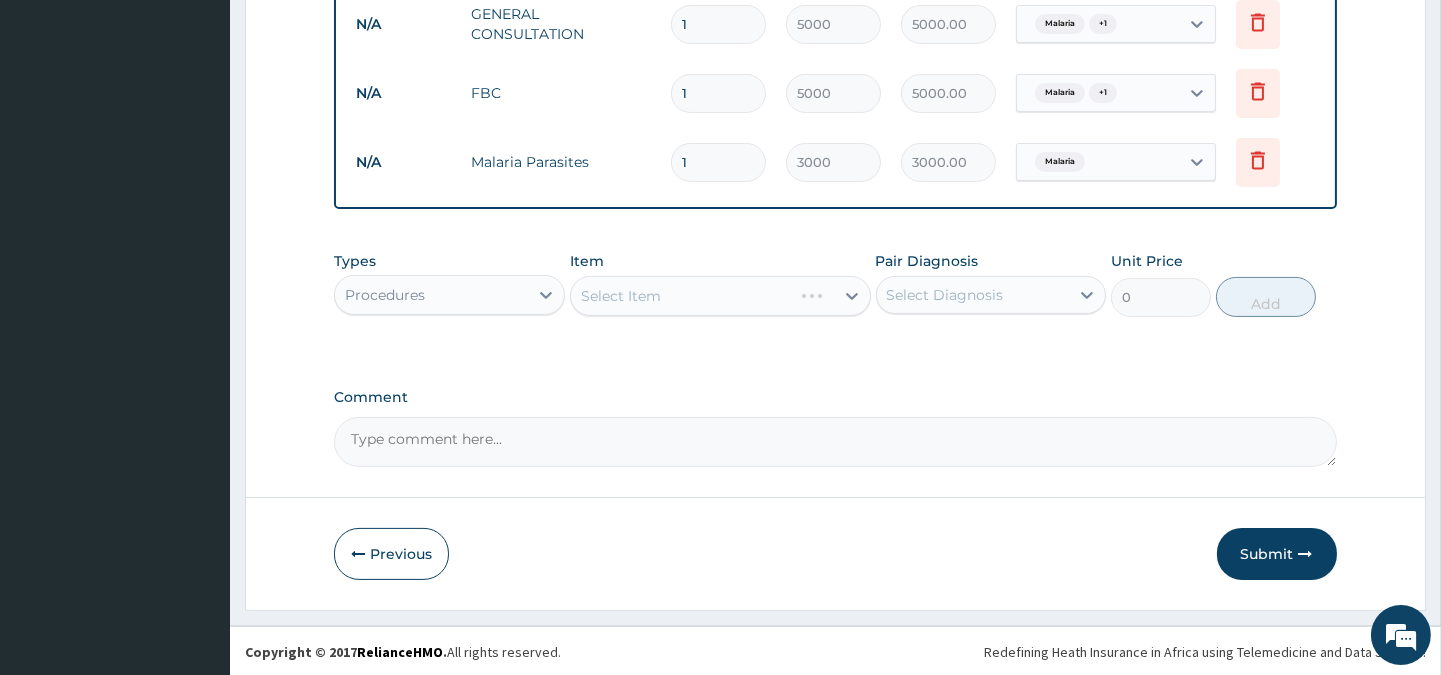 click on "Select Item" at bounding box center (720, 296) 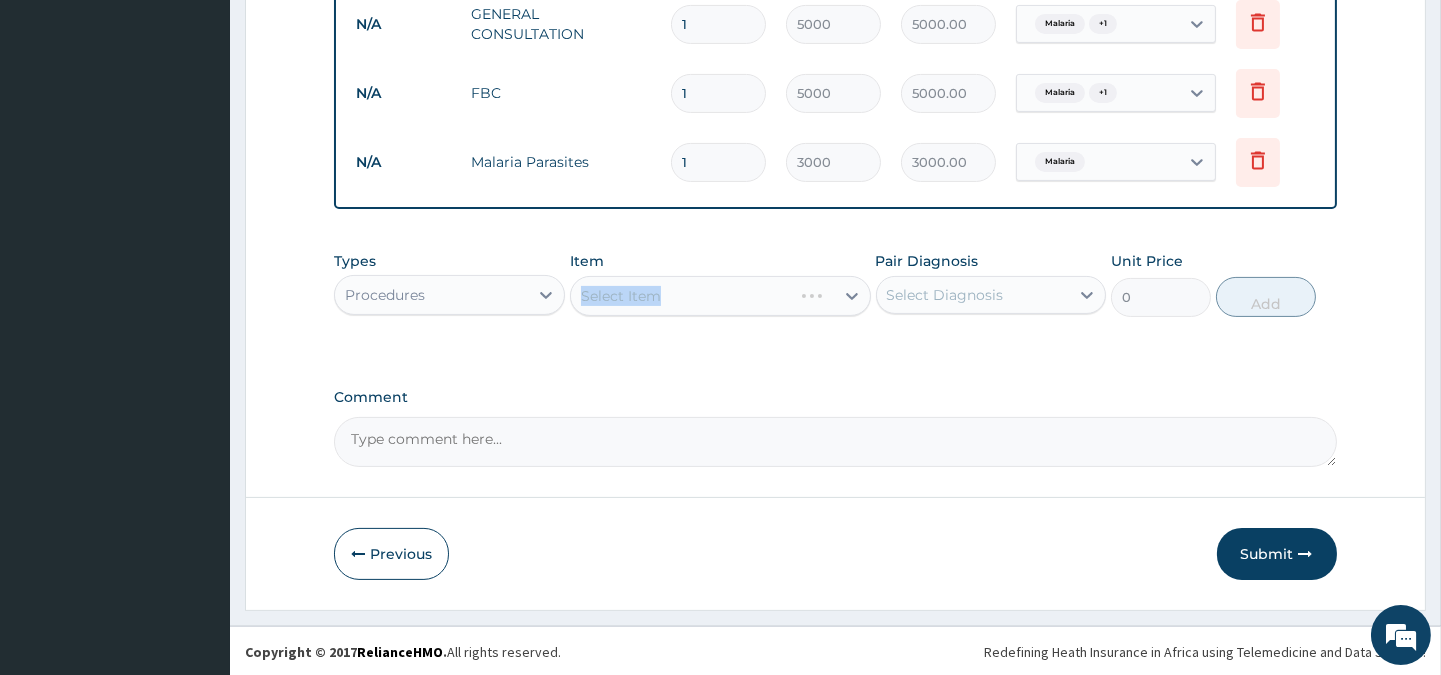 click on "Select Item" at bounding box center [720, 296] 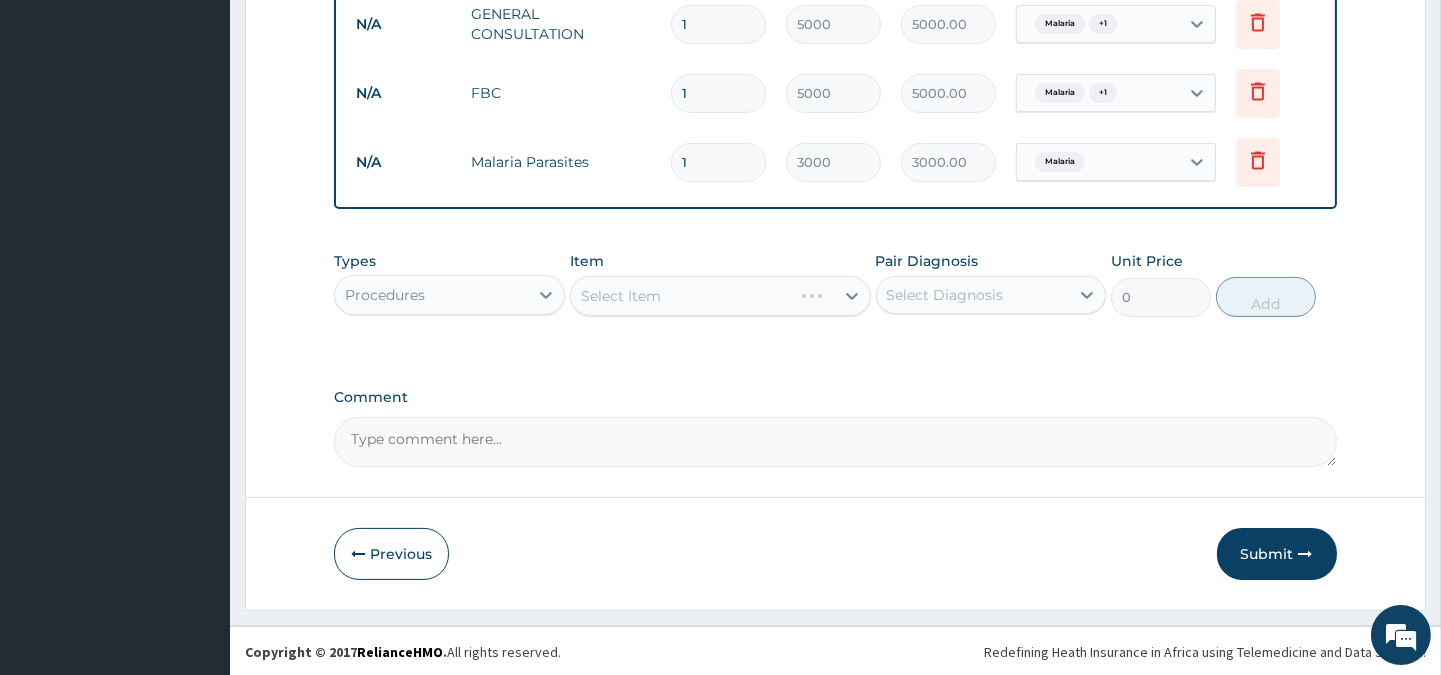 click on "Procedures" at bounding box center (431, 295) 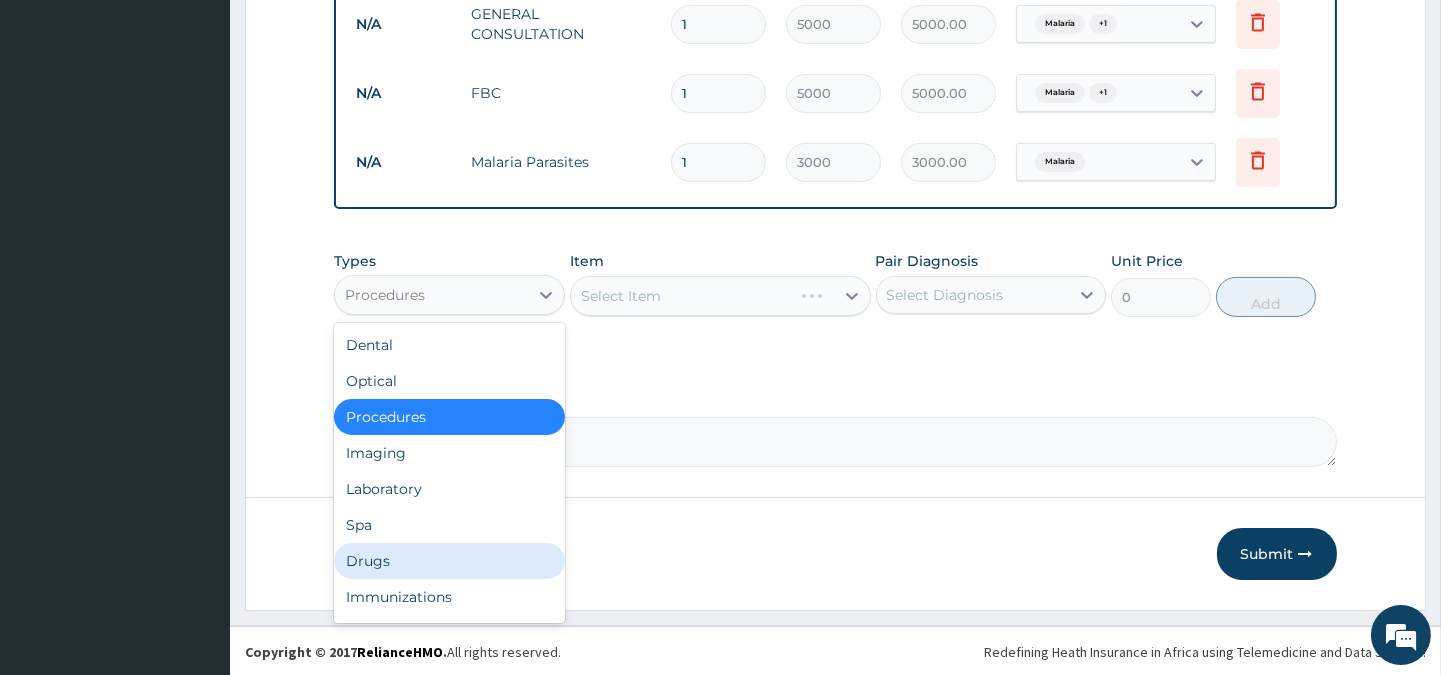 click on "Drugs" at bounding box center [449, 561] 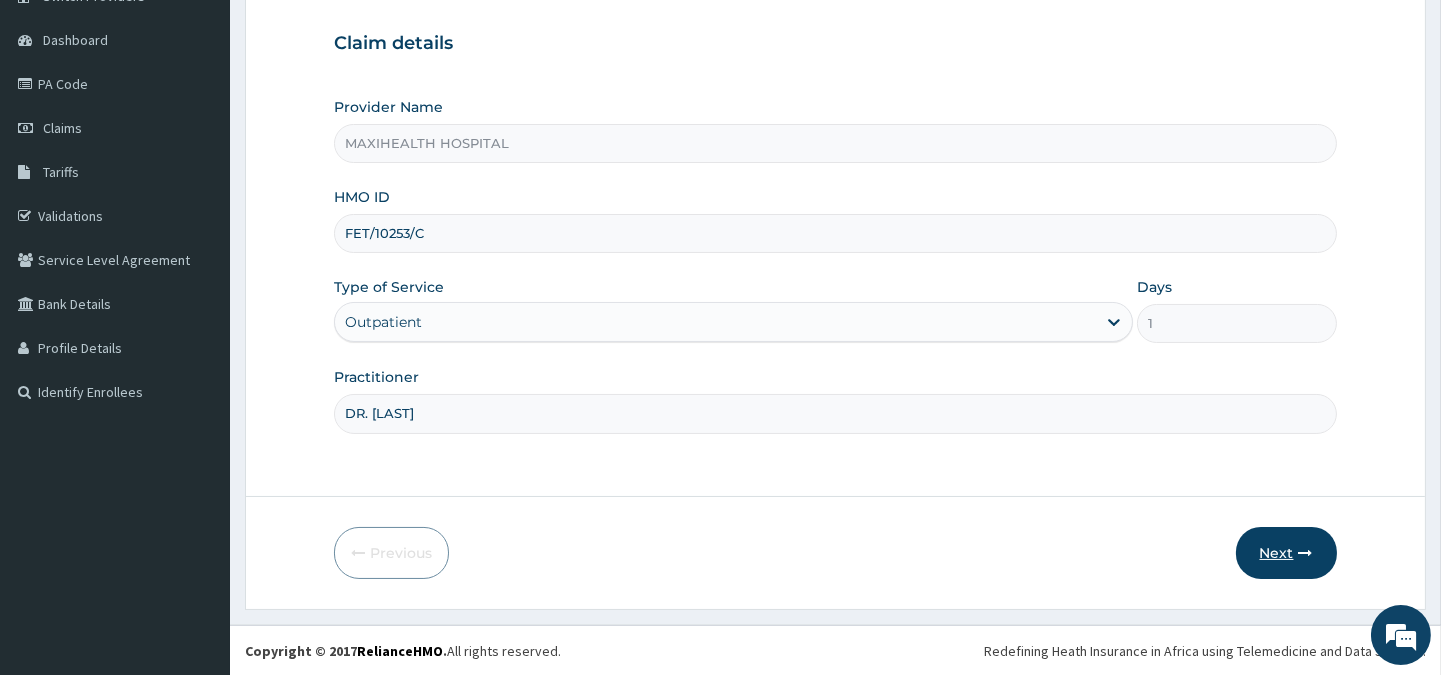 click on "Next" at bounding box center (1286, 553) 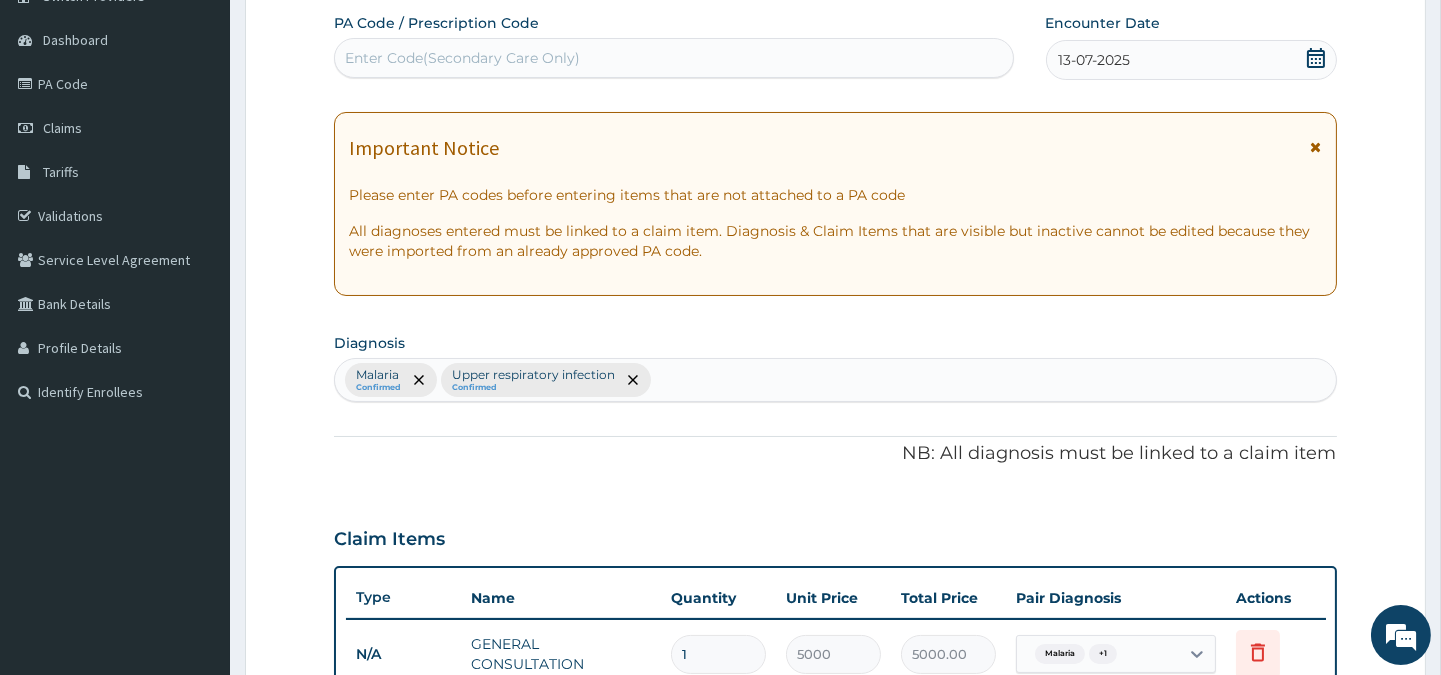 scroll, scrollTop: 551, scrollLeft: 0, axis: vertical 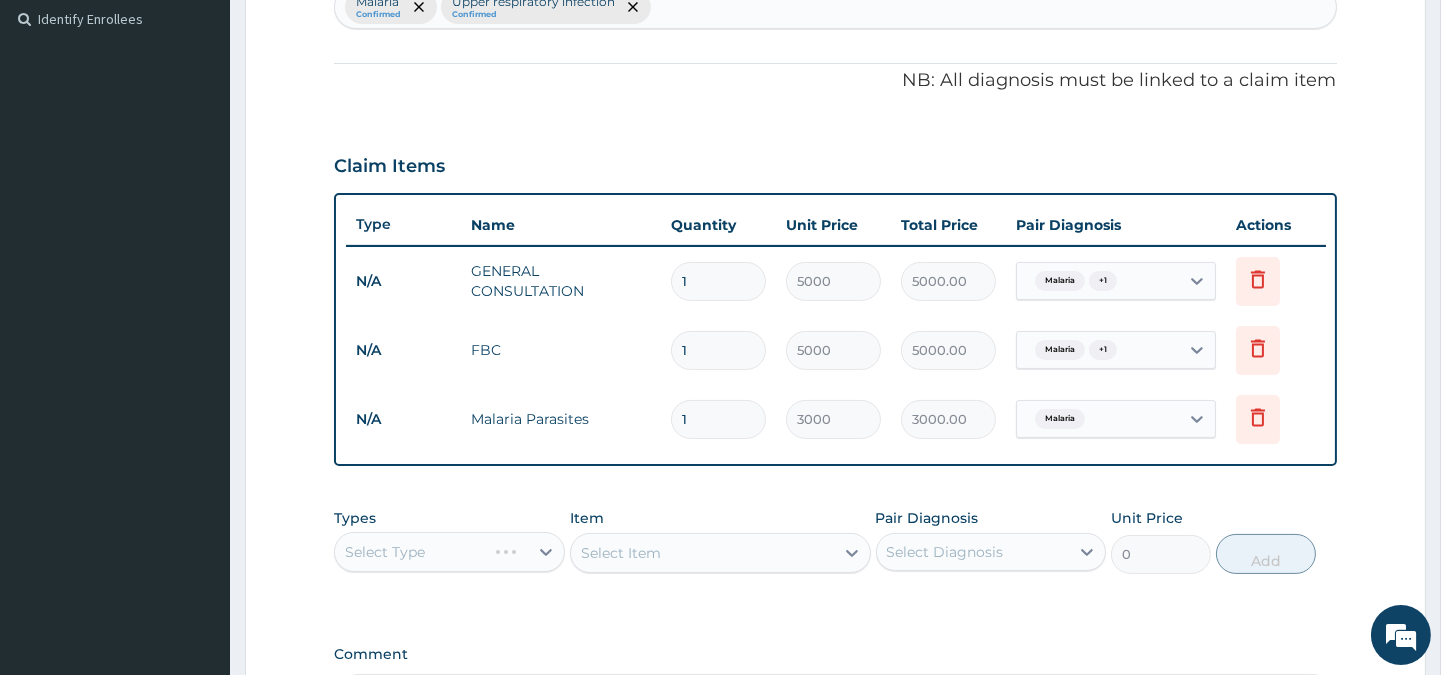 click on "Select Type" at bounding box center [449, 552] 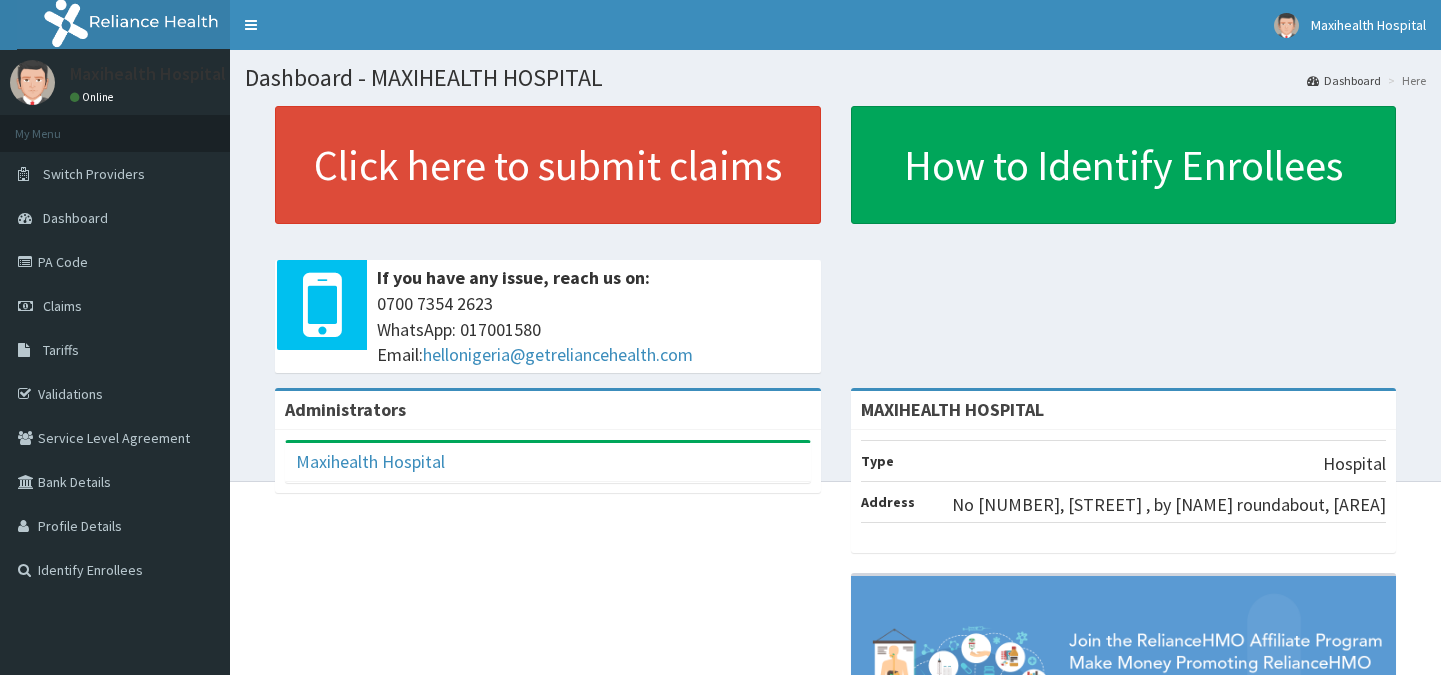 scroll, scrollTop: 0, scrollLeft: 0, axis: both 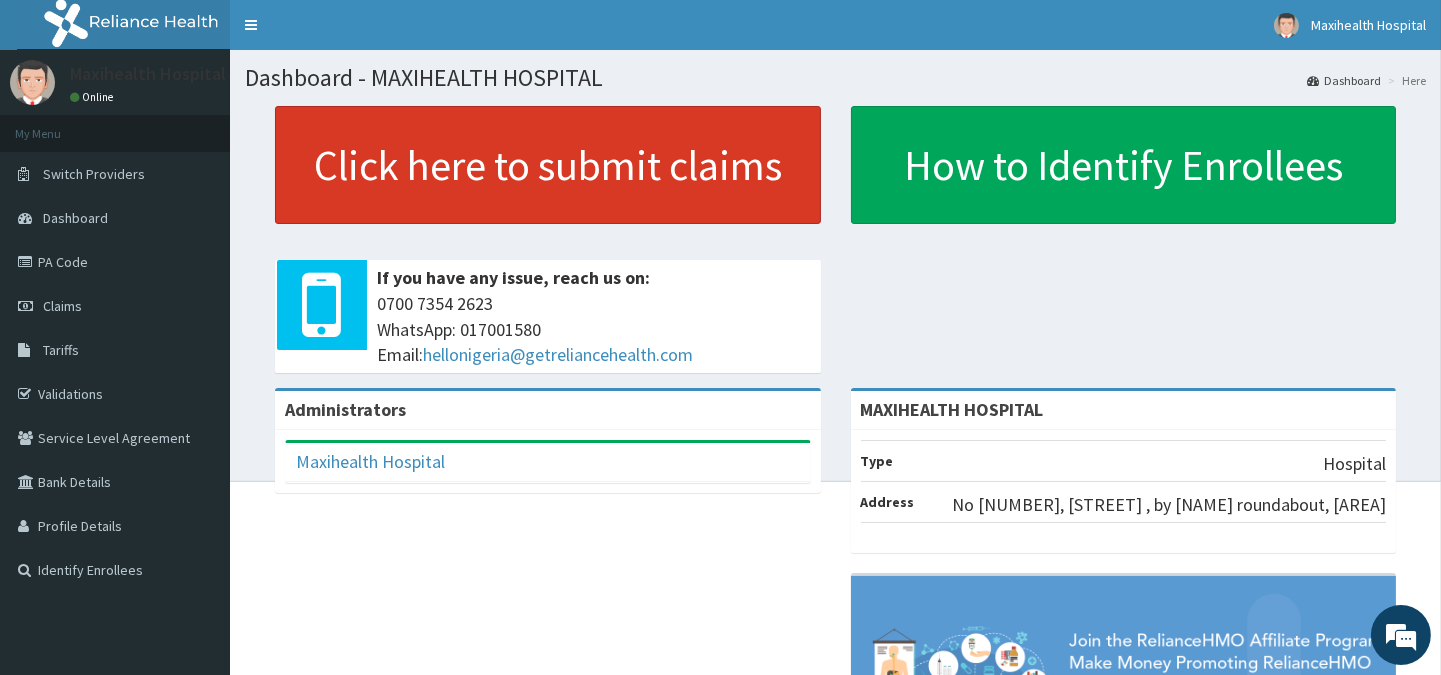 click on "Click here to submit claims" at bounding box center [548, 165] 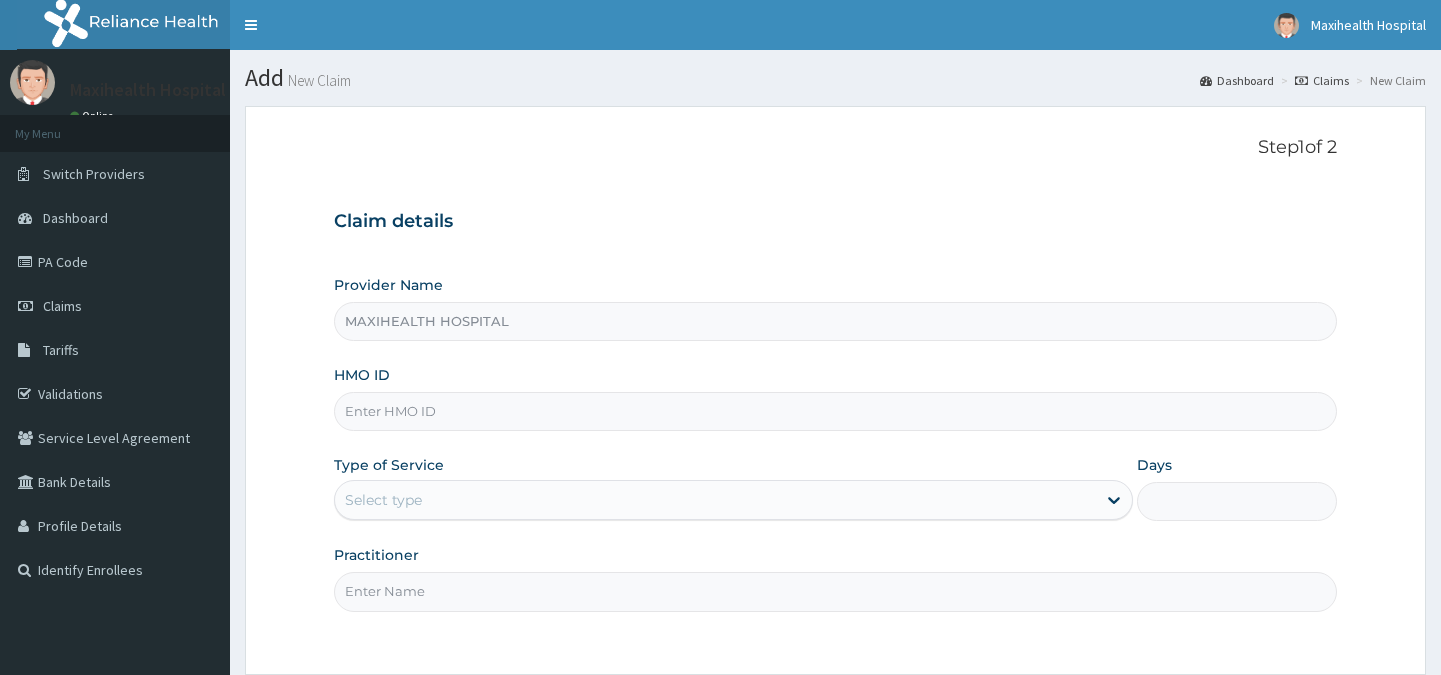 scroll, scrollTop: 0, scrollLeft: 0, axis: both 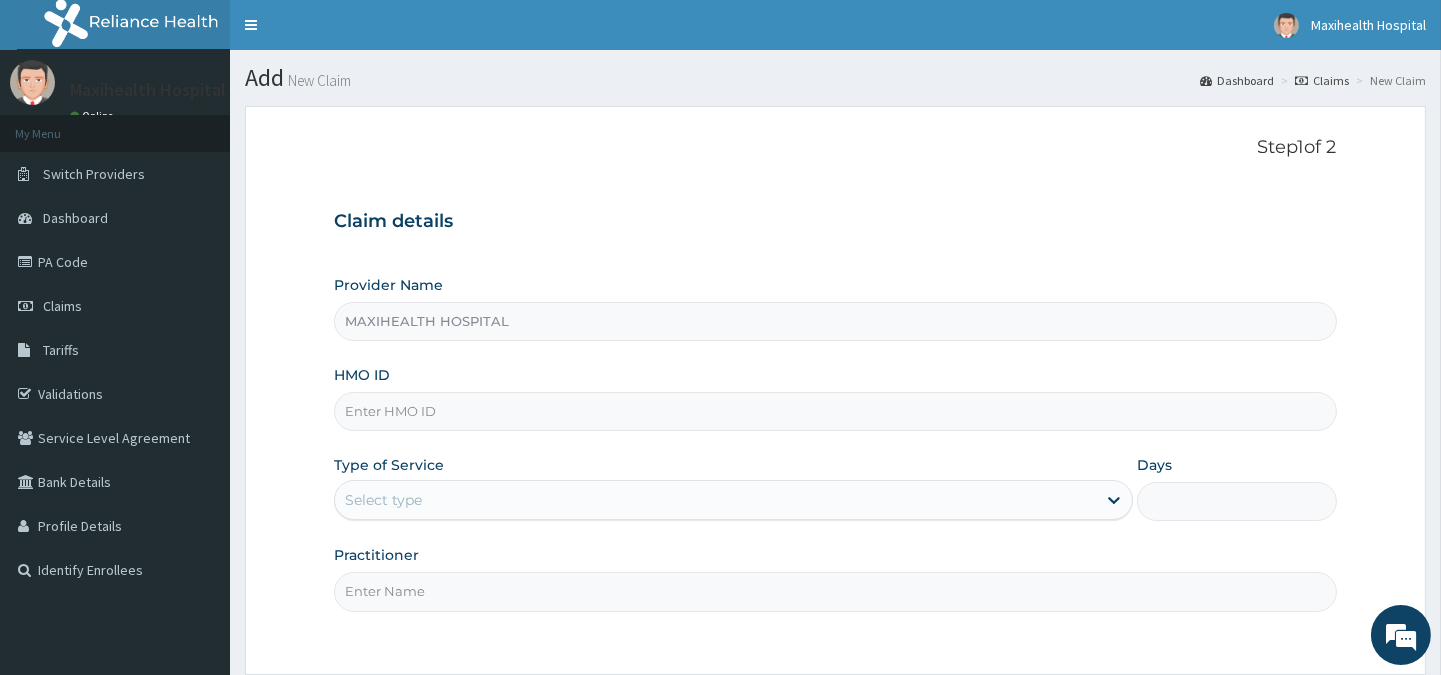 click on "HMO ID" at bounding box center [835, 411] 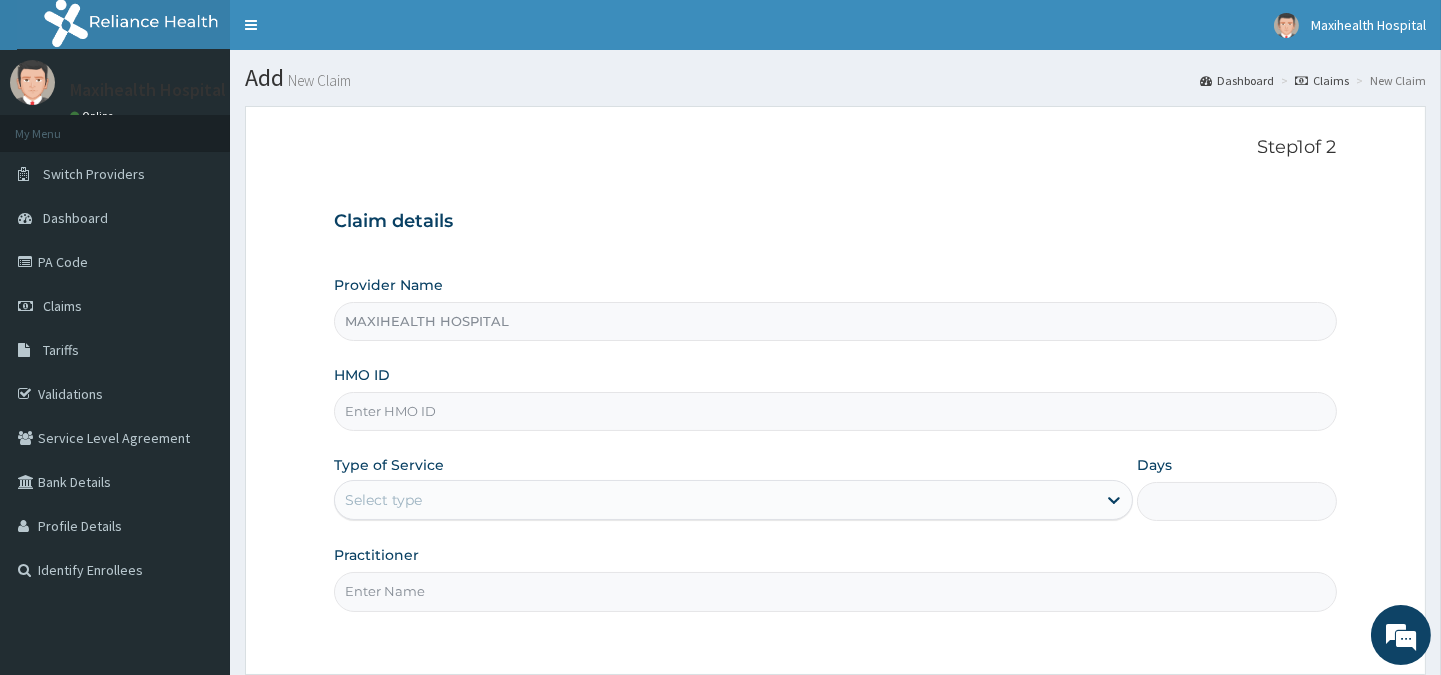 scroll, scrollTop: 178, scrollLeft: 0, axis: vertical 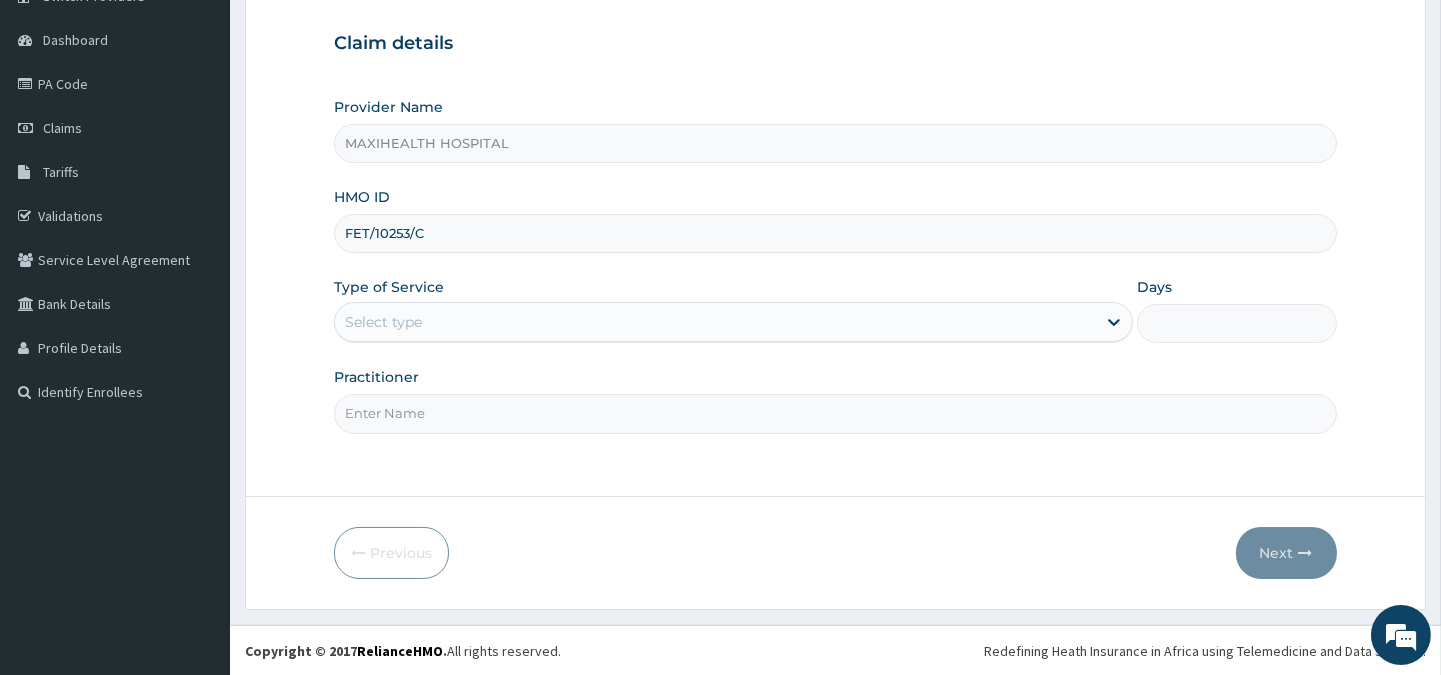 type on "FET/10253/C" 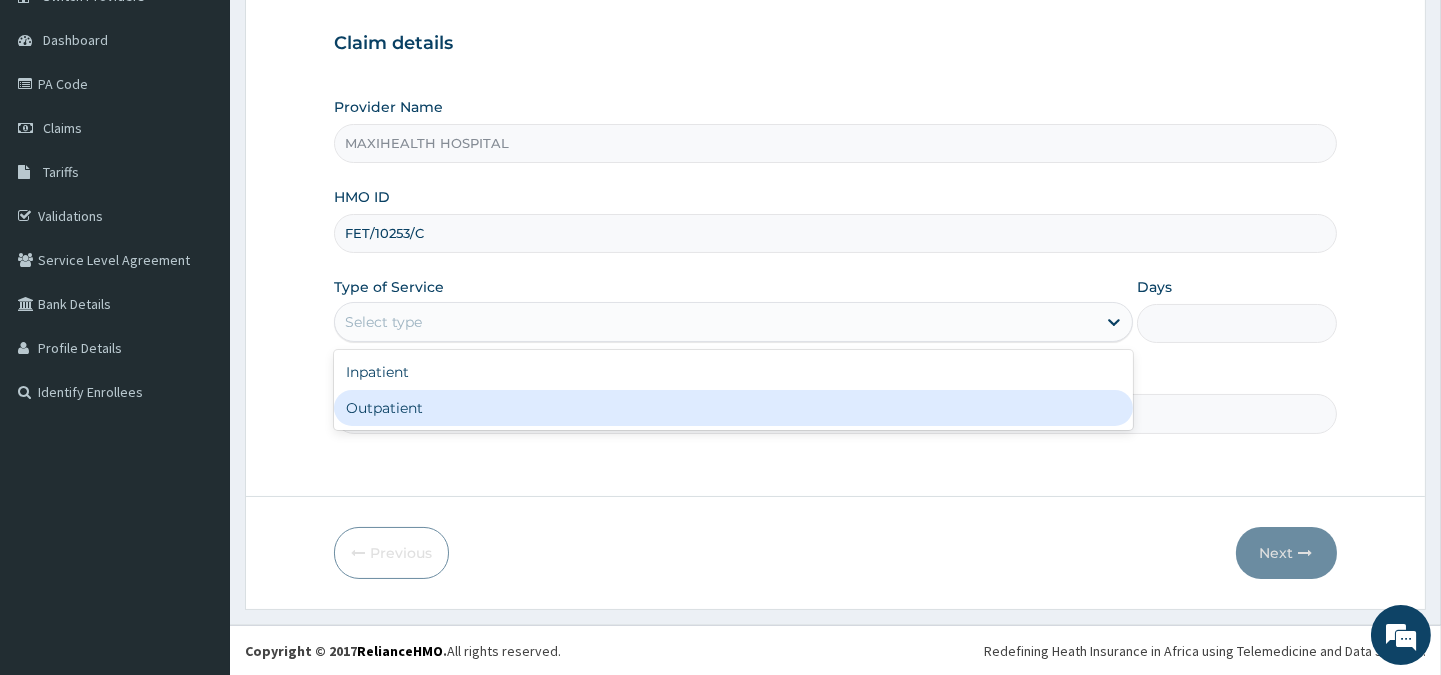 click on "Outpatient" at bounding box center (733, 408) 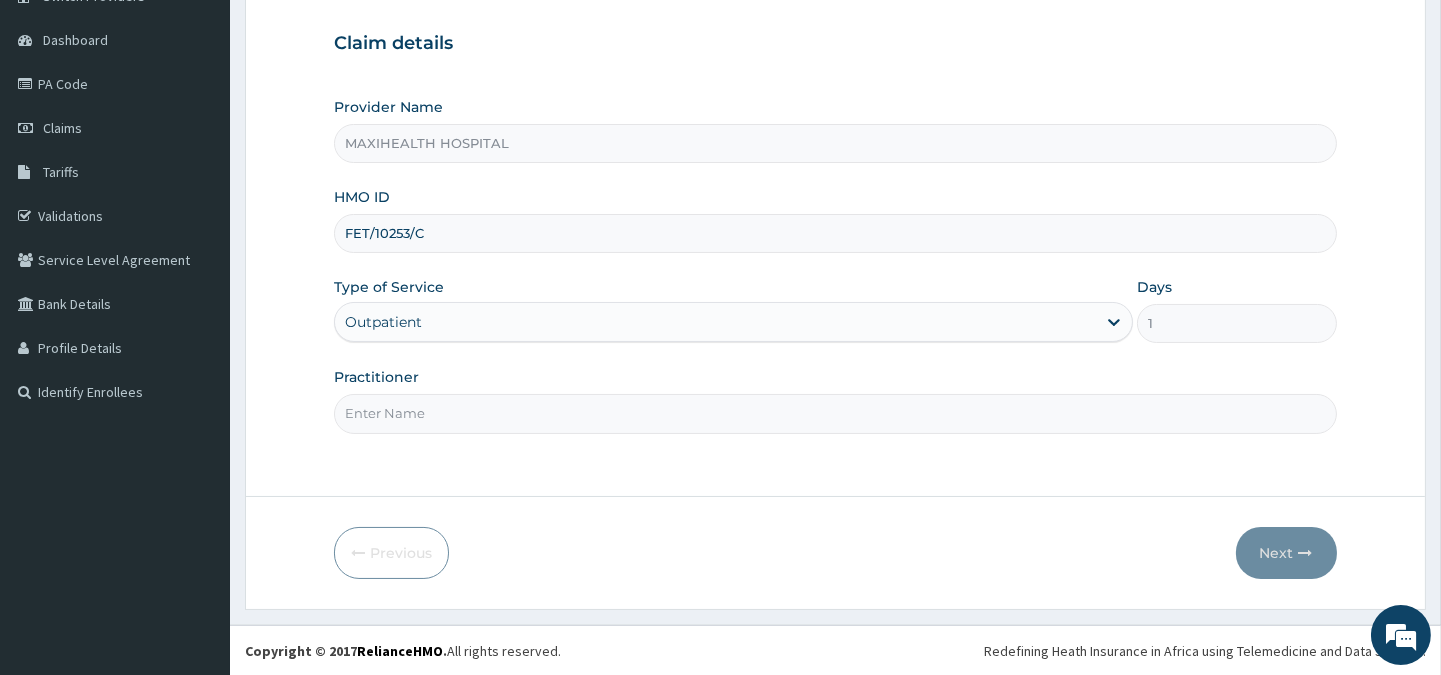 click on "Practitioner" at bounding box center (835, 413) 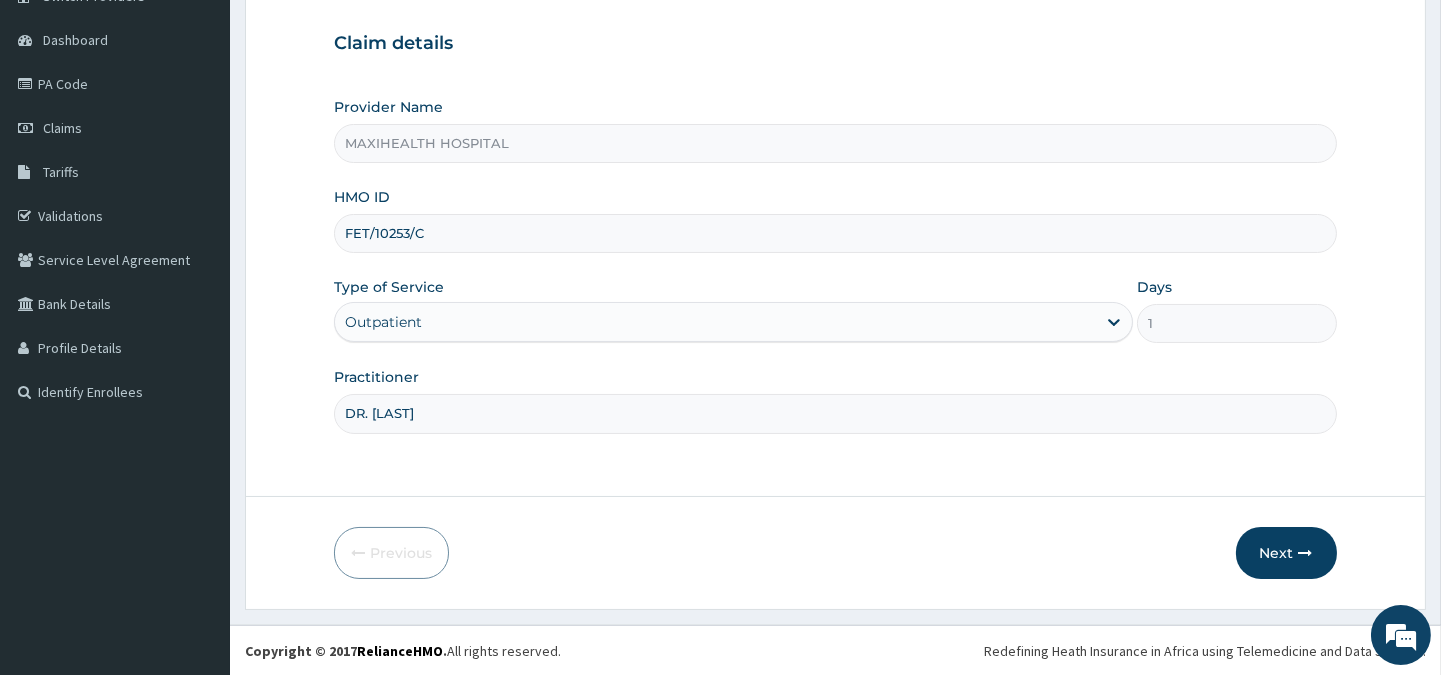 type on "DR. [LAST]" 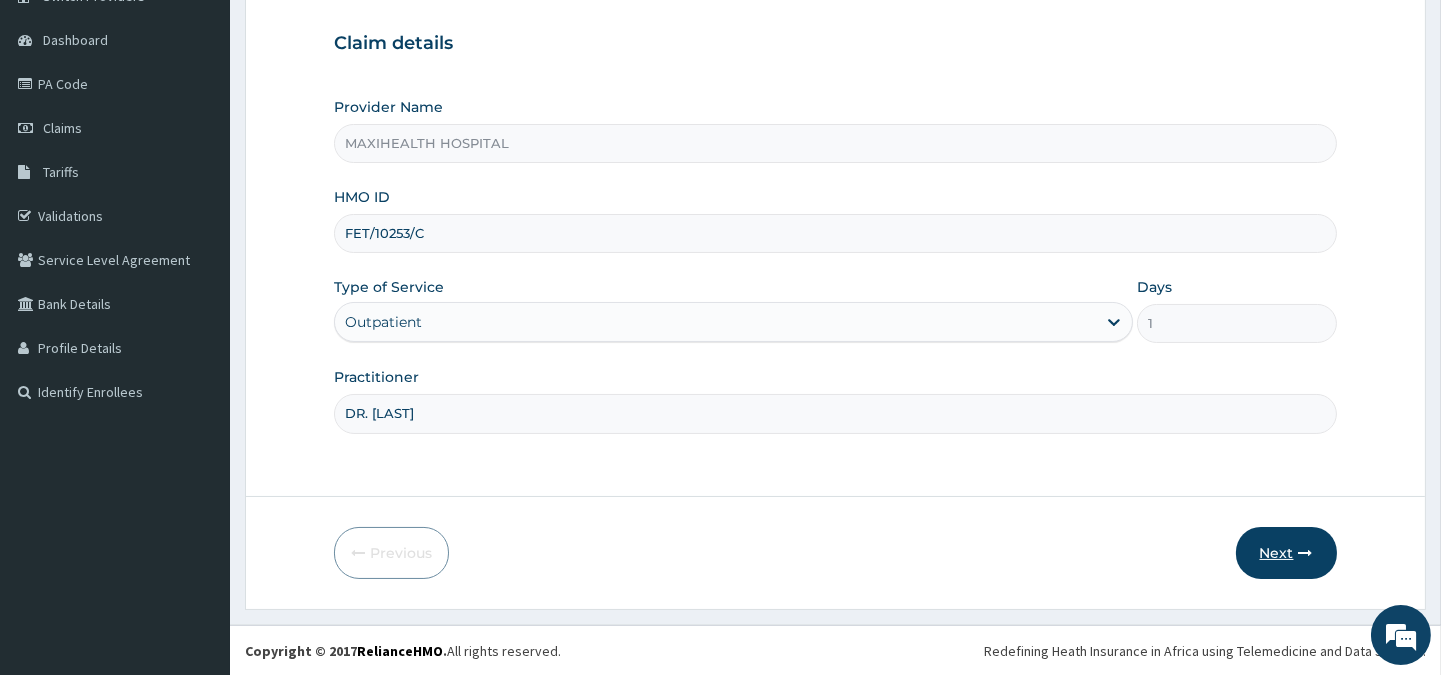 click on "Next" at bounding box center [1286, 553] 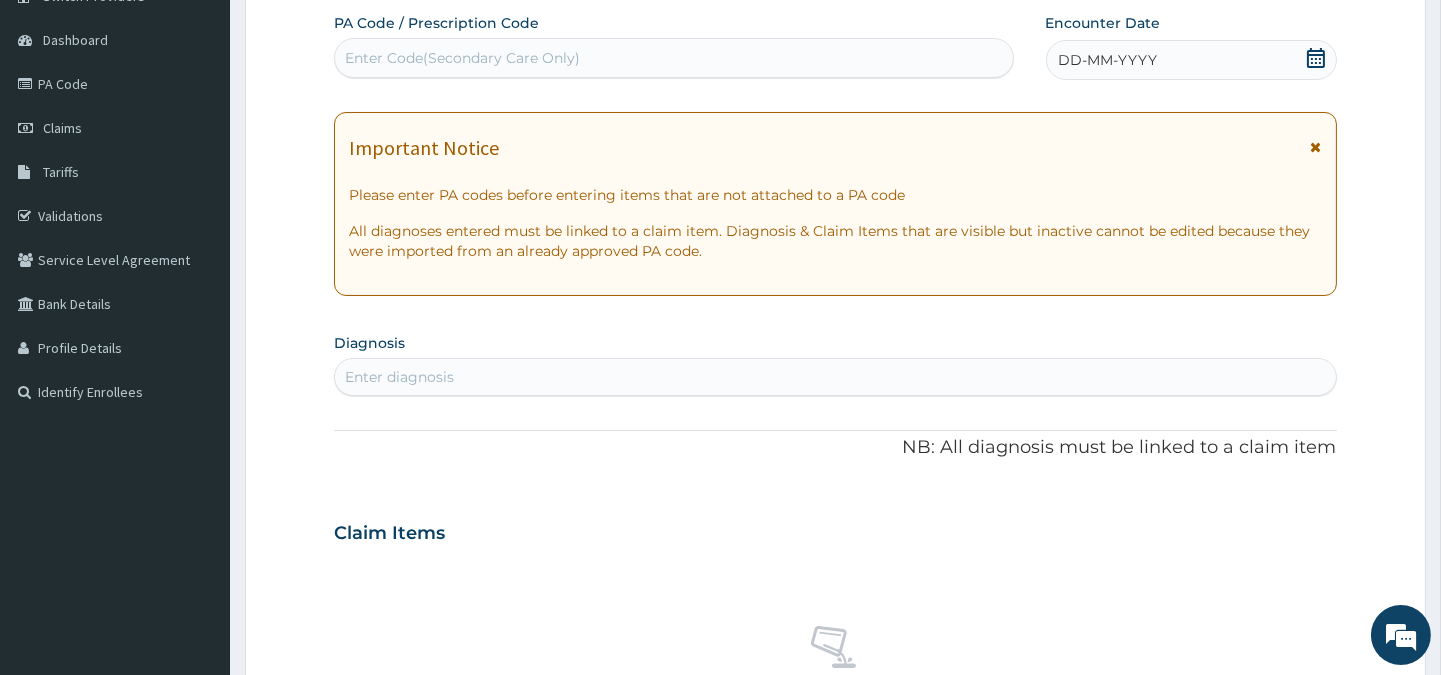 click on "DD-MM-YYYY" at bounding box center (1191, 60) 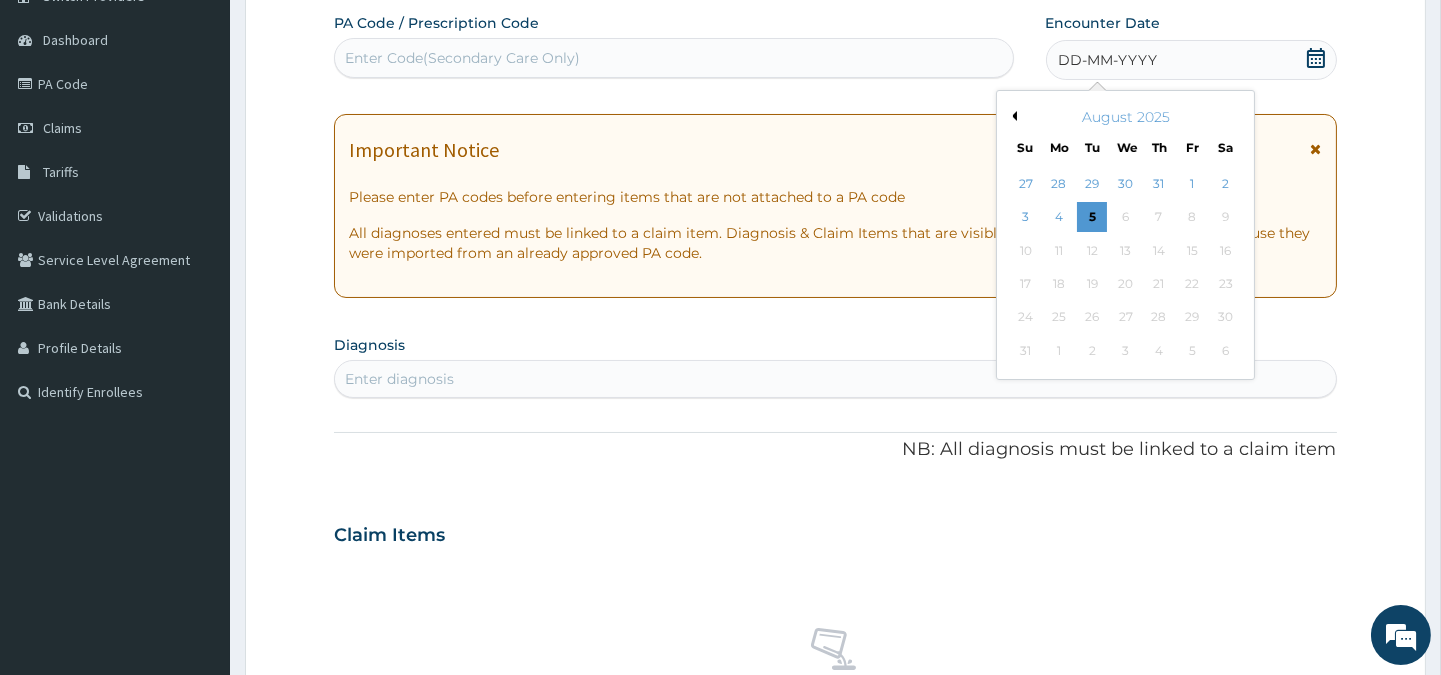 click on "Previous Month" at bounding box center (1012, 116) 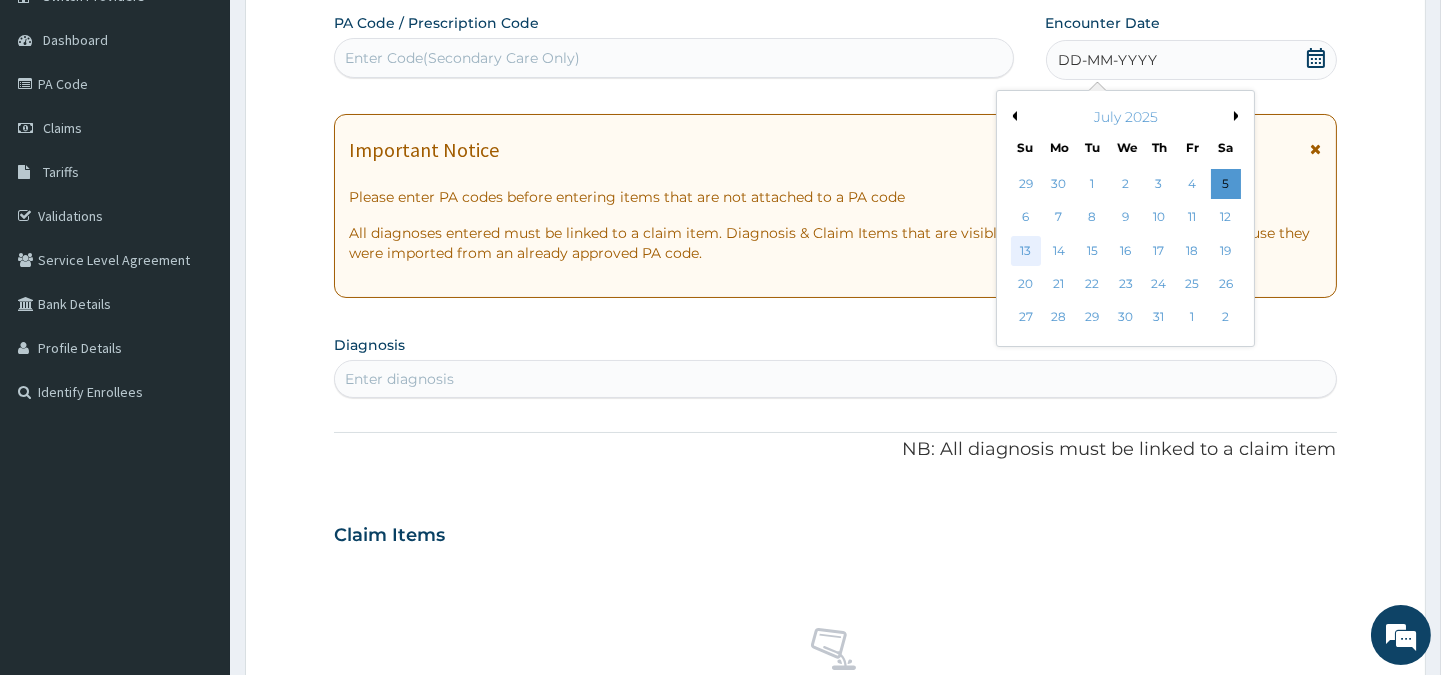 click on "13" at bounding box center [1025, 251] 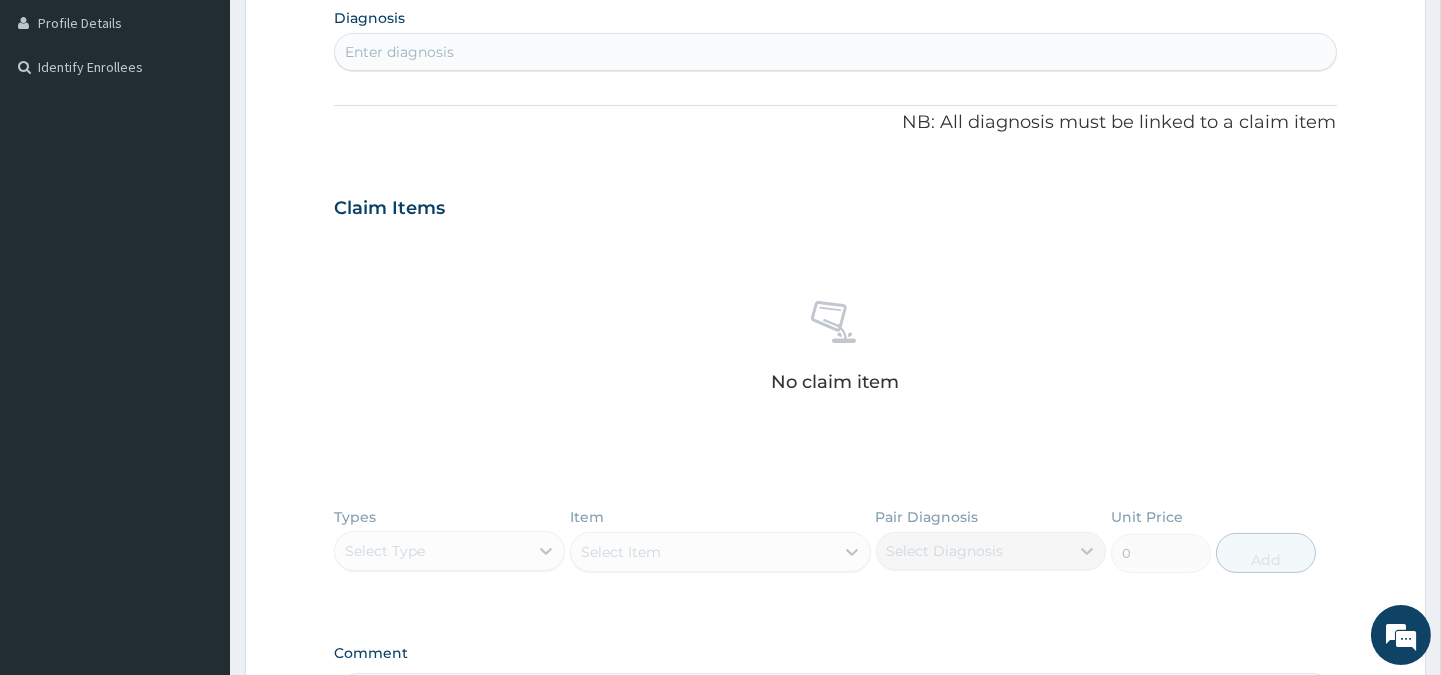 scroll, scrollTop: 504, scrollLeft: 0, axis: vertical 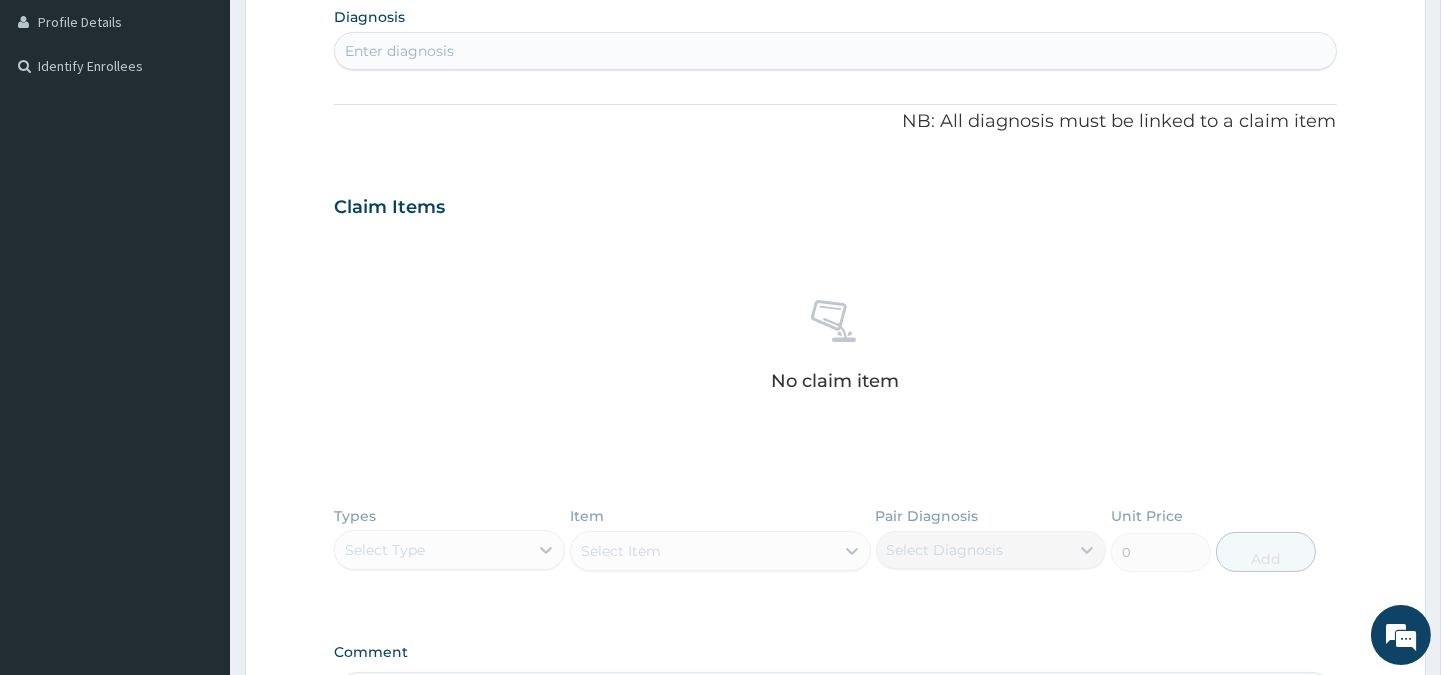 click on "Enter diagnosis" at bounding box center (399, 51) 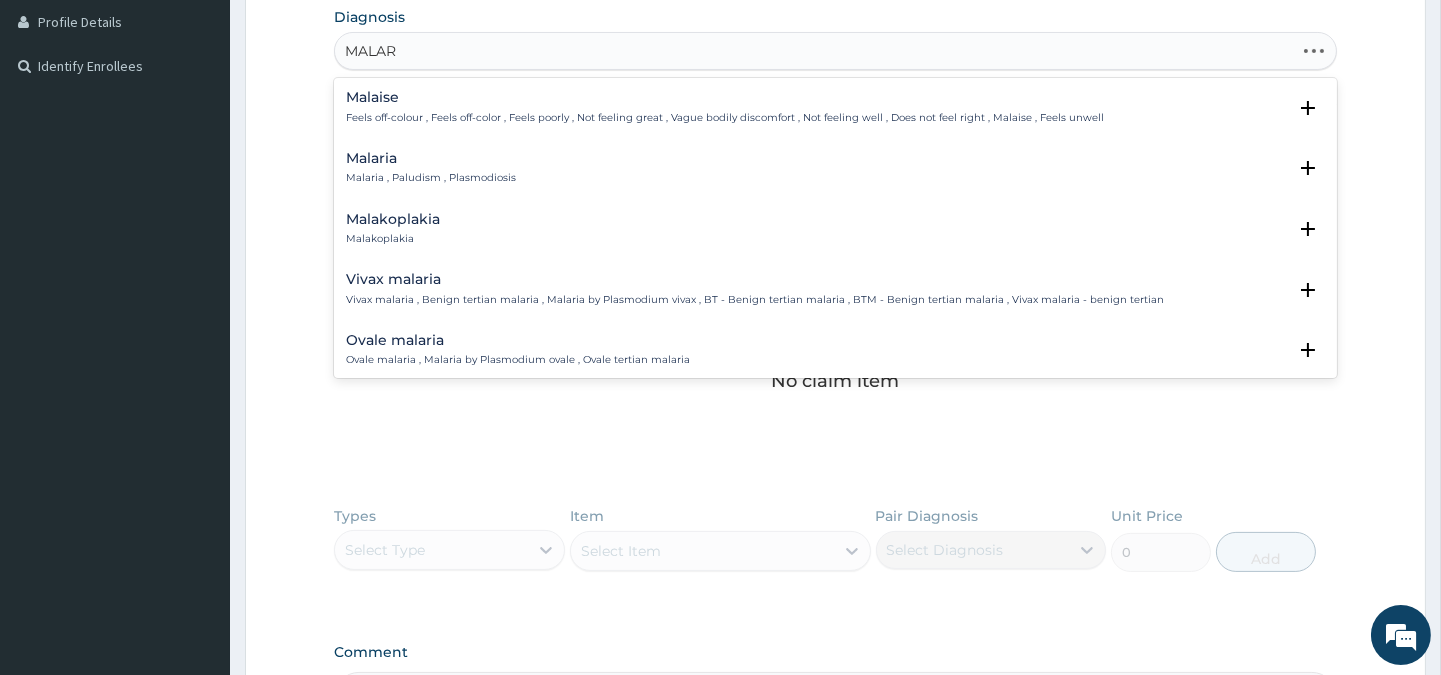 type on "MALARI" 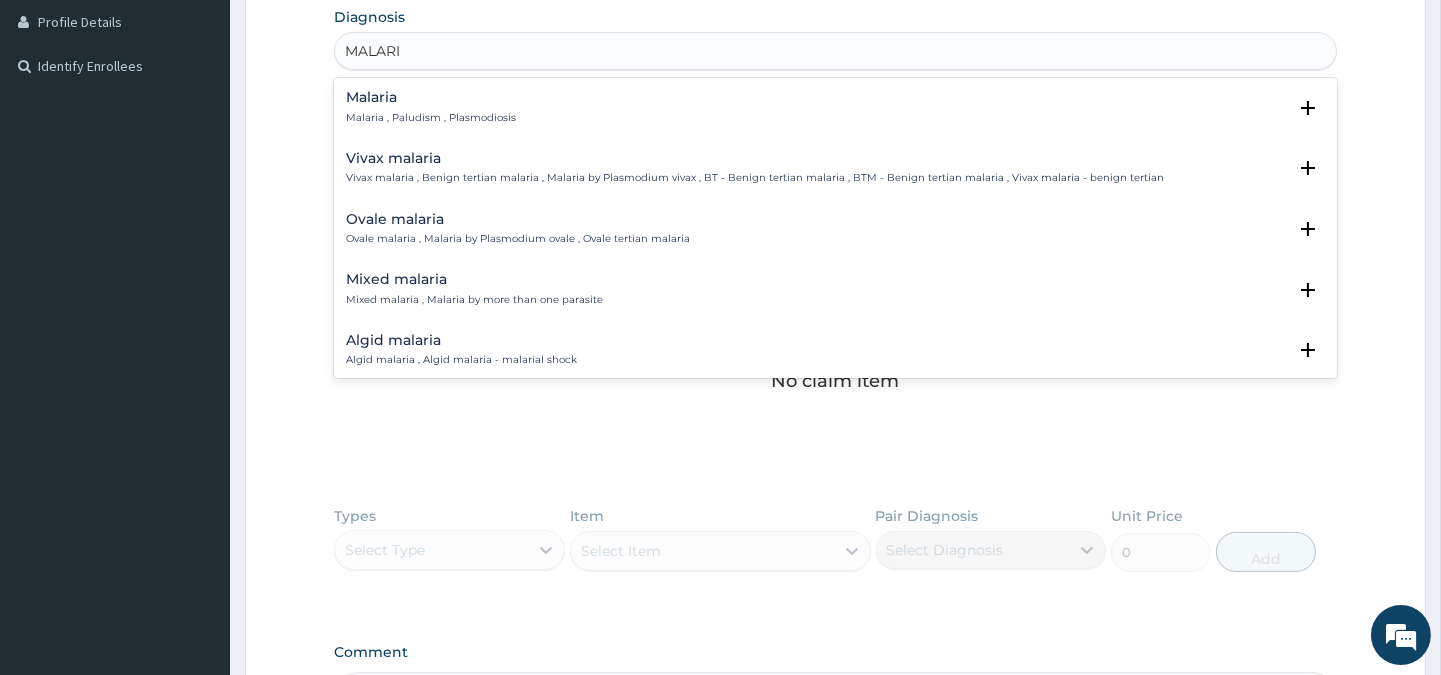 click on "Malaria" at bounding box center [431, 97] 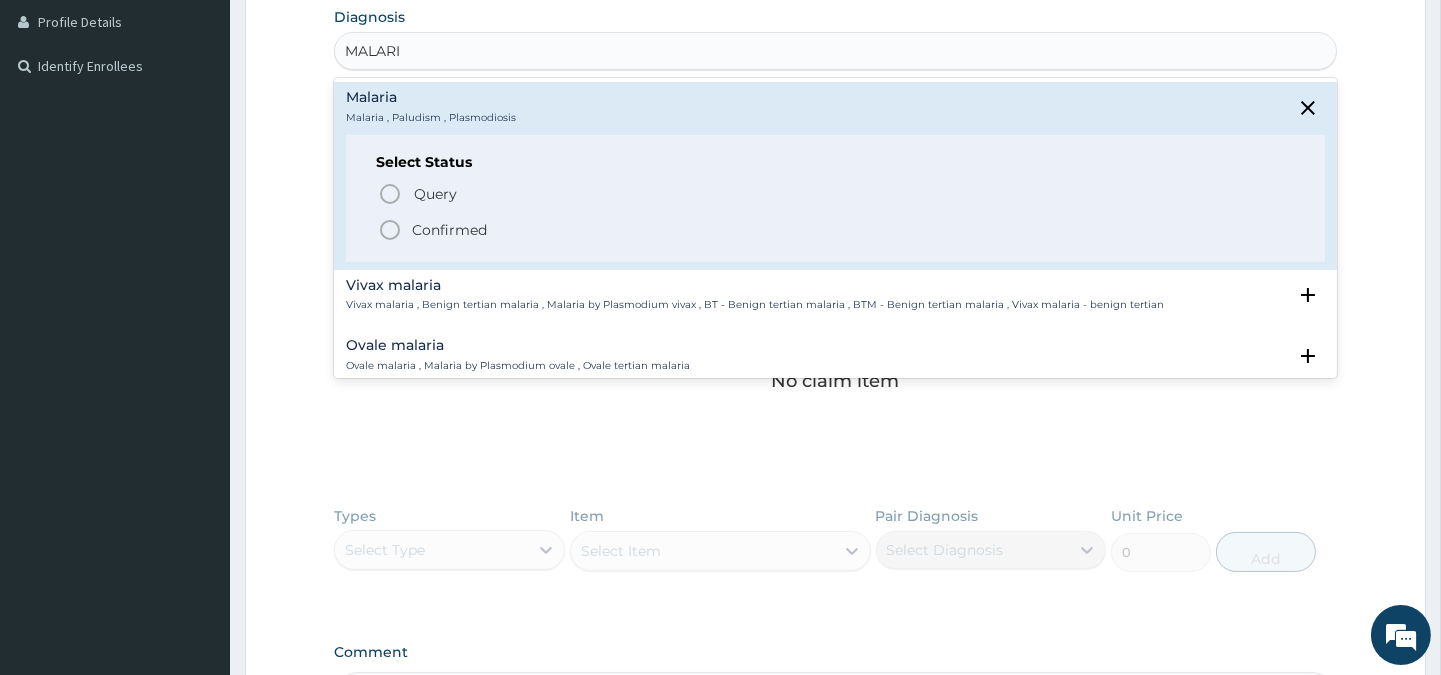 click 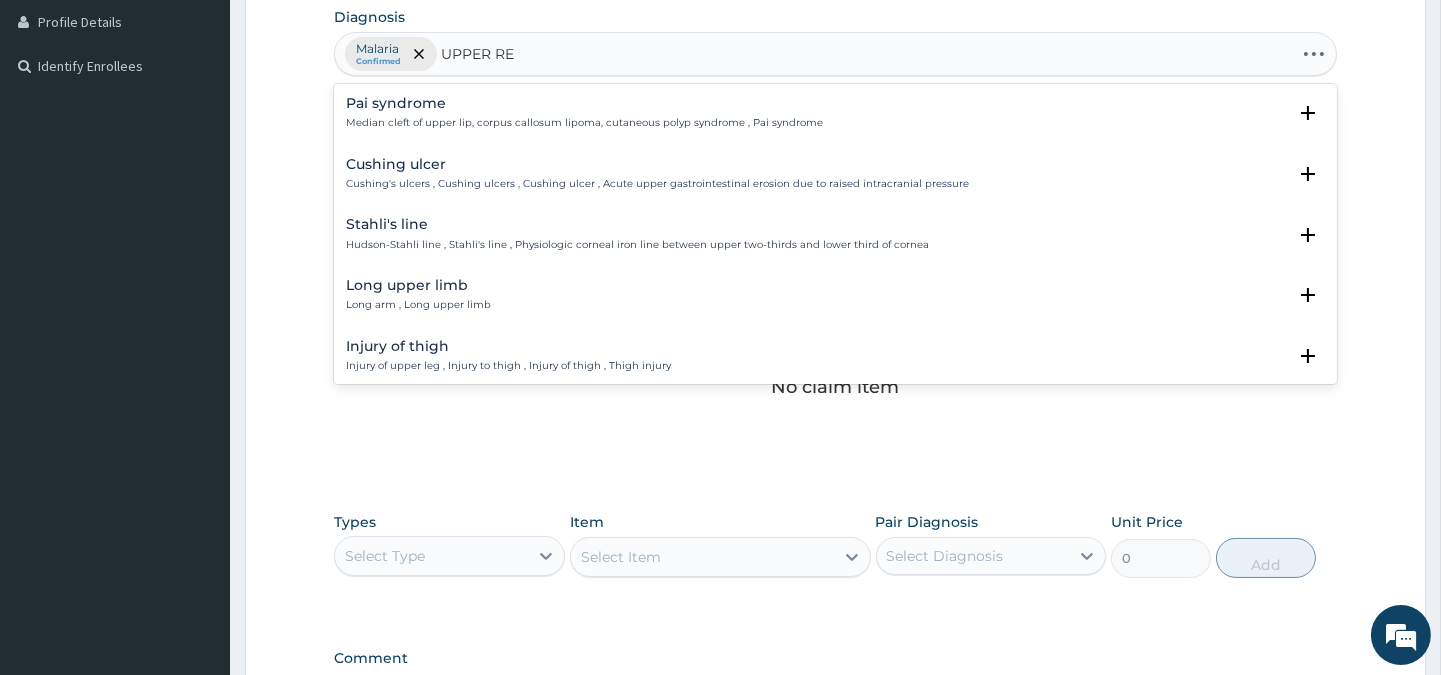 type on "UPPER RES" 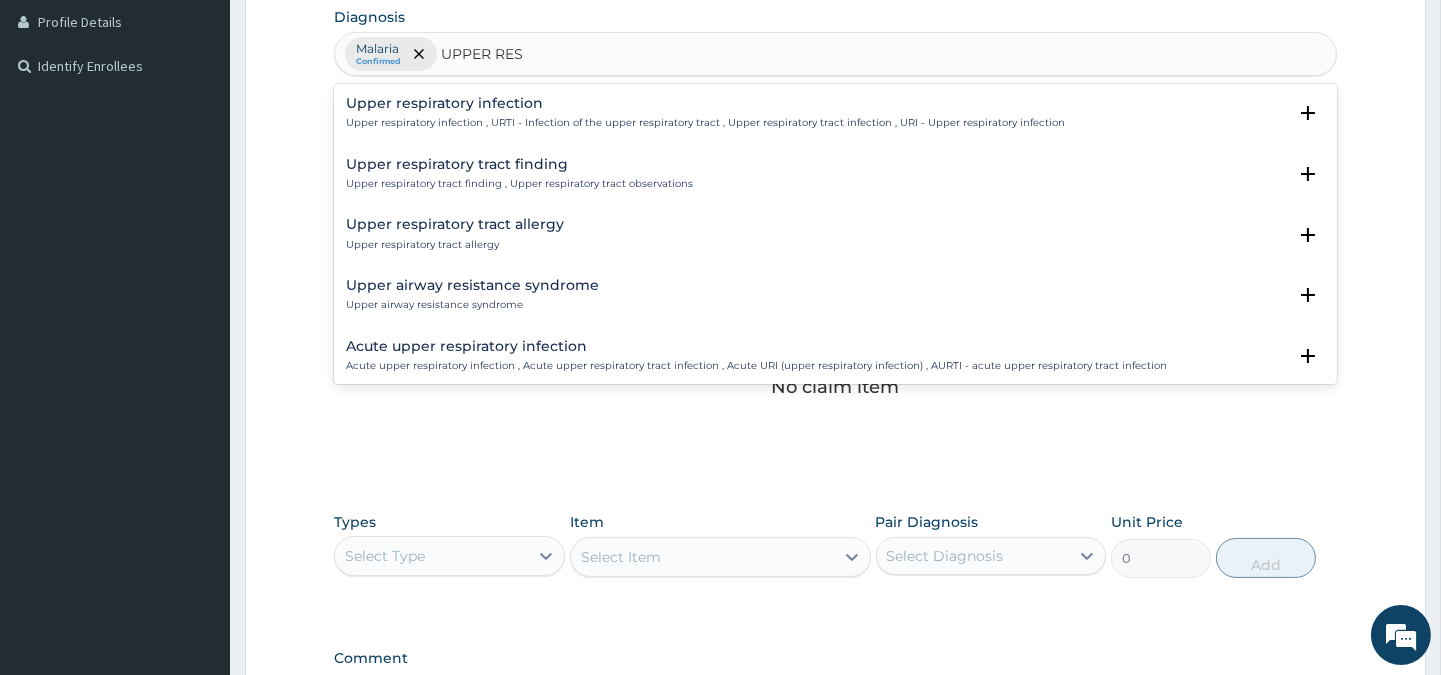 click on "Upper respiratory infection , URTI - Infection of the upper respiratory tract , Upper respiratory tract infection , URI - Upper respiratory infection" at bounding box center [705, 123] 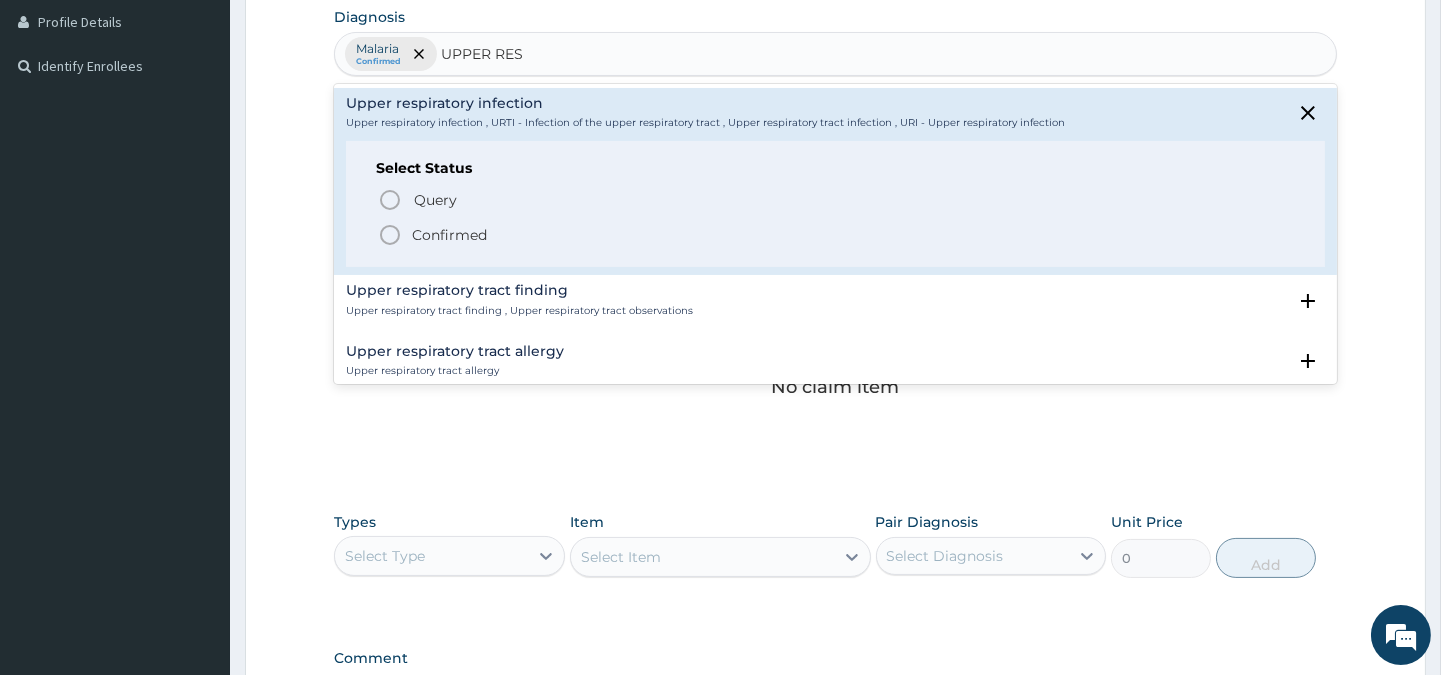 click 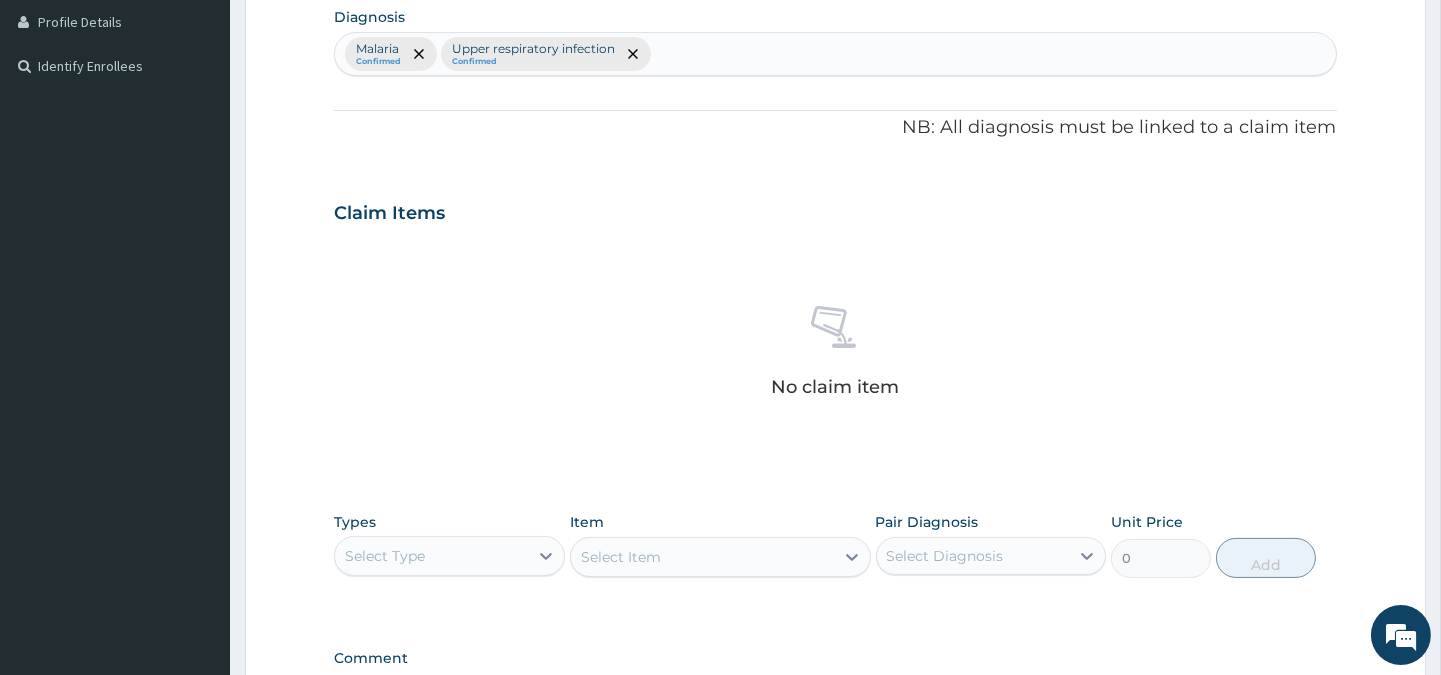 scroll, scrollTop: 766, scrollLeft: 0, axis: vertical 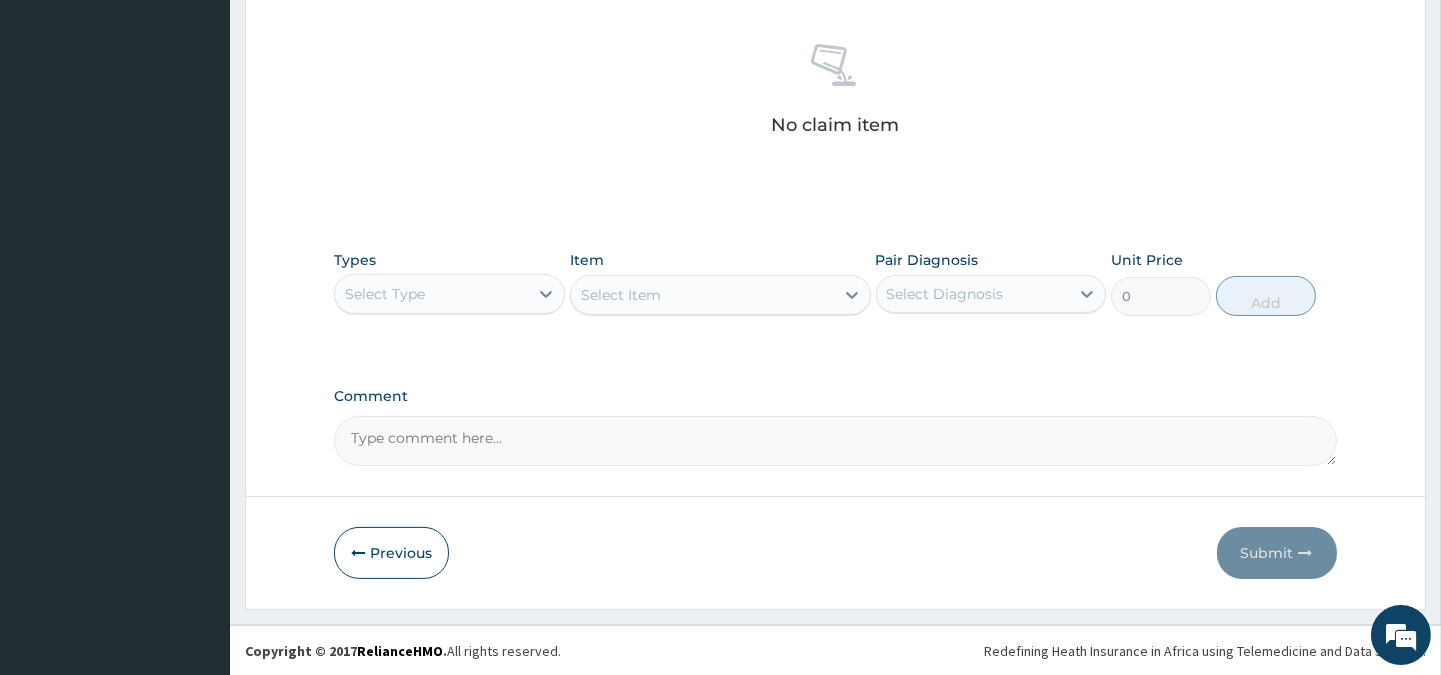 click on "Select Type" at bounding box center [385, 294] 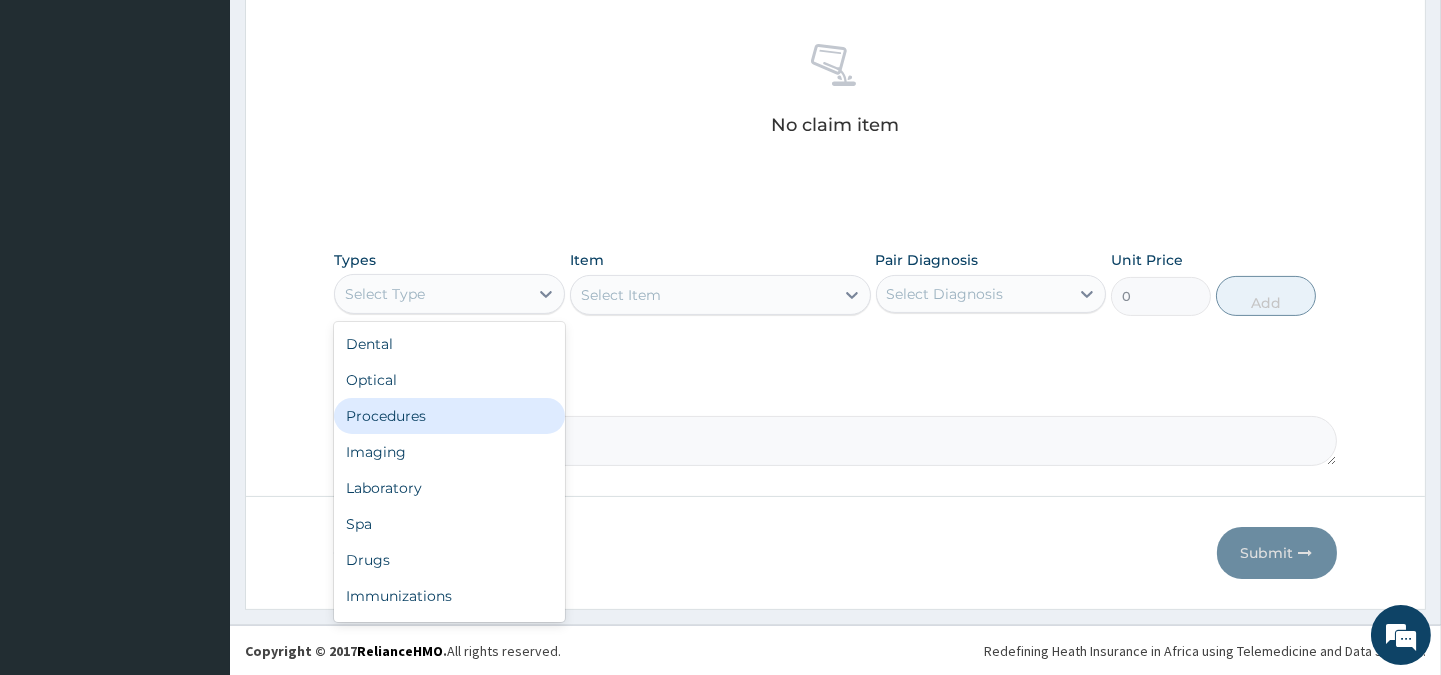 click on "Procedures" at bounding box center (449, 416) 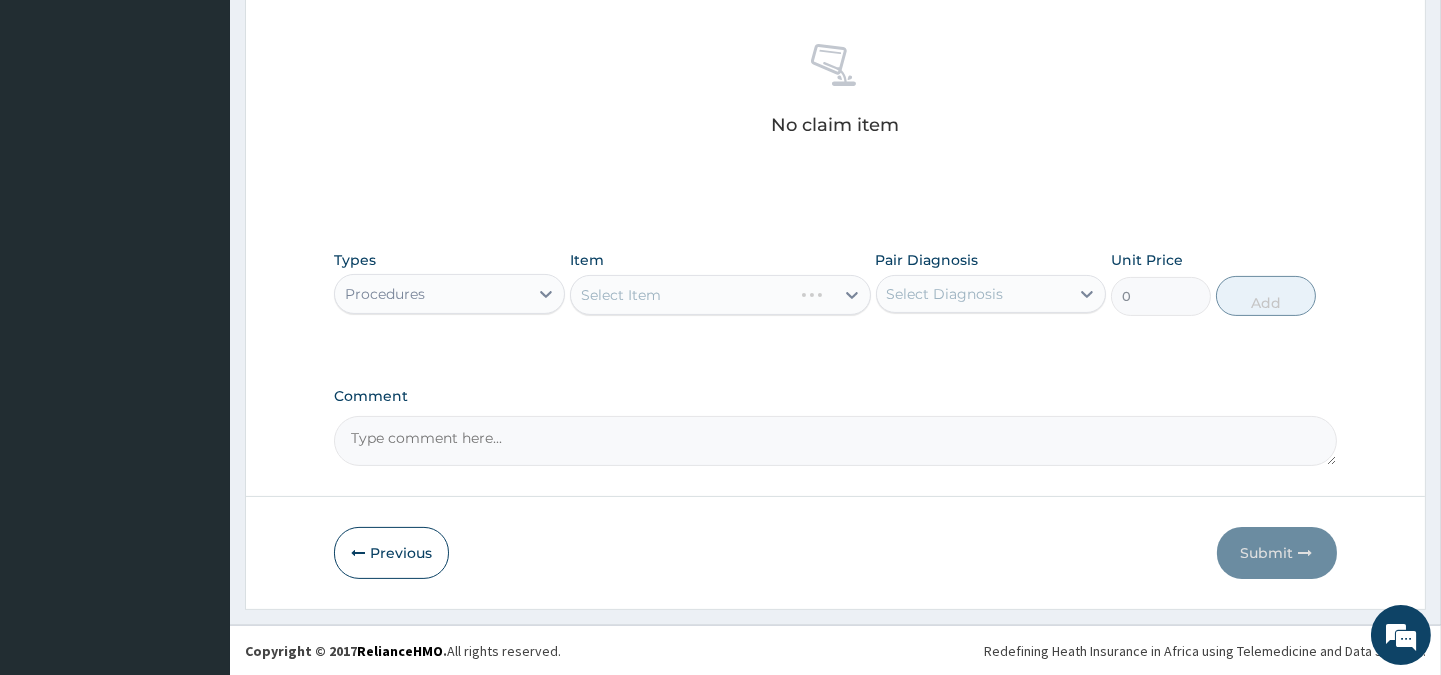 click on "Select Item" at bounding box center (720, 295) 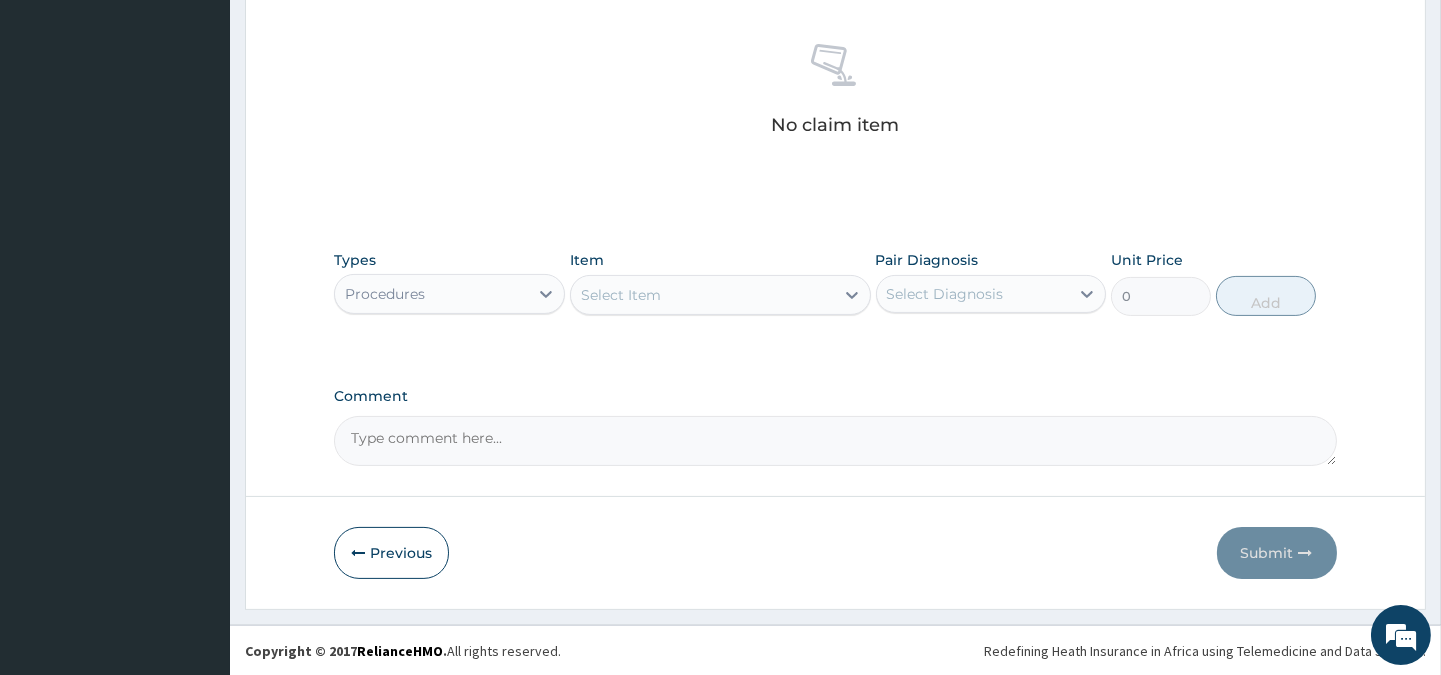 click on "Select Item" at bounding box center [621, 295] 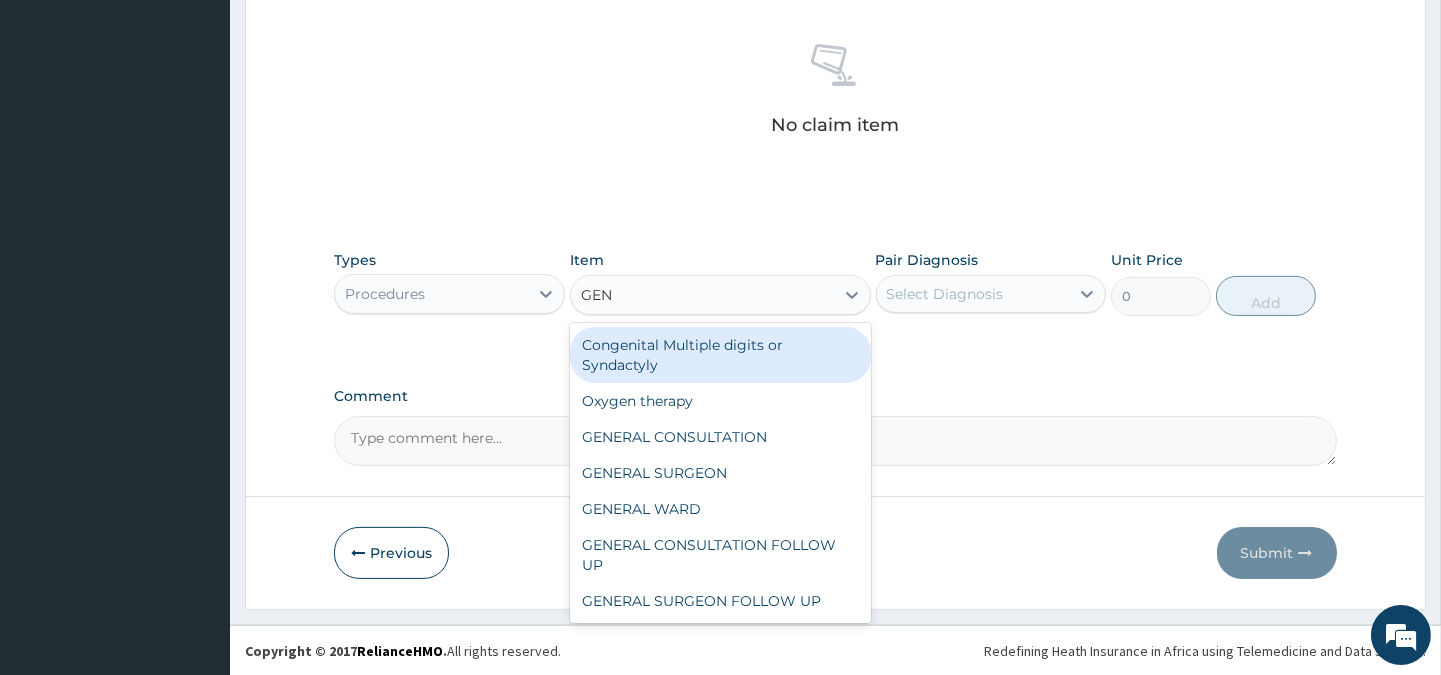 type on "GENE" 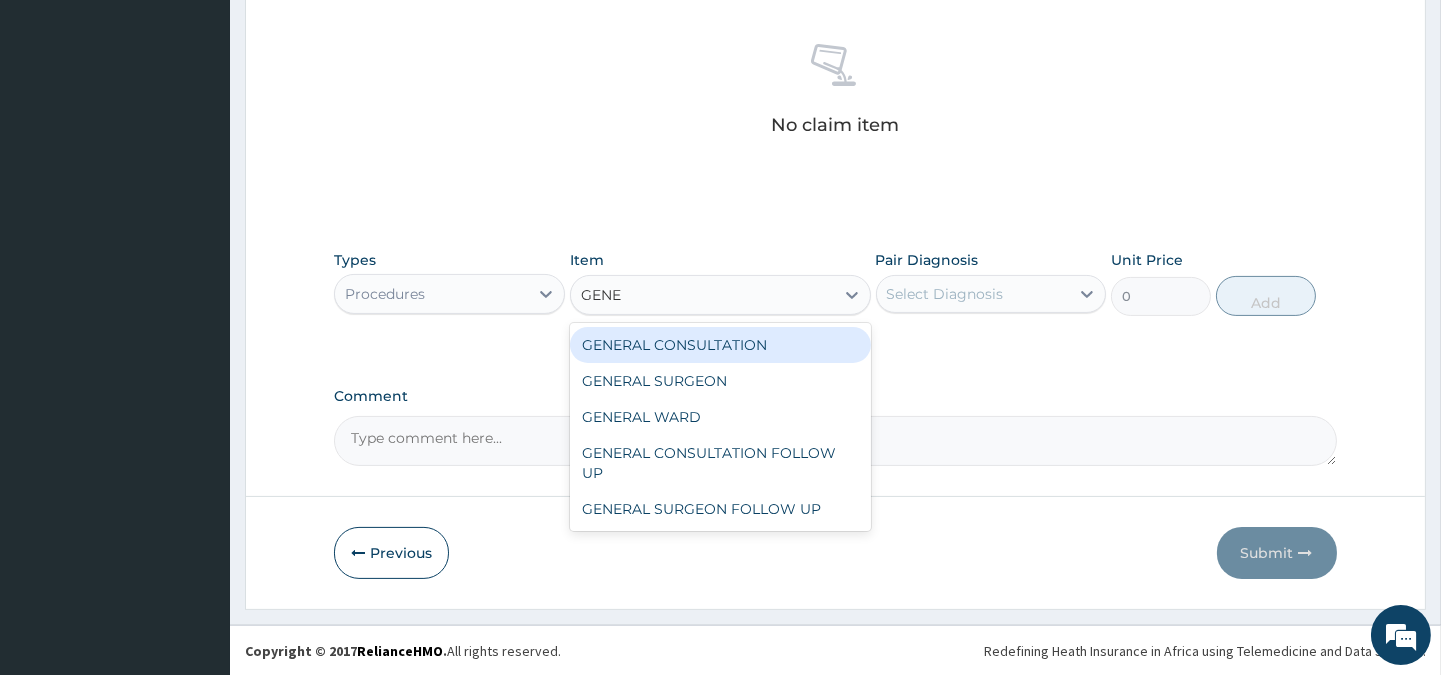 click on "GENERAL CONSULTATION" at bounding box center (720, 345) 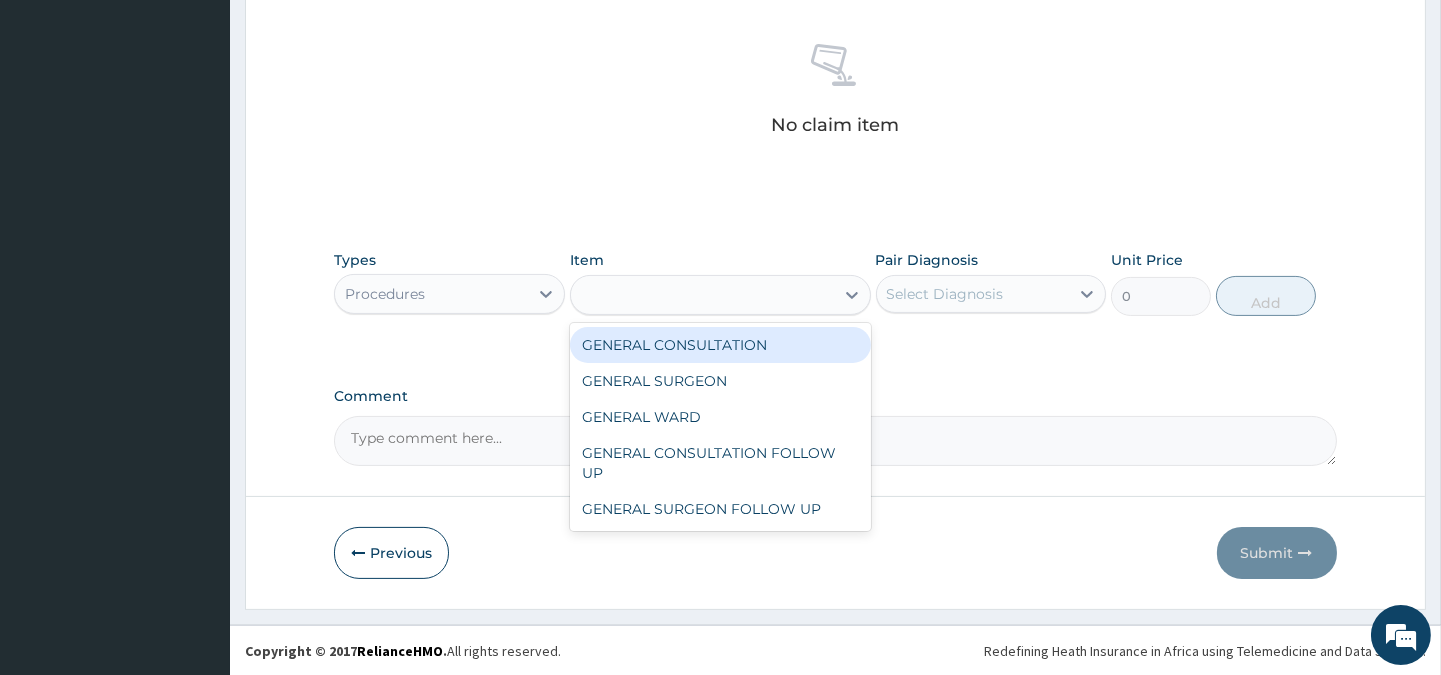 type on "5000" 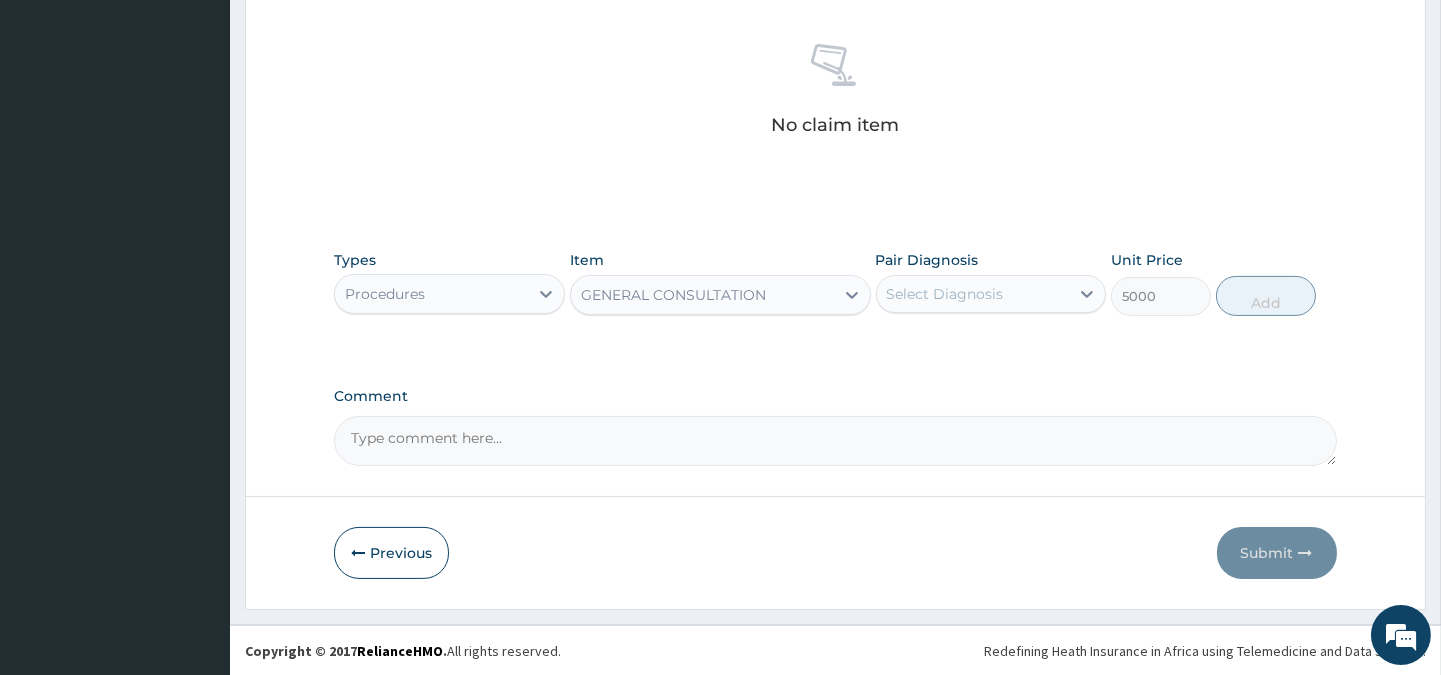 click on "Select Diagnosis" at bounding box center (945, 294) 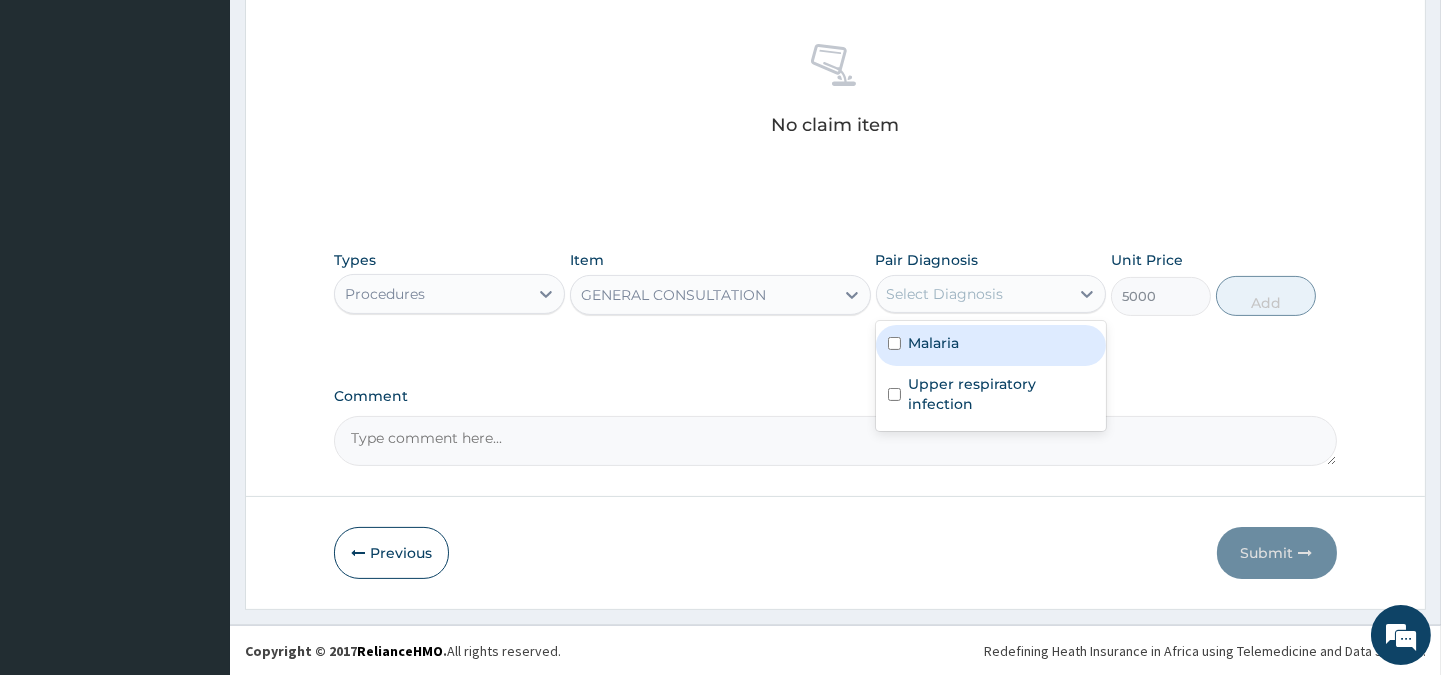 click on "Malaria" at bounding box center (934, 343) 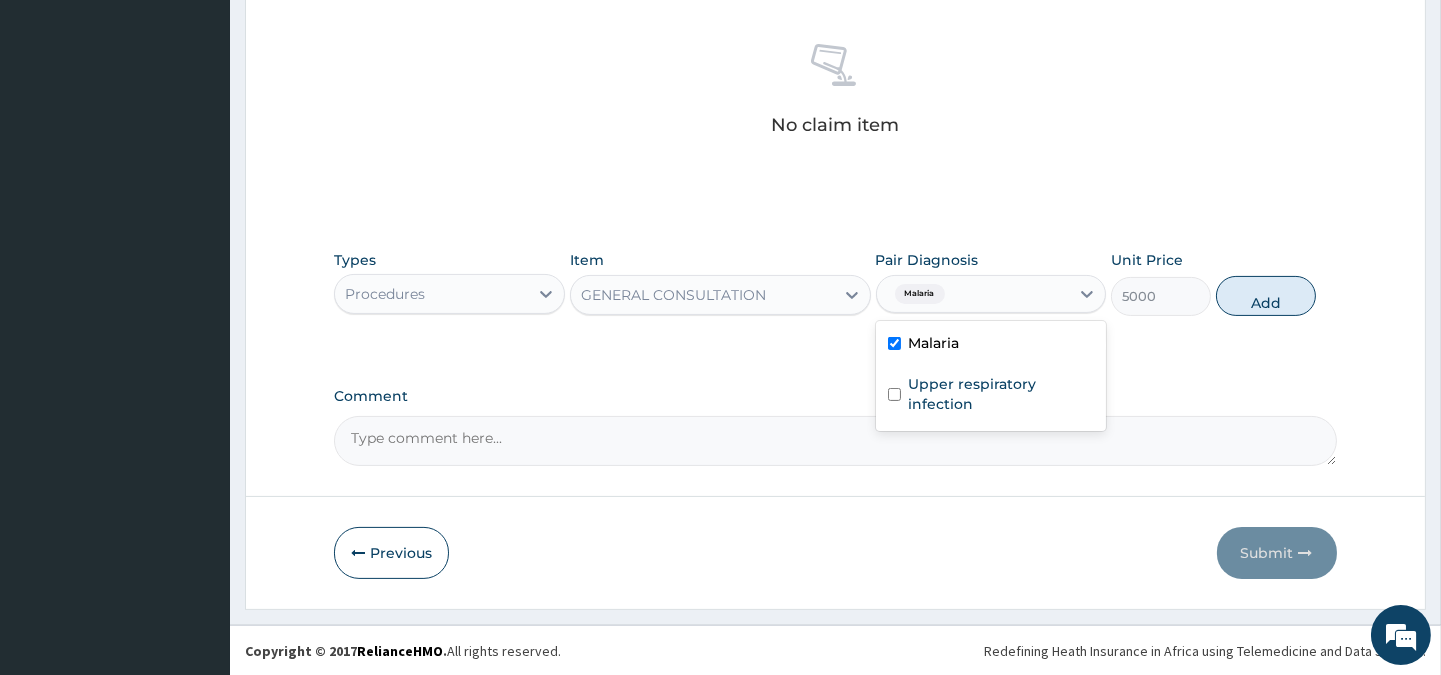 checkbox on "true" 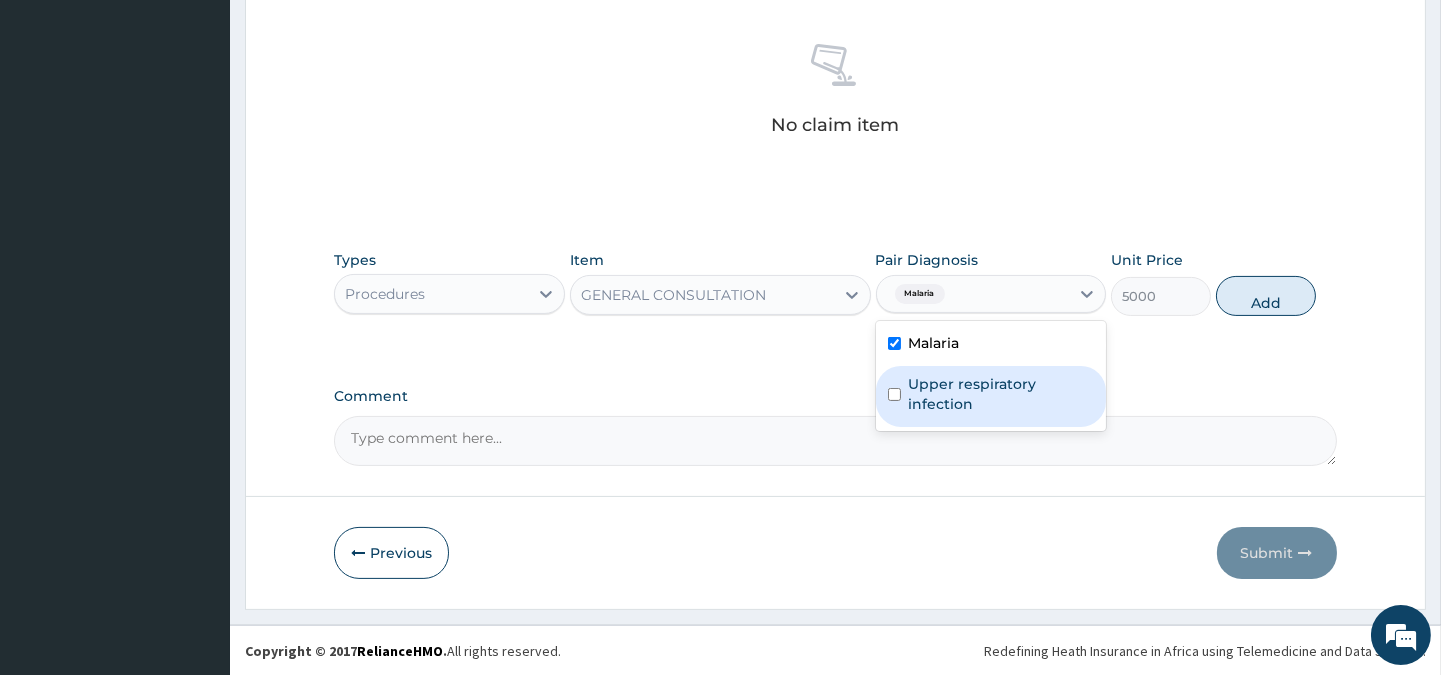 click on "Upper respiratory infection" at bounding box center [1001, 394] 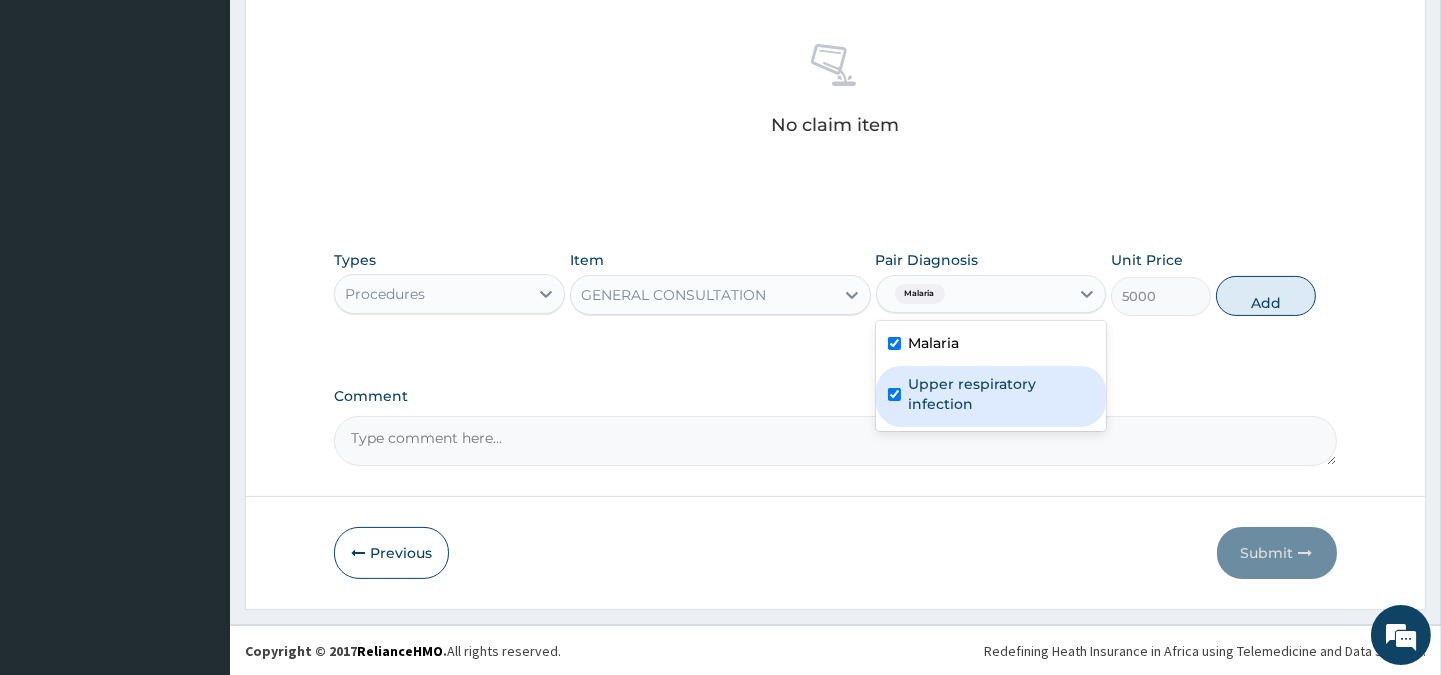 checkbox on "true" 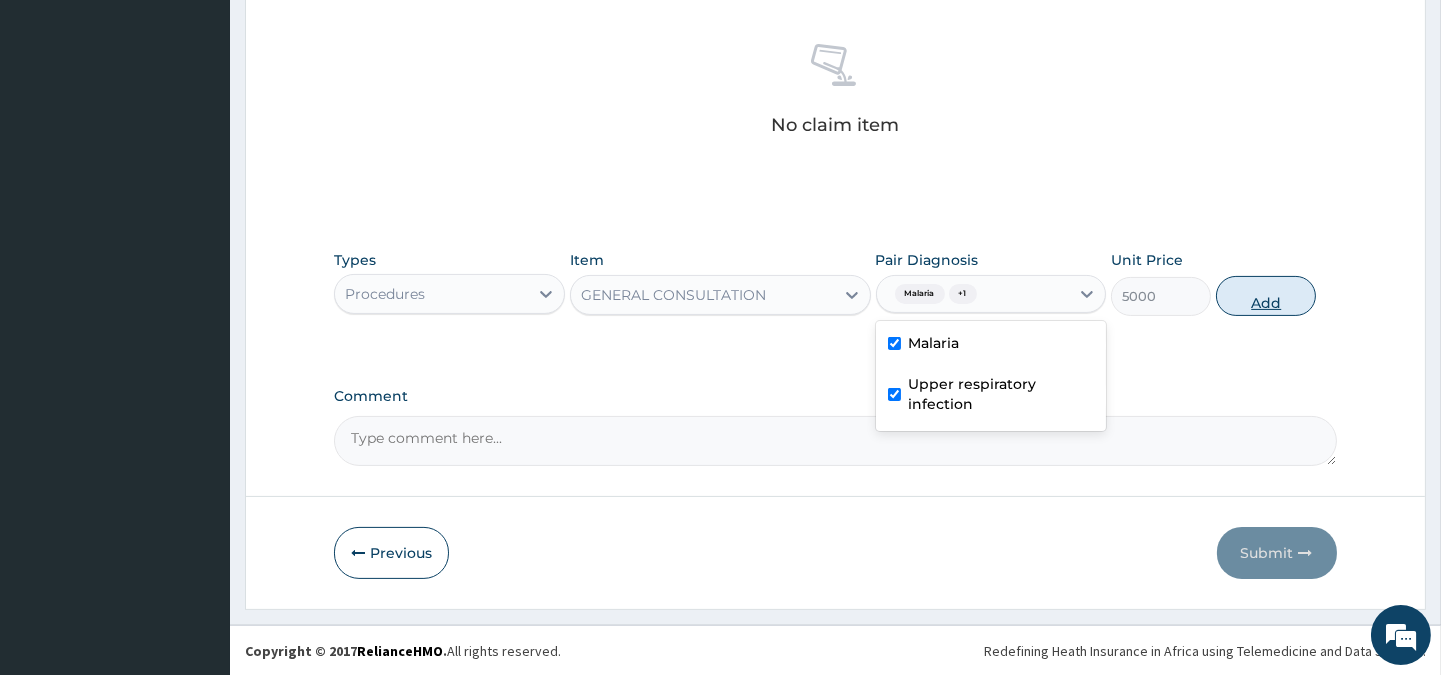 click on "Add" at bounding box center (1266, 296) 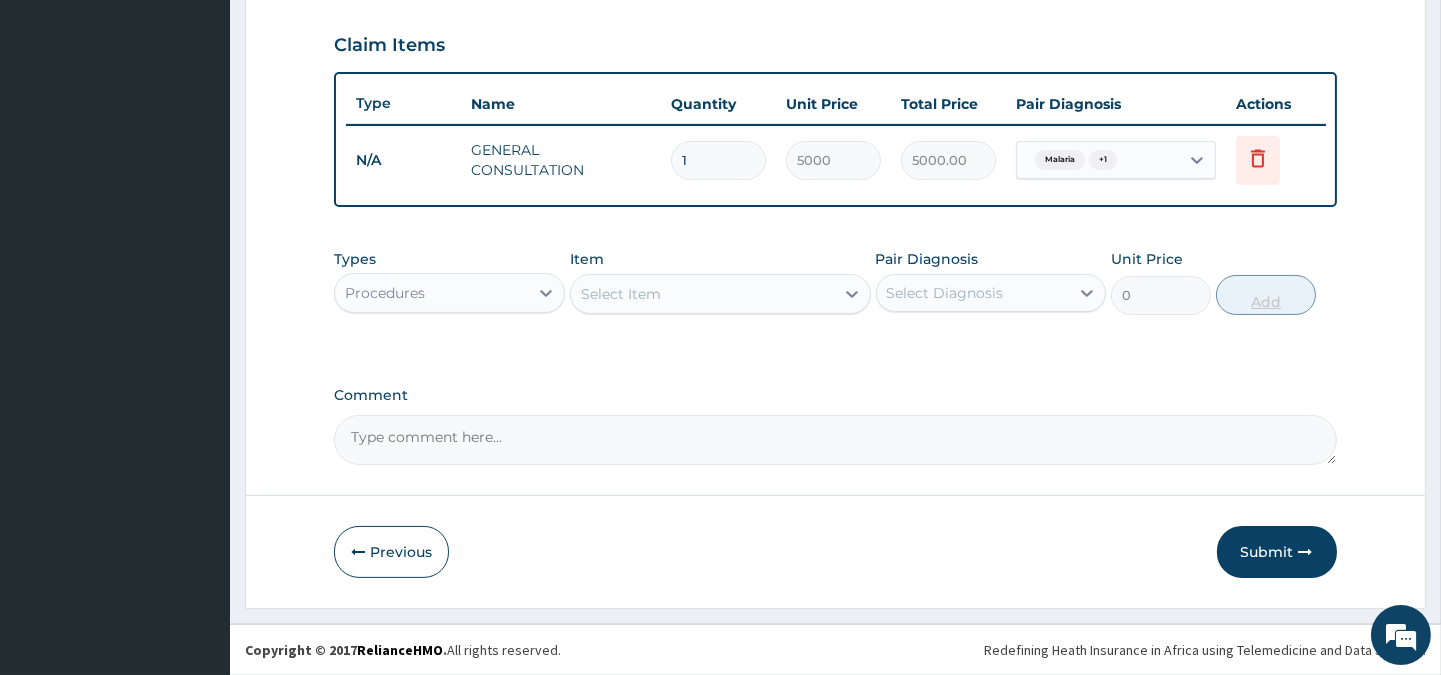 scroll, scrollTop: 670, scrollLeft: 0, axis: vertical 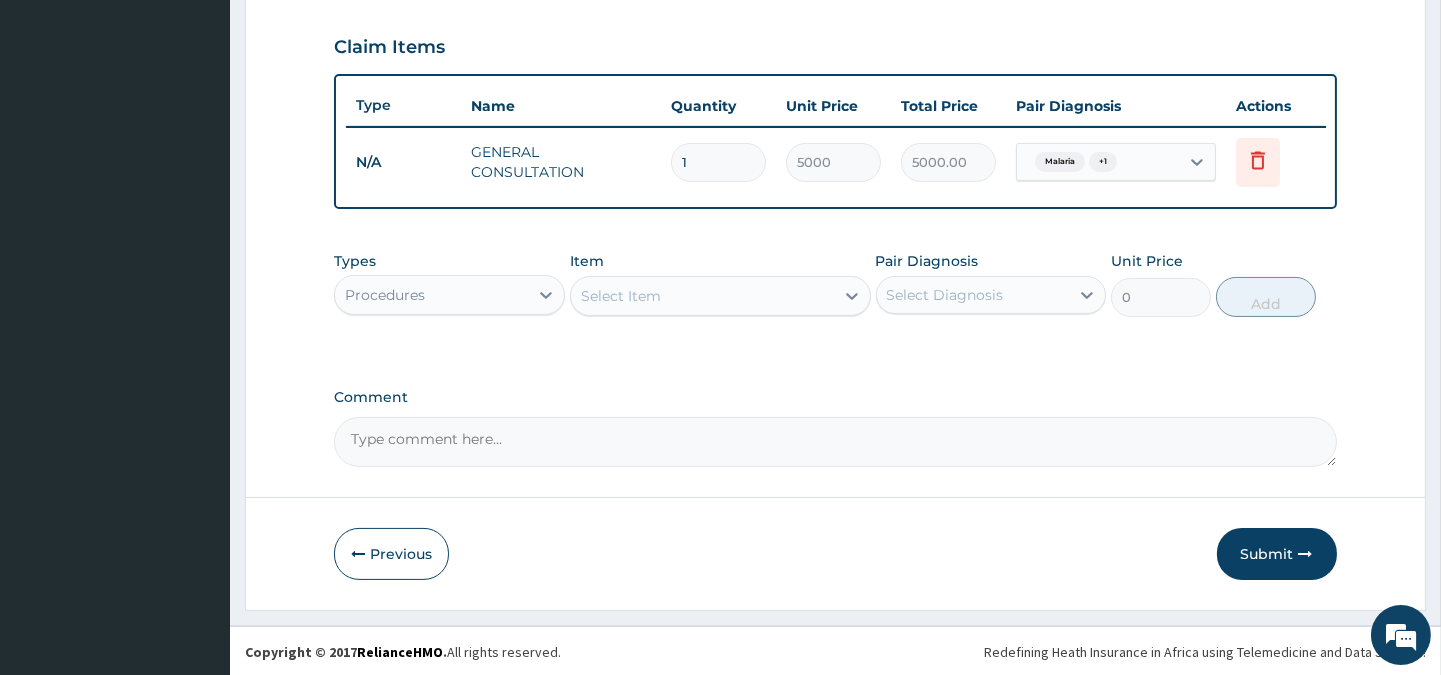 click on "Procedures" at bounding box center (431, 295) 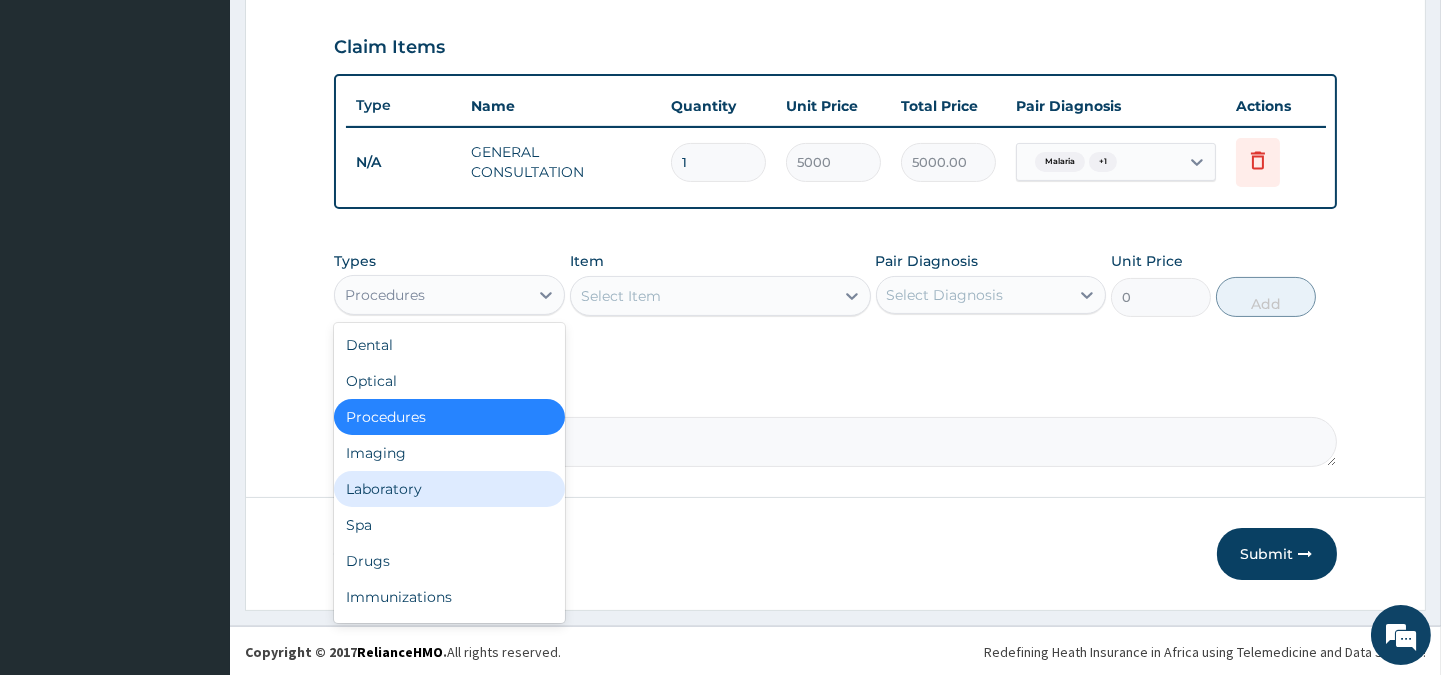 click on "Laboratory" at bounding box center [449, 489] 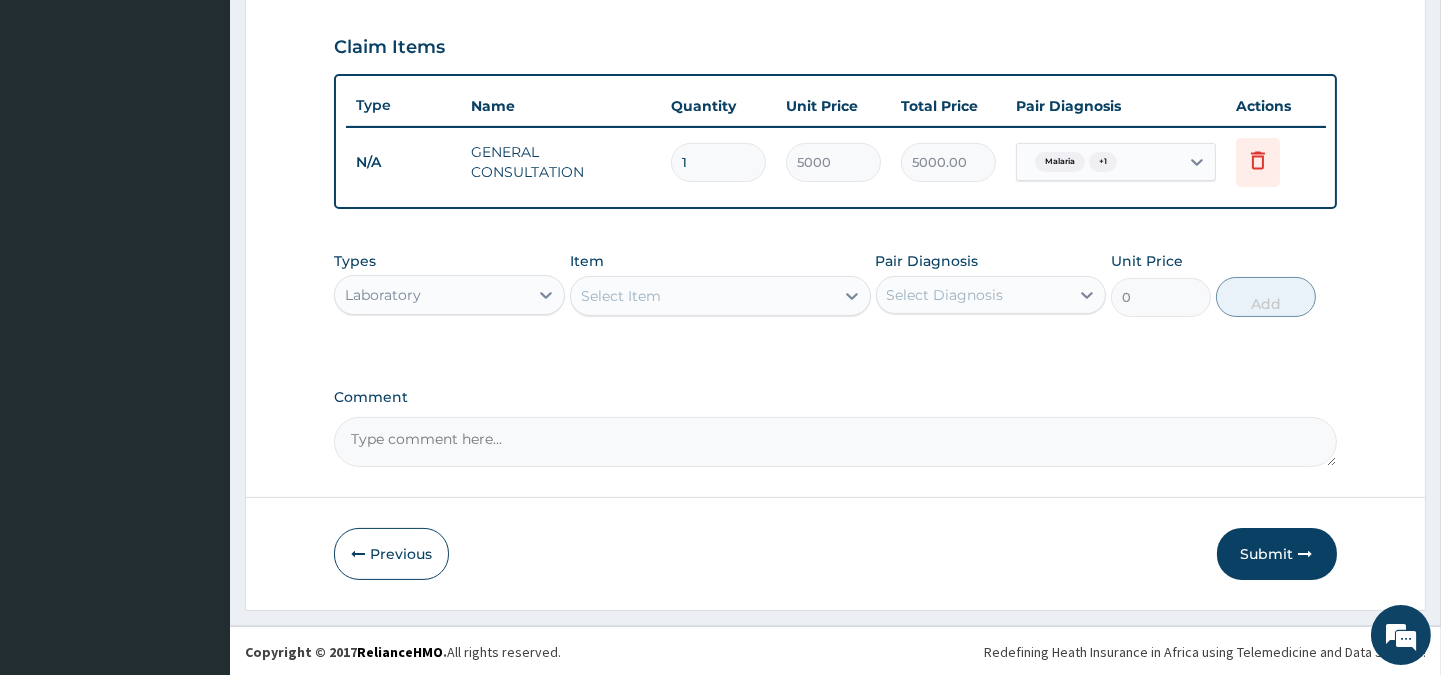 click on "Select Item" at bounding box center (702, 296) 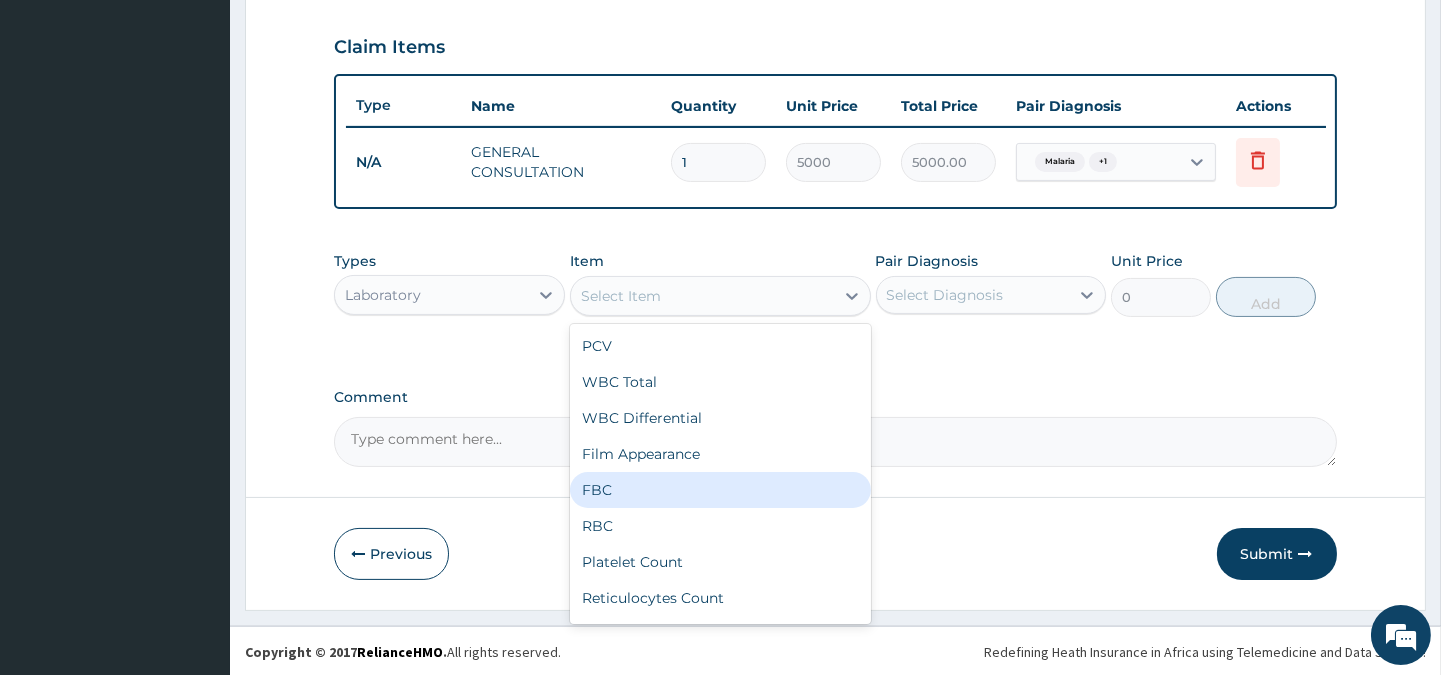 click on "FBC" at bounding box center [720, 490] 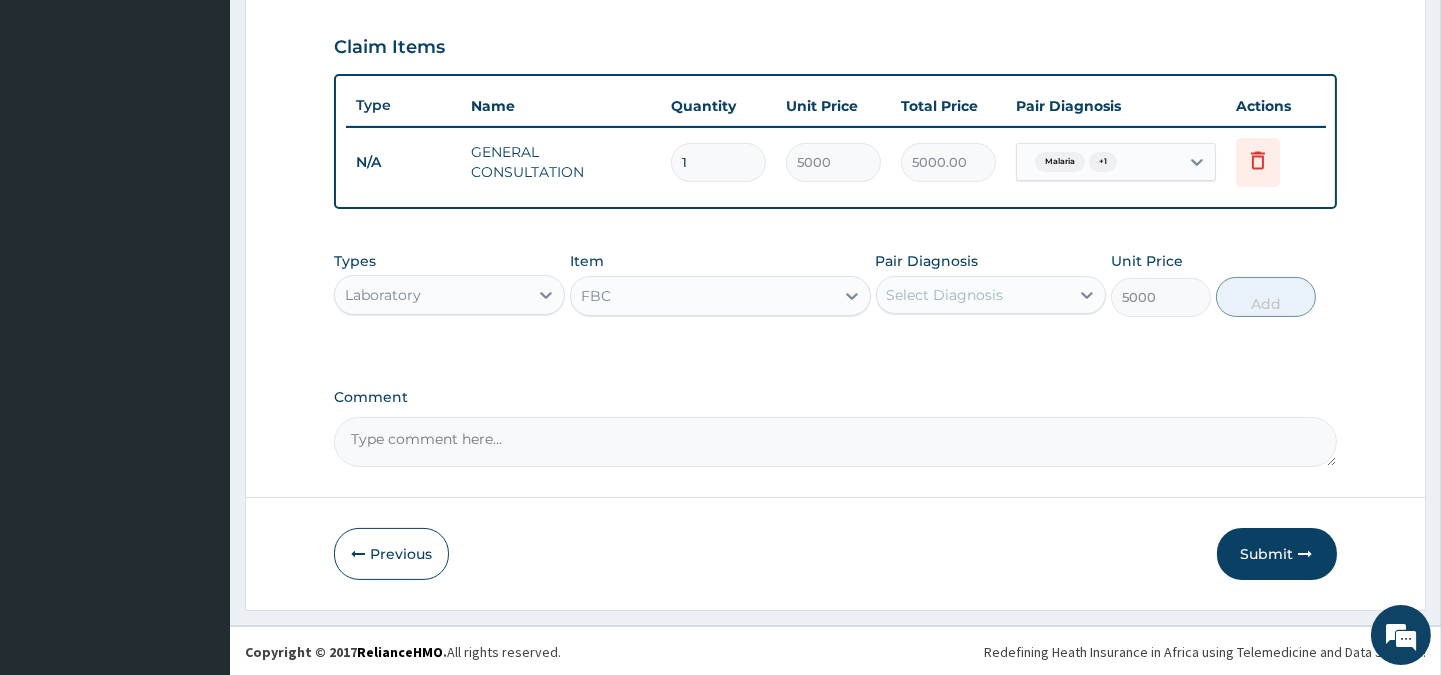 click on "Select Diagnosis" at bounding box center [945, 295] 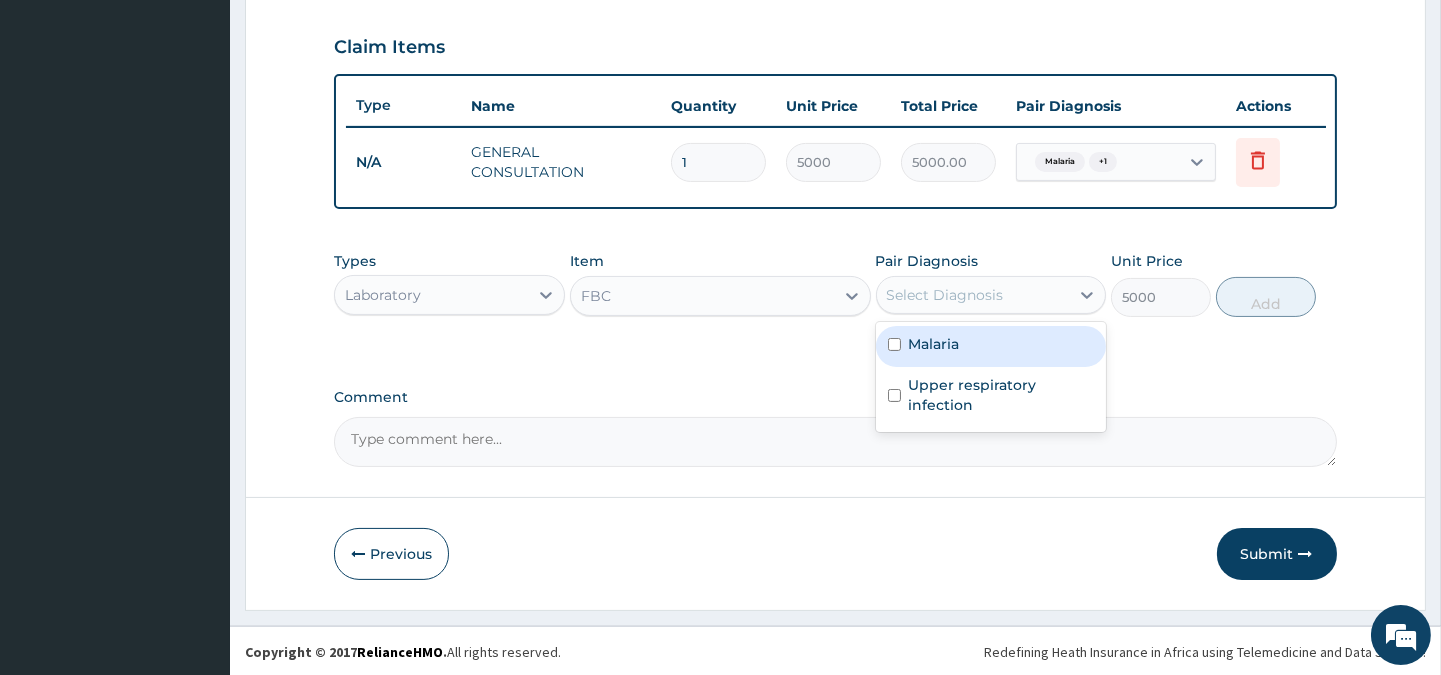 click on "Malaria" at bounding box center [991, 346] 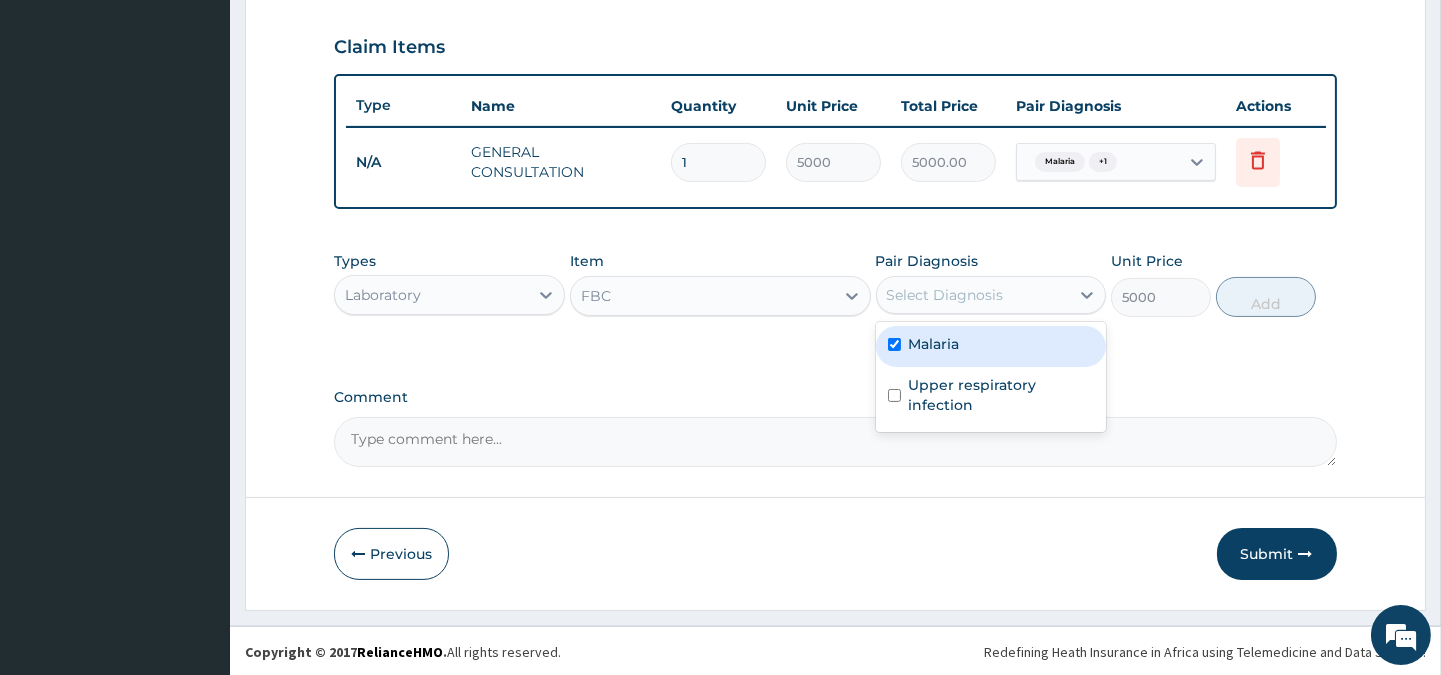 checkbox on "true" 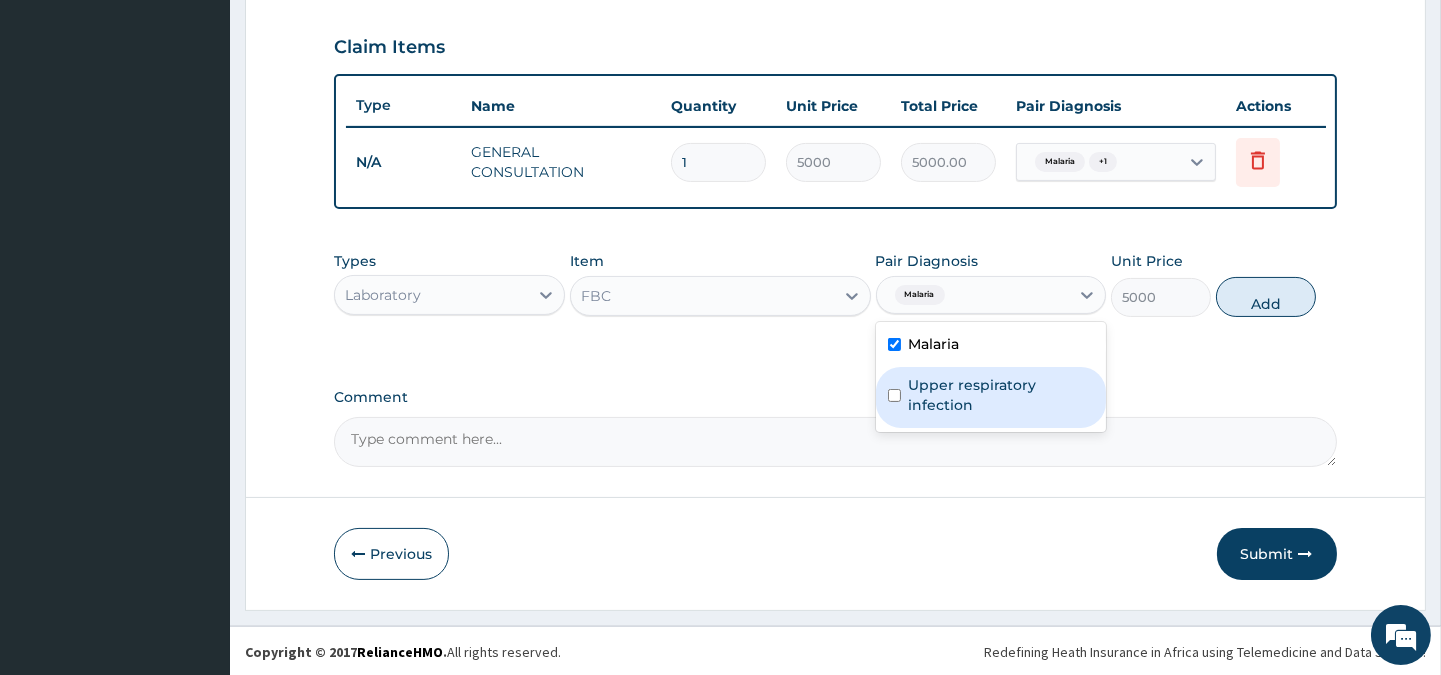 click on "Upper respiratory infection" at bounding box center (1001, 395) 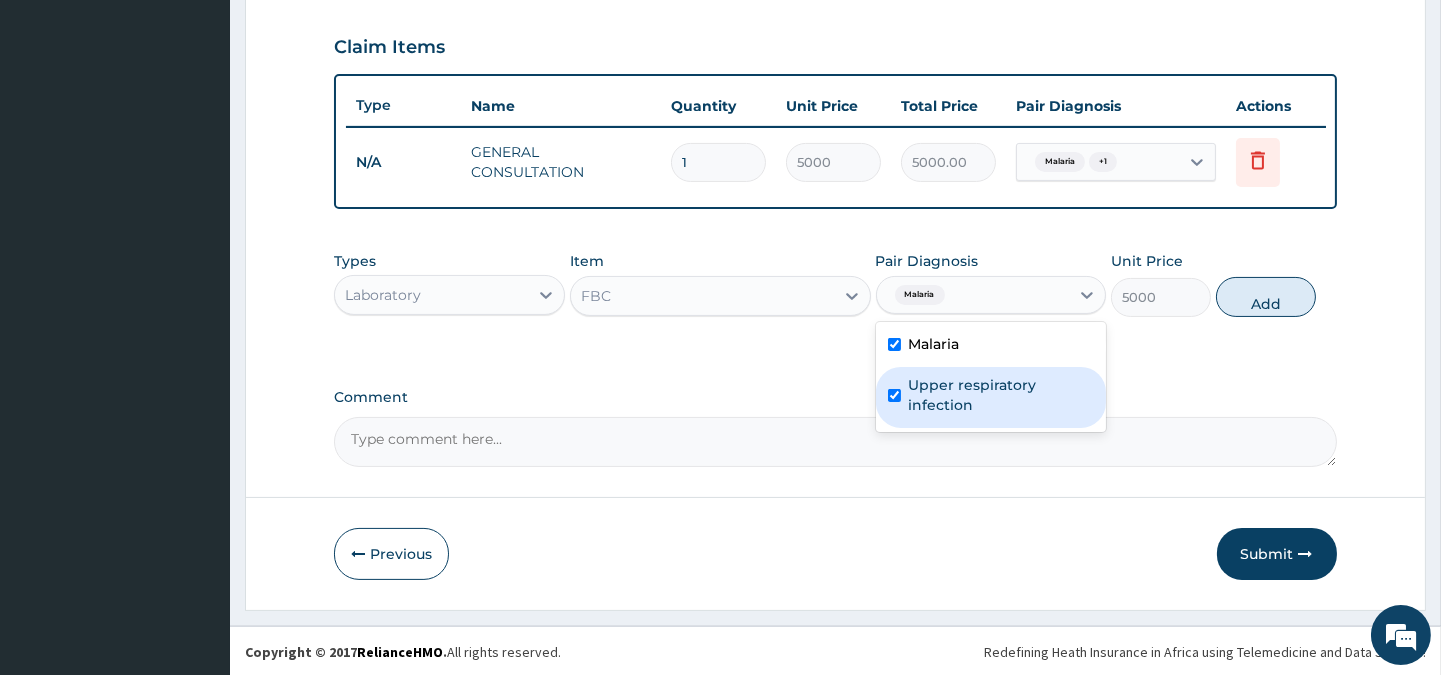 checkbox on "true" 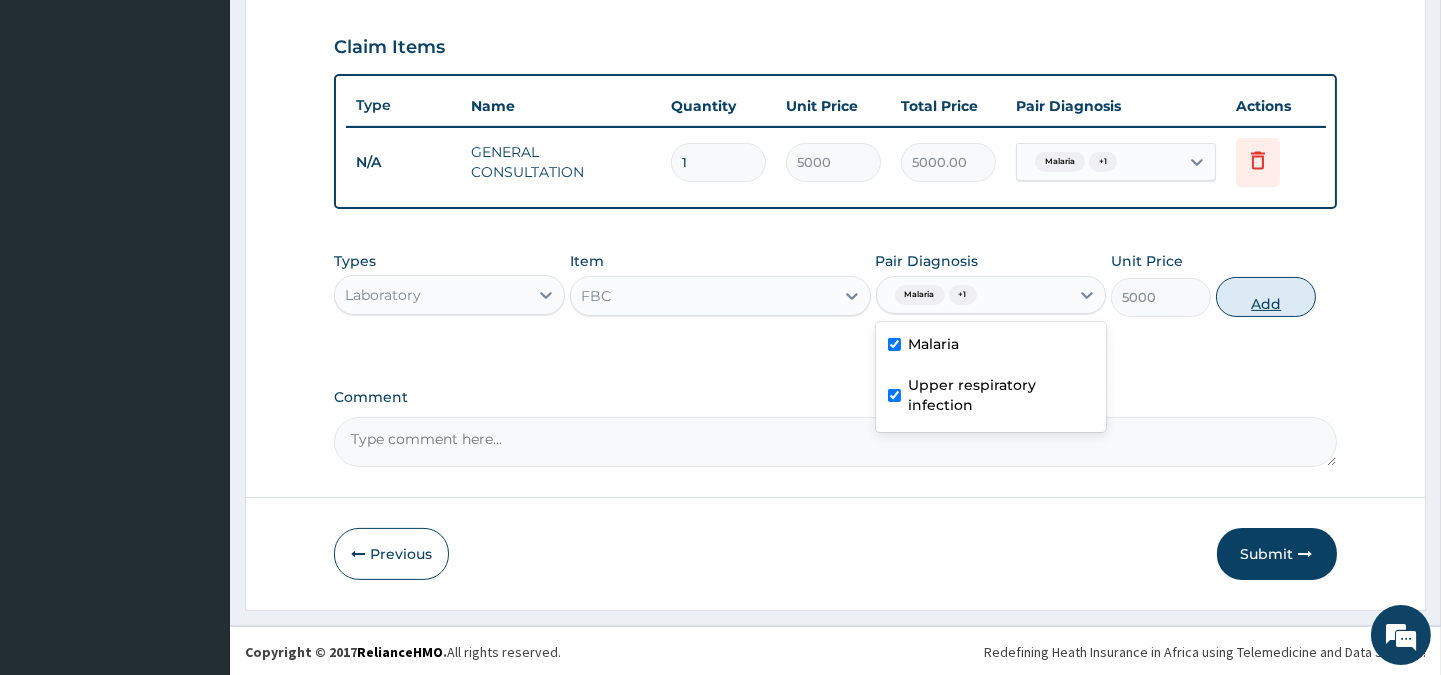 click on "Add" at bounding box center [1266, 297] 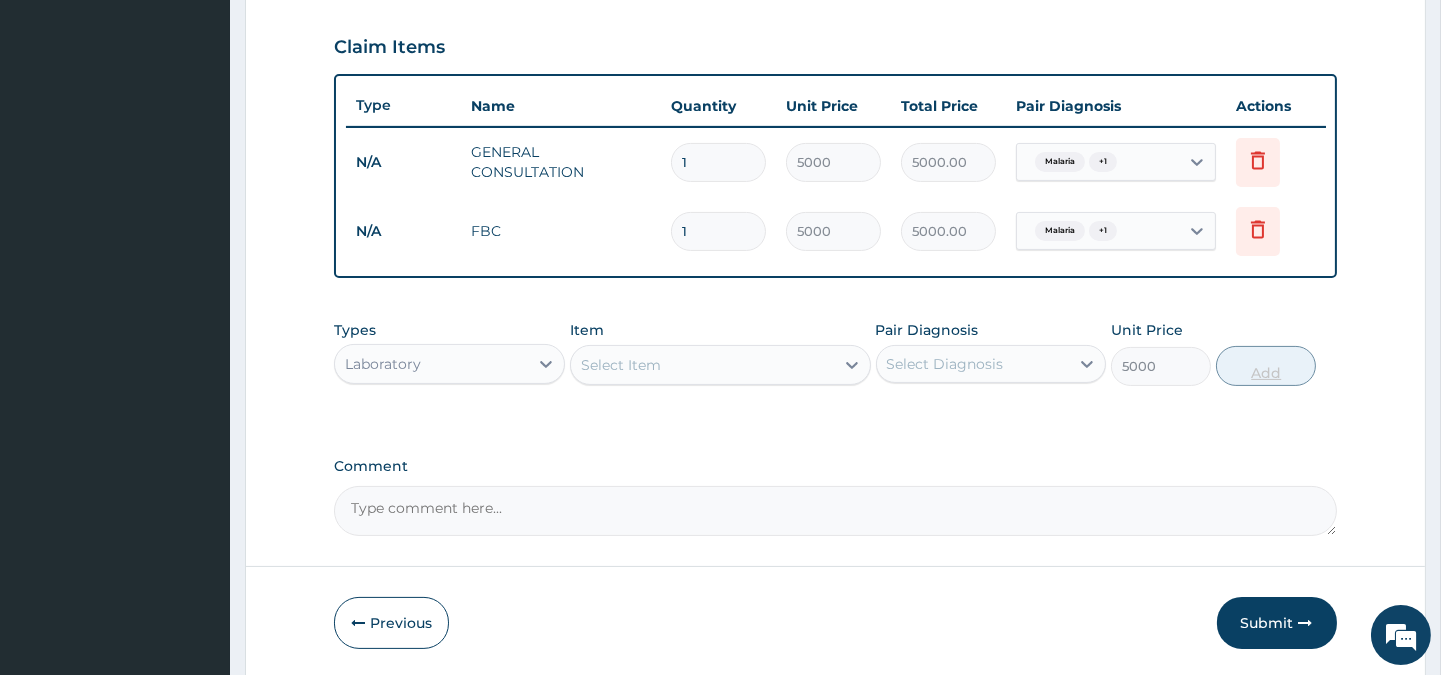 type on "0" 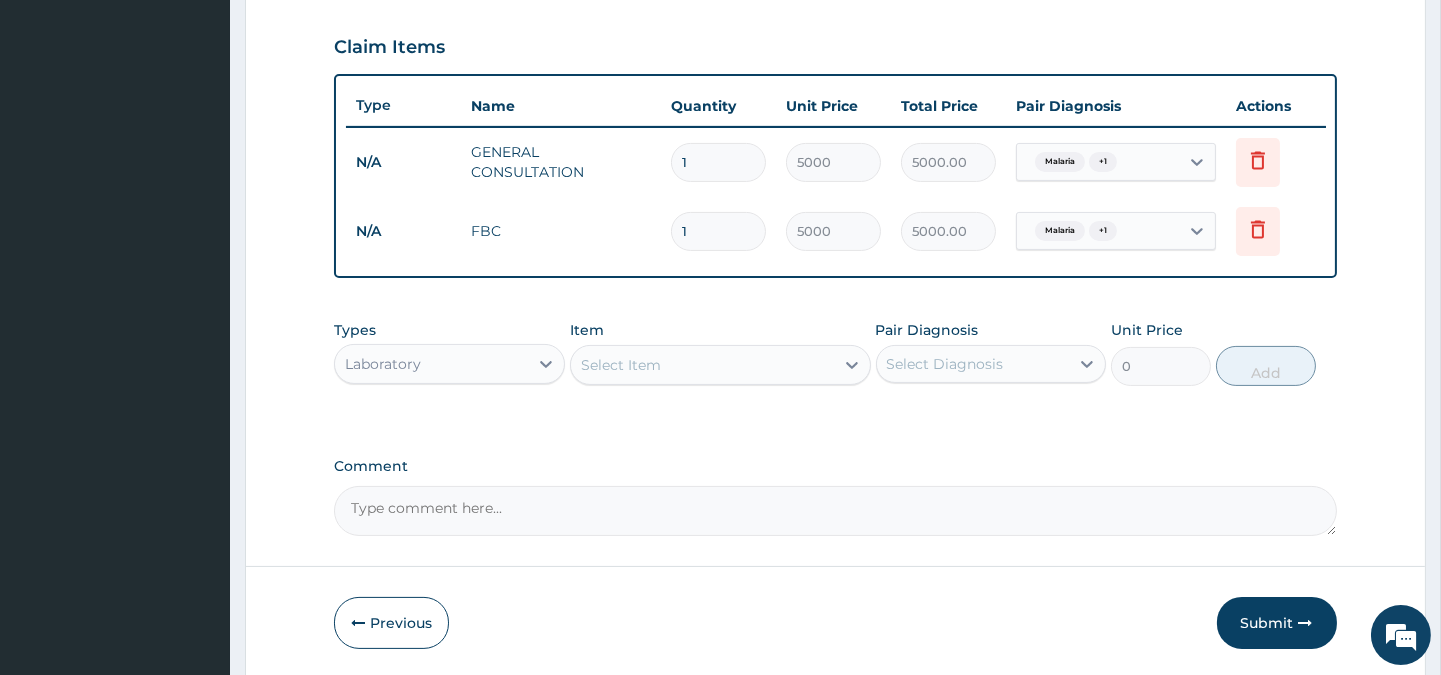 click on "Select Item" at bounding box center [702, 365] 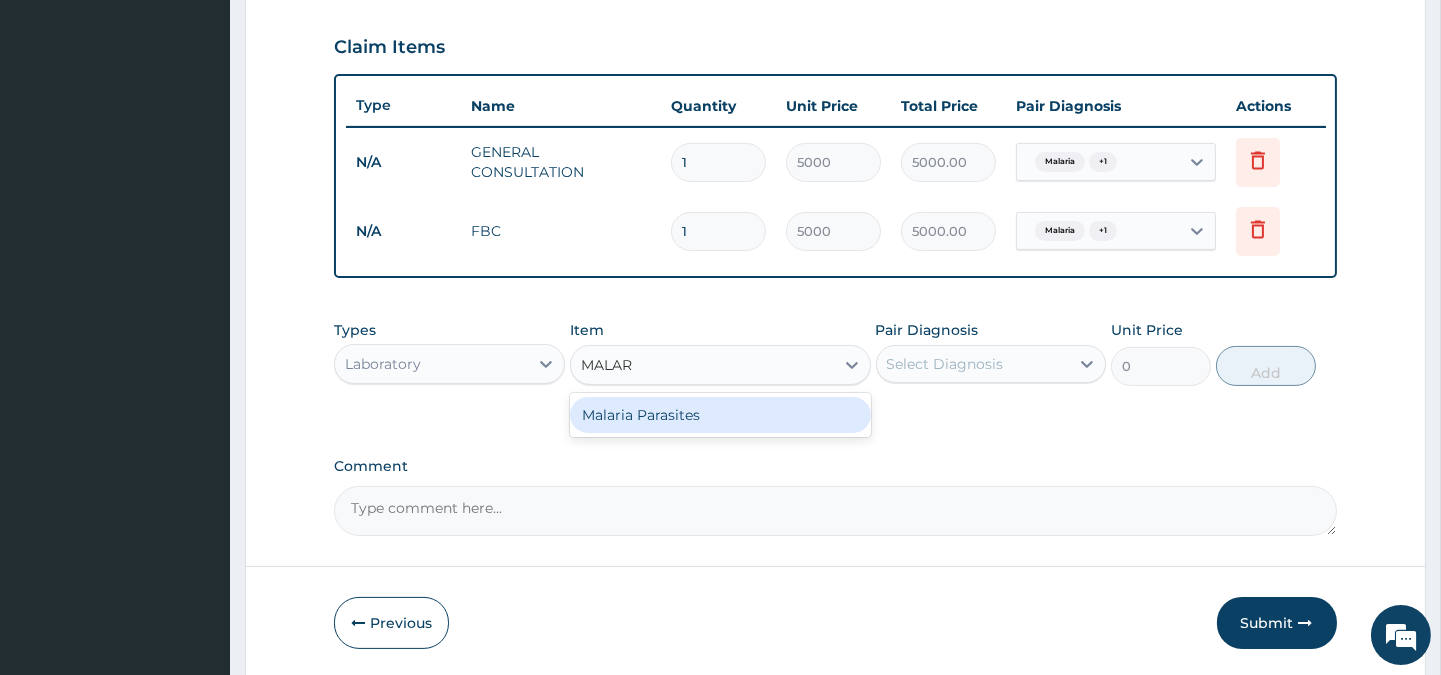 type on "MALARI" 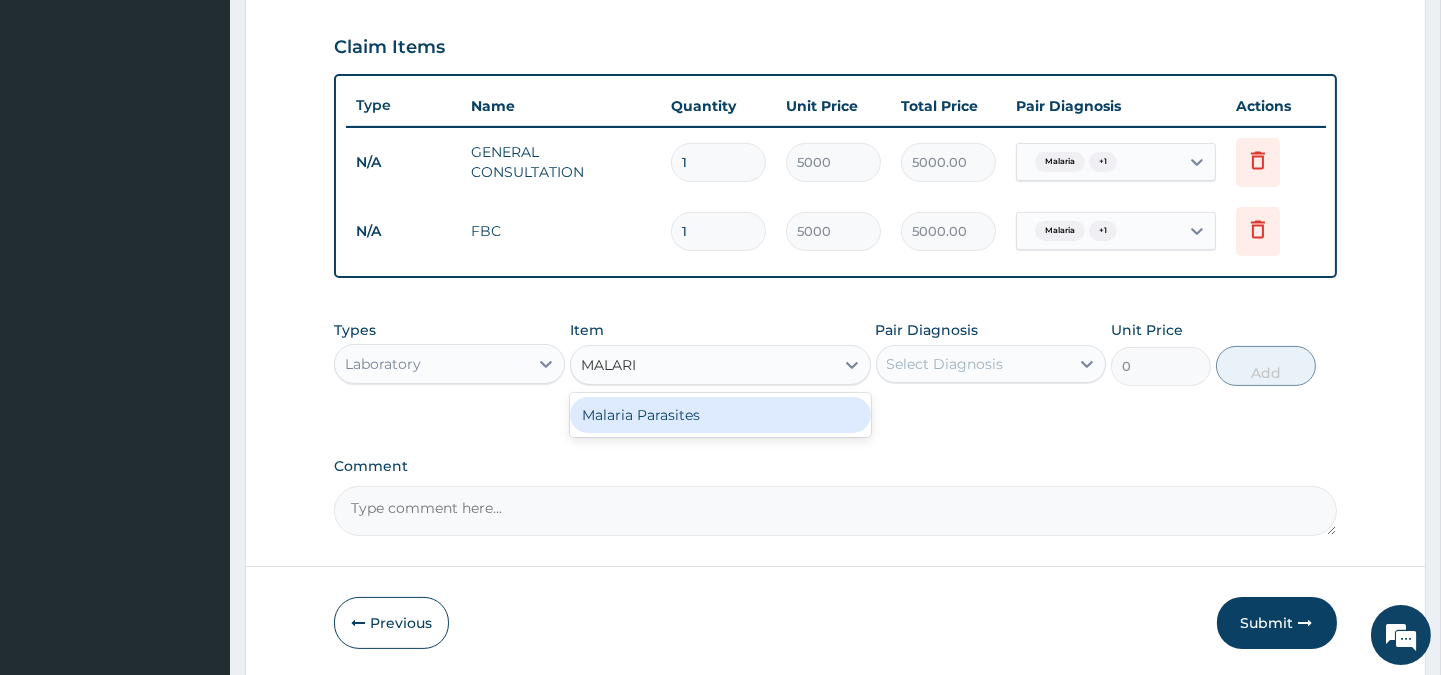 drag, startPoint x: 694, startPoint y: 417, endPoint x: 730, endPoint y: 411, distance: 36.496574 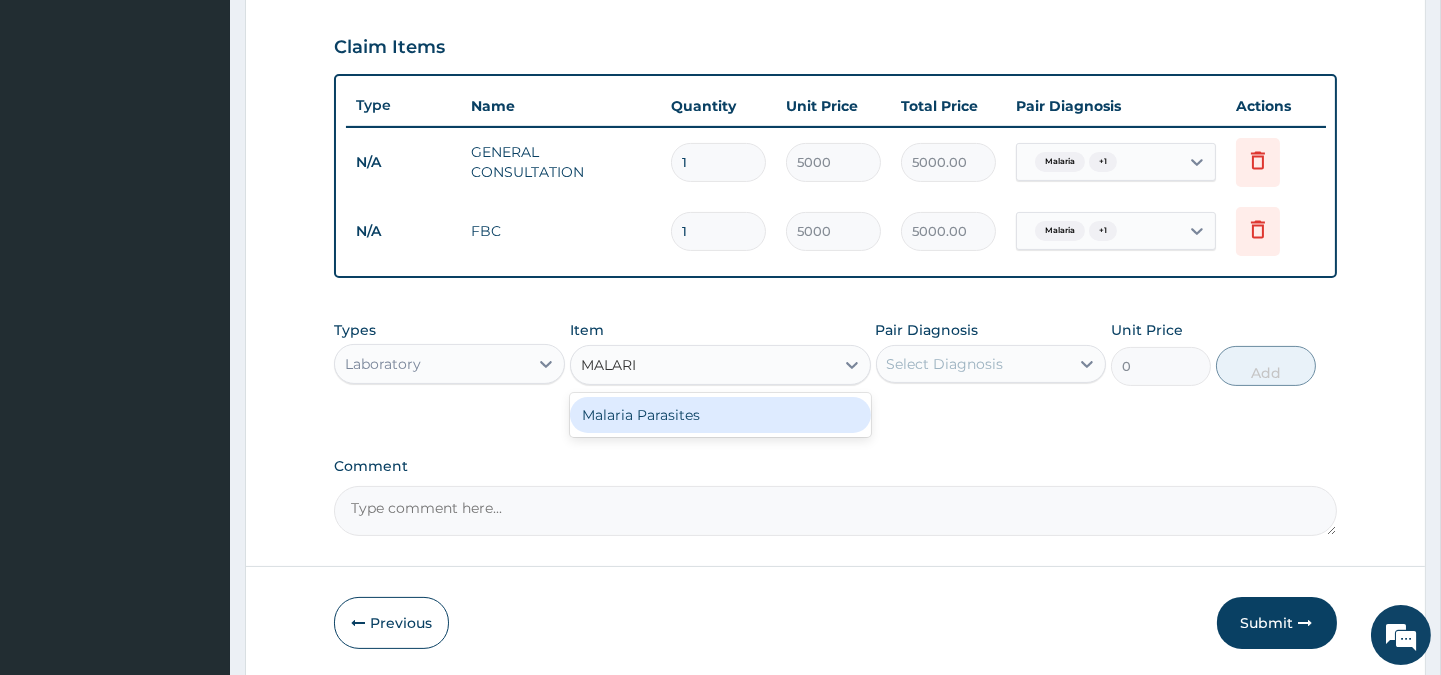 click on "Malaria Parasites" at bounding box center (720, 415) 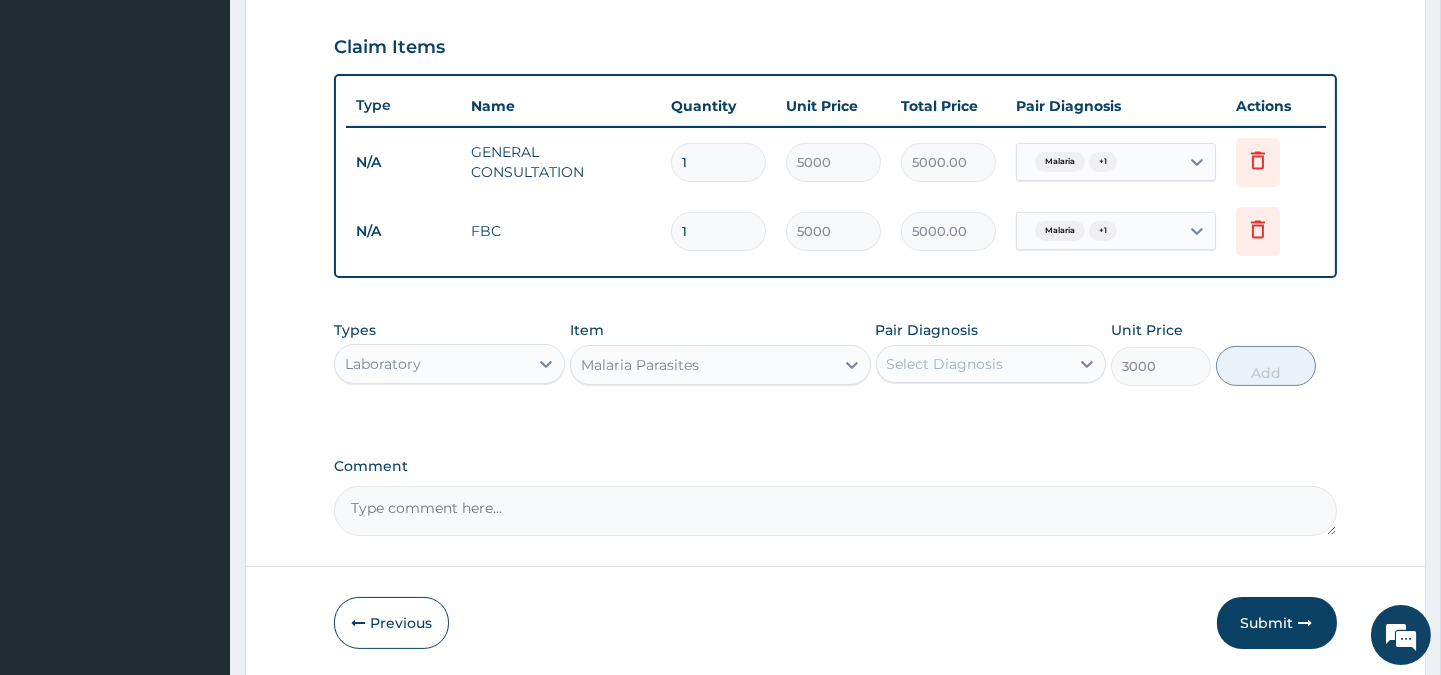 click on "Select Diagnosis" at bounding box center (945, 364) 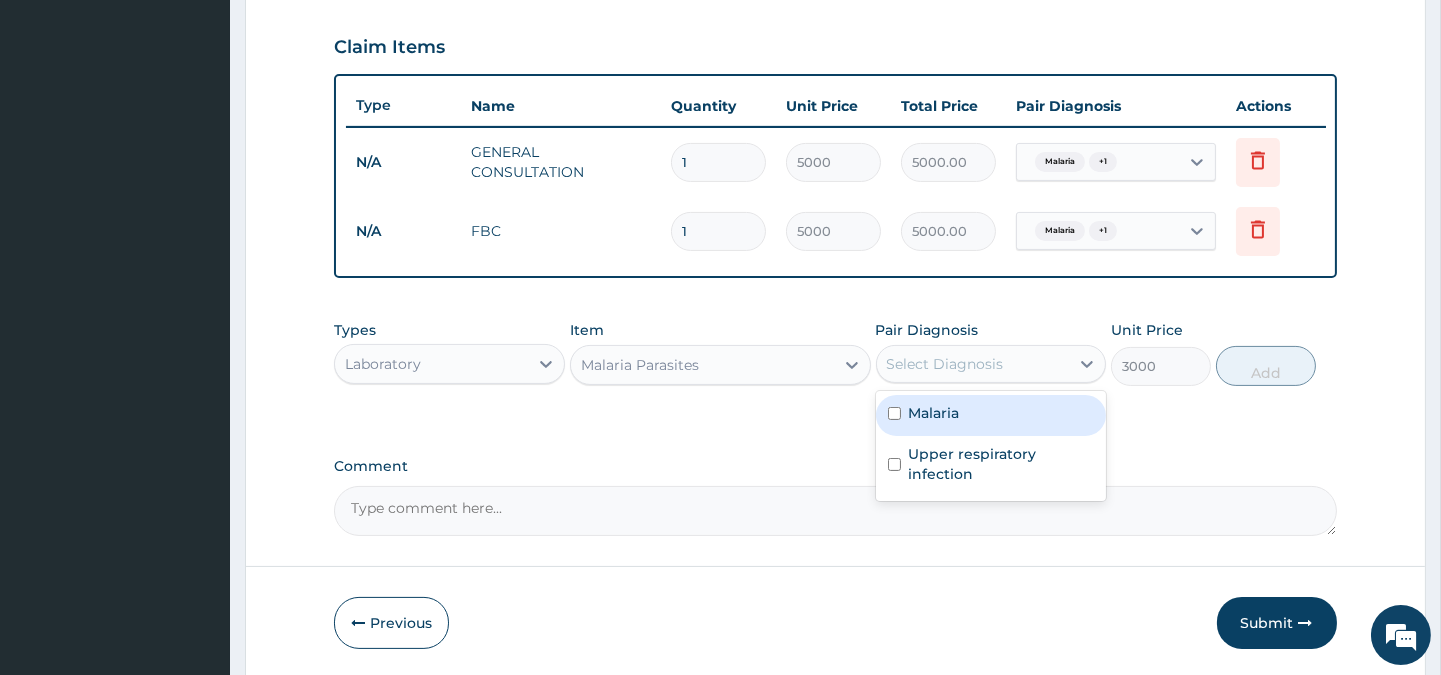 click on "Malaria" at bounding box center (934, 413) 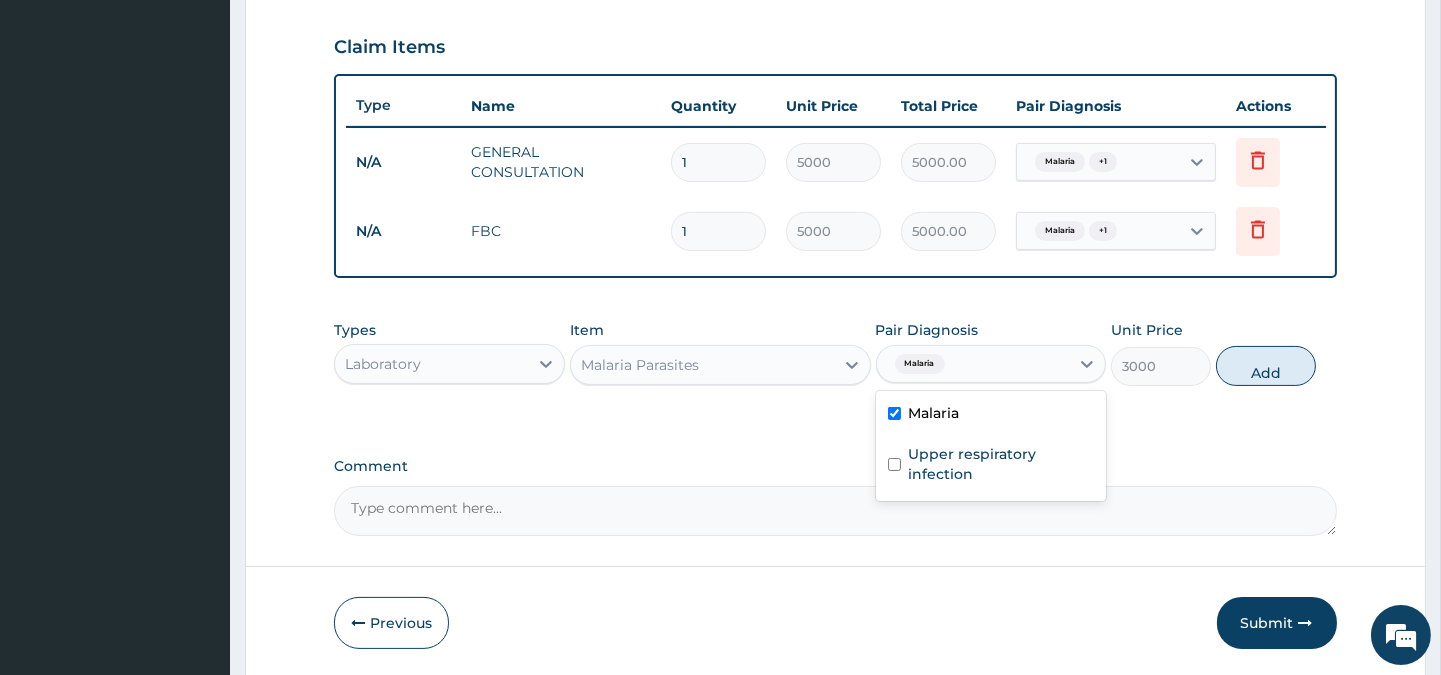 checkbox on "true" 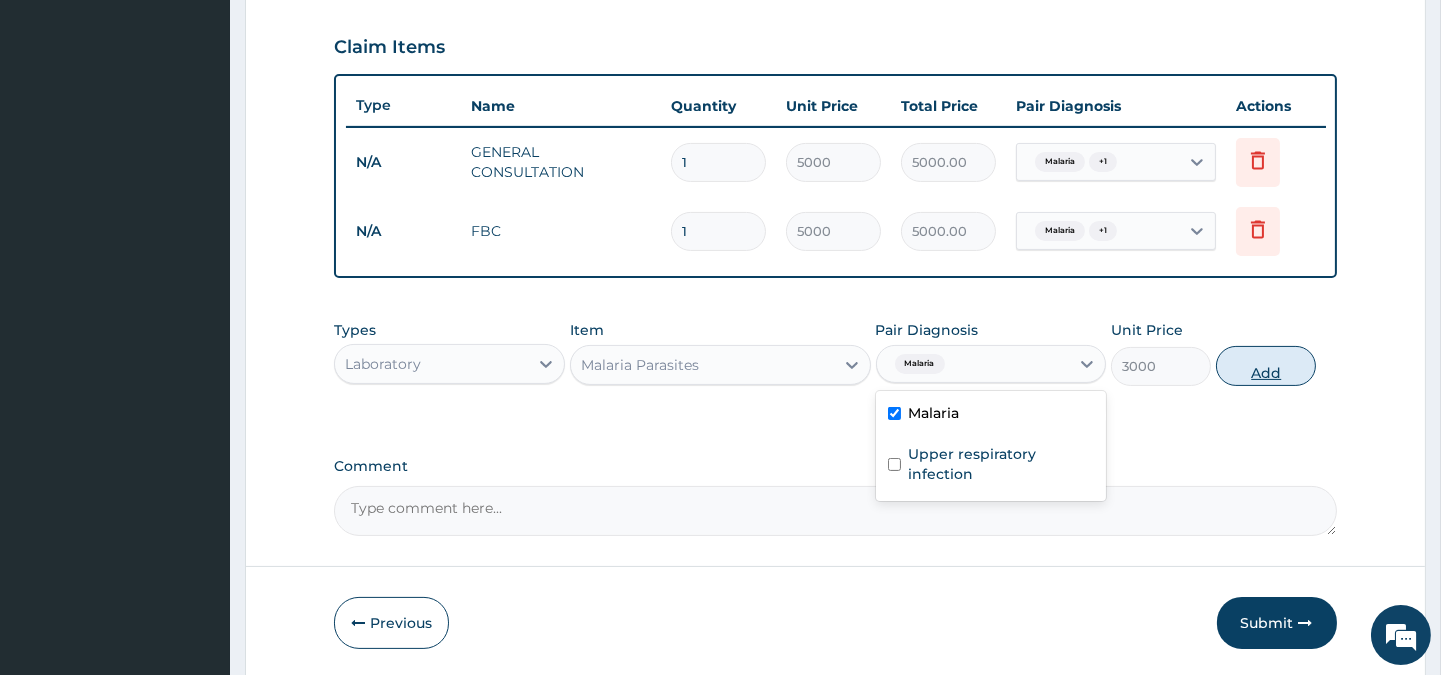 click on "Add" at bounding box center [1266, 366] 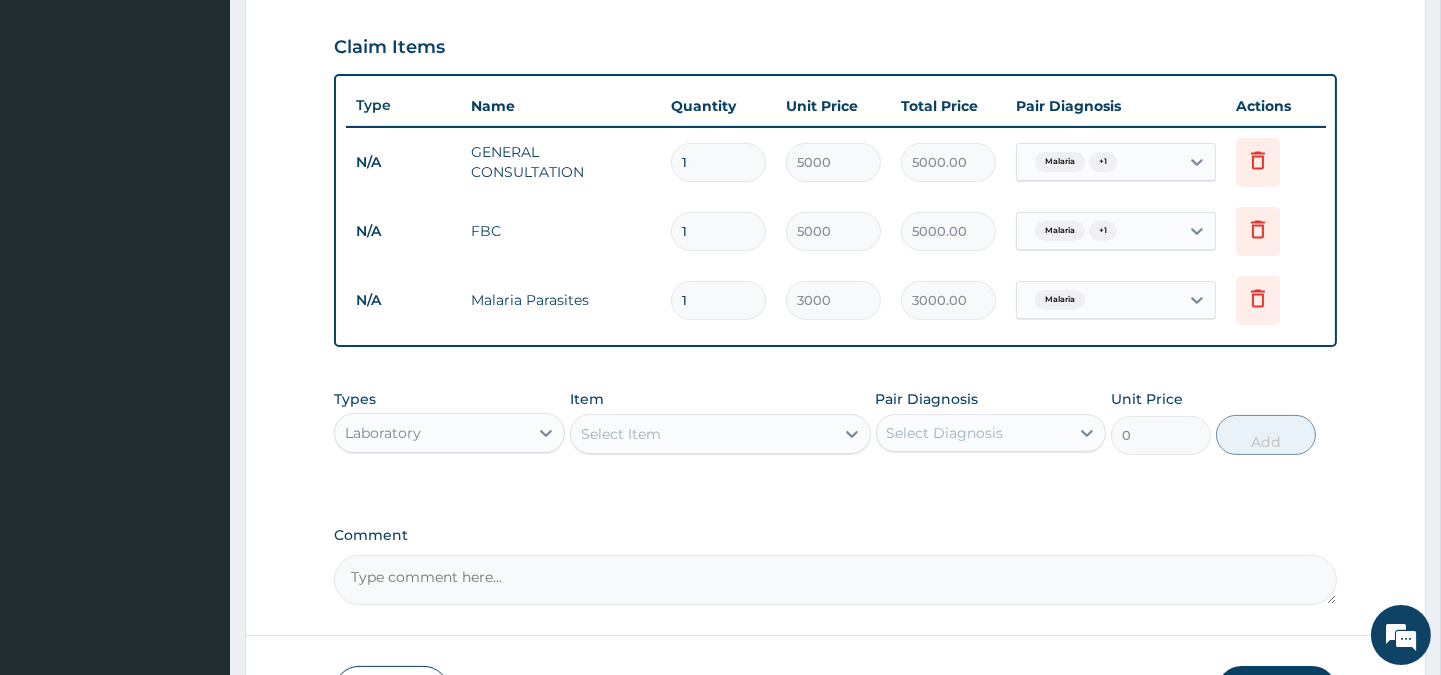 scroll, scrollTop: 808, scrollLeft: 0, axis: vertical 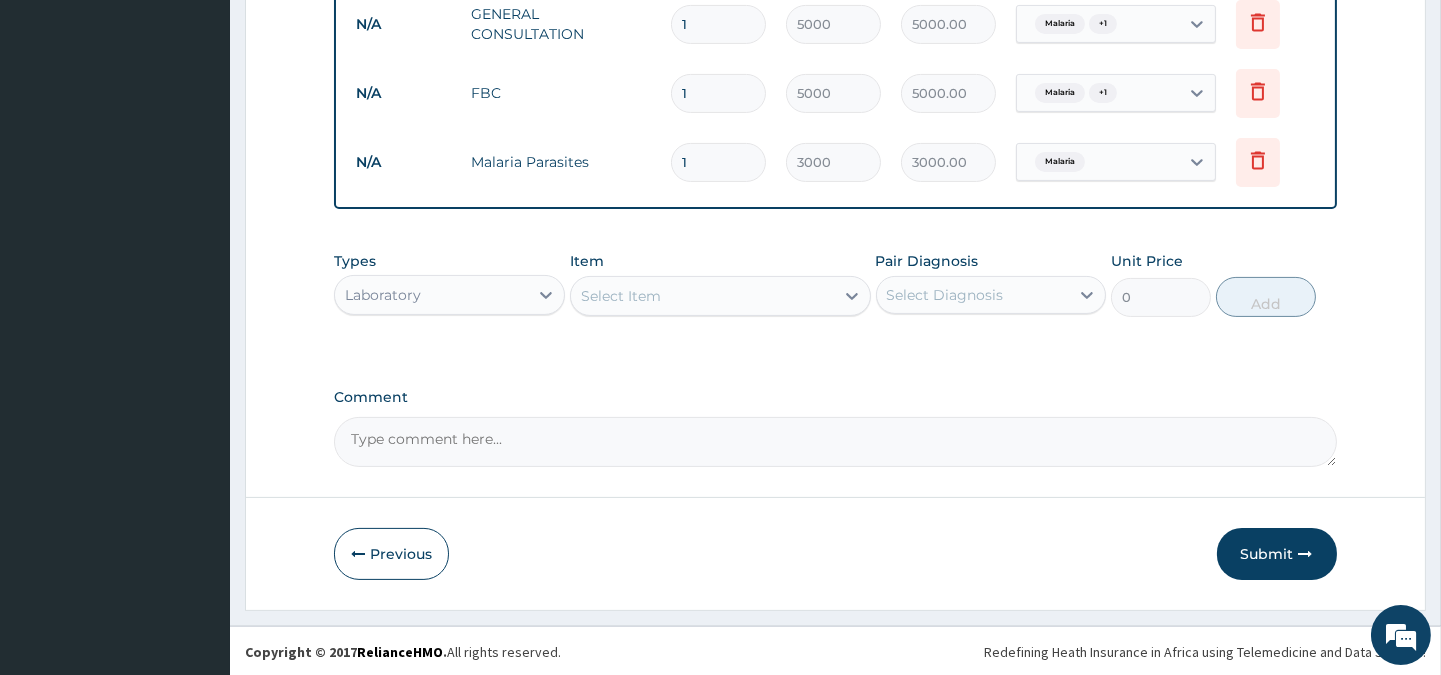 click on "Laboratory" at bounding box center [431, 295] 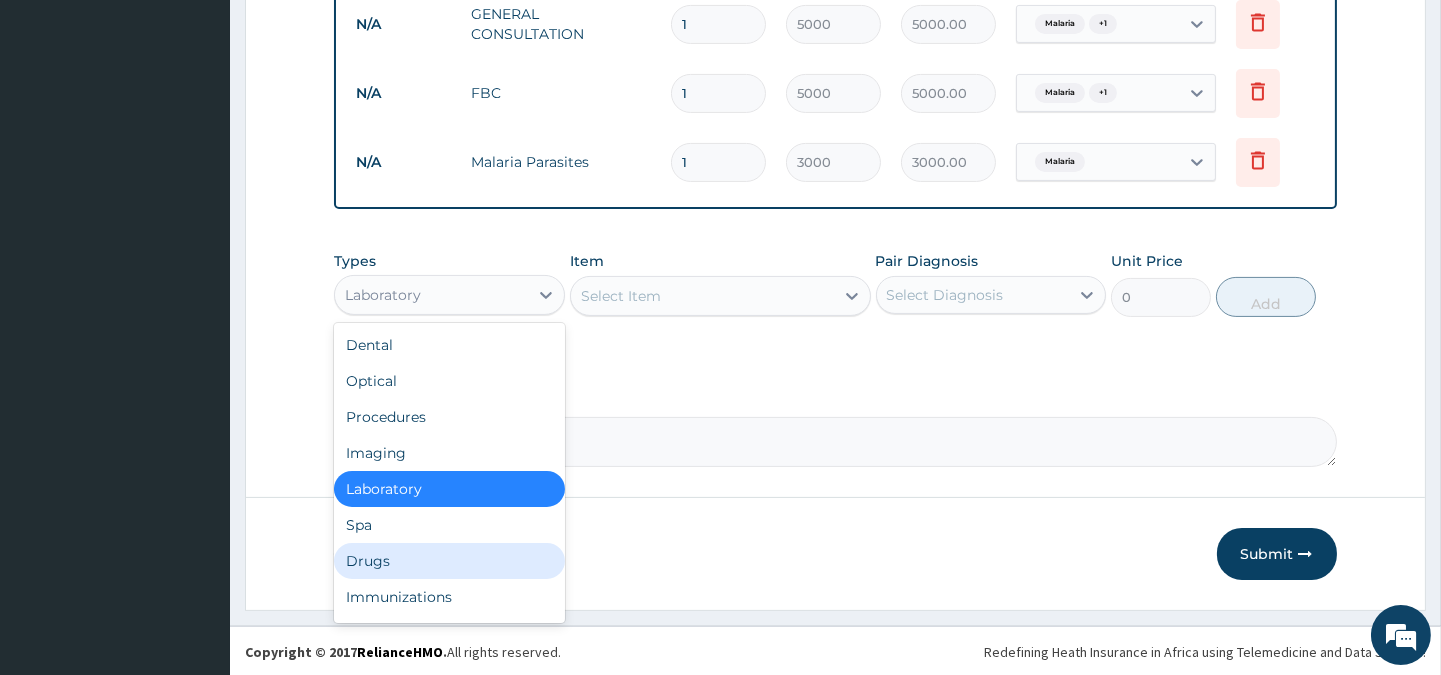 click on "Drugs" at bounding box center [449, 561] 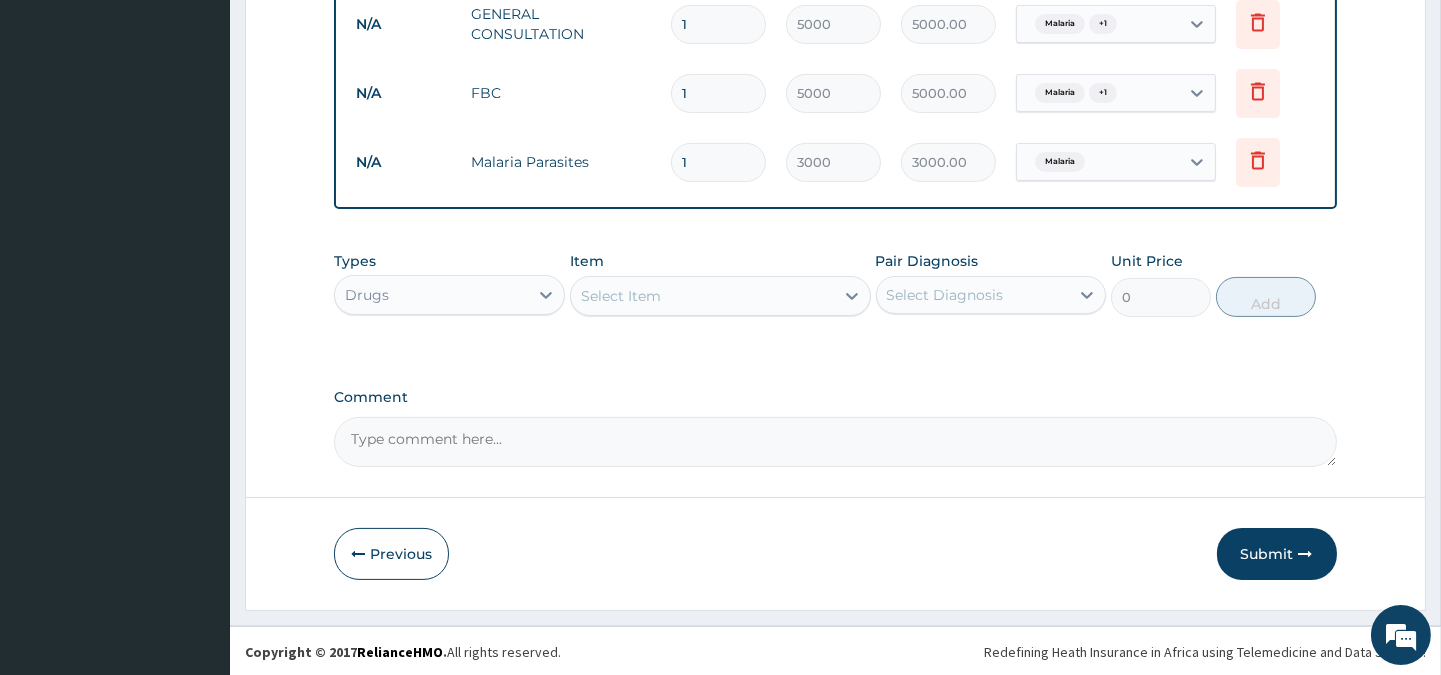click on "Select Item" at bounding box center (702, 296) 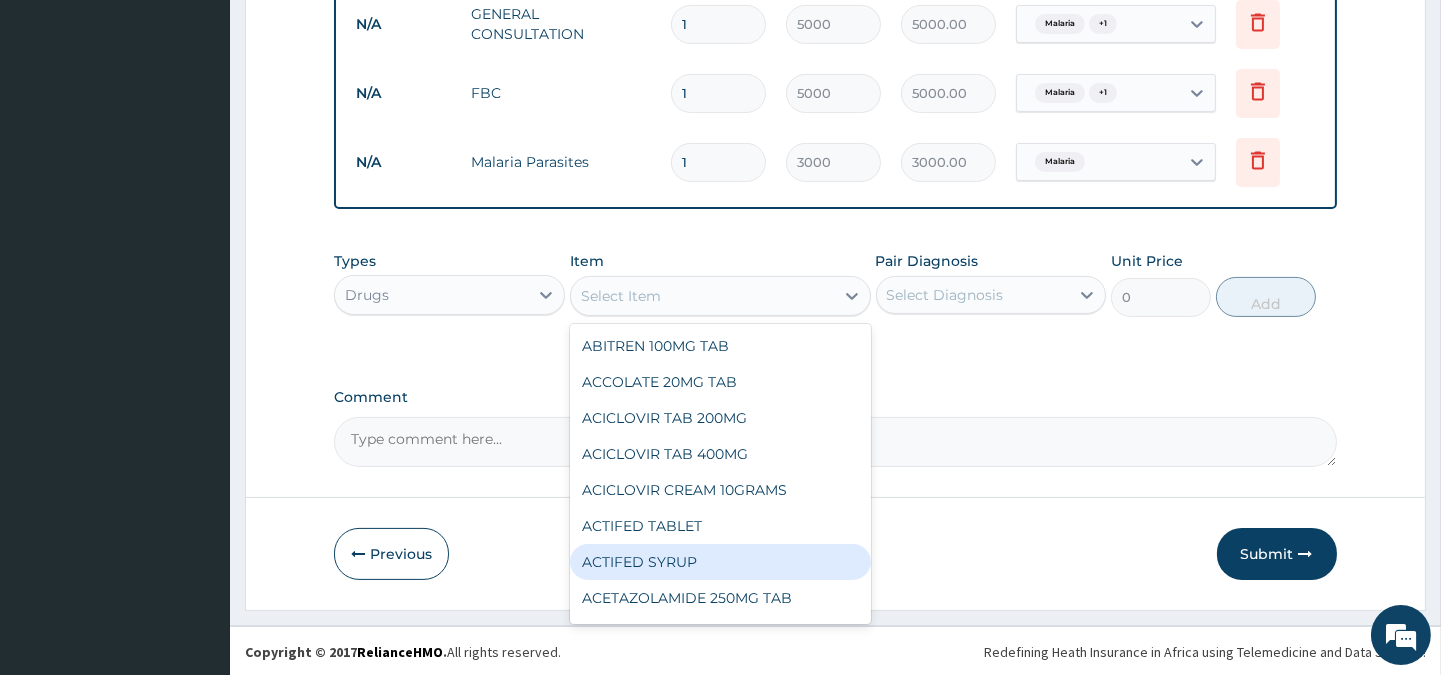 click on "ACTIFED SYRUP" at bounding box center (720, 562) 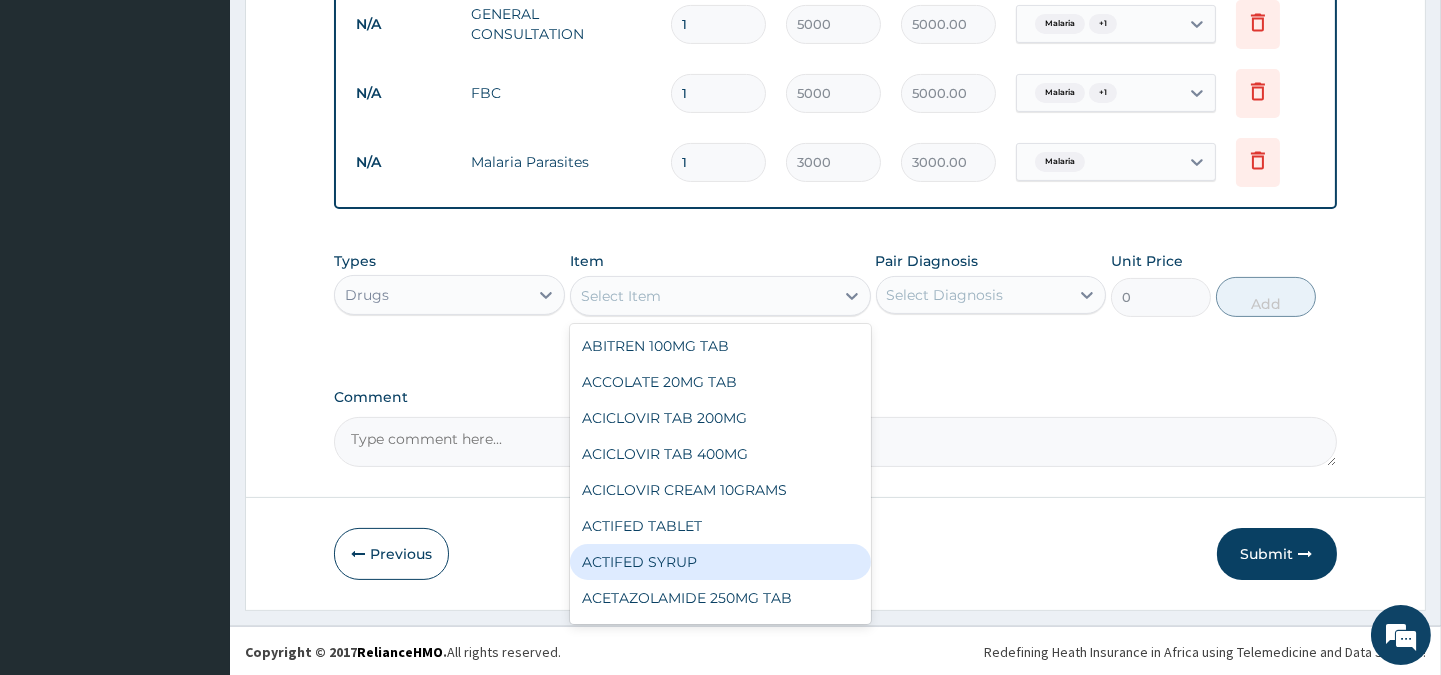 type on "5000" 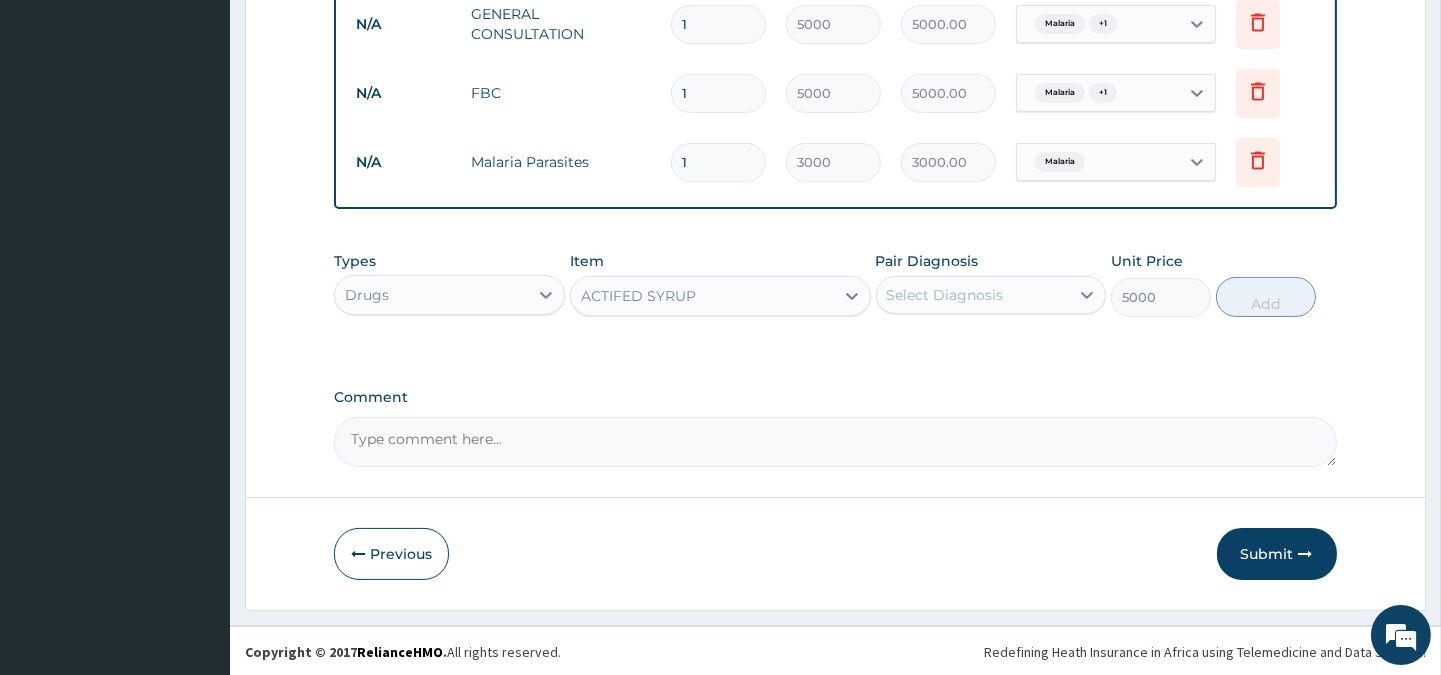 click on "Select Diagnosis" at bounding box center [945, 295] 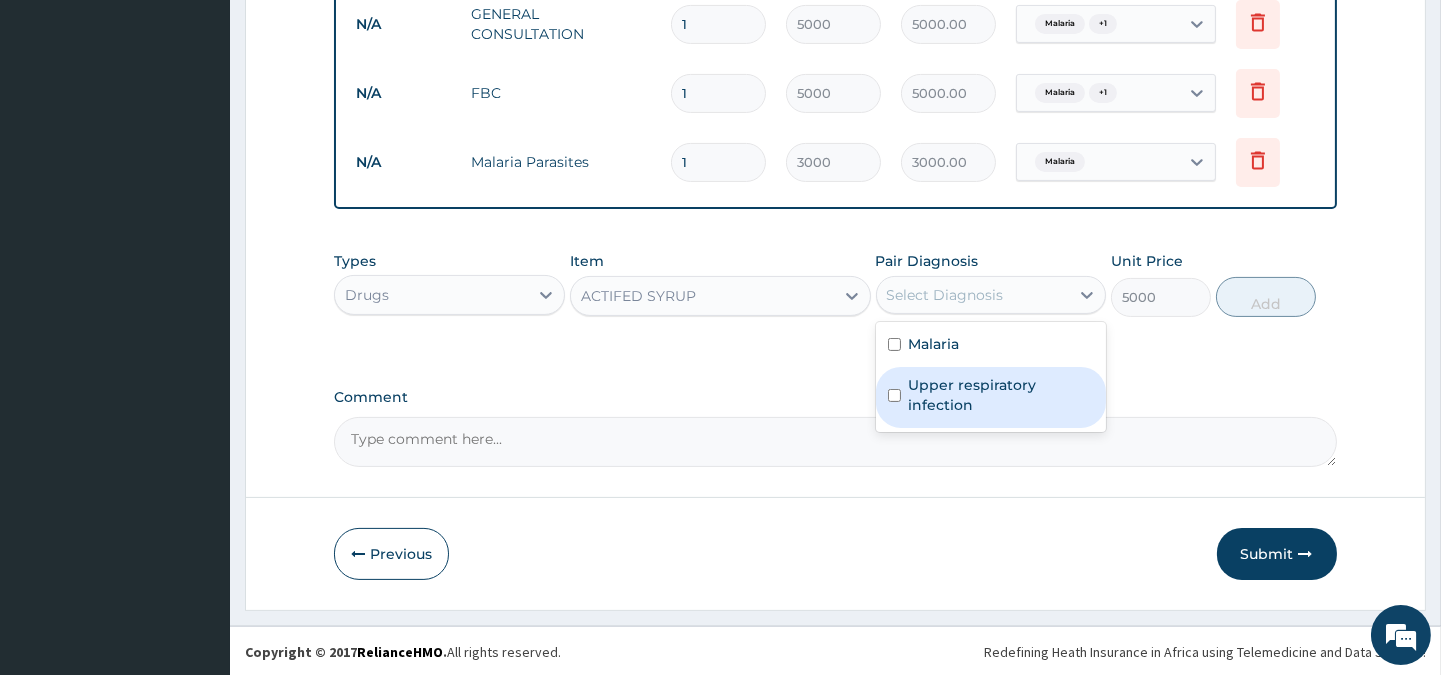 click on "Upper respiratory infection" at bounding box center [1001, 395] 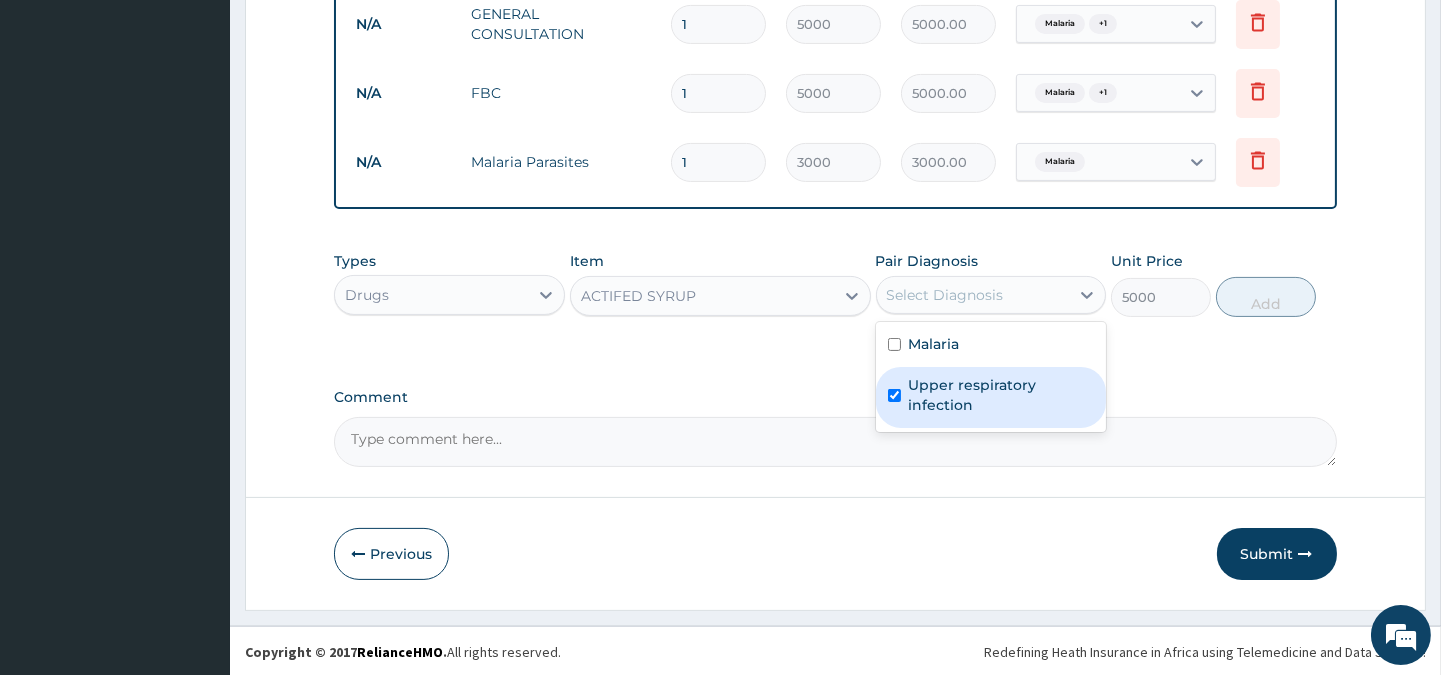 checkbox on "true" 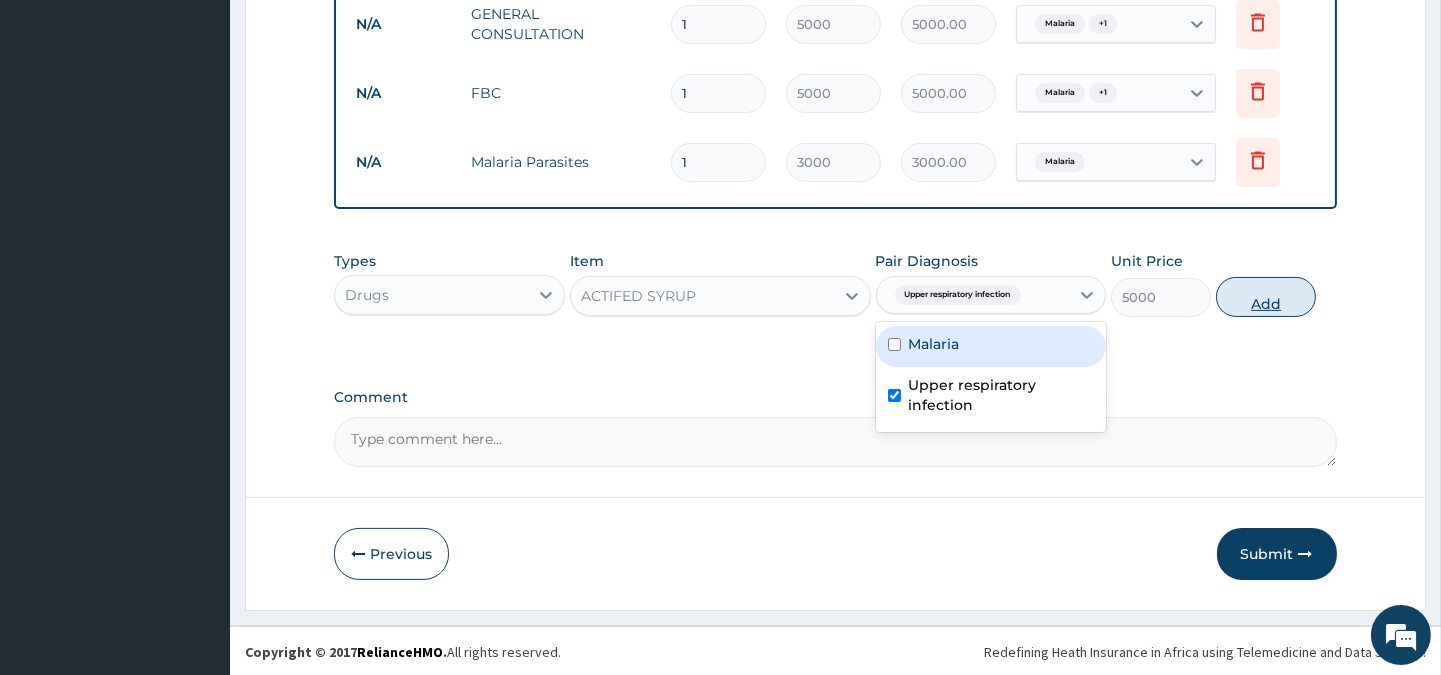 click on "Add" at bounding box center [1266, 297] 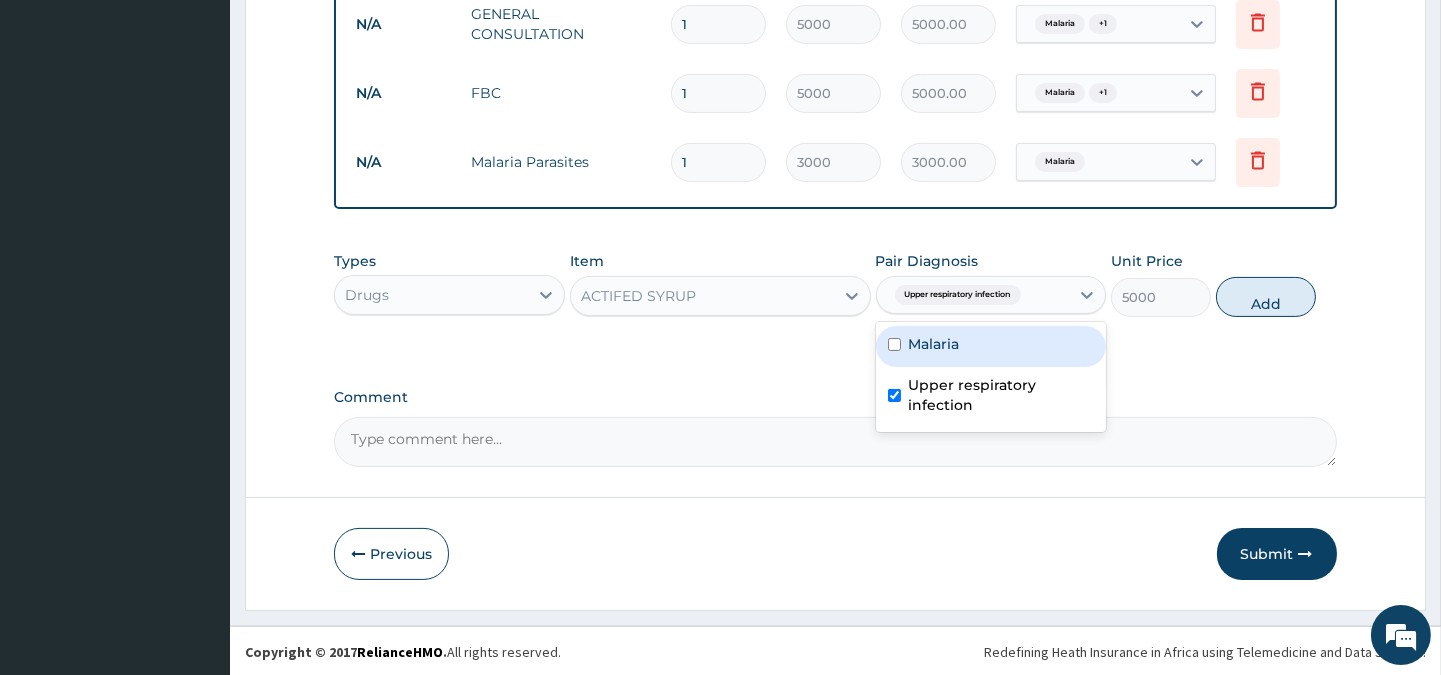 type on "0" 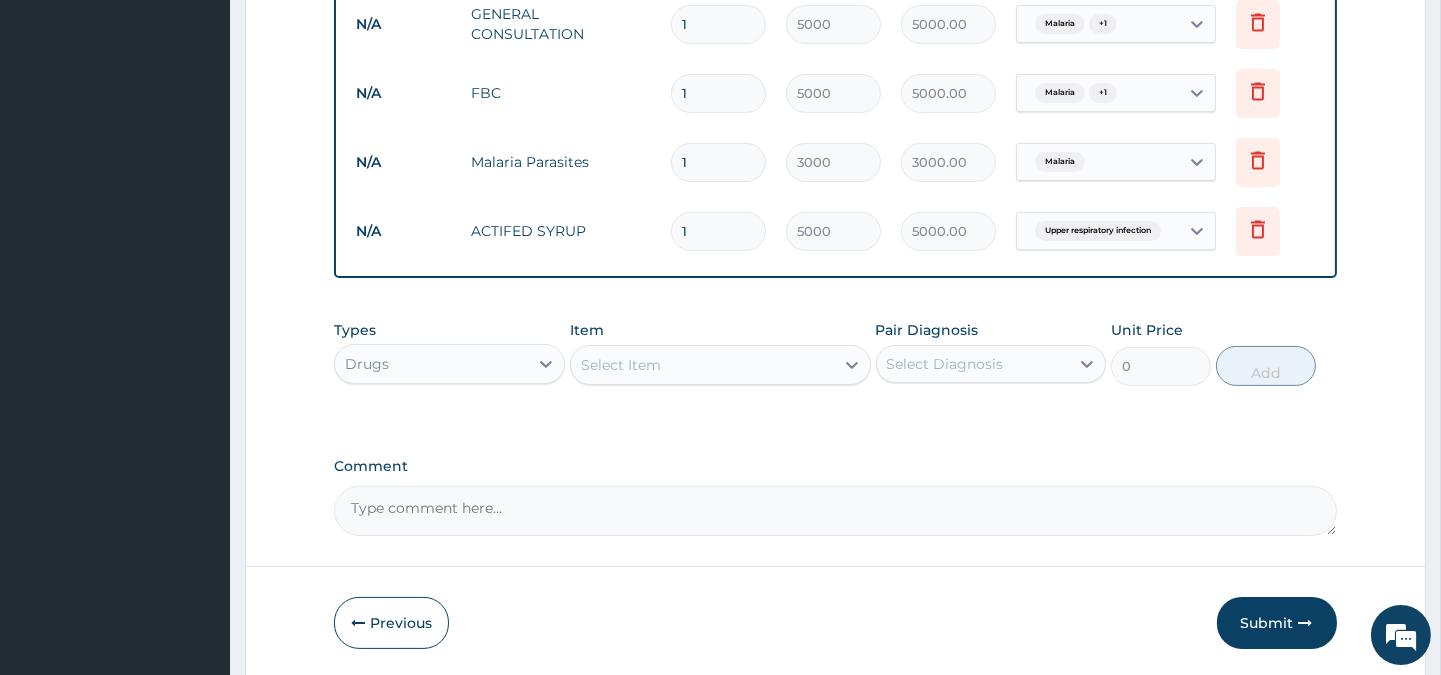 click on "Select Item" at bounding box center (702, 365) 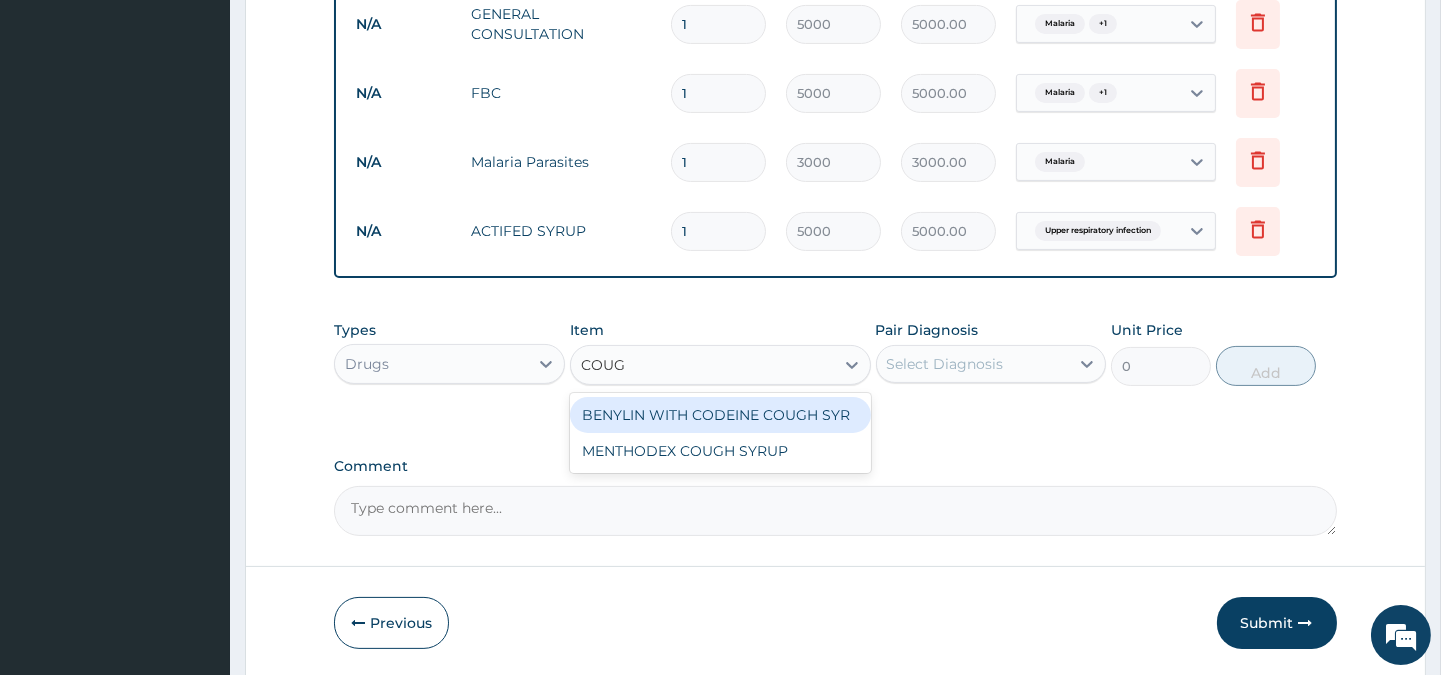 type on "COUGH" 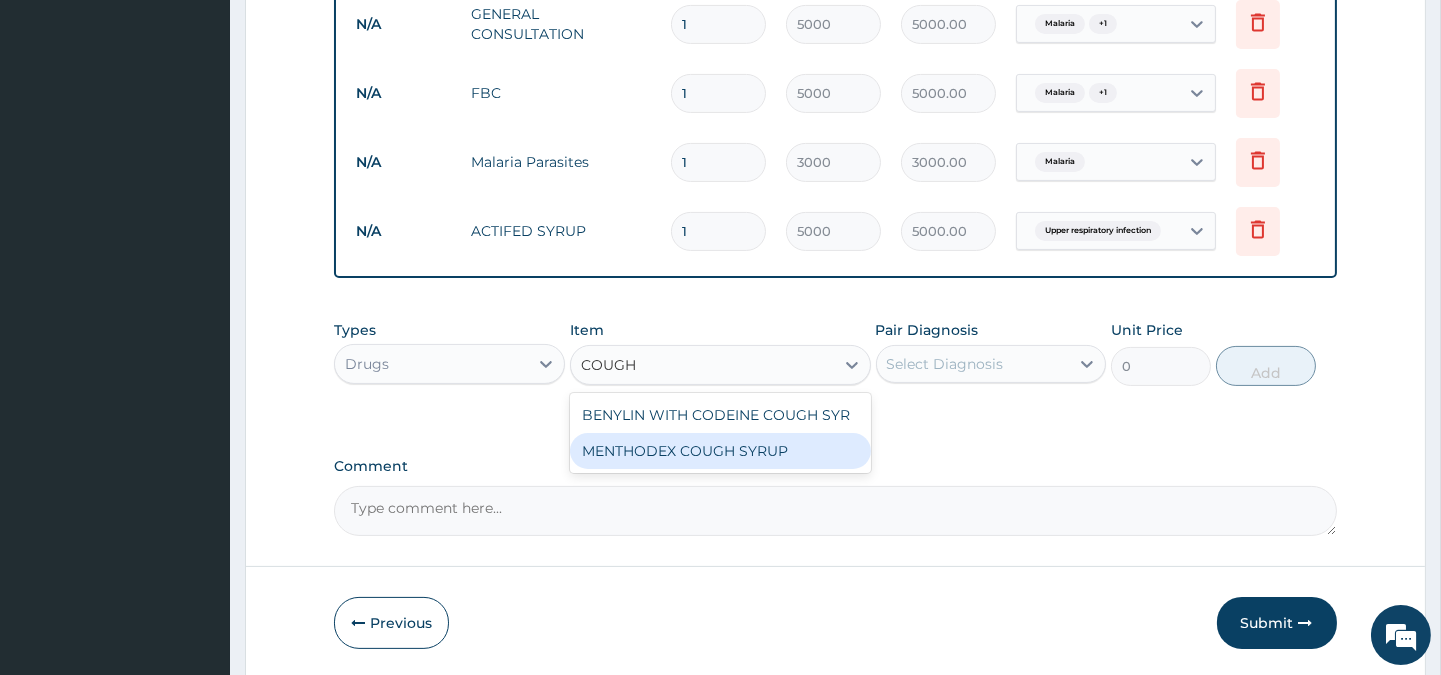 click on "MENTHODEX COUGH SYRUP" at bounding box center (720, 451) 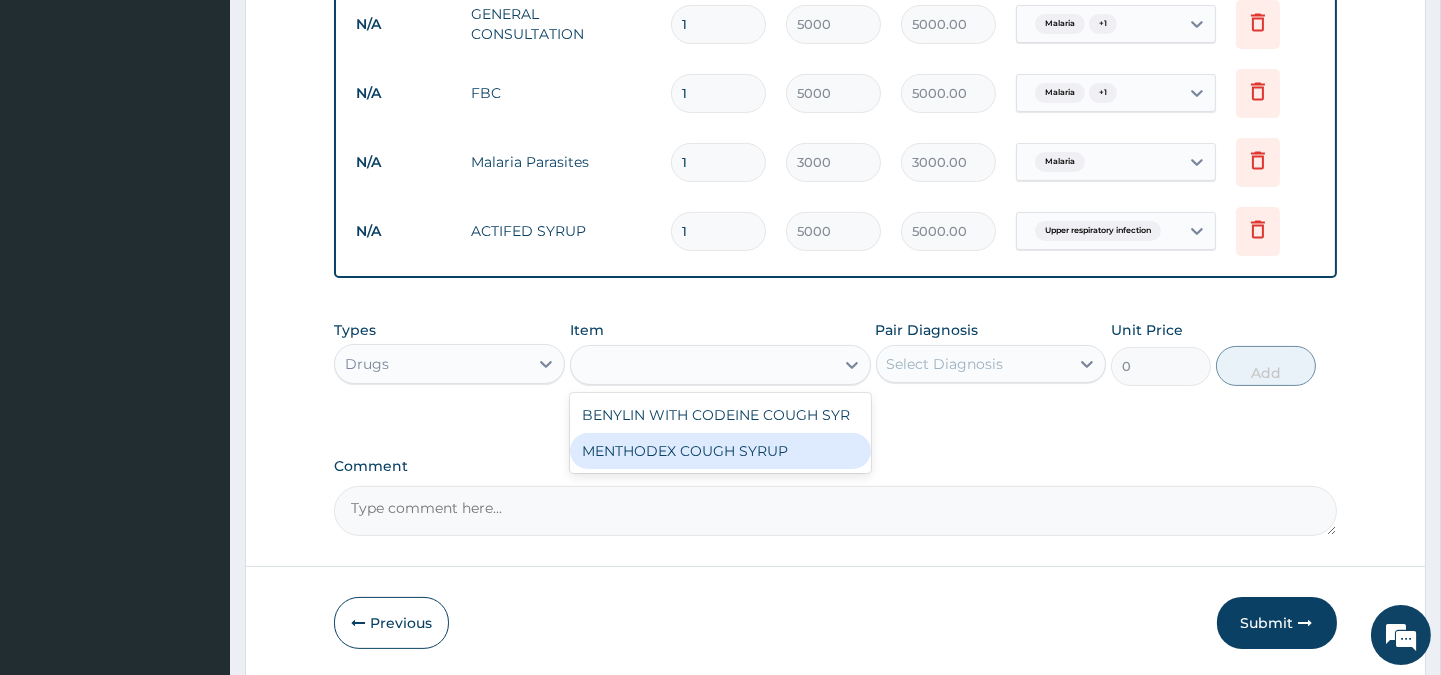 type on "1500" 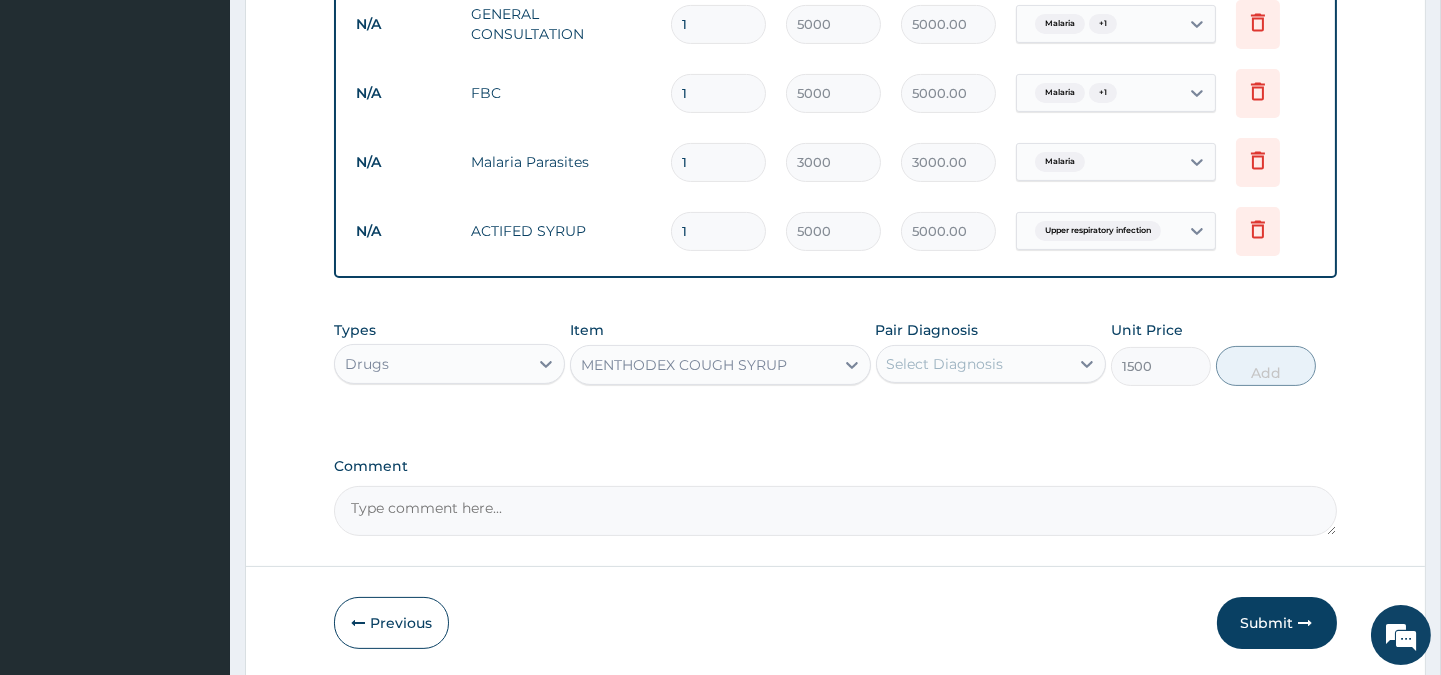 click on "Select Diagnosis" at bounding box center [945, 364] 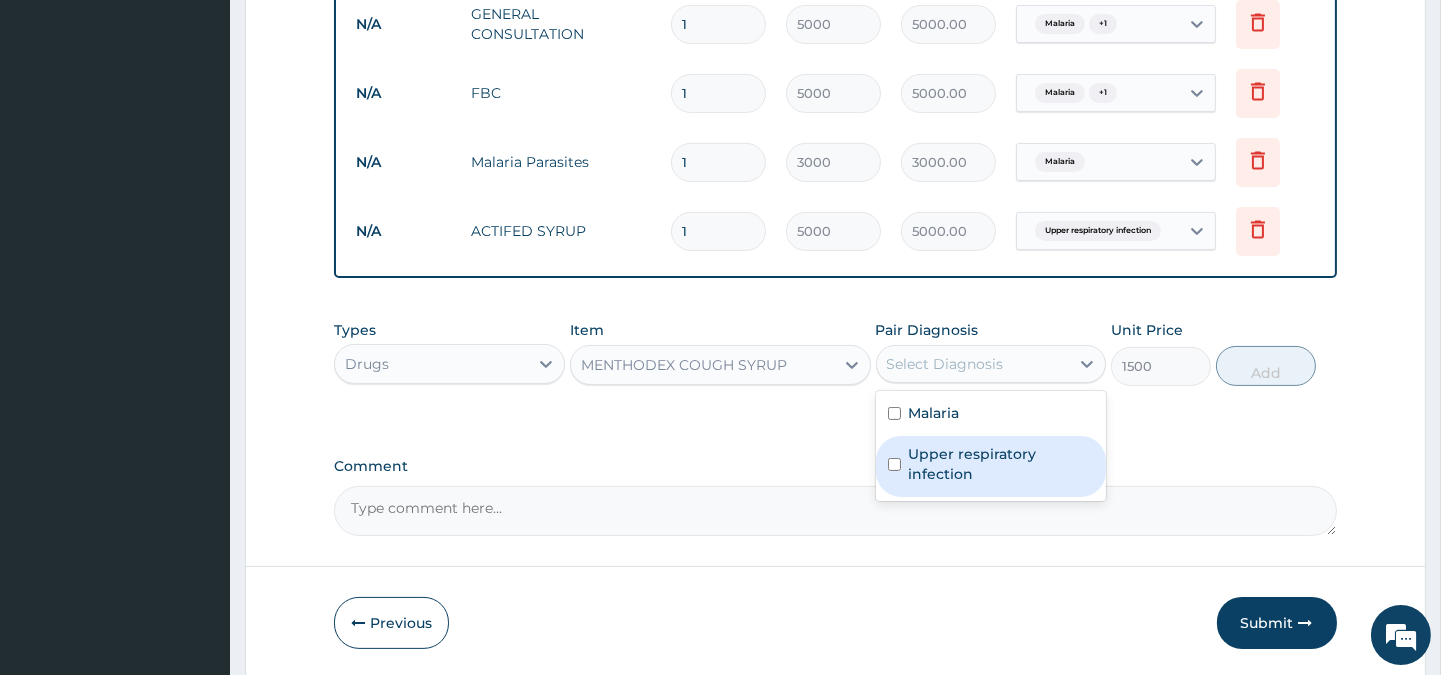 click on "Upper respiratory infection" at bounding box center [1001, 464] 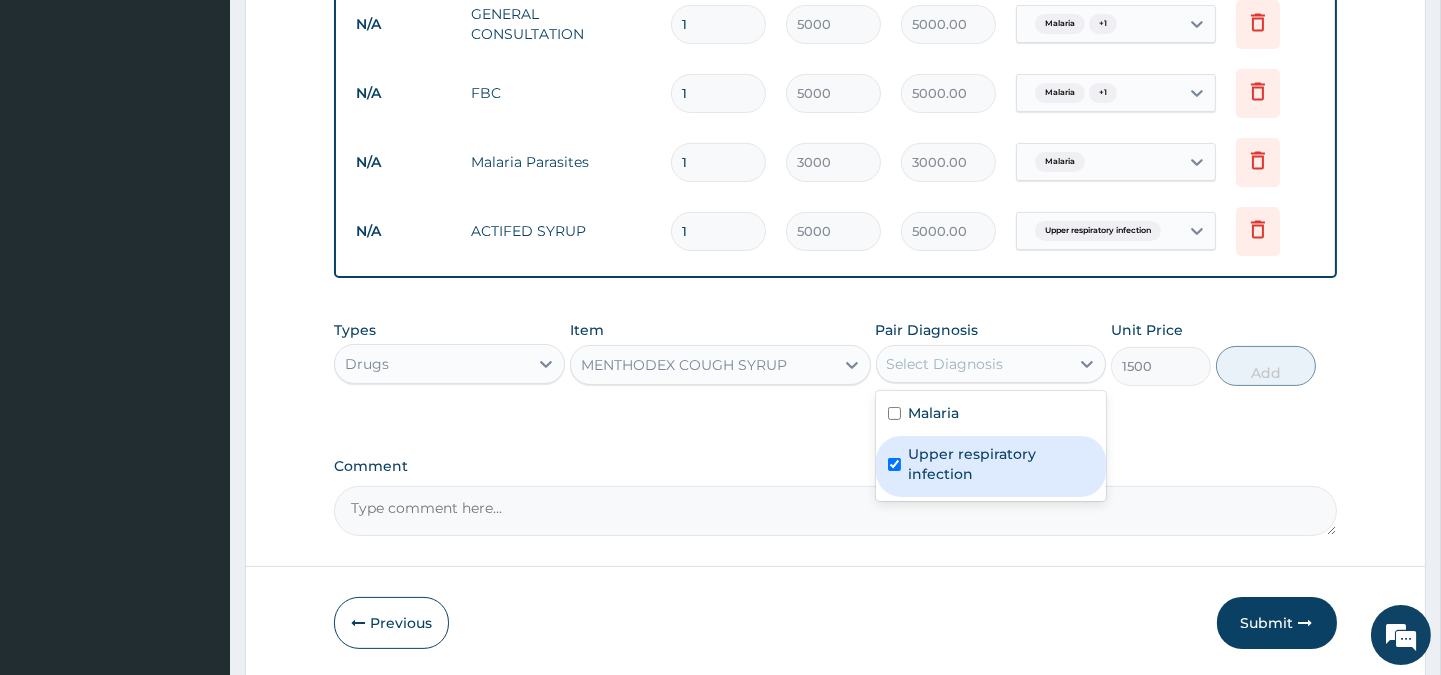 checkbox on "true" 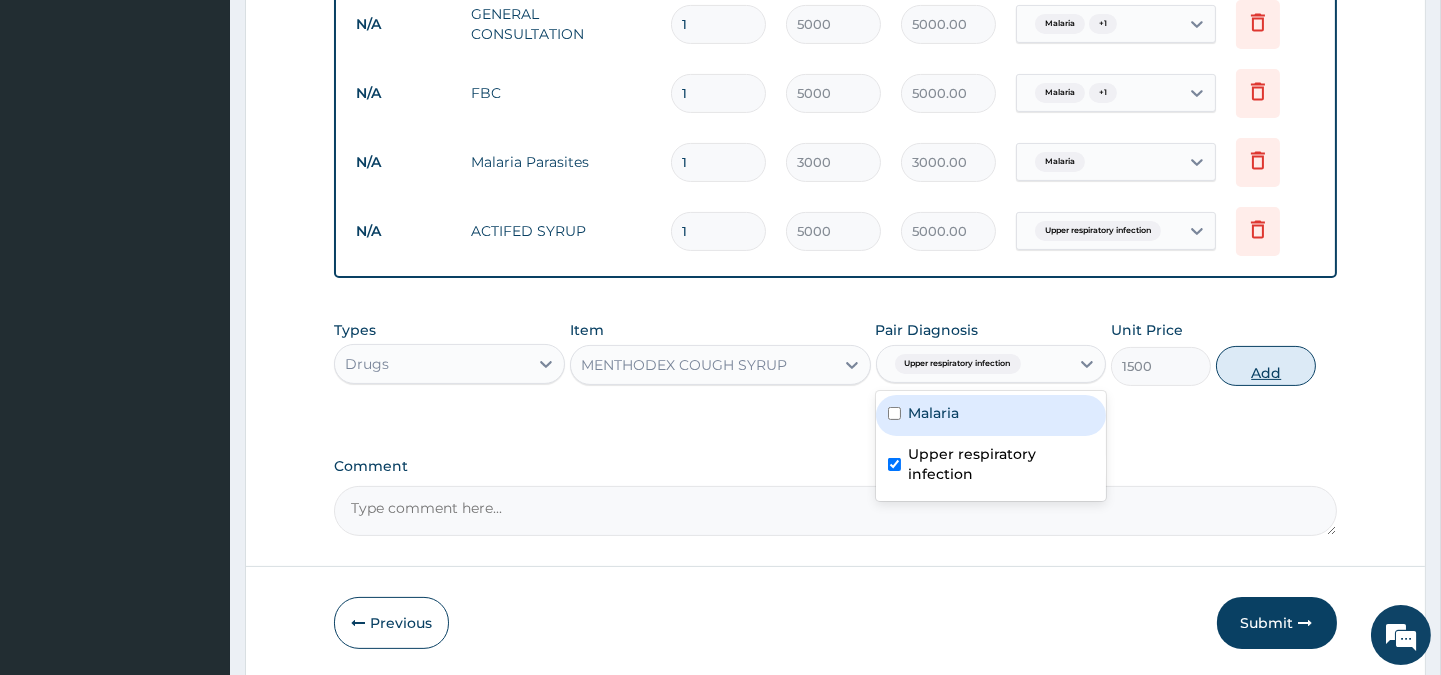 click on "Add" at bounding box center (1266, 366) 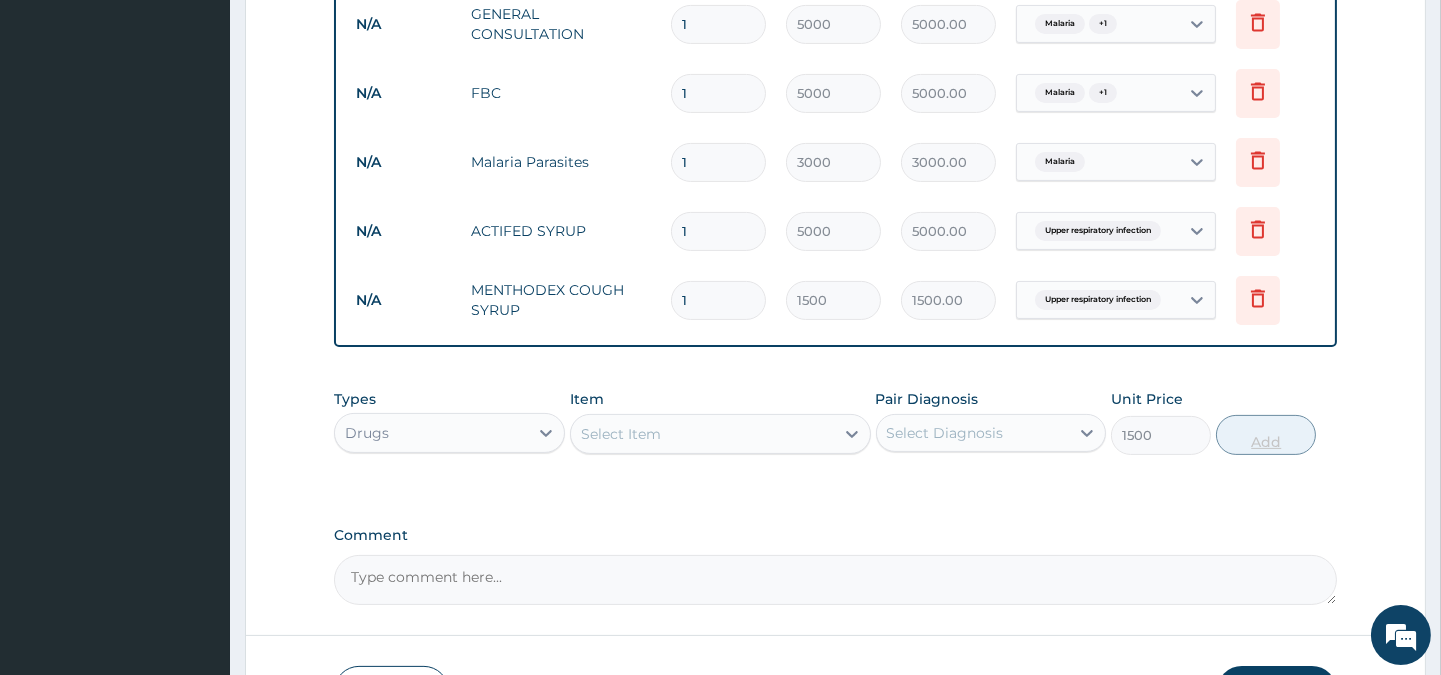 type on "0" 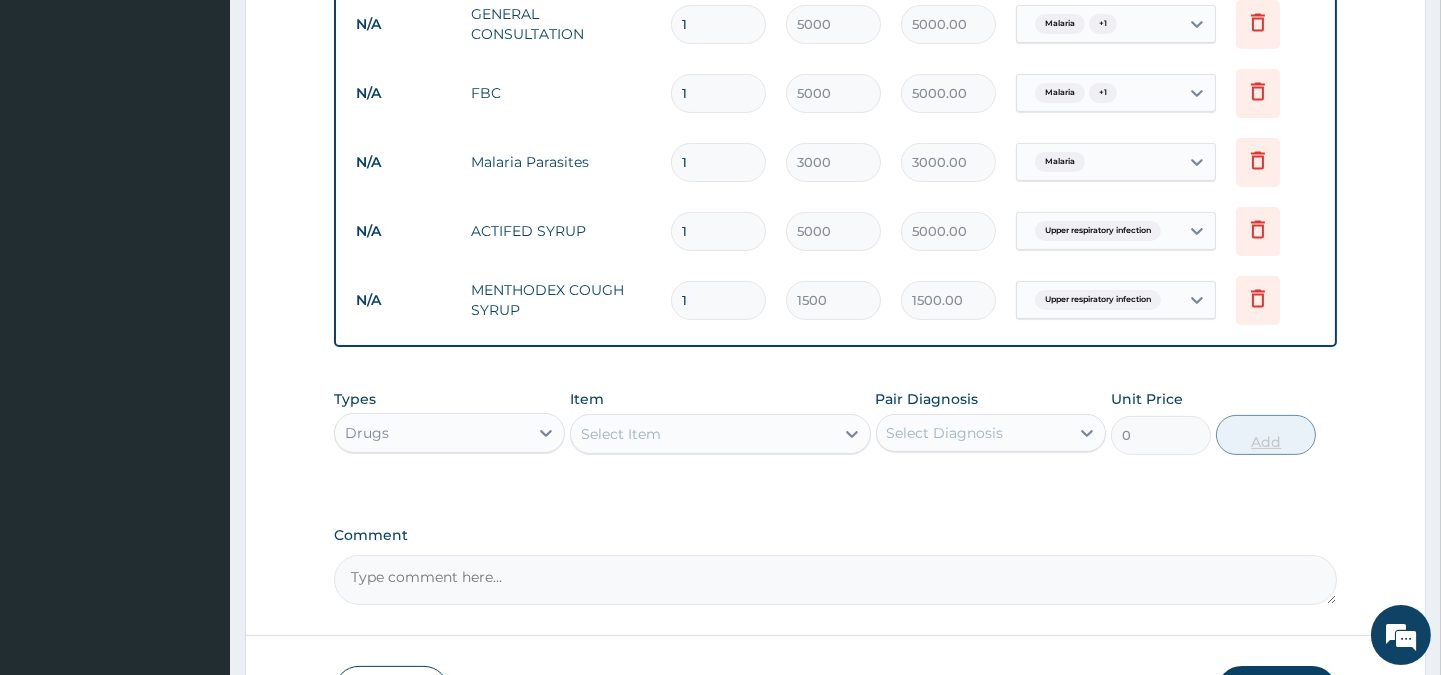 click on "PA Code / Prescription Code Enter Code(Secondary Care Only) Encounter Date 13-07-2025 Important Notice Please enter PA codes before entering items that are not attached to a PA code   All diagnoses entered must be linked to a claim item. Diagnosis & Claim Items that are visible but inactive cannot be edited because they were imported from an already approved PA code. Diagnosis Malaria Confirmed Upper respiratory infection Confirmed NB: All diagnosis must be linked to a claim item Claim Items Type Name Quantity Unit Price Total Price Pair Diagnosis Actions N/A GENERAL CONSULTATION 1 5000 5000.00 Malaria  + 1 Delete N/A FBC  1 5000 5000.00 Malaria  + 1 Delete N/A Malaria Parasites 1 3000 3000.00 Malaria Delete N/A ACTIFED SYRUP 1 5000 5000.00 Upper respiratory infection Delete N/A MENTHODEX COUGH SYRUP 1 1500 1500.00 Upper respiratory infection Delete Types Drugs Item Select Item Pair Diagnosis Select Diagnosis Unit Price 0 Add Comment" at bounding box center [835, -6] 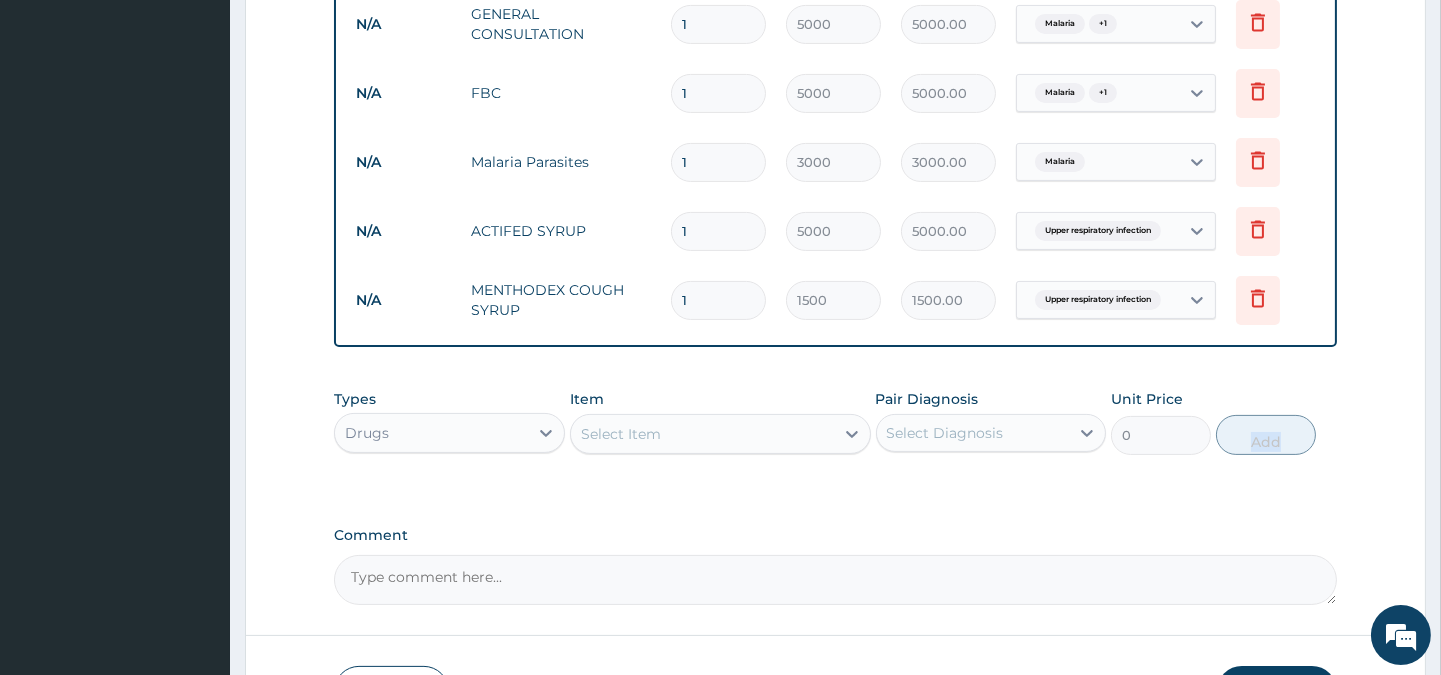 click on "Select Item" at bounding box center (702, 434) 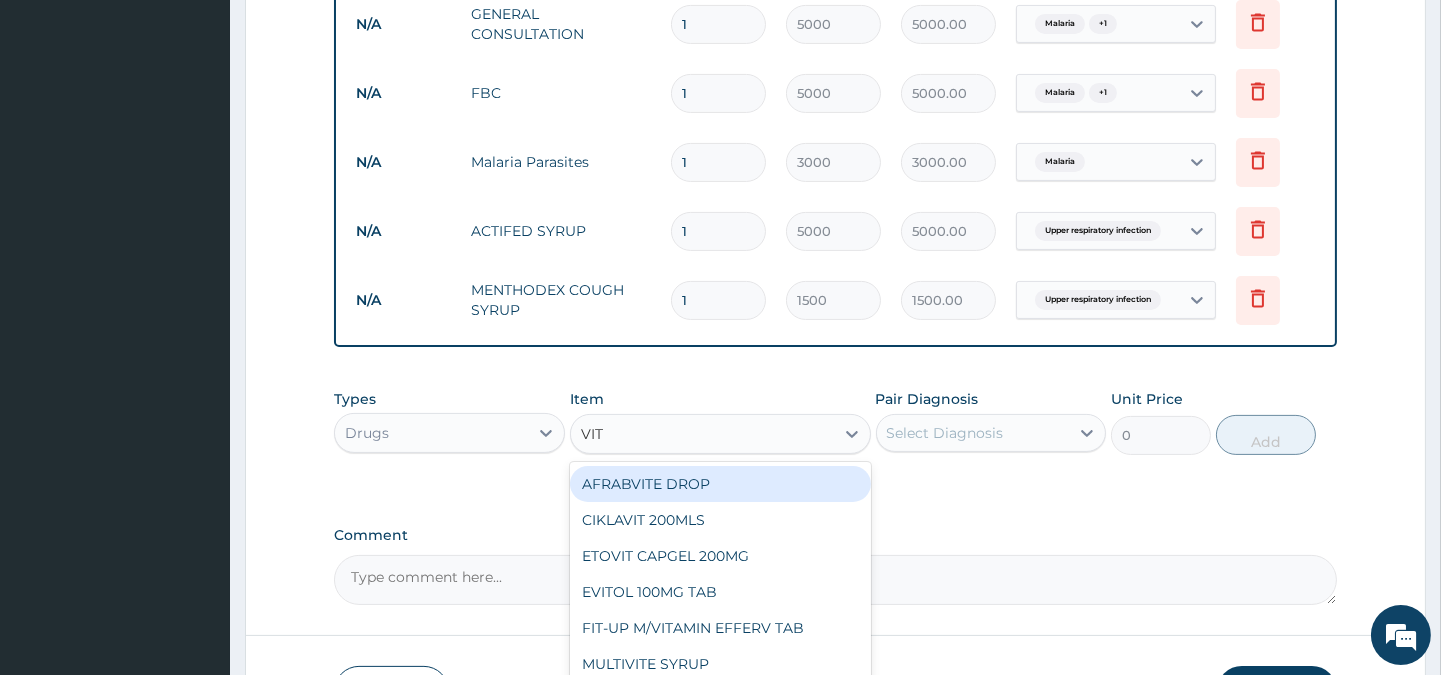 type on "VIT." 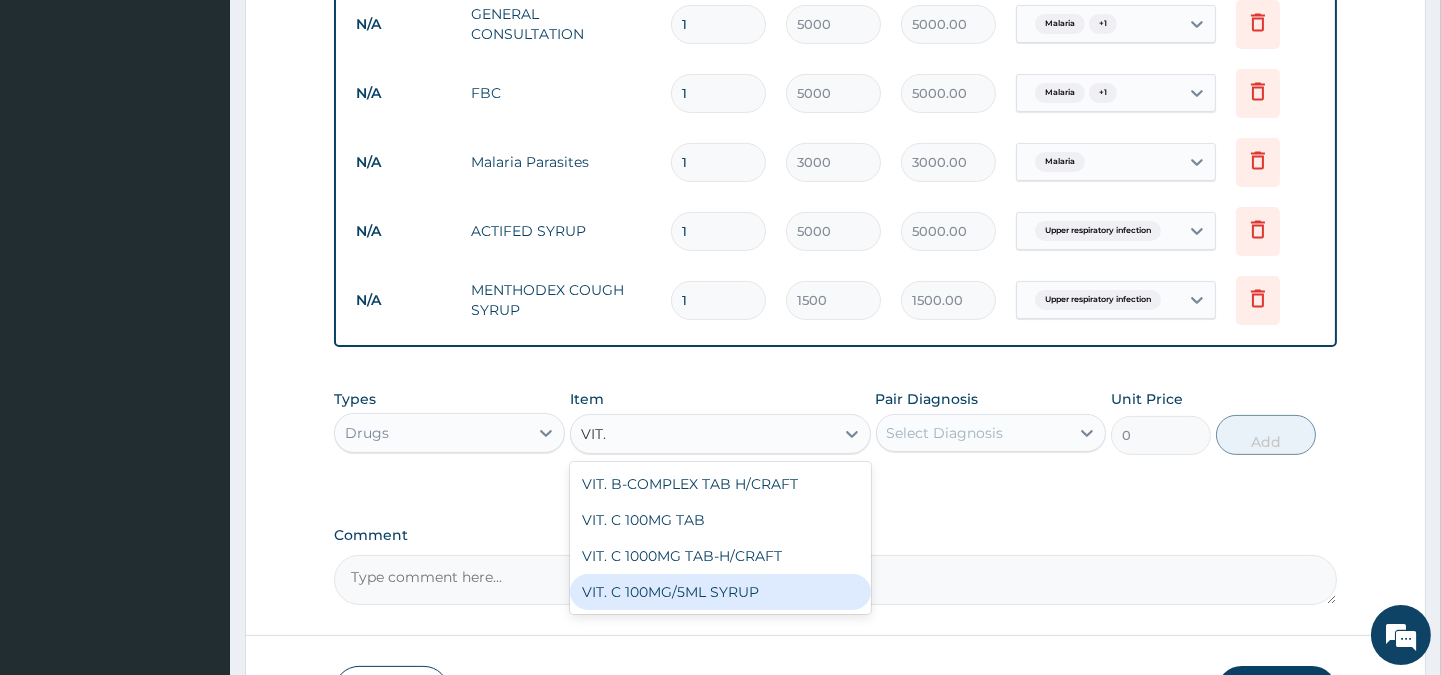 click on "VIT. C 100MG/5ML SYRUP" at bounding box center [720, 592] 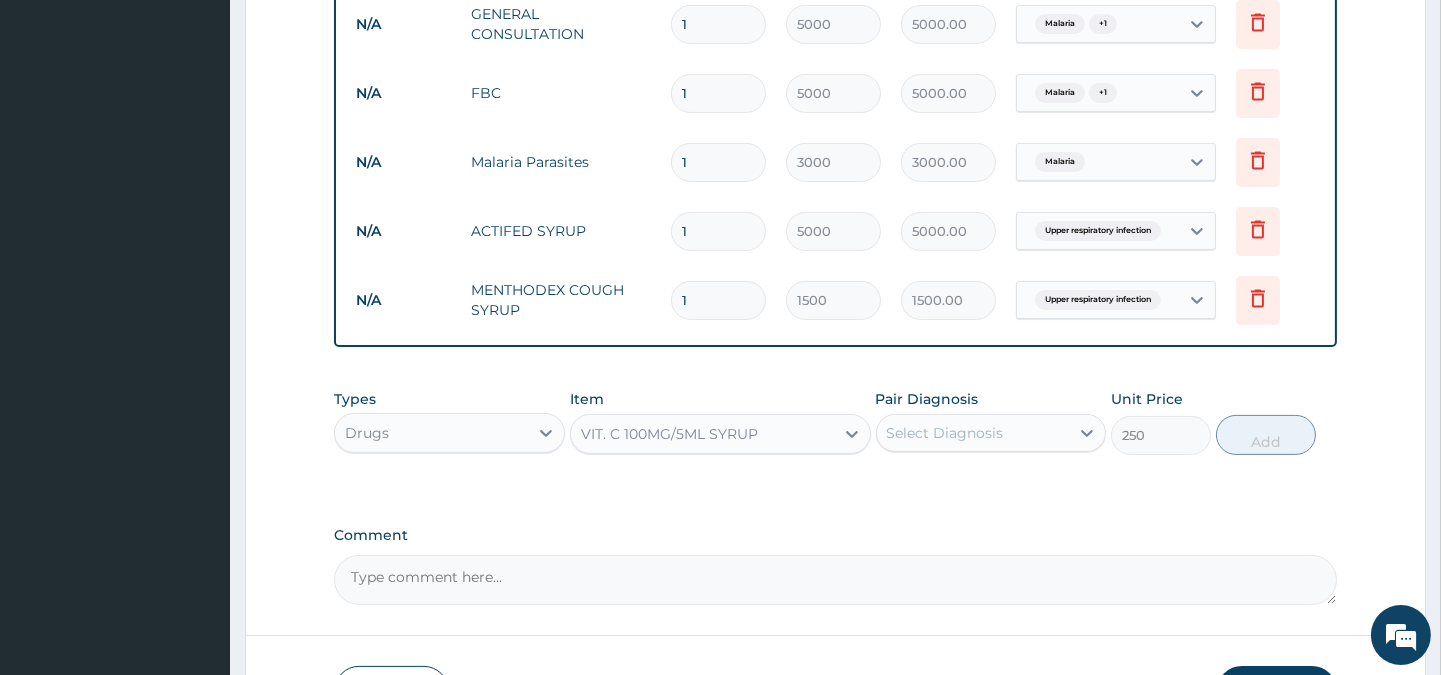 click on "Select Diagnosis" at bounding box center (945, 433) 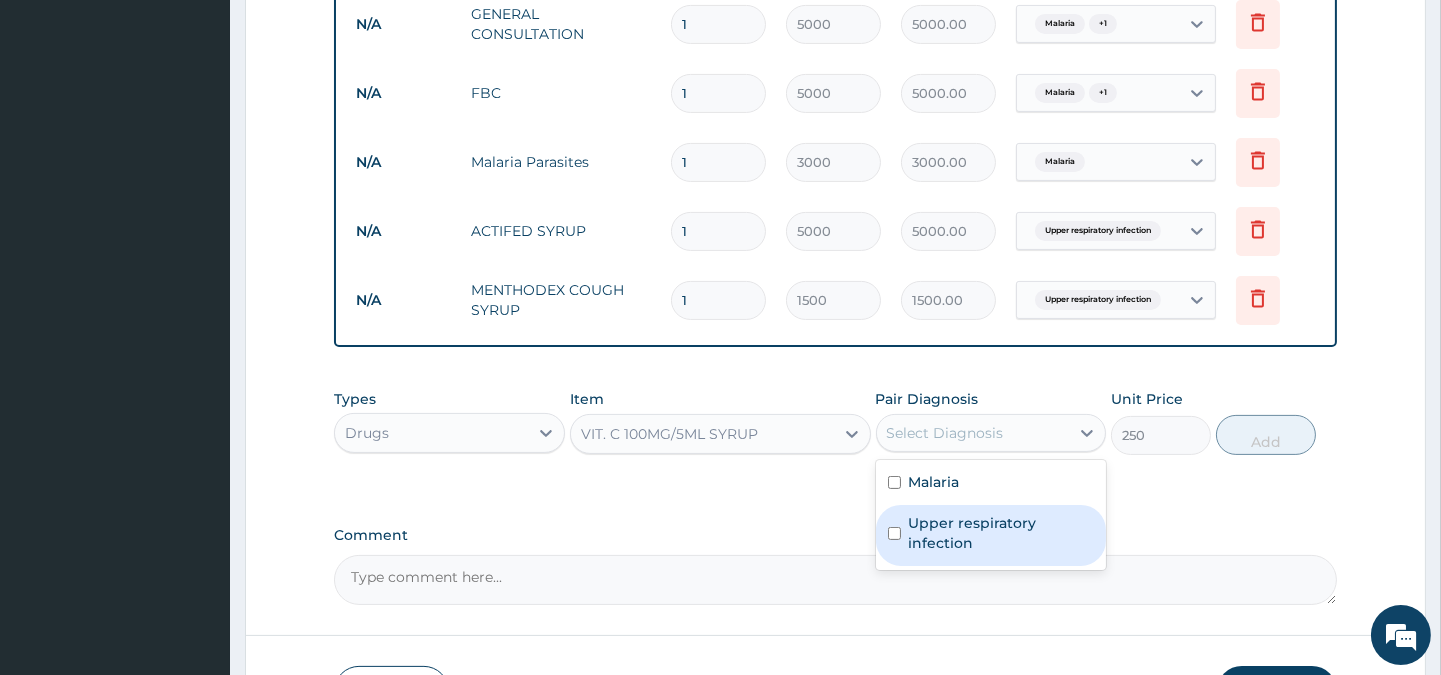 click on "Upper respiratory infection" at bounding box center (1001, 533) 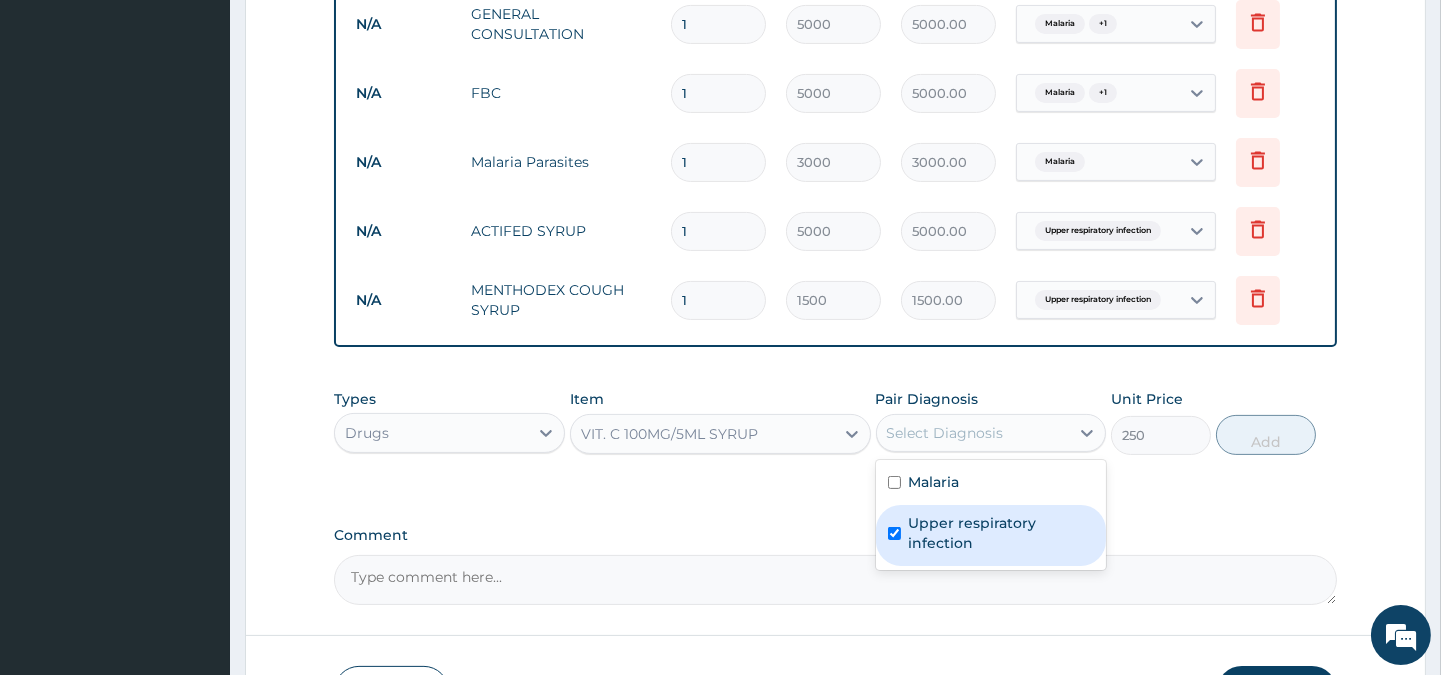 checkbox on "true" 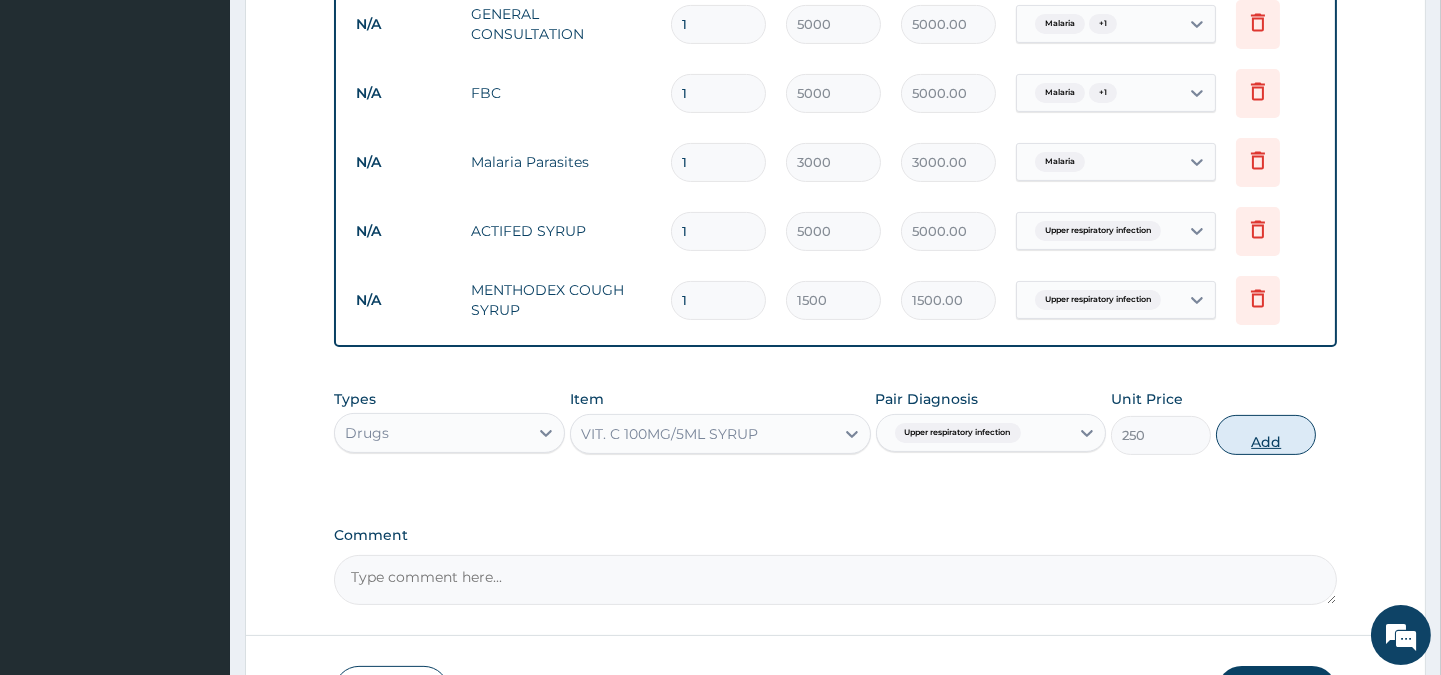 click on "Add" at bounding box center [1266, 435] 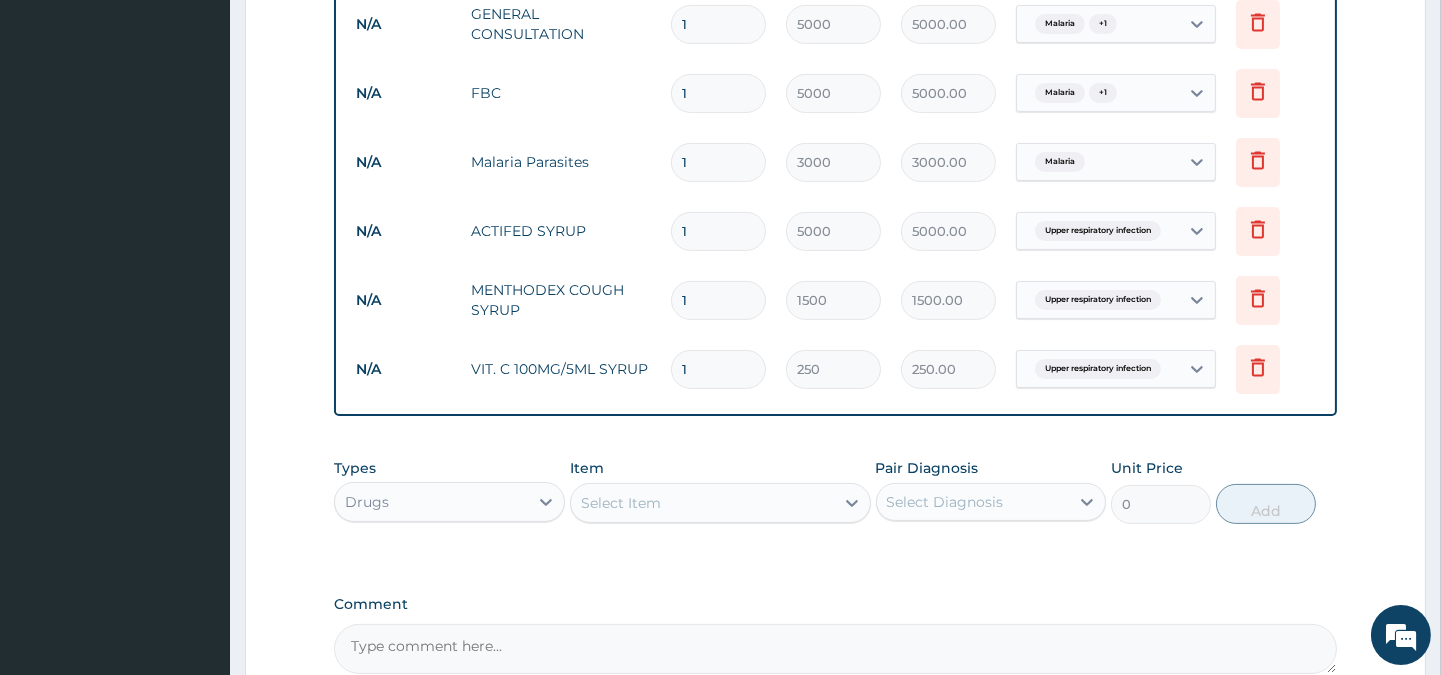 scroll, scrollTop: 1017, scrollLeft: 0, axis: vertical 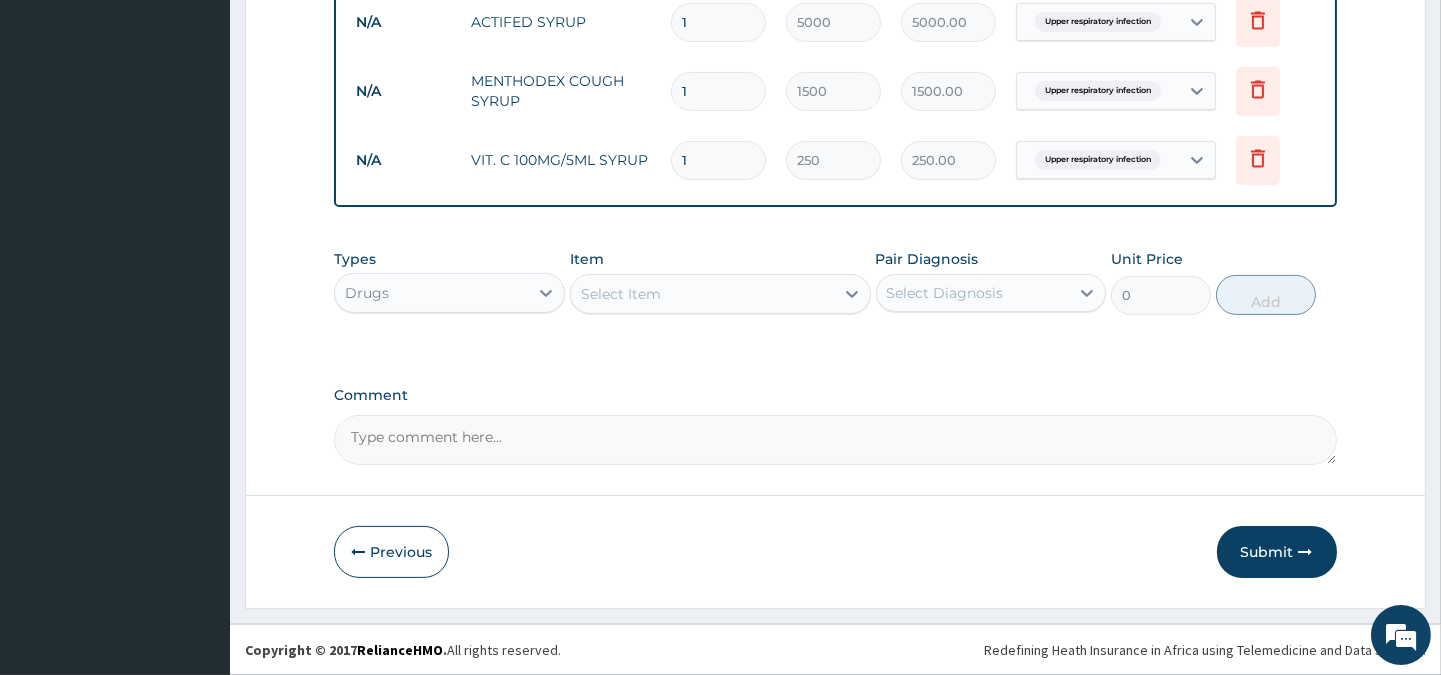 click on "Select Item" at bounding box center (621, 294) 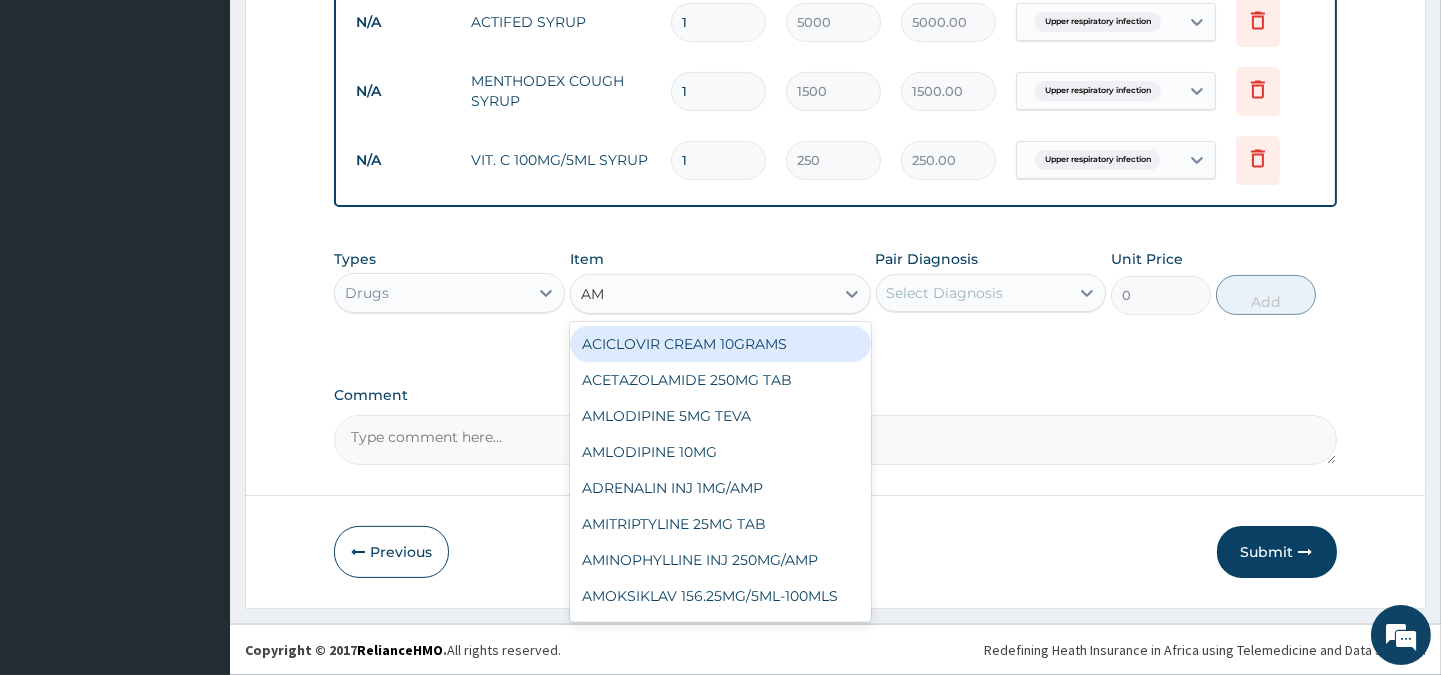 type on "AMO" 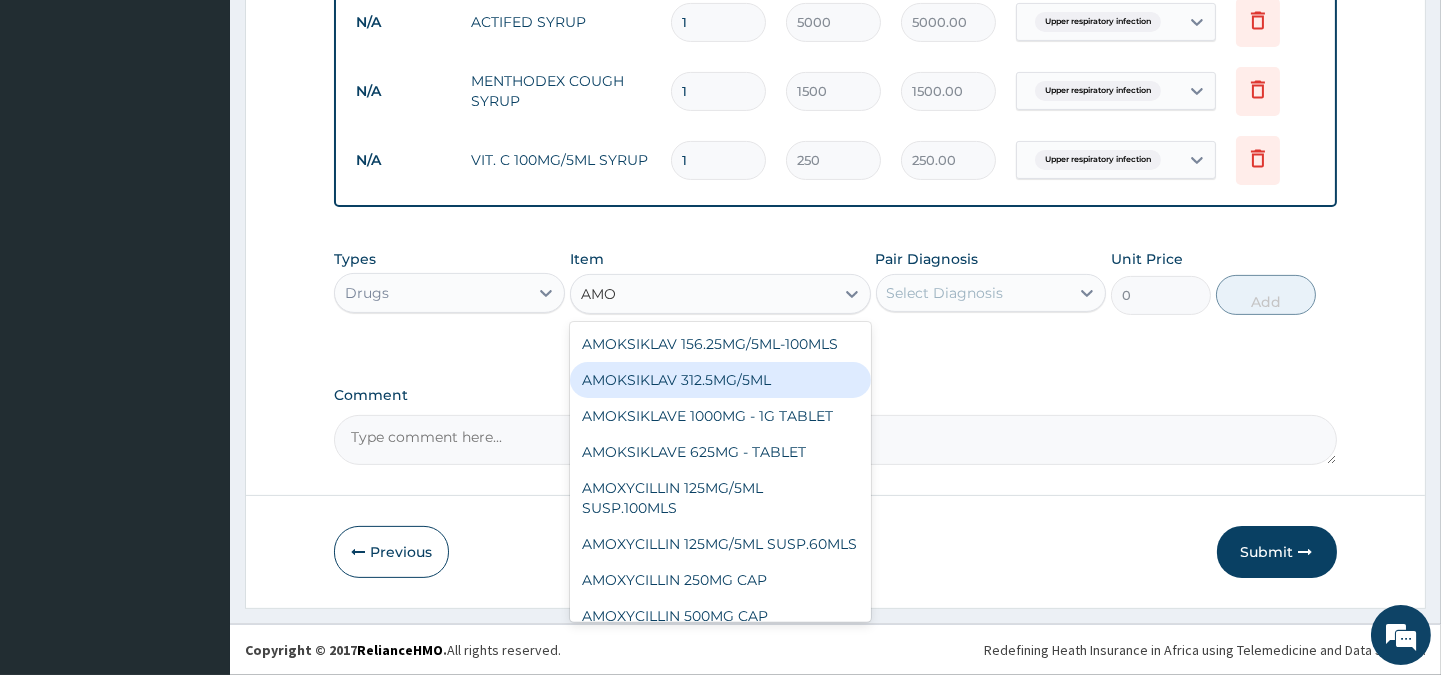 click on "AMOKSIKLAV 312.5MG/5ML" at bounding box center (720, 380) 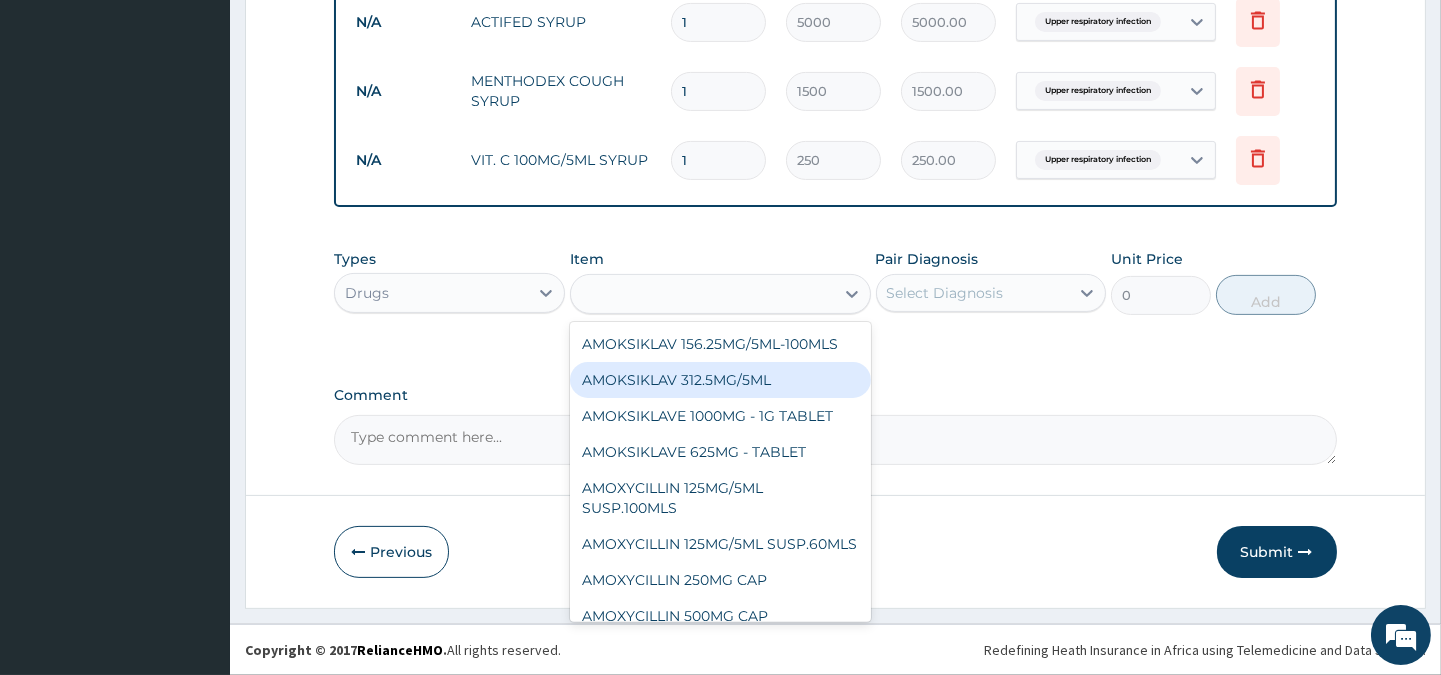 type on "4000" 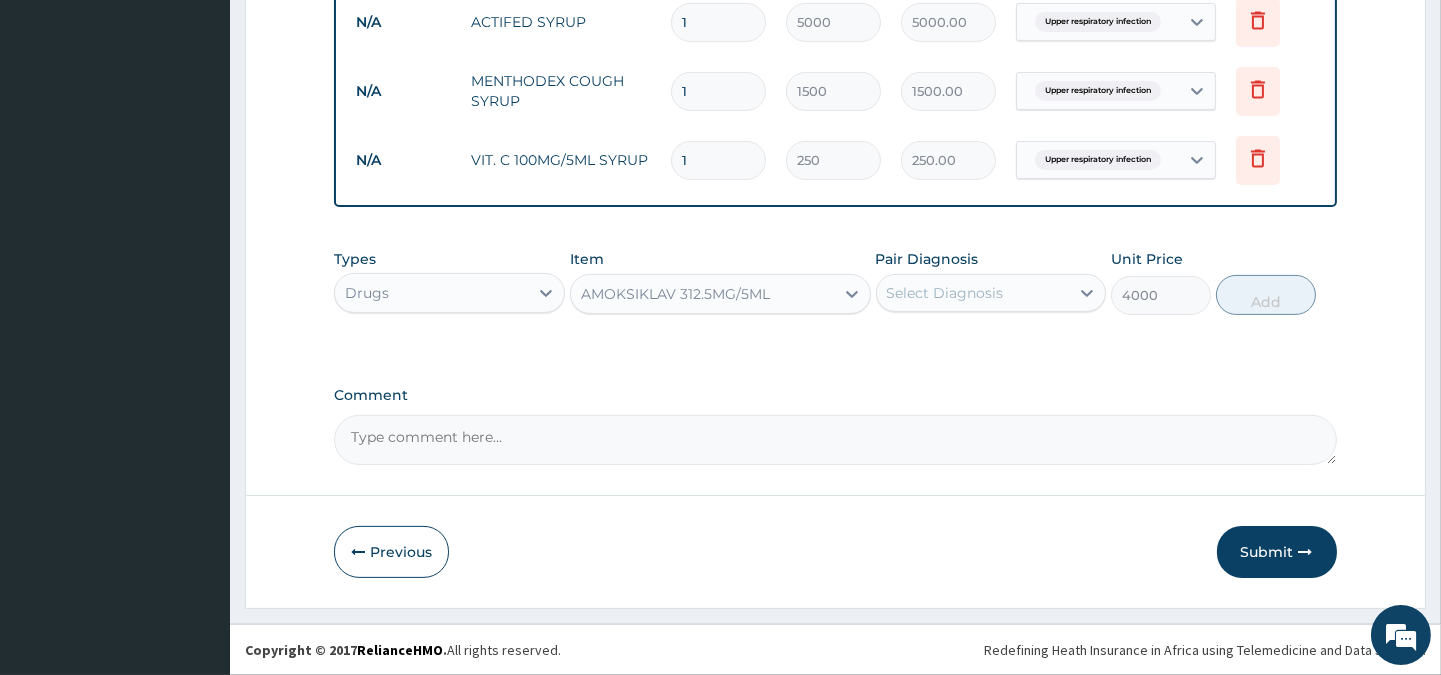 click on "Select Diagnosis" at bounding box center [945, 293] 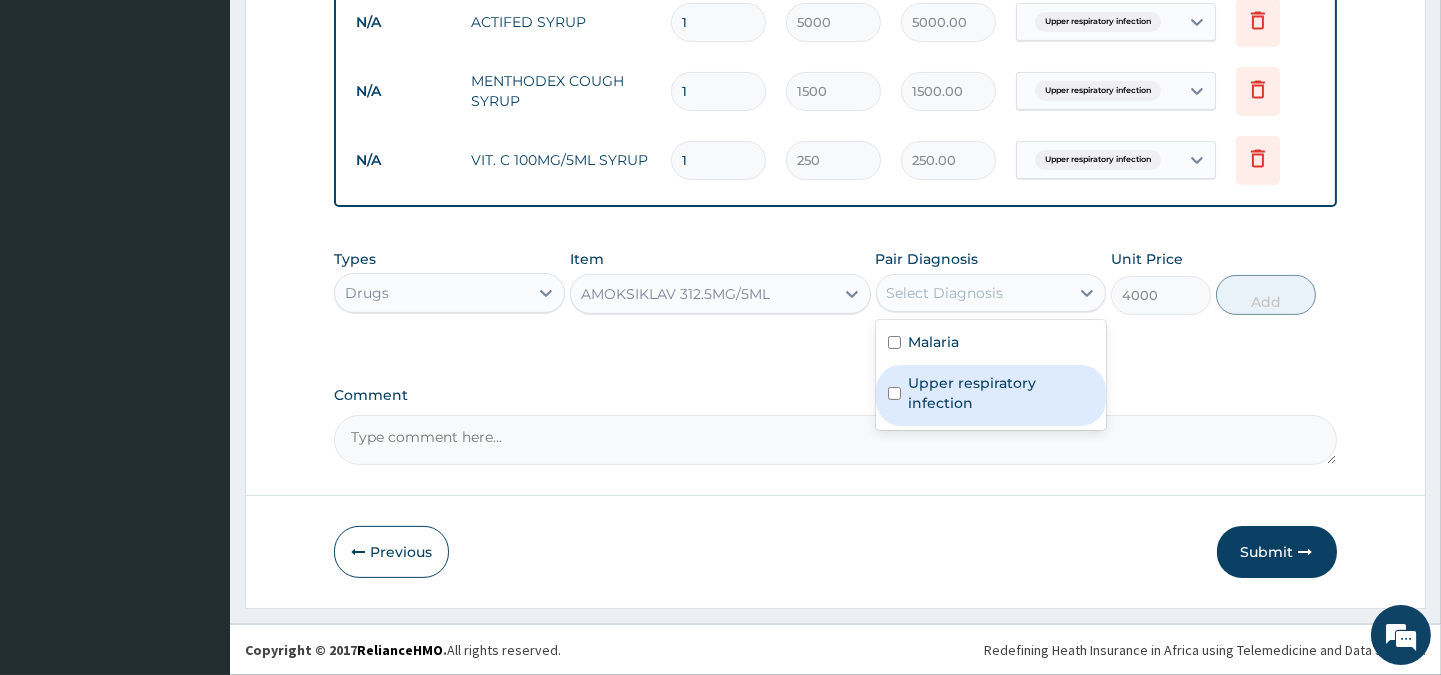 click on "Upper respiratory infection" at bounding box center [1001, 393] 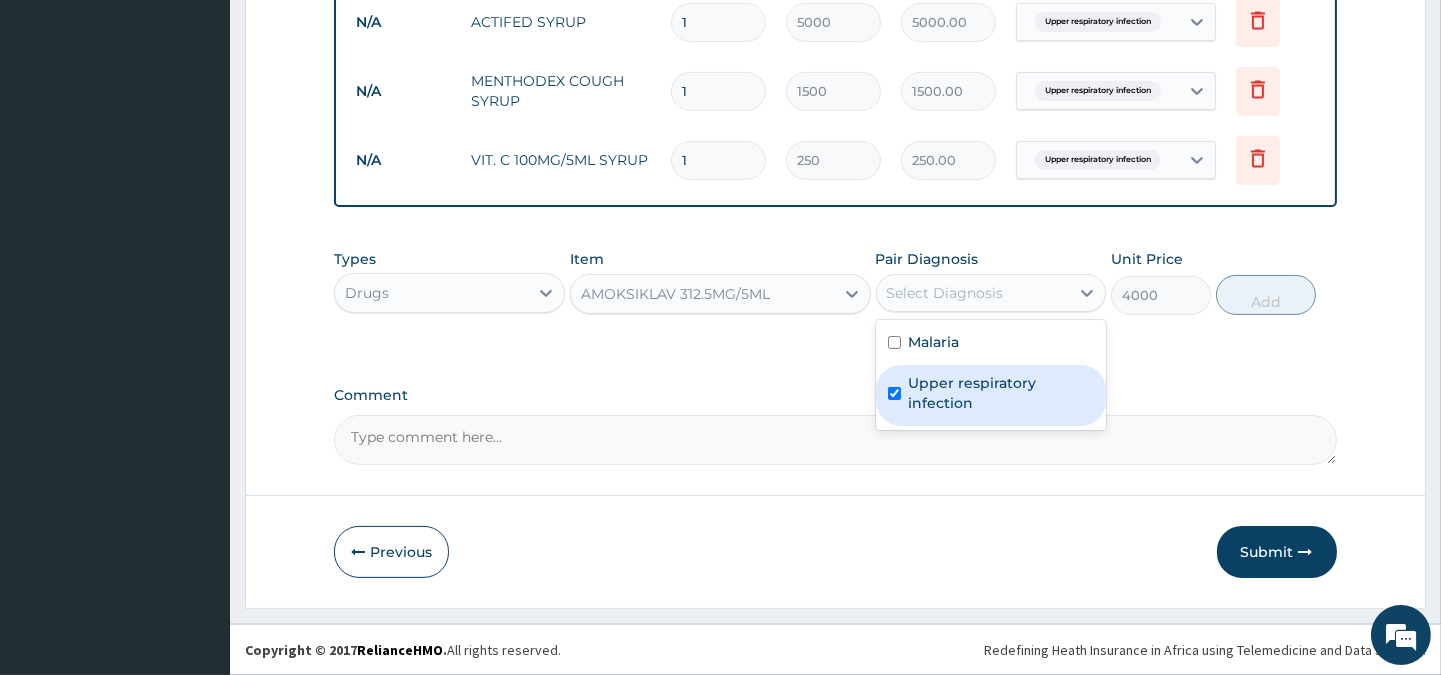 checkbox on "true" 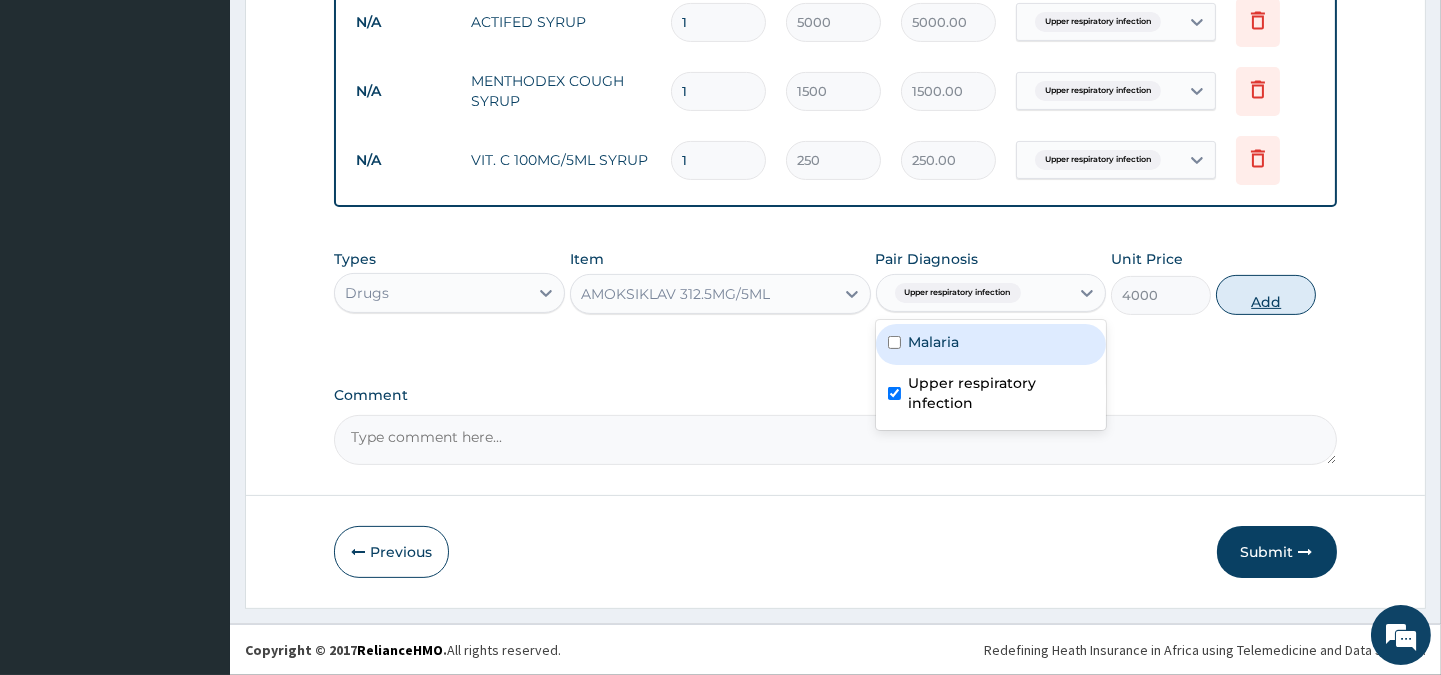 click on "Add" at bounding box center (1266, 295) 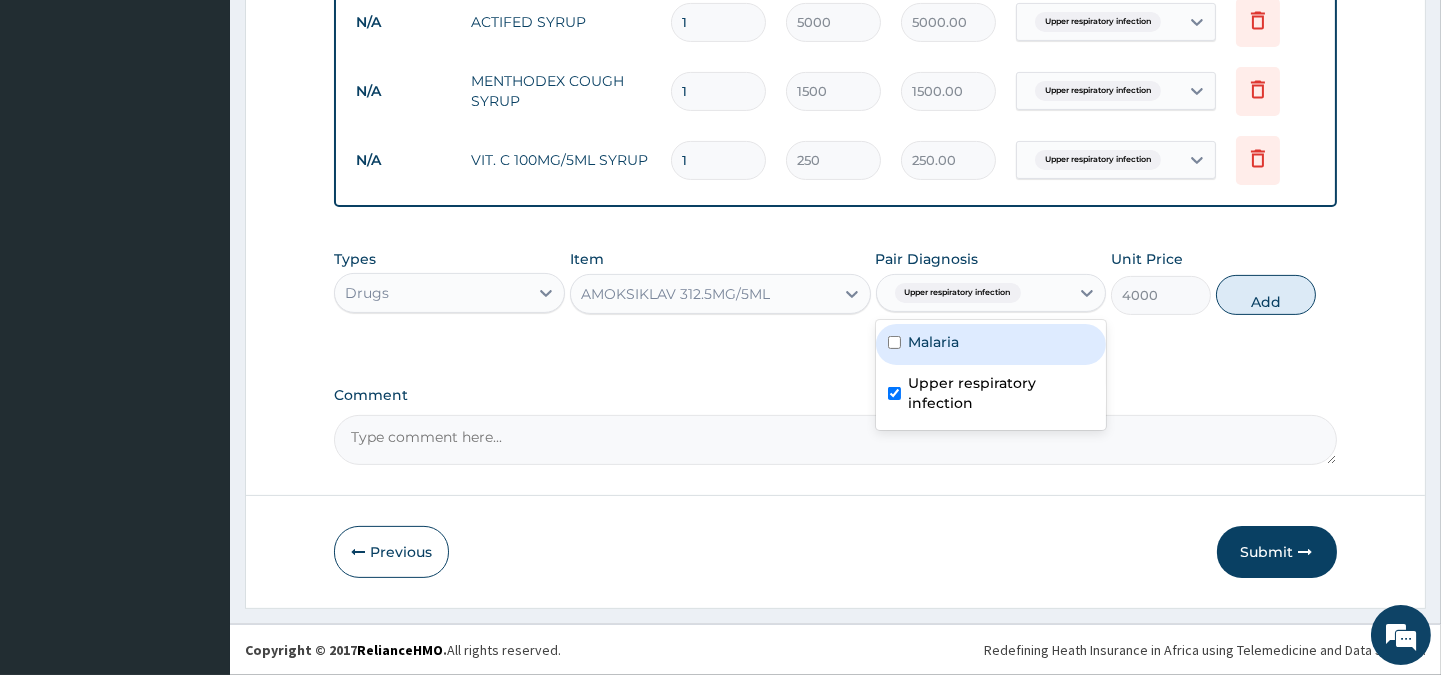type on "0" 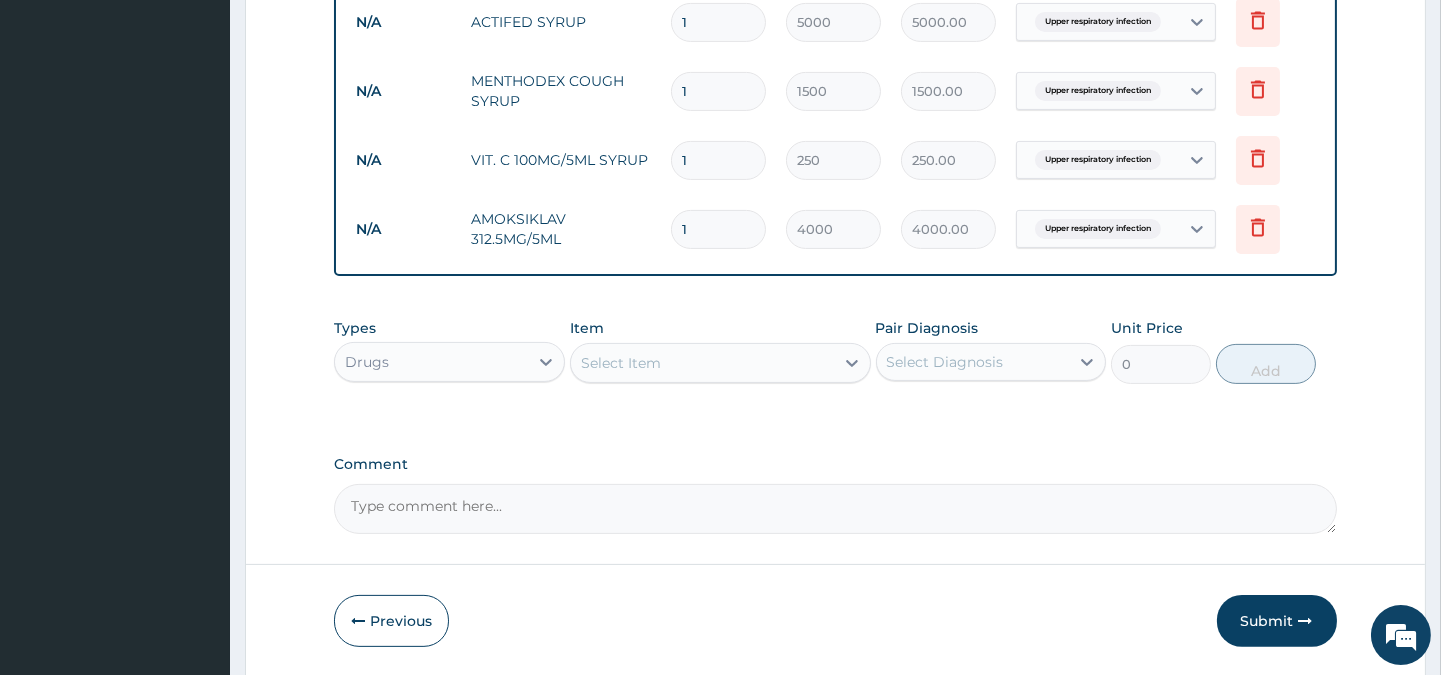 click on "Select Item" at bounding box center (702, 363) 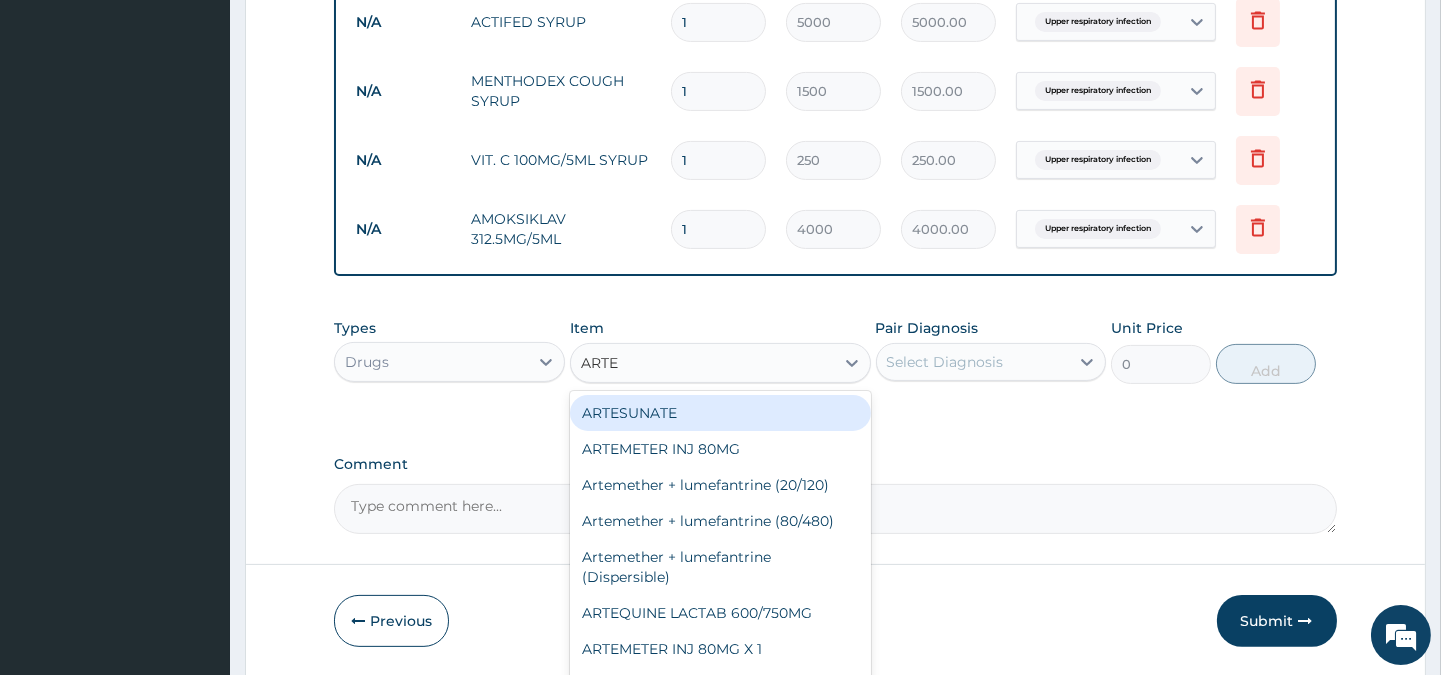 type on "ARTEM" 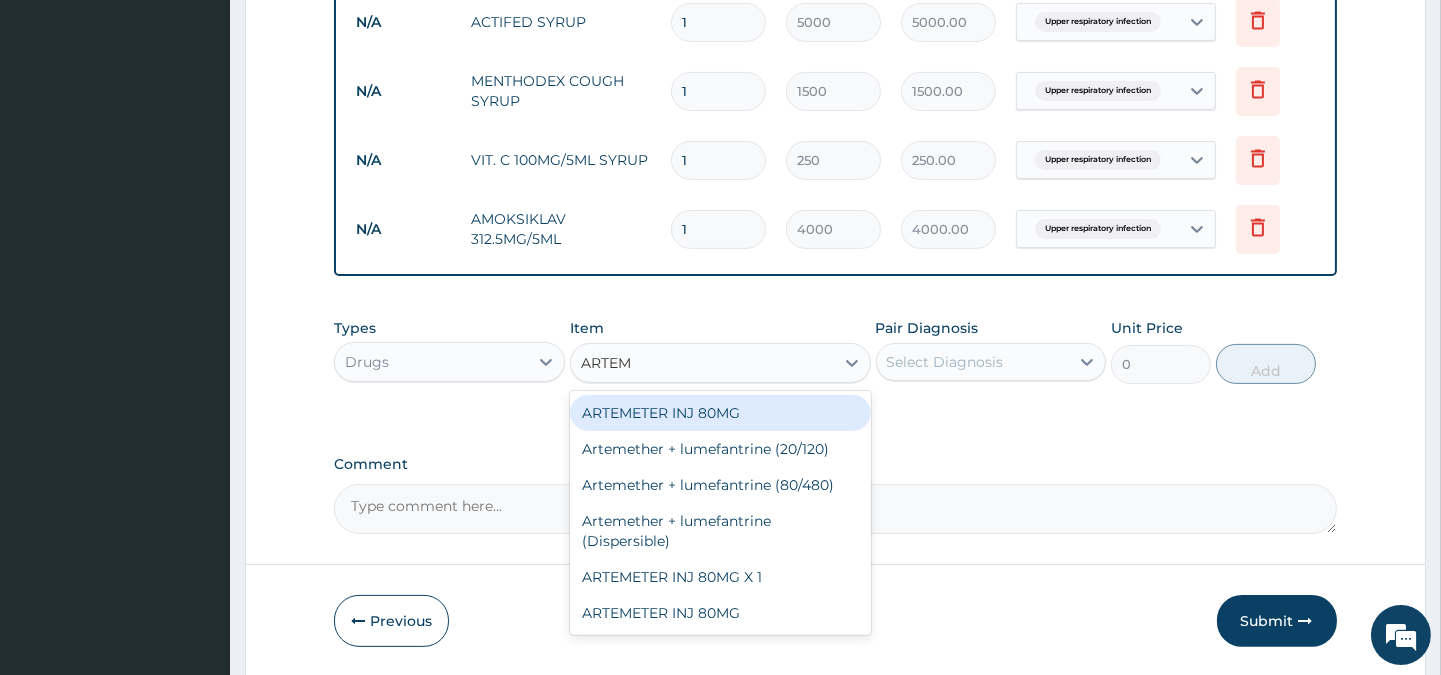 click on "ARTEMETER  INJ 80MG" at bounding box center [720, 413] 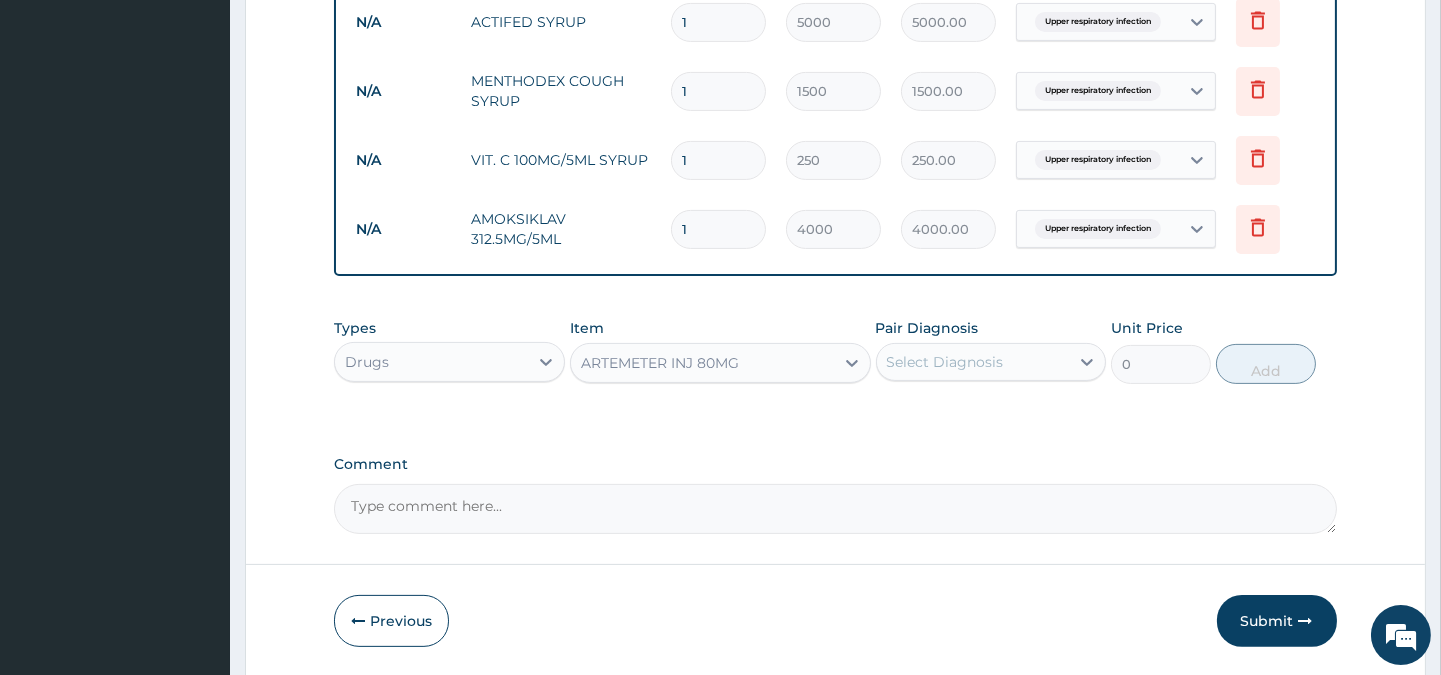 type 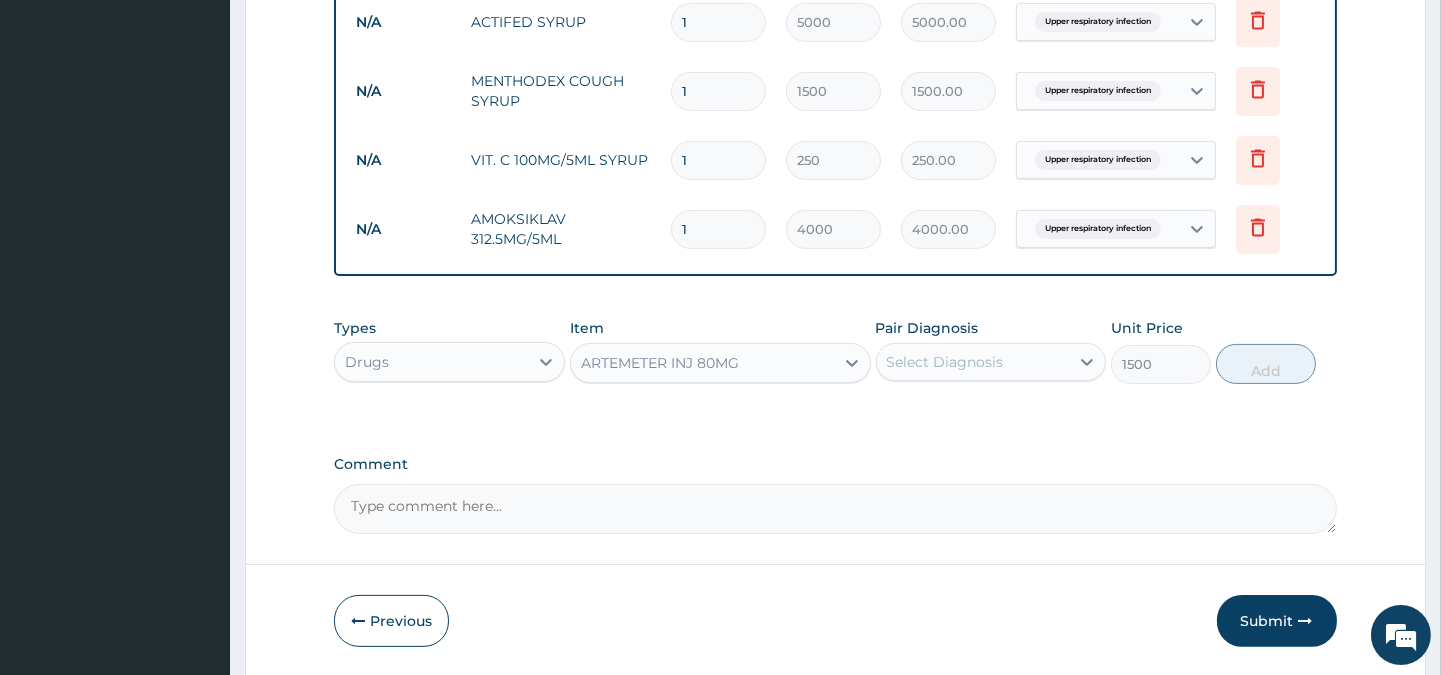 click on "Select Diagnosis" at bounding box center (945, 362) 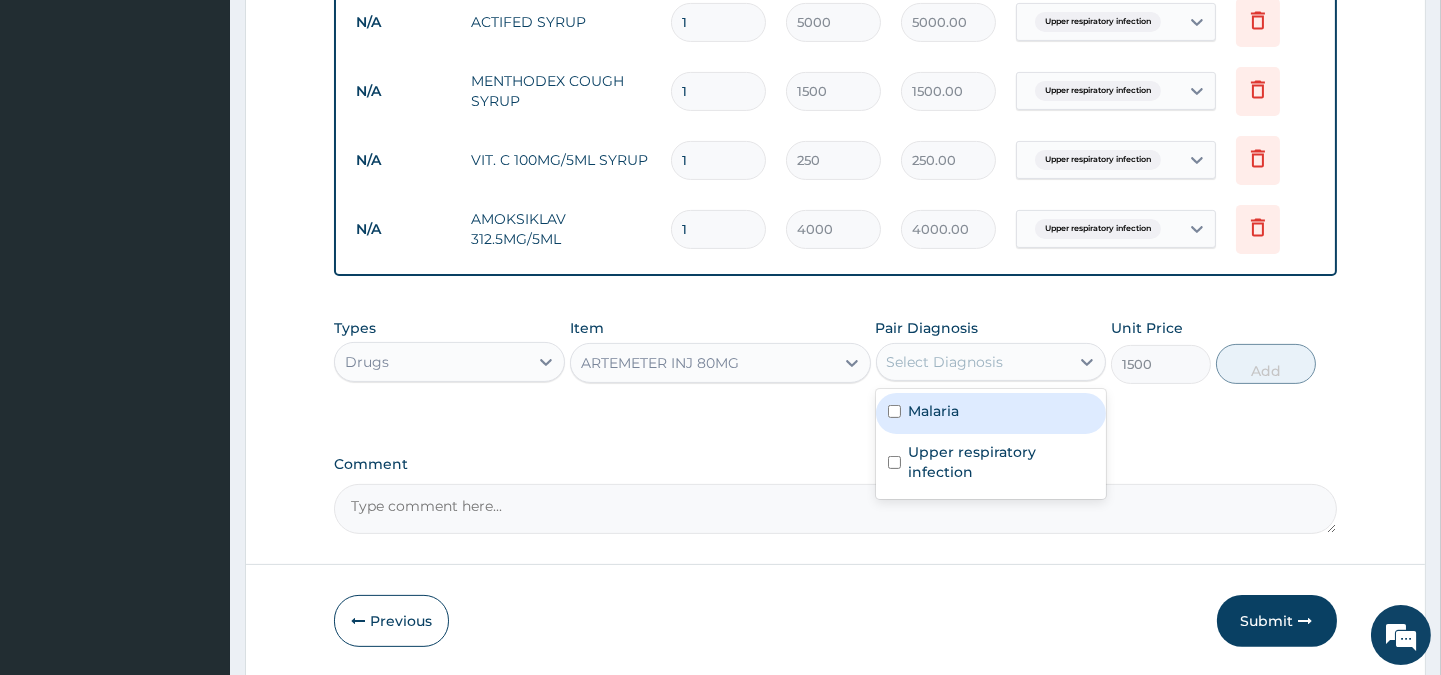 click on "Malaria" at bounding box center (934, 411) 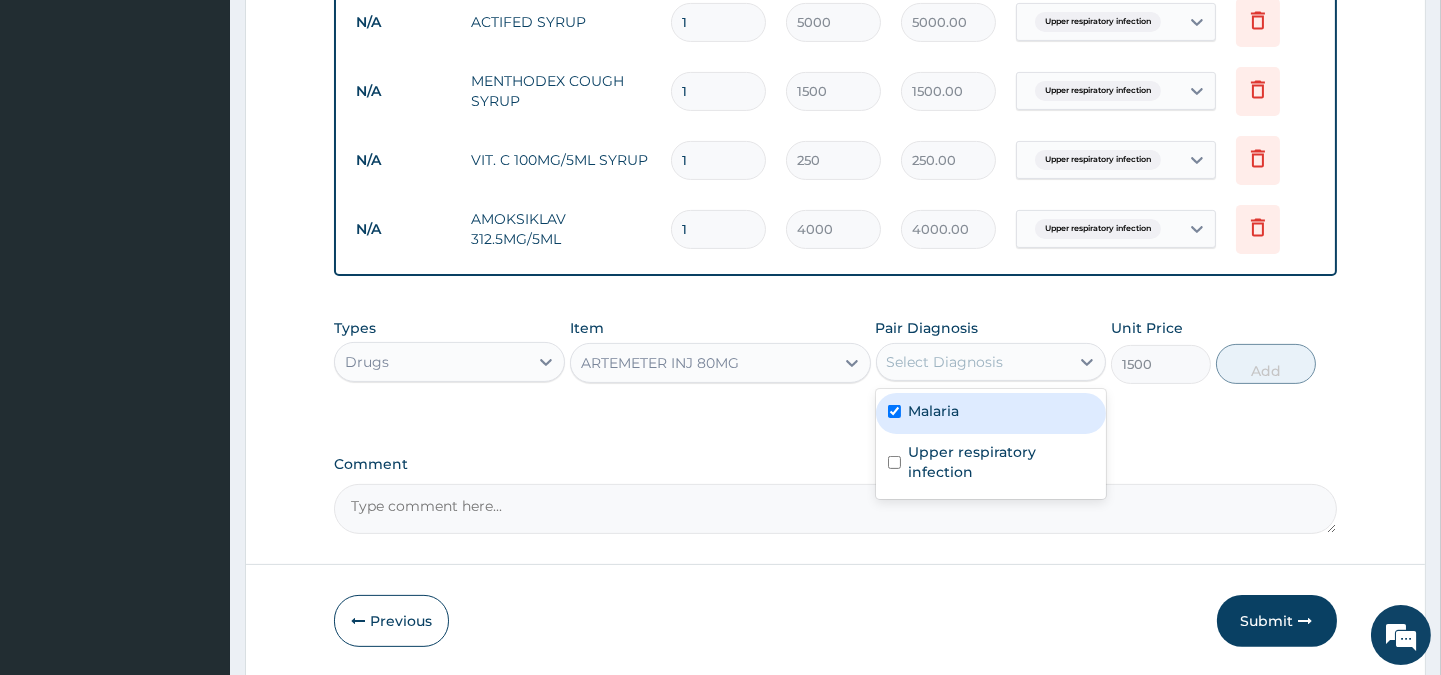 checkbox on "true" 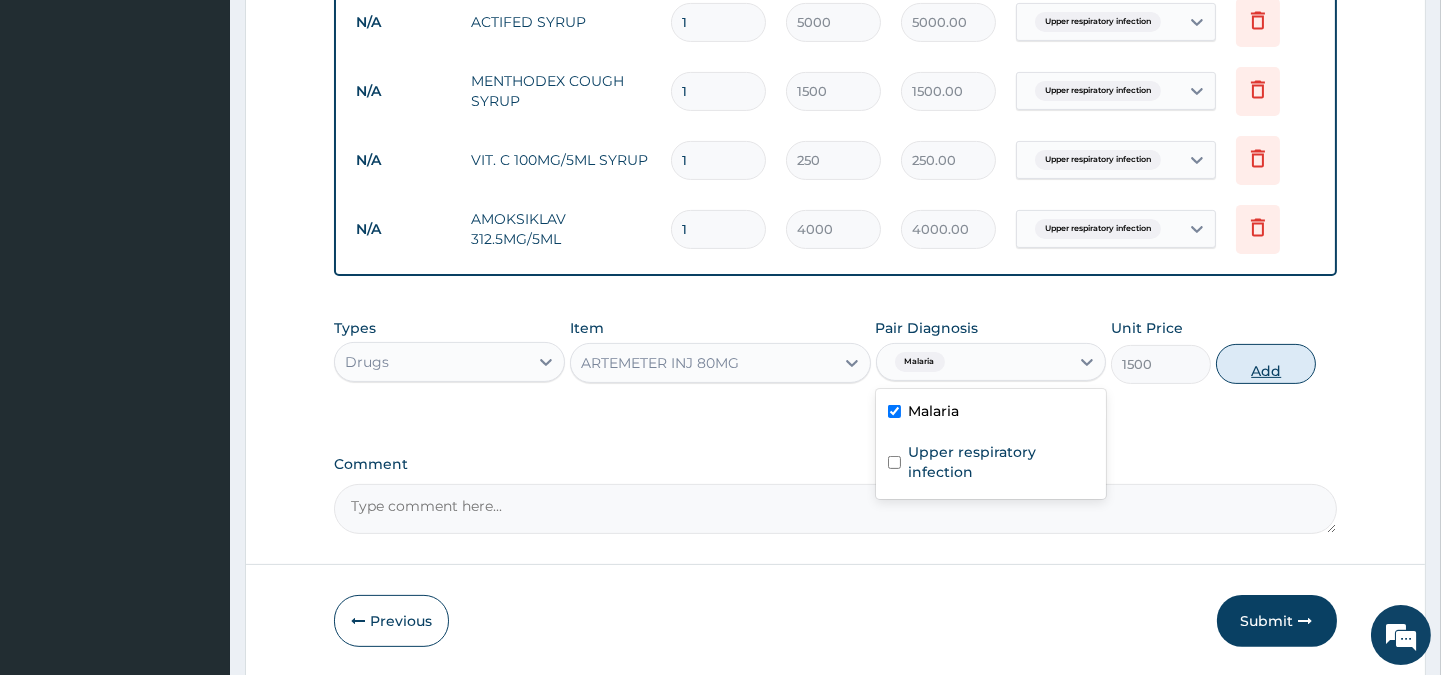 click on "Add" at bounding box center [1266, 364] 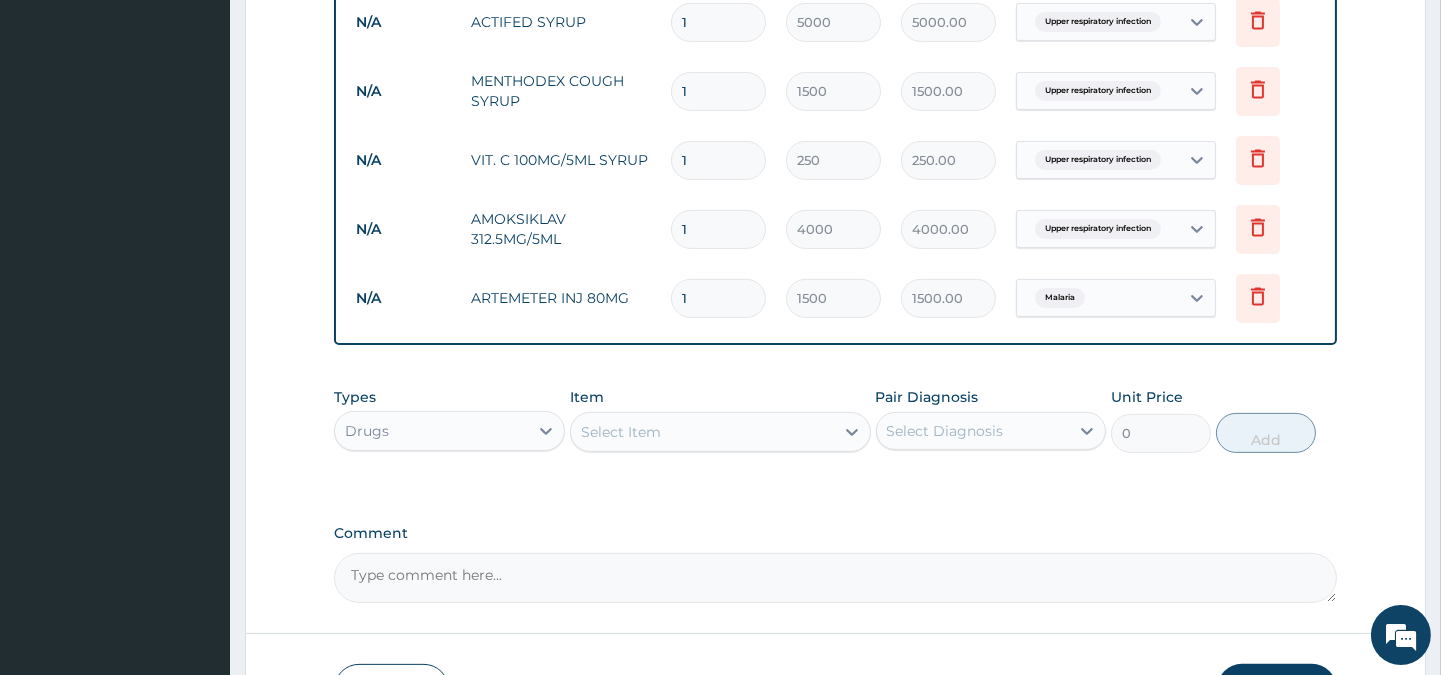 click on "Select Item" at bounding box center (621, 432) 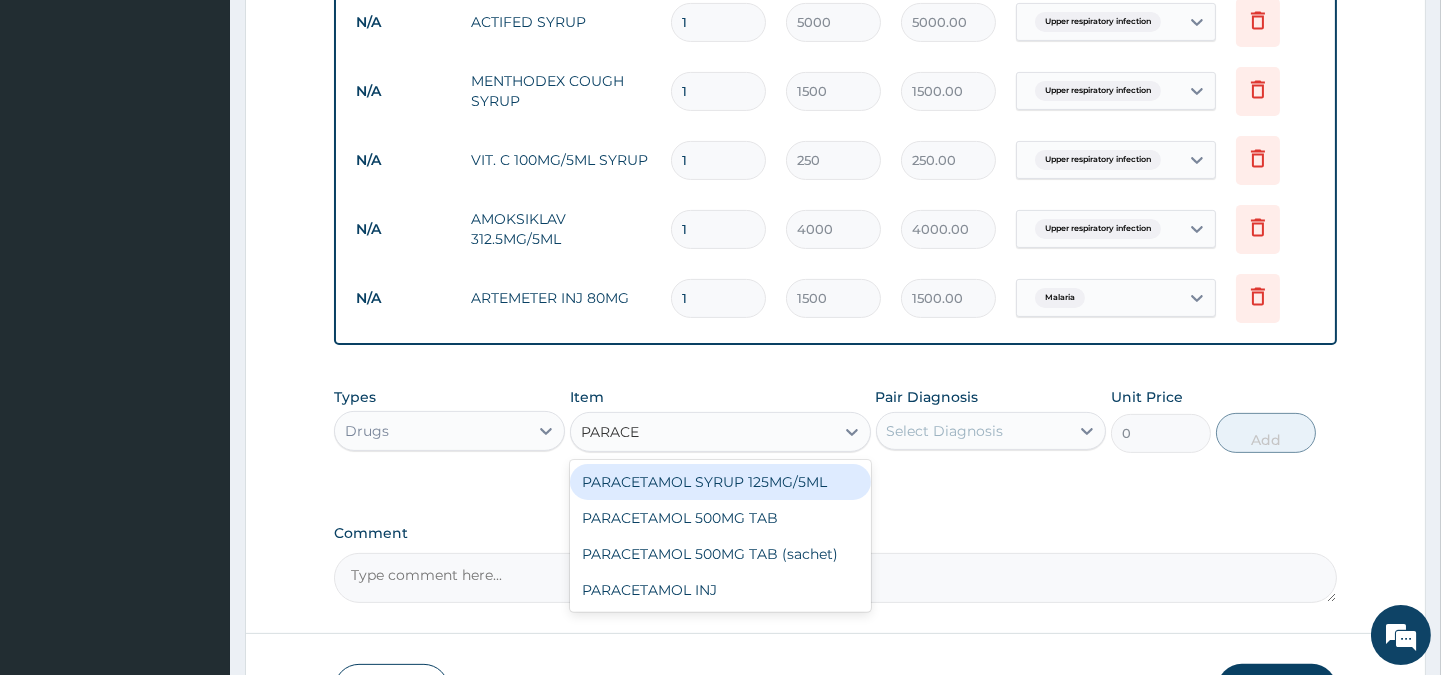 type on "PARACET" 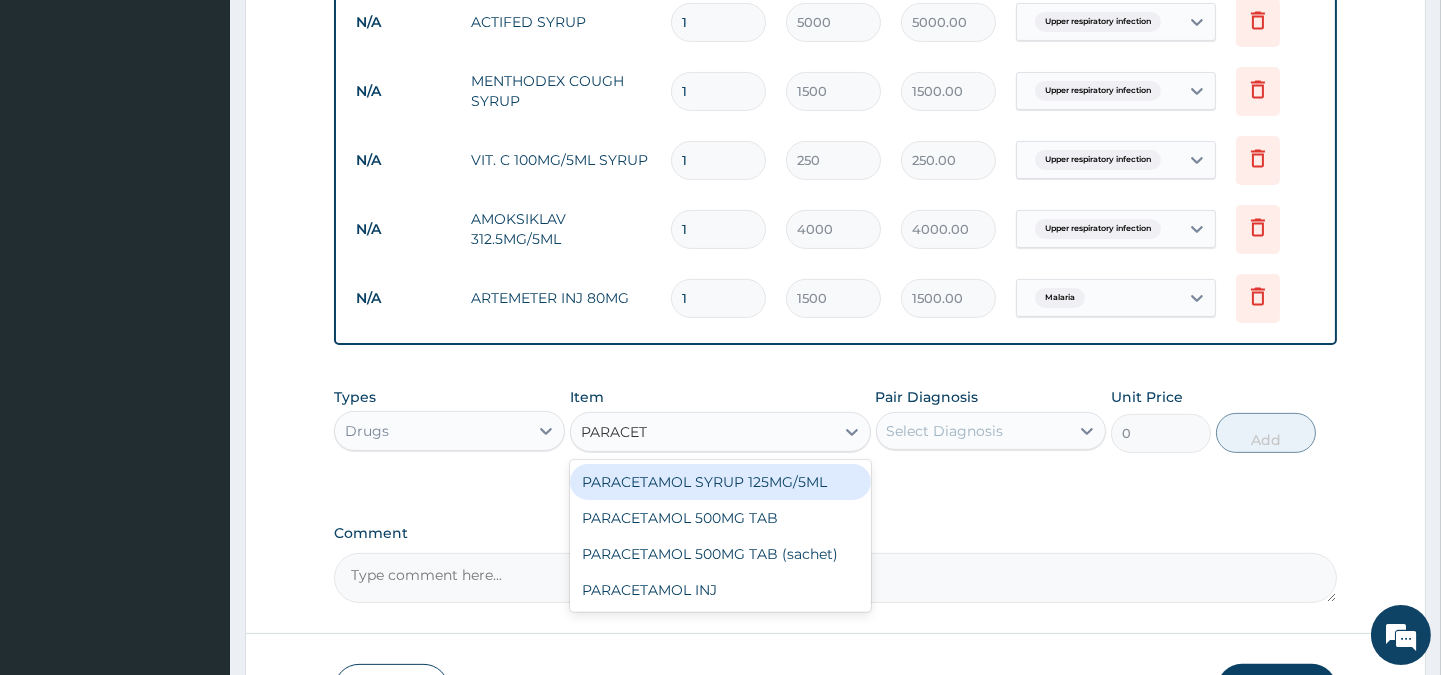 click on "PARACETAMOL SYRUP 125MG/5ML" at bounding box center (720, 482) 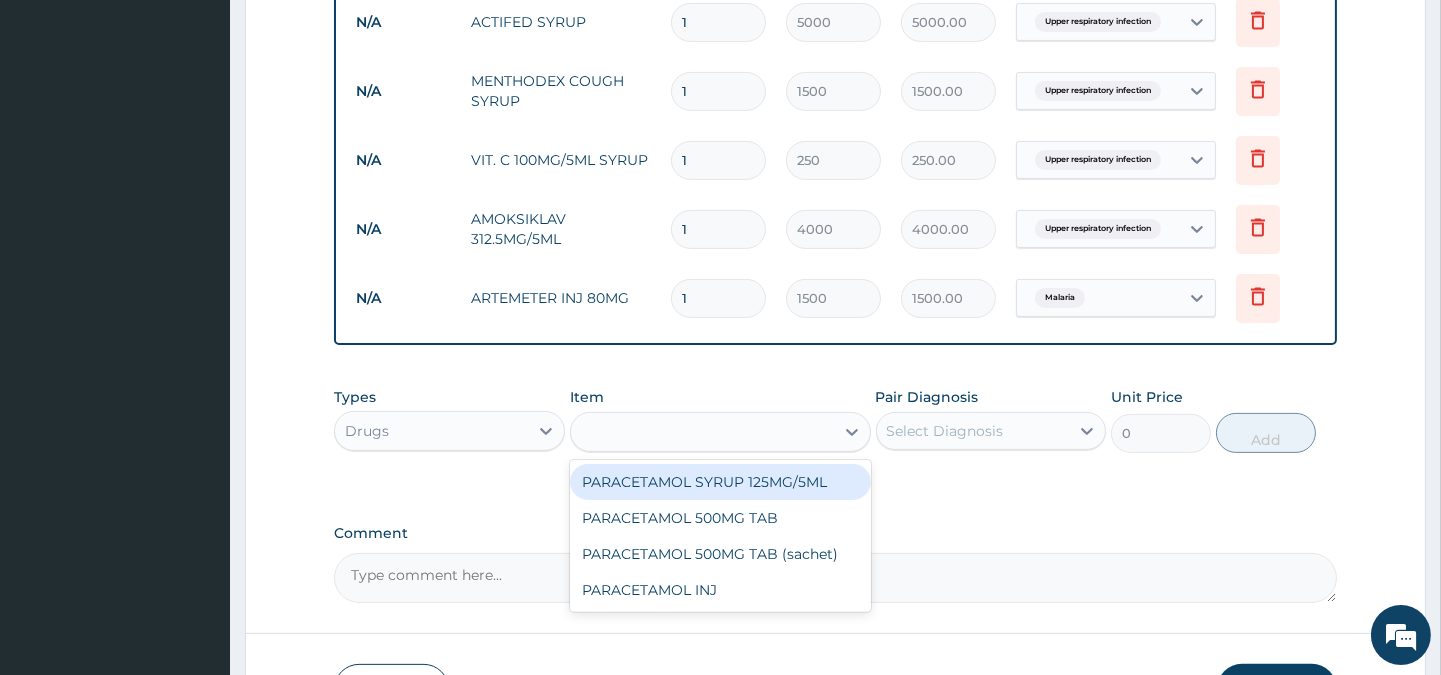 type on "1000" 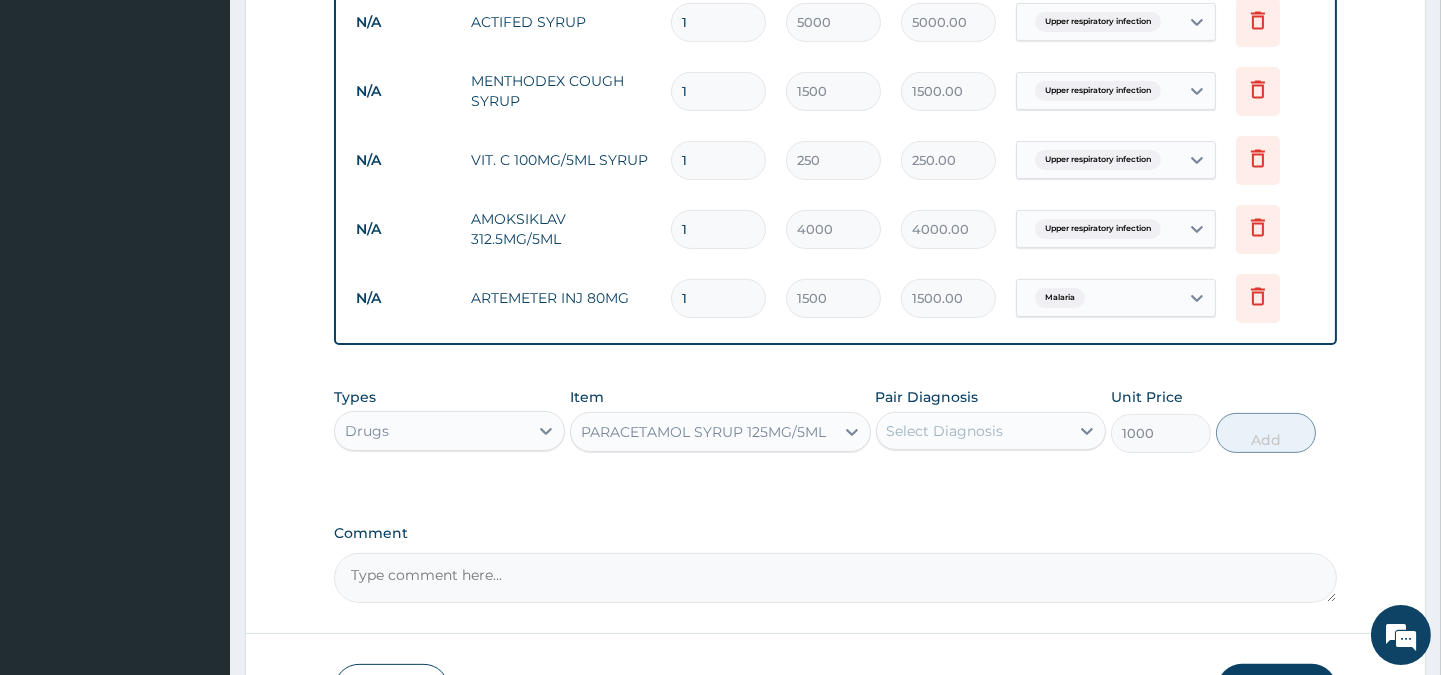 click on "Select Diagnosis" at bounding box center [945, 431] 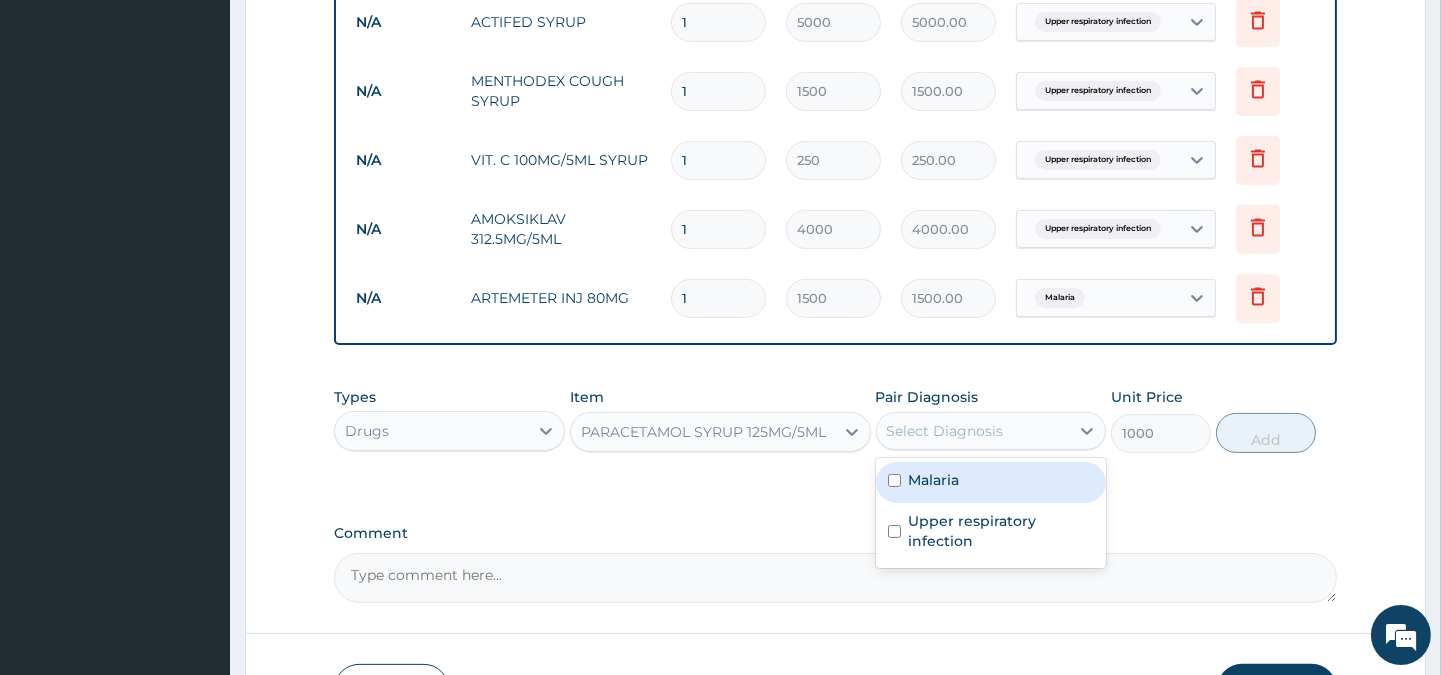 click on "Malaria" at bounding box center (934, 480) 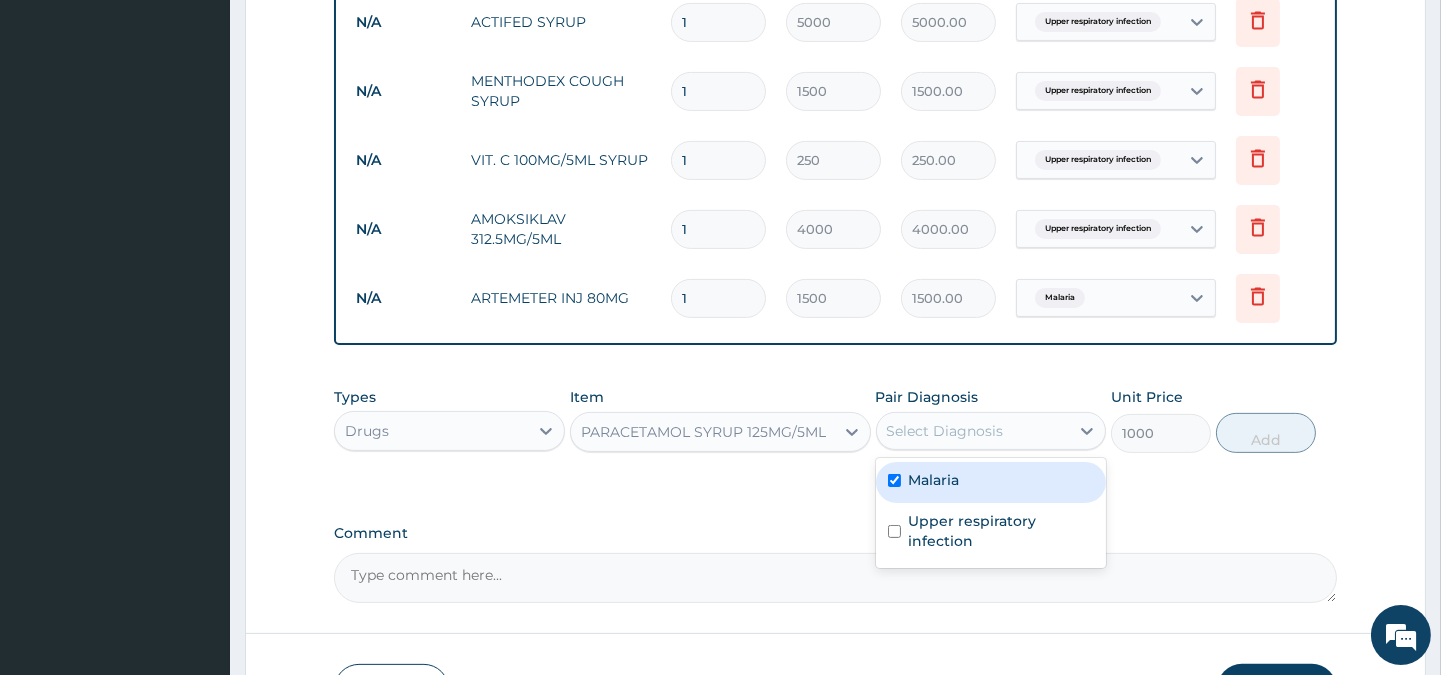 checkbox on "true" 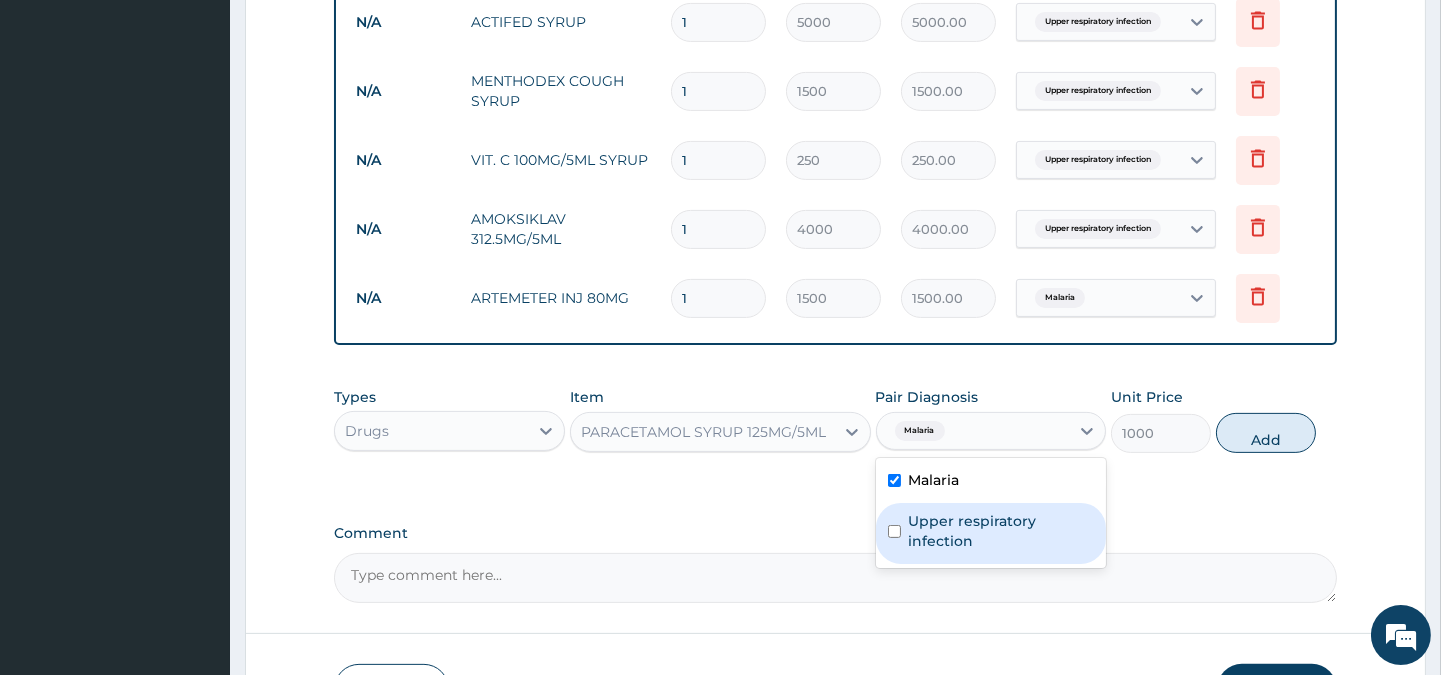 click on "Upper respiratory infection" at bounding box center (1001, 531) 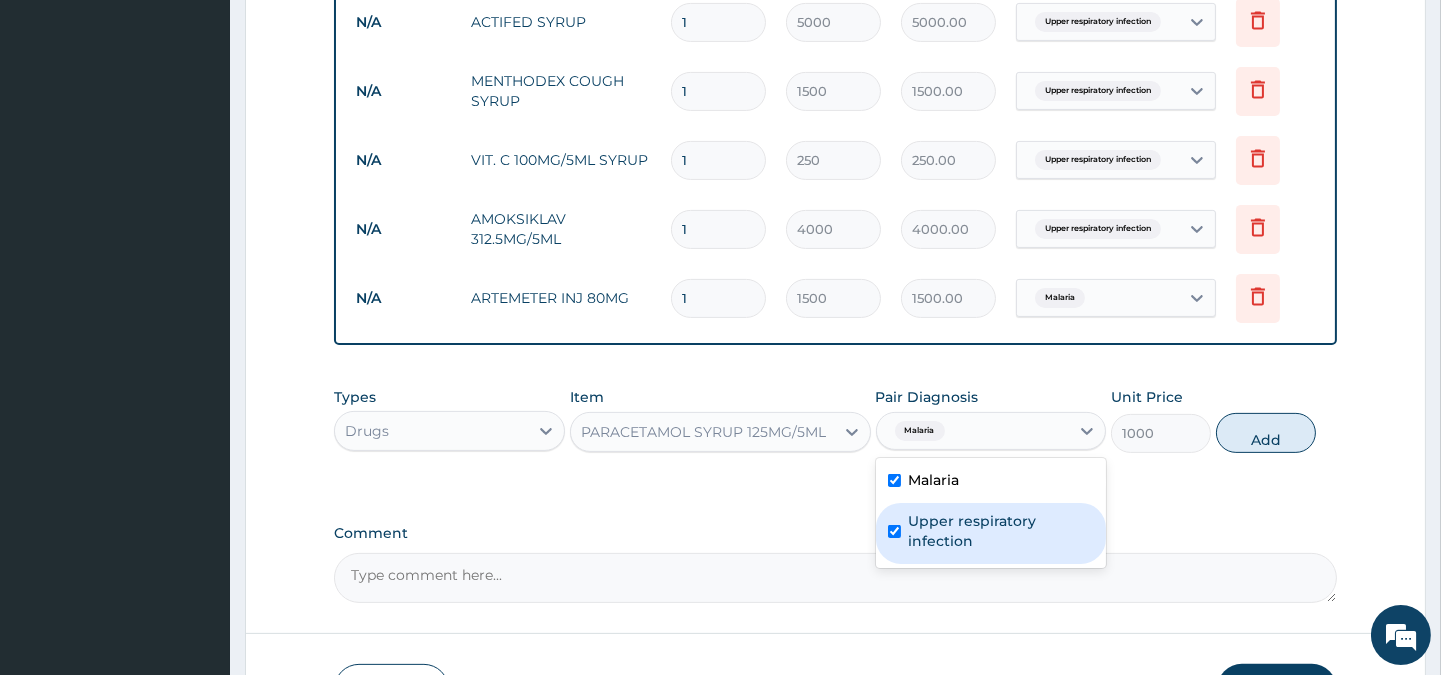 checkbox on "true" 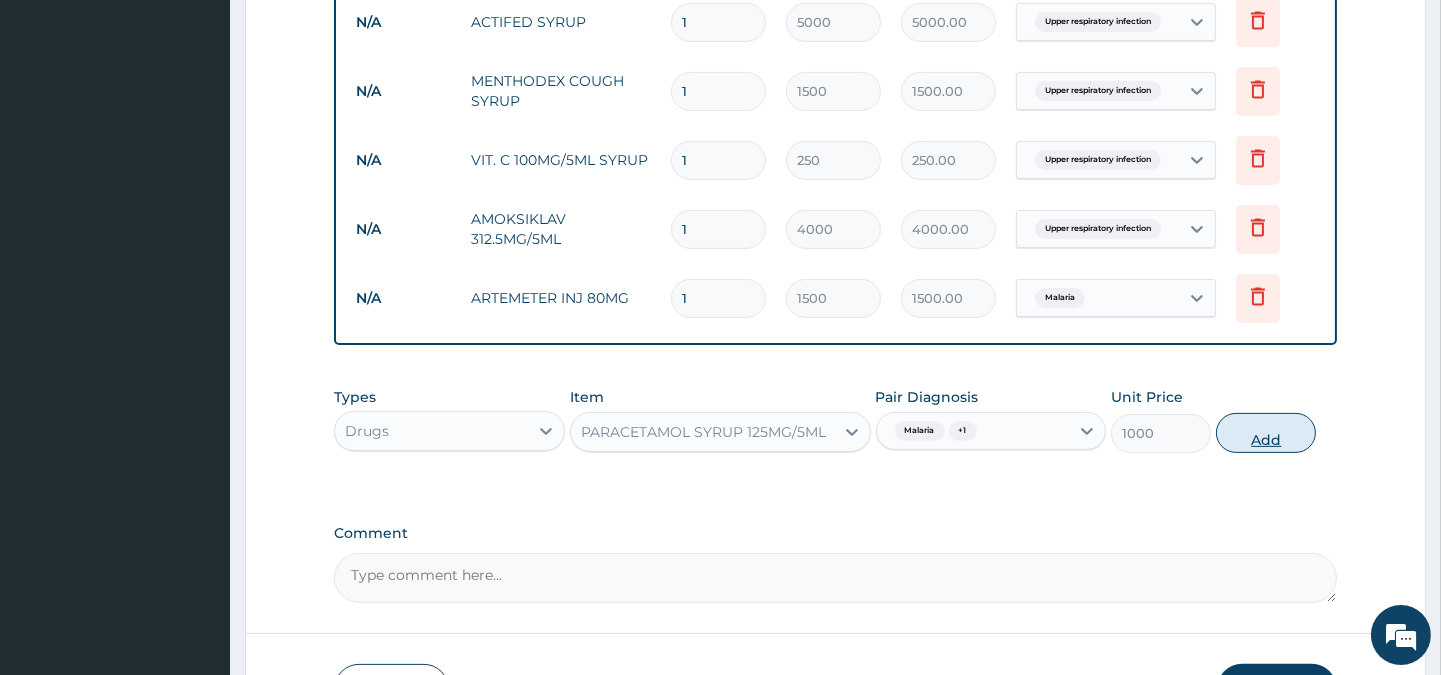 click on "Add" at bounding box center [1266, 433] 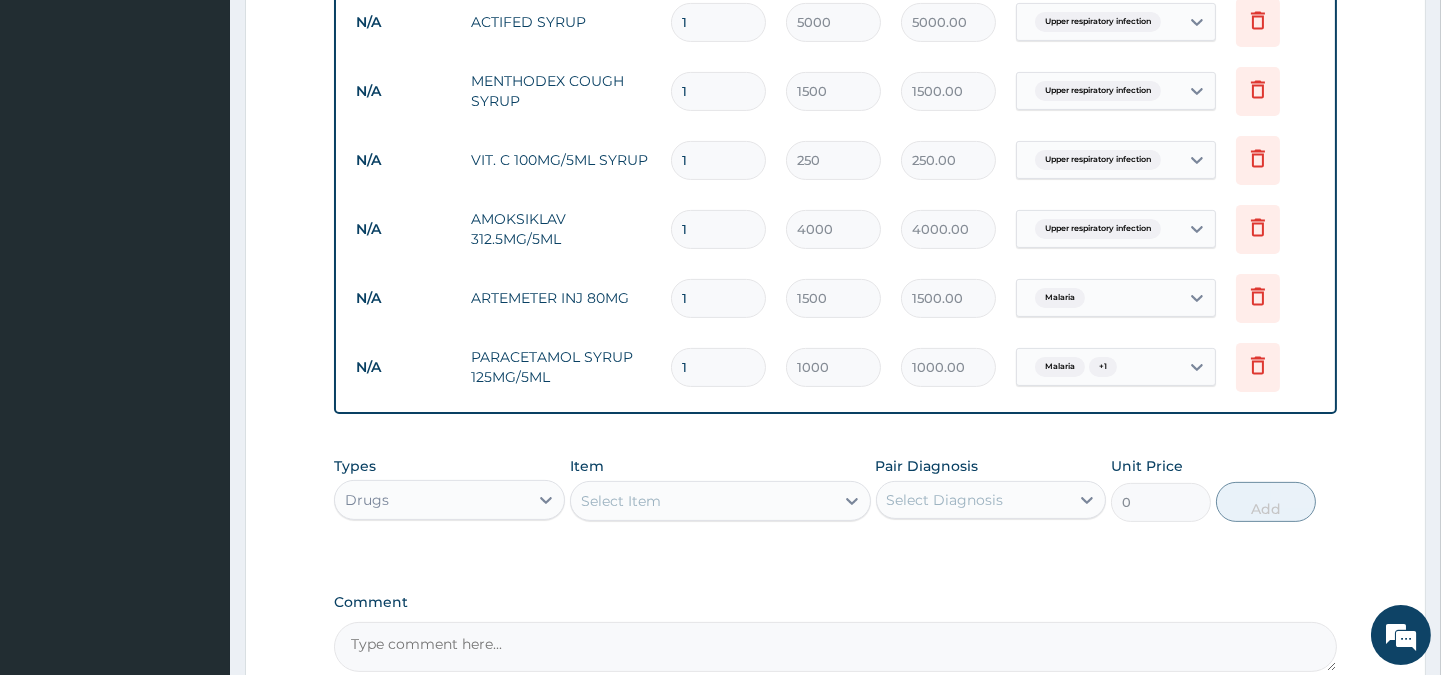 click on "N/A ARTEMETER  INJ 80MG 1 1500 1500.00 Malaria Delete" at bounding box center [836, 298] 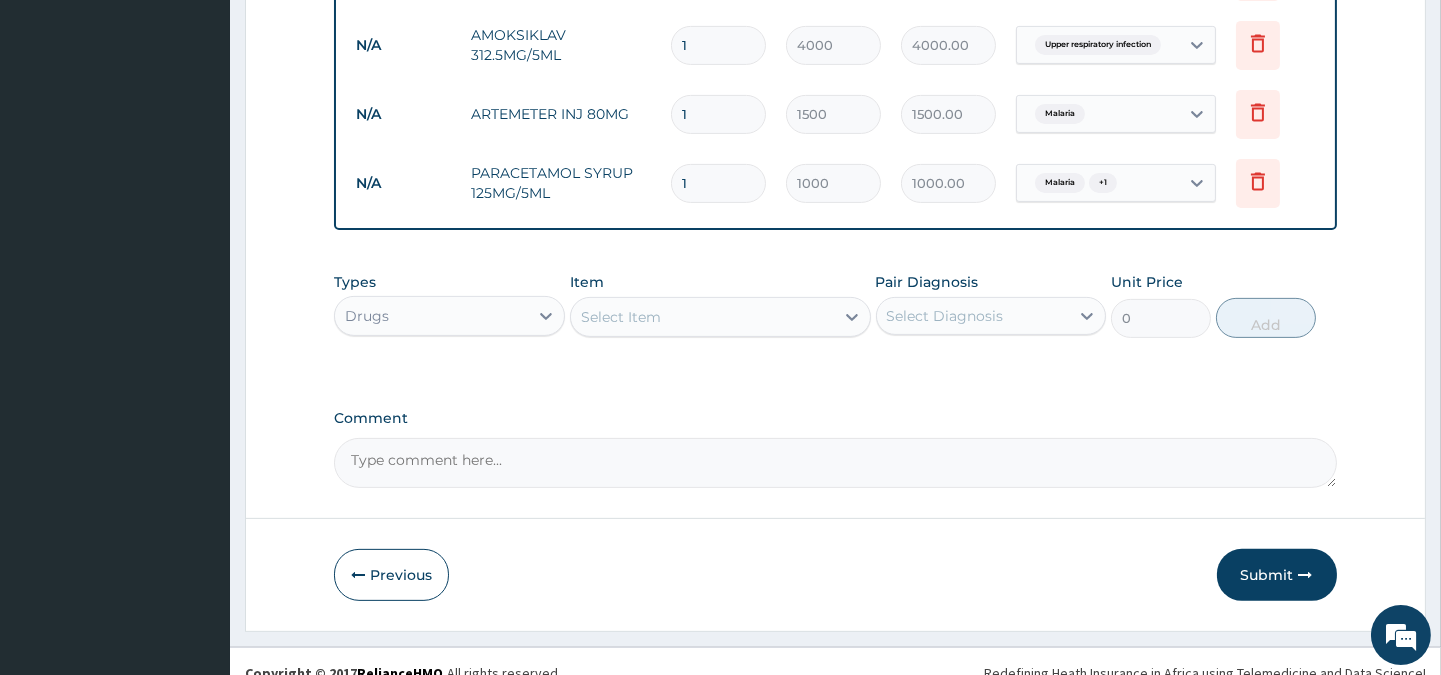 scroll, scrollTop: 1203, scrollLeft: 0, axis: vertical 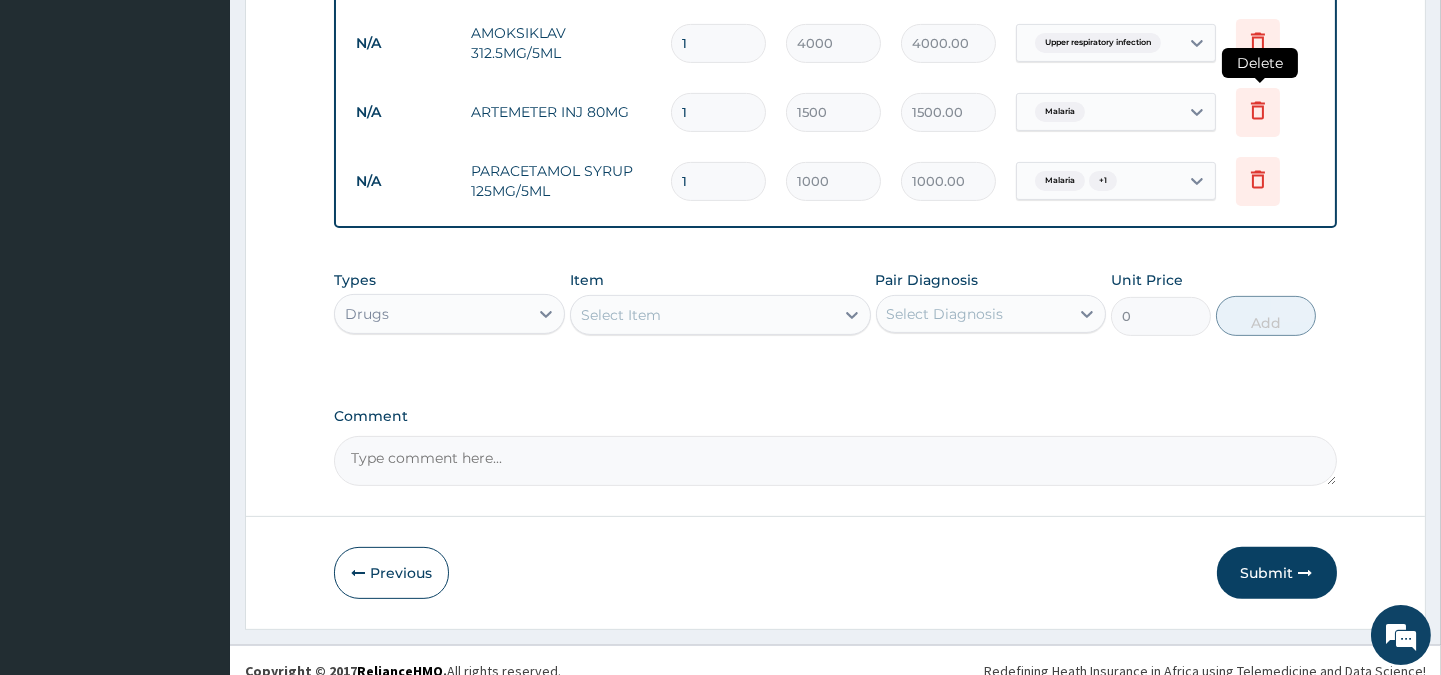 click 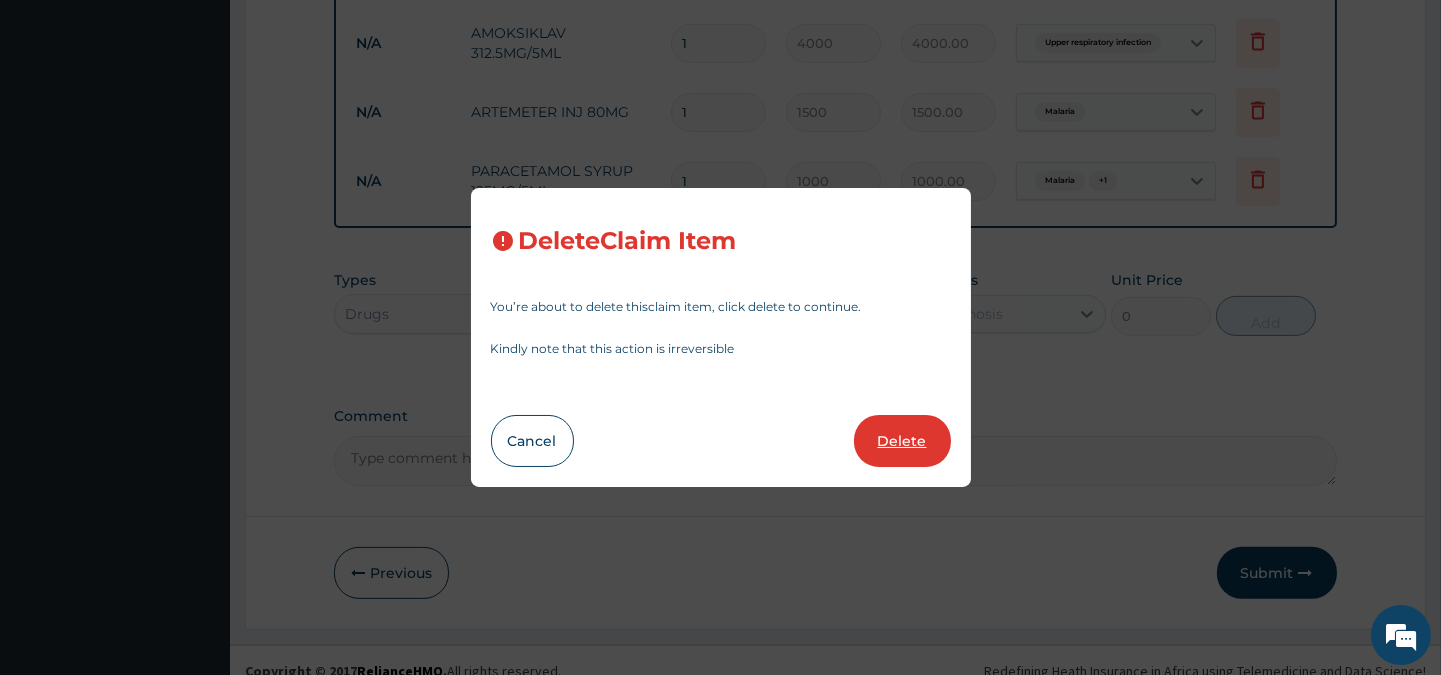 click on "Delete" at bounding box center (902, 441) 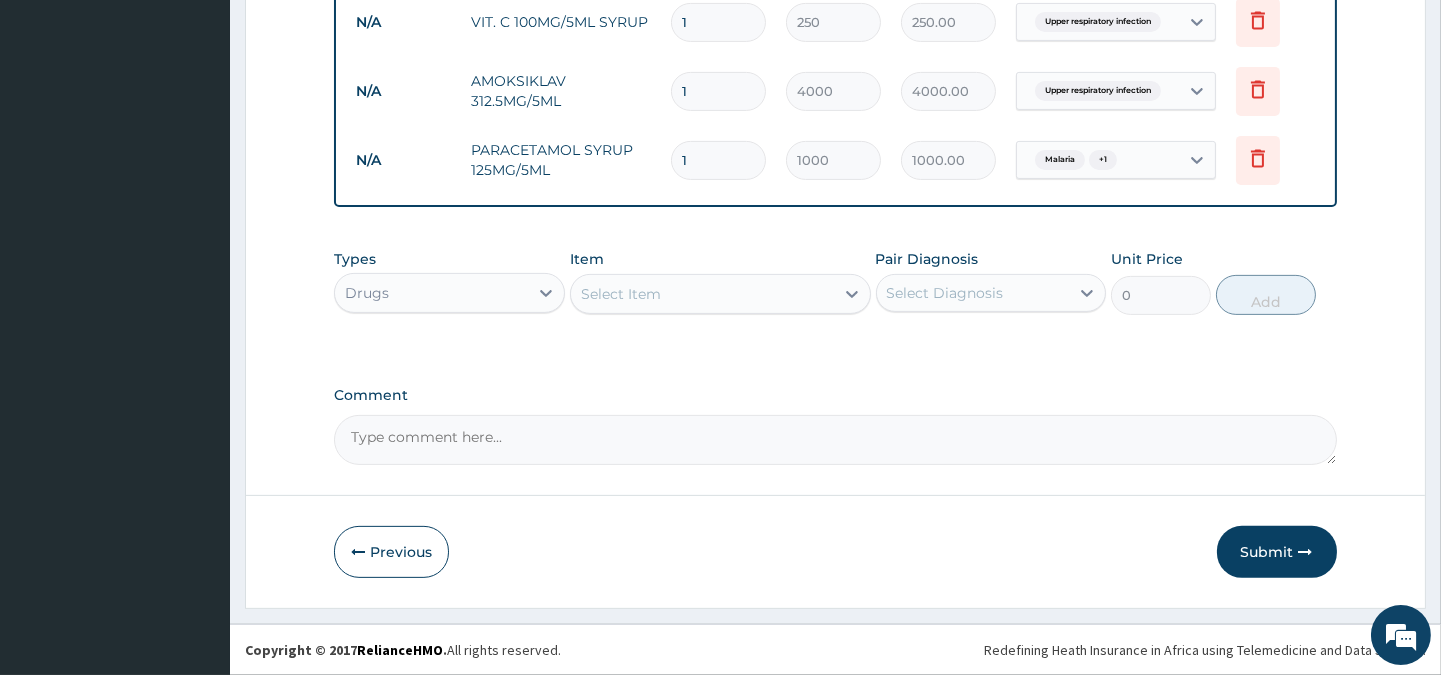scroll, scrollTop: 1156, scrollLeft: 0, axis: vertical 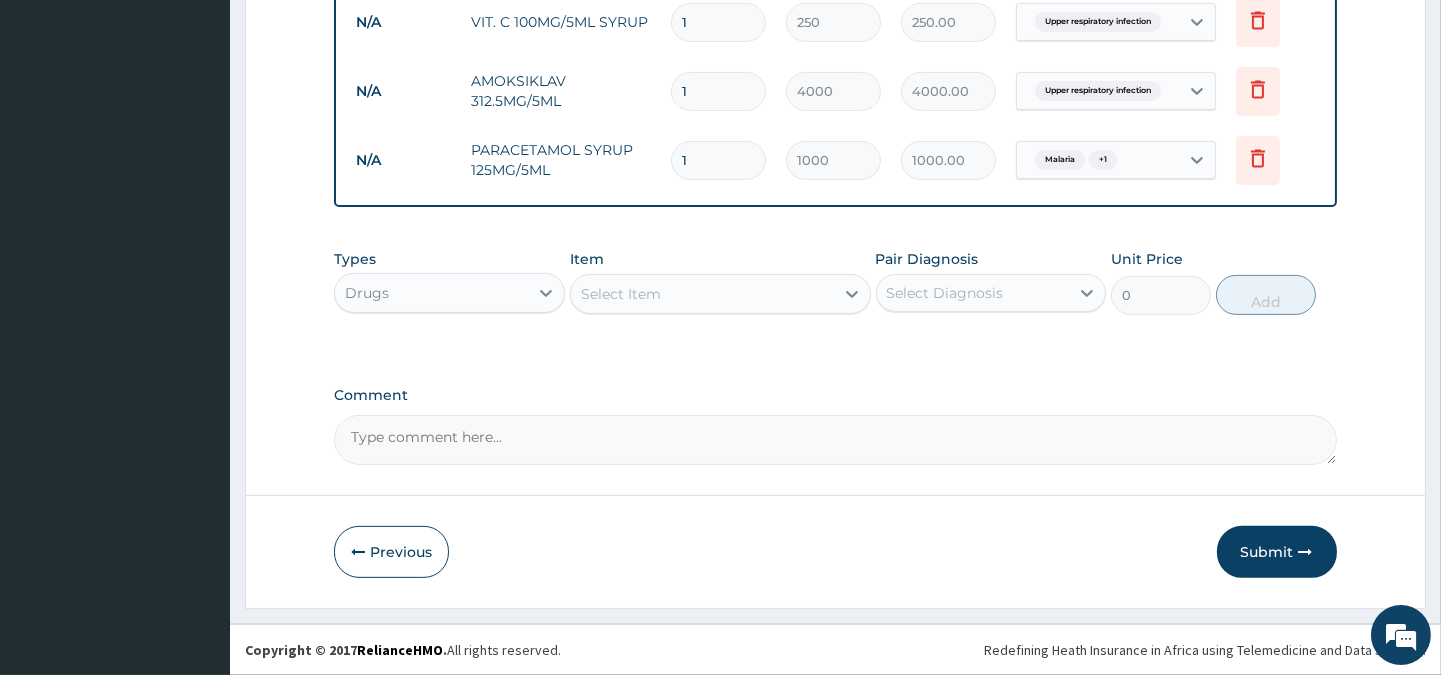 click on "Select Item" at bounding box center [702, 294] 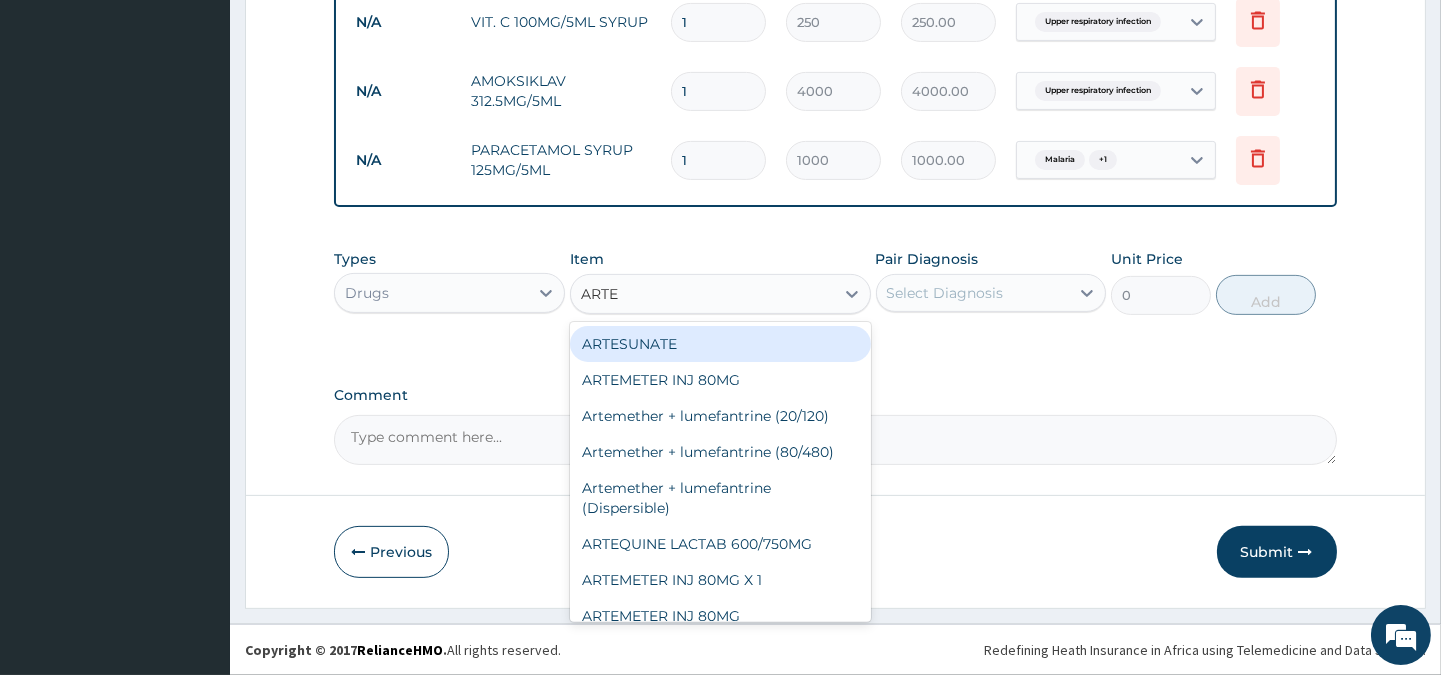 type on "ARTEM" 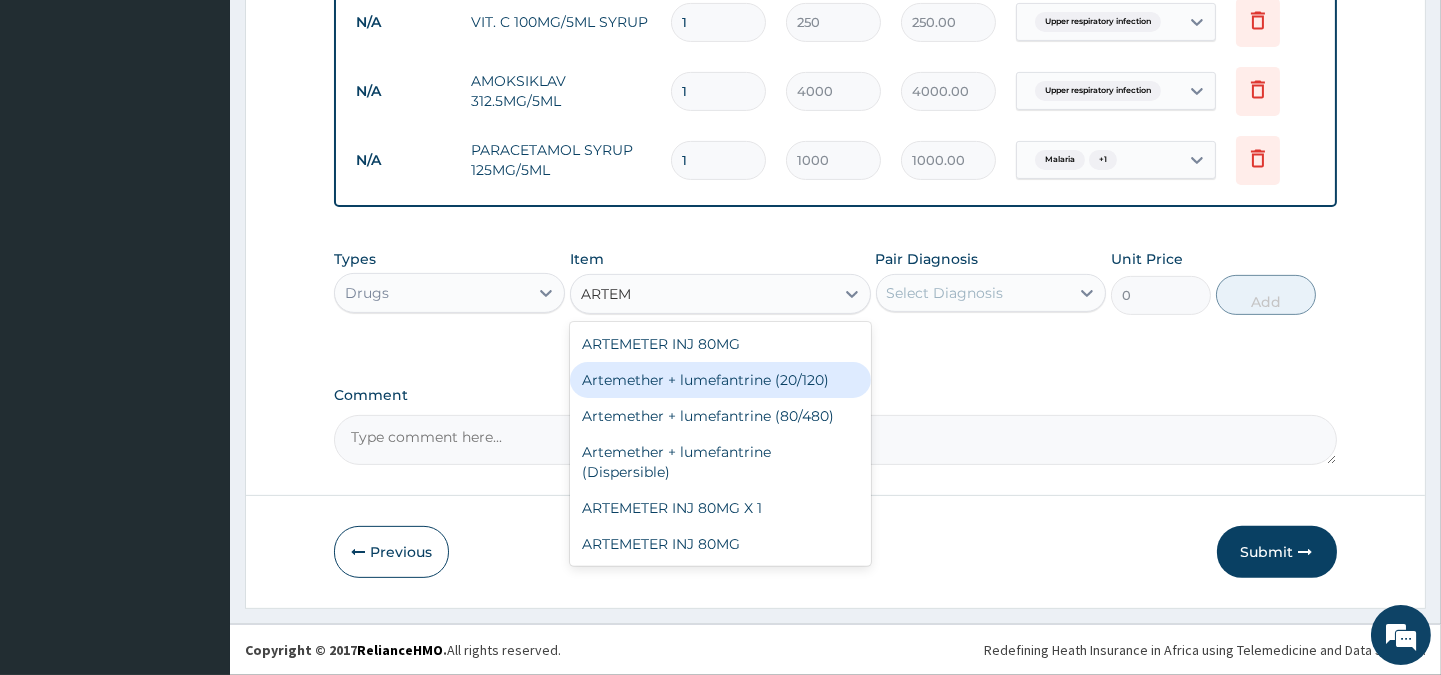 click on "Artemether + lumefantrine (20/120)" at bounding box center [720, 380] 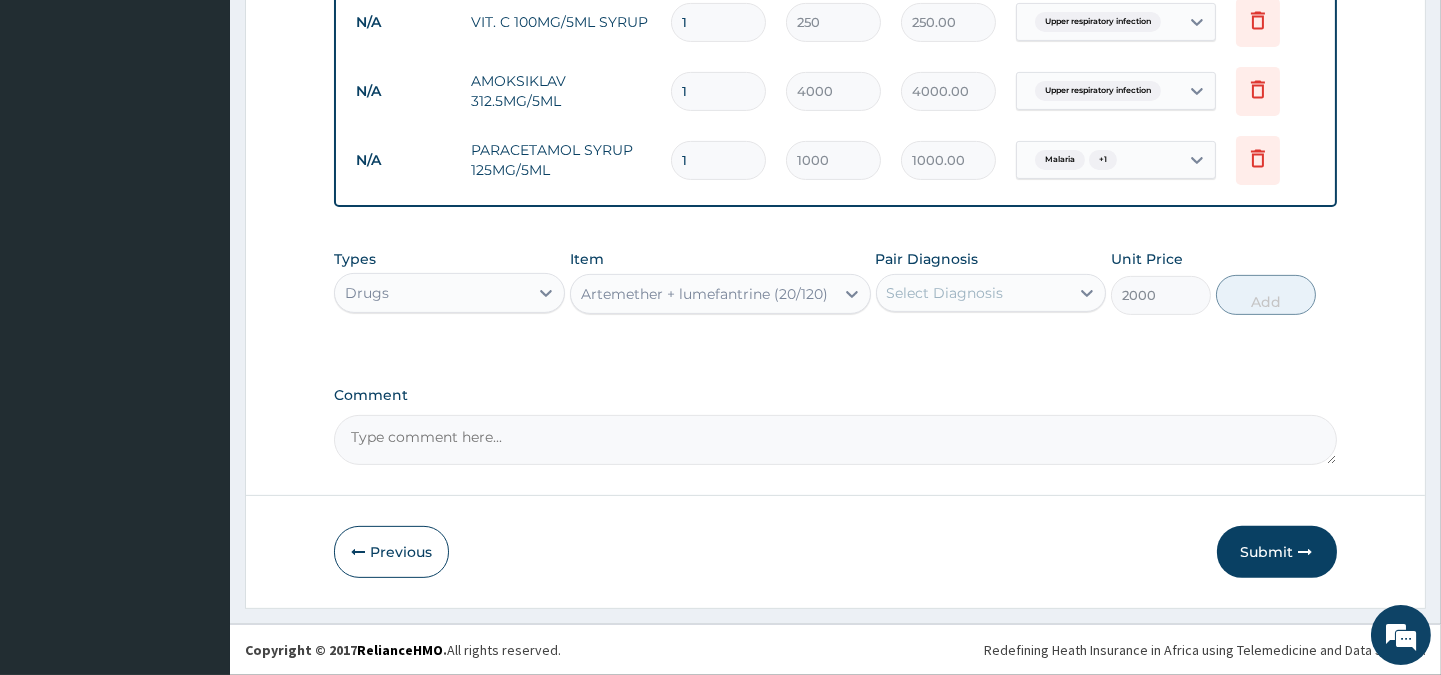 click on "Select Diagnosis" at bounding box center (973, 293) 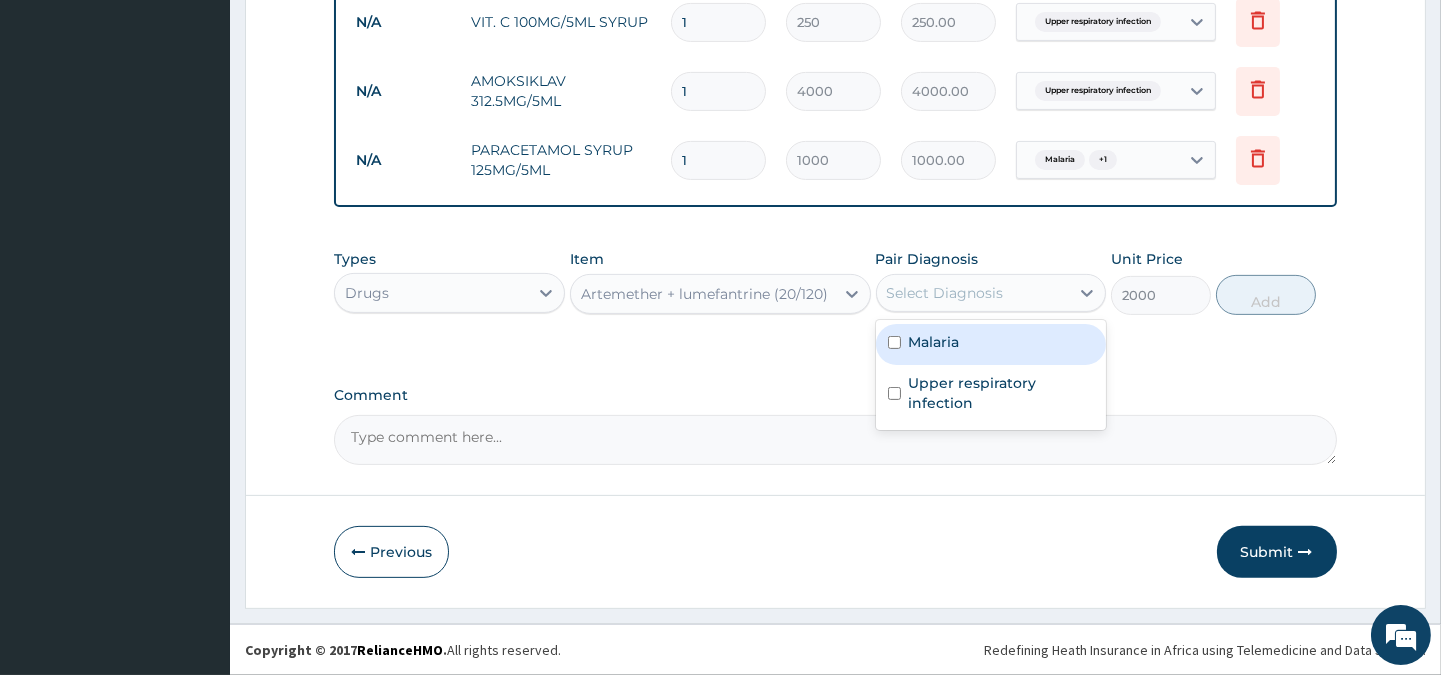 click on "Malaria" at bounding box center [934, 342] 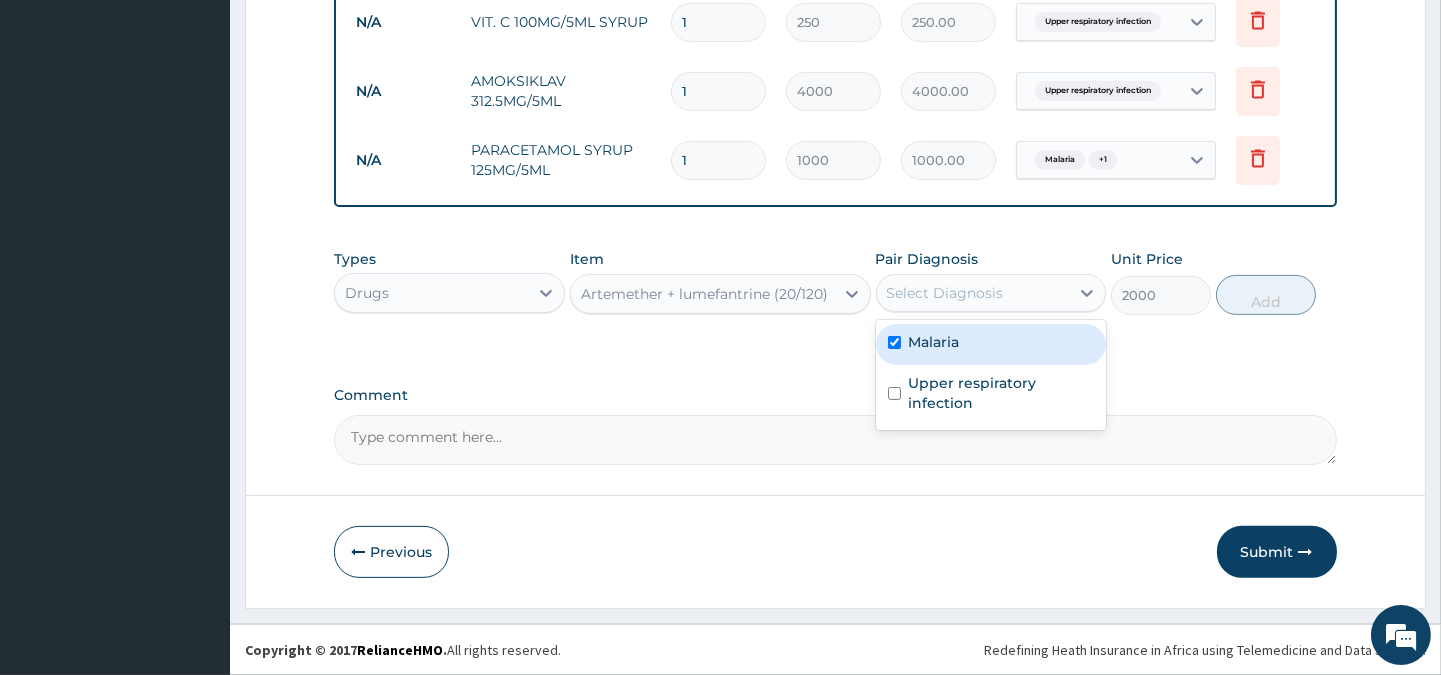 checkbox on "true" 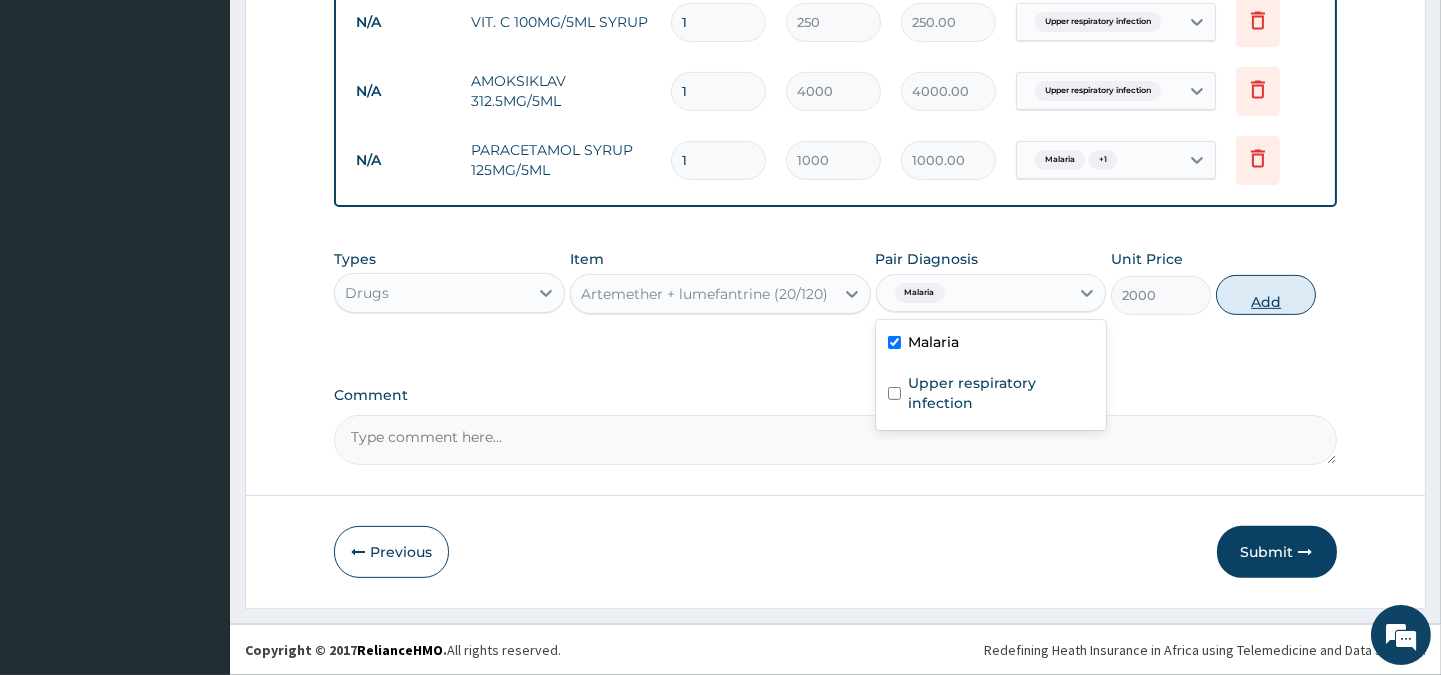click on "Add" at bounding box center [1266, 295] 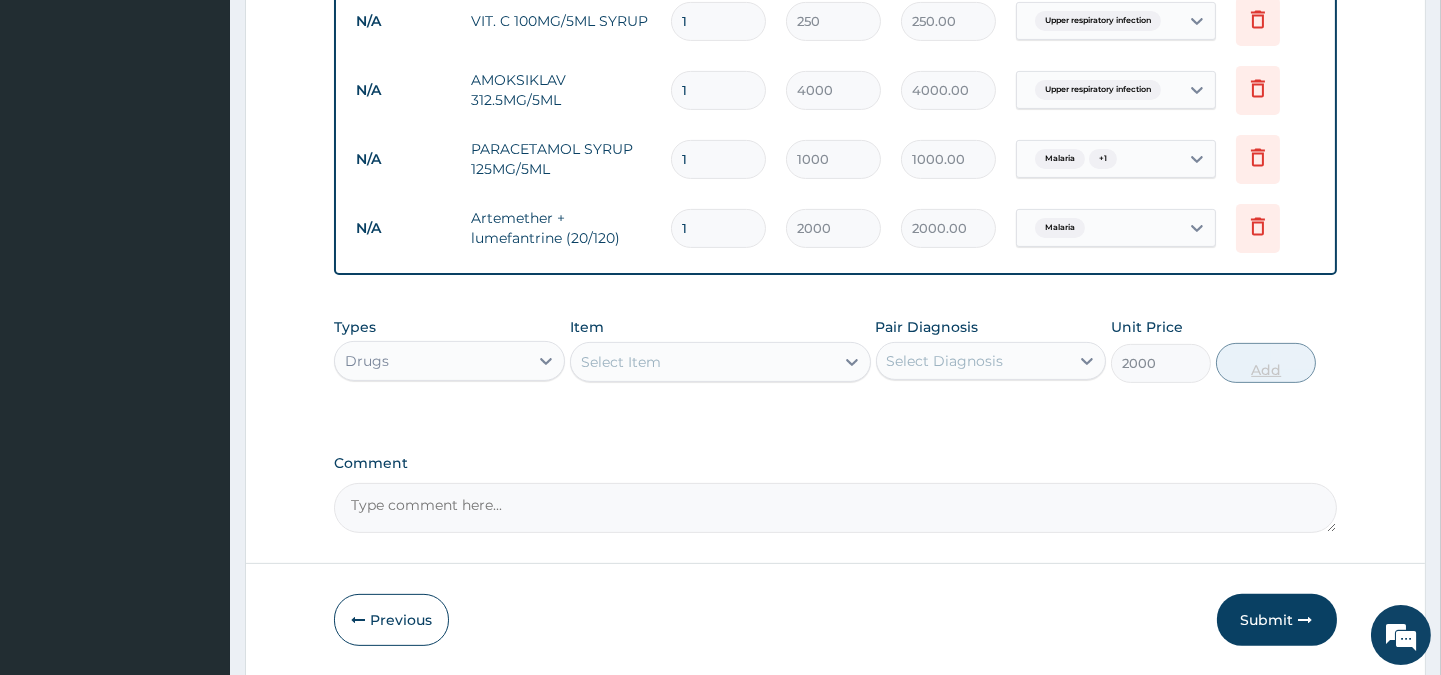 type on "0" 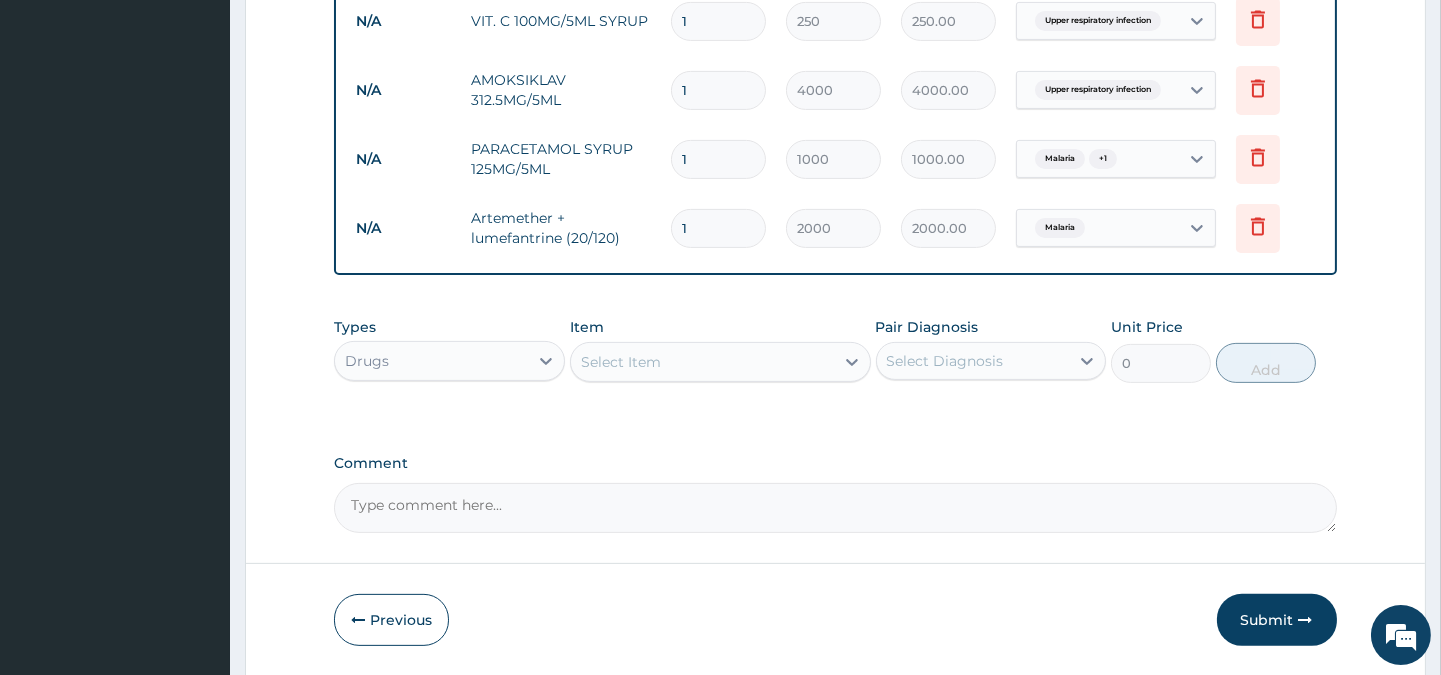 click on "Artemether + lumefantrine (20/120)" at bounding box center (561, 228) 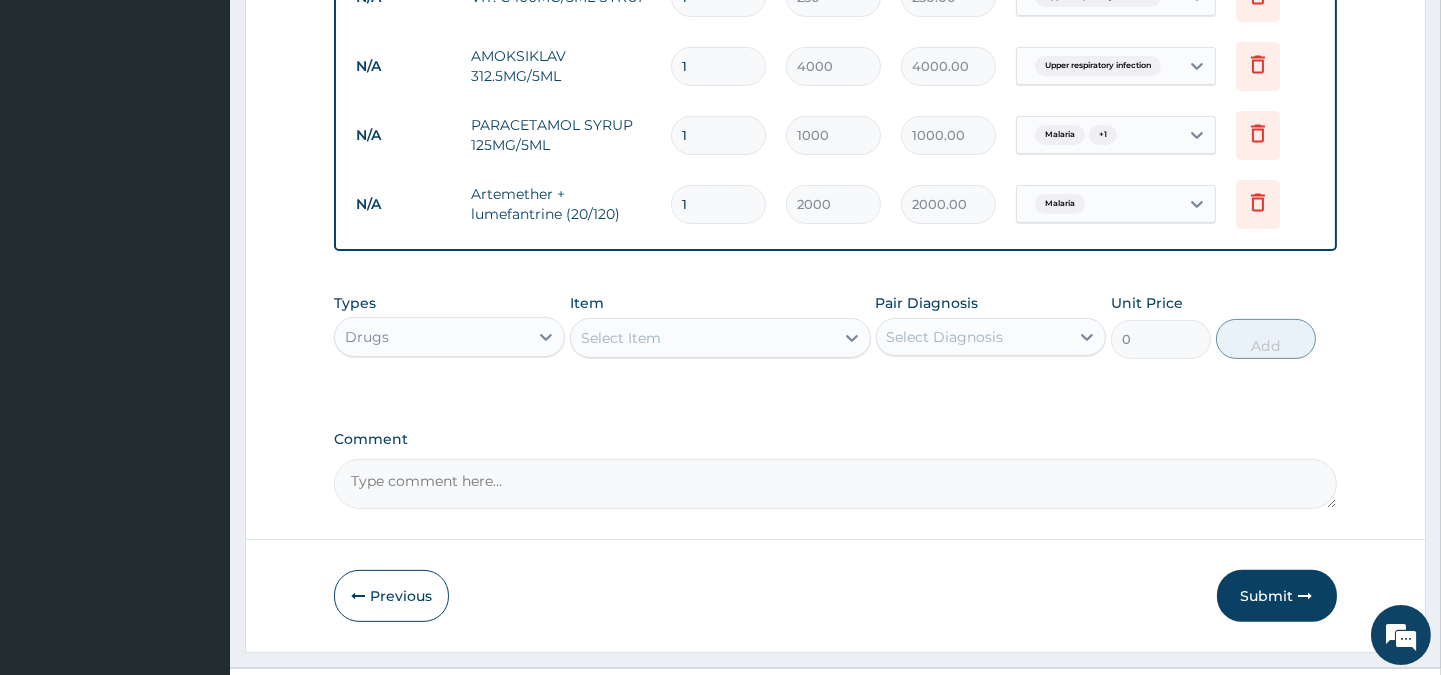 scroll, scrollTop: 1226, scrollLeft: 0, axis: vertical 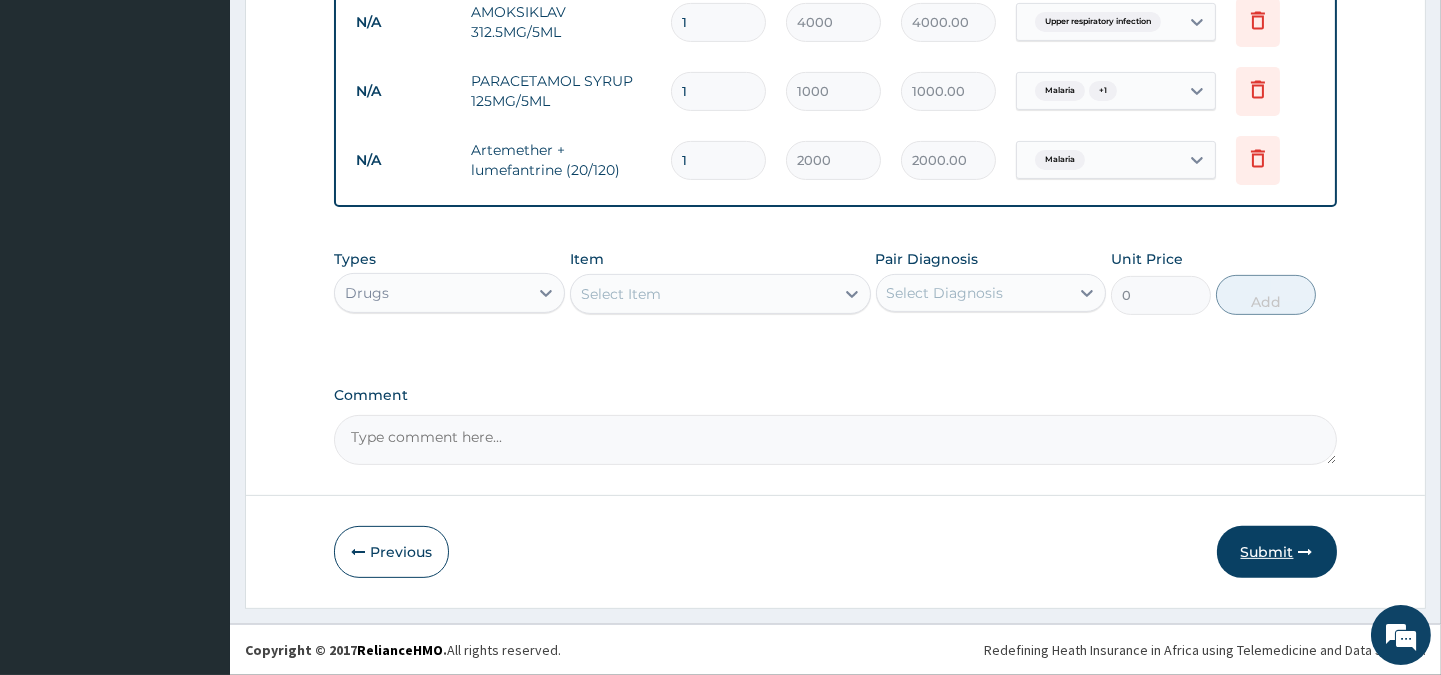 click on "Submit" at bounding box center (1277, 552) 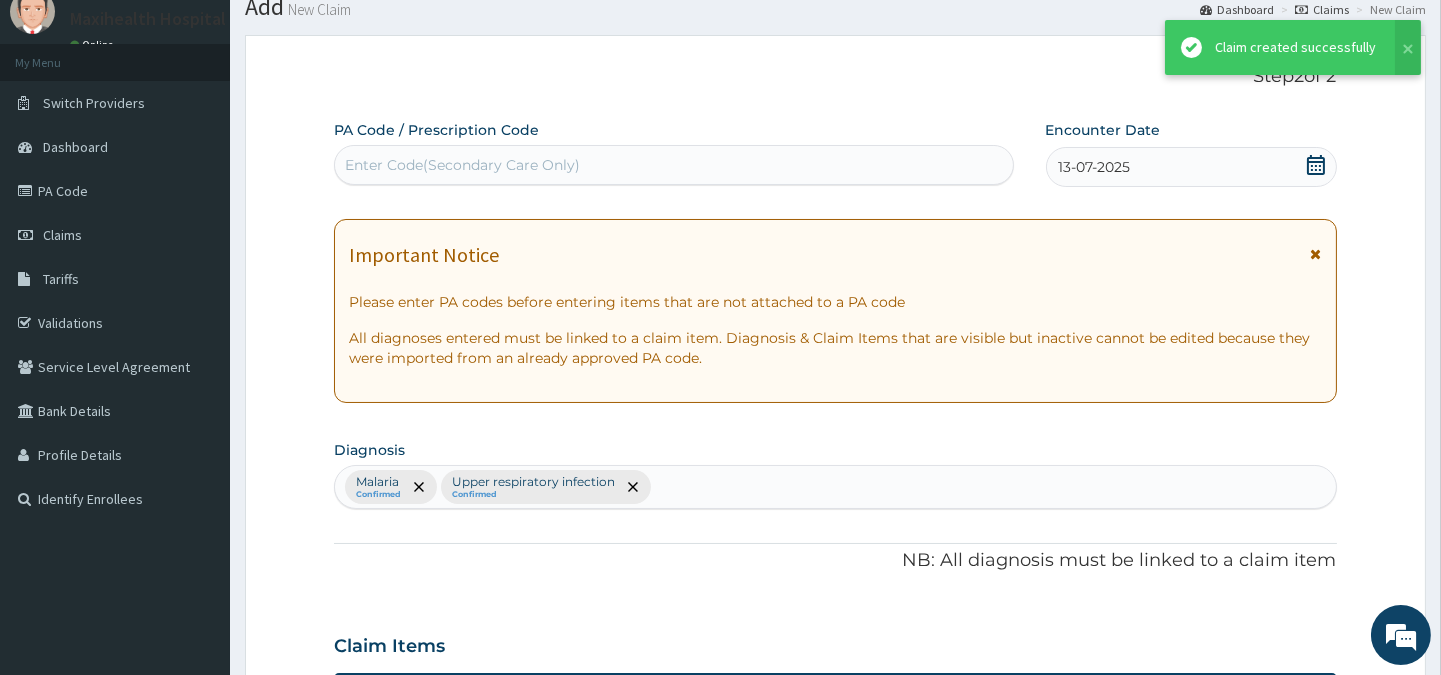scroll, scrollTop: 1226, scrollLeft: 0, axis: vertical 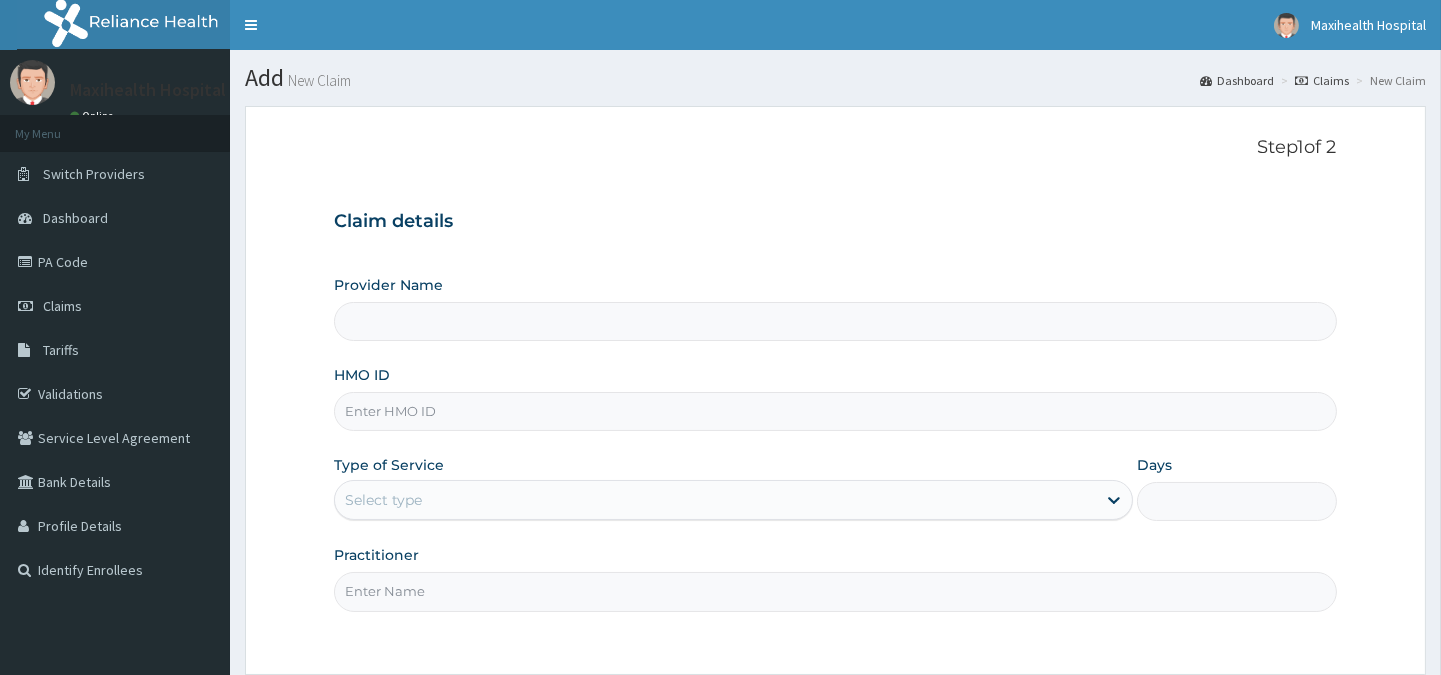 type on "MAXIHEALTH HOSPITAL" 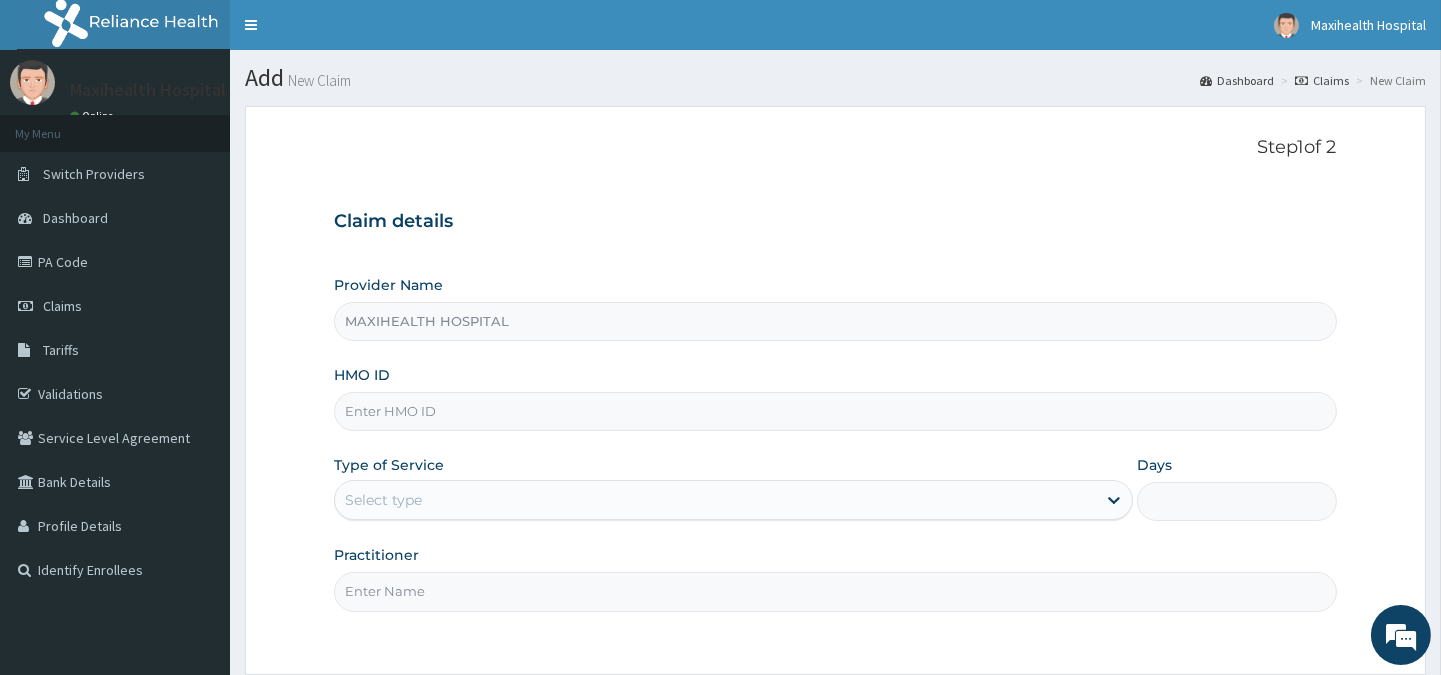 scroll, scrollTop: 0, scrollLeft: 0, axis: both 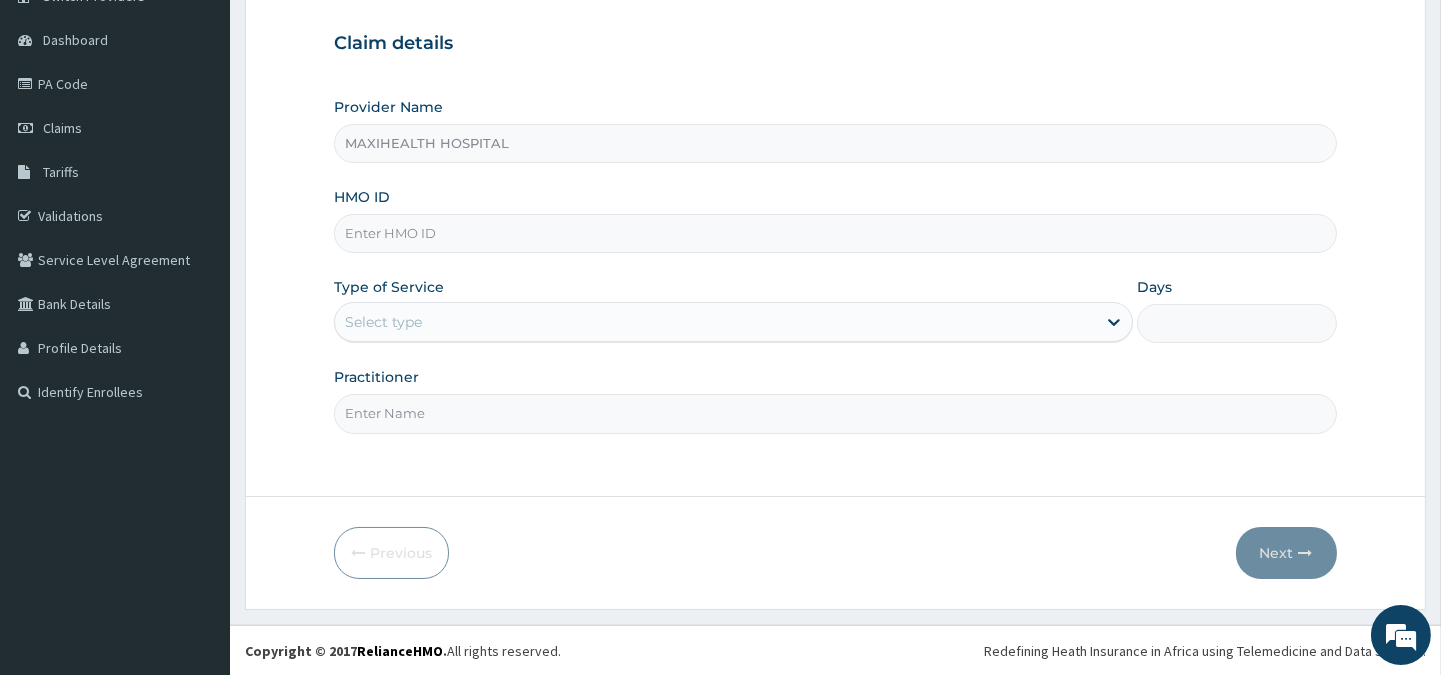 click on "HMO ID" at bounding box center (835, 233) 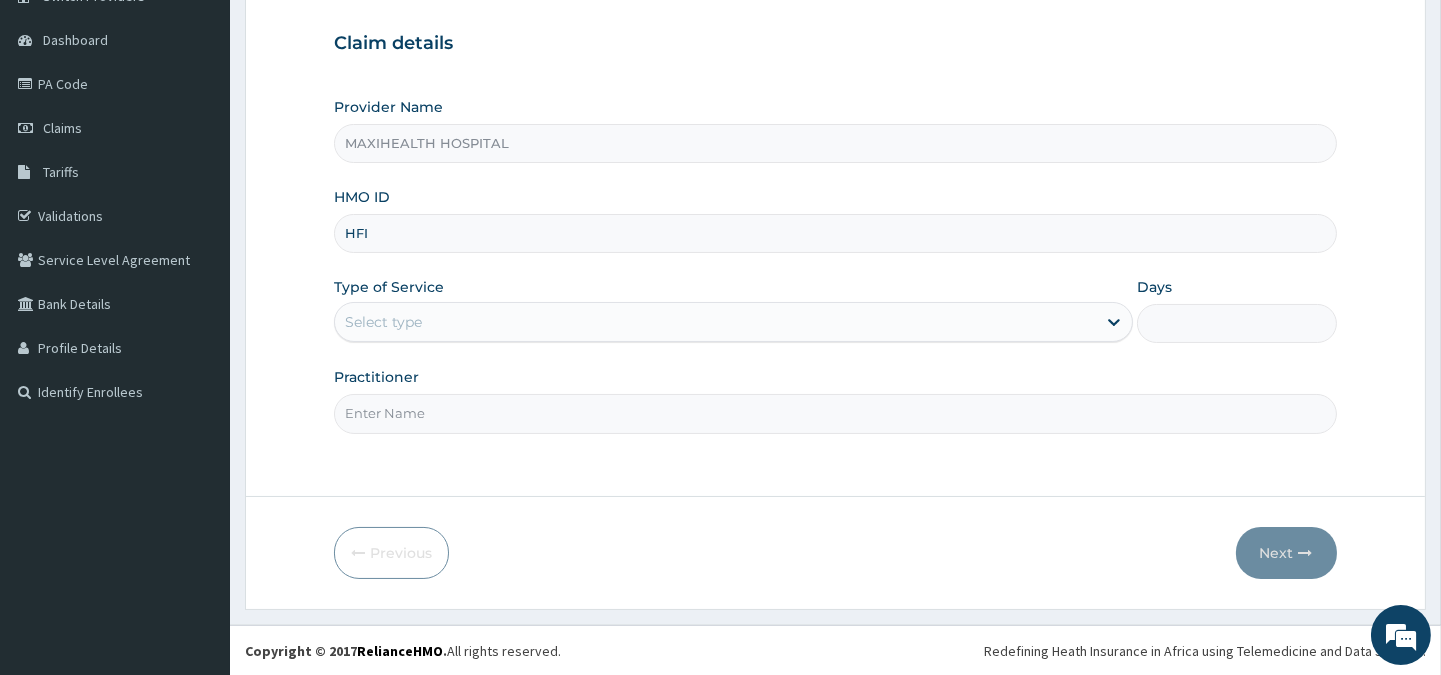 type on "HFI/10013/C" 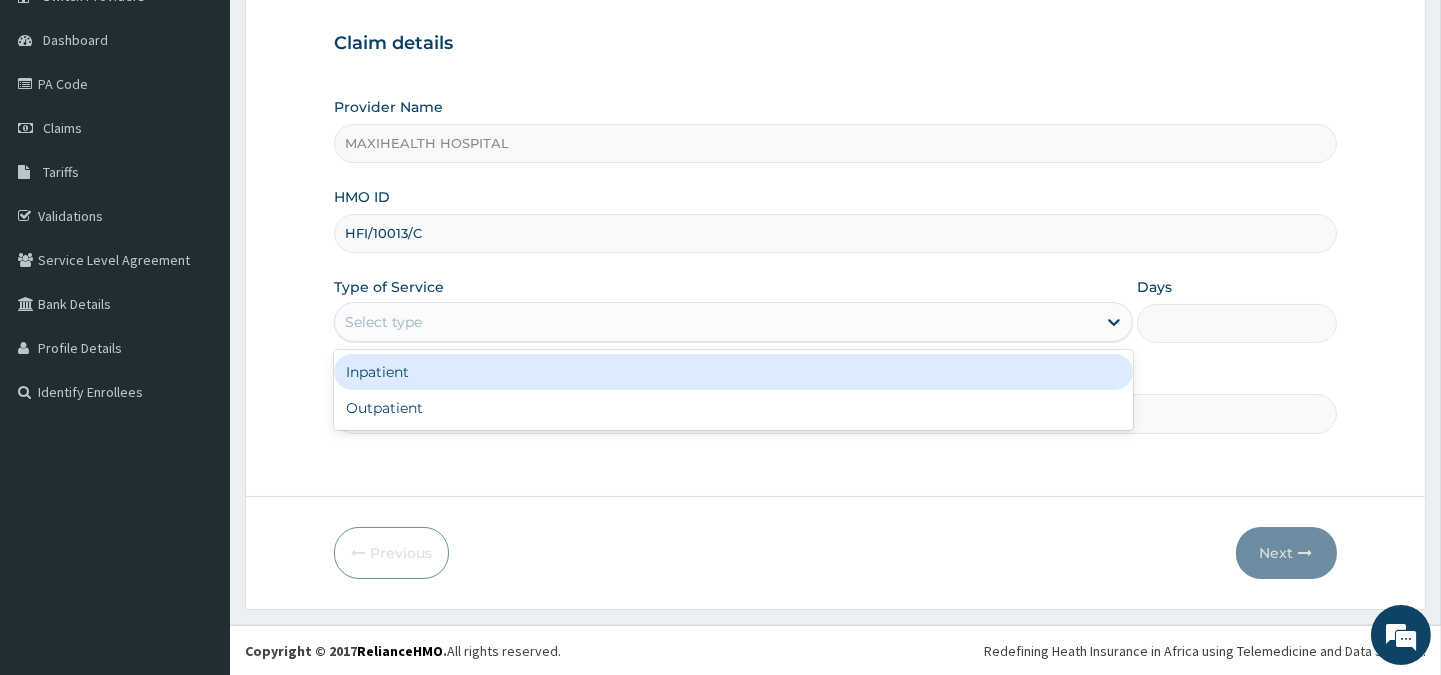 click on "Select type" at bounding box center (383, 322) 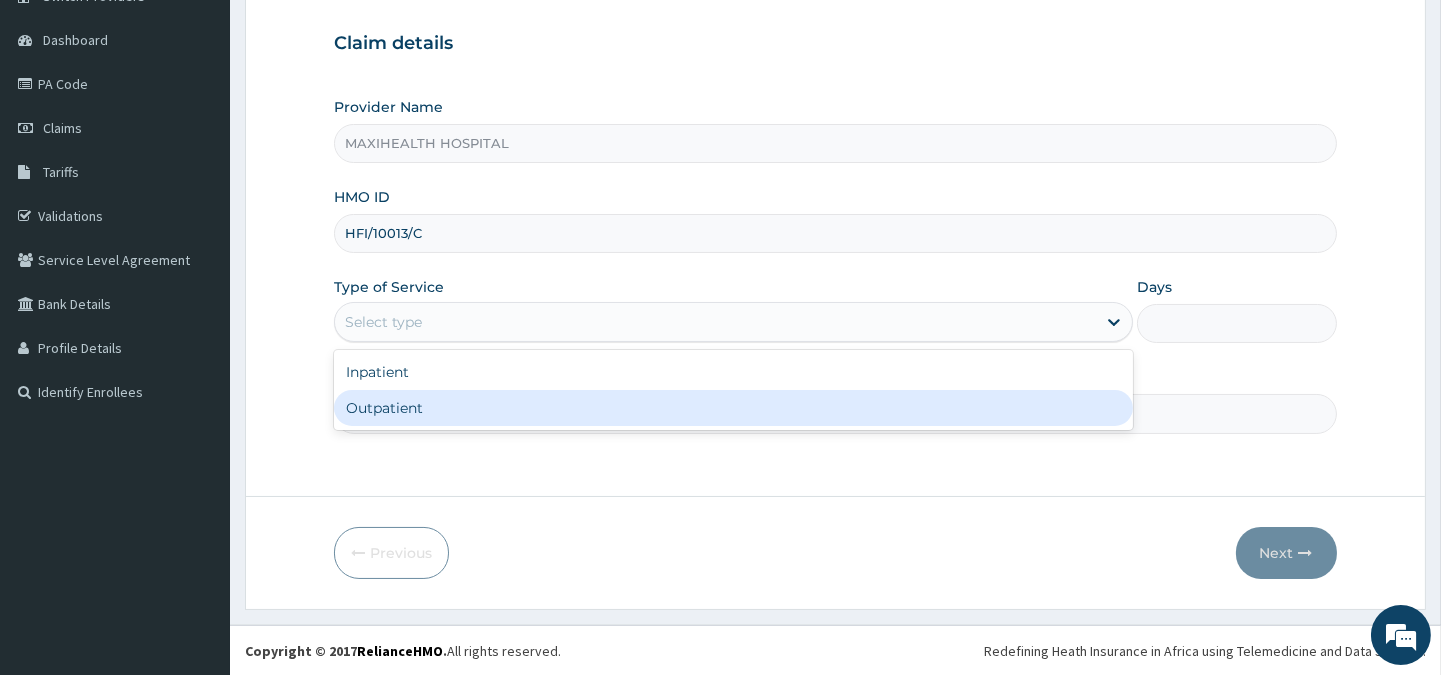 click on "Outpatient" at bounding box center [733, 408] 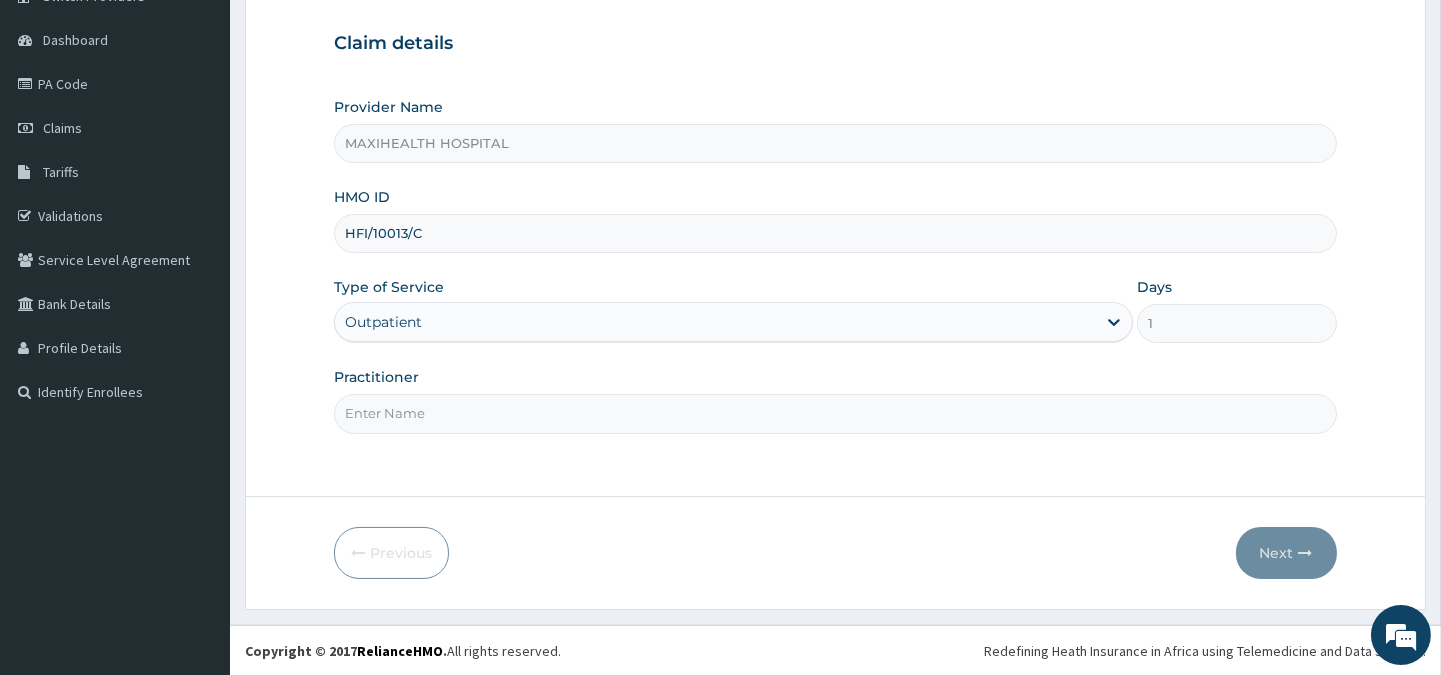 click on "Practitioner" at bounding box center [835, 413] 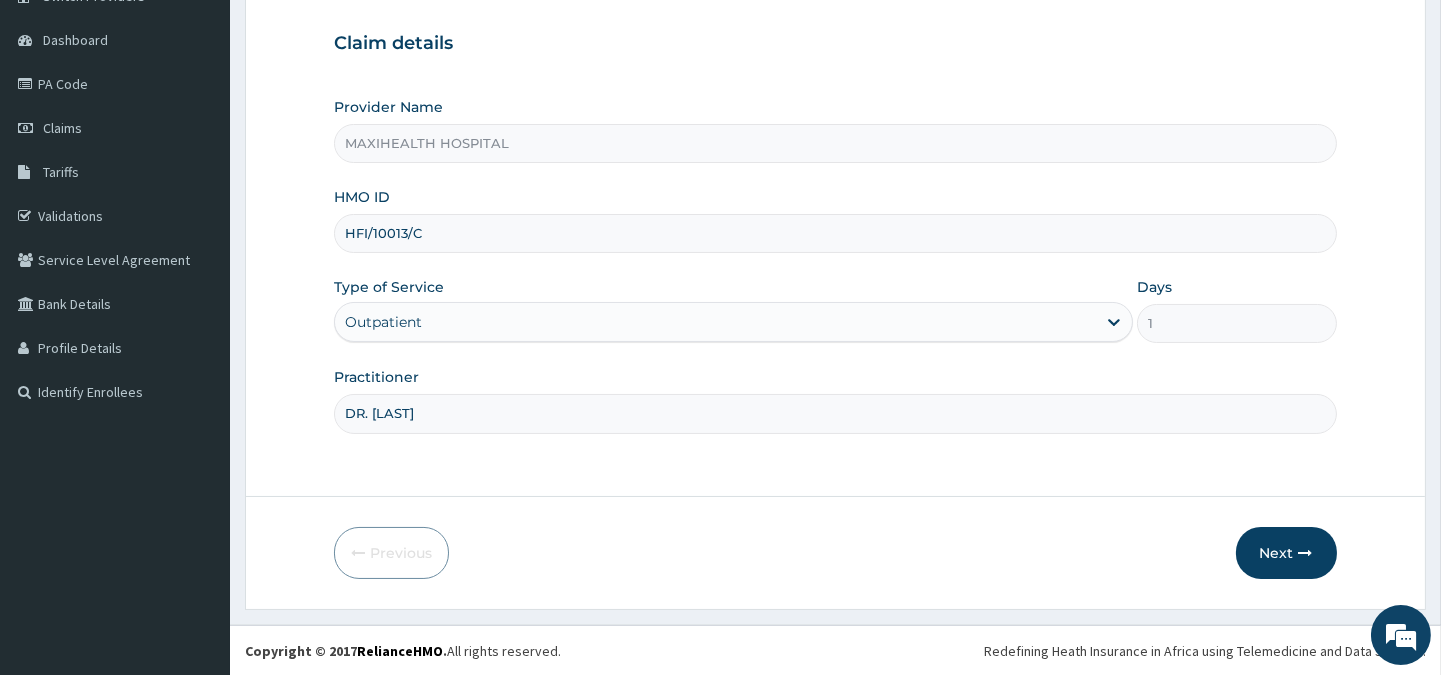 click on "DR. [LAST]" at bounding box center (835, 413) 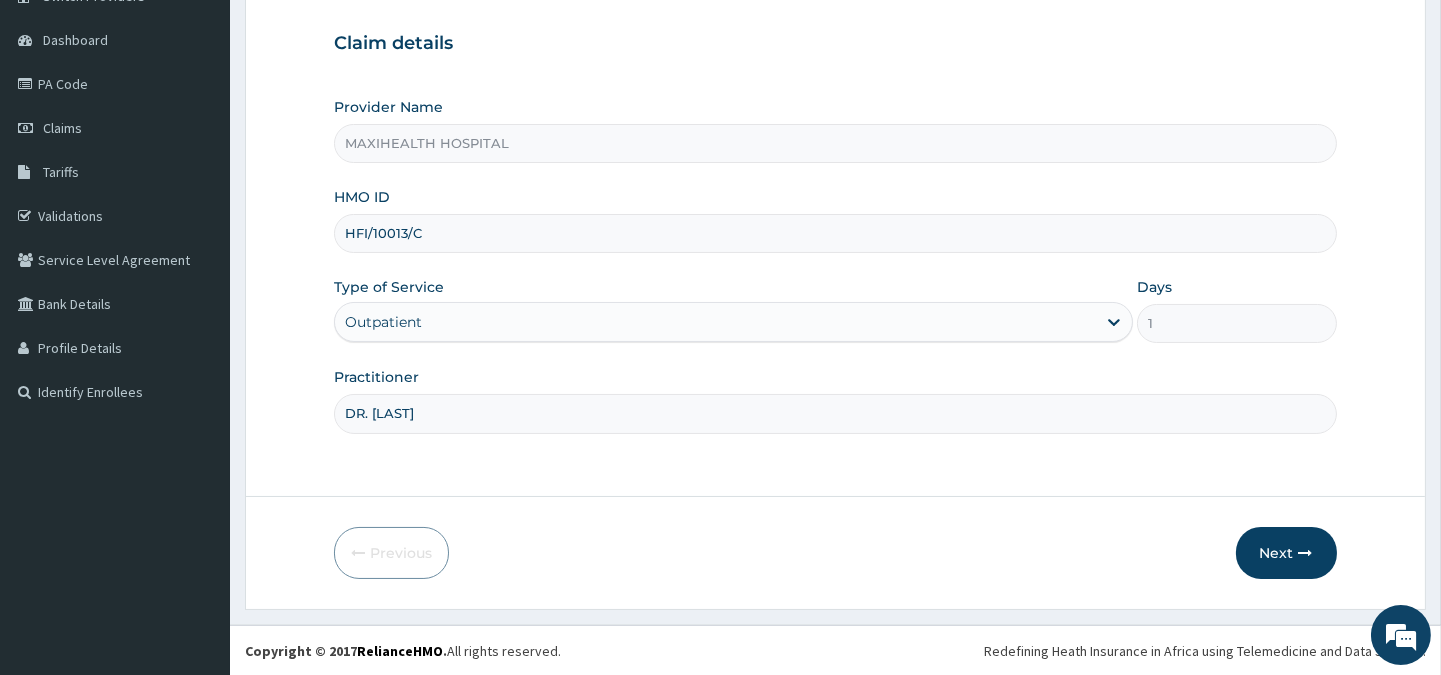 type on "DR. [LAST]" 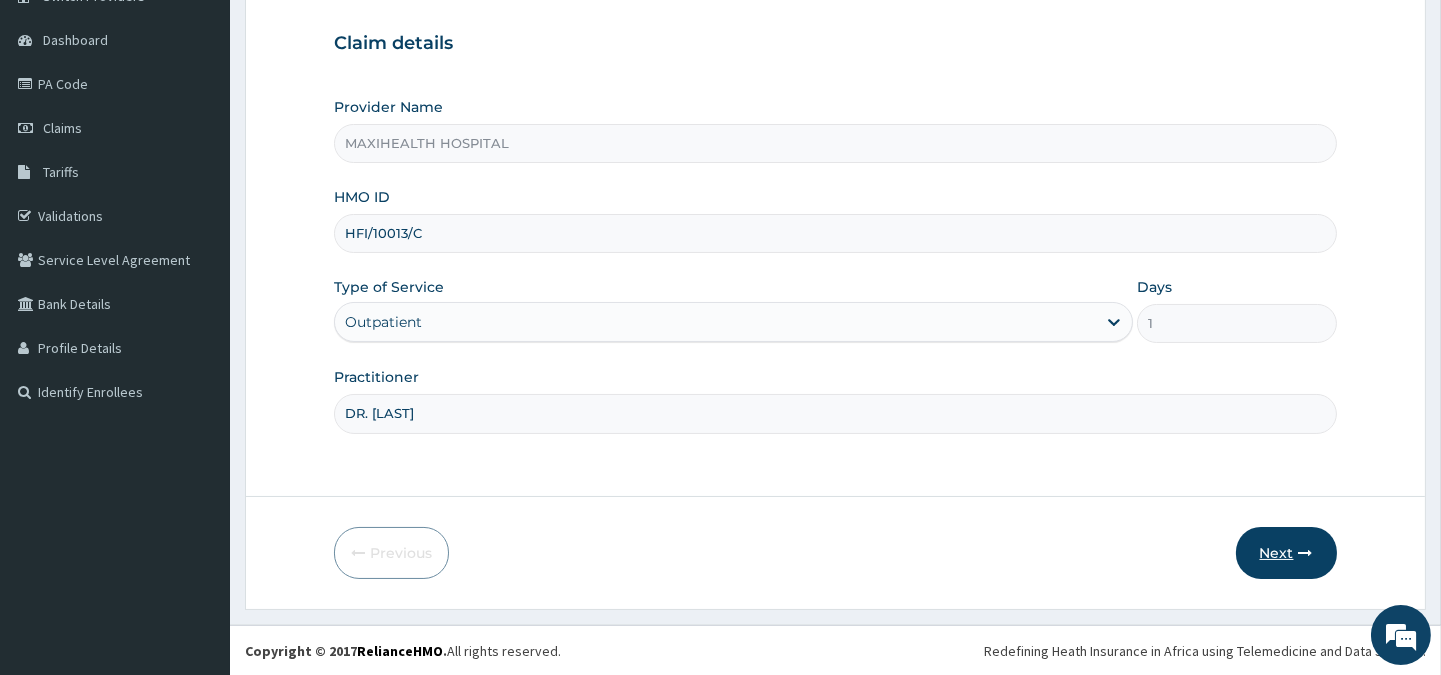 click on "Next" at bounding box center [1286, 553] 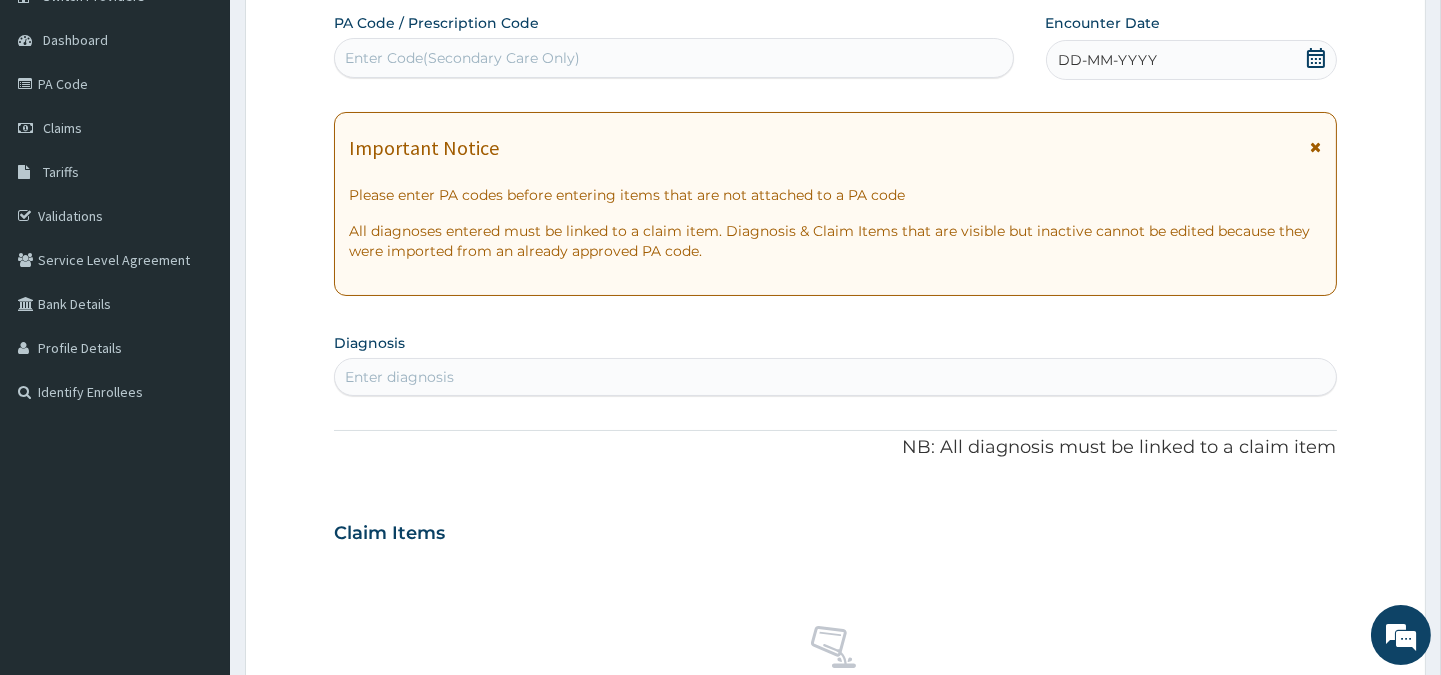 click on "DD-MM-YYYY" at bounding box center [1108, 60] 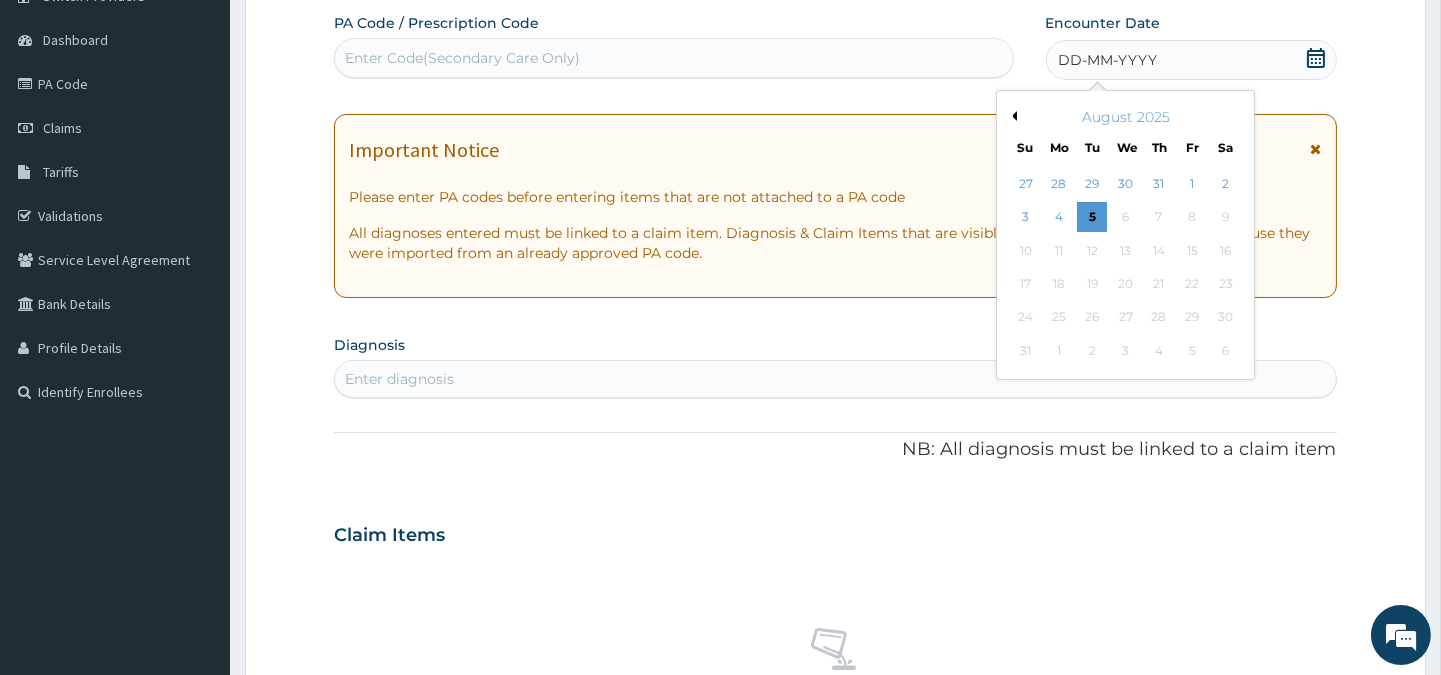 click on "Previous Month August 2025 Su Mo Tu We Th Fr Sa 27 28 29 30 31 1 2 3 4 5 6 7 8 9 10 11 12 13 14 15 16 17 18 19 20 21 22 23 24 25 26 27 28 29 30 31 1 2 3 4 5 6" at bounding box center (1125, 235) 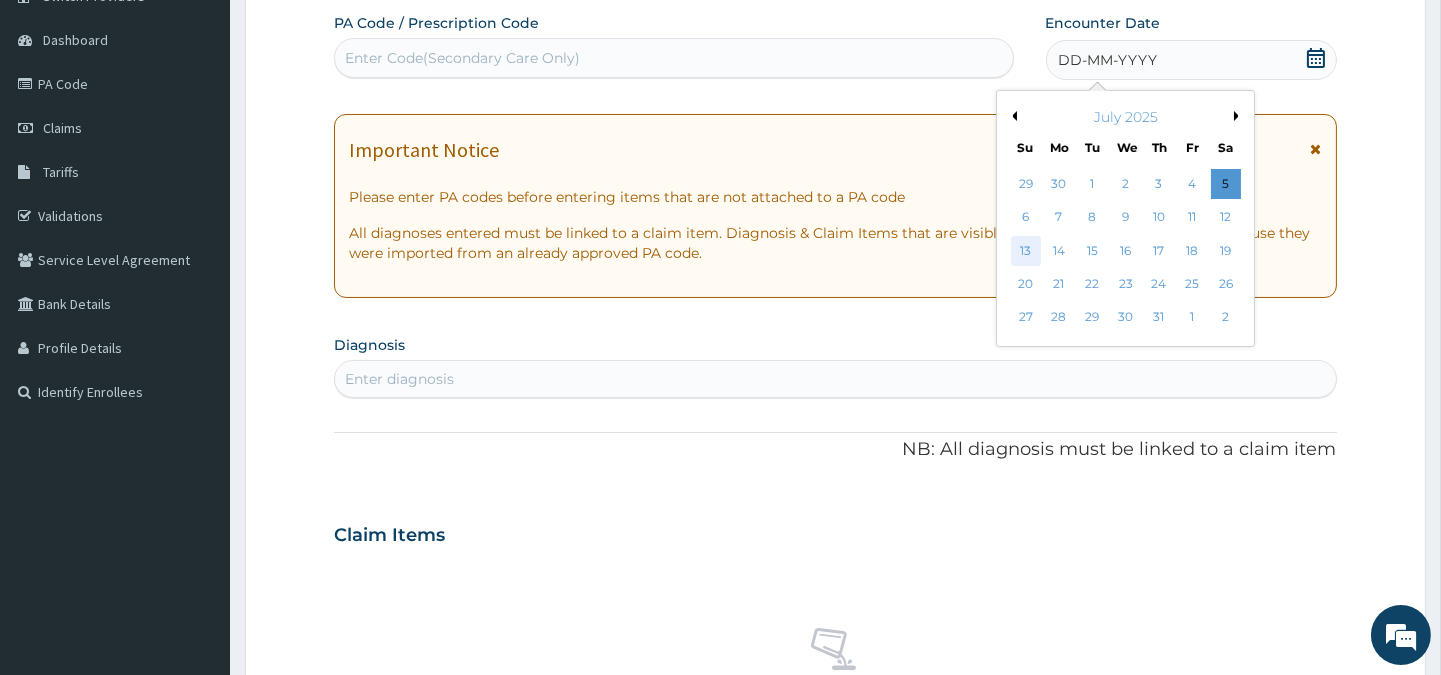 click on "13" at bounding box center (1025, 251) 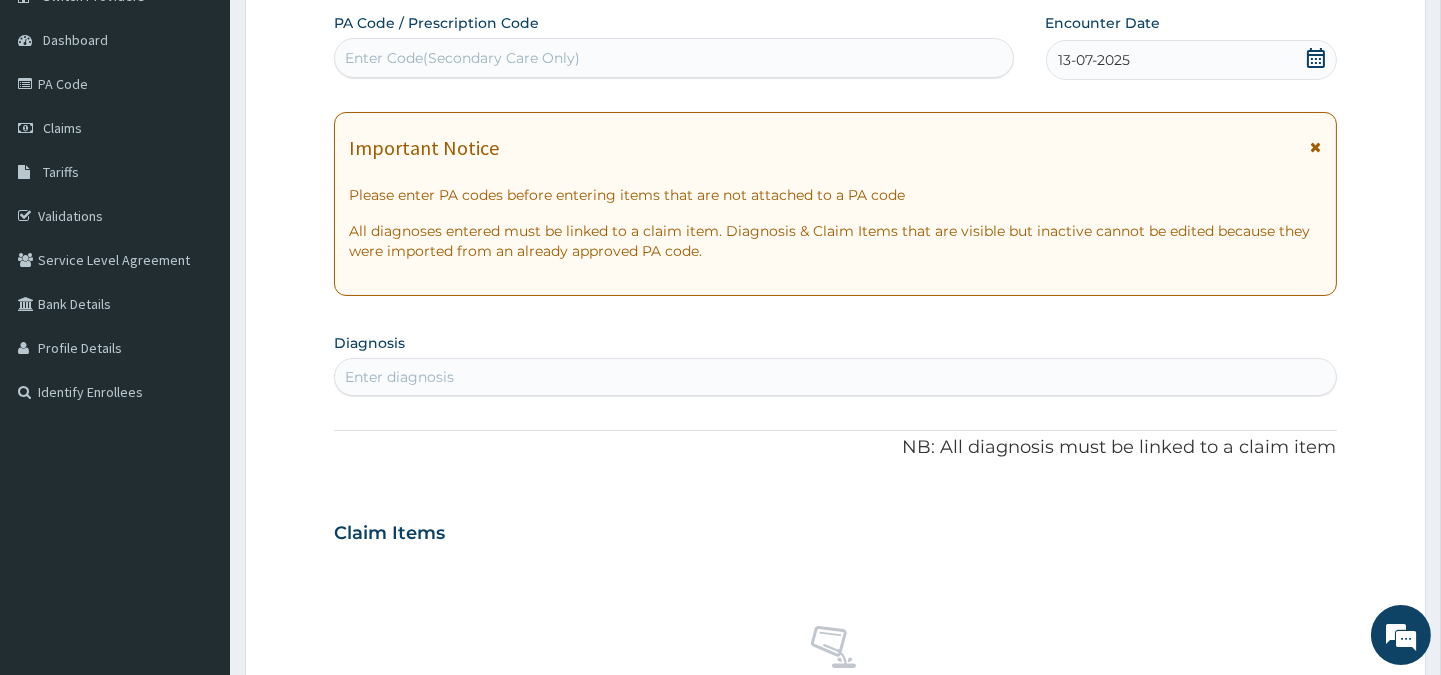 click on "Enter diagnosis" at bounding box center (399, 377) 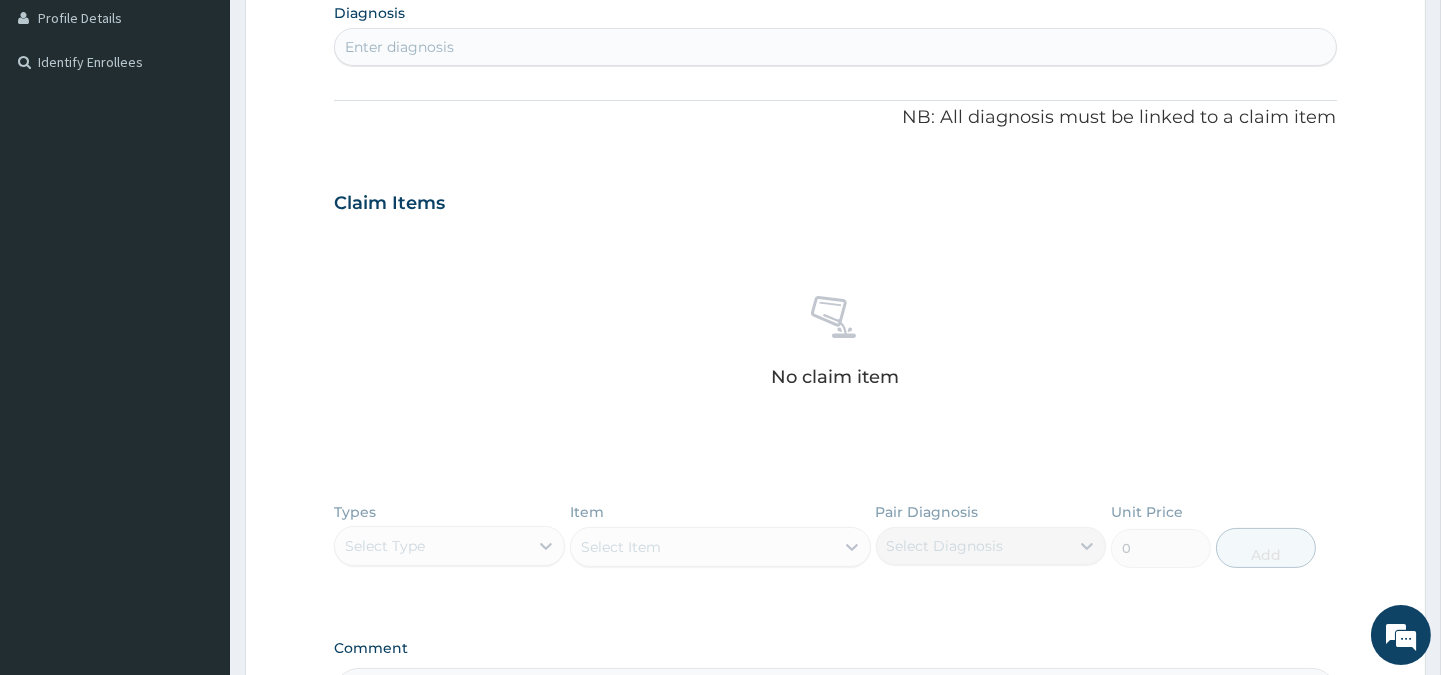 scroll, scrollTop: 510, scrollLeft: 0, axis: vertical 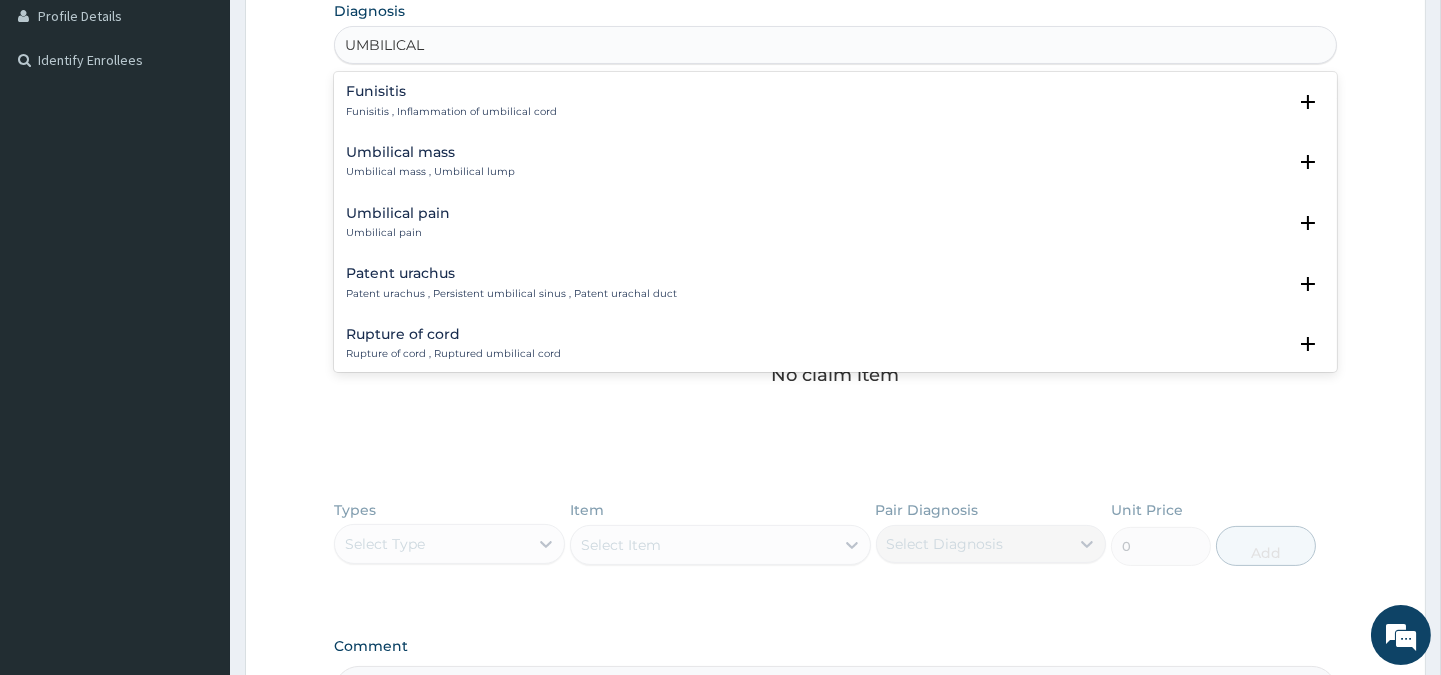 type on "UMBILICAL H" 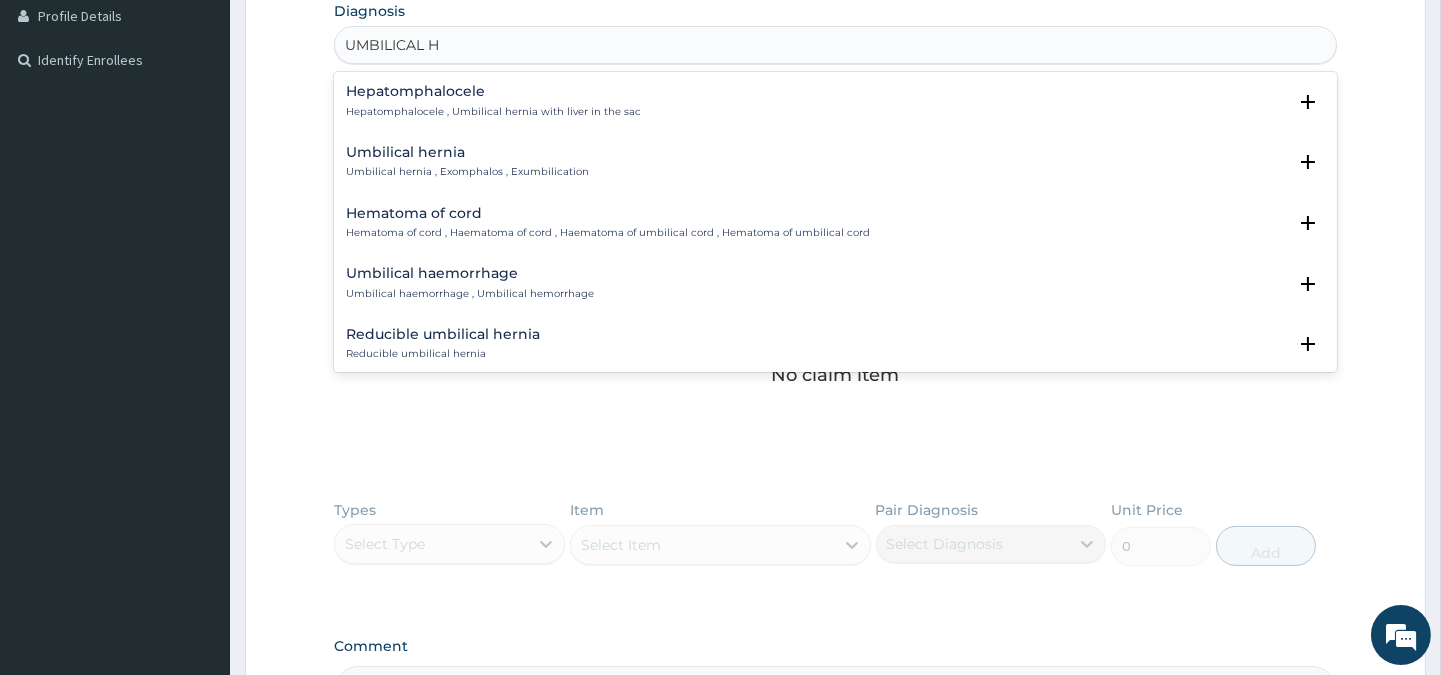 click on "Umbilical hernia" at bounding box center [467, 152] 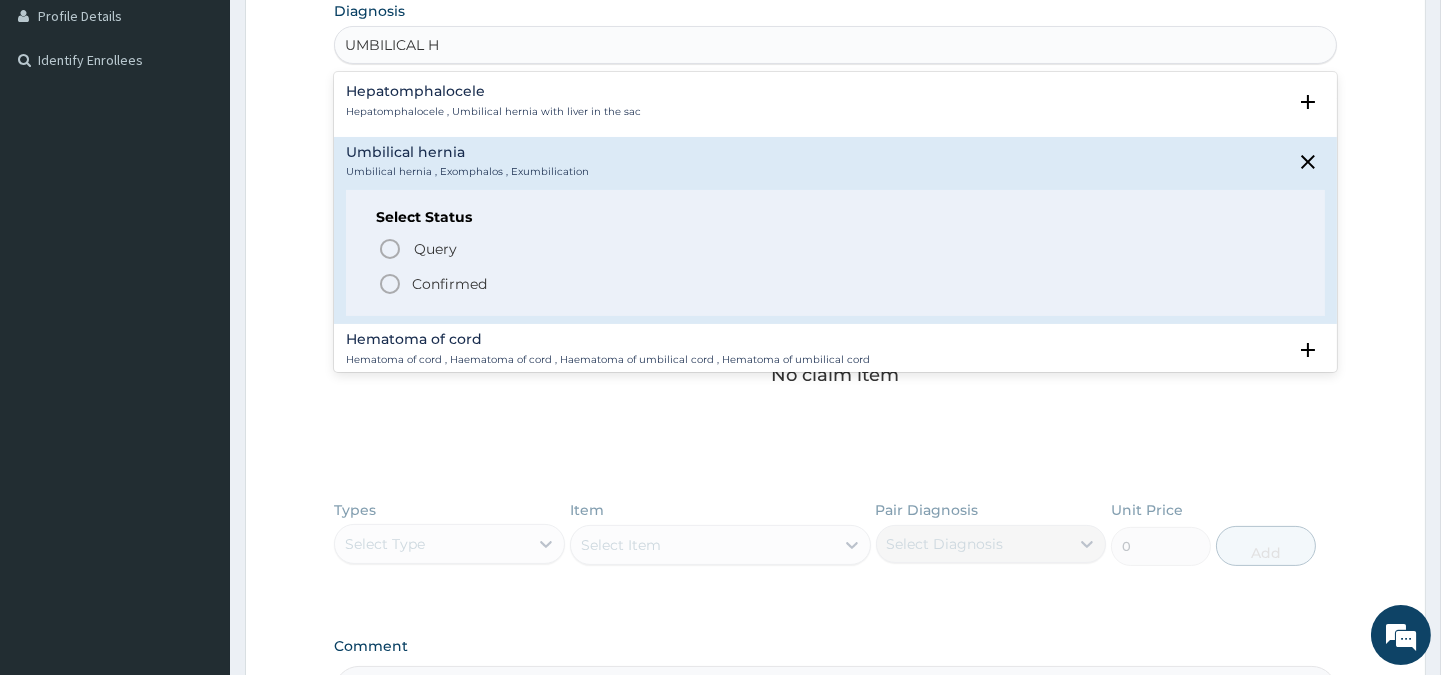 click 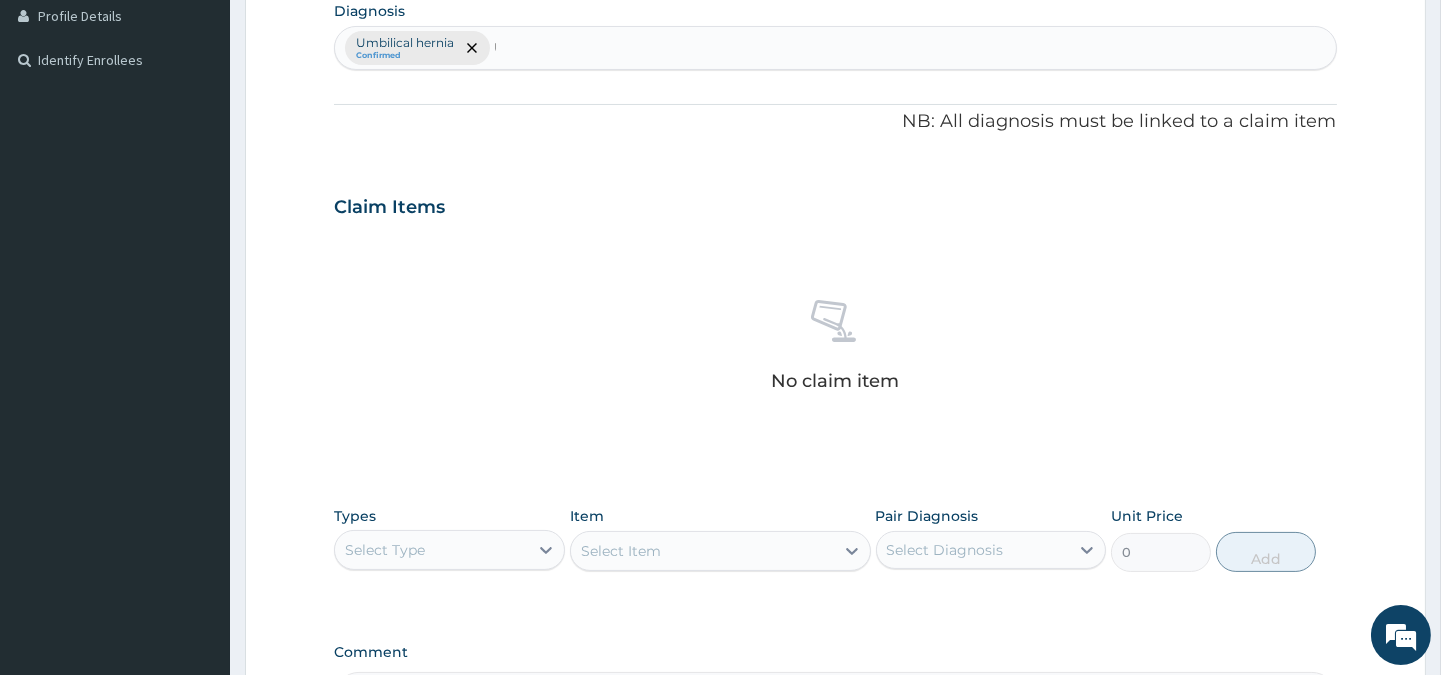 type 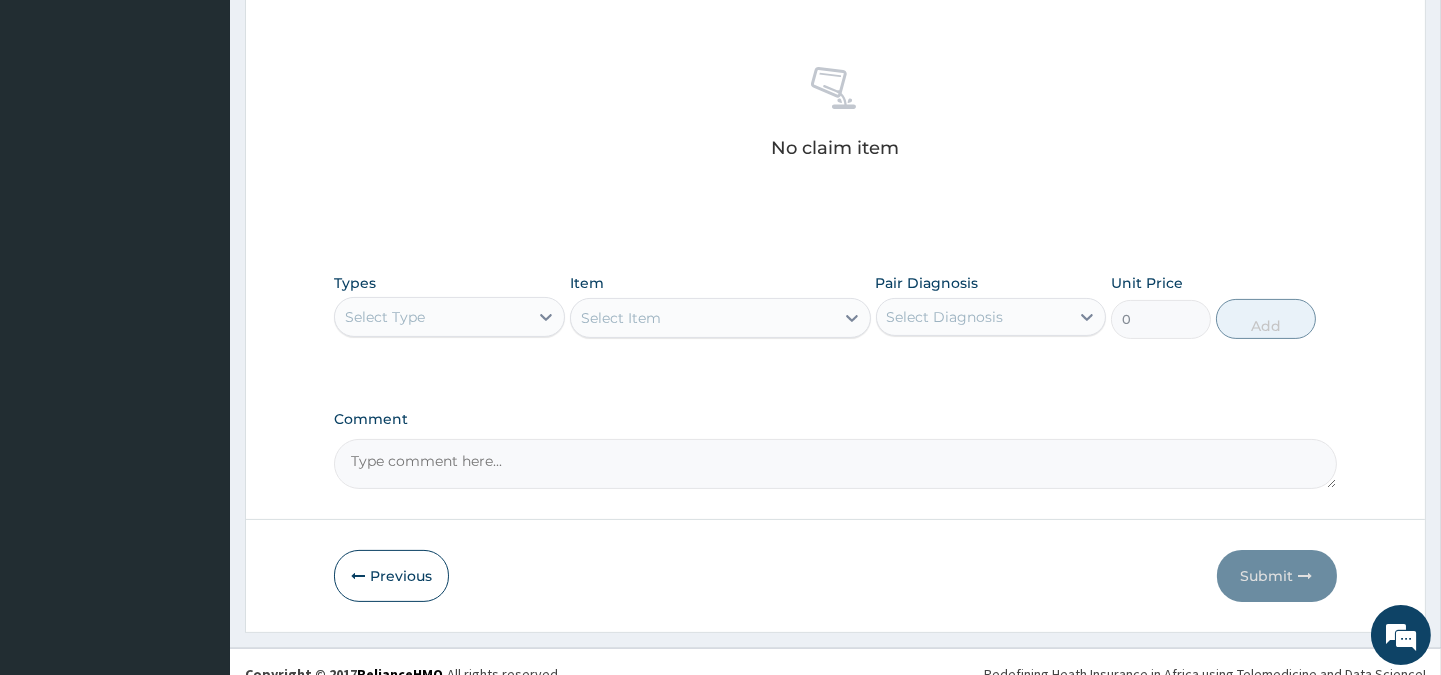 scroll, scrollTop: 766, scrollLeft: 0, axis: vertical 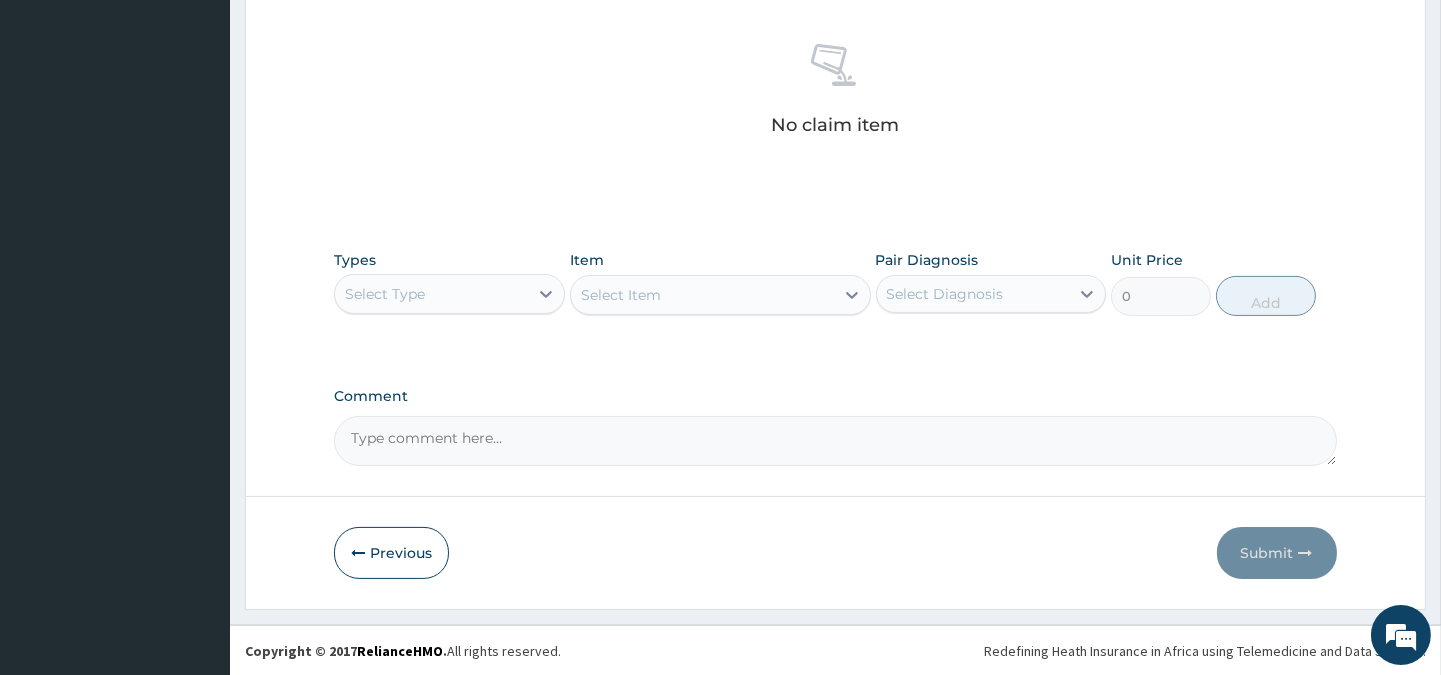 click on "Select Type" at bounding box center [385, 294] 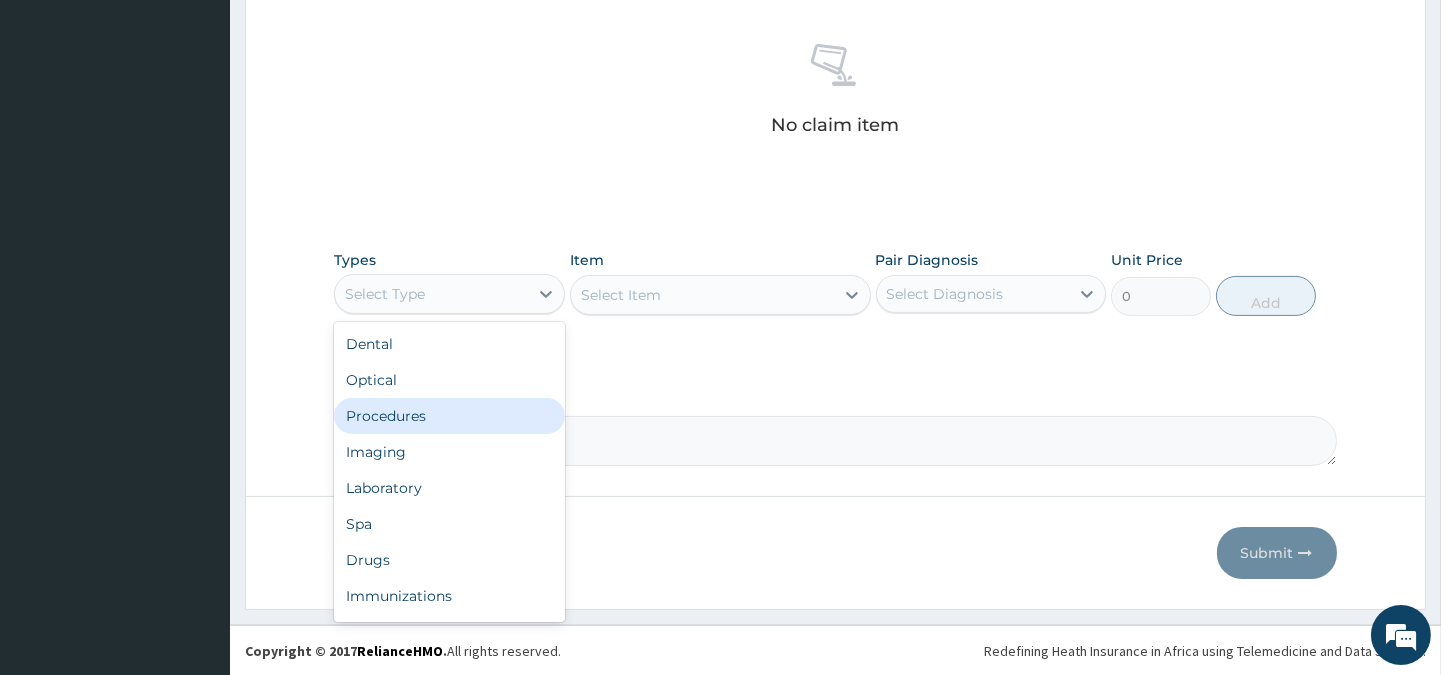 click on "Procedures" at bounding box center (449, 416) 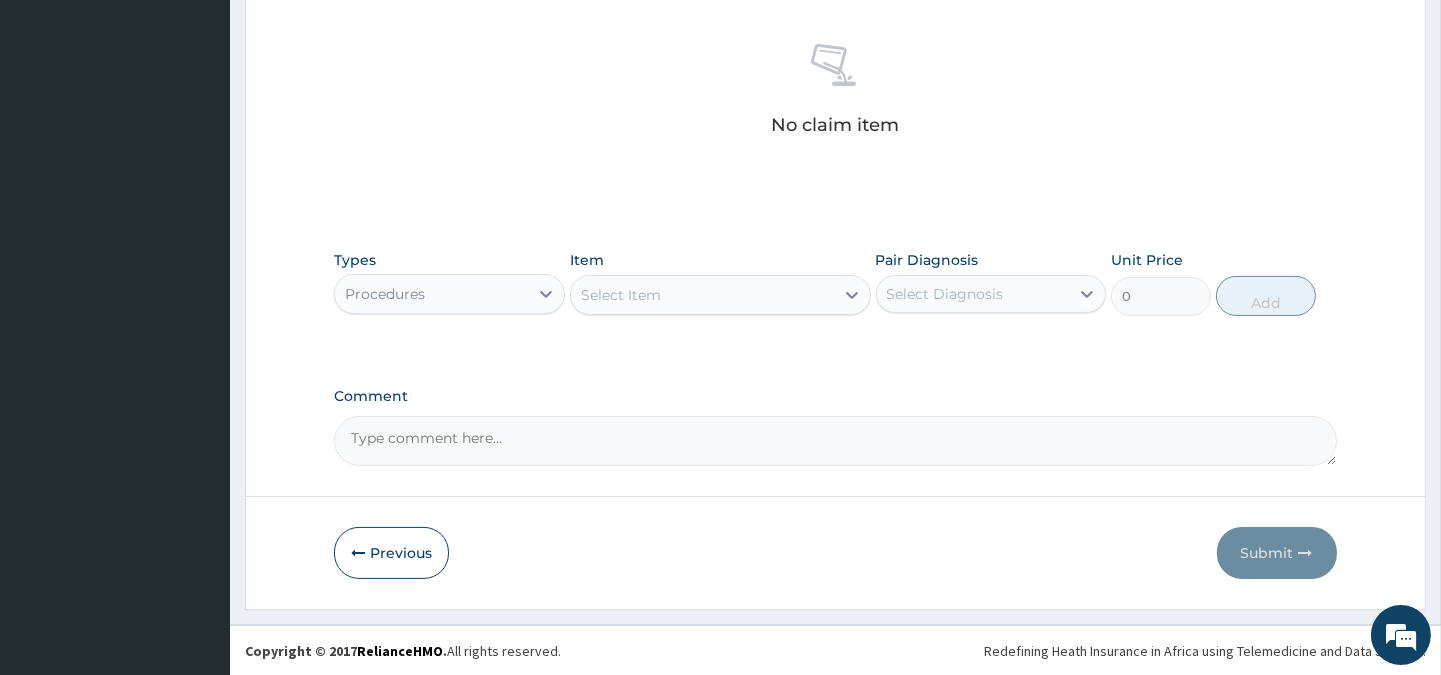 click on "Select Item" at bounding box center [621, 295] 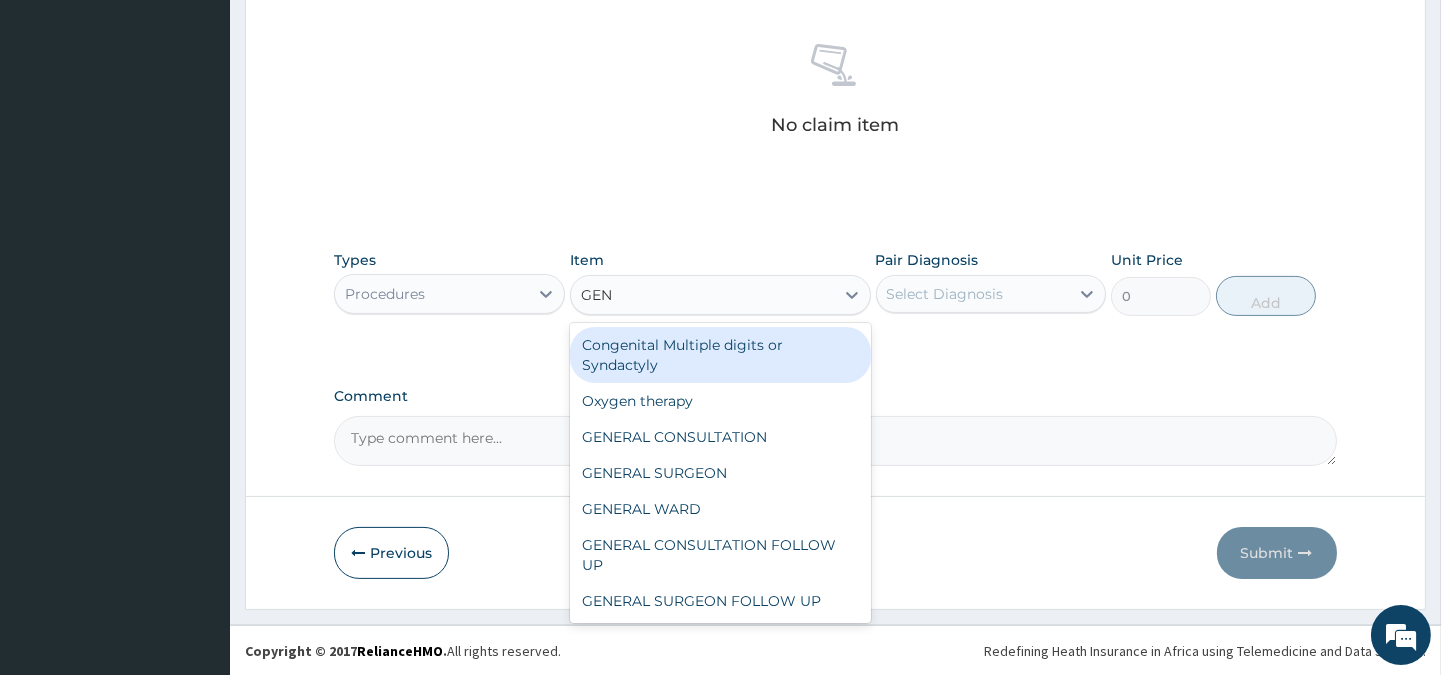 type on "GENE" 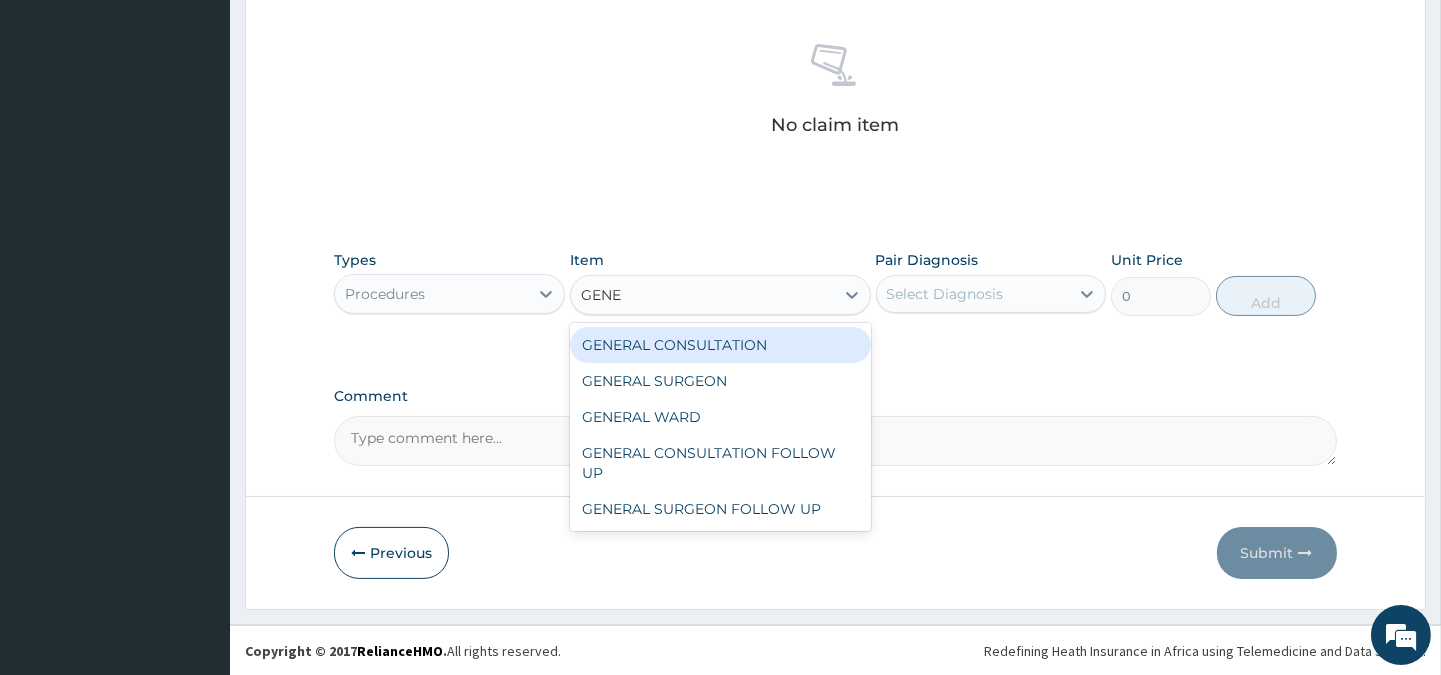 click on "GENERAL CONSULTATION" at bounding box center [720, 345] 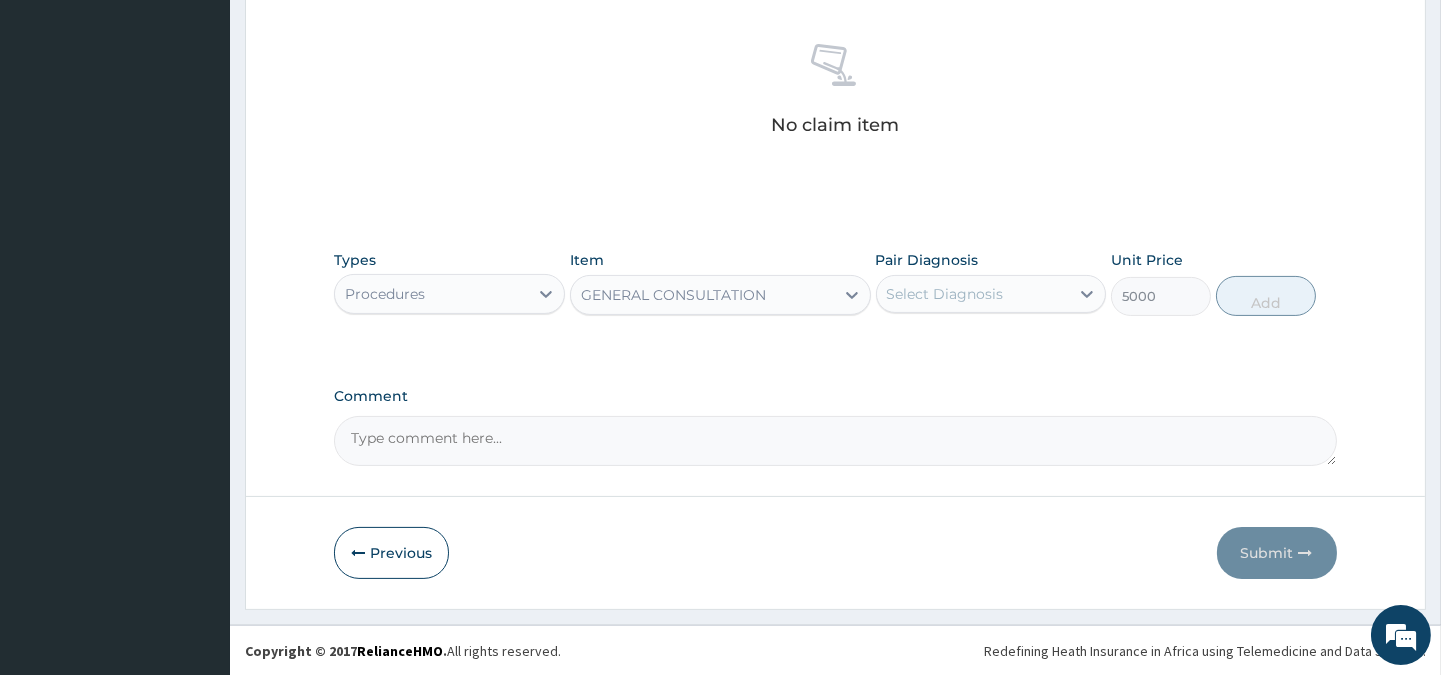 click on "Select Diagnosis" at bounding box center [945, 294] 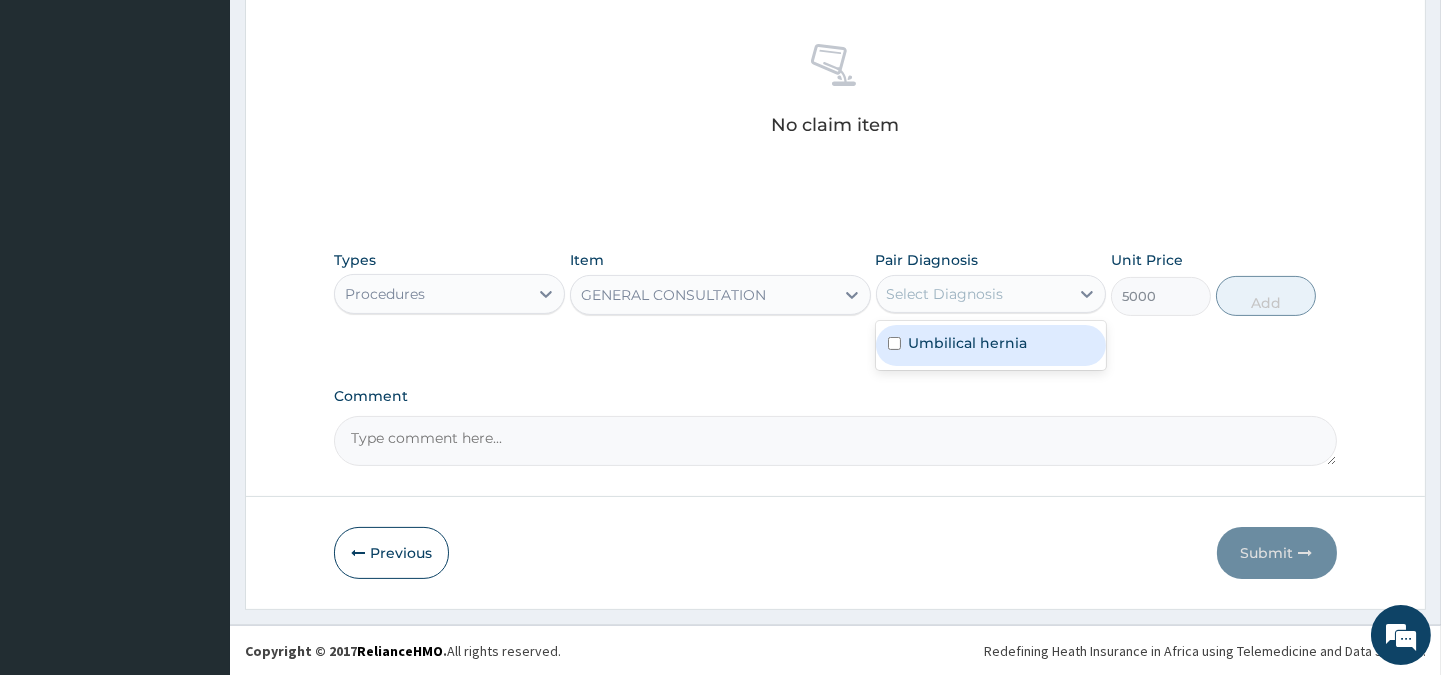 click on "Umbilical hernia" at bounding box center (991, 345) 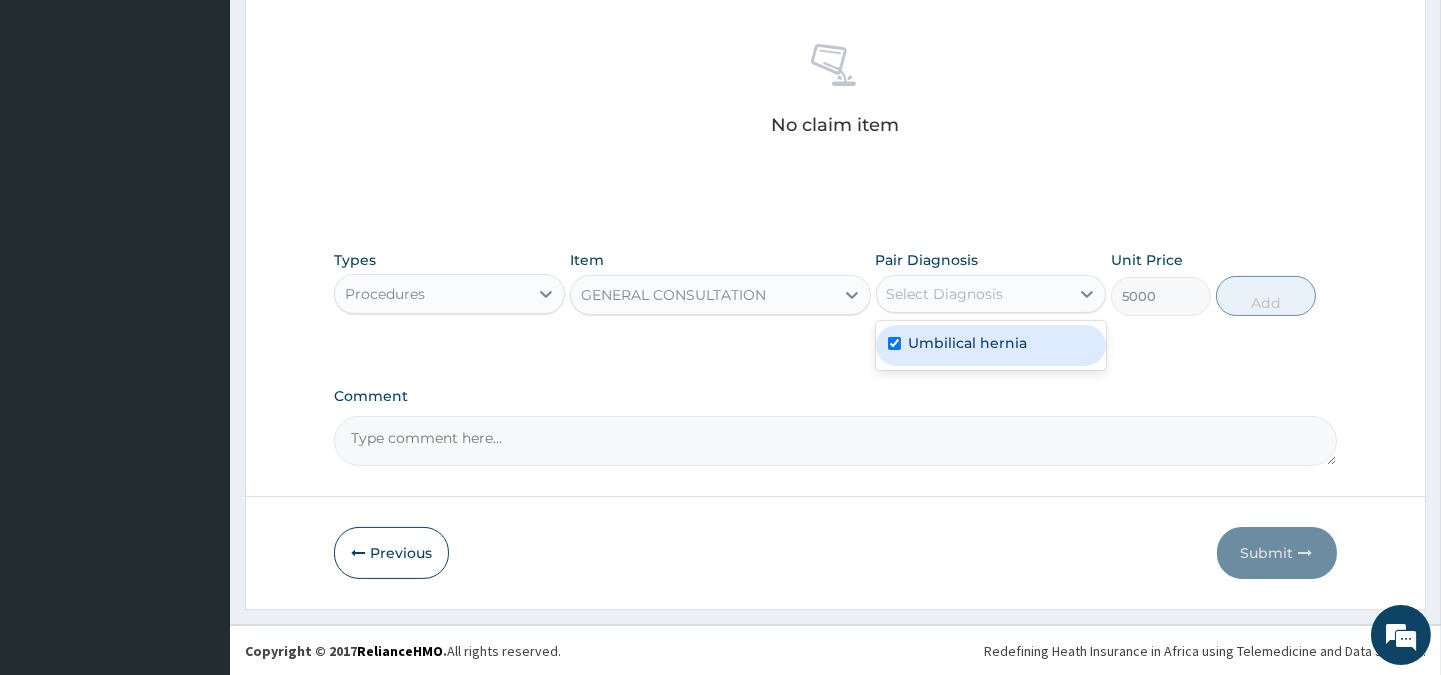 checkbox on "true" 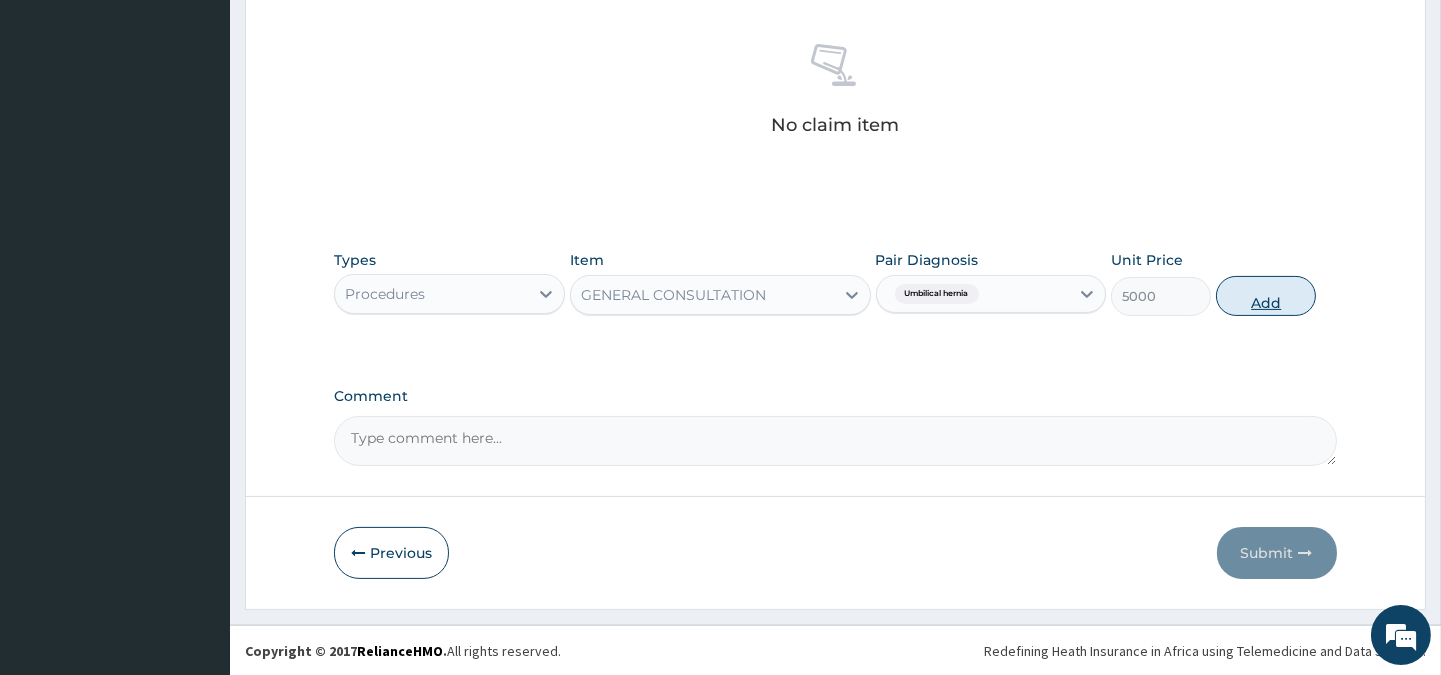 click on "Add" at bounding box center (1266, 296) 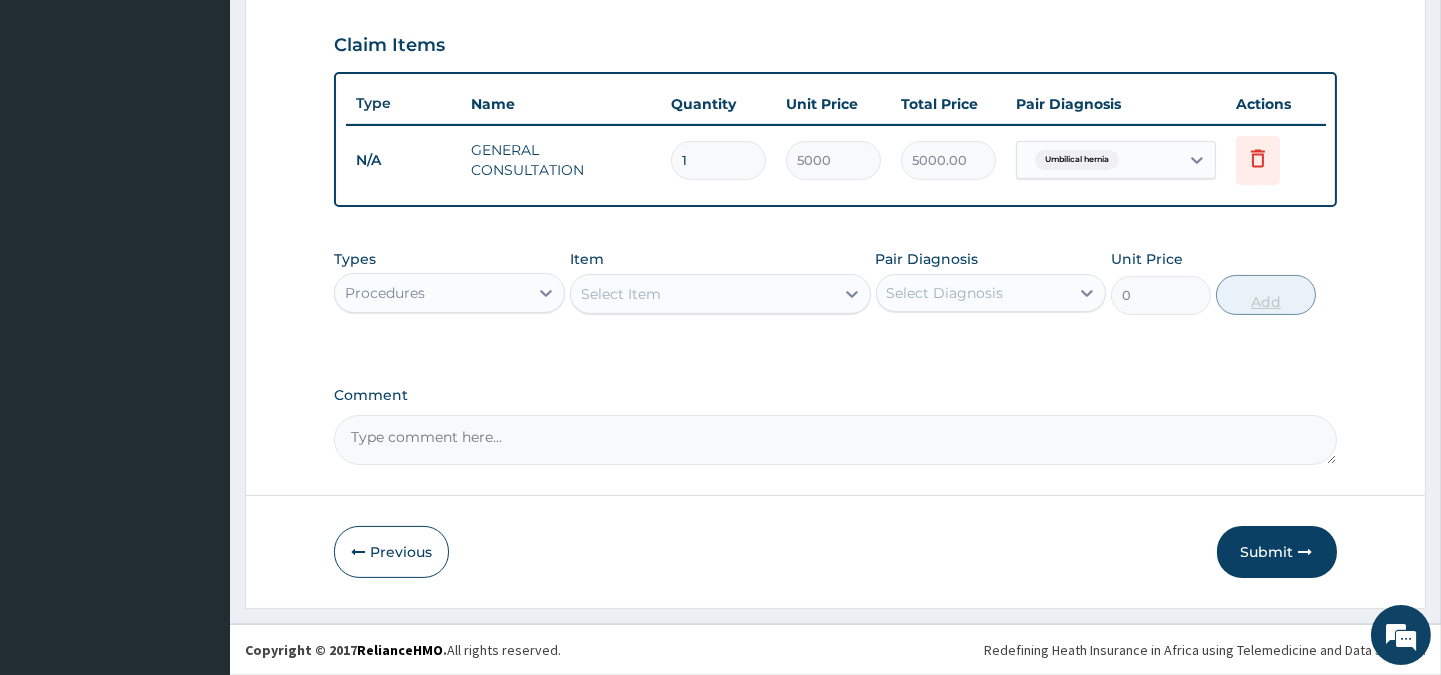 scroll, scrollTop: 670, scrollLeft: 0, axis: vertical 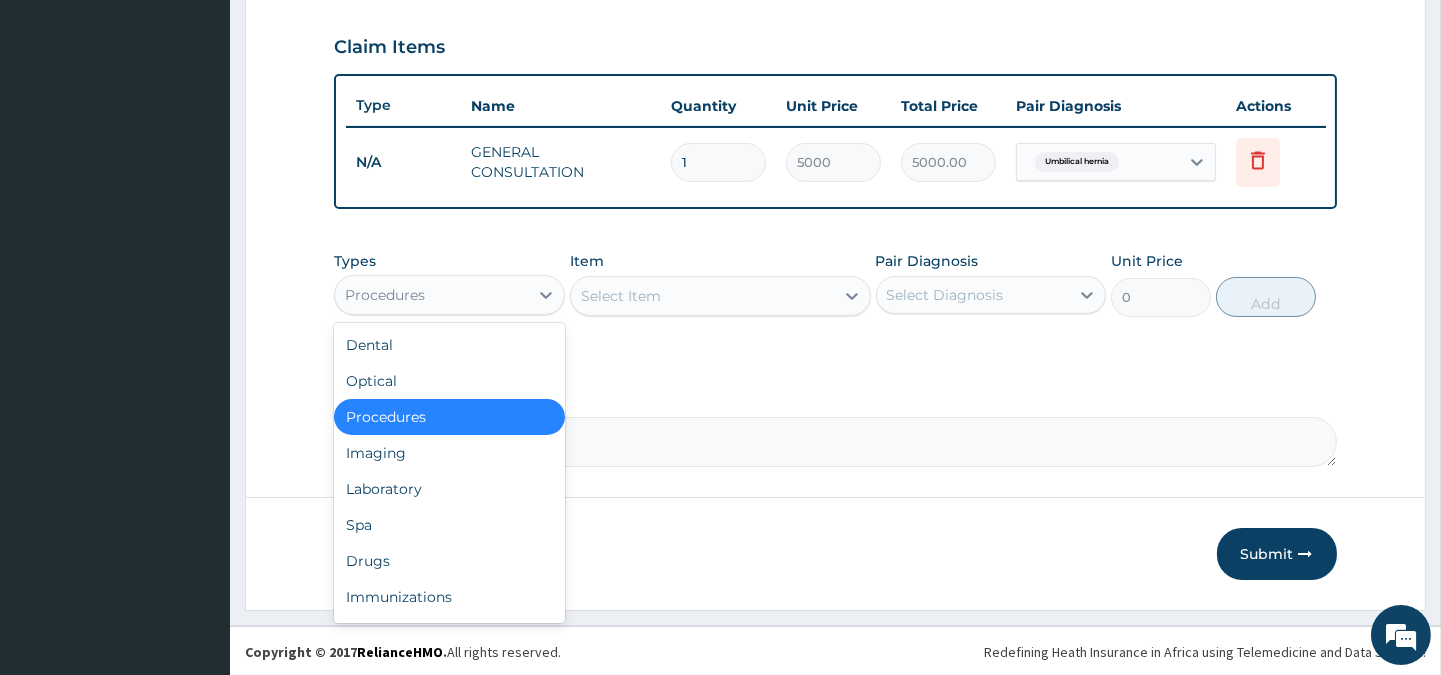 click on "Procedures" at bounding box center (431, 295) 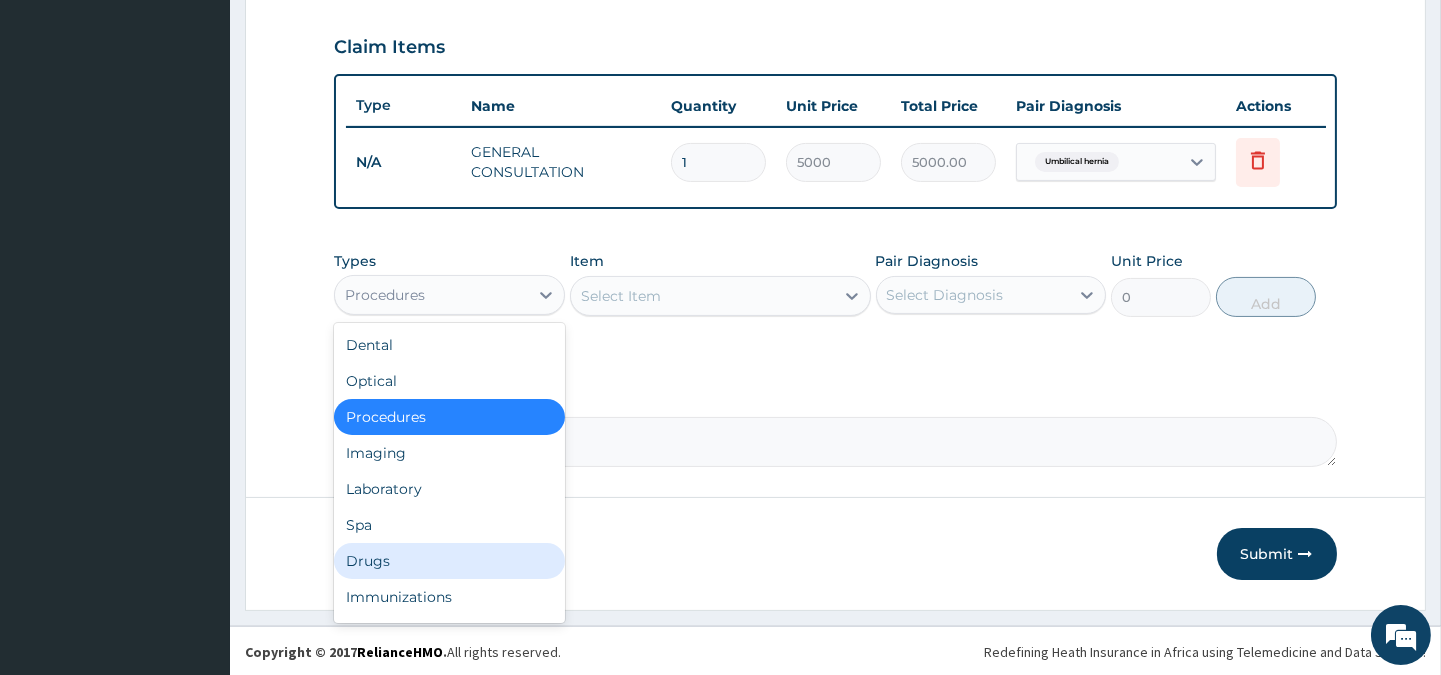 click on "Drugs" at bounding box center [449, 561] 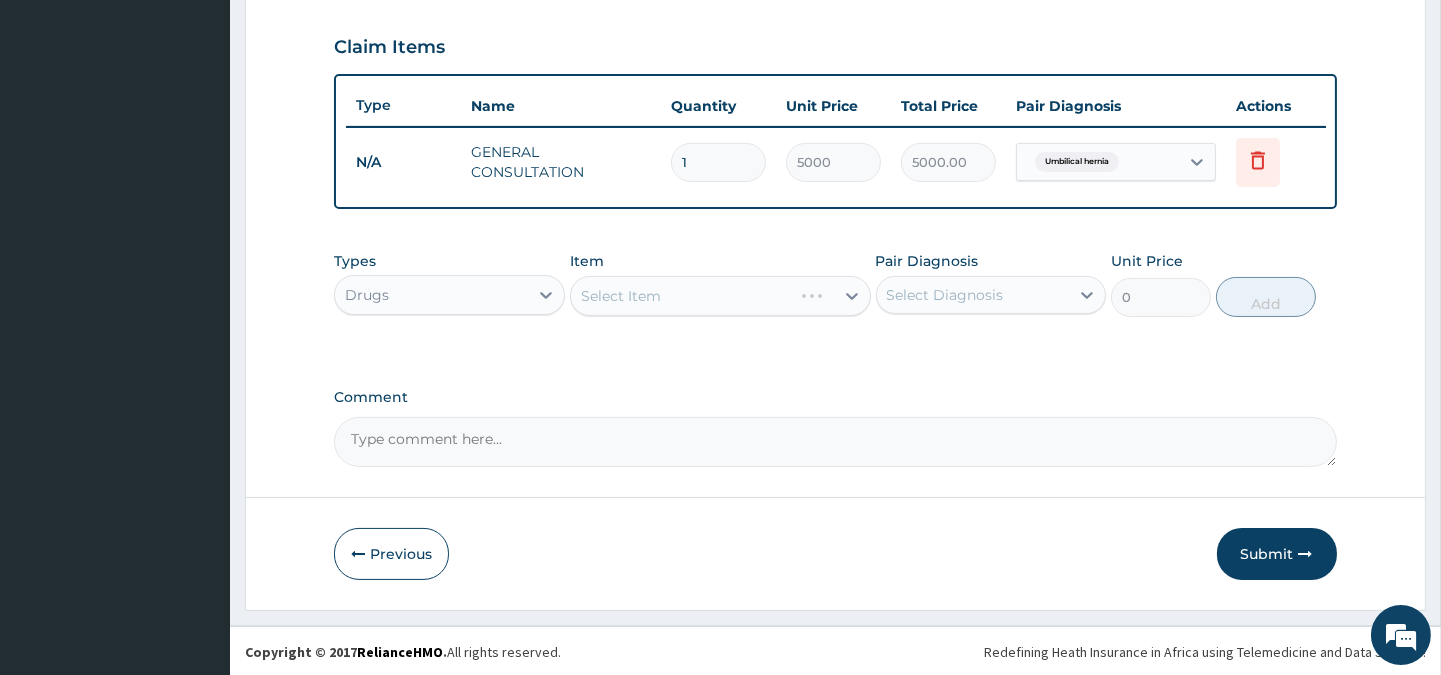 click on "Select Item" at bounding box center (720, 296) 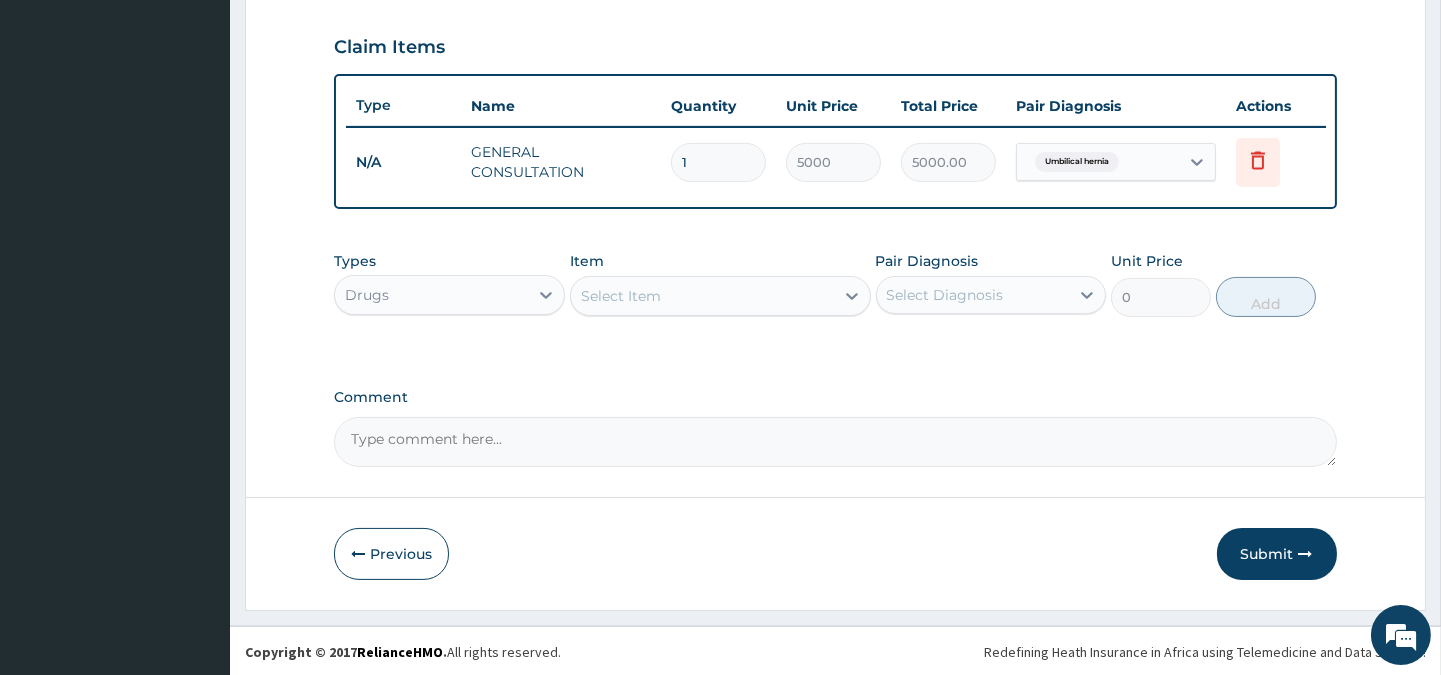 click on "Select Item" at bounding box center (702, 296) 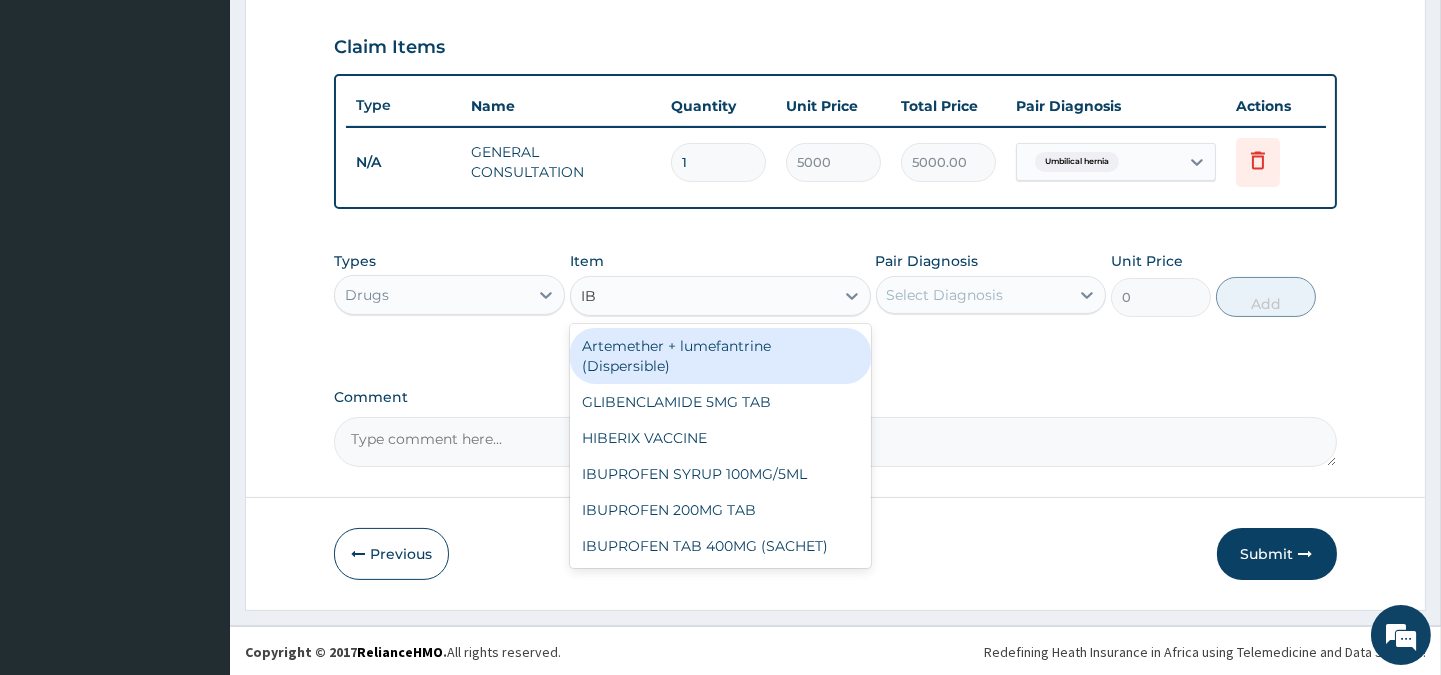 type on "IBU" 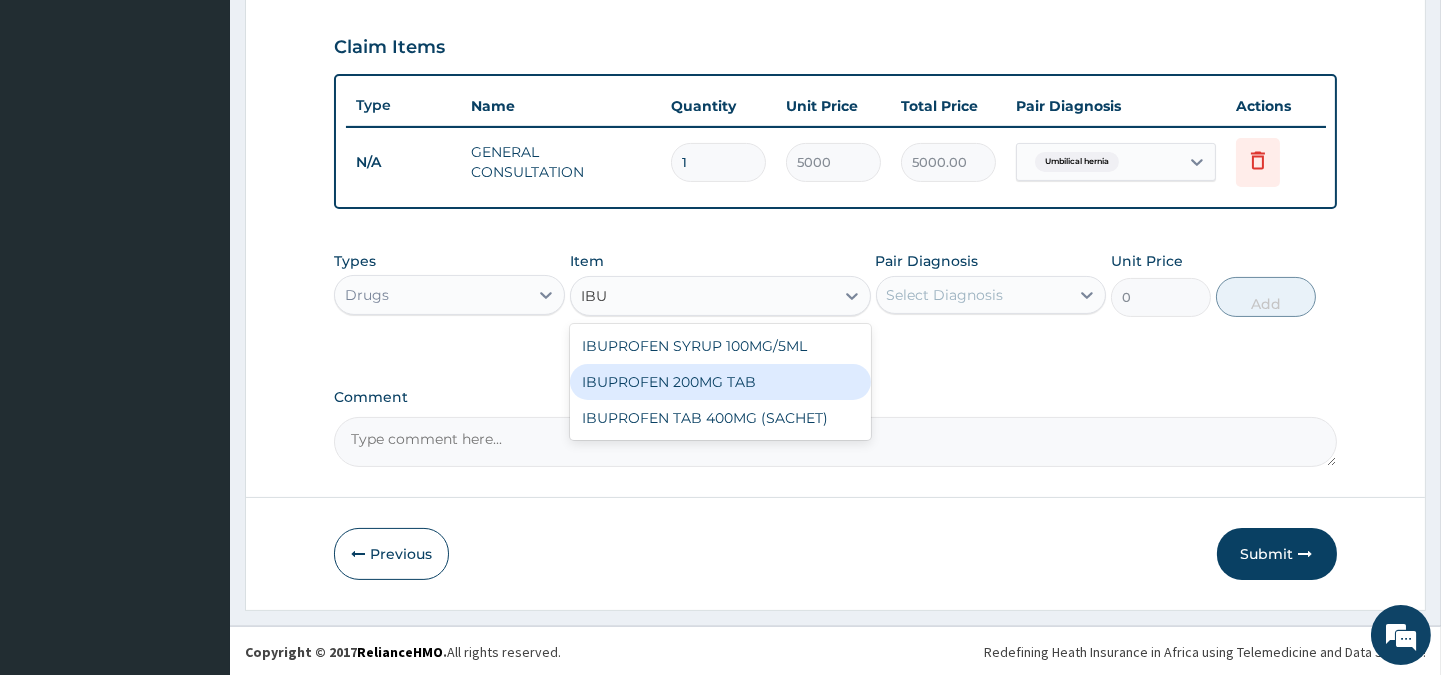 click on "IBUPROFEN 200MG TAB" at bounding box center (720, 382) 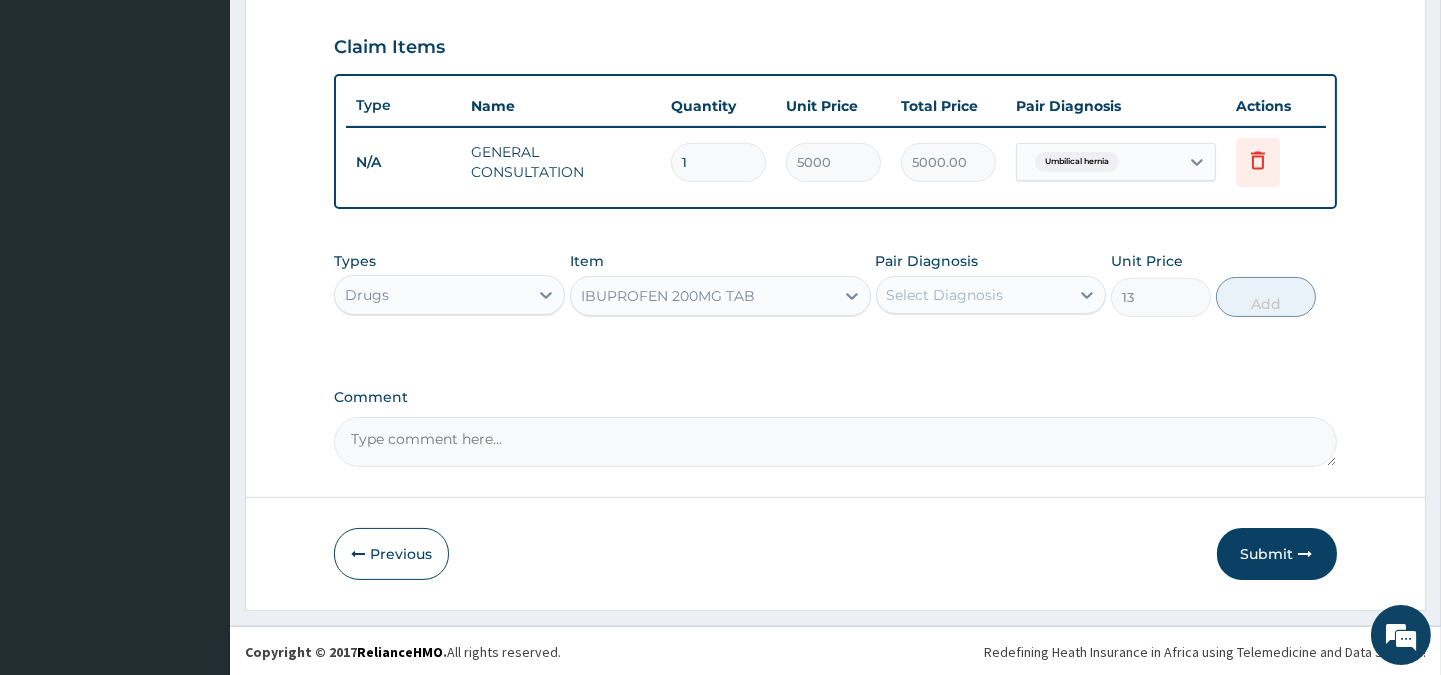 click on "Select Diagnosis" at bounding box center (945, 295) 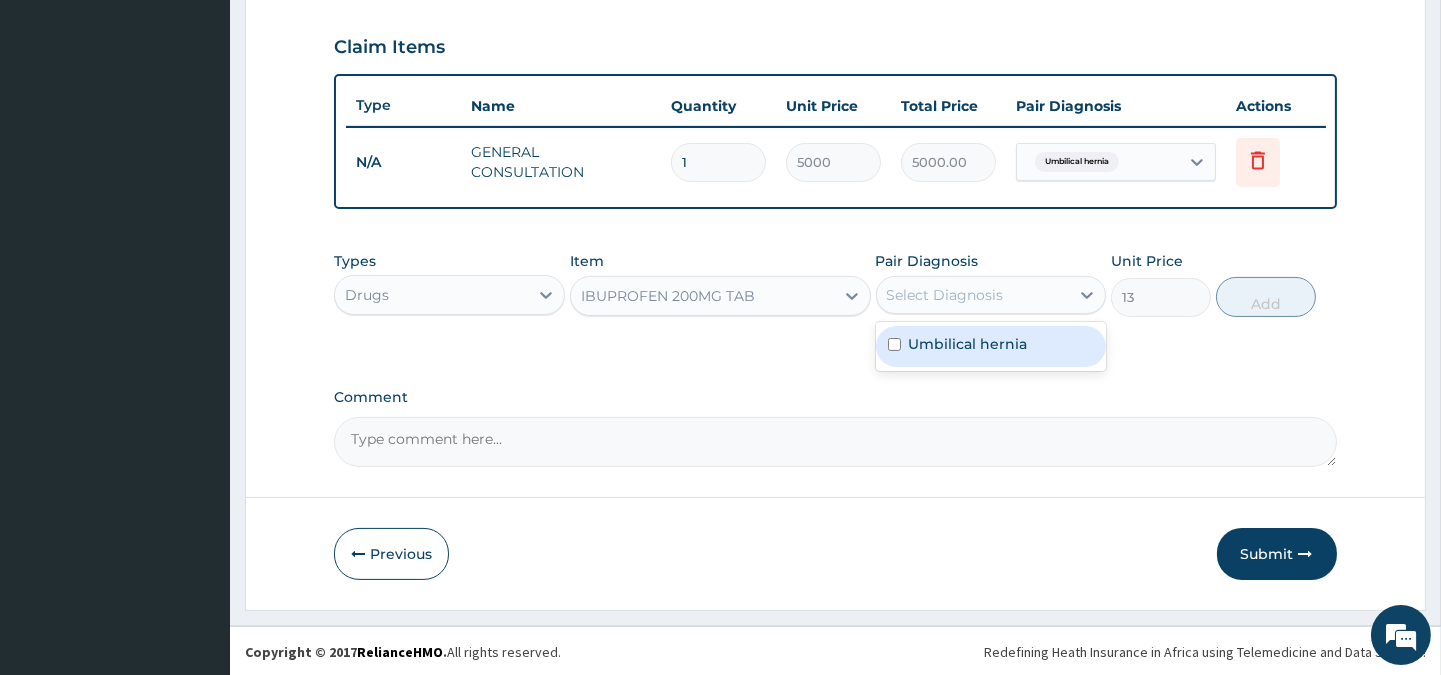 click on "Umbilical hernia" at bounding box center (968, 344) 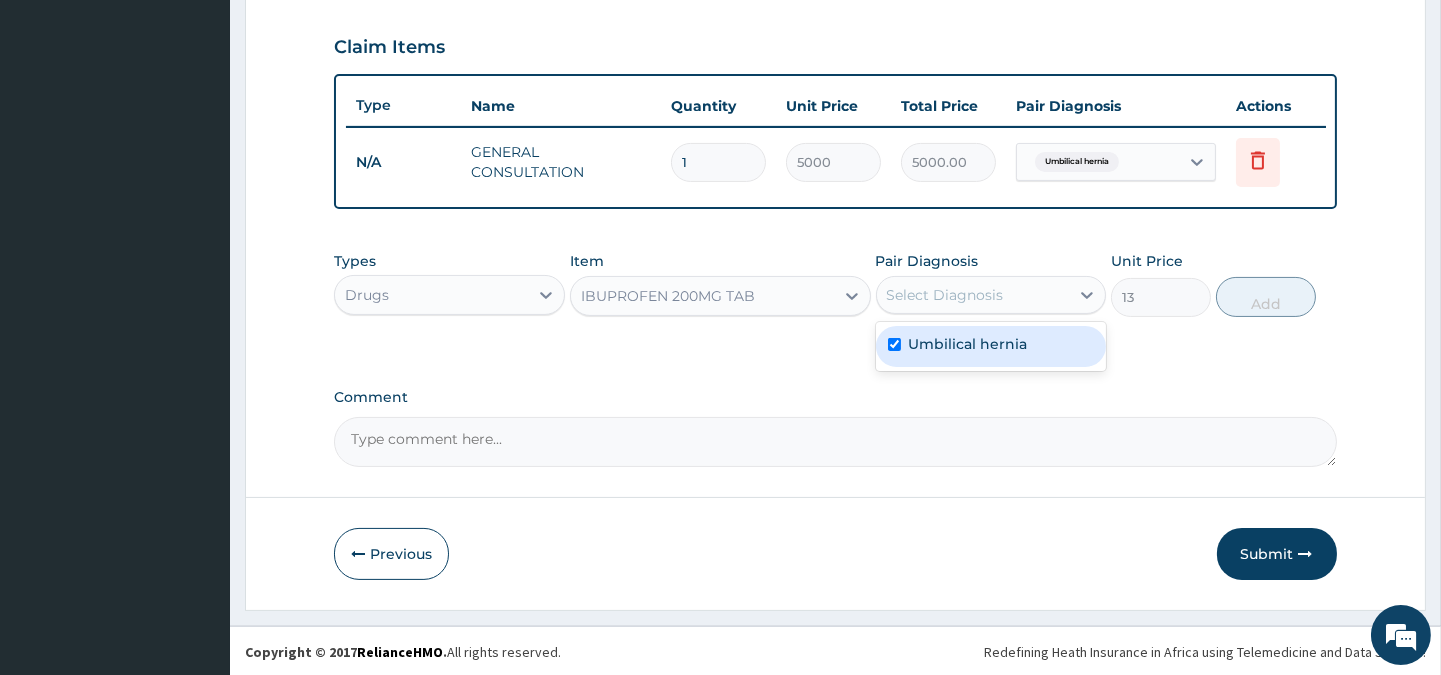 checkbox on "true" 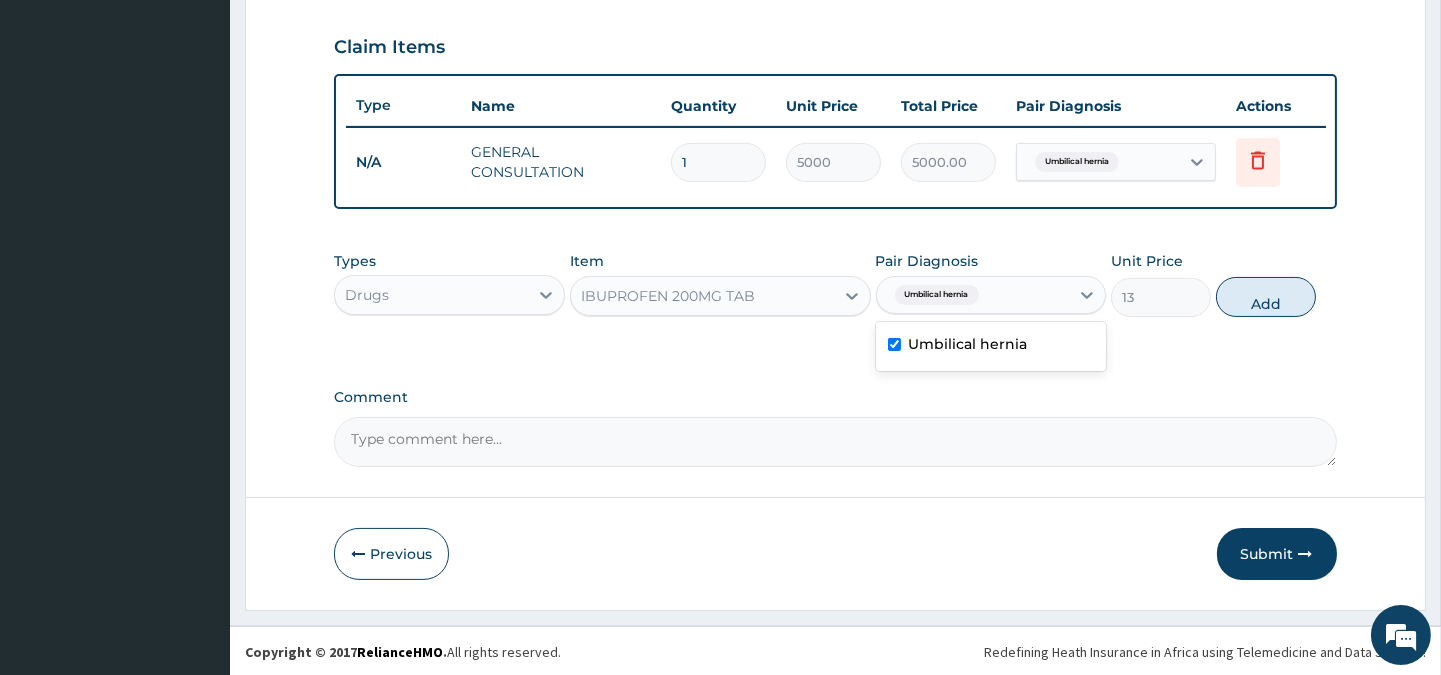 click on "IBUPROFEN 200MG TAB" at bounding box center (702, 296) 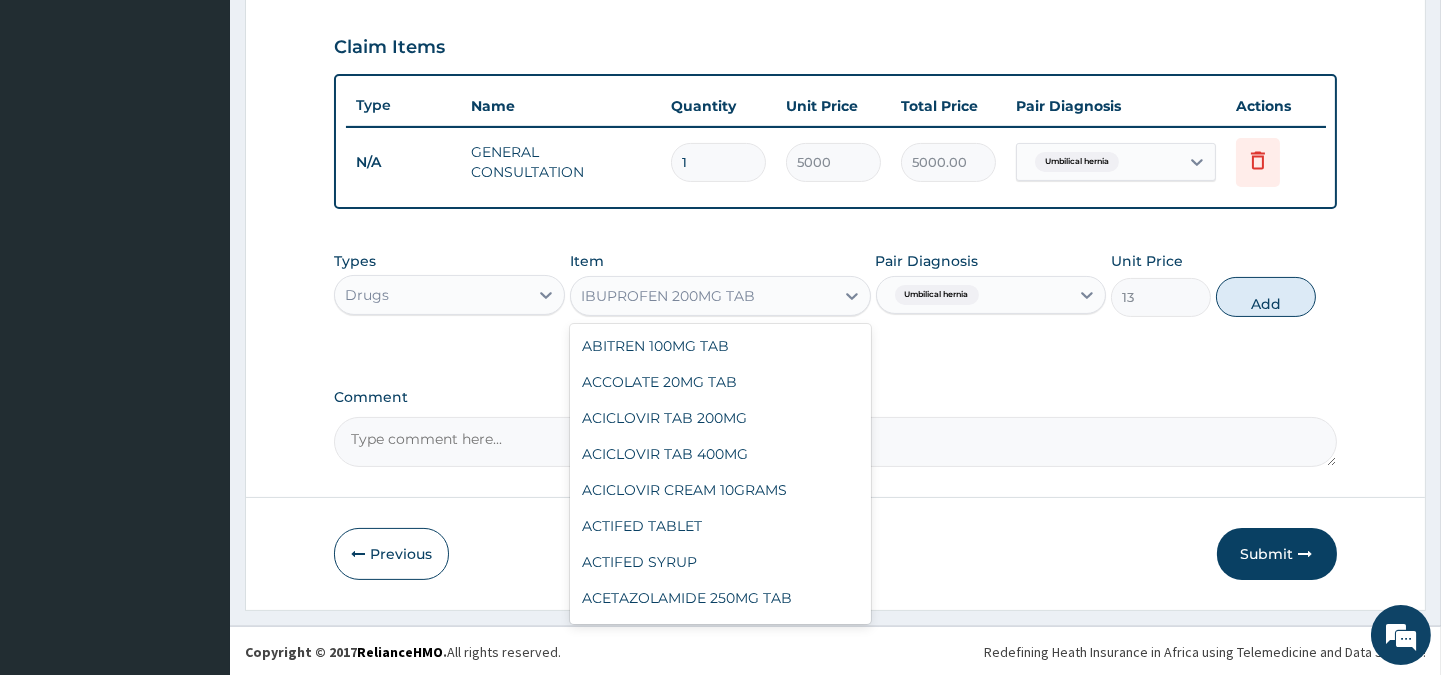 scroll, scrollTop: 12480, scrollLeft: 0, axis: vertical 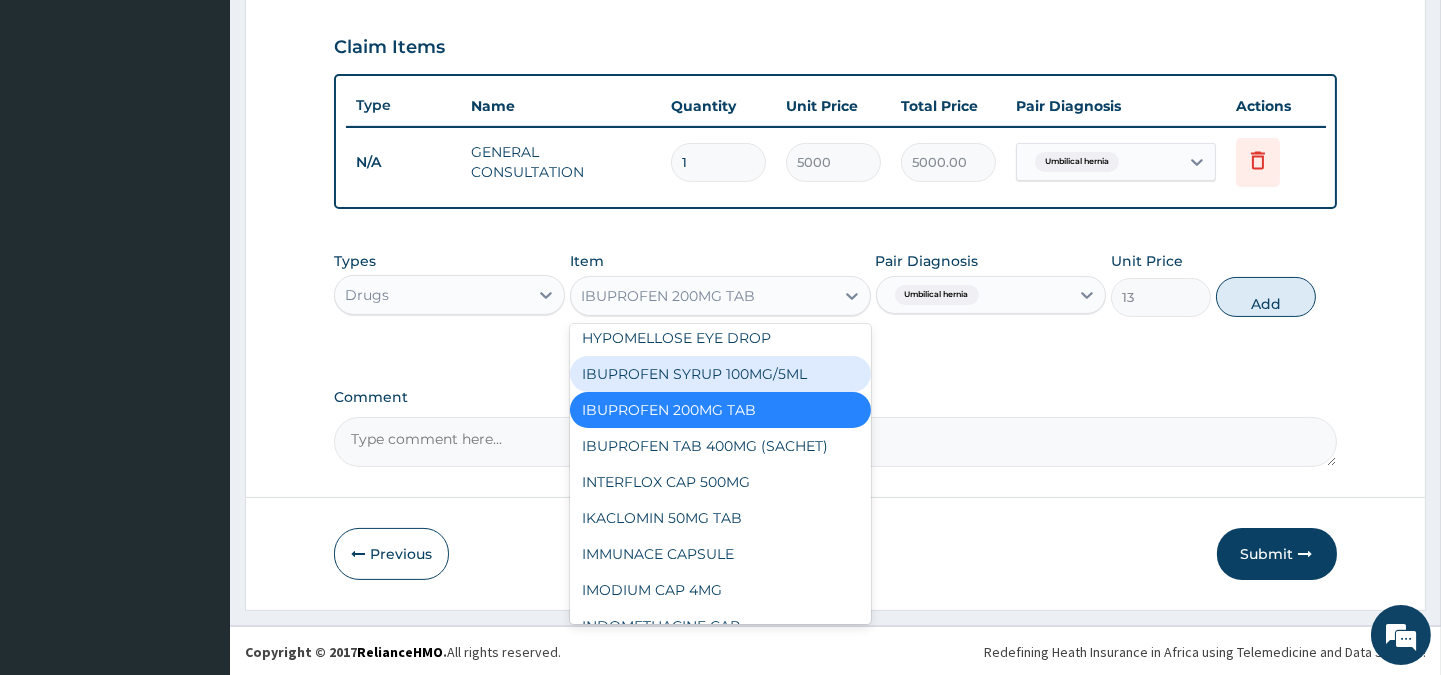 click on "IBUPROFEN SYRUP 100MG/5ML" at bounding box center (720, 374) 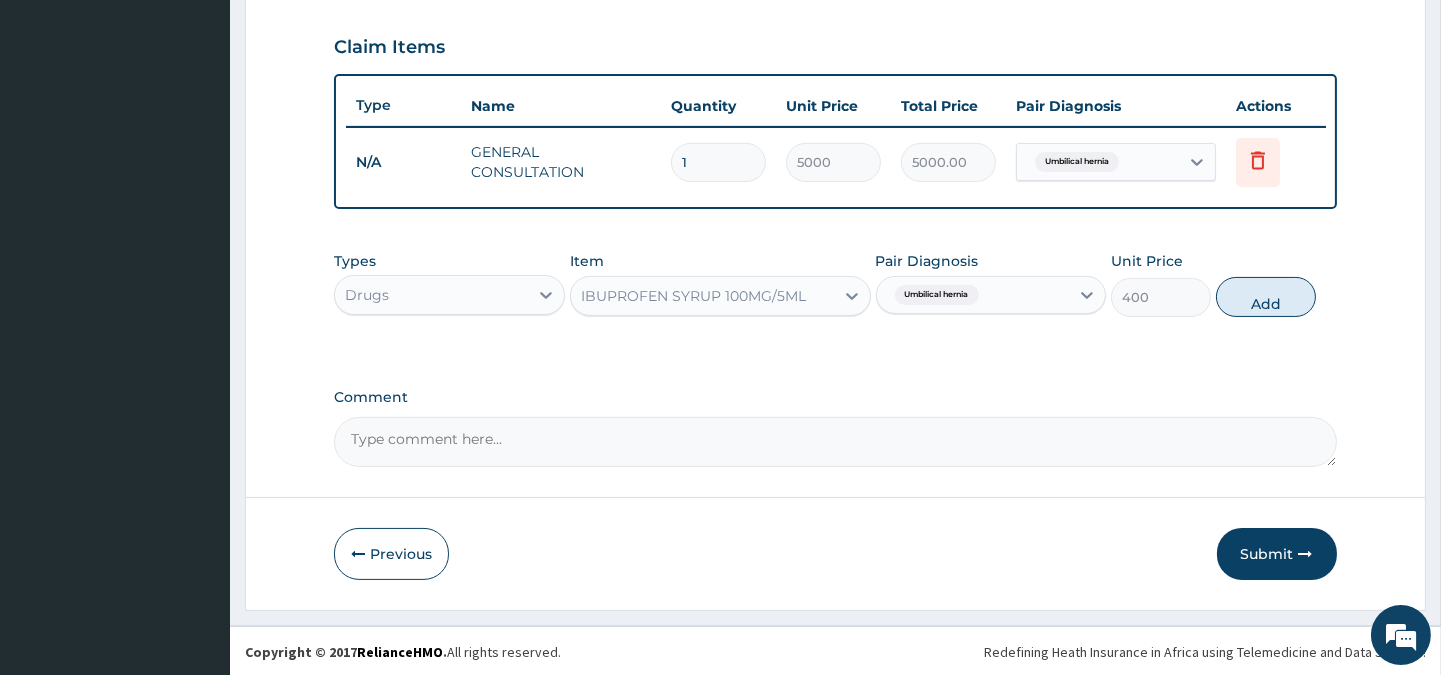 click on "IBUPROFEN SYRUP 100MG/5ML" at bounding box center (693, 296) 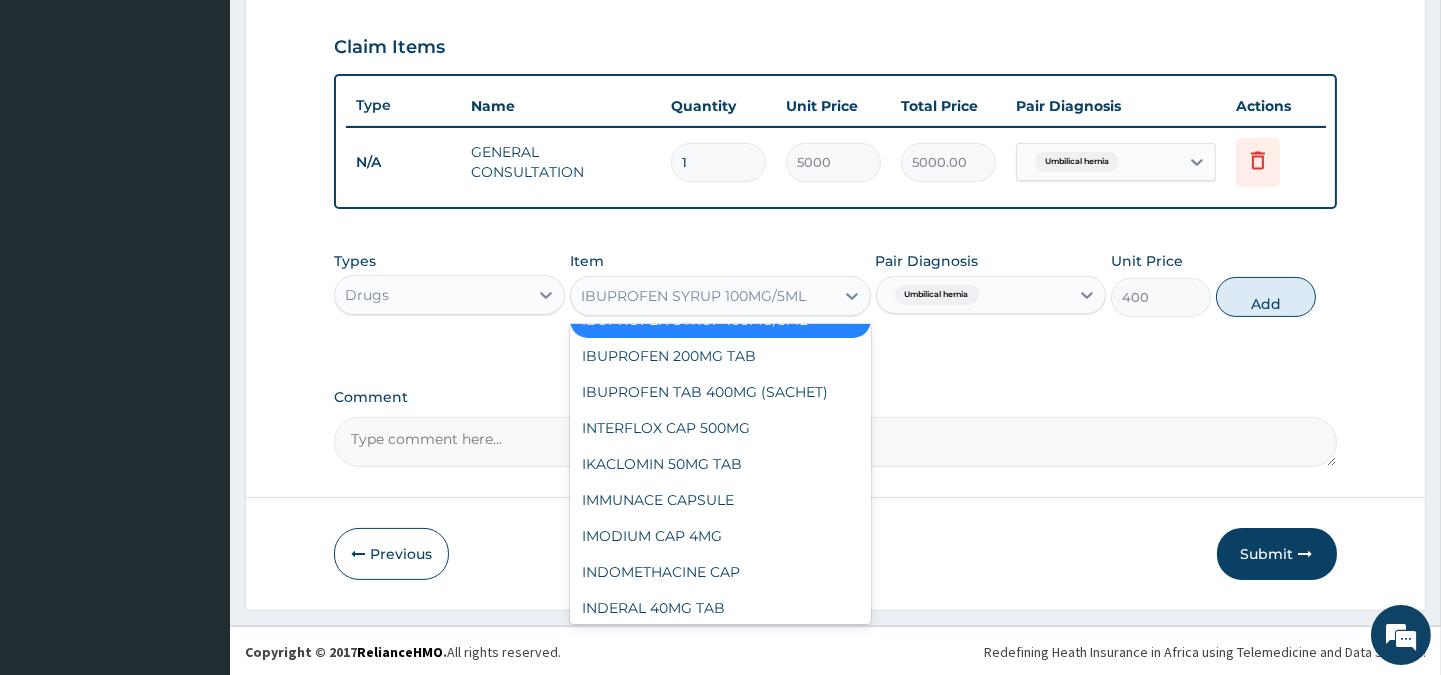 scroll, scrollTop: 12540, scrollLeft: 0, axis: vertical 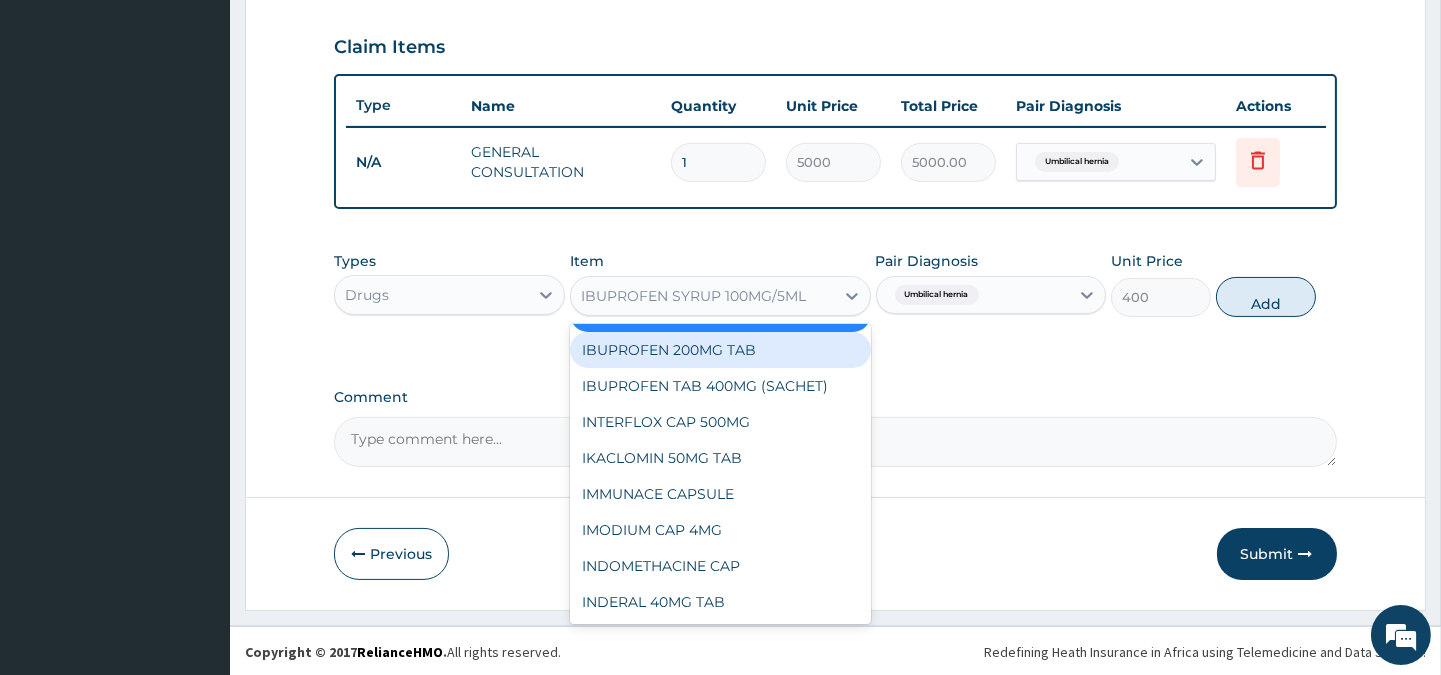 click on "IBUPROFEN 200MG TAB" at bounding box center (720, 350) 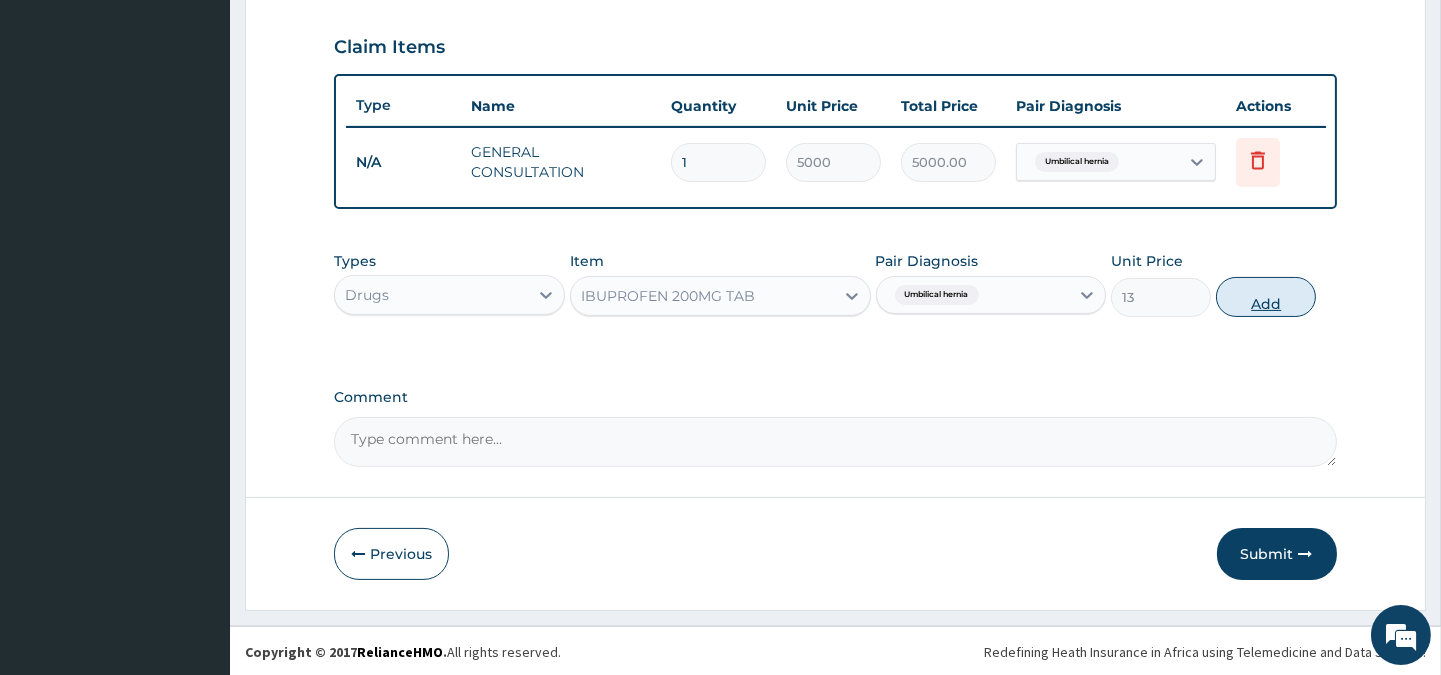 click on "Add" at bounding box center (1266, 297) 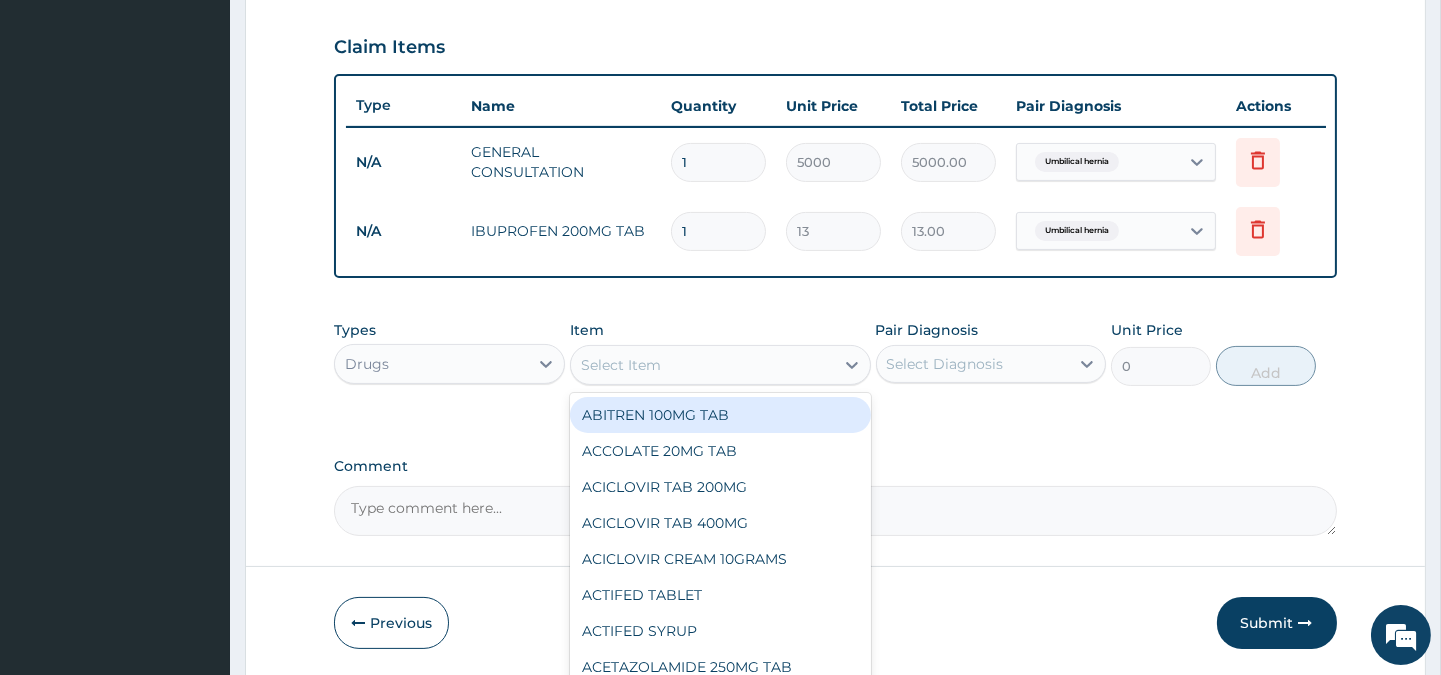 click on "Select Item" at bounding box center [621, 365] 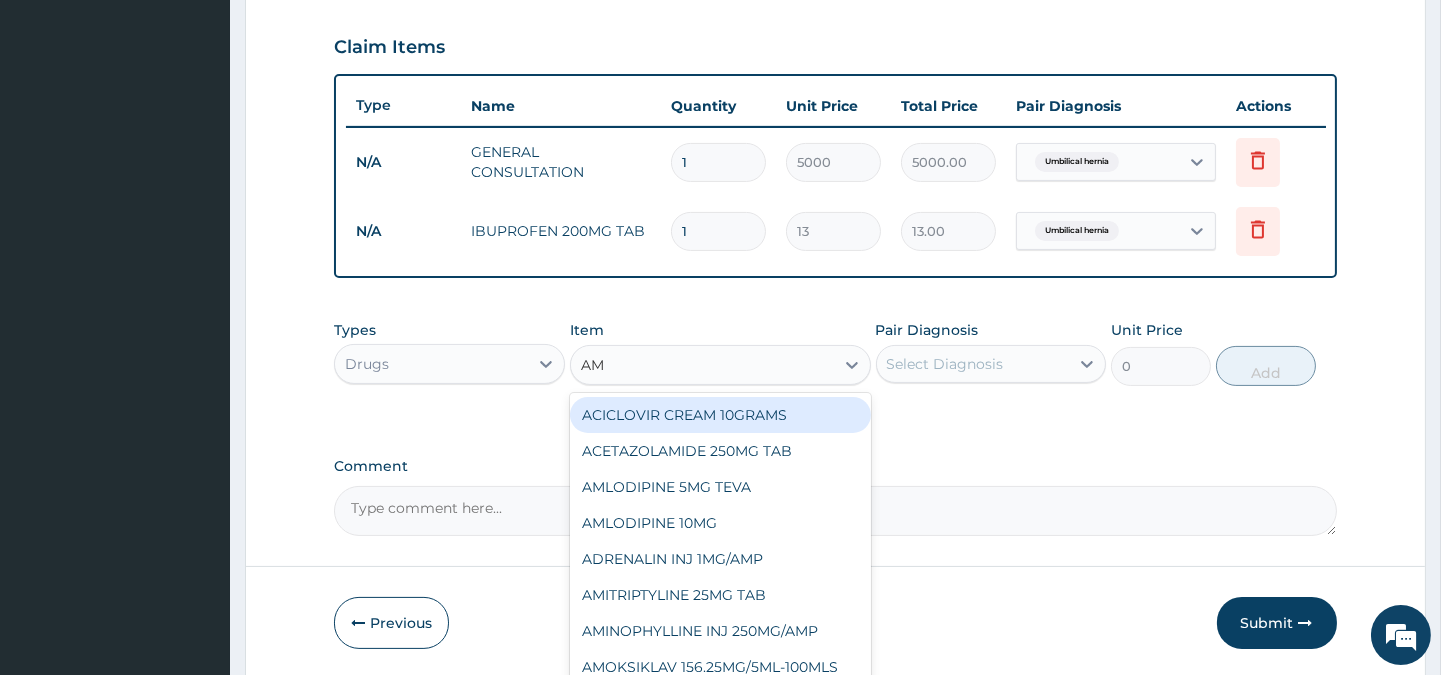 type on "AMO" 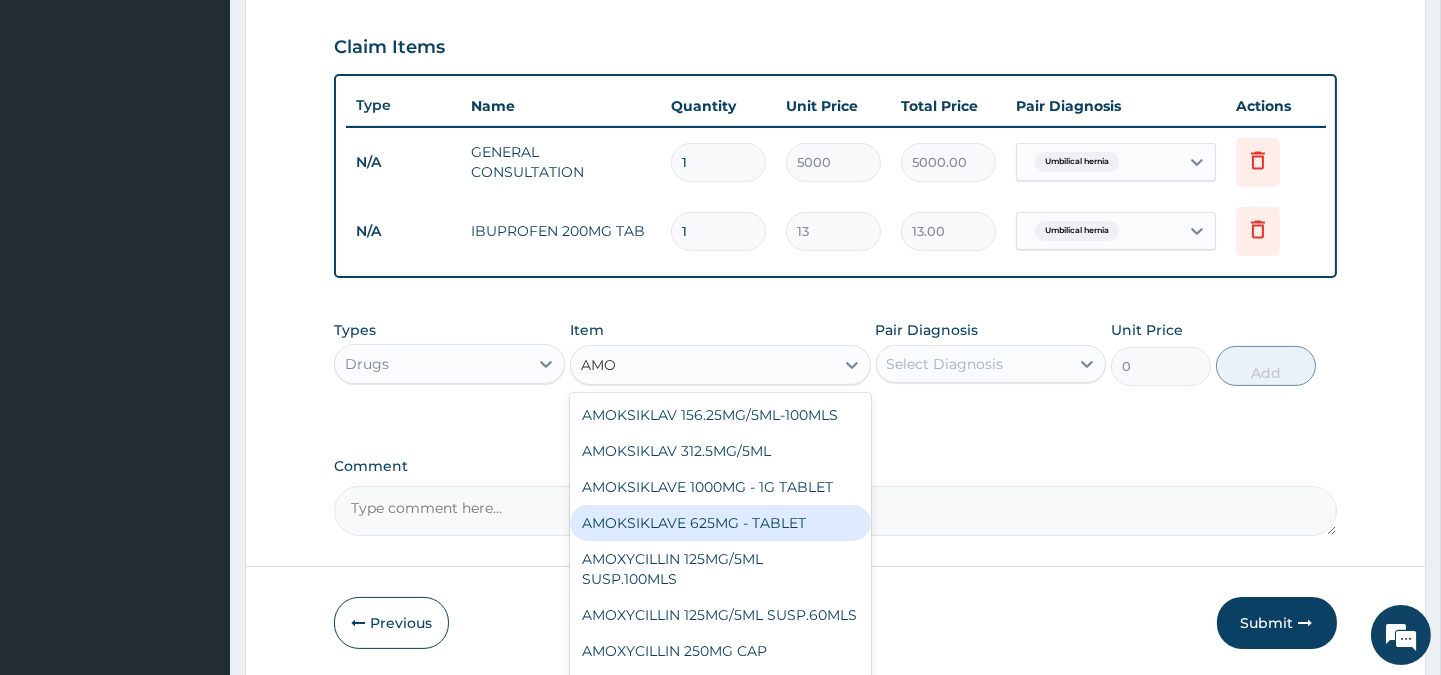 click on "AMOKSIKLAVE 625MG - TABLET" at bounding box center [720, 523] 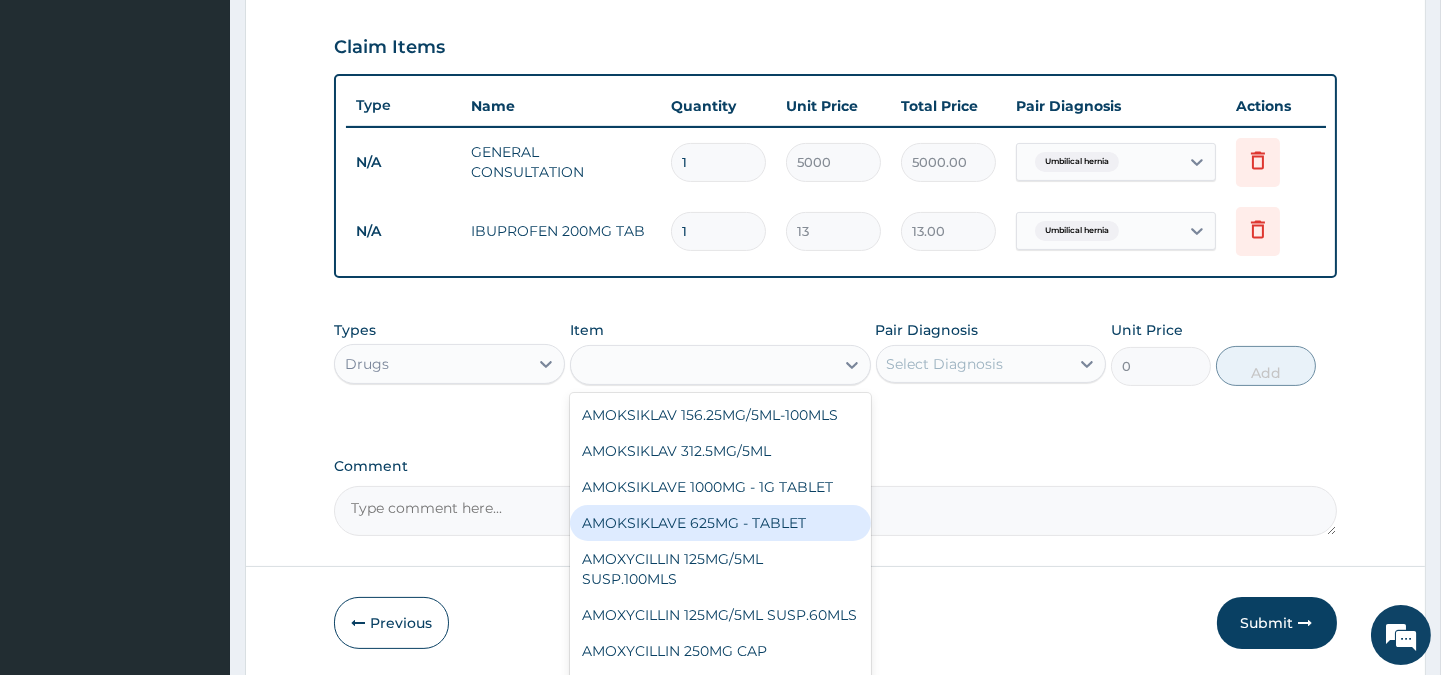 type on "4500" 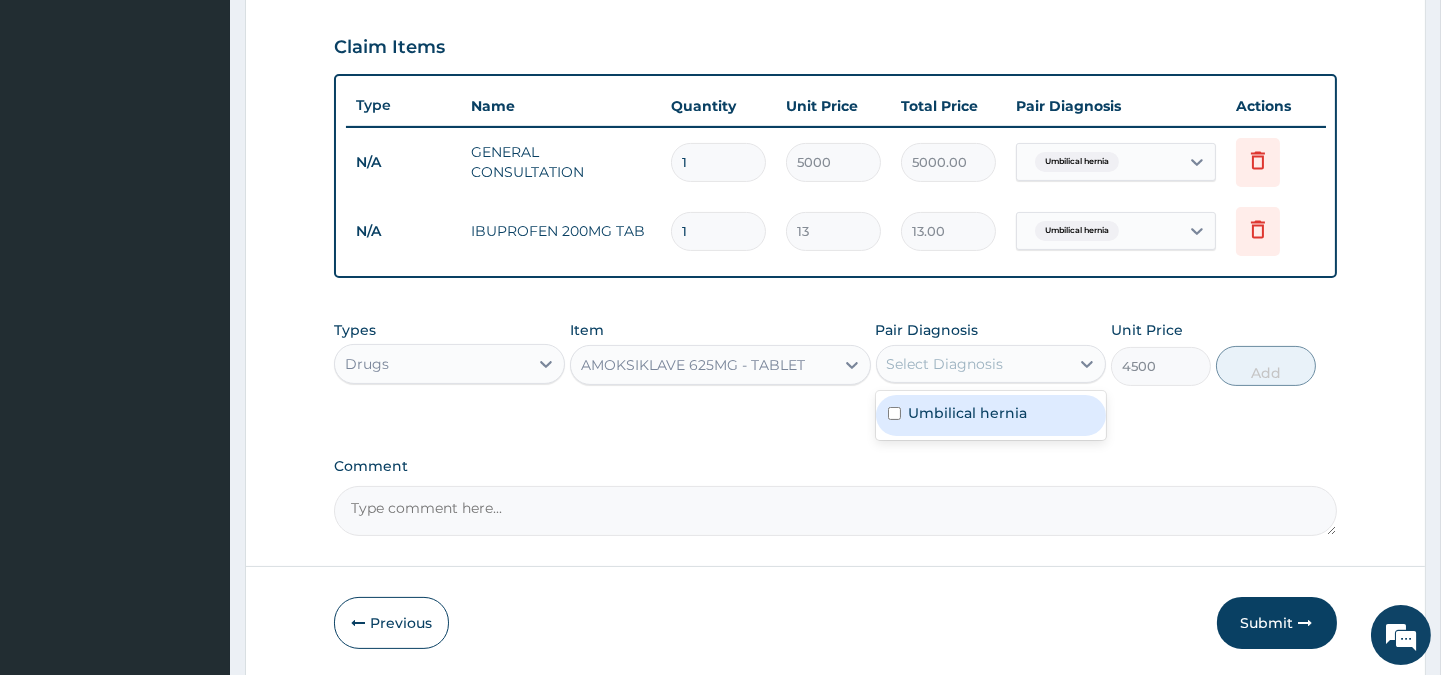 click on "Select Diagnosis" at bounding box center [973, 364] 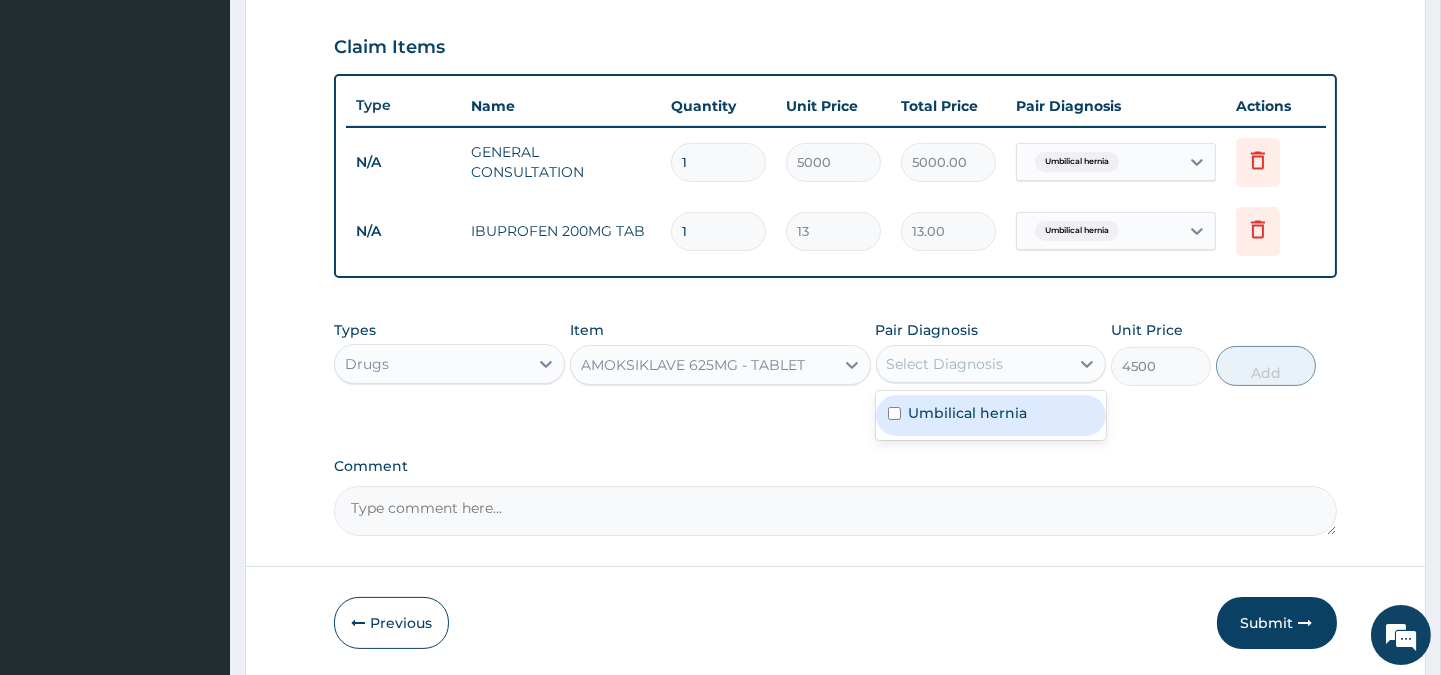 click on "Umbilical hernia" at bounding box center (991, 415) 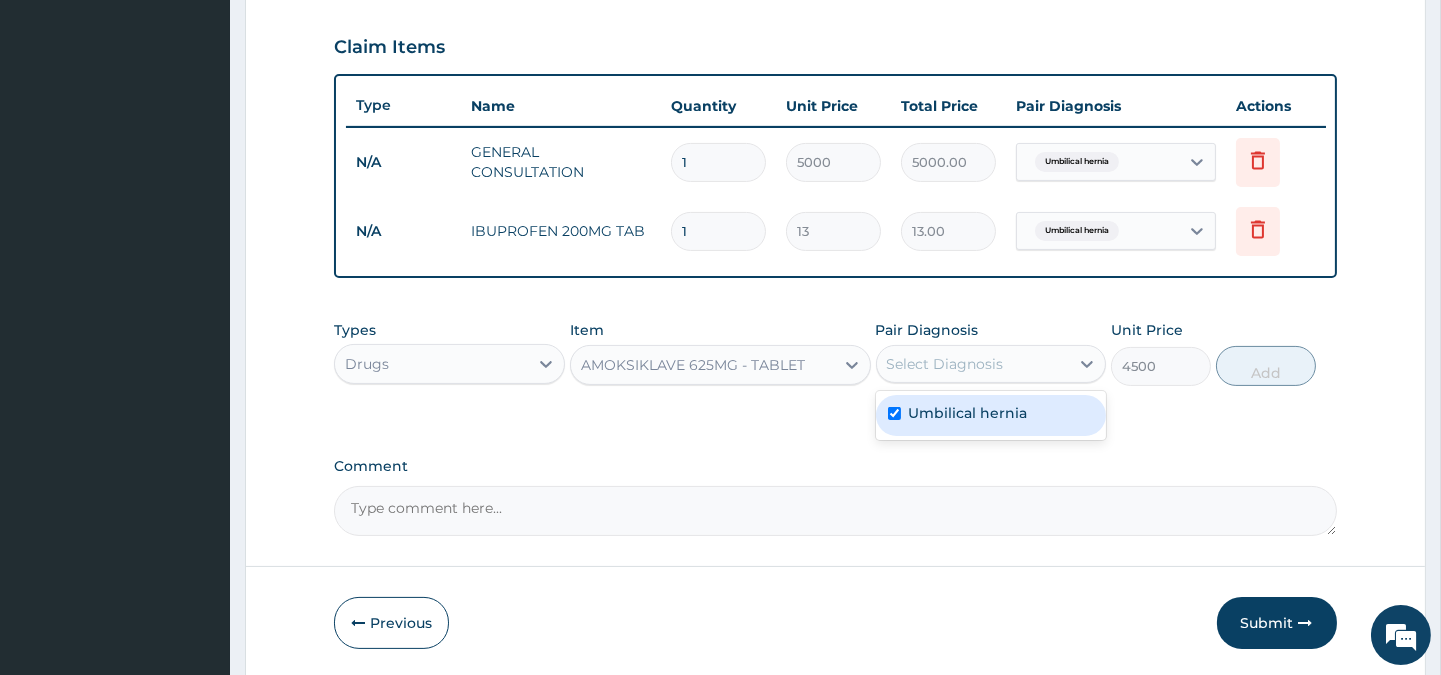 checkbox on "true" 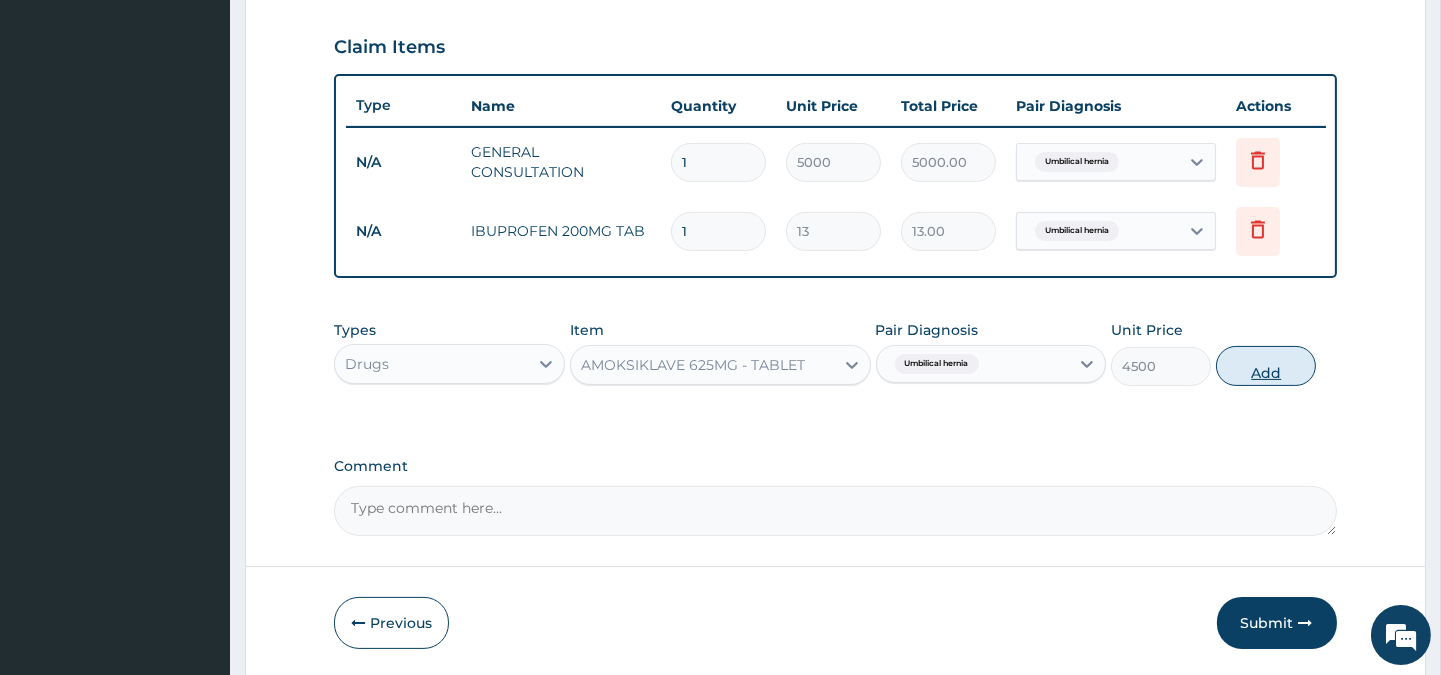 click on "Add" at bounding box center [1266, 366] 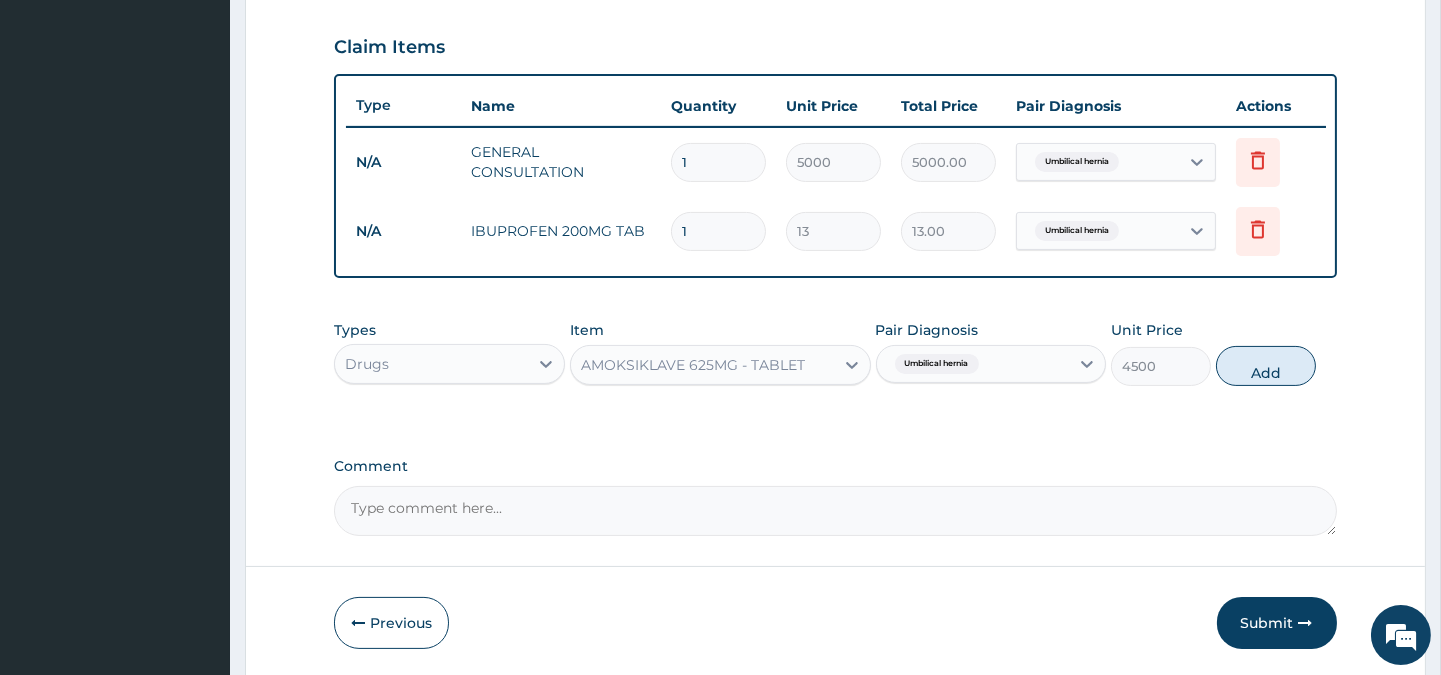 type on "0" 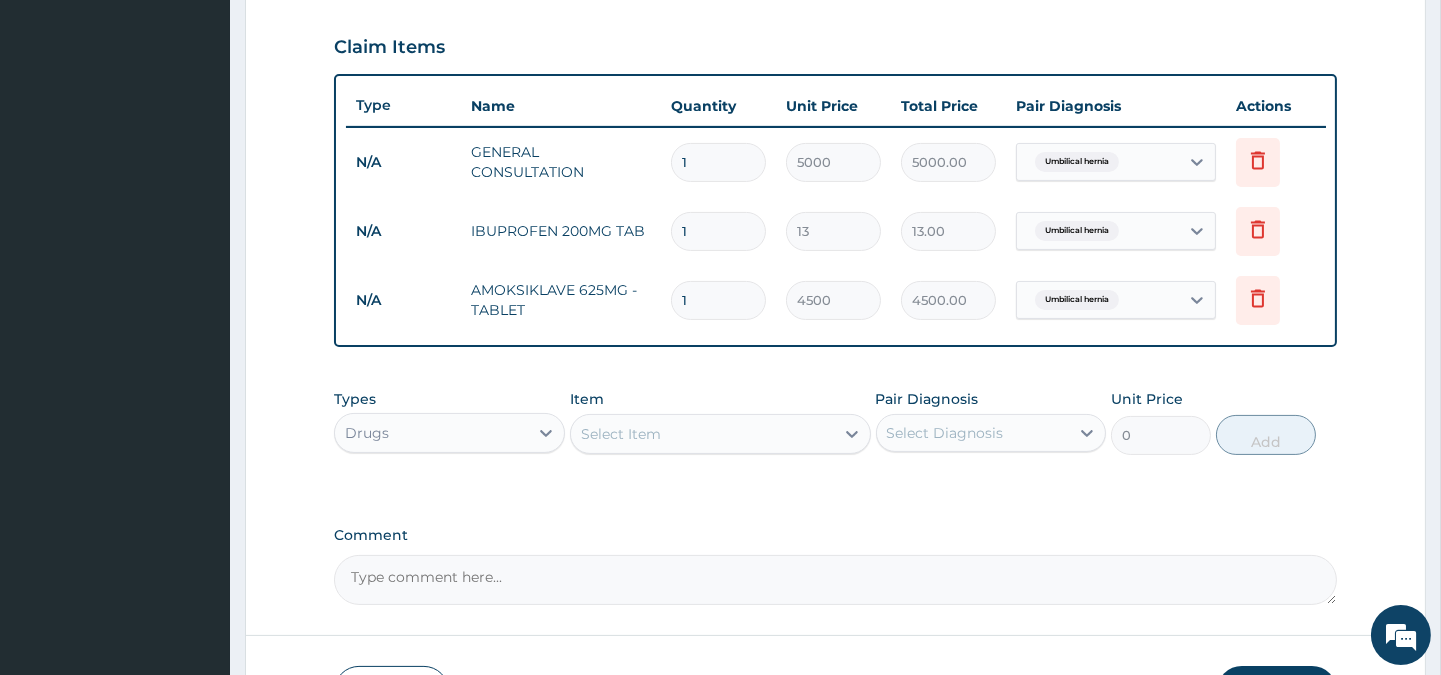 click on "Select Item" at bounding box center (702, 434) 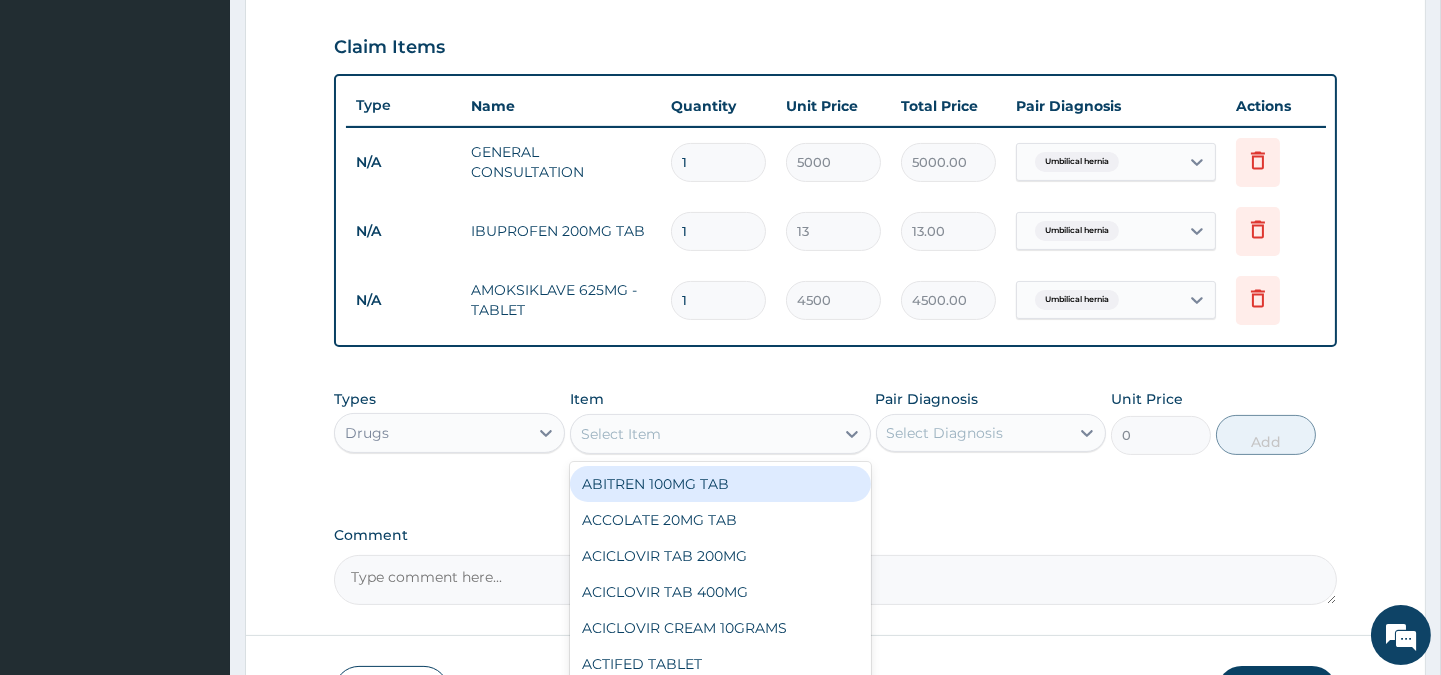 click on "1" at bounding box center (718, 231) 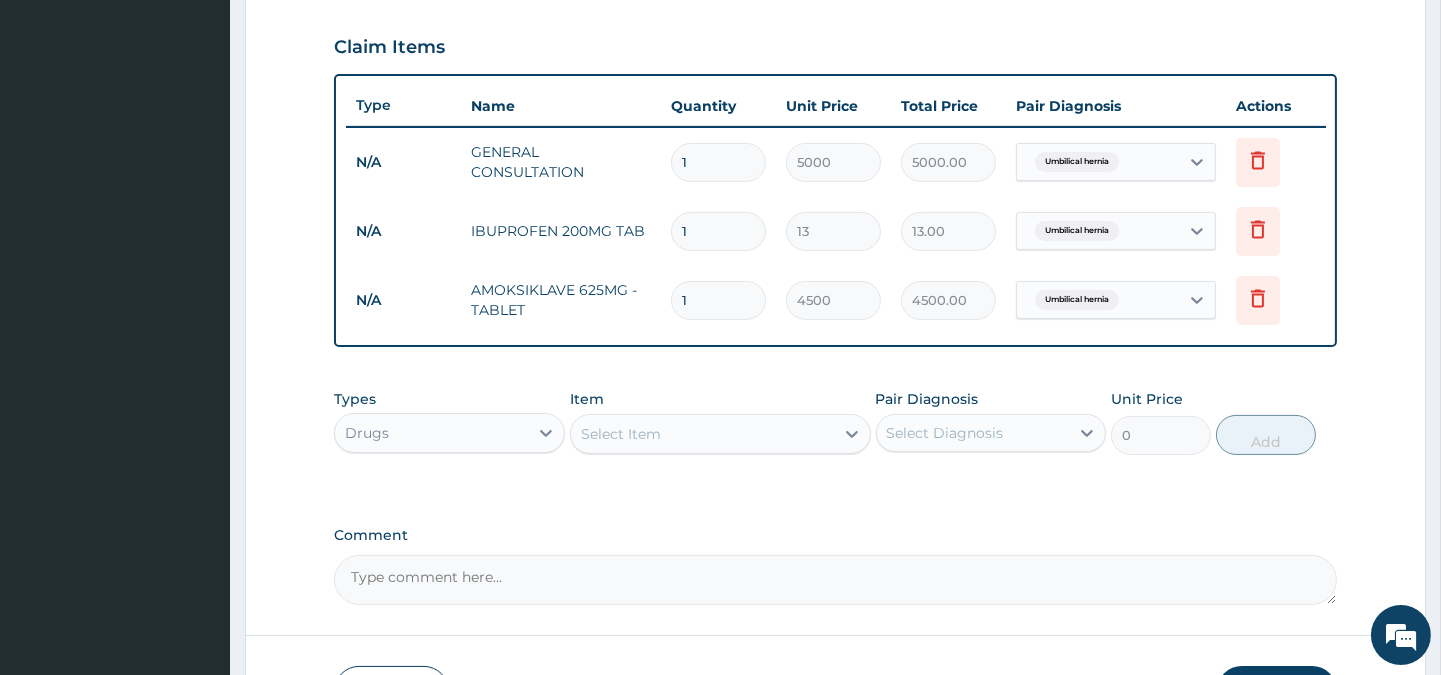 type on "10" 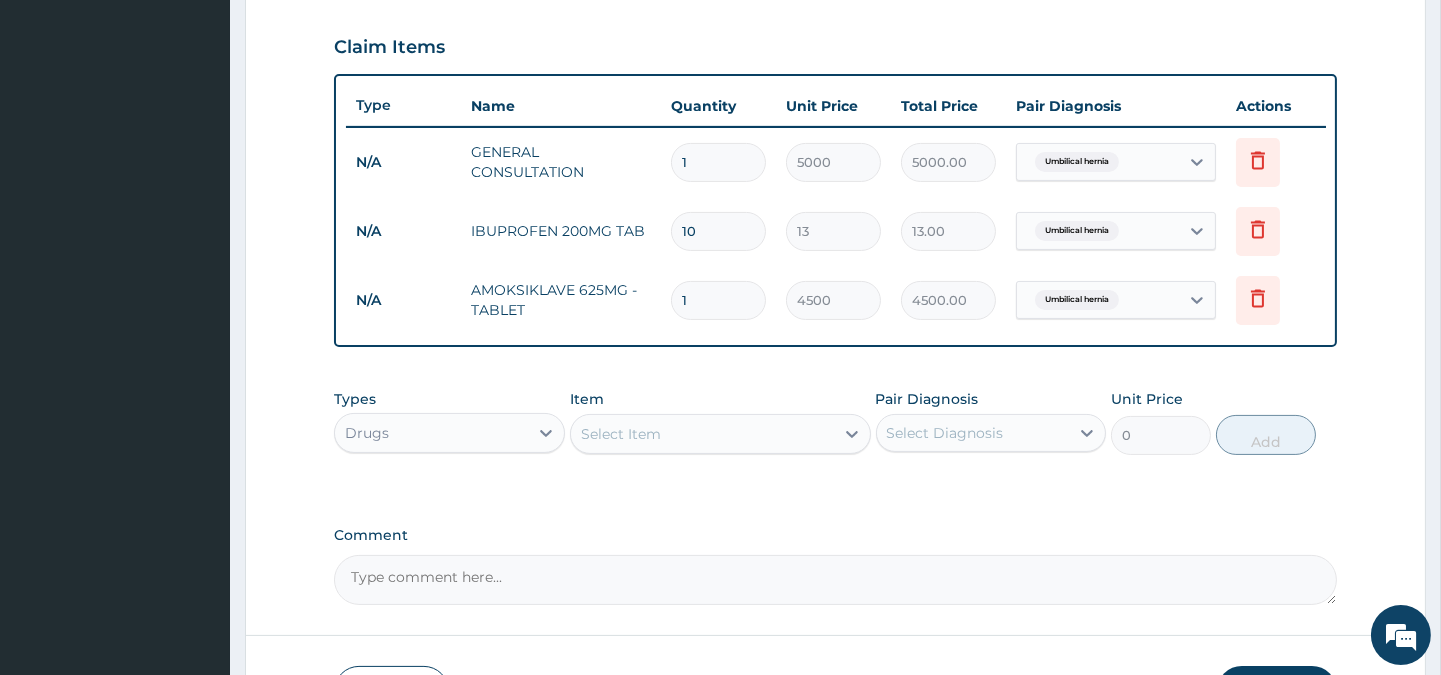 type on "130.00" 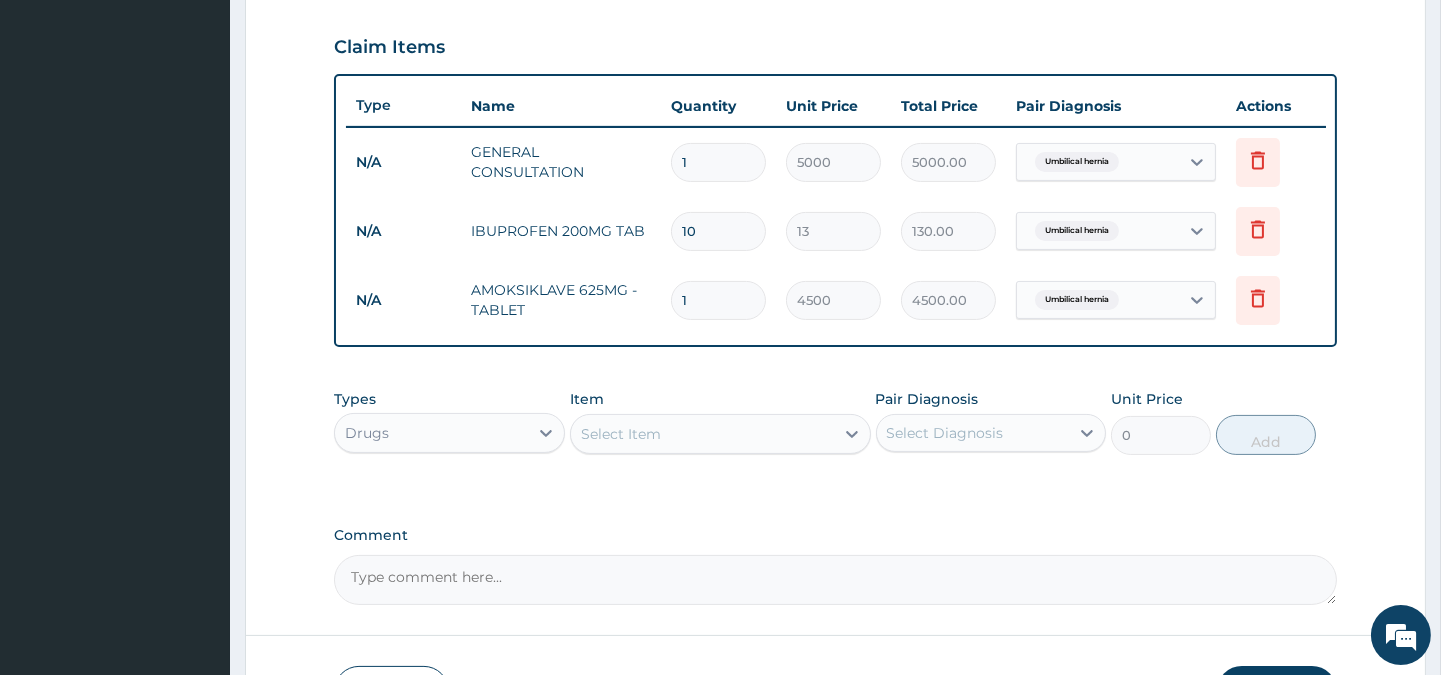 type on "10" 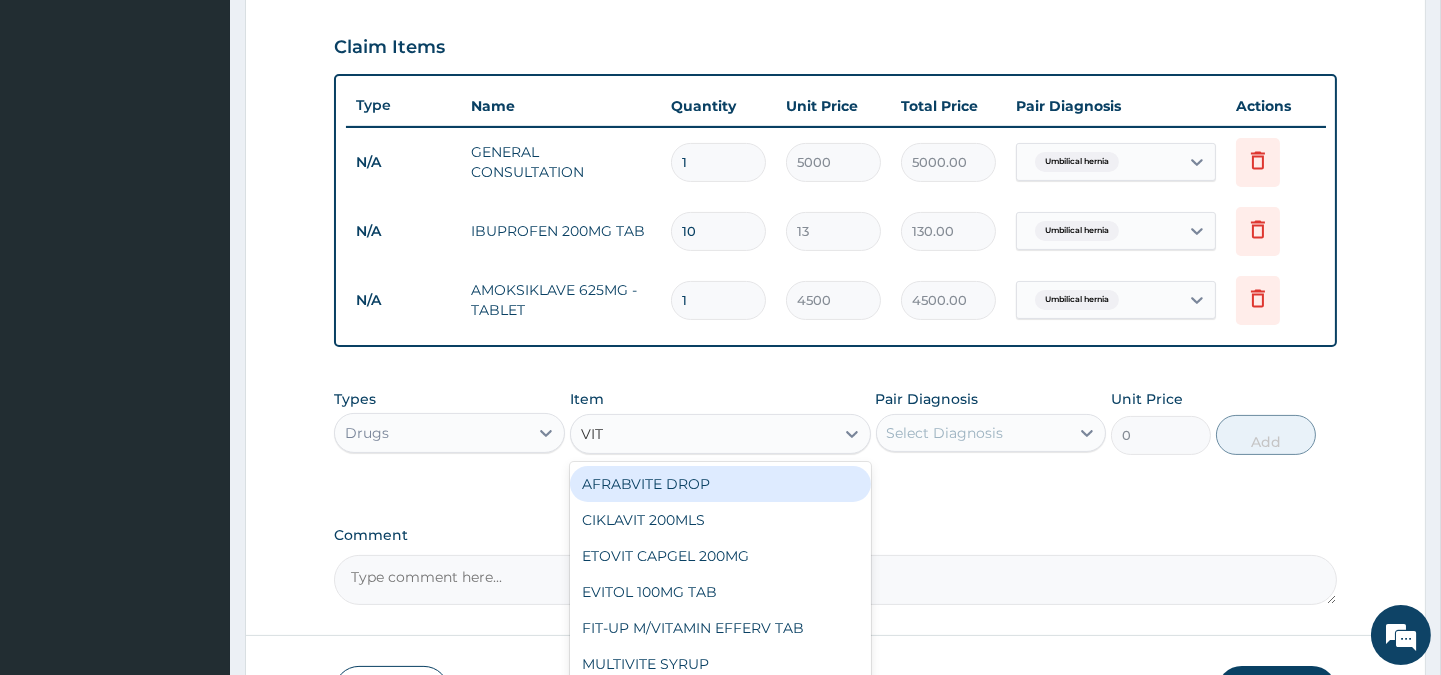 type on "VIT." 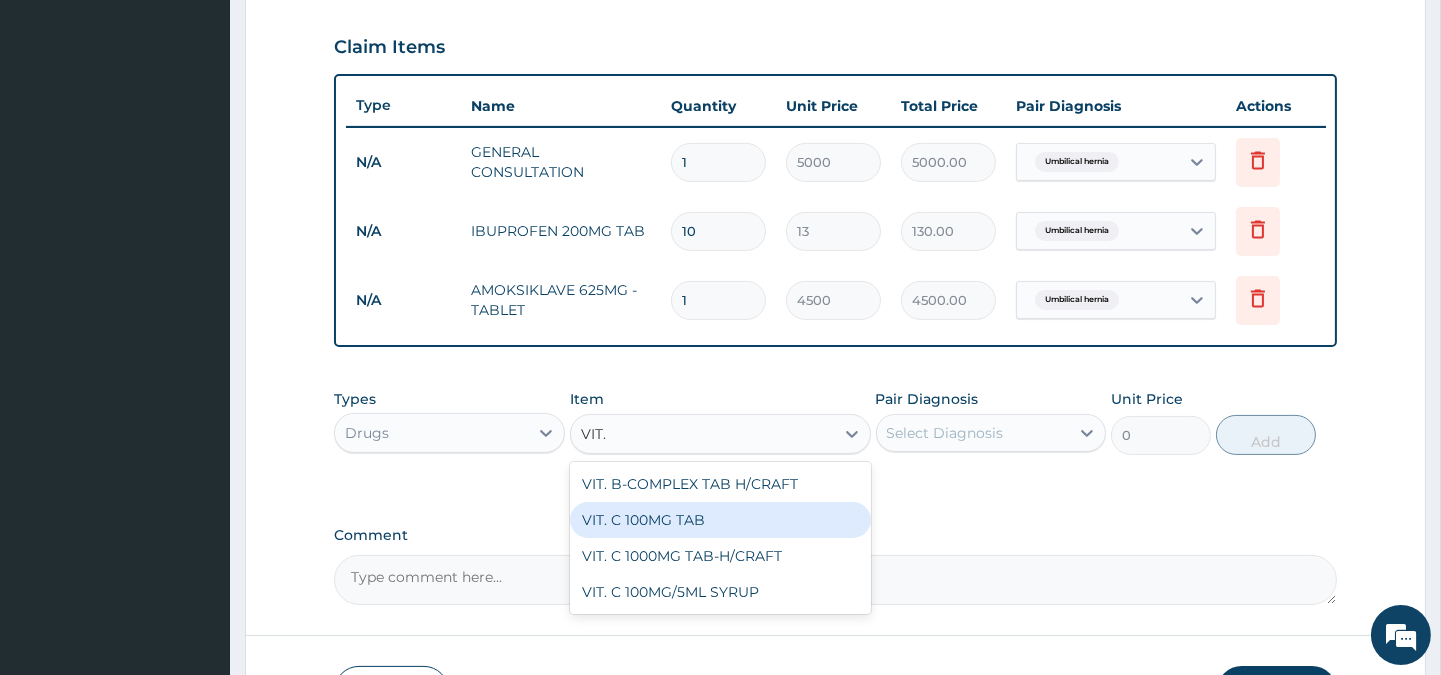 click on "VIT. C 100MG TAB" at bounding box center [720, 520] 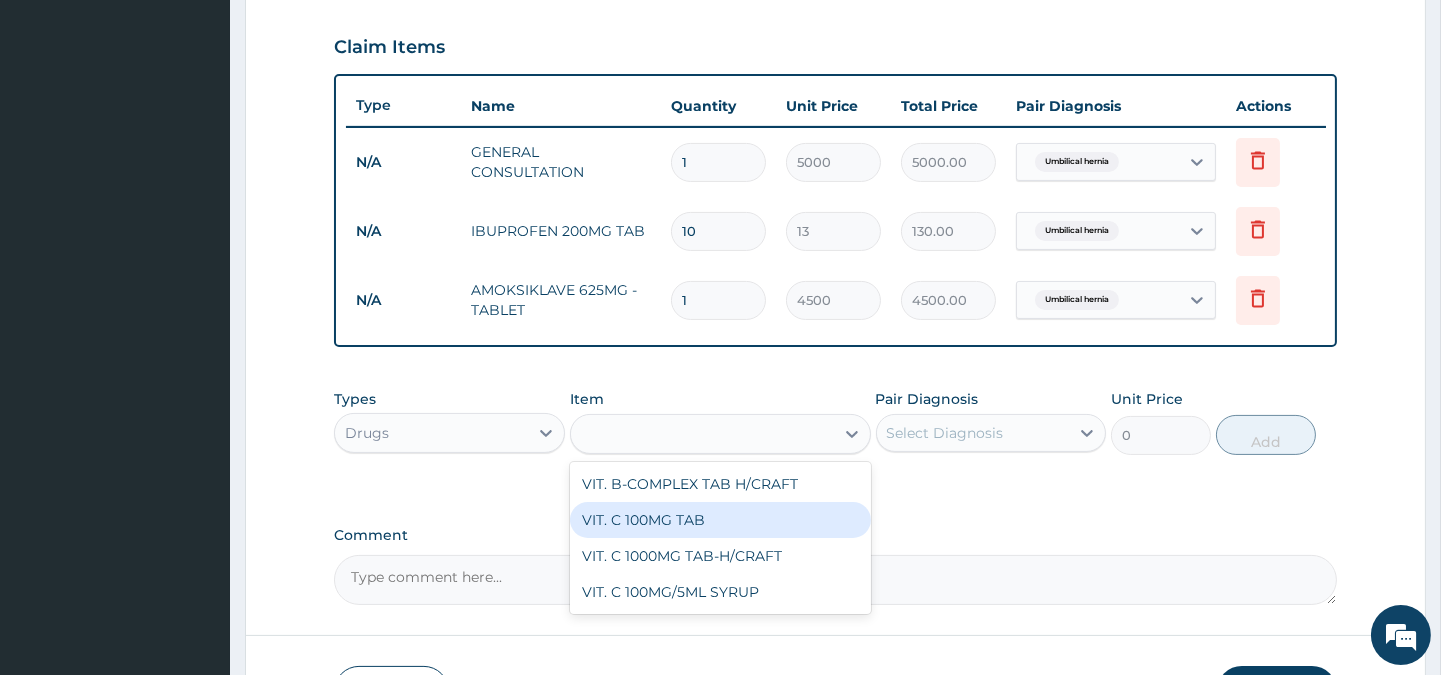 type on "20" 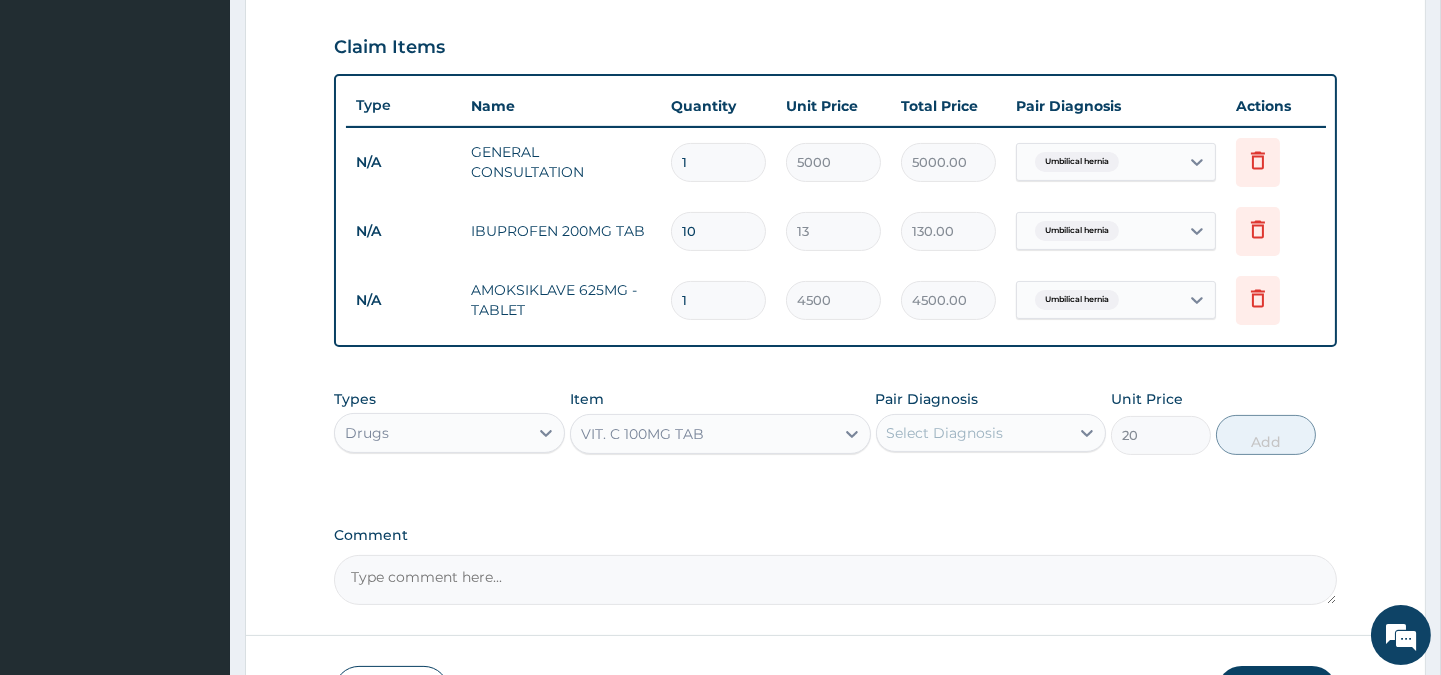 click on "Select Diagnosis" at bounding box center [945, 433] 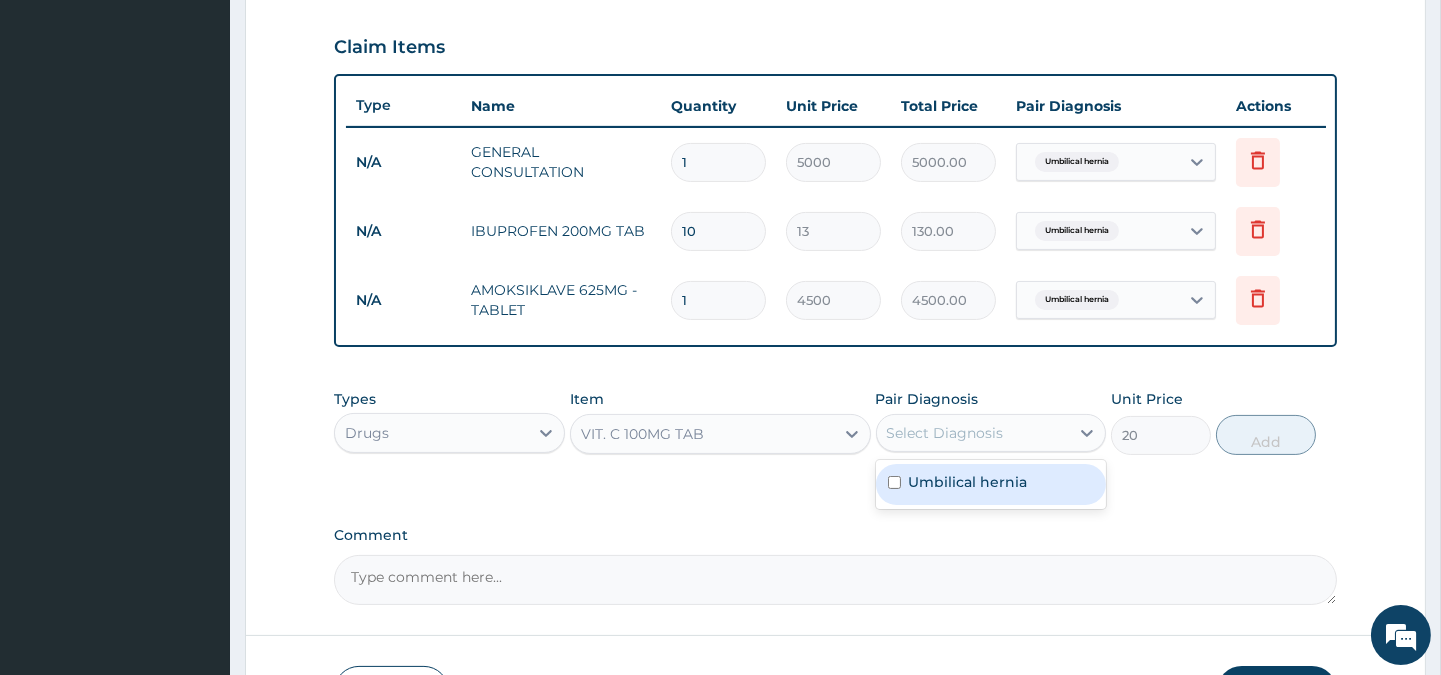 click on "Umbilical hernia" at bounding box center (968, 482) 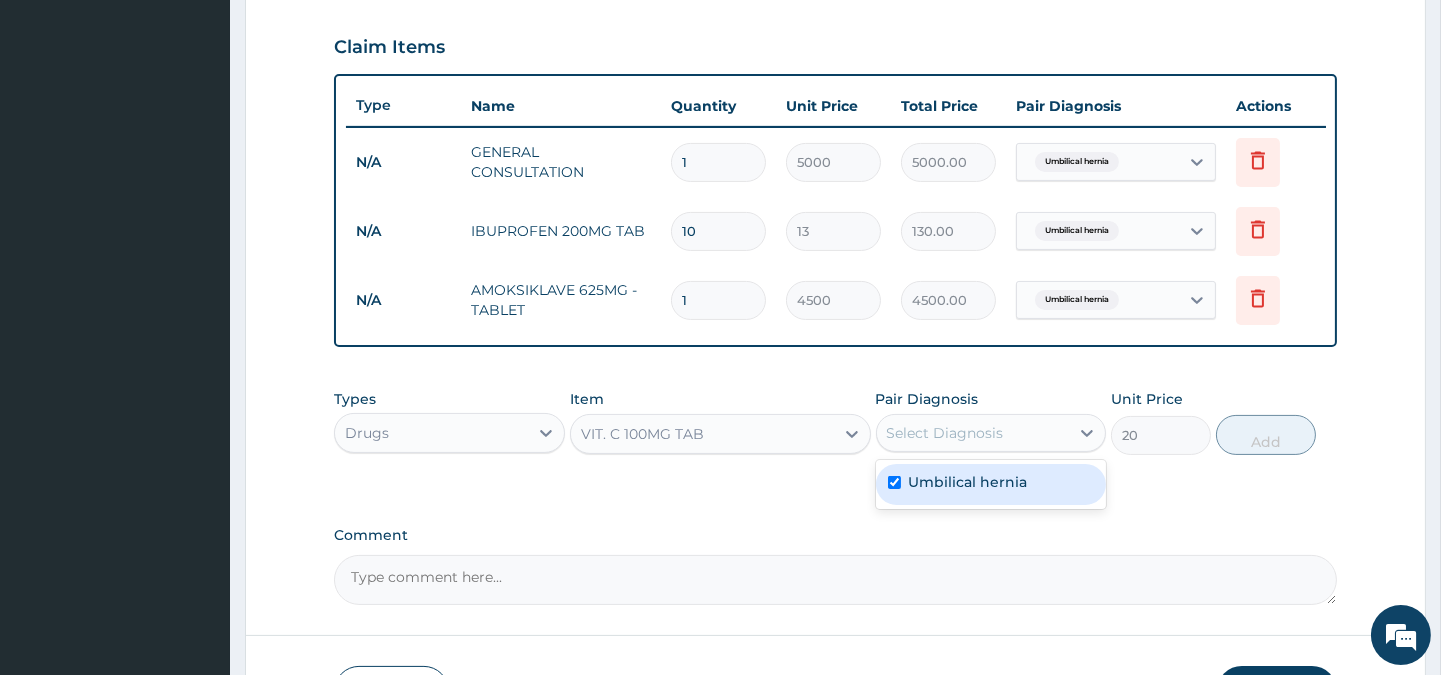 checkbox on "true" 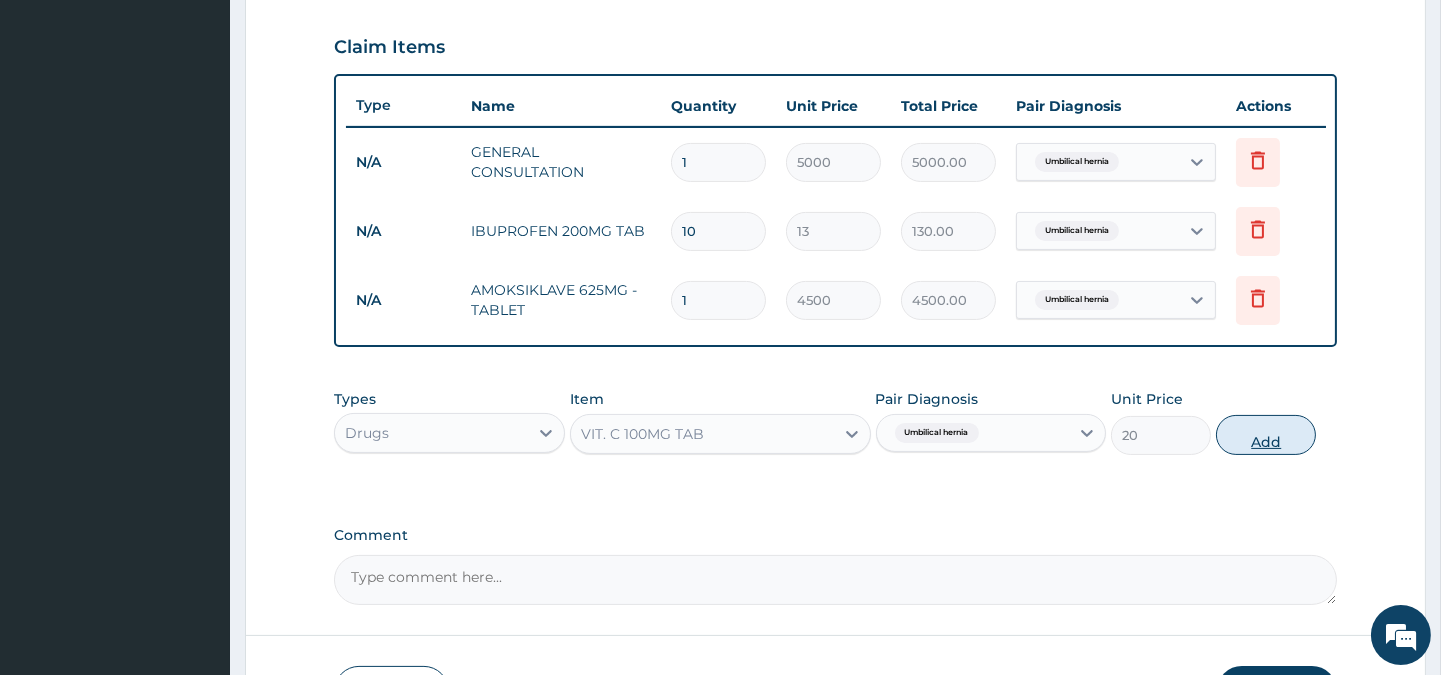 click on "Add" at bounding box center [1266, 435] 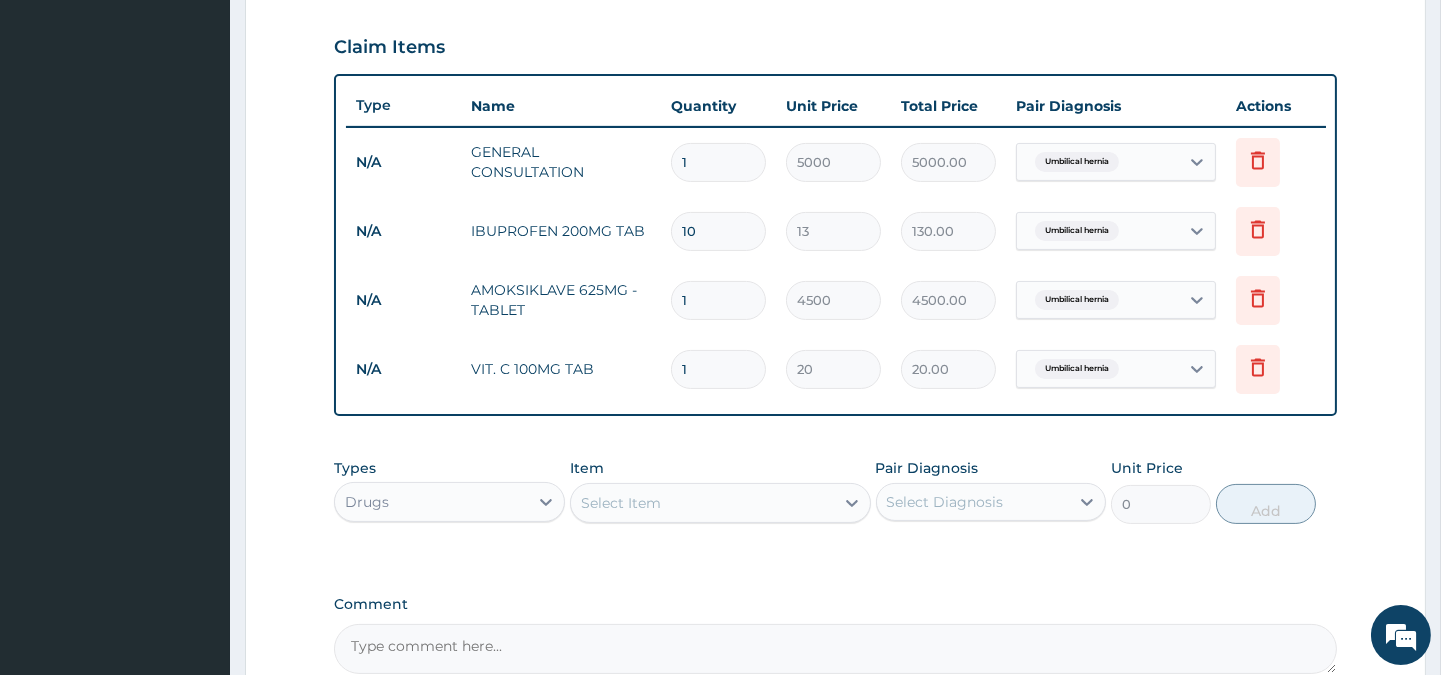 click on "1" at bounding box center [718, 369] 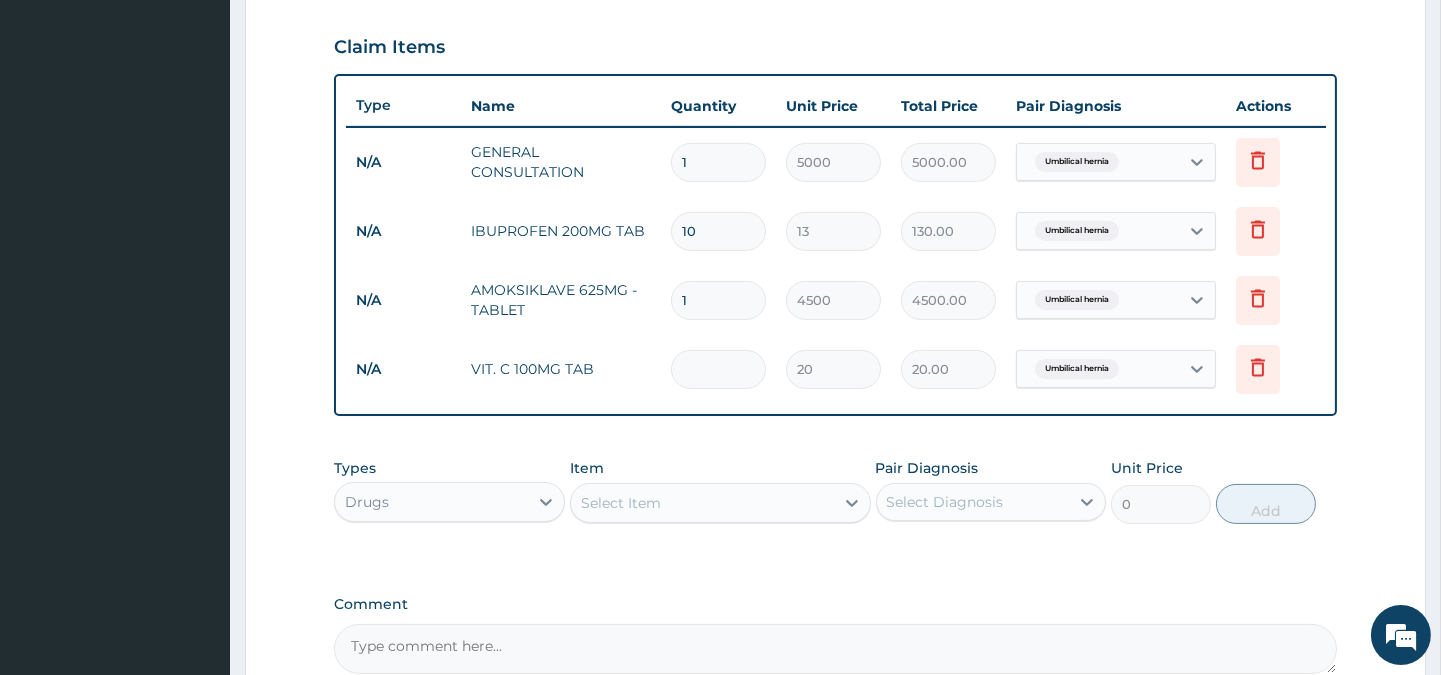 type on "0.00" 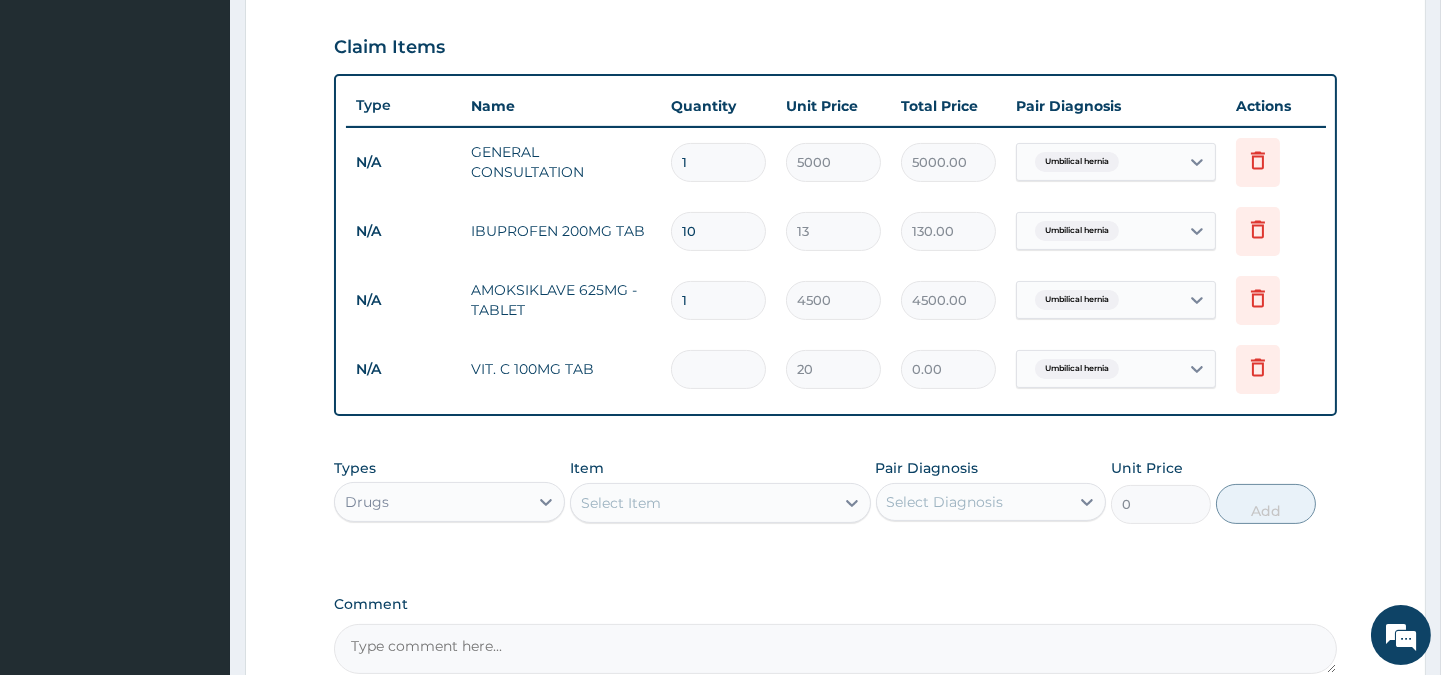 type on "1" 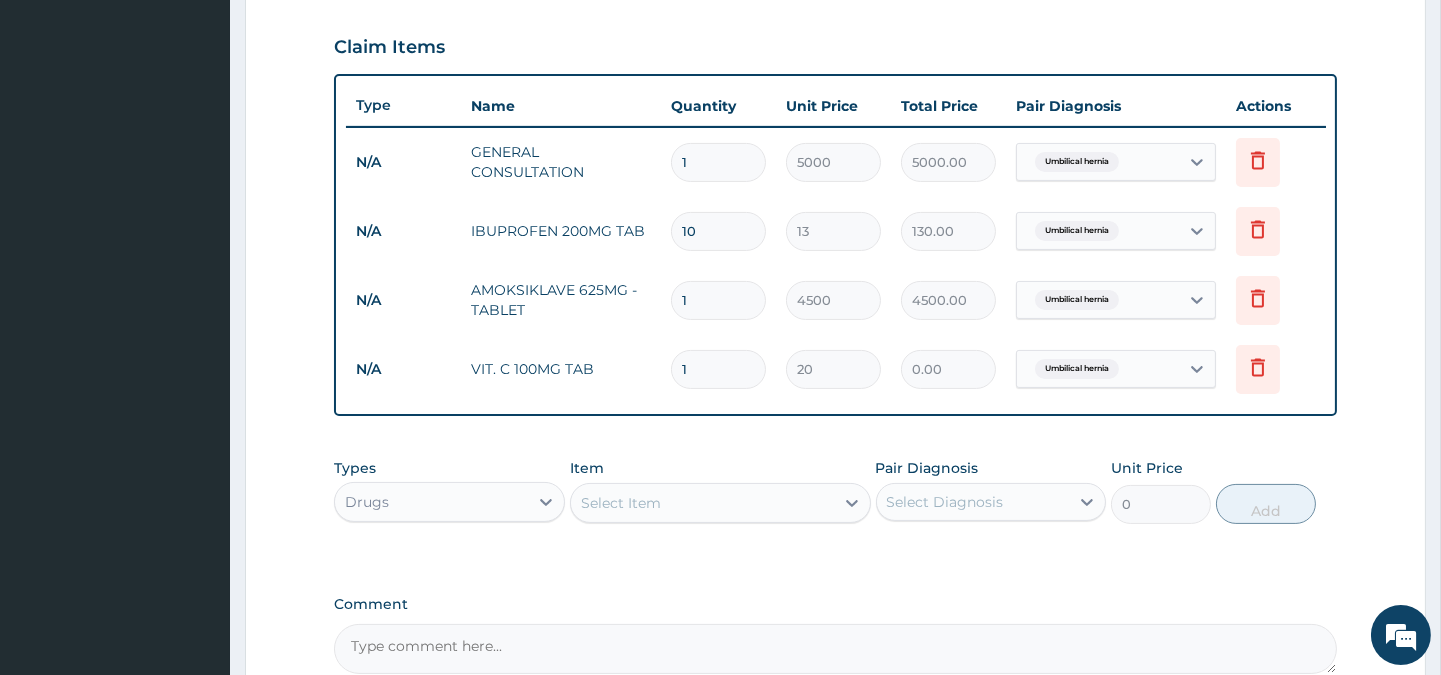 type on "20.00" 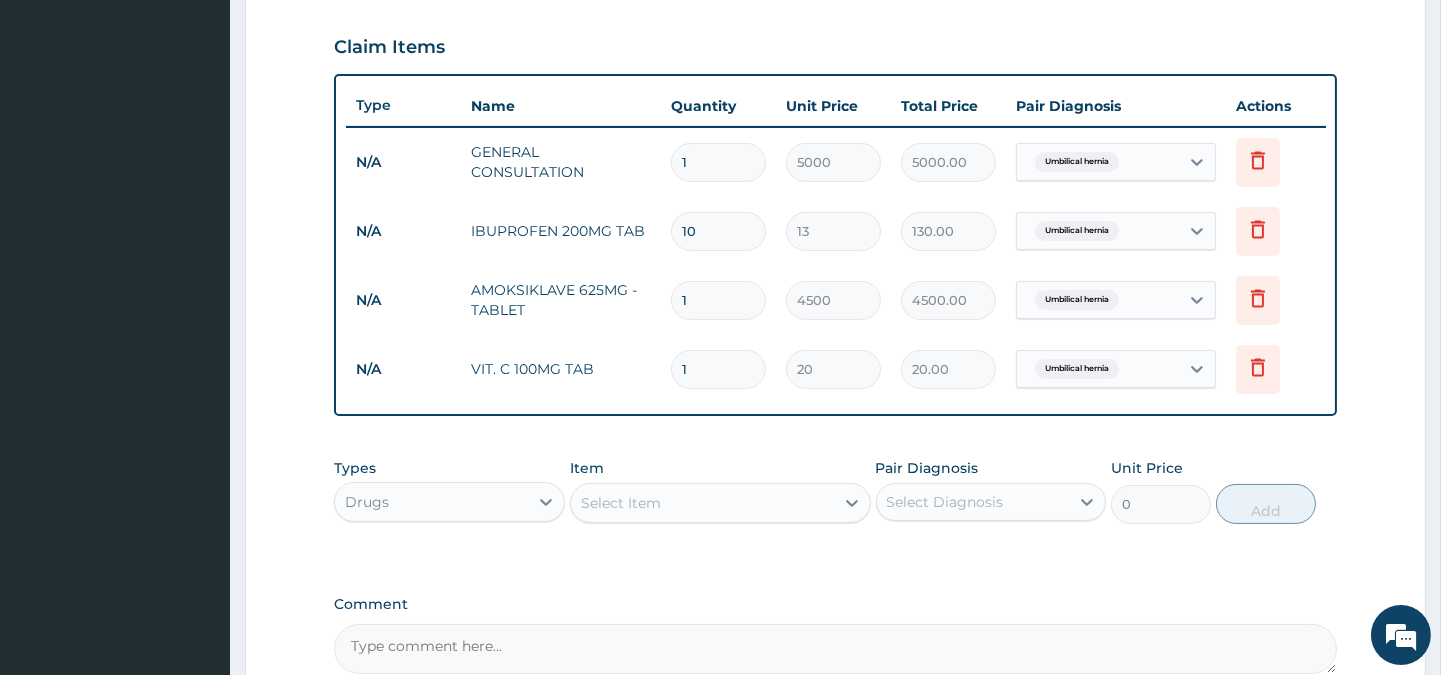 type on "15" 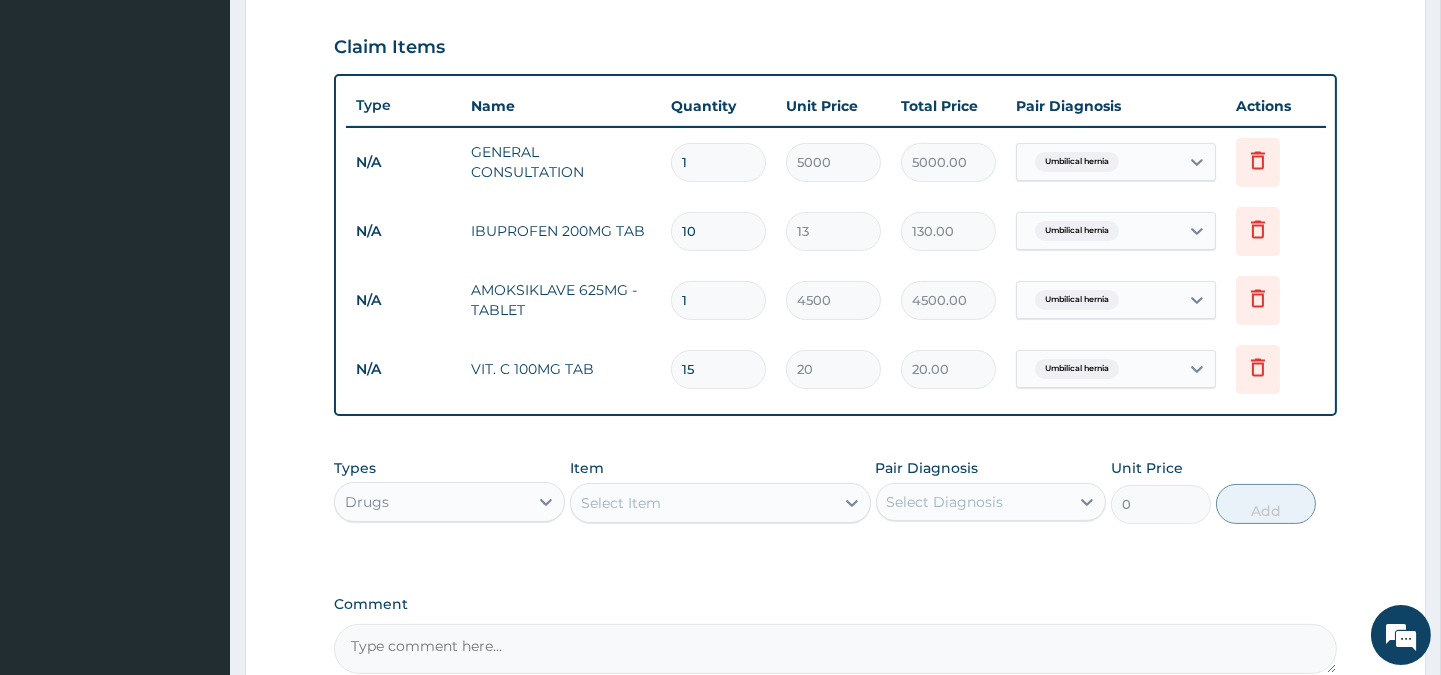 type on "300.00" 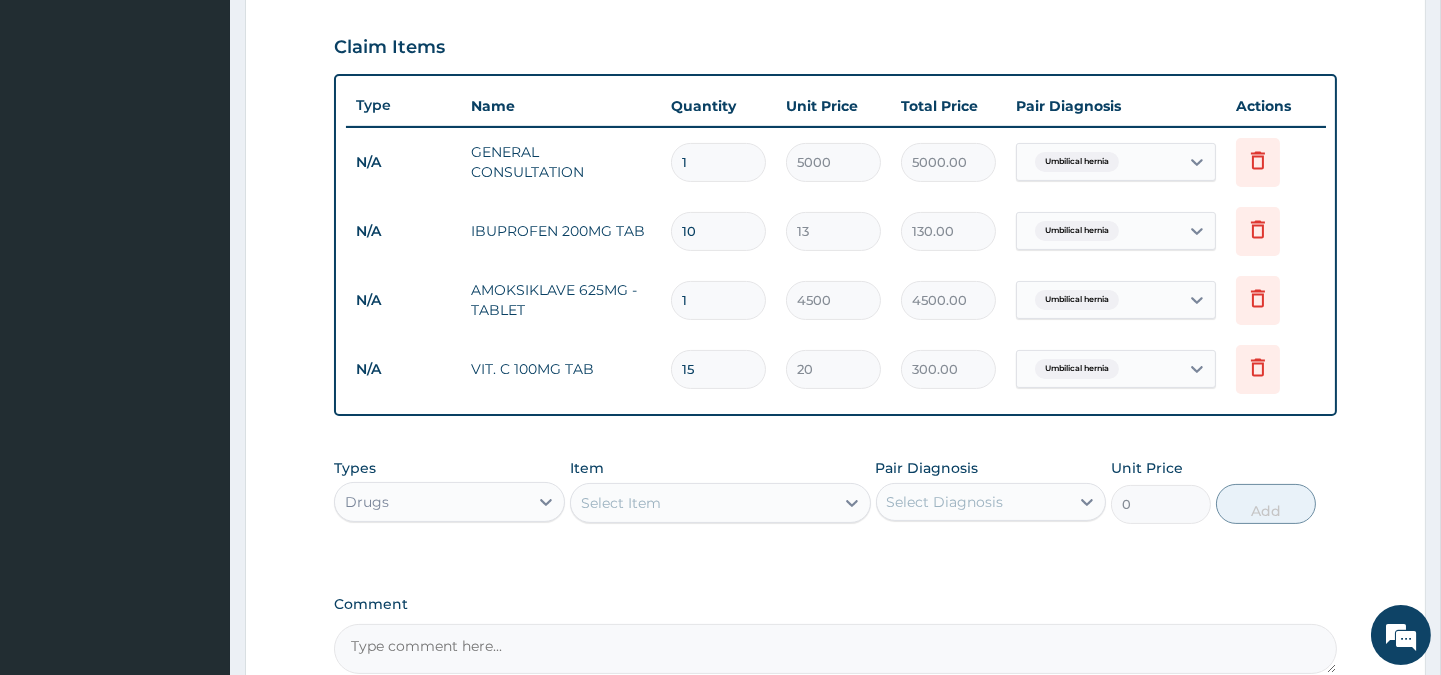 type on "15" 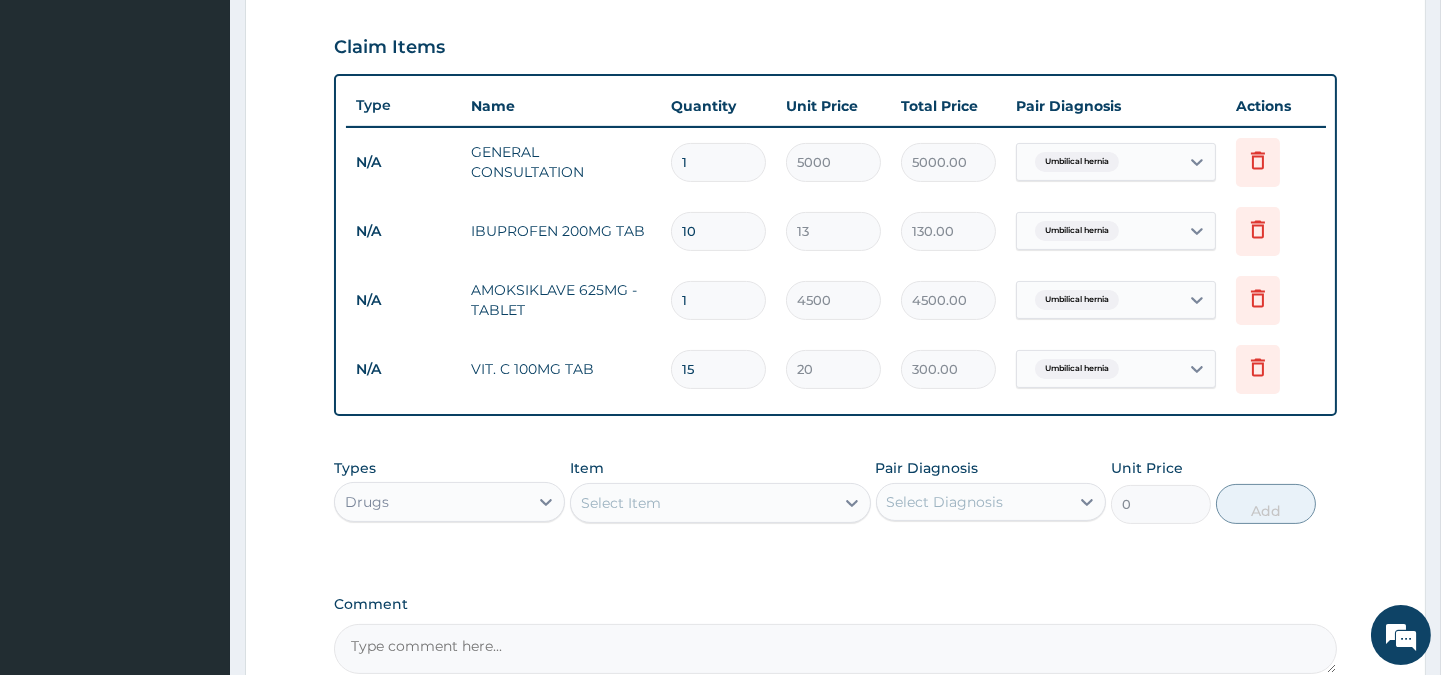 scroll, scrollTop: 878, scrollLeft: 0, axis: vertical 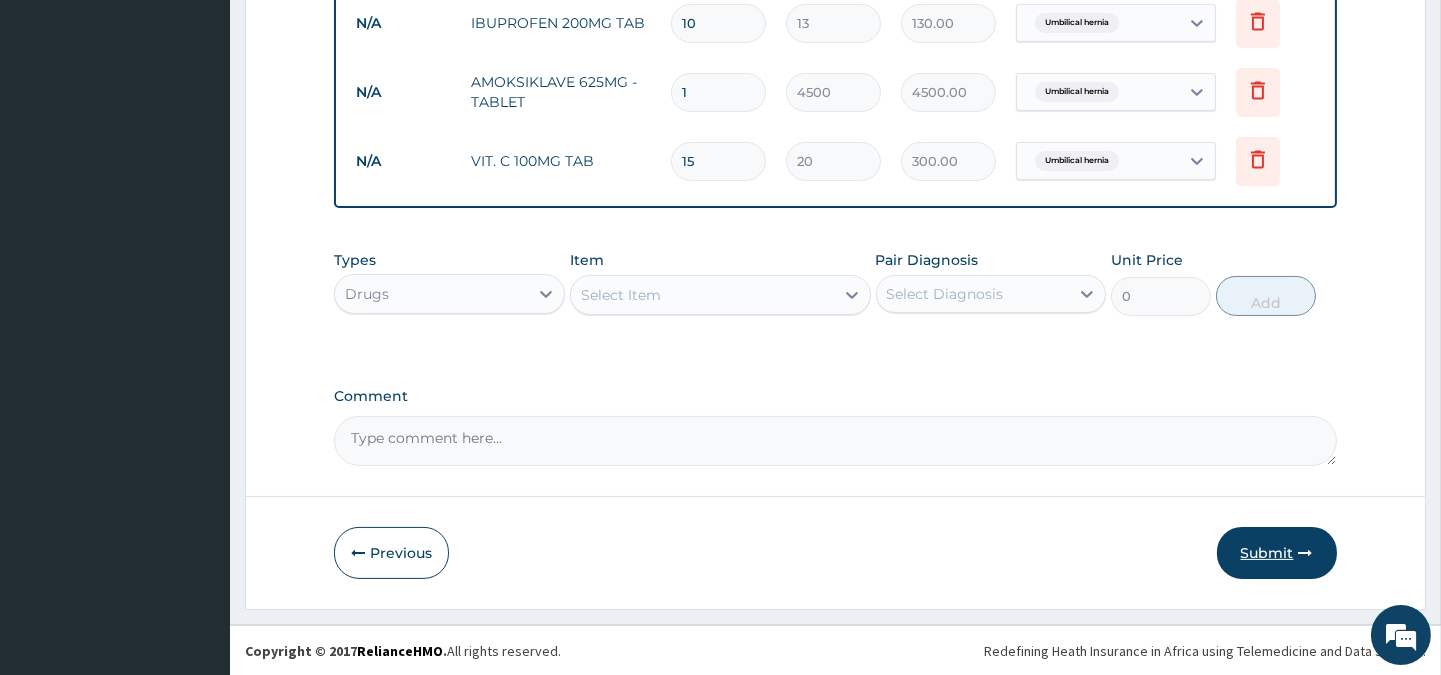 click on "Submit" at bounding box center [1277, 553] 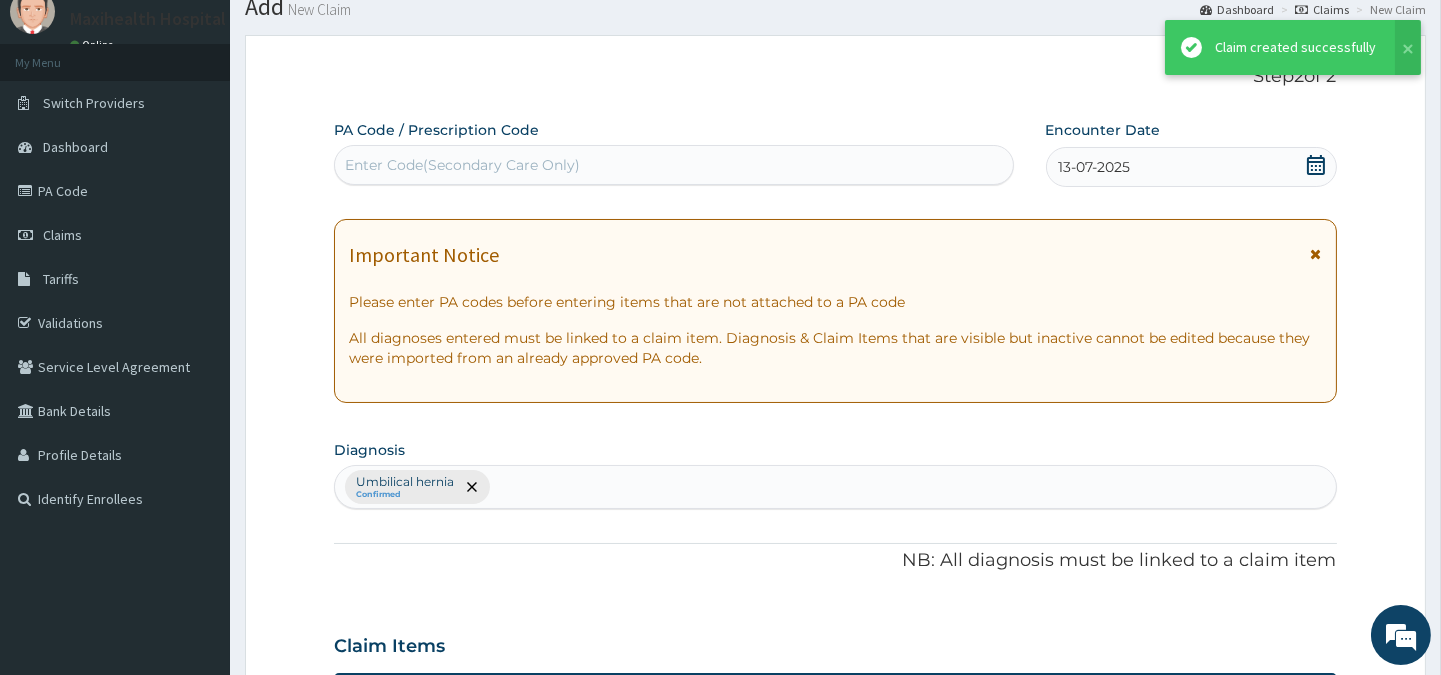 scroll, scrollTop: 878, scrollLeft: 0, axis: vertical 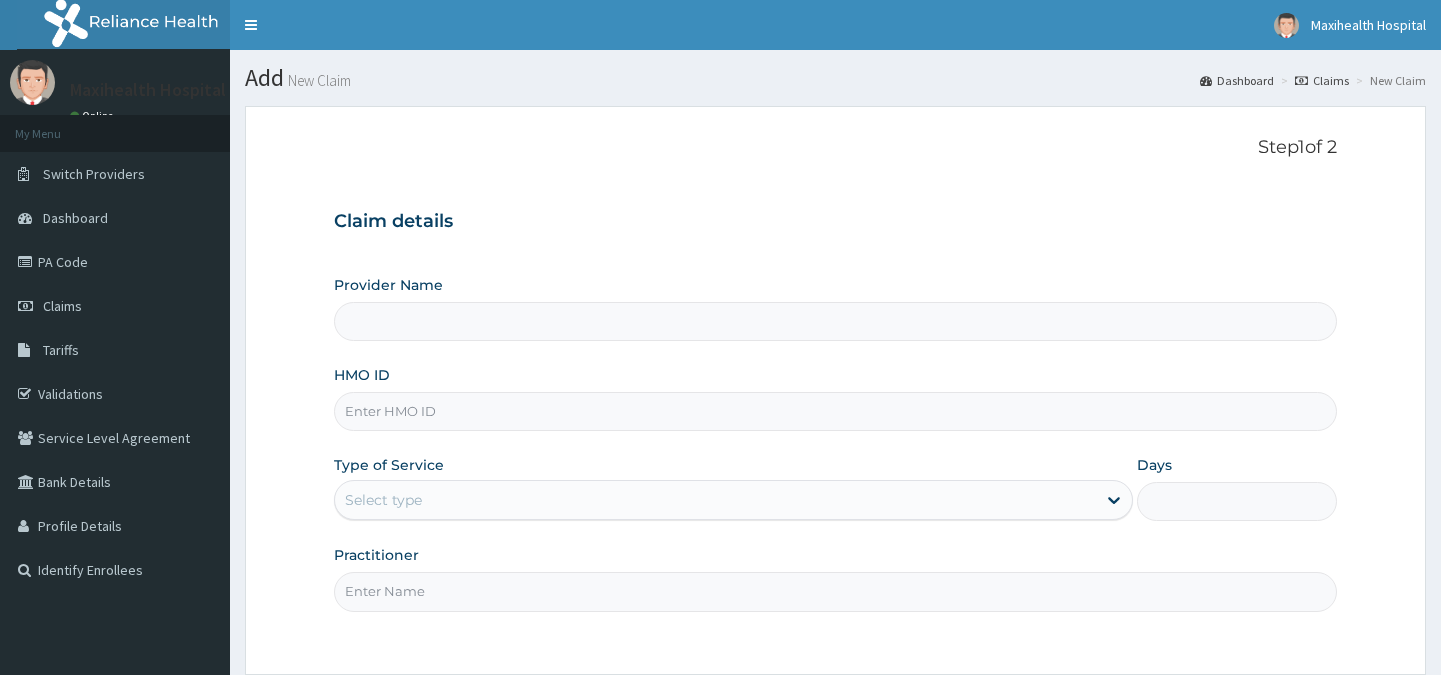 type on "MAXIHEALTH HOSPITAL" 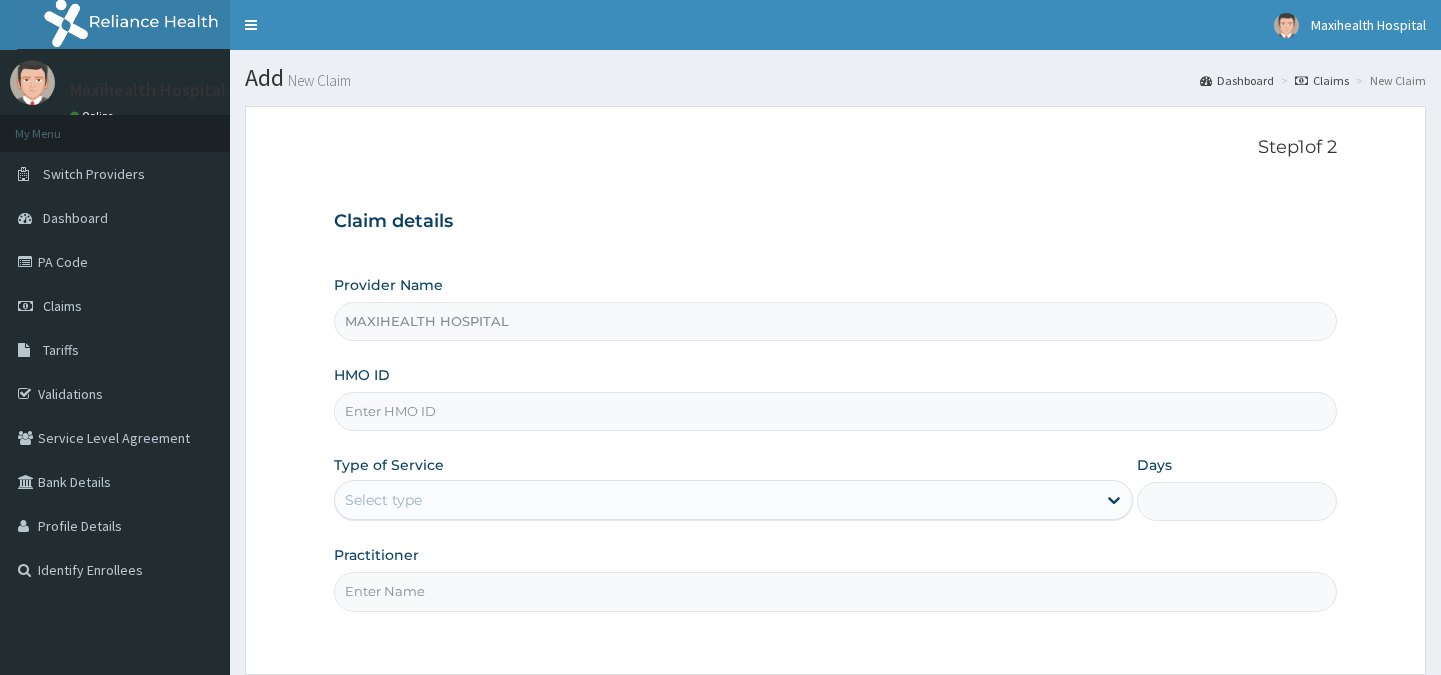 scroll, scrollTop: 0, scrollLeft: 0, axis: both 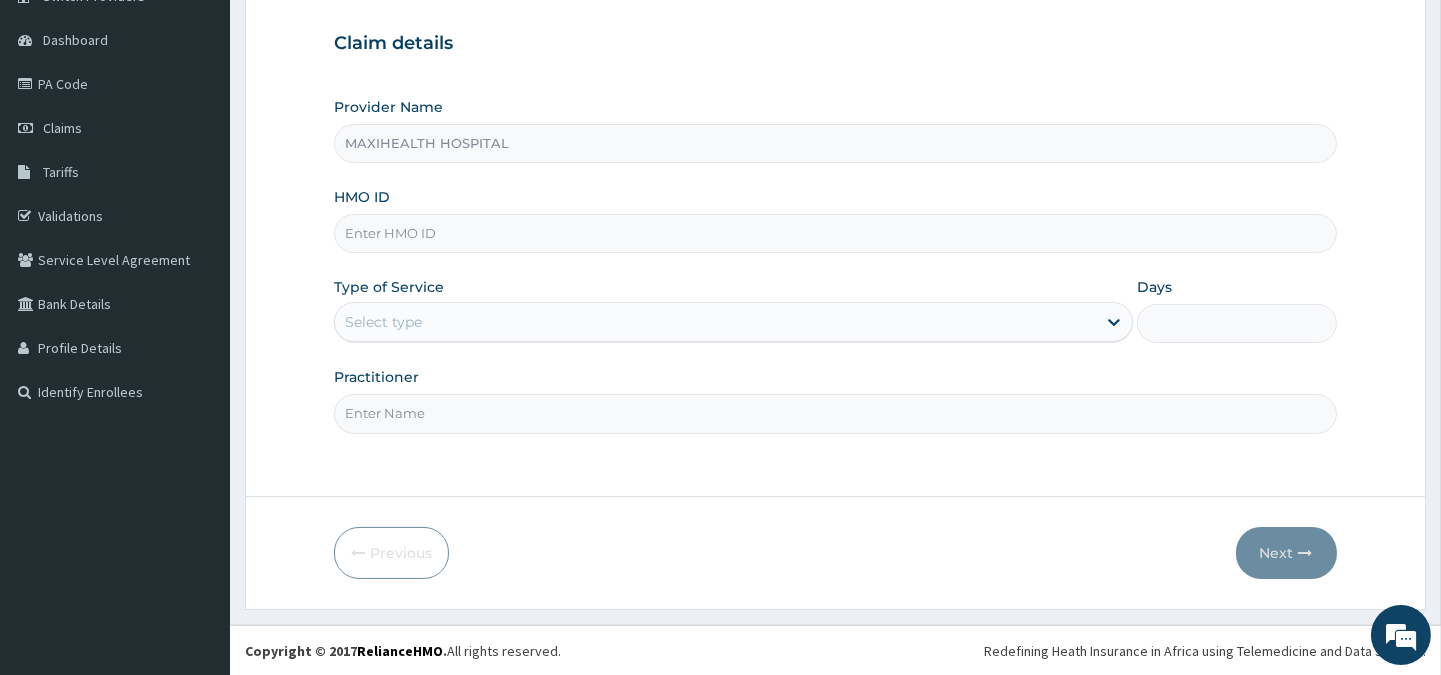 click on "HMO ID" at bounding box center [835, 233] 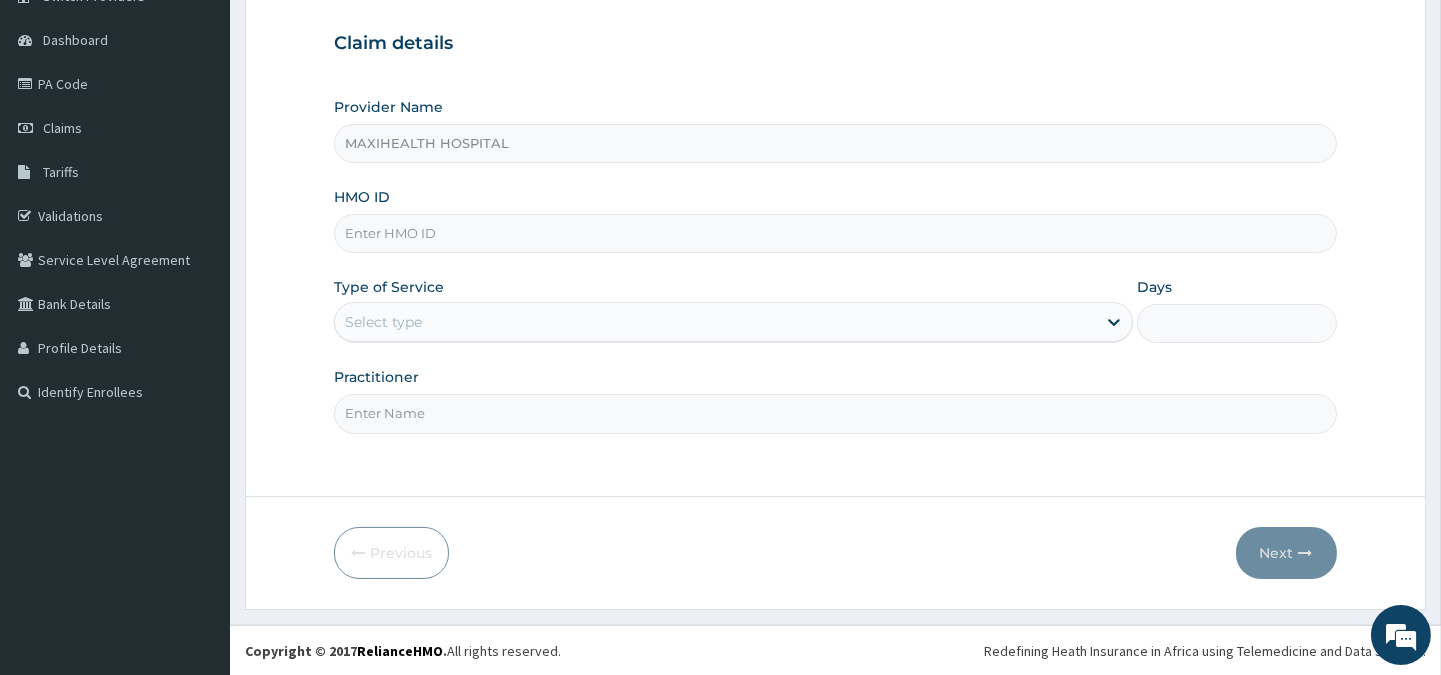 scroll, scrollTop: 0, scrollLeft: 0, axis: both 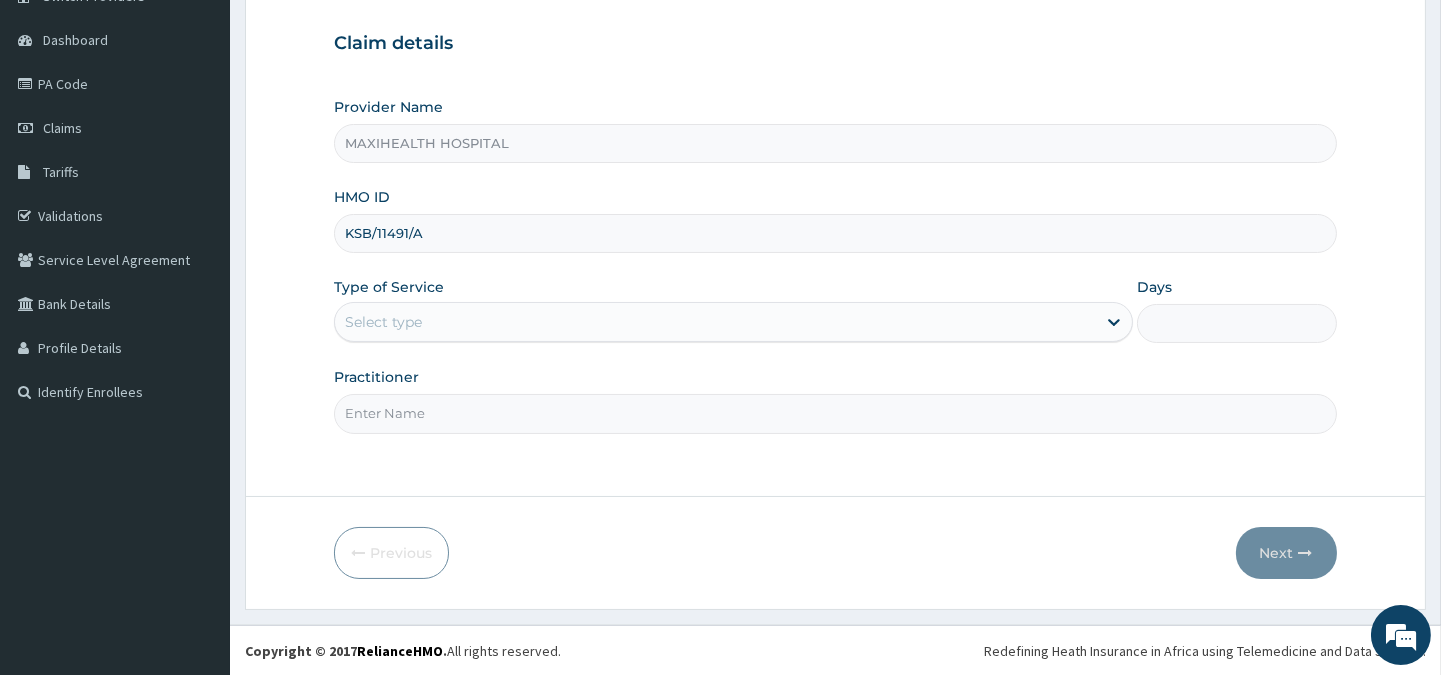 type on "KSB/11491/A" 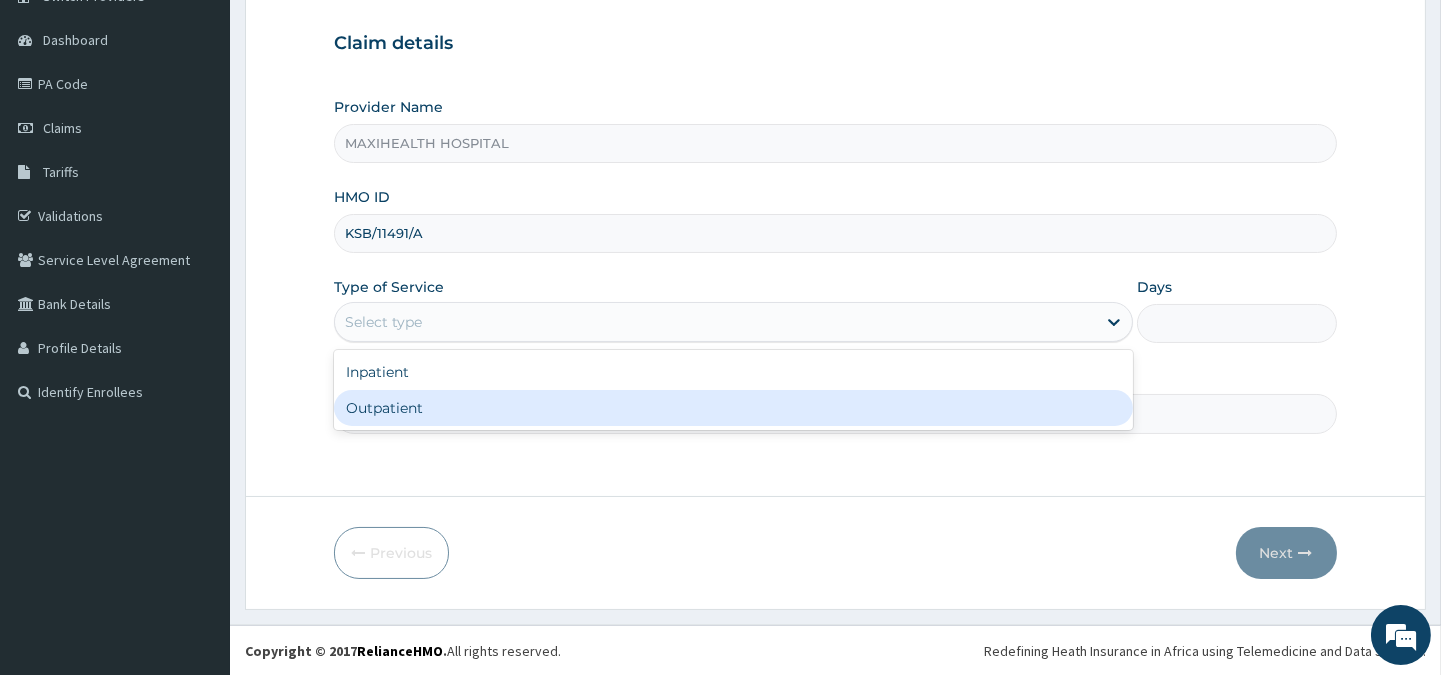 click on "Outpatient" at bounding box center (733, 408) 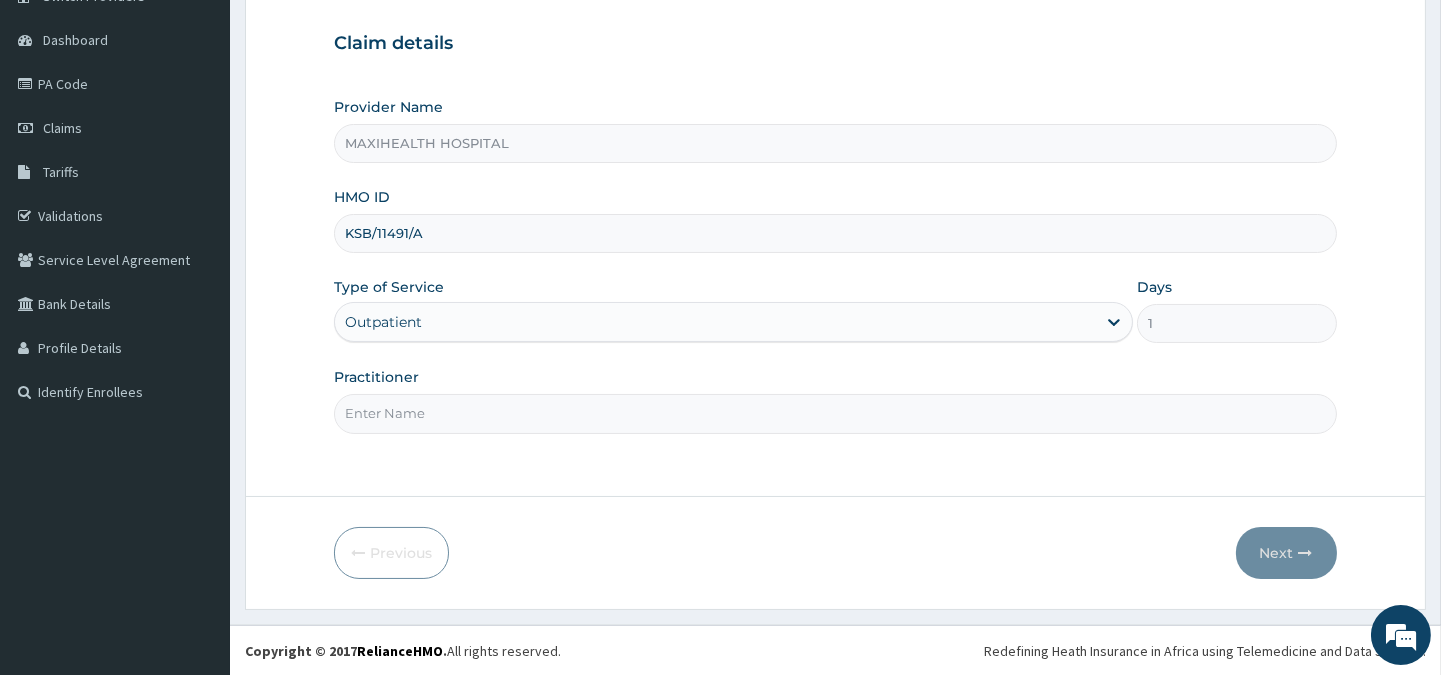 click on "Practitioner" at bounding box center [835, 413] 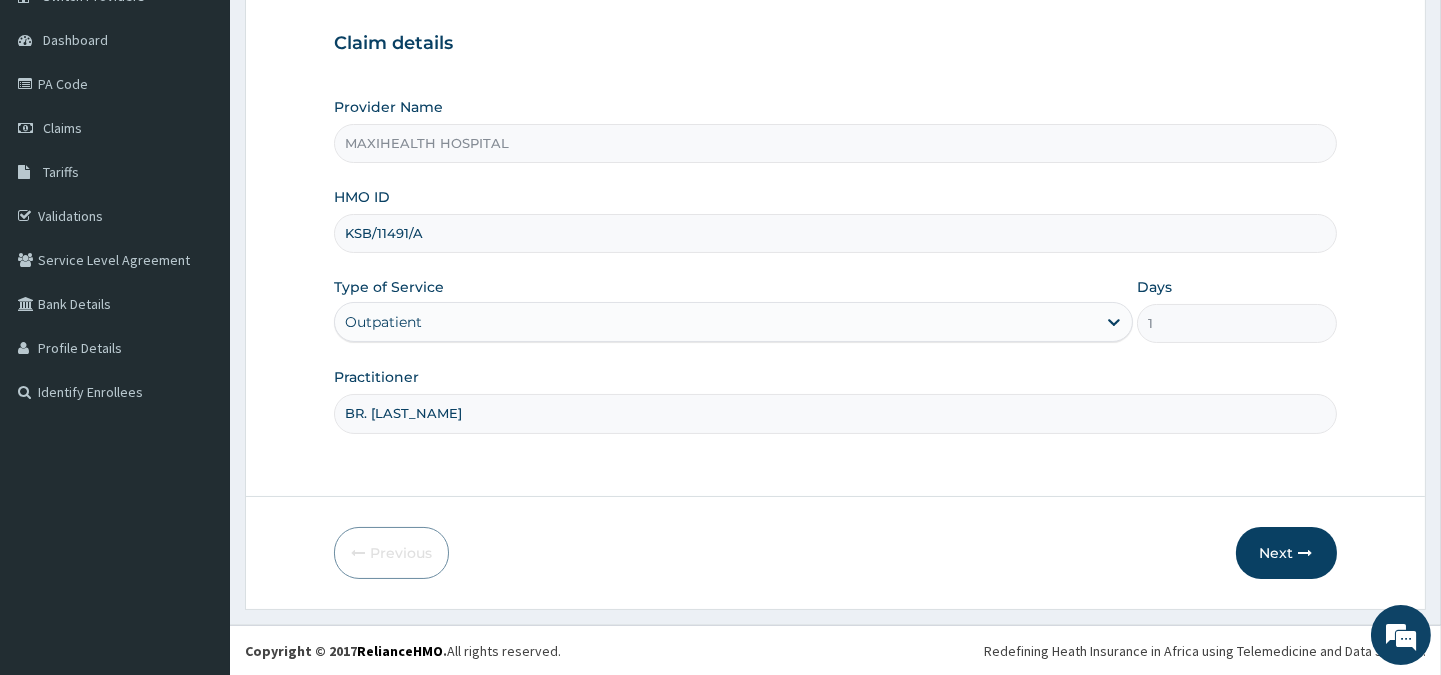 type on "BR. [LAST_NAME]" 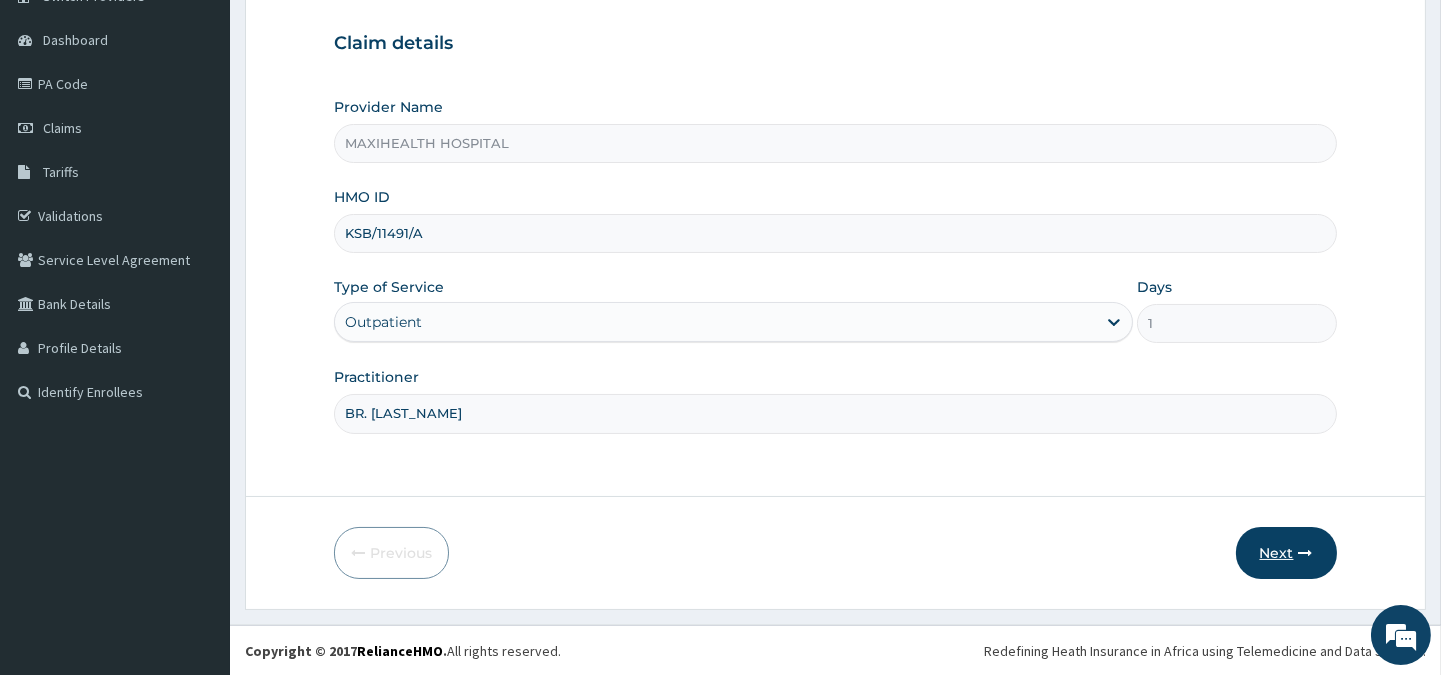 click on "Next" at bounding box center [1286, 553] 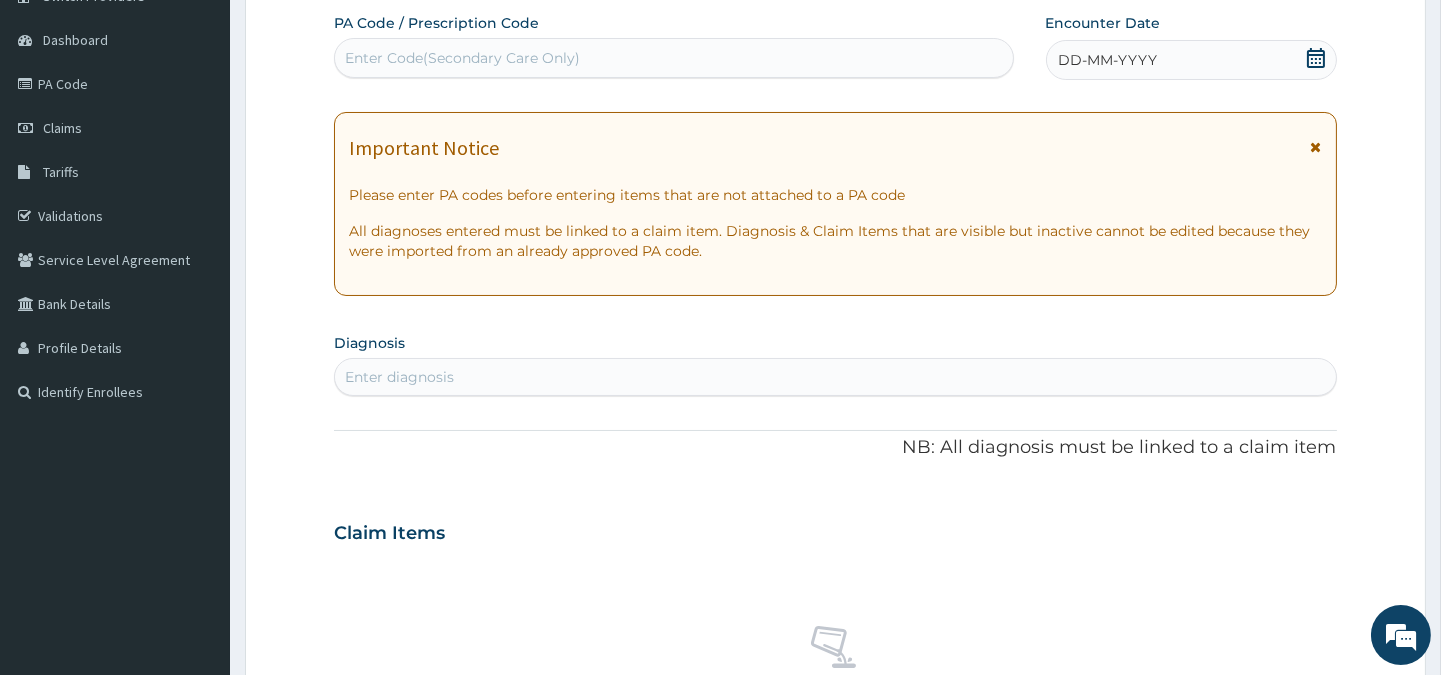 click on "DD-MM-YYYY" at bounding box center (1108, 60) 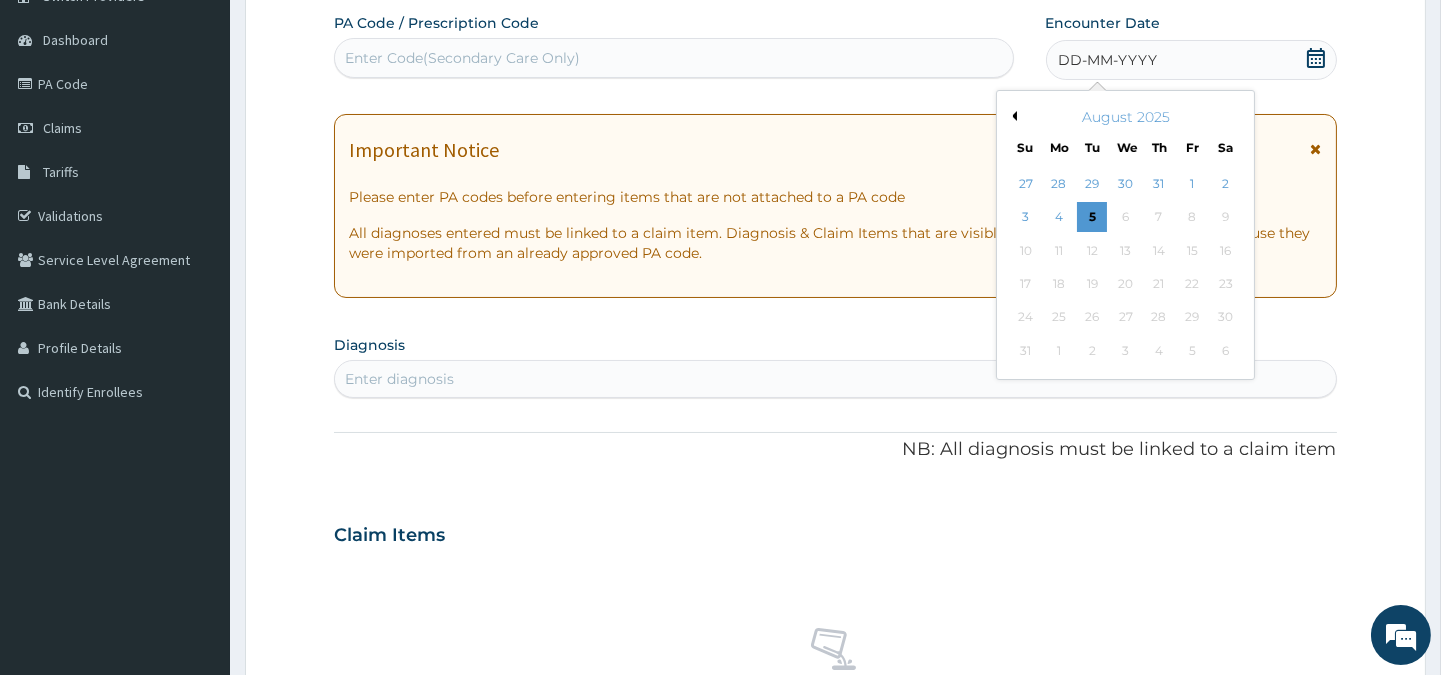 click on "Previous Month" at bounding box center (1012, 116) 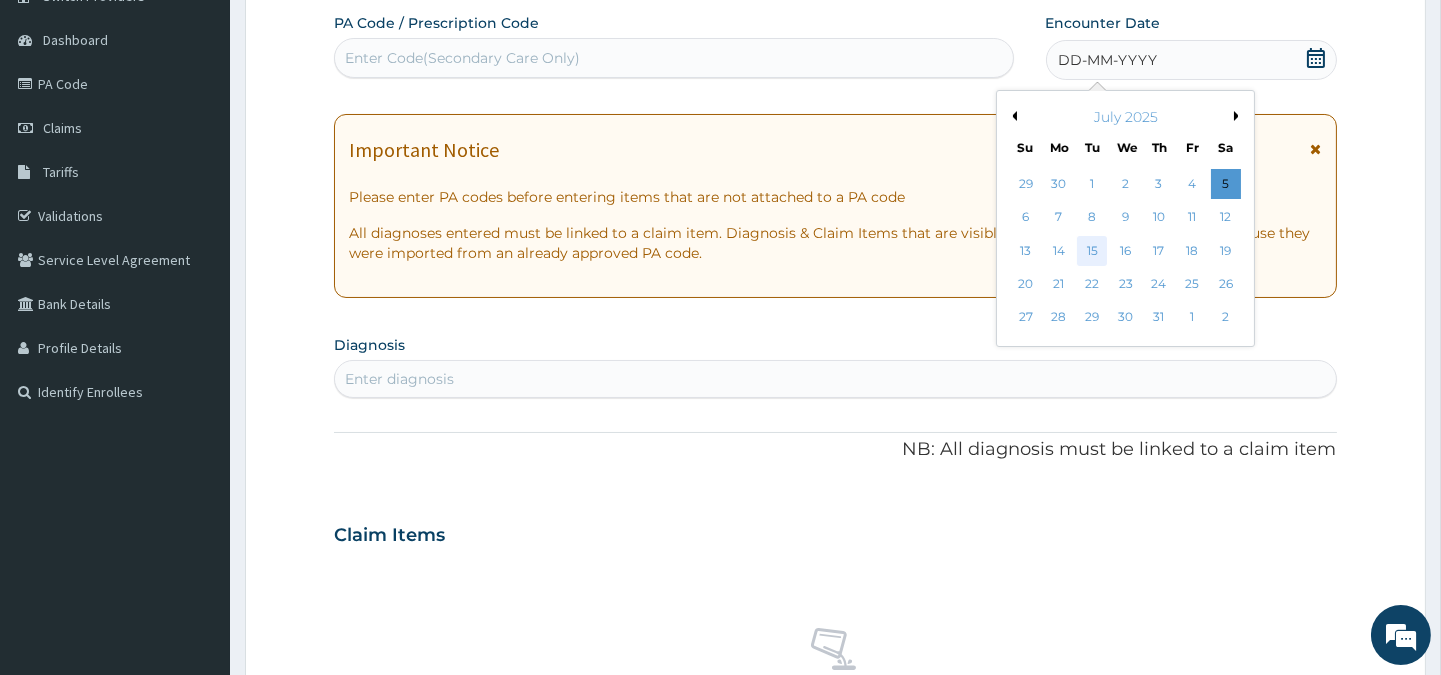 click on "15" at bounding box center (1092, 251) 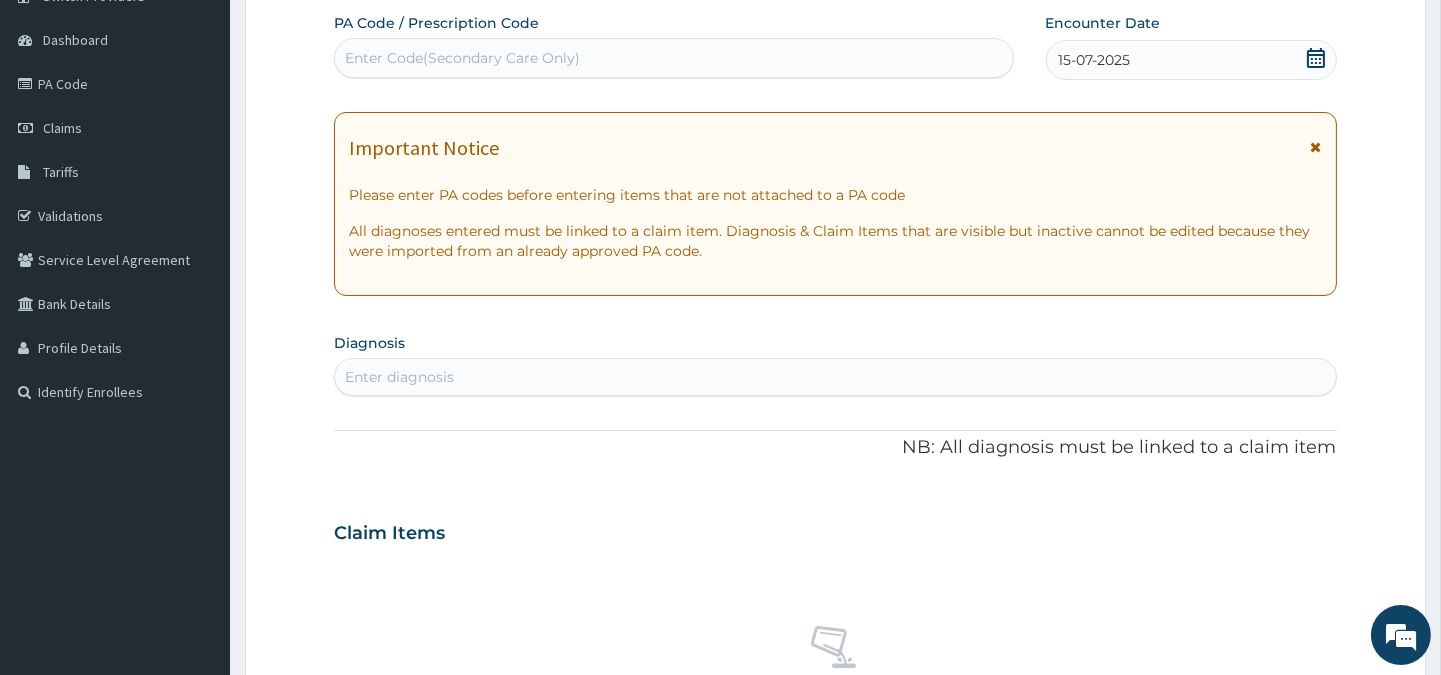 click on "Enter diagnosis" at bounding box center (399, 377) 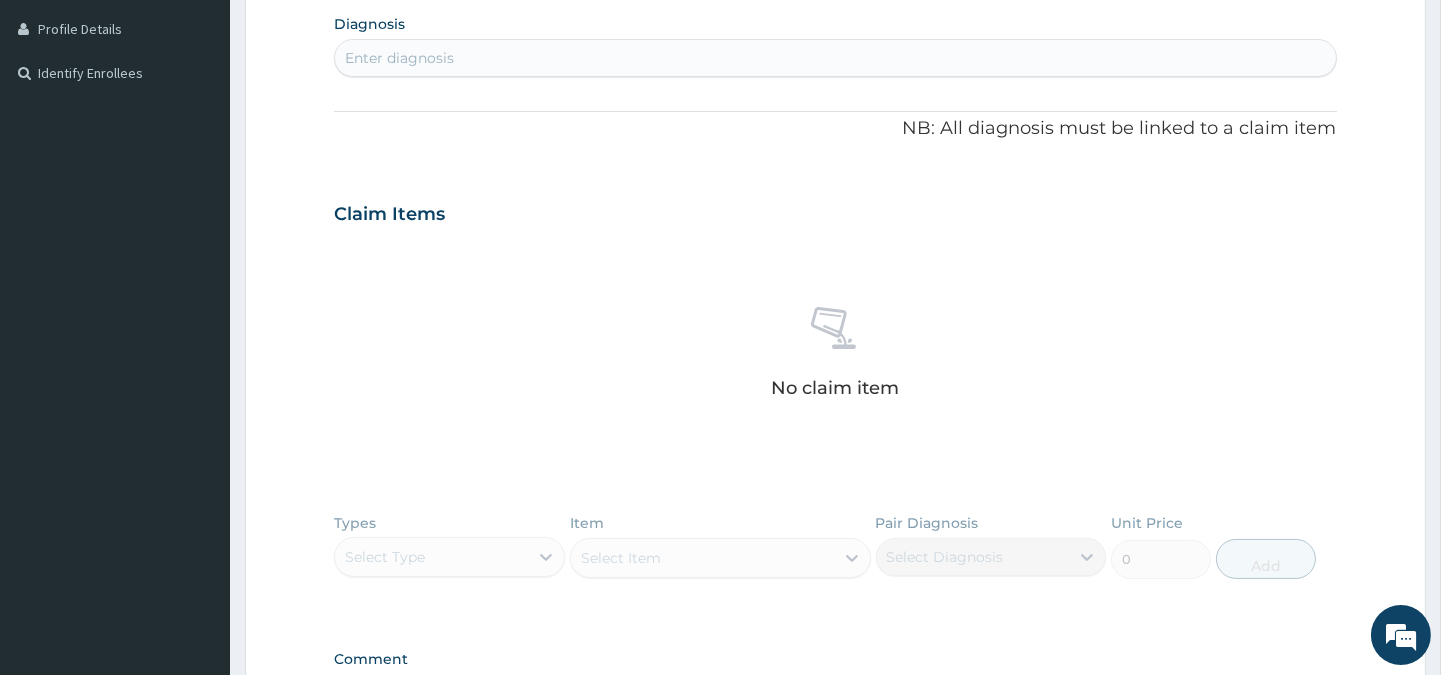 scroll, scrollTop: 498, scrollLeft: 0, axis: vertical 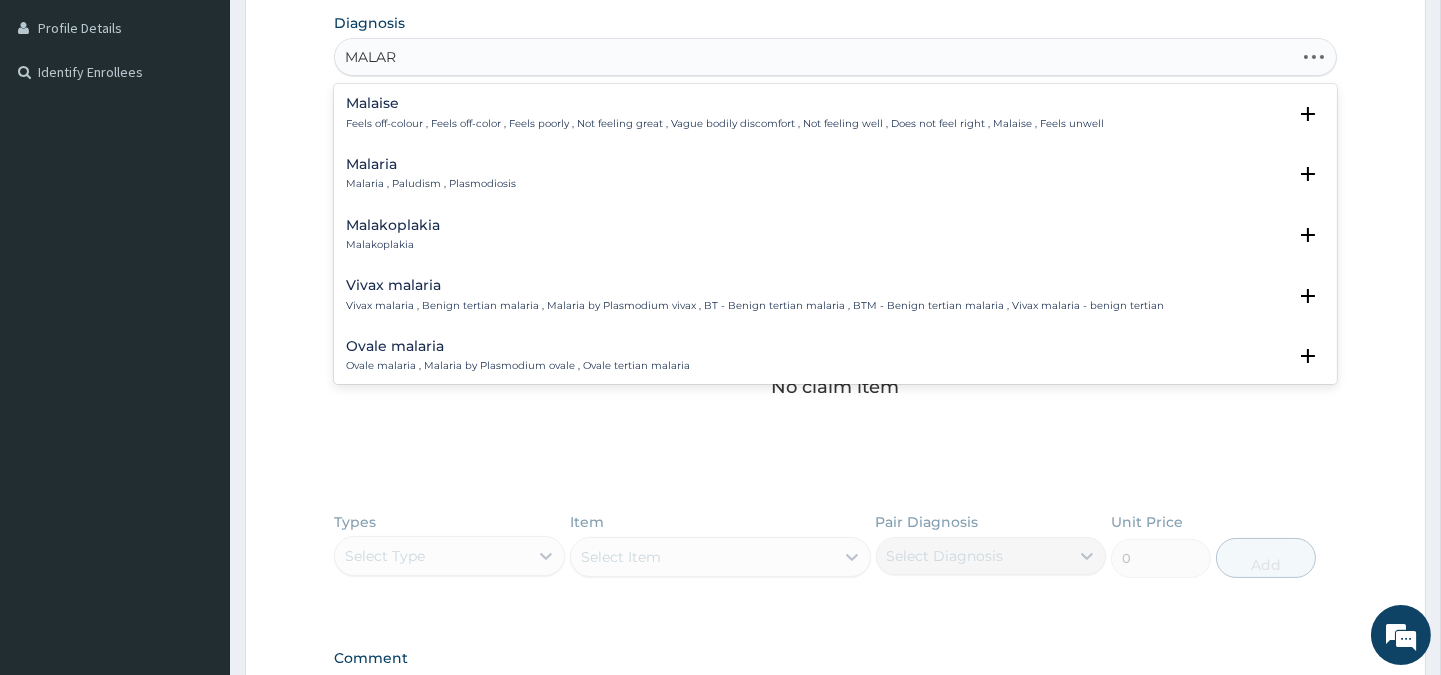 type on "MALARI" 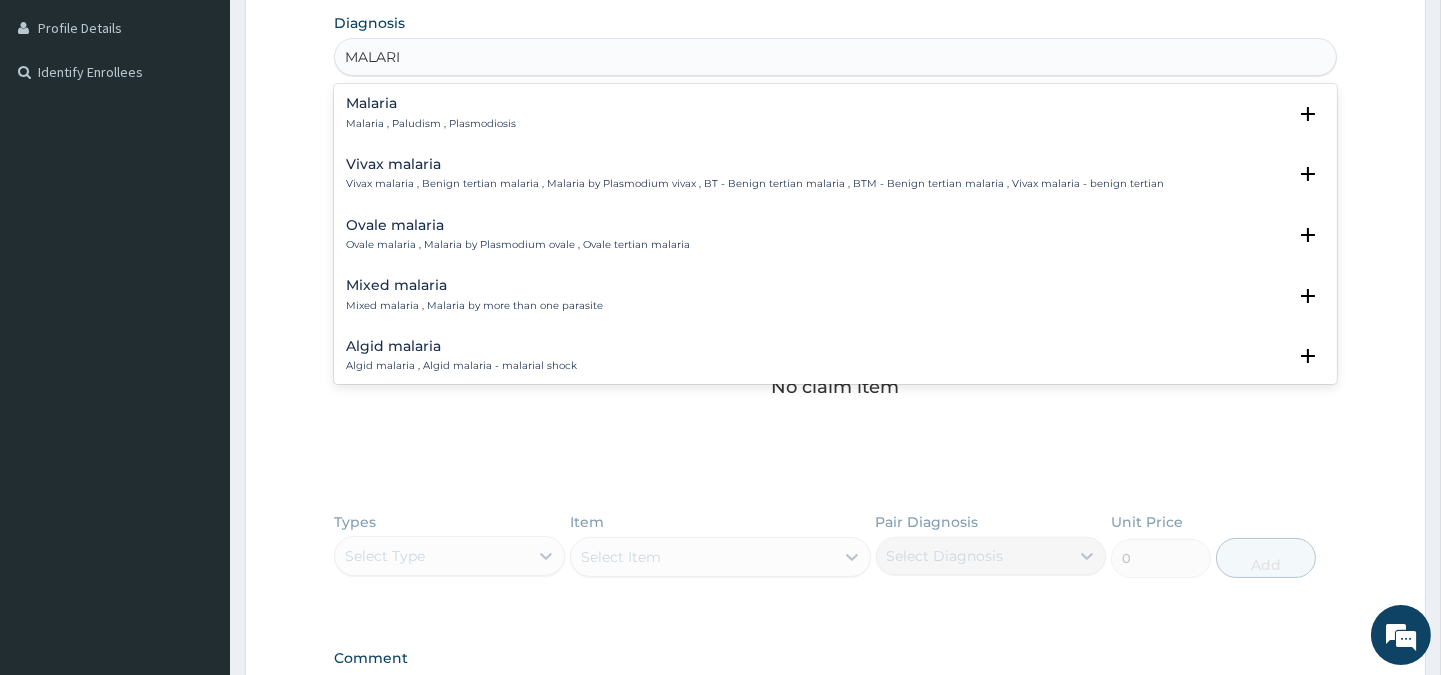 click on "Malaria , Paludism , Plasmodiosis" at bounding box center (431, 124) 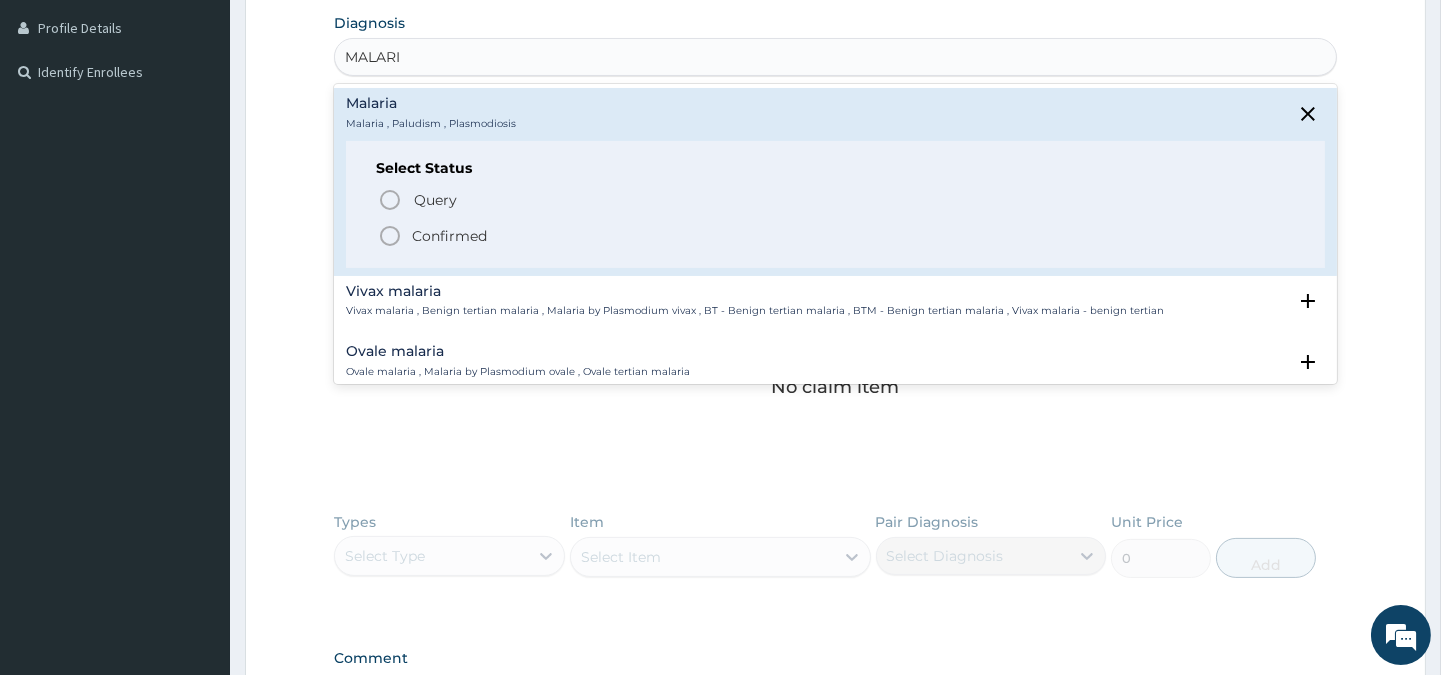 click 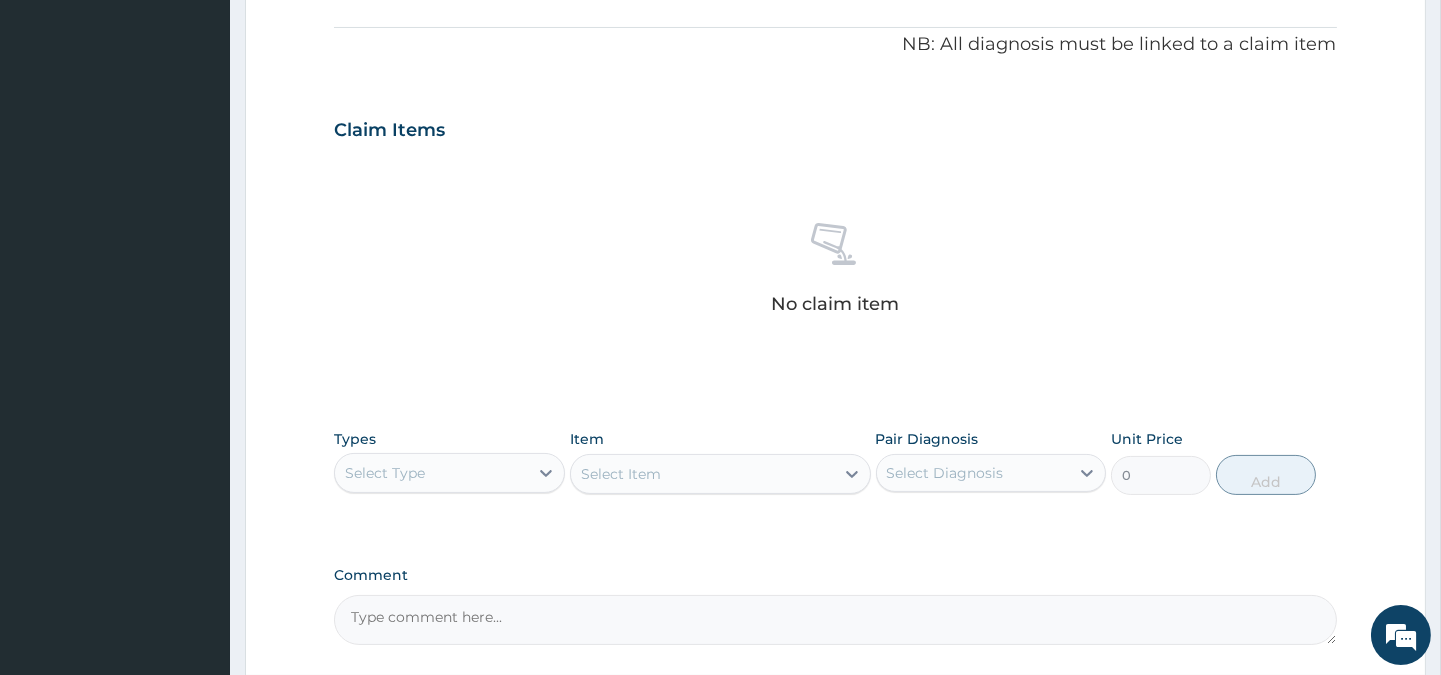 scroll, scrollTop: 766, scrollLeft: 0, axis: vertical 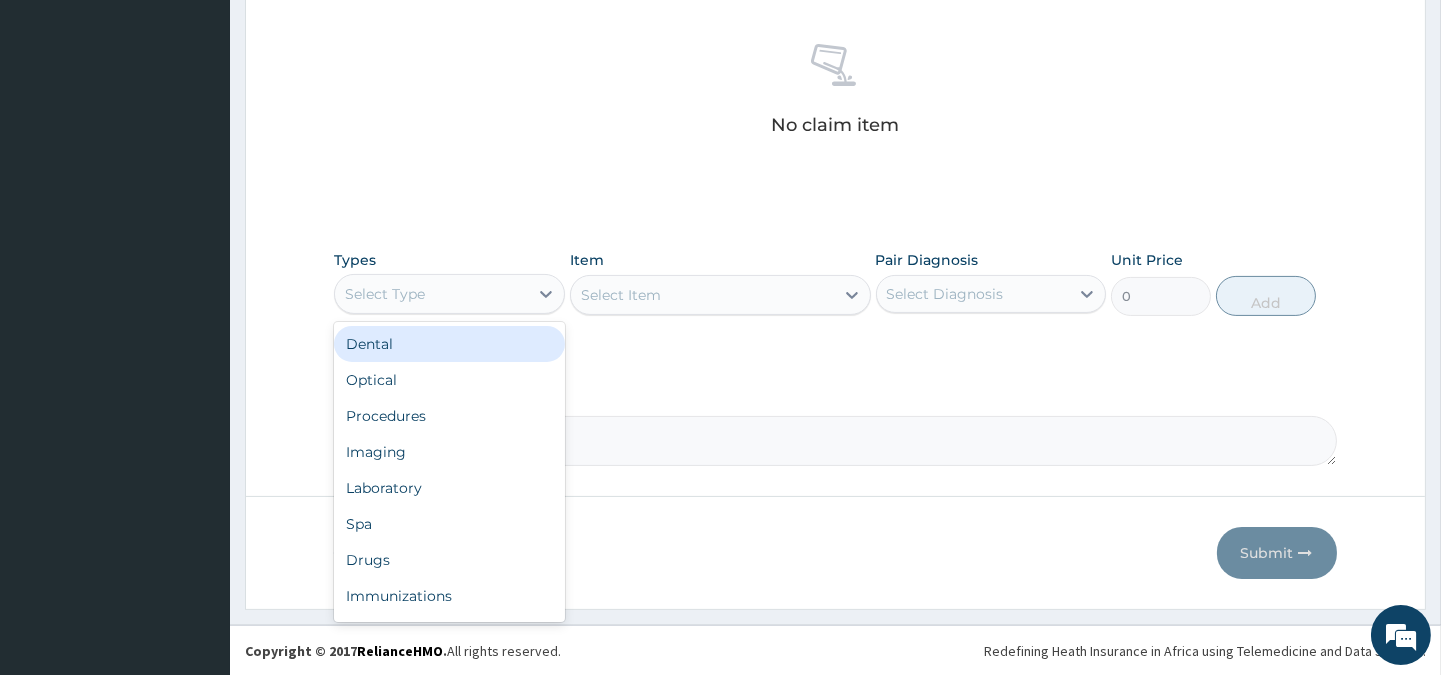 click on "Select Type" at bounding box center (385, 294) 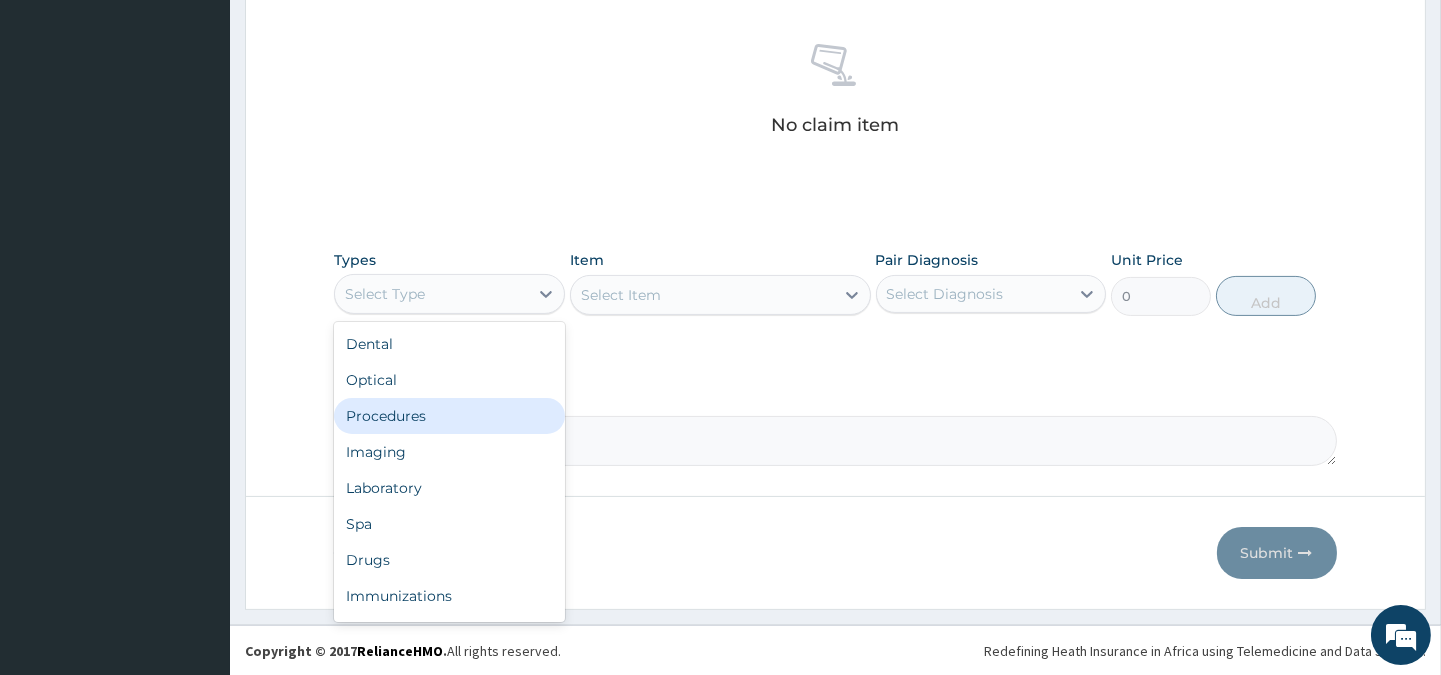 click on "Procedures" at bounding box center [449, 416] 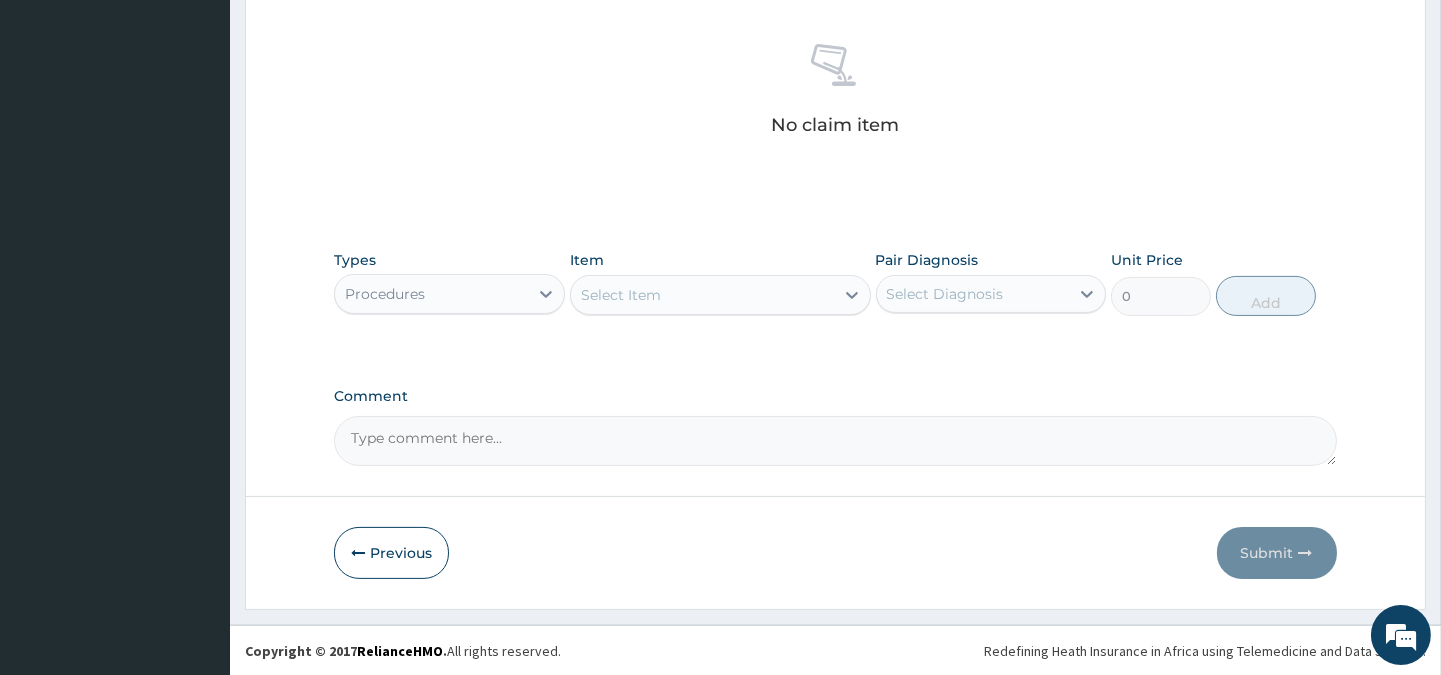 click on "Select Item" at bounding box center [702, 295] 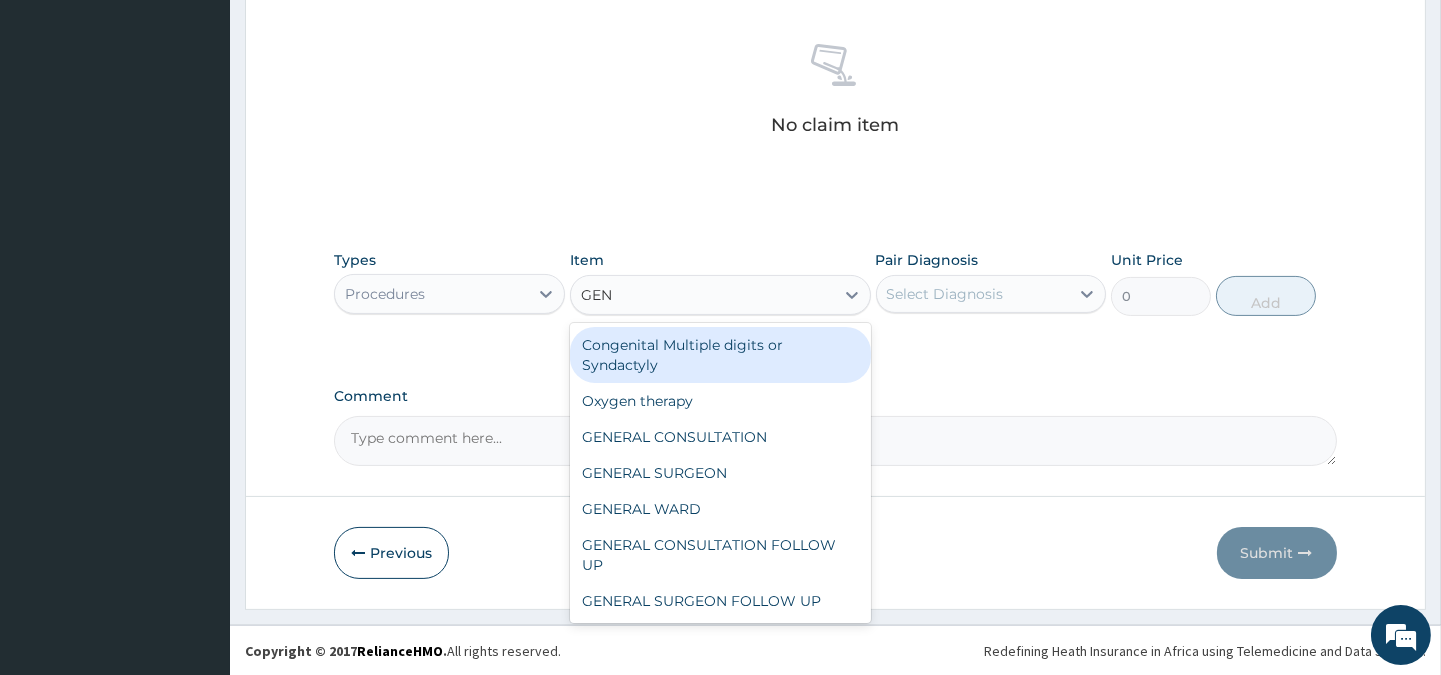 type on "GENE" 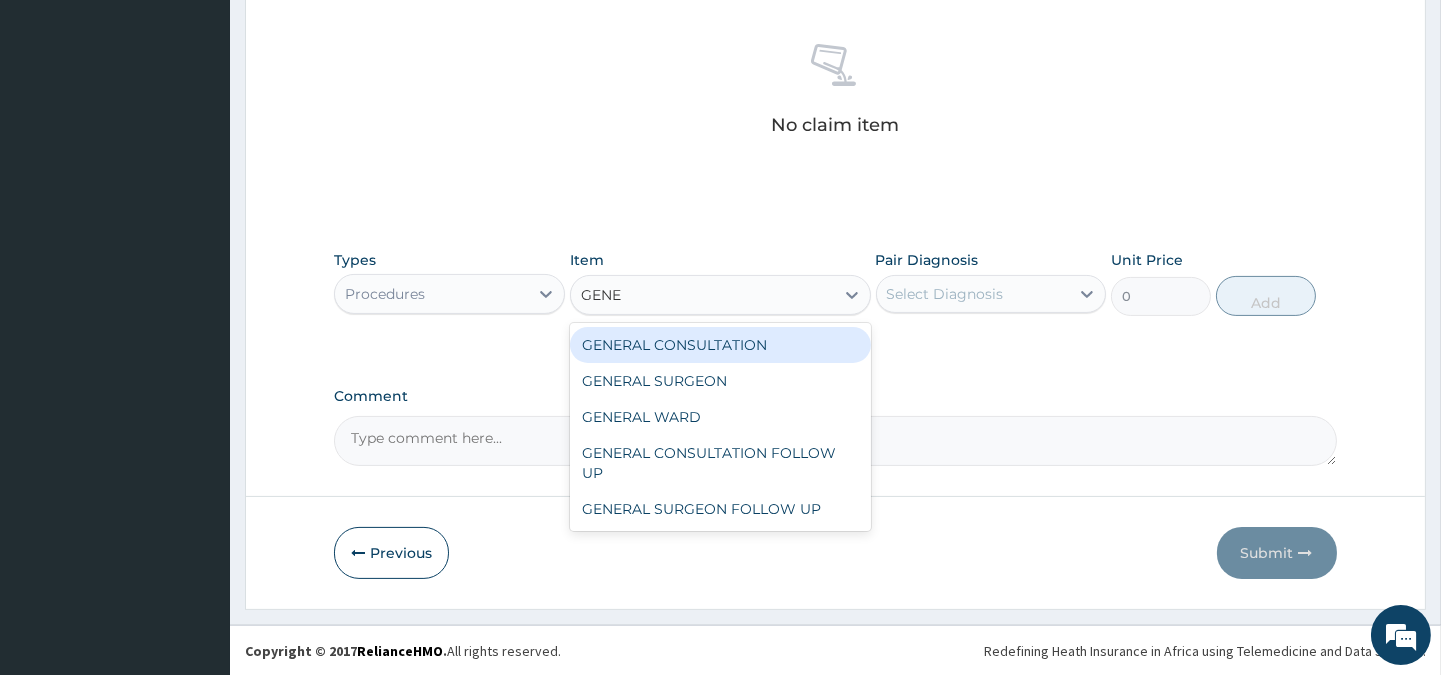 click on "GENERAL CONSULTATION" at bounding box center [720, 345] 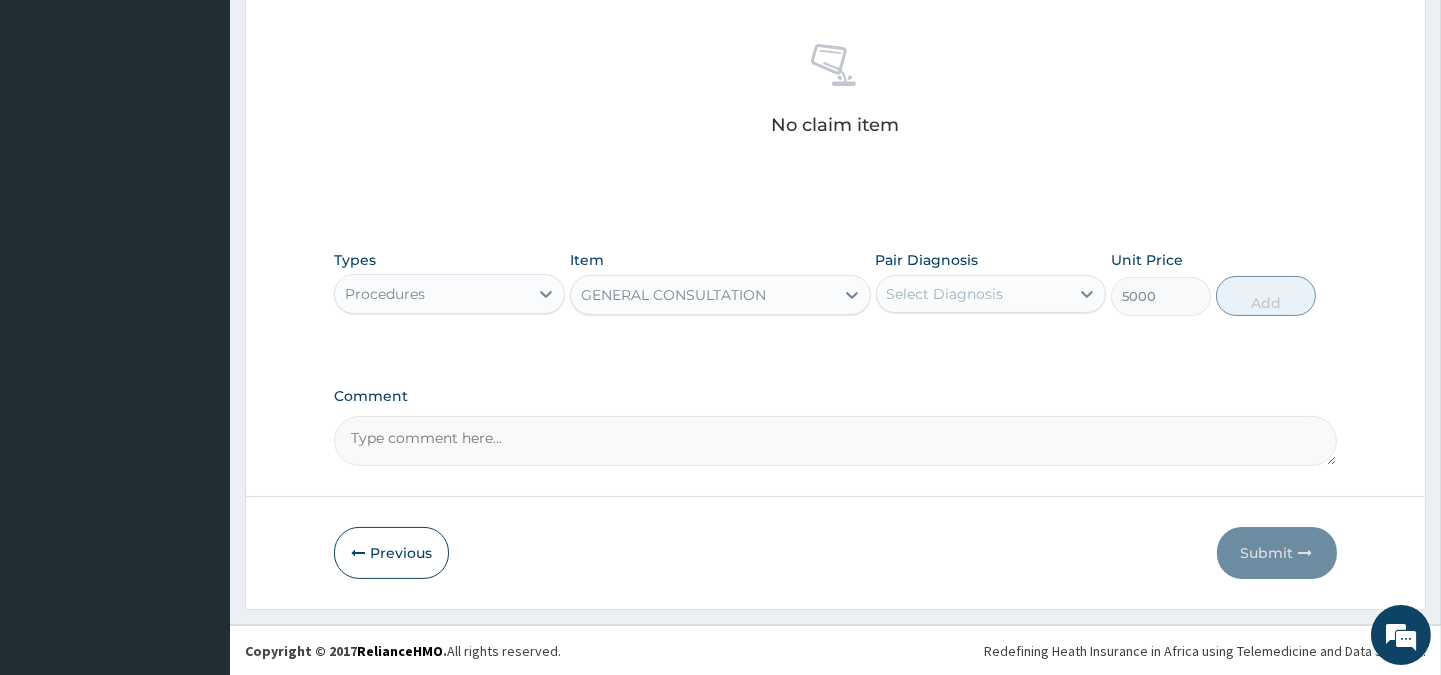 click on "Select Diagnosis" at bounding box center (945, 294) 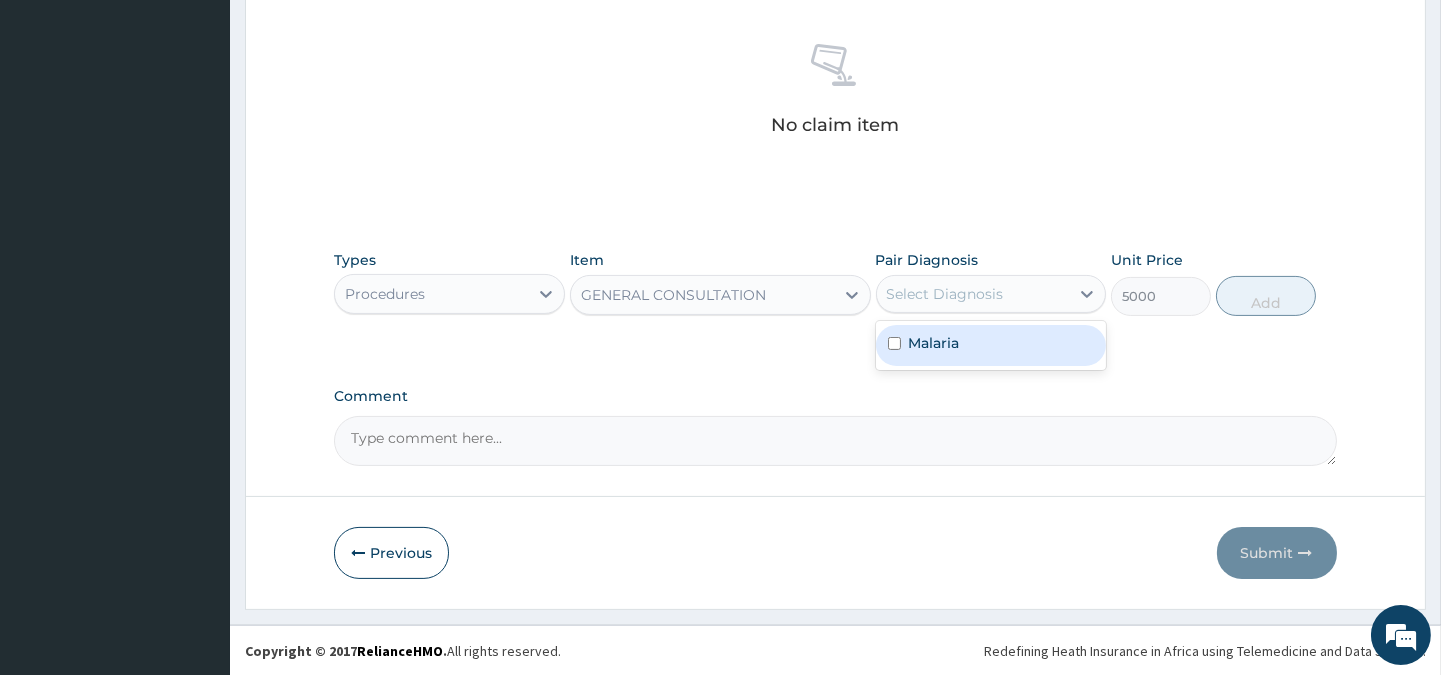 click on "Malaria" at bounding box center [934, 343] 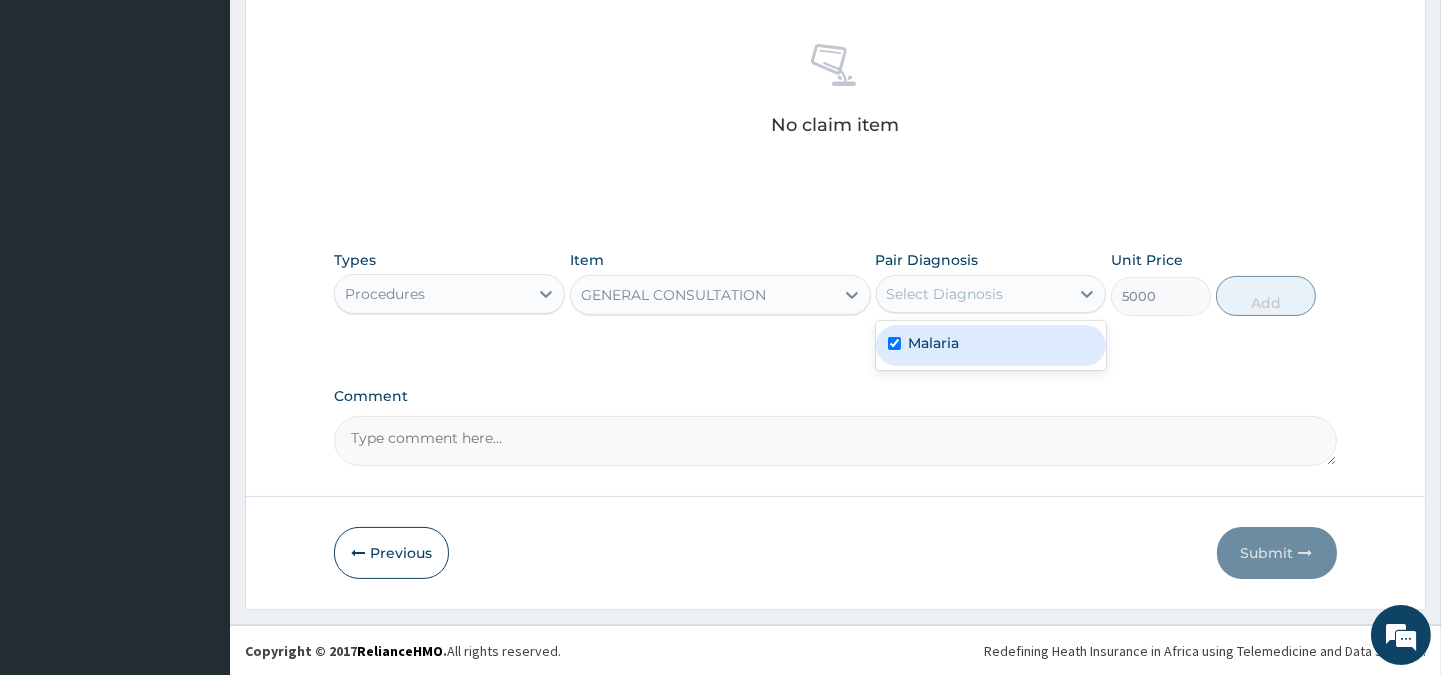 checkbox on "true" 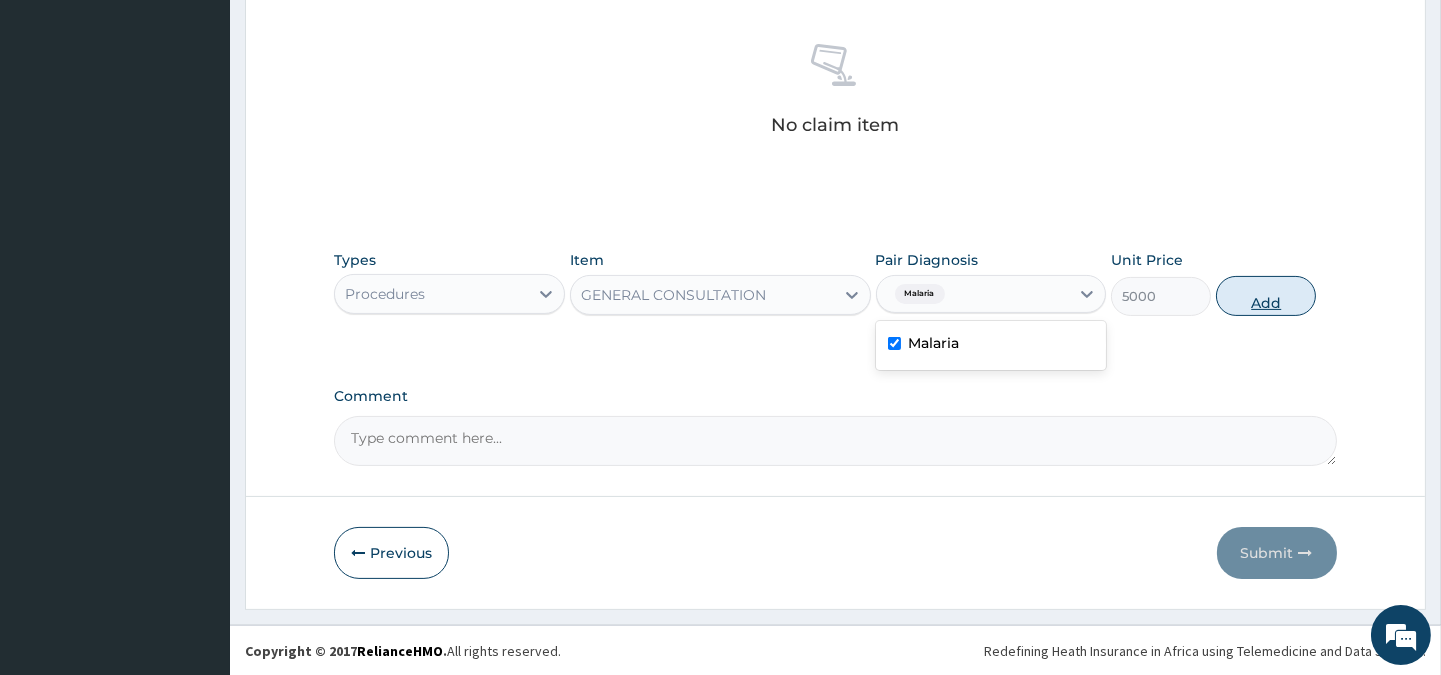 click on "Add" at bounding box center (1266, 296) 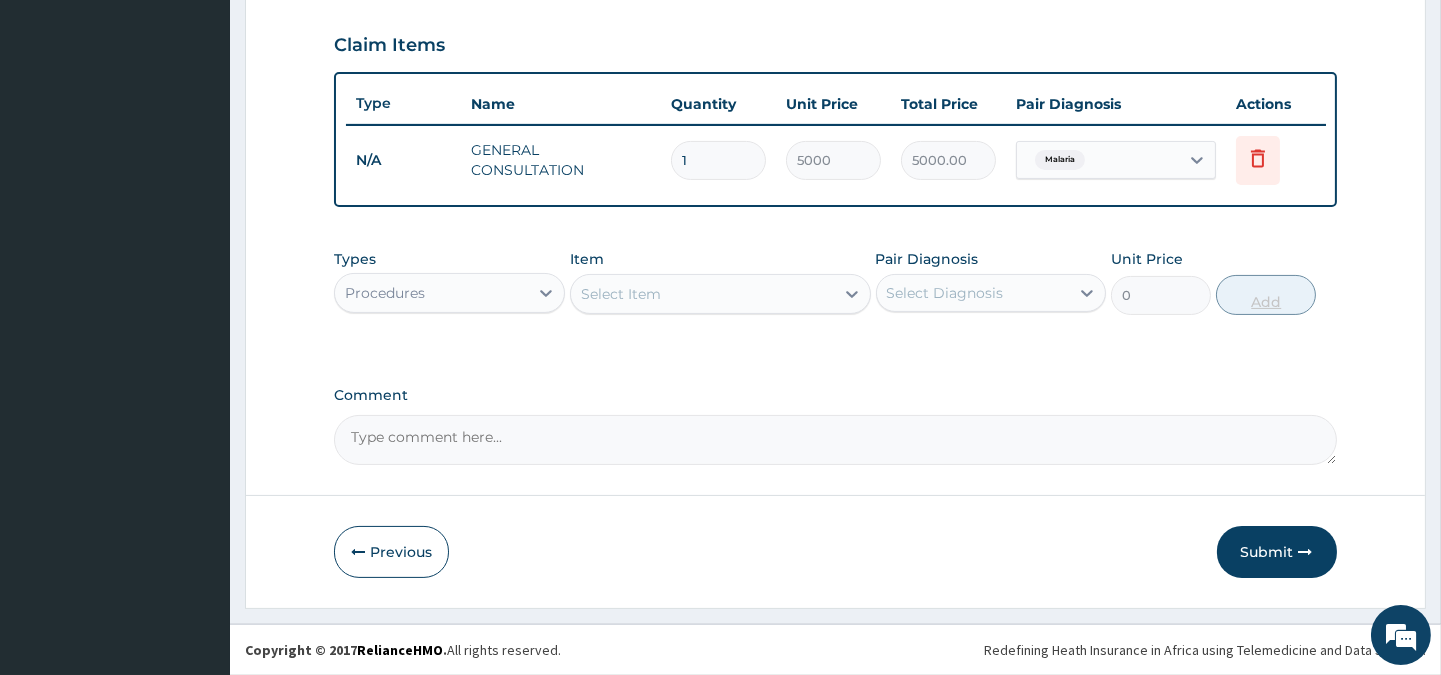 scroll, scrollTop: 670, scrollLeft: 0, axis: vertical 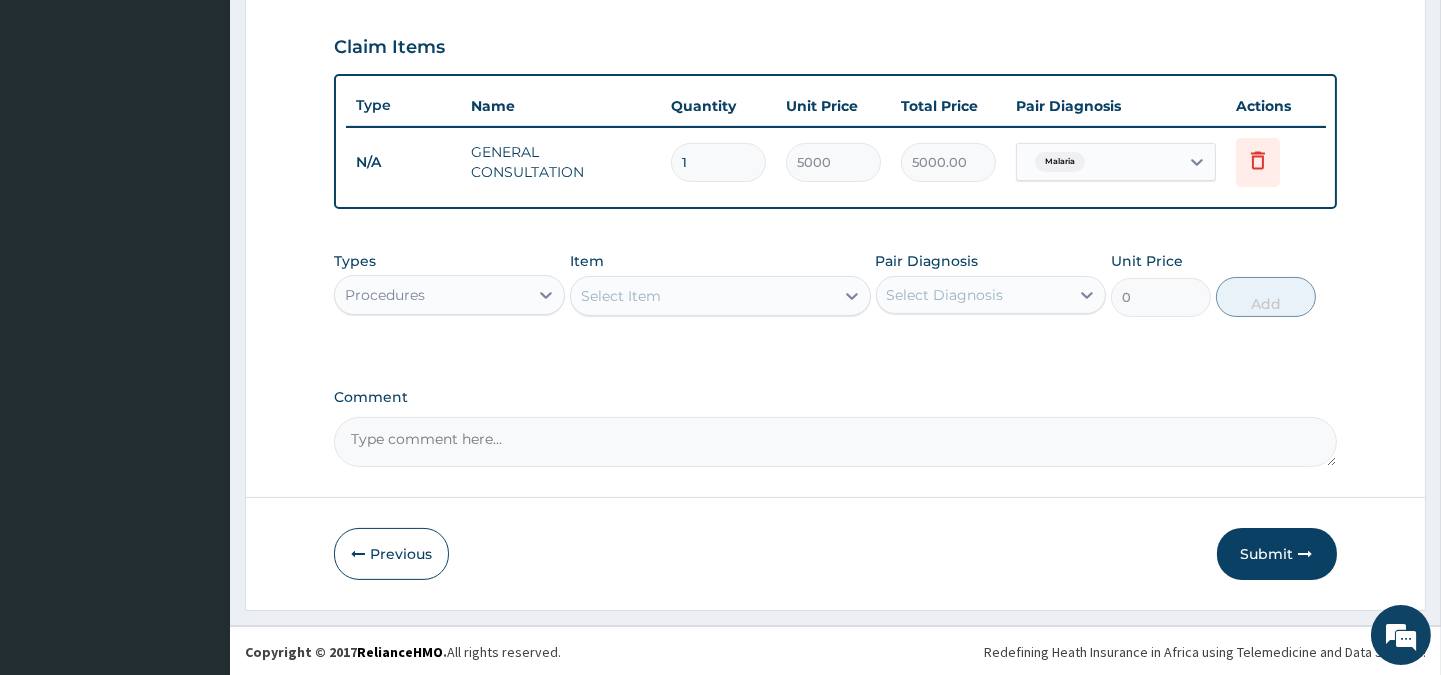 click on "Procedures" at bounding box center [431, 295] 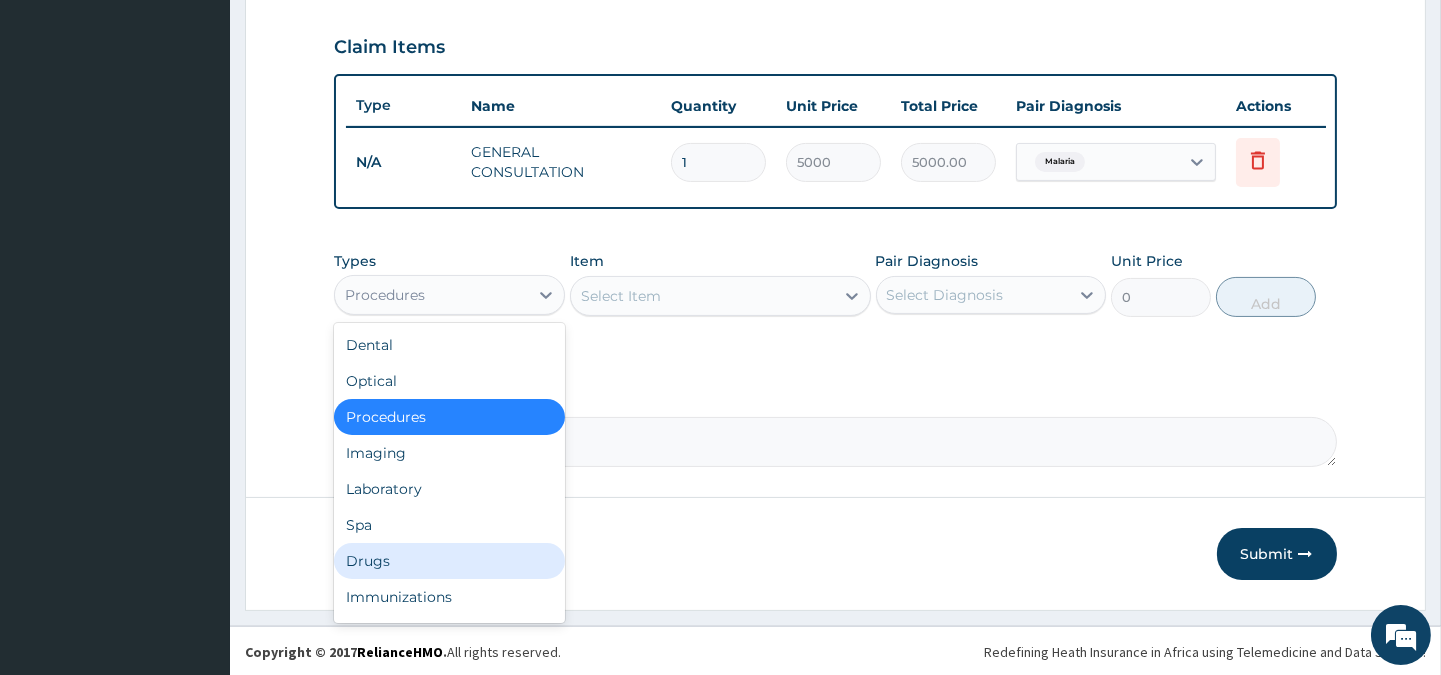 click on "Drugs" at bounding box center [449, 561] 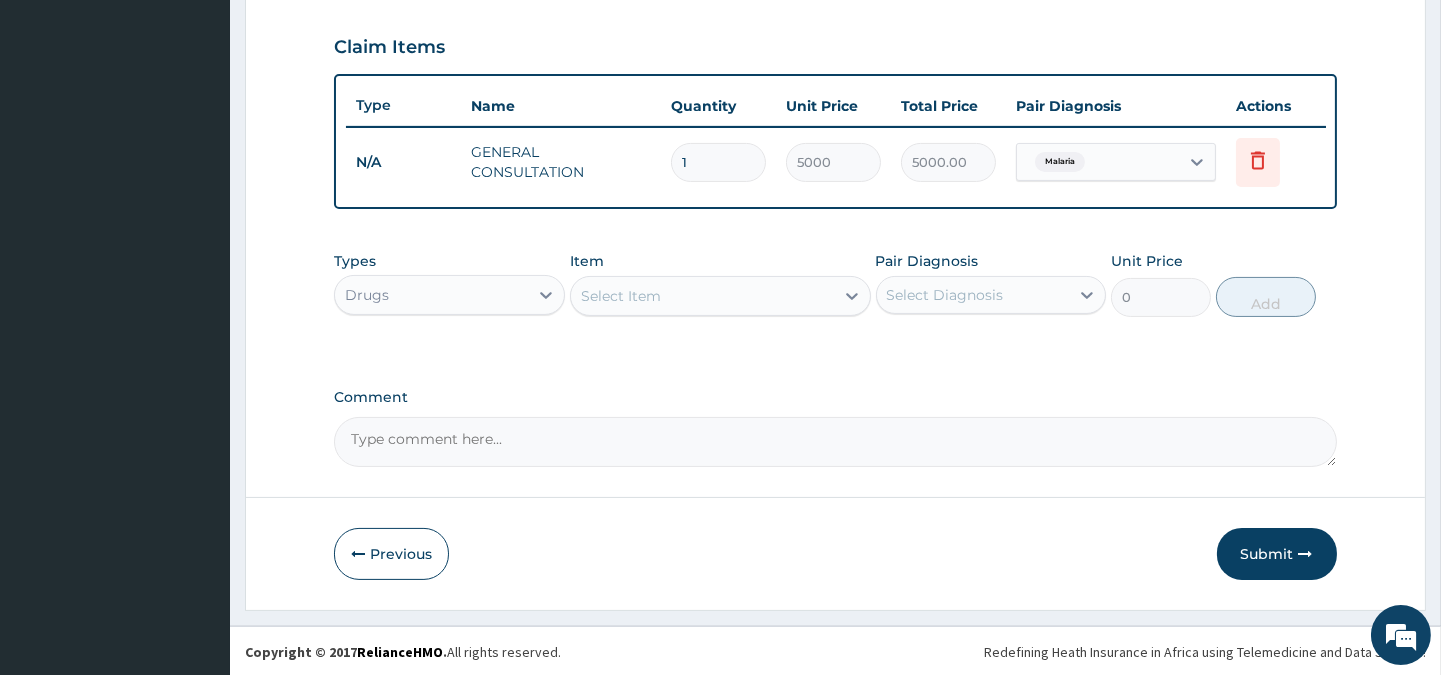click on "Select Item" at bounding box center [702, 296] 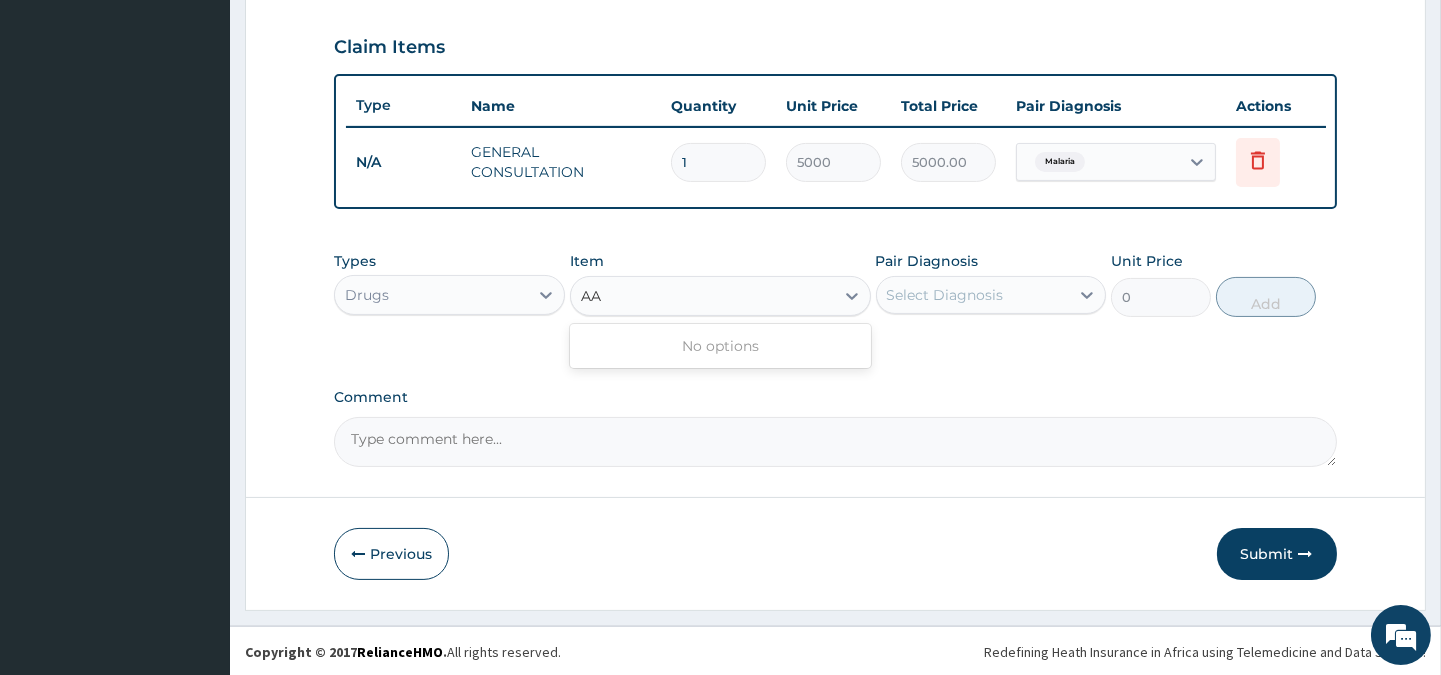 type on "A" 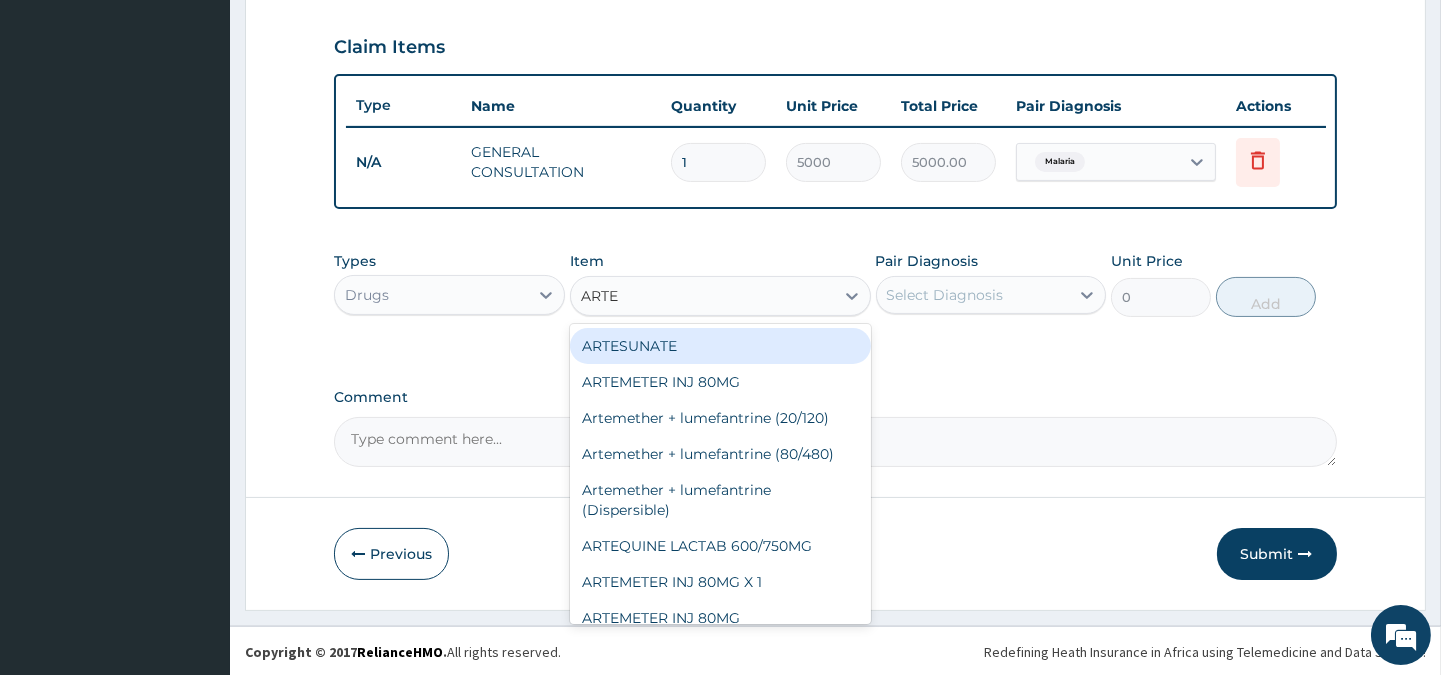 type on "ARTEM" 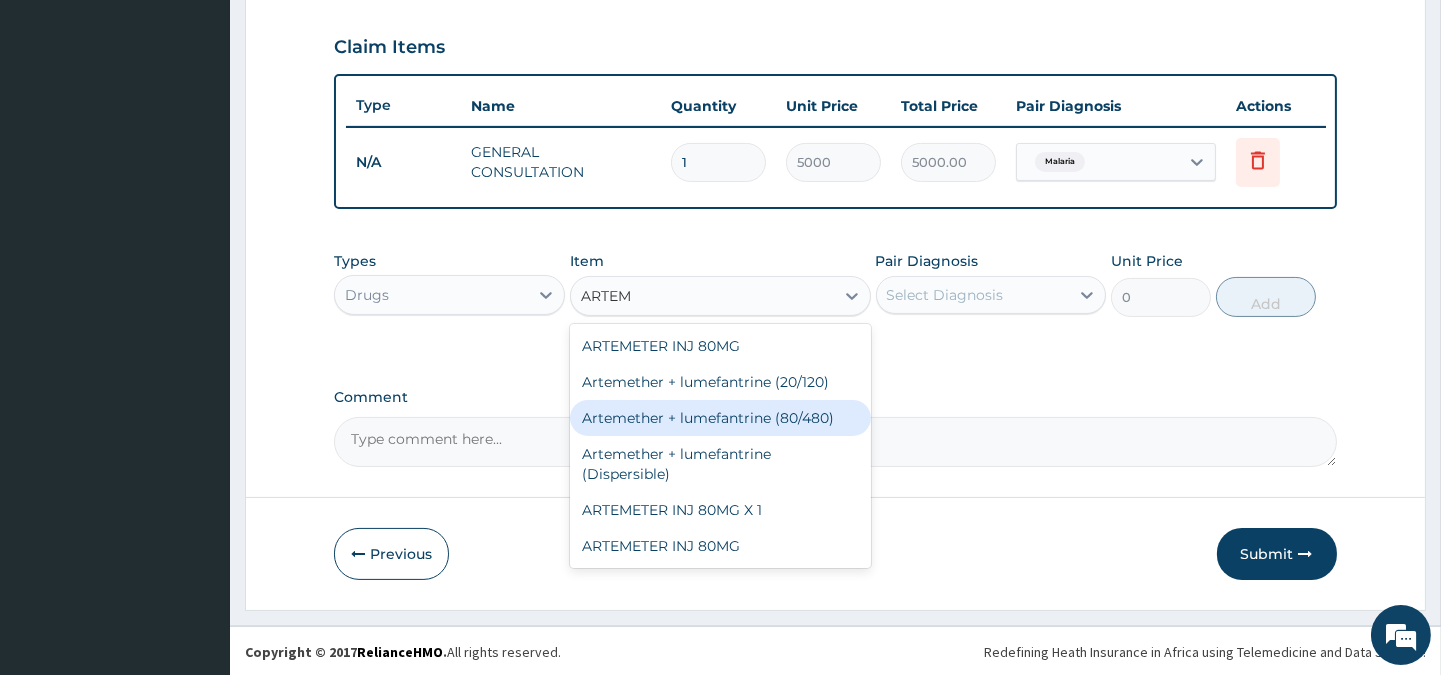 click on "Artemether + lumefantrine (80/480)" at bounding box center (720, 418) 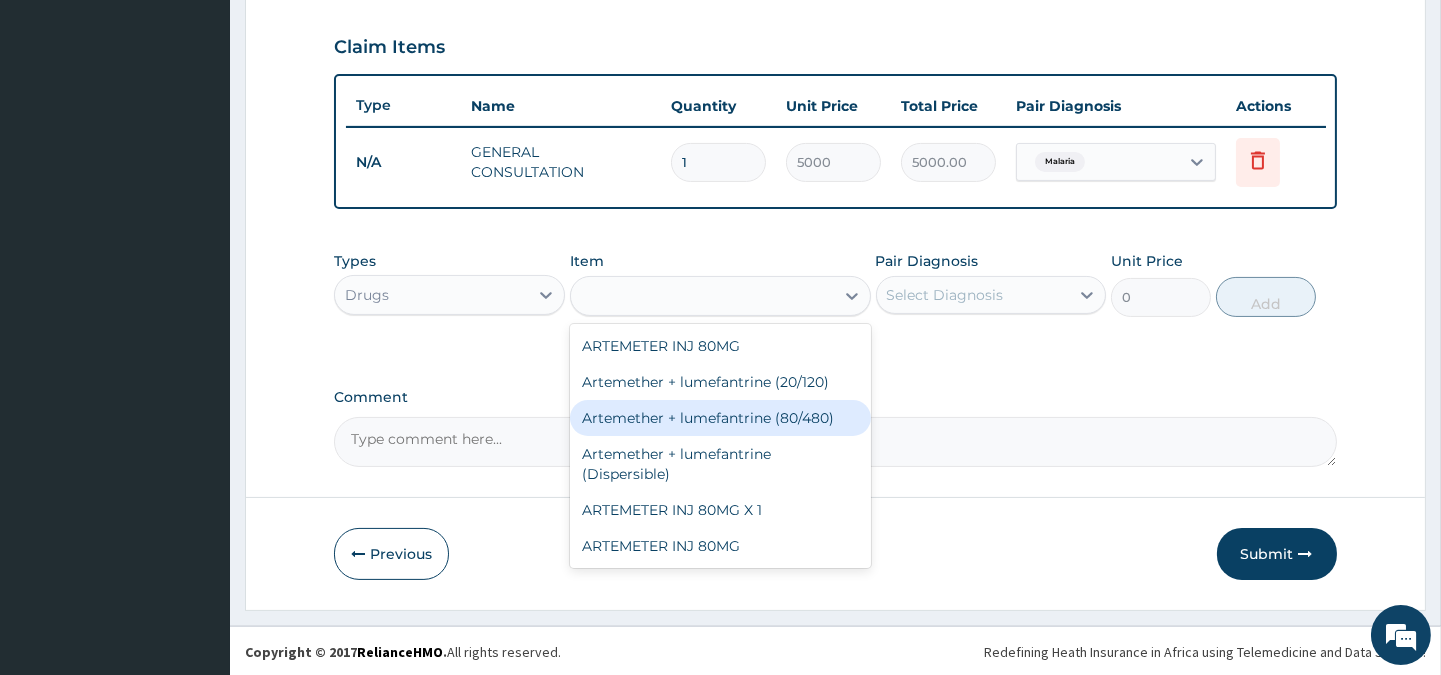 type on "2000" 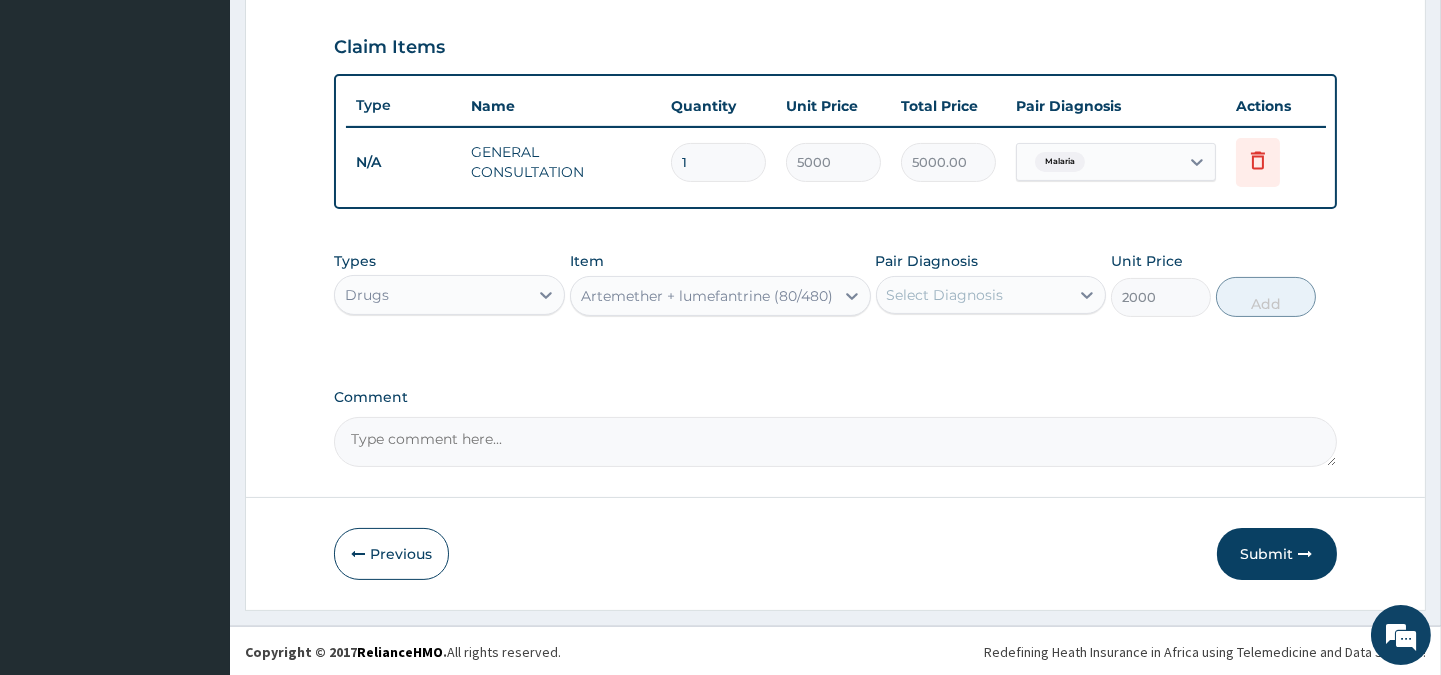 click on "Select Diagnosis" at bounding box center (945, 295) 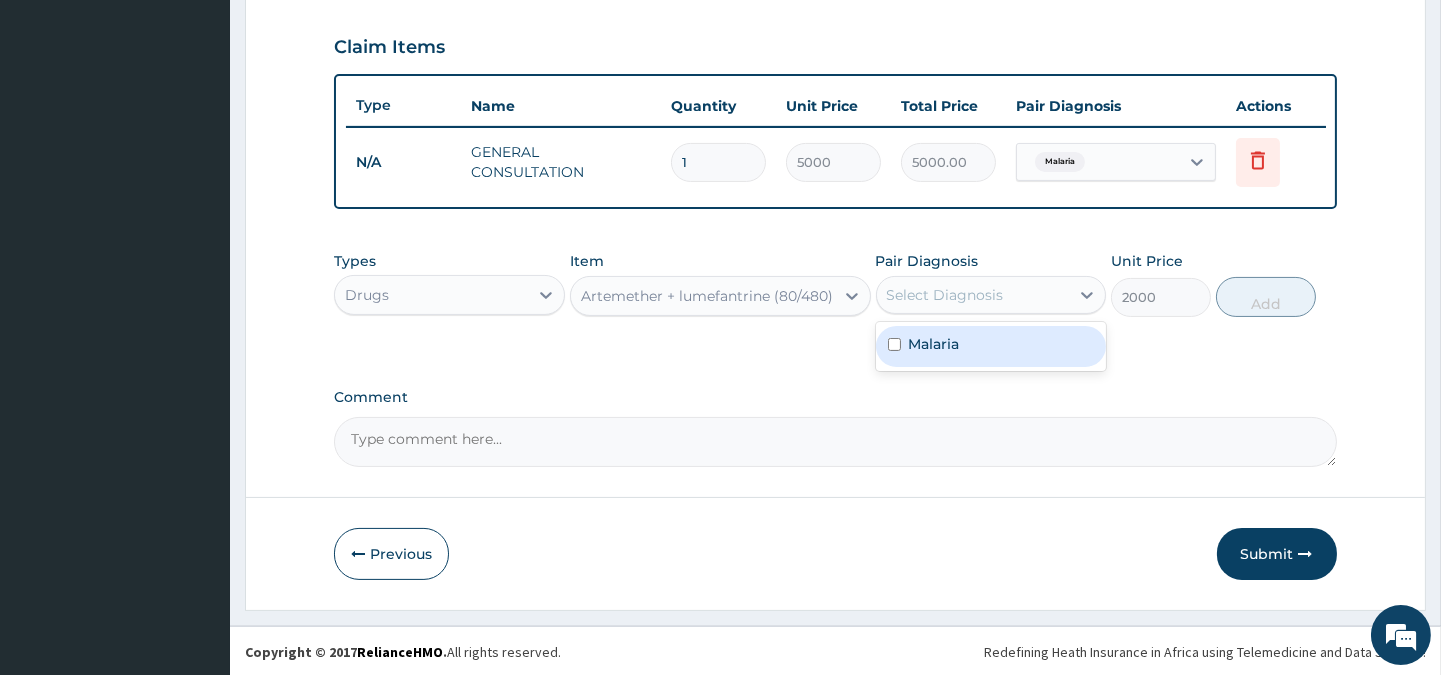 click on "Malaria" at bounding box center [934, 344] 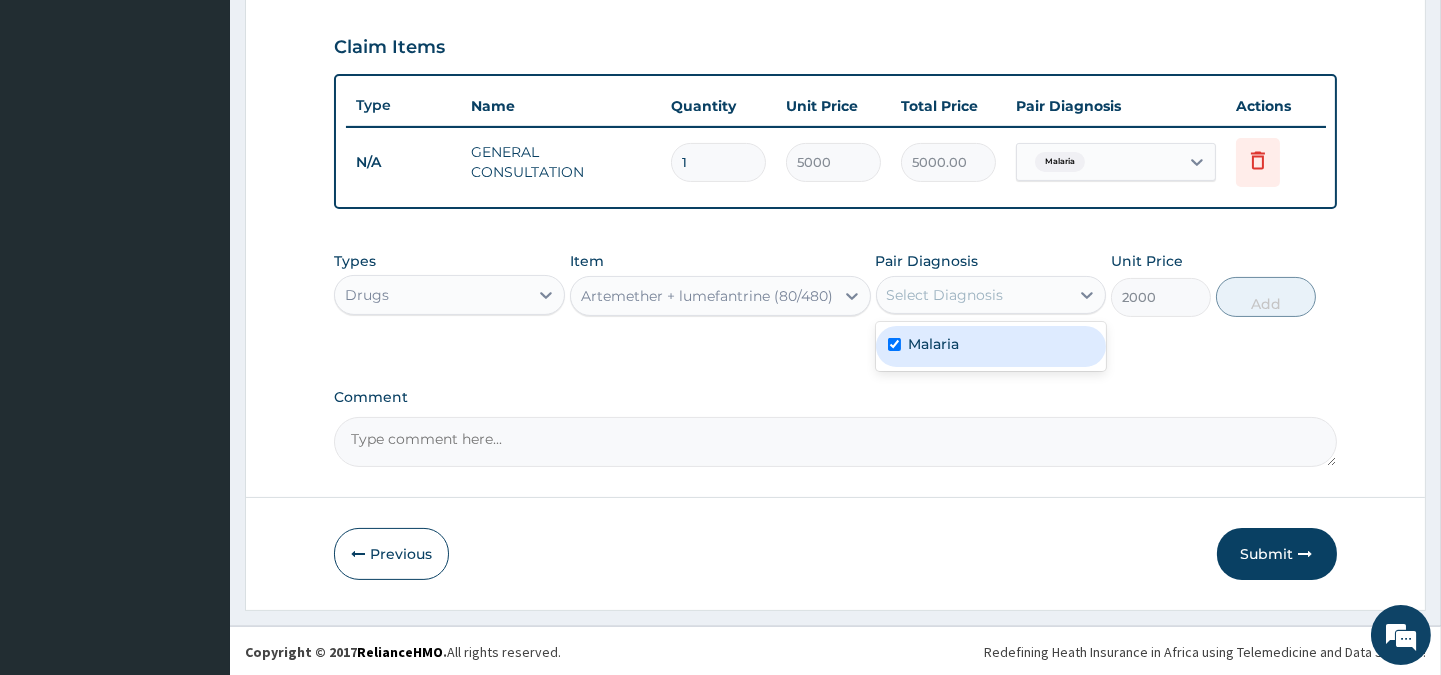 checkbox on "true" 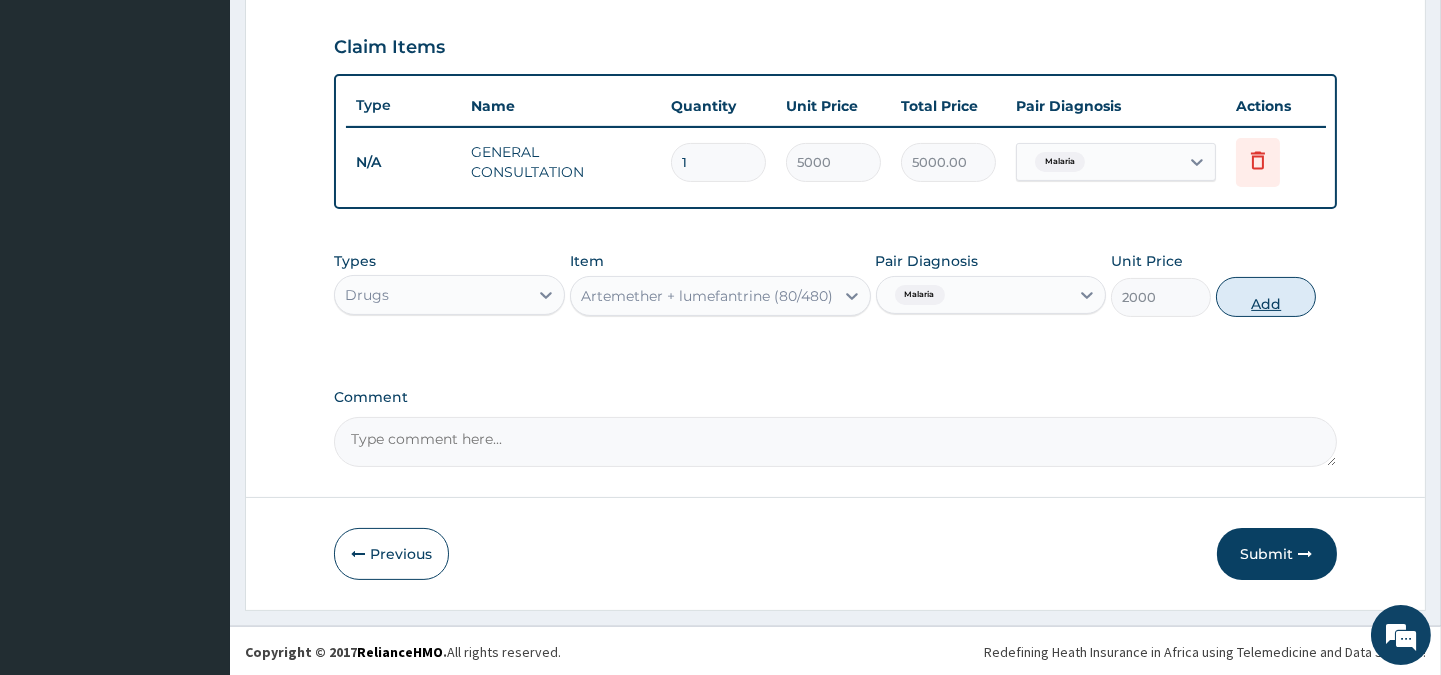 click on "Add" at bounding box center [1266, 297] 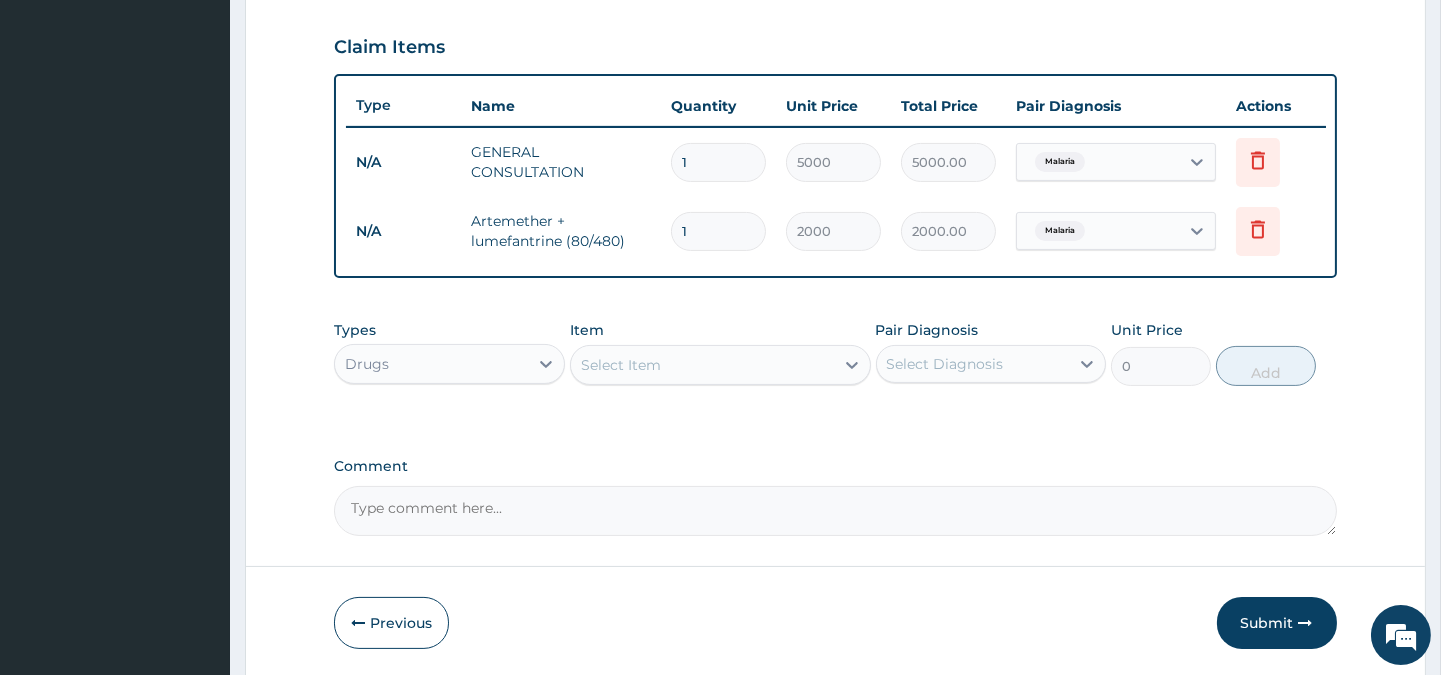 click on "Select Item" at bounding box center [702, 365] 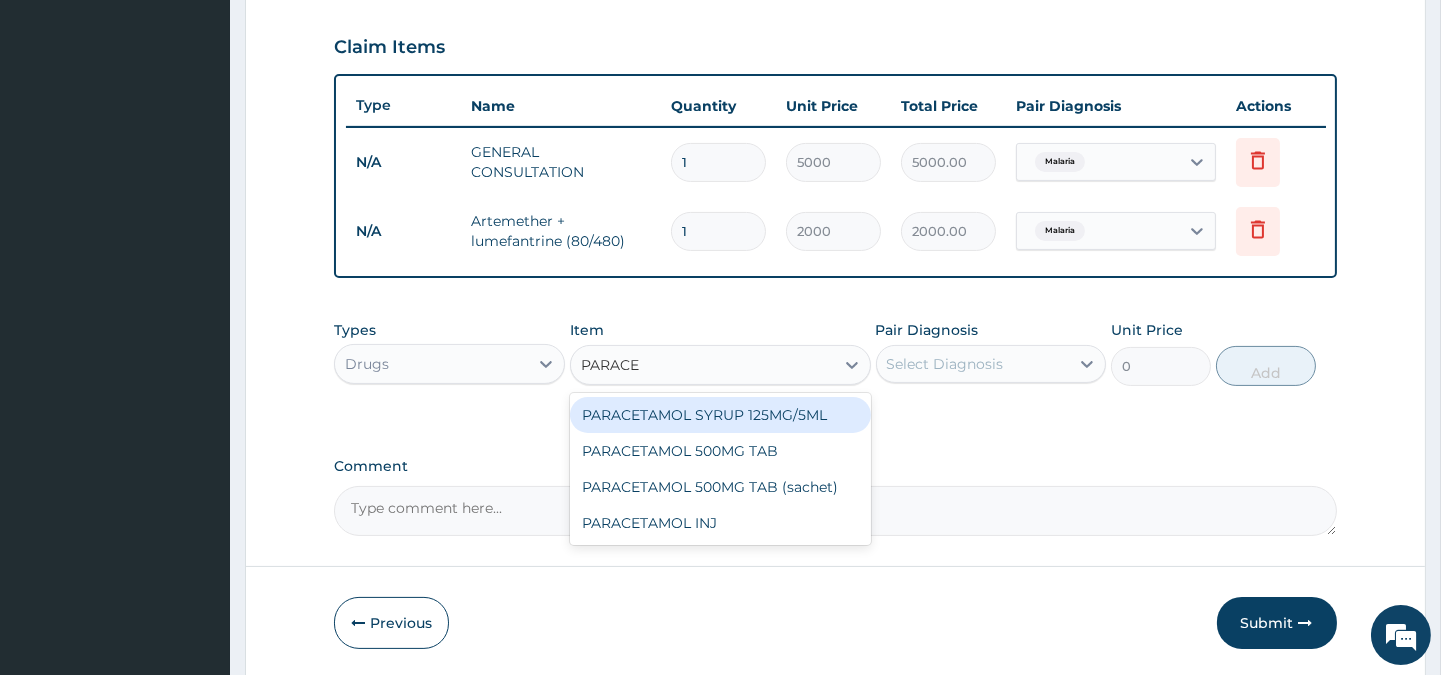 type on "PARACET" 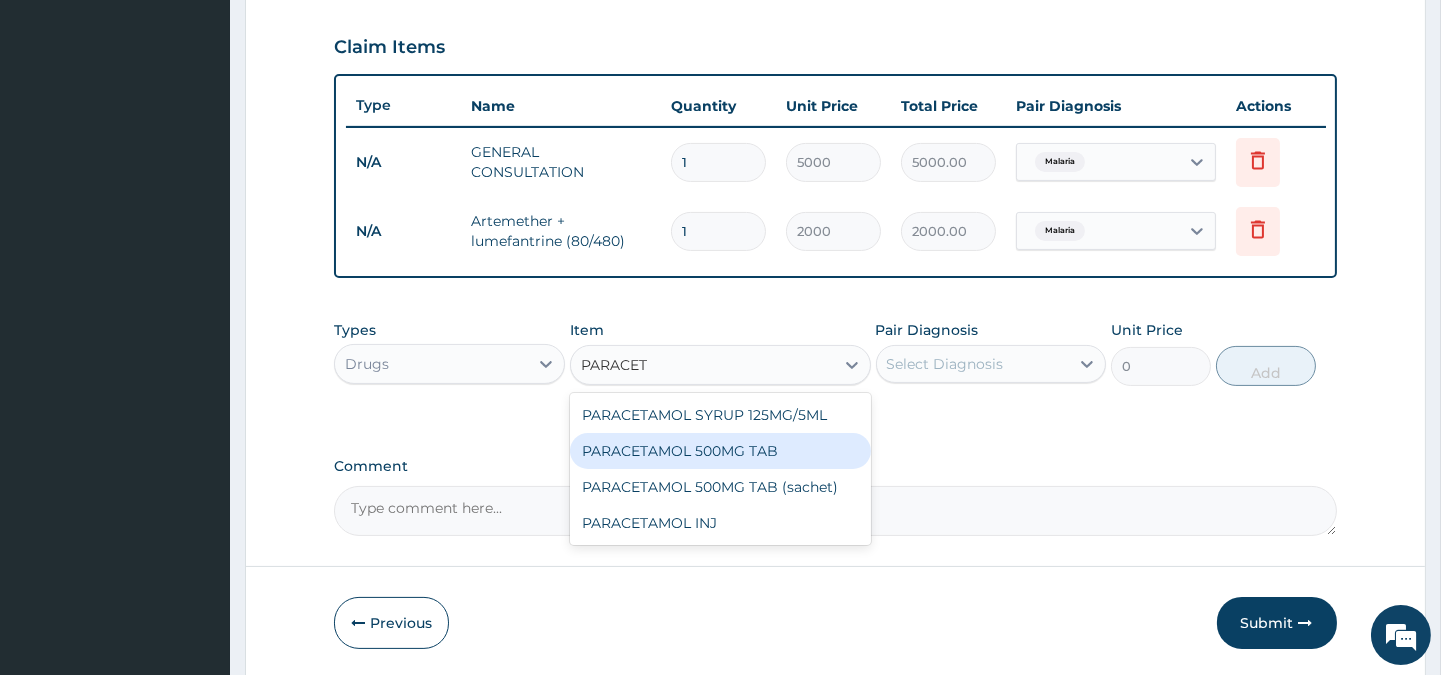 click on "PARACETAMOL 500MG TAB" at bounding box center [720, 451] 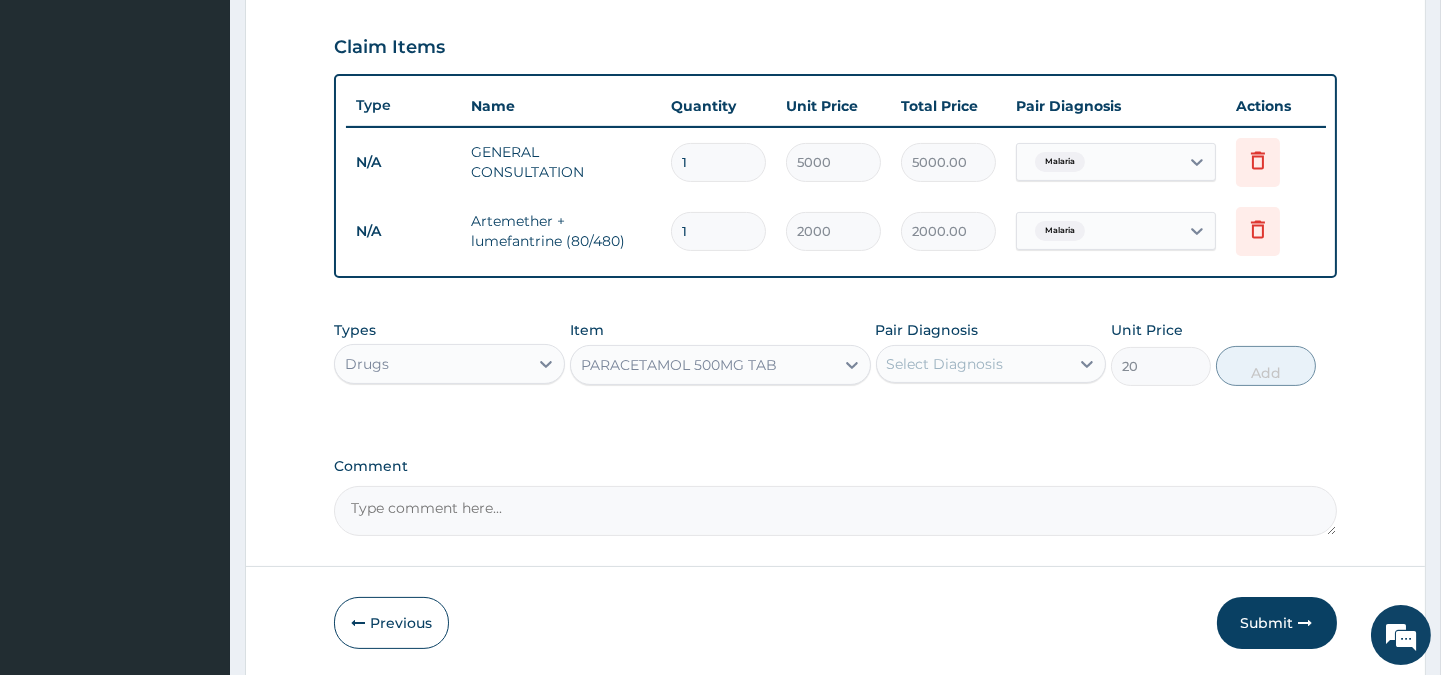 click on "Select Diagnosis" at bounding box center [945, 364] 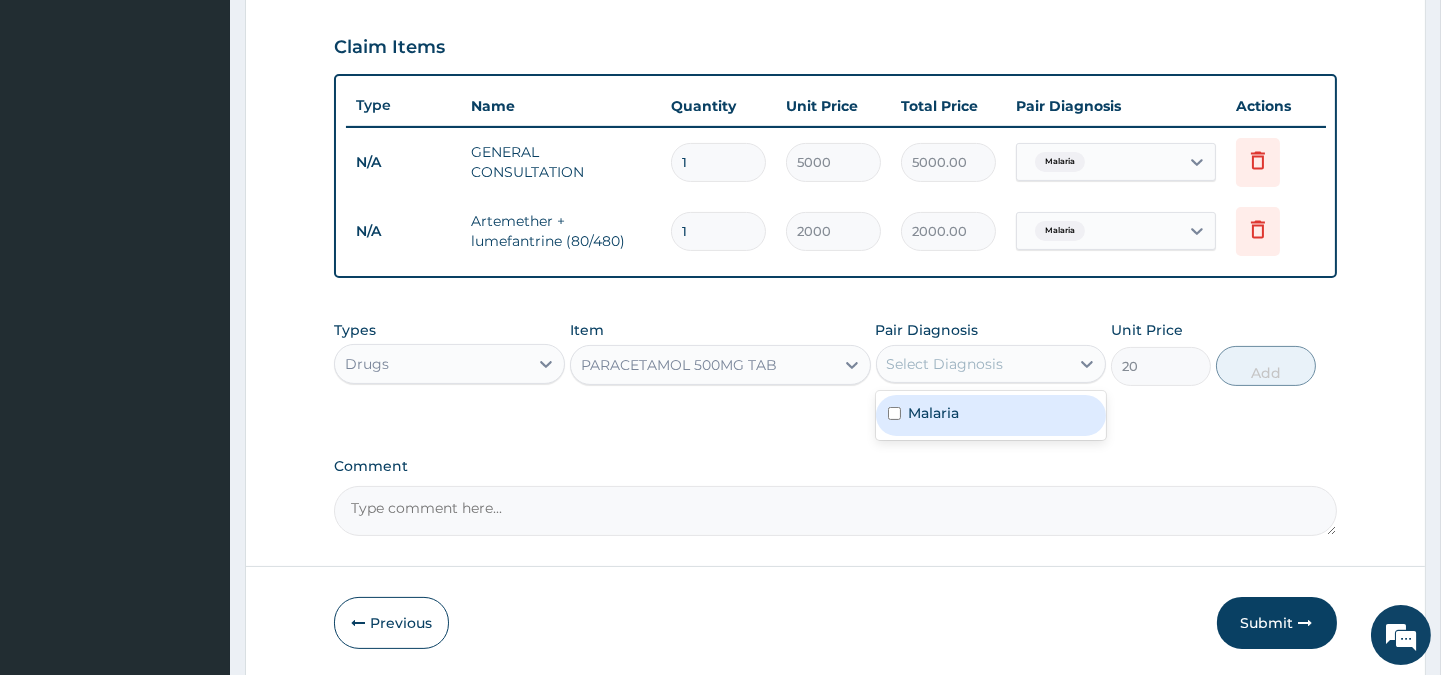 click on "Malaria" at bounding box center [934, 413] 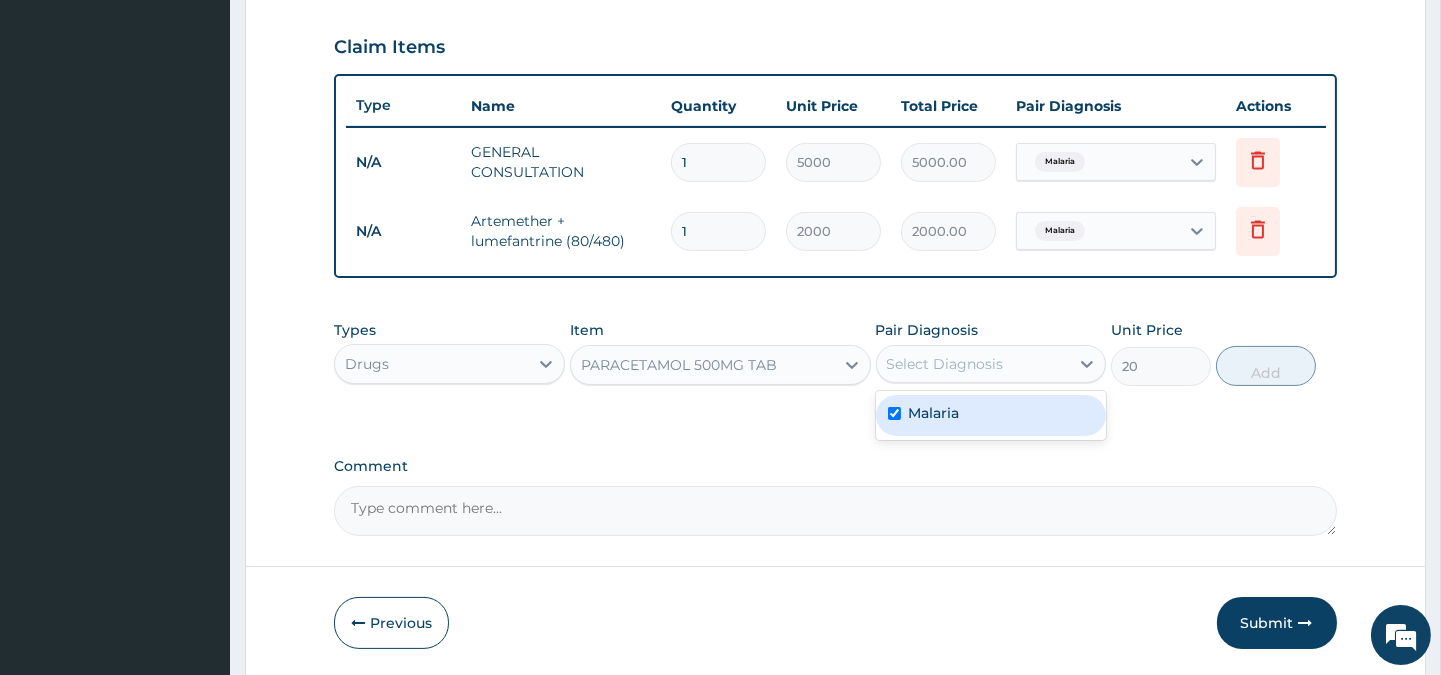 checkbox on "true" 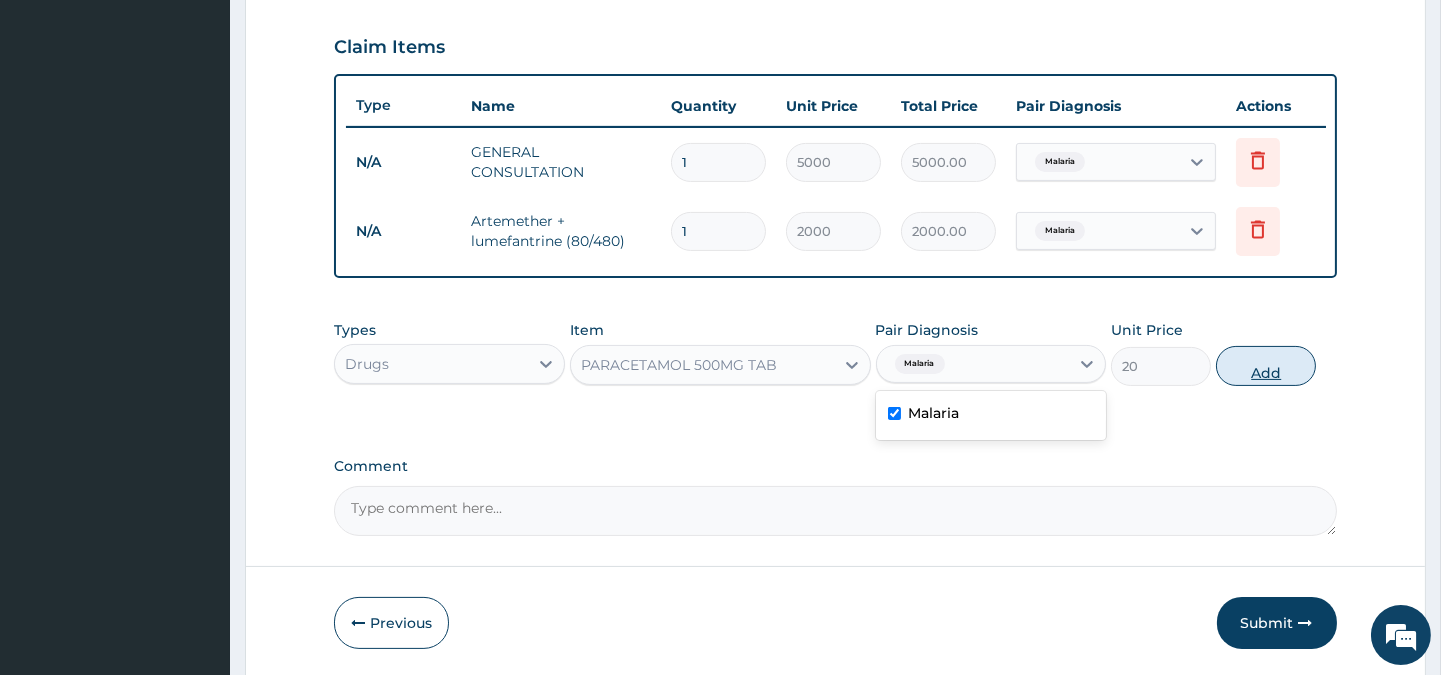 click on "Add" at bounding box center [1266, 366] 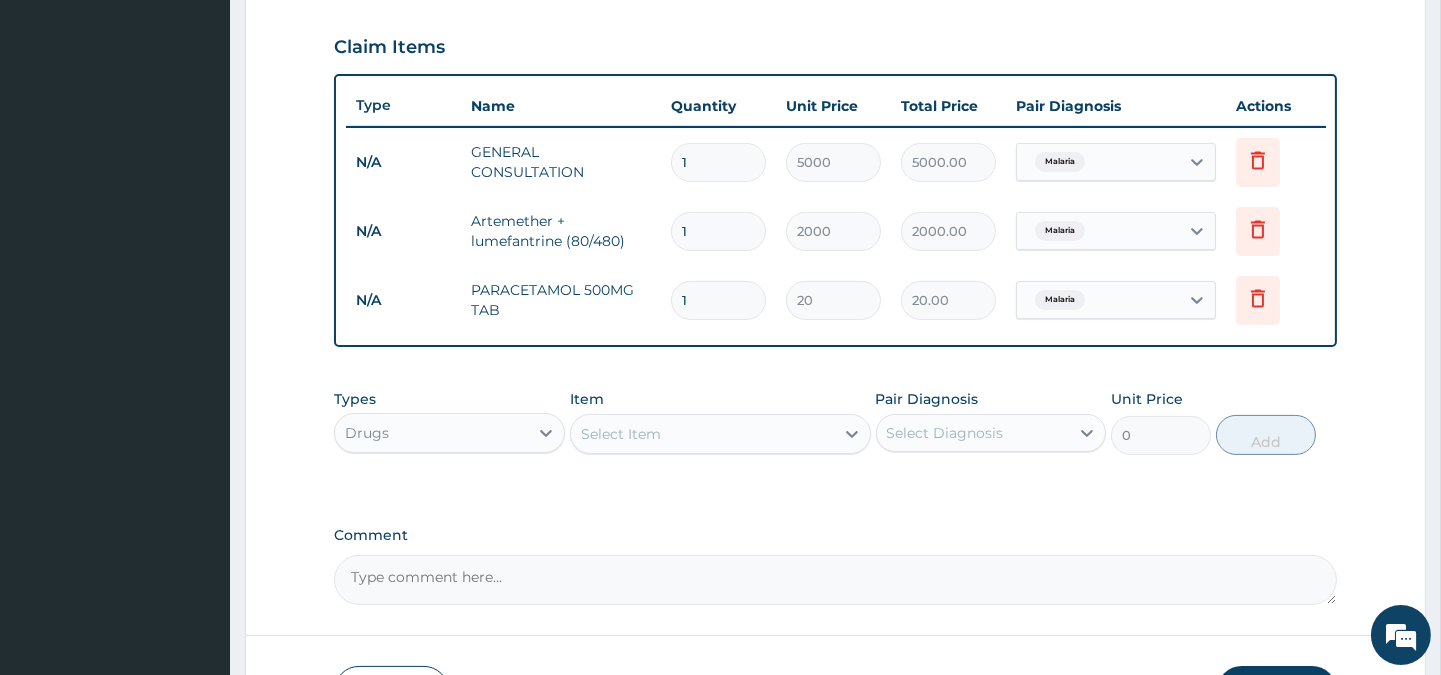 click on "1" at bounding box center [718, 300] 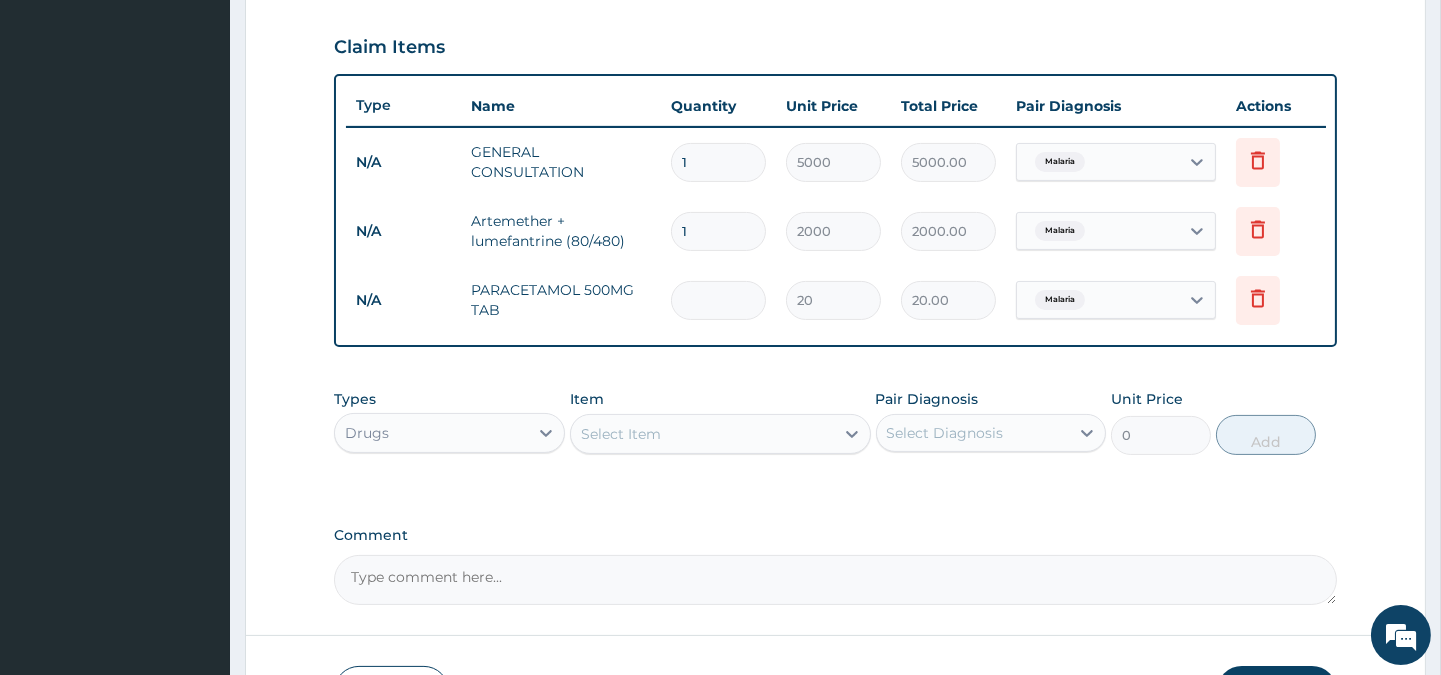 type on "0.00" 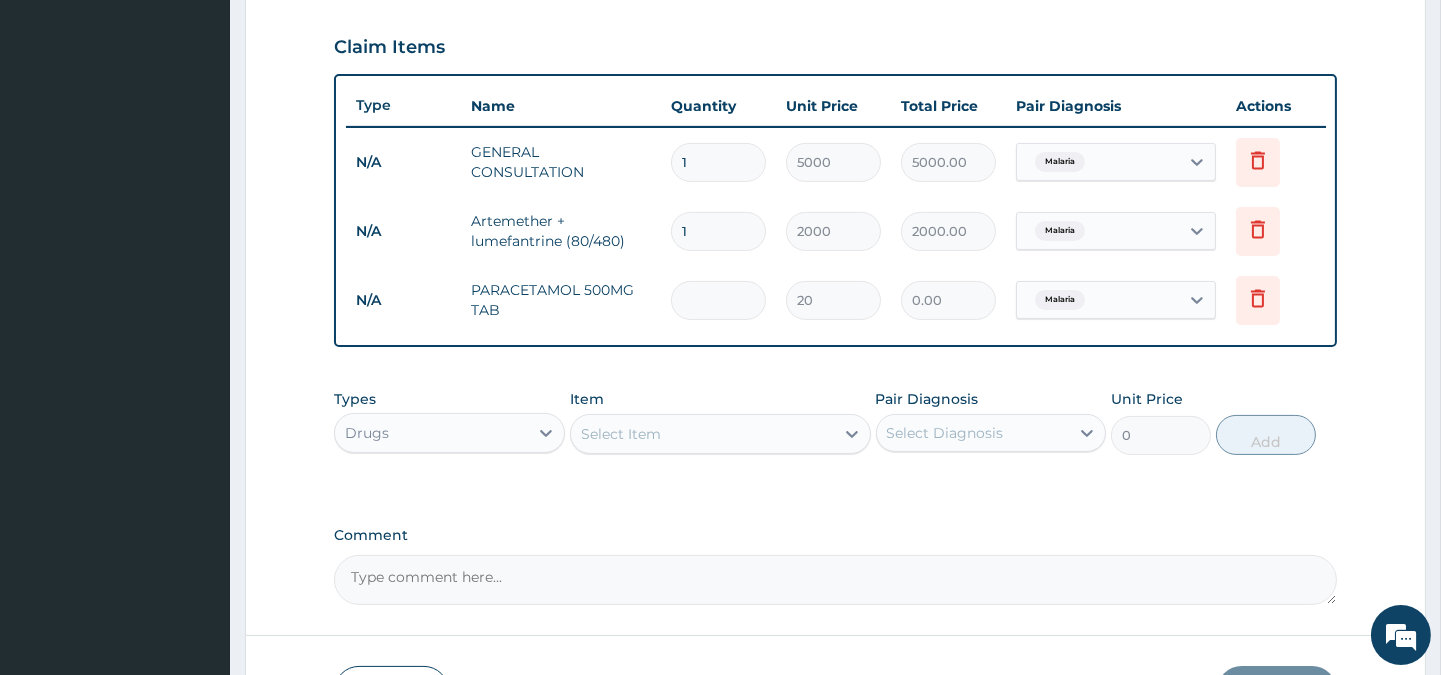 type on "3" 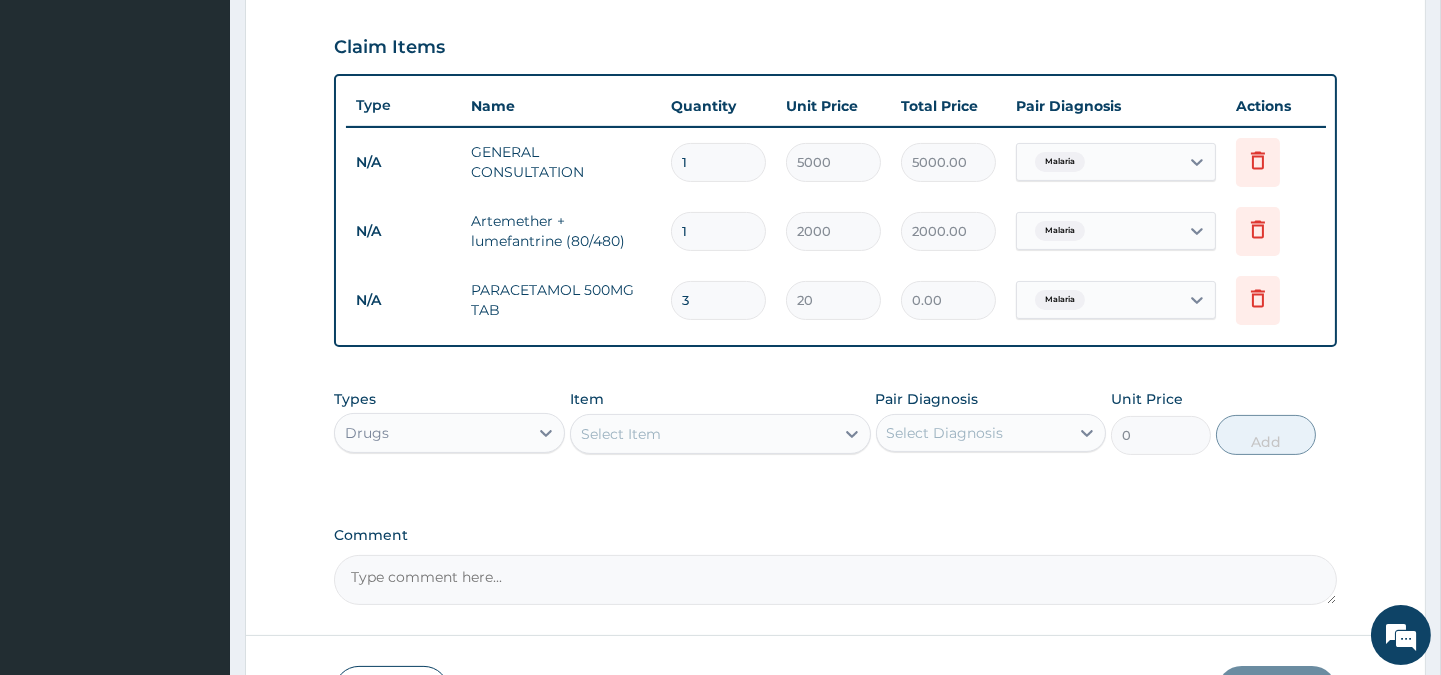 type on "60.00" 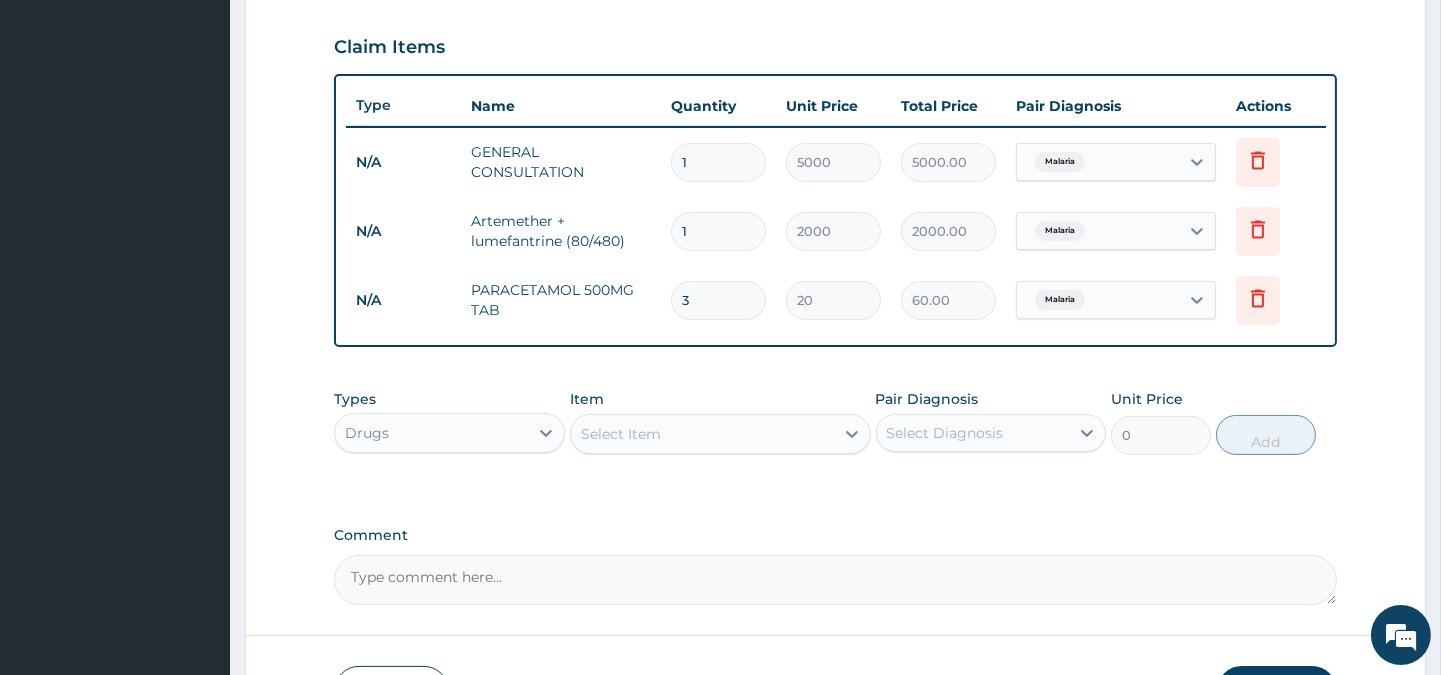 type on "30" 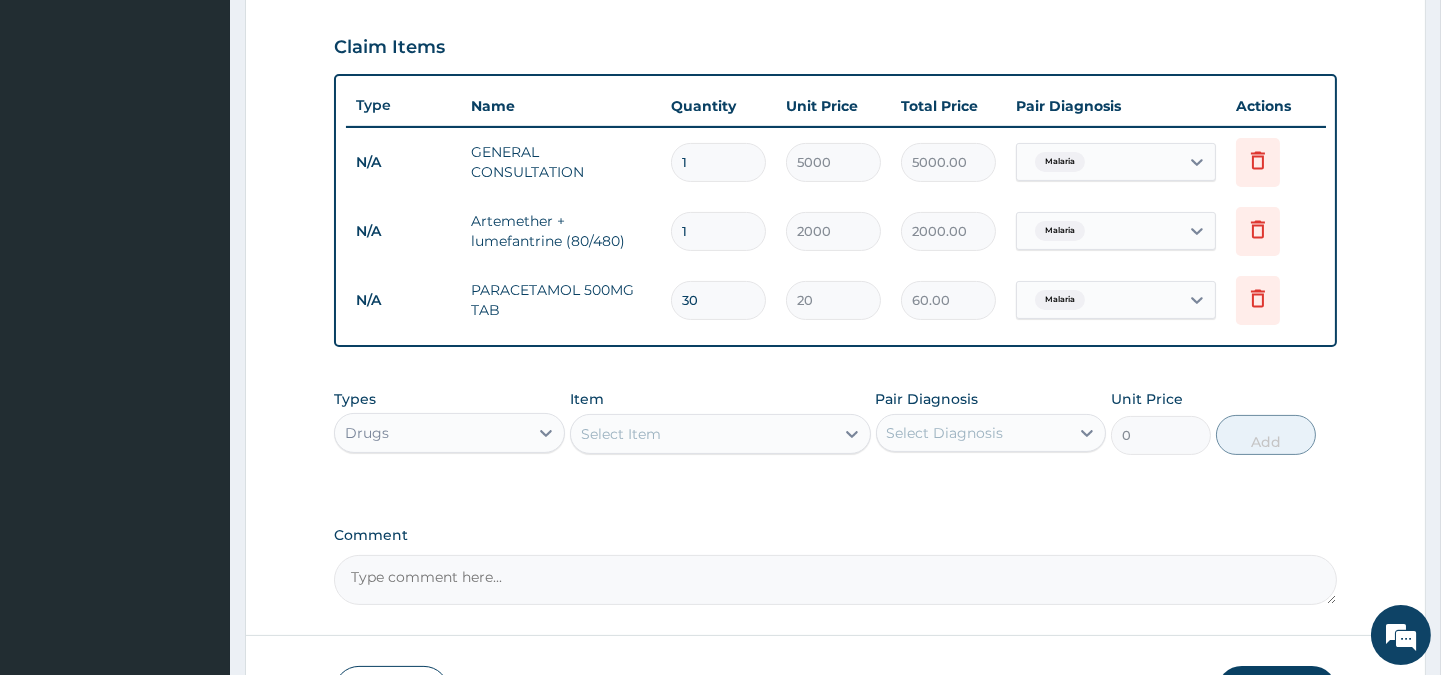 type on "600.00" 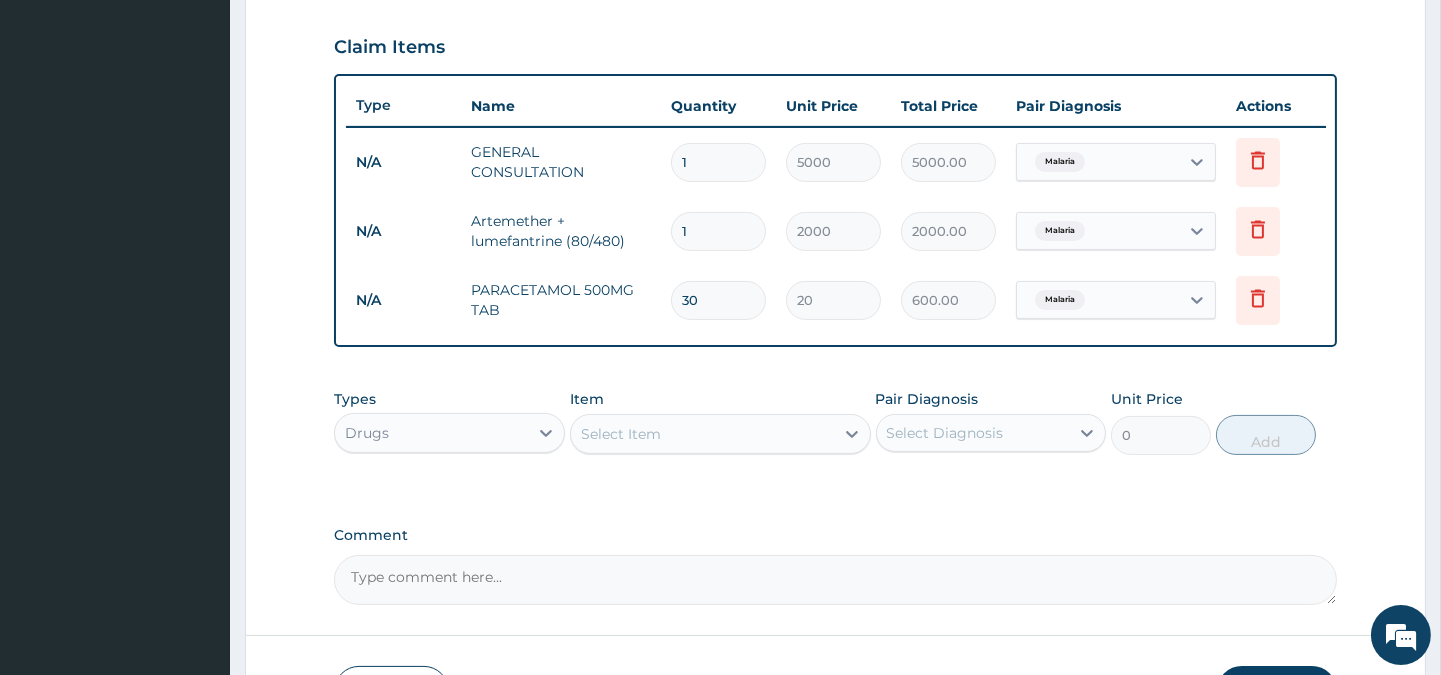 type on "30" 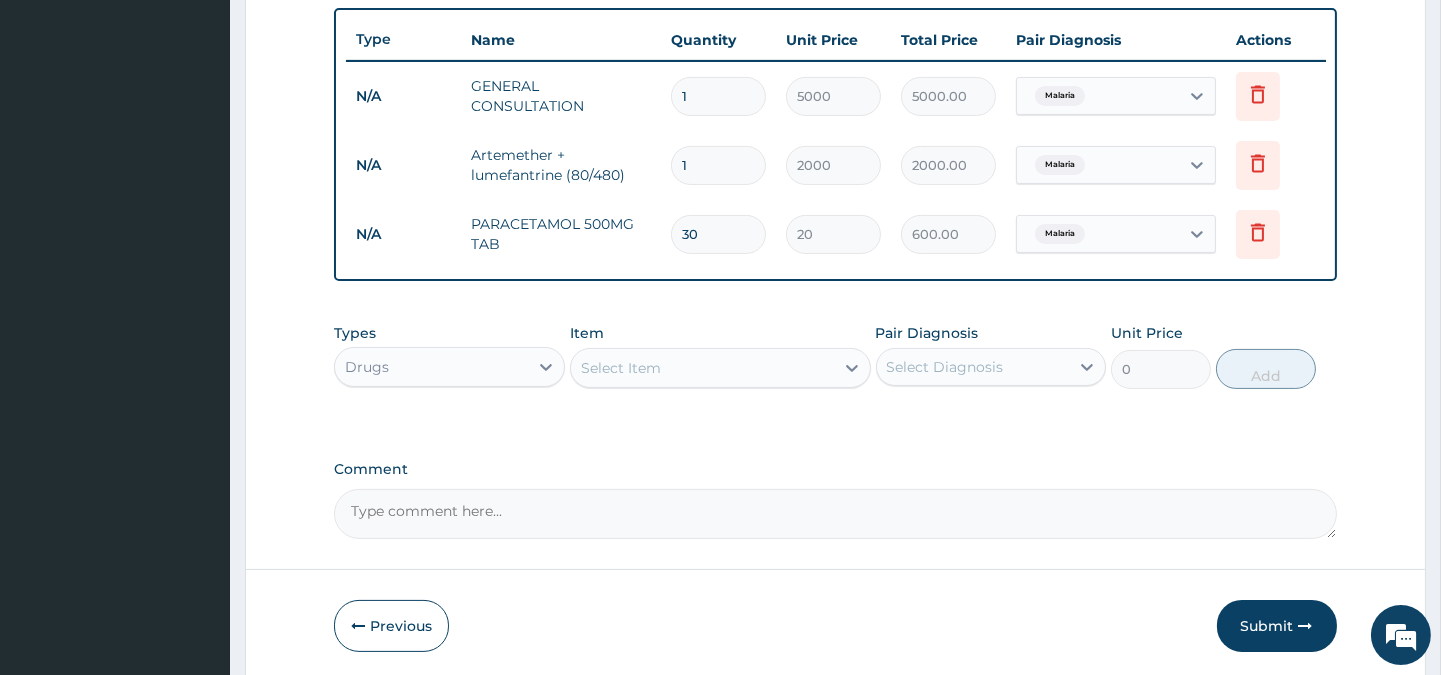 scroll, scrollTop: 808, scrollLeft: 0, axis: vertical 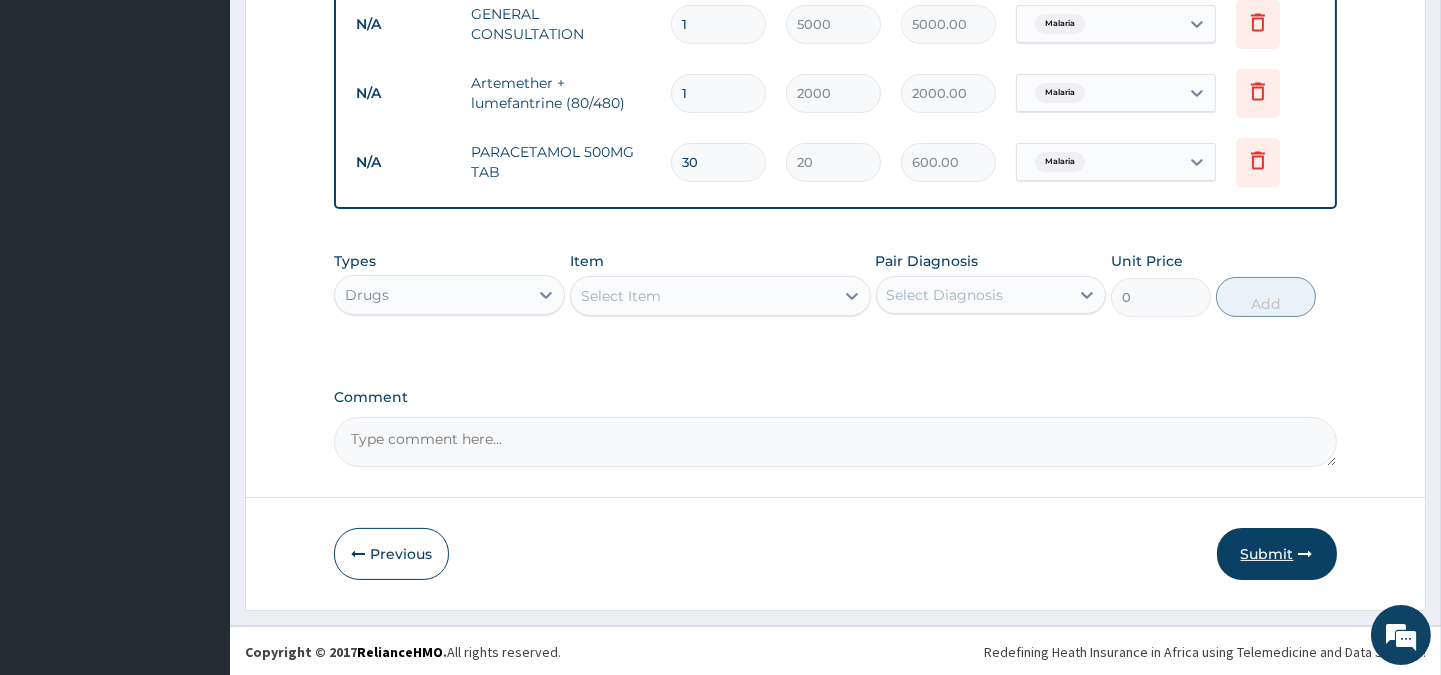click on "Submit" at bounding box center (1277, 554) 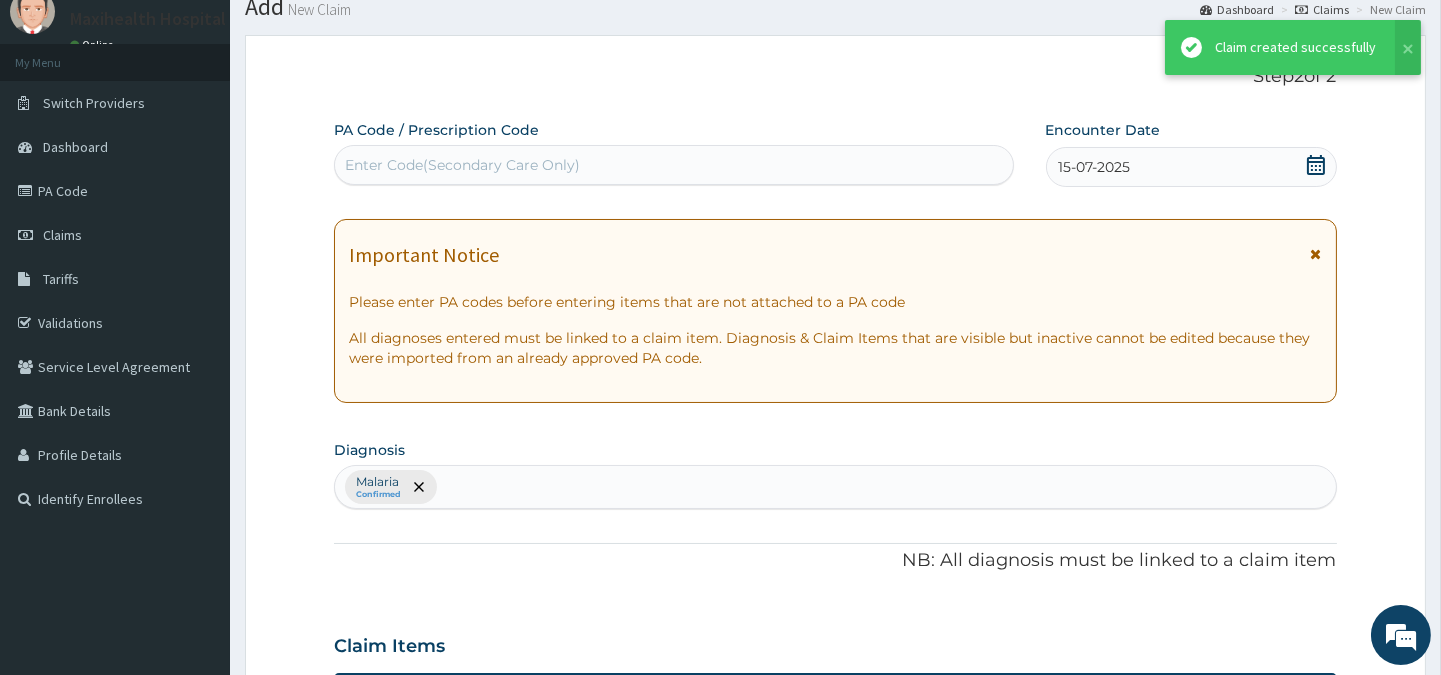 scroll, scrollTop: 808, scrollLeft: 0, axis: vertical 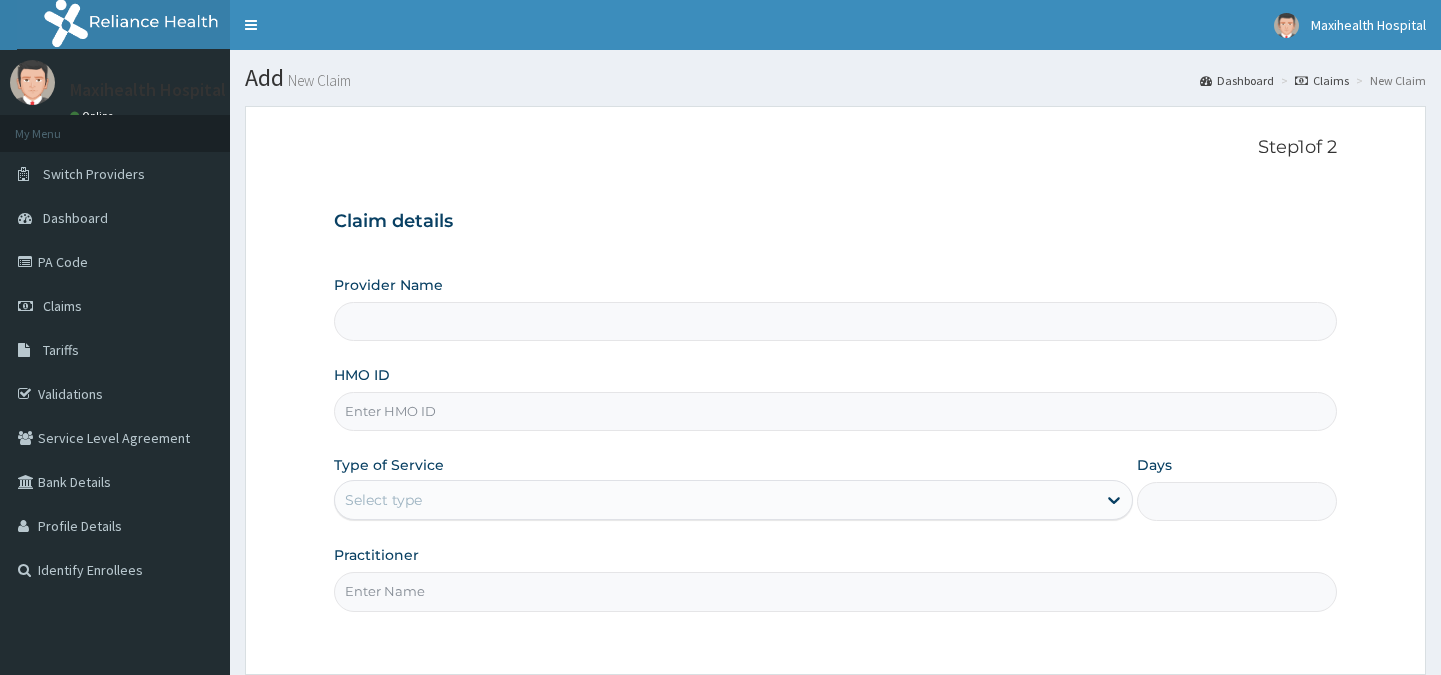 type on "MAXIHEALTH HOSPITAL" 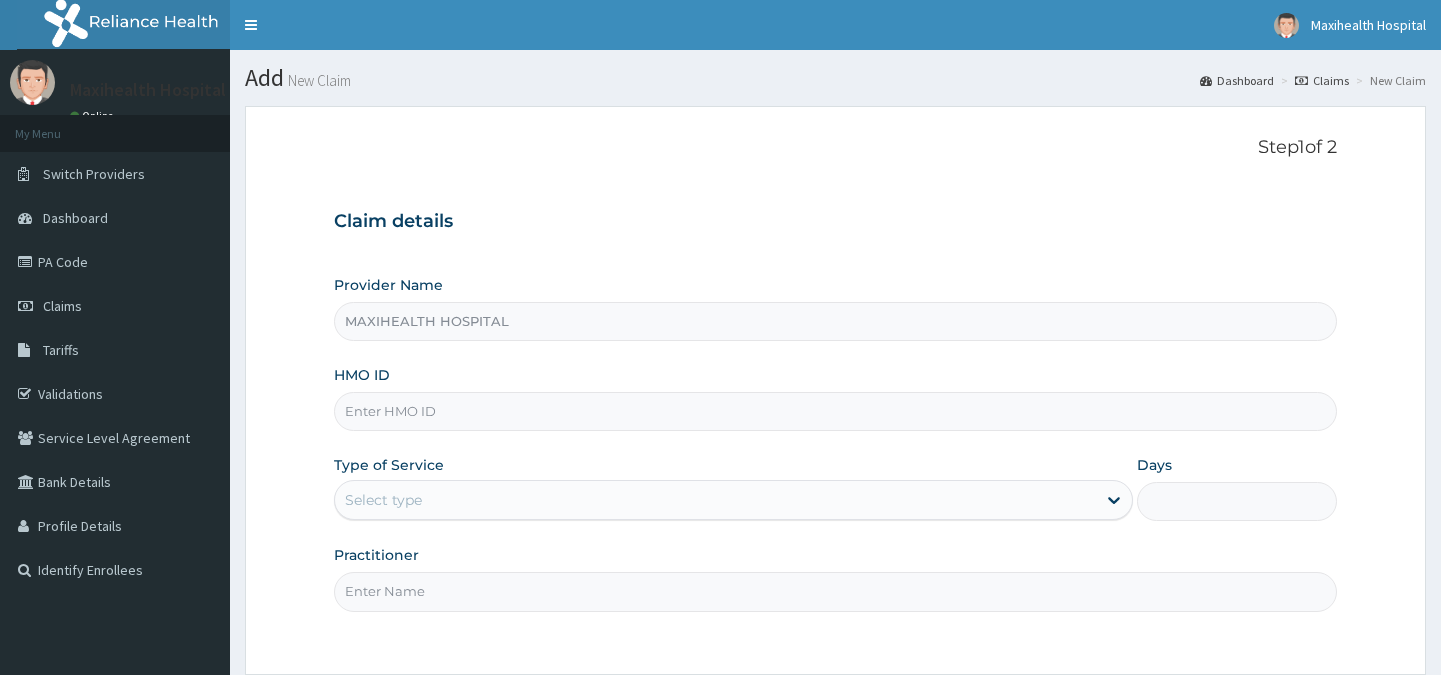 scroll, scrollTop: 0, scrollLeft: 0, axis: both 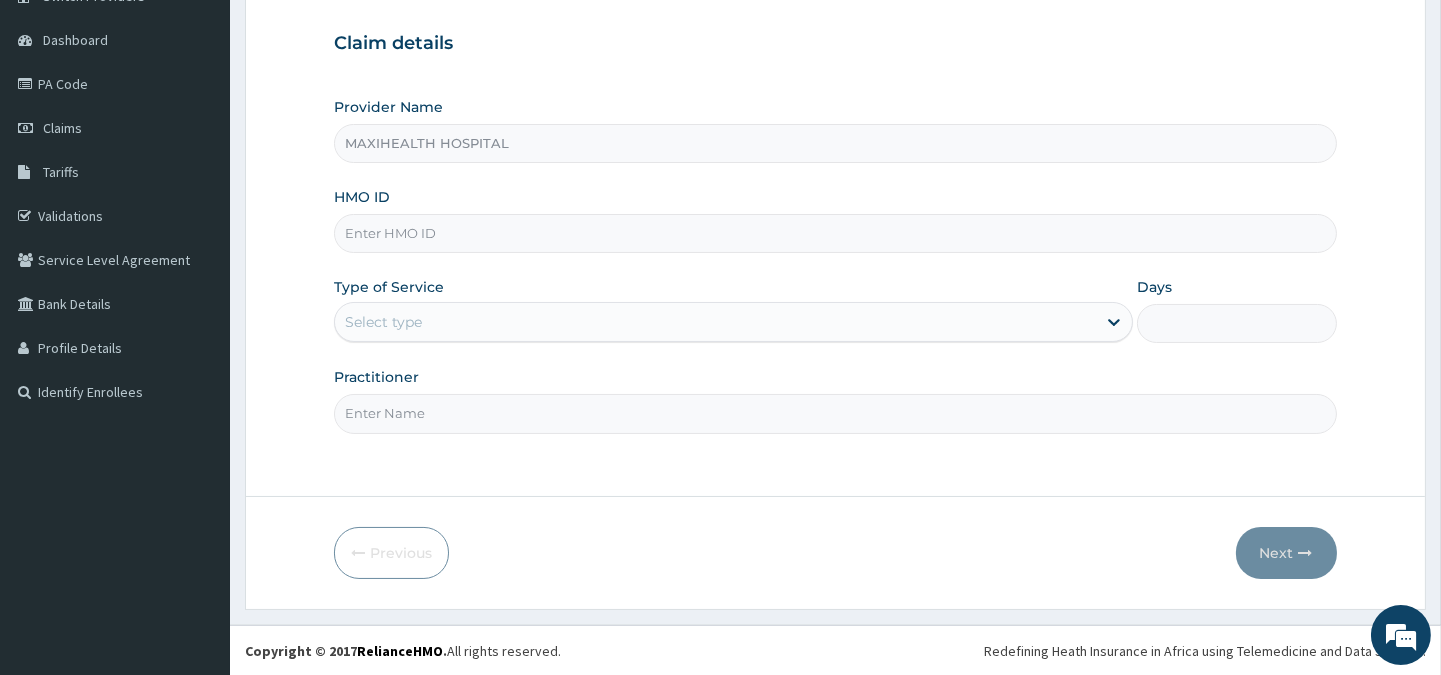 click on "HMO ID" at bounding box center [835, 233] 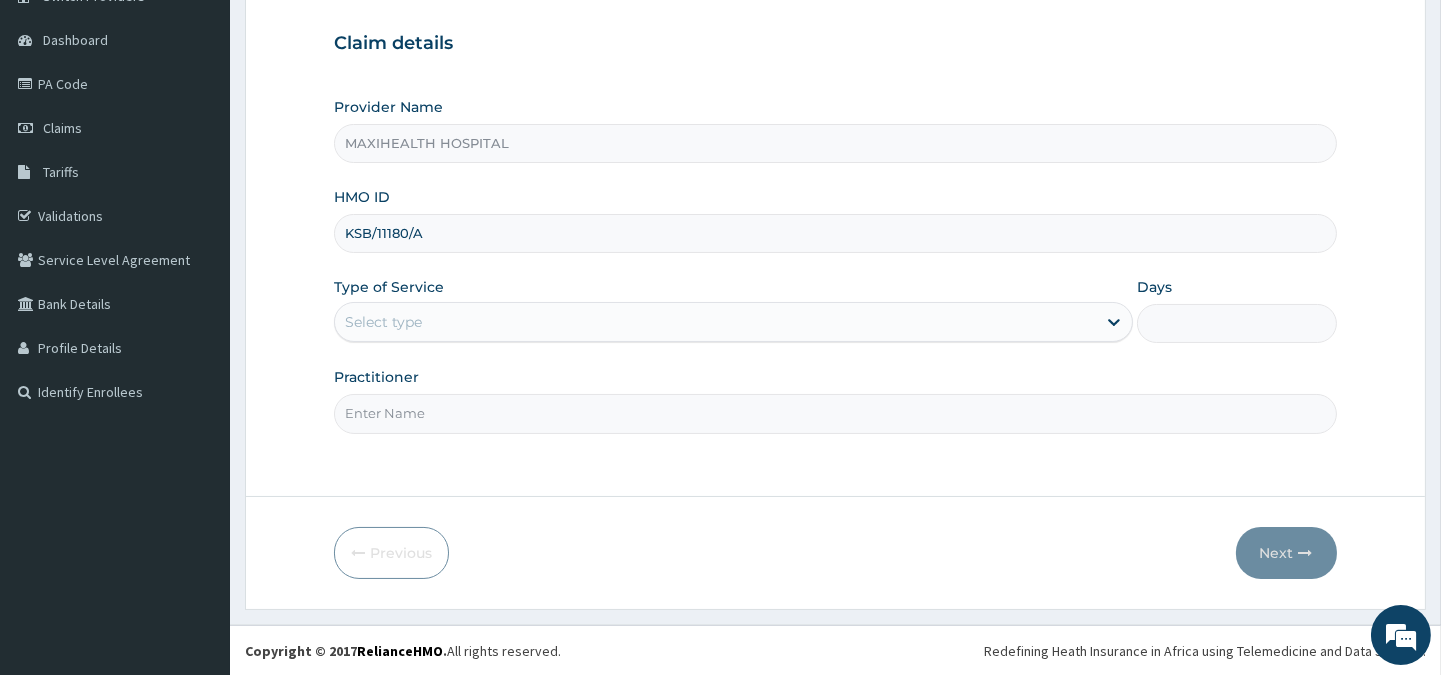 type on "KSB/11180/A" 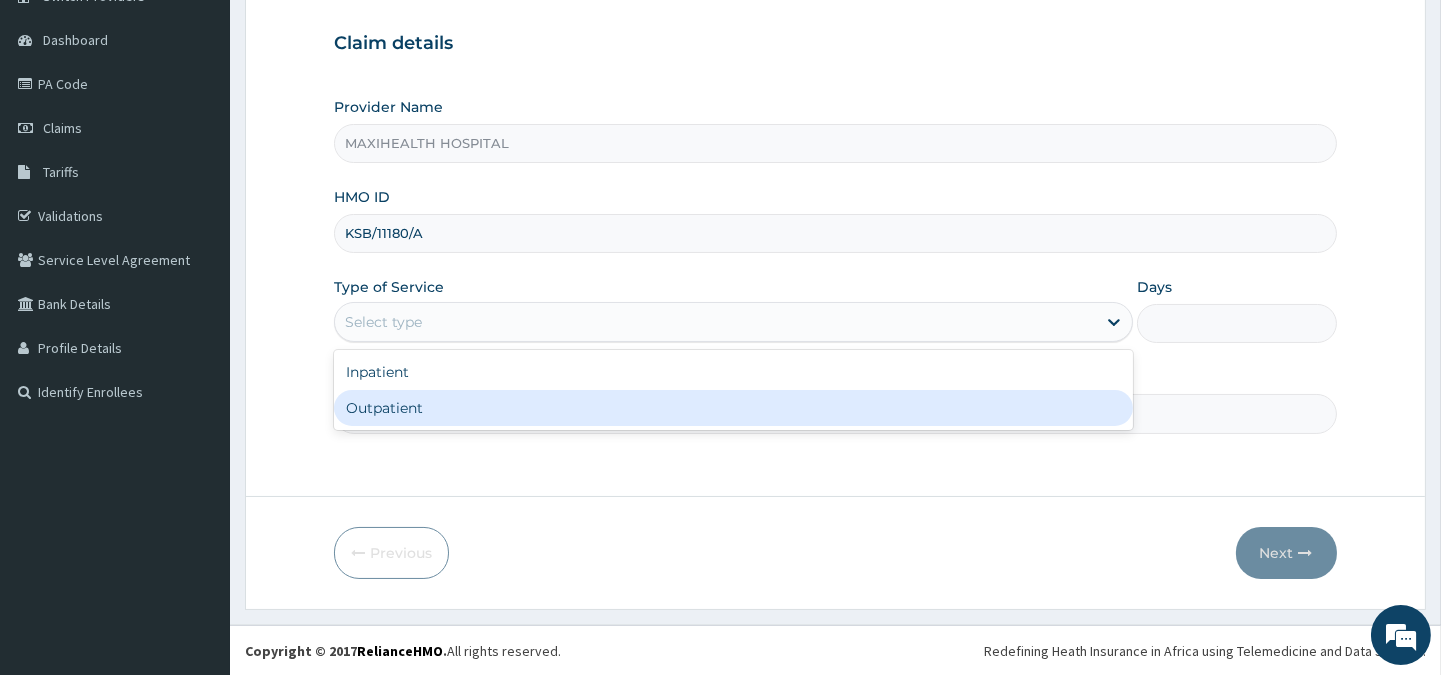 click on "Outpatient" at bounding box center [733, 408] 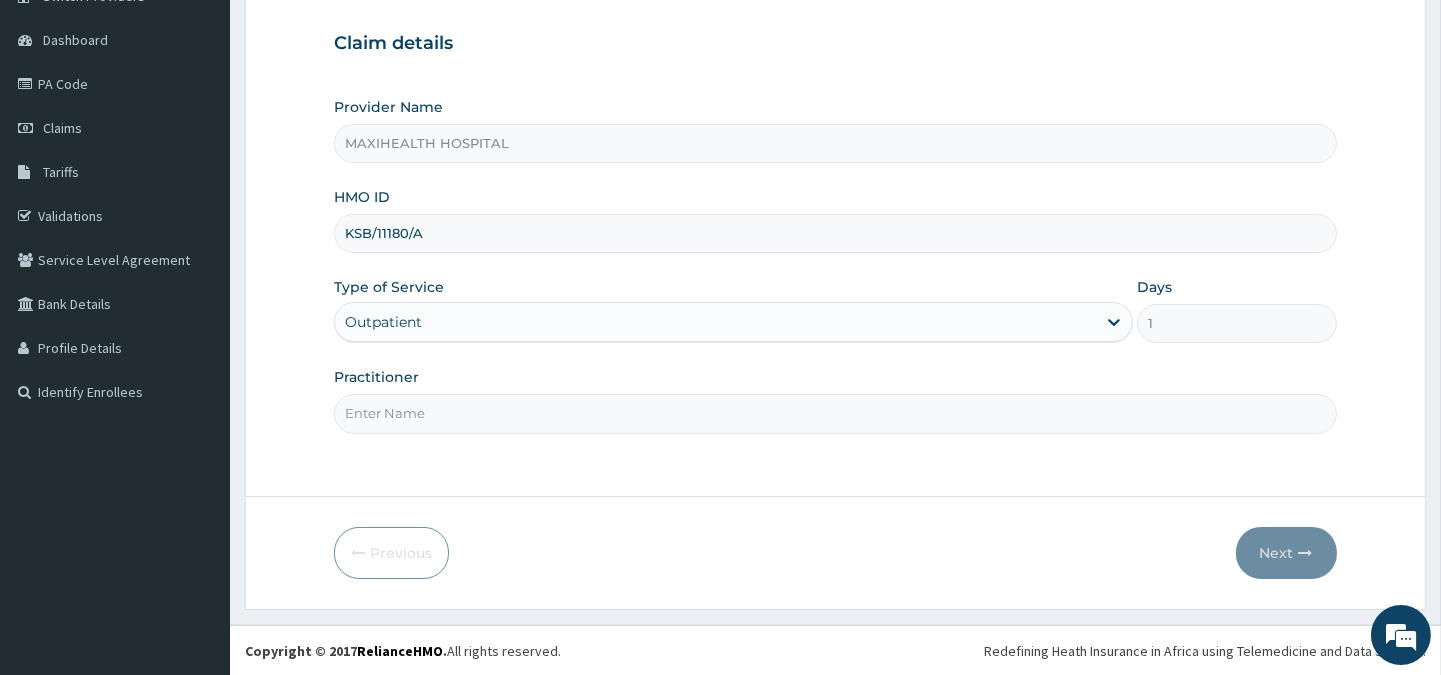 click on "Practitioner" at bounding box center (835, 413) 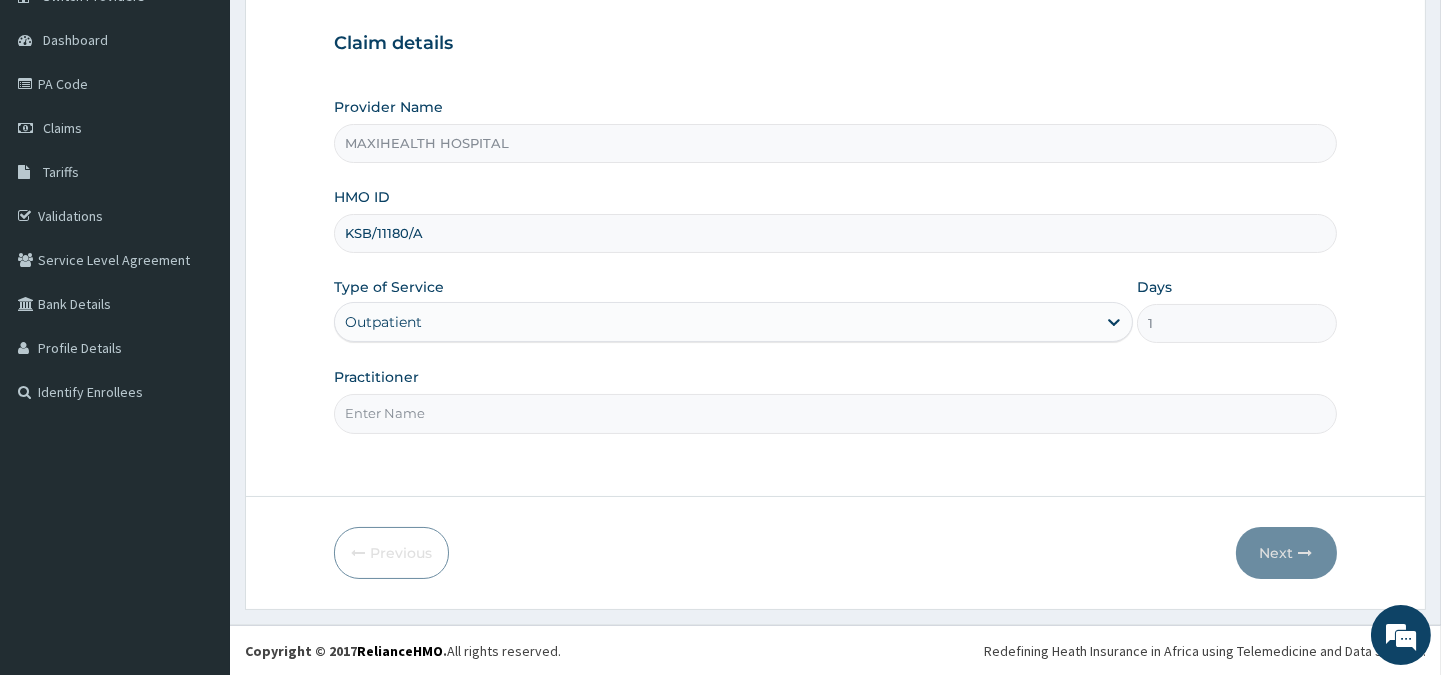 type on "DR. [NAME]" 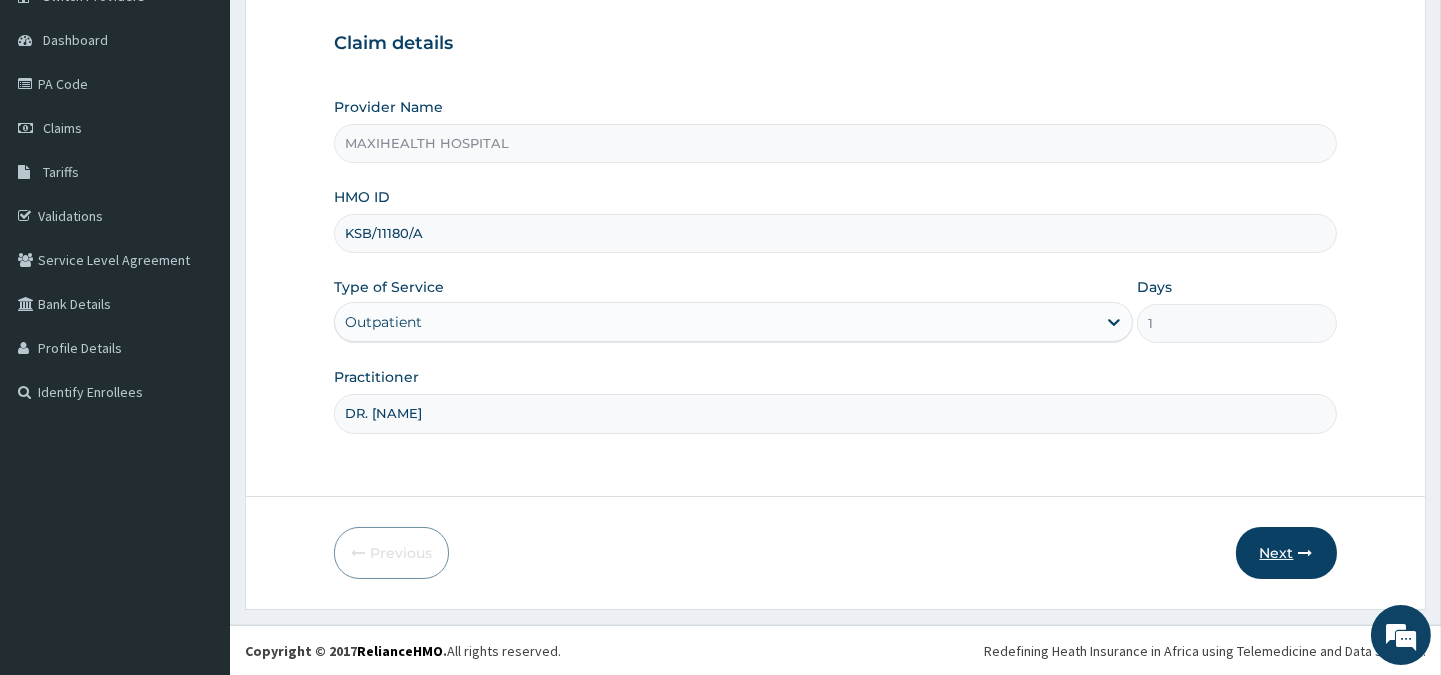 click on "Next" at bounding box center (1286, 553) 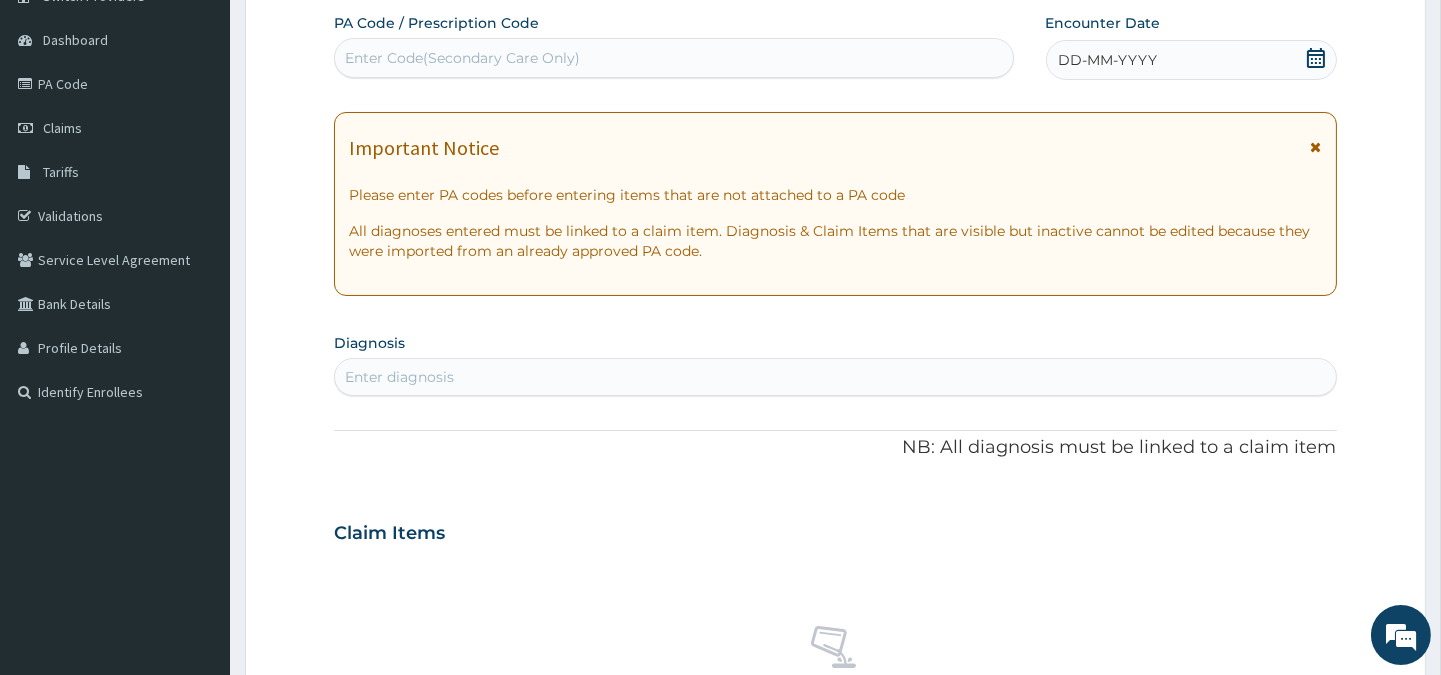 click on "DD-MM-YYYY" at bounding box center (1191, 60) 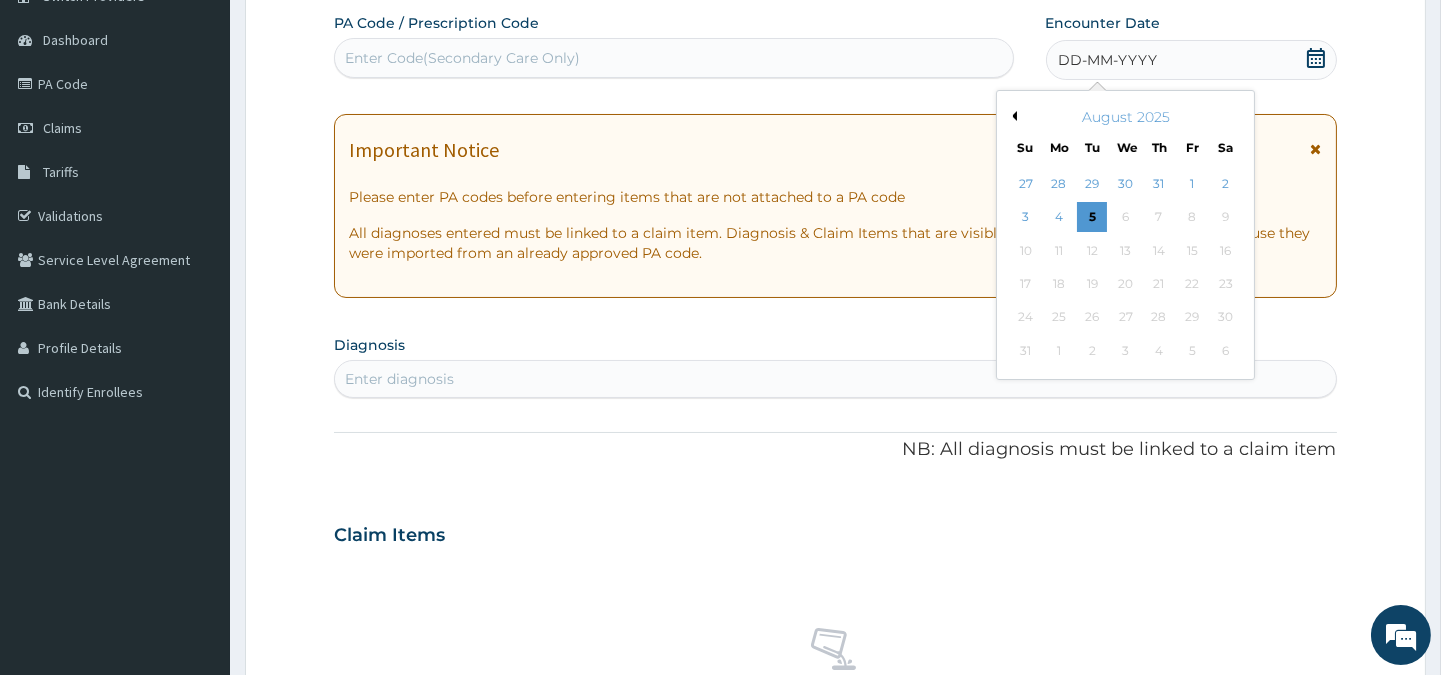 click on "Previous Month" at bounding box center (1012, 116) 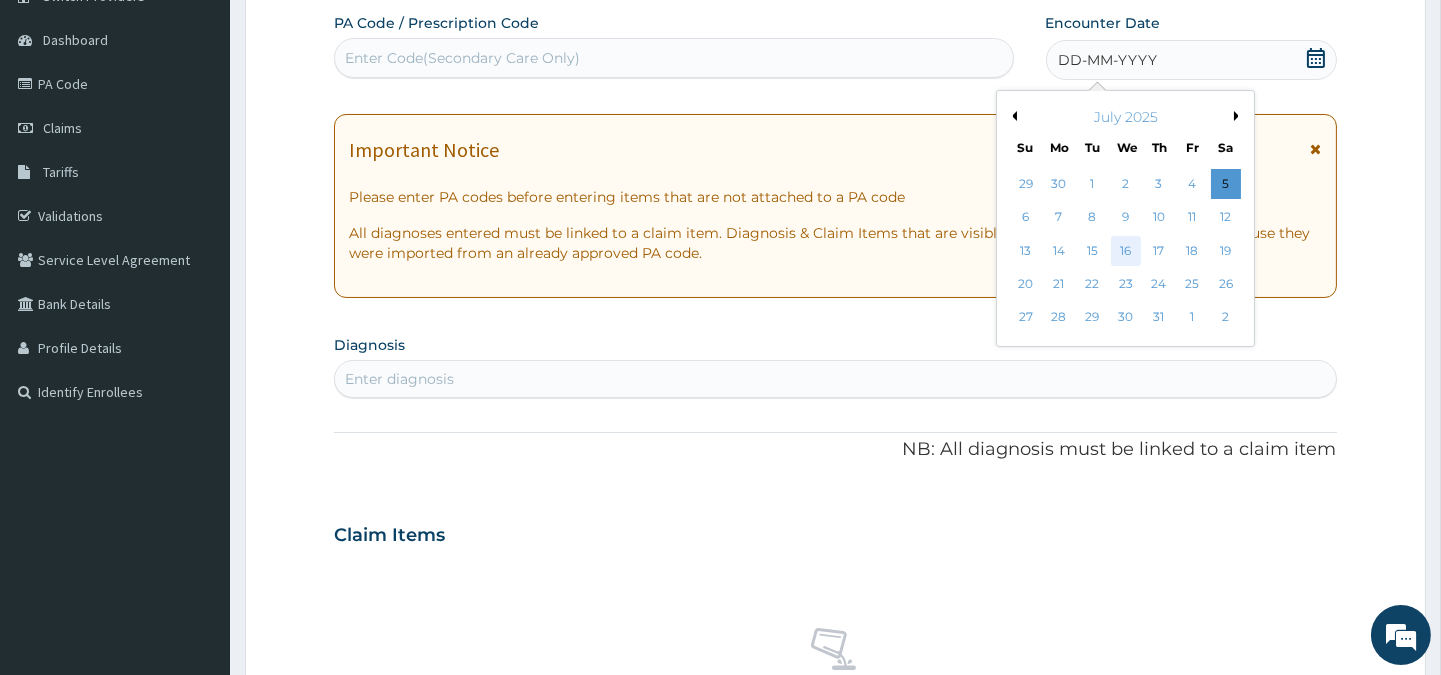 click on "16" at bounding box center [1125, 251] 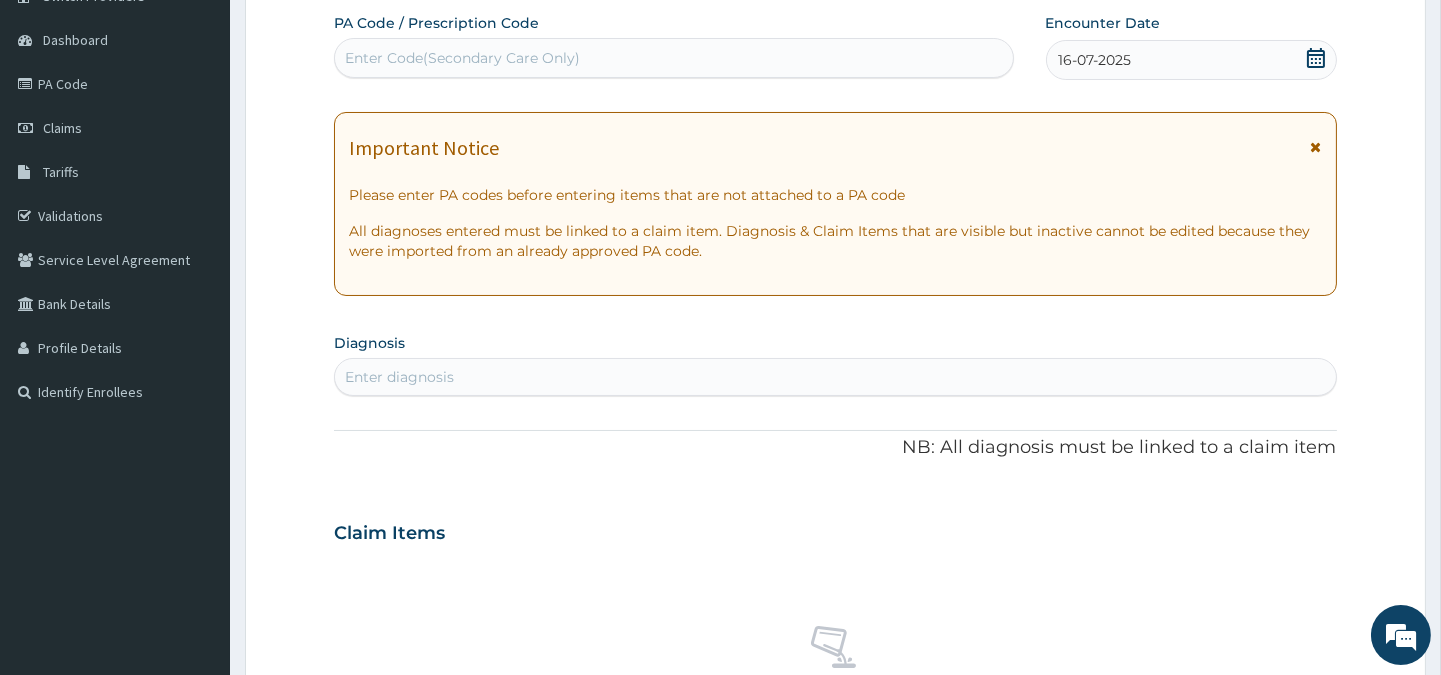 click on "Enter diagnosis" at bounding box center (835, 377) 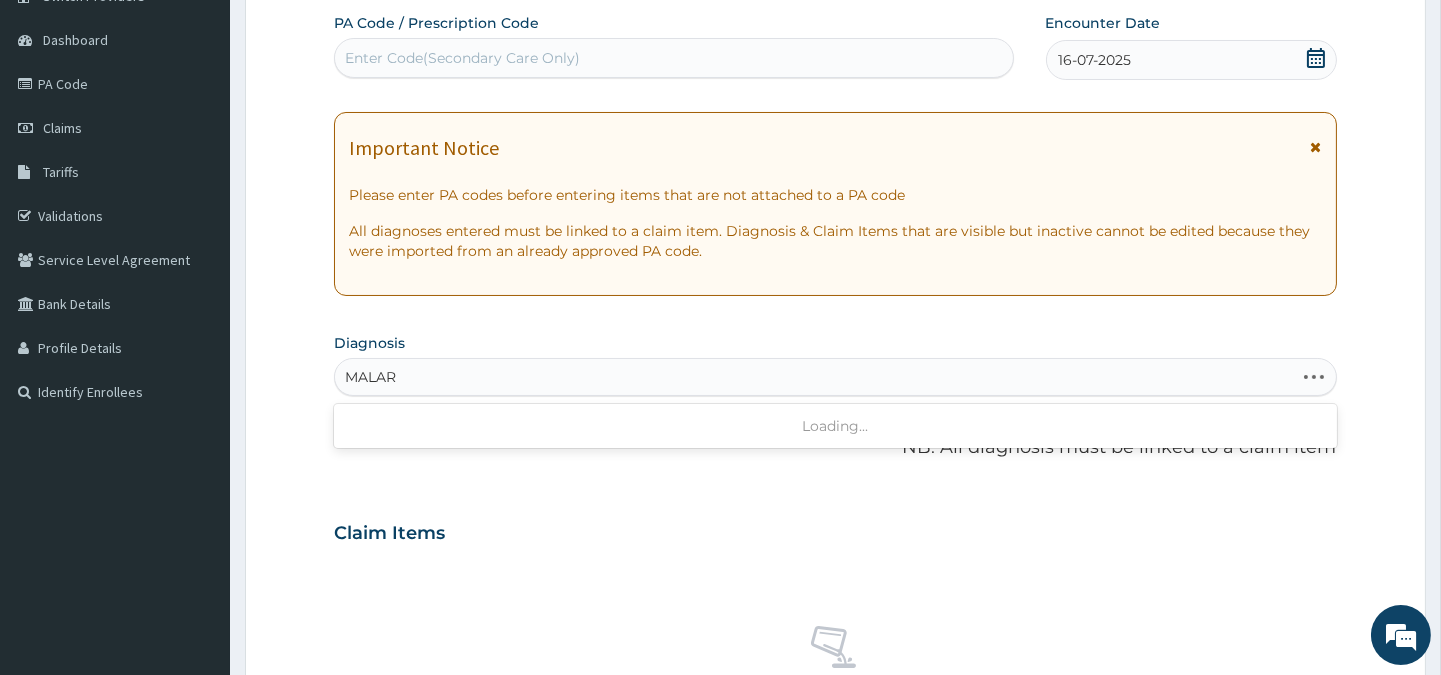 type on "MALARI" 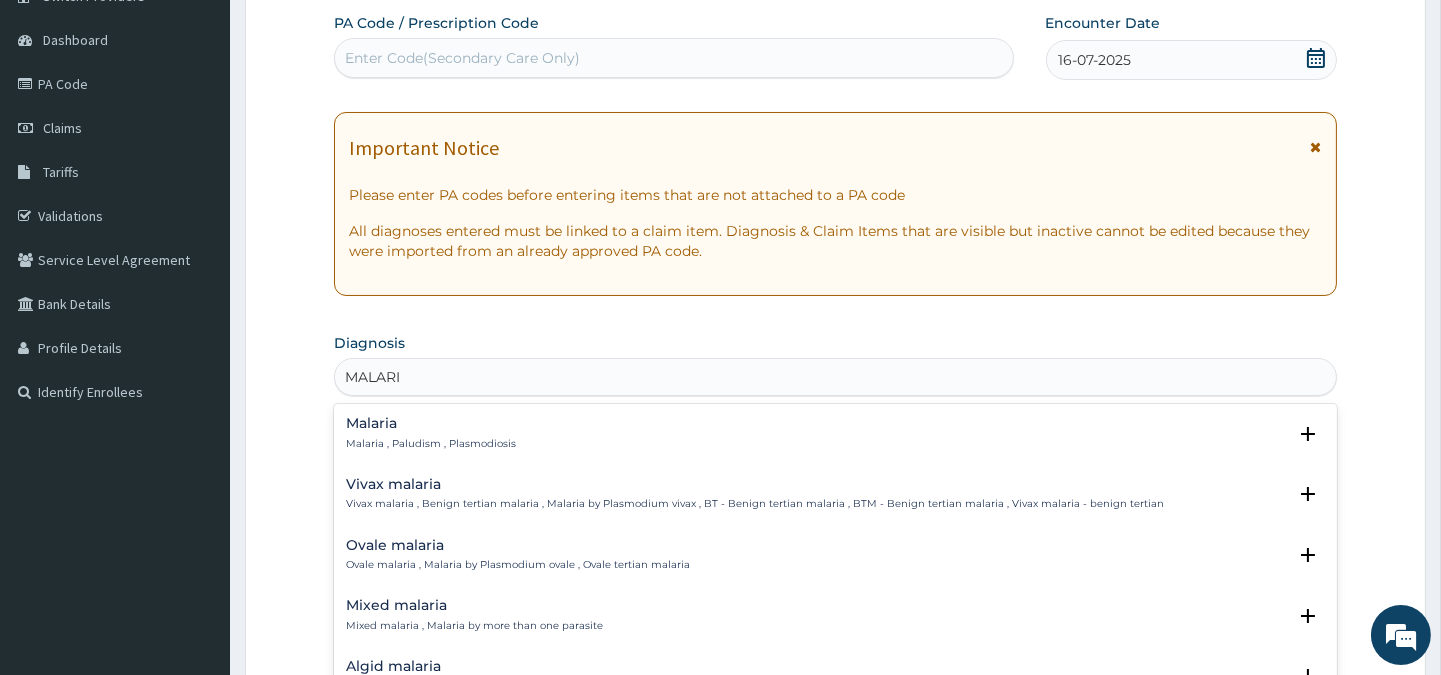 click on "Malaria Malaria , Paludism , Plasmodiosis" at bounding box center [431, 433] 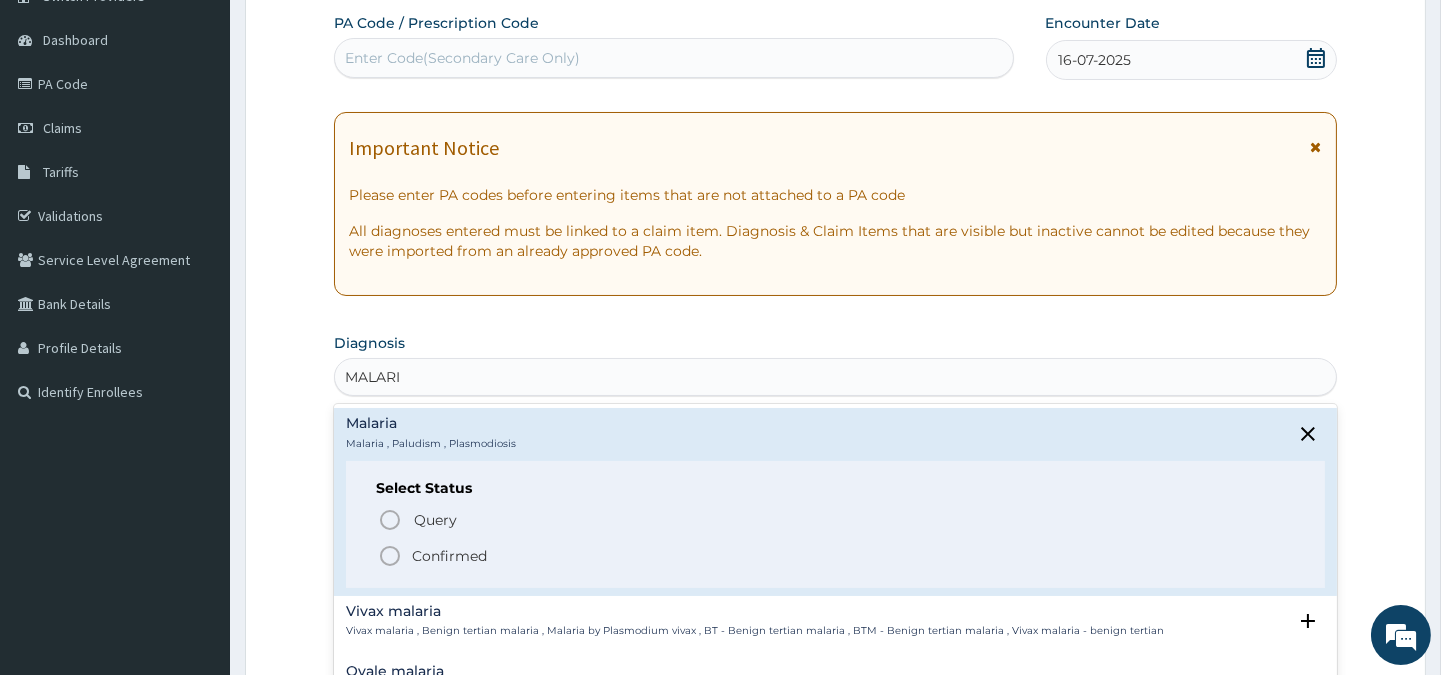 click 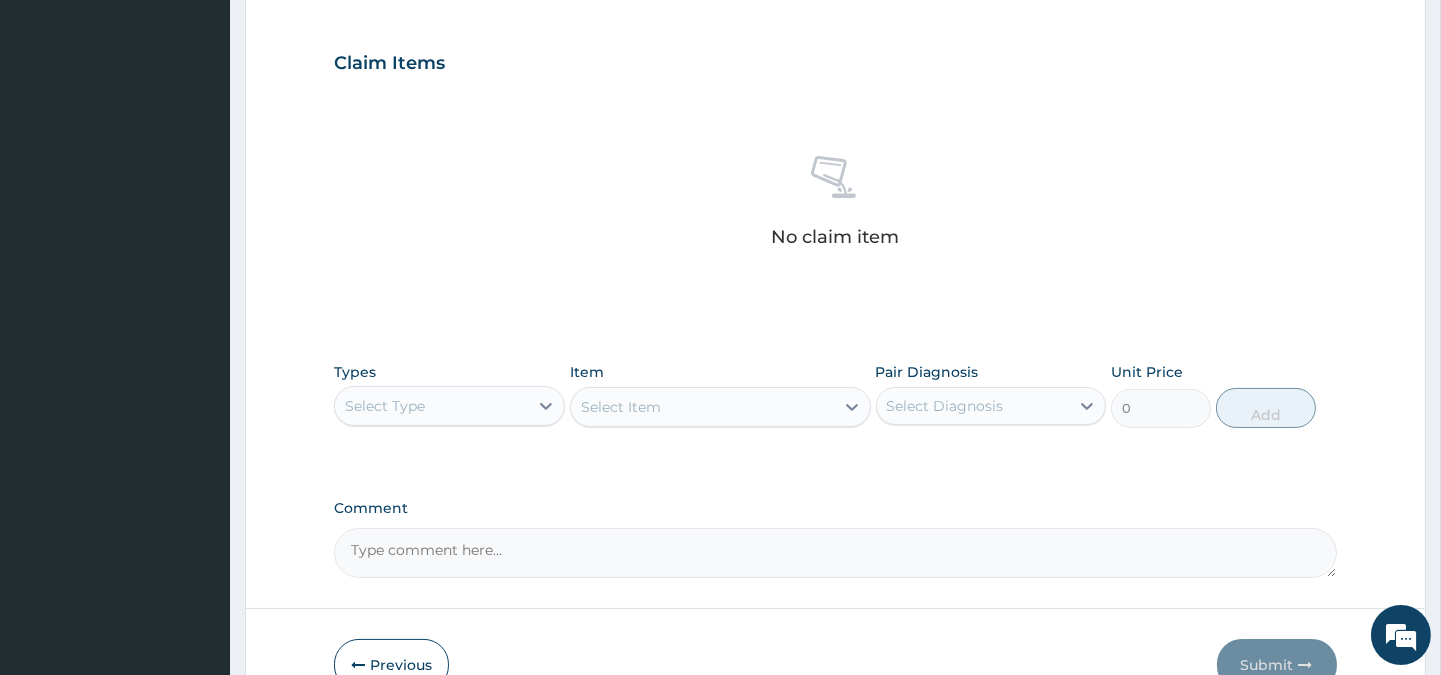 scroll, scrollTop: 766, scrollLeft: 0, axis: vertical 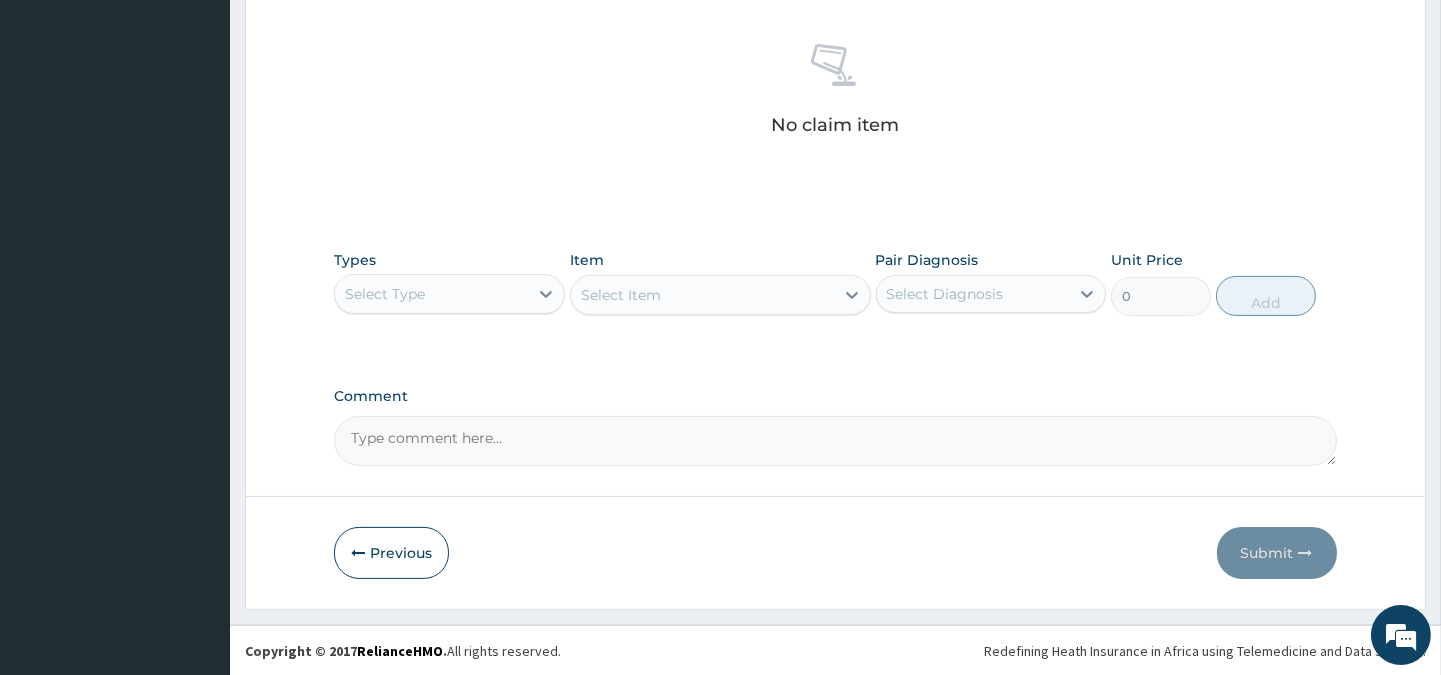 click on "Select Type" at bounding box center [431, 294] 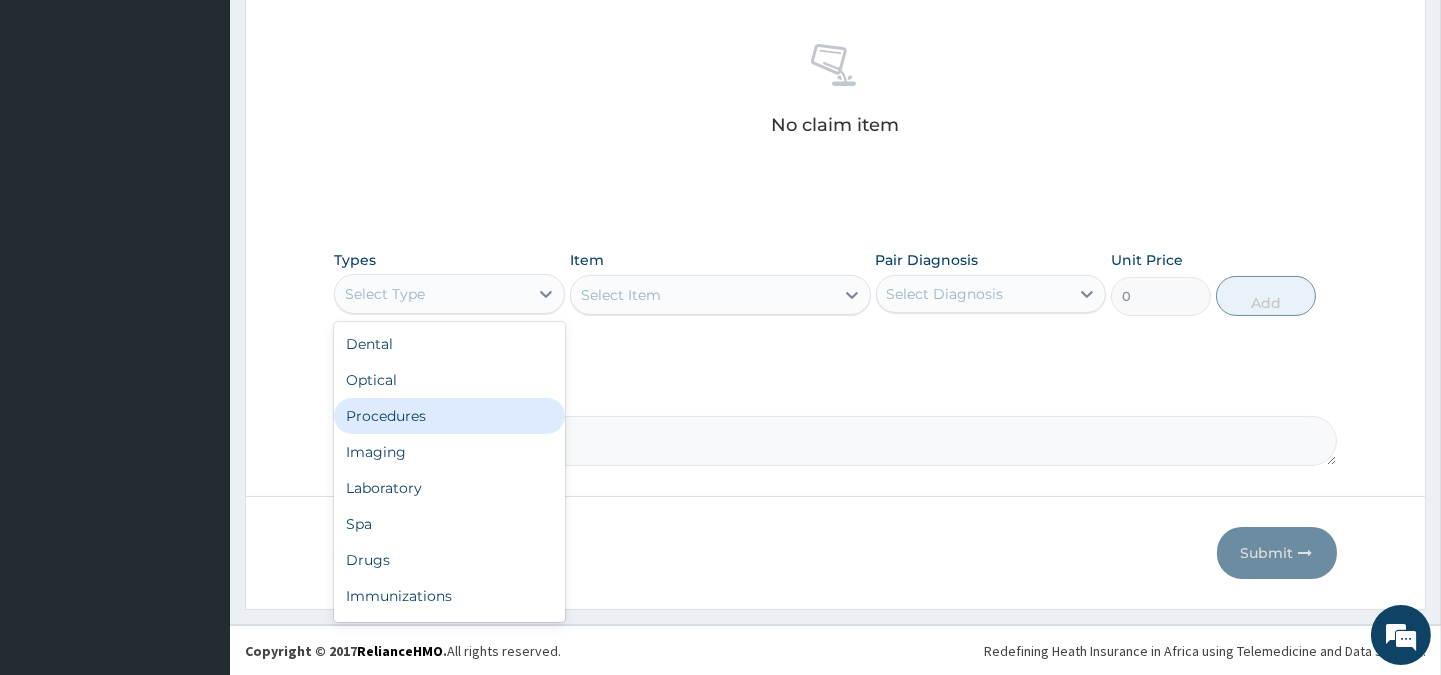 click on "Procedures" at bounding box center [449, 416] 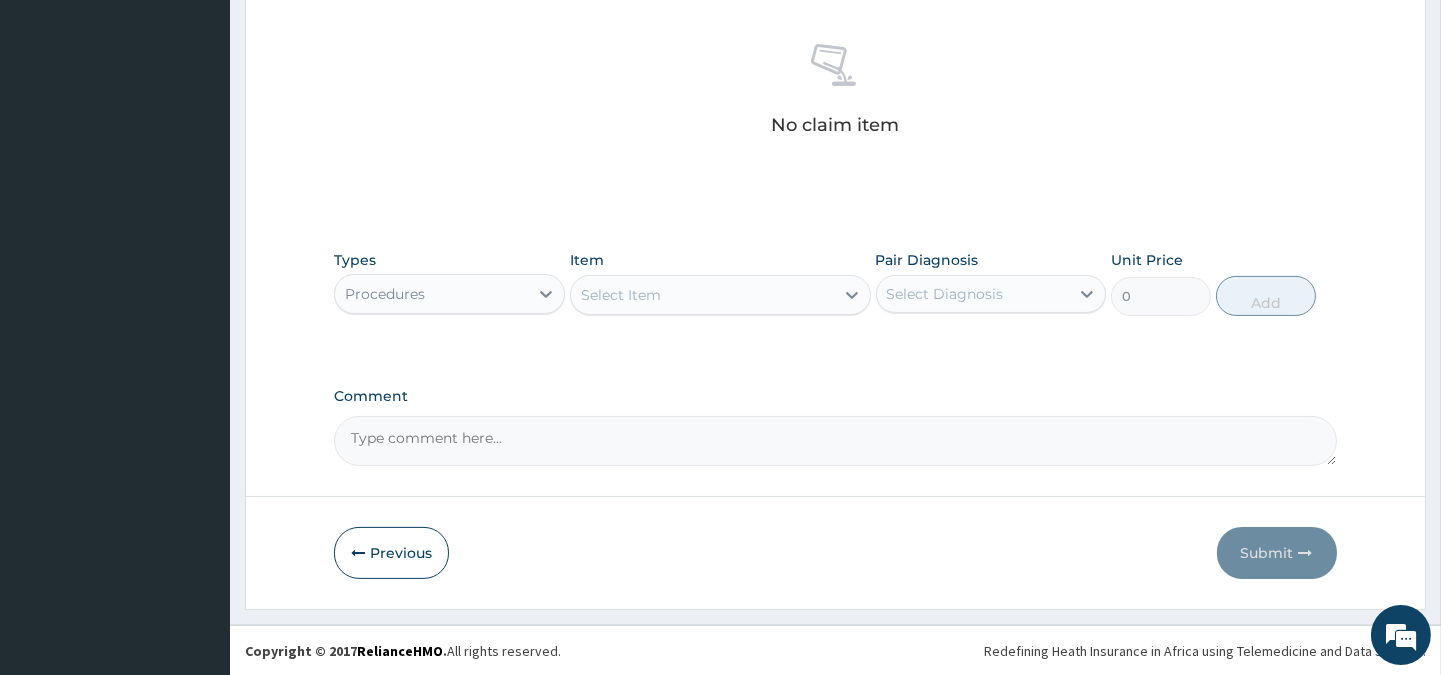 click on "Select Item" at bounding box center [720, 295] 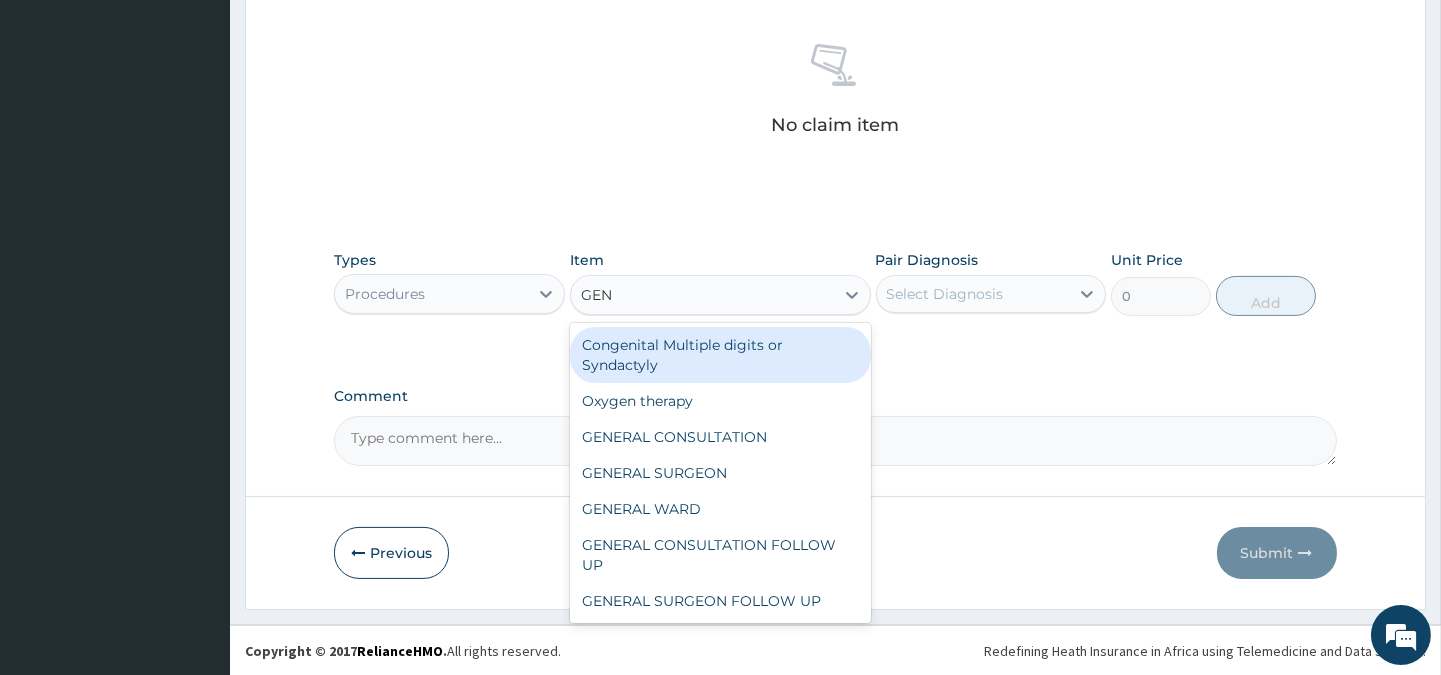 type on "GENE" 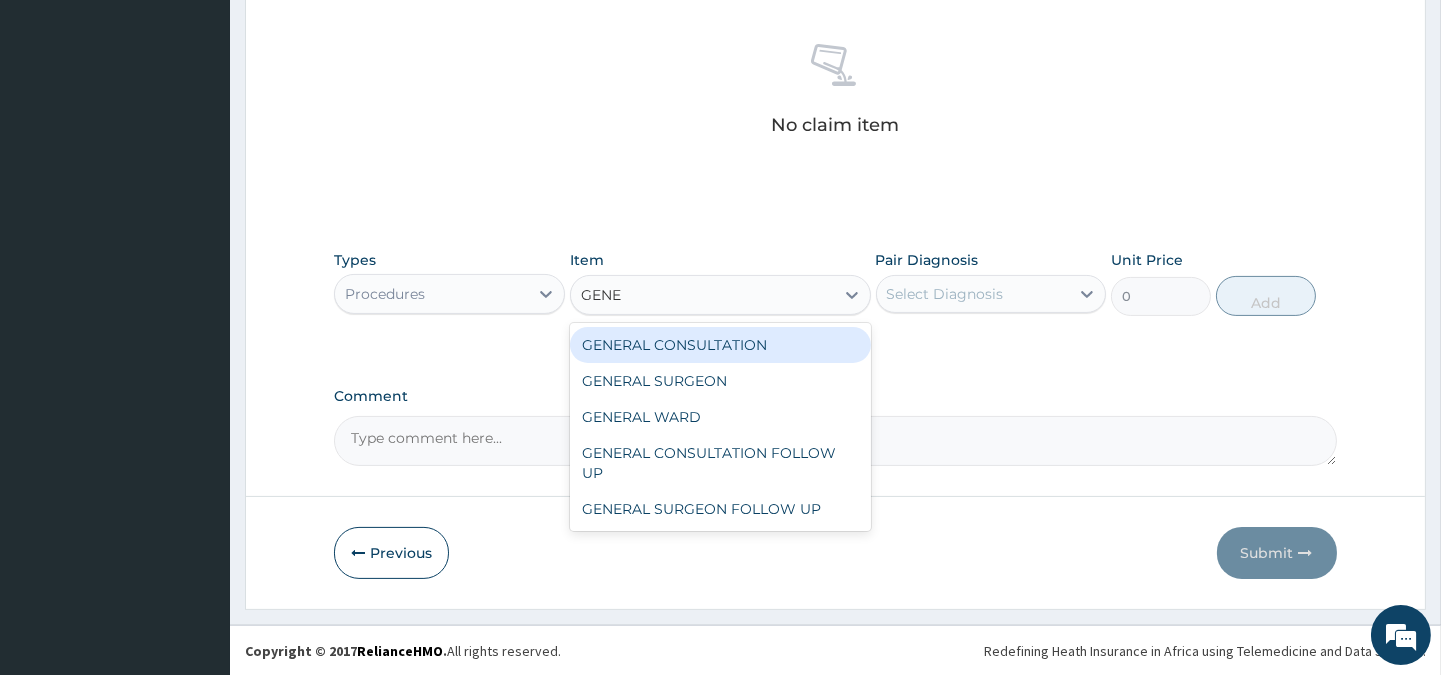 click on "GENERAL CONSULTATION" at bounding box center [720, 345] 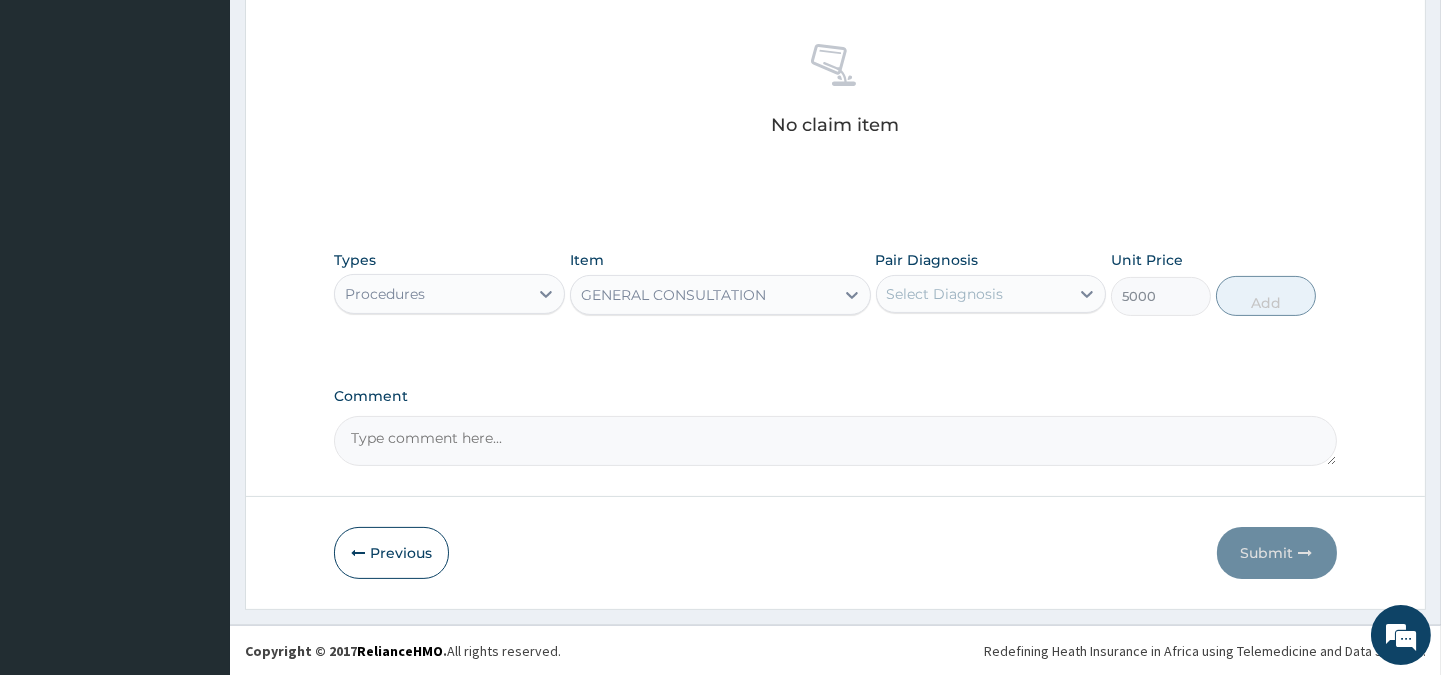click on "Select Diagnosis" at bounding box center [945, 294] 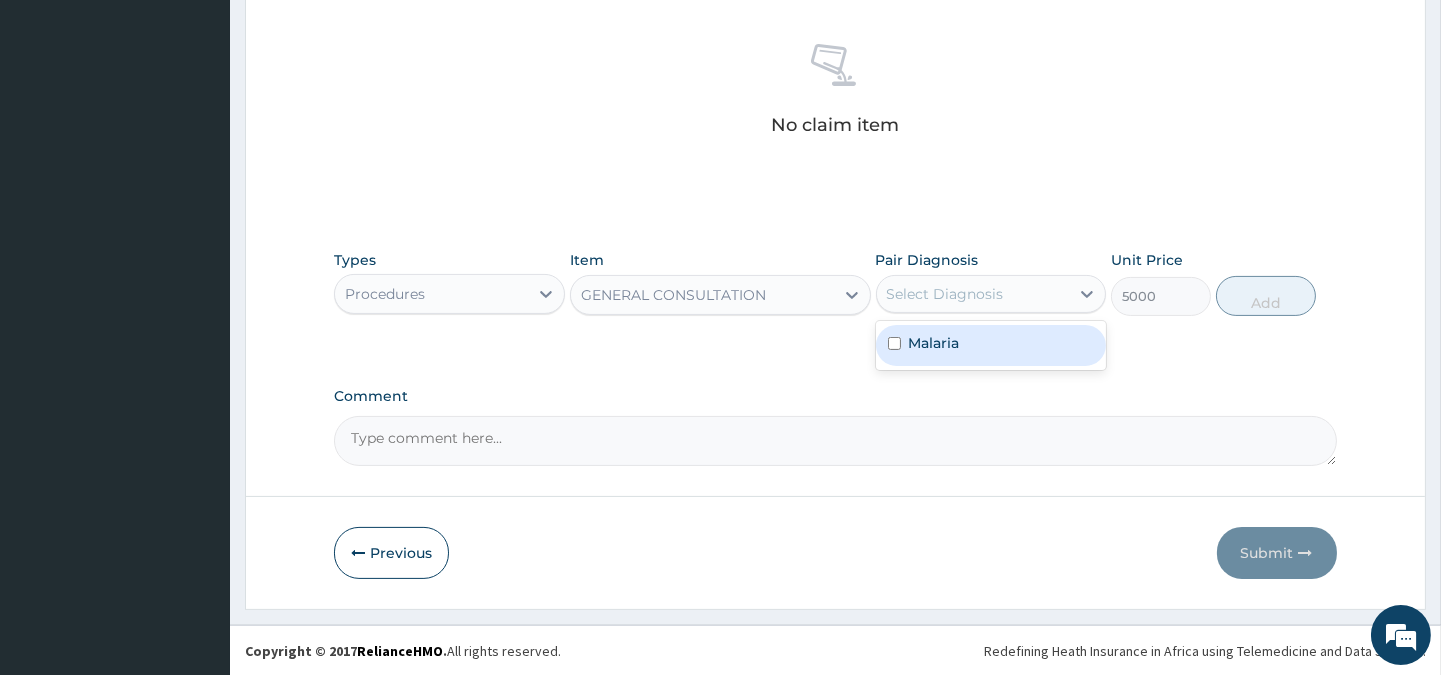 click on "Malaria" at bounding box center [991, 345] 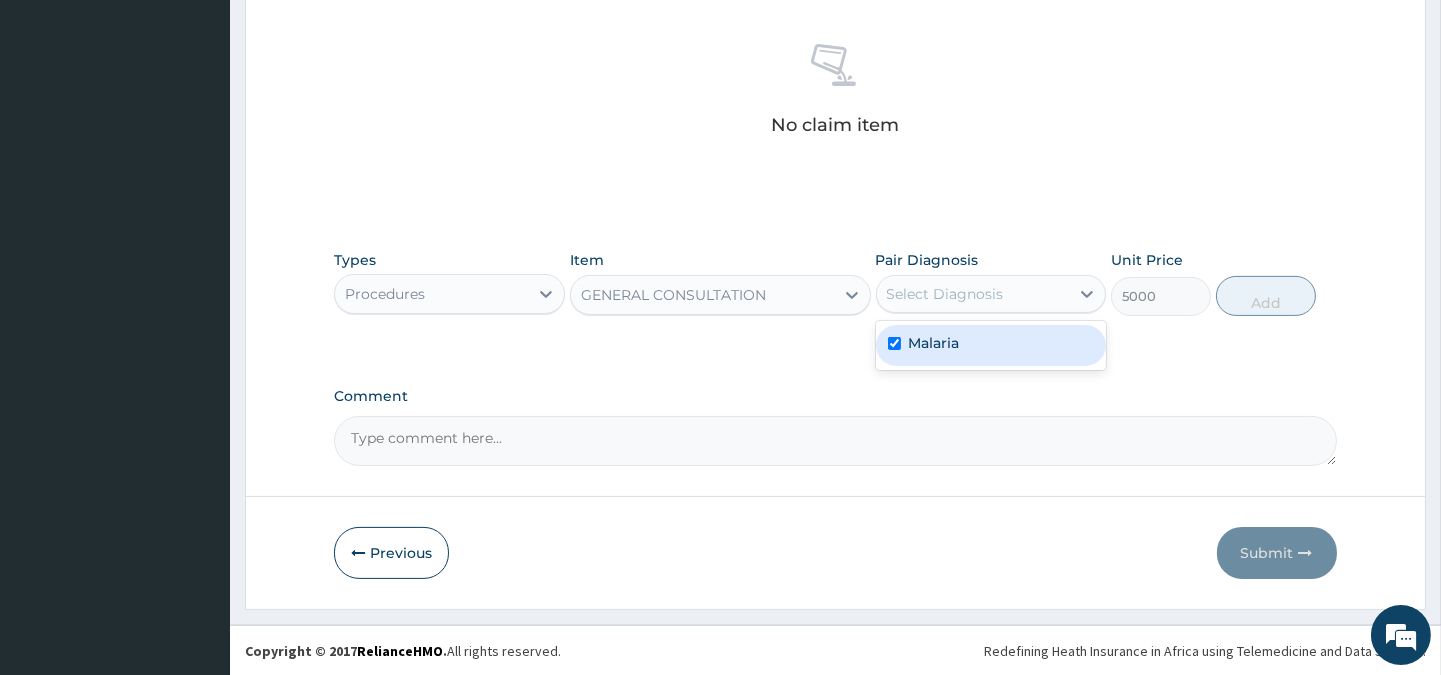 checkbox on "true" 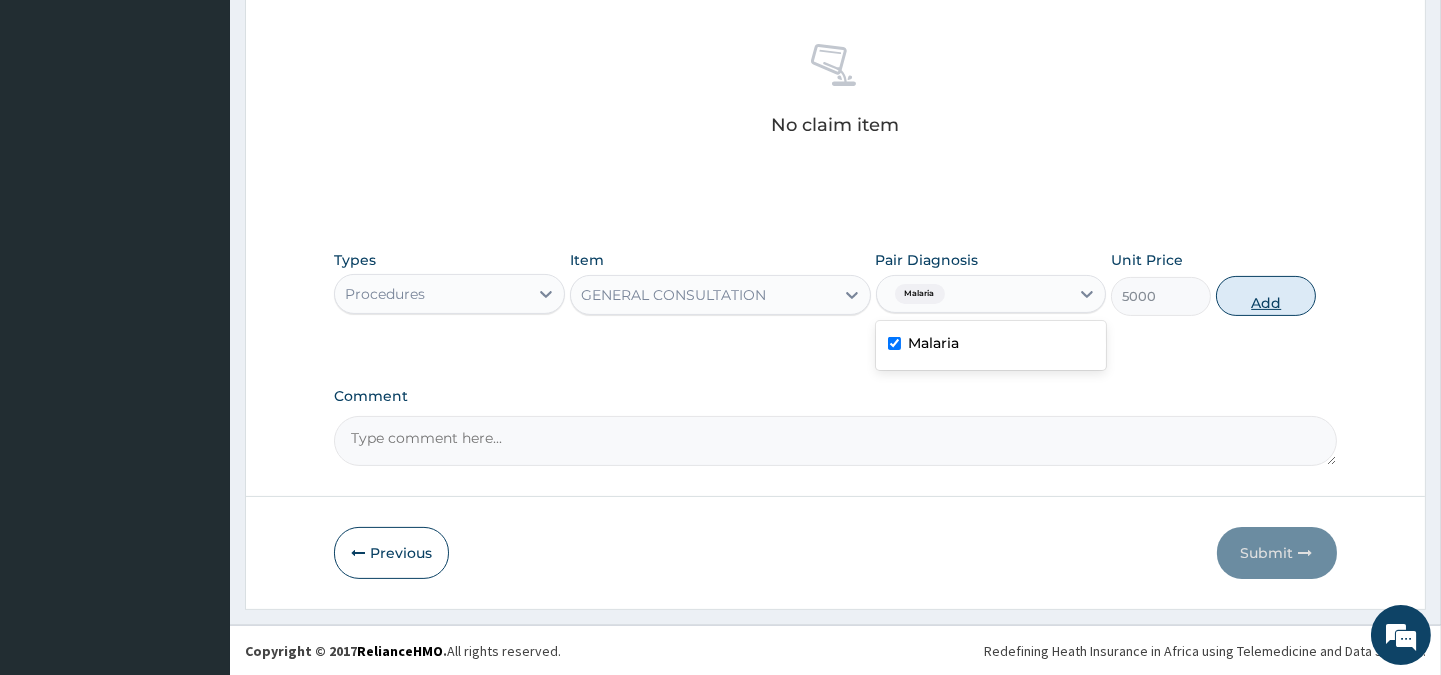 click on "Add" at bounding box center [1266, 296] 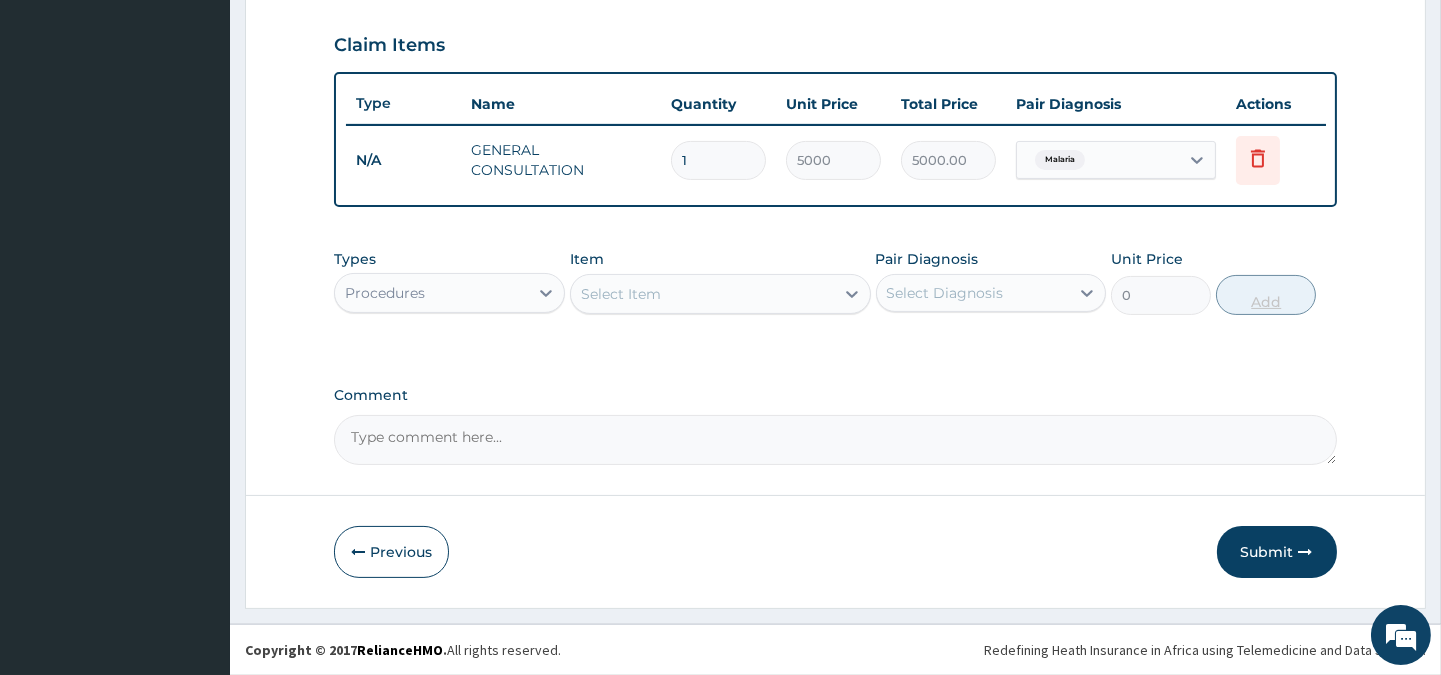 scroll, scrollTop: 670, scrollLeft: 0, axis: vertical 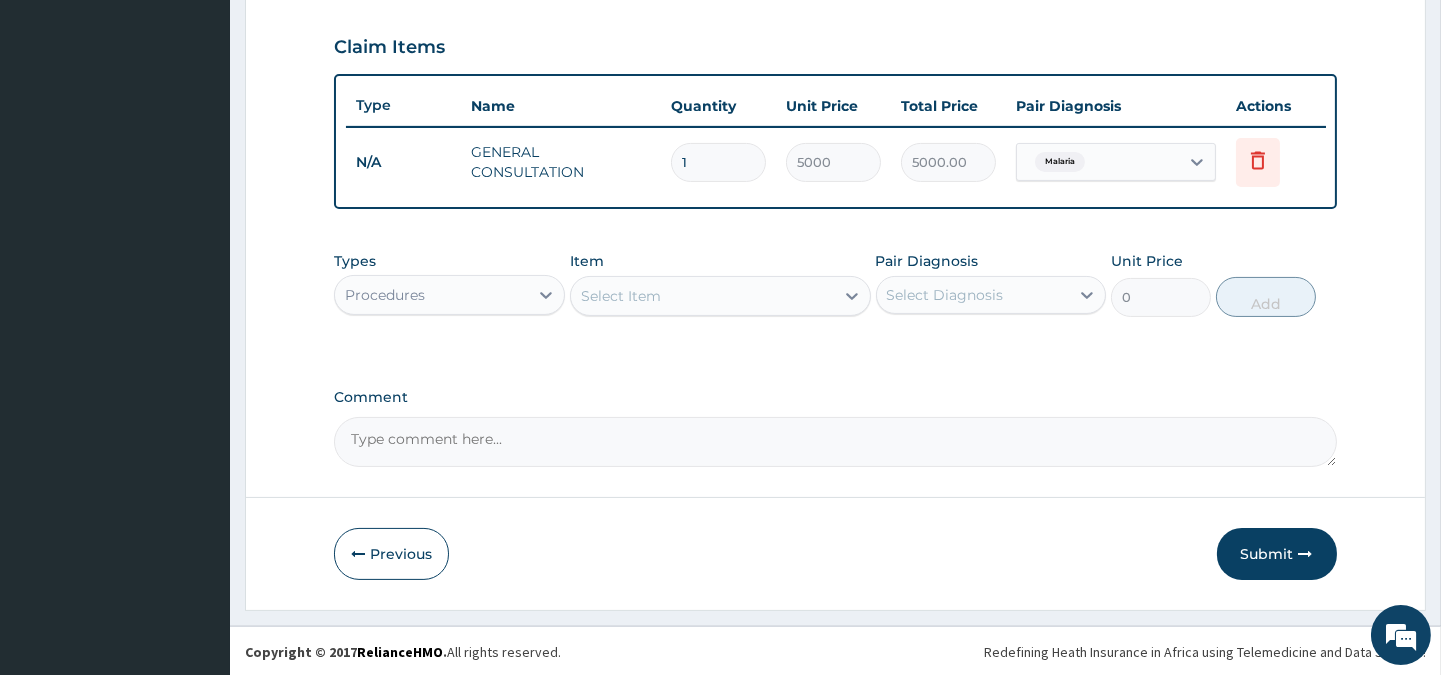 click on "Procedures" at bounding box center (431, 295) 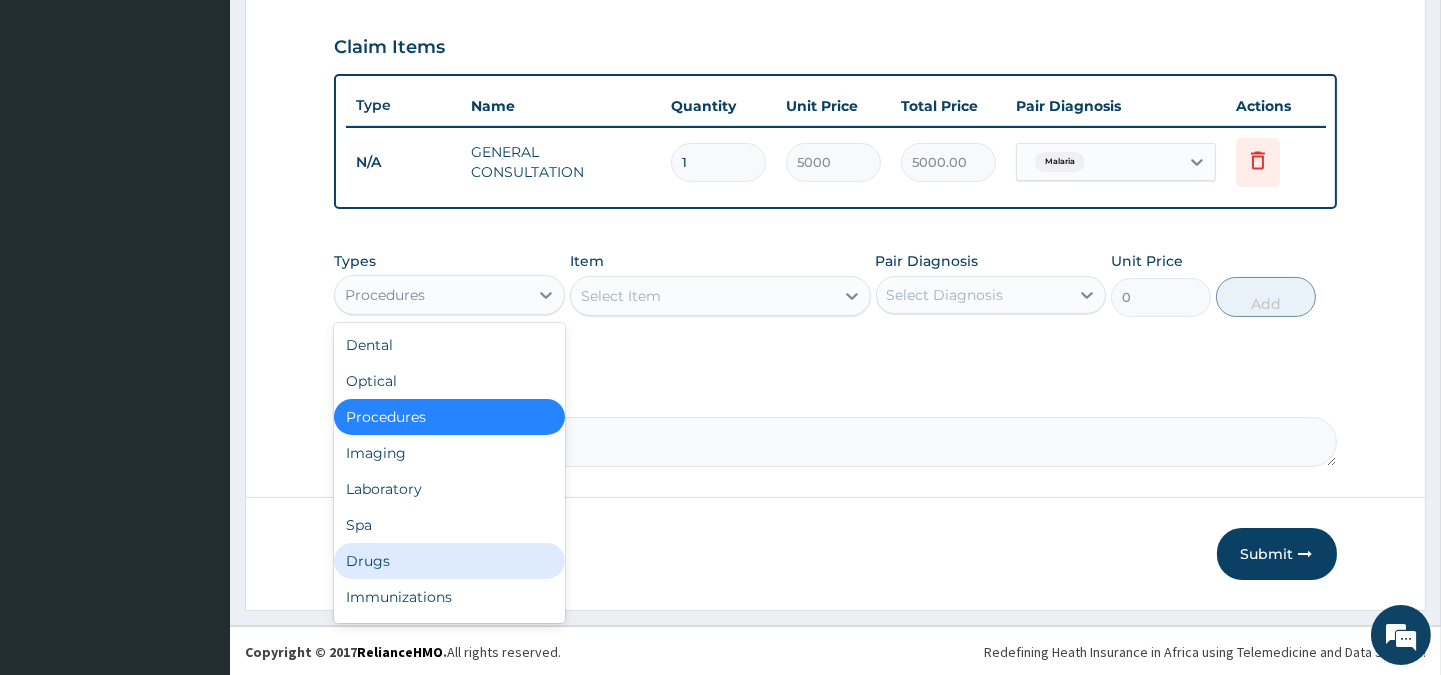 click on "Drugs" at bounding box center [449, 561] 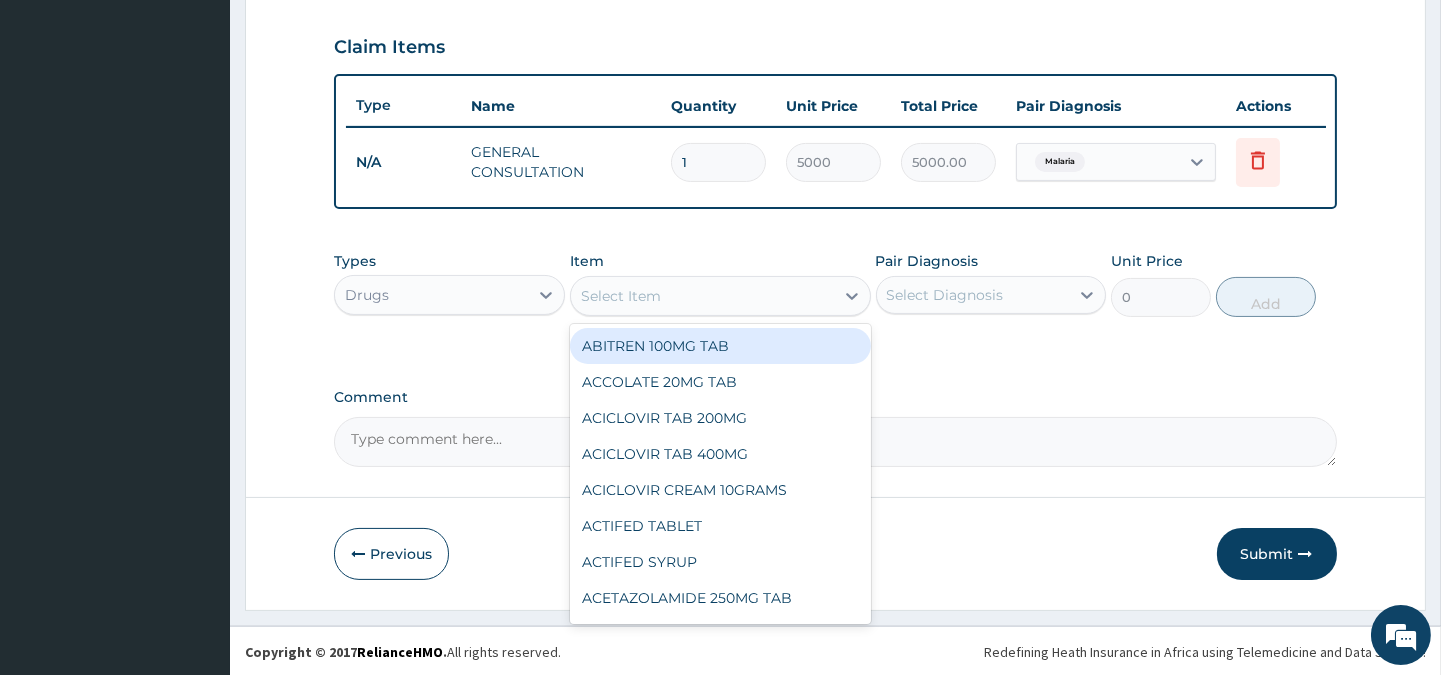 click on "Select Item" at bounding box center (702, 296) 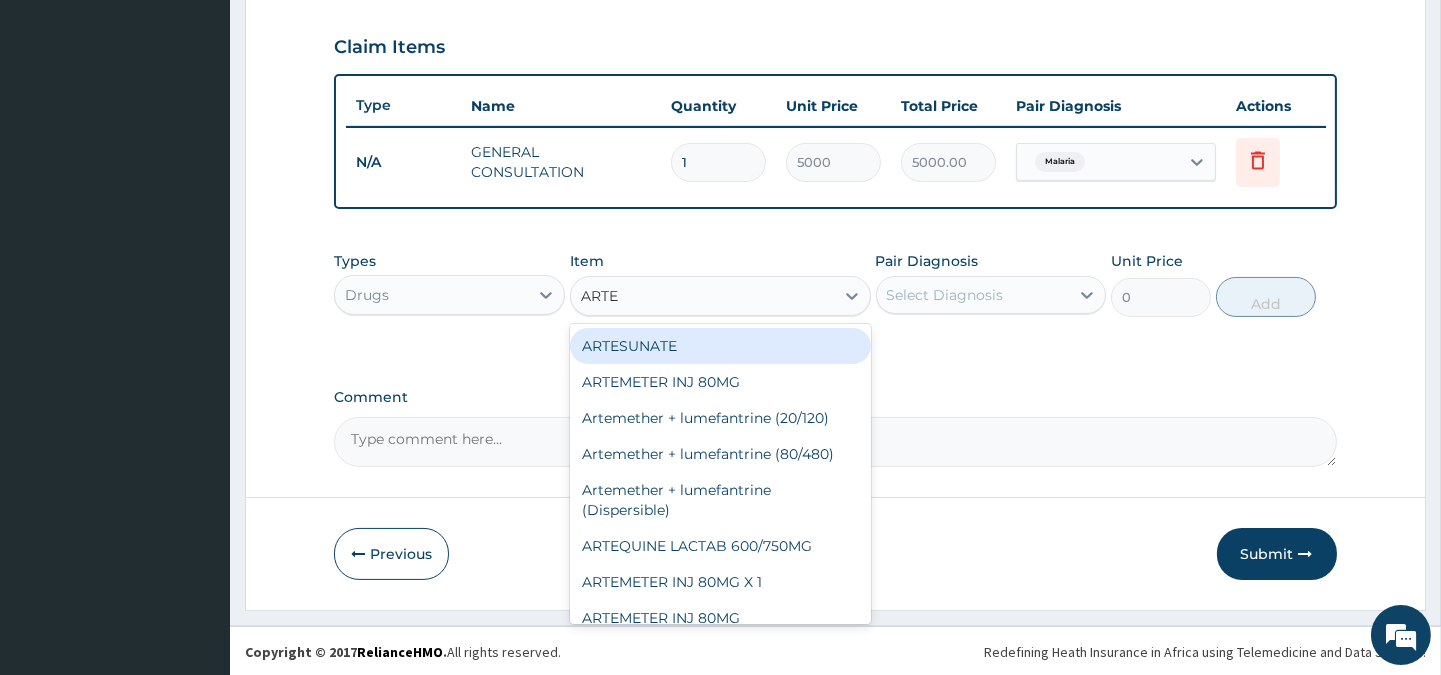 type on "ARTEM" 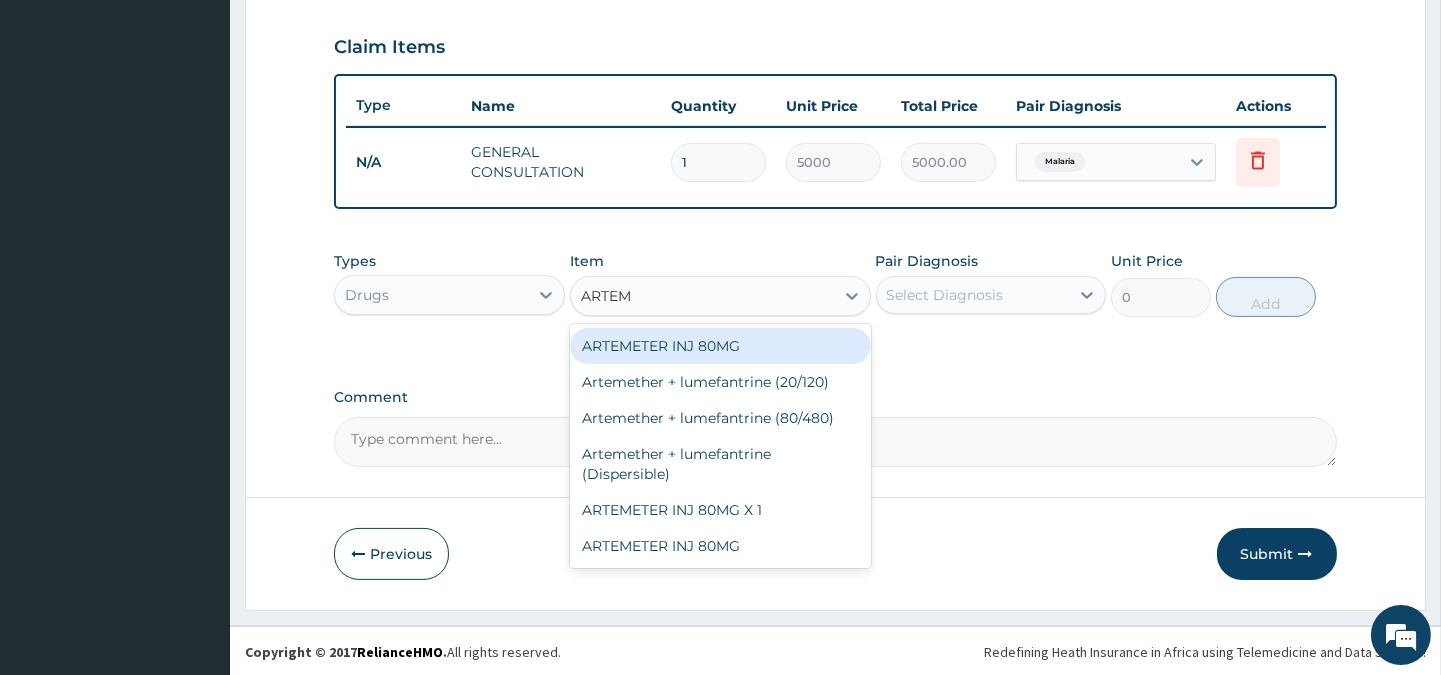 click on "ARTEMETER  INJ 80MG" at bounding box center (720, 346) 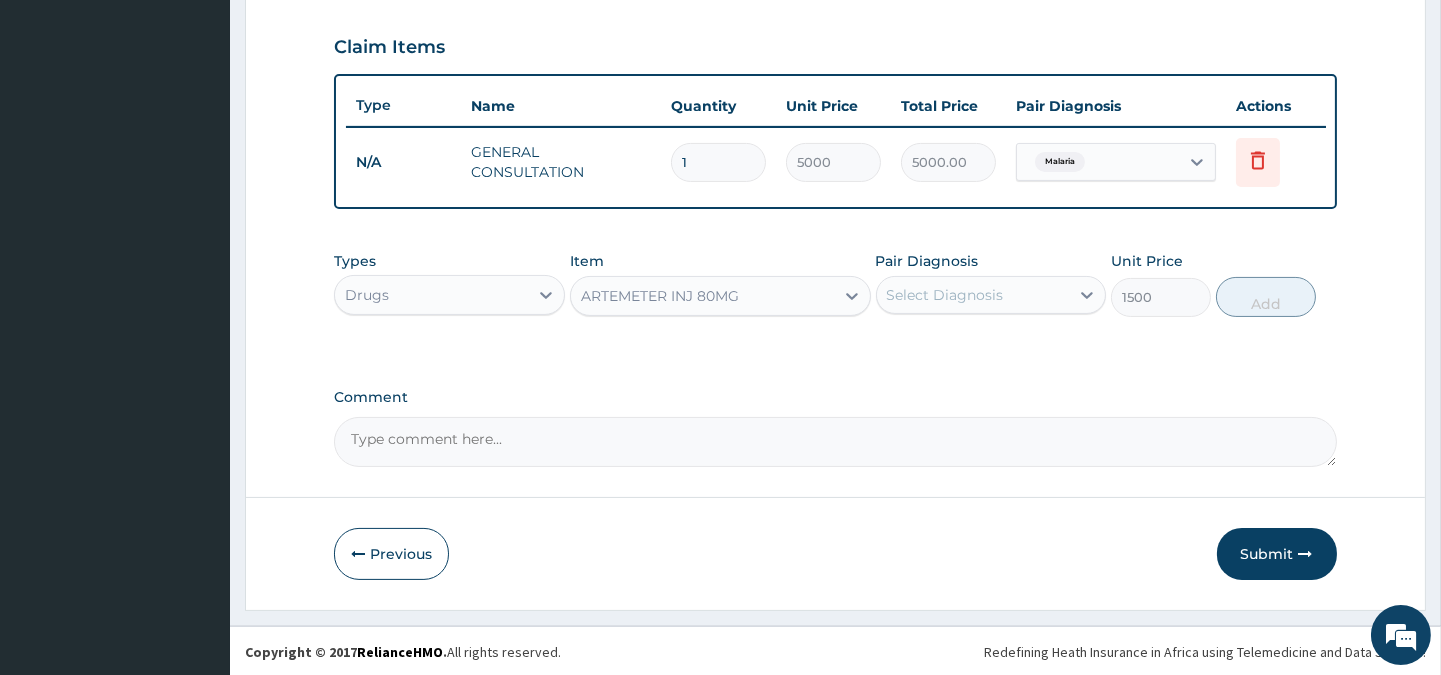 click on "Select Diagnosis" at bounding box center [945, 295] 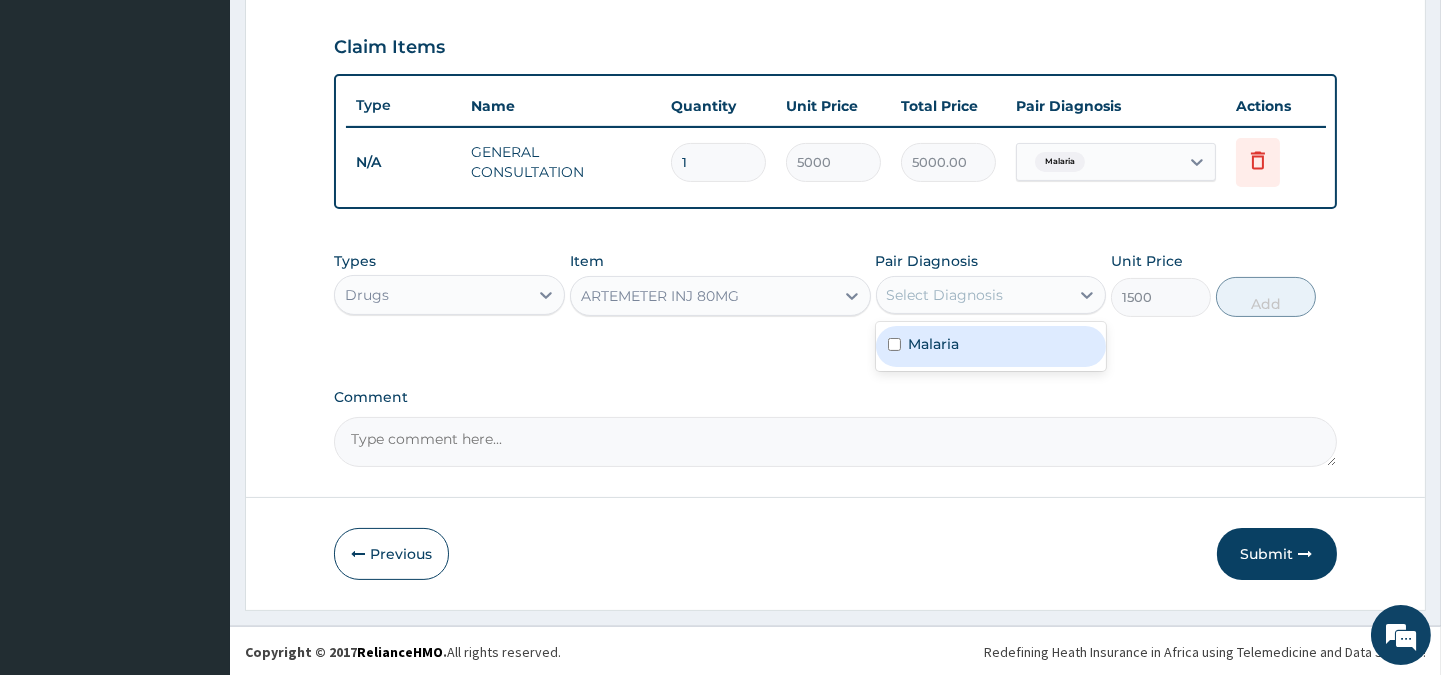 click on "Malaria" at bounding box center (934, 344) 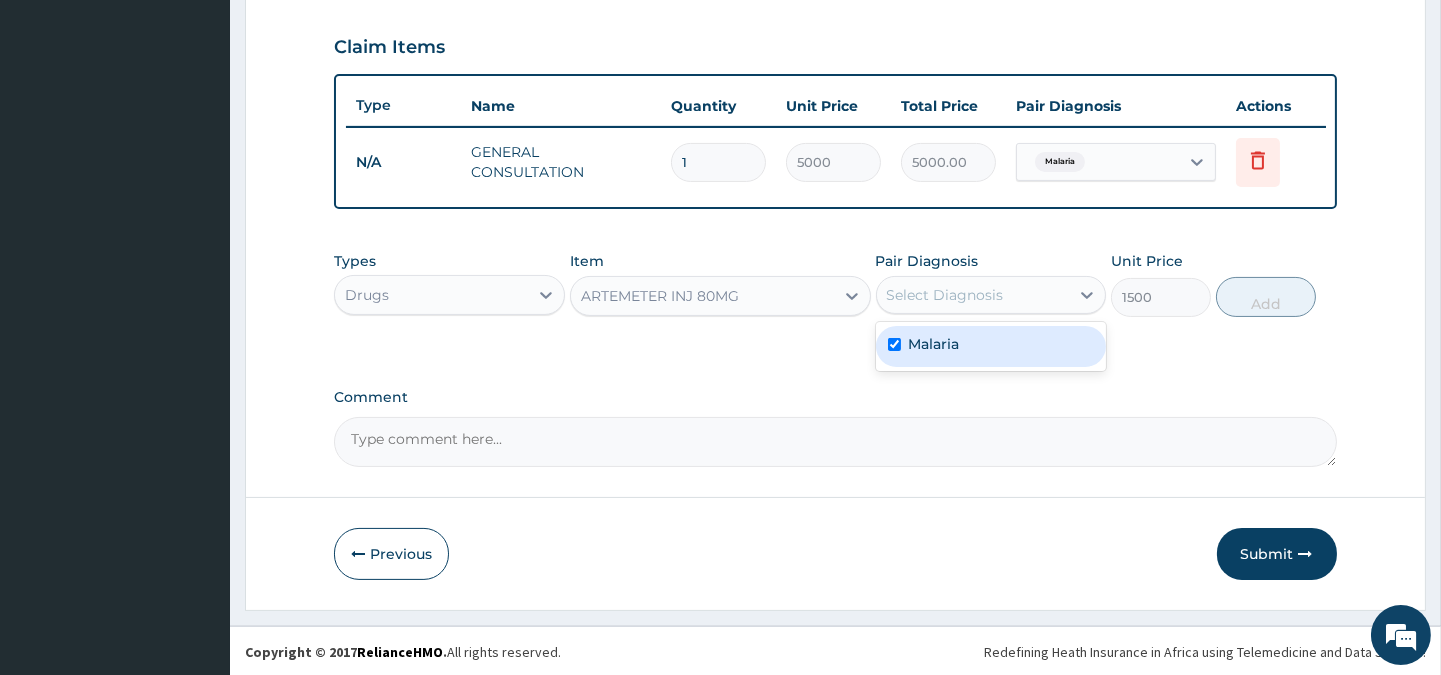 checkbox on "true" 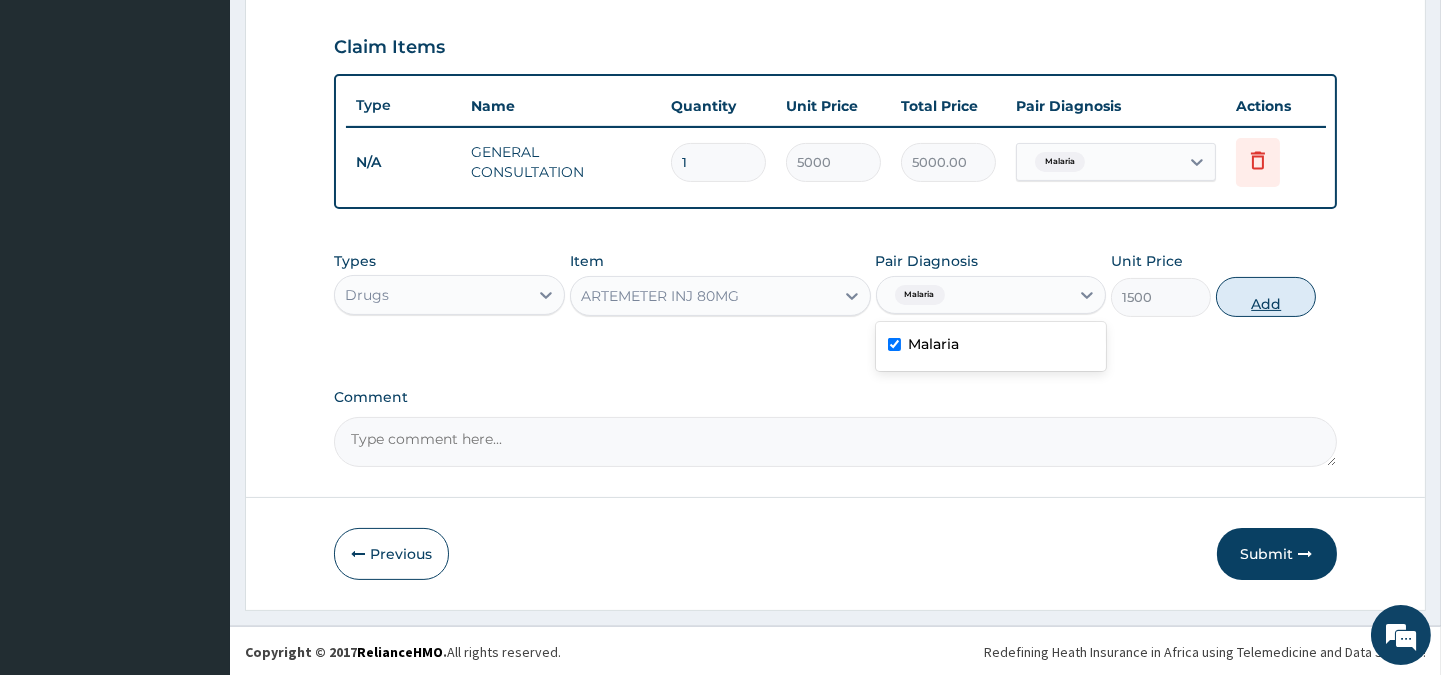 click on "Add" at bounding box center [1266, 297] 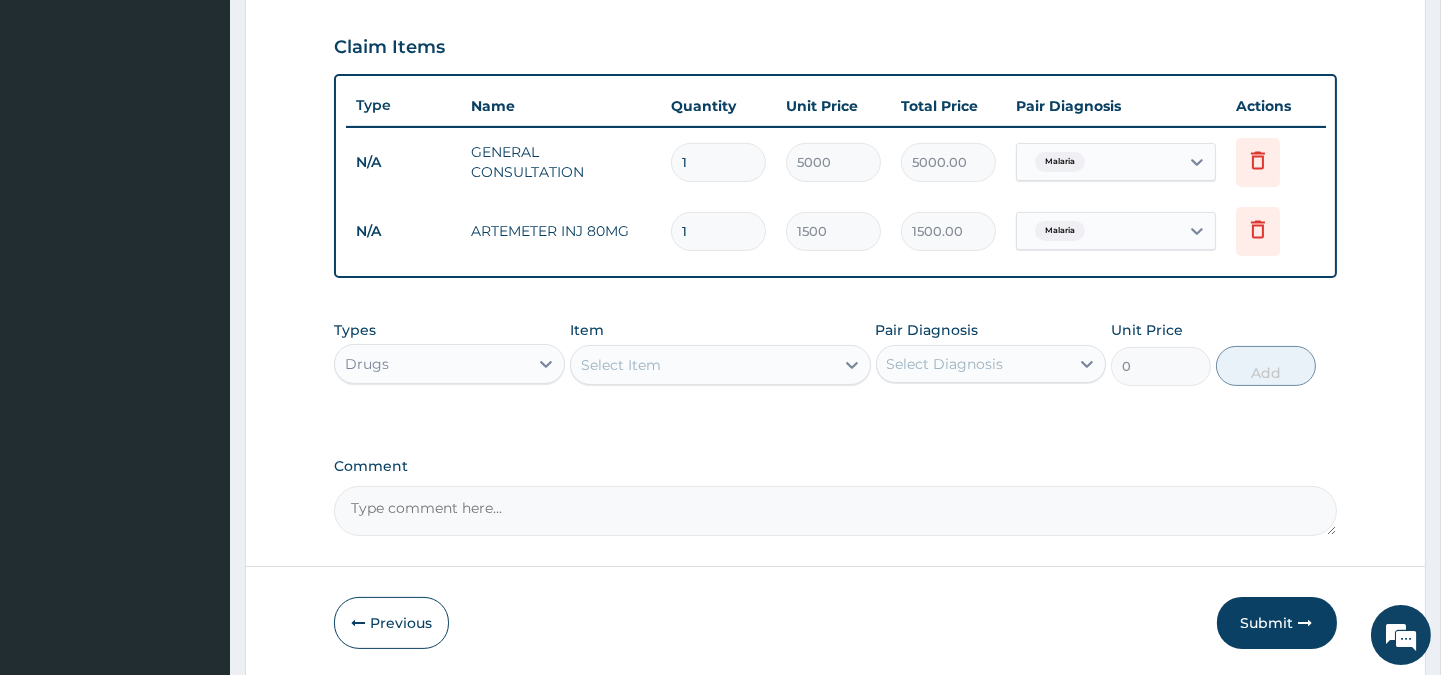 click on "Select Item" at bounding box center (702, 365) 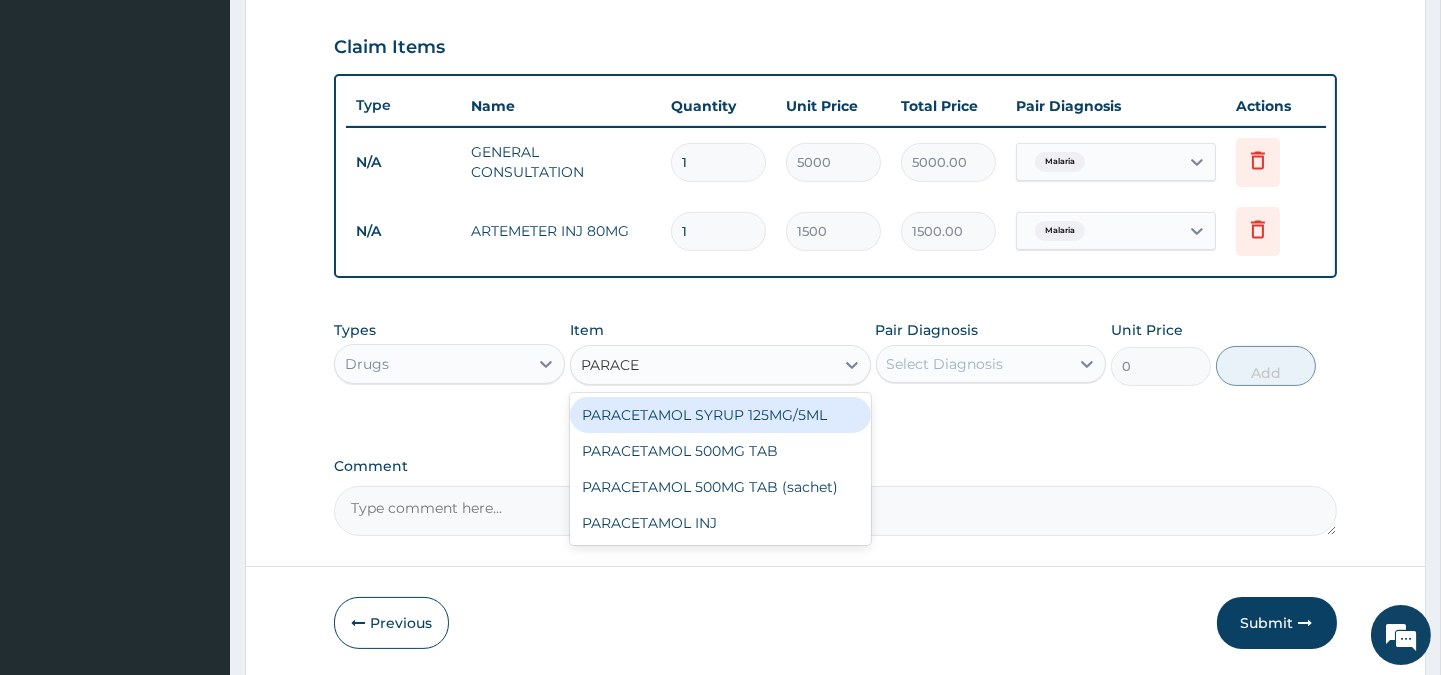 type on "PARACET" 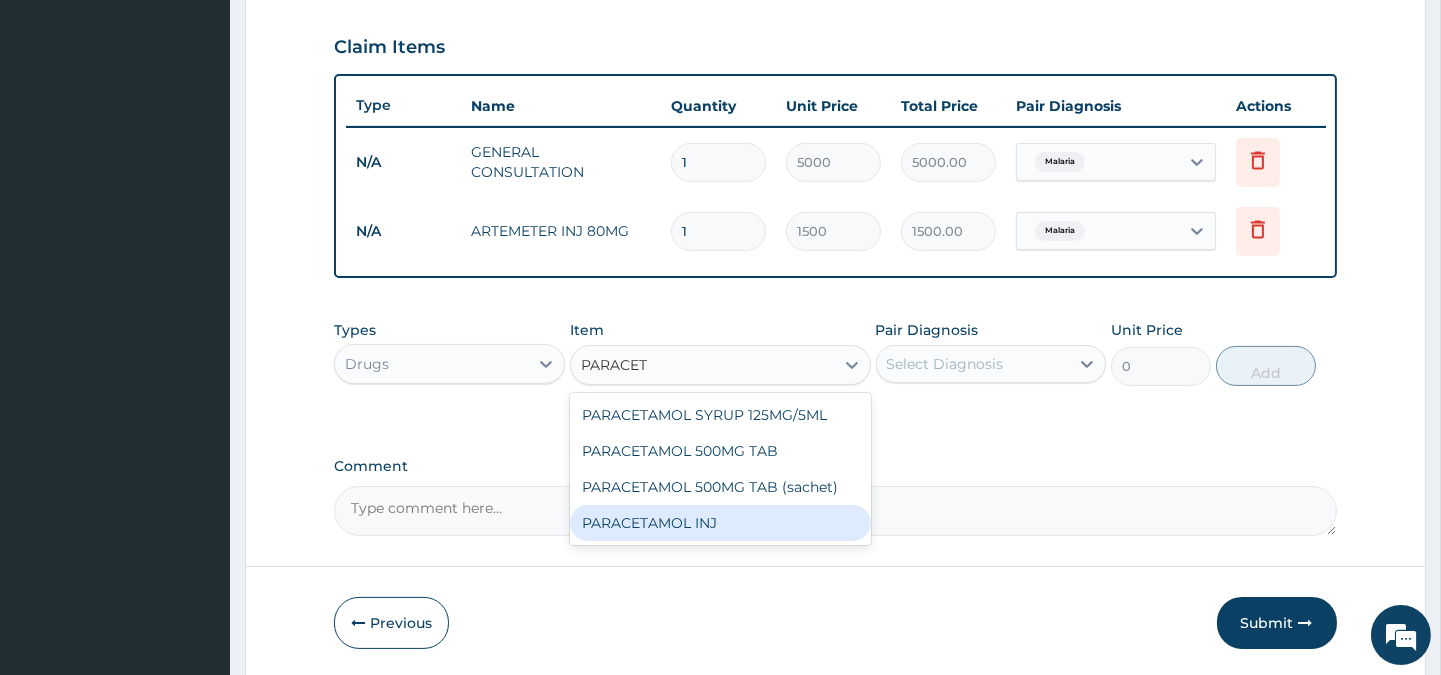 click on "PARACETAMOL INJ" at bounding box center (720, 523) 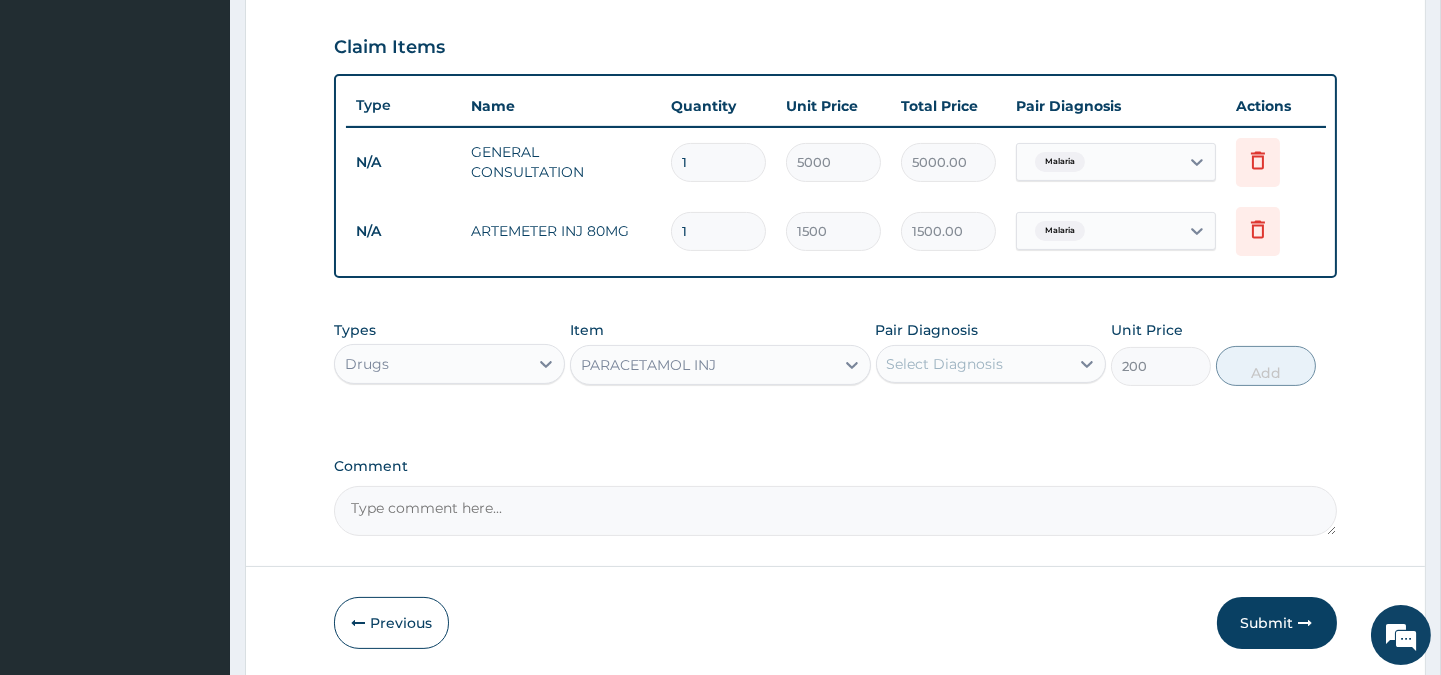 click on "Select Diagnosis" at bounding box center [945, 364] 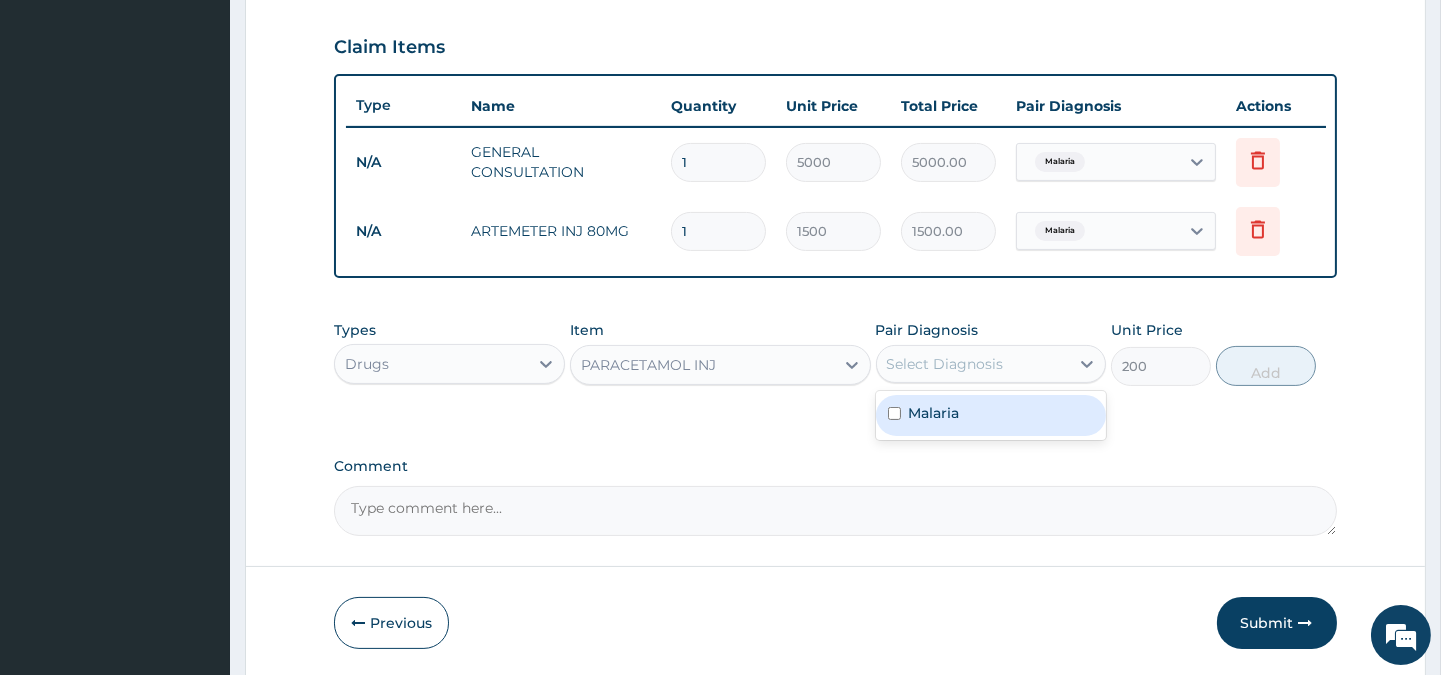 click on "Malaria" at bounding box center [934, 413] 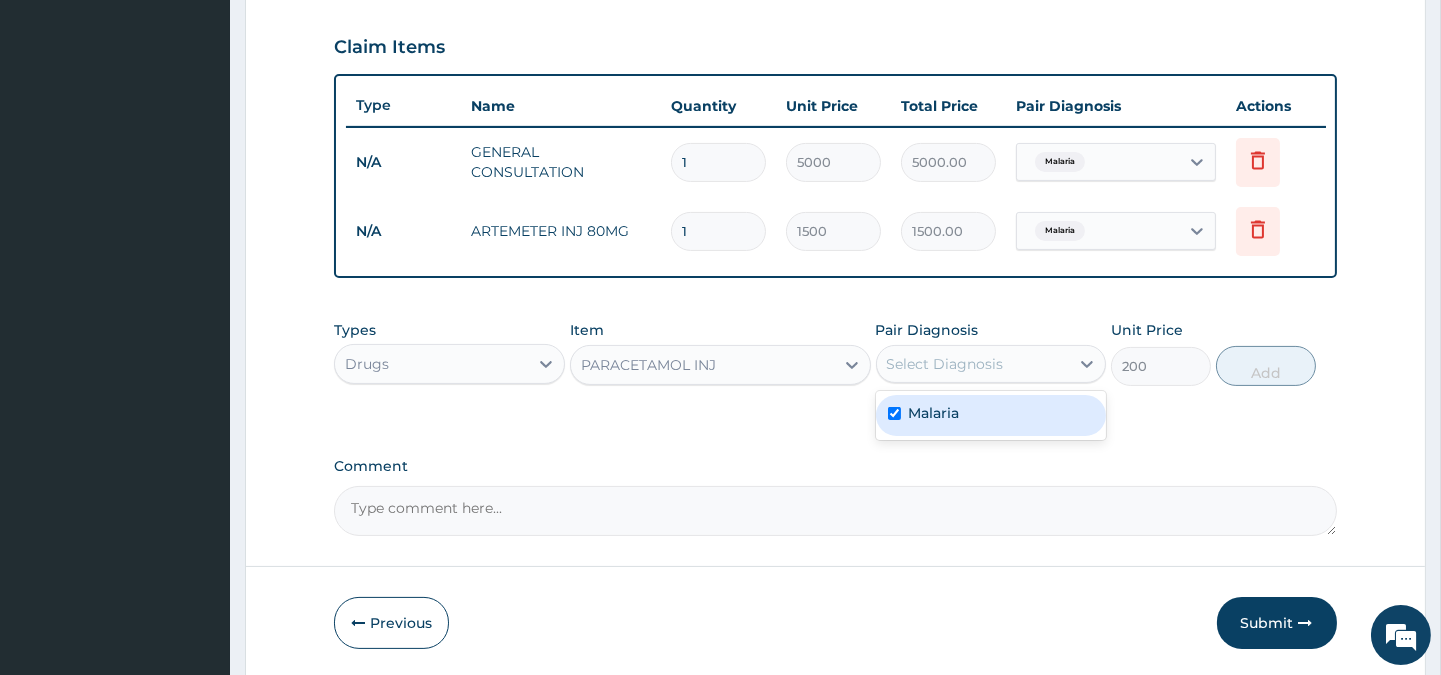 checkbox on "true" 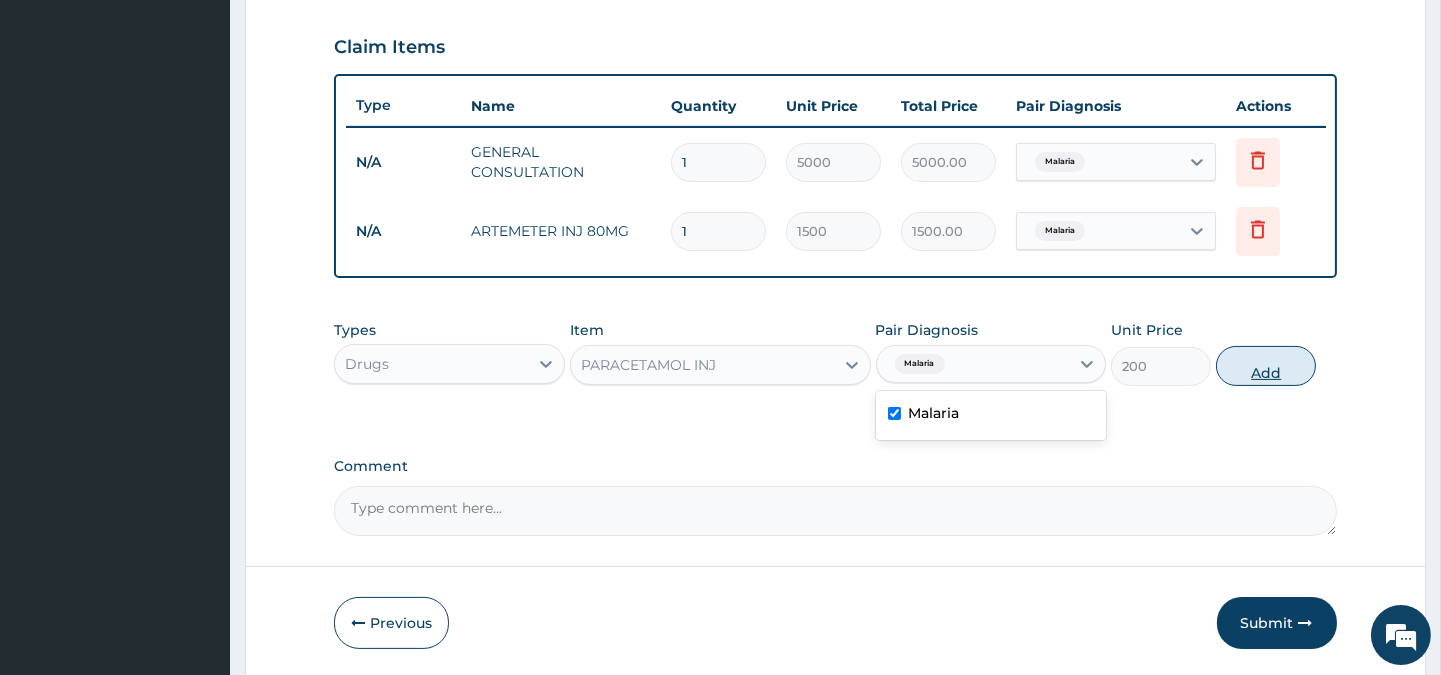 click on "Add" at bounding box center [1266, 366] 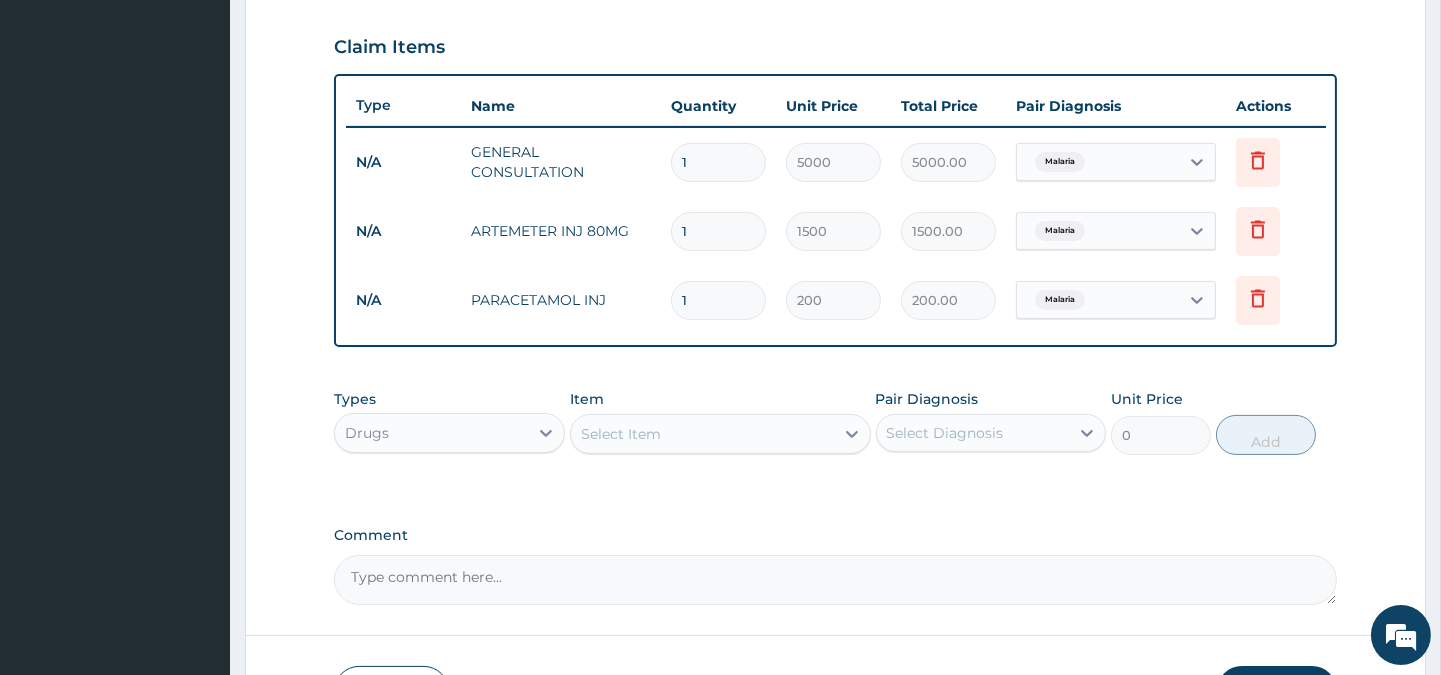 click on "Select Item" at bounding box center [621, 434] 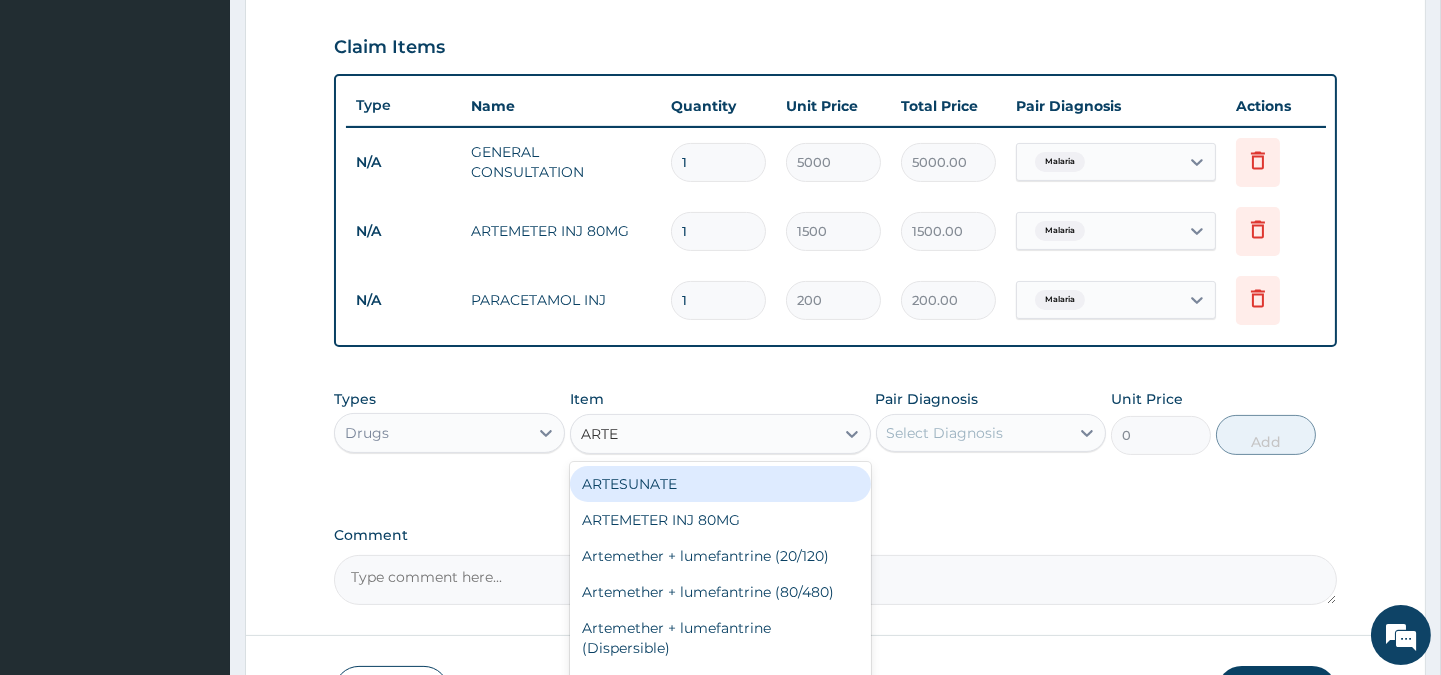 type on "ARTEM" 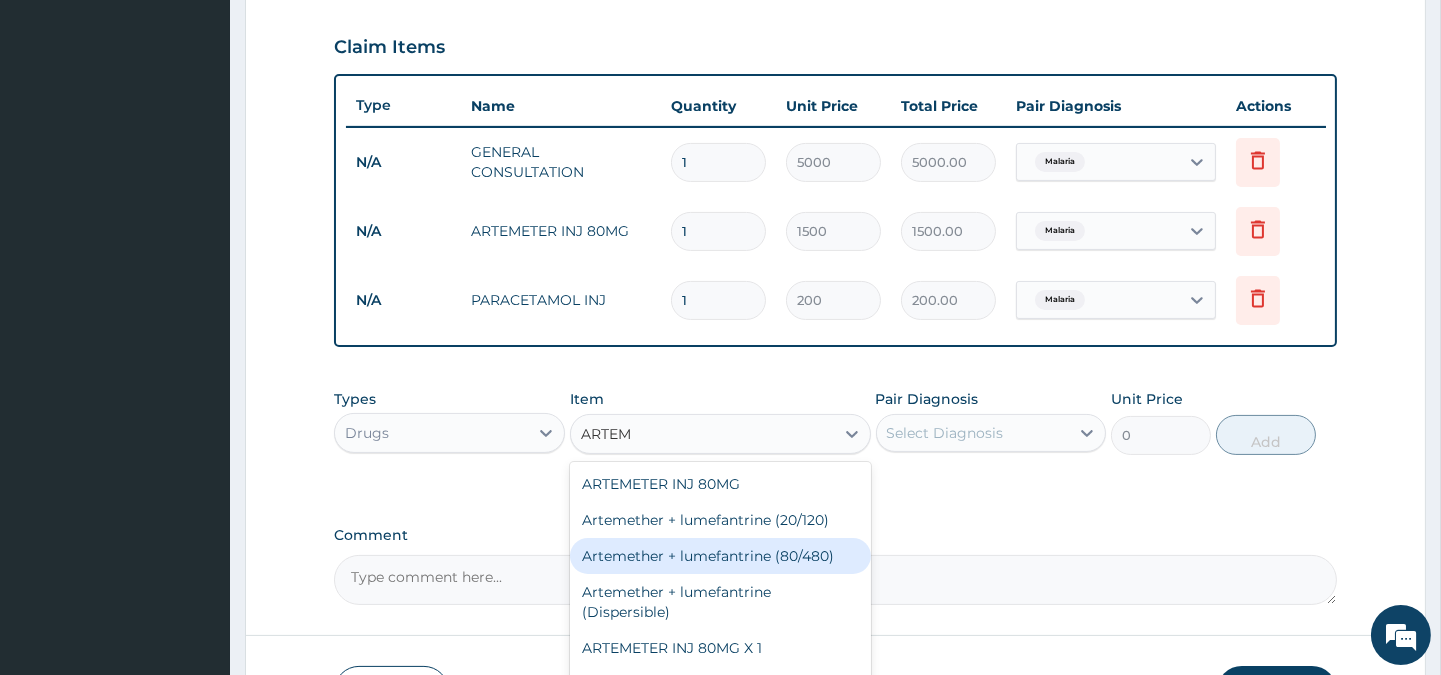 click on "Artemether + lumefantrine (80/480)" at bounding box center (720, 556) 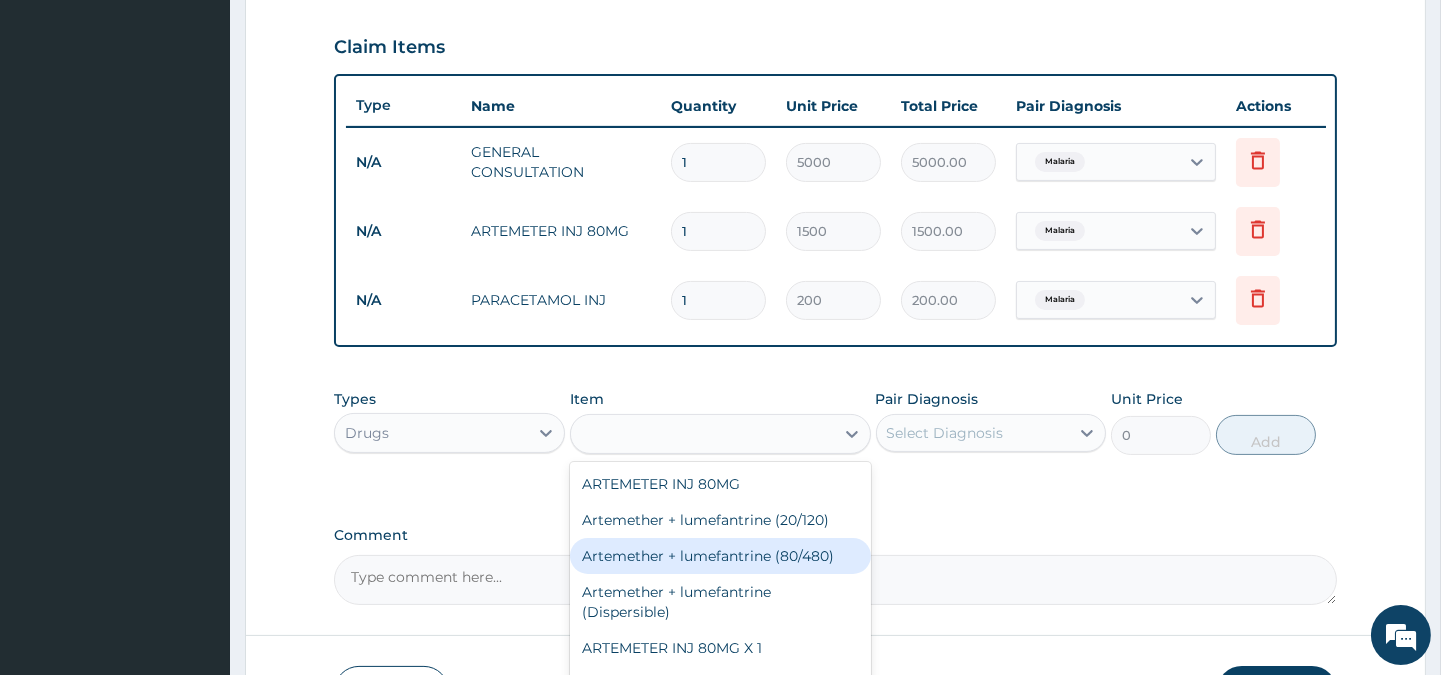 type on "2000" 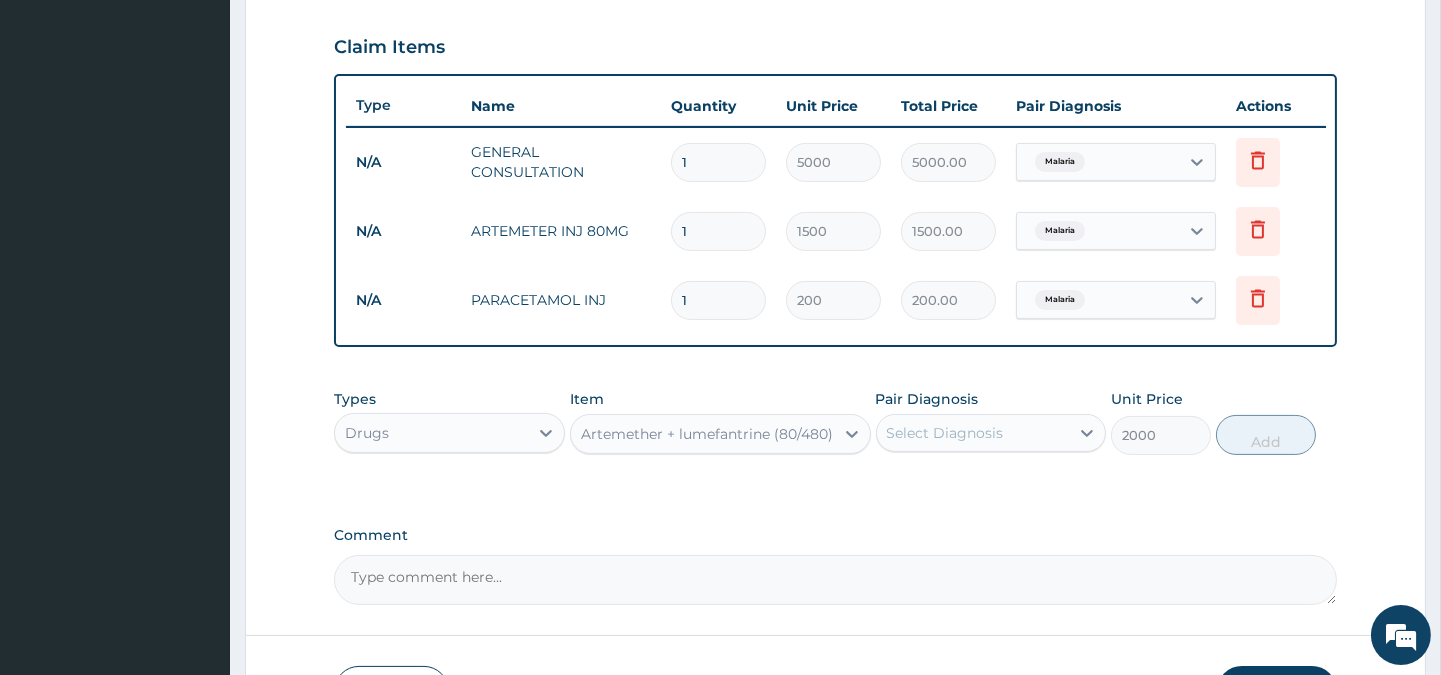 click on "Select Diagnosis" at bounding box center [945, 433] 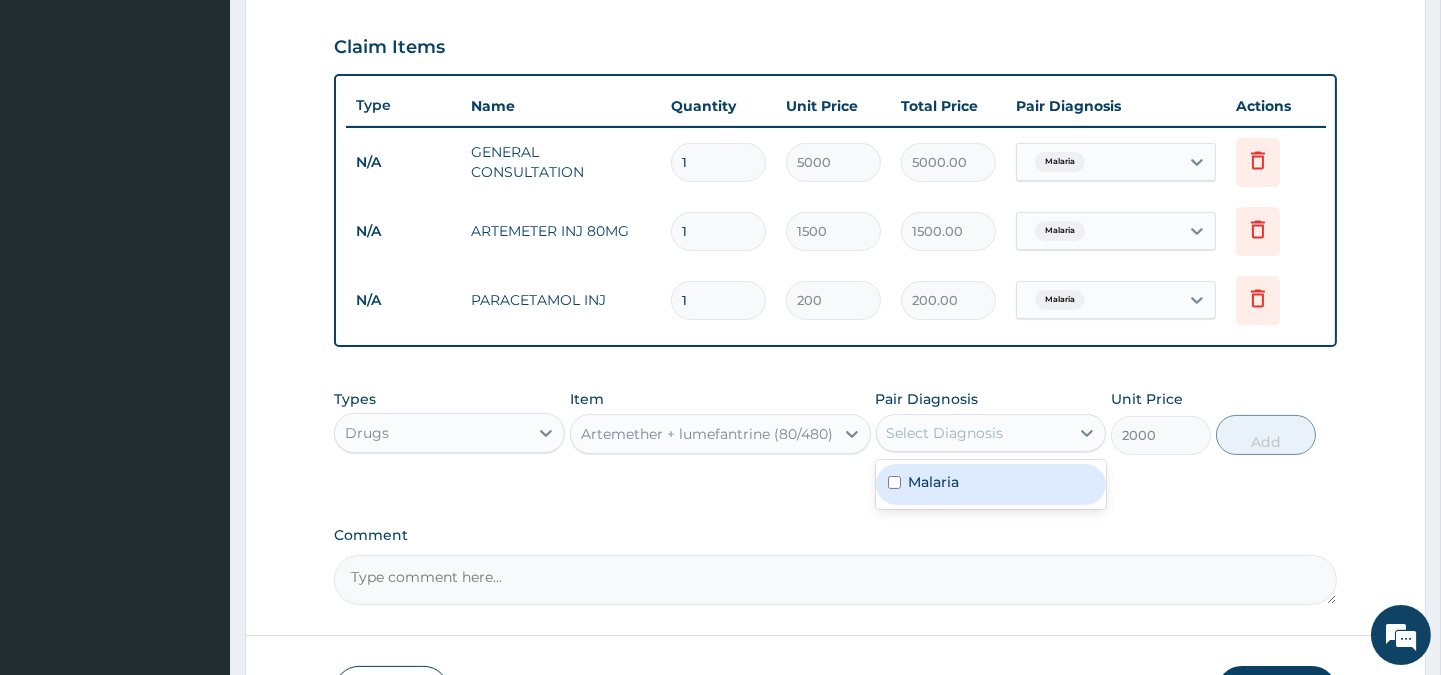 click on "Malaria" at bounding box center [934, 482] 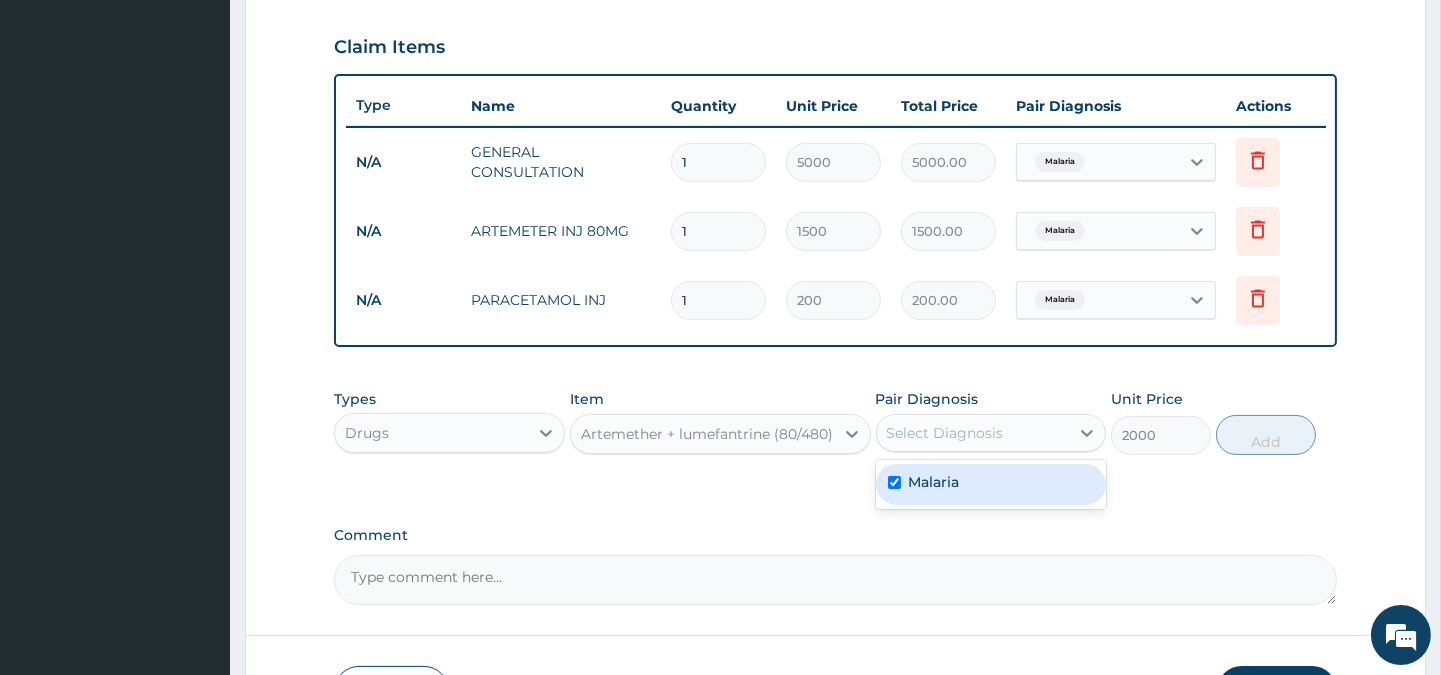 checkbox on "true" 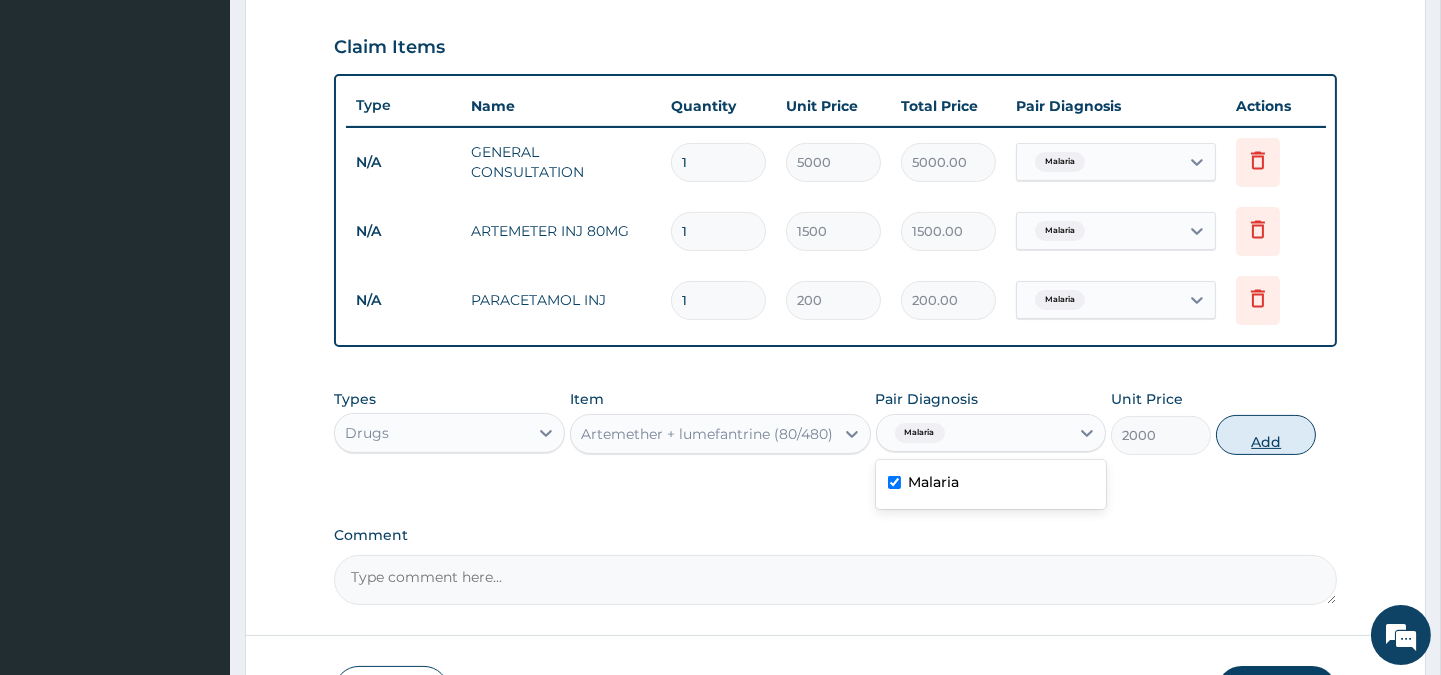click on "Add" at bounding box center (1266, 435) 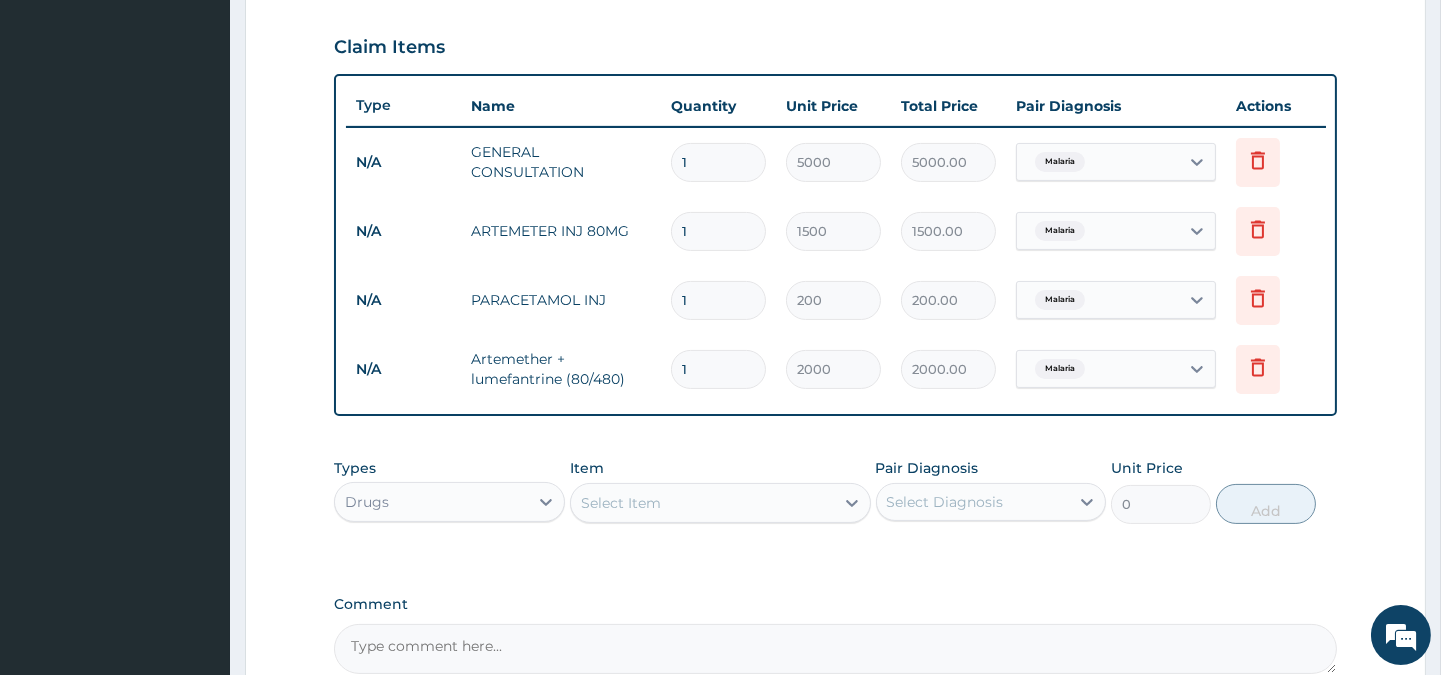 click on "Select Item" at bounding box center [621, 503] 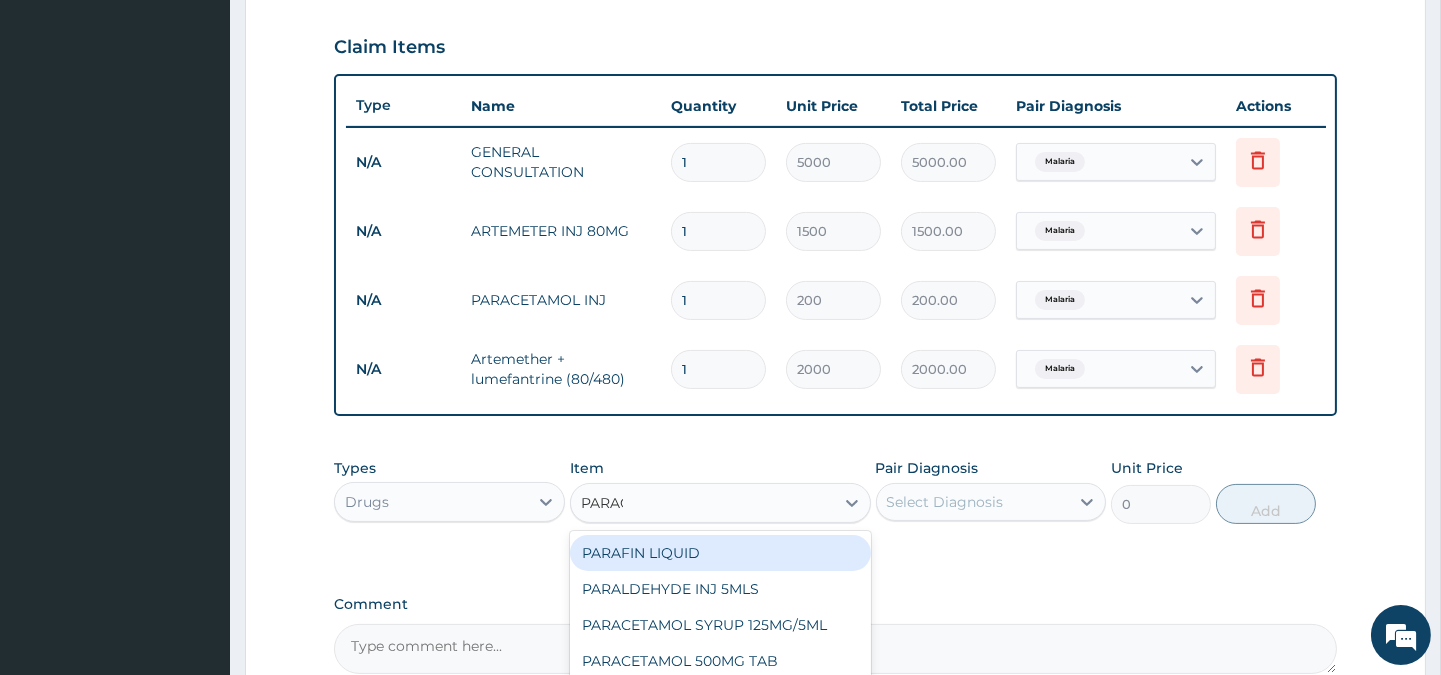 type on "PARACET" 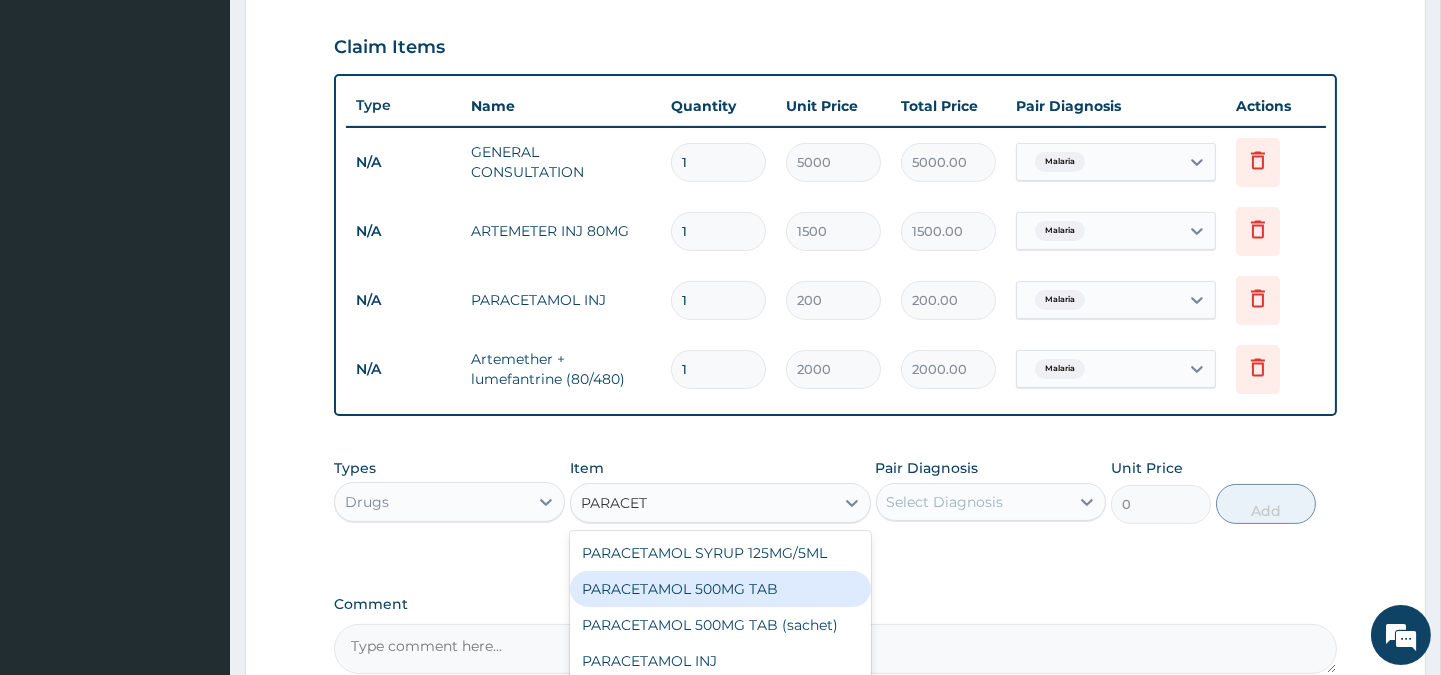 click on "PARACETAMOL 500MG TAB" at bounding box center (720, 589) 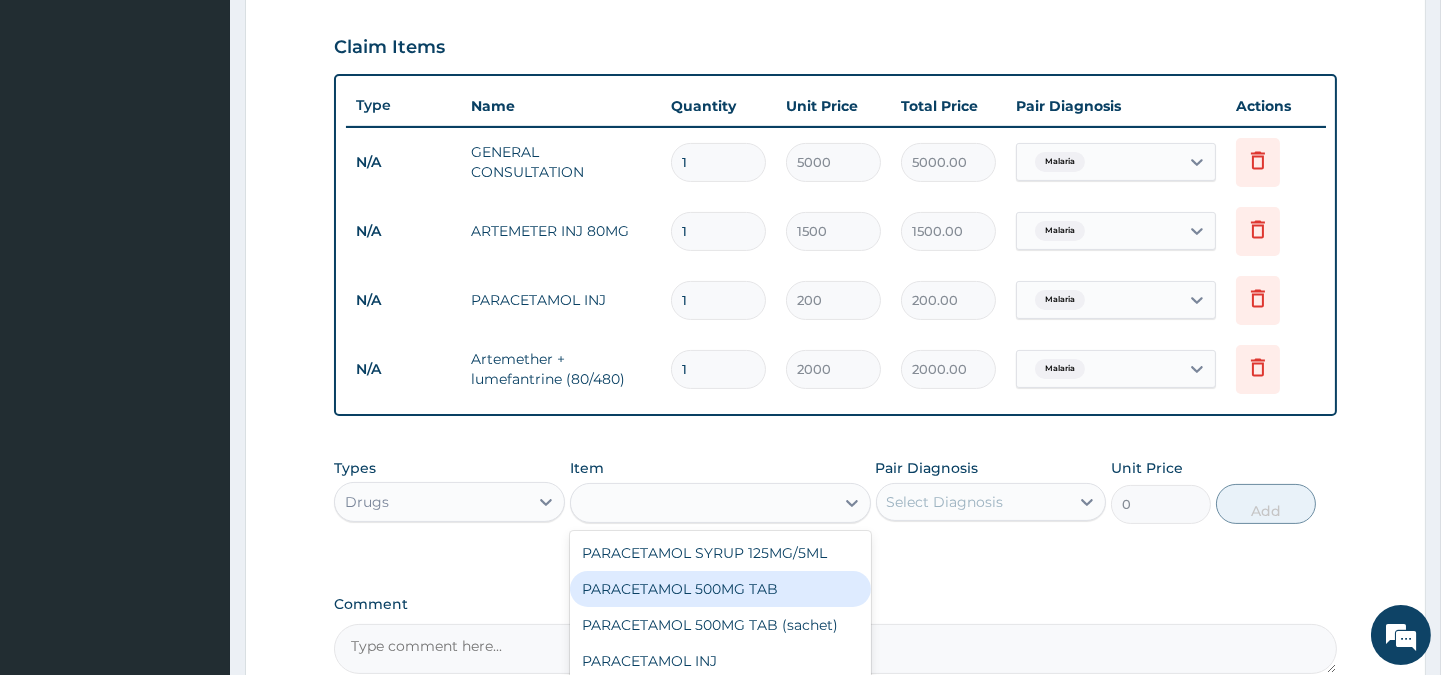 type on "20" 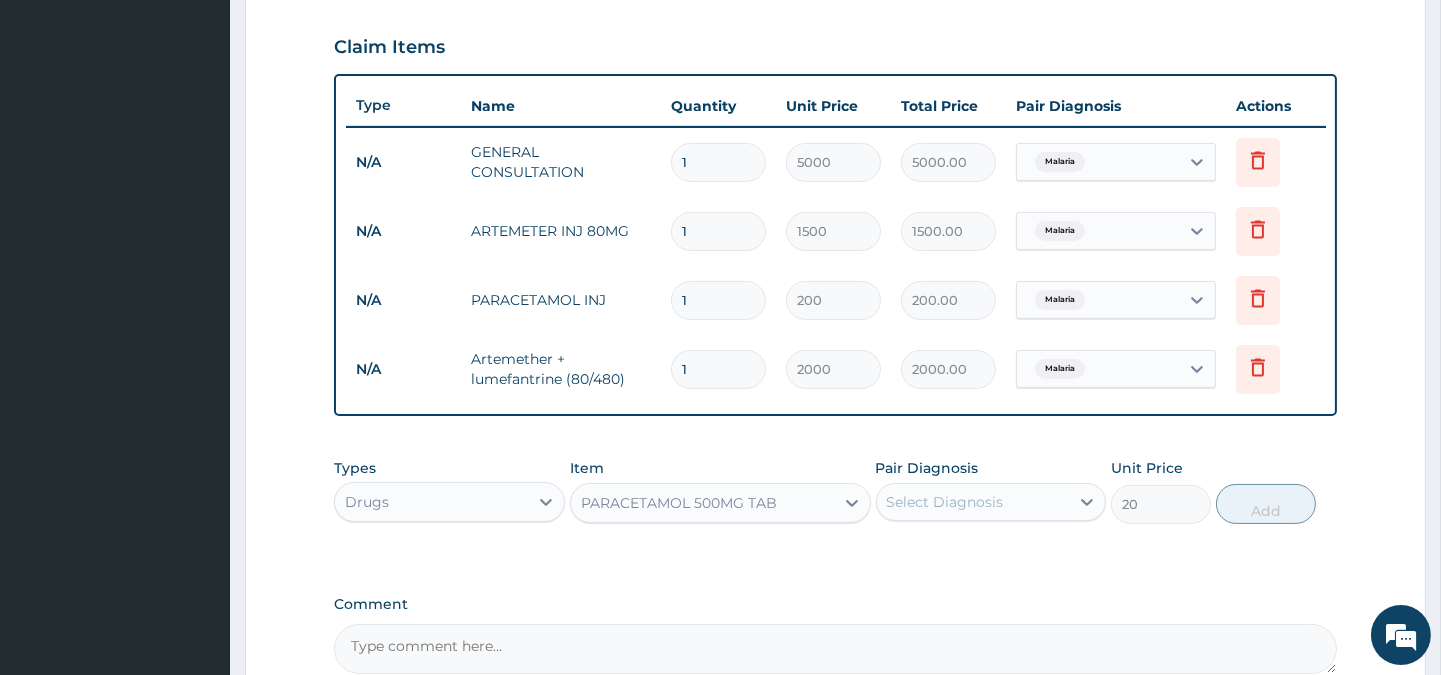 click on "Select Diagnosis" at bounding box center (945, 502) 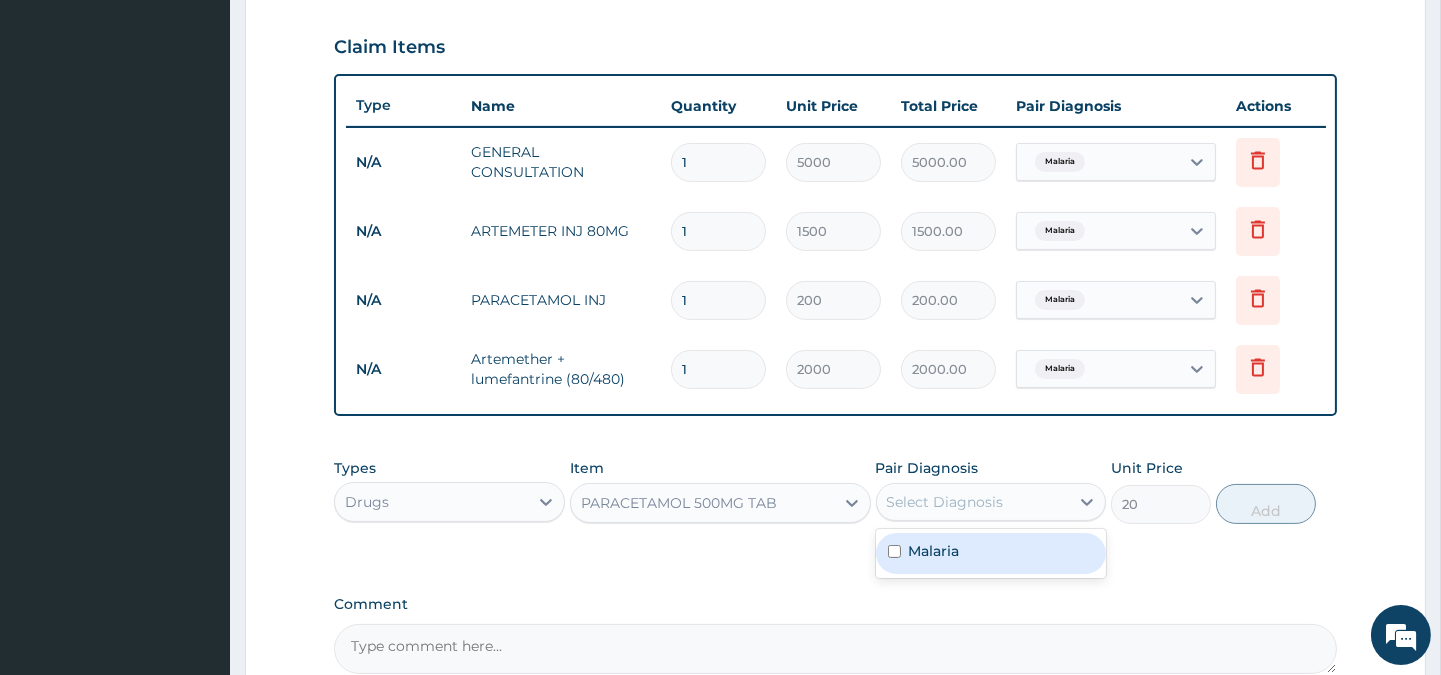 click on "Malaria" at bounding box center (934, 551) 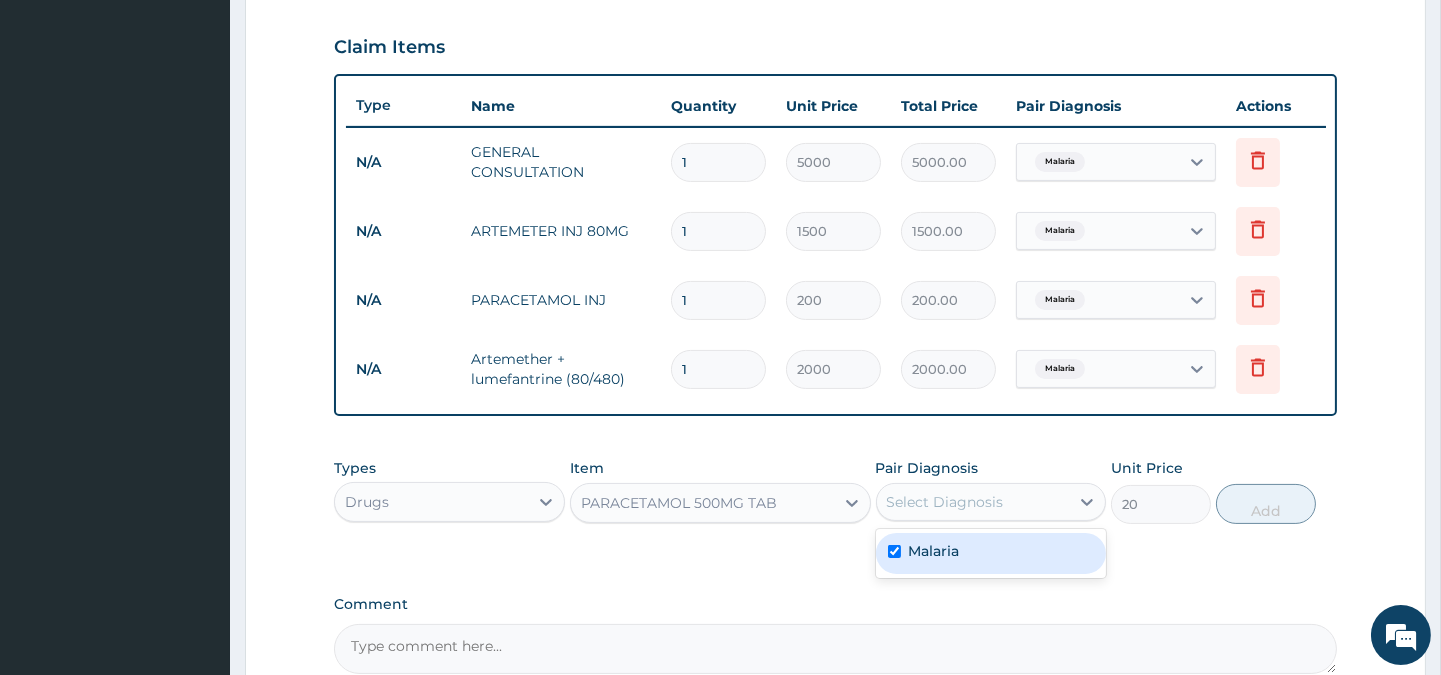checkbox on "true" 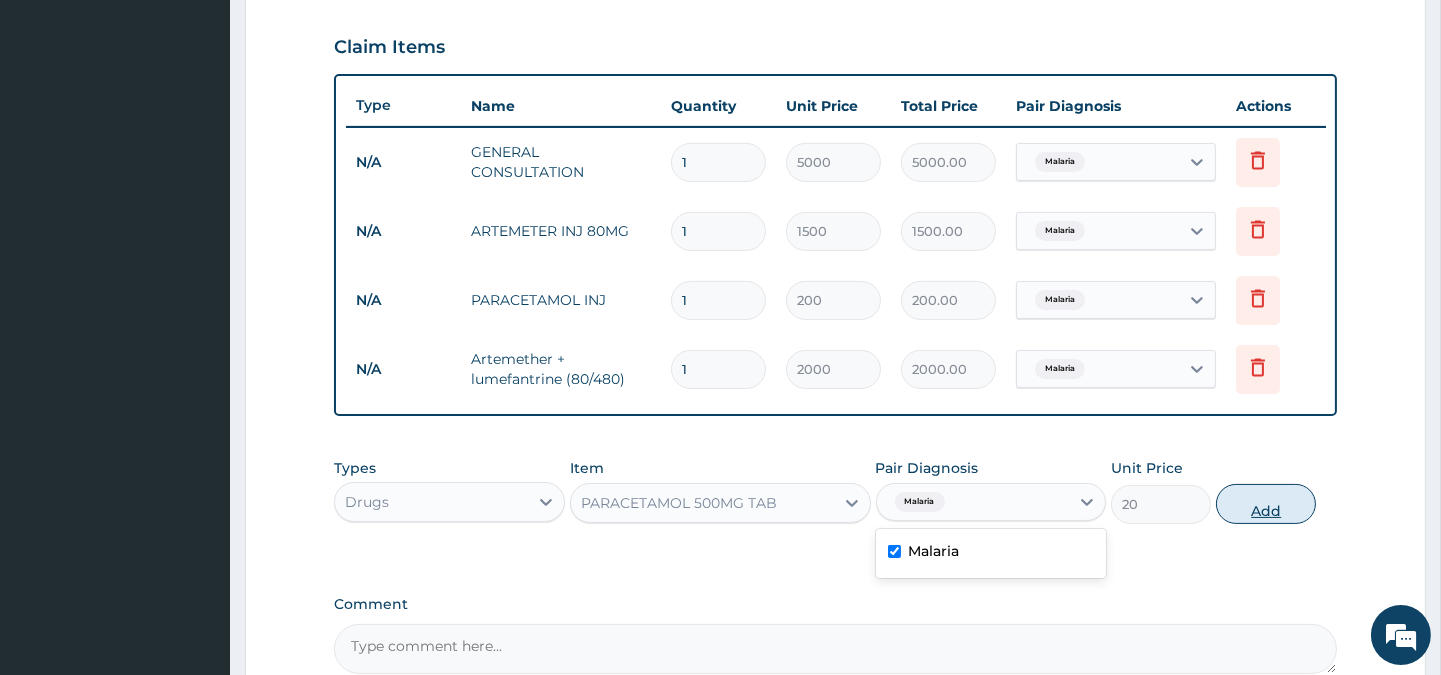 click on "Add" at bounding box center [1266, 504] 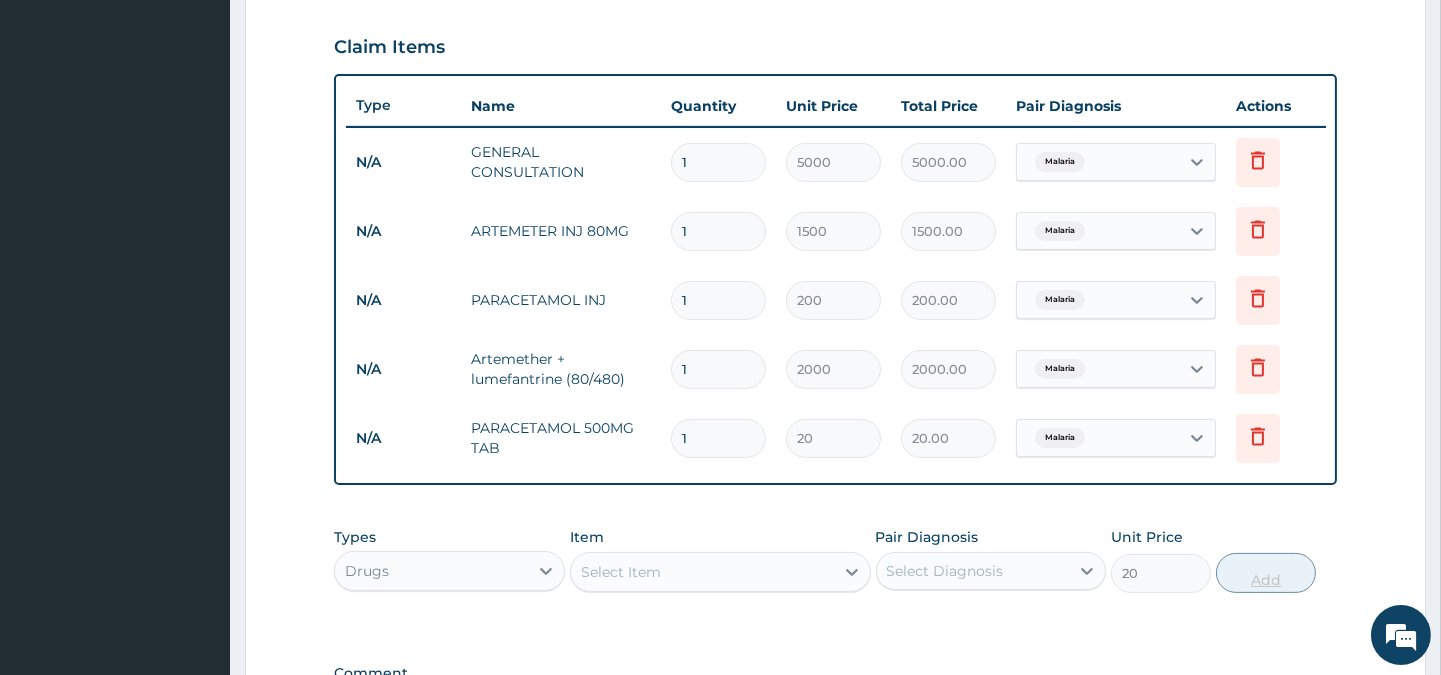 type on "0" 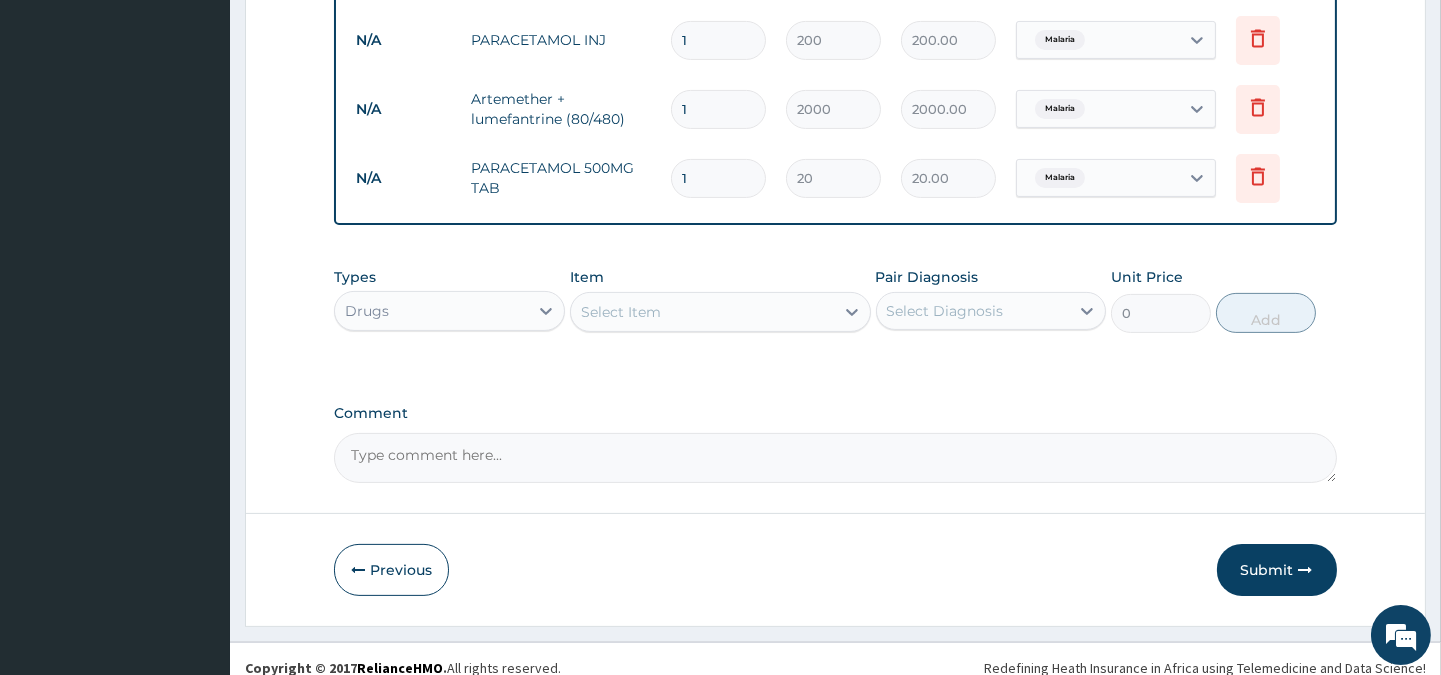 scroll, scrollTop: 933, scrollLeft: 0, axis: vertical 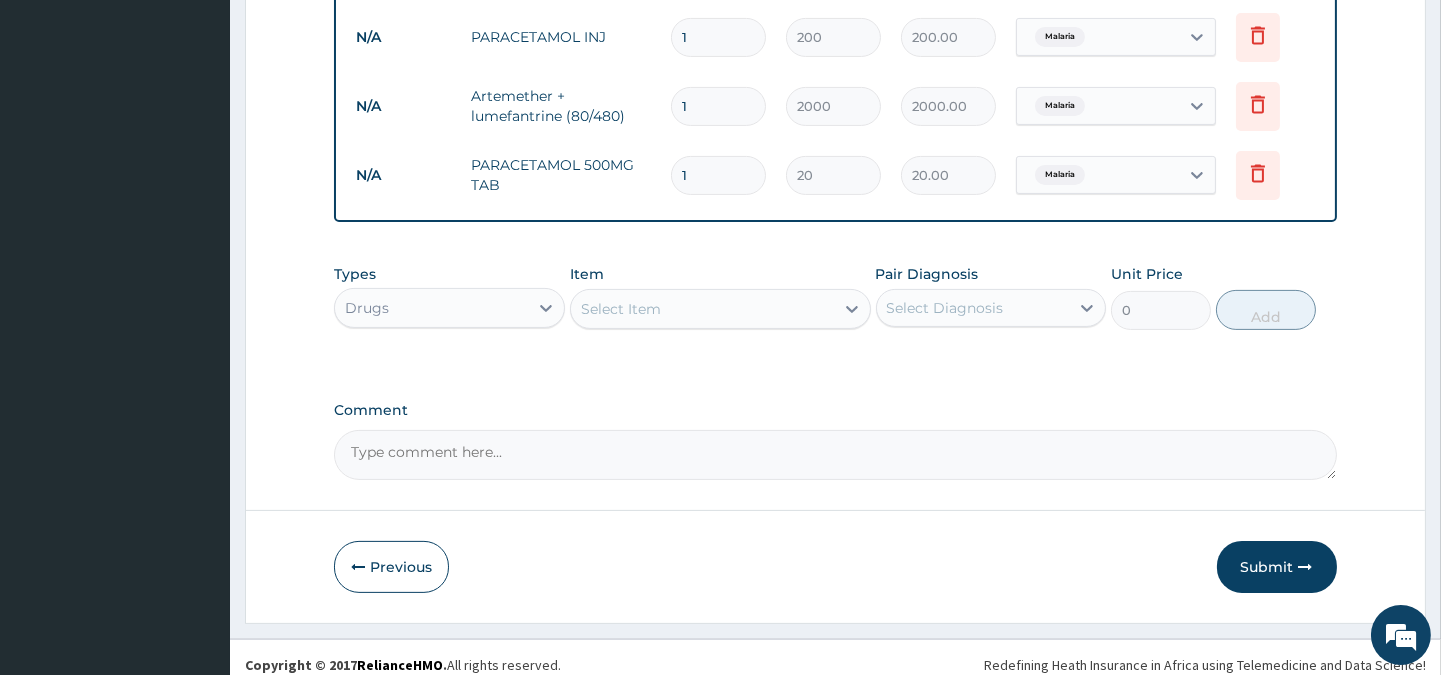 click on "Select Item" at bounding box center [702, 309] 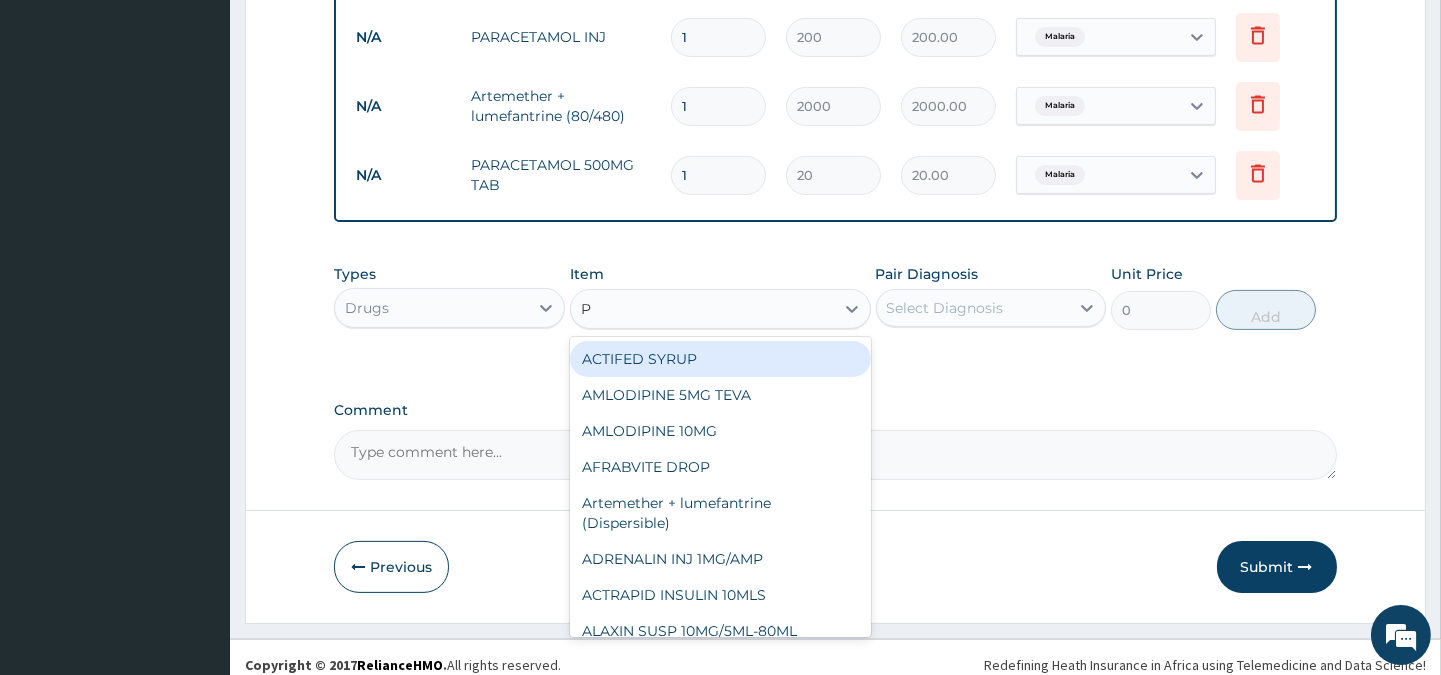 type on "P-" 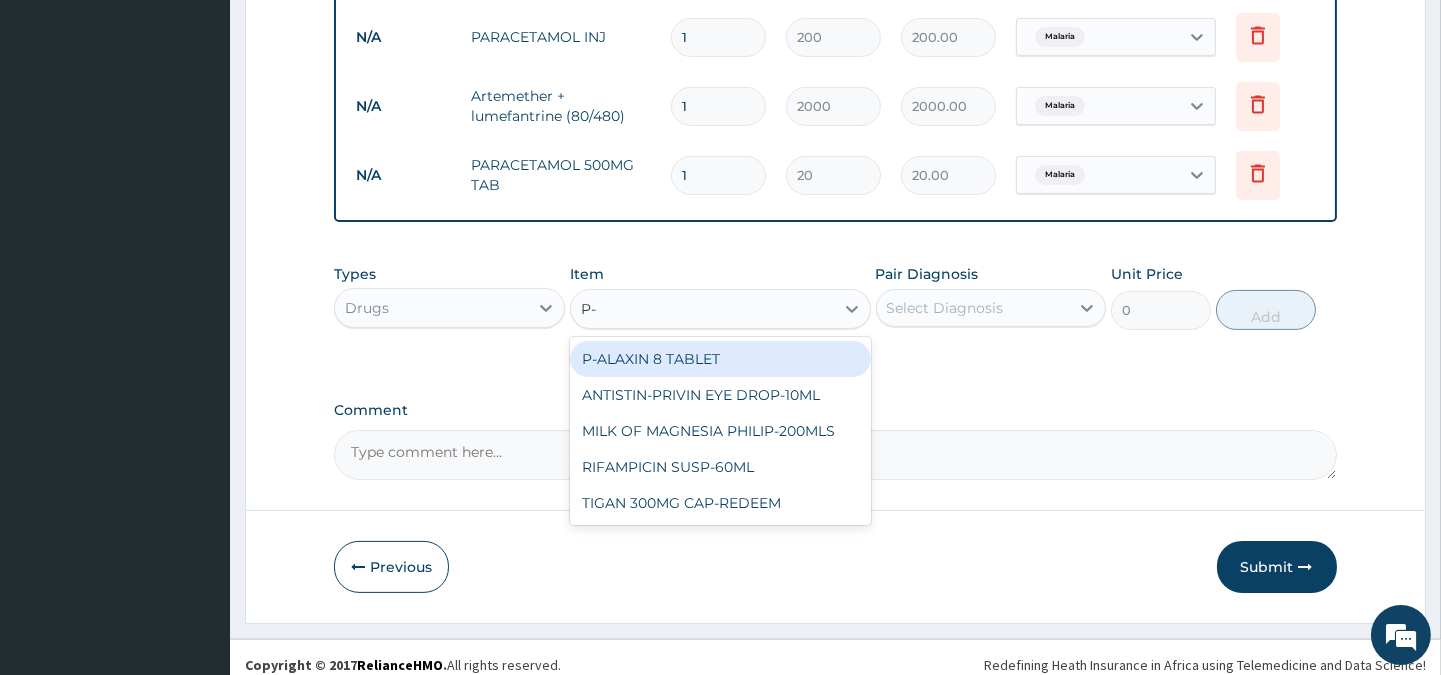 click on "P-ALAXIN  8 TABLET" at bounding box center [720, 359] 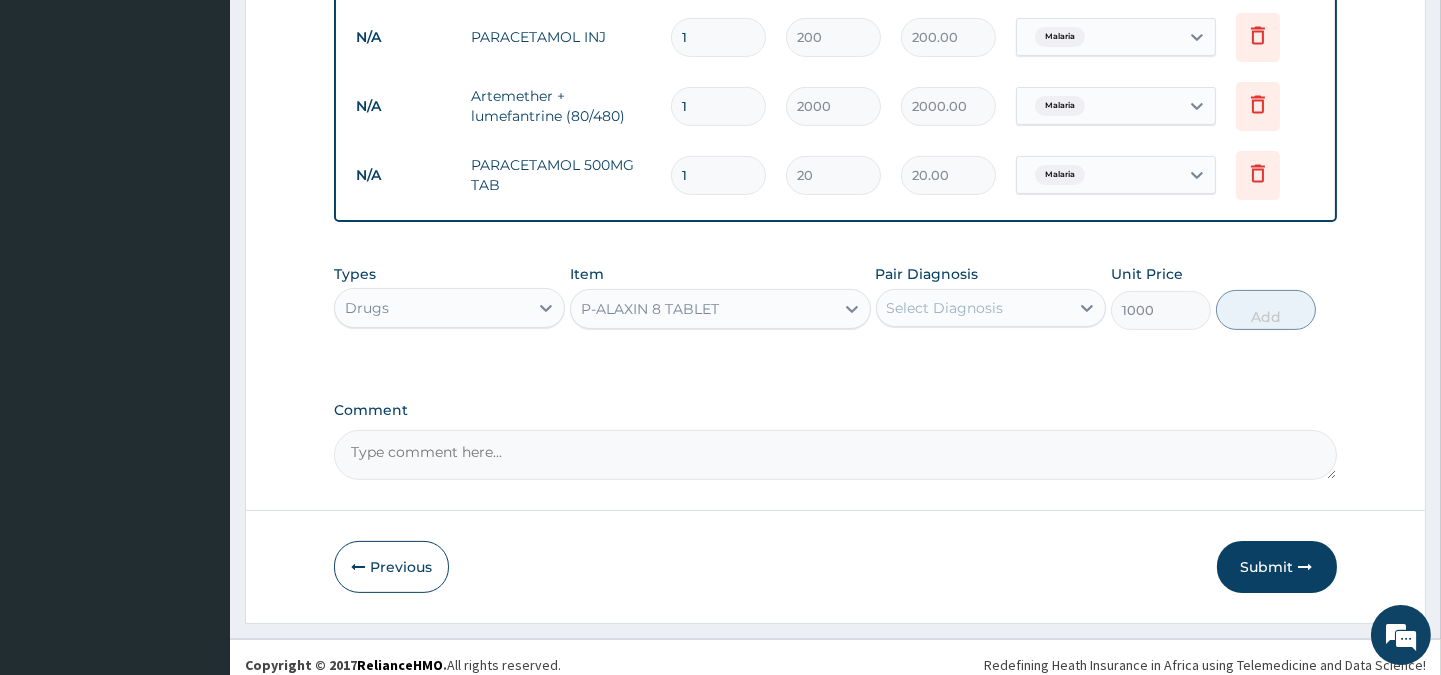click on "P-ALAXIN  8 TABLET" at bounding box center [702, 309] 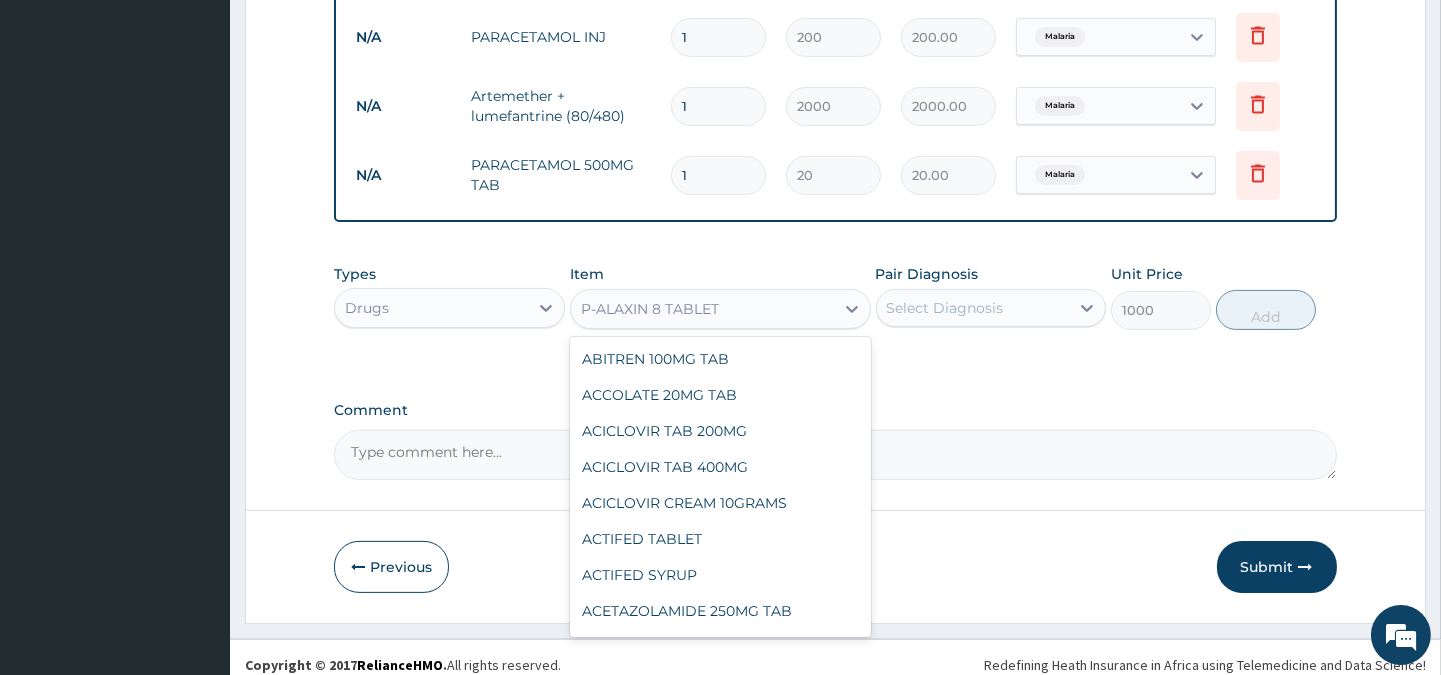 scroll, scrollTop: 563, scrollLeft: 0, axis: vertical 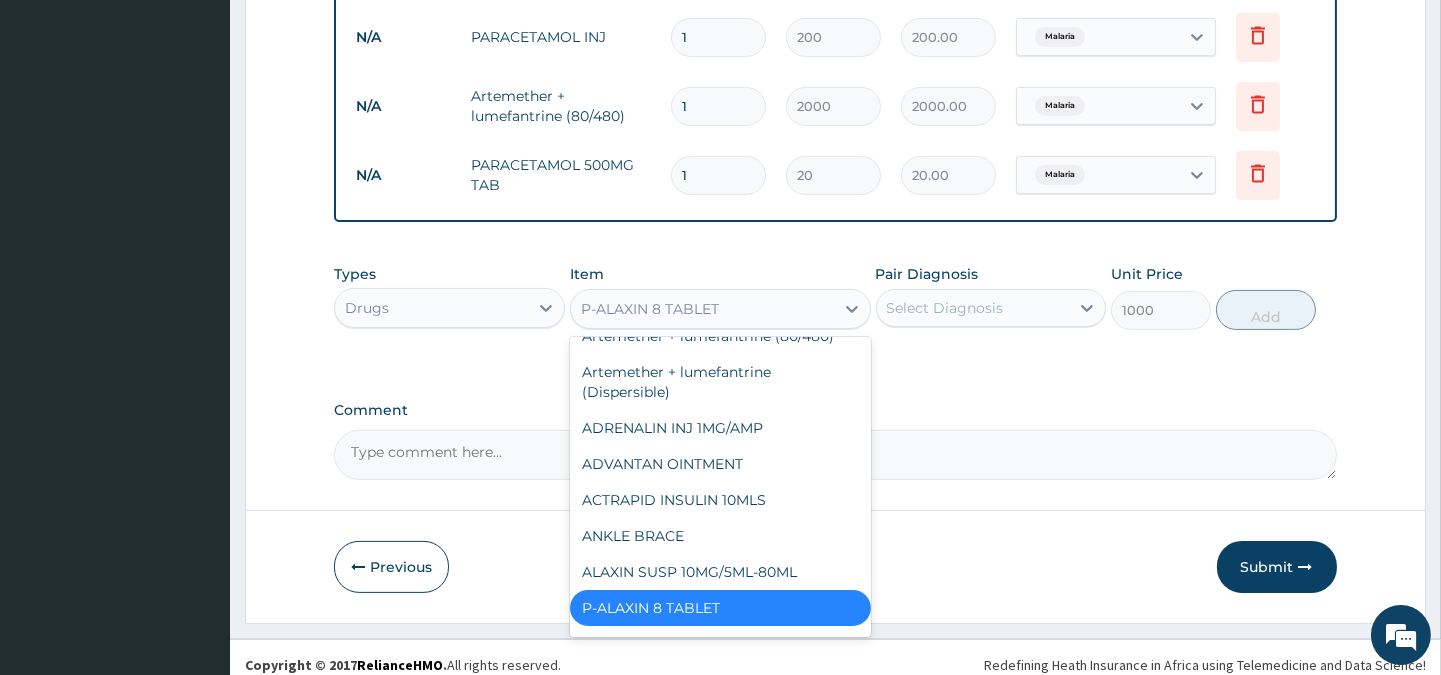 click on "P-ALAXIN  8 TABLET" at bounding box center (702, 309) 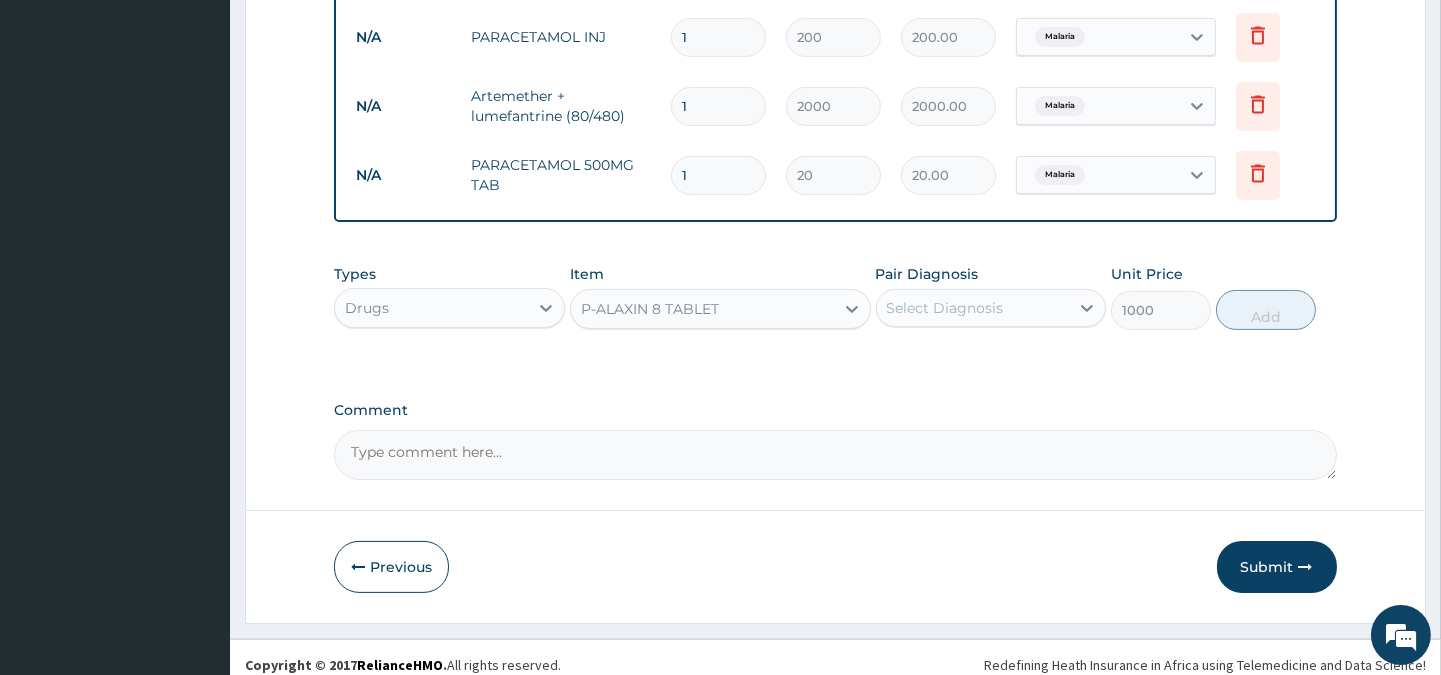 click on "Drugs" at bounding box center [431, 308] 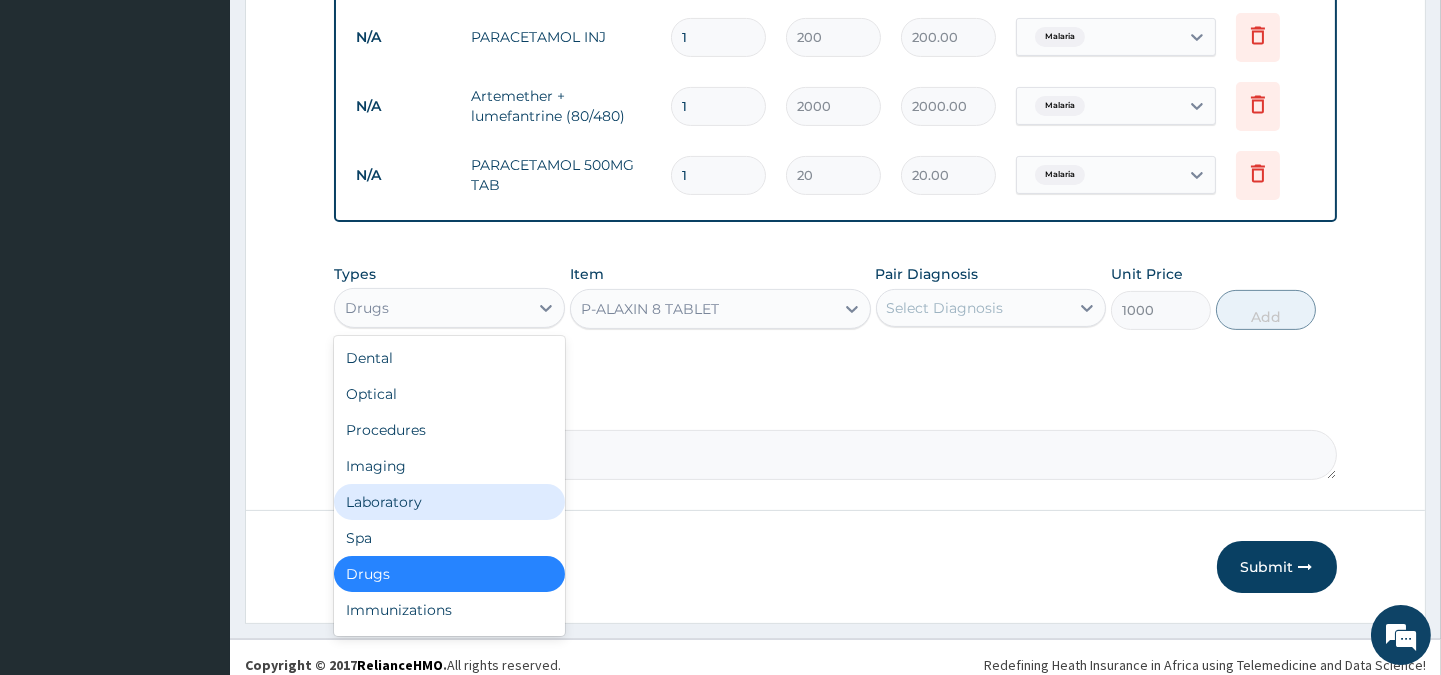 click on "Laboratory" at bounding box center [449, 502] 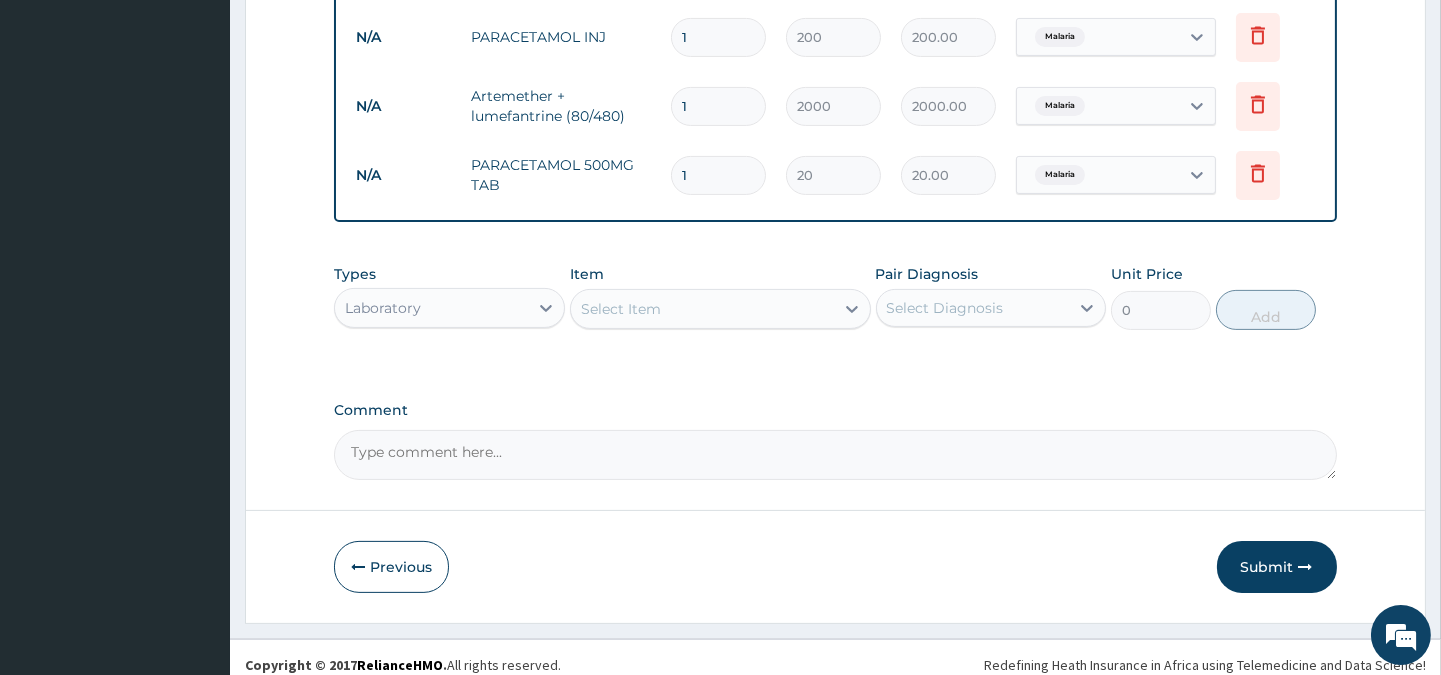click on "Select Item" at bounding box center (702, 309) 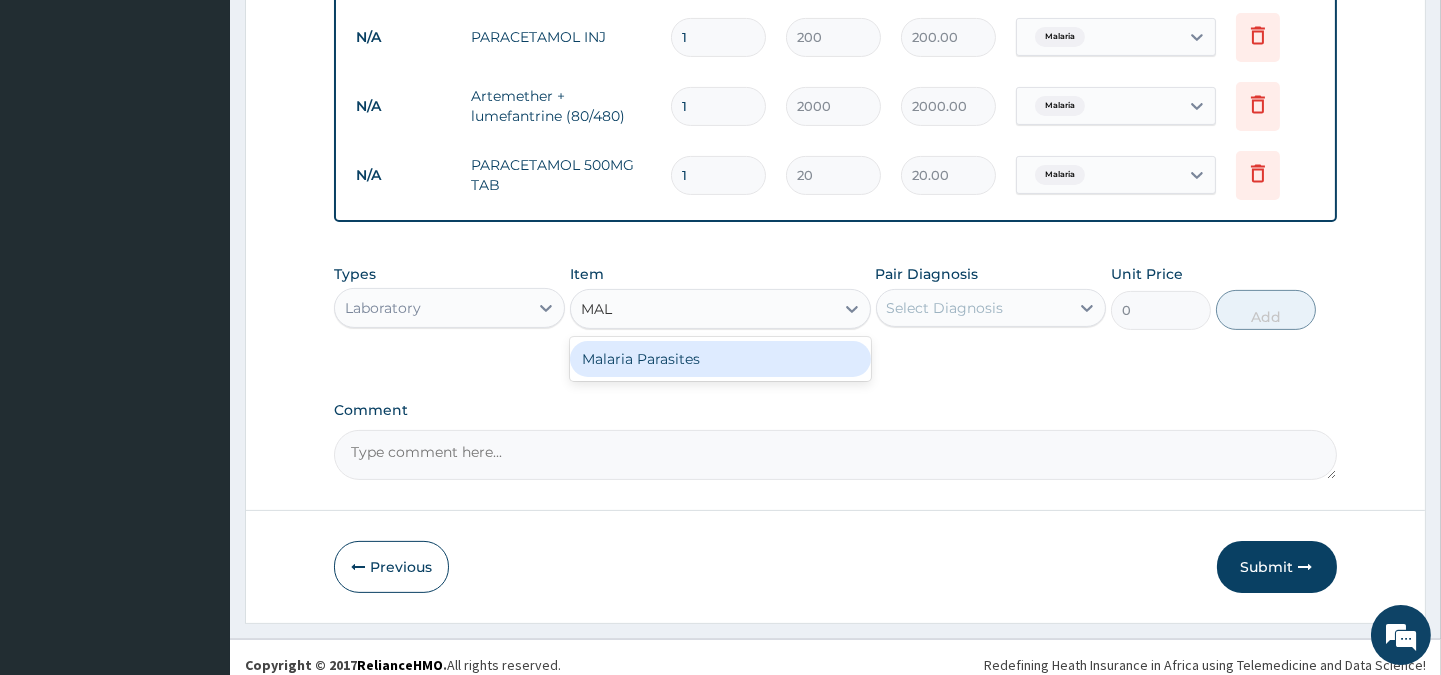 type on "MALA" 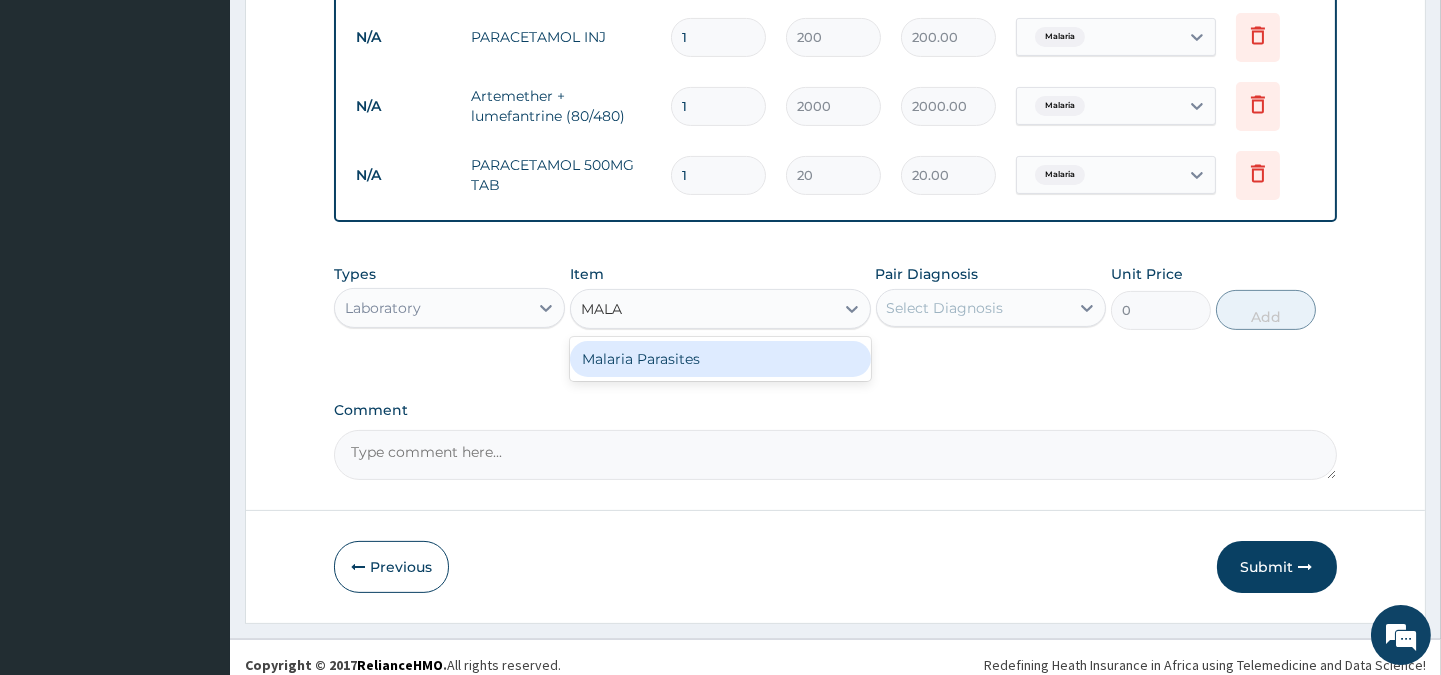 click on "Malaria Parasites" at bounding box center [720, 359] 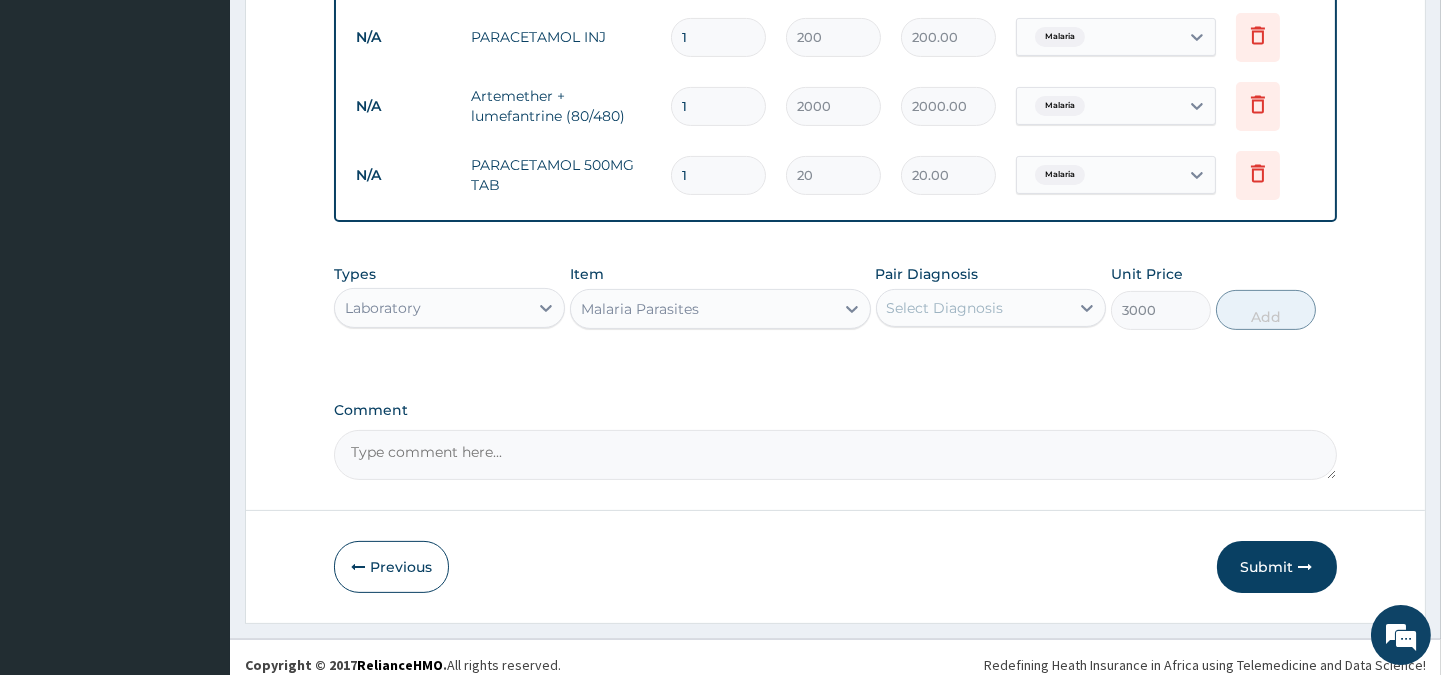 click on "Select Diagnosis" at bounding box center [945, 308] 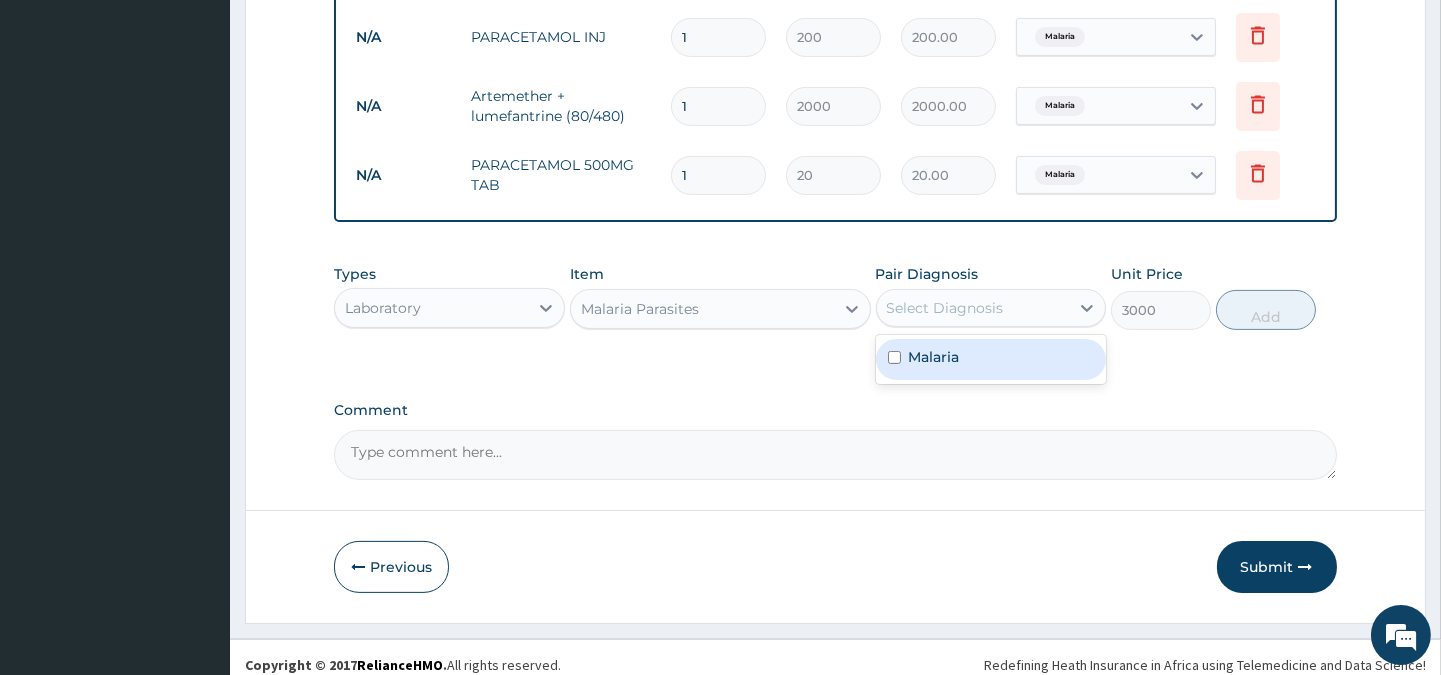 click on "Malaria" at bounding box center [991, 359] 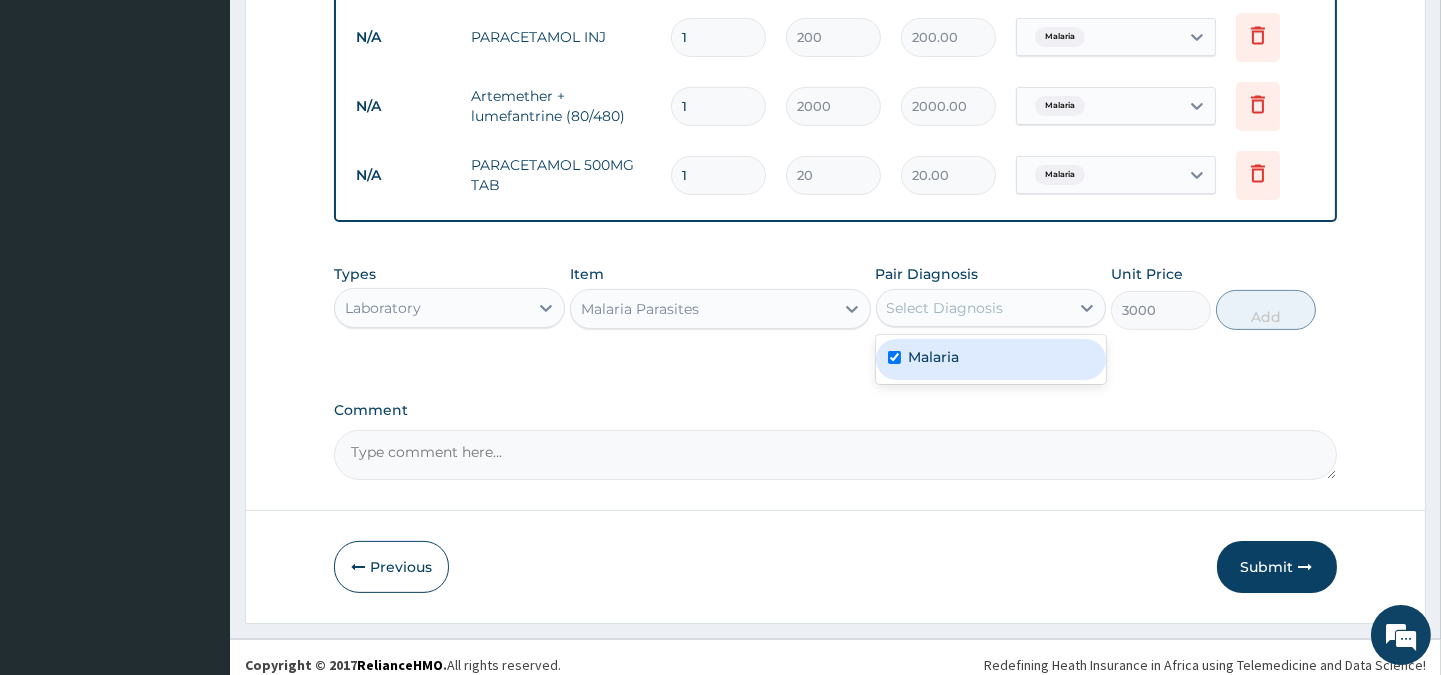 checkbox on "true" 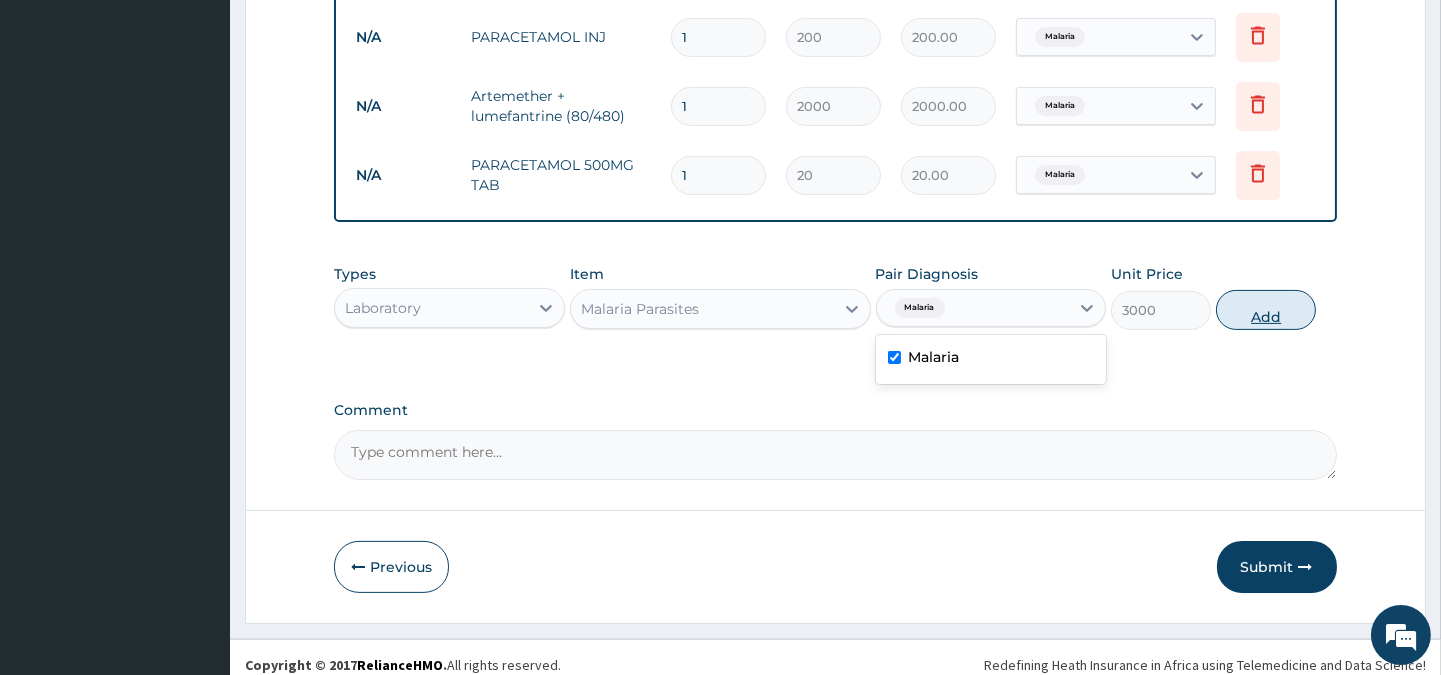 click on "Add" at bounding box center (1266, 310) 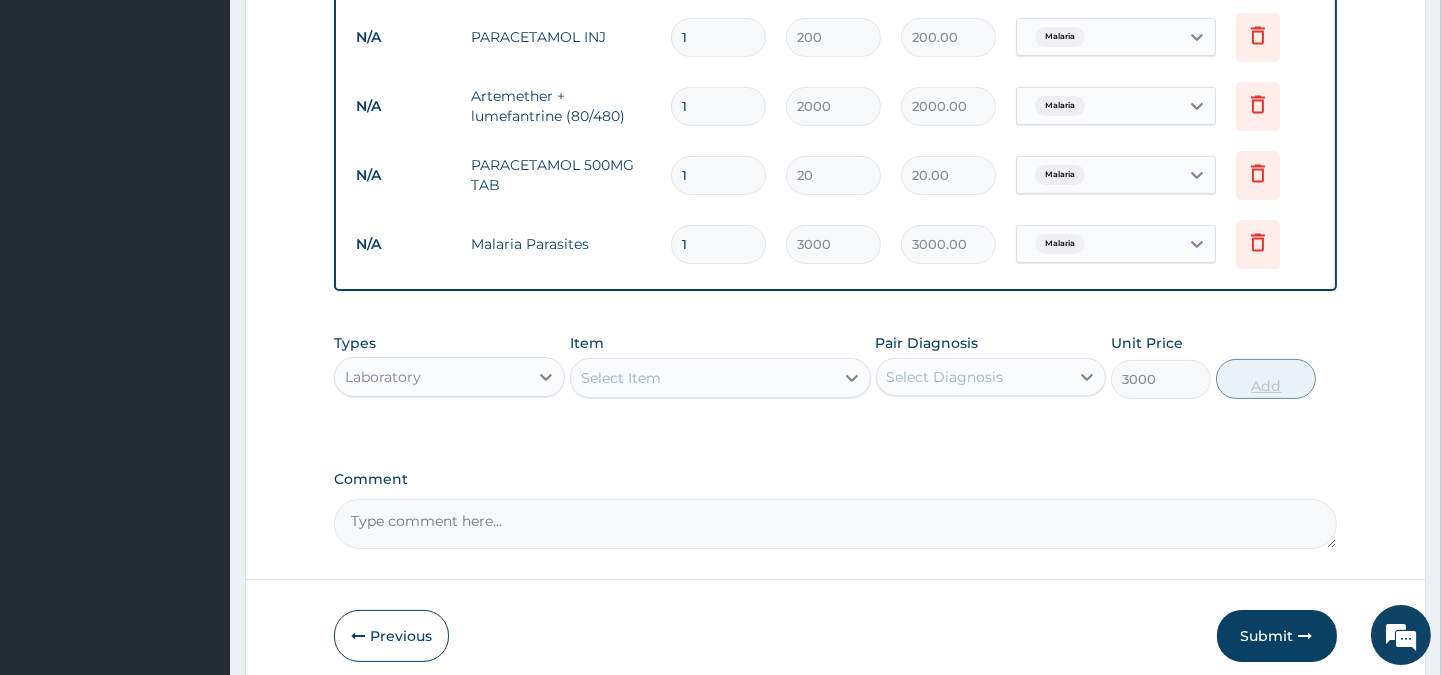 type on "0" 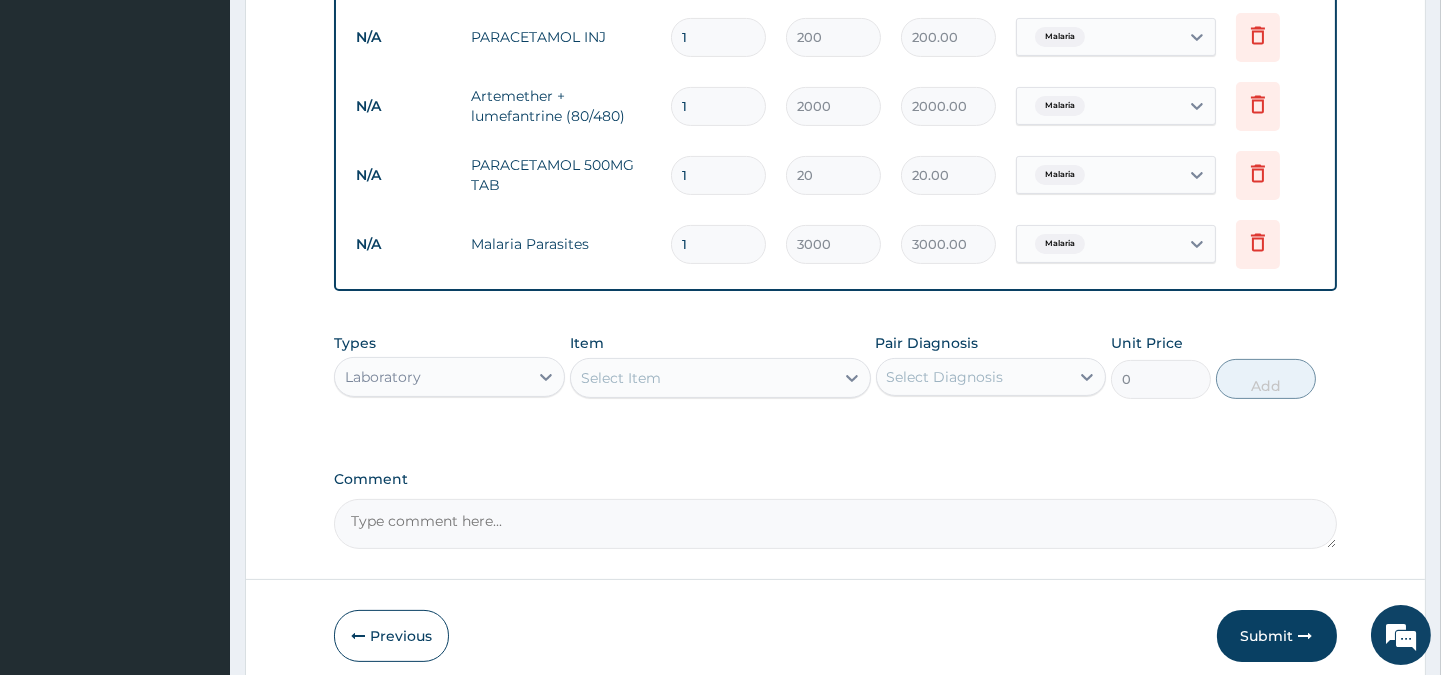 click on "1" at bounding box center [718, 175] 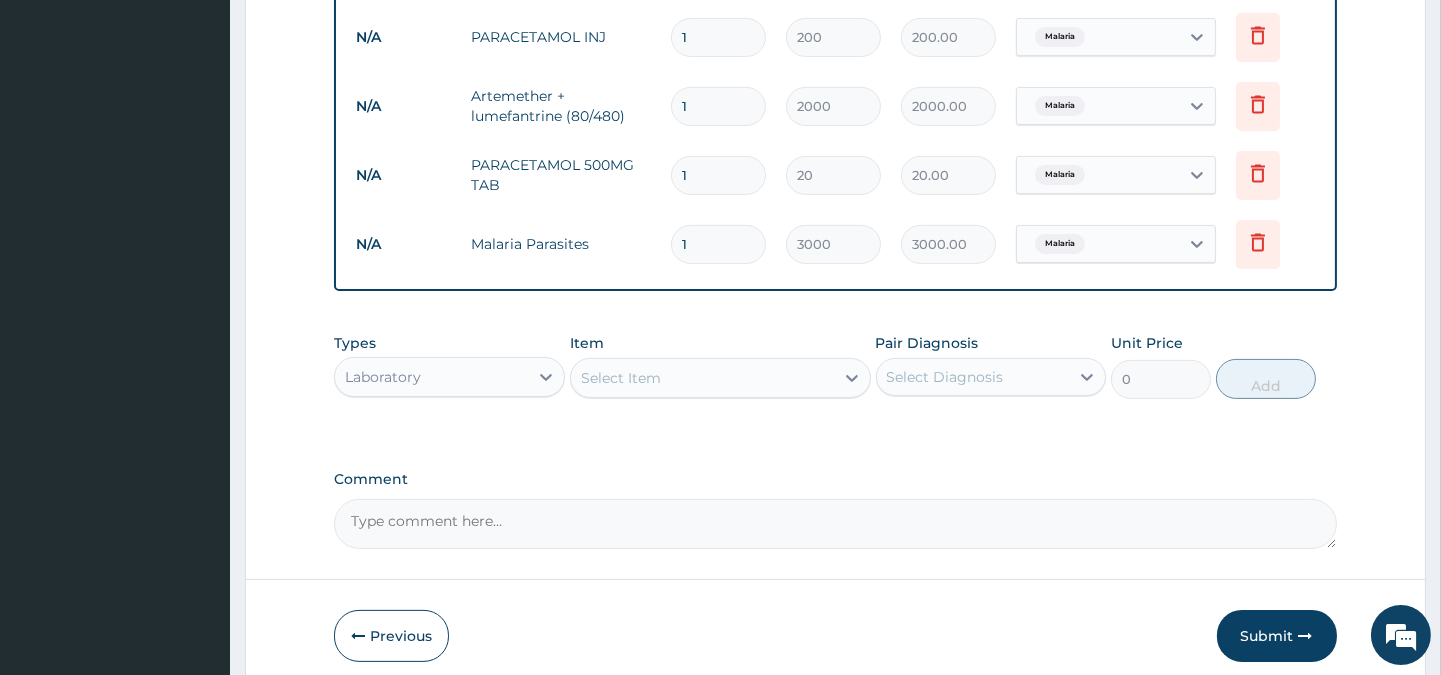 type 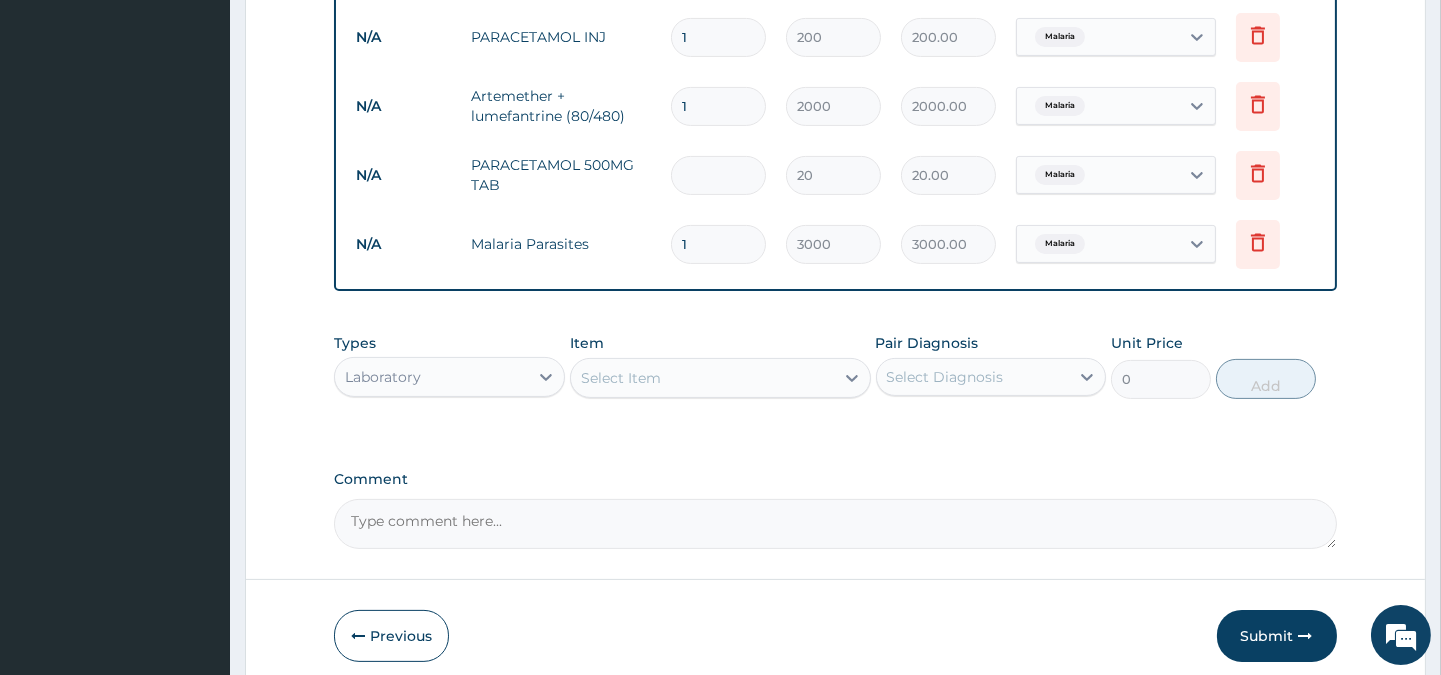 type on "0.00" 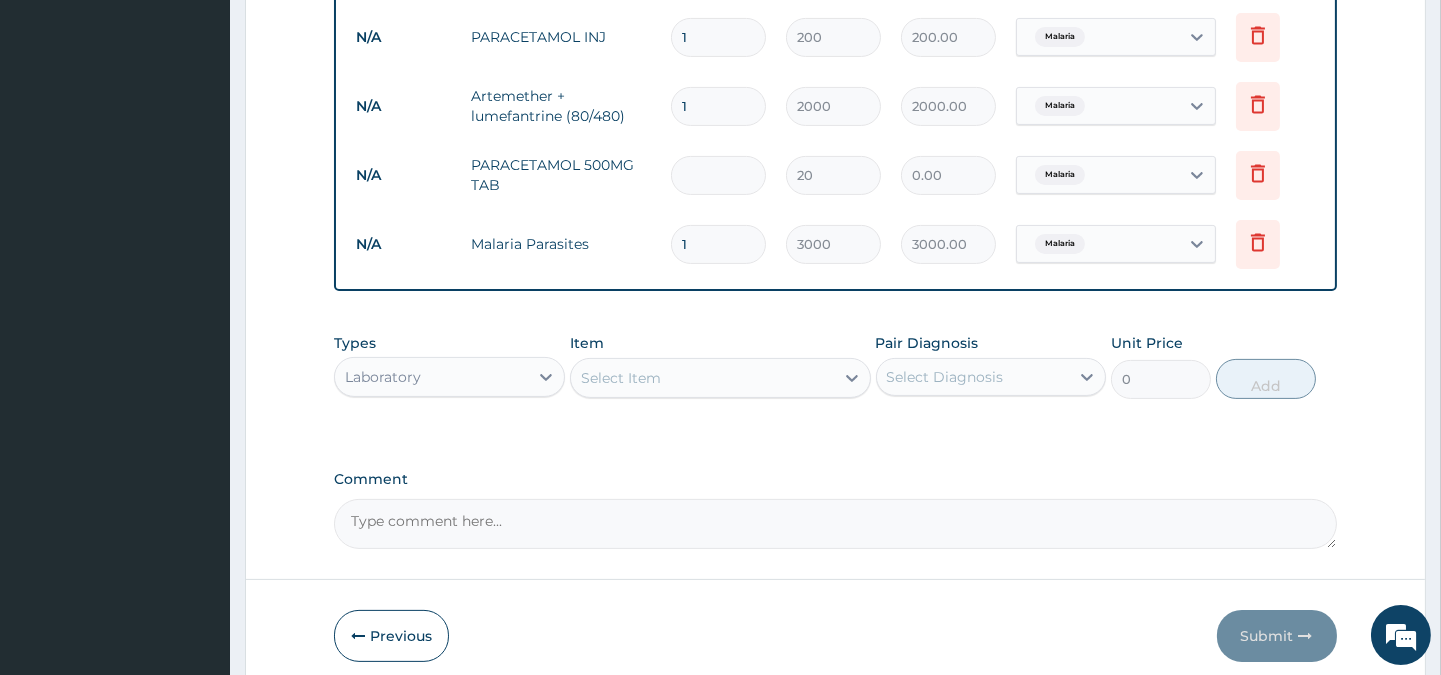 type on "3" 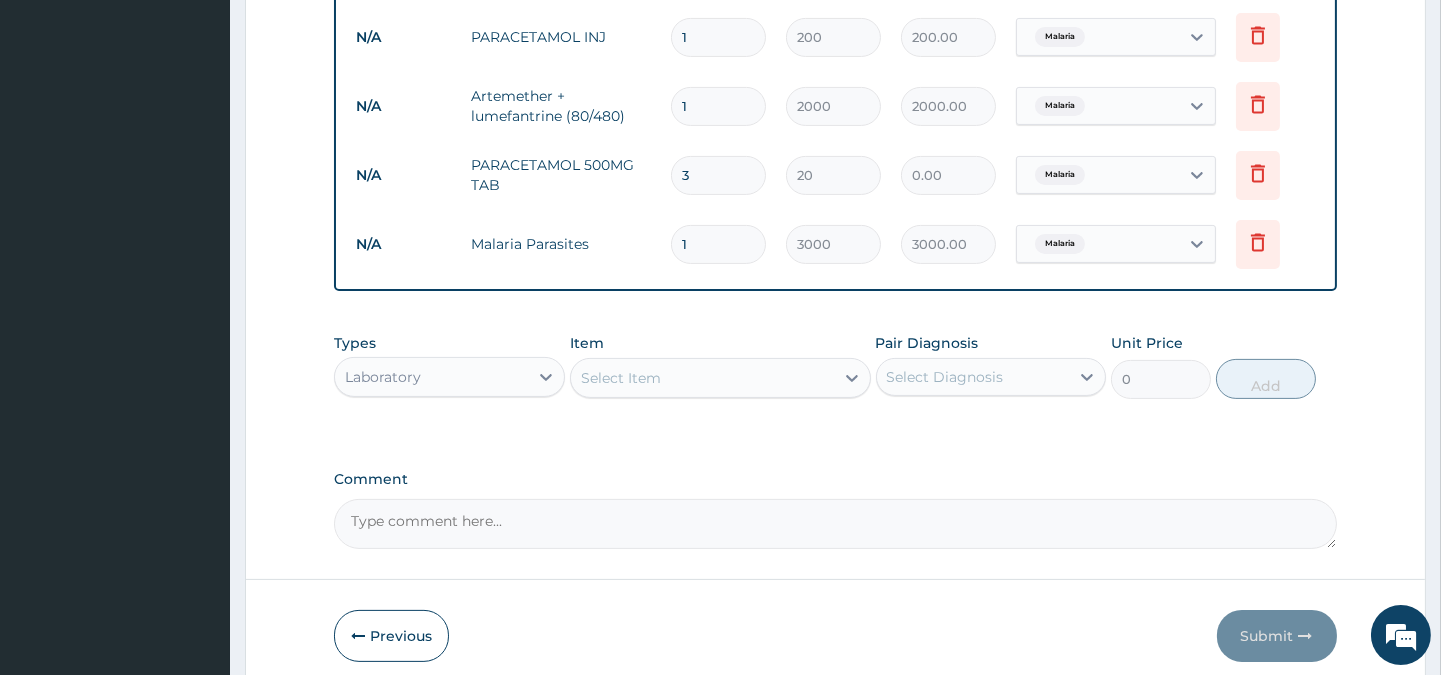 type on "60.00" 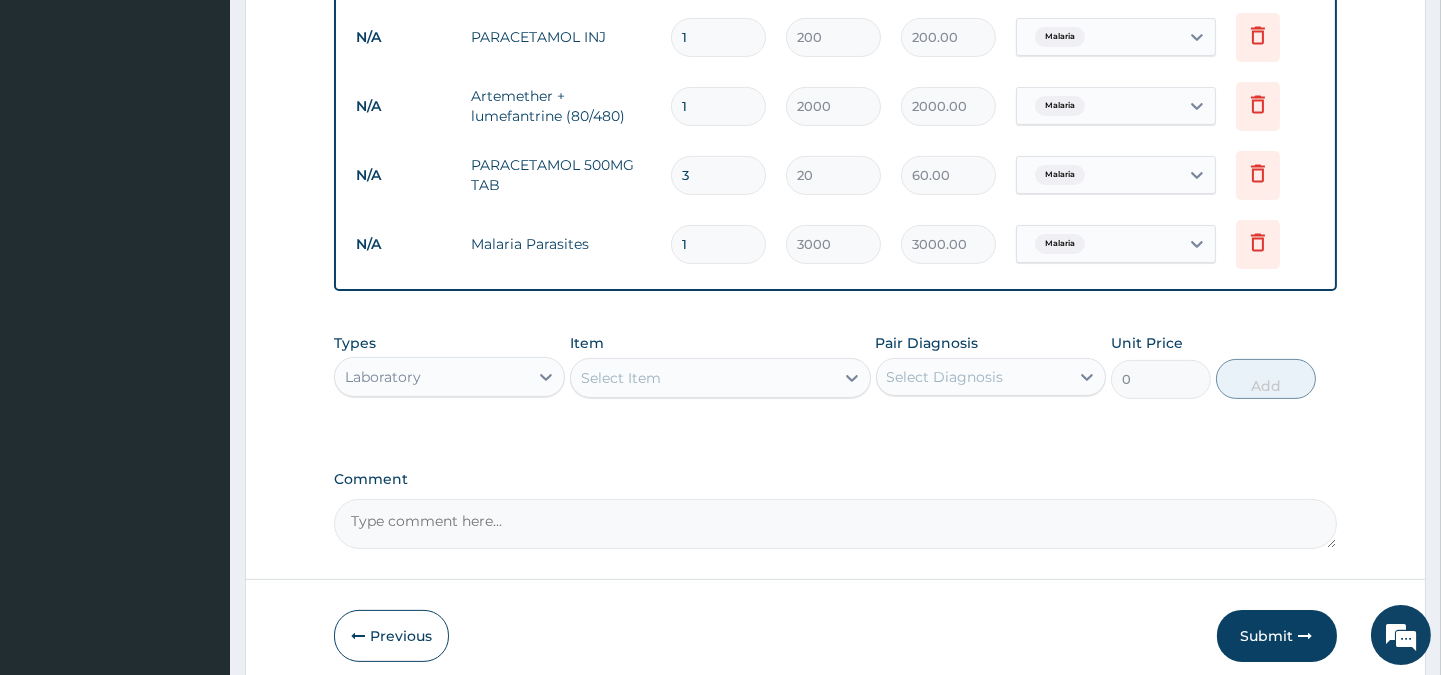 type on "30" 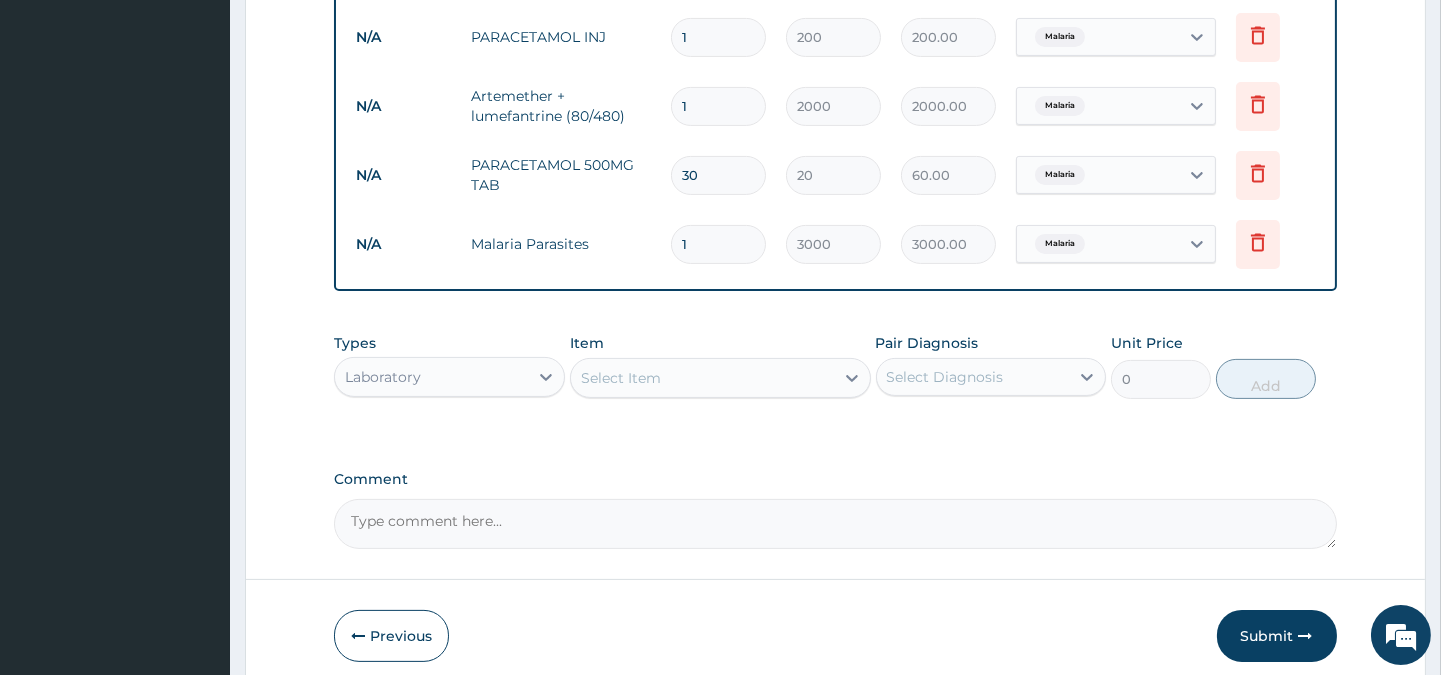 type on "600.00" 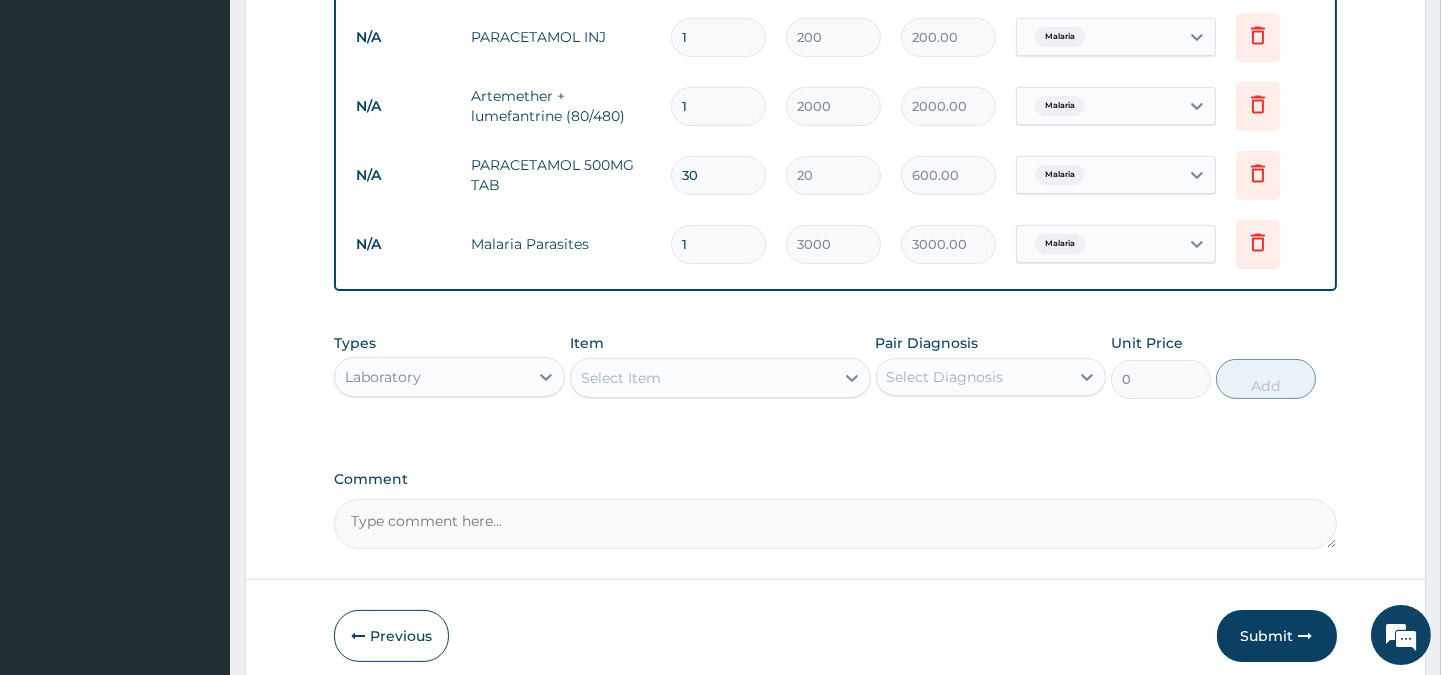 type on "30" 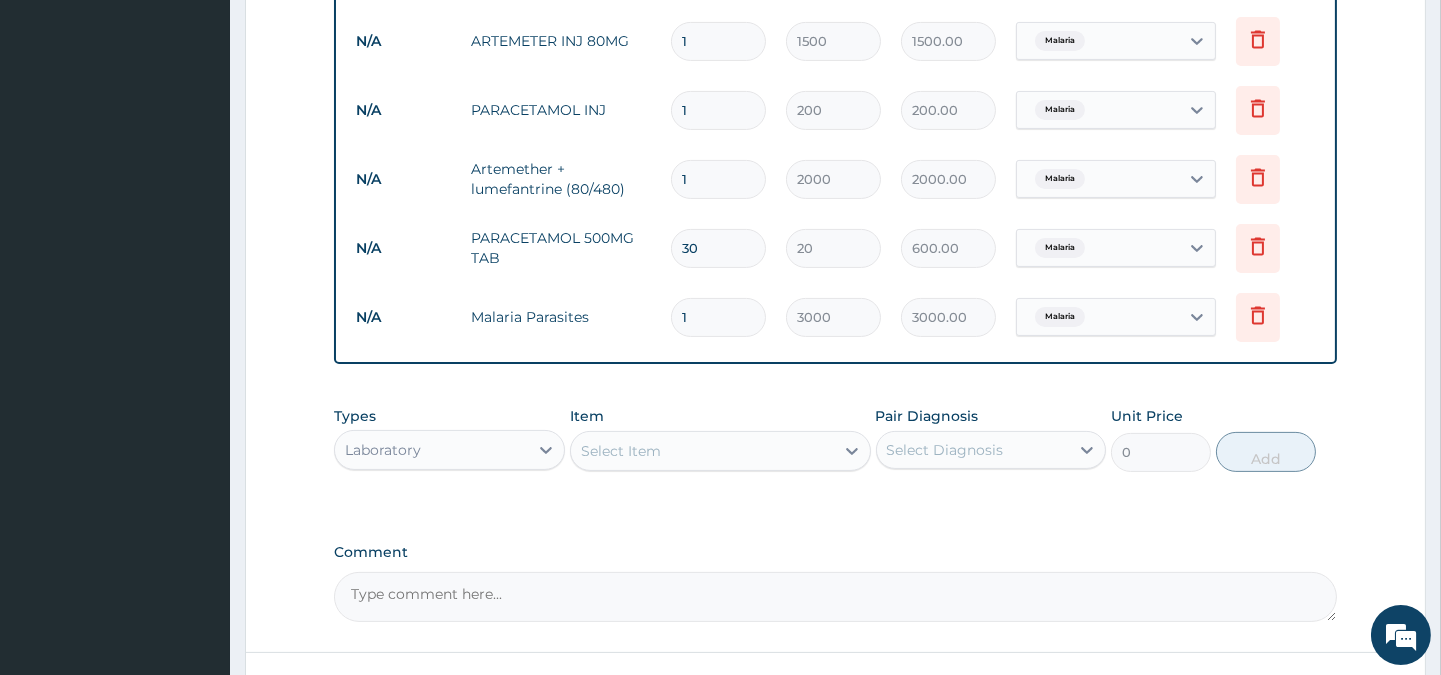 scroll, scrollTop: 826, scrollLeft: 0, axis: vertical 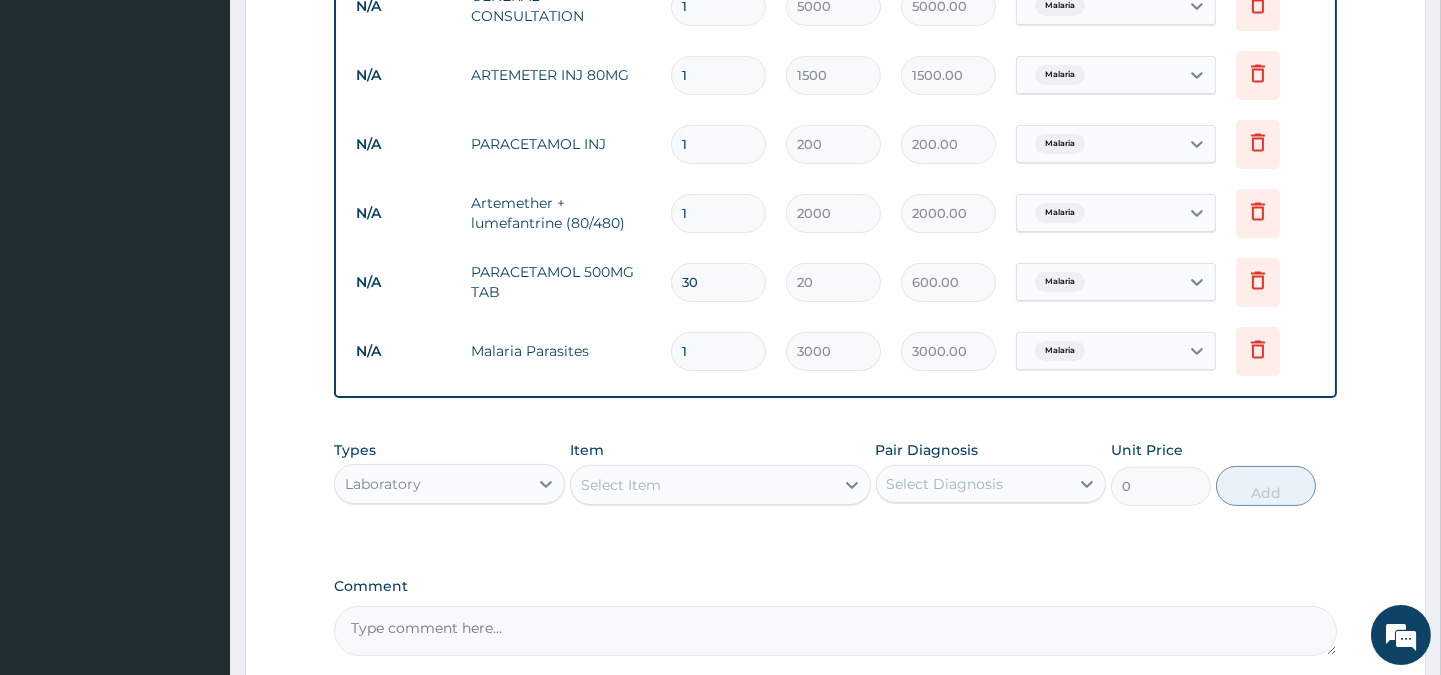 click on "1" at bounding box center (718, 144) 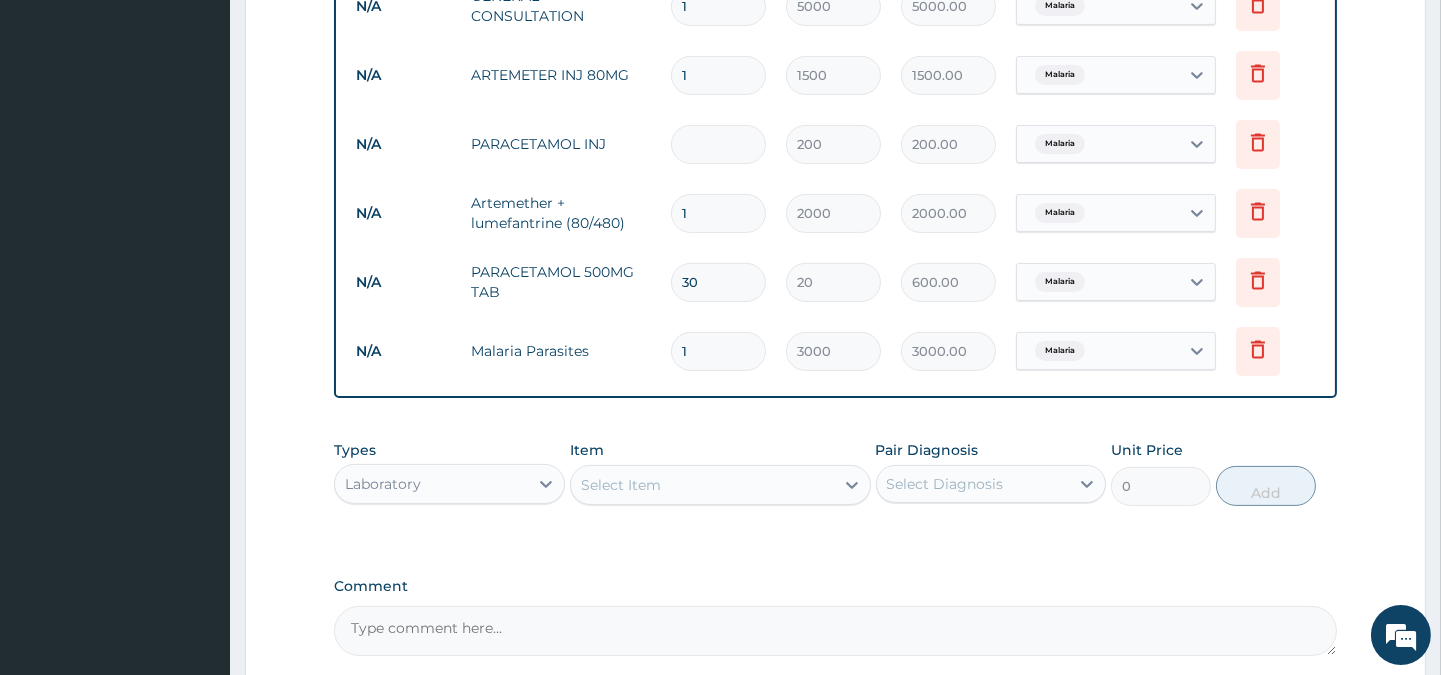 type on "0.00" 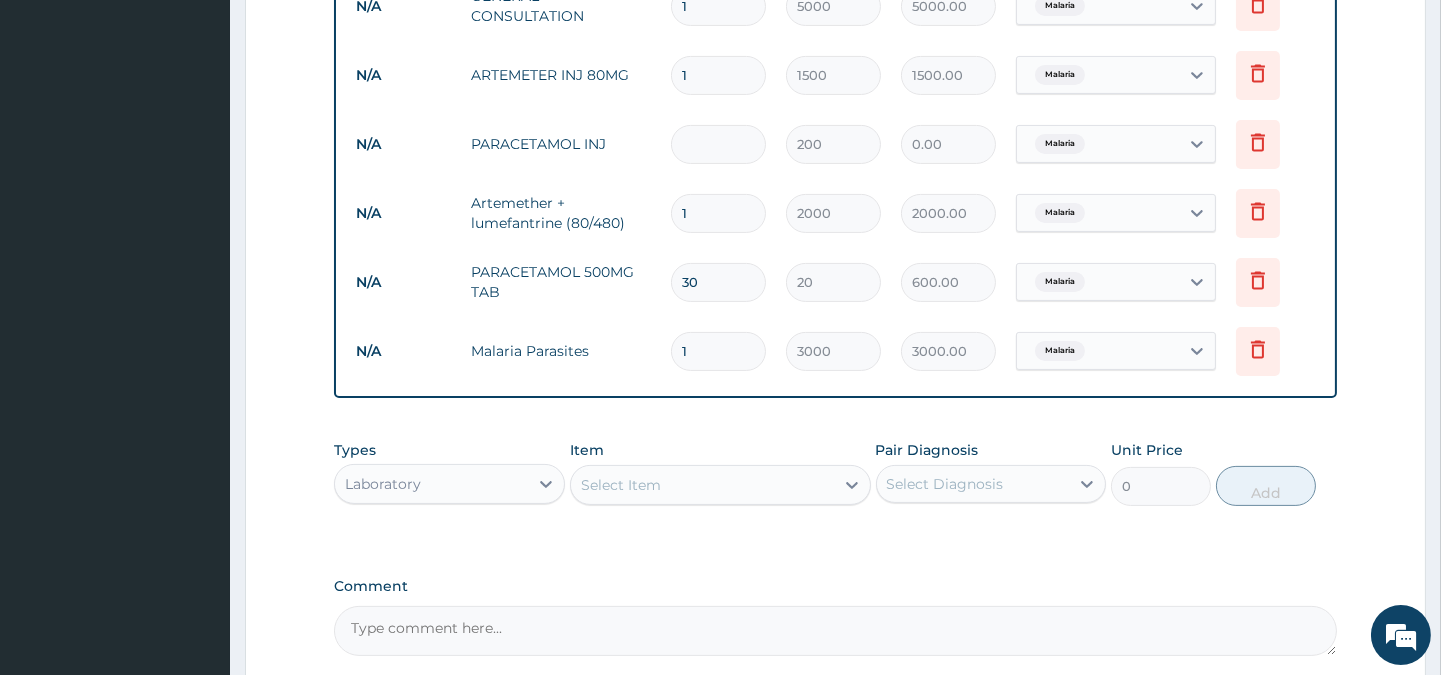 type on "2" 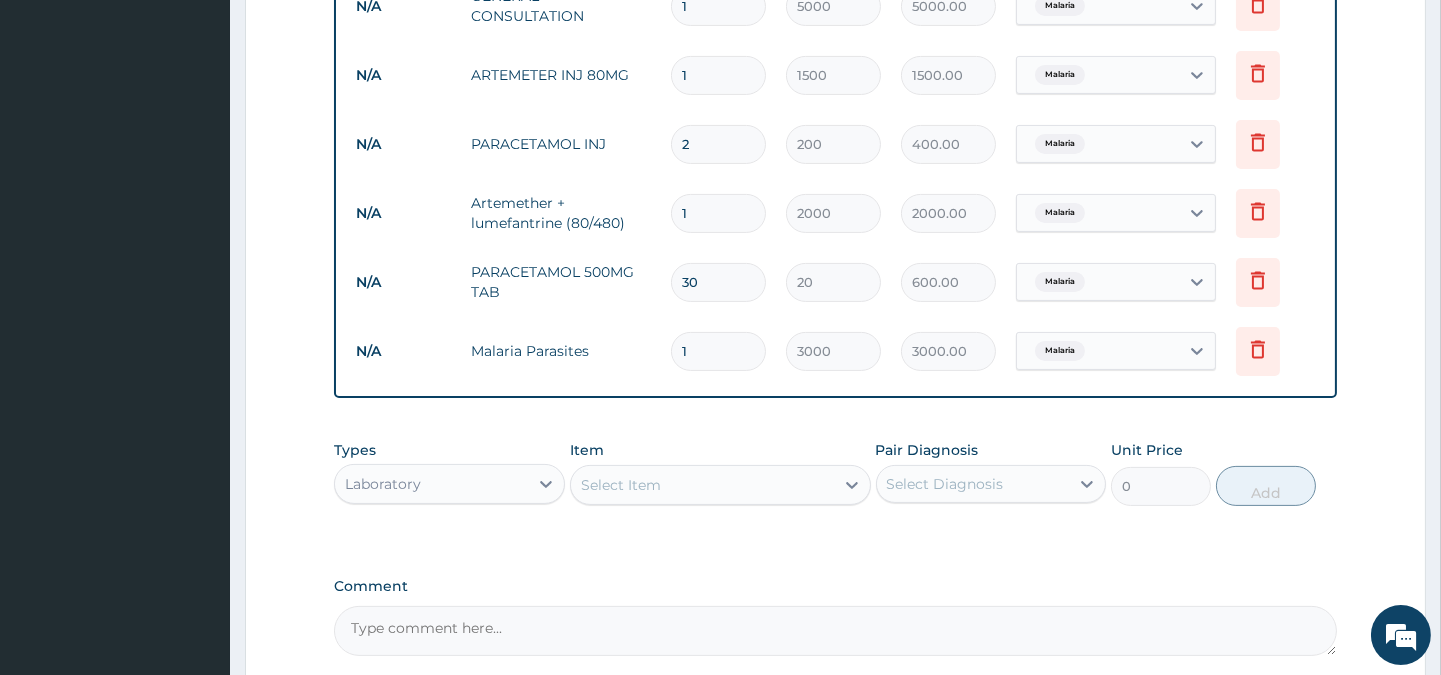 type on "2" 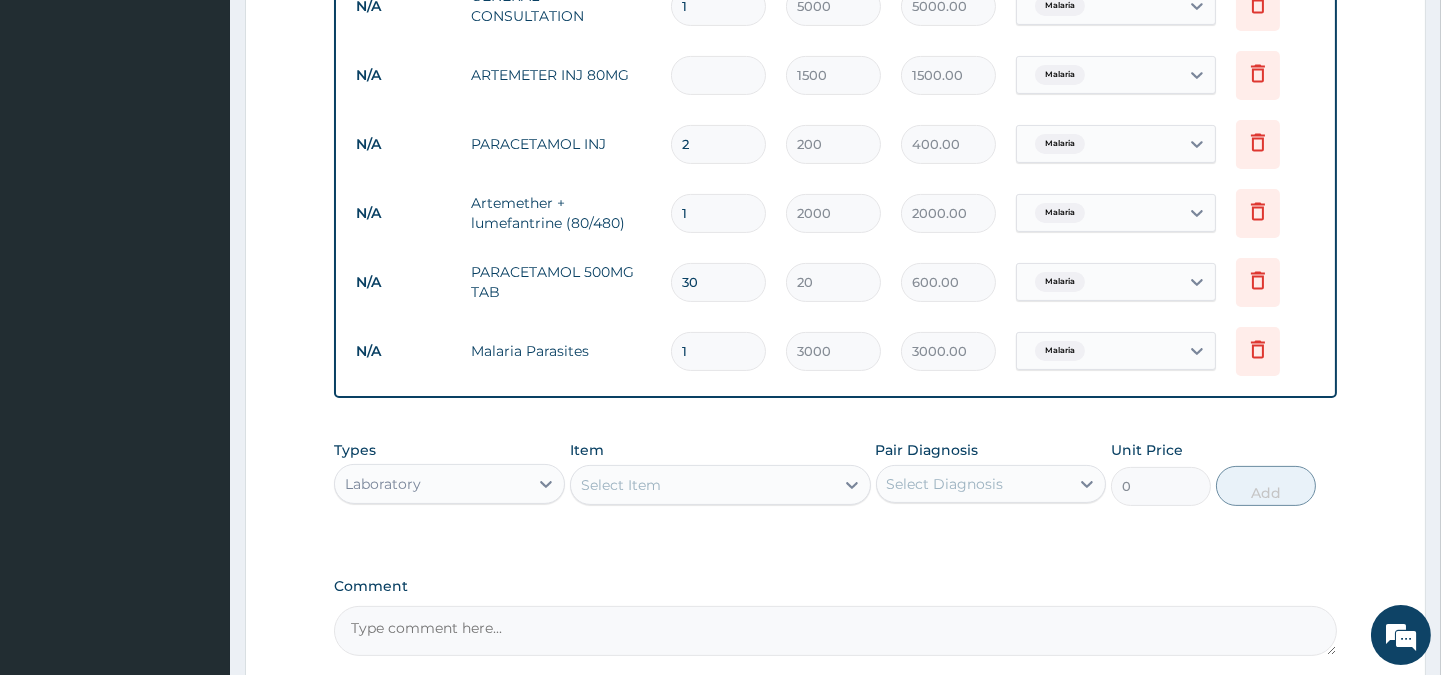 type on "0.00" 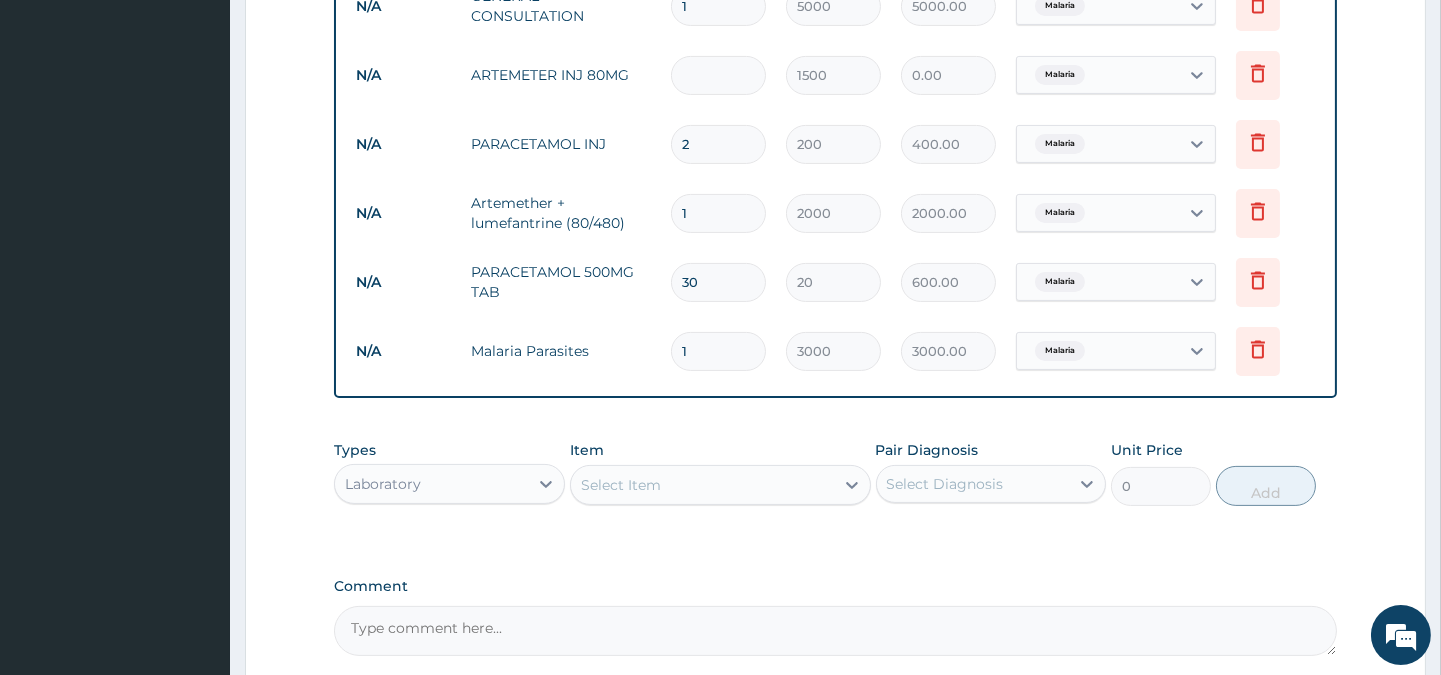 type on "6" 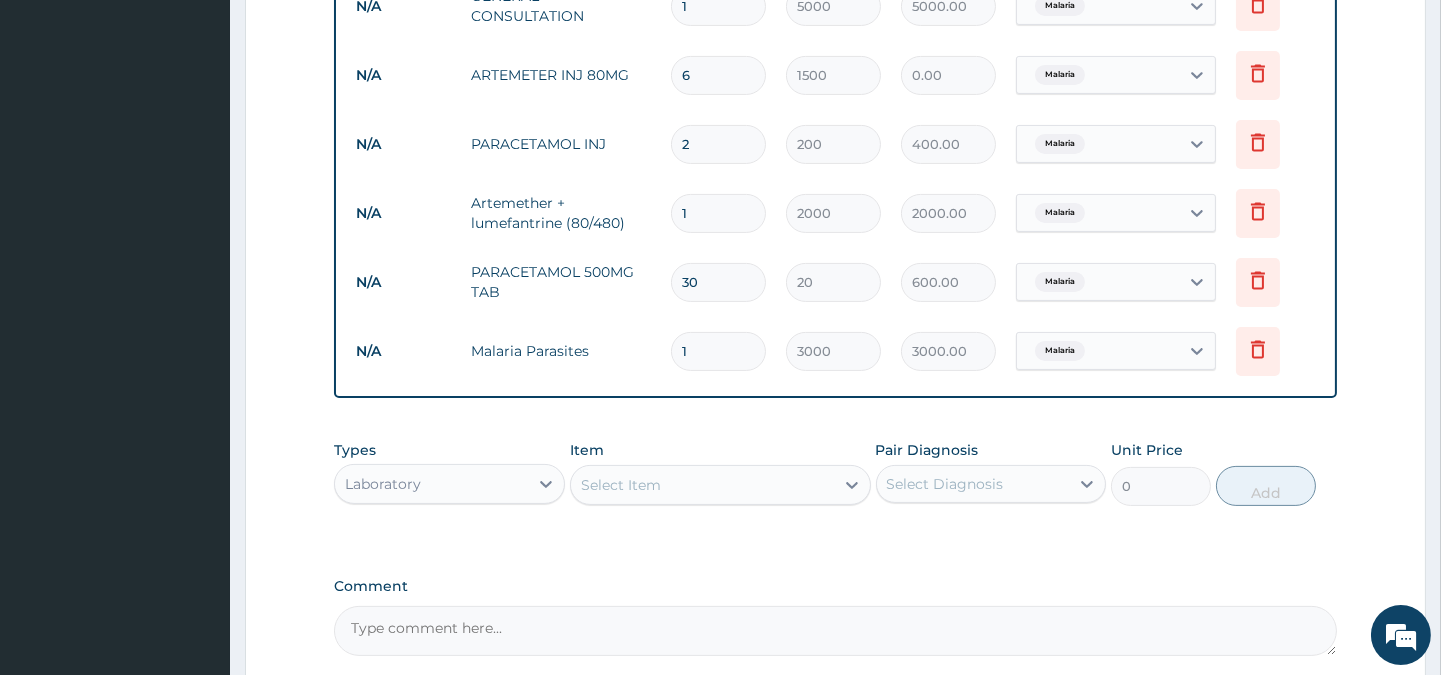 type on "9000.00" 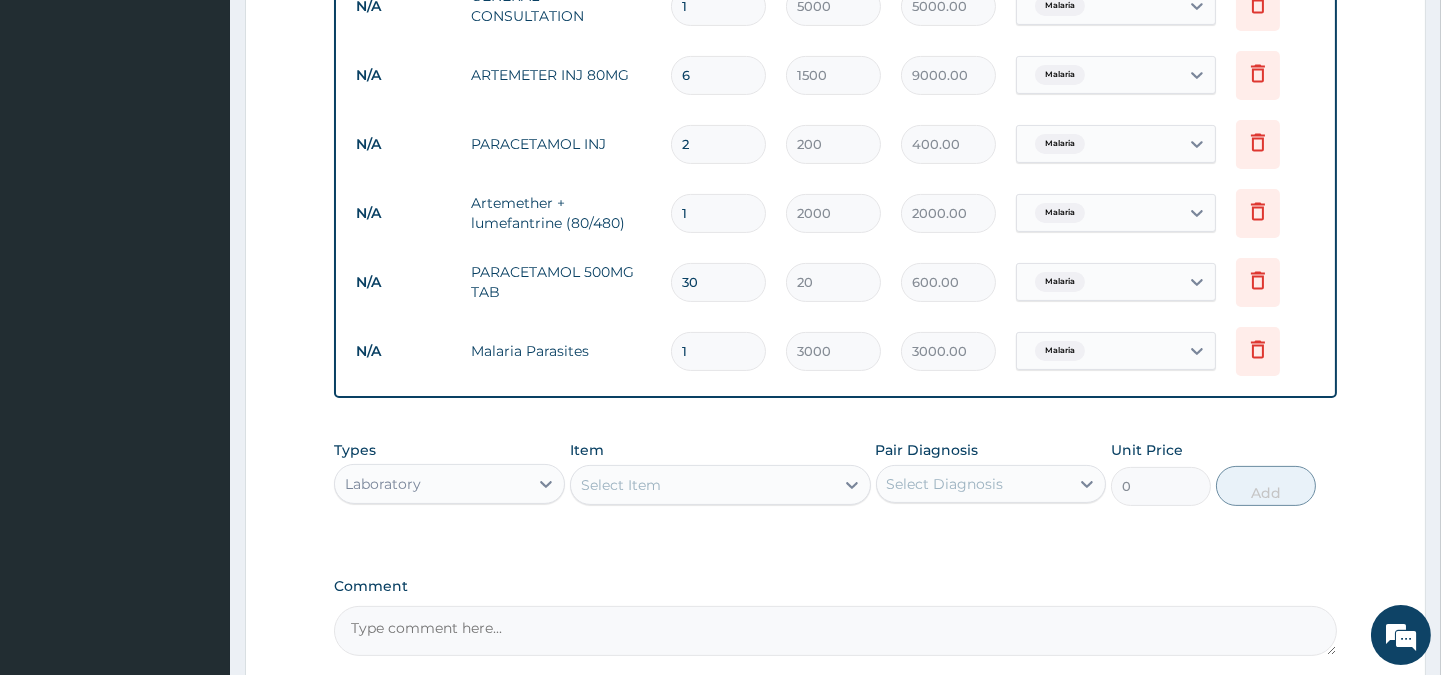type on "6" 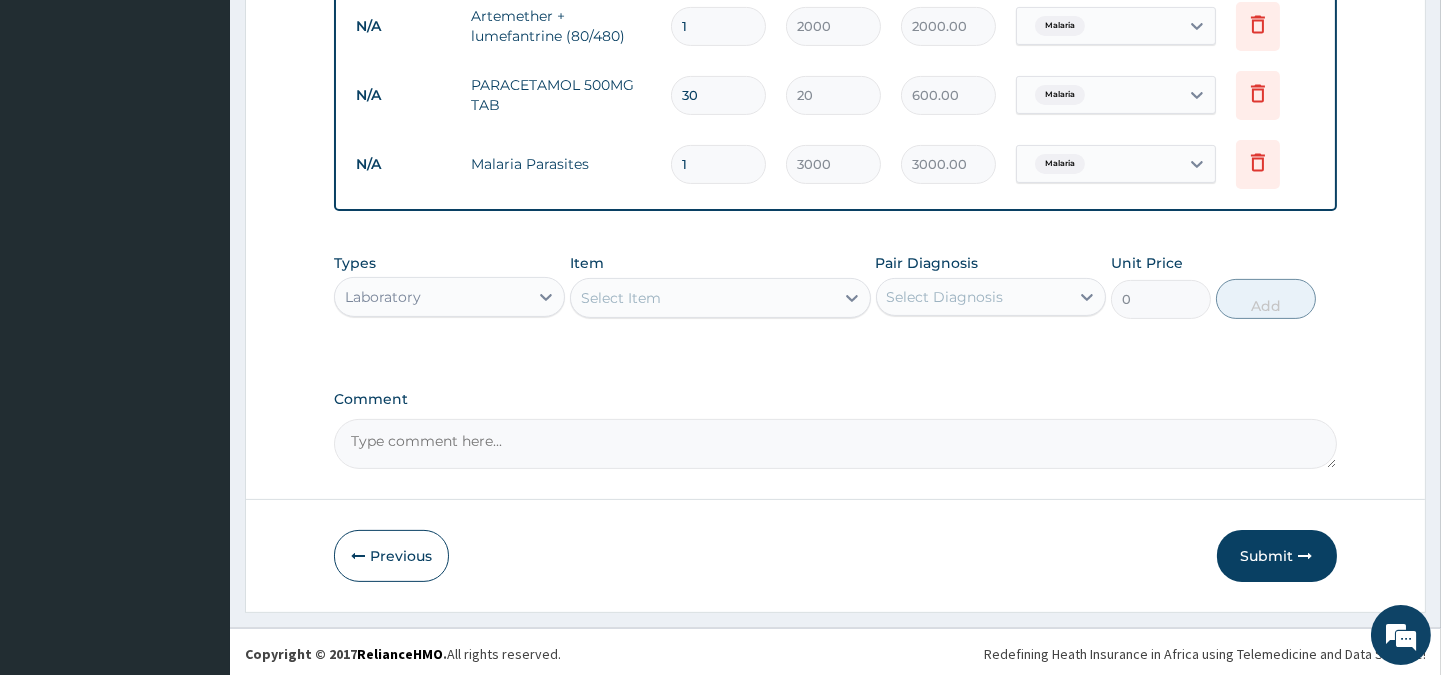 scroll, scrollTop: 1010, scrollLeft: 0, axis: vertical 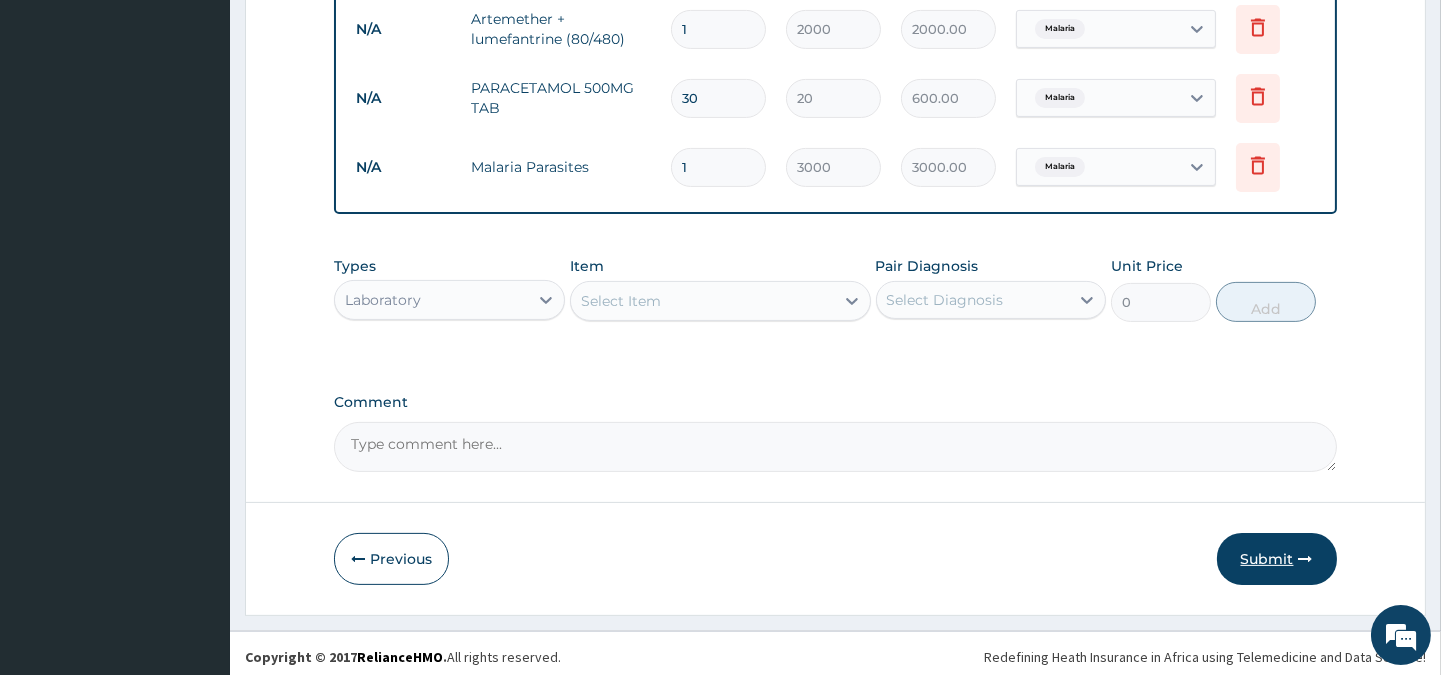 click on "Submit" at bounding box center [1277, 559] 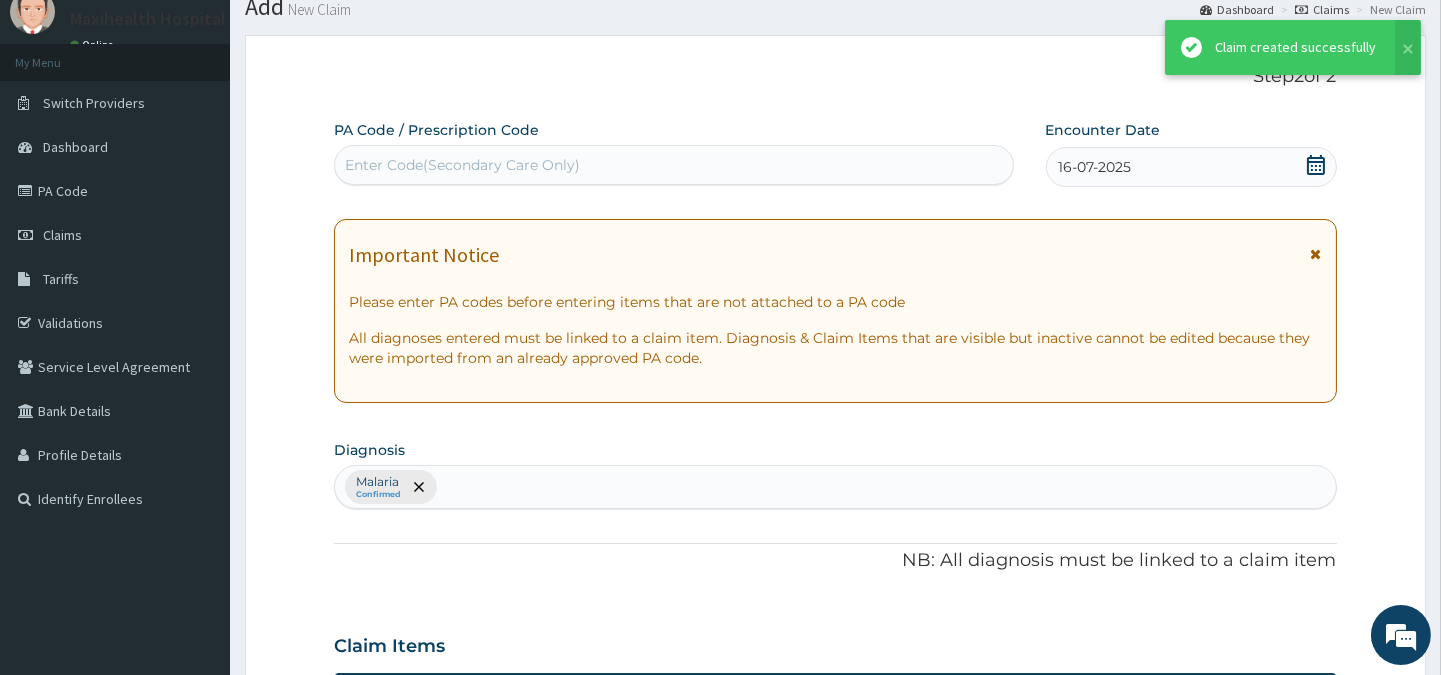 scroll, scrollTop: 1010, scrollLeft: 0, axis: vertical 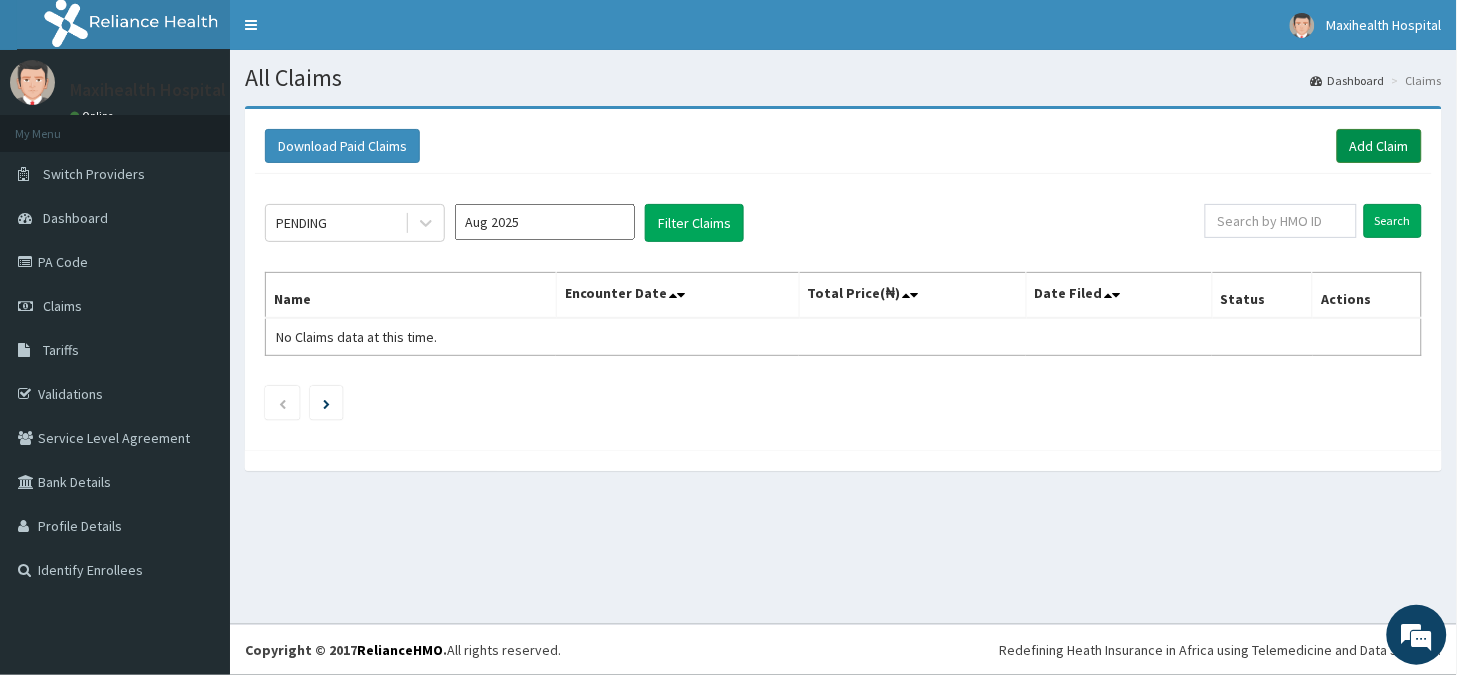 click on "Add Claim" at bounding box center (1379, 146) 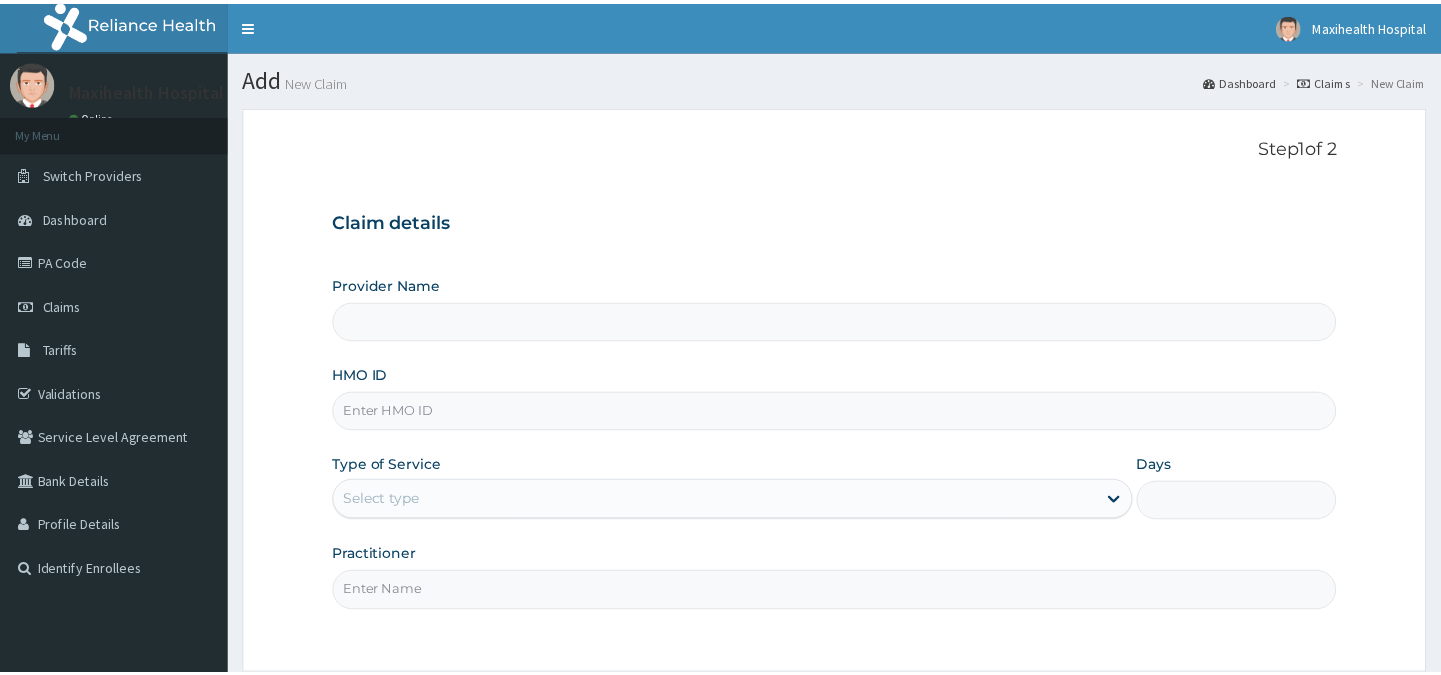 scroll, scrollTop: 0, scrollLeft: 0, axis: both 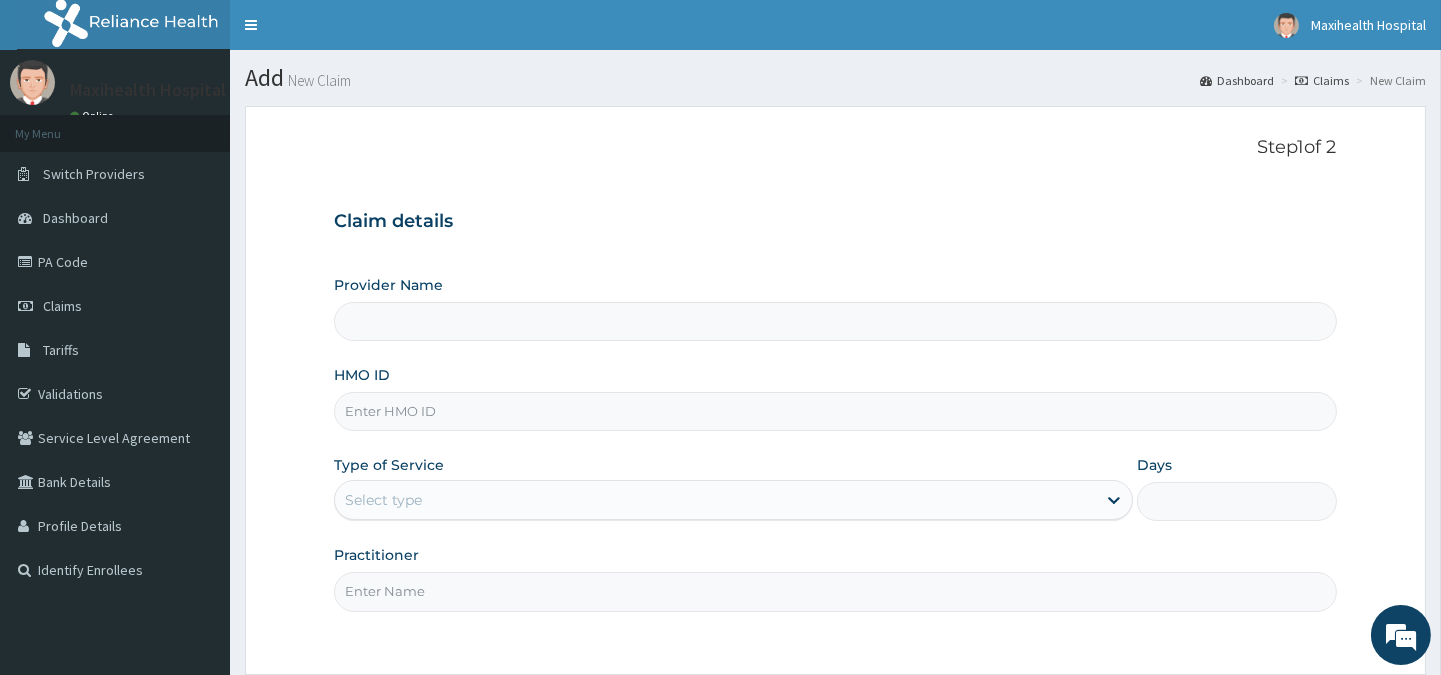 type on "MAXIHEALTH HOSPITAL" 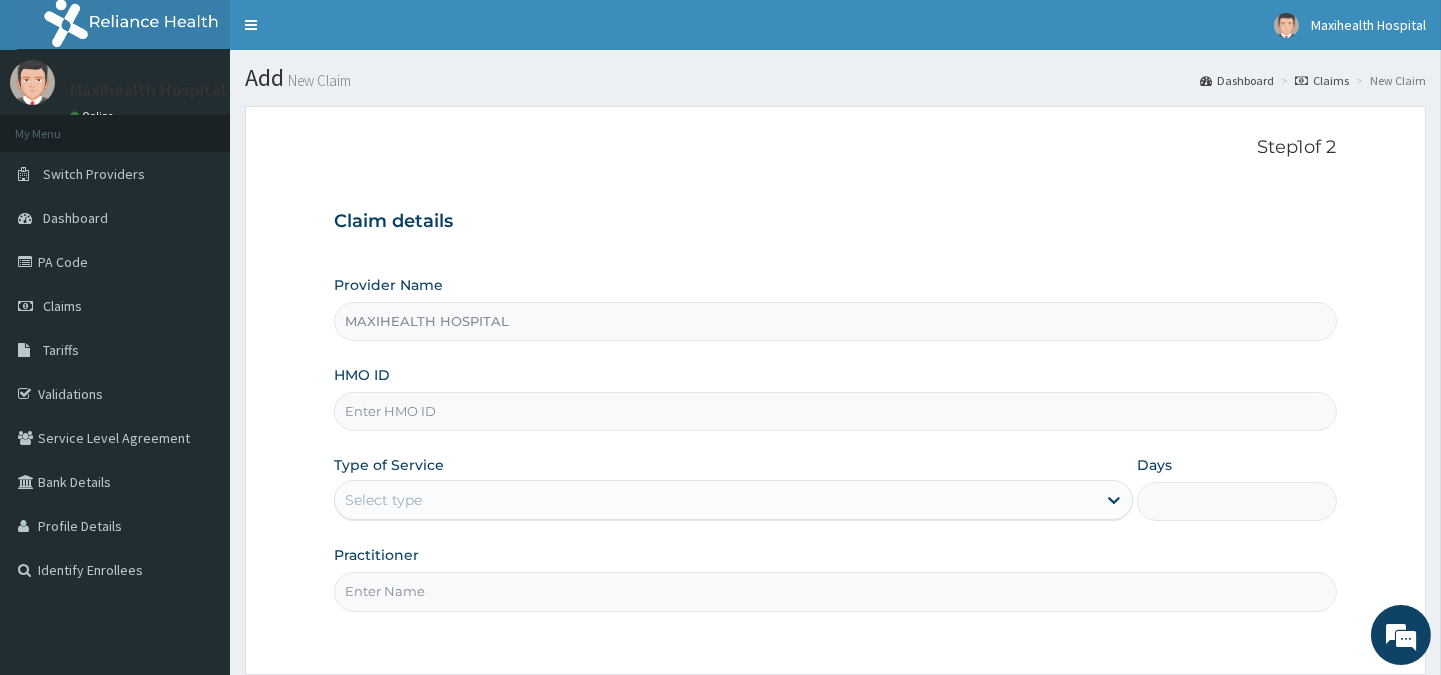 click on "HMO ID" at bounding box center [835, 411] 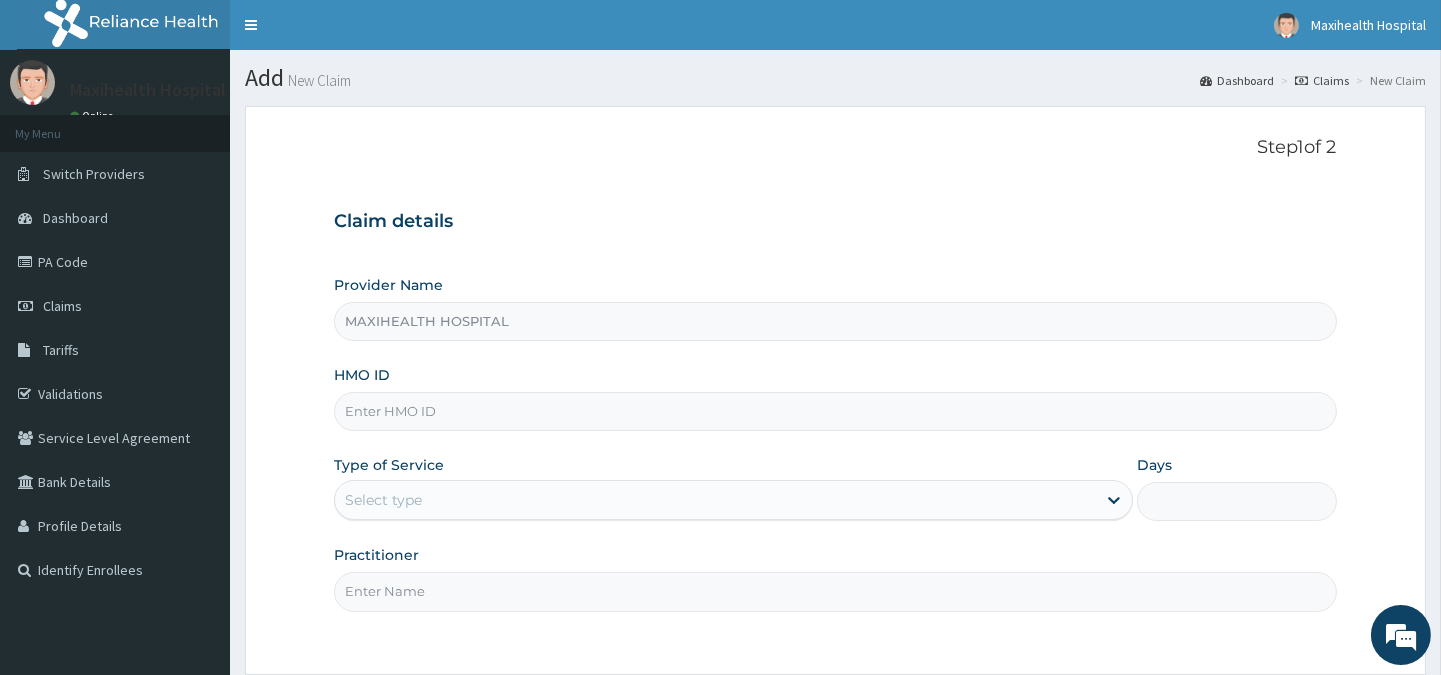 scroll, scrollTop: 178, scrollLeft: 0, axis: vertical 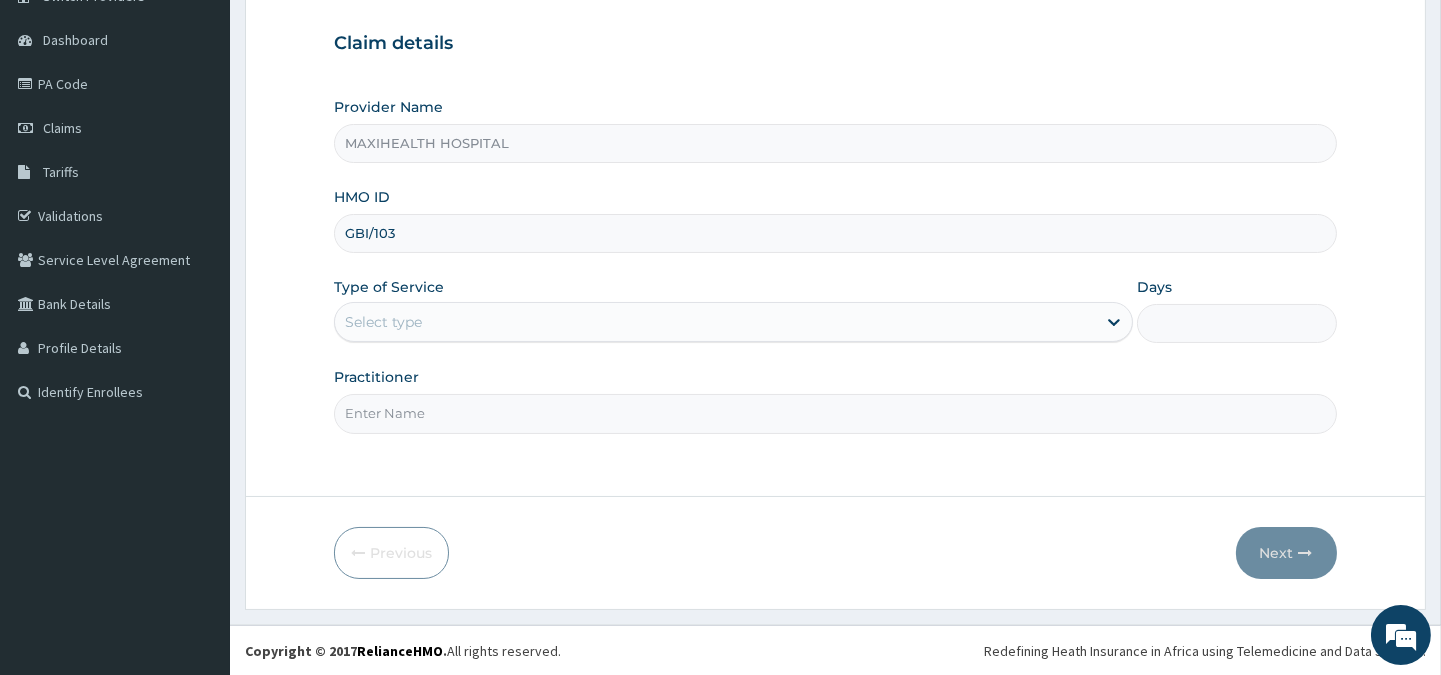 type on "GBI/10391/C" 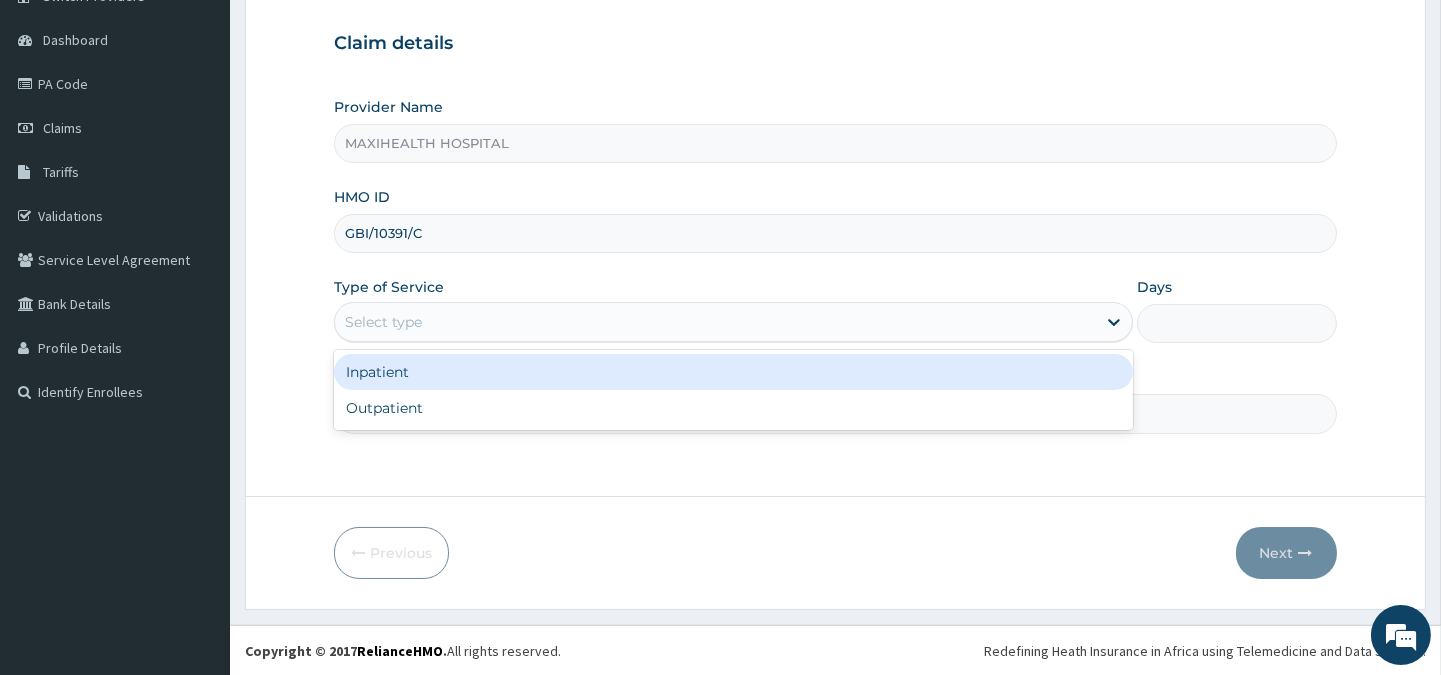 click on "Select type" at bounding box center (715, 322) 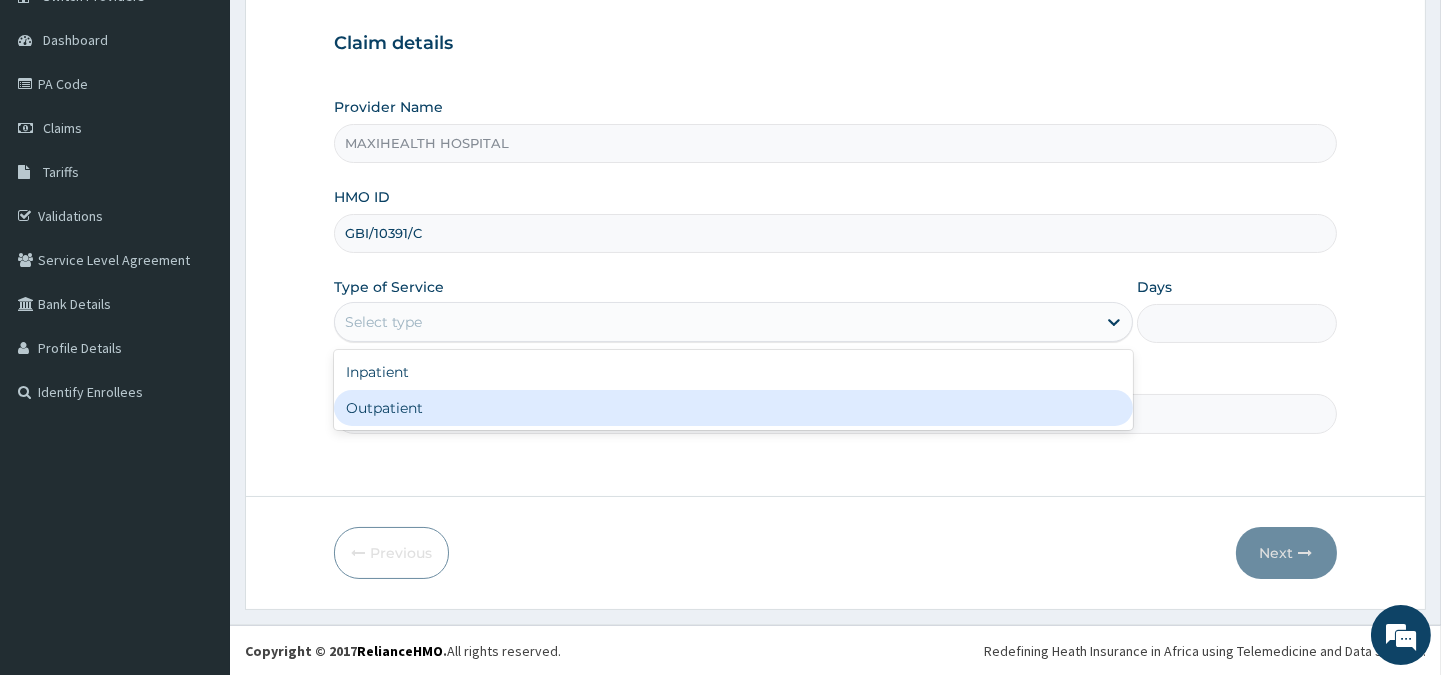 click on "Outpatient" at bounding box center [733, 408] 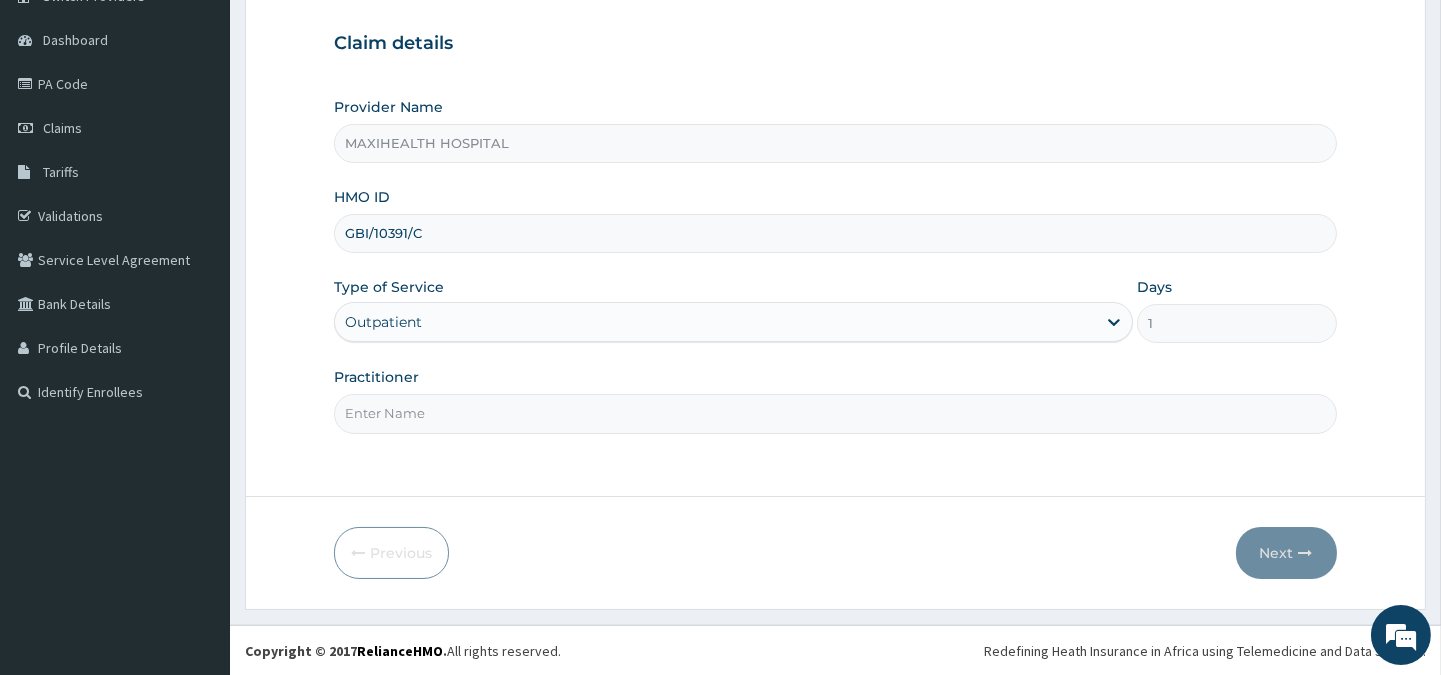 click on "Practitioner" at bounding box center (835, 413) 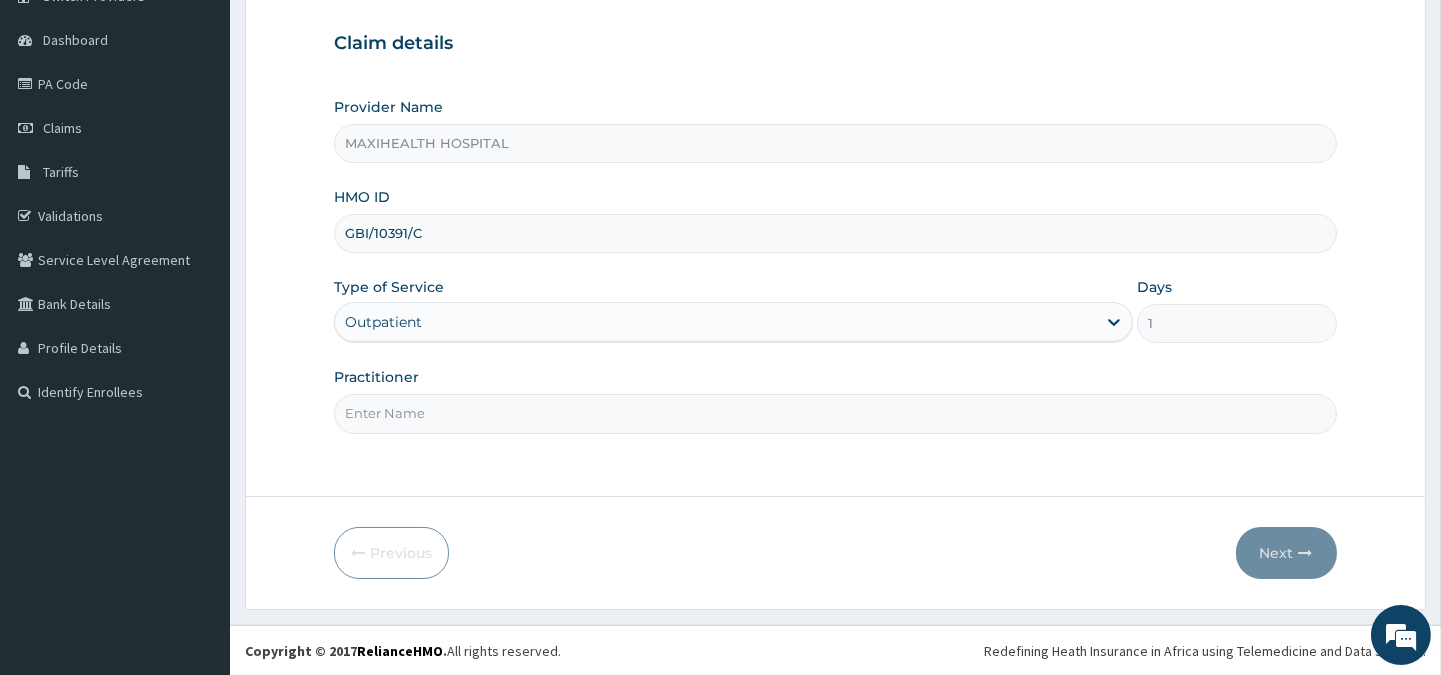 type on "DR. [NAME]" 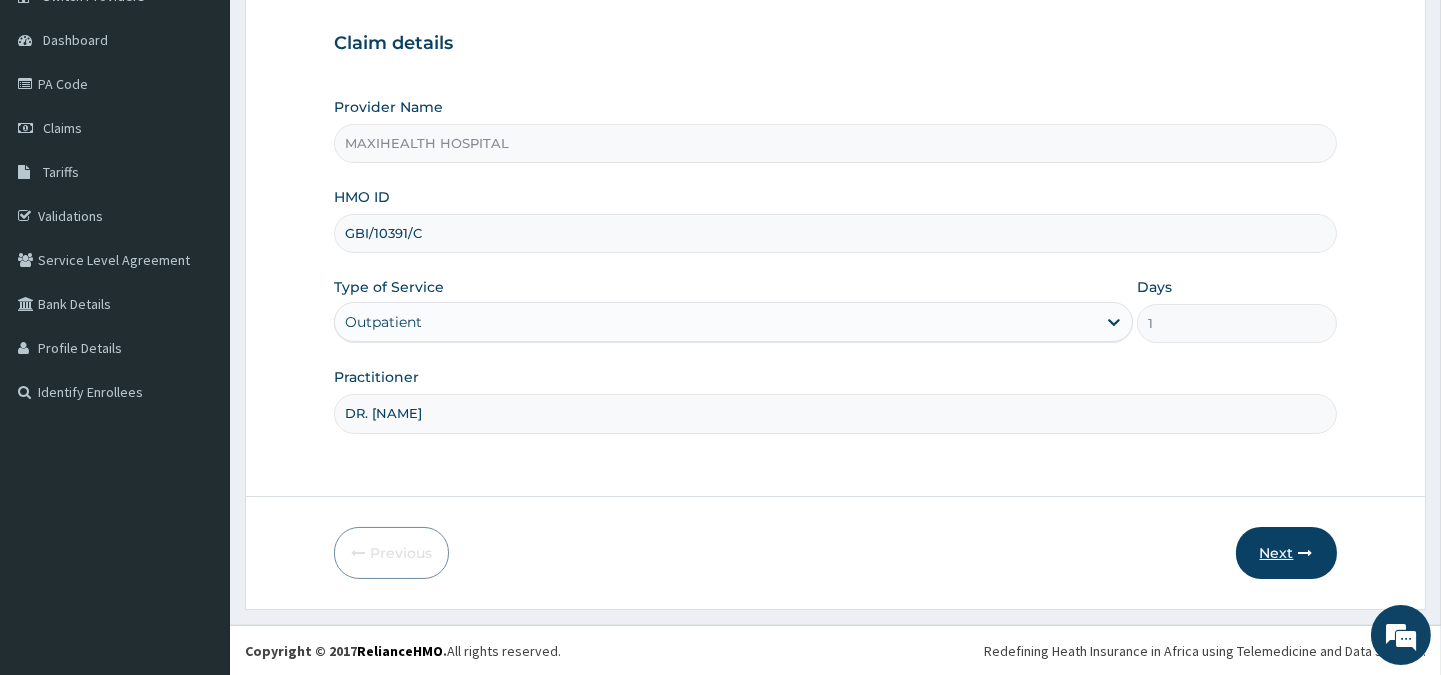 click on "Next" at bounding box center (1286, 553) 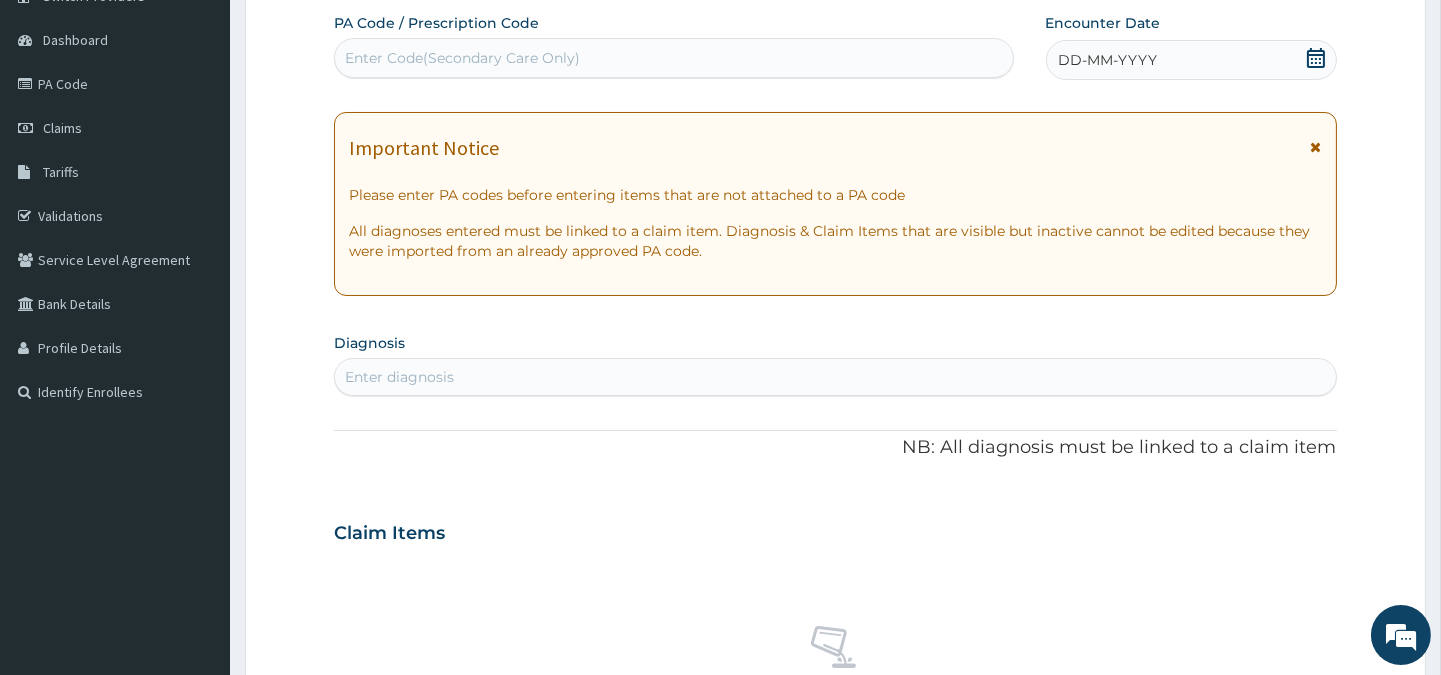 click on "DD-MM-YYYY" at bounding box center (1108, 60) 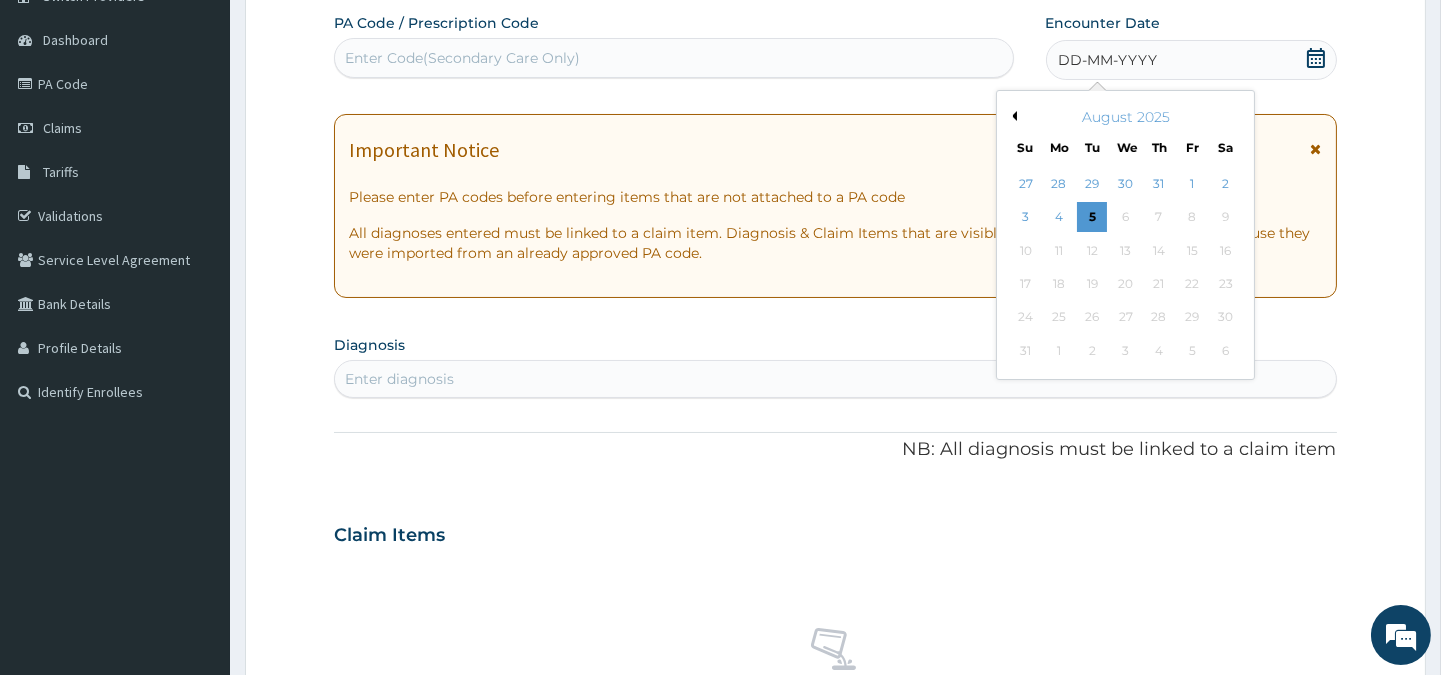 click on "Previous Month" at bounding box center (1012, 116) 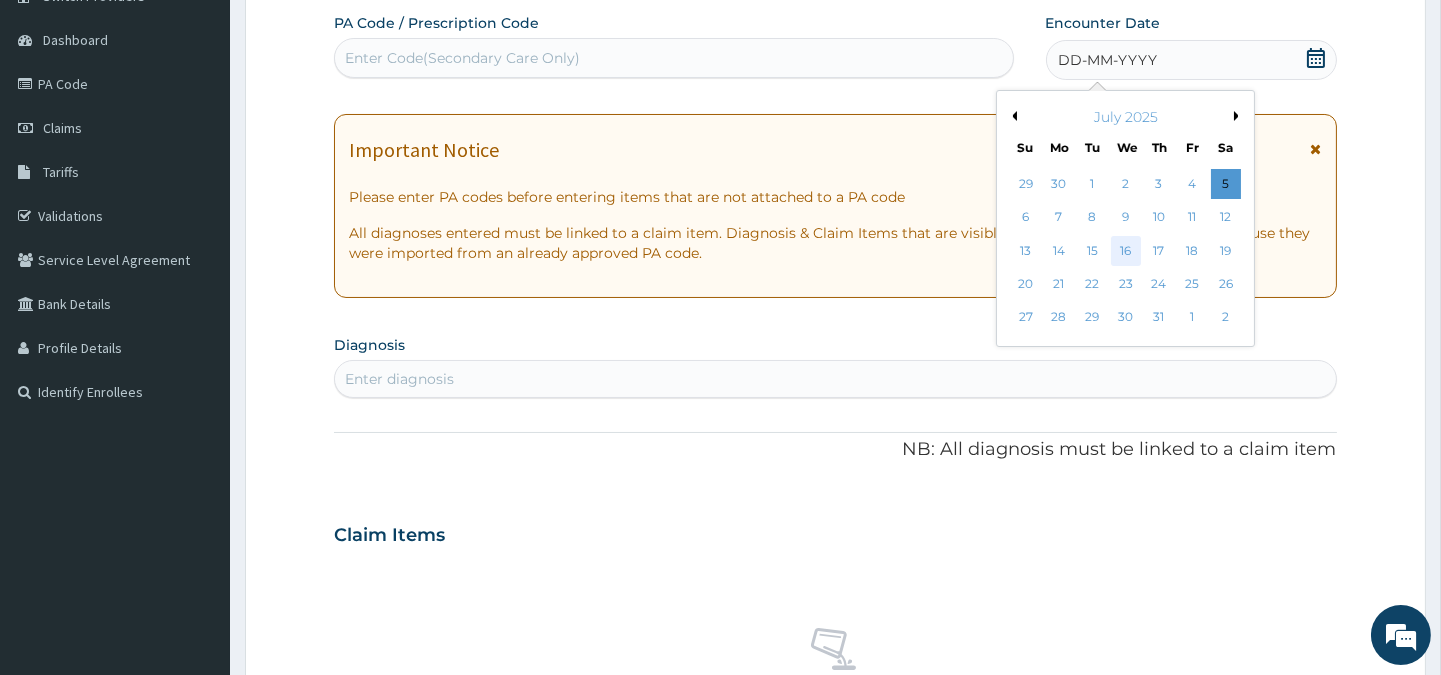 click on "16" at bounding box center [1125, 251] 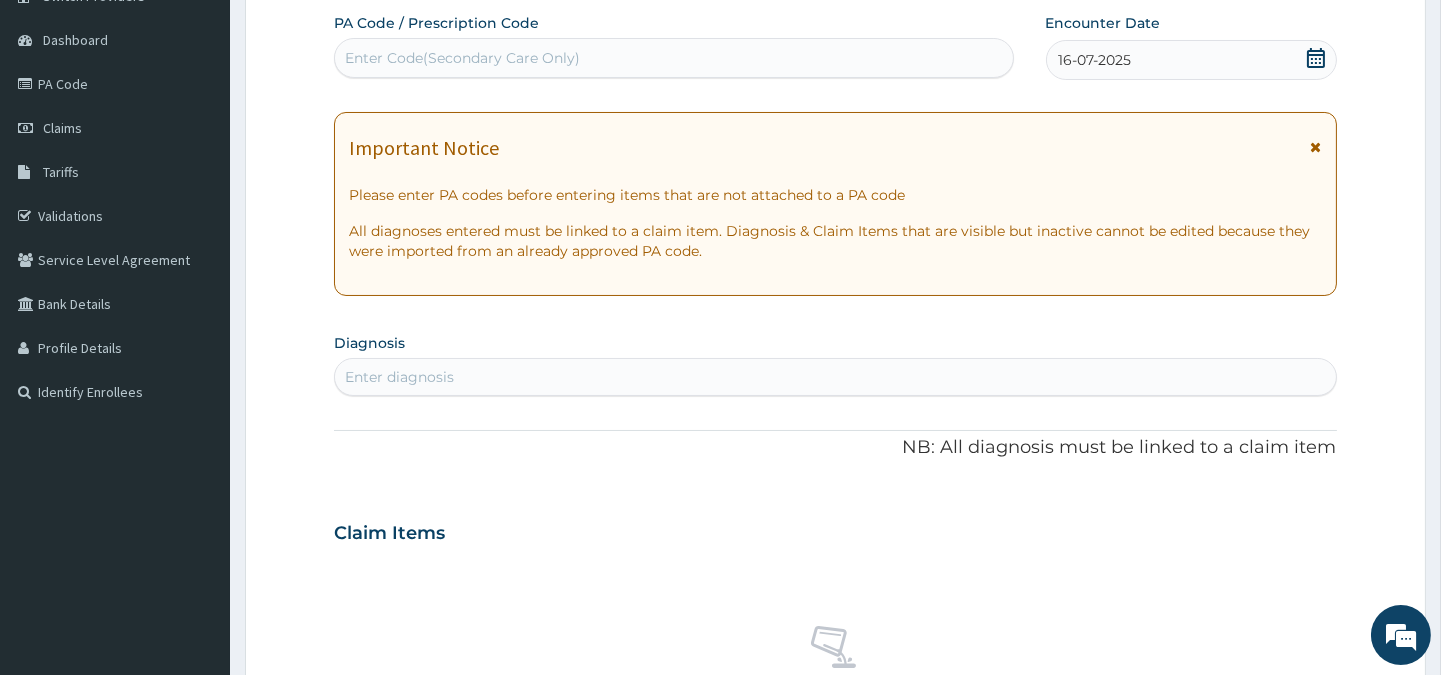click on "Enter diagnosis" at bounding box center (399, 377) 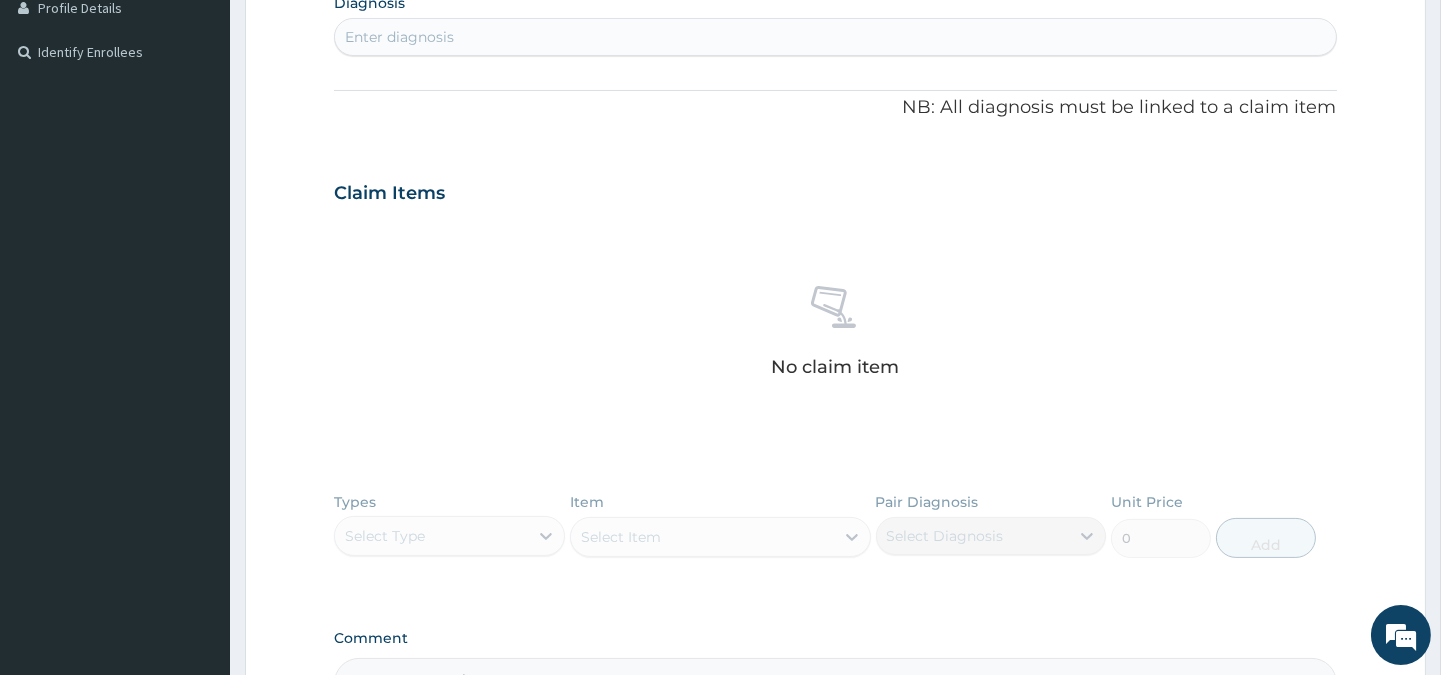 scroll, scrollTop: 520, scrollLeft: 0, axis: vertical 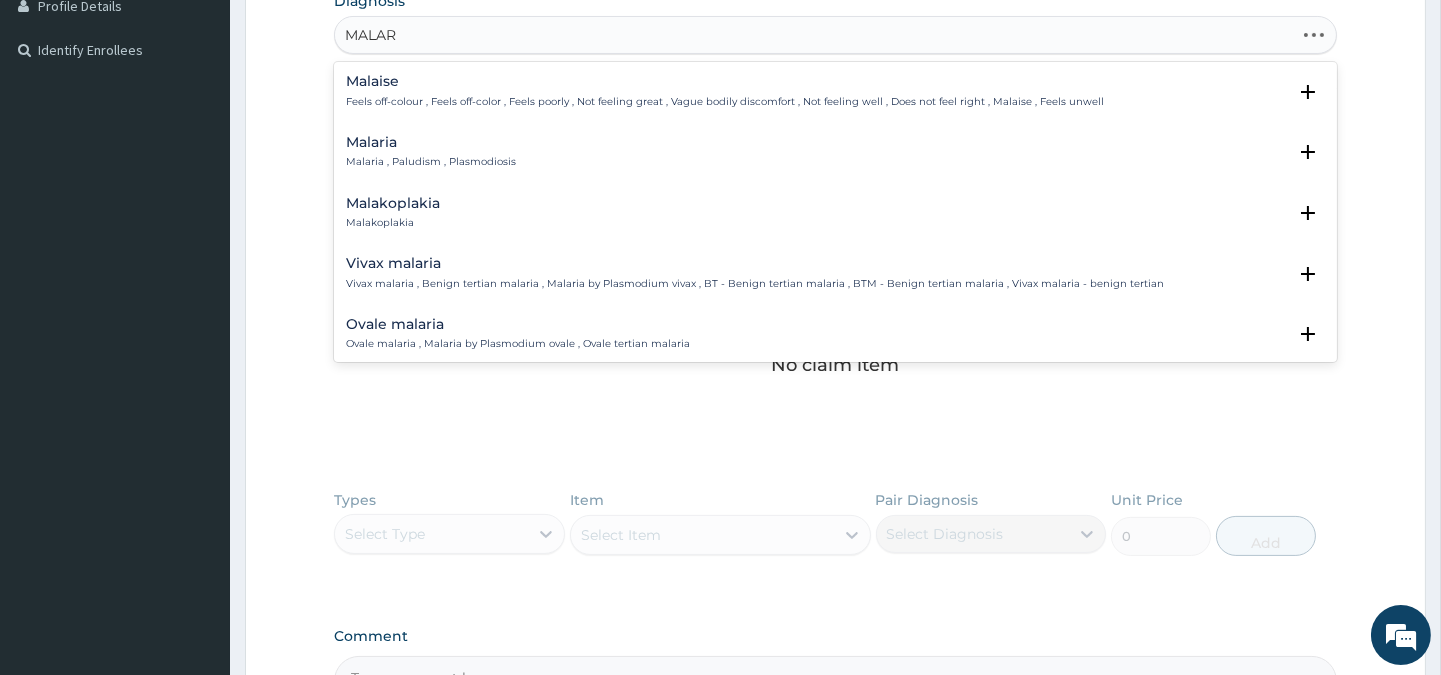 type on "MALARI" 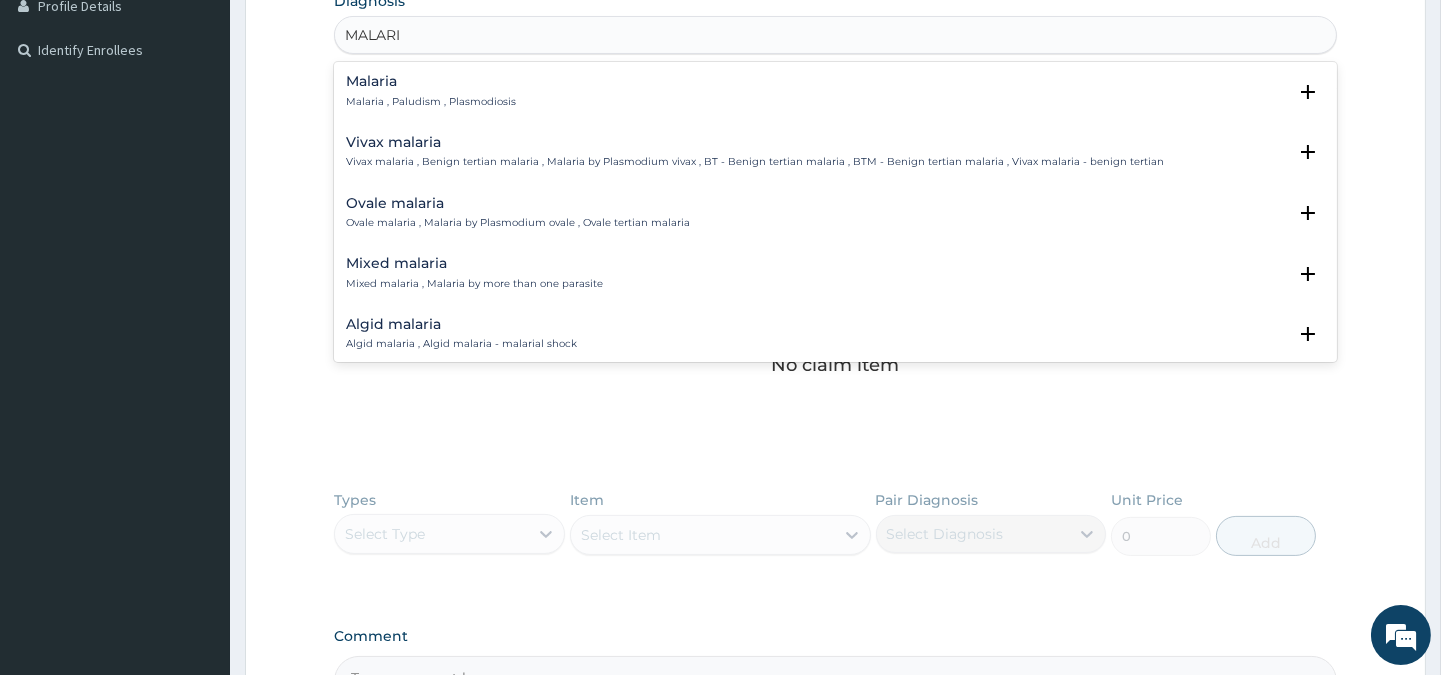 click on "Malaria , Paludism , Plasmodiosis" at bounding box center [431, 102] 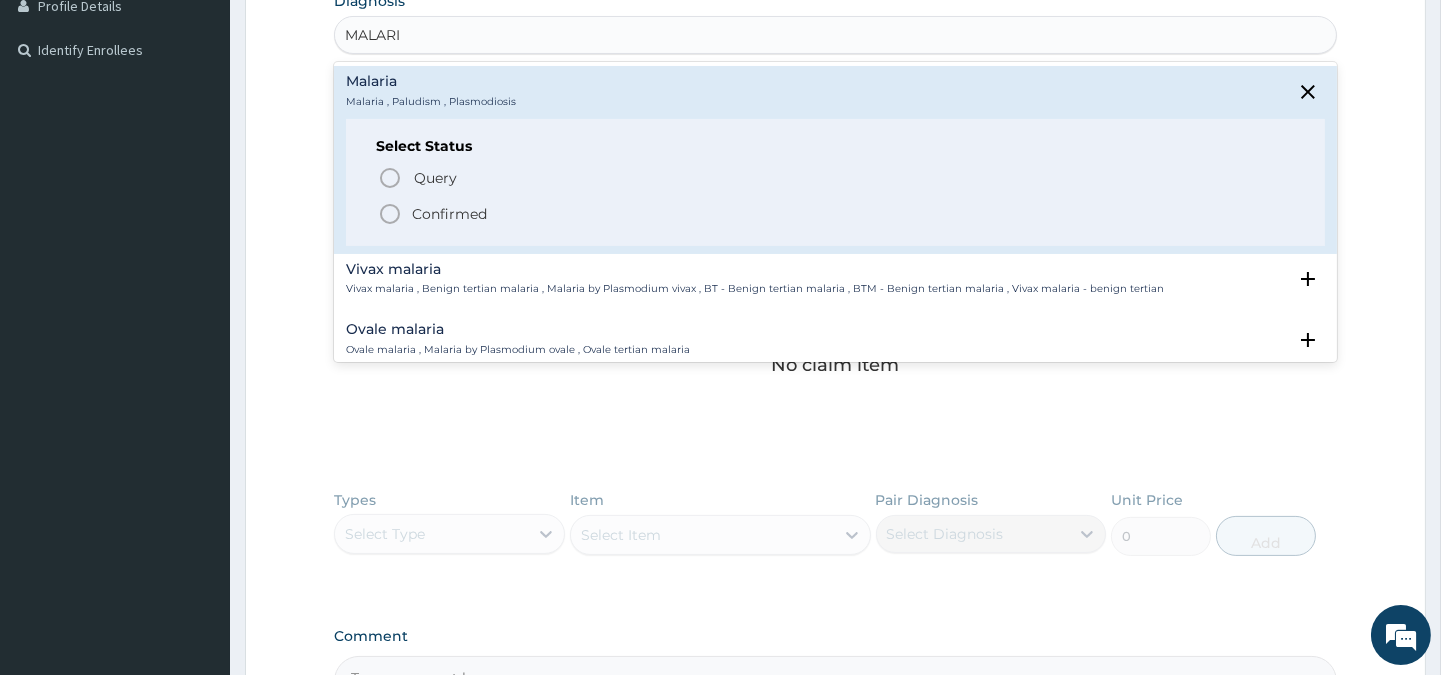 click 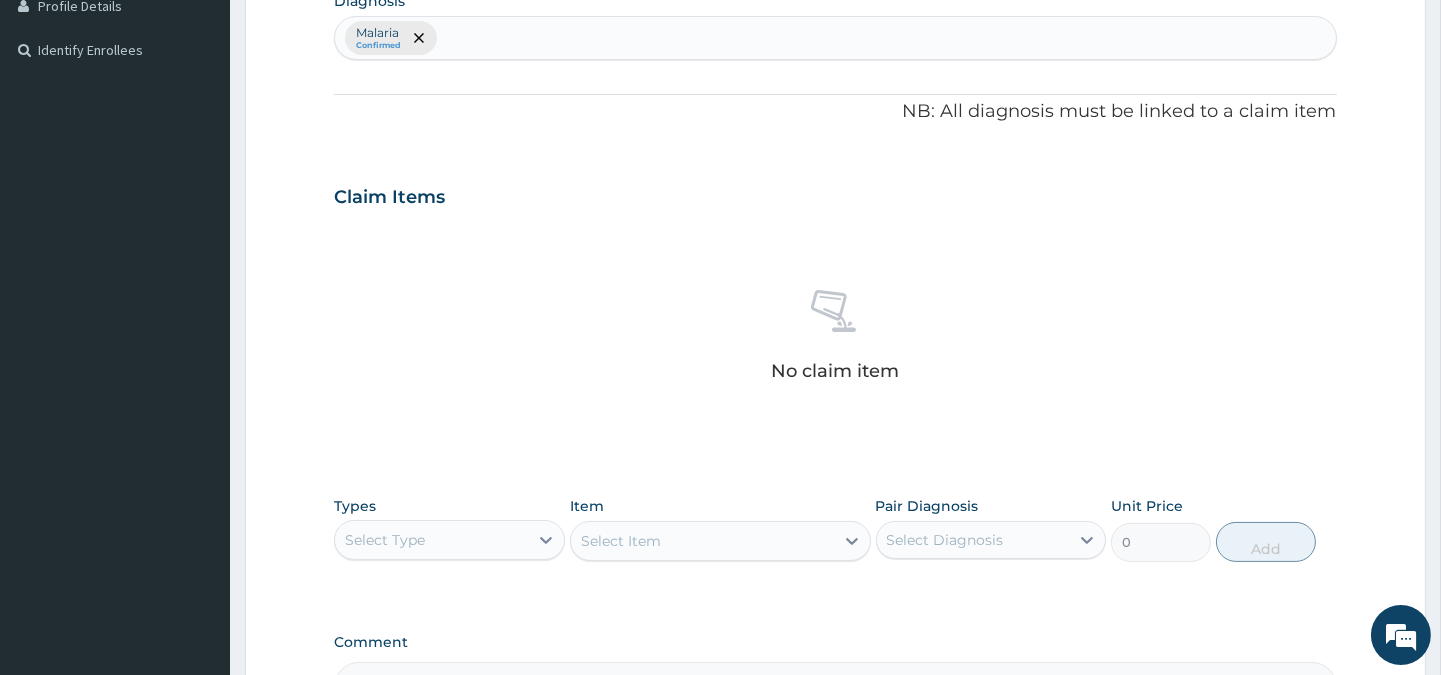 click on "Claim Items" at bounding box center (835, 193) 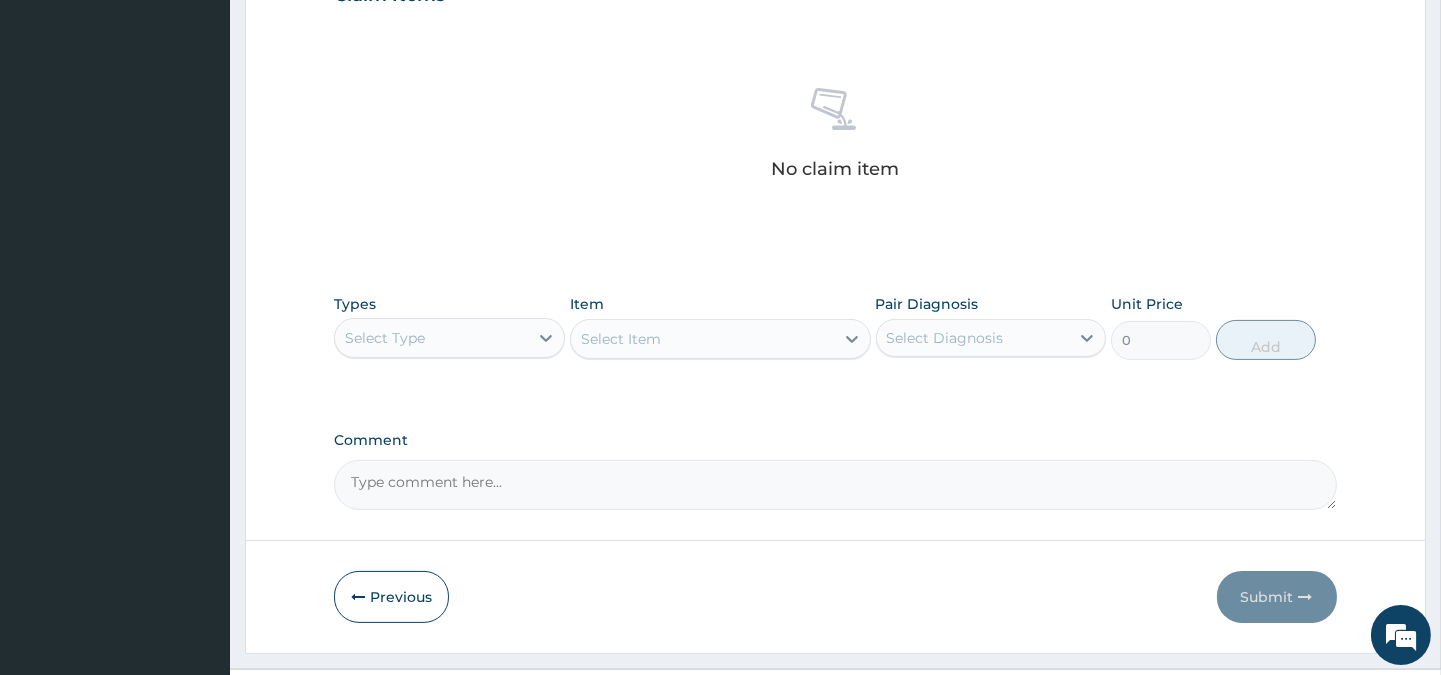 scroll, scrollTop: 766, scrollLeft: 0, axis: vertical 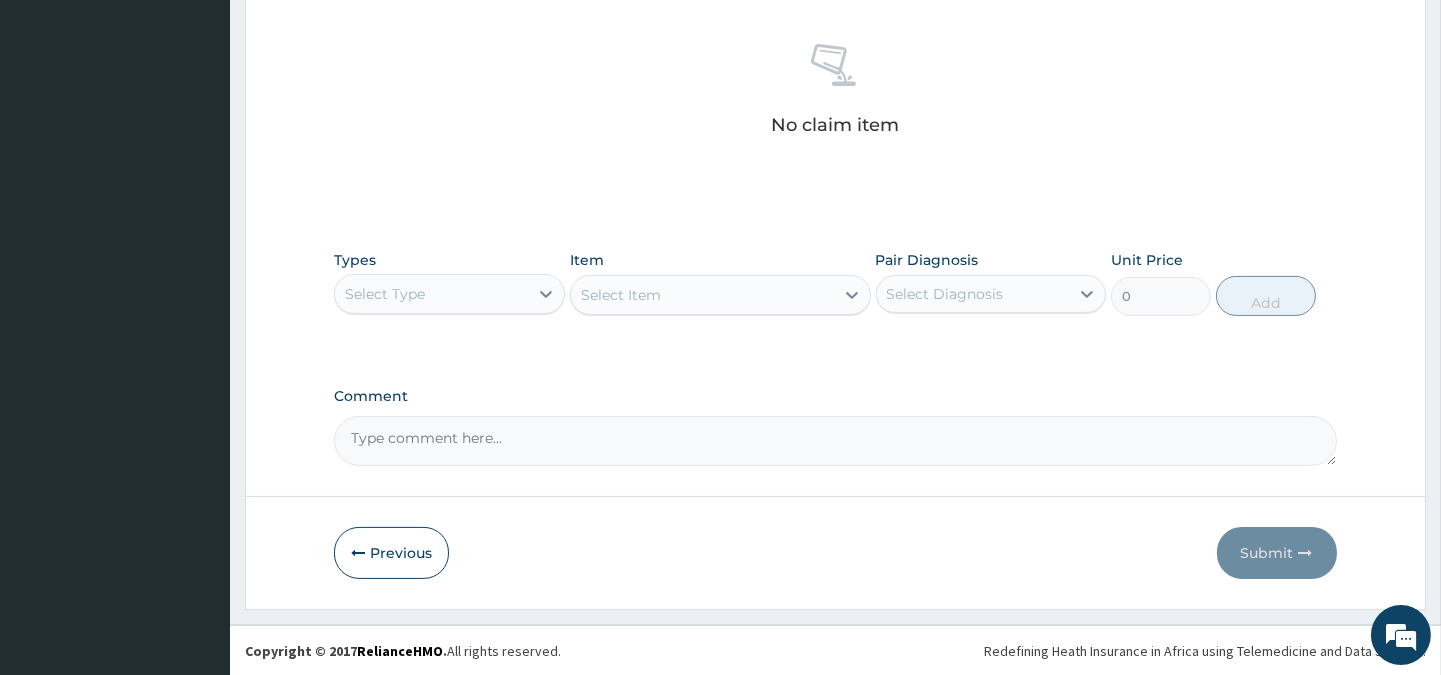 click on "Select Type" at bounding box center (385, 294) 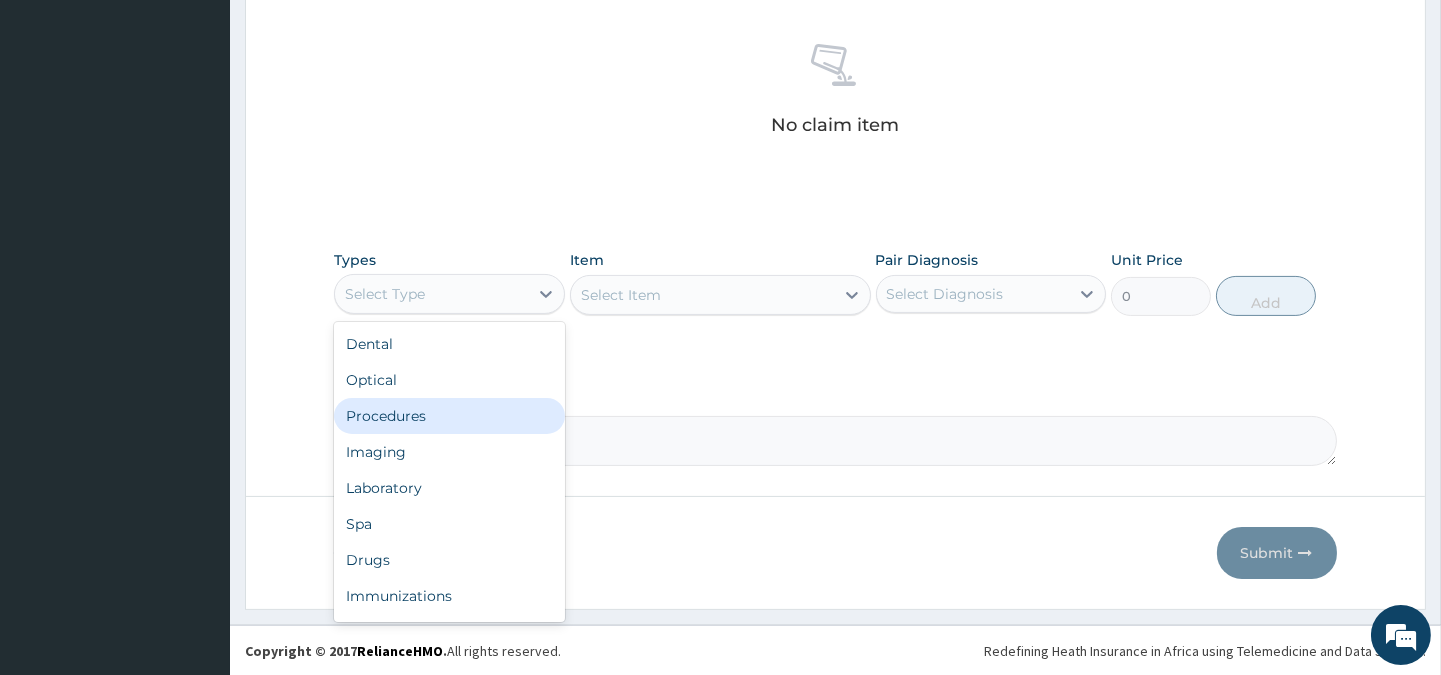 click on "Procedures" at bounding box center (449, 416) 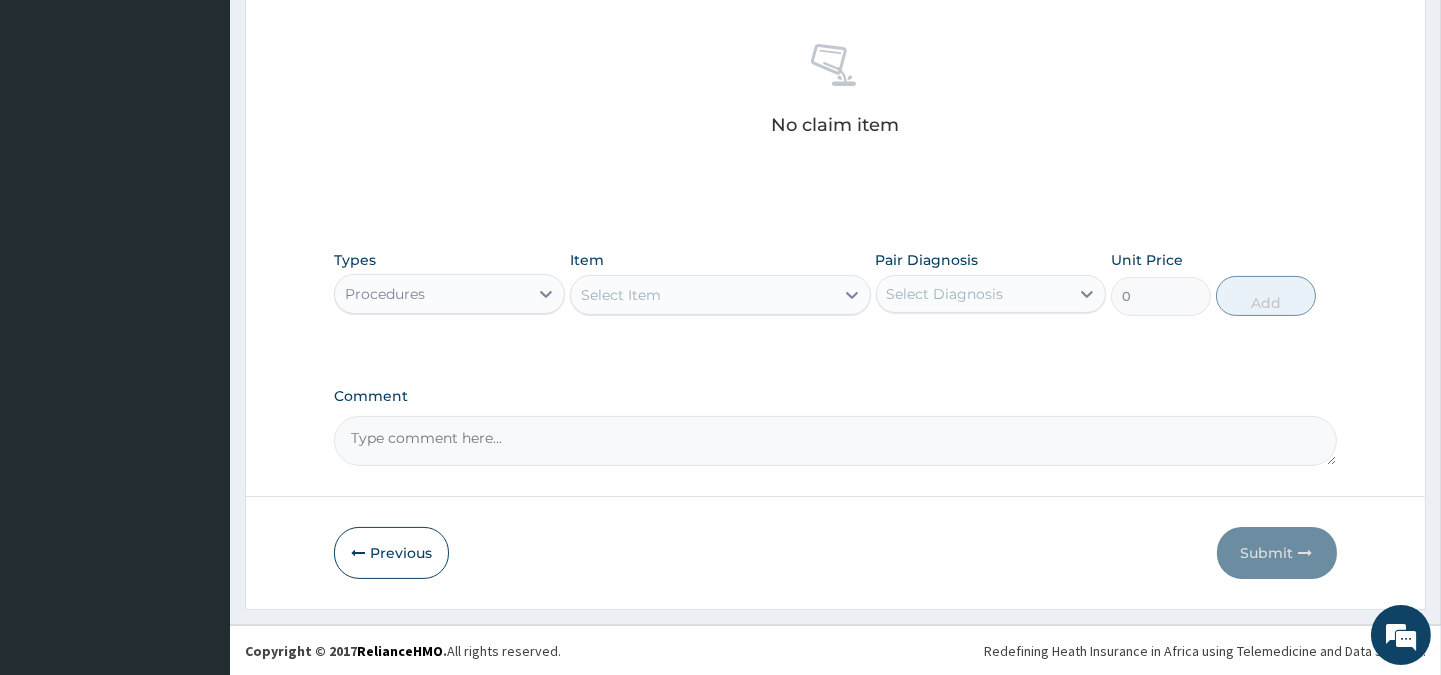 click on "Select Item" at bounding box center [621, 295] 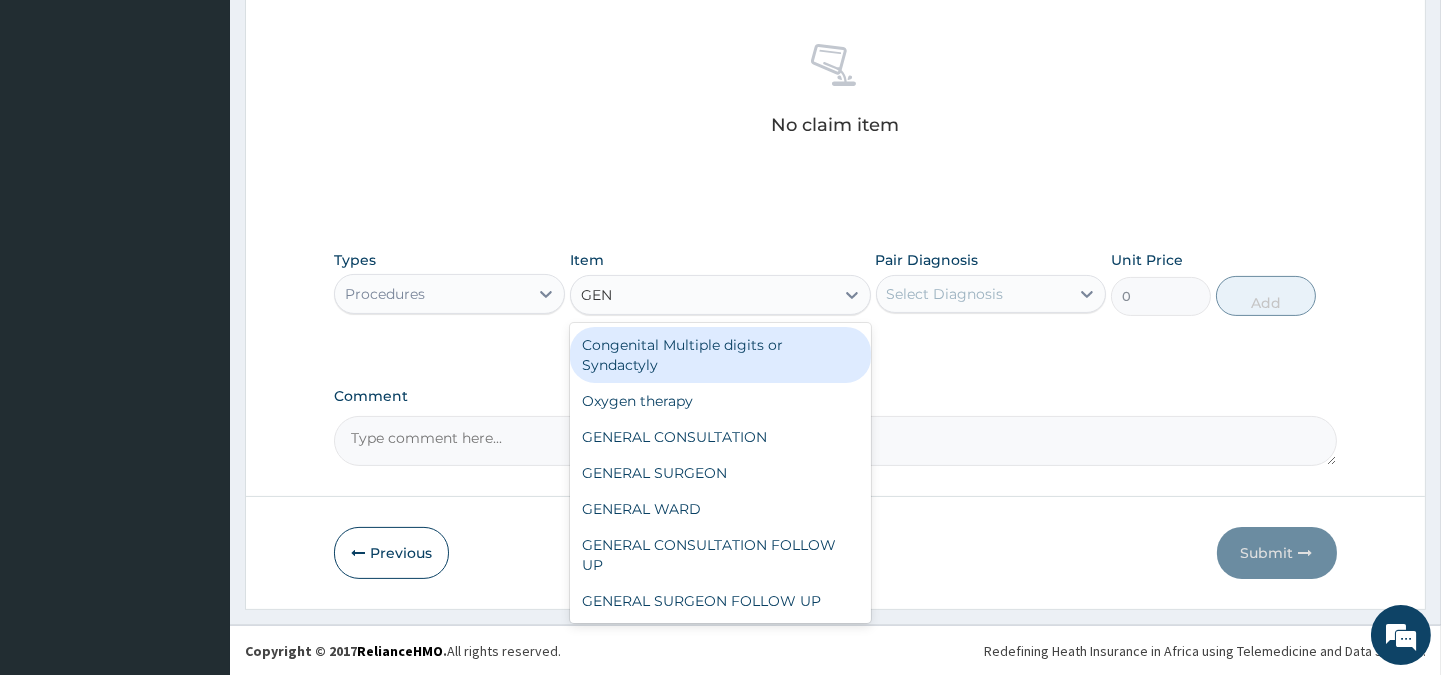type on "GENE" 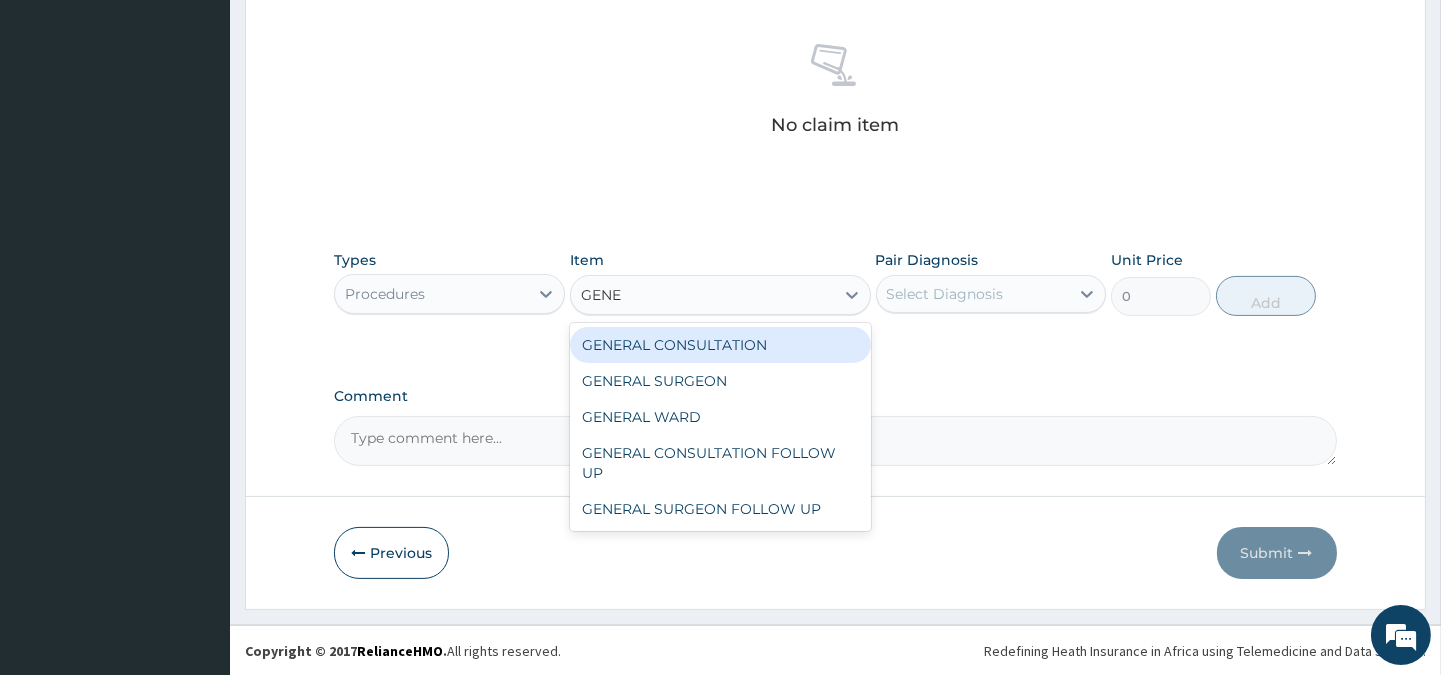 click on "GENERAL CONSULTATION" at bounding box center (720, 345) 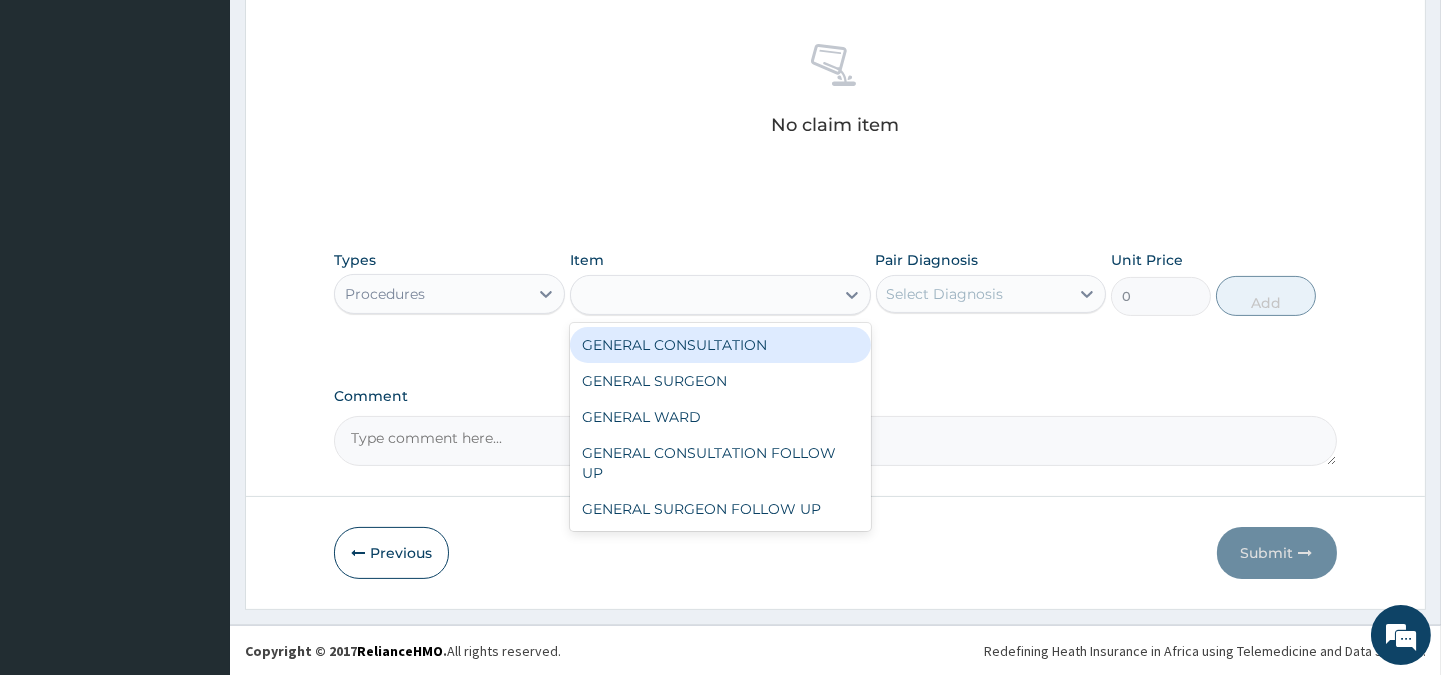 type on "5000" 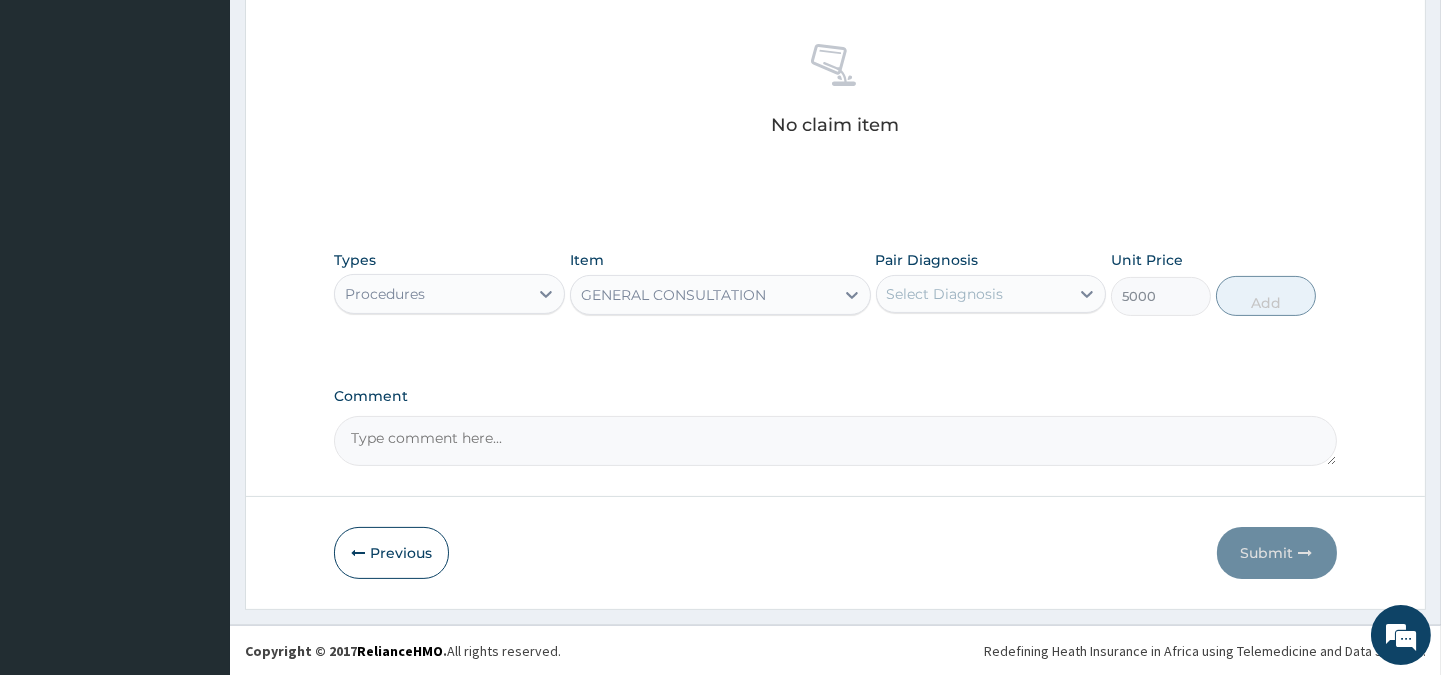 click on "Select Diagnosis" at bounding box center [945, 294] 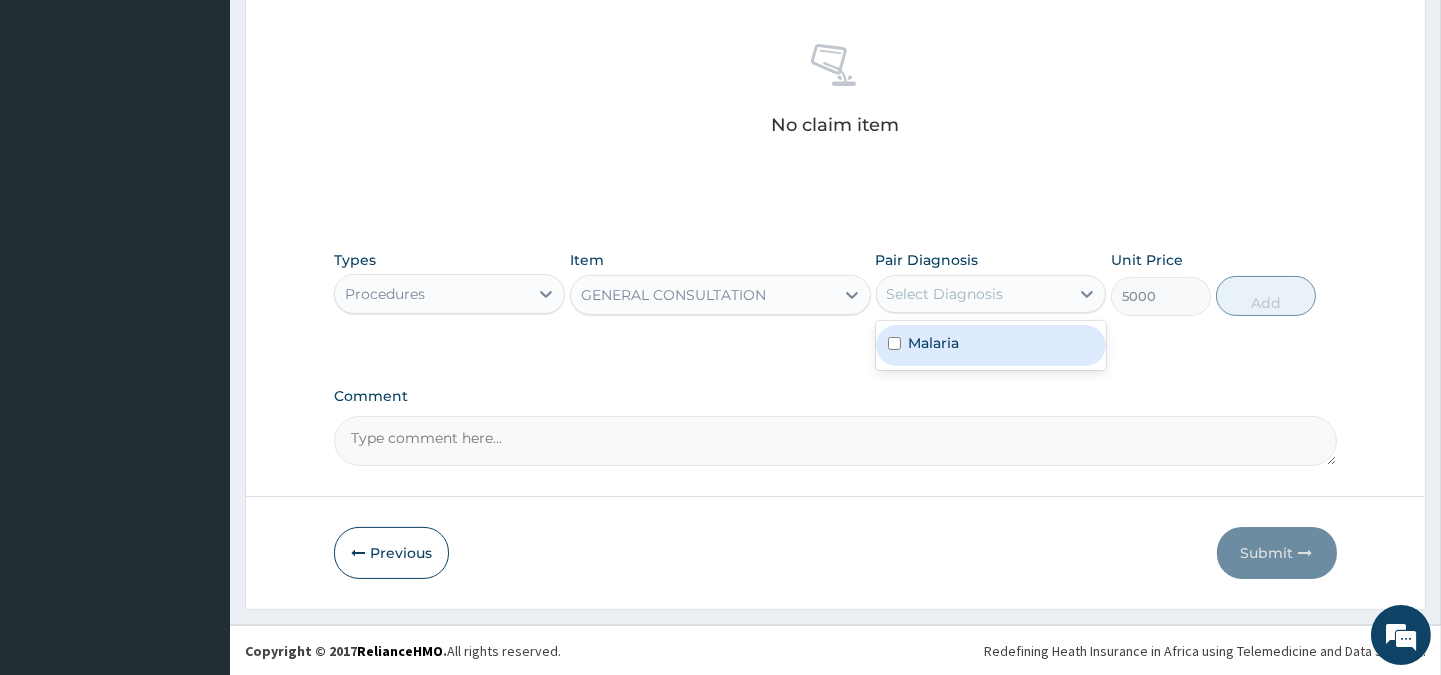 click on "Malaria" at bounding box center (934, 343) 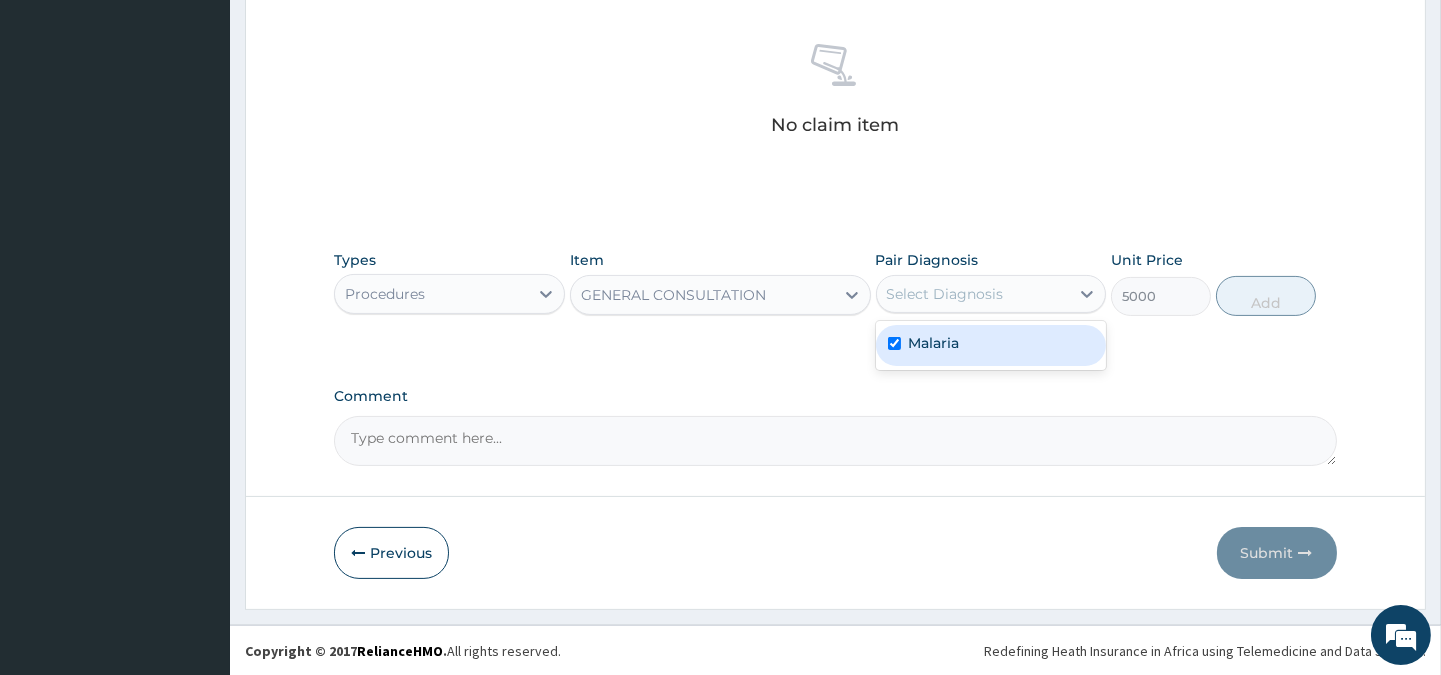 checkbox on "true" 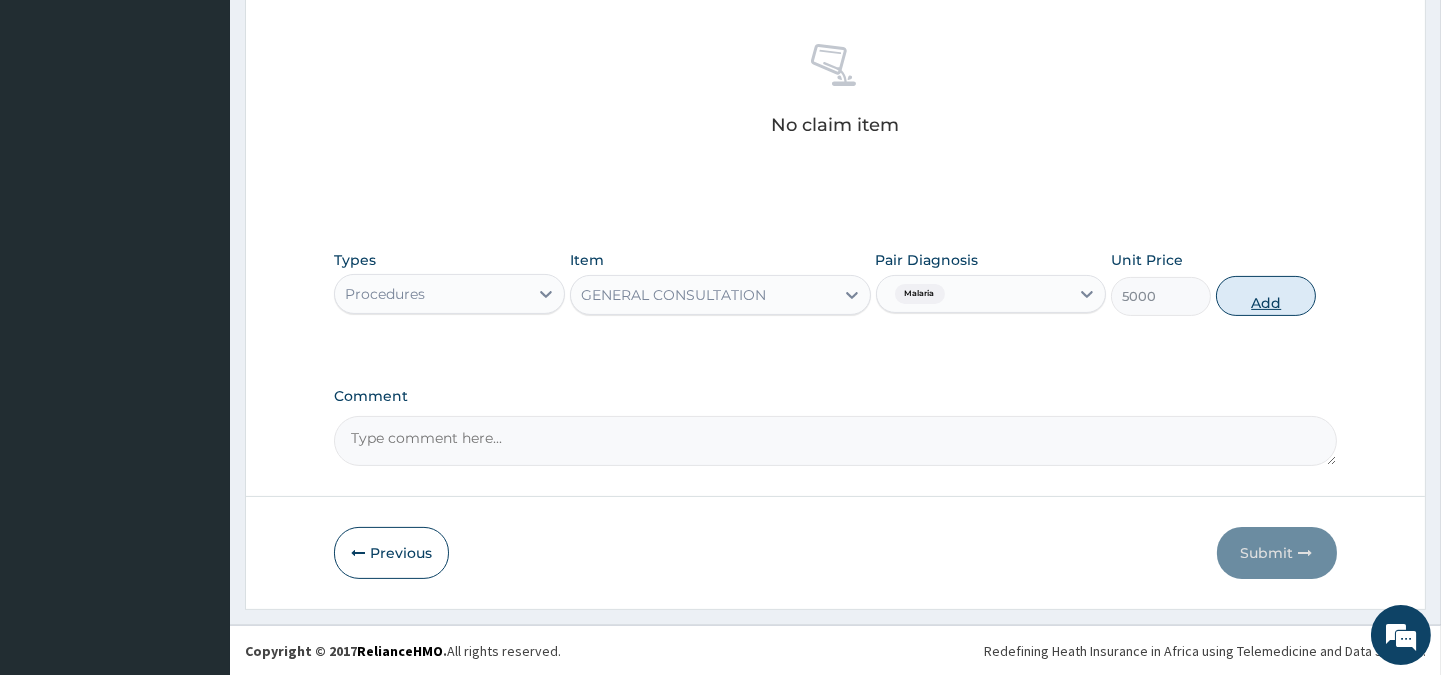 click on "Add" at bounding box center [1266, 296] 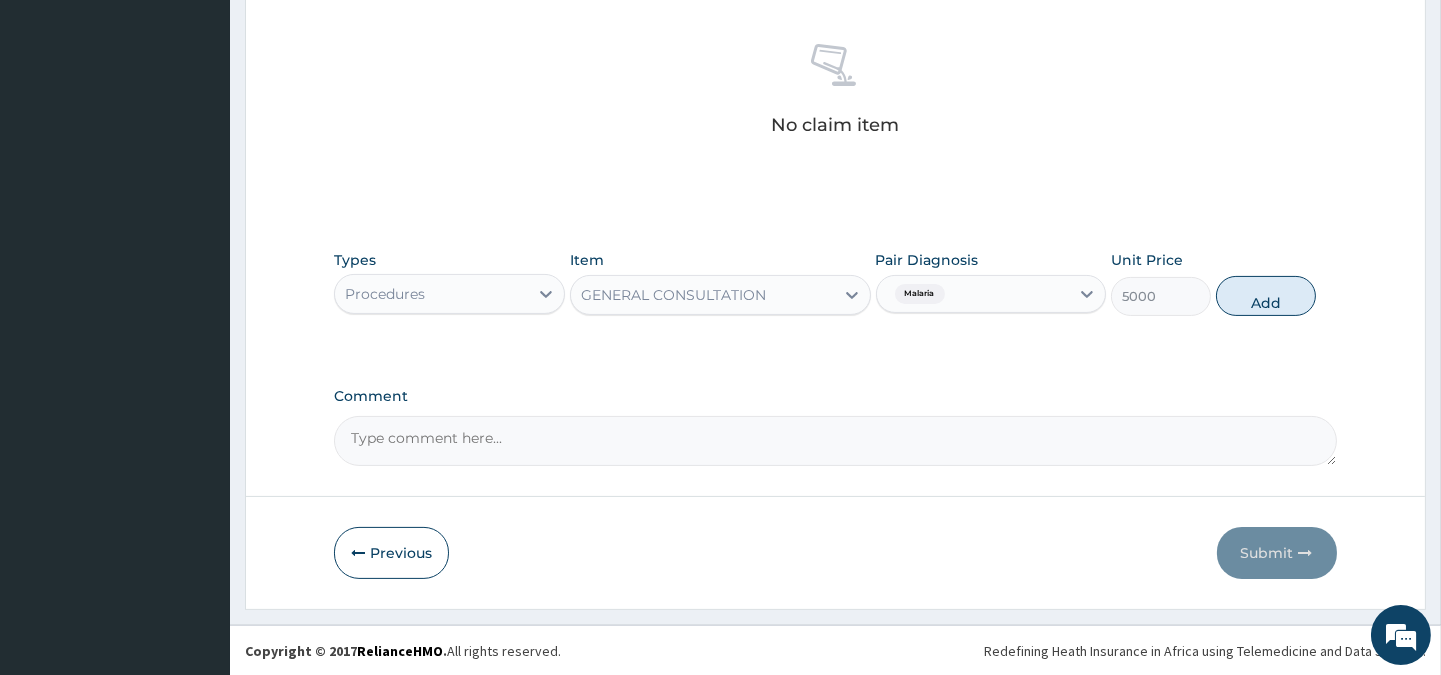 type on "0" 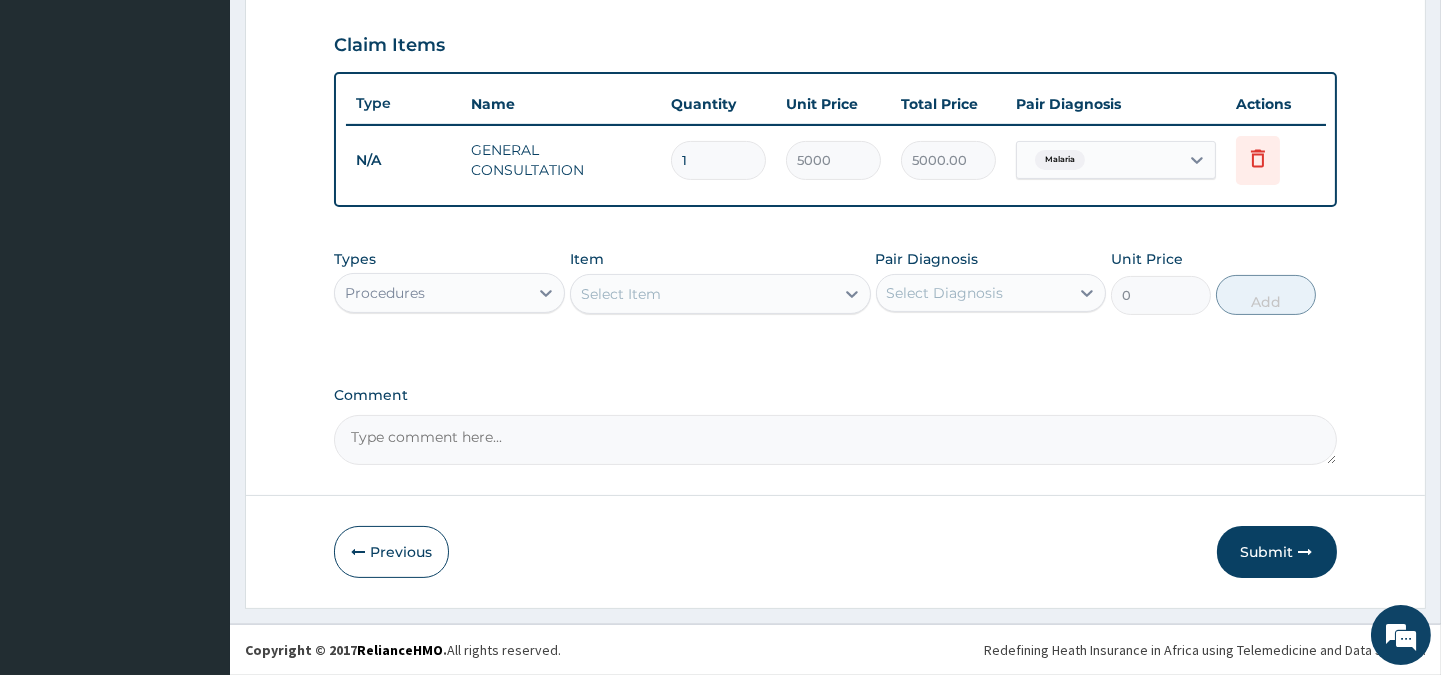 scroll, scrollTop: 670, scrollLeft: 0, axis: vertical 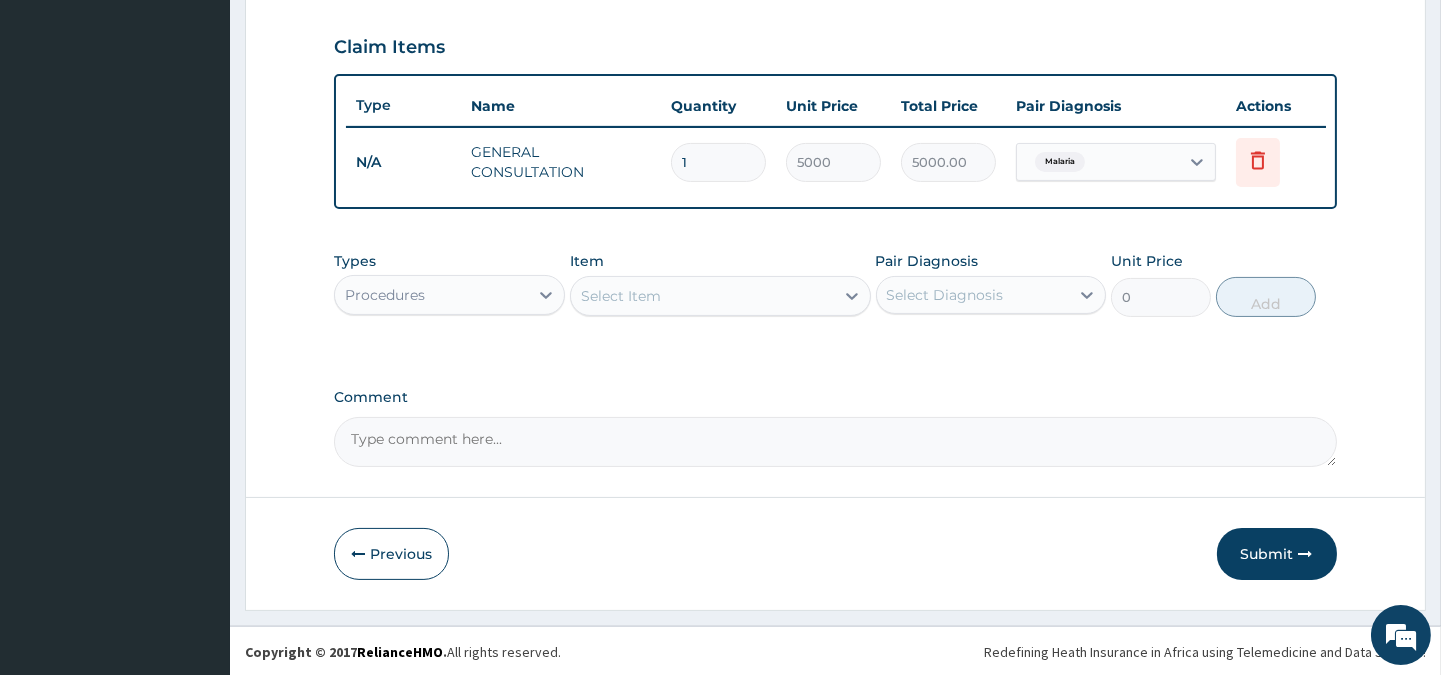 click on "Procedures" at bounding box center [431, 295] 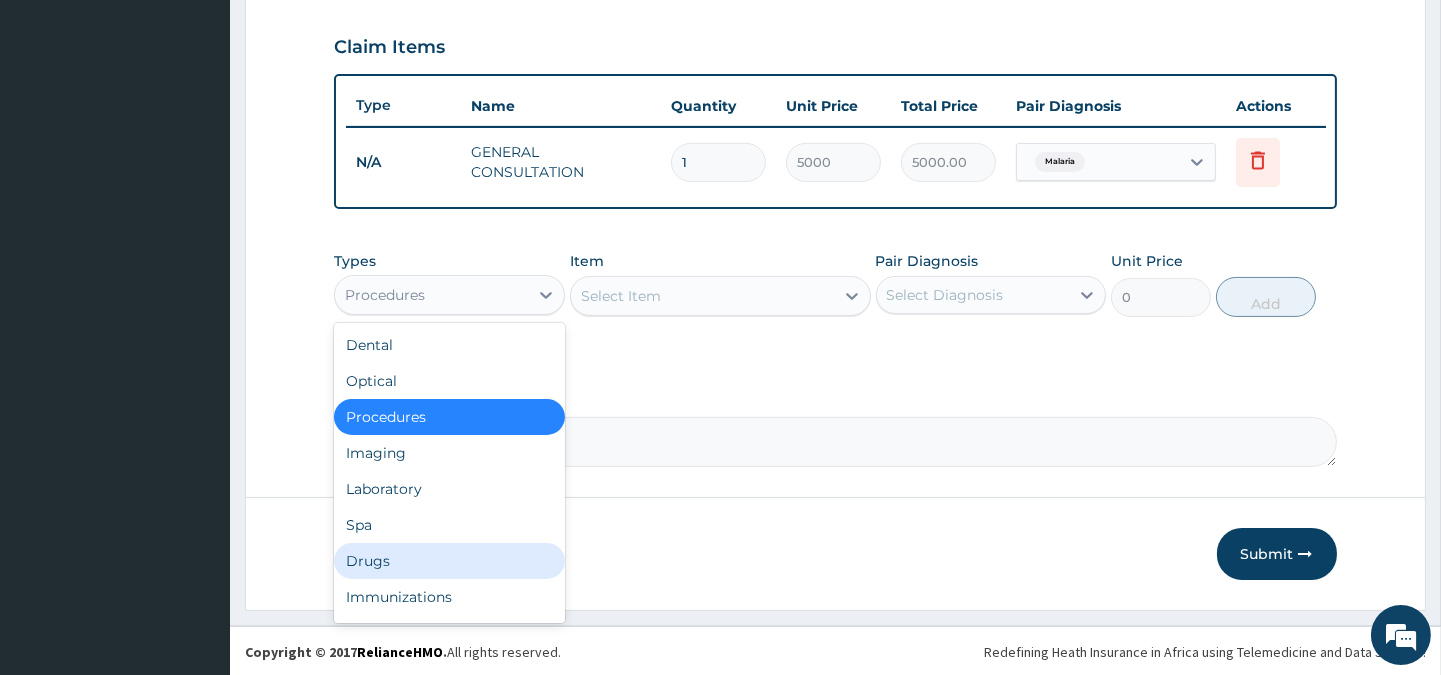 click on "Drugs" at bounding box center [449, 561] 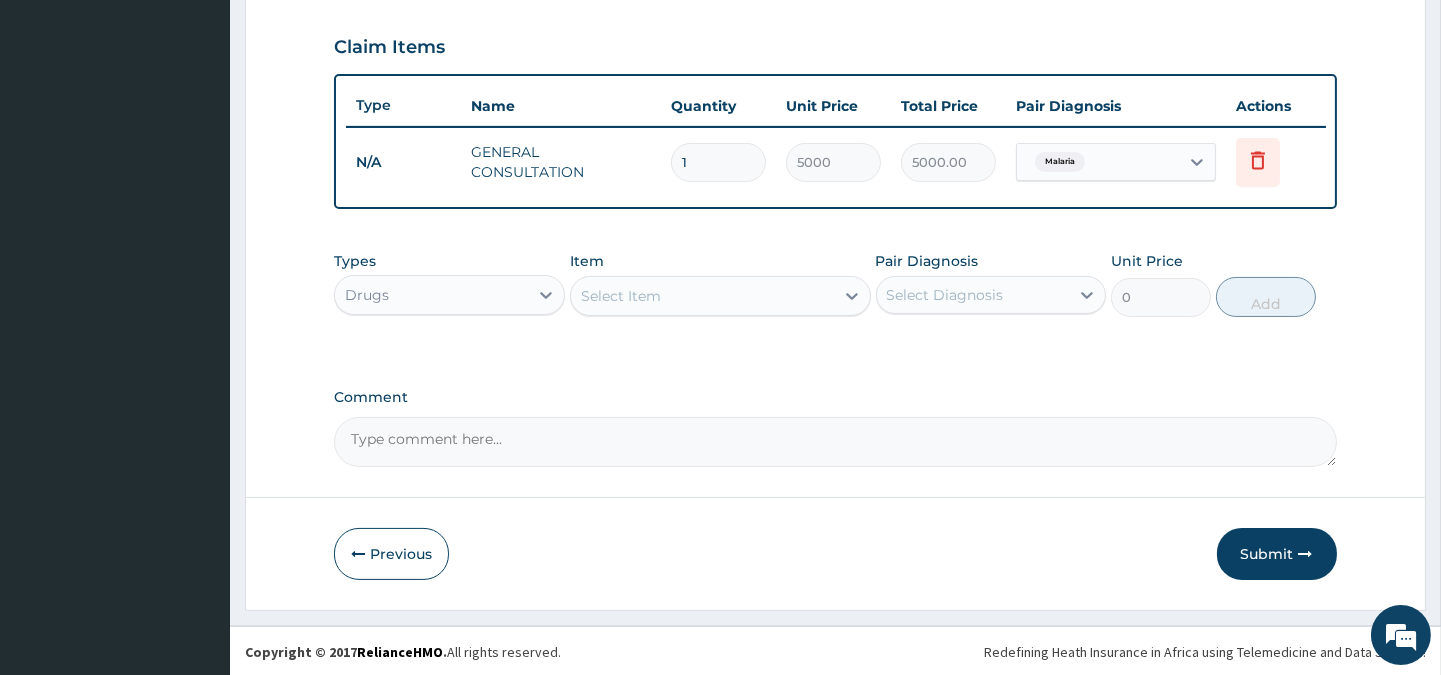 click on "Previous   Submit" at bounding box center [835, 554] 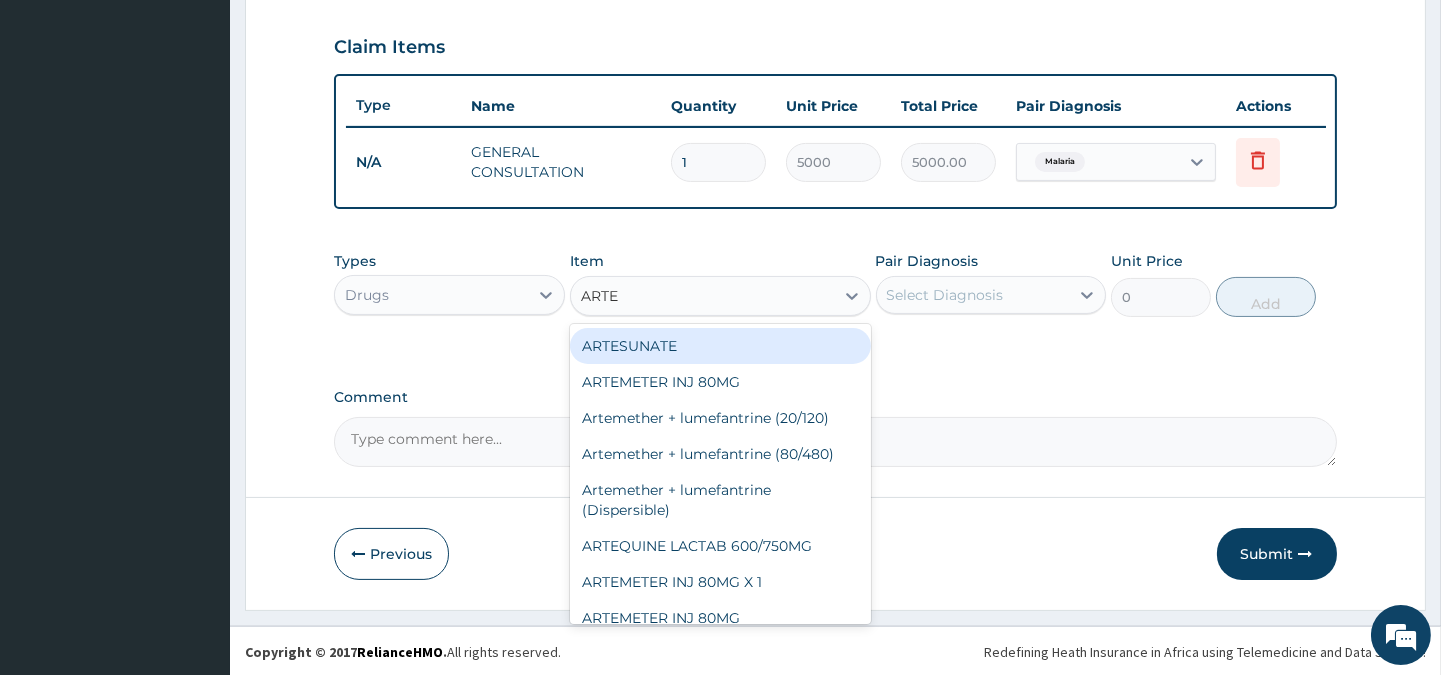 type on "ARTEM" 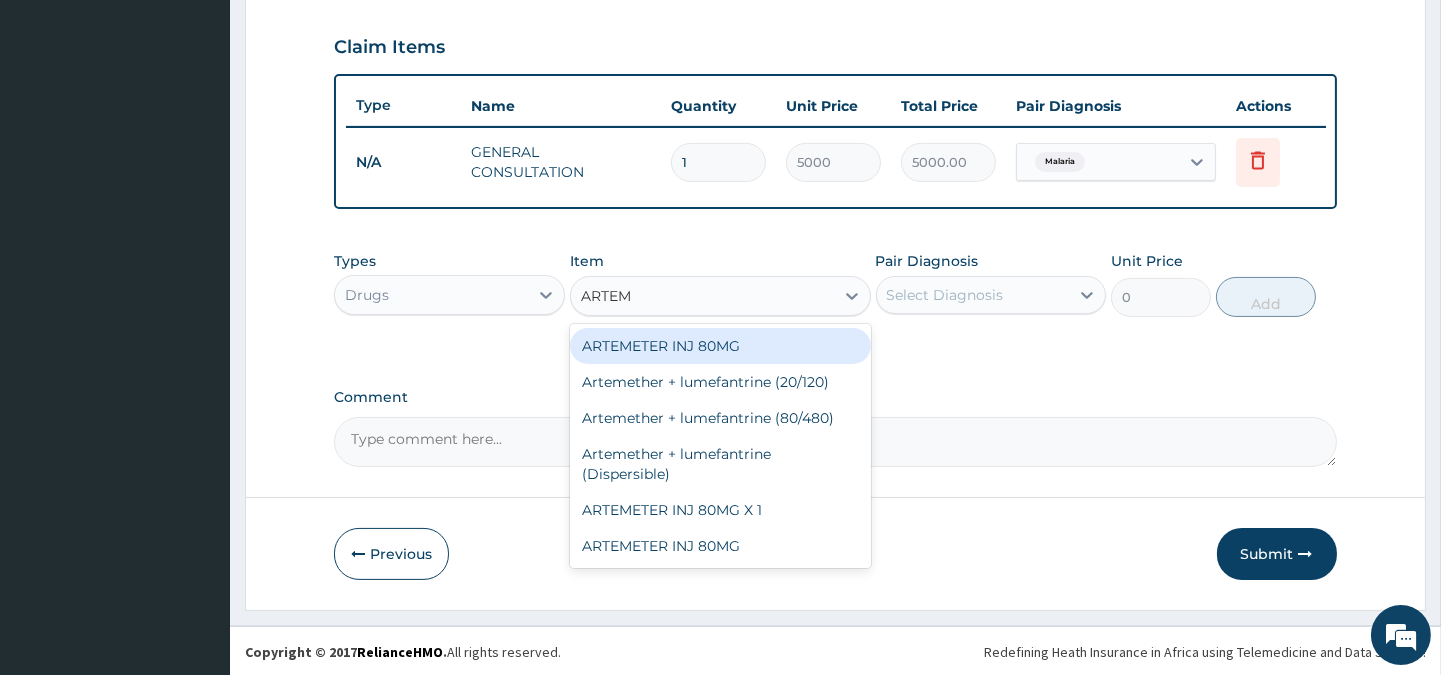 click on "ARTEMETER  INJ 80MG" at bounding box center (720, 346) 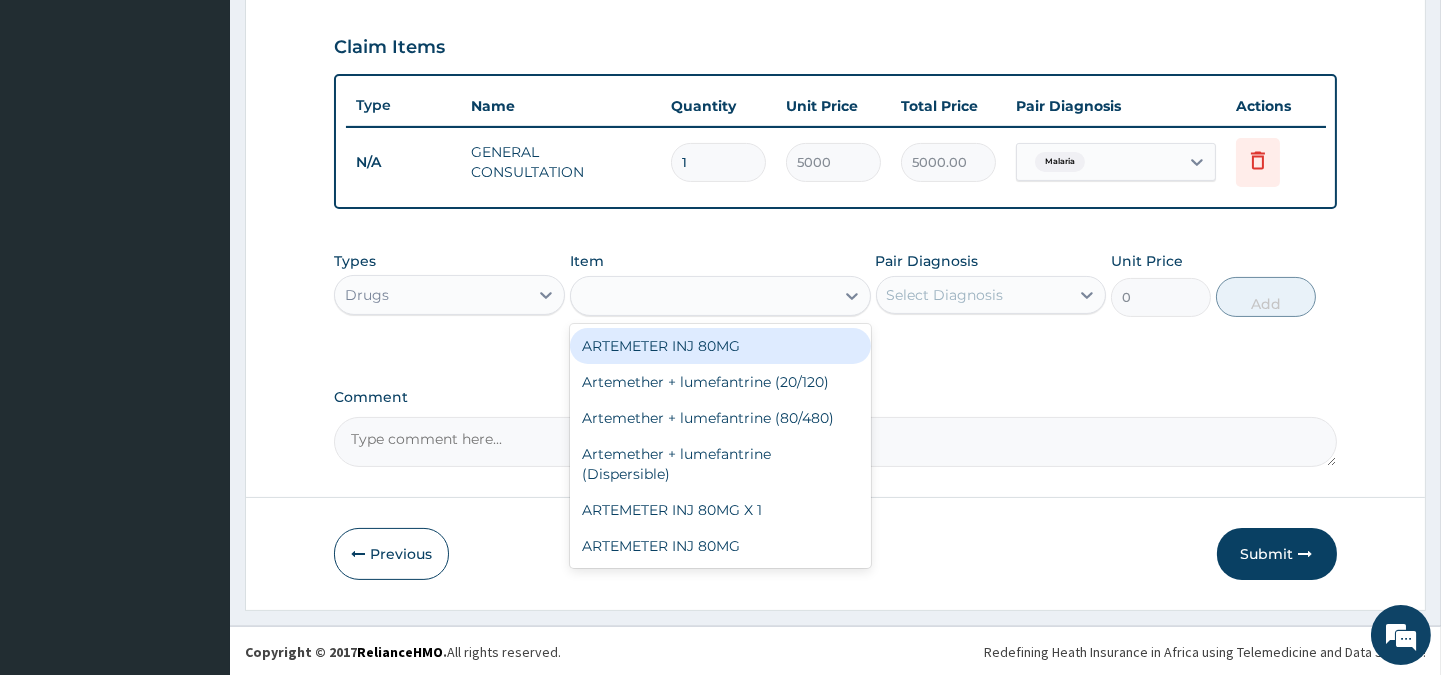 type on "1500" 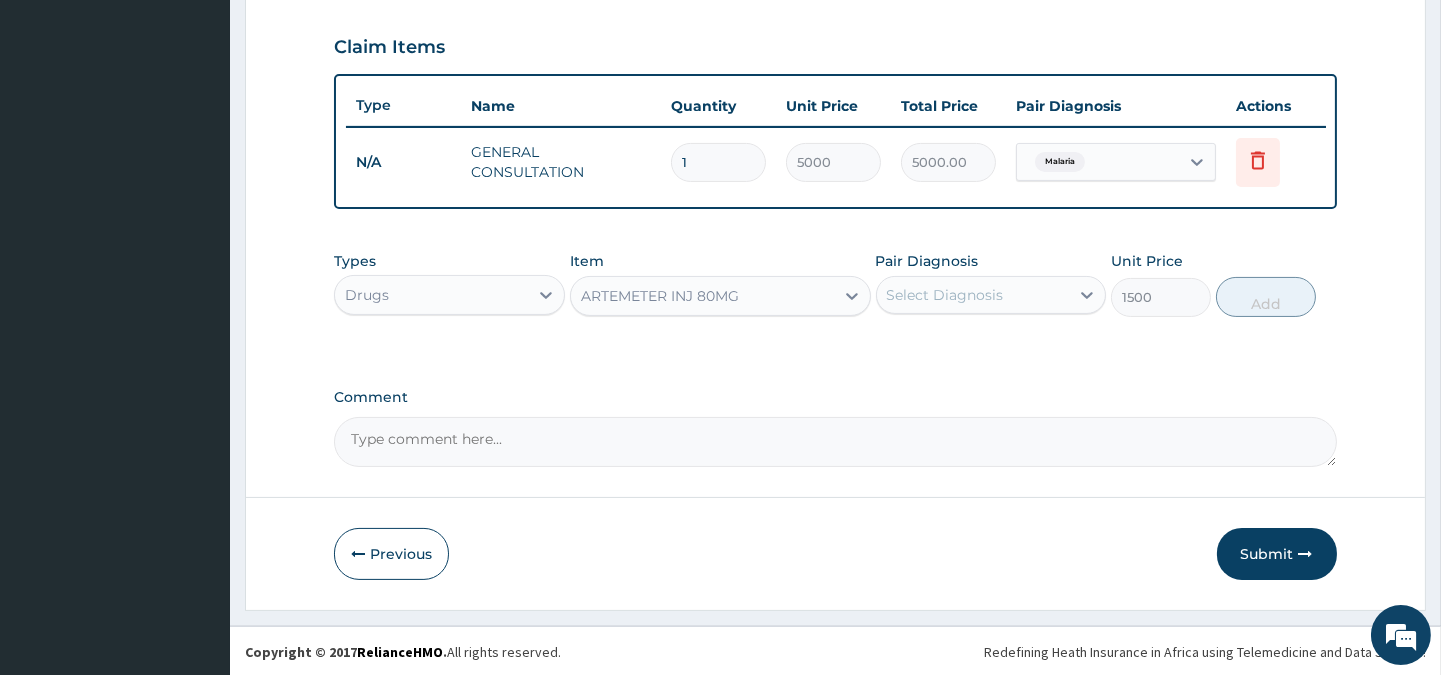 click on "ARTEMETER  INJ 80MG" at bounding box center [660, 296] 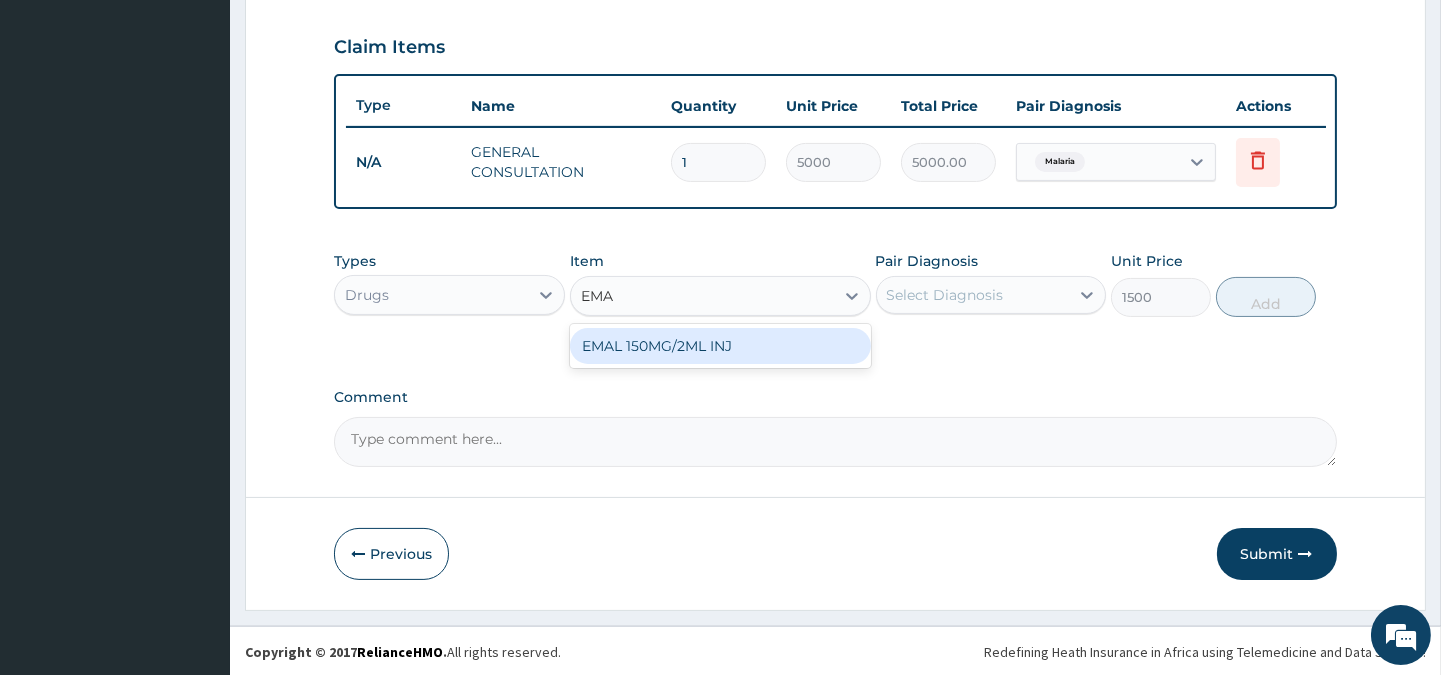 scroll, scrollTop: 0, scrollLeft: 0, axis: both 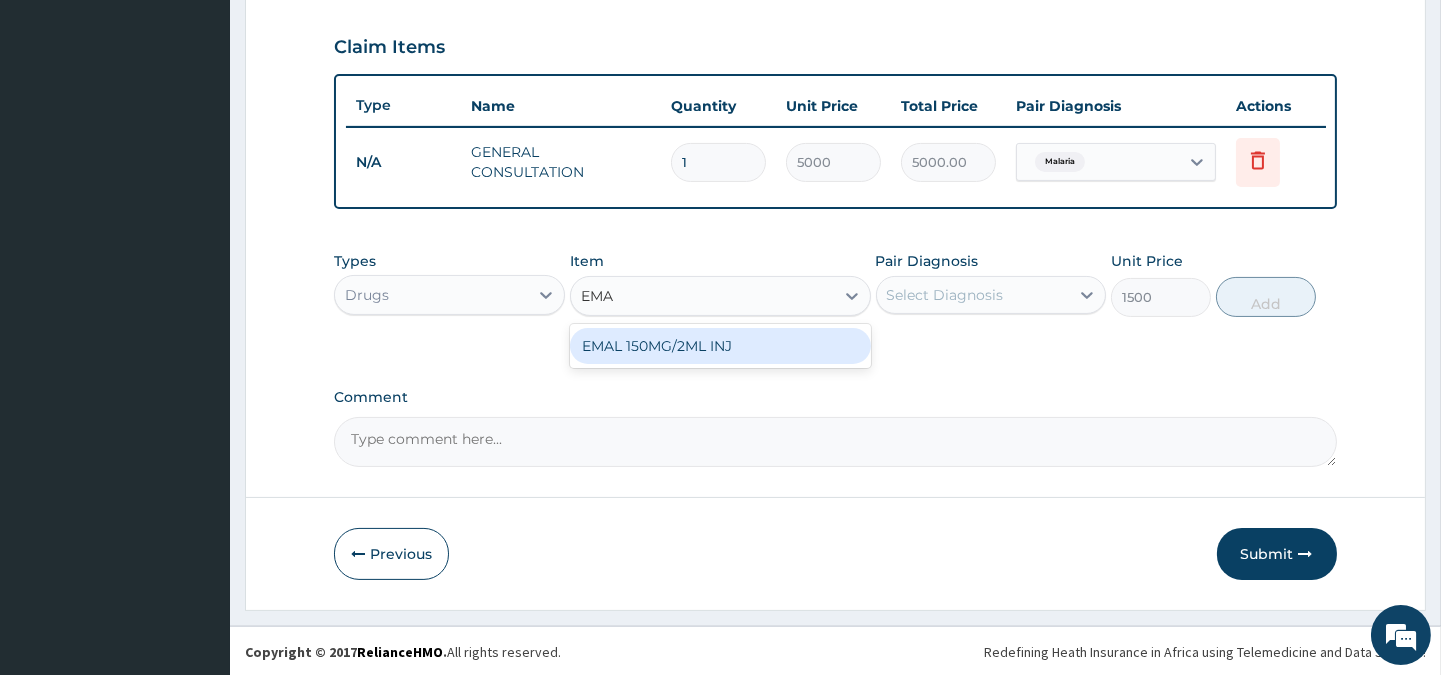 type on "EMAL" 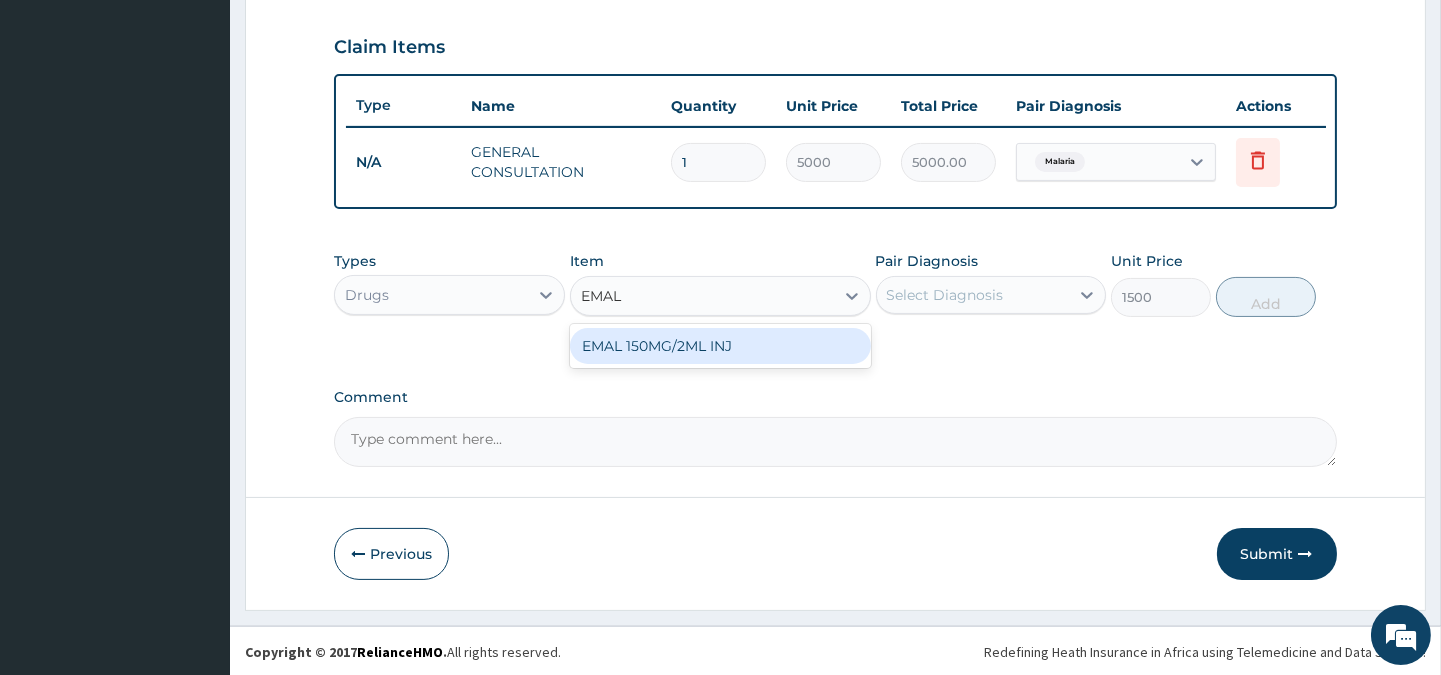 click on "EMAL 150MG/2ML INJ" at bounding box center [720, 346] 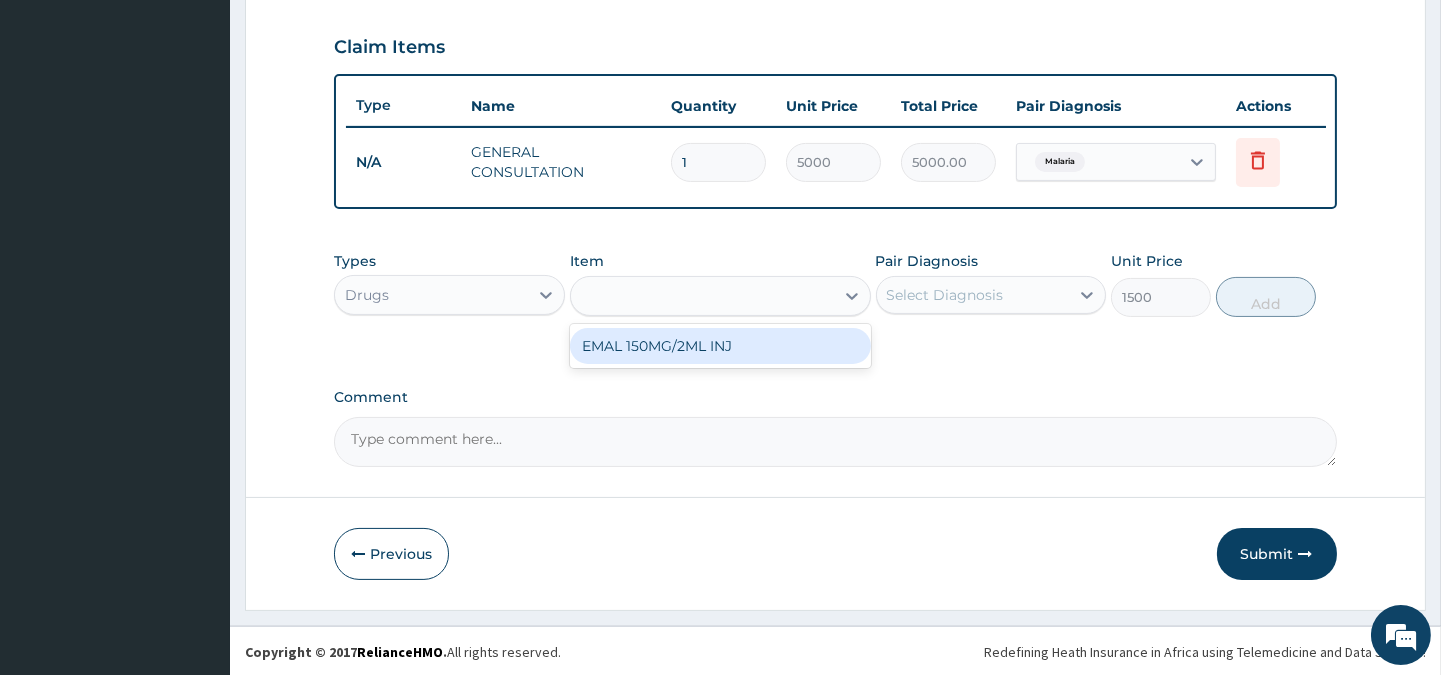 type on "1200" 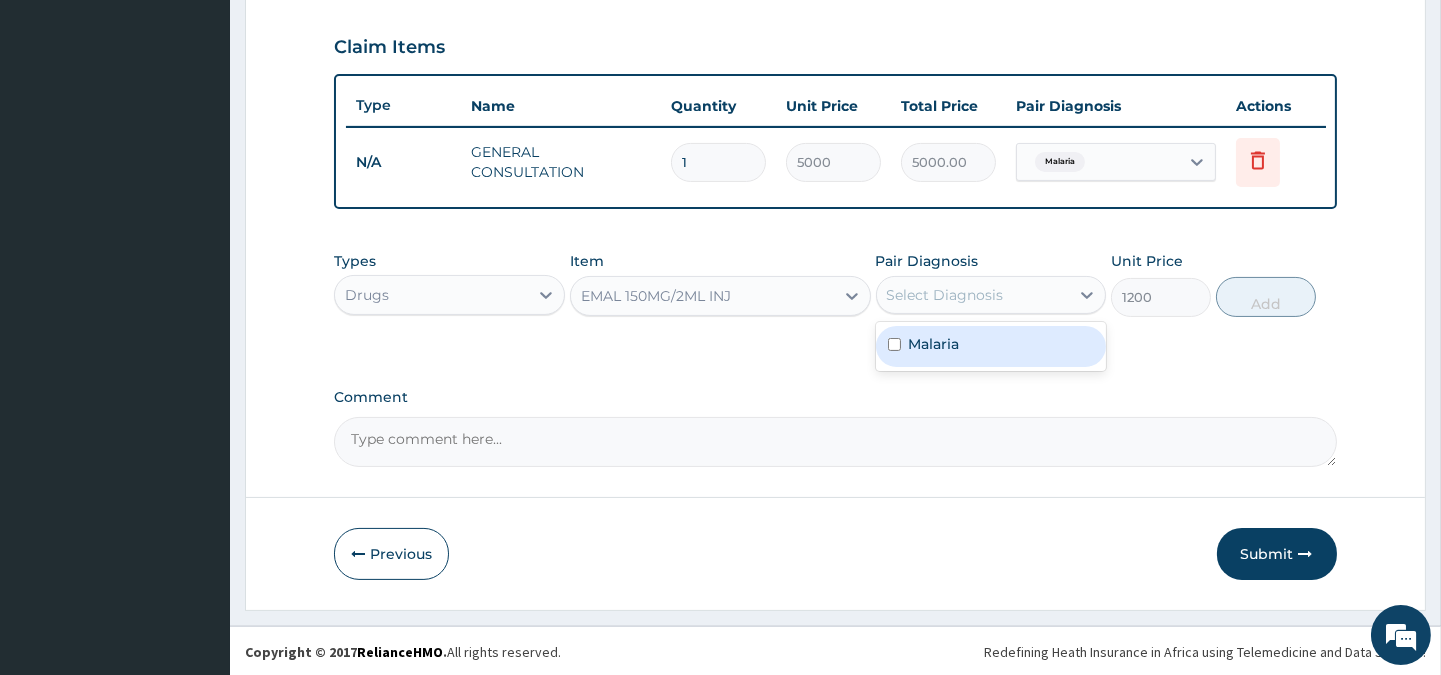 click on "Select Diagnosis" at bounding box center [945, 295] 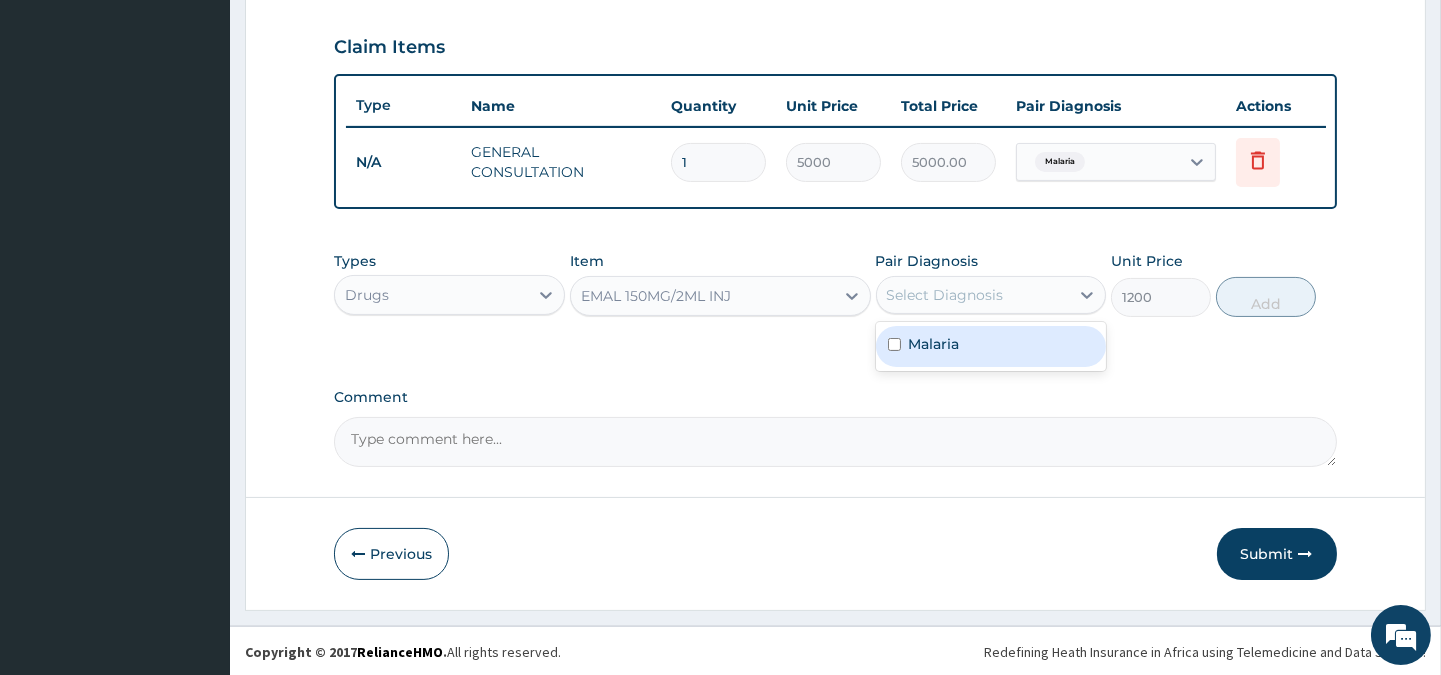 click on "Malaria" at bounding box center [991, 346] 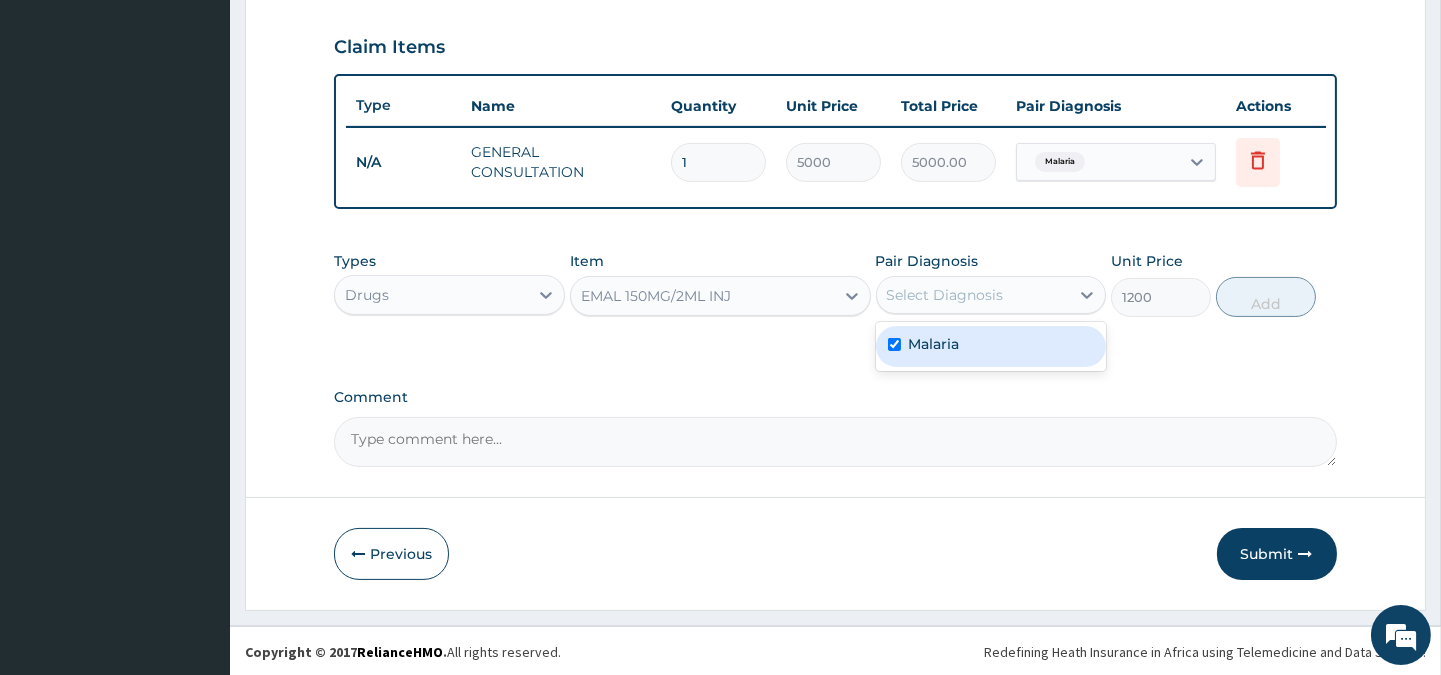 checkbox on "true" 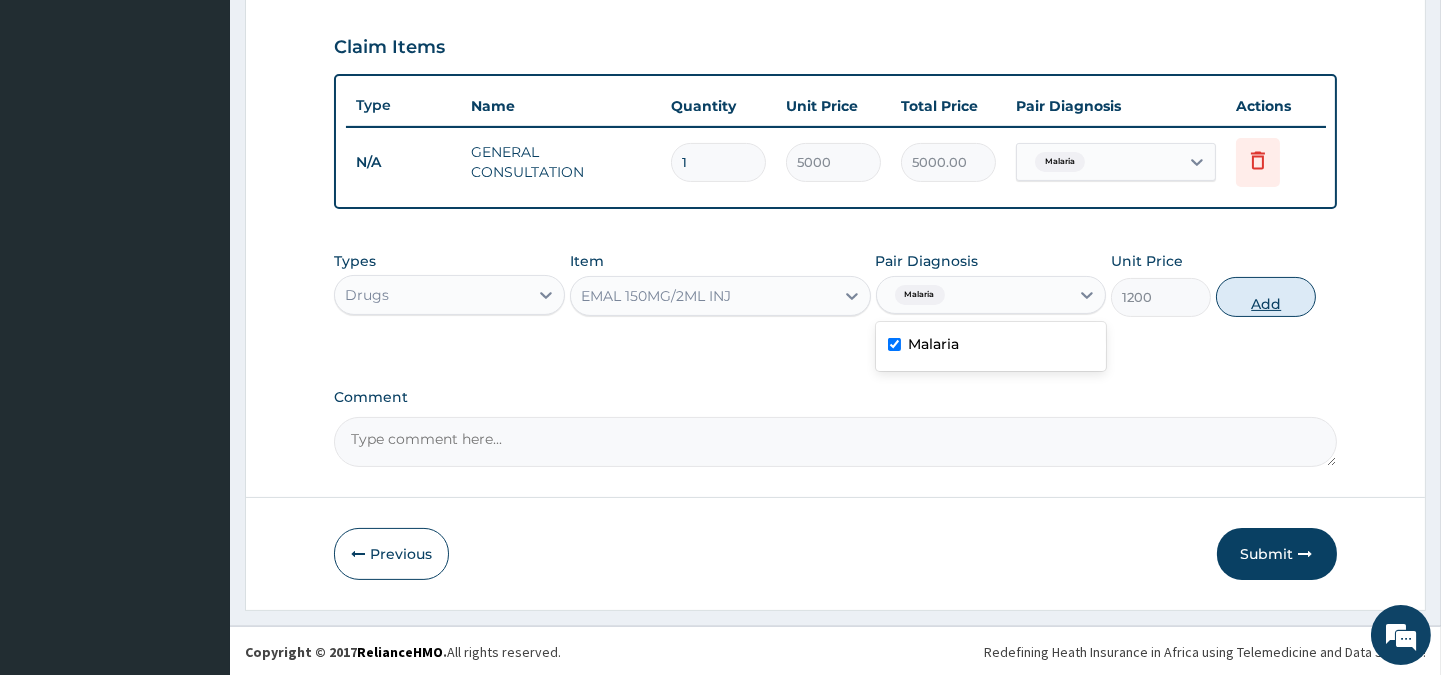 click on "Add" at bounding box center (1266, 297) 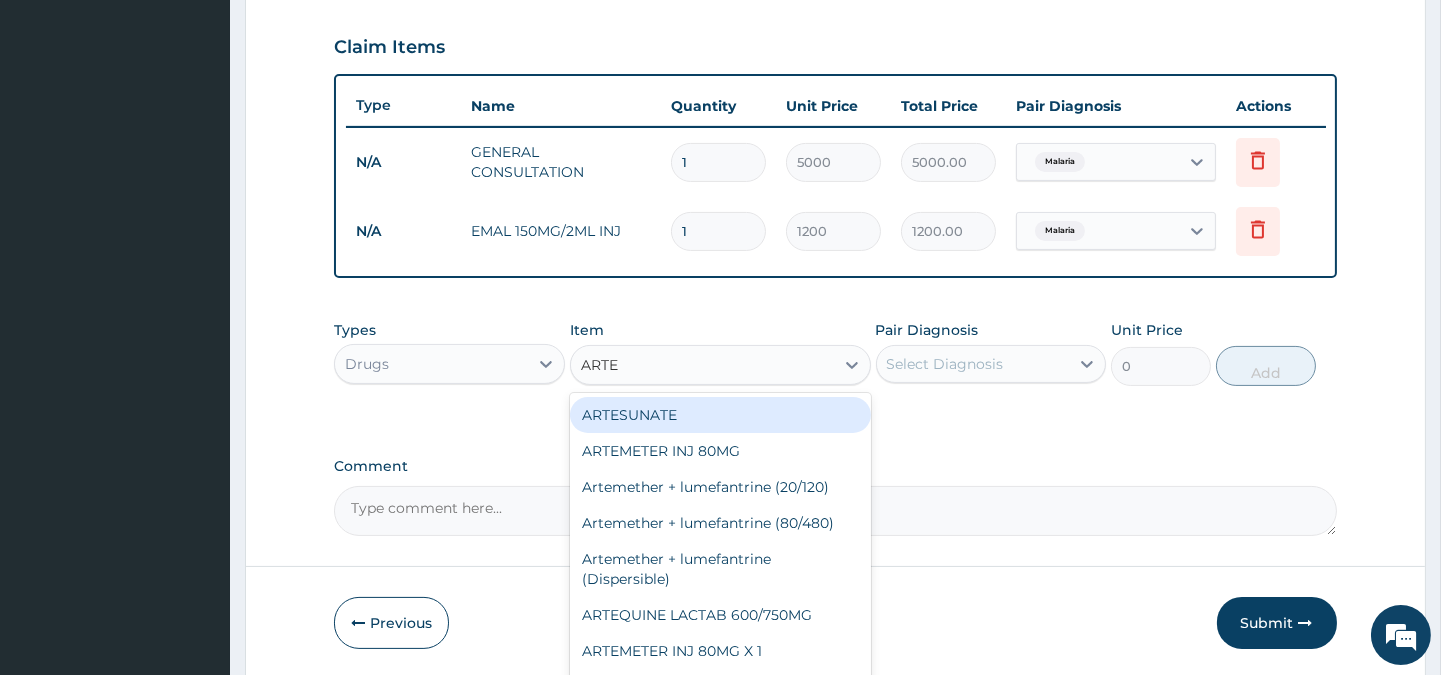 type on "ARTEM" 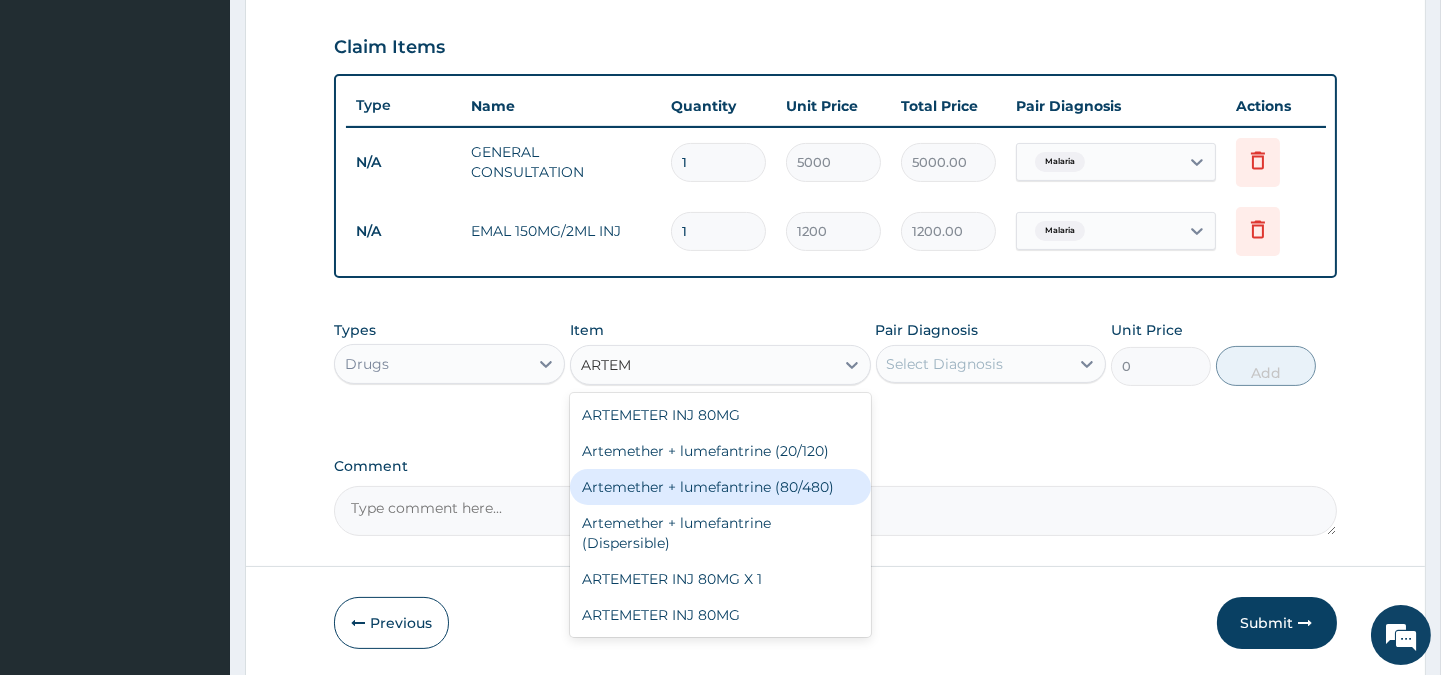 click on "Artemether + lumefantrine (80/480)" at bounding box center (720, 487) 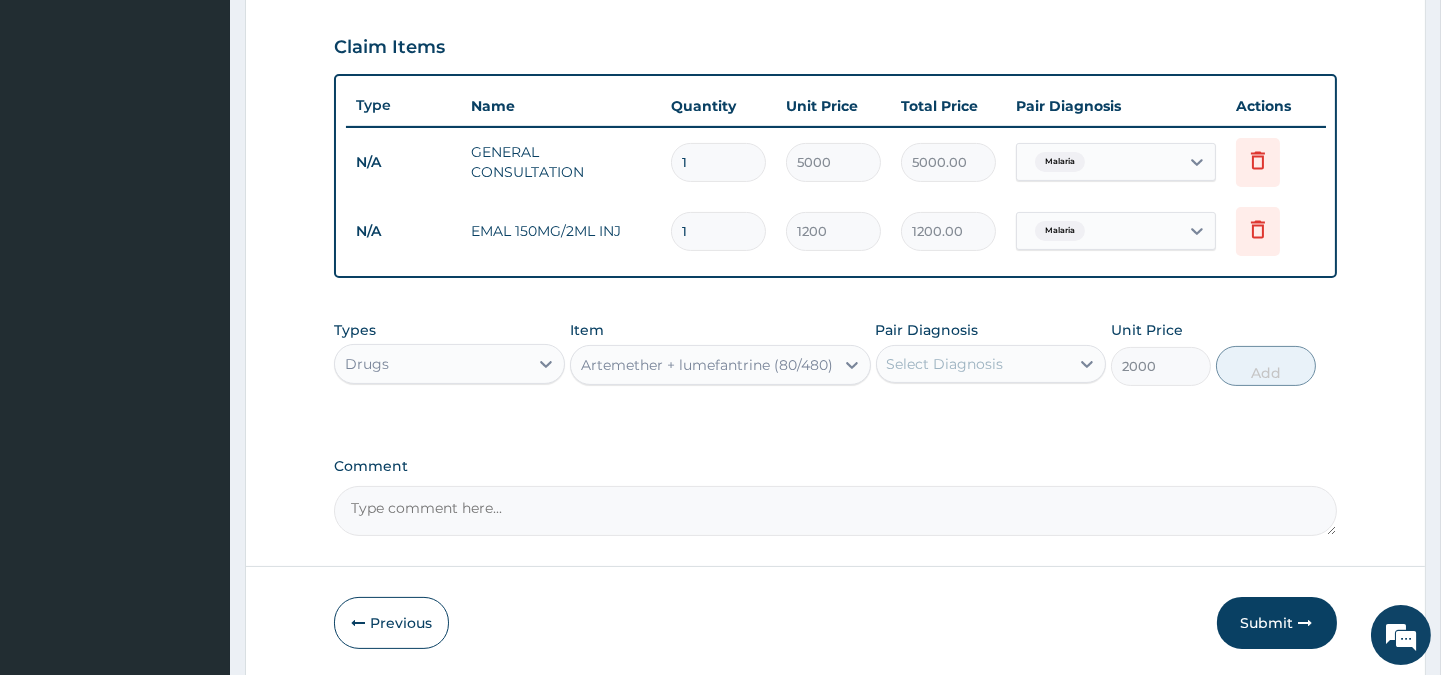 click on "Select Diagnosis" at bounding box center (945, 364) 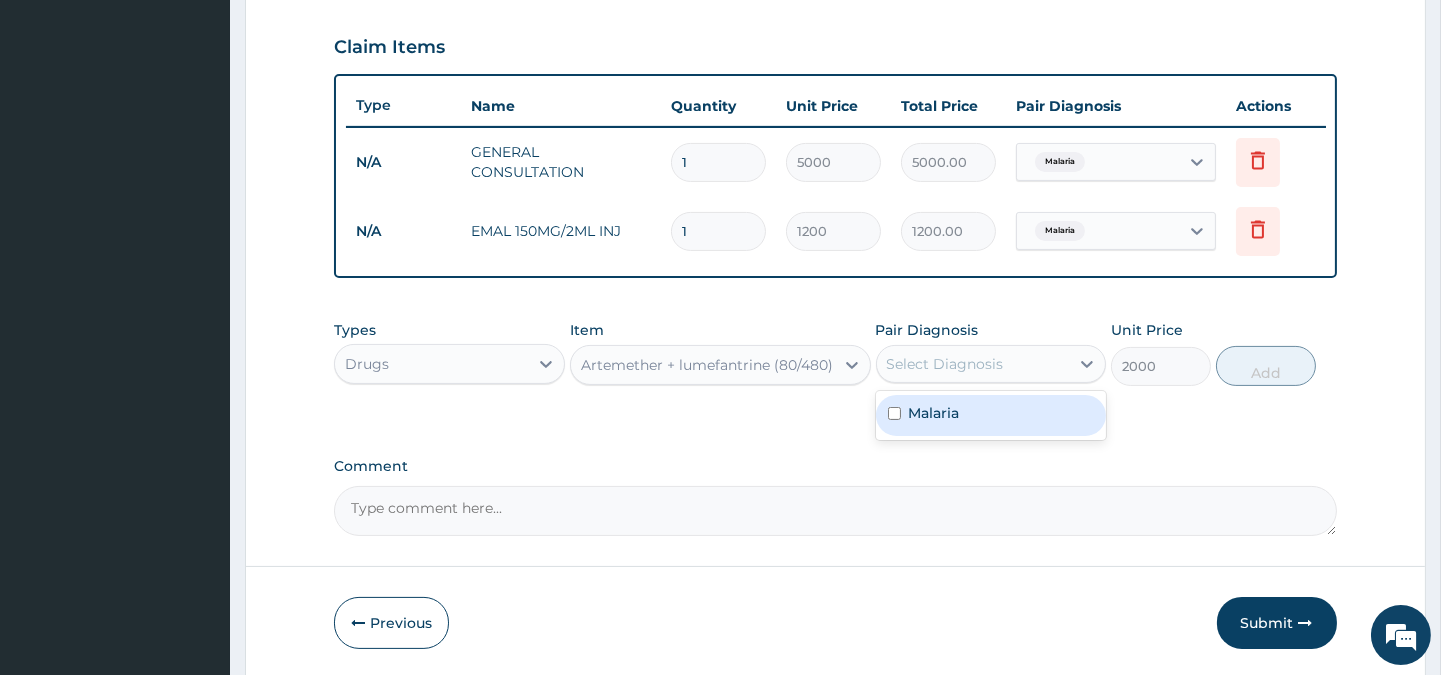 click on "Malaria" at bounding box center (991, 415) 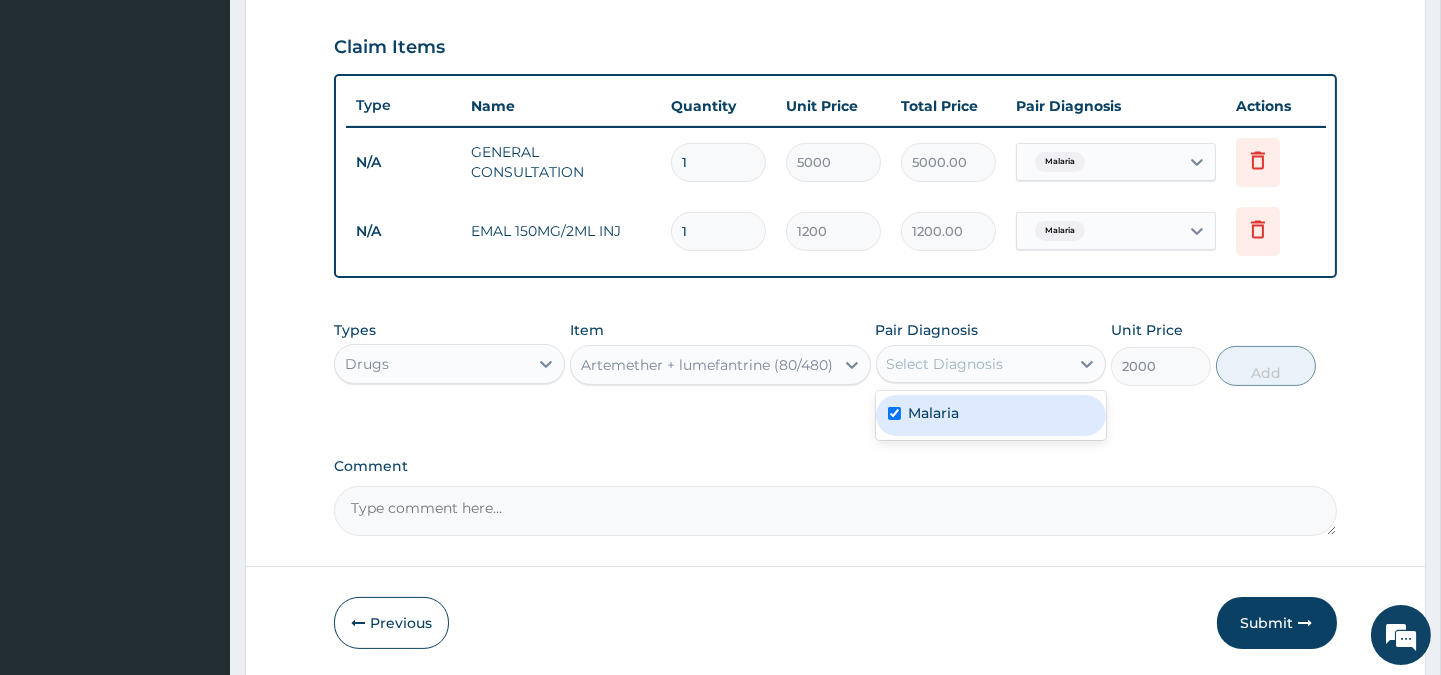 checkbox on "true" 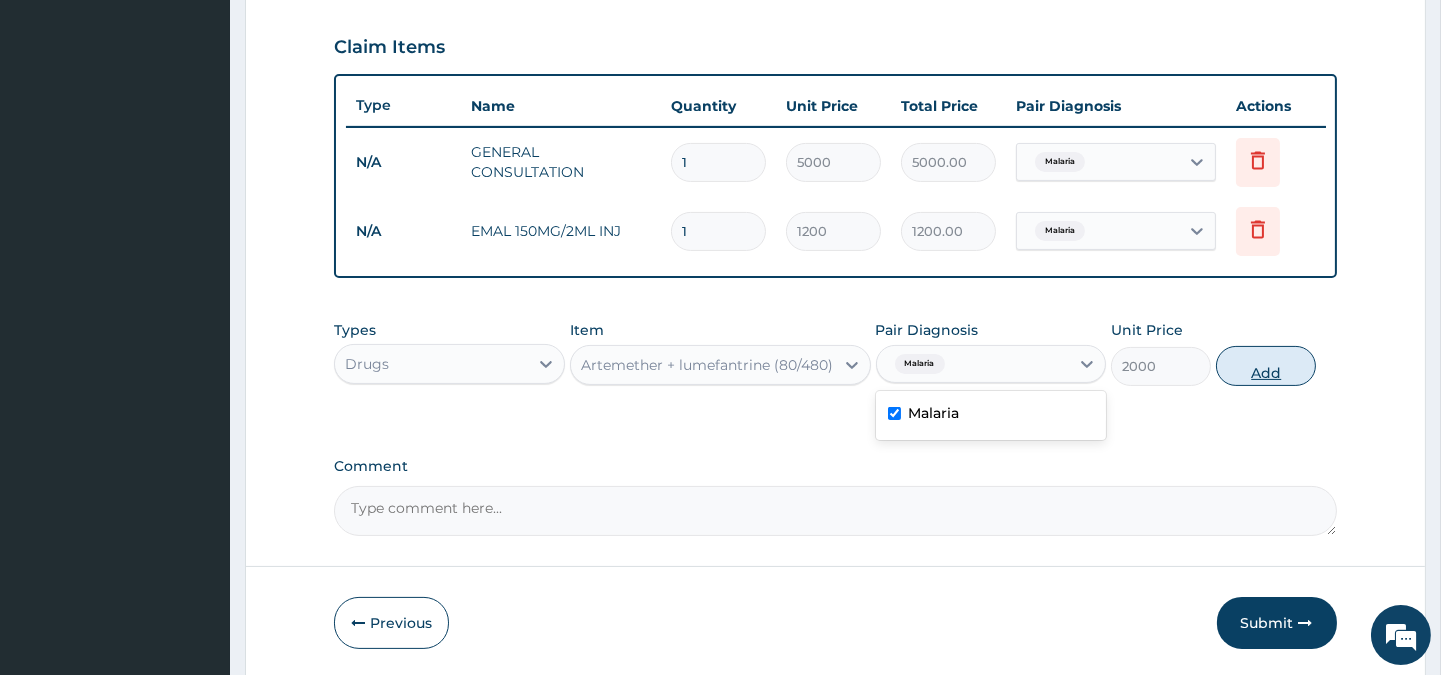 click on "Add" at bounding box center (1266, 366) 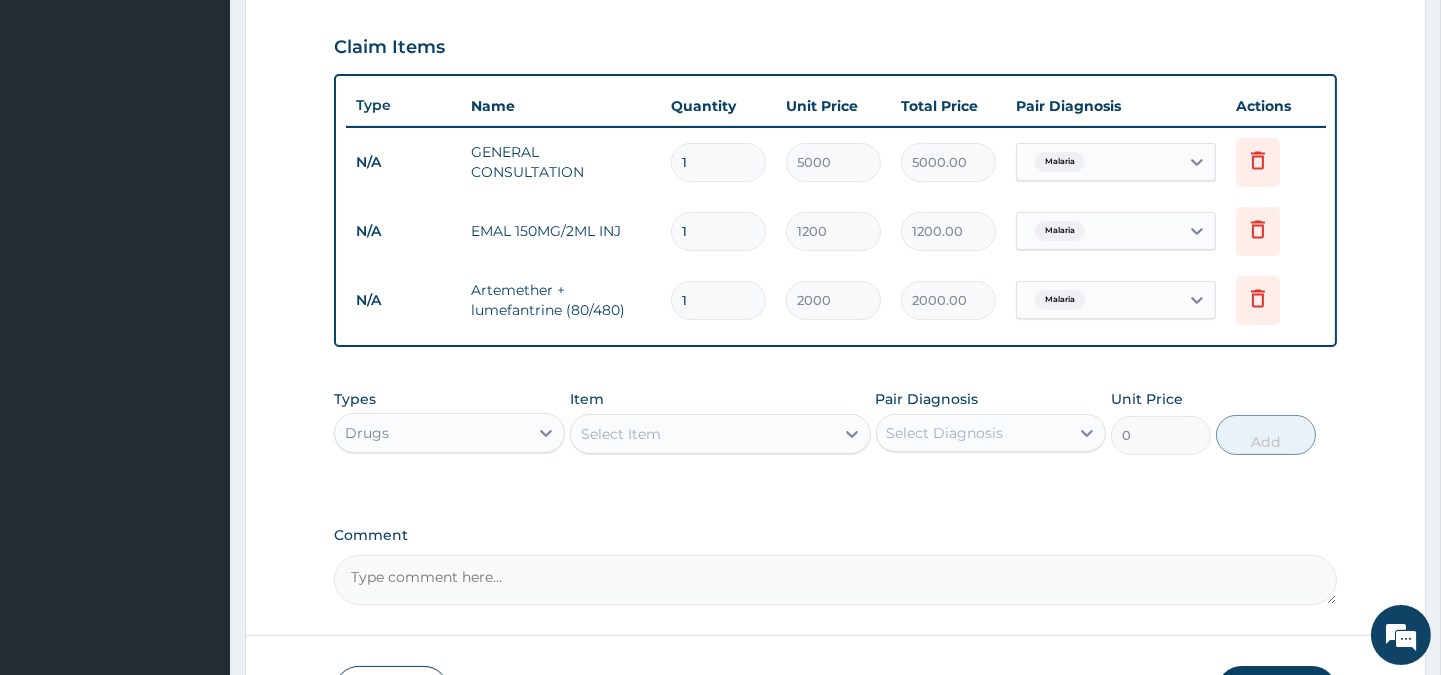 click on "Select Item" at bounding box center [702, 434] 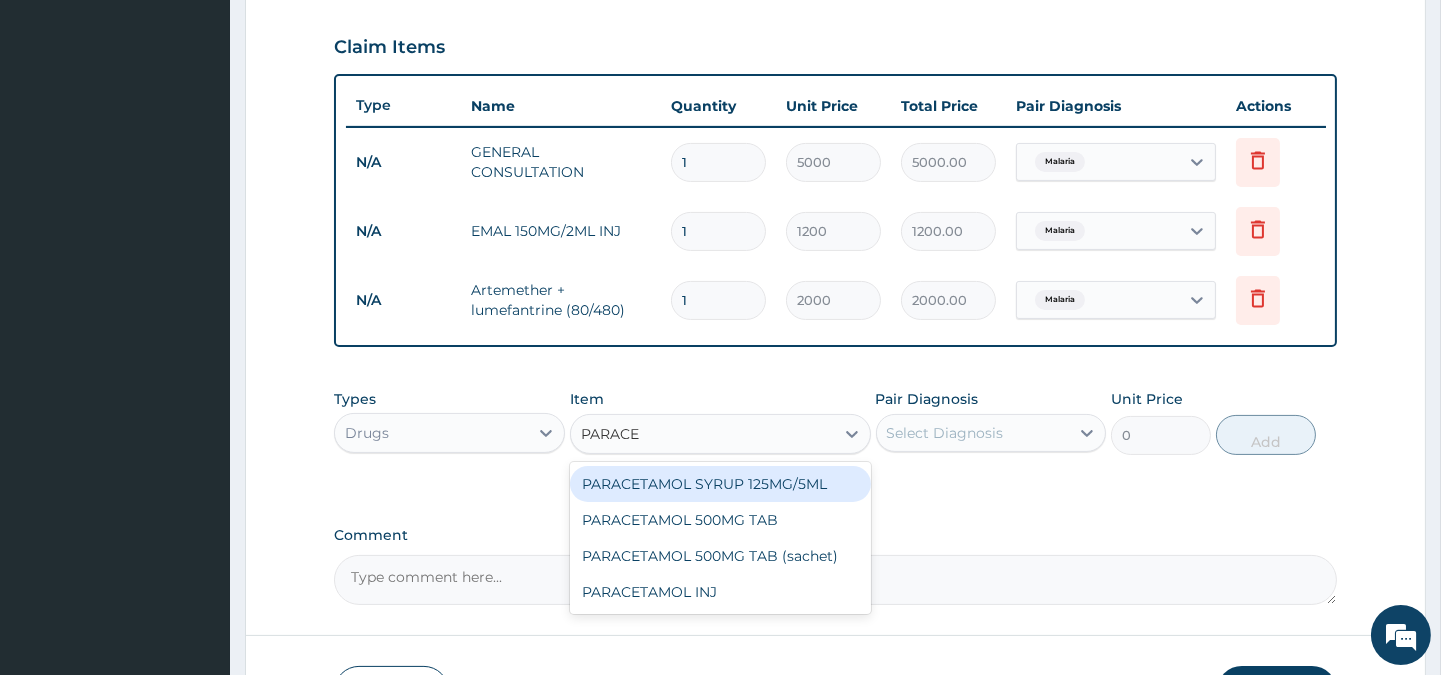 type on "PARACET" 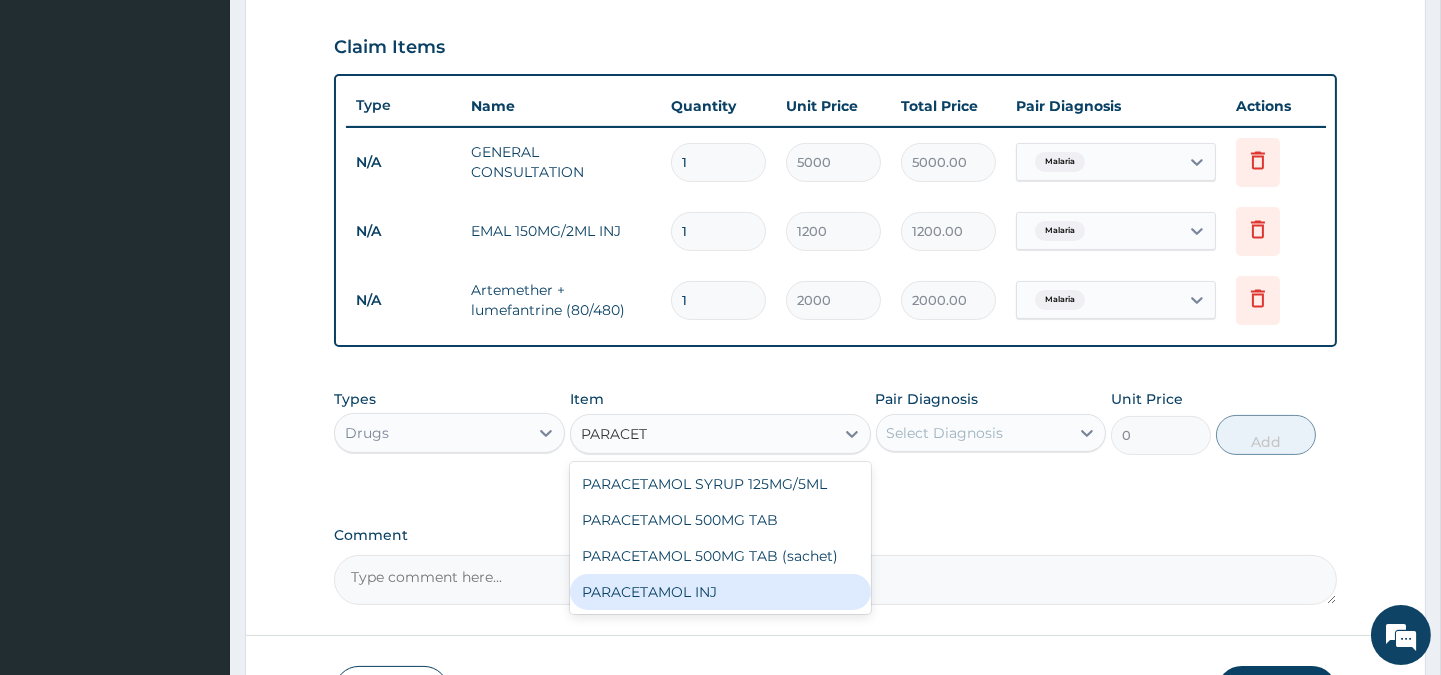 click on "PARACETAMOL INJ" at bounding box center [720, 592] 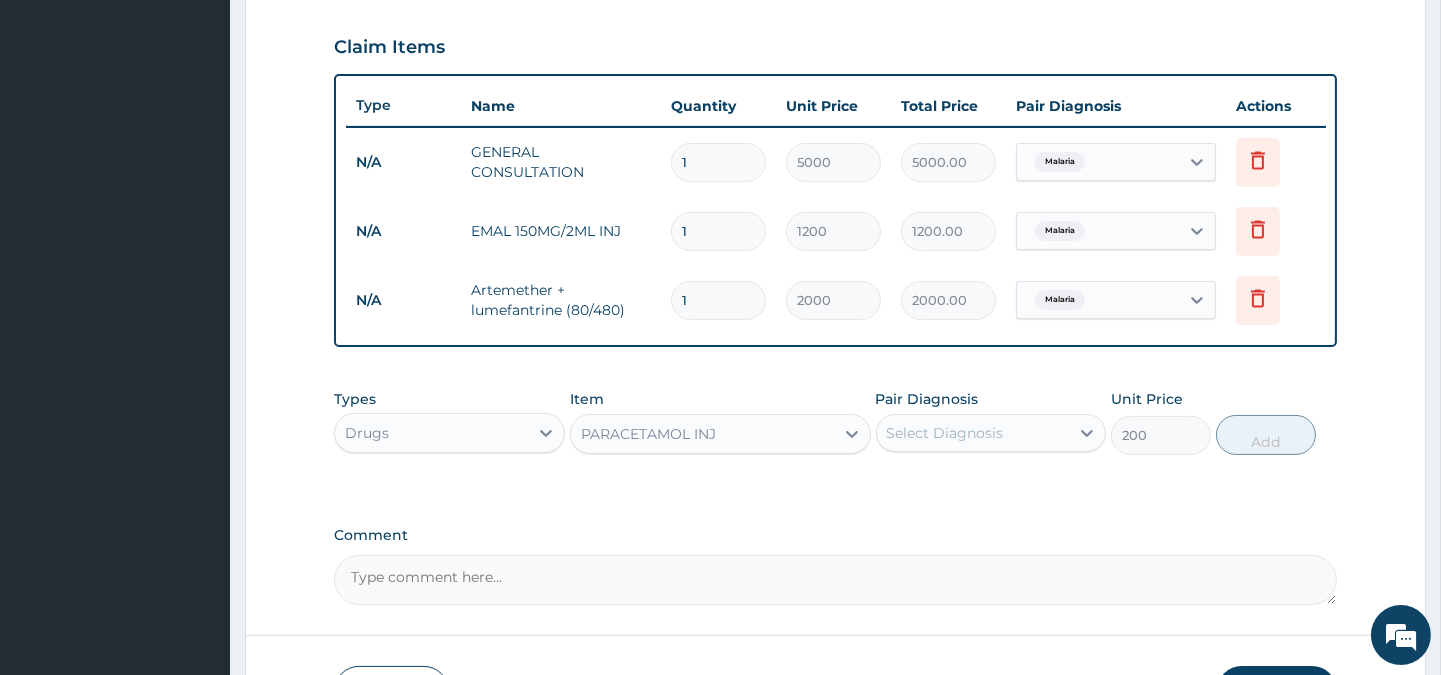 click on "Select Diagnosis" at bounding box center (945, 433) 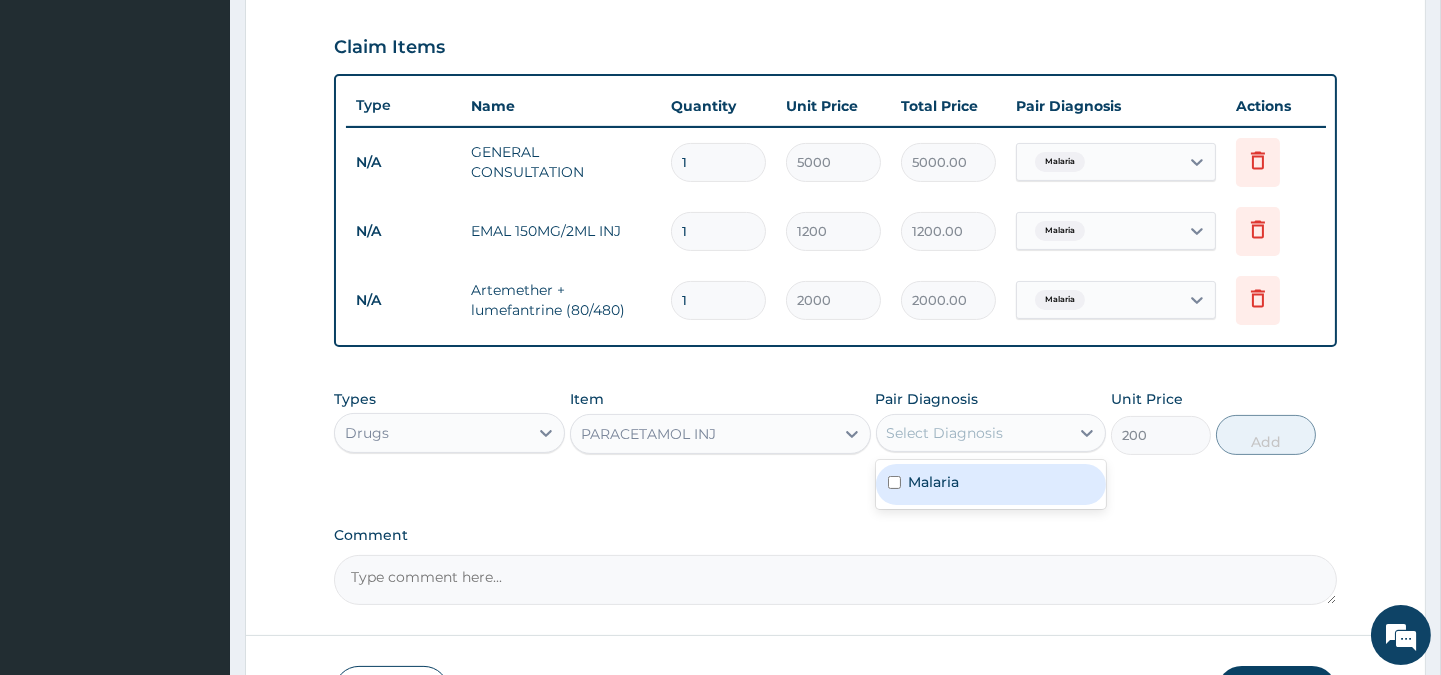 click on "Malaria" at bounding box center (934, 482) 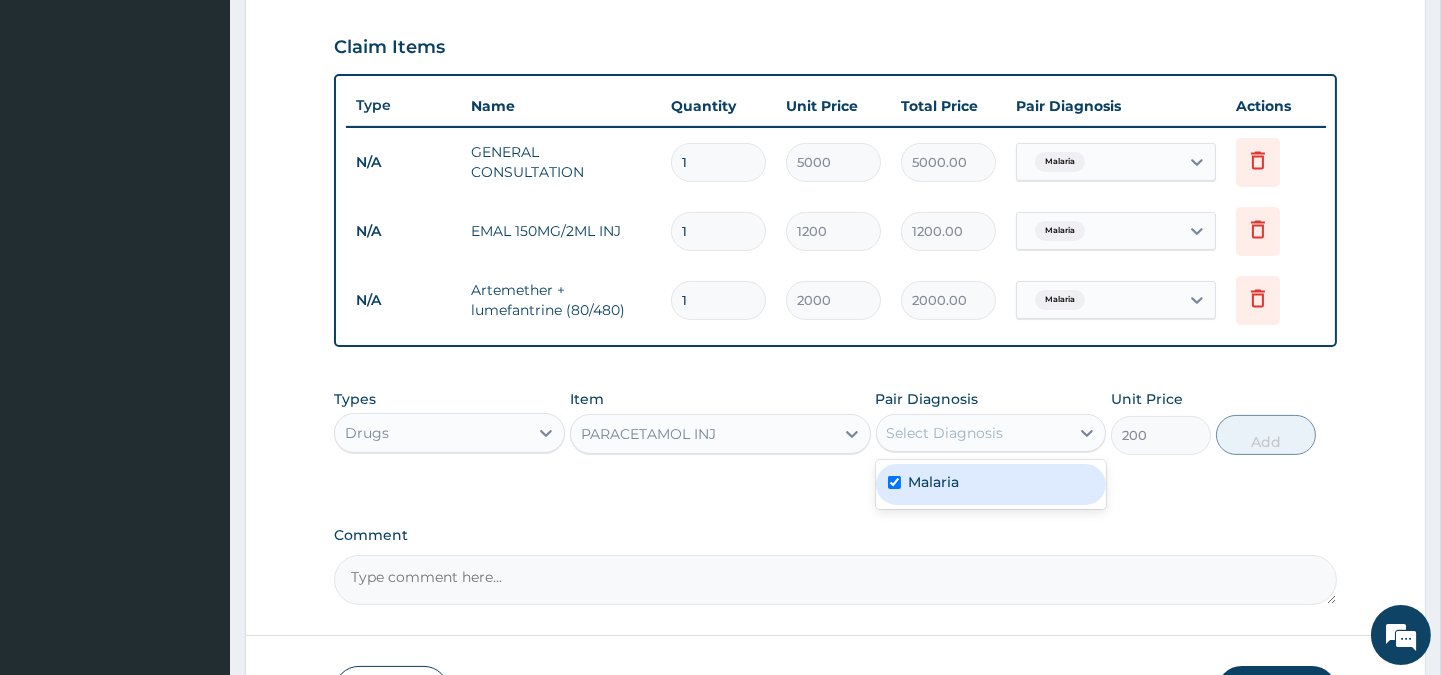 checkbox on "true" 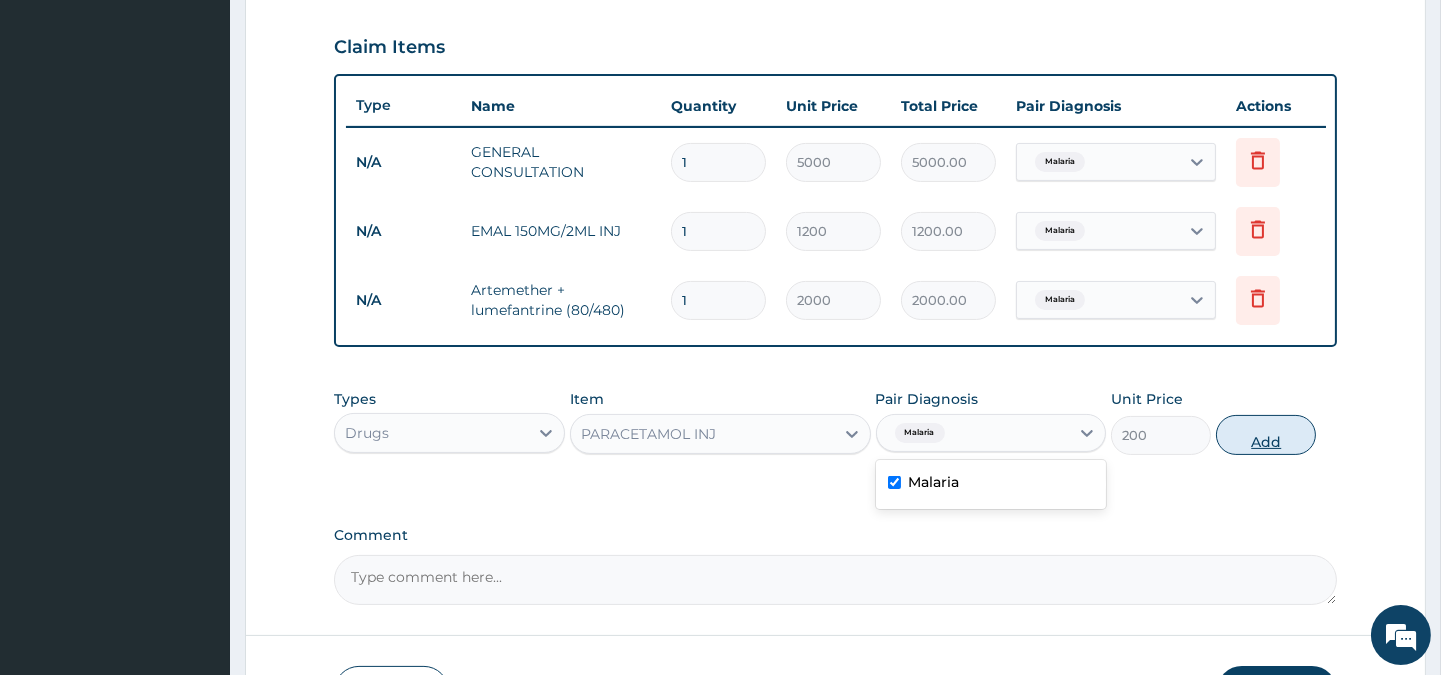 click on "Add" at bounding box center [1266, 435] 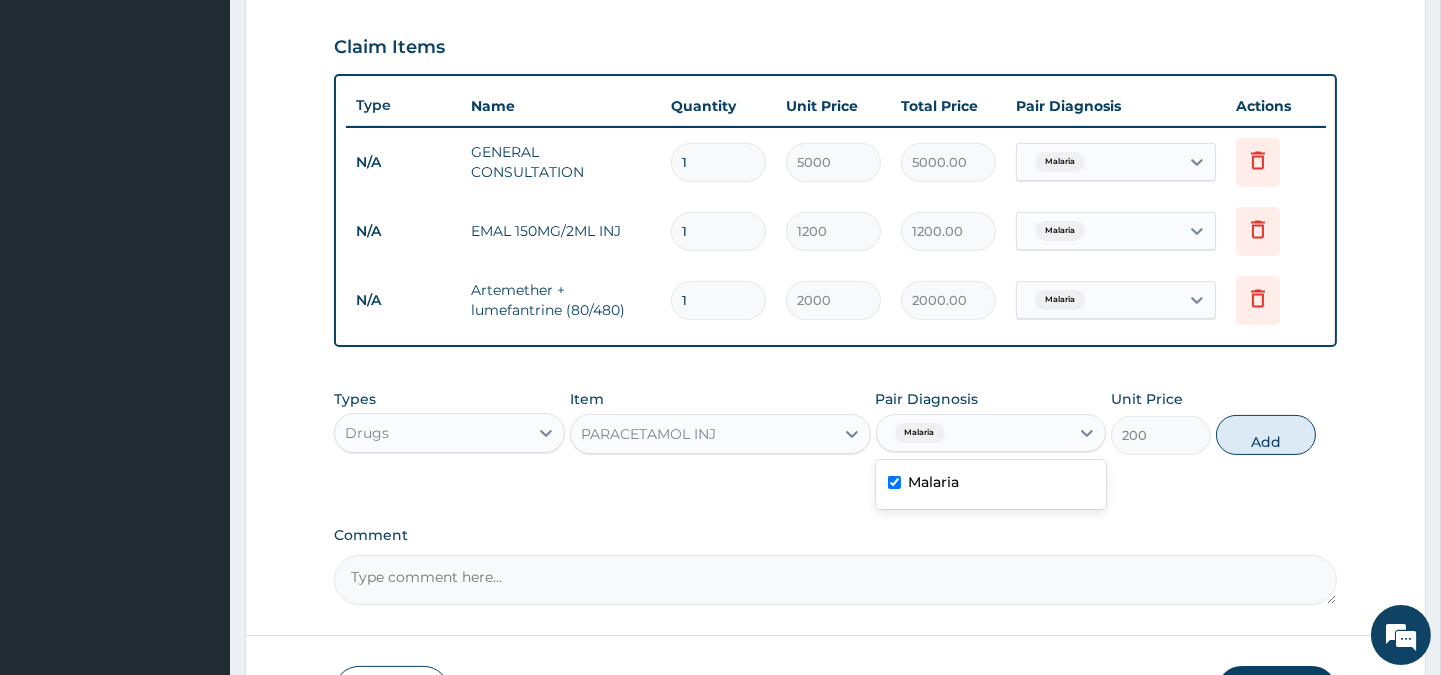 type on "0" 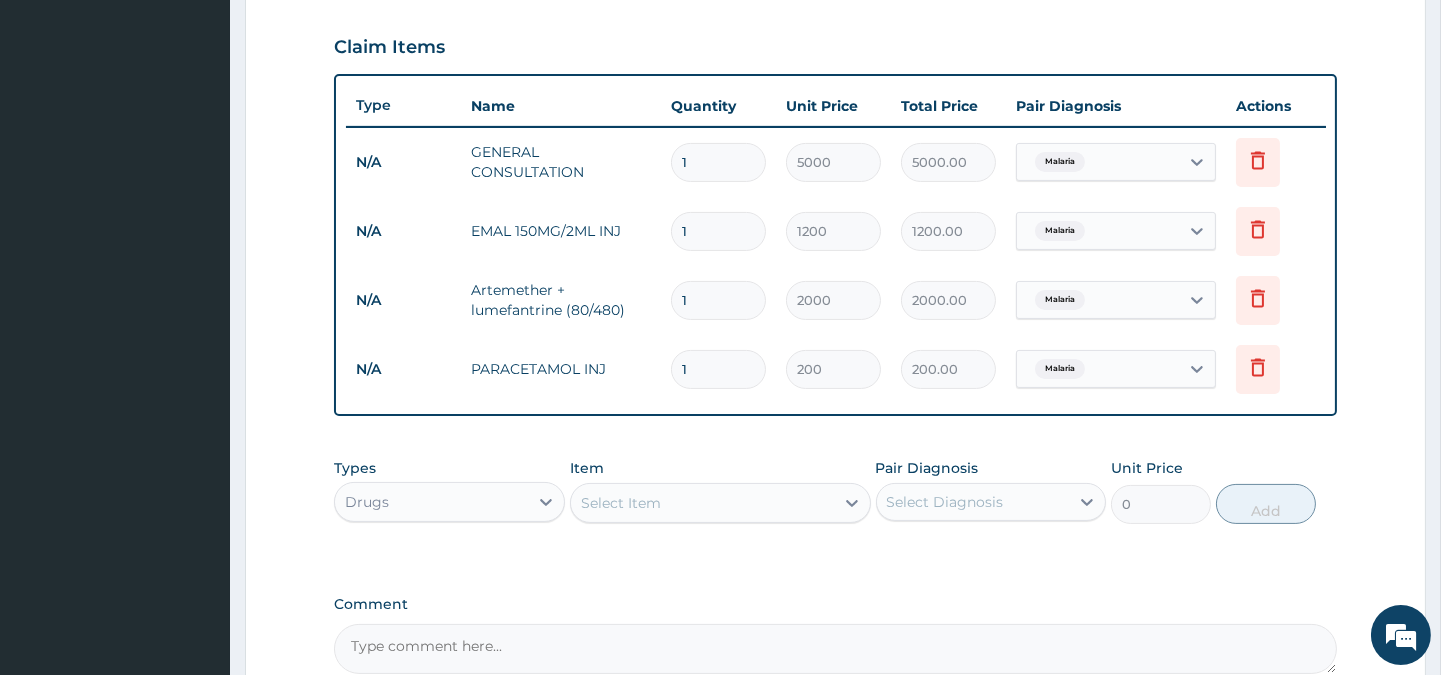 click on "Select Item" at bounding box center (621, 503) 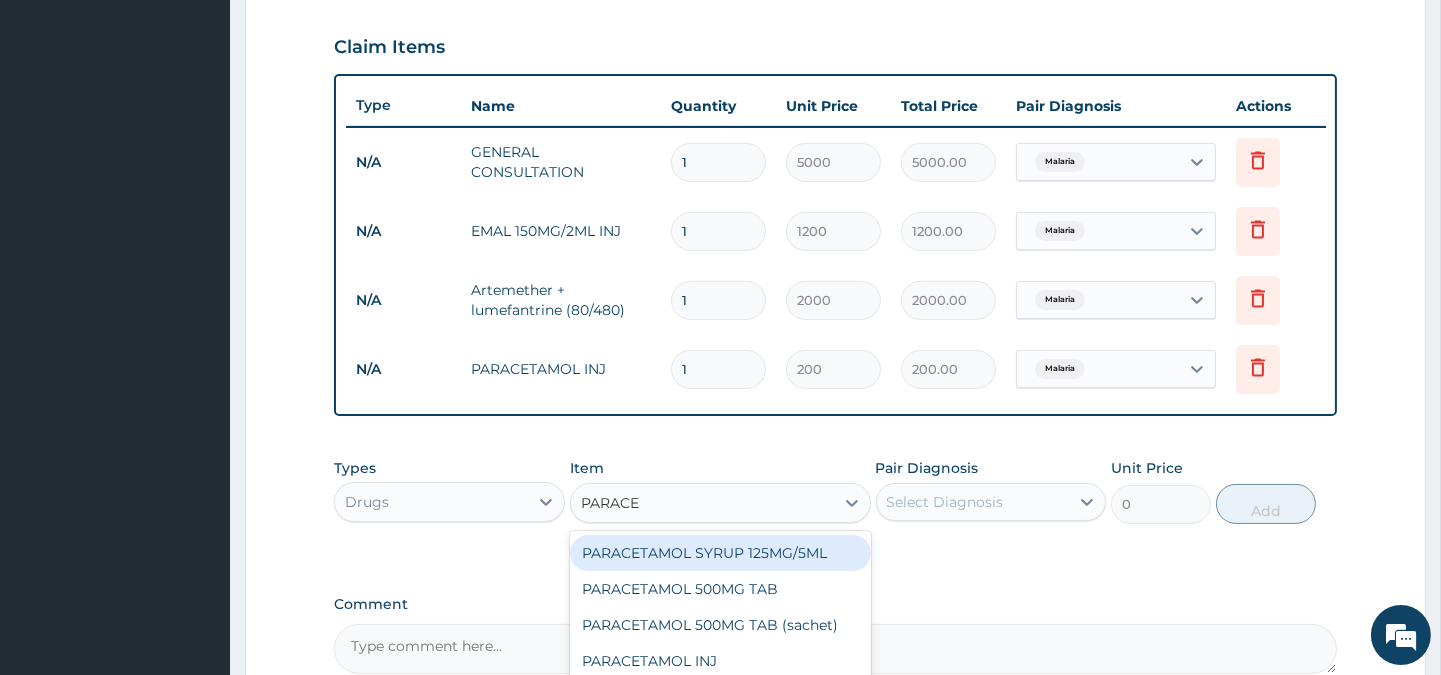 type on "PARACET" 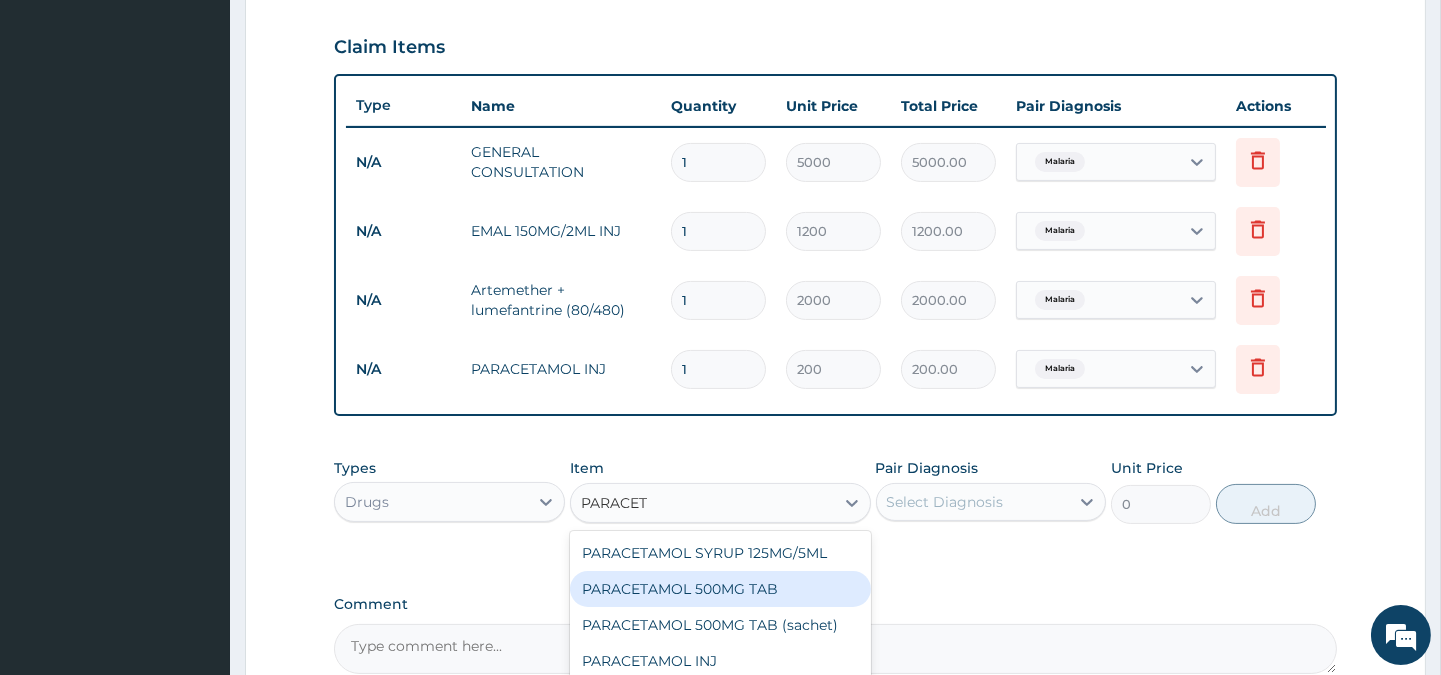 click on "PARACETAMOL 500MG TAB" at bounding box center [720, 589] 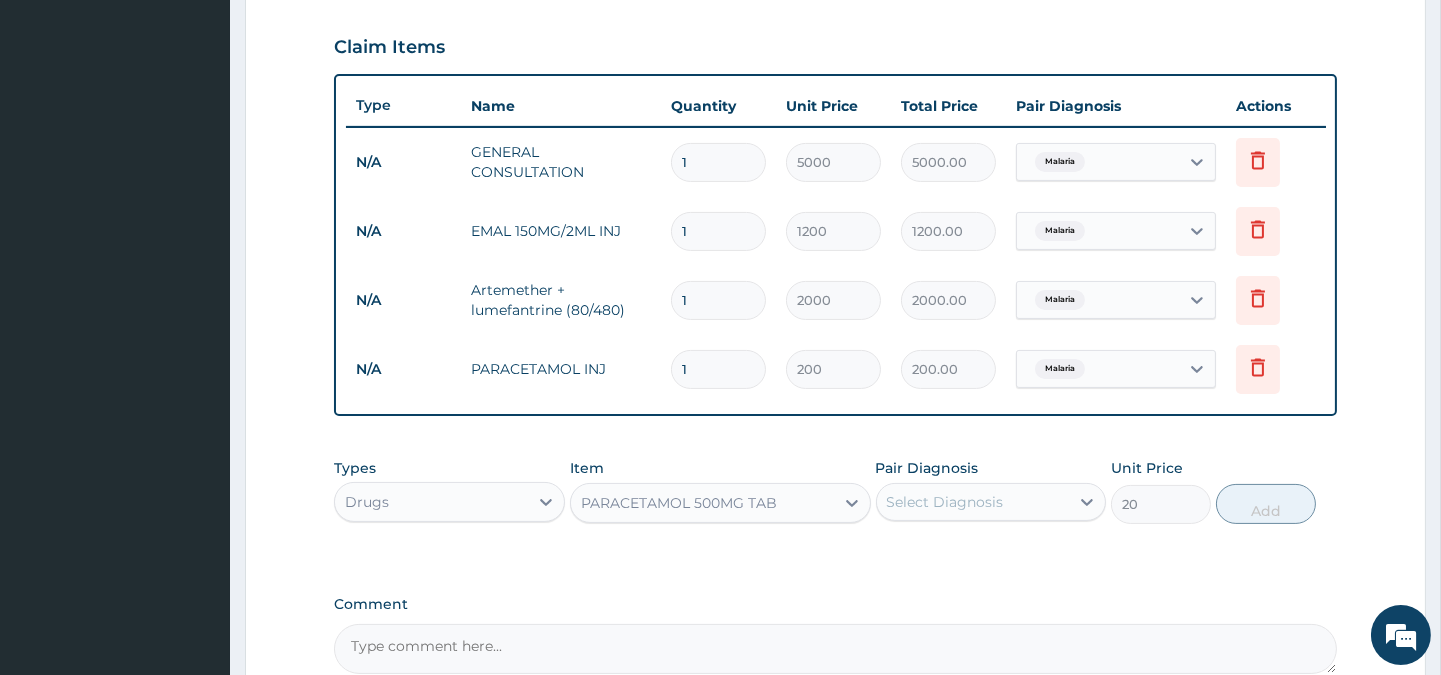 click on "Select Diagnosis" at bounding box center [945, 502] 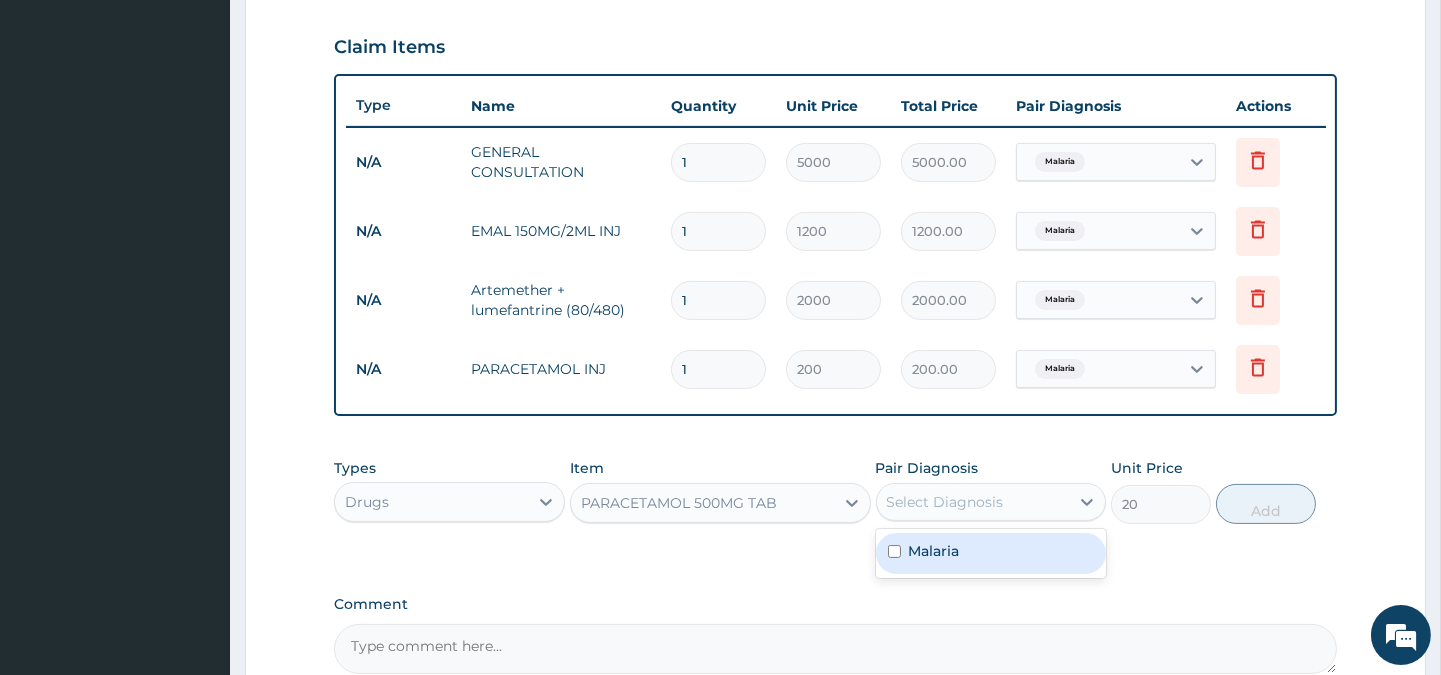 click on "Malaria" at bounding box center [934, 551] 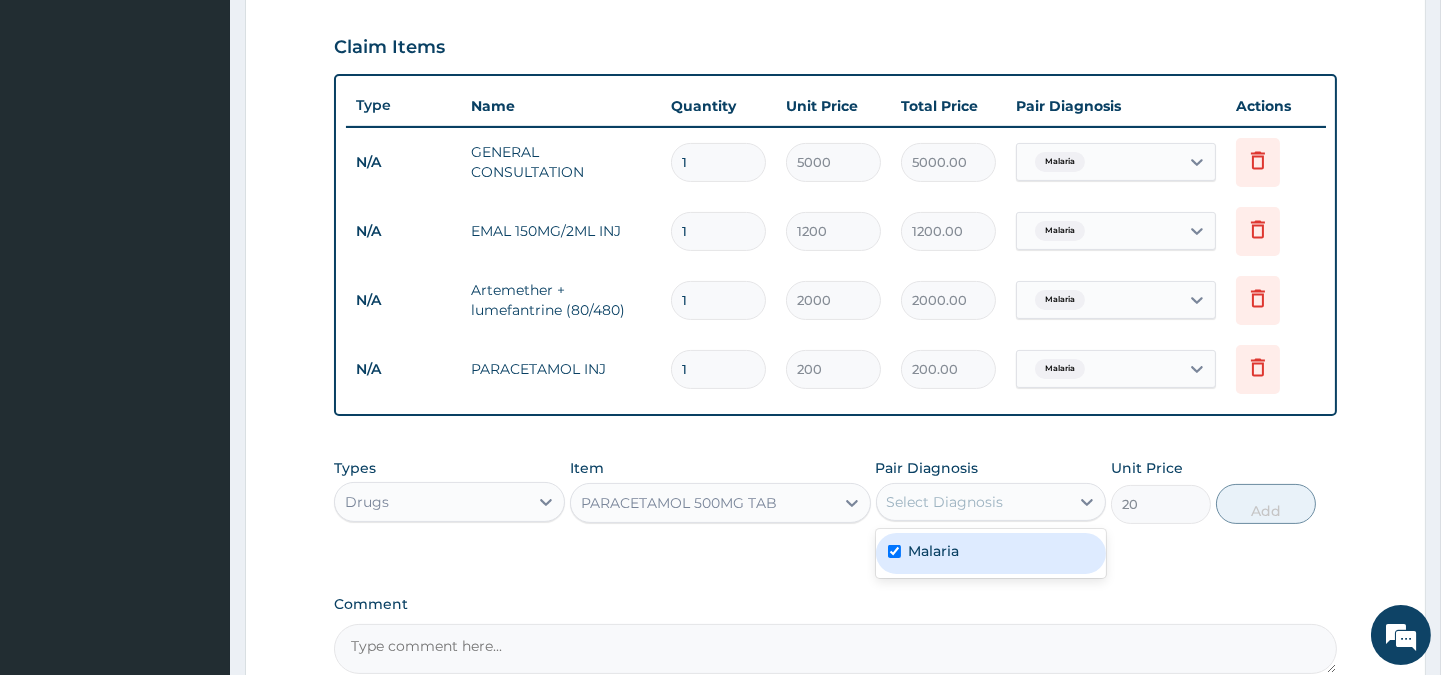 checkbox on "true" 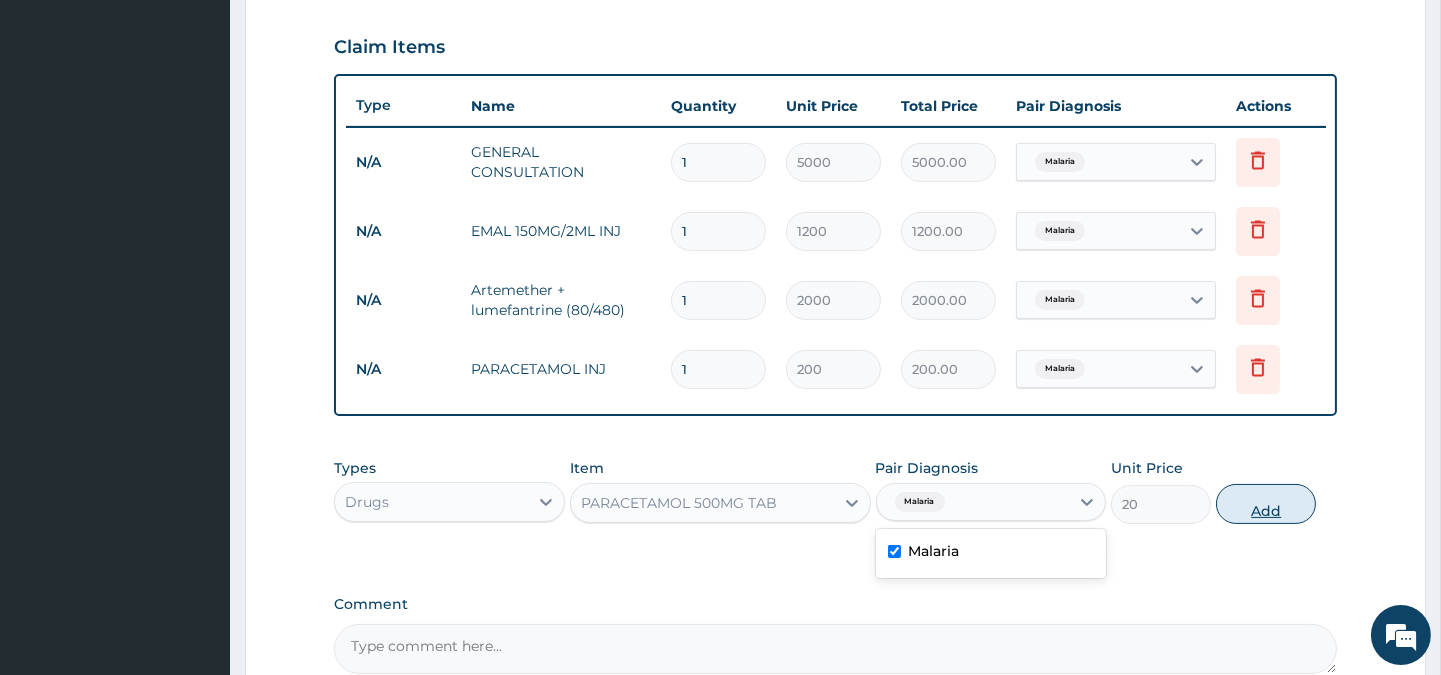 click on "Add" at bounding box center [1266, 504] 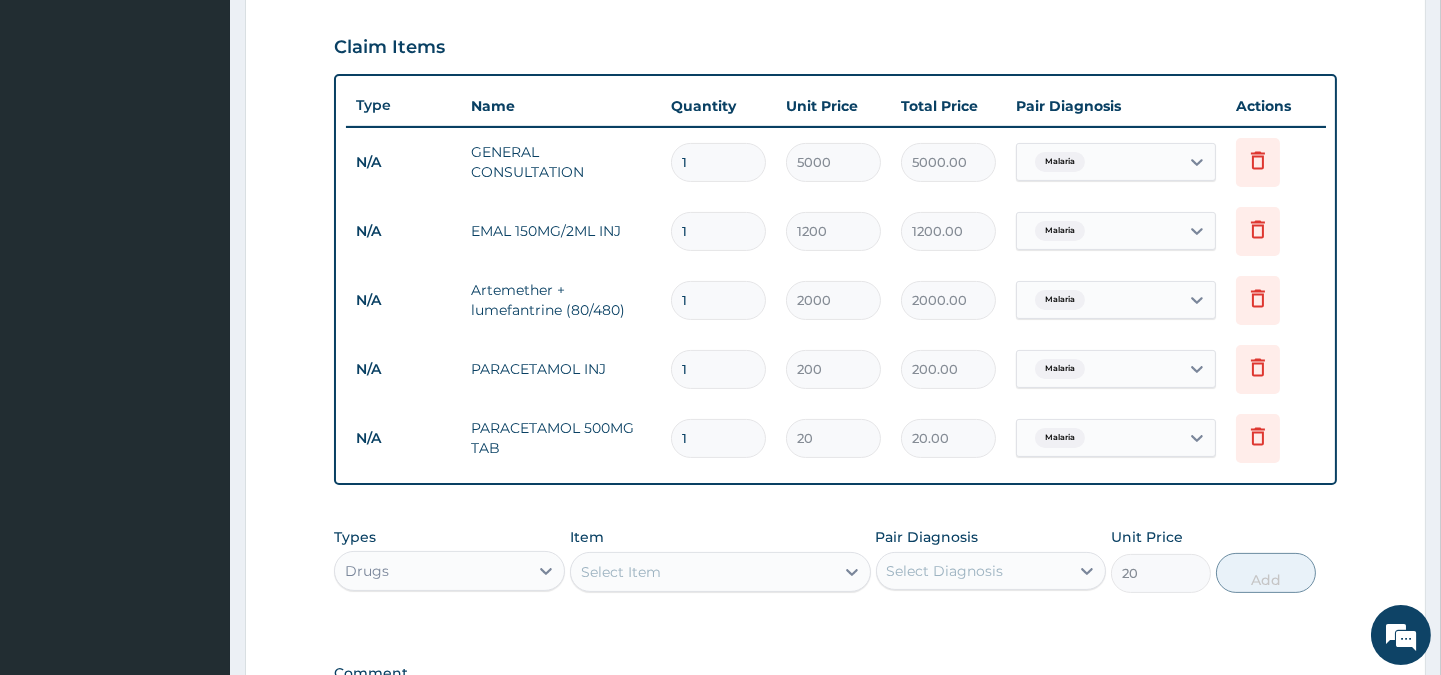type on "0" 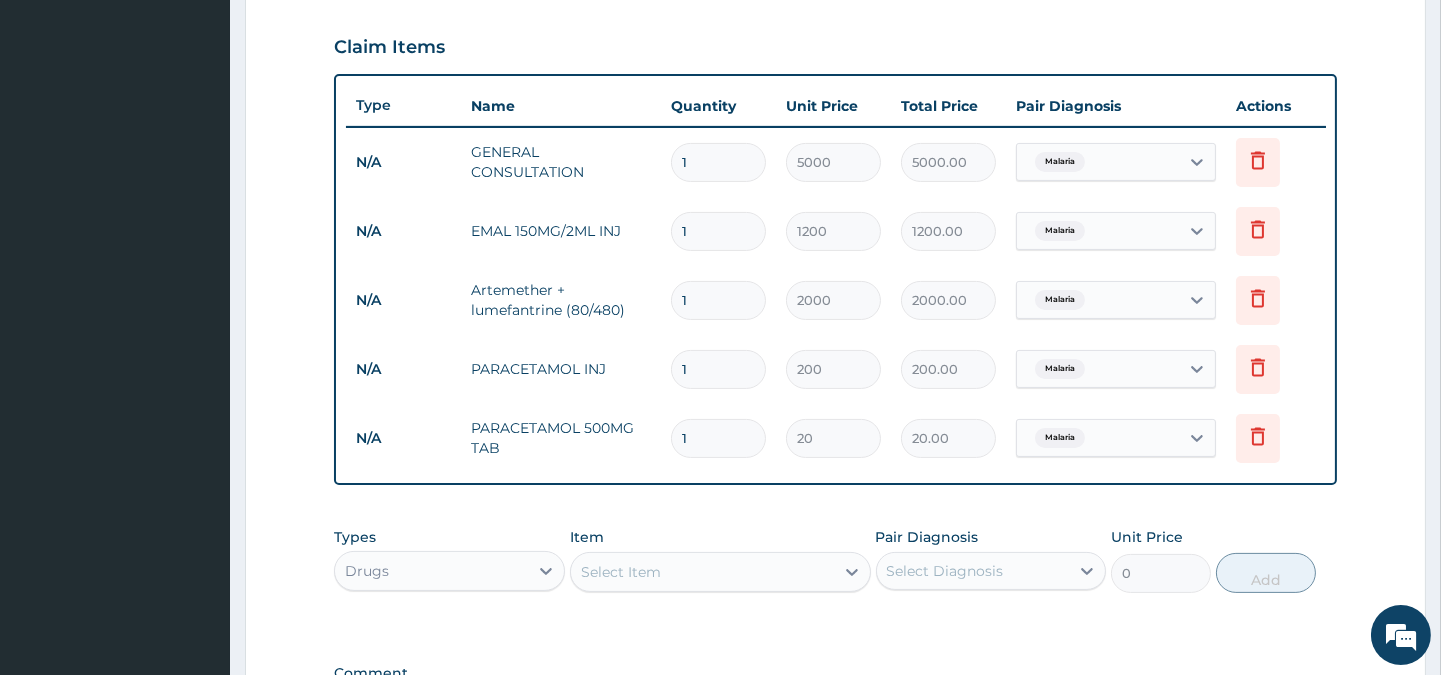 click on "1" at bounding box center (718, 438) 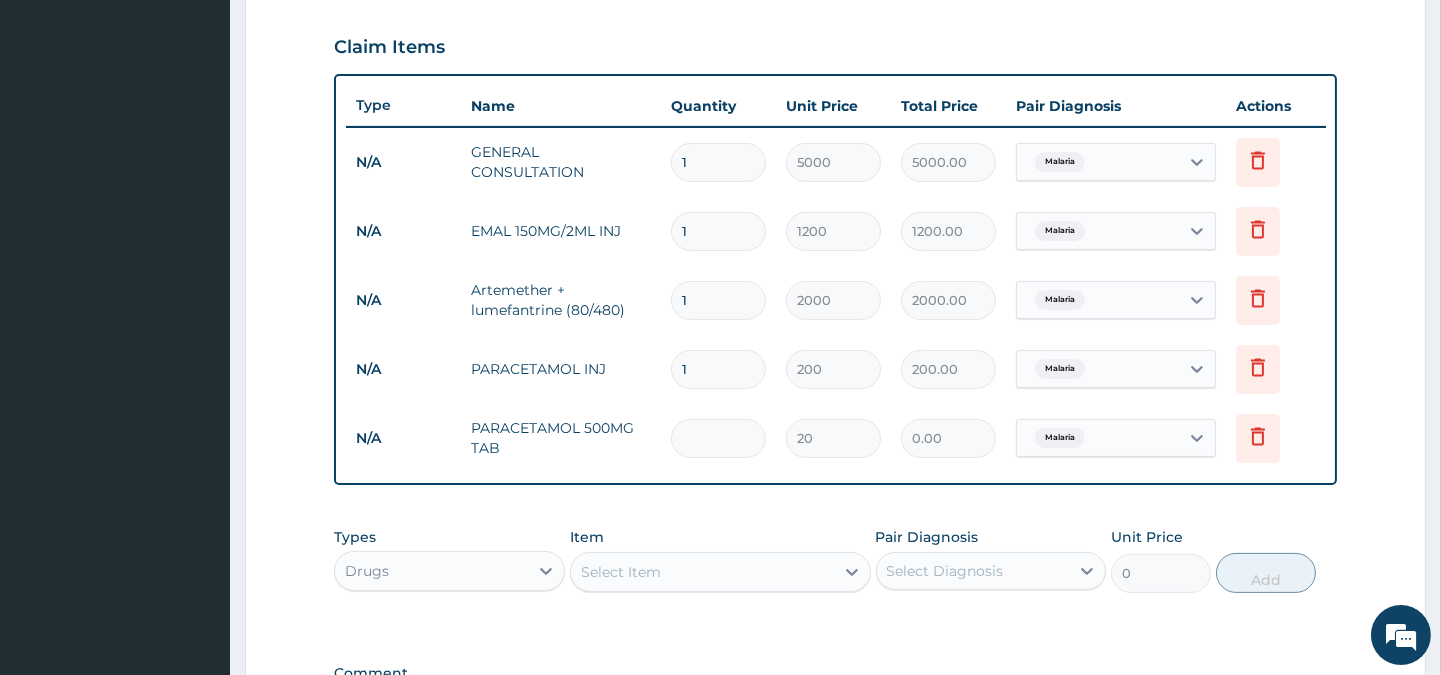 type on "0.00" 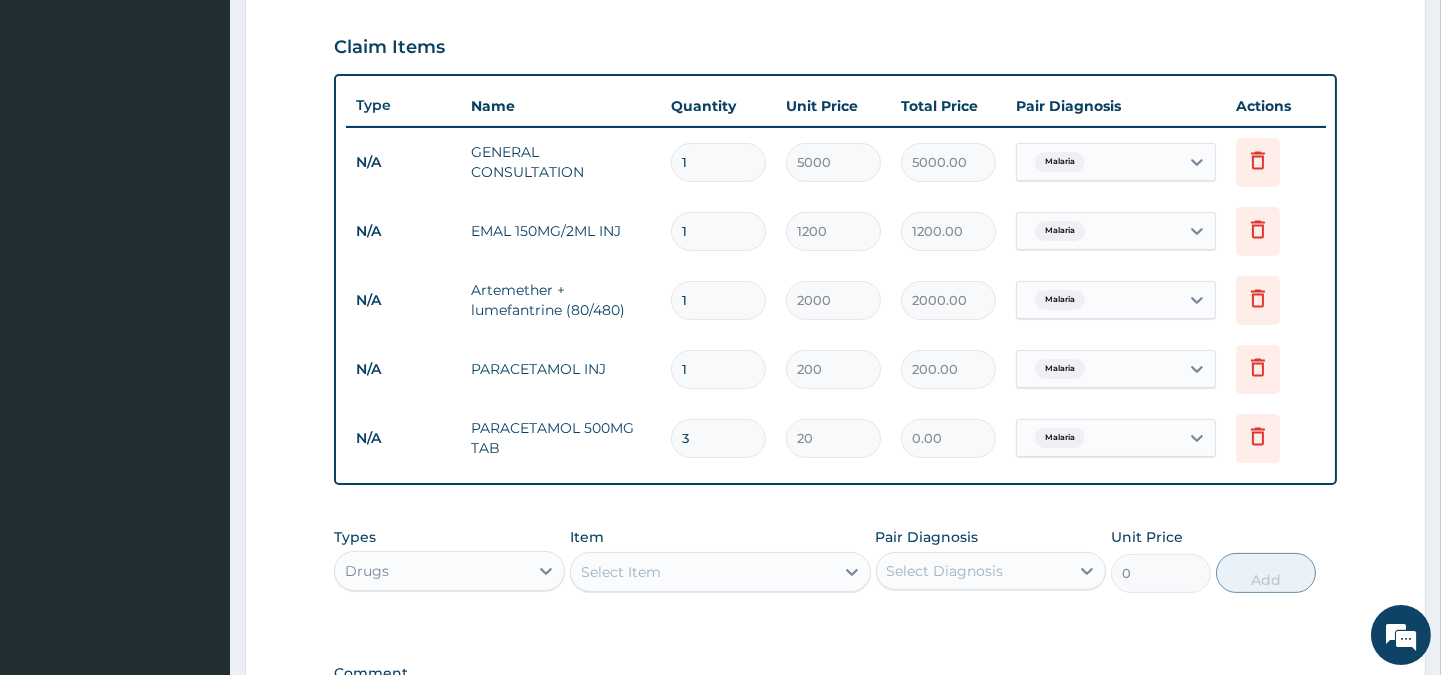 type on "60.00" 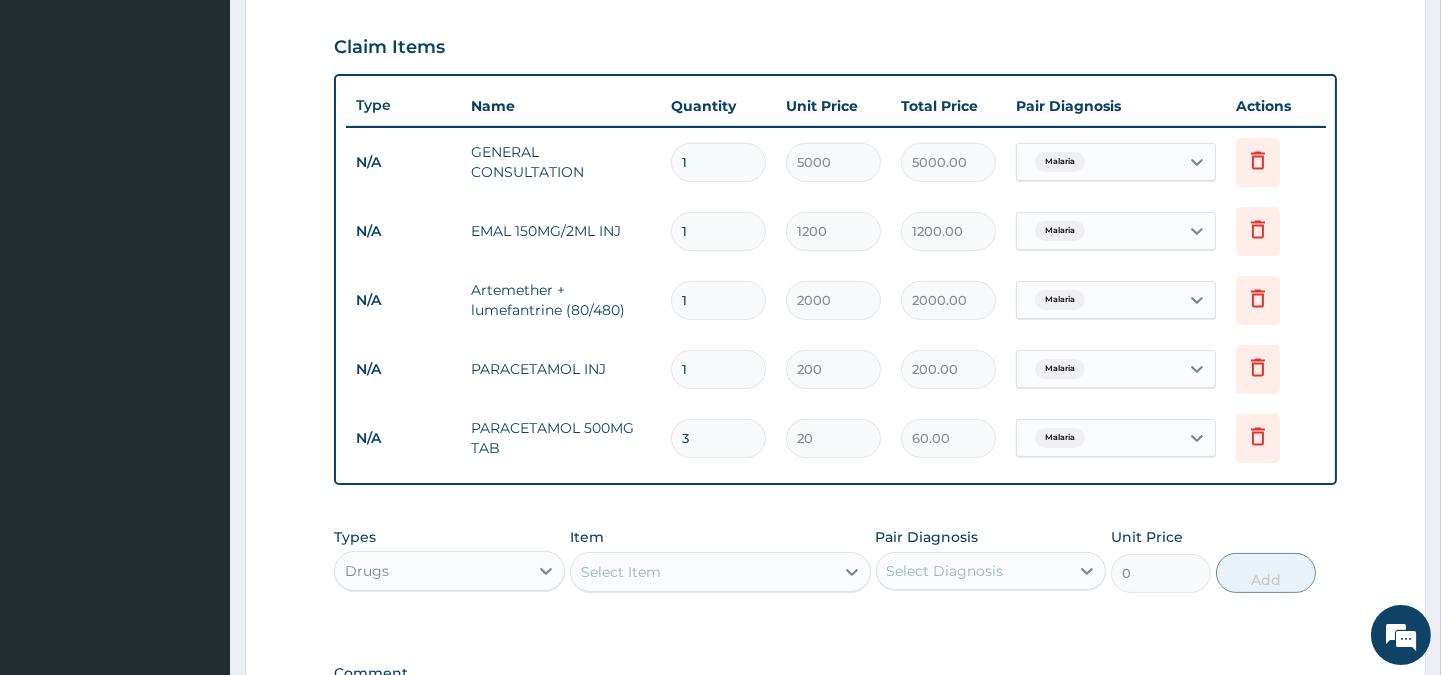 type on "30" 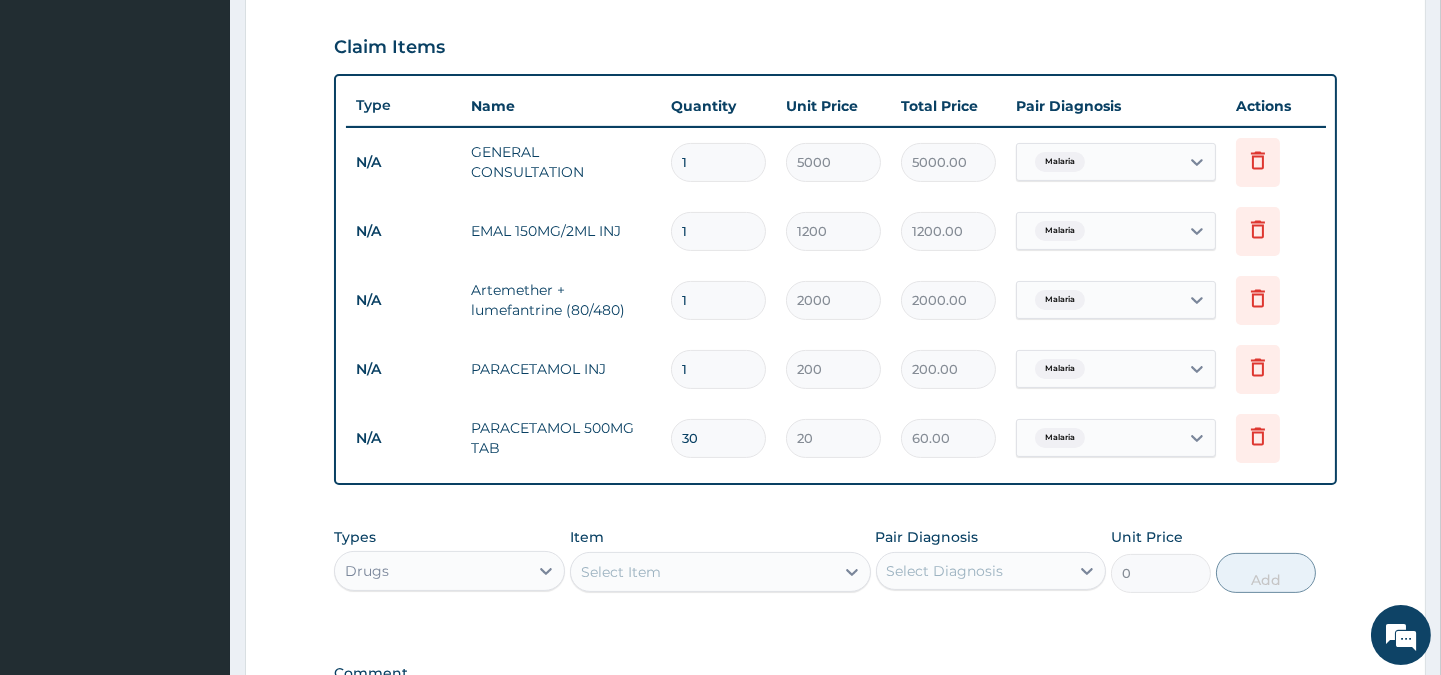 type on "600.00" 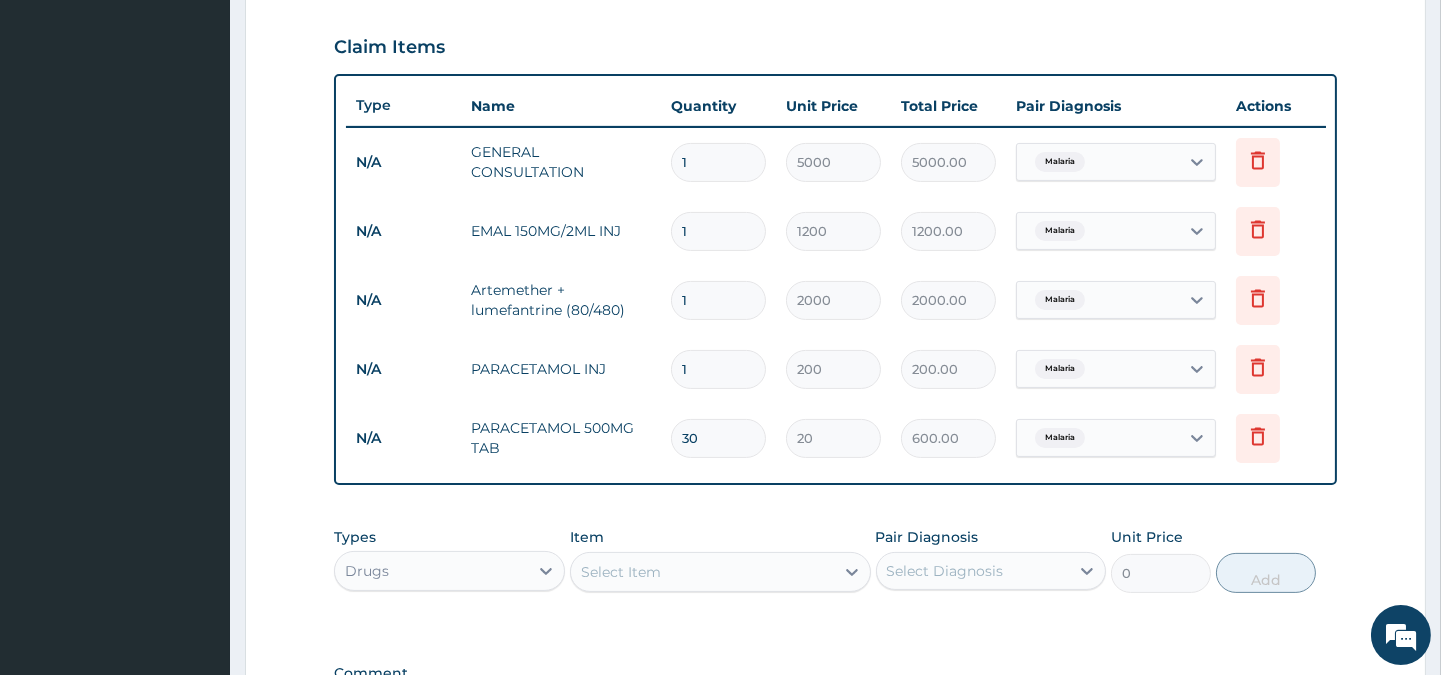 type on "30" 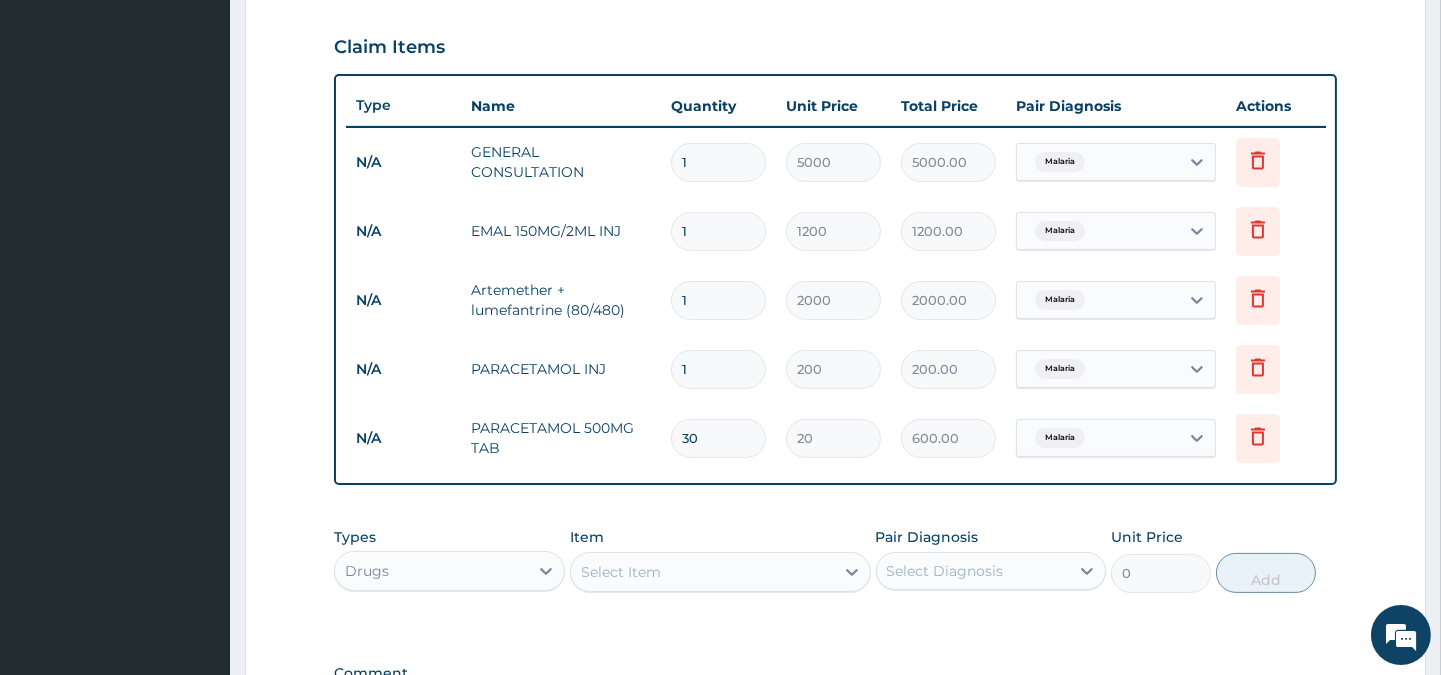 type 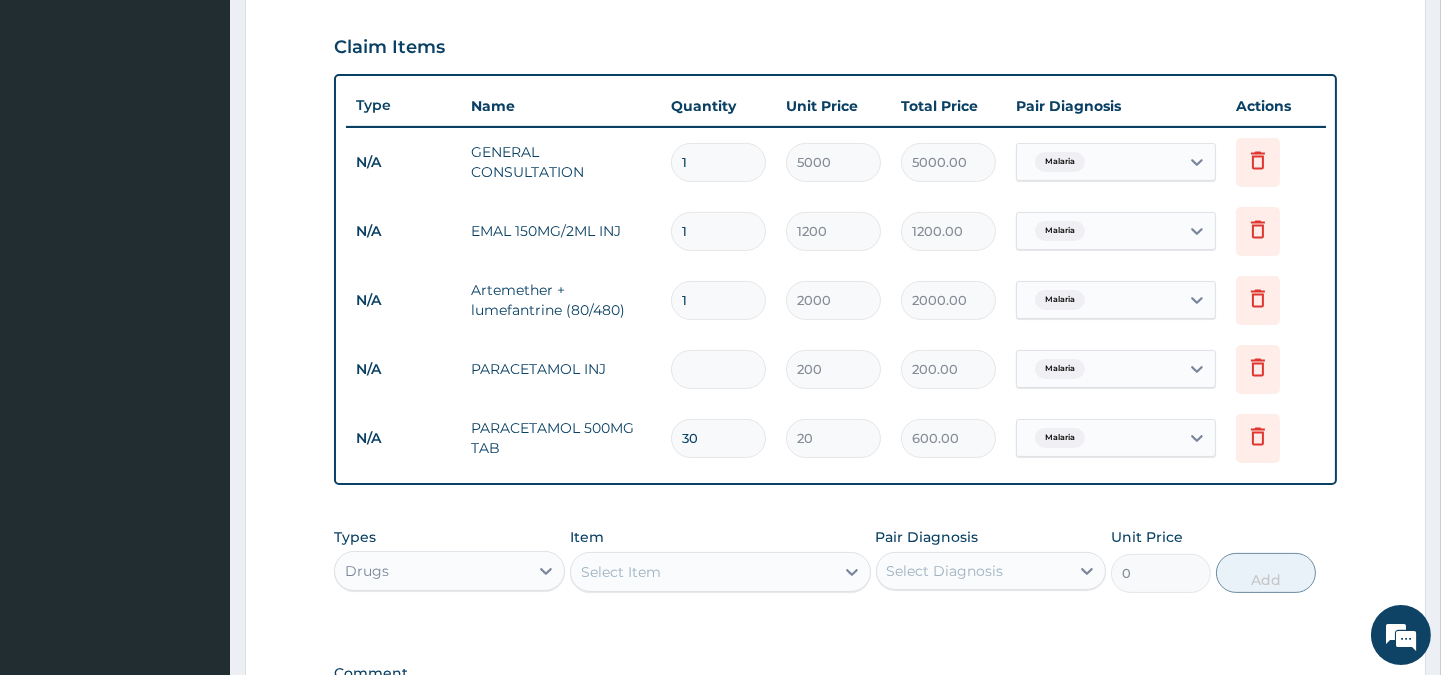 type on "0.00" 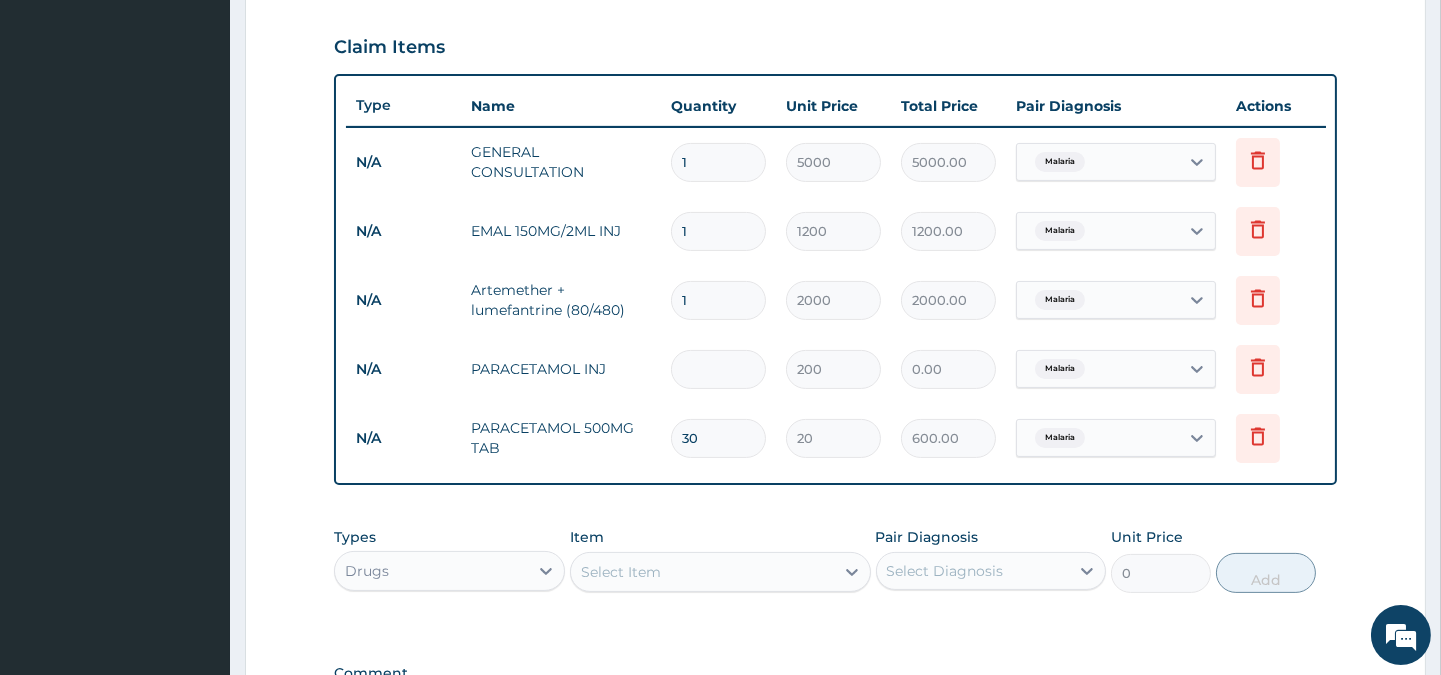 type on "2" 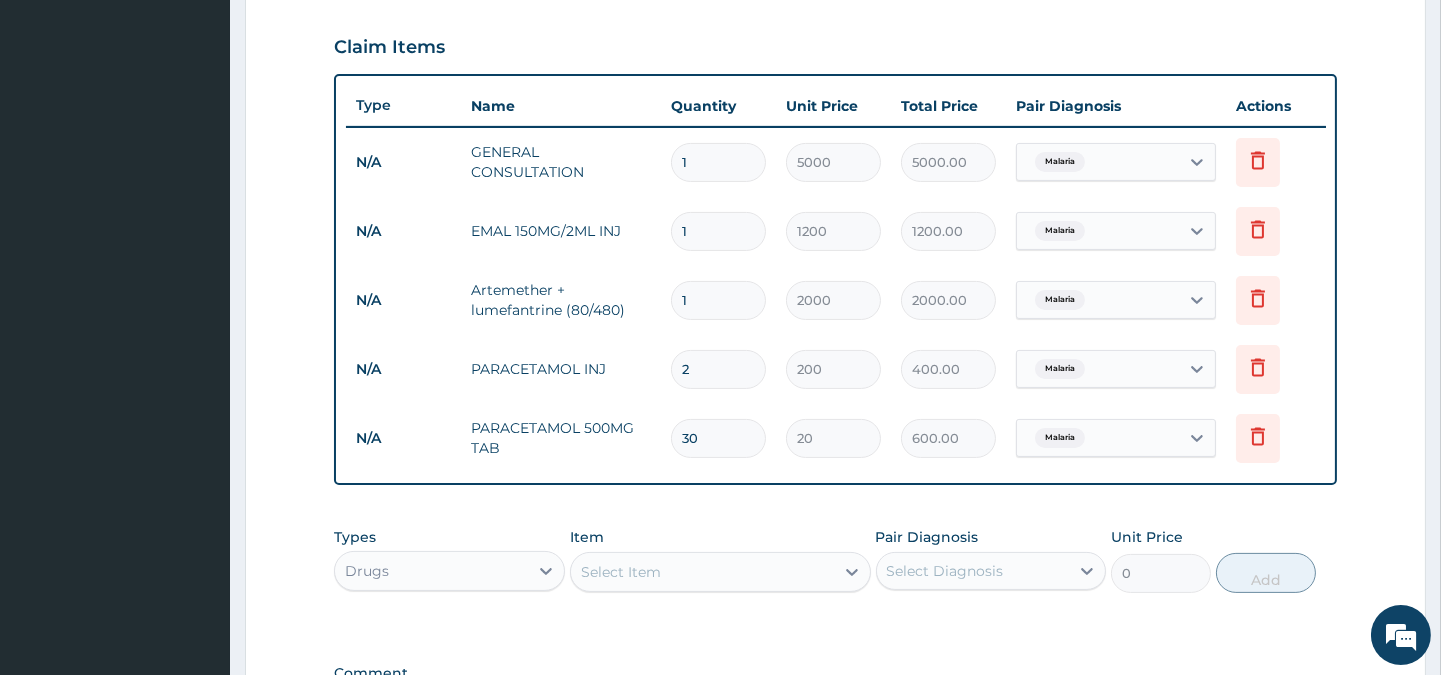 type on "2" 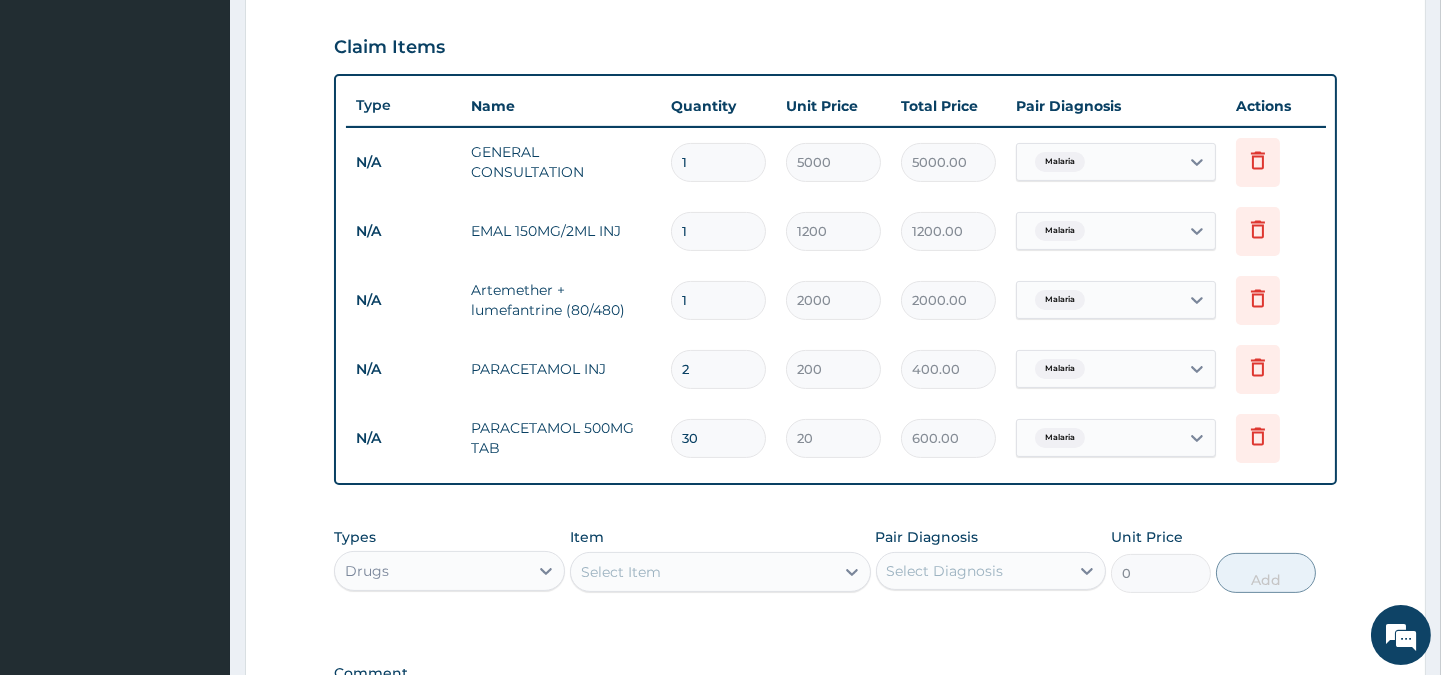 type 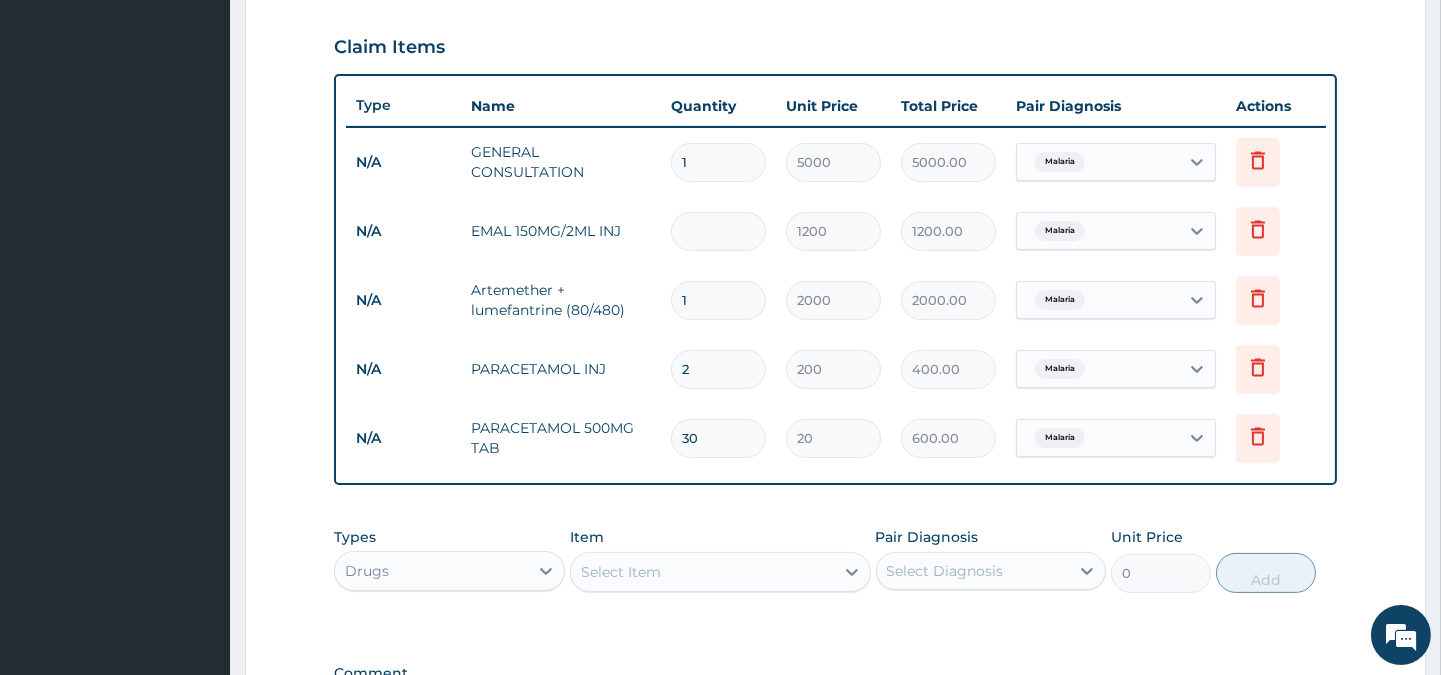 type on "0.00" 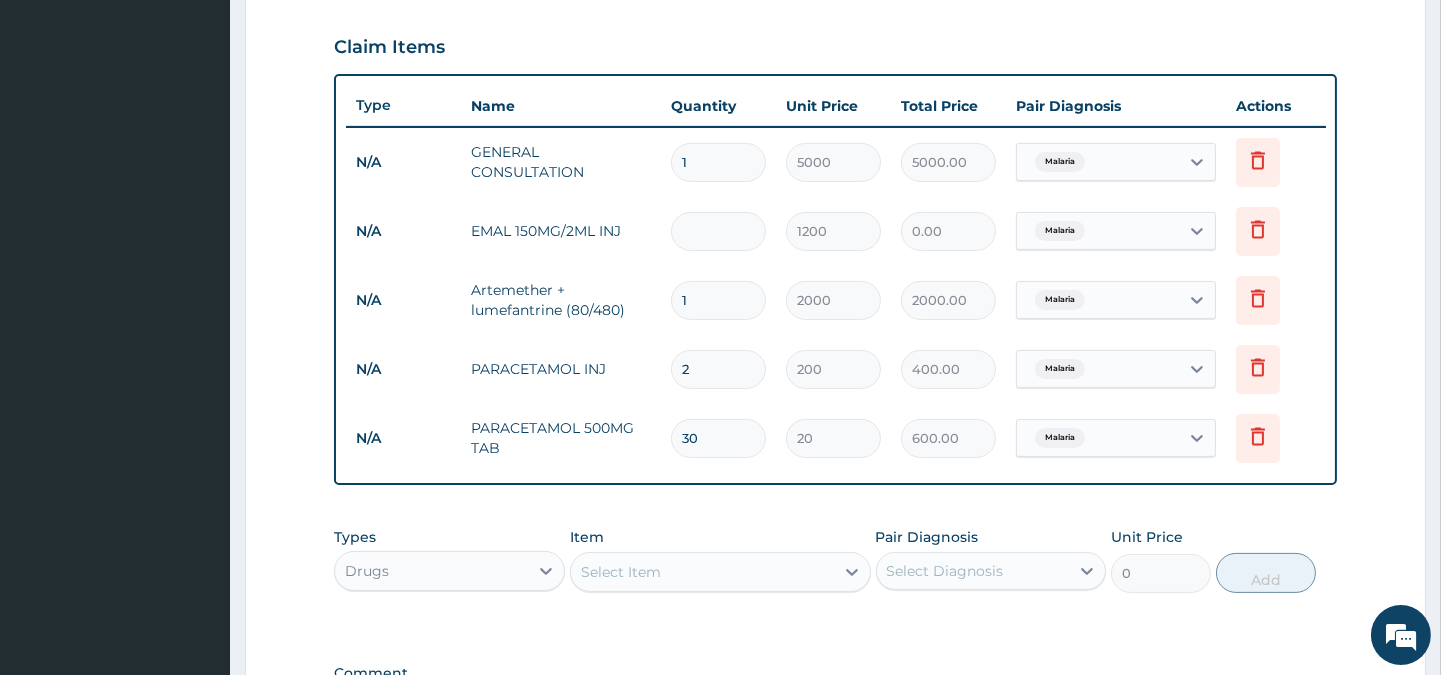 type on "3" 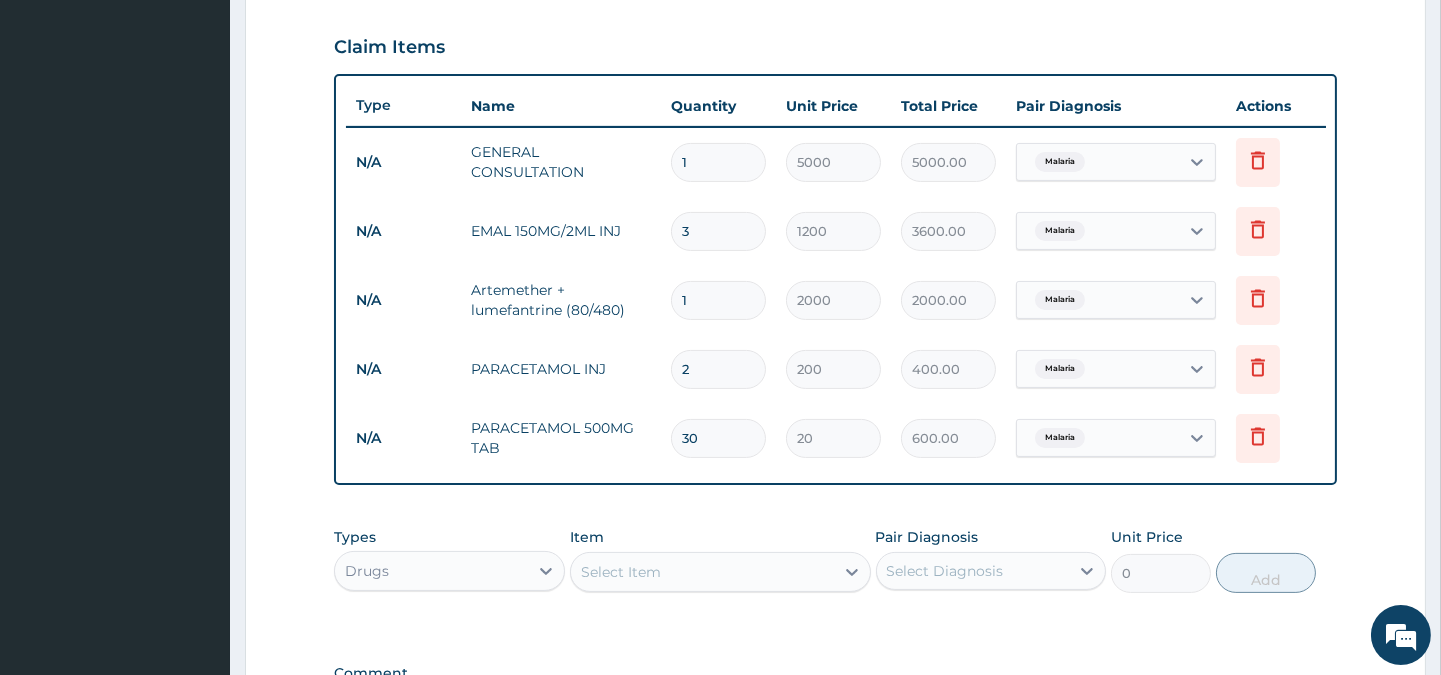 type on "3" 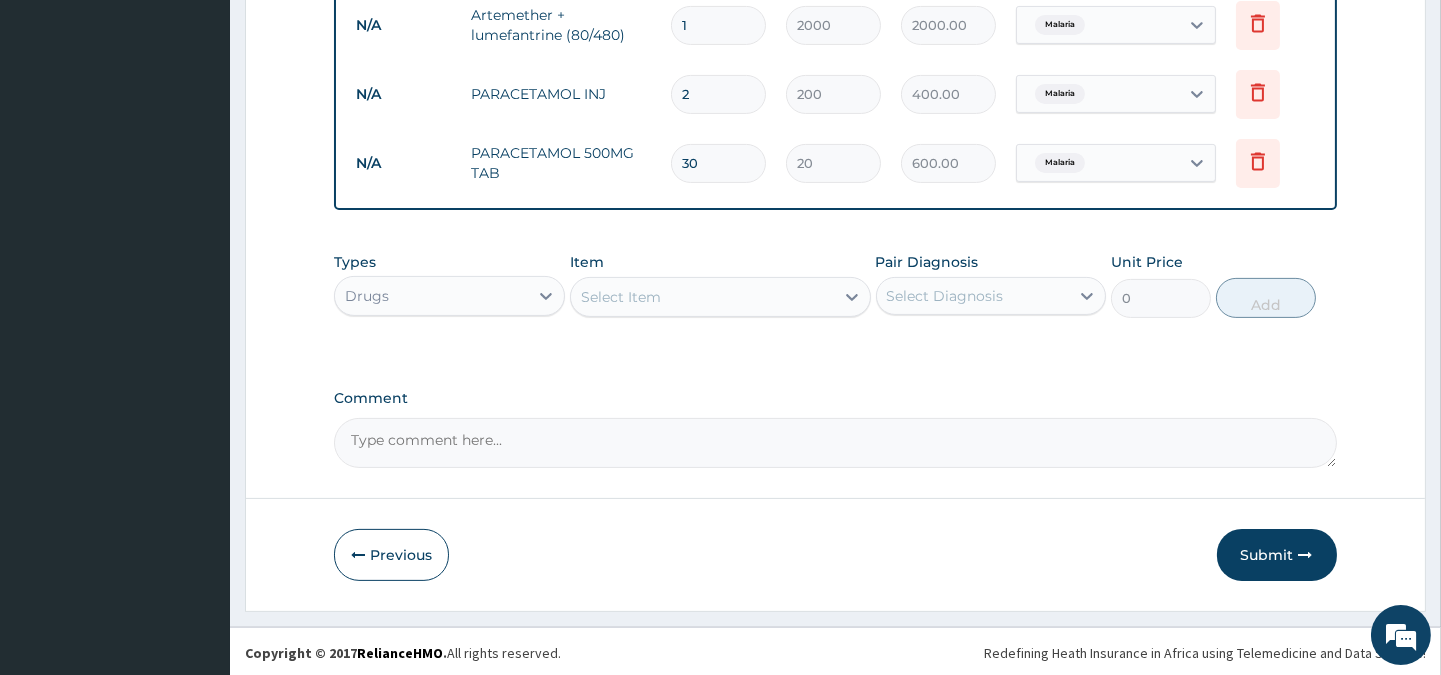 scroll, scrollTop: 947, scrollLeft: 0, axis: vertical 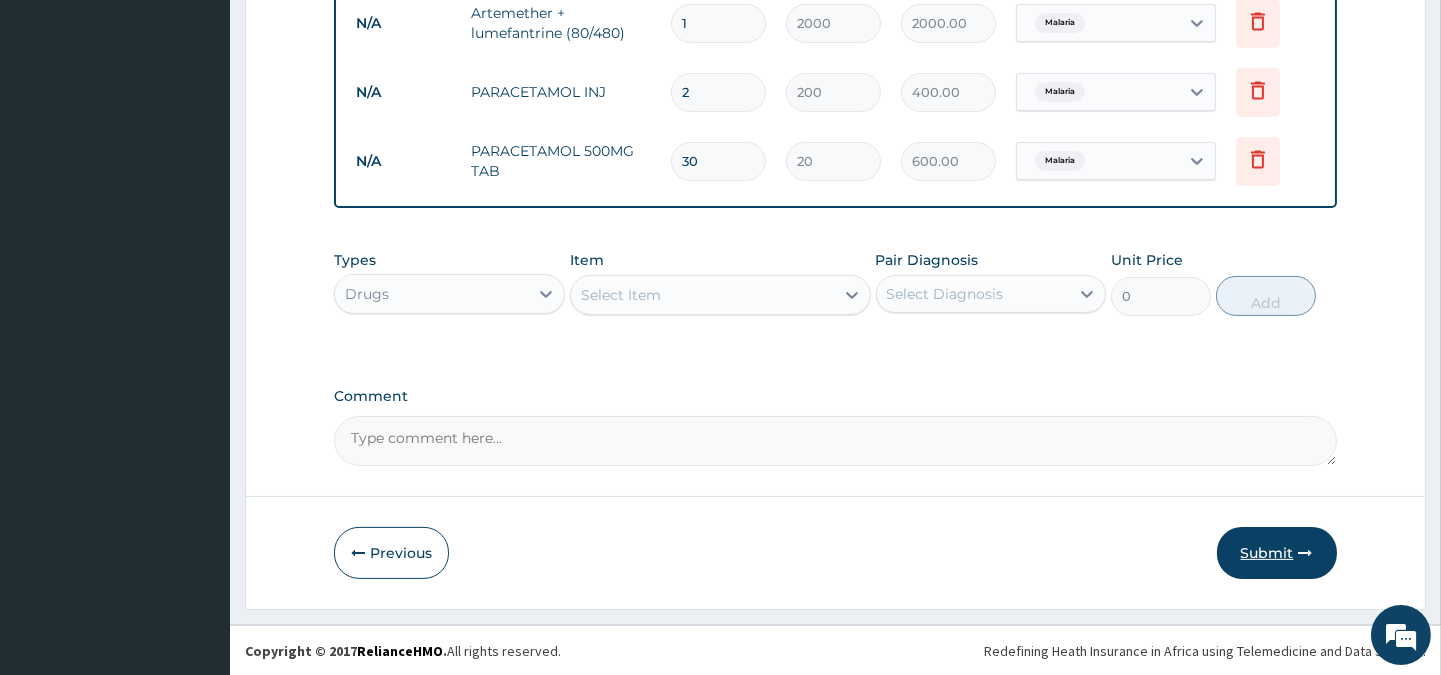 click on "Submit" at bounding box center (1277, 553) 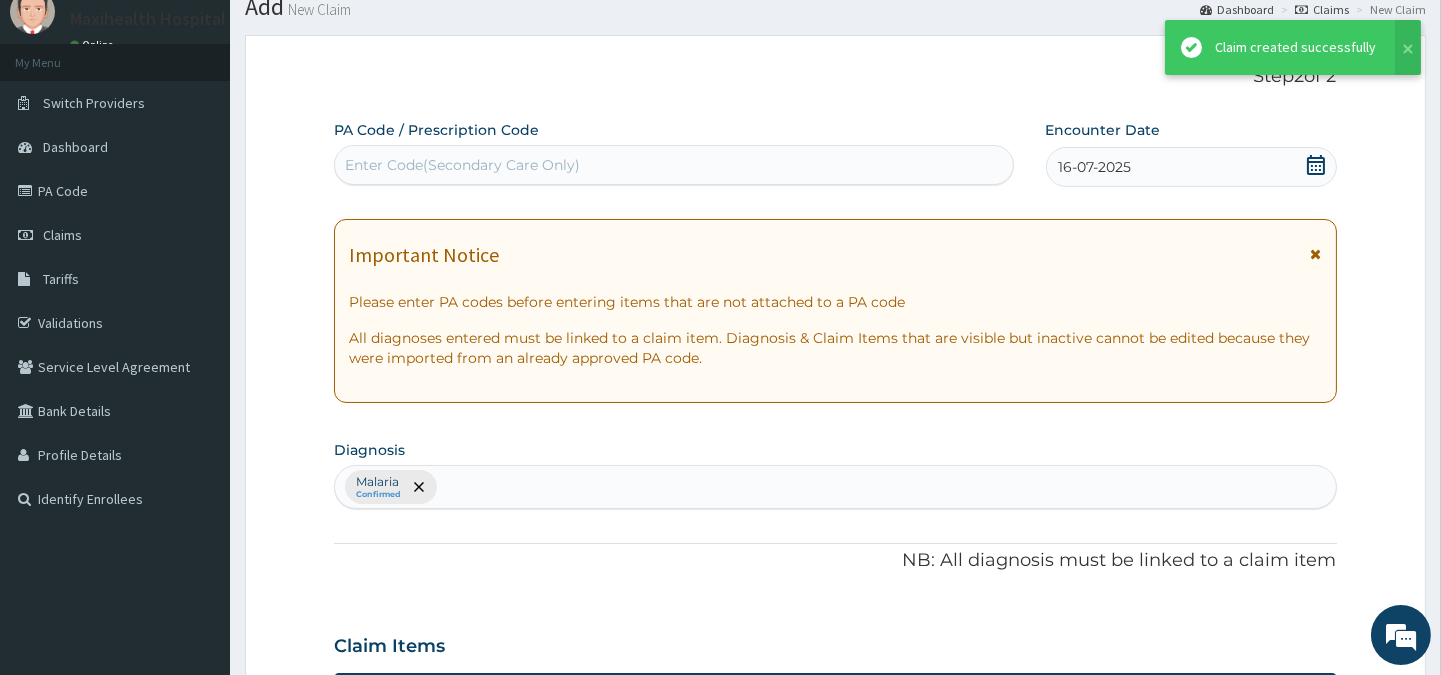 scroll, scrollTop: 947, scrollLeft: 0, axis: vertical 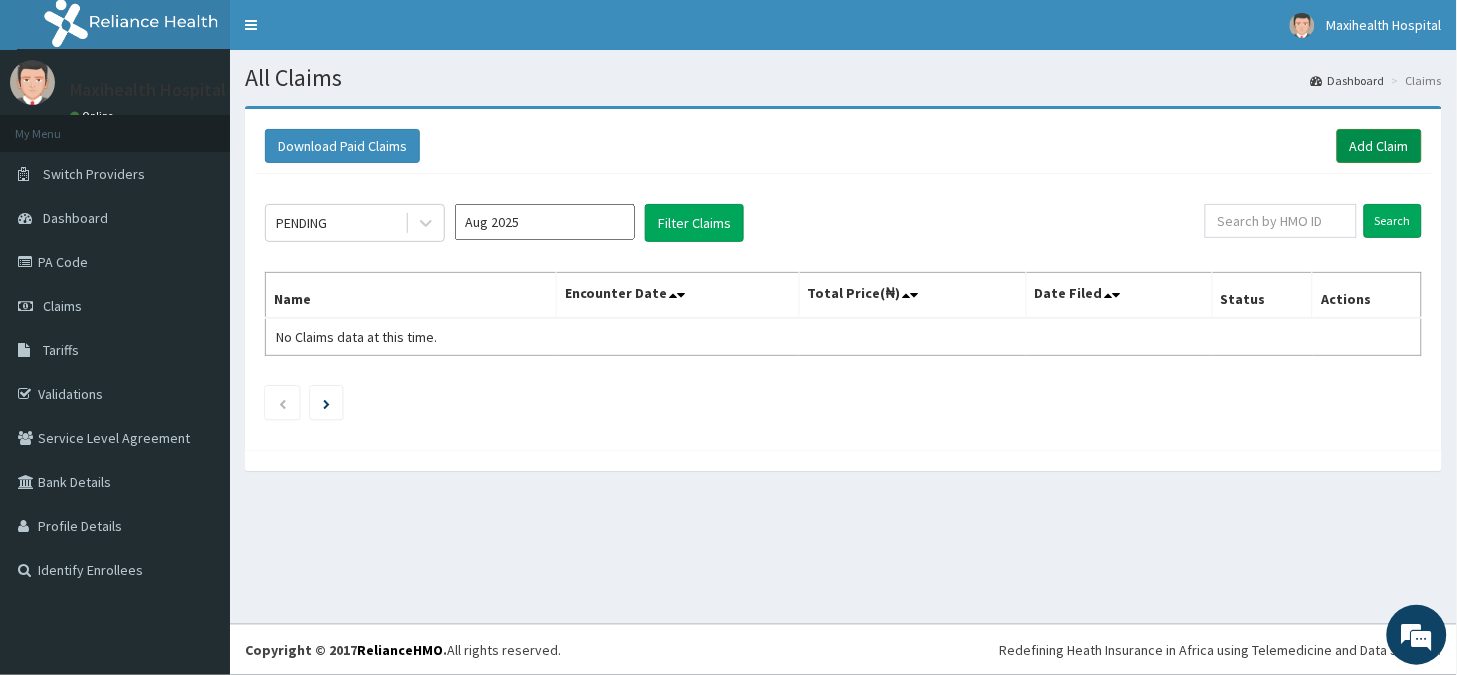 click on "Add Claim" at bounding box center [1379, 146] 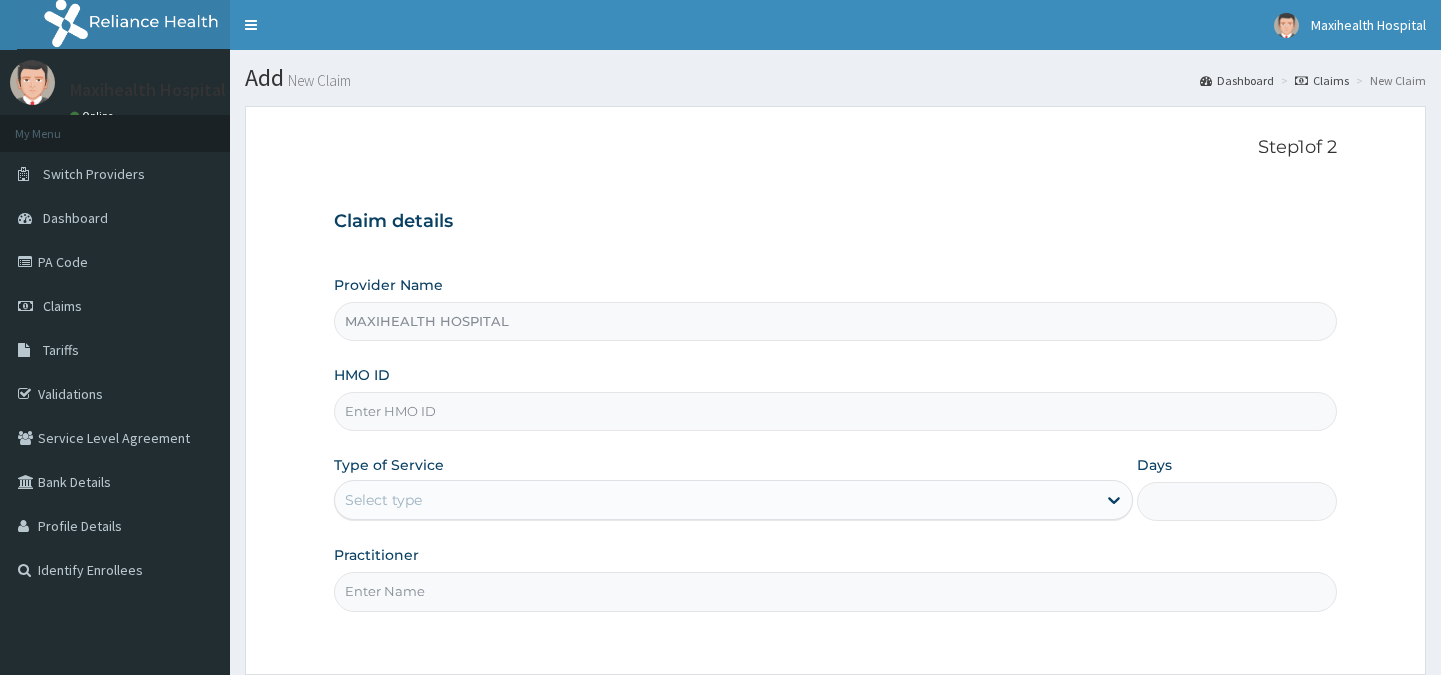 scroll, scrollTop: 0, scrollLeft: 0, axis: both 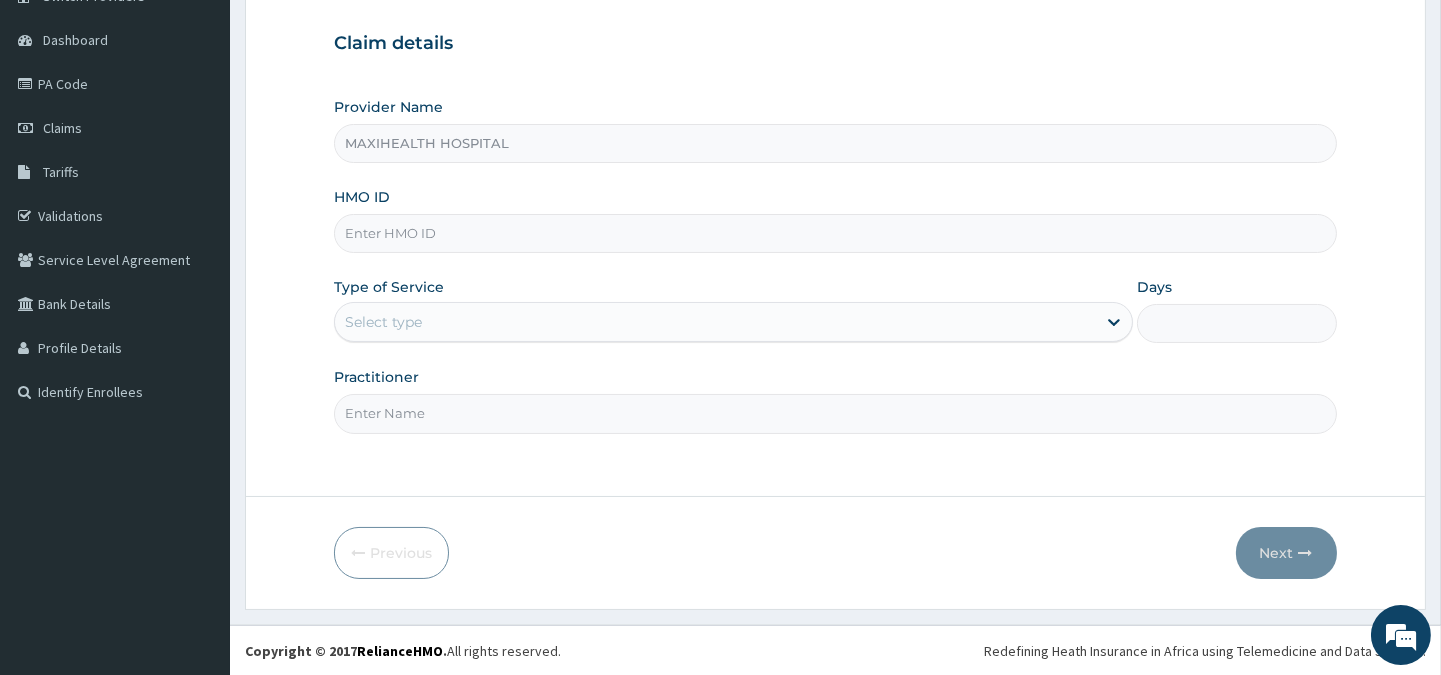 click on "HMO ID" at bounding box center [835, 233] 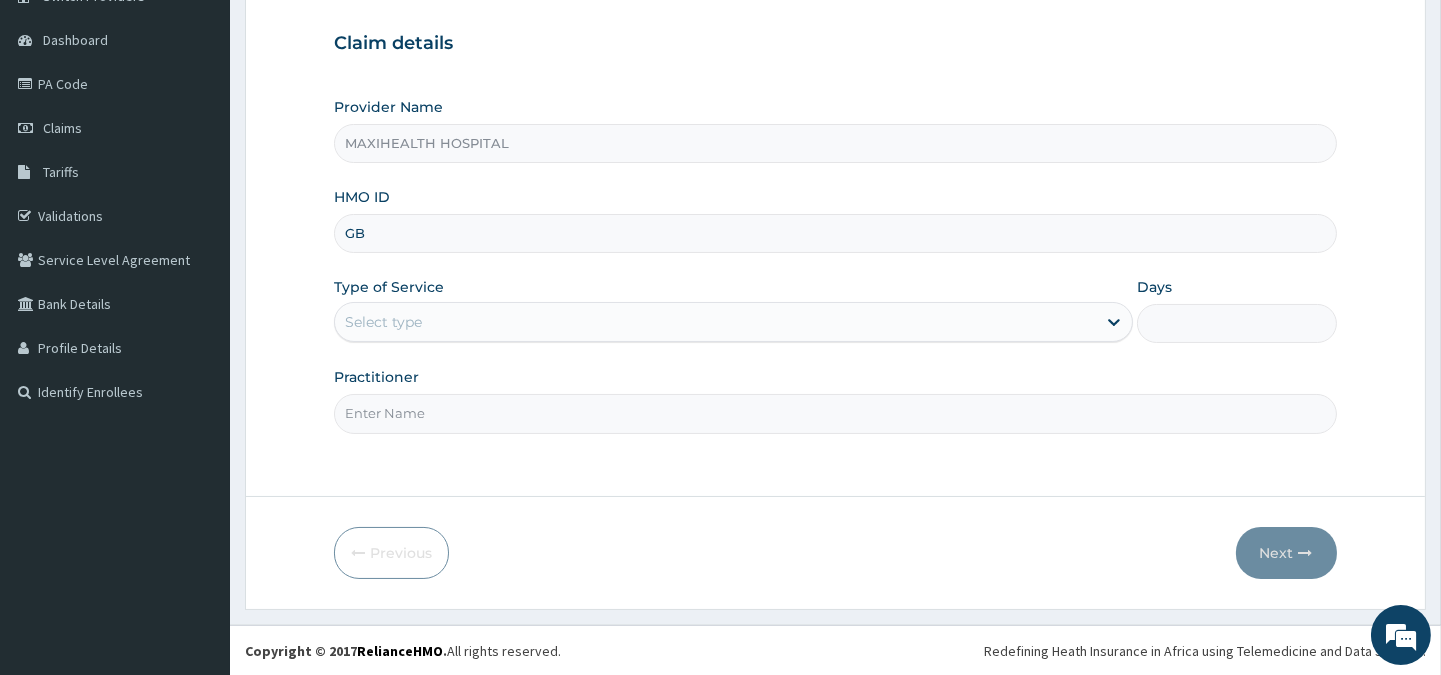scroll, scrollTop: 0, scrollLeft: 0, axis: both 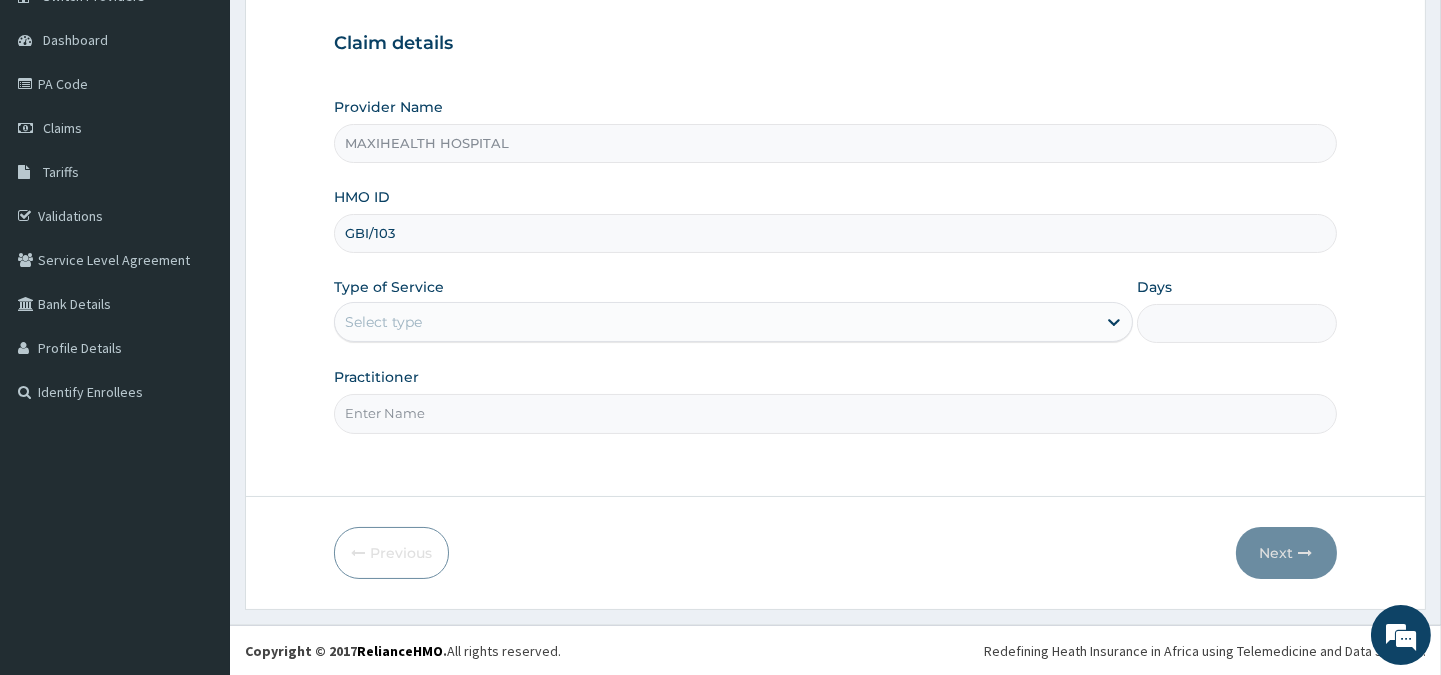 type on "[DOCUMENT_ID]" 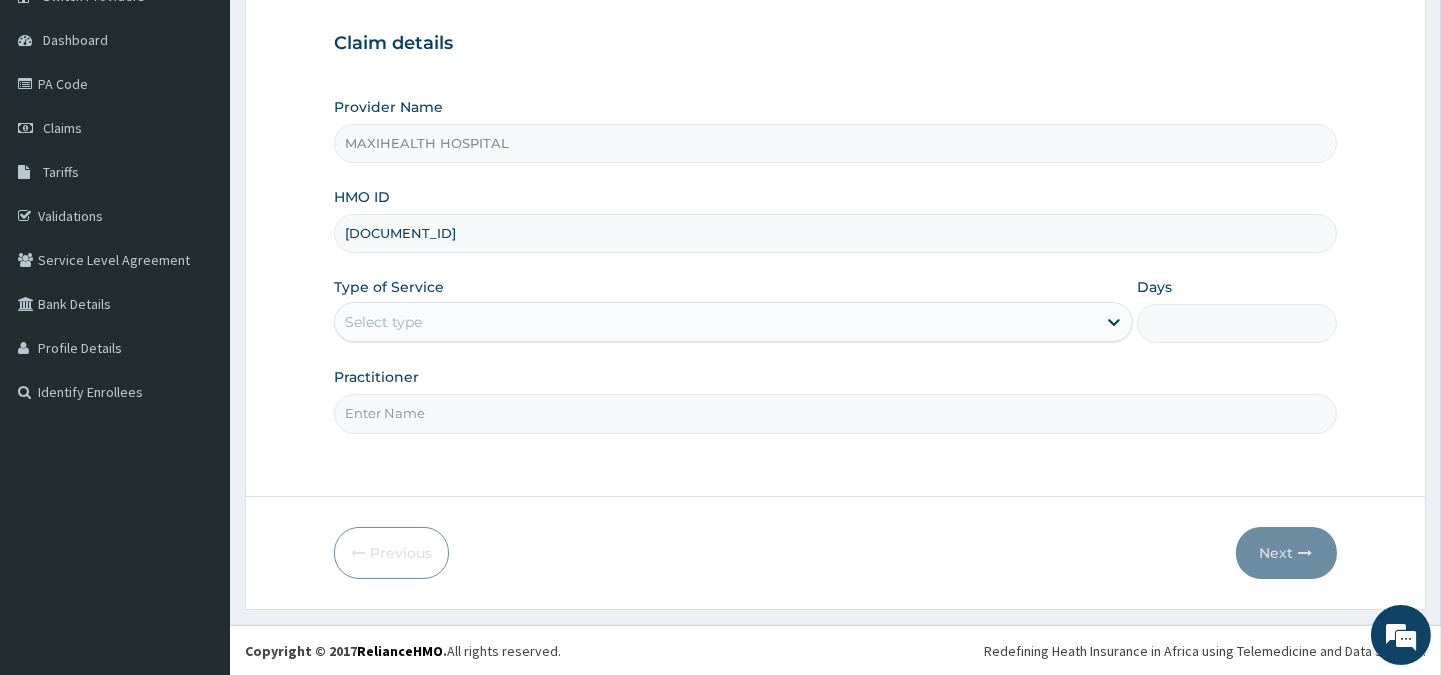 click on "Type of Service Select type" at bounding box center (733, 310) 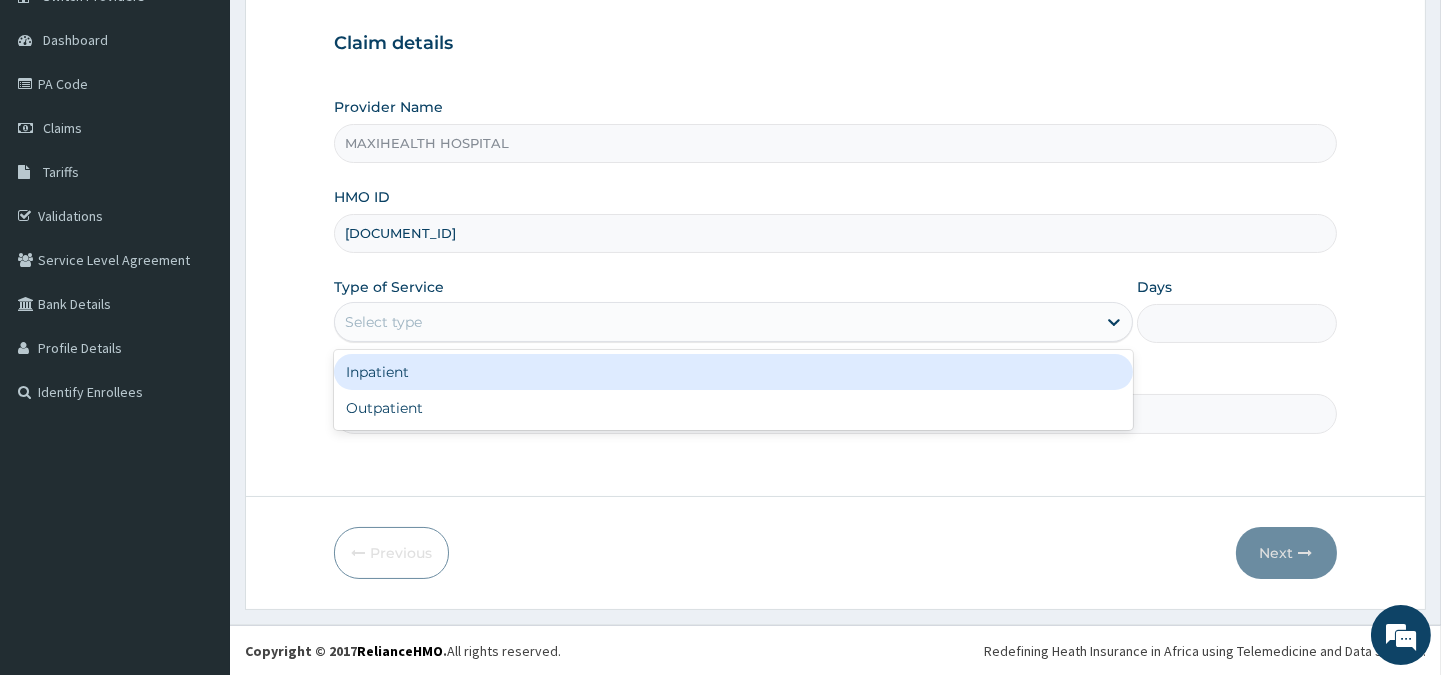 click on "Select type" at bounding box center (715, 322) 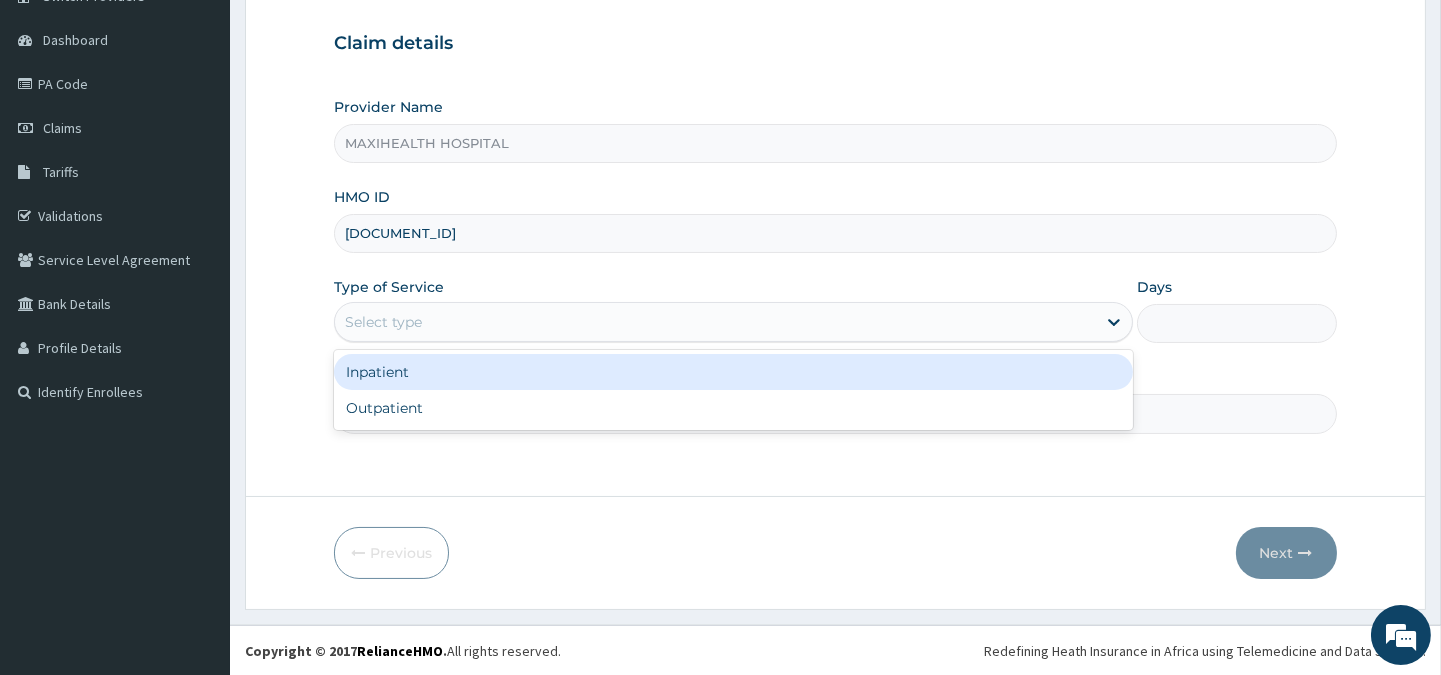 click on "Select type" at bounding box center [715, 322] 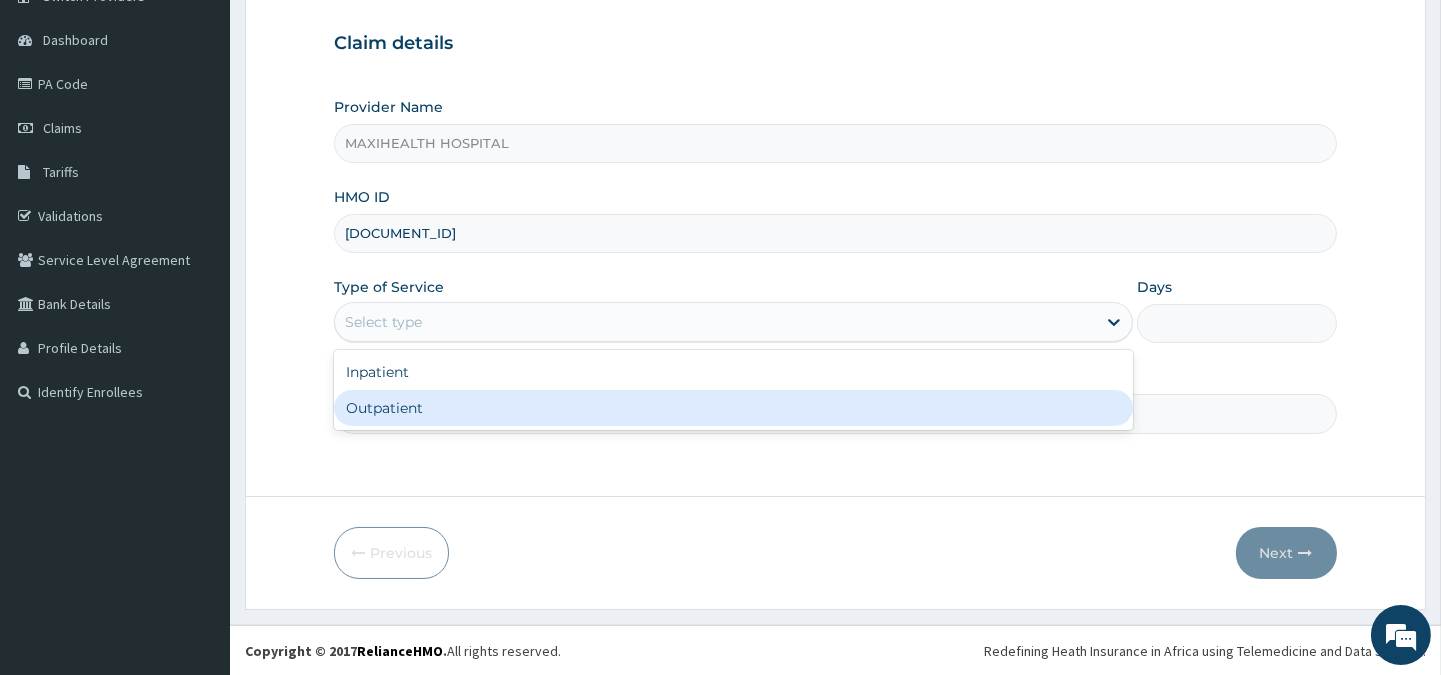click on "Outpatient" at bounding box center (733, 408) 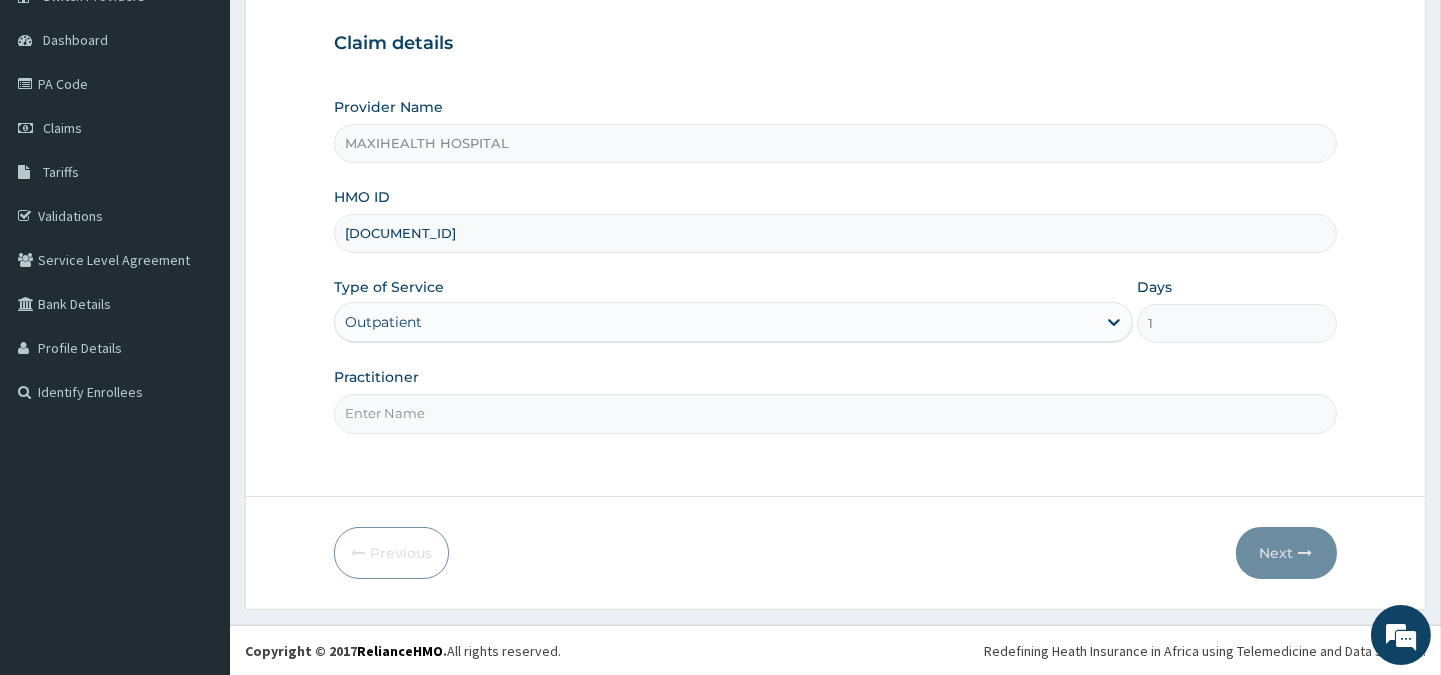 click on "Practitioner" at bounding box center [835, 413] 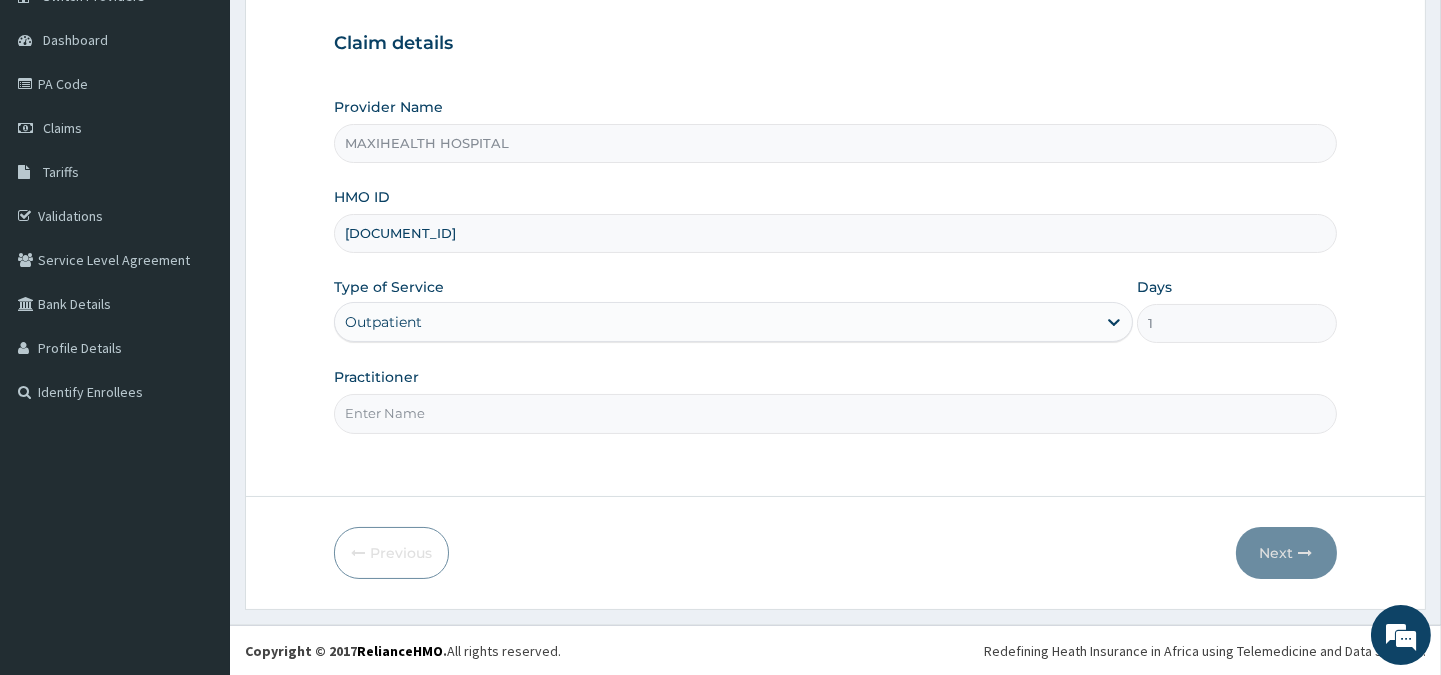 type on "DR. [LAST]" 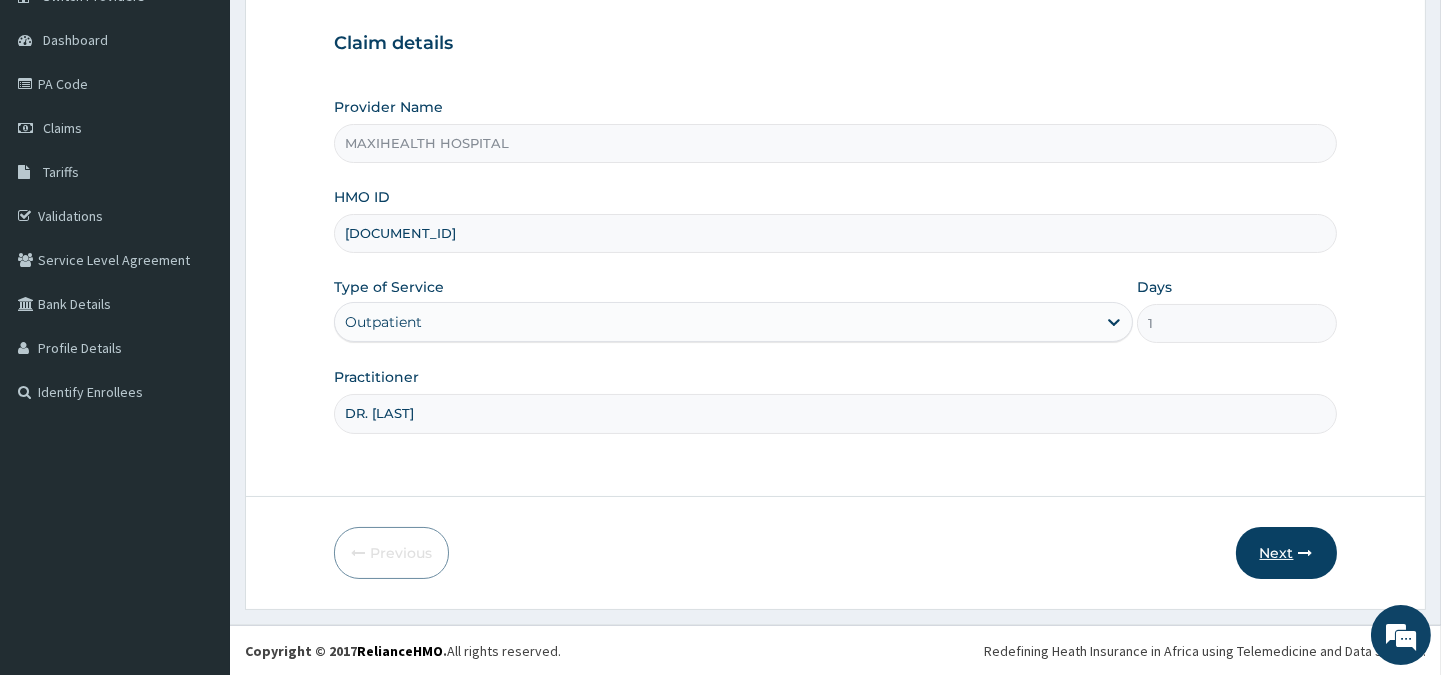 click on "Next" at bounding box center [1286, 553] 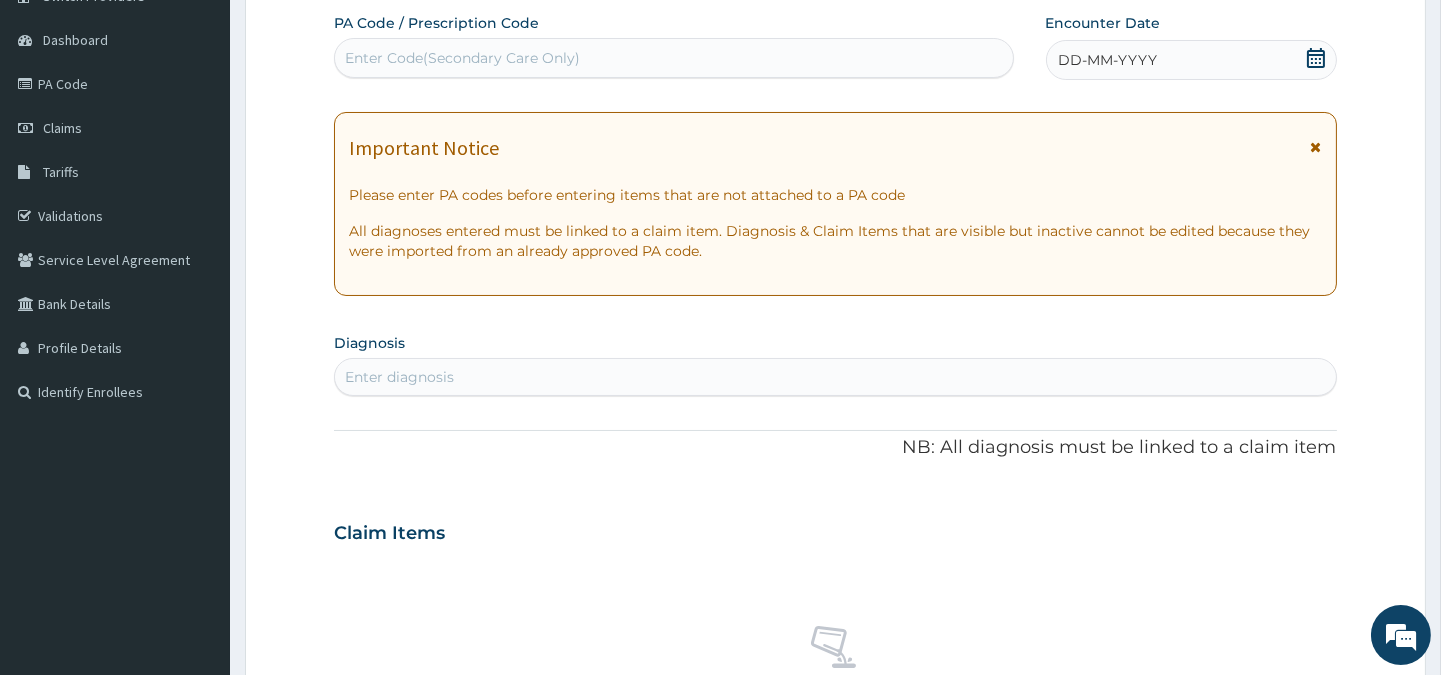 click on "DD-MM-YYYY" at bounding box center [1108, 60] 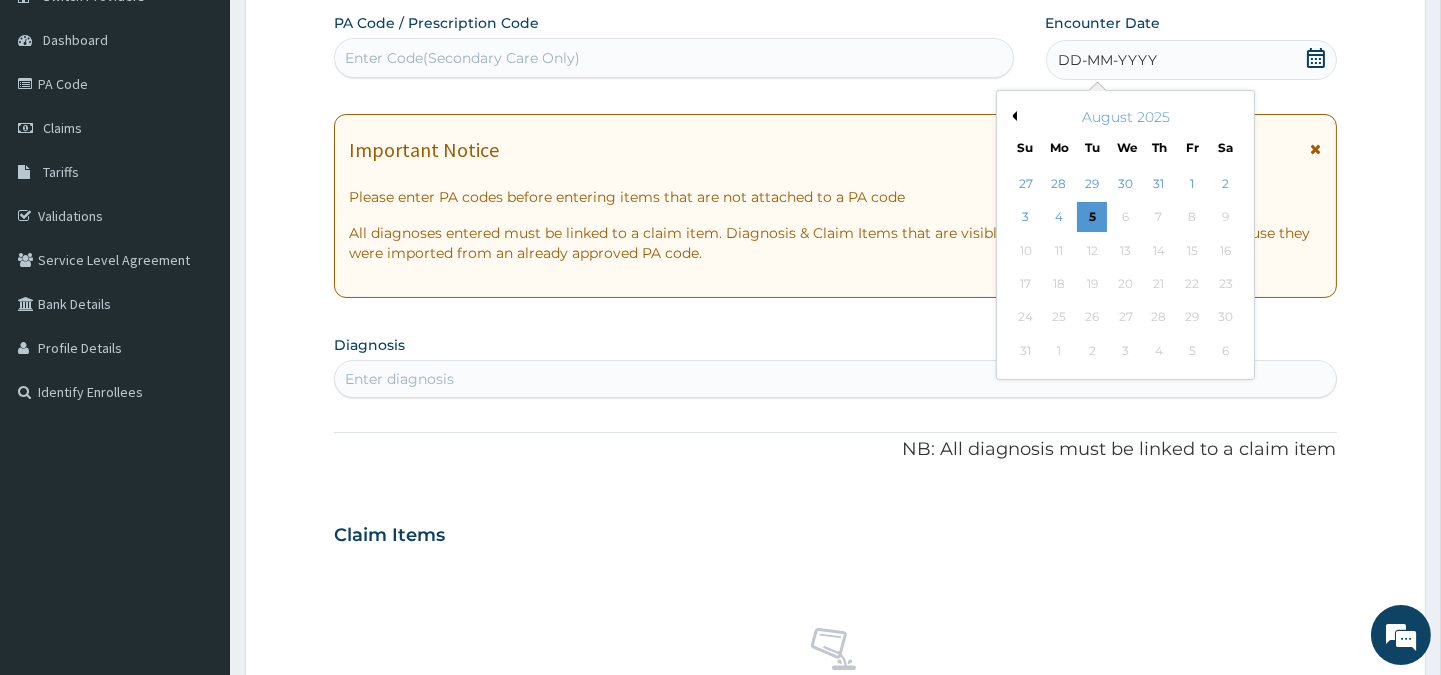 click on "Previous Month" at bounding box center (1012, 116) 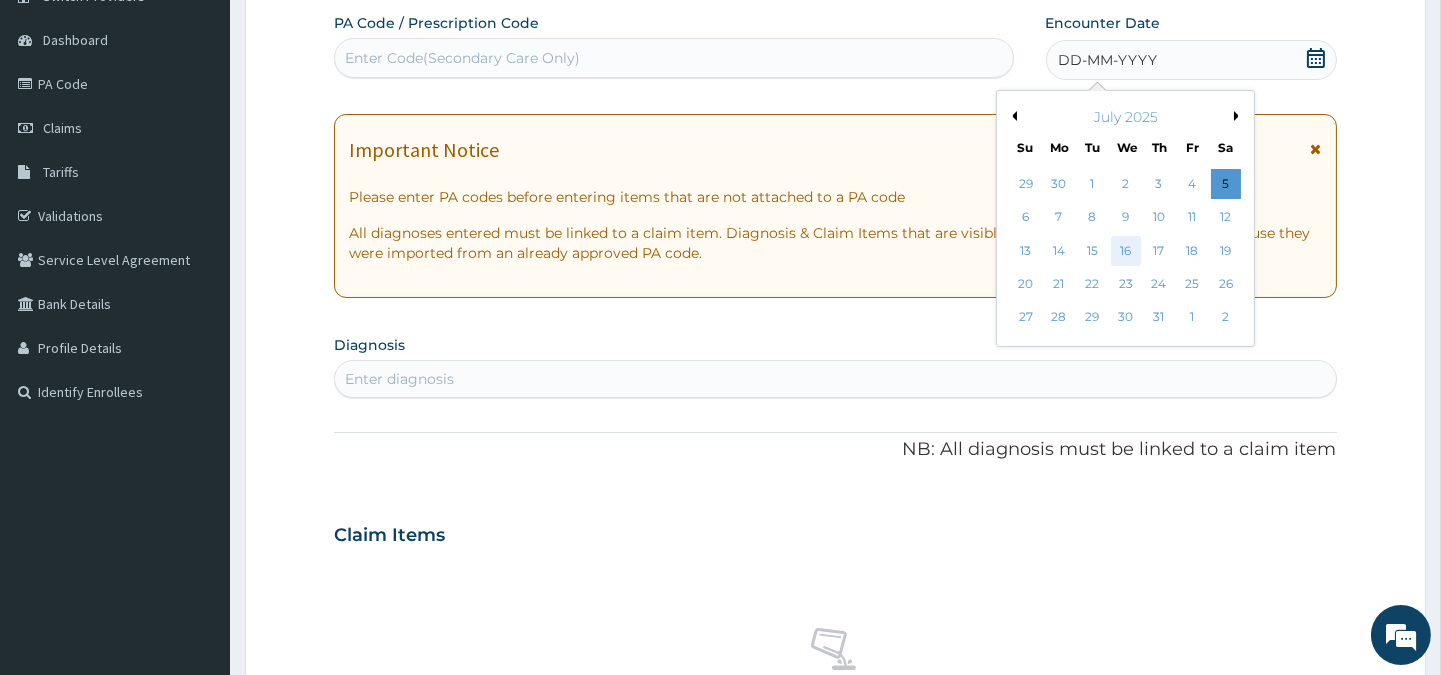 click on "16" at bounding box center [1125, 251] 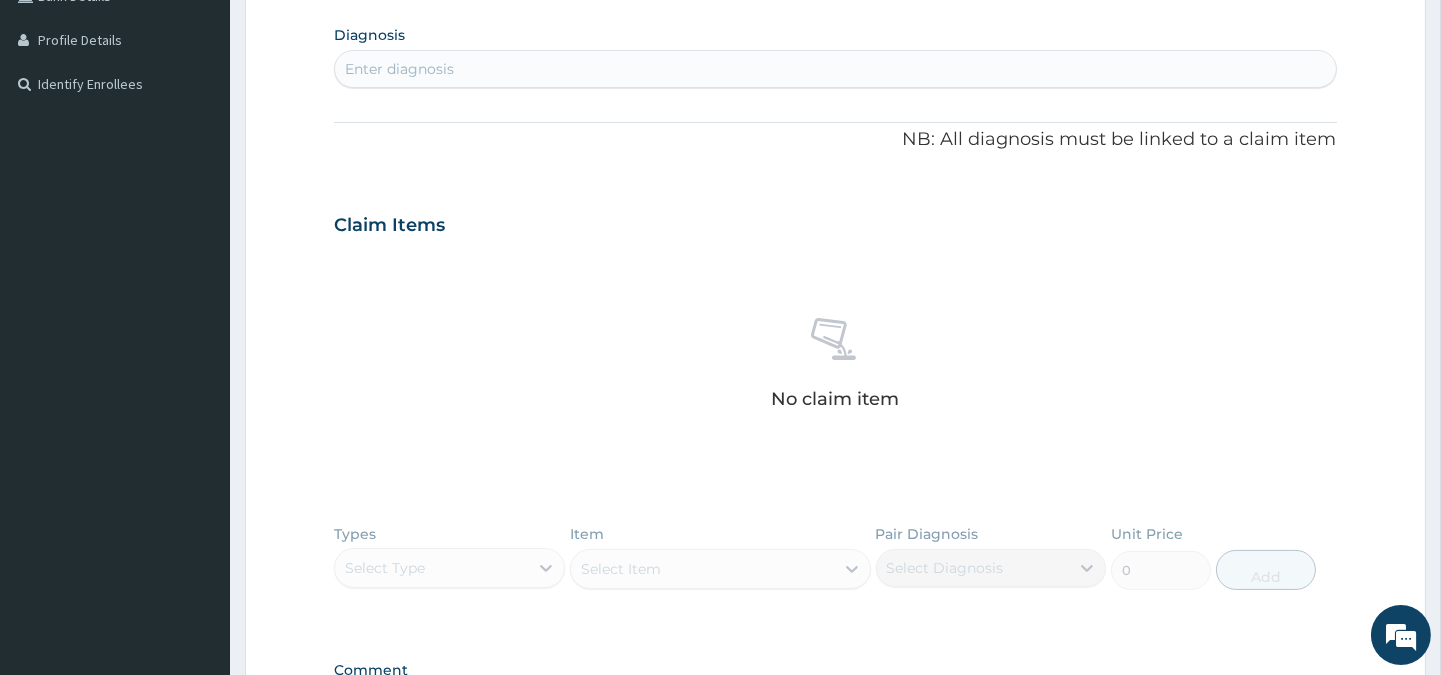 scroll, scrollTop: 487, scrollLeft: 0, axis: vertical 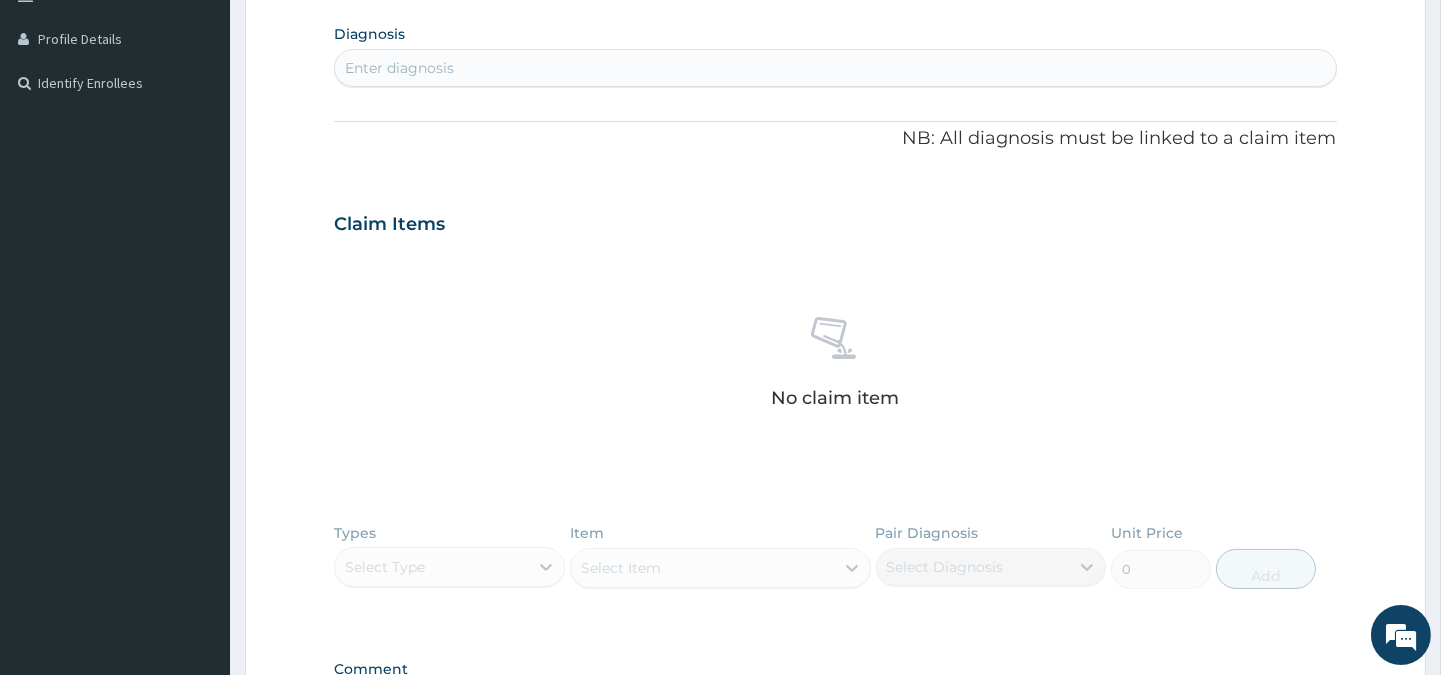 click on "Enter diagnosis" at bounding box center [399, 68] 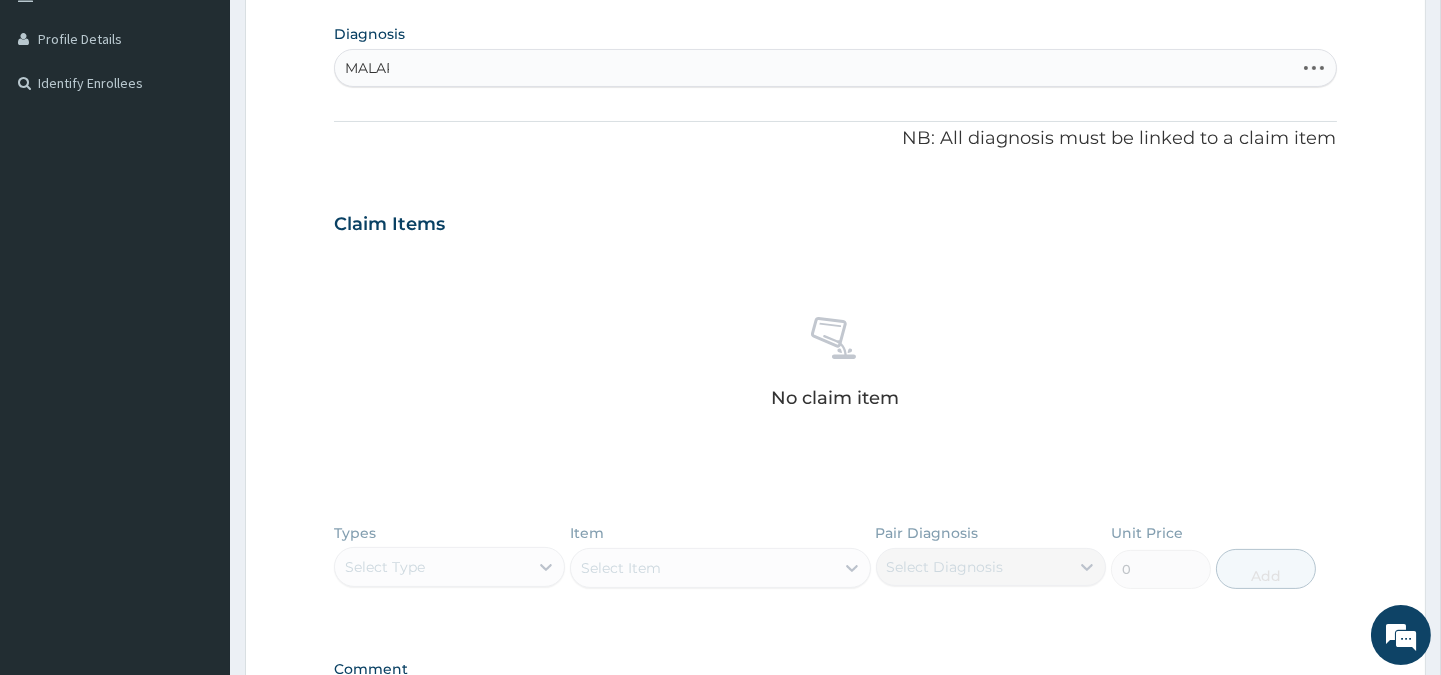 type on "MALARI" 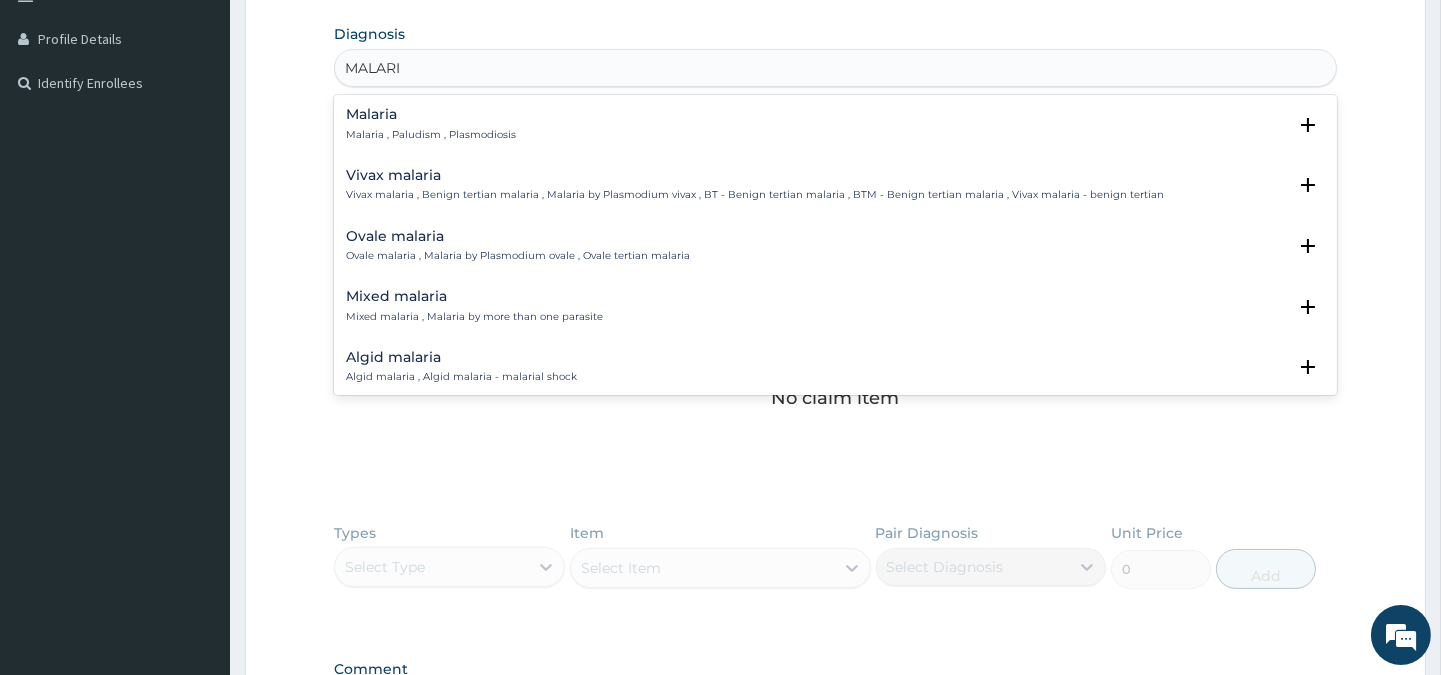 click on "Malaria" at bounding box center [431, 114] 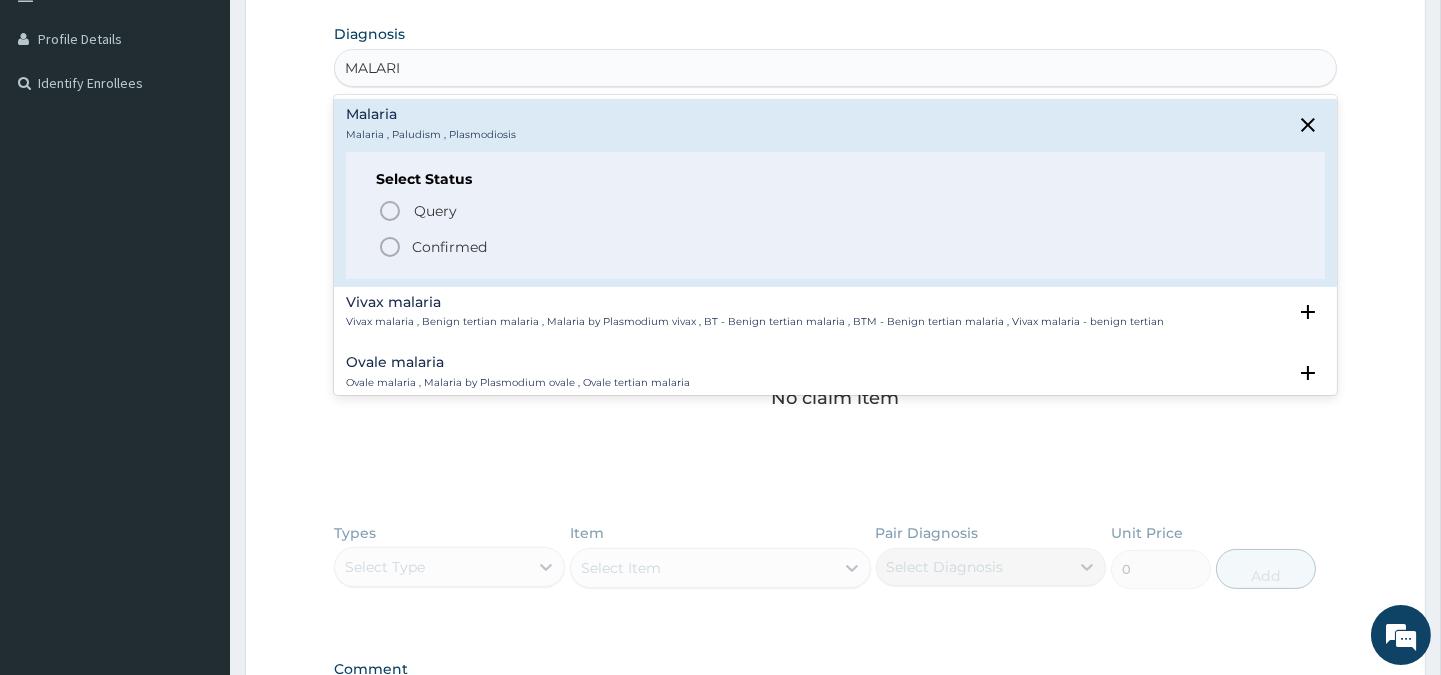 click 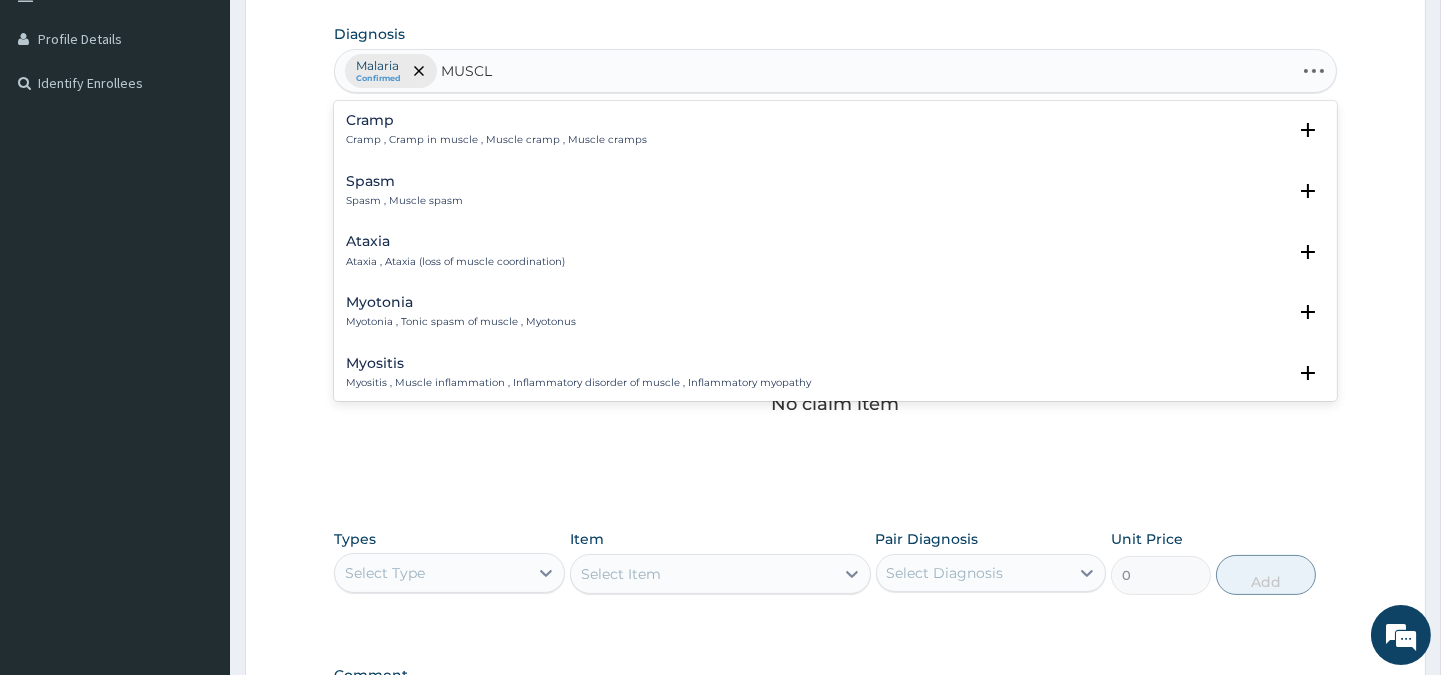 type on "MUSCLE" 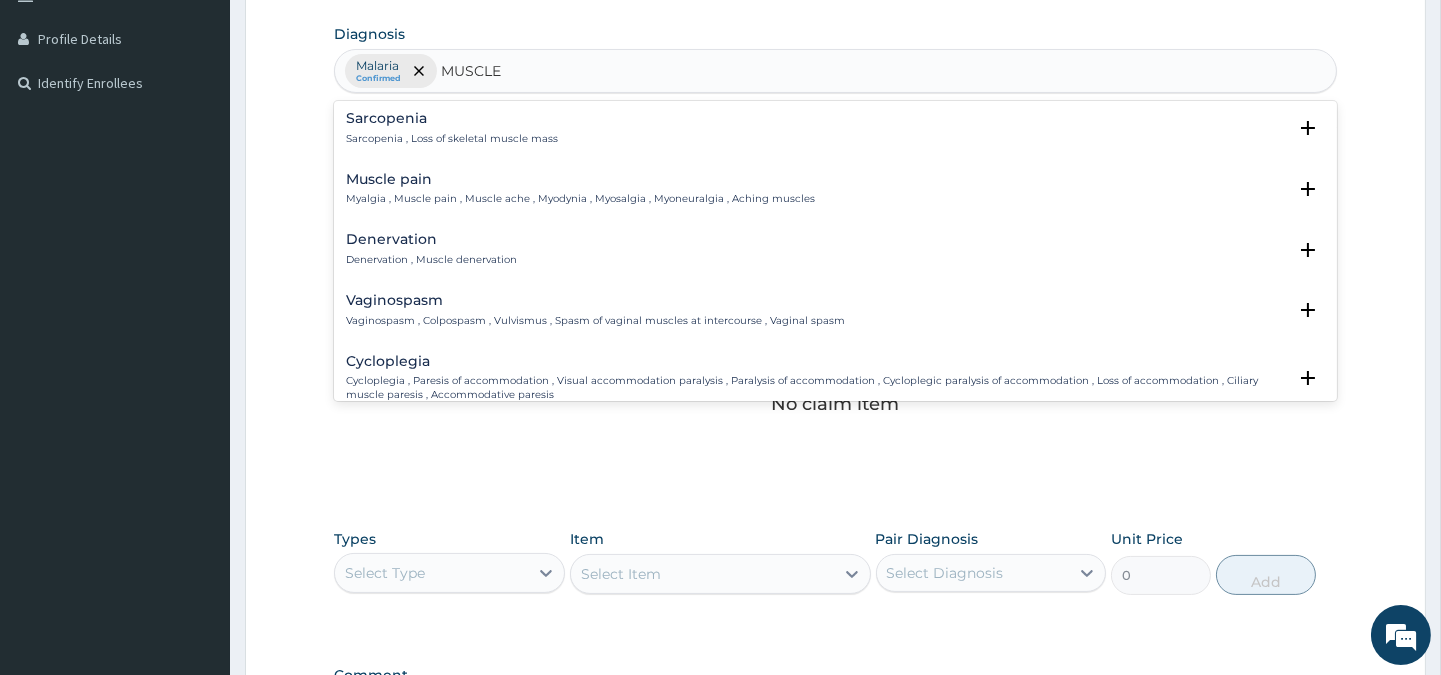 scroll, scrollTop: 368, scrollLeft: 0, axis: vertical 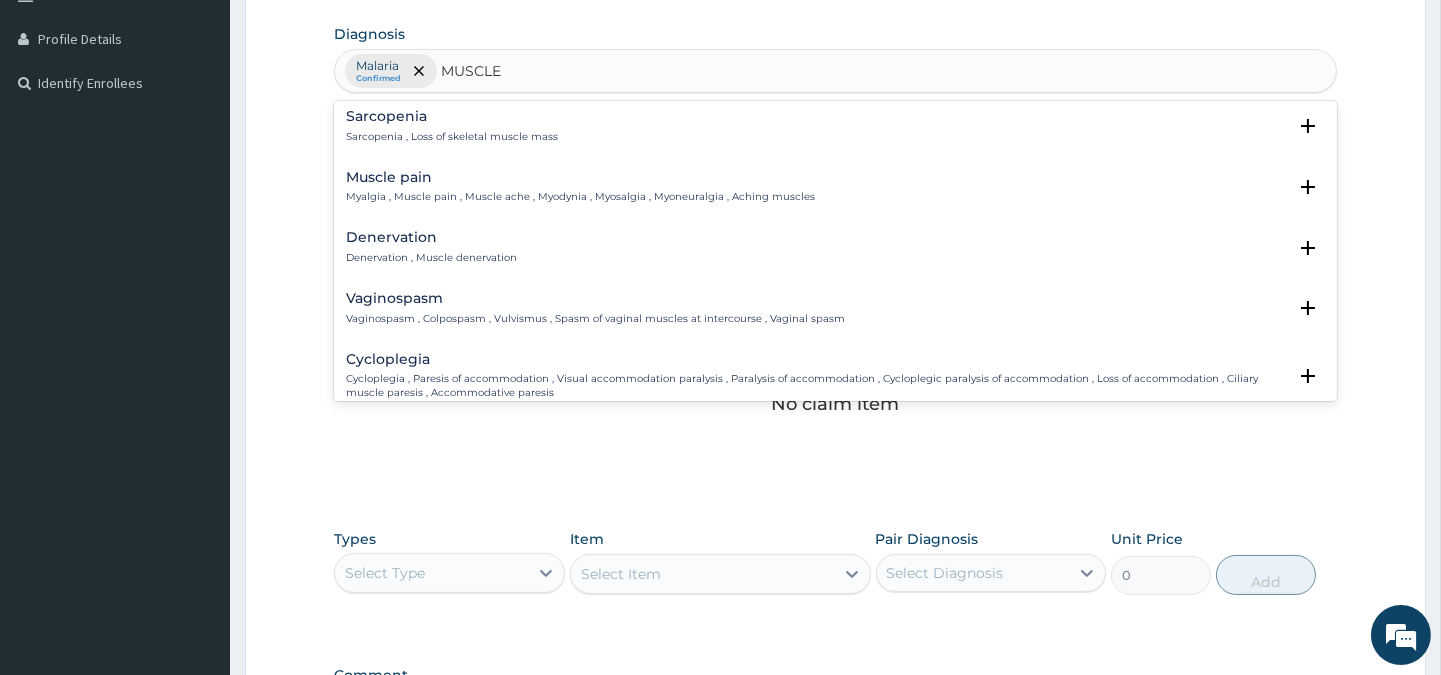 click on "Muscle pain" at bounding box center [580, 177] 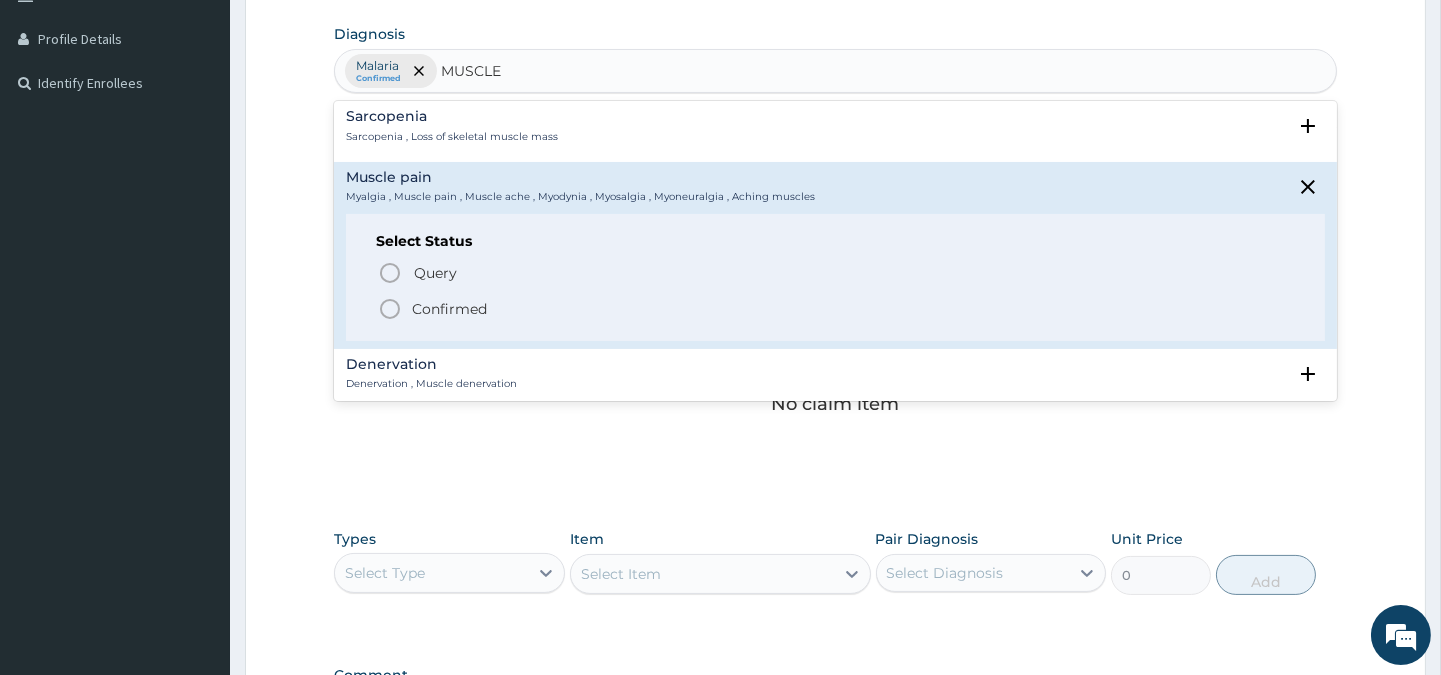 click 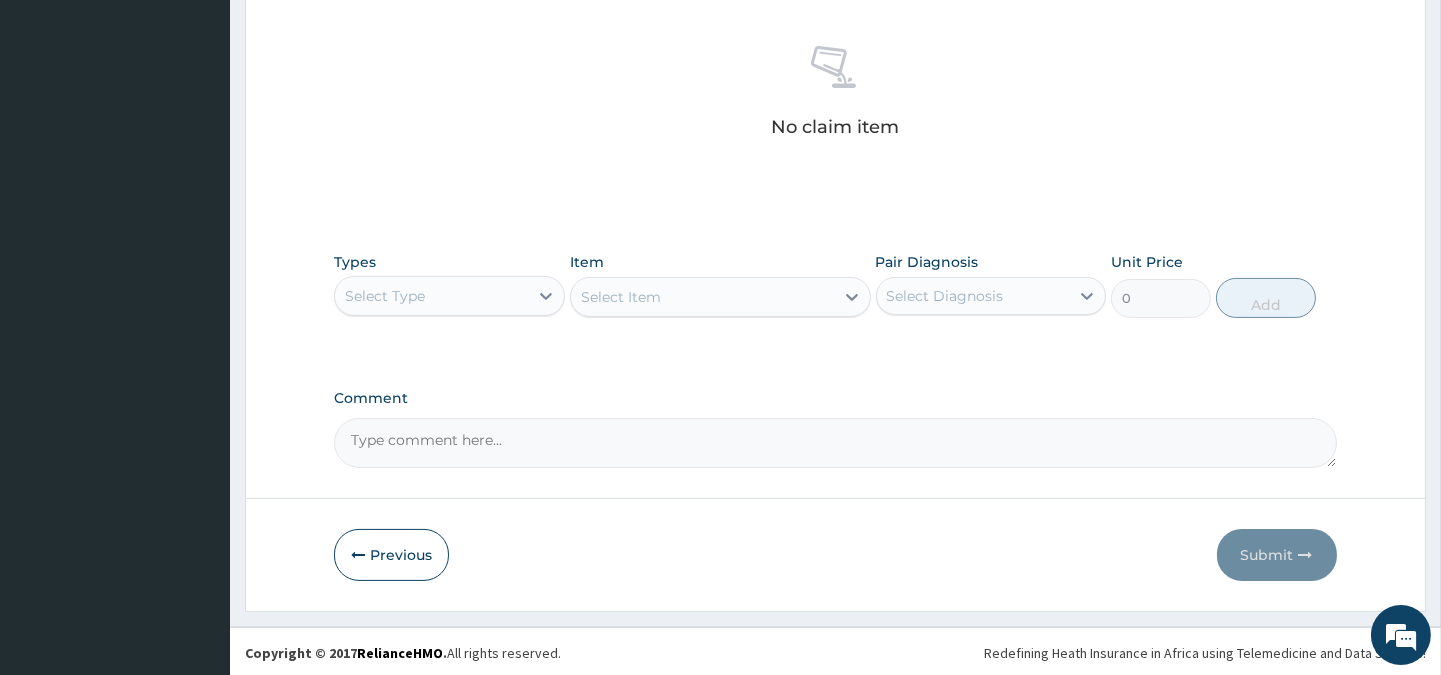 scroll, scrollTop: 766, scrollLeft: 0, axis: vertical 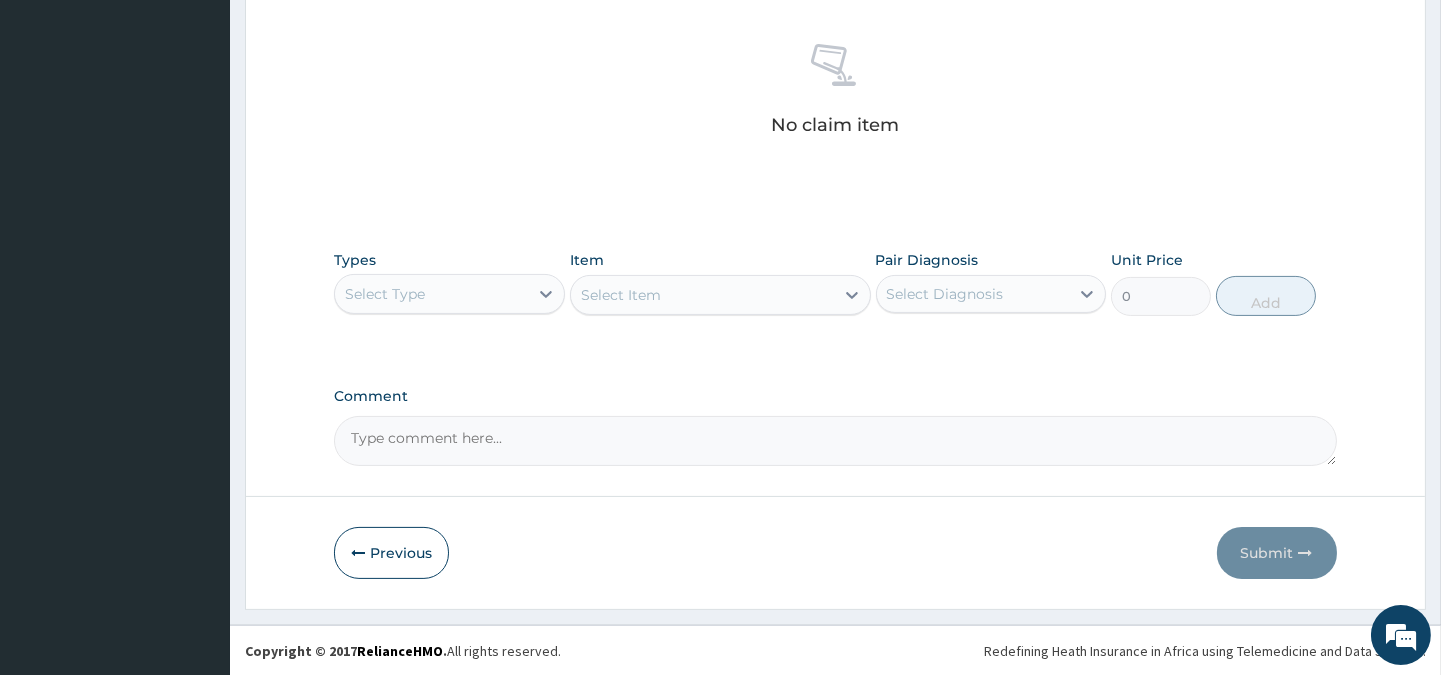 click on "Select Type" at bounding box center [385, 294] 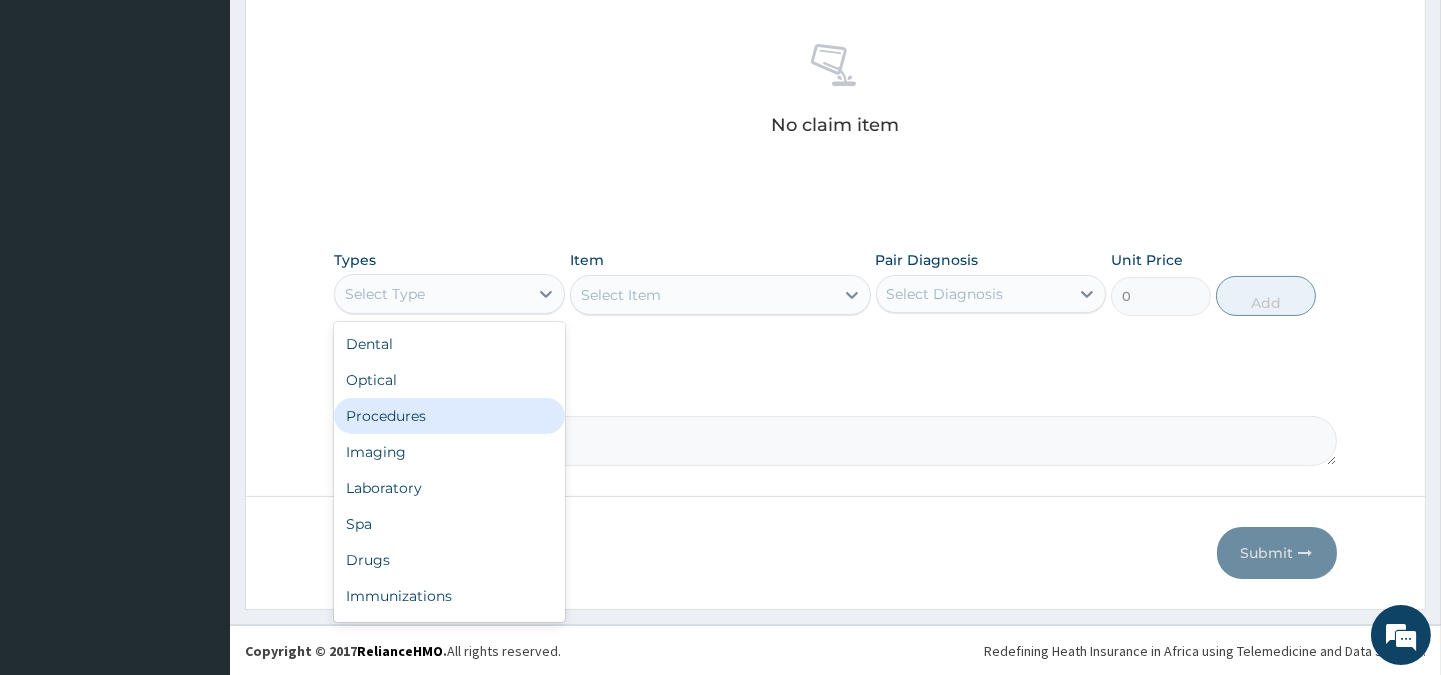 click on "Procedures" at bounding box center (449, 416) 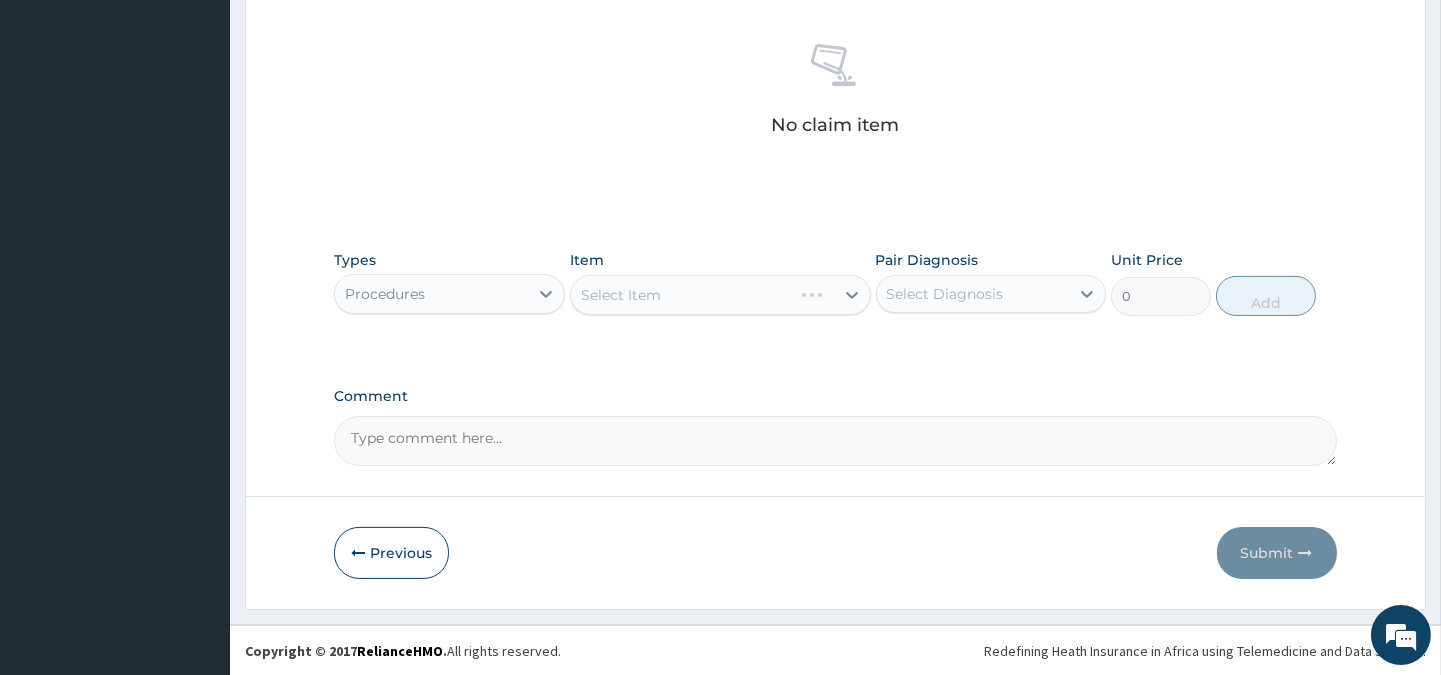 click on "Select Item" at bounding box center [720, 295] 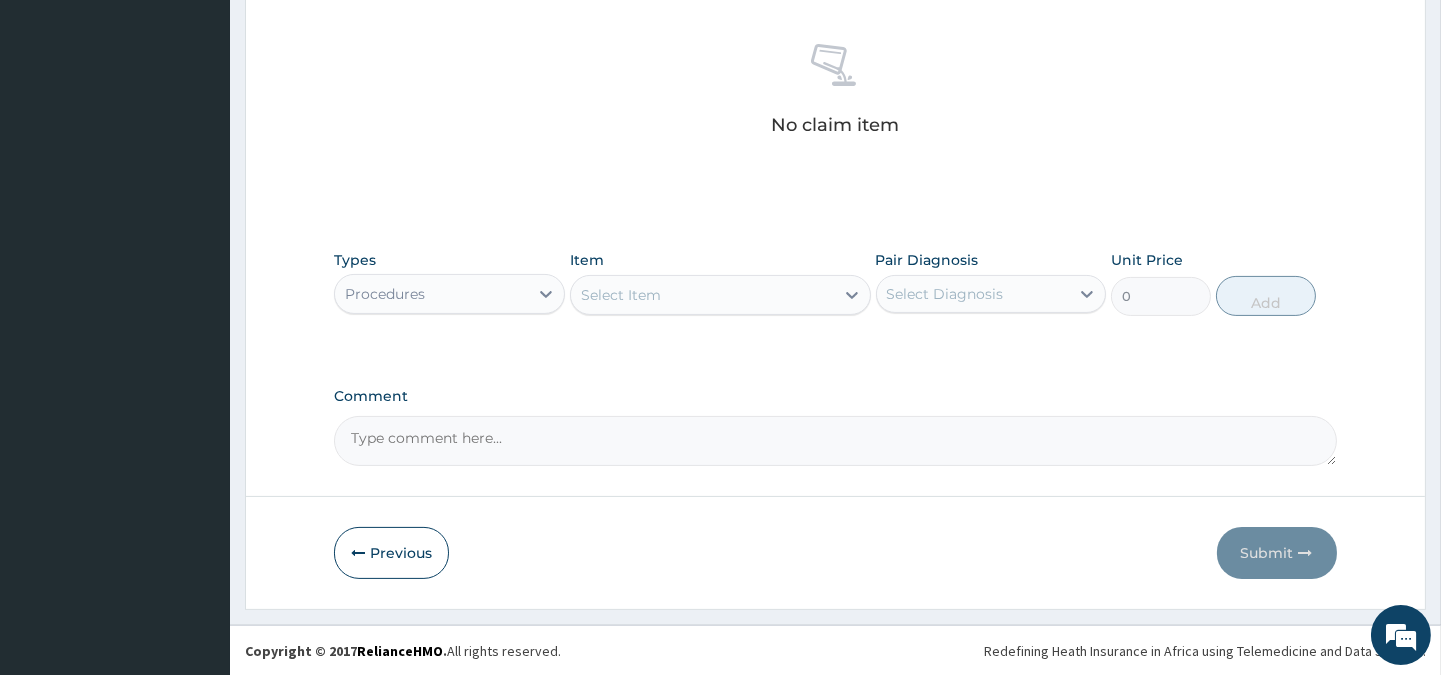 click on "Select Item" at bounding box center [702, 295] 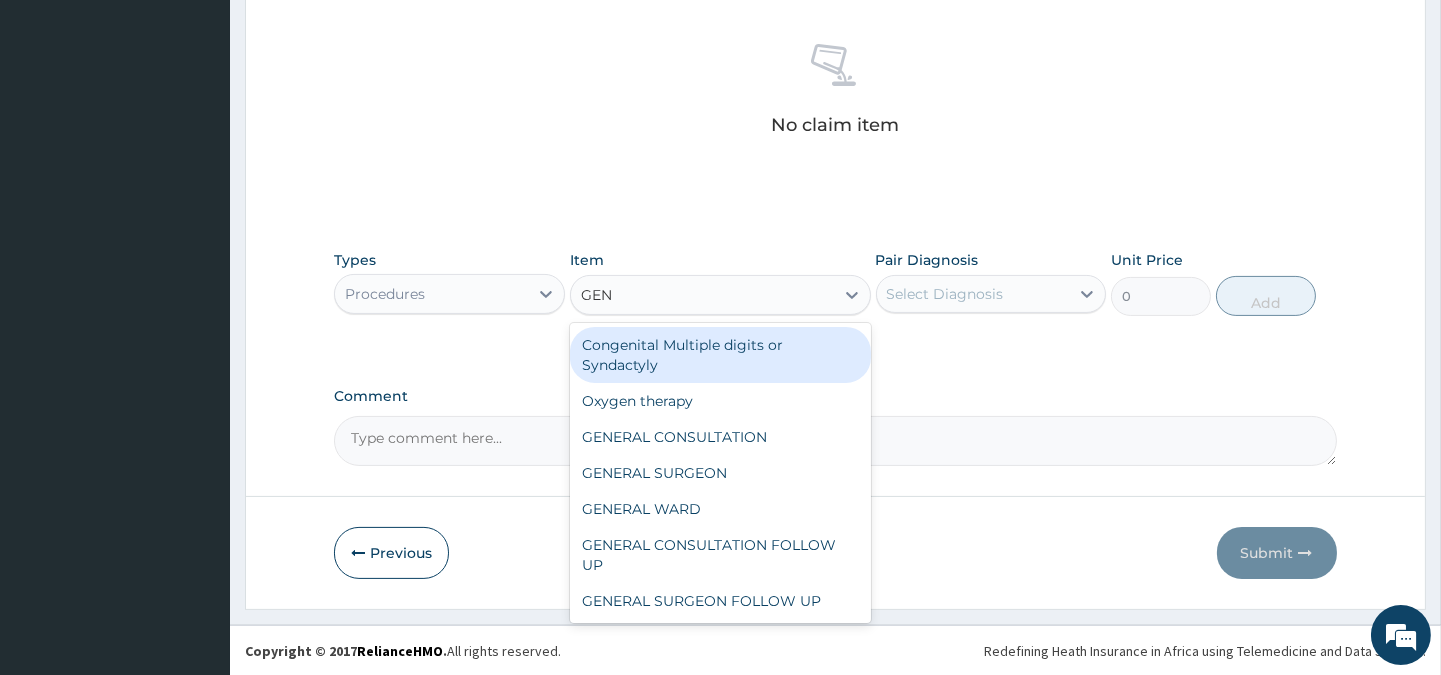 type on "GENE" 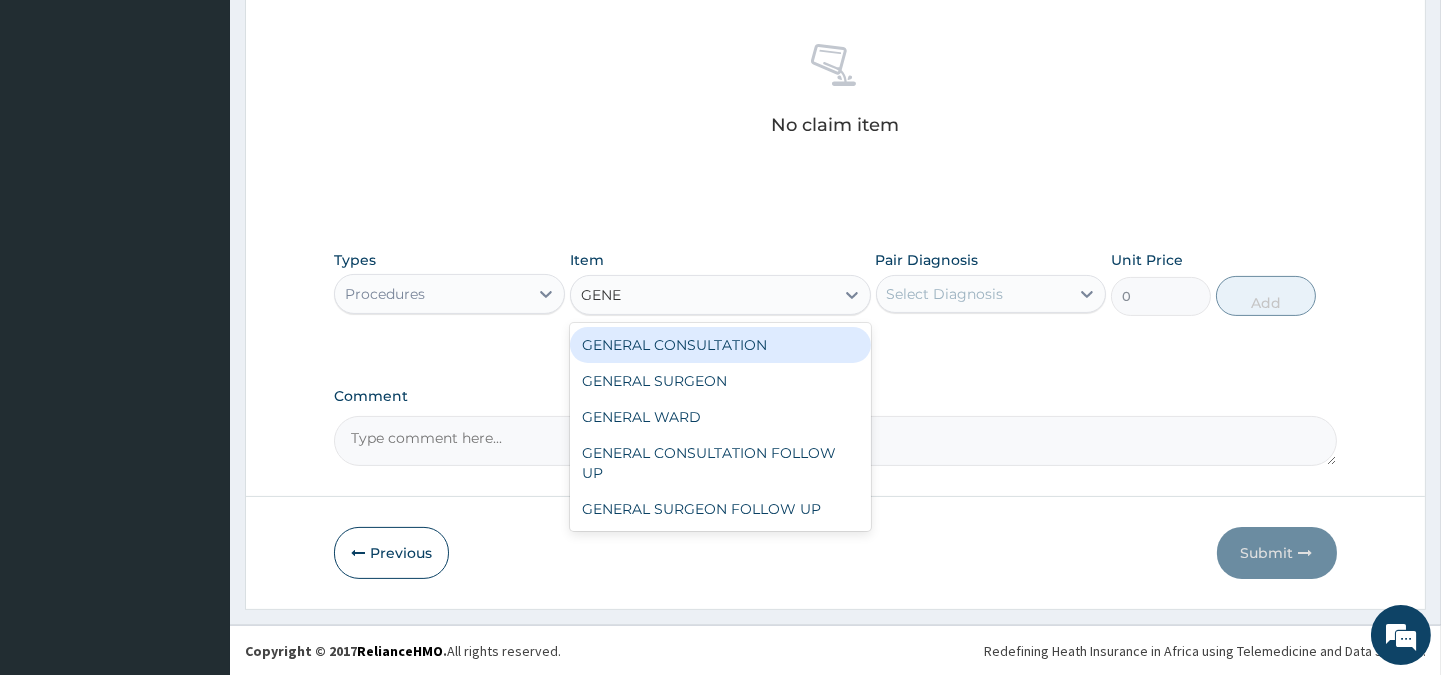 click on "GENERAL CONSULTATION" at bounding box center [720, 345] 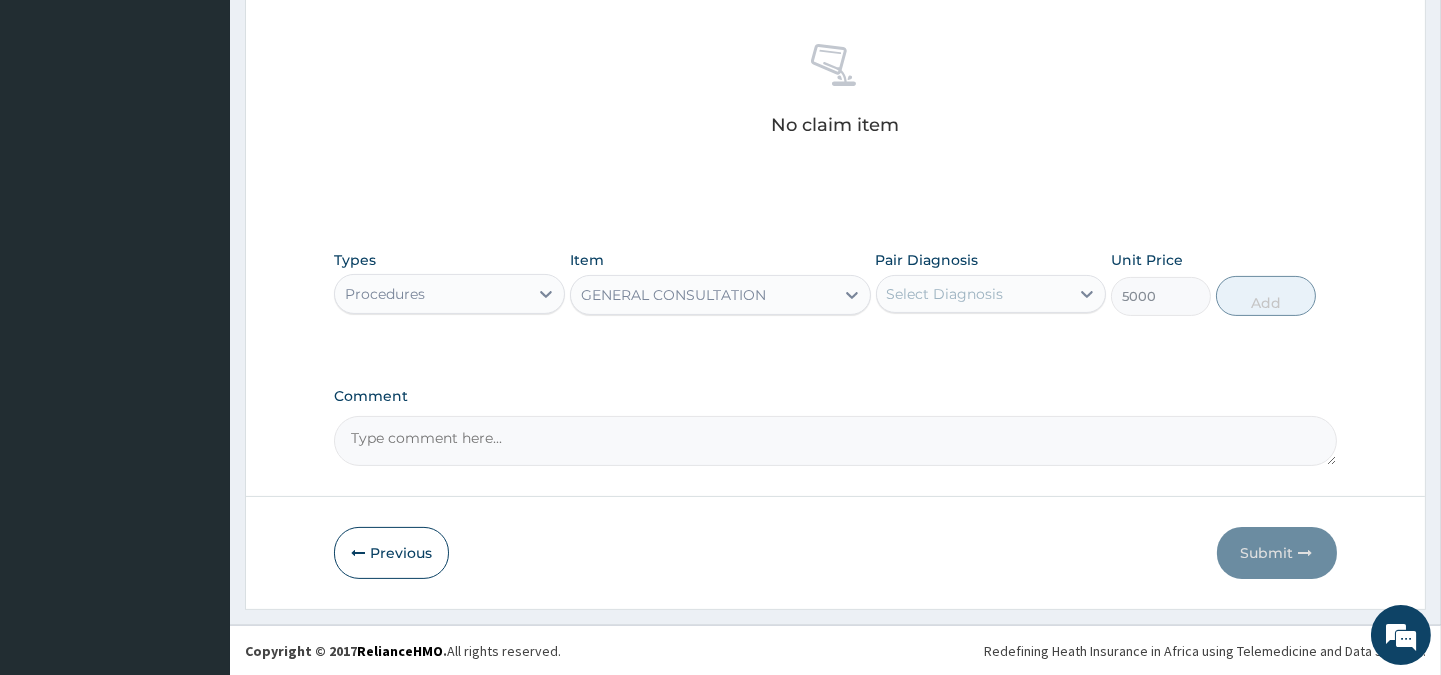 click on "Select Diagnosis" at bounding box center (945, 294) 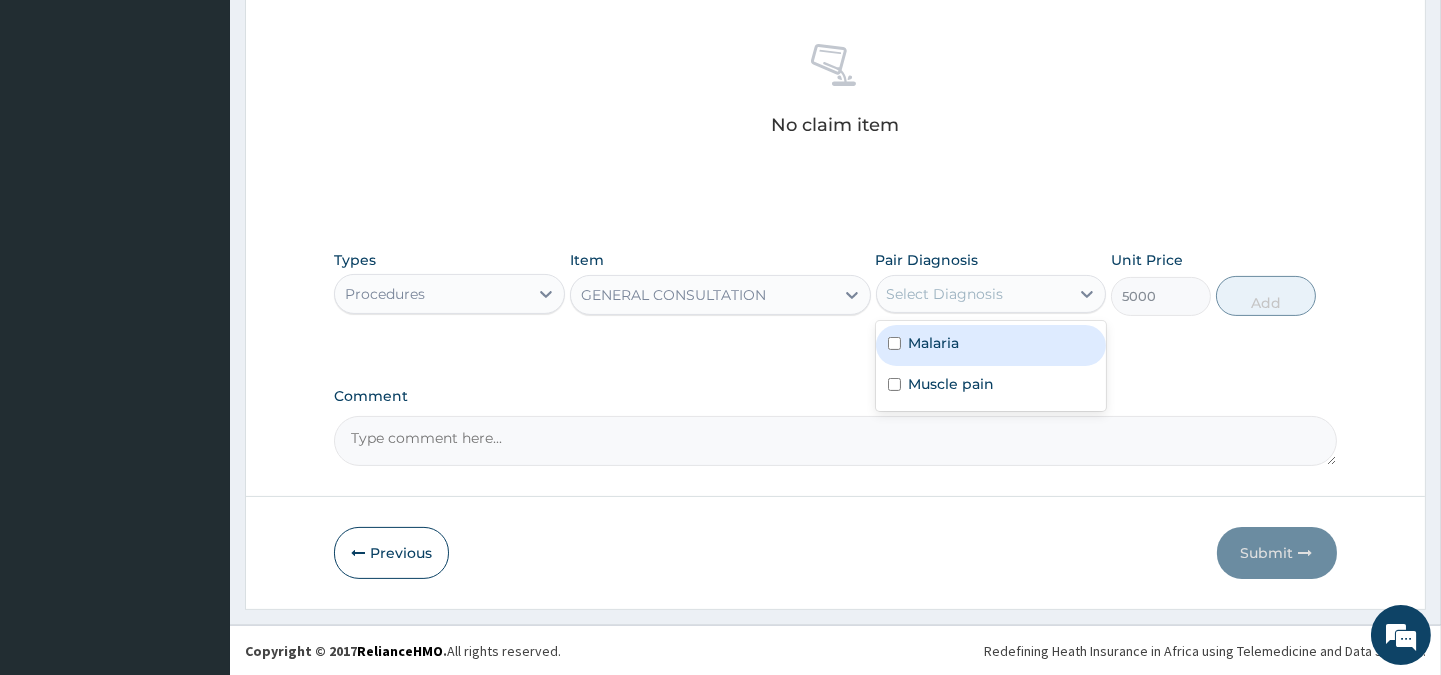 click on "Malaria" at bounding box center (934, 343) 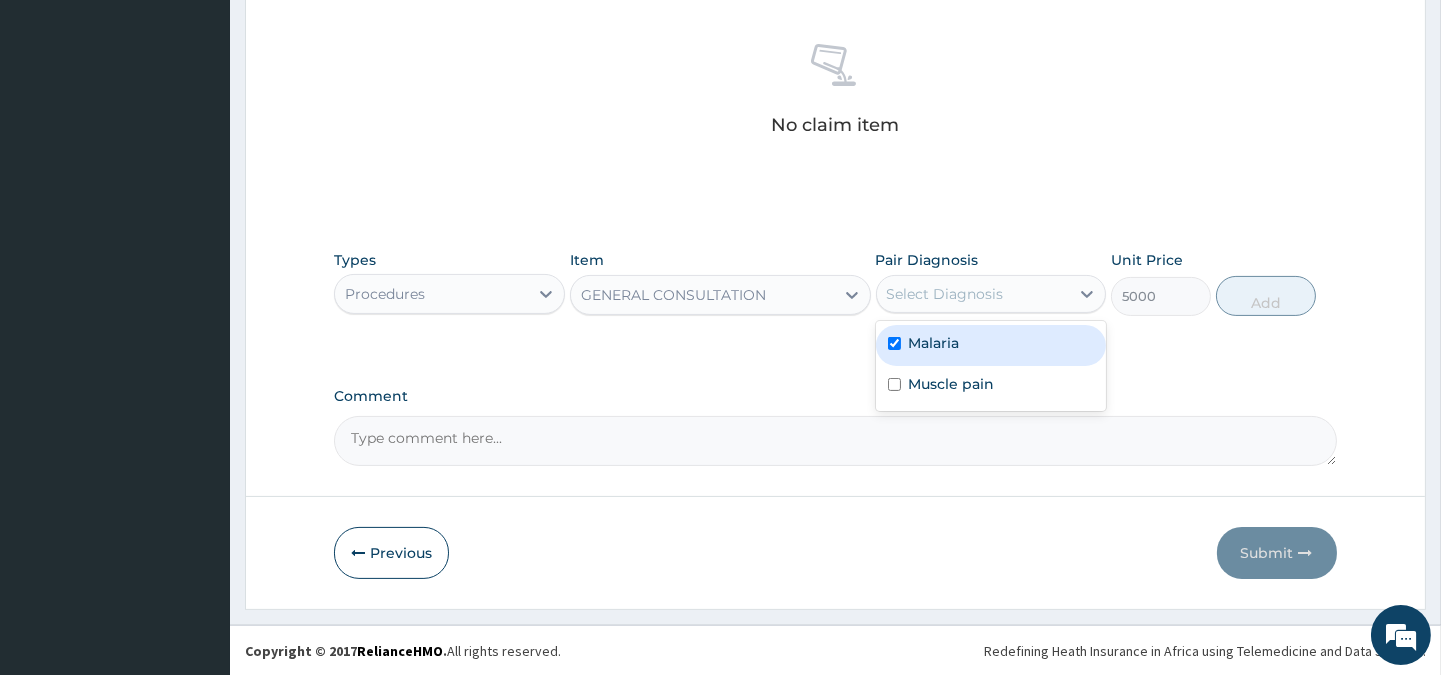 checkbox on "true" 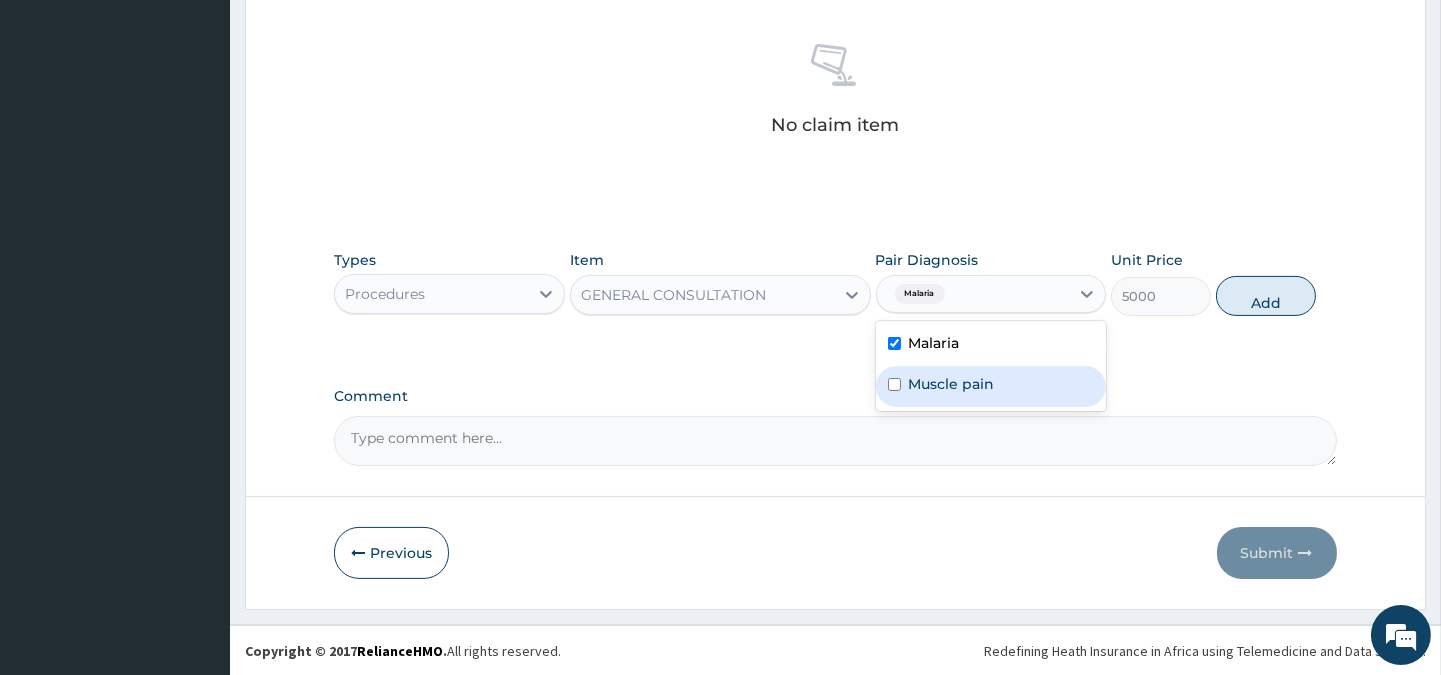 click on "Muscle pain" at bounding box center [952, 384] 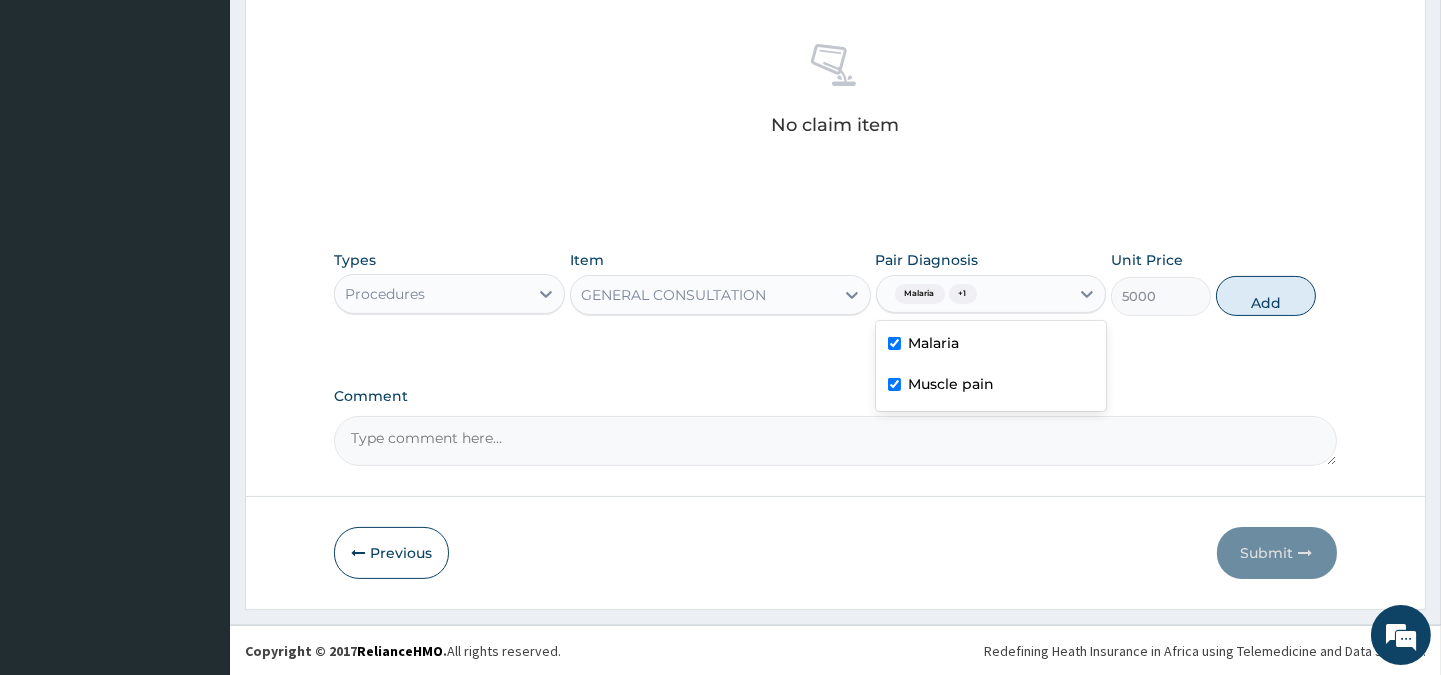 checkbox on "true" 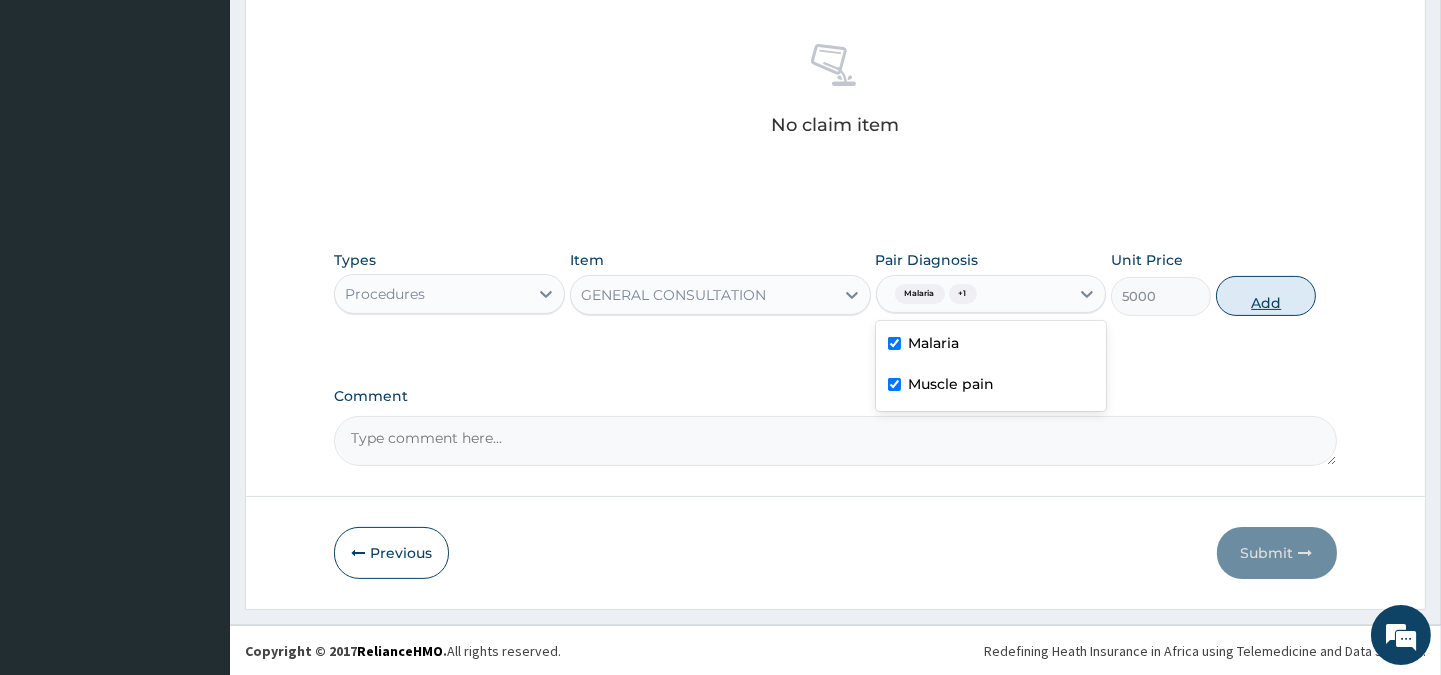 click on "Add" at bounding box center [1266, 296] 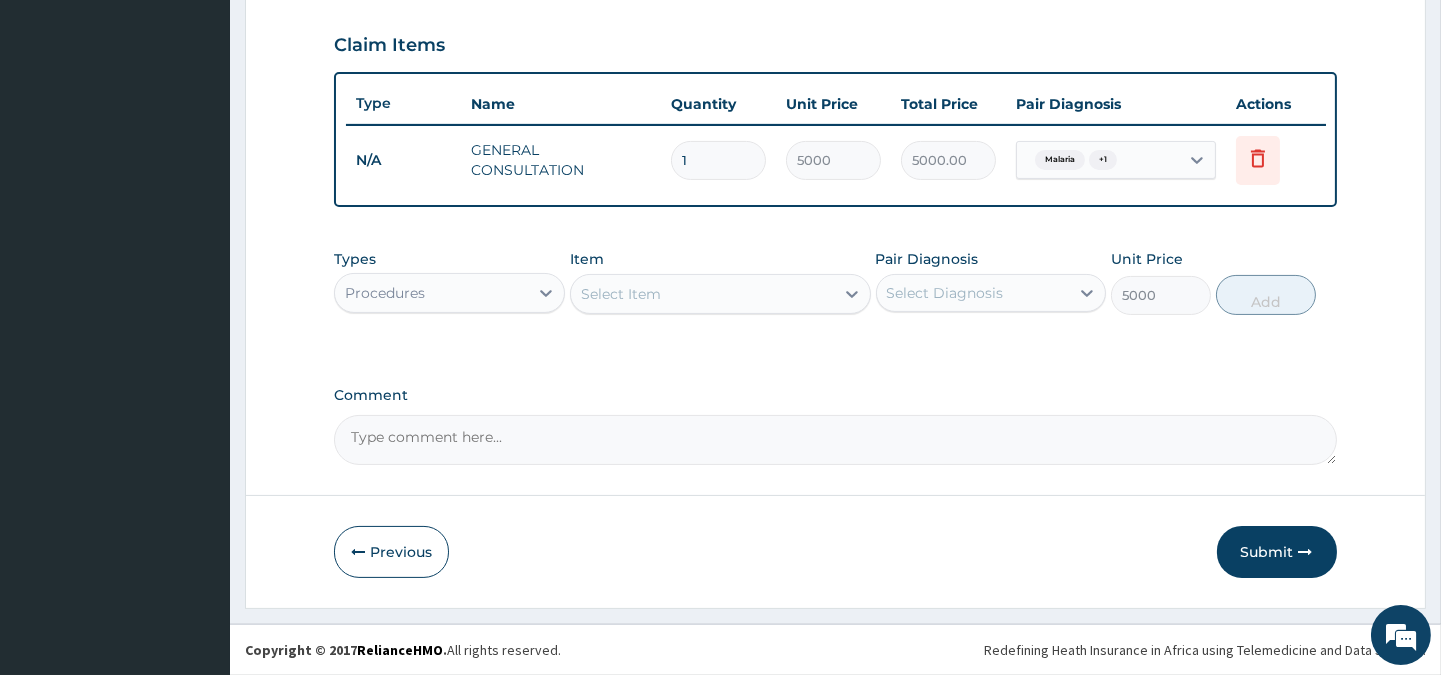 type on "0" 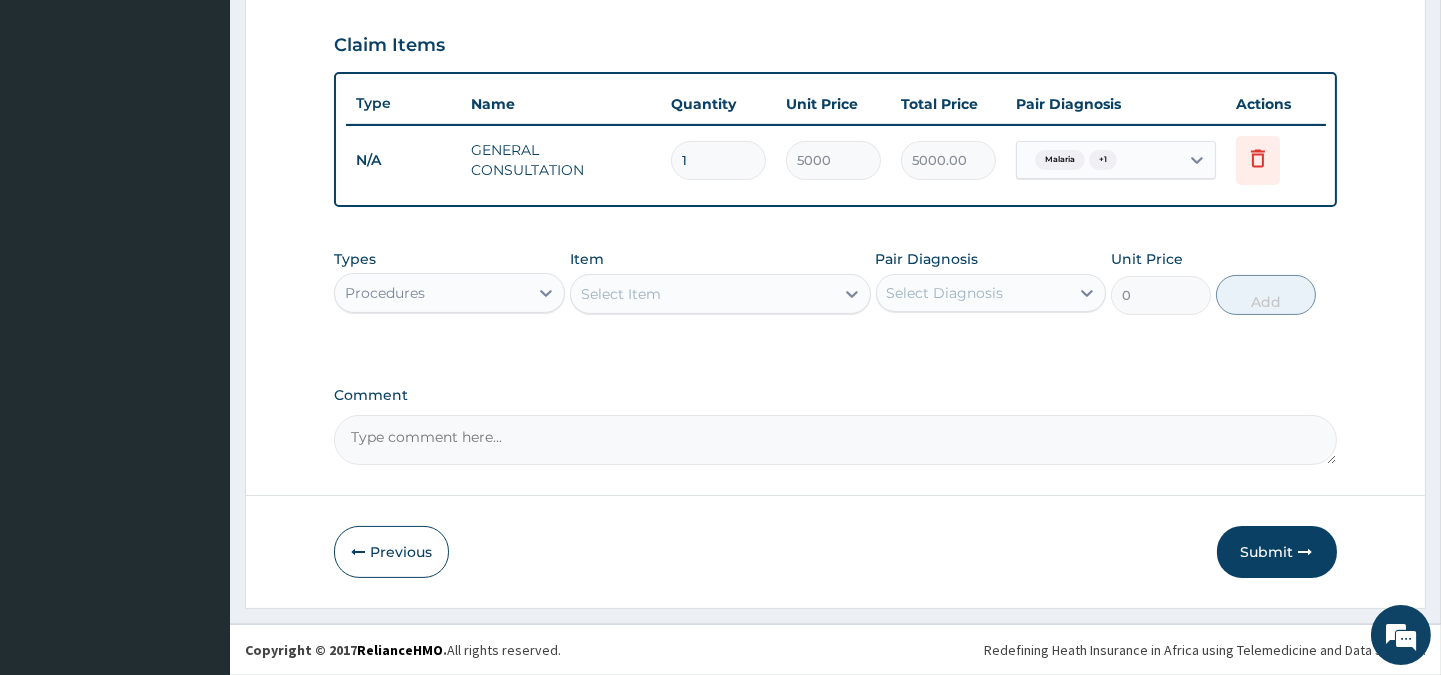 scroll, scrollTop: 670, scrollLeft: 0, axis: vertical 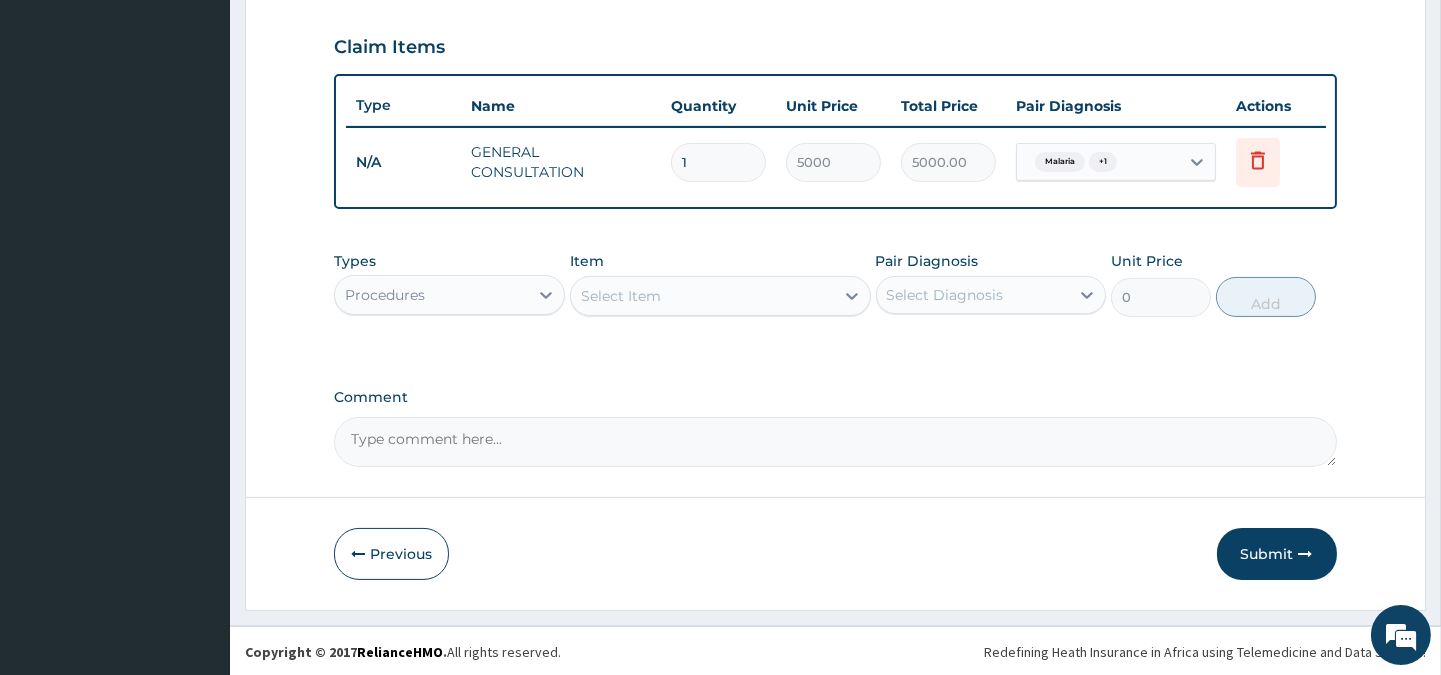 click on "Procedures" at bounding box center (431, 295) 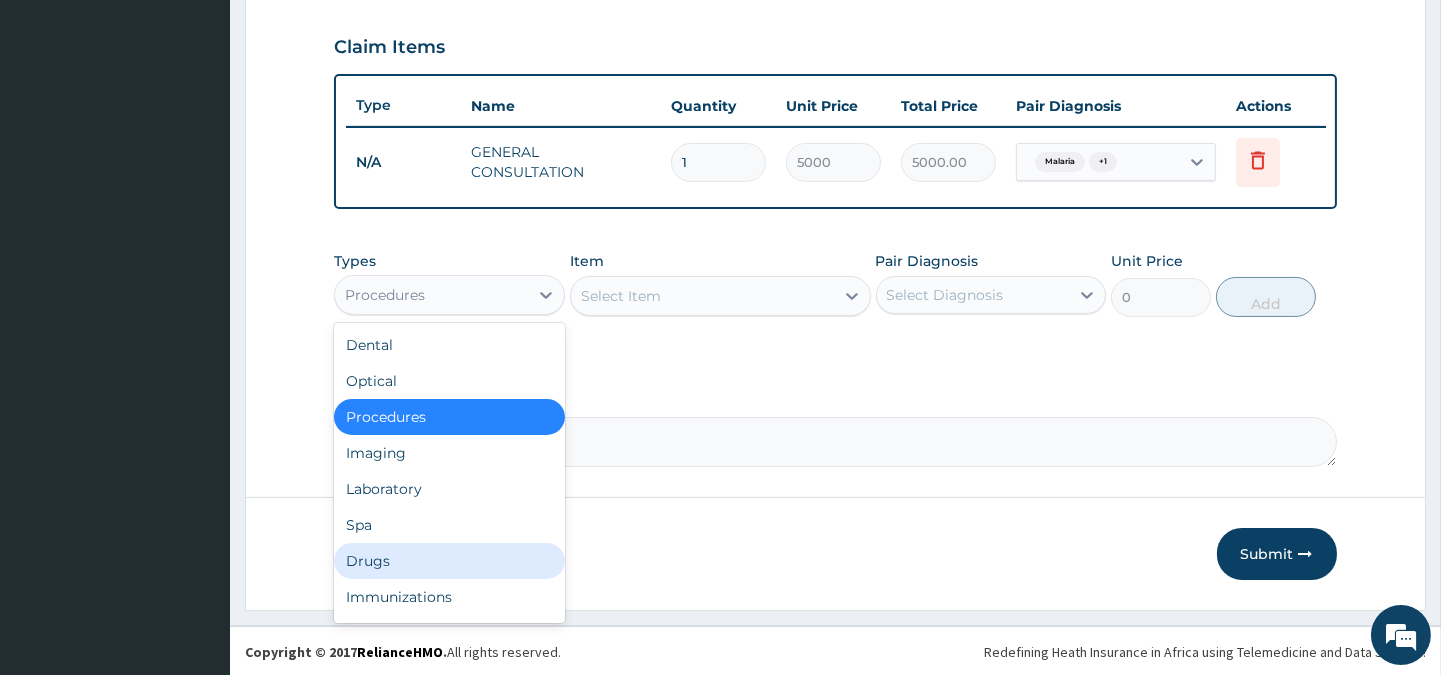click on "Drugs" at bounding box center (449, 561) 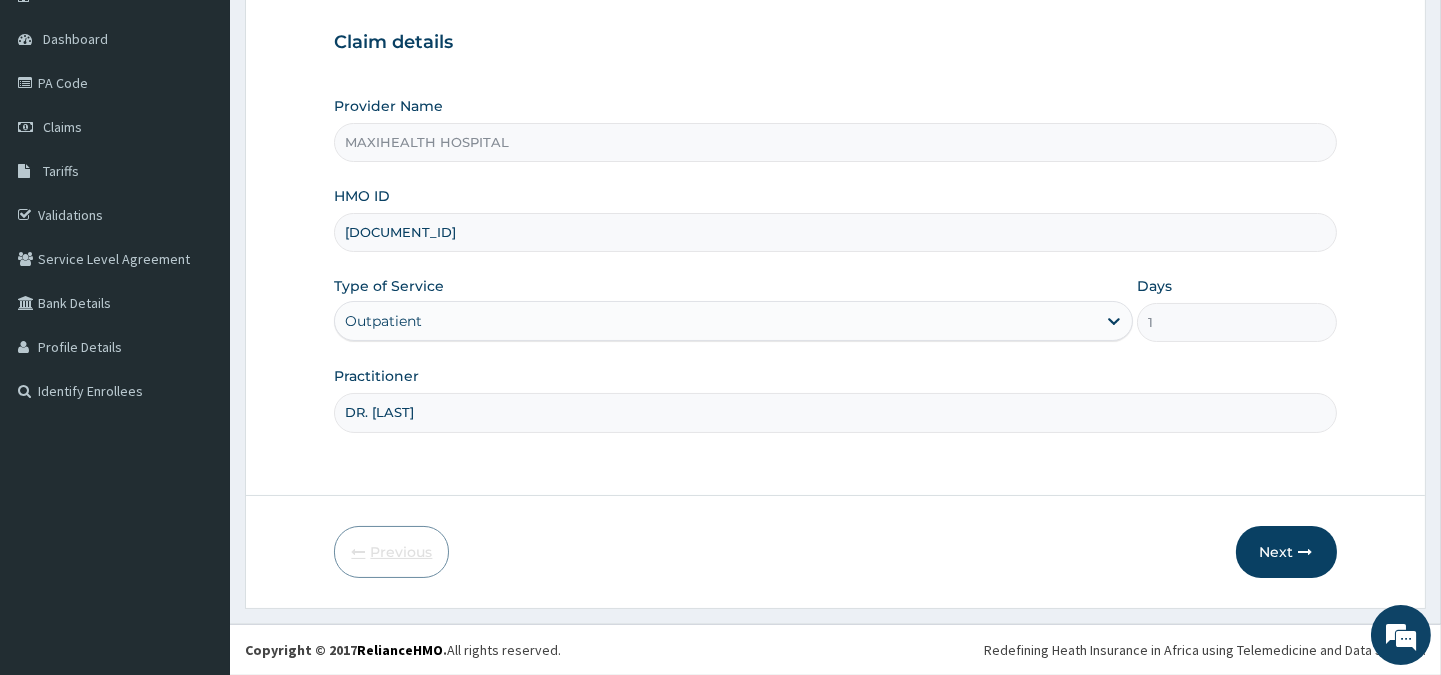 scroll, scrollTop: 178, scrollLeft: 0, axis: vertical 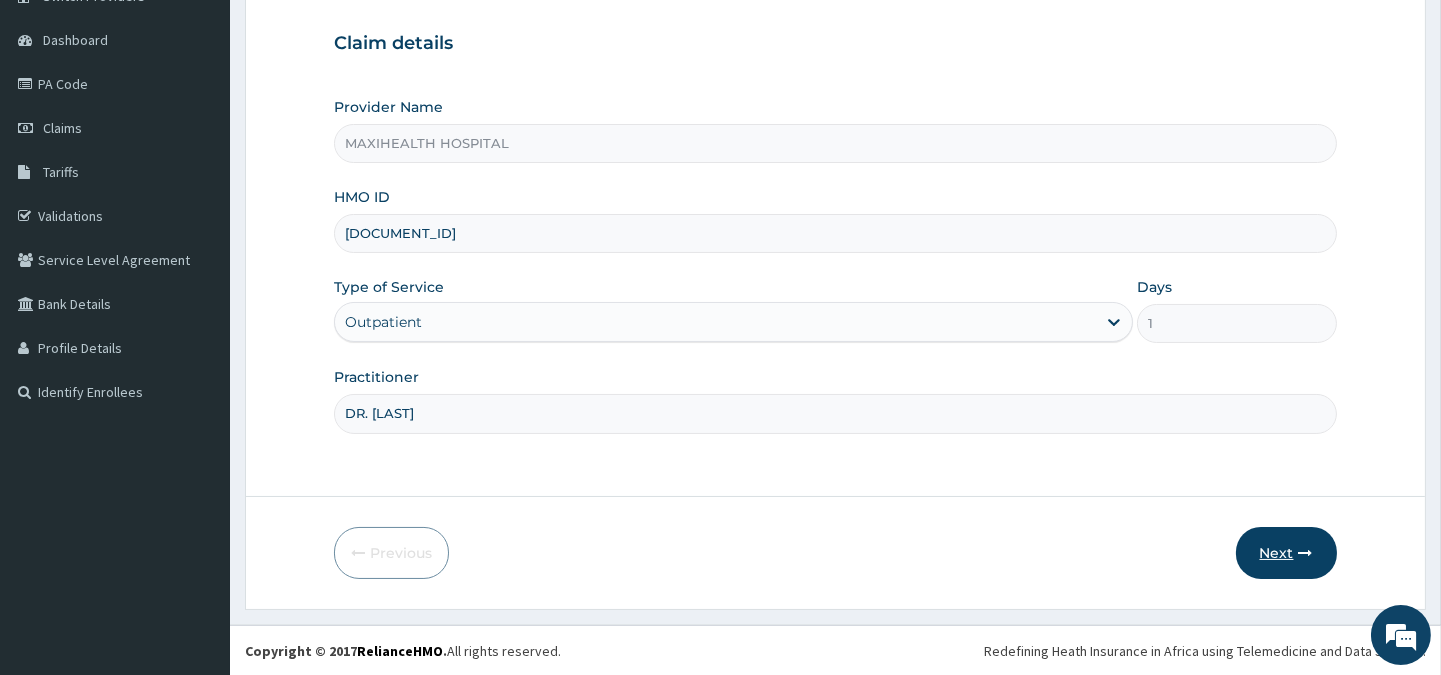 click on "Next" at bounding box center [1286, 553] 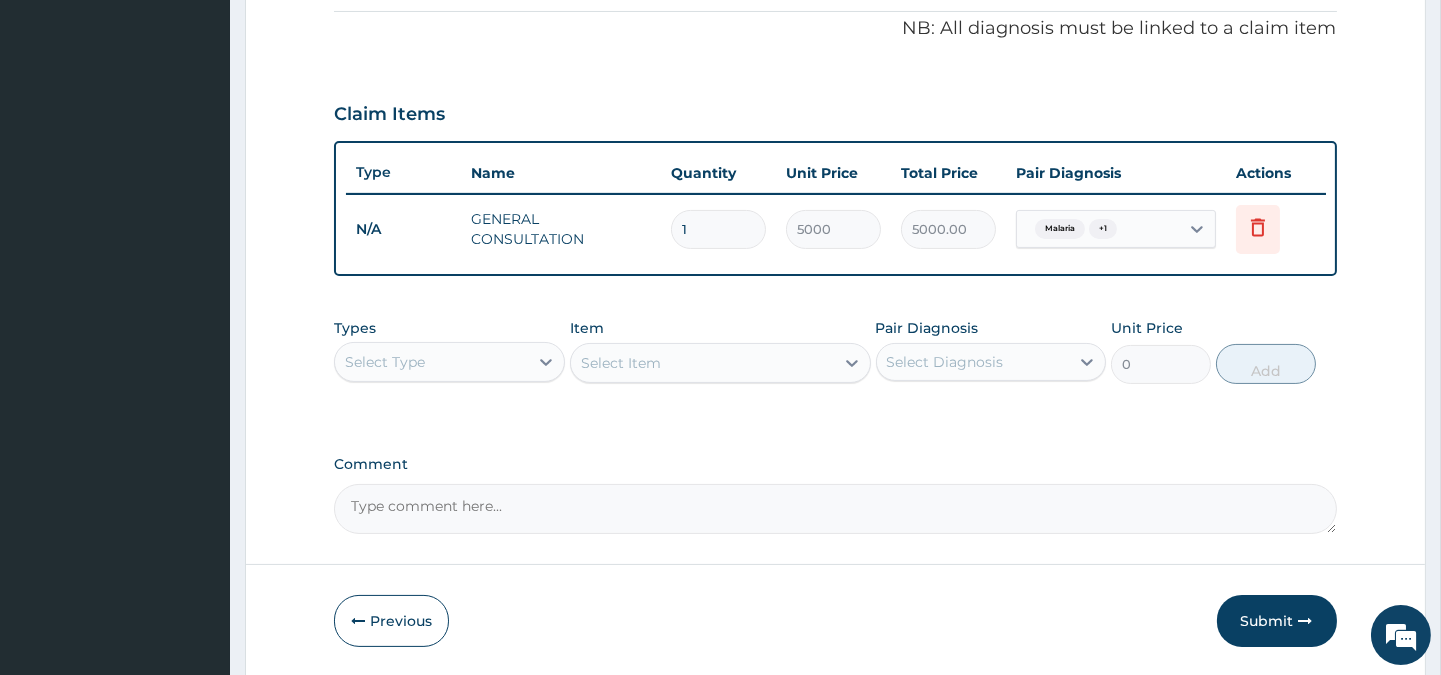 scroll, scrollTop: 670, scrollLeft: 0, axis: vertical 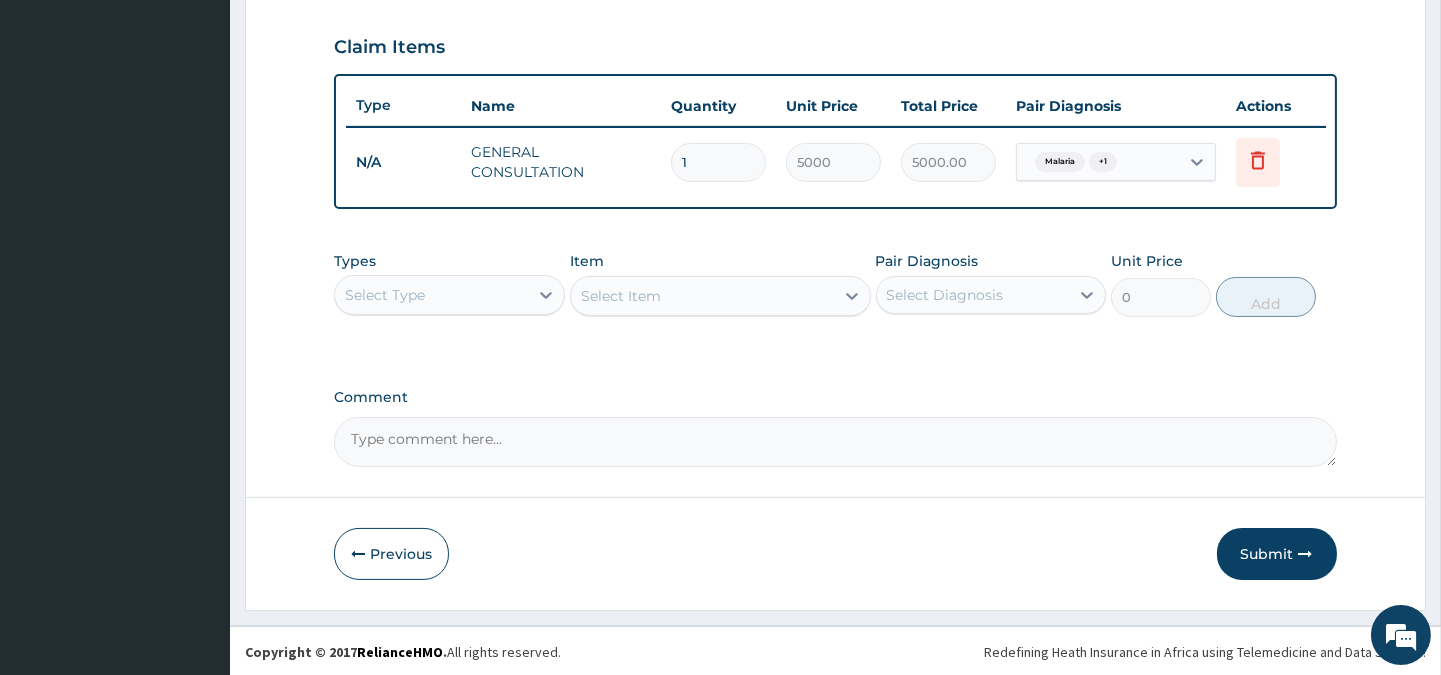 click on "Select Type" at bounding box center (431, 295) 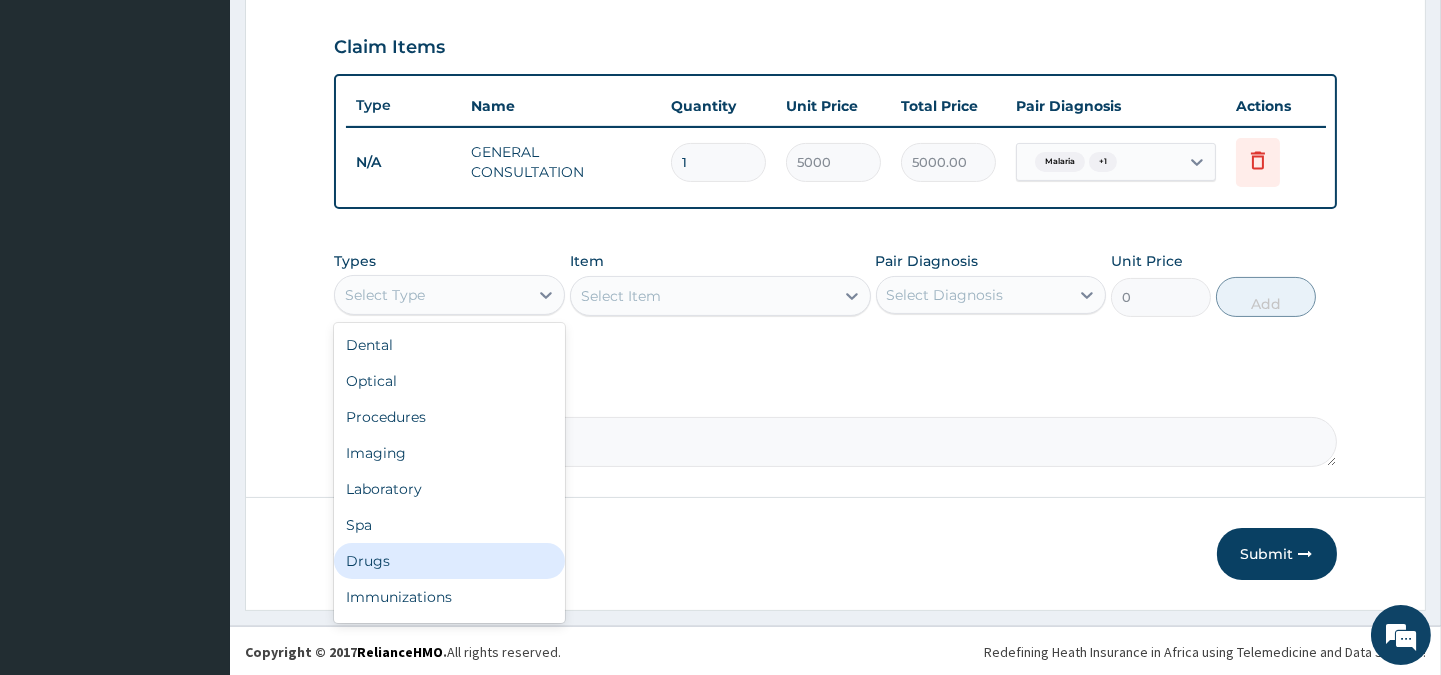 click on "Drugs" at bounding box center [449, 561] 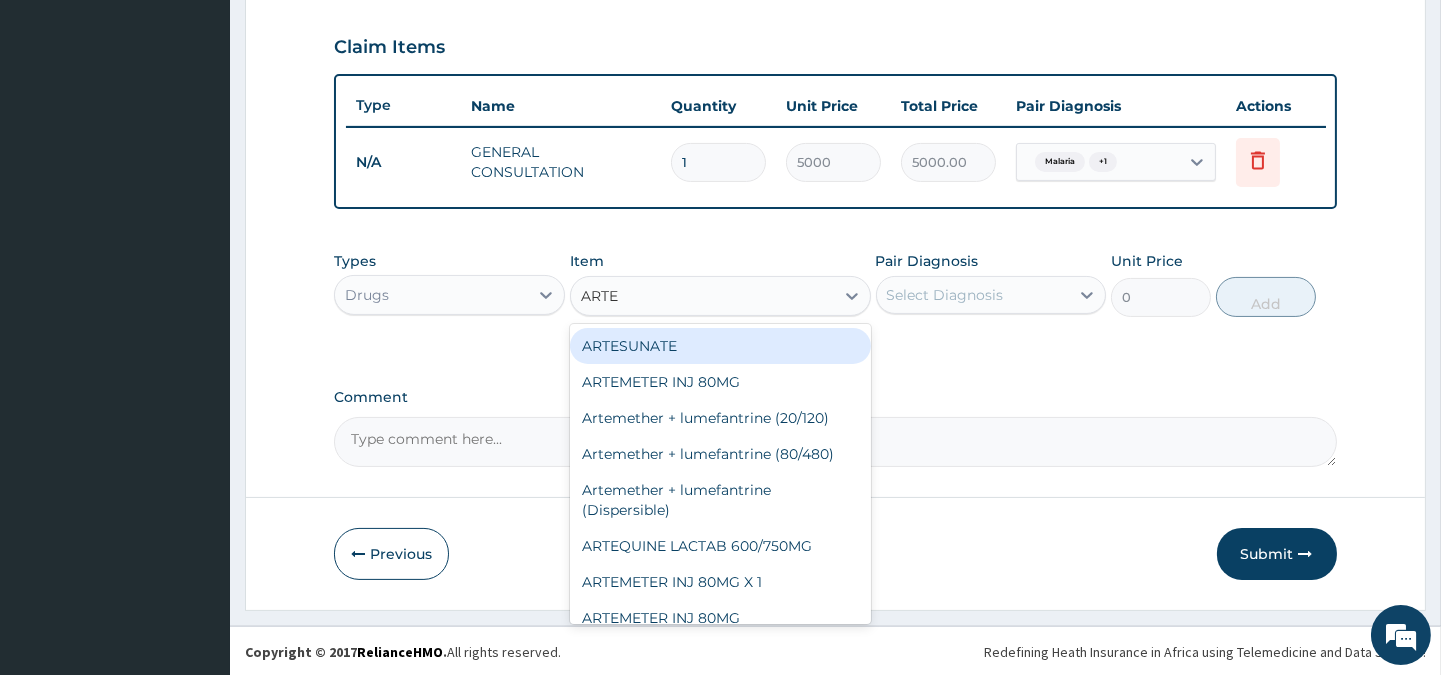 type on "ARTEM" 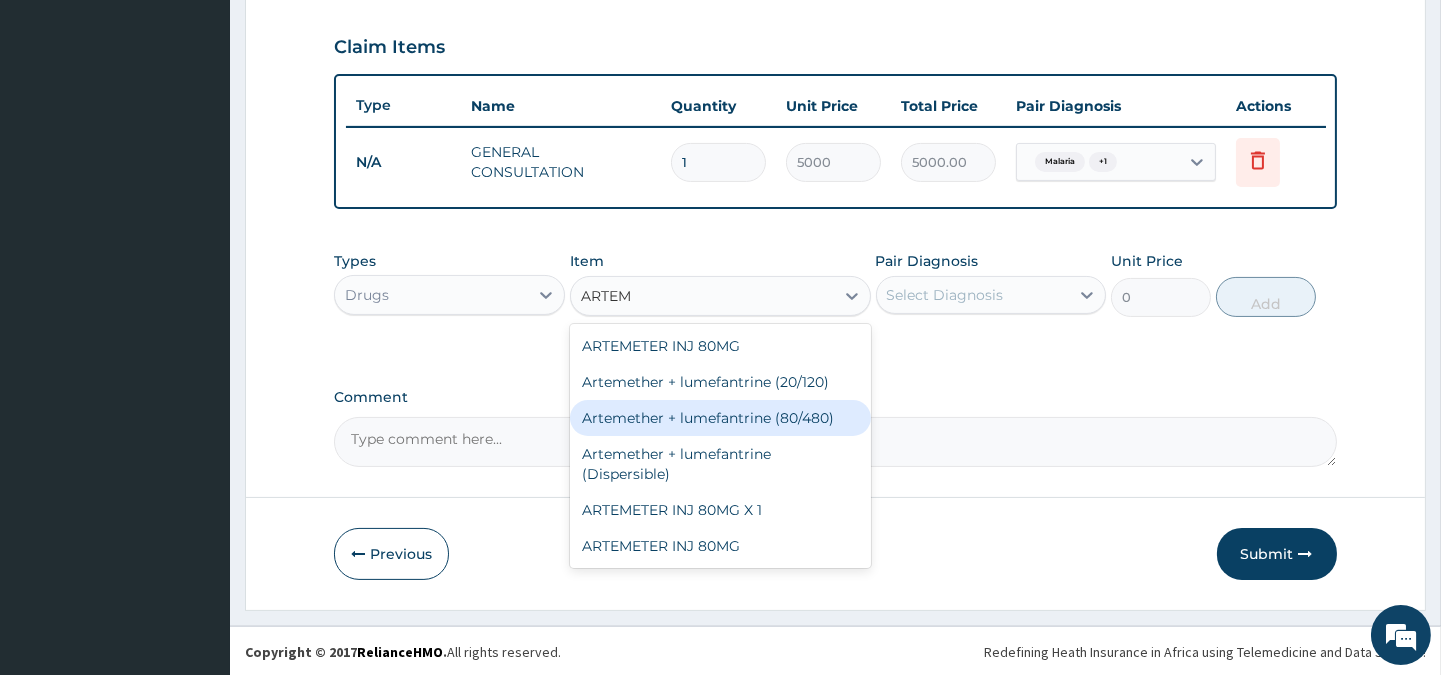 drag, startPoint x: 666, startPoint y: 305, endPoint x: 680, endPoint y: 413, distance: 108.903625 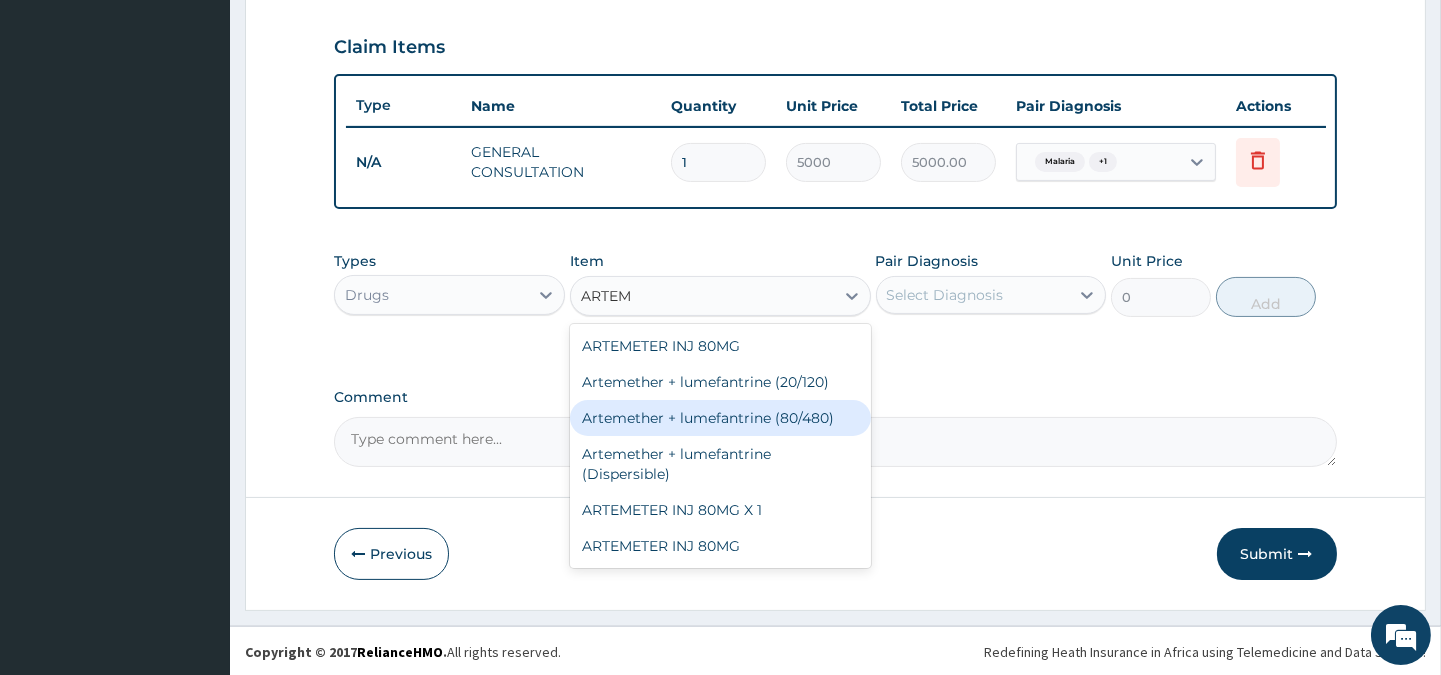 click on "option Artemether + lumefantrine (80/480) focused, 16 of 742. 6 results available for search term ARTEM. Use Up and Down to choose options, press Enter to select the currently focused option, press Escape to exit the menu, press Tab to select the option and exit the menu. ARTEM ARTEM ARTEMETER  INJ 80MG Artemether + lumefantrine (20/120) Artemether + lumefantrine (80/480) Artemether + lumefantrine (Dispersible) ARTEMETER INJ 80MG X 1 ARTEMETER INJ 80MG" at bounding box center (720, 296) 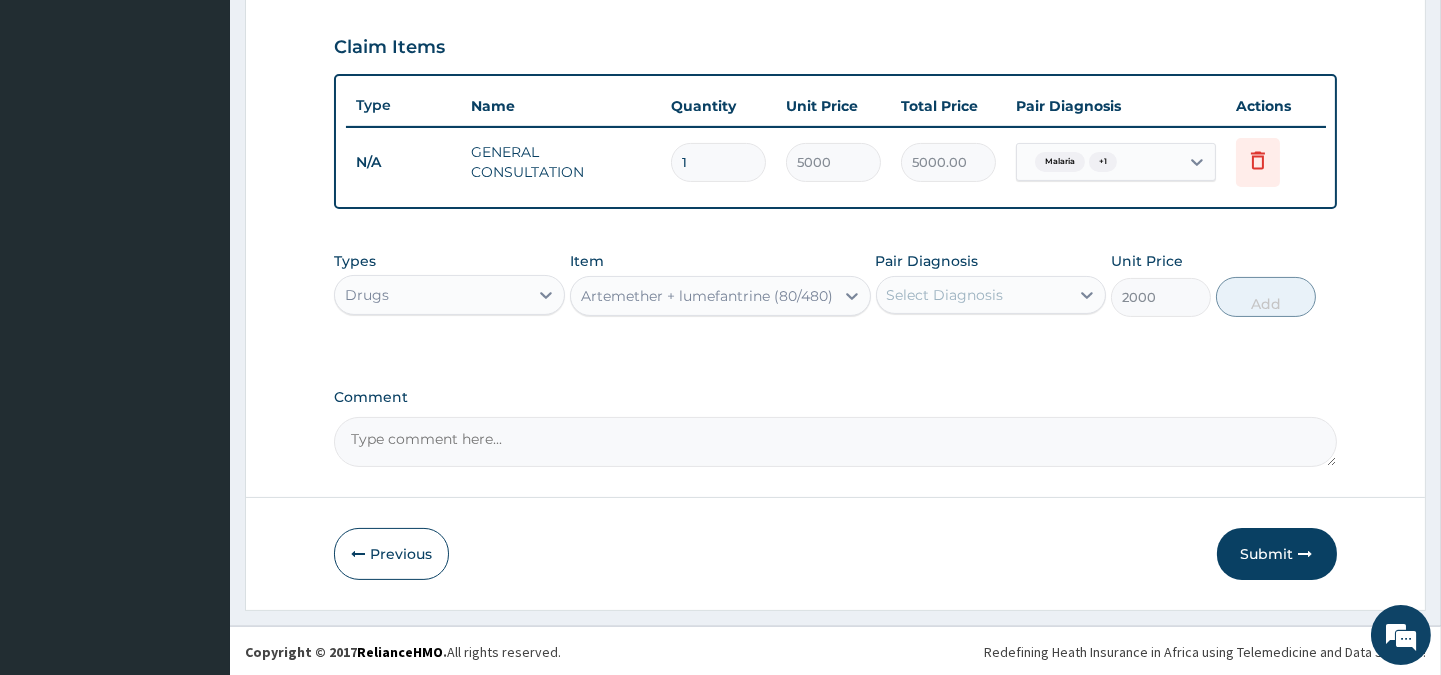 click on "Select Diagnosis" at bounding box center (945, 295) 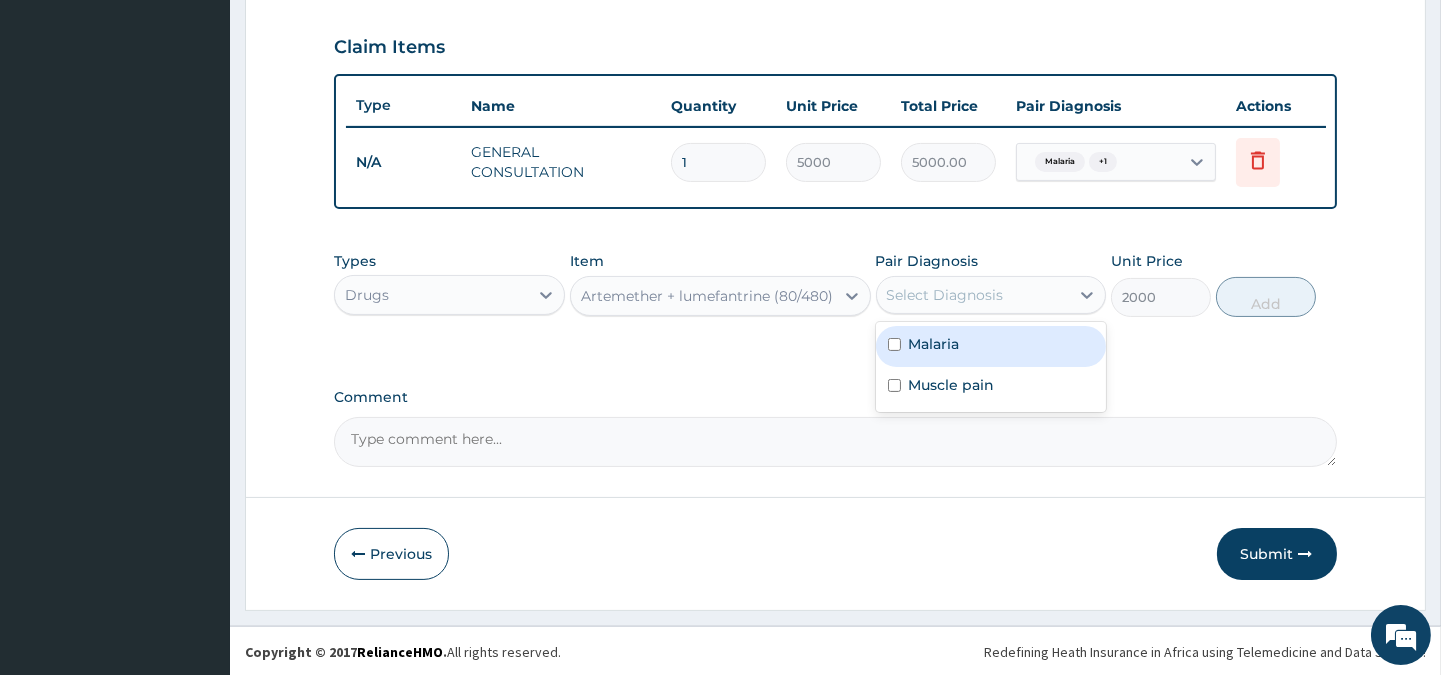 click on "Malaria" at bounding box center (934, 344) 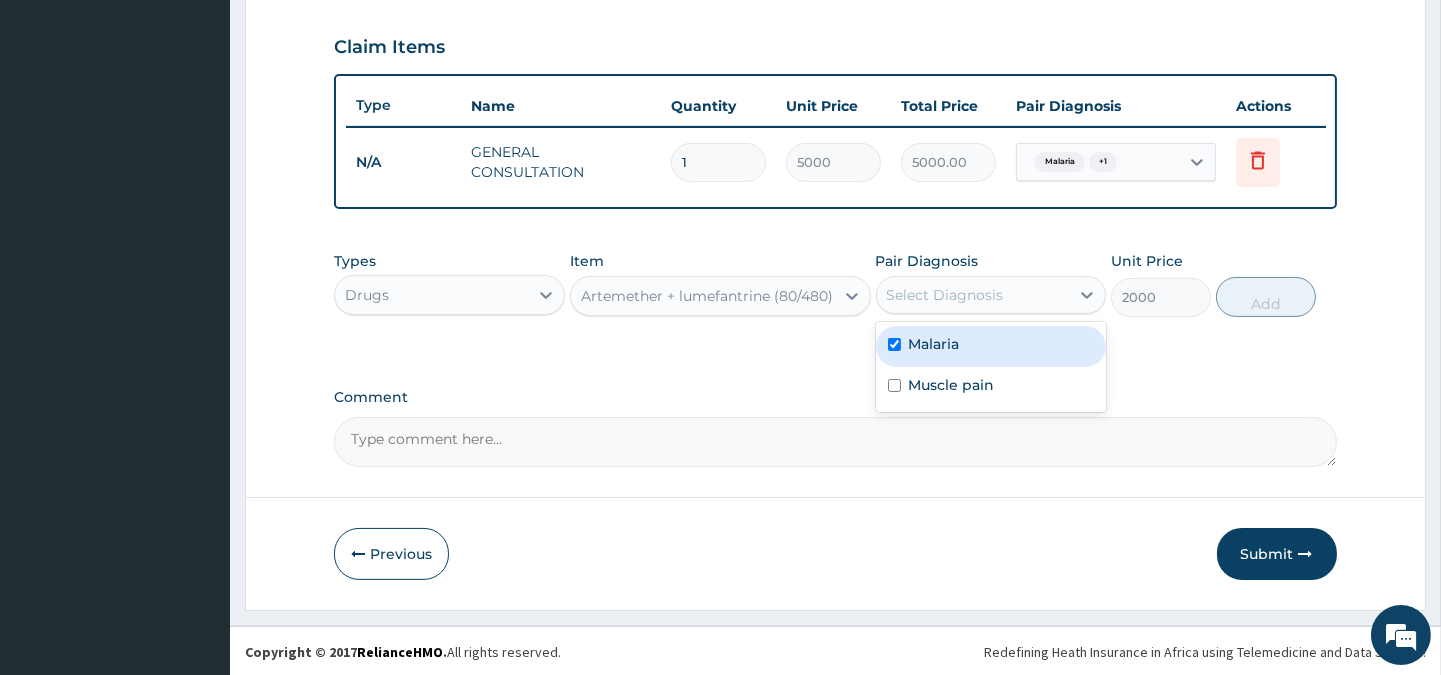checkbox on "true" 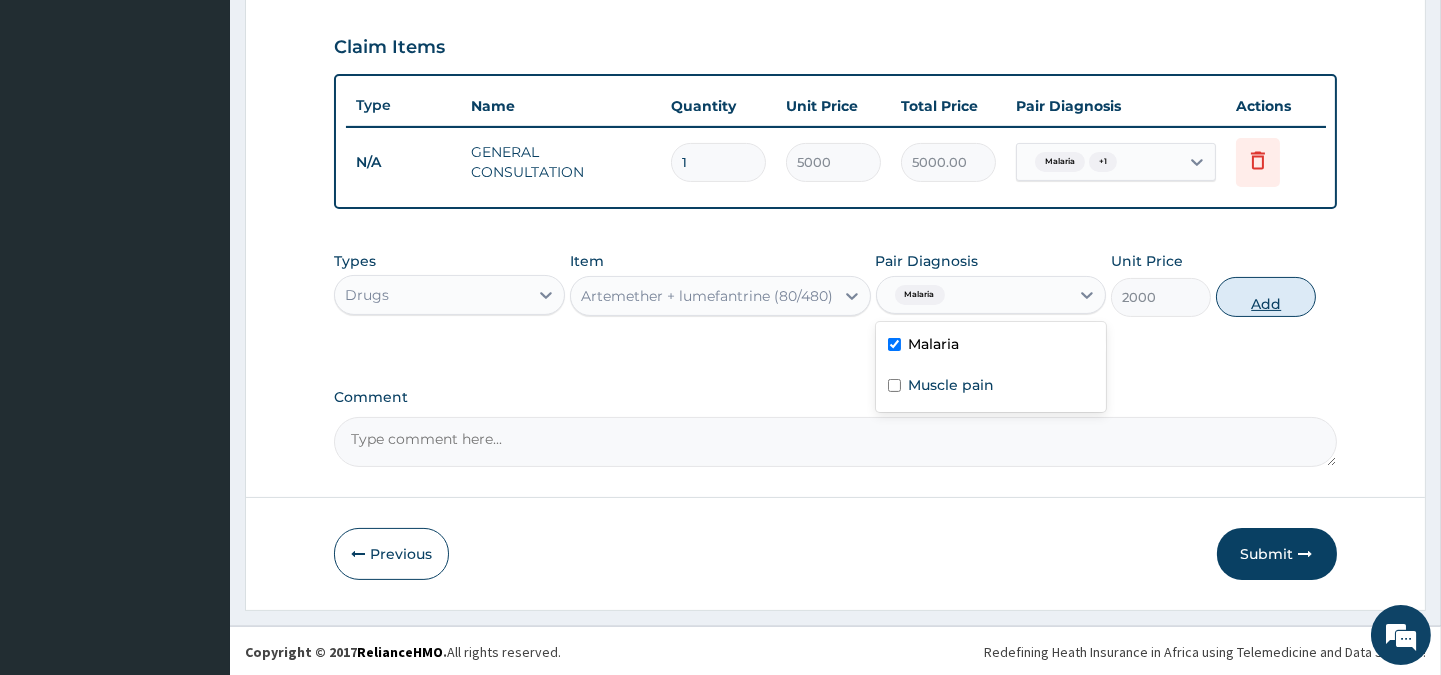 click on "Add" at bounding box center [1266, 297] 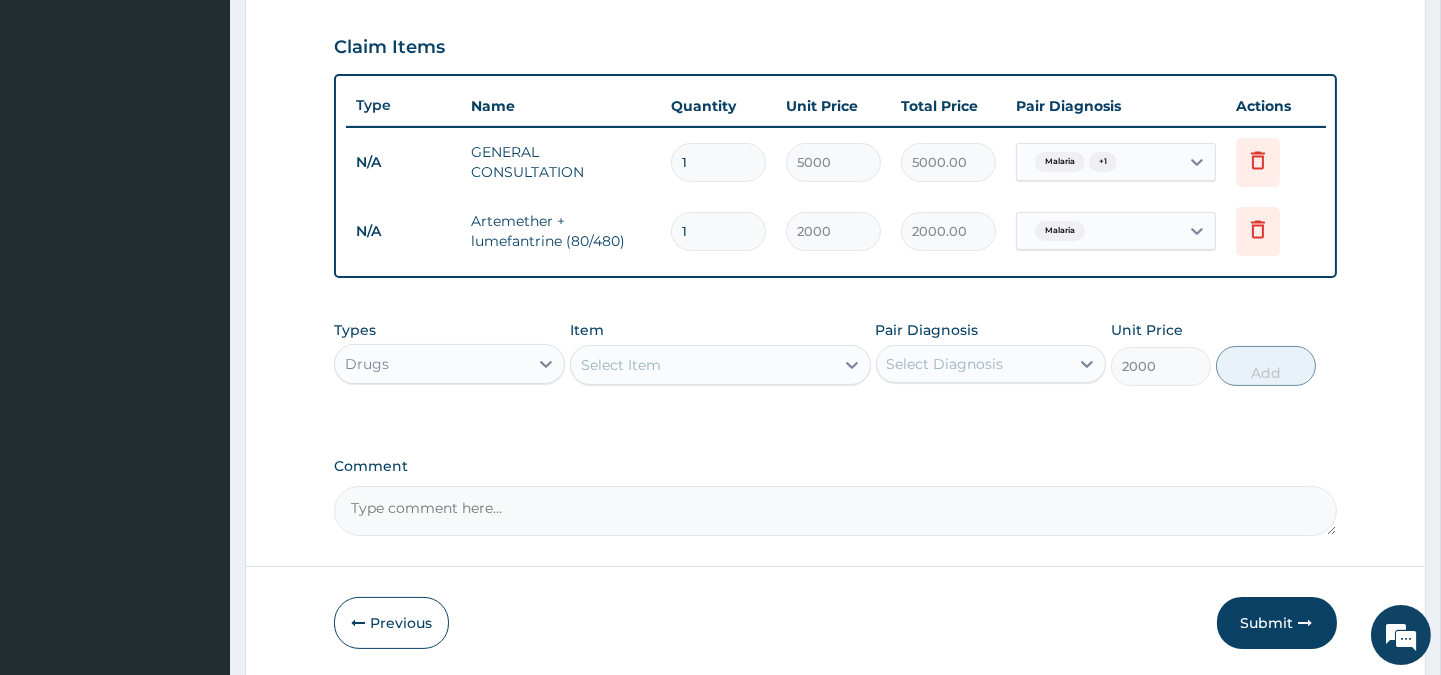 type on "0" 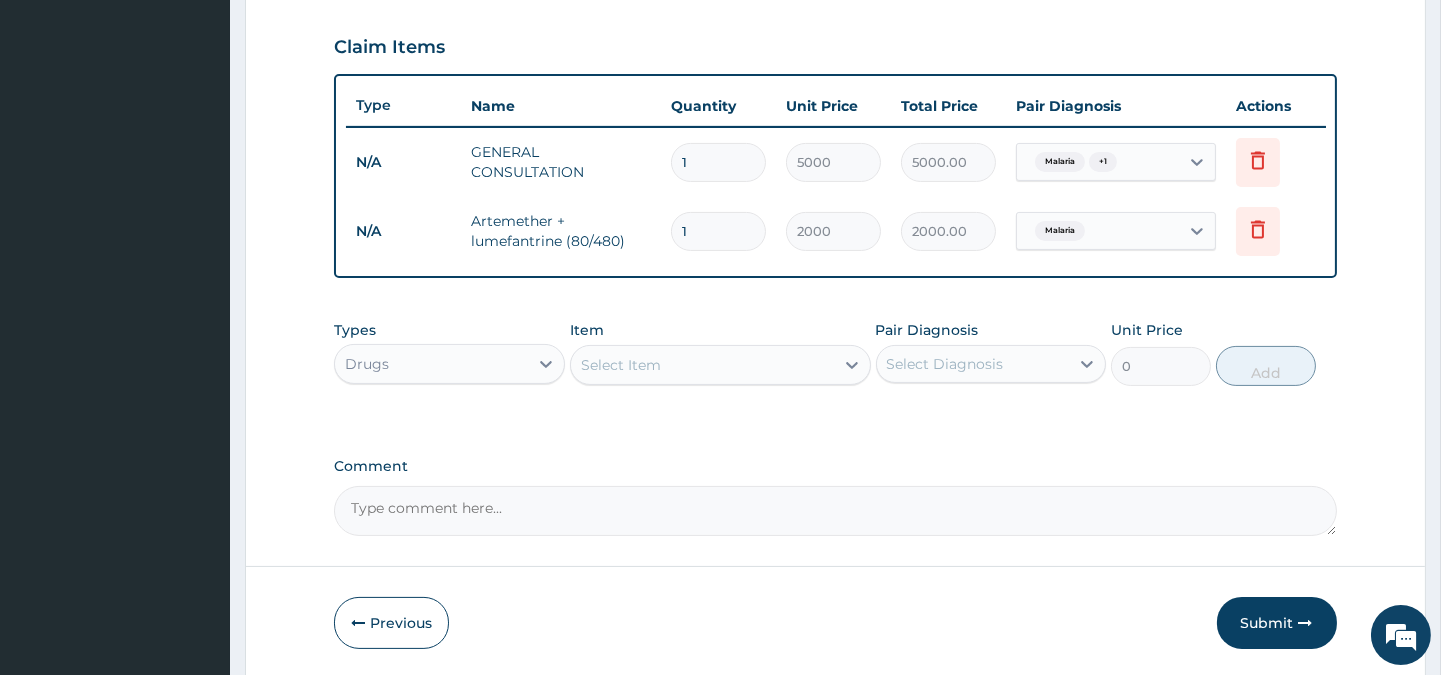 click on "Select Item" at bounding box center [720, 365] 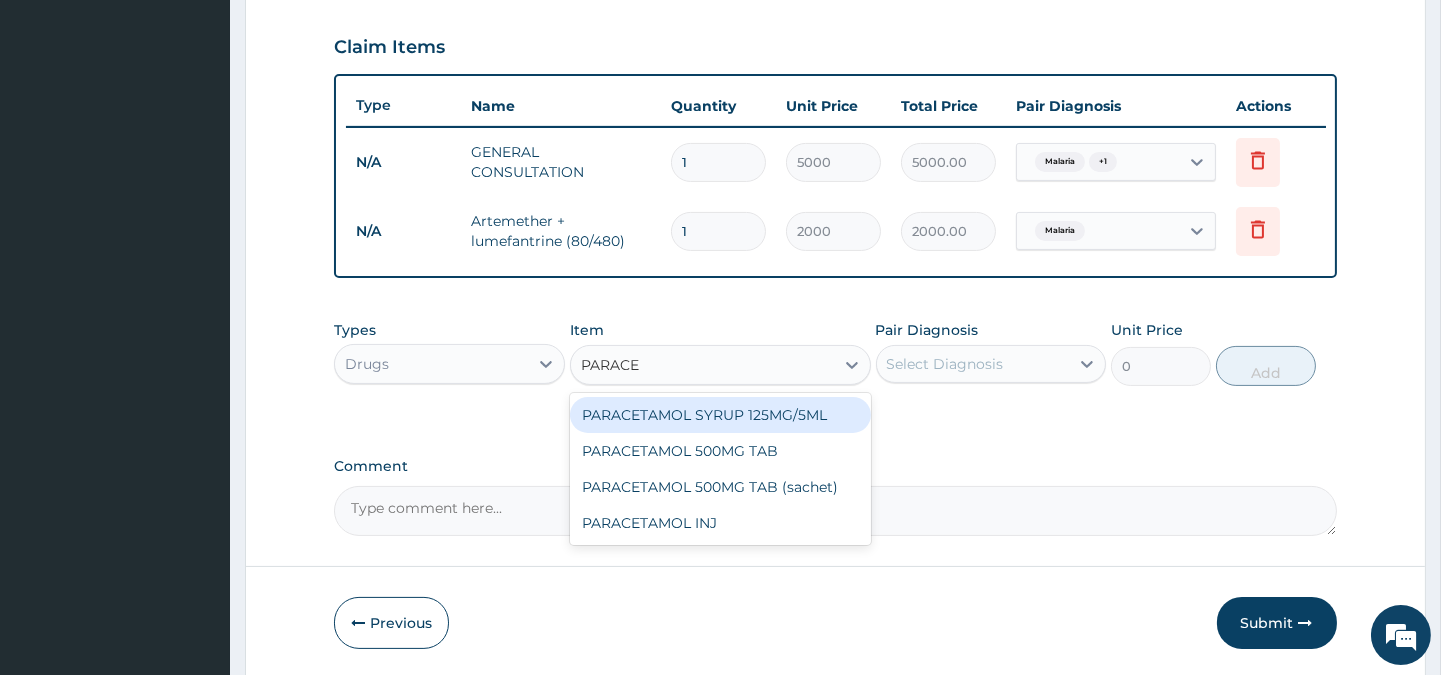 type on "PARACET" 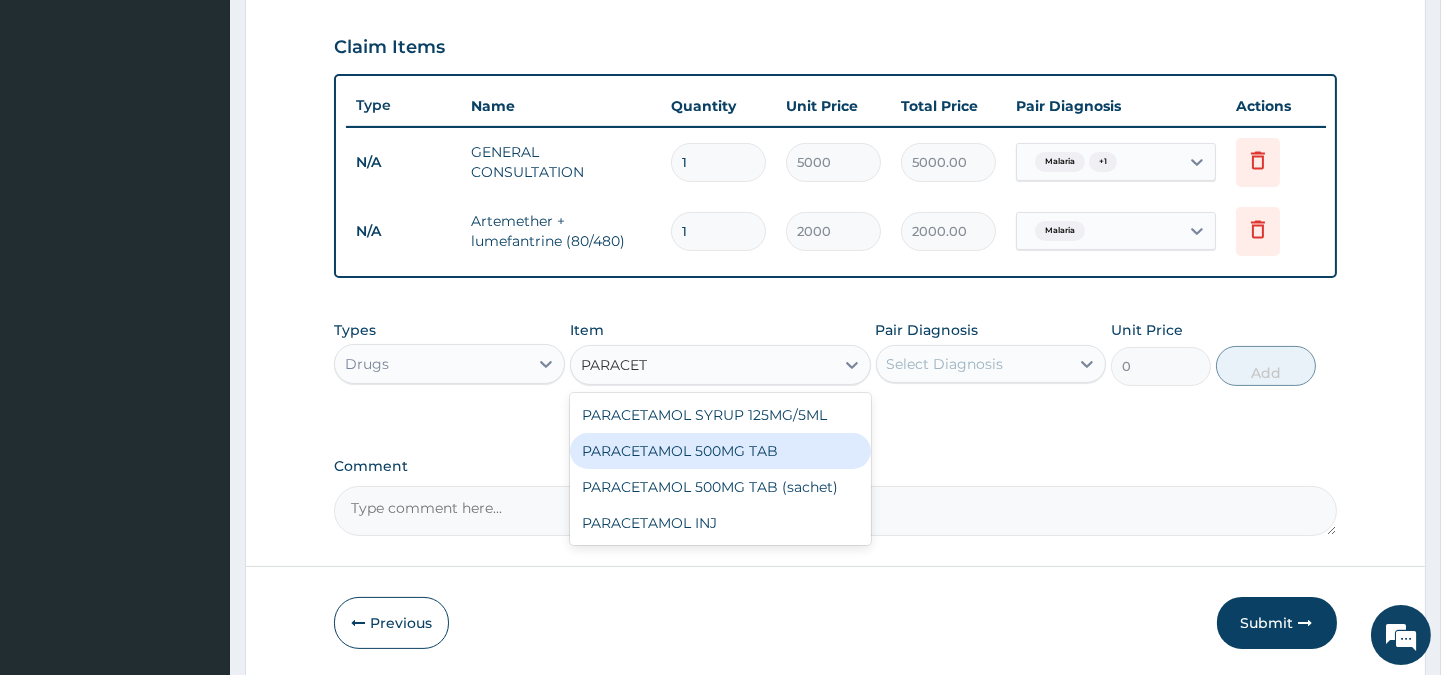 click on "PARACETAMOL 500MG TAB" at bounding box center [720, 451] 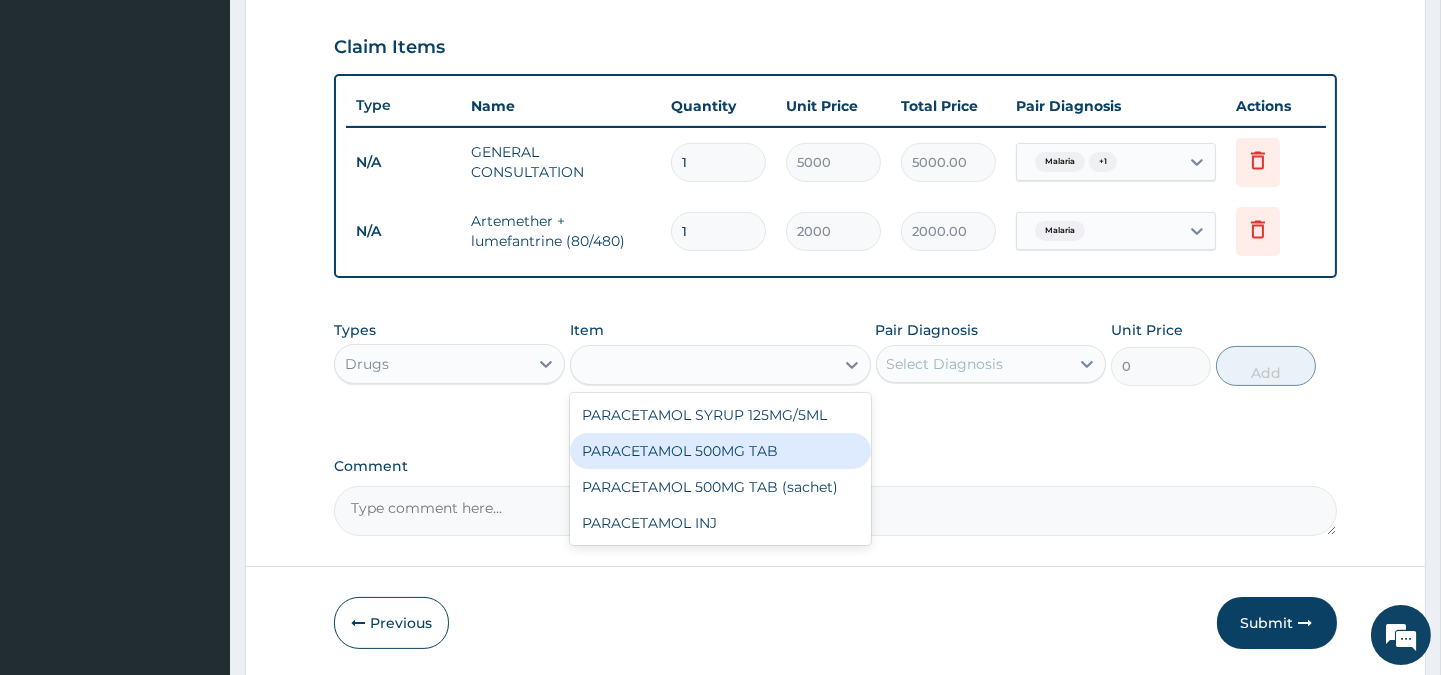 type on "20" 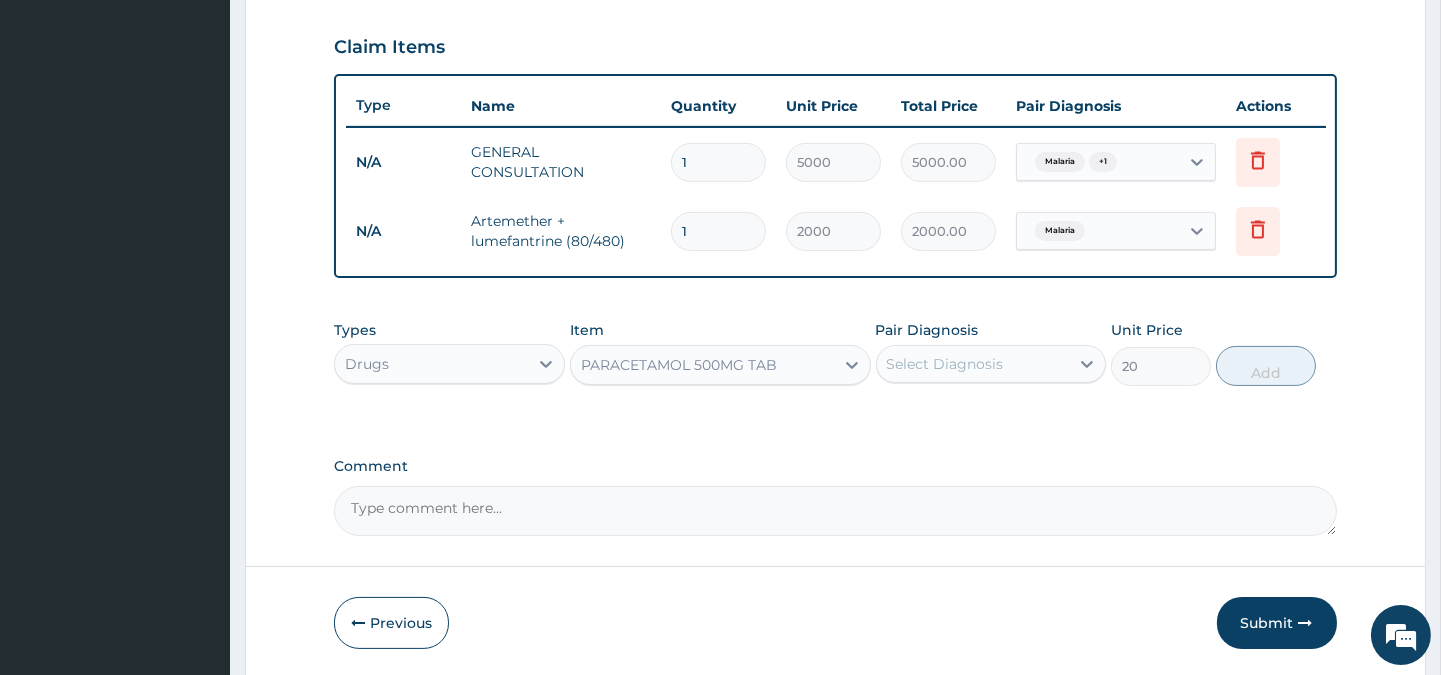 click on "Select Diagnosis" at bounding box center (945, 364) 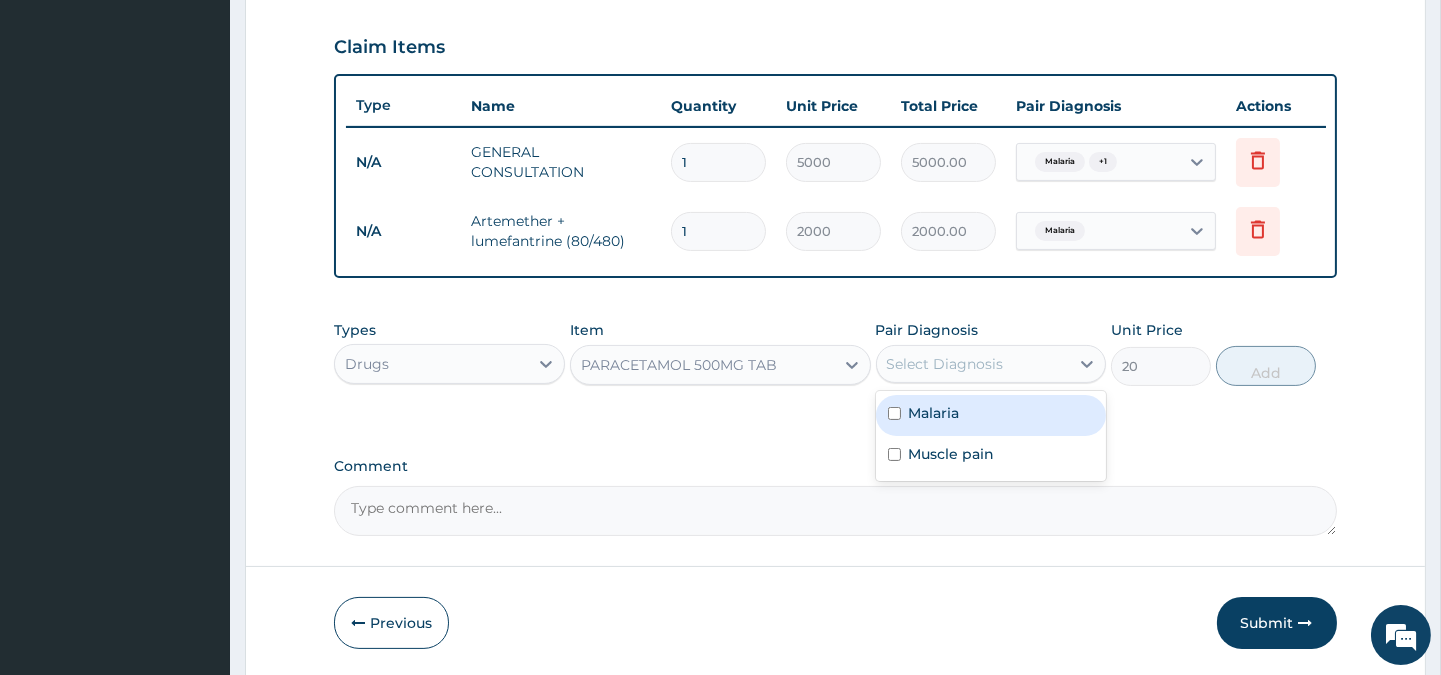 click on "Malaria" at bounding box center [991, 415] 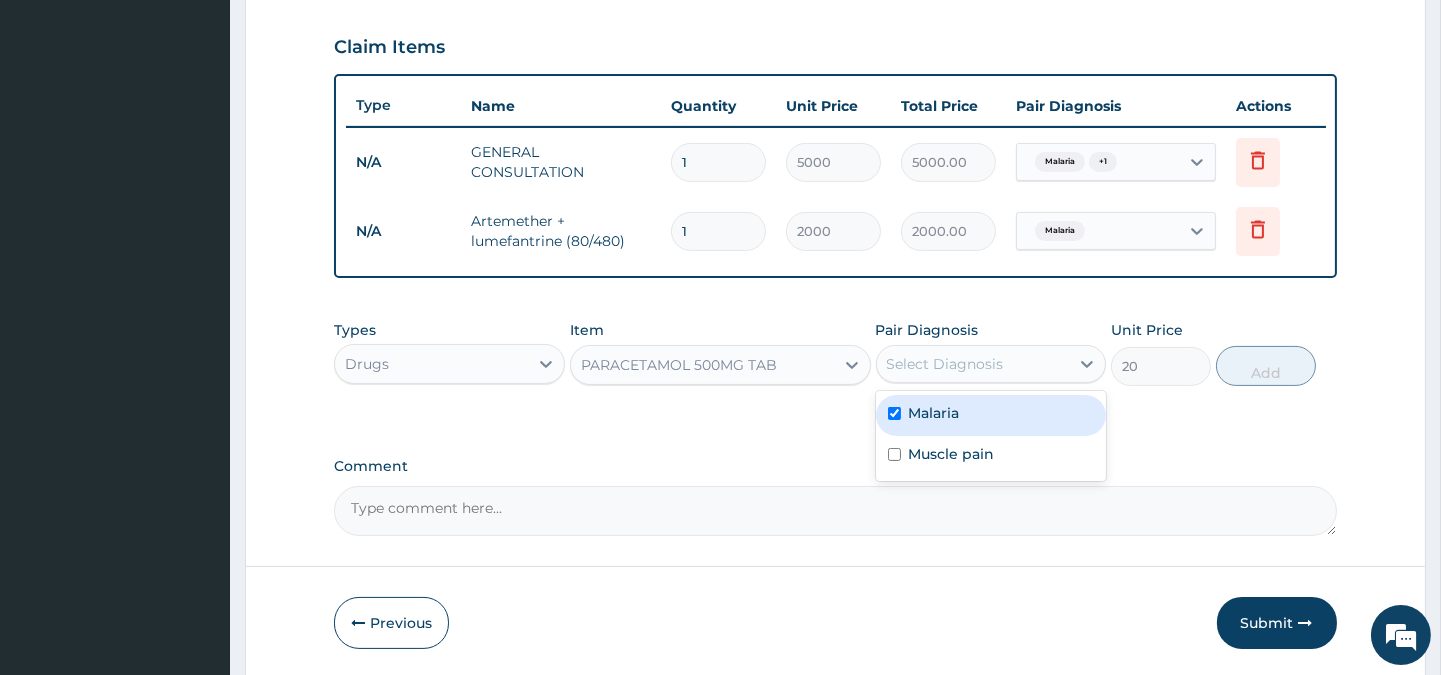 checkbox on "true" 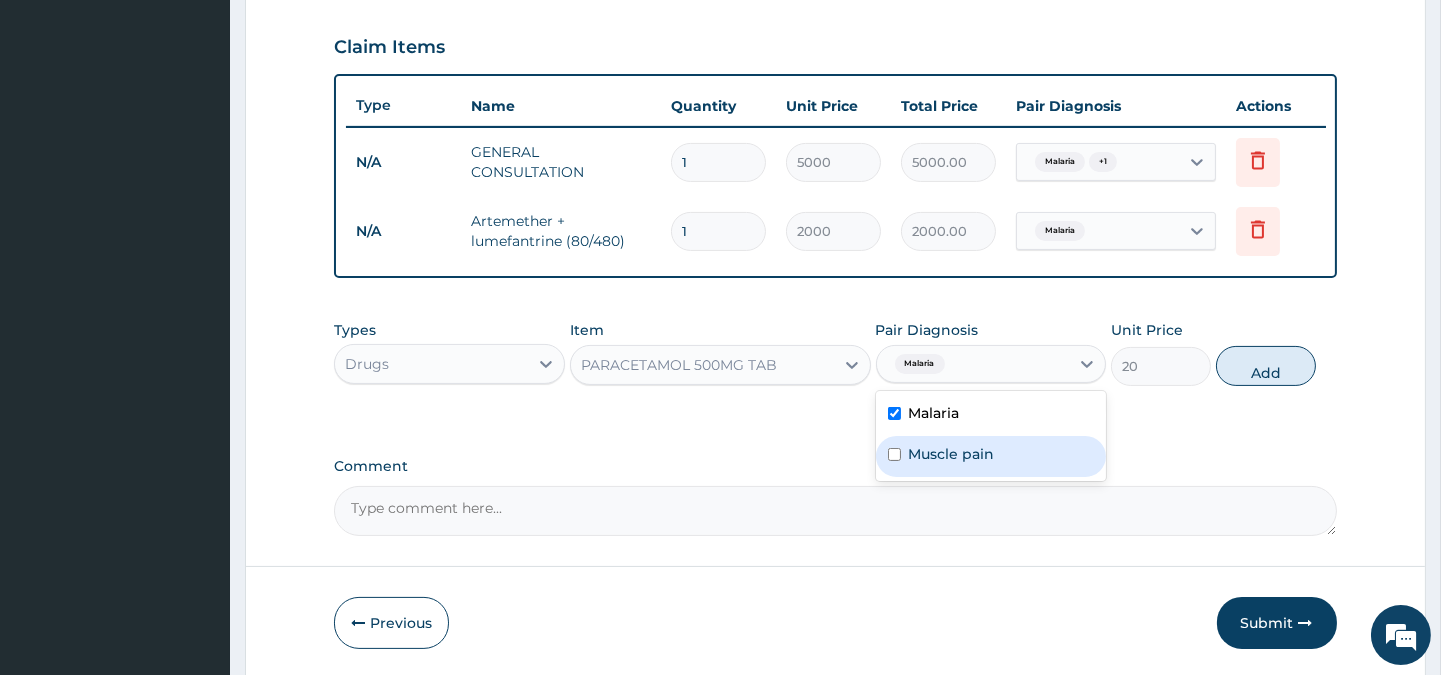 click on "Muscle pain" at bounding box center [952, 454] 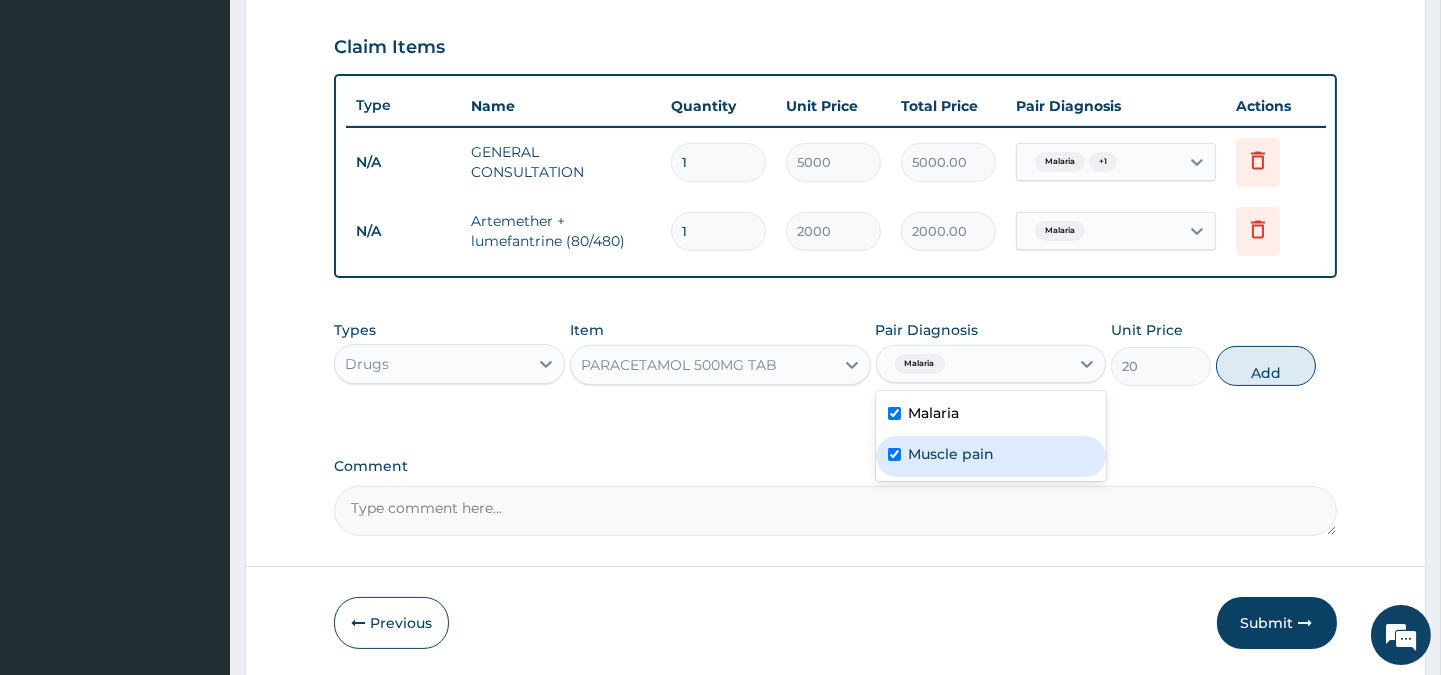 checkbox on "true" 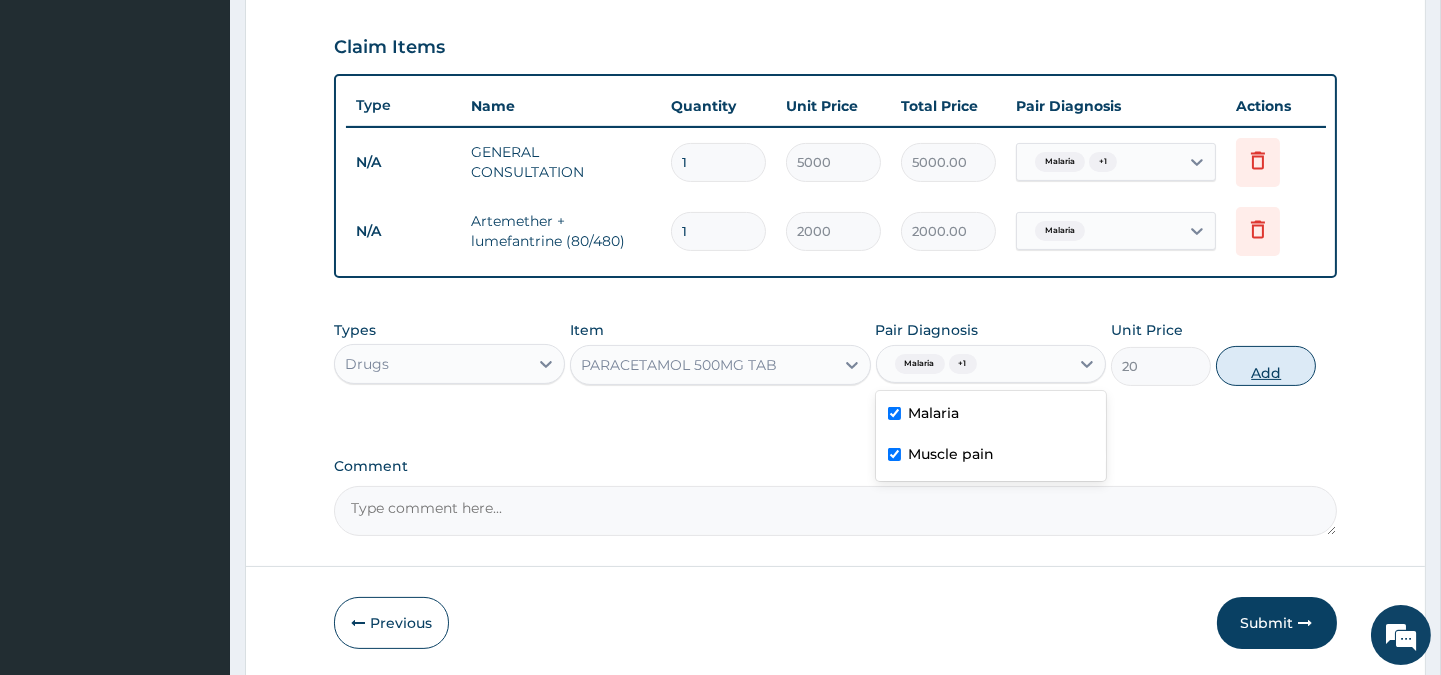 click on "Add" at bounding box center [1266, 366] 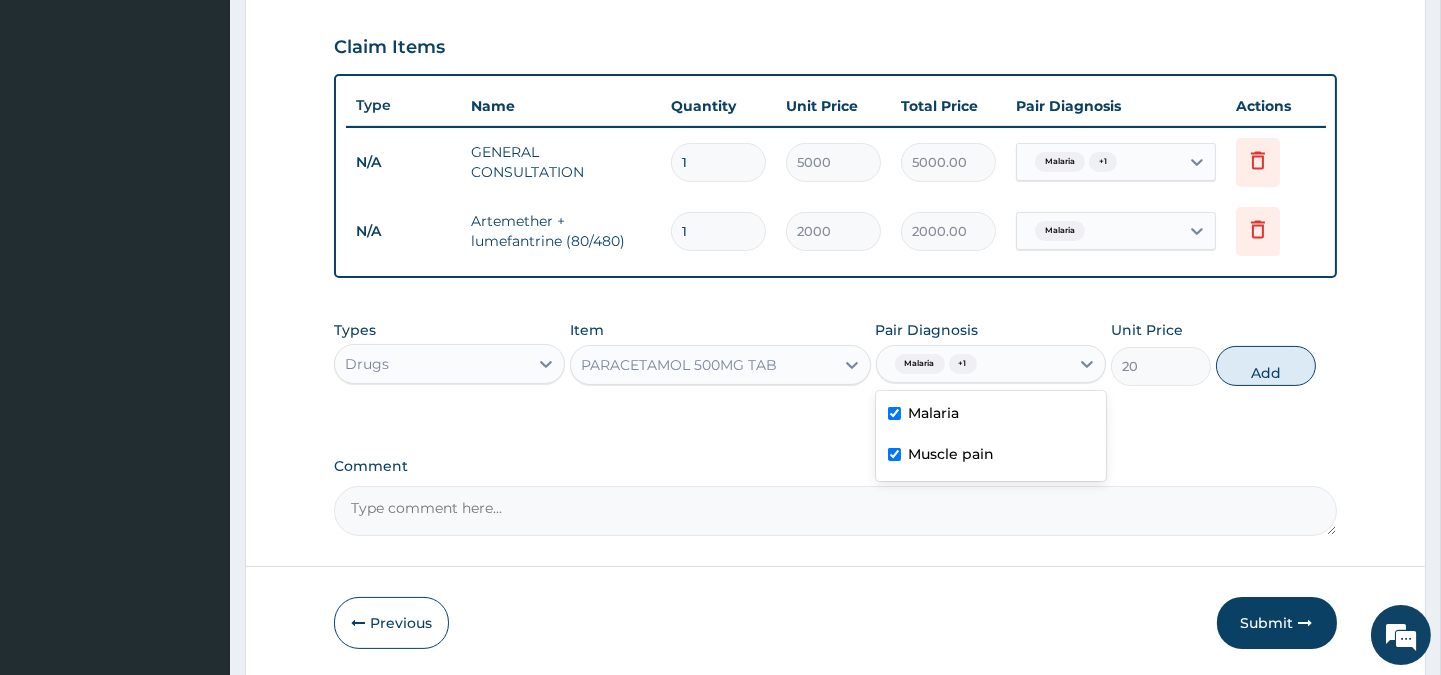 type on "0" 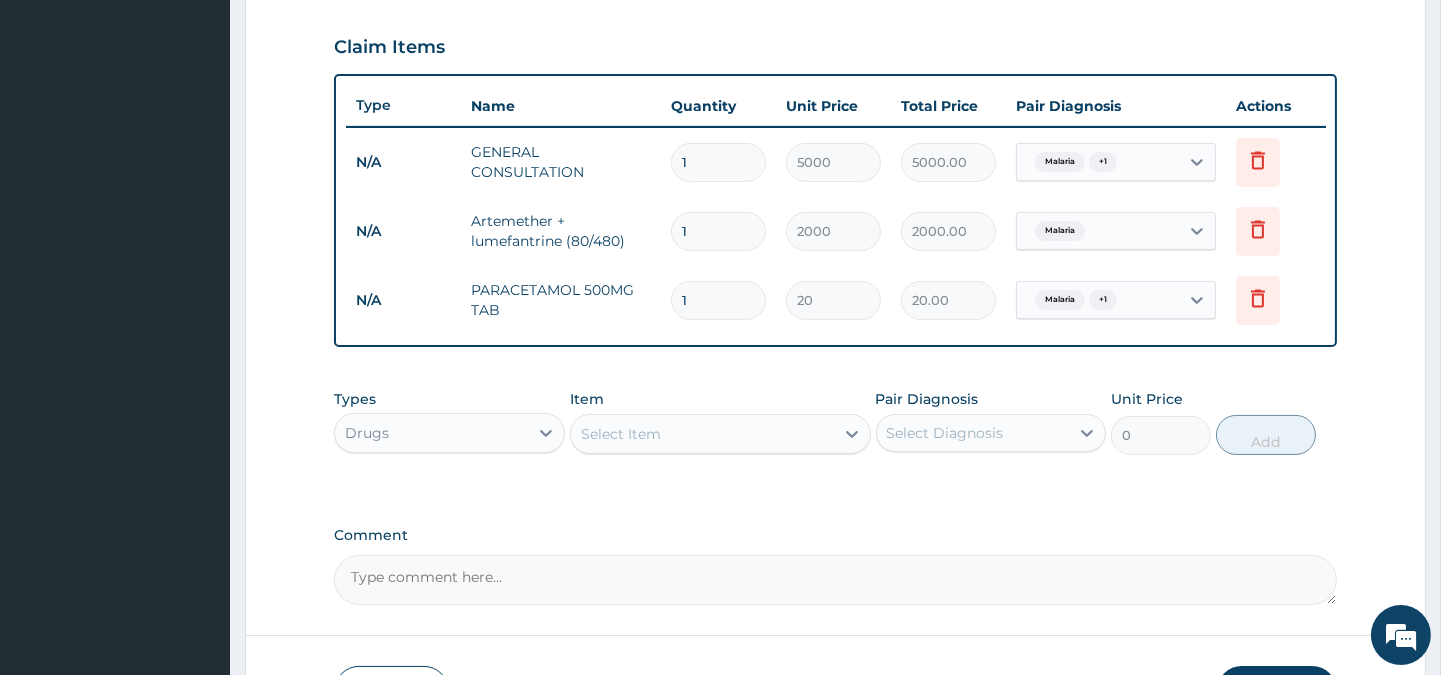 click on "Select Item" at bounding box center (621, 434) 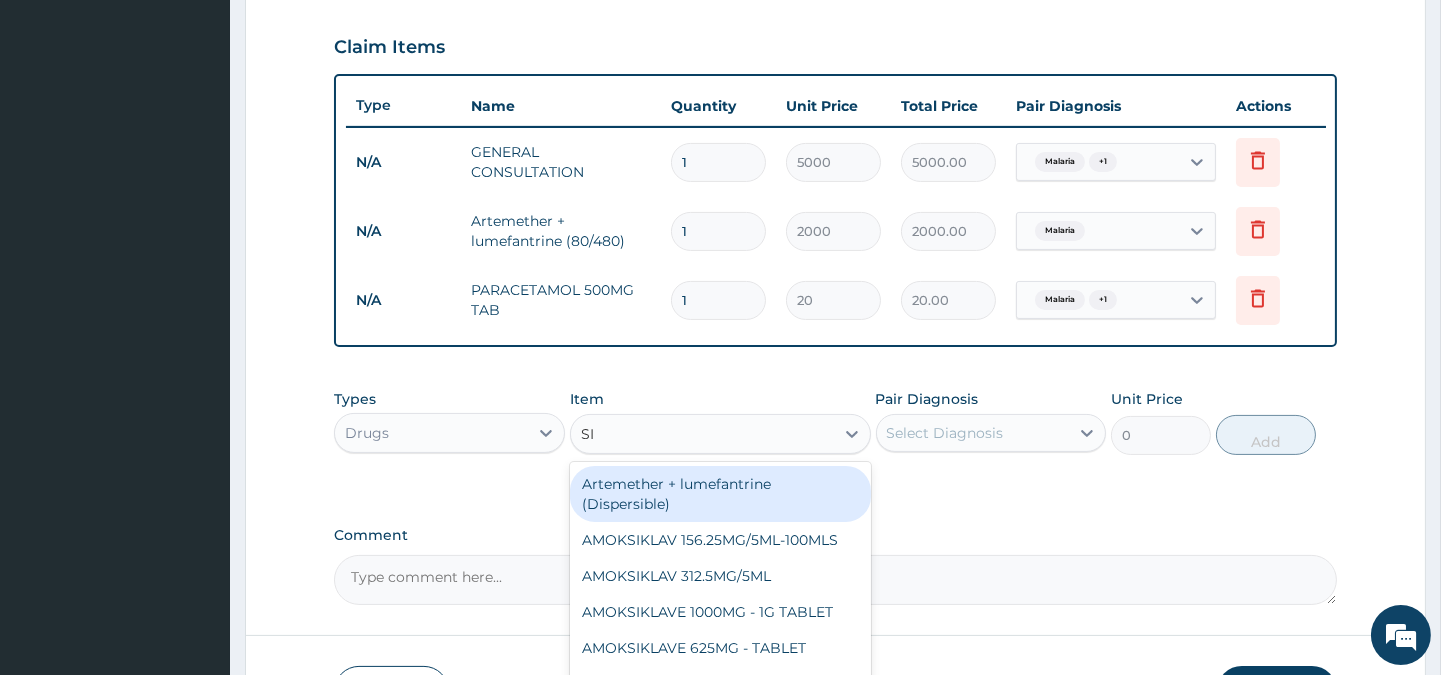 type on "SIR" 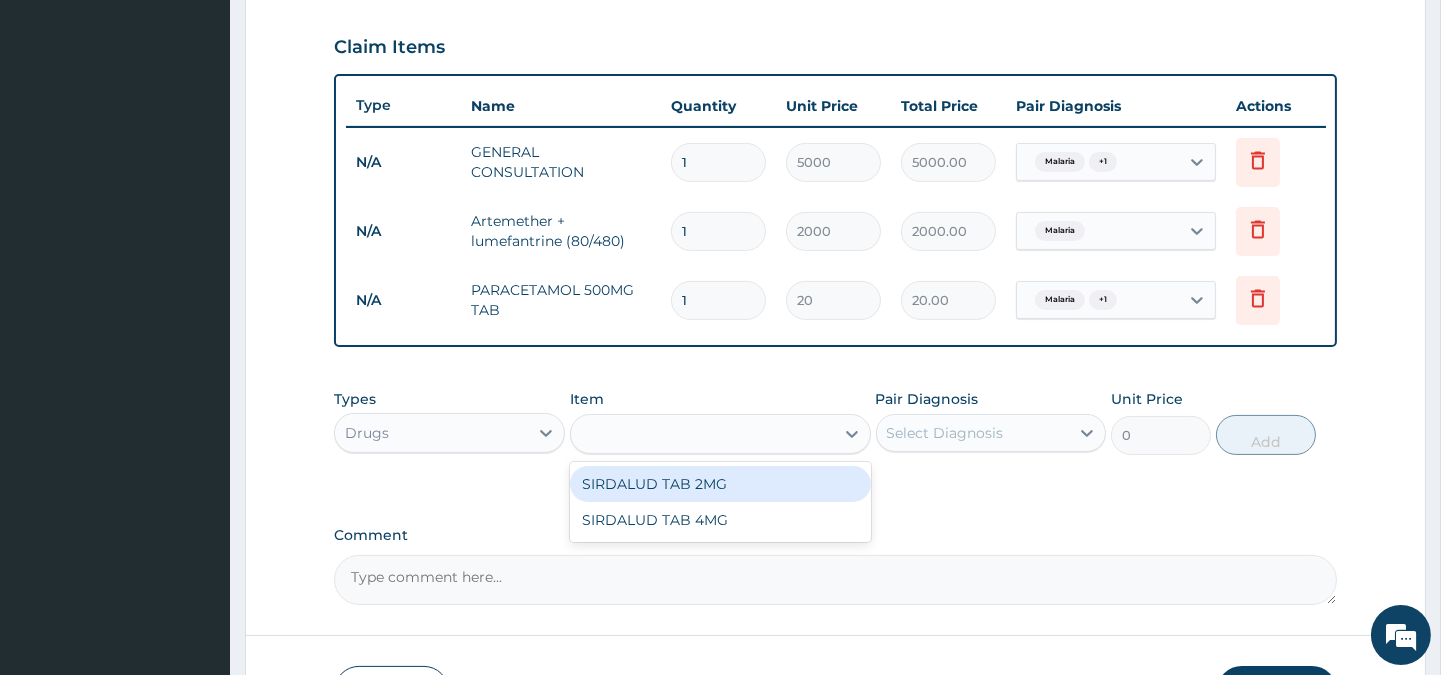 click on "SIR" at bounding box center [702, 434] 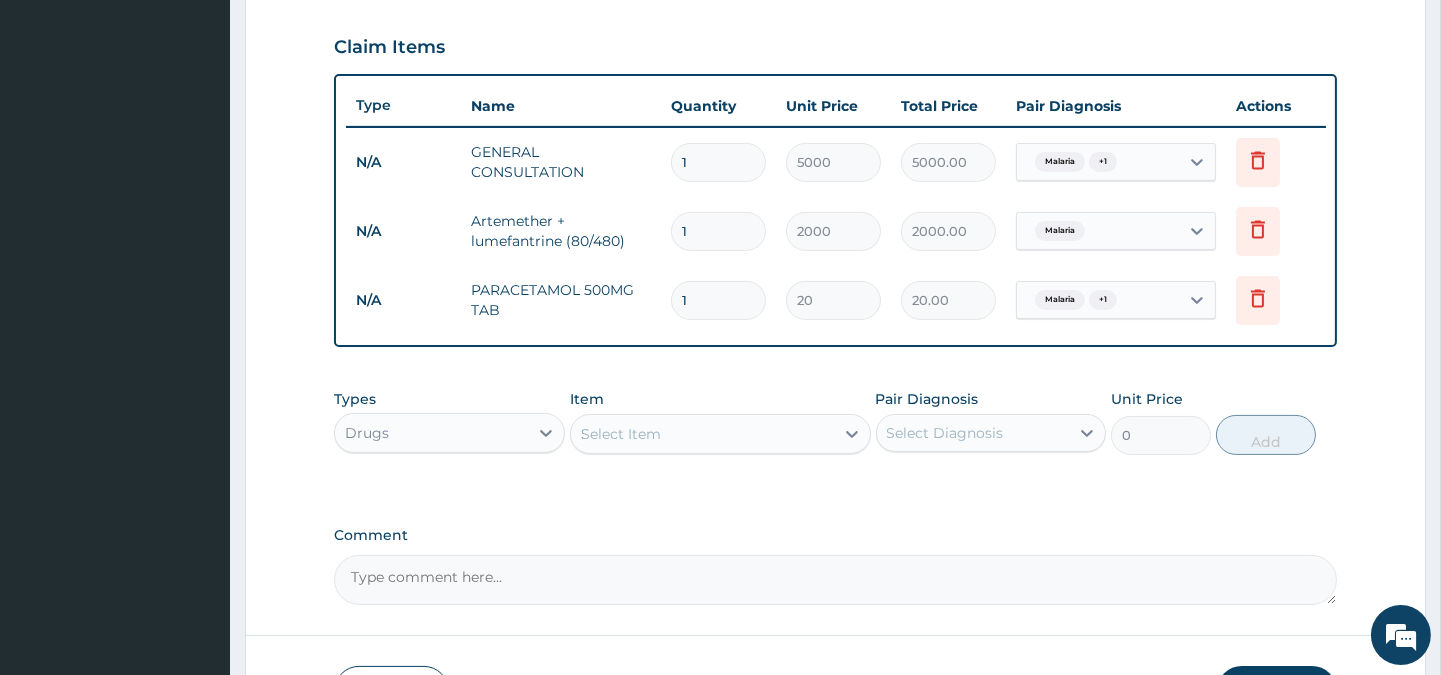 type on "SIR" 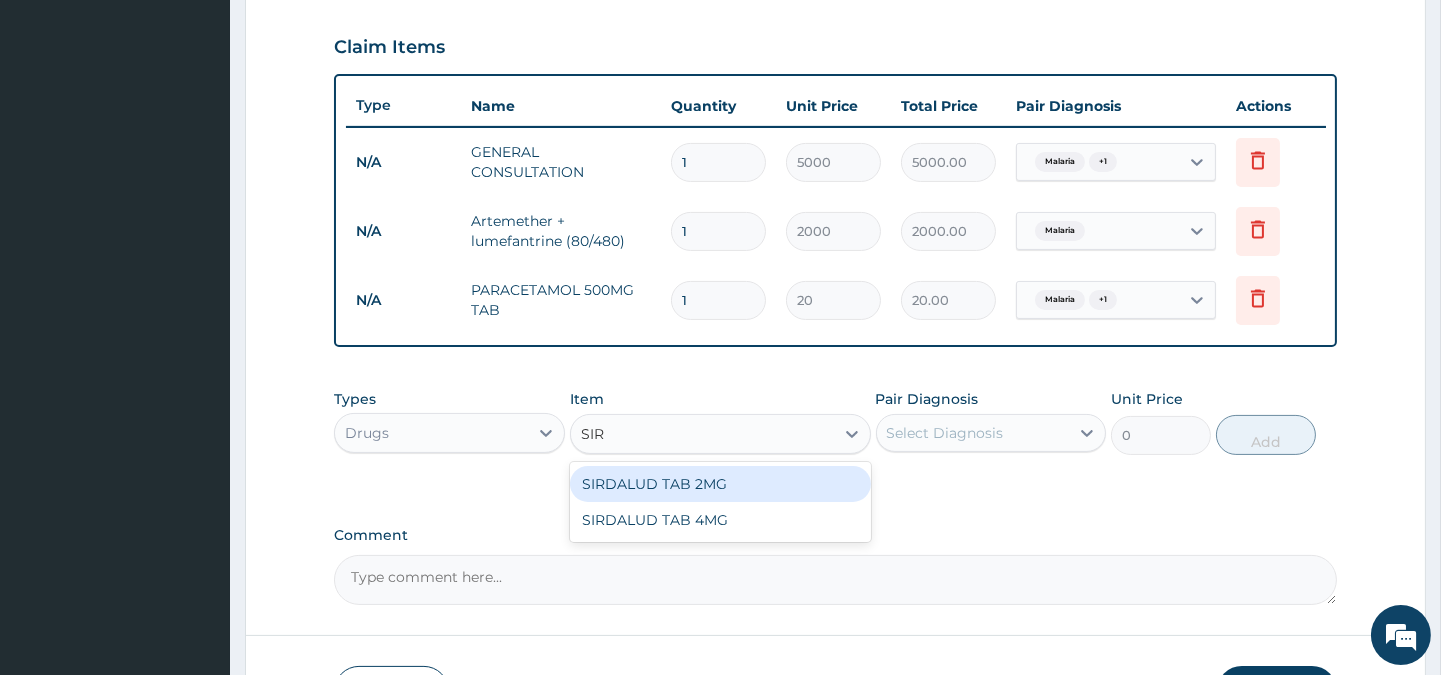 click on "SIRDALUD TAB 2MG" at bounding box center [720, 484] 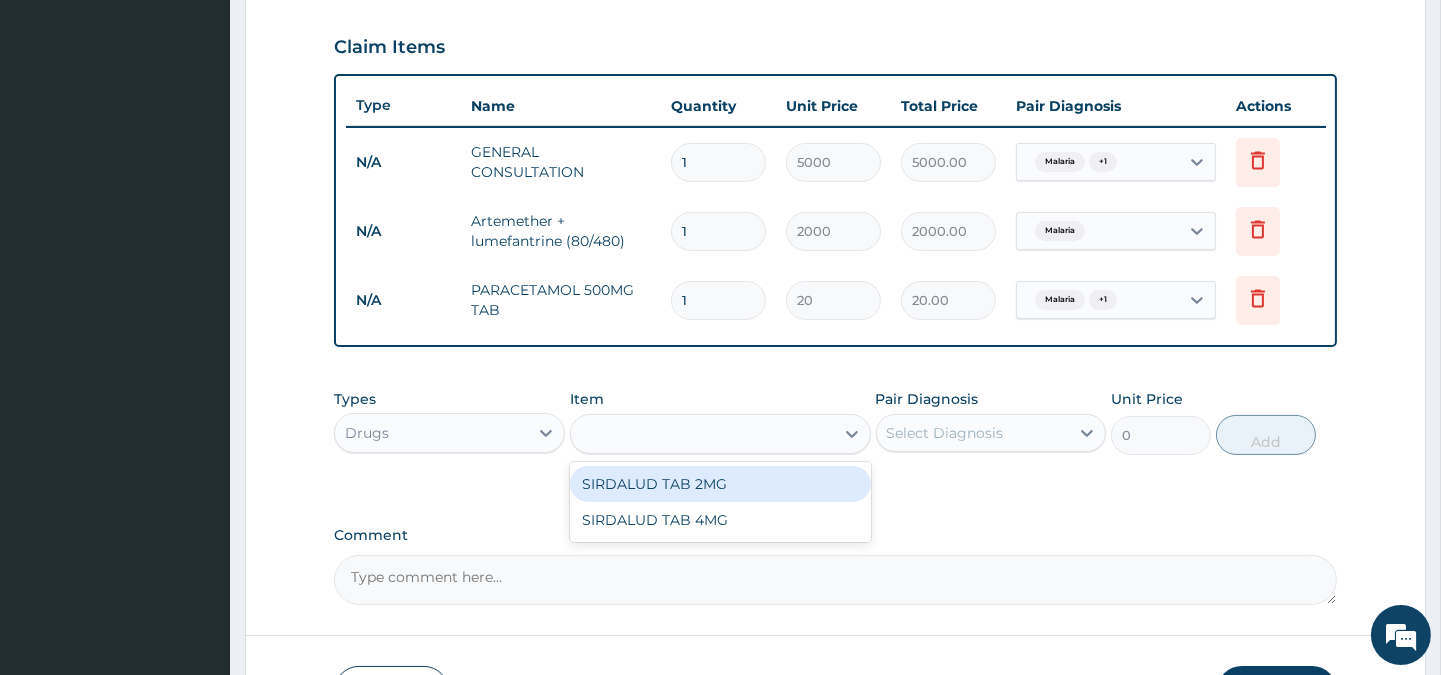 type on "450" 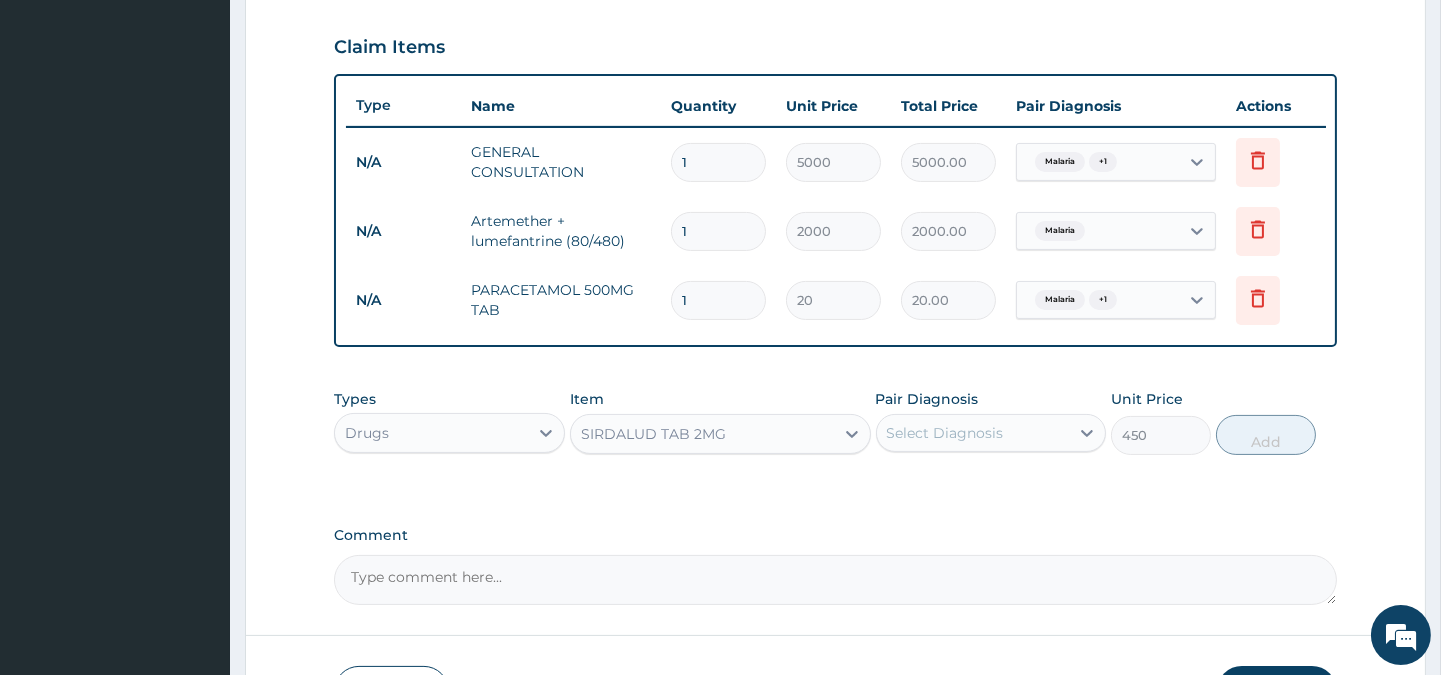 click on "Select Diagnosis" at bounding box center [945, 433] 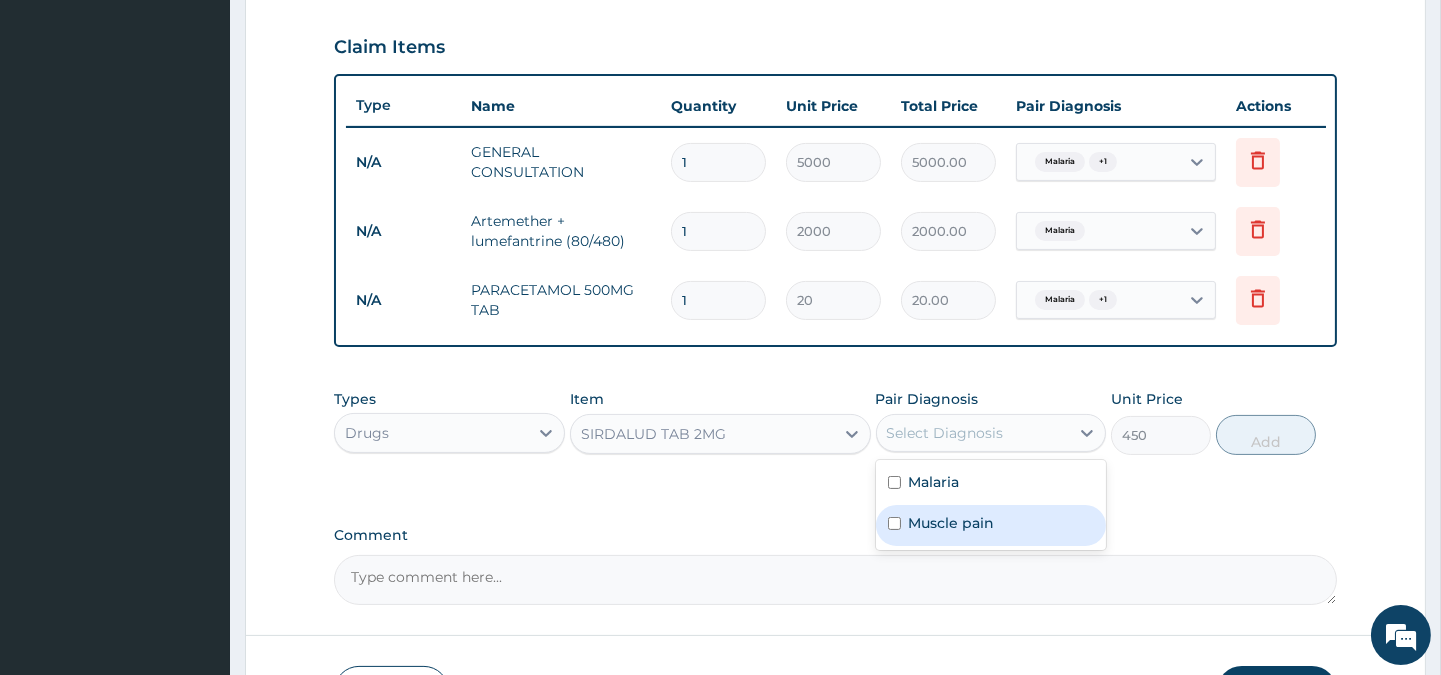 click on "Muscle pain" at bounding box center (952, 523) 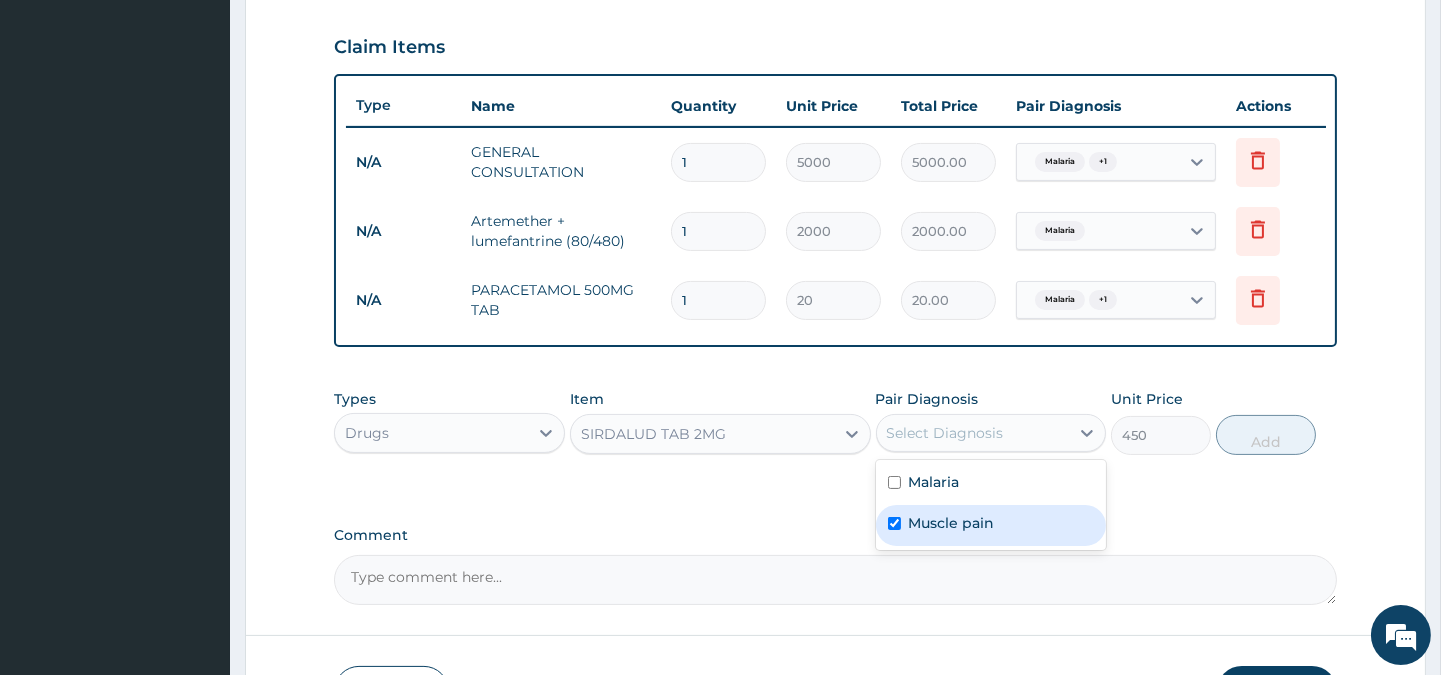 checkbox on "true" 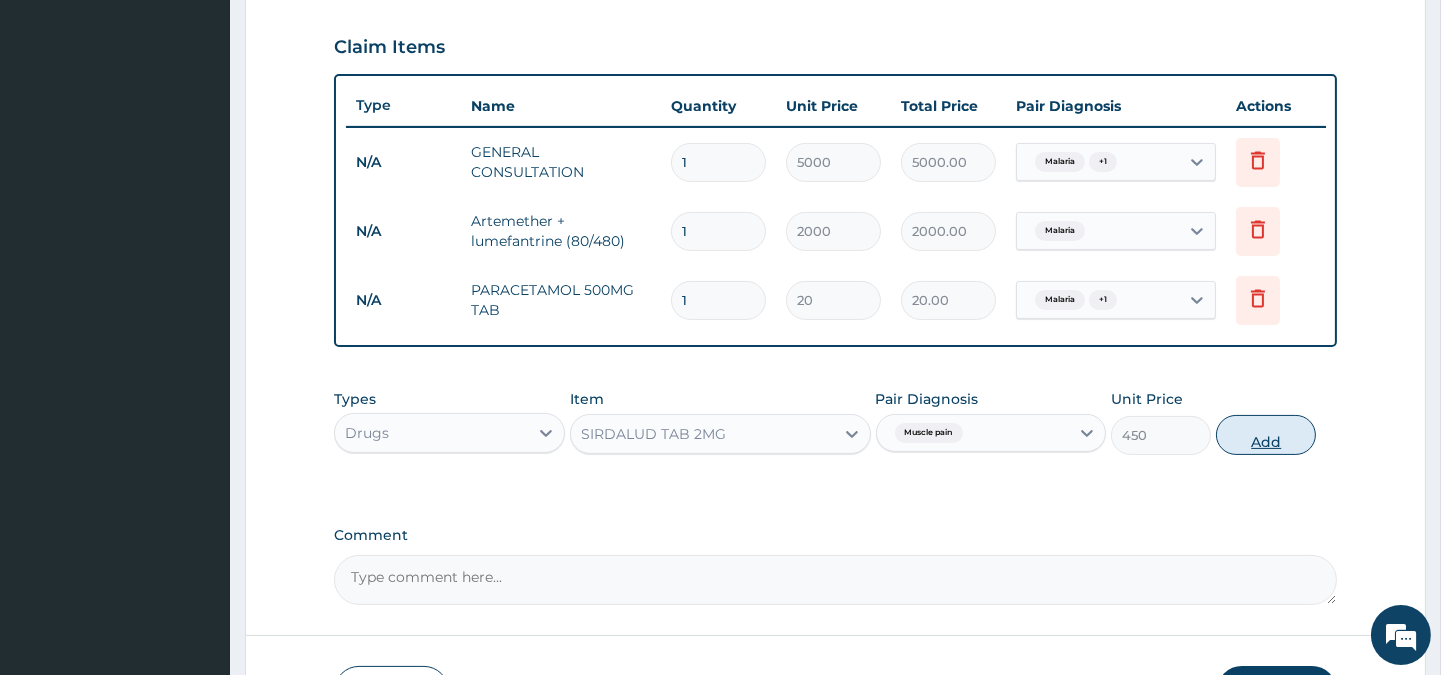 click on "Add" at bounding box center [1266, 435] 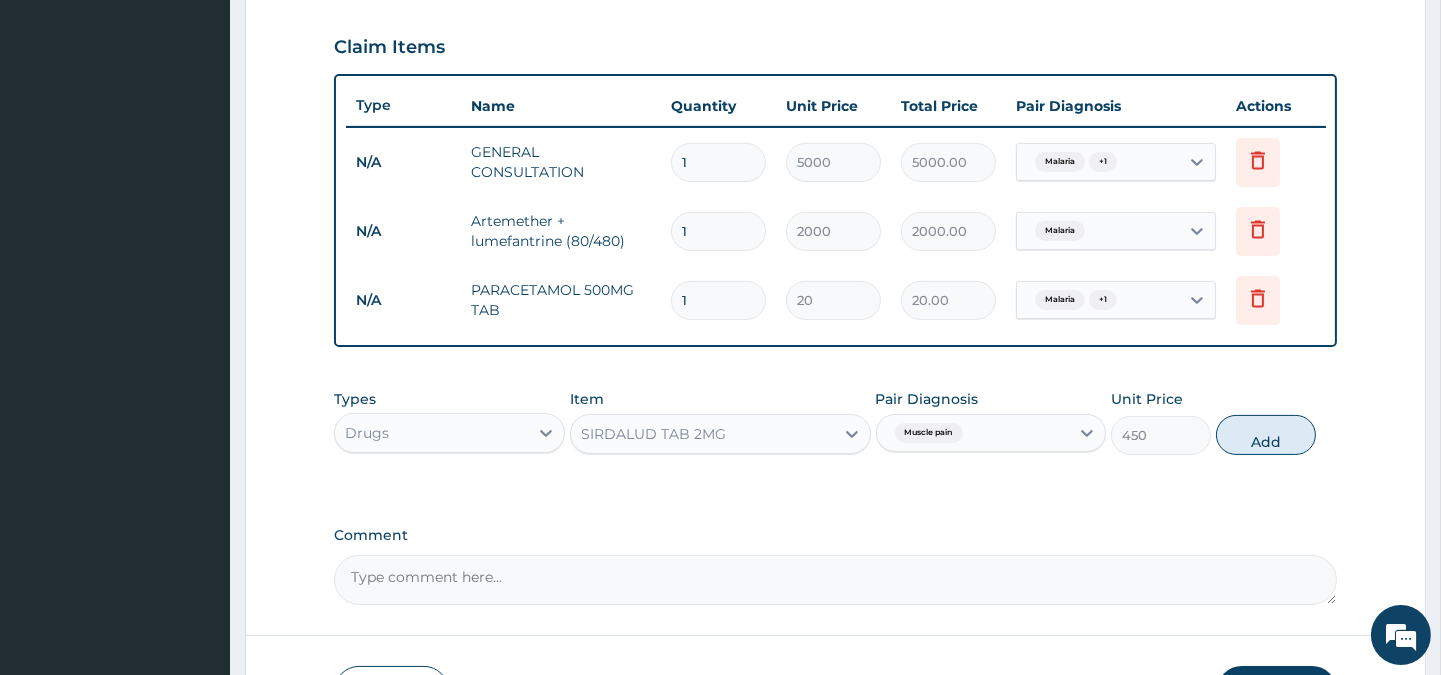 type on "0" 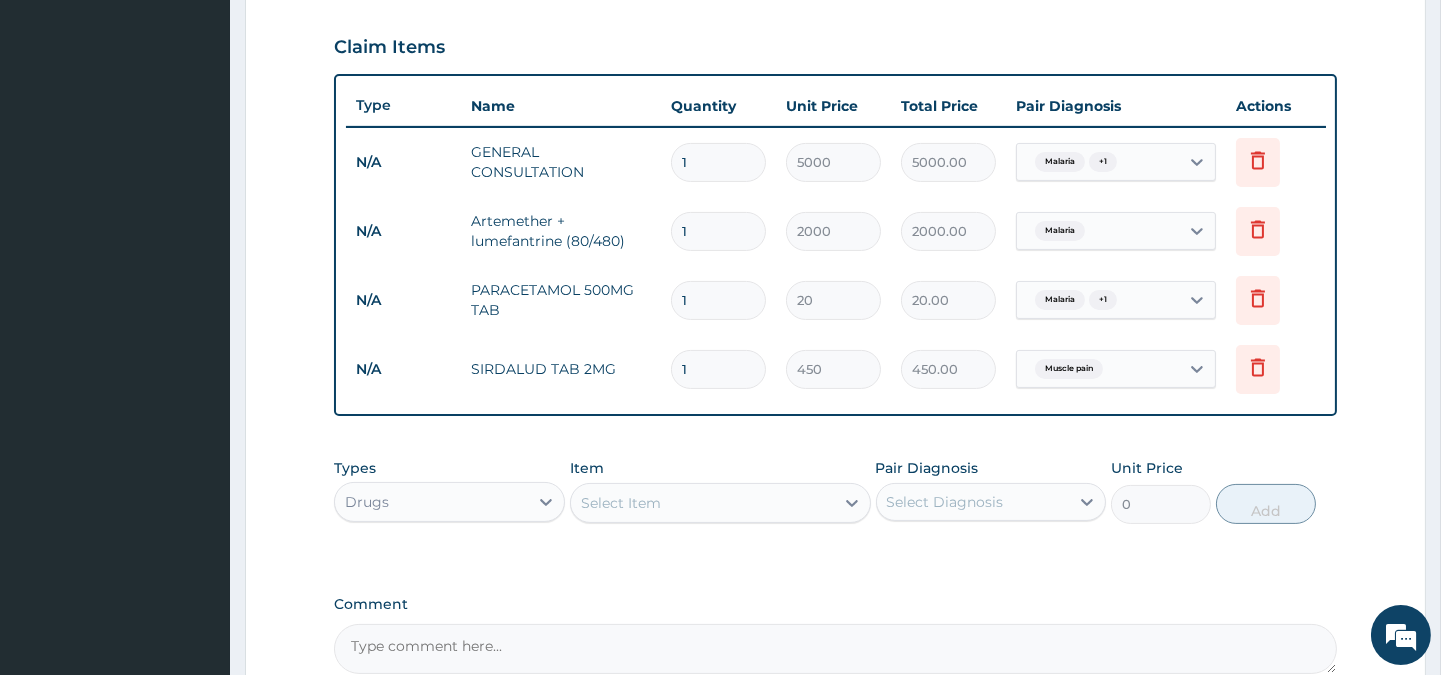 click on "Select Item" at bounding box center (702, 503) 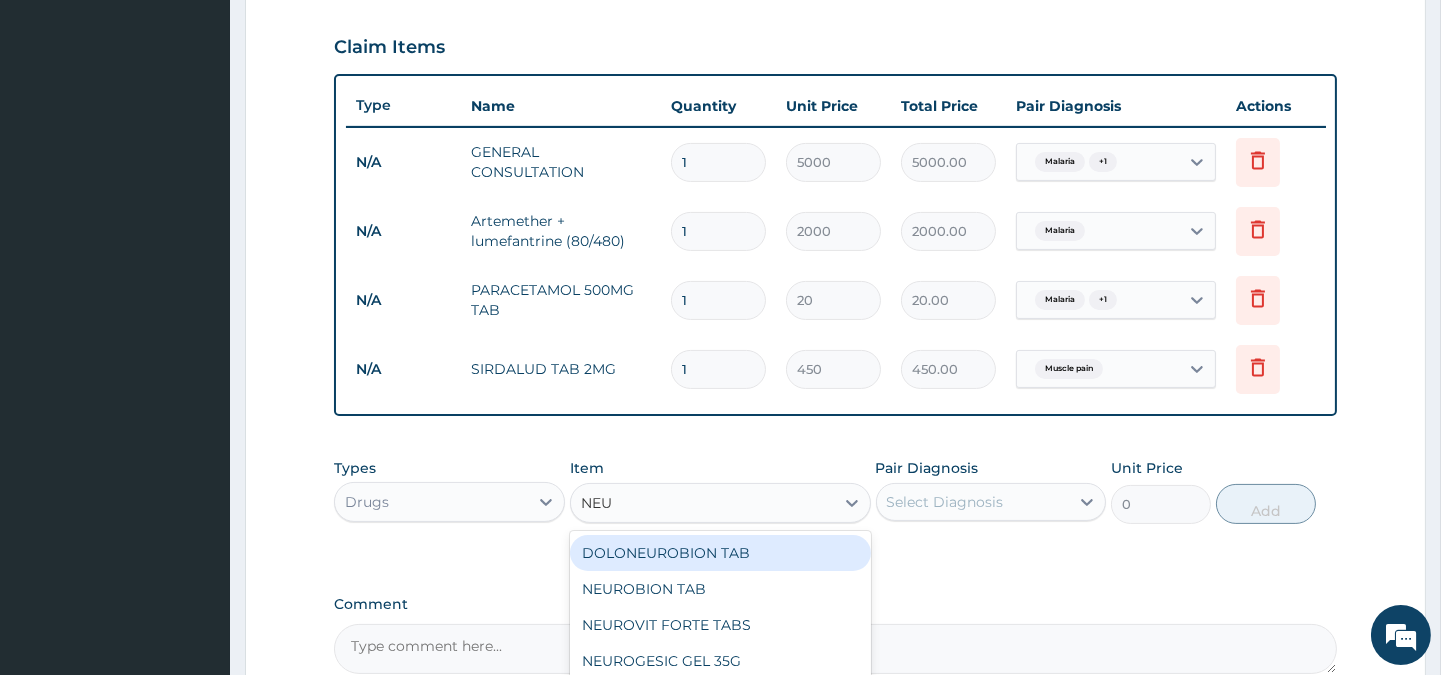 type on "NEUR" 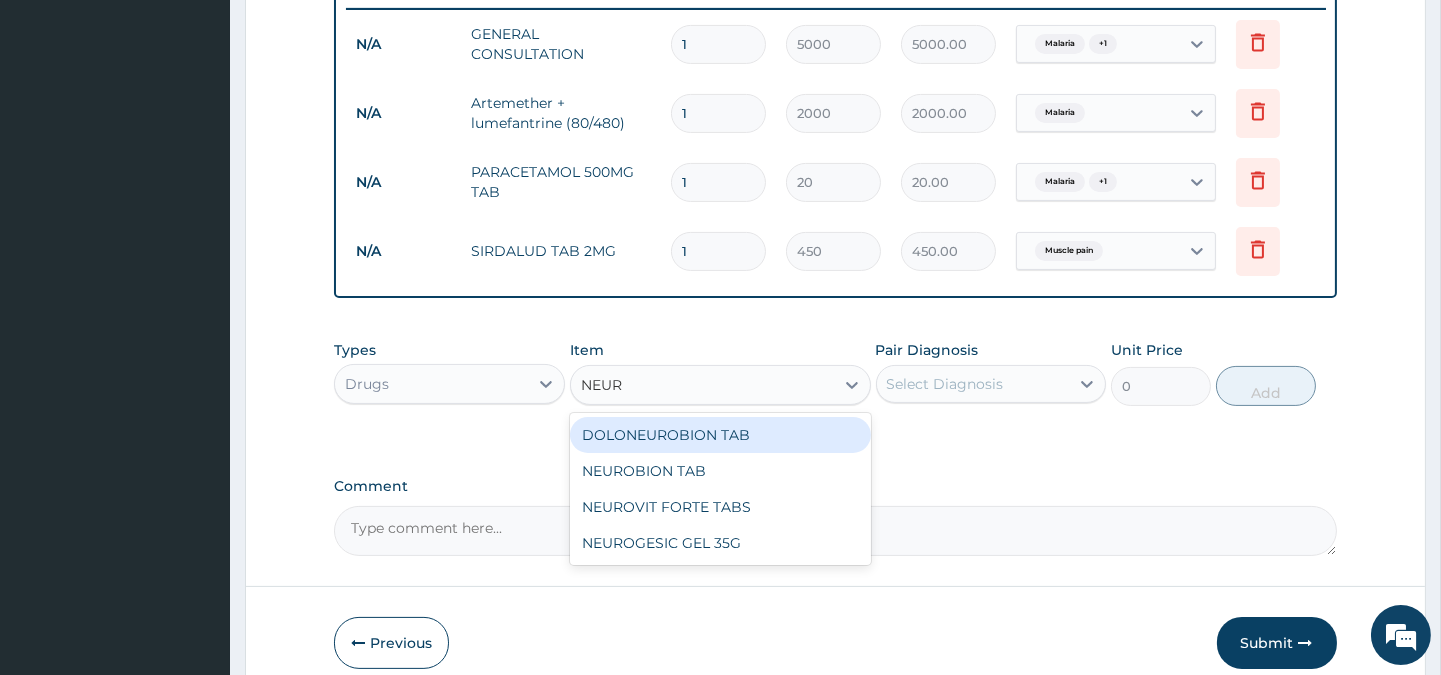 scroll, scrollTop: 844, scrollLeft: 0, axis: vertical 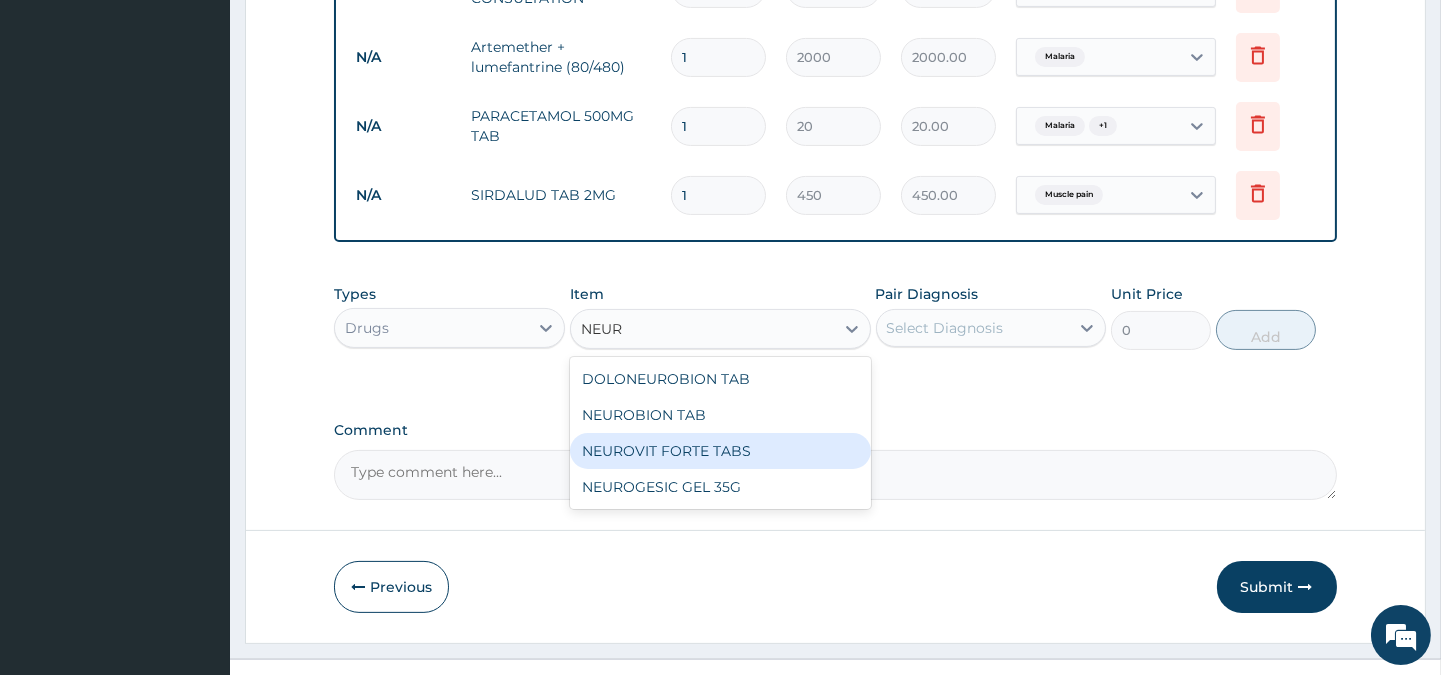 click on "NEUROVIT FORTE  TABS" at bounding box center [720, 451] 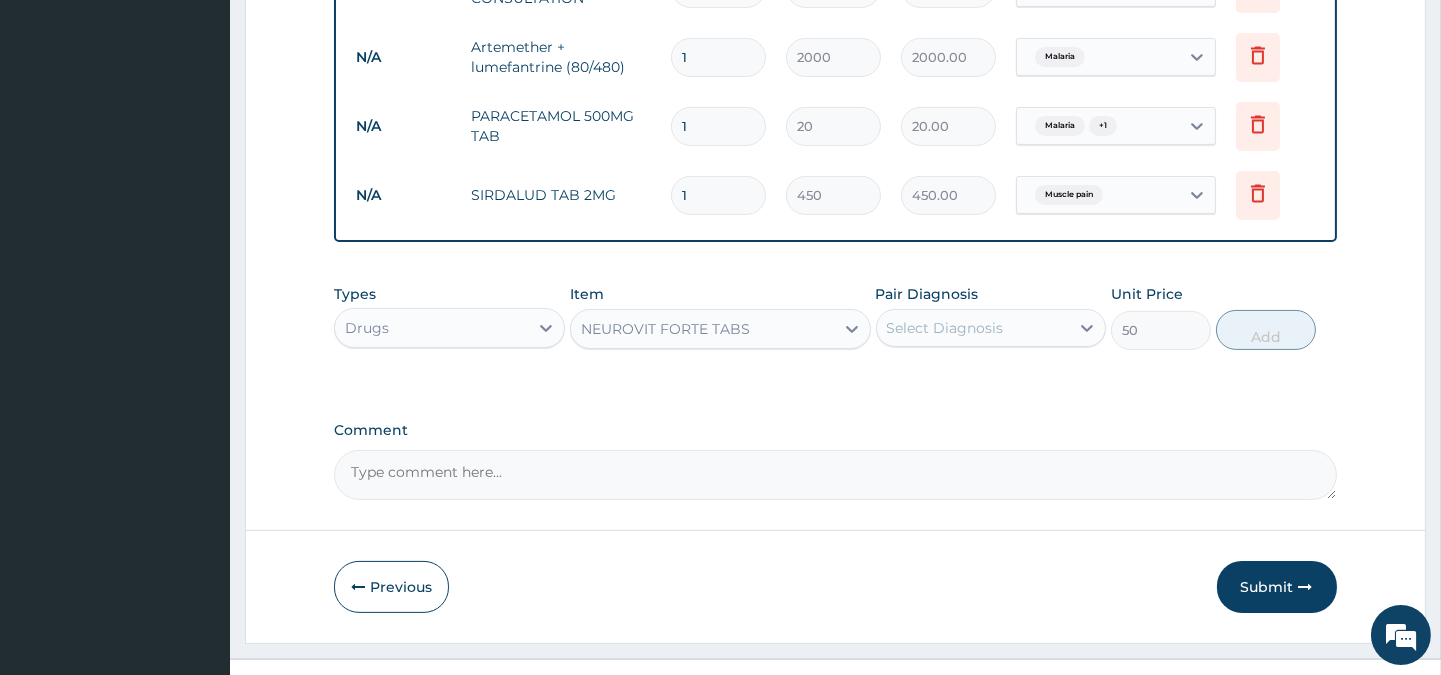 click on "Select Diagnosis" at bounding box center [973, 328] 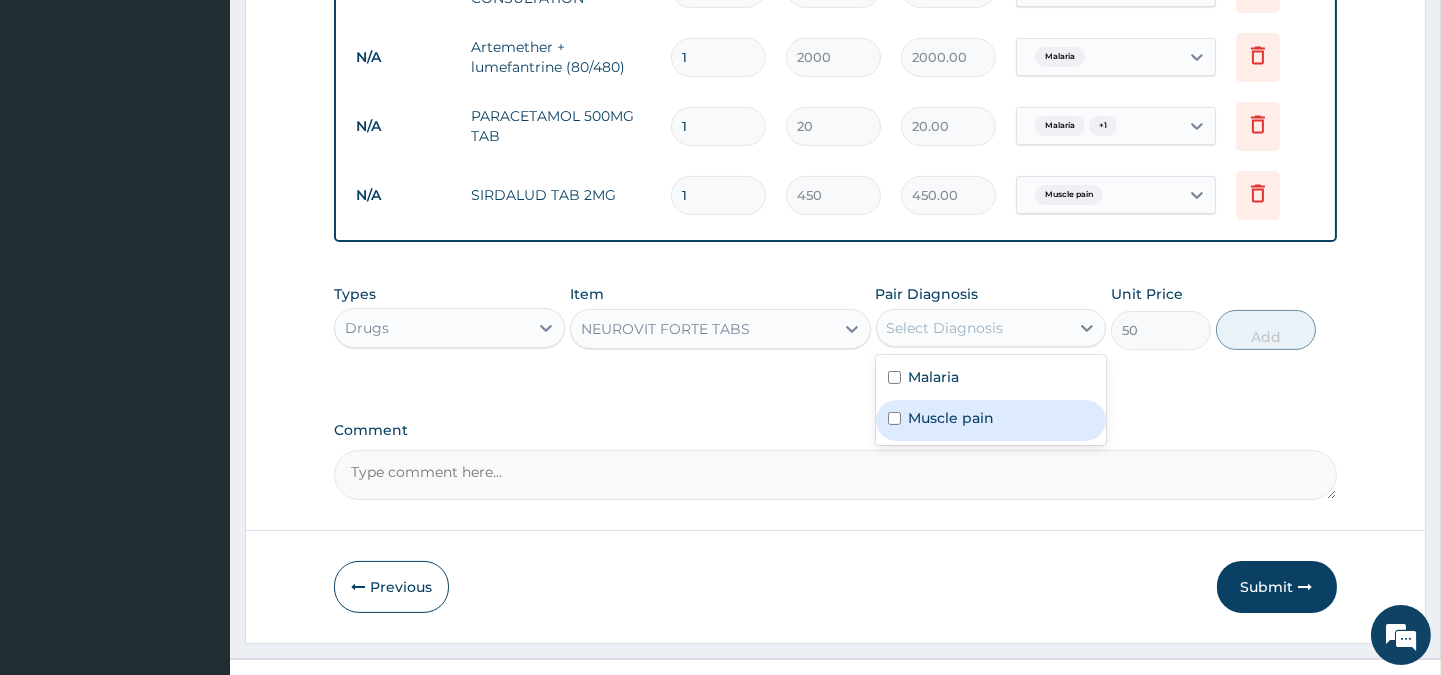 click on "Muscle pain" at bounding box center (952, 418) 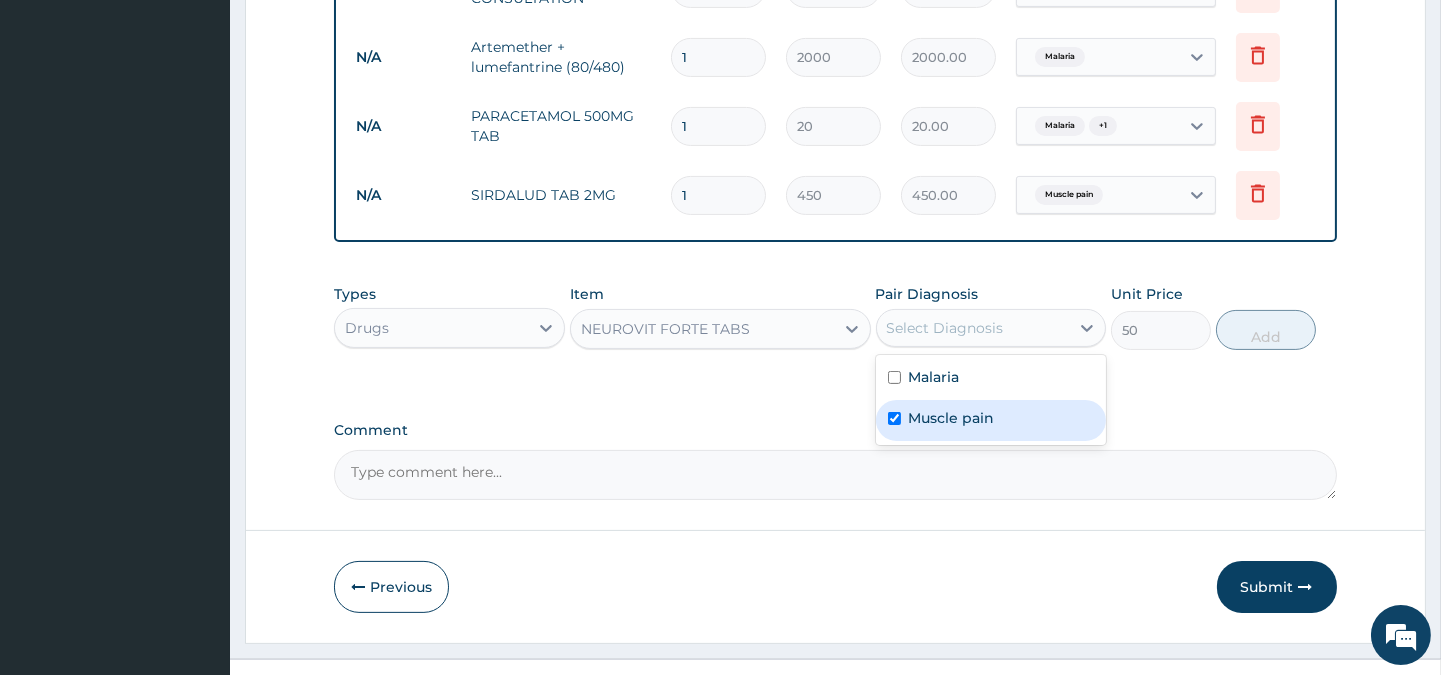 checkbox on "true" 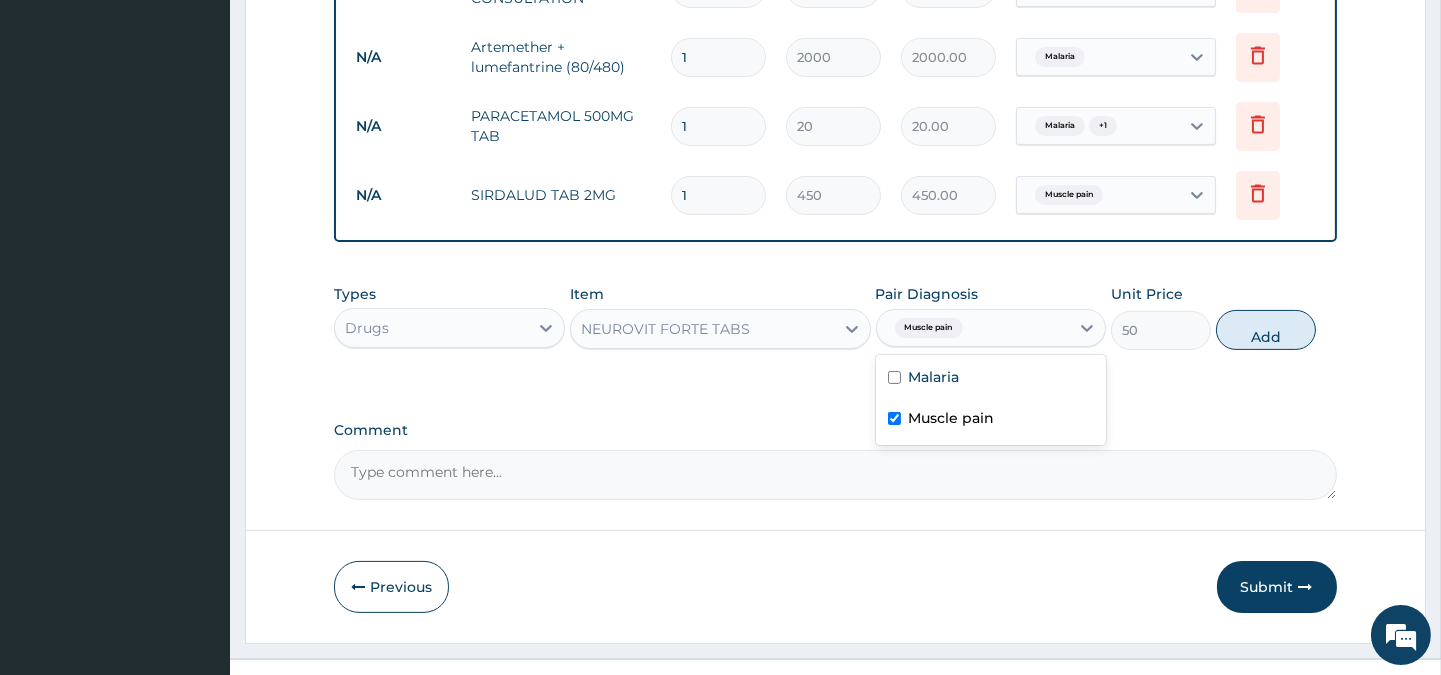 click on "Types Drugs Item NEUROVIT FORTE  TABS  Pair Diagnosis option Muscle pain, selected. option Muscle pain selected, 2 of 2. 2 results available. Use Up and Down to choose options, press Enter to select the currently focused option, press Escape to exit the menu, press Tab to select the option and exit the menu. Muscle pain Malaria Muscle pain Unit Price 50 Add" at bounding box center [835, 317] 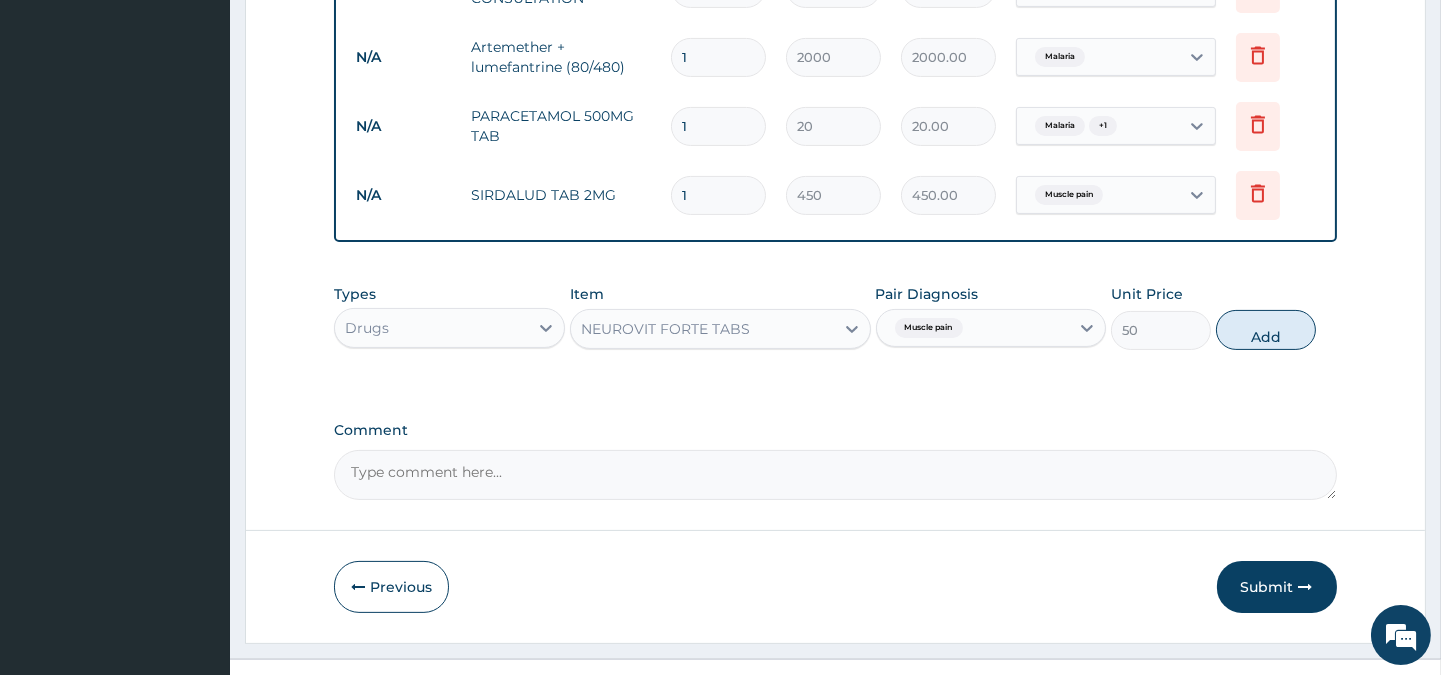 click on "Types Drugs Item NEUROVIT FORTE  TABS  Pair Diagnosis Muscle pain Unit Price 50 Add" at bounding box center [835, 317] 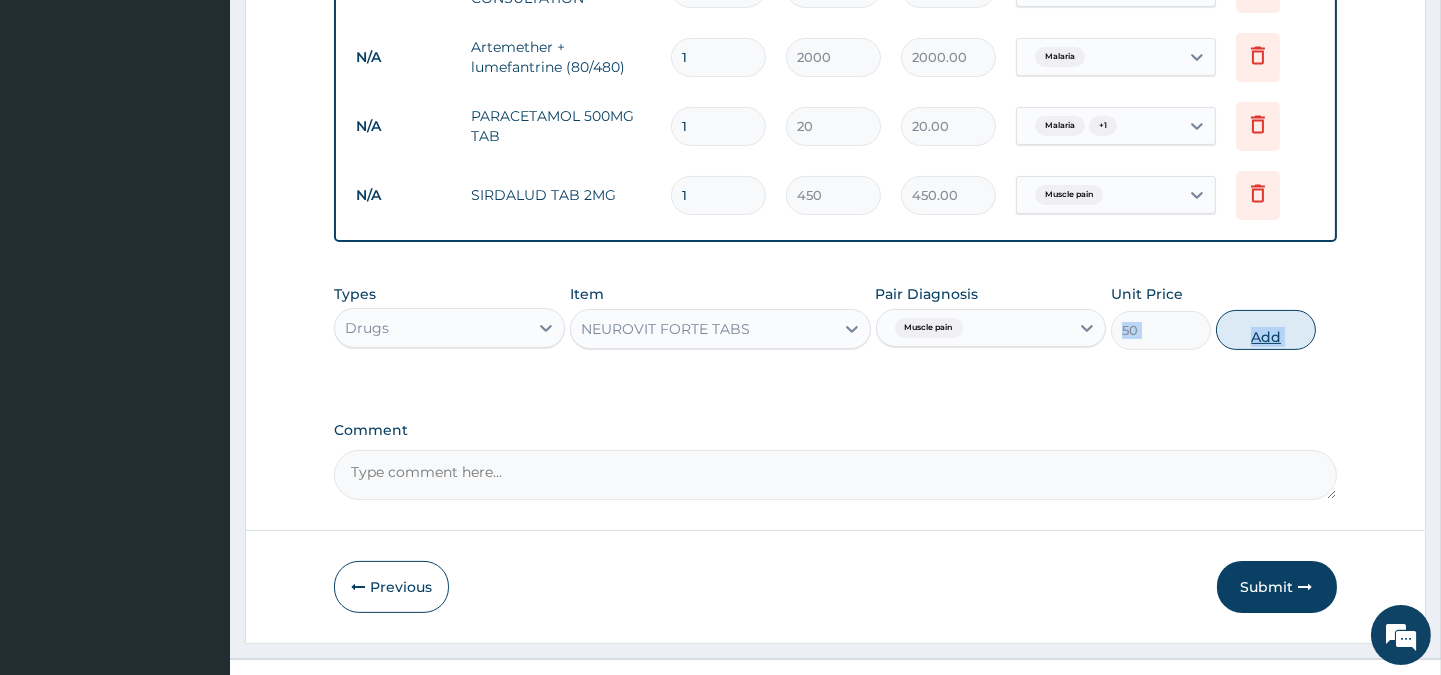 drag, startPoint x: 1177, startPoint y: 350, endPoint x: 1292, endPoint y: 338, distance: 115.62439 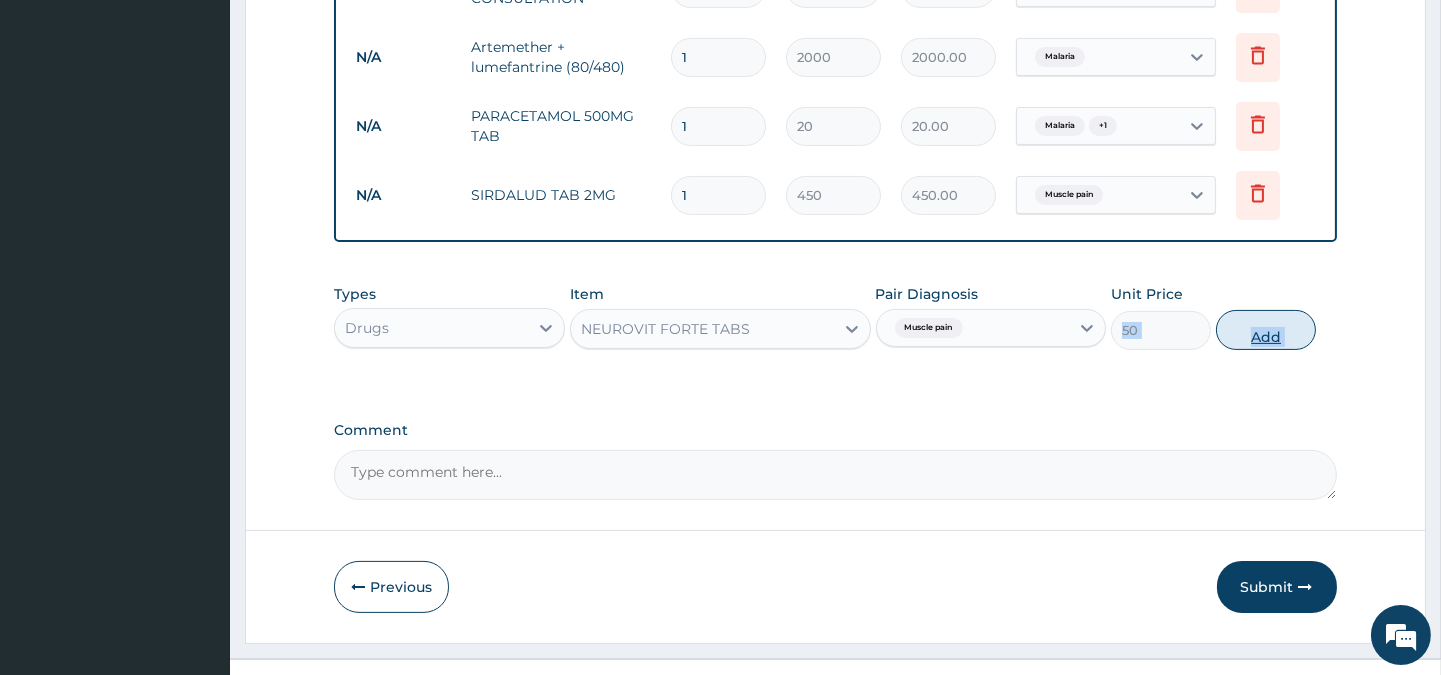 click on "Types Drugs Item NEUROVIT FORTE  TABS  Pair Diagnosis Muscle pain Unit Price 50 Add" at bounding box center [835, 317] 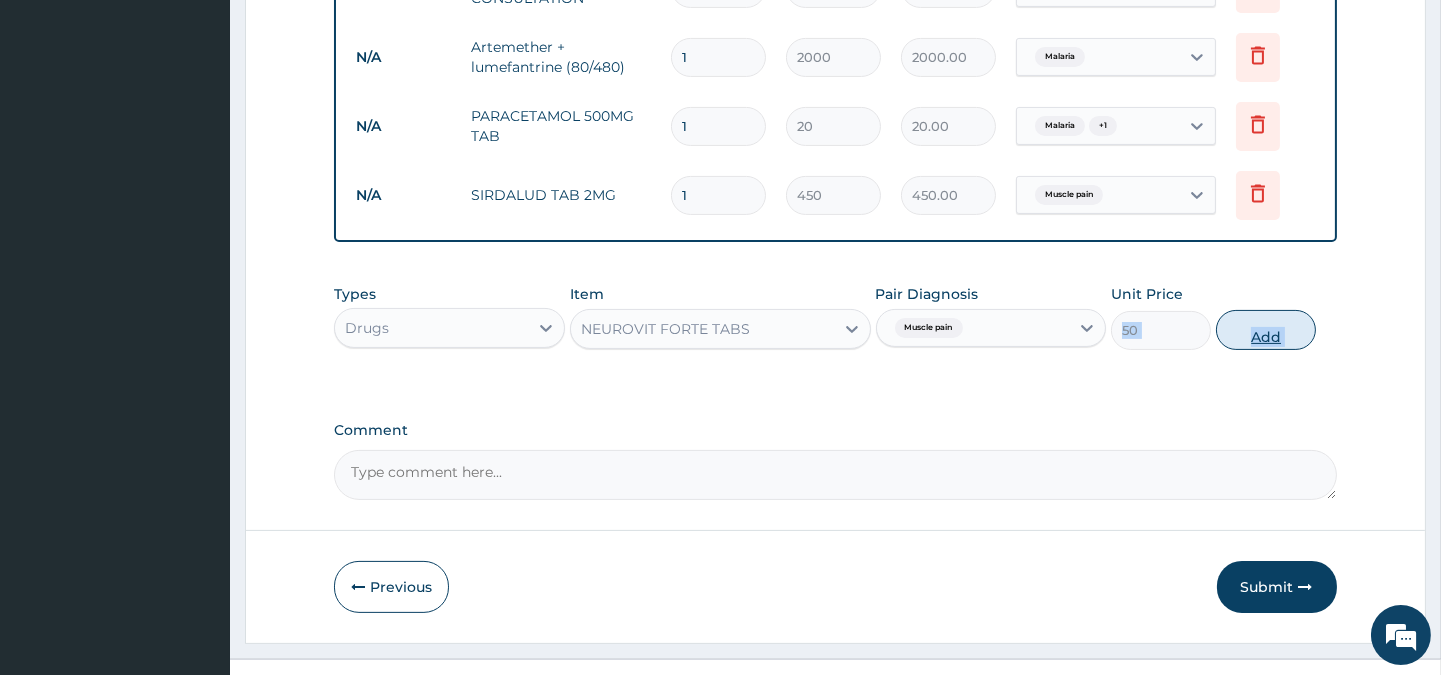 click on "Add" at bounding box center [1266, 330] 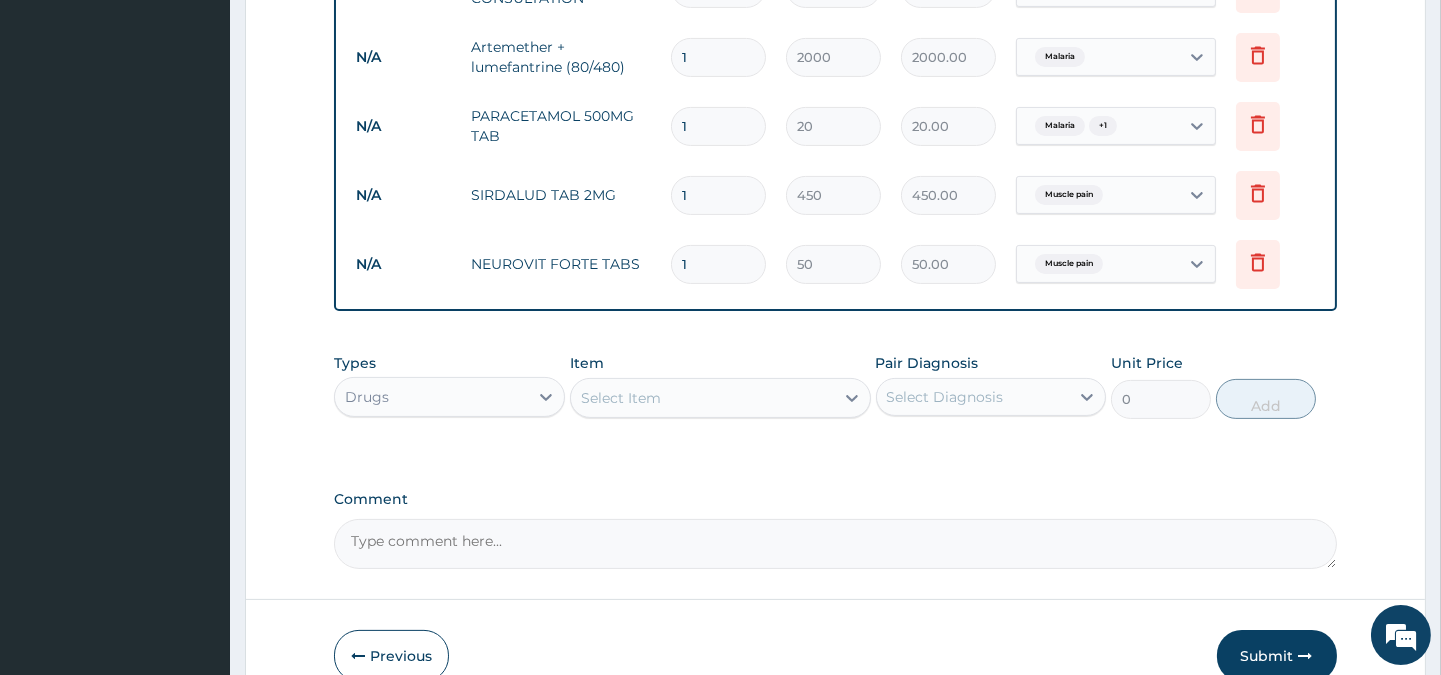 click on "1" at bounding box center [718, 264] 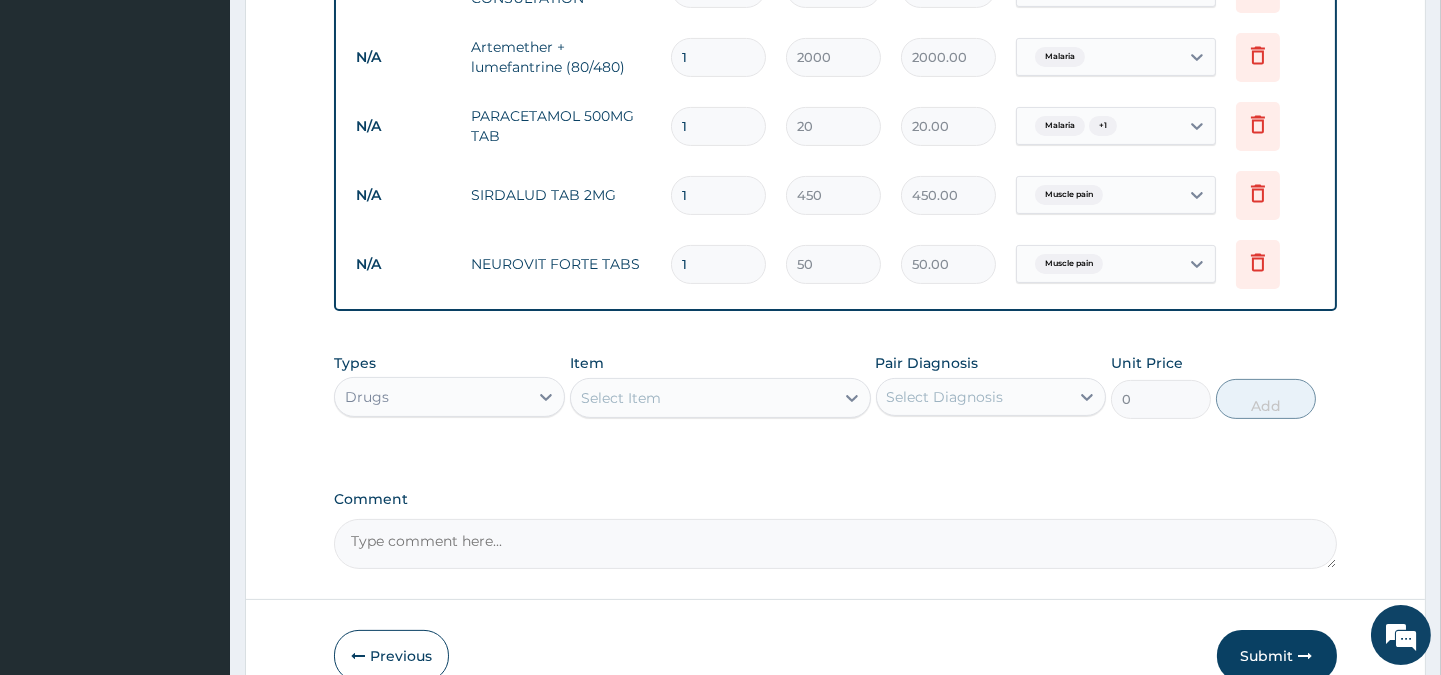 type on "10" 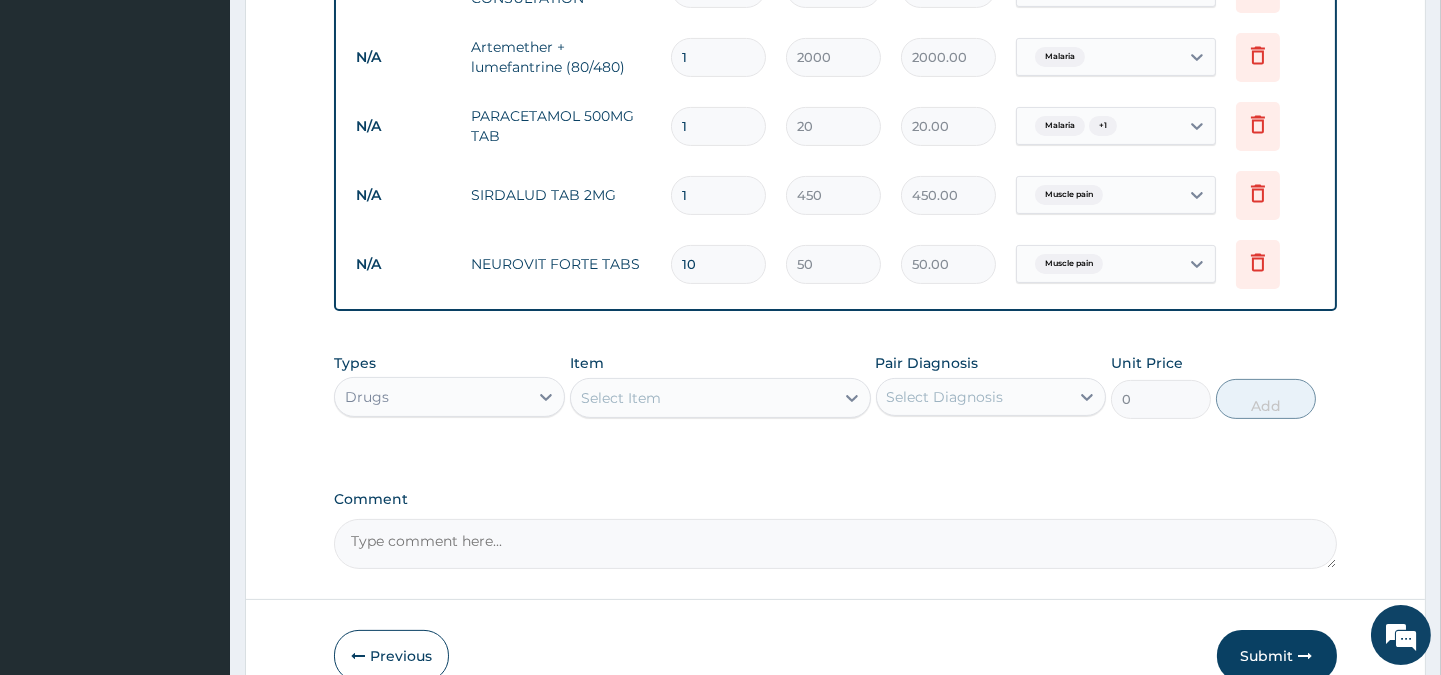 type on "500.00" 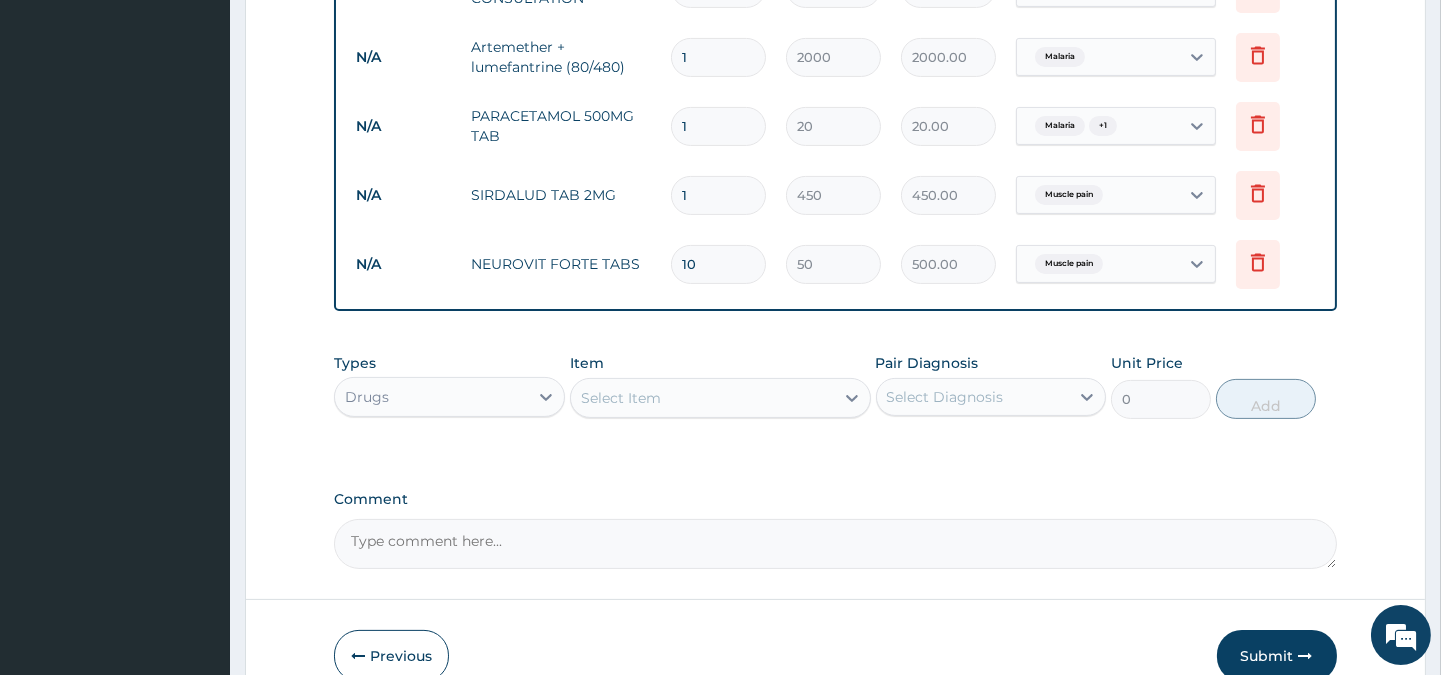 type on "10" 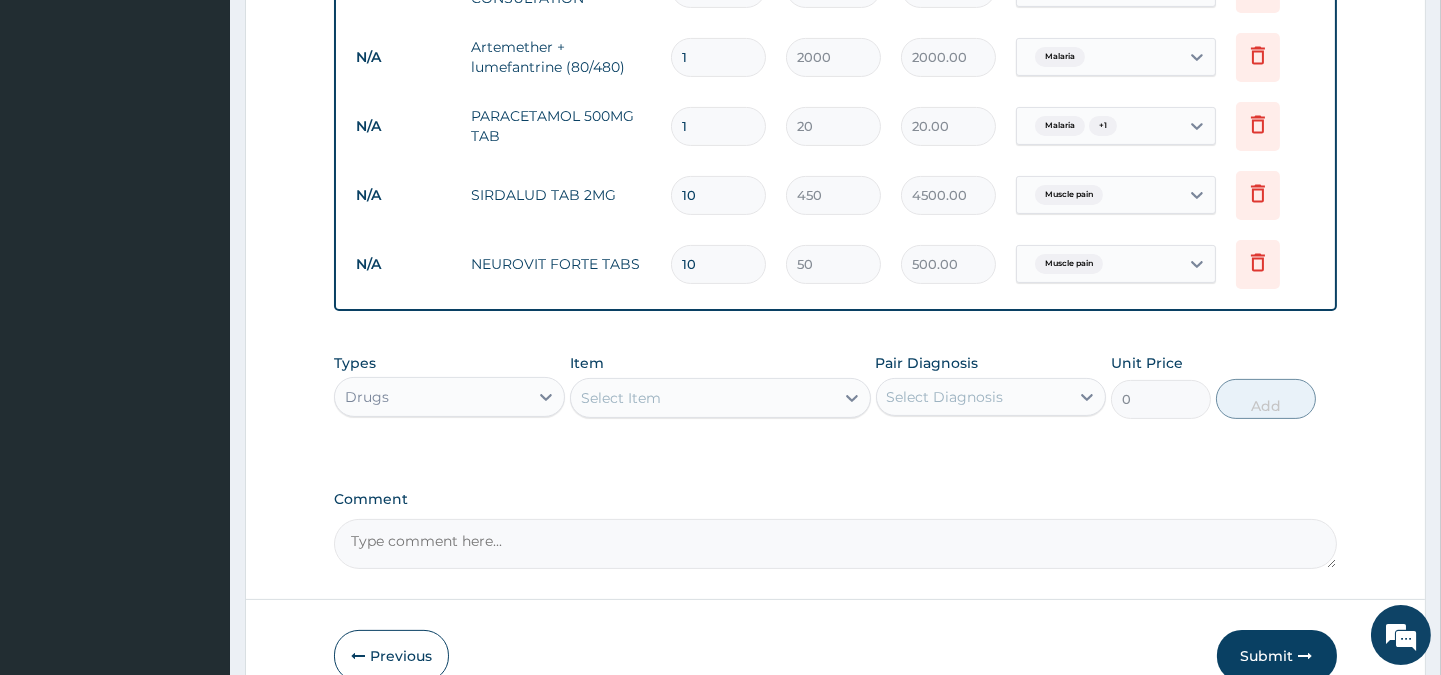 type on "10" 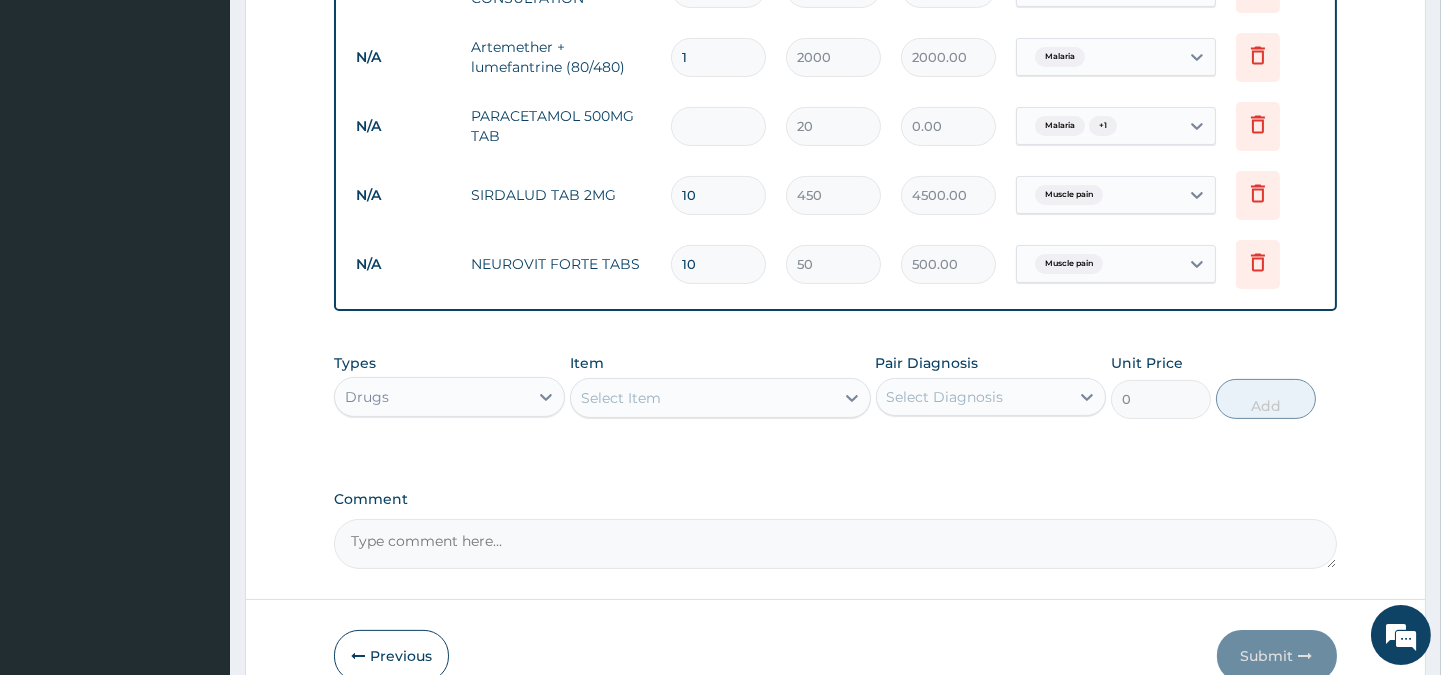 type on "0.00" 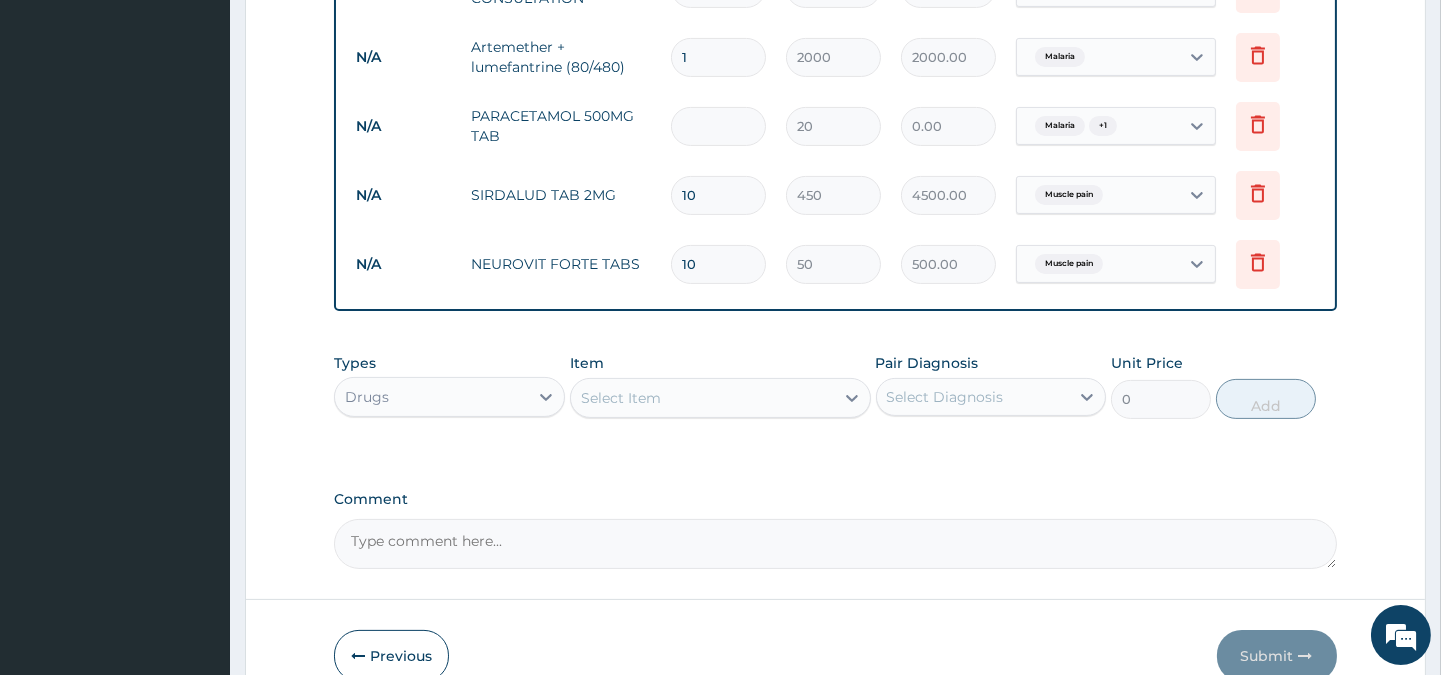 type on "3" 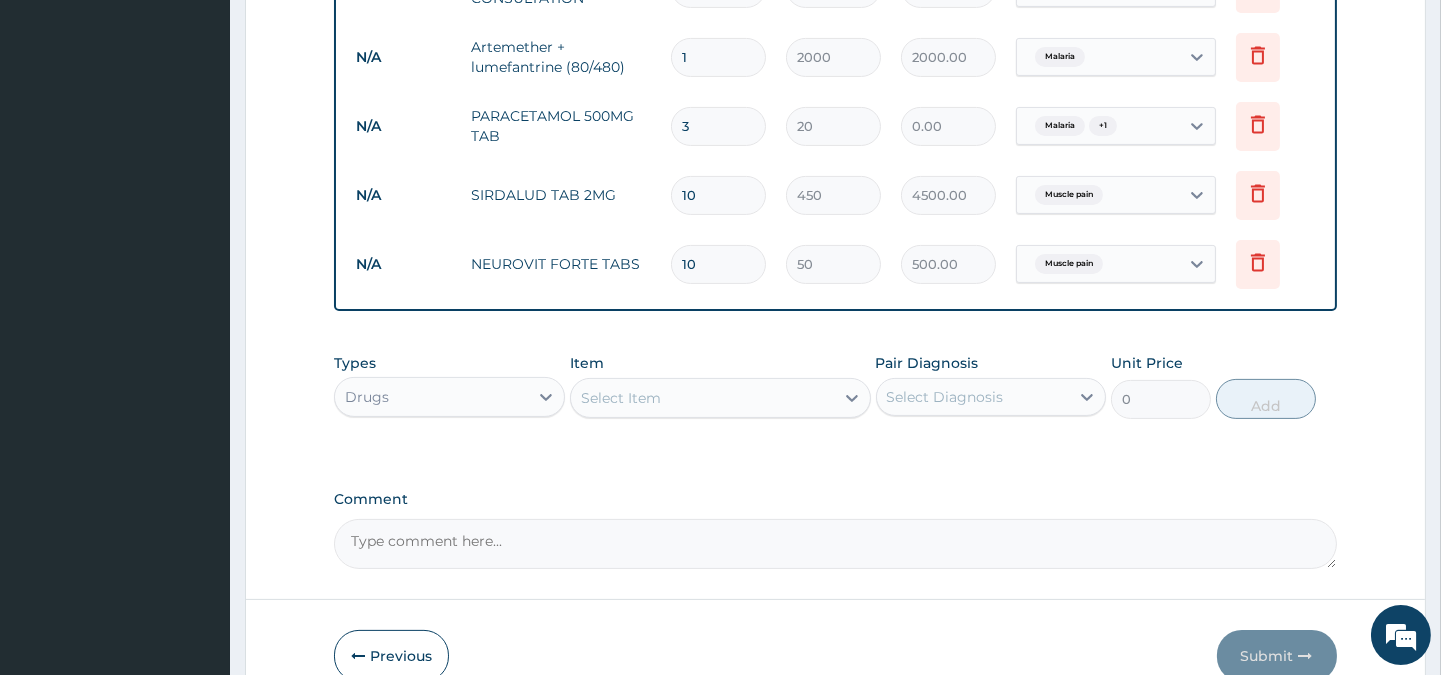 type on "60.00" 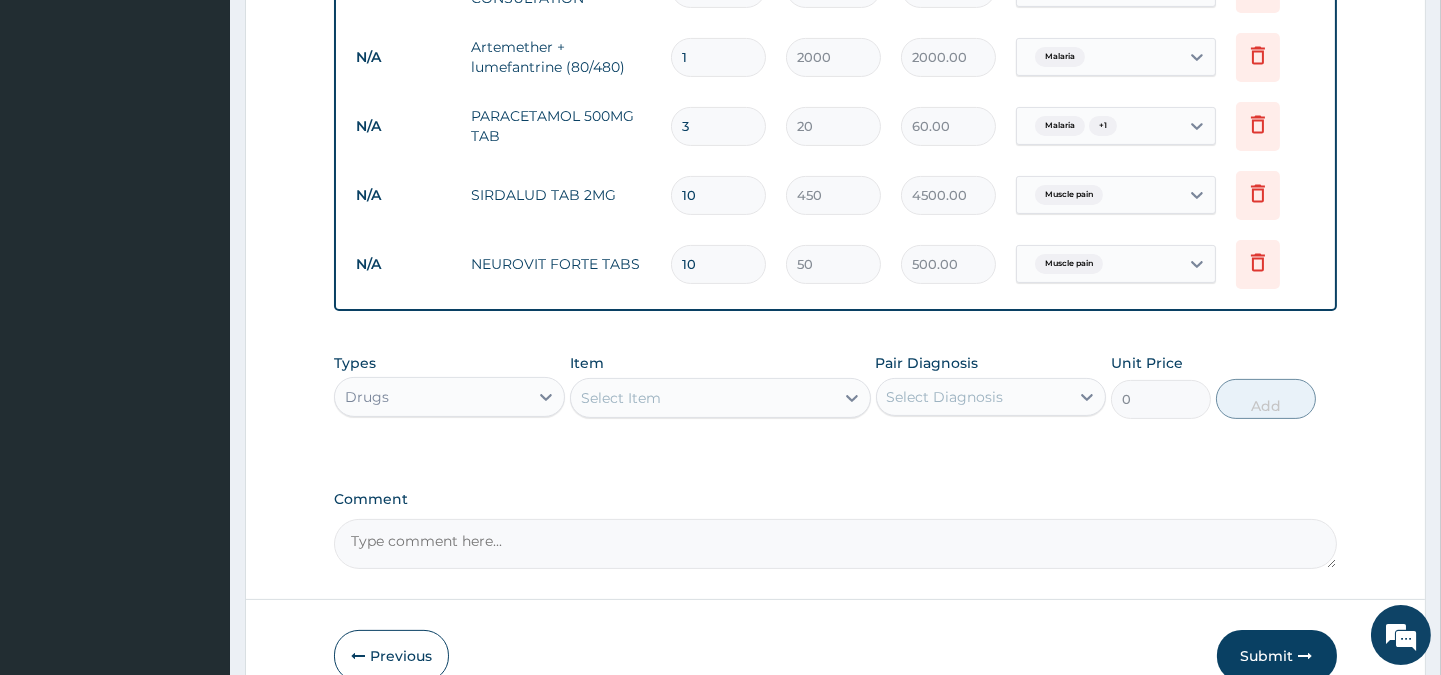 type on "30" 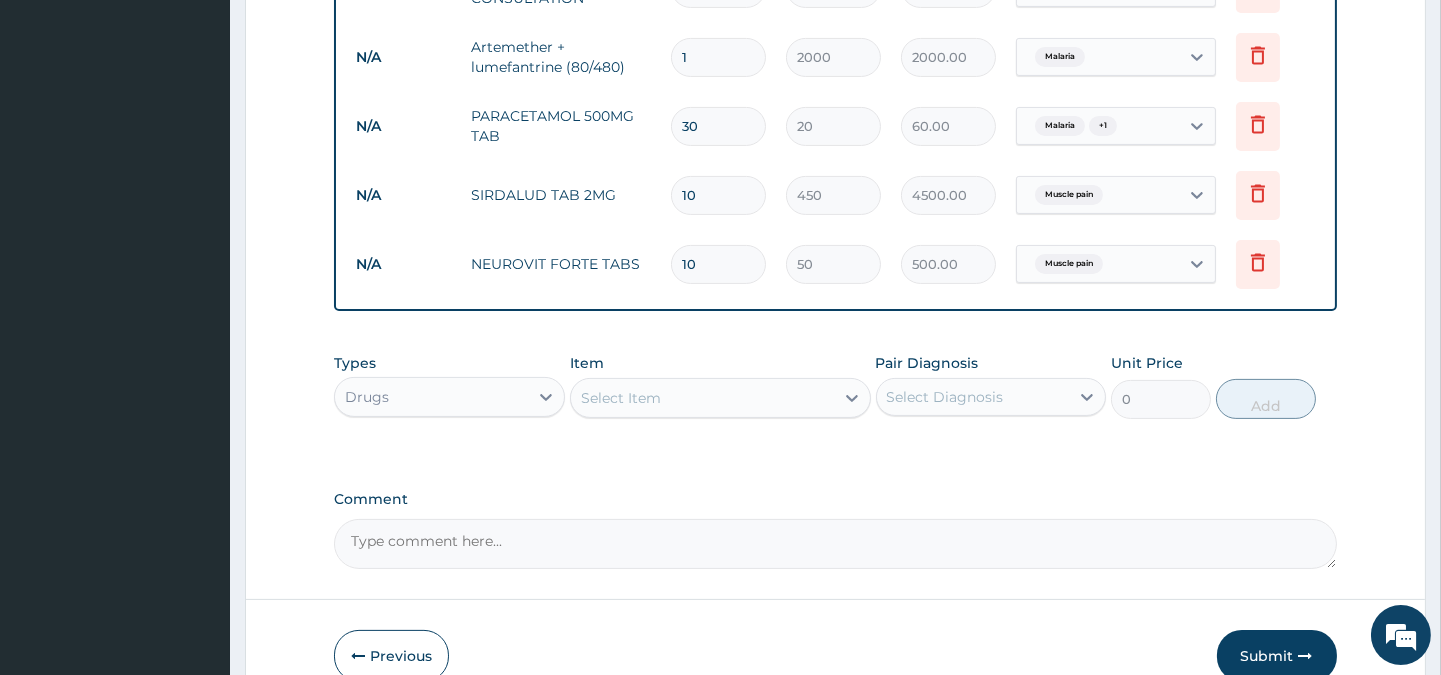 type on "600.00" 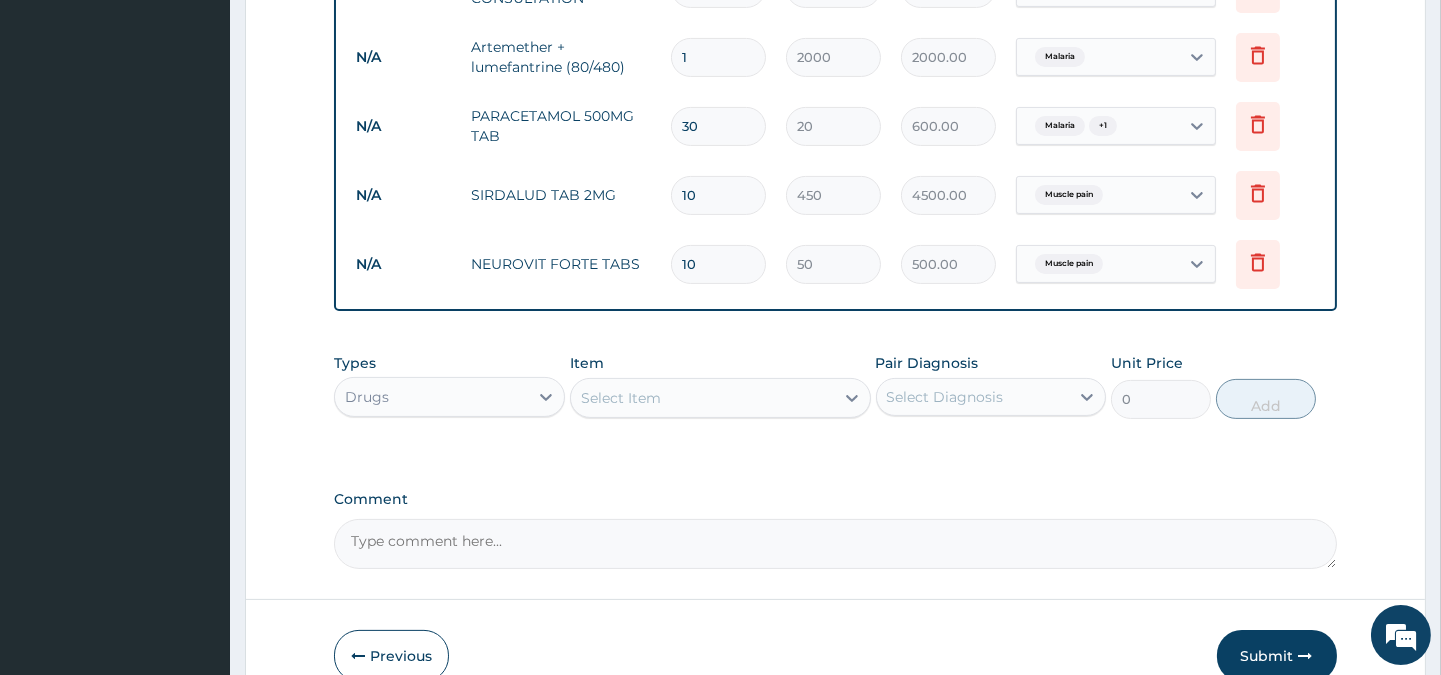 click on "30" at bounding box center [718, 126] 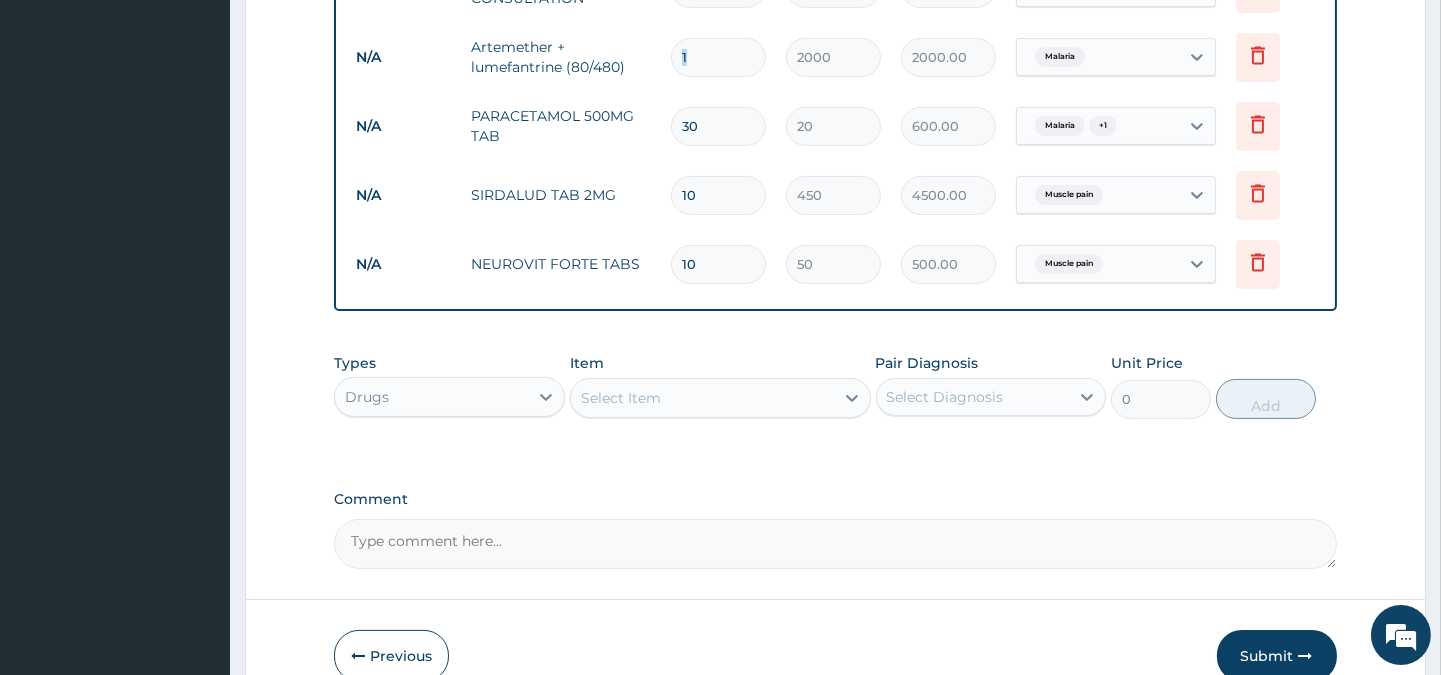 click on "1" at bounding box center [718, 57] 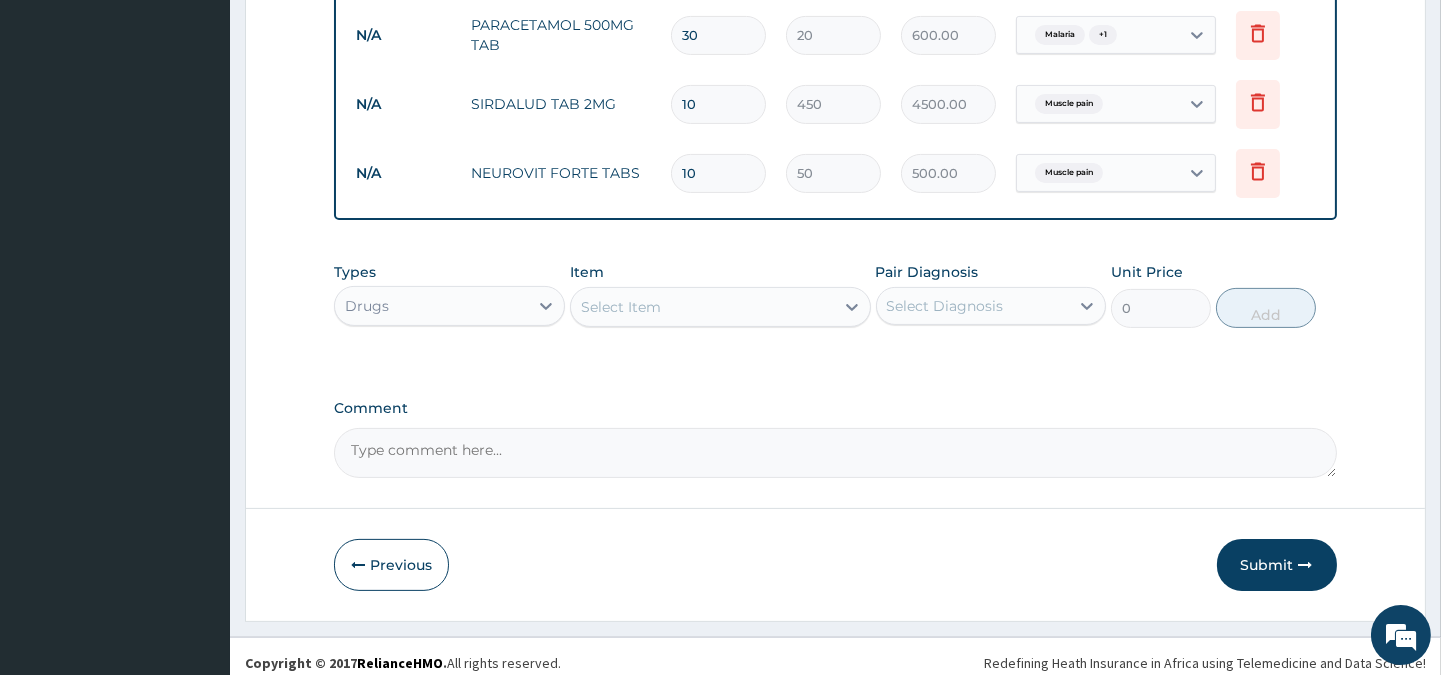 scroll, scrollTop: 936, scrollLeft: 0, axis: vertical 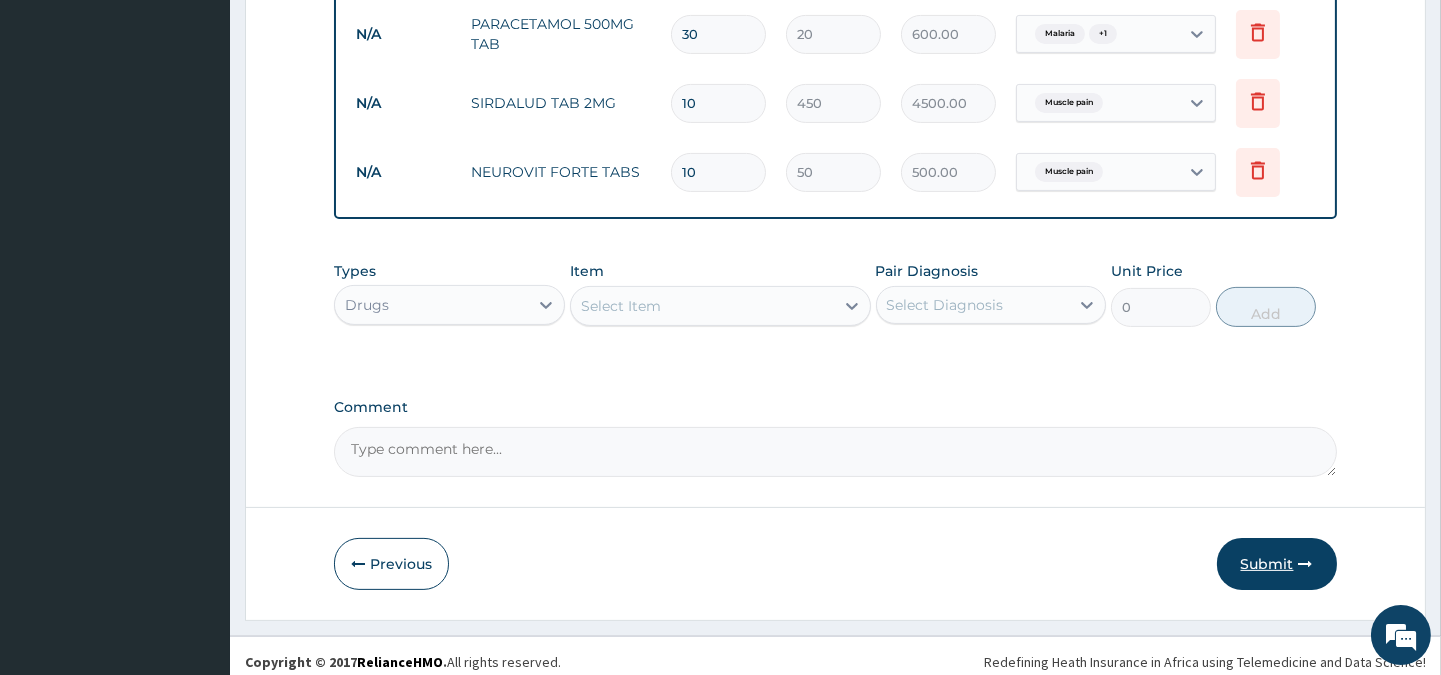 click on "Submit" at bounding box center [1277, 564] 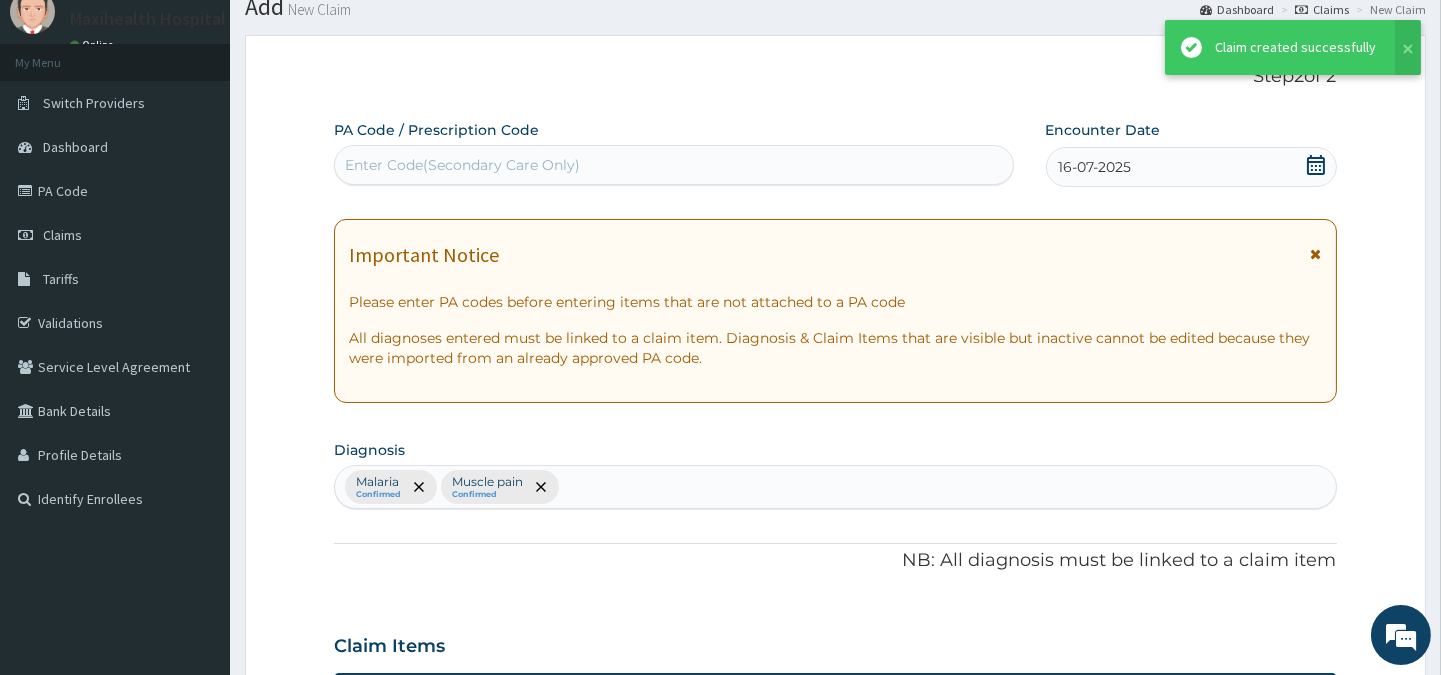 scroll, scrollTop: 936, scrollLeft: 0, axis: vertical 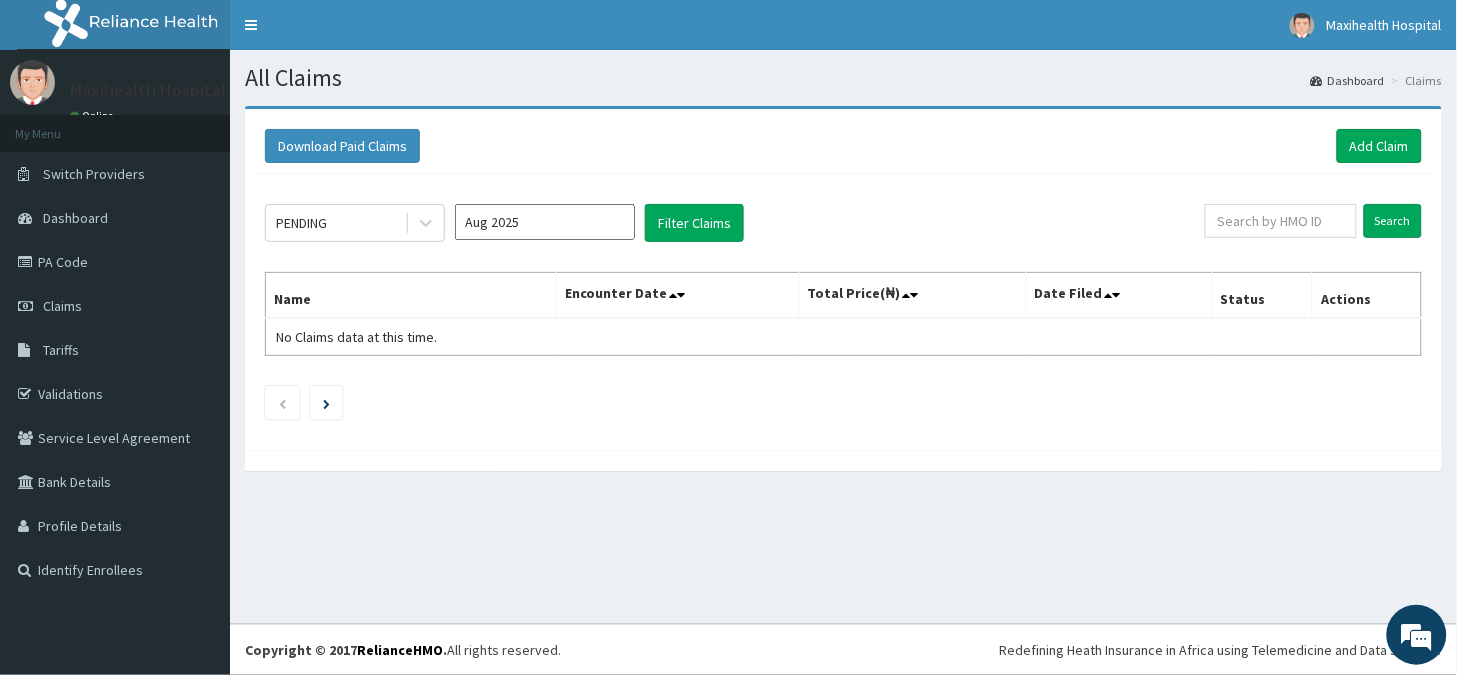 click on "Aug 2025" at bounding box center (545, 222) 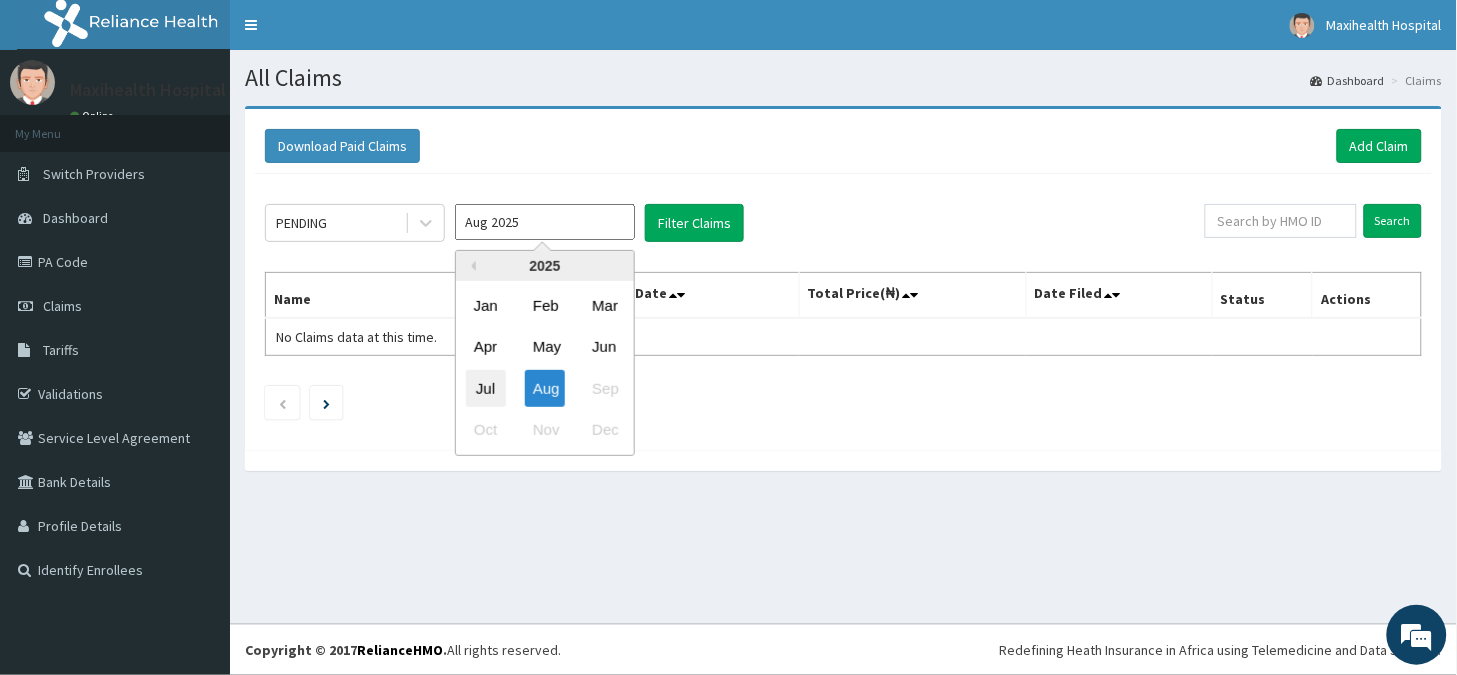 click on "Jul" at bounding box center (486, 388) 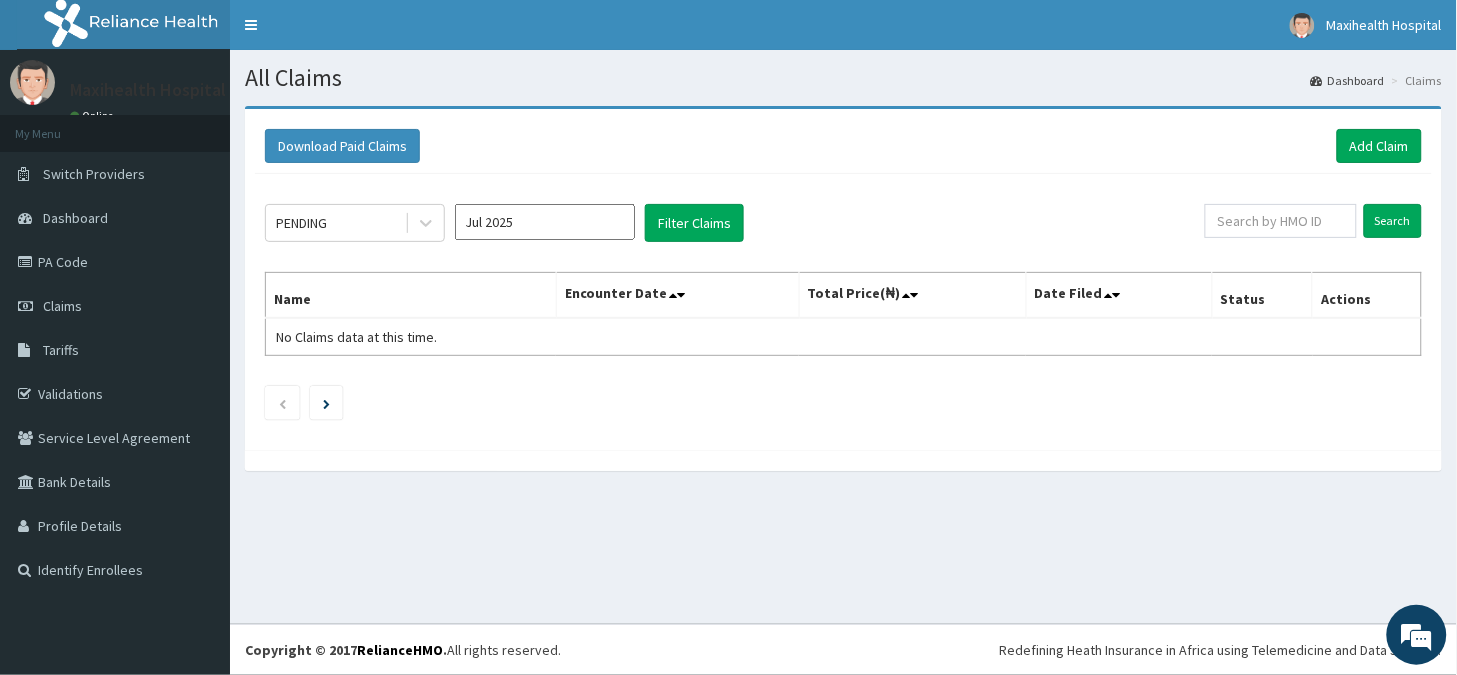 type on "Jul 2025" 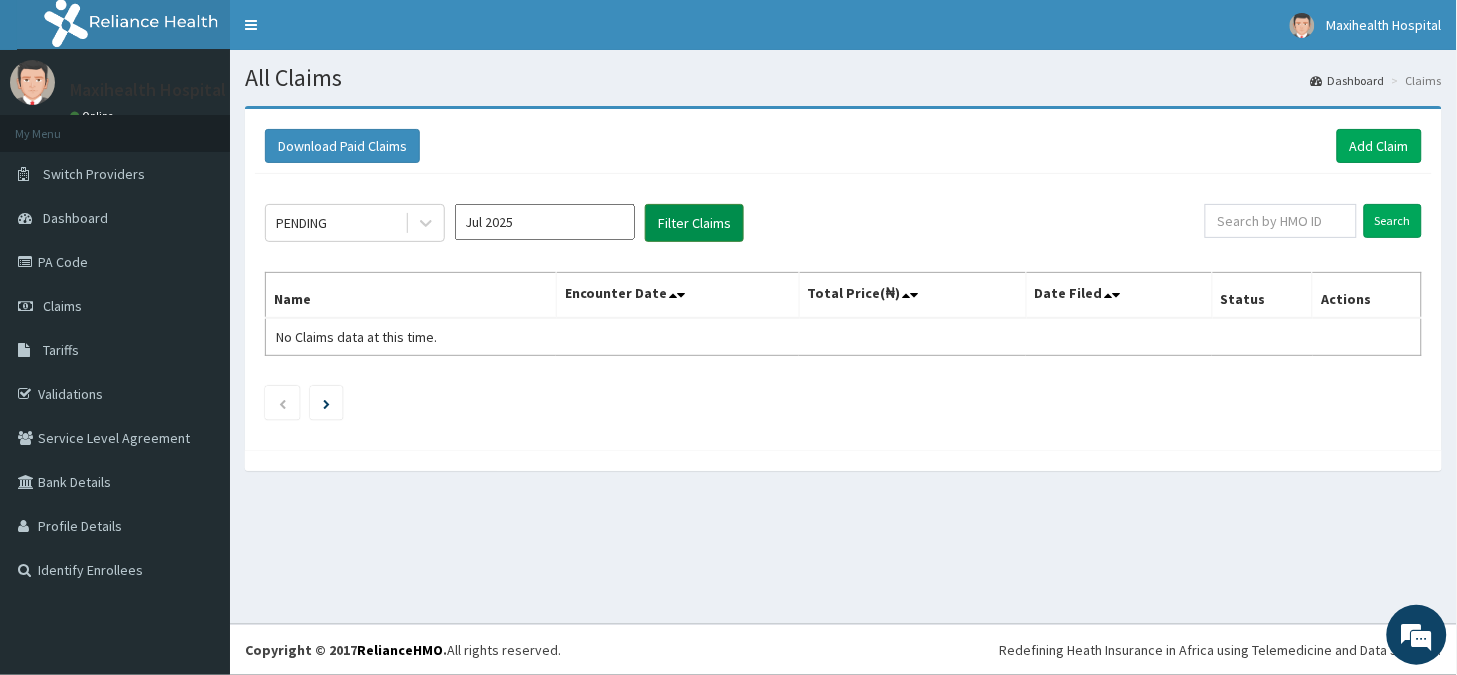 click on "Filter Claims" at bounding box center [694, 223] 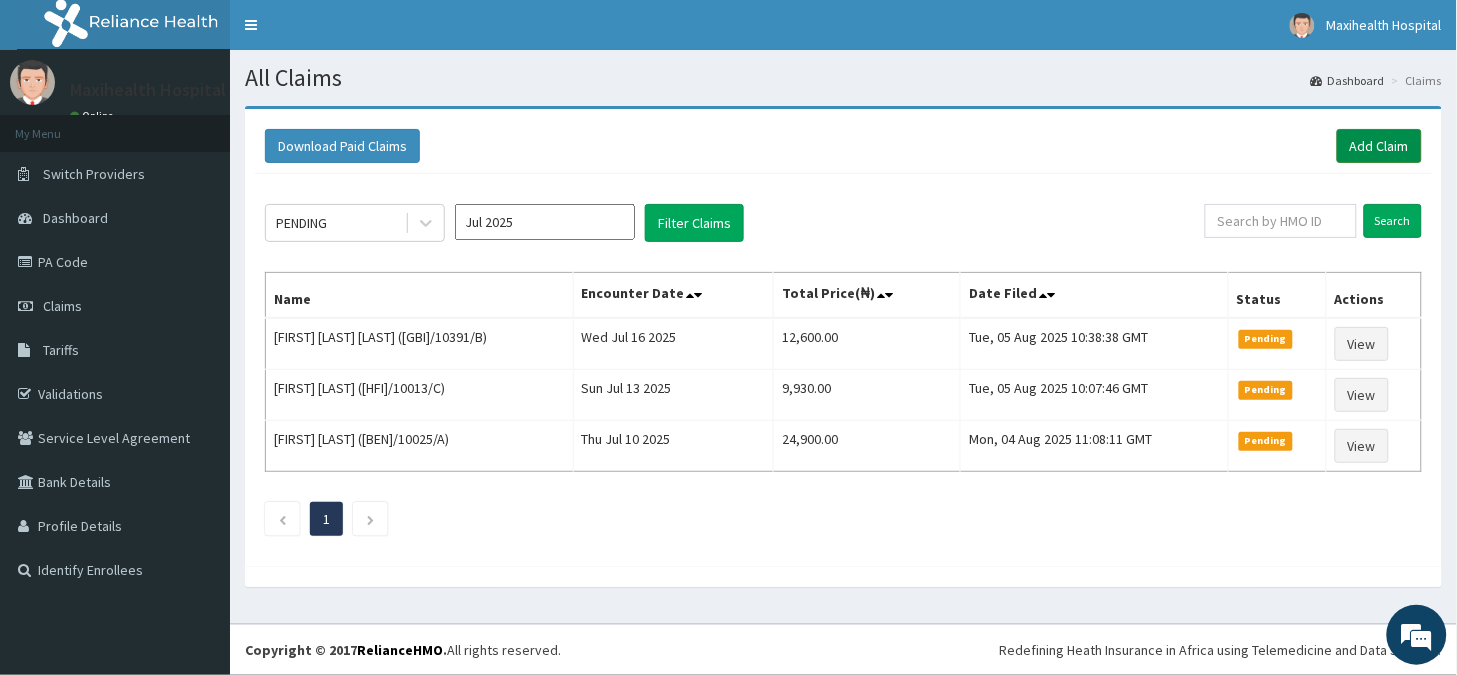 click on "Add Claim" at bounding box center (1379, 146) 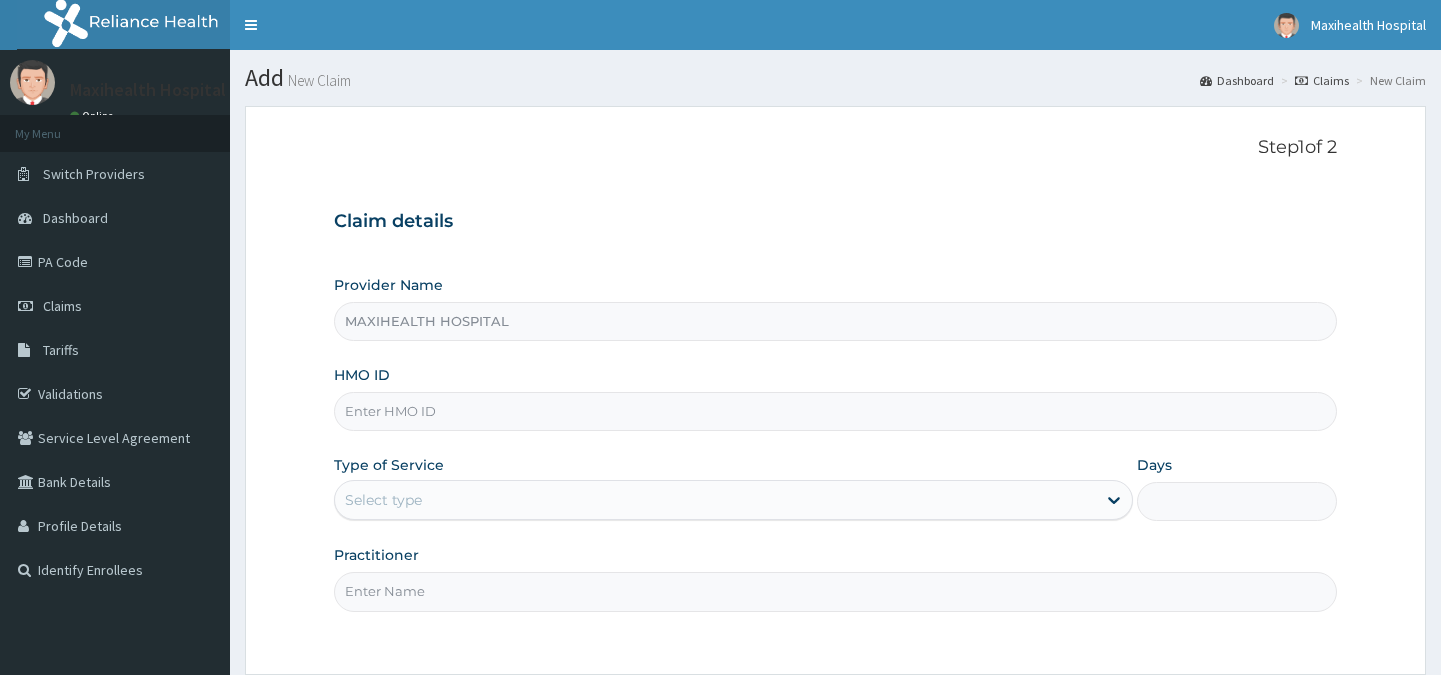 scroll, scrollTop: 0, scrollLeft: 0, axis: both 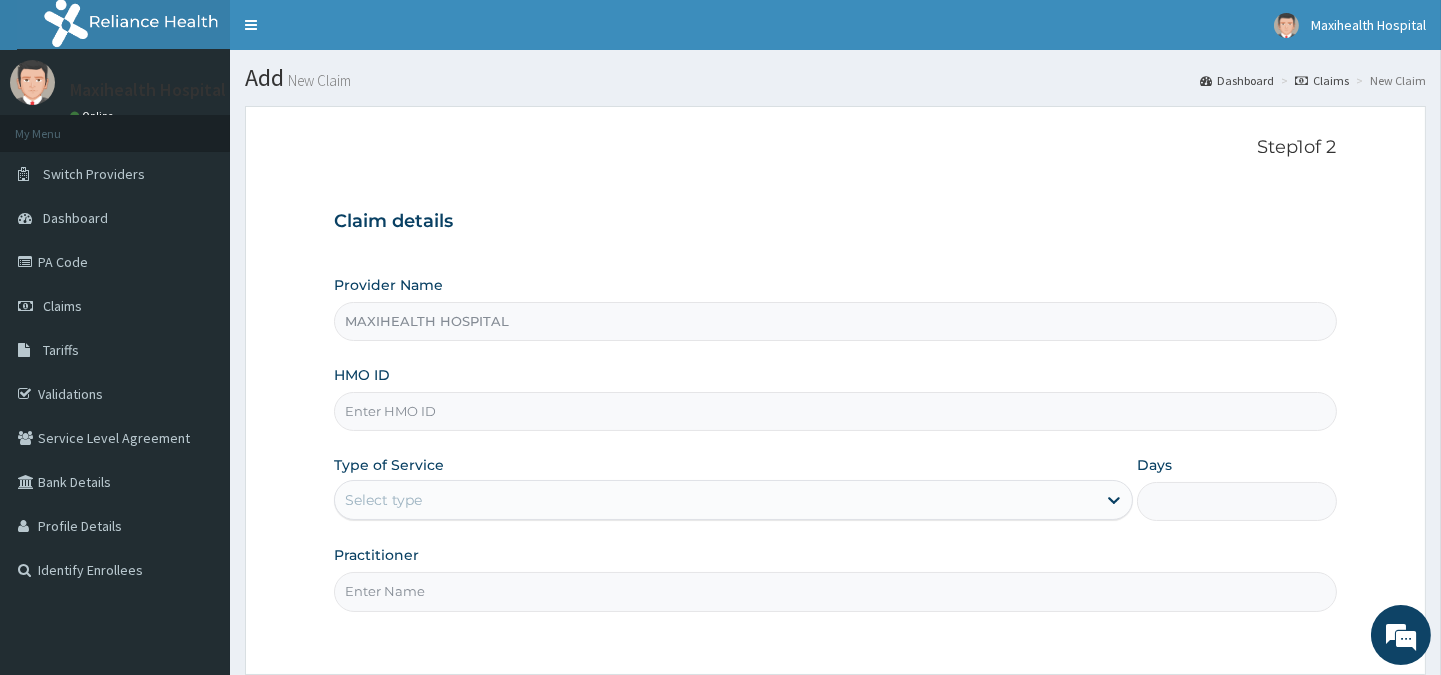 click on "HMO ID" at bounding box center (835, 411) 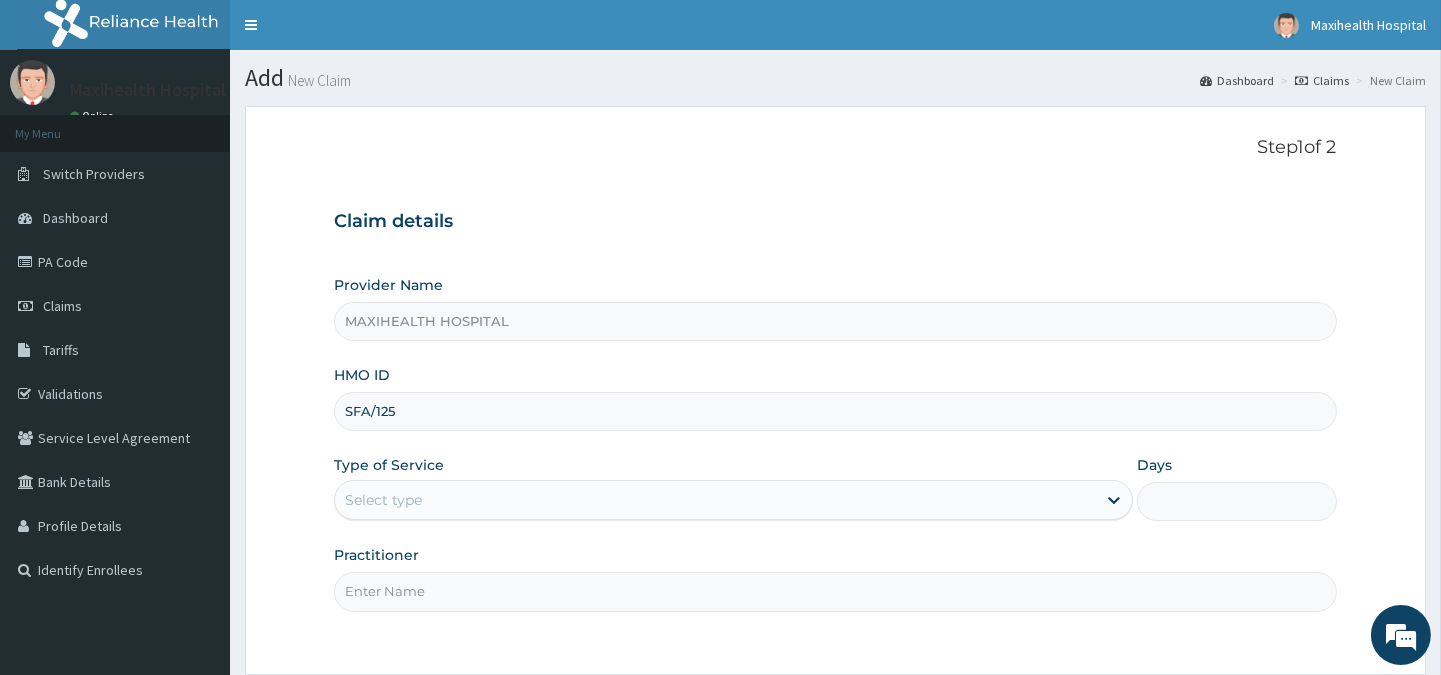 type on "SFA/12541/A" 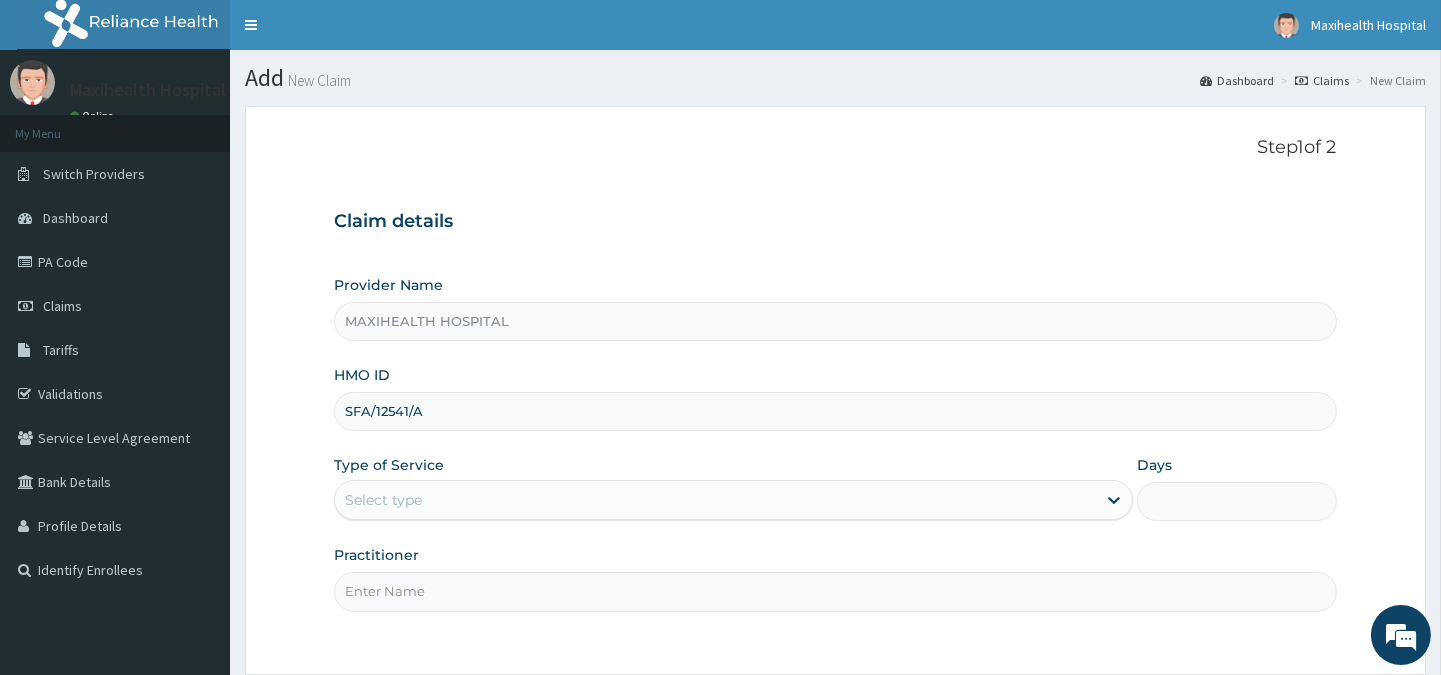 click on "Select type" at bounding box center (383, 500) 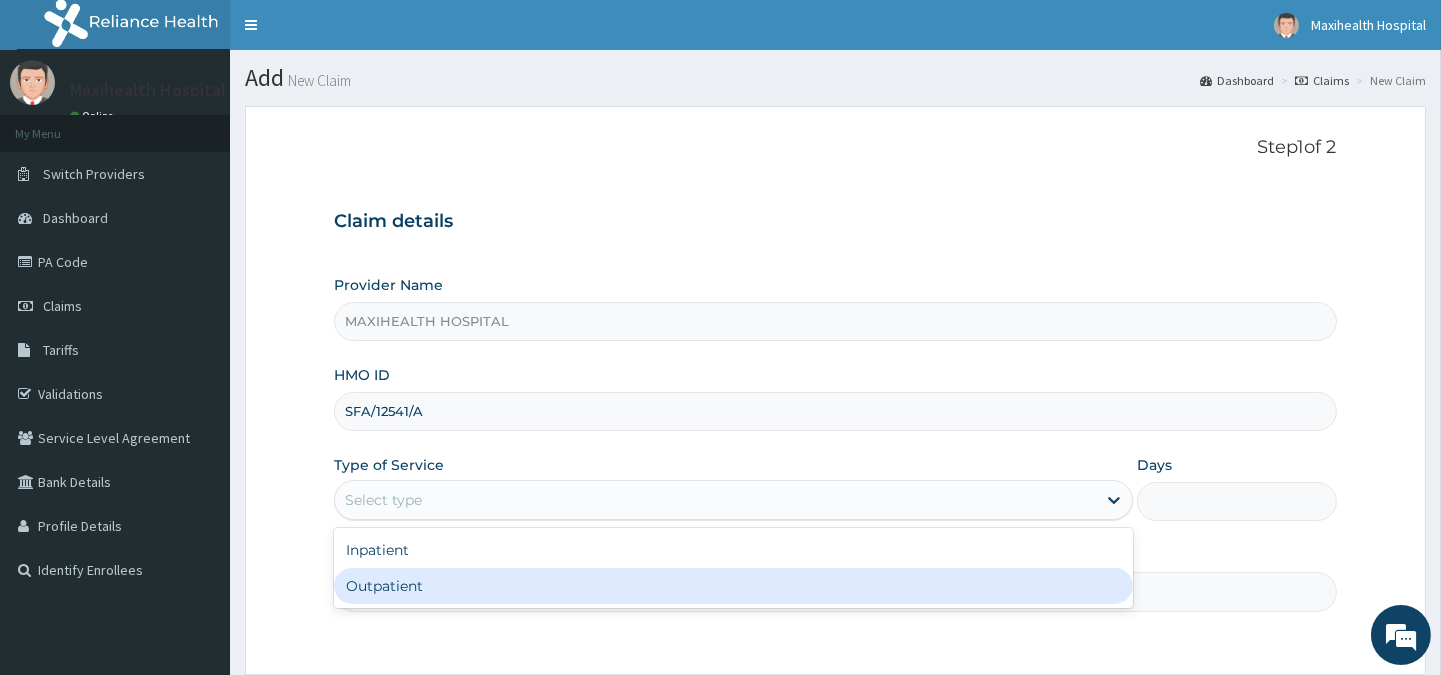 click on "Outpatient" at bounding box center (733, 586) 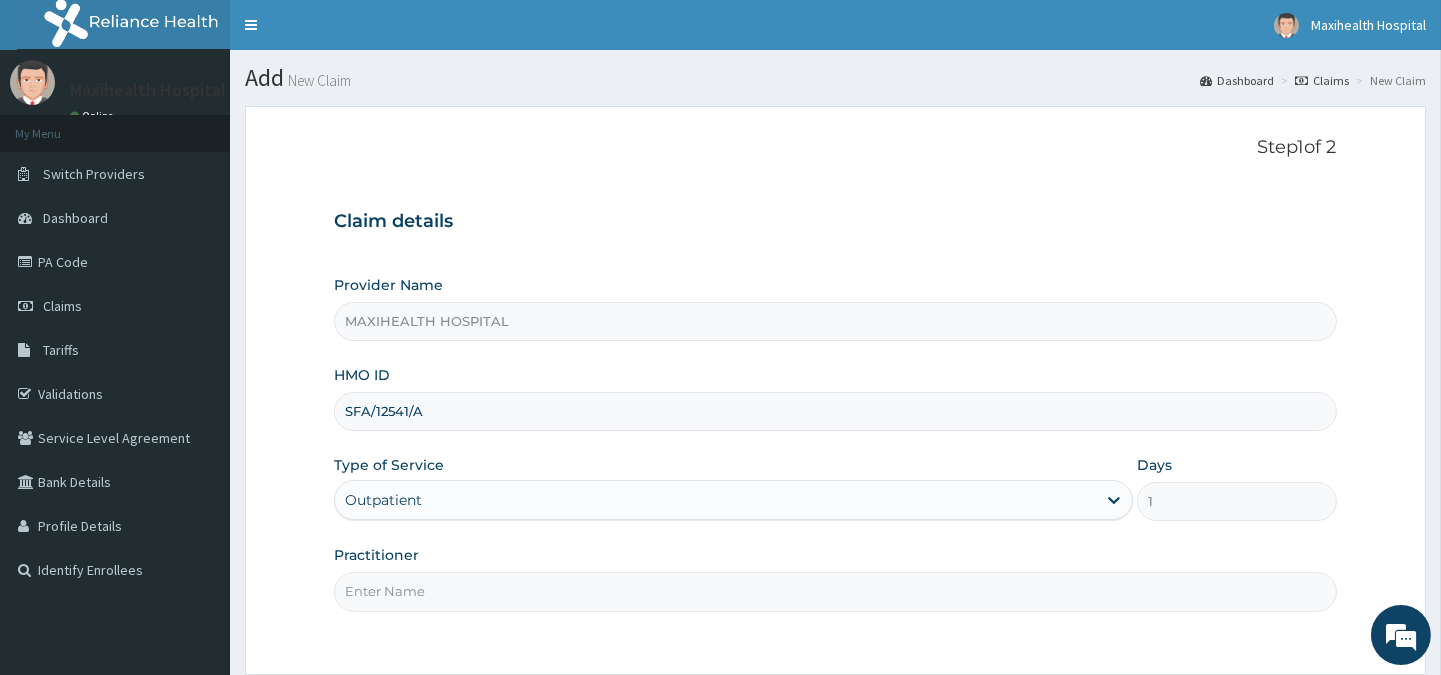 click on "Practitioner" at bounding box center [835, 591] 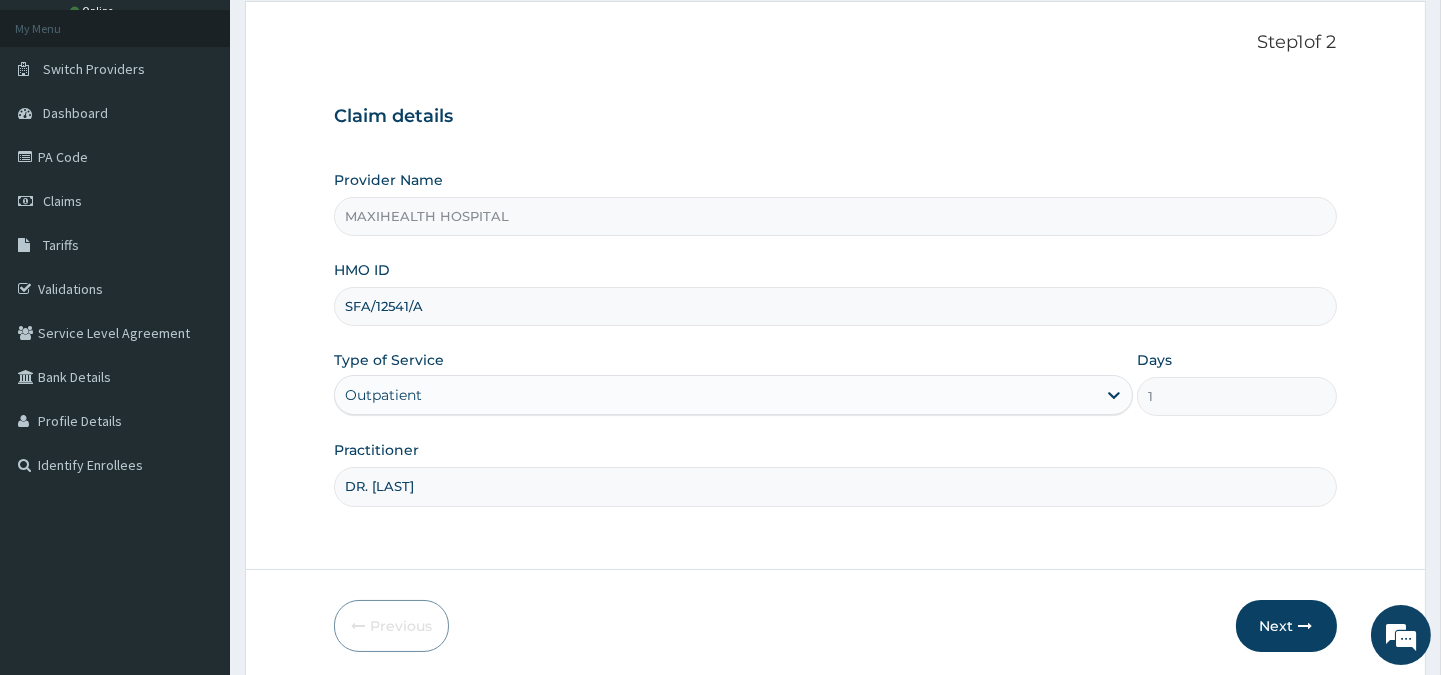 scroll, scrollTop: 150, scrollLeft: 0, axis: vertical 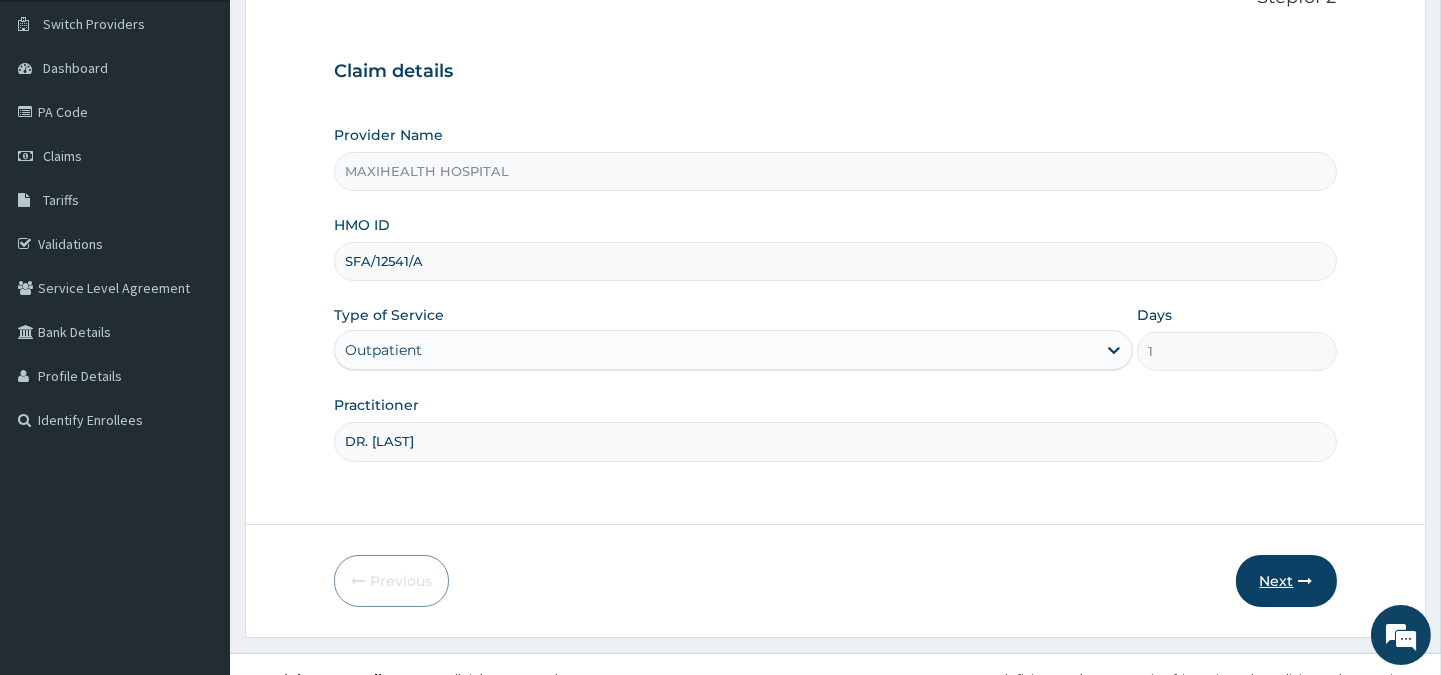 type on "DR. ADENIYI" 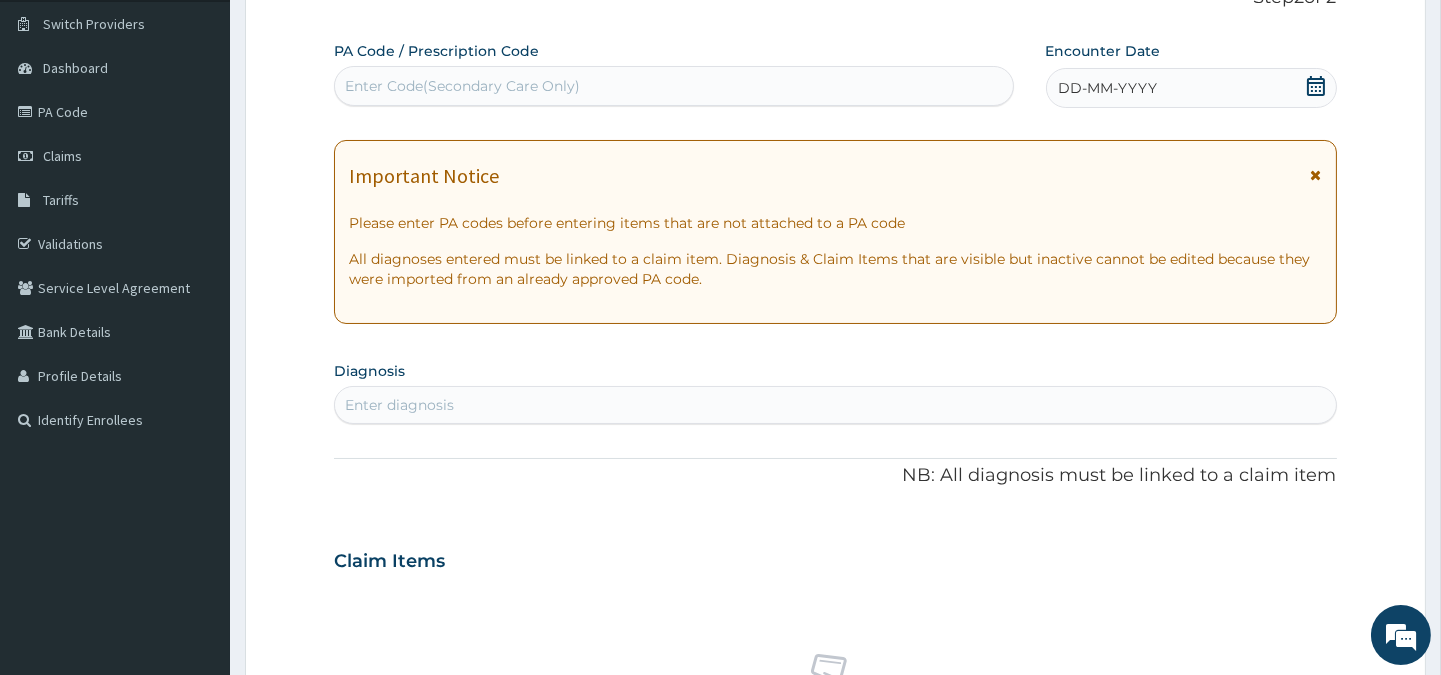 click on "DD-MM-YYYY" at bounding box center (1191, 88) 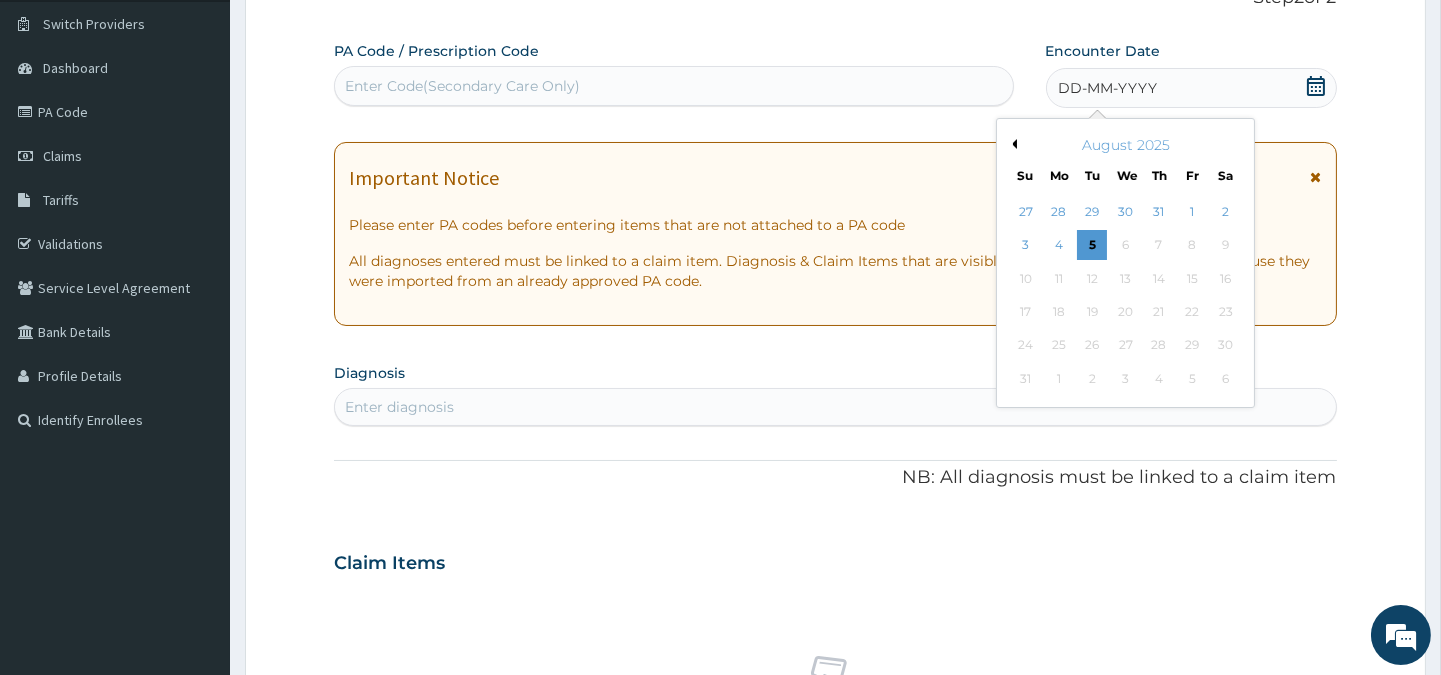 click on "Previous Month" at bounding box center (1012, 144) 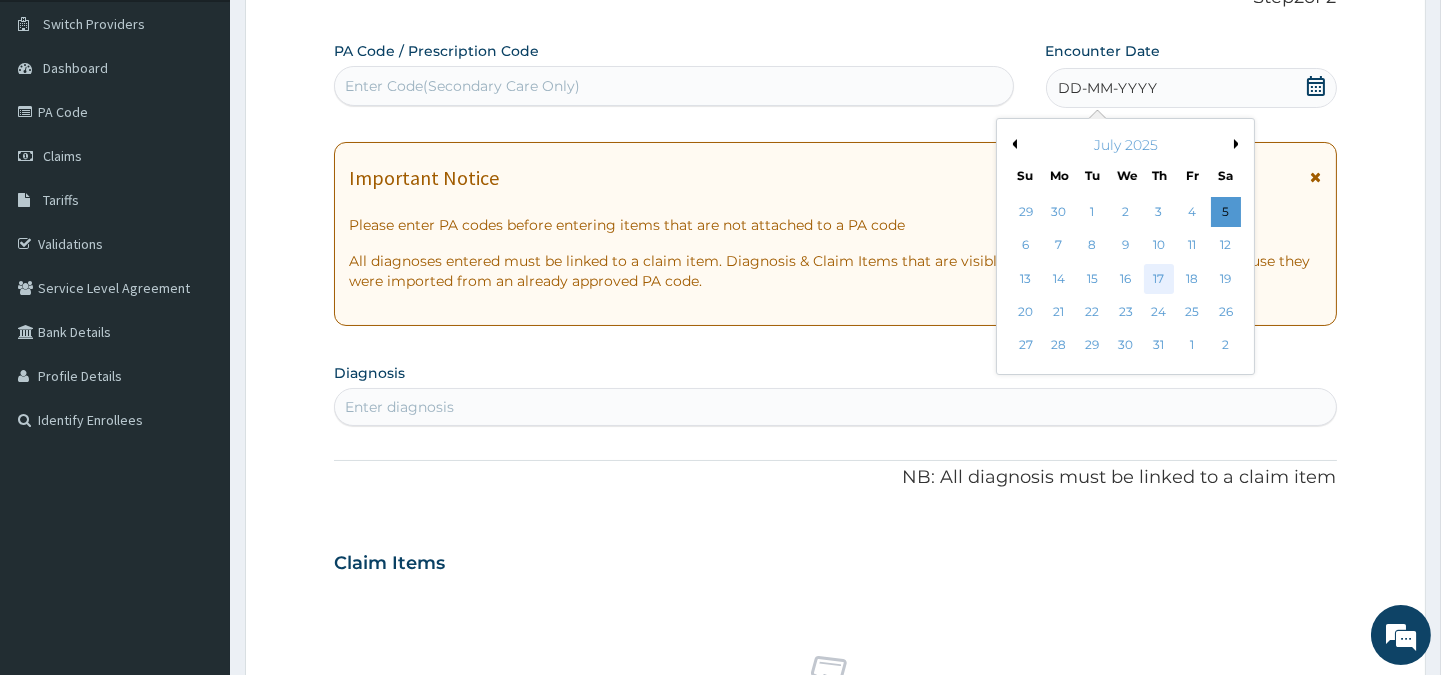 click on "17" at bounding box center [1158, 279] 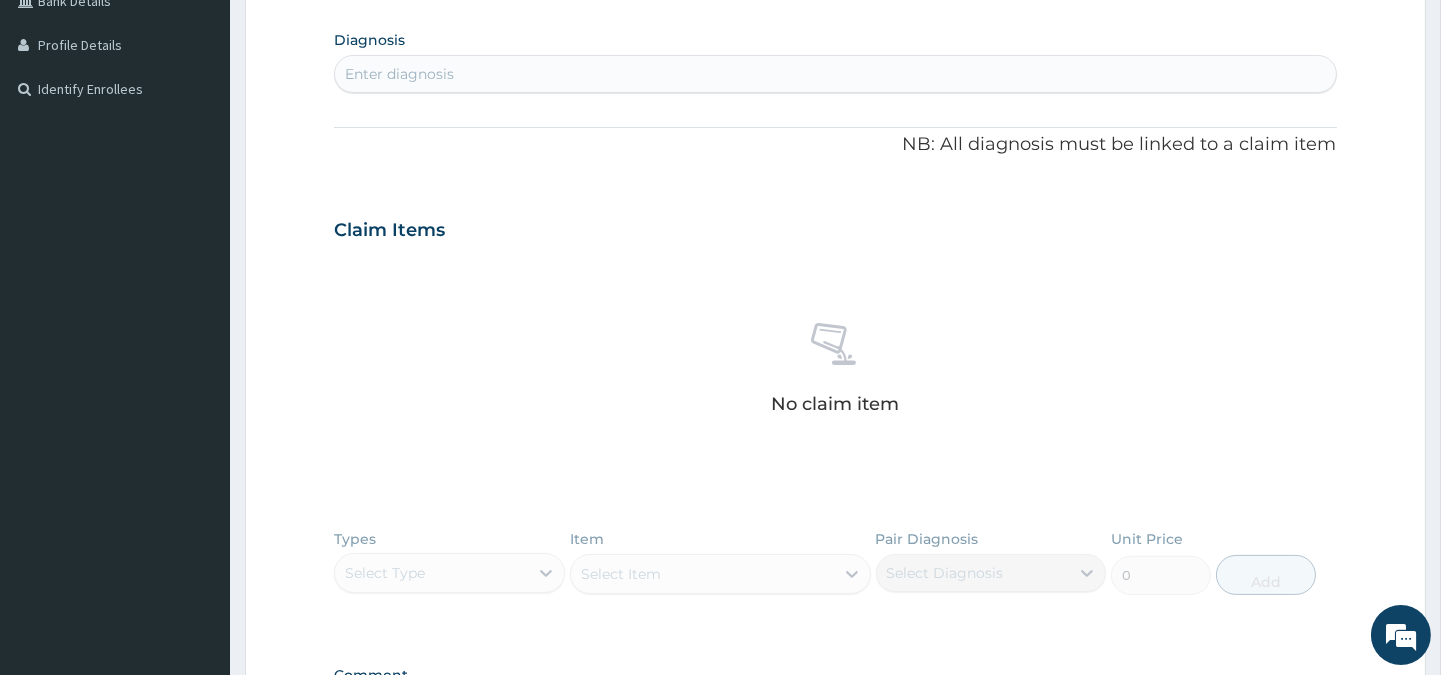 scroll, scrollTop: 486, scrollLeft: 0, axis: vertical 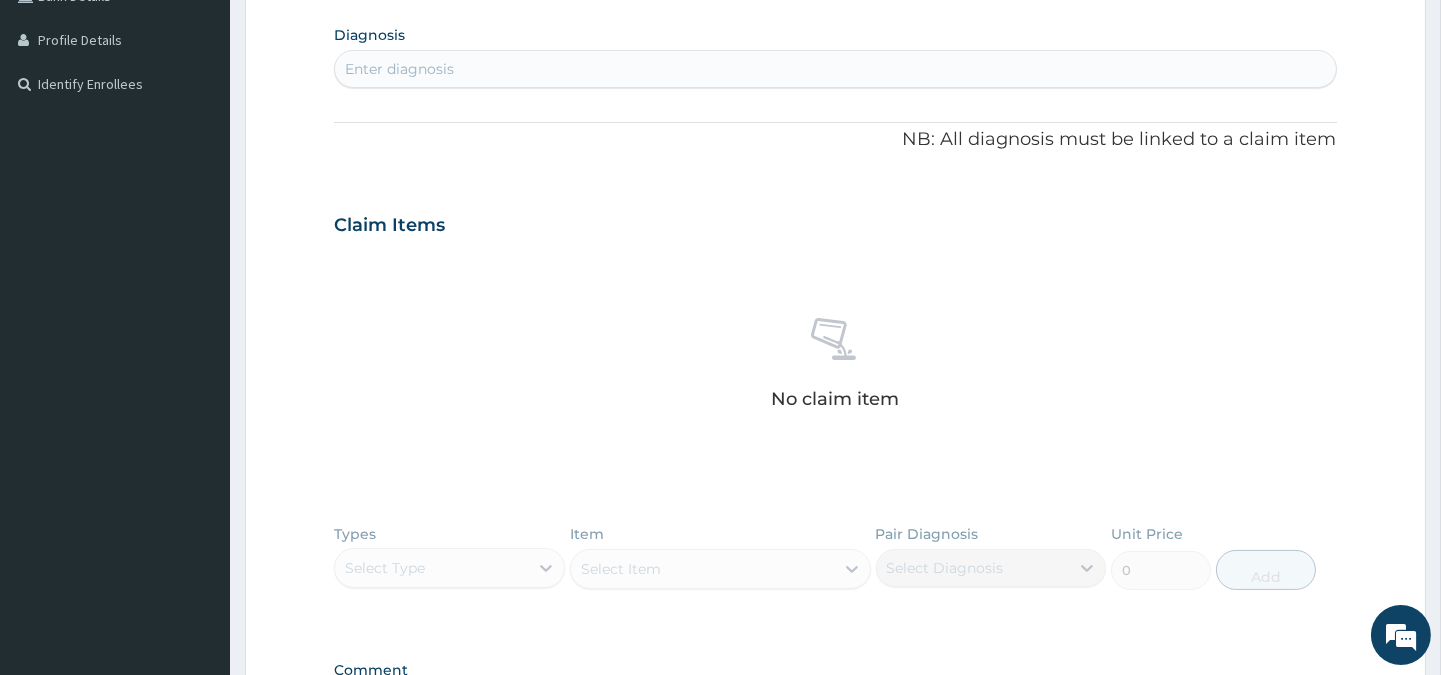 click on "Enter diagnosis" at bounding box center (835, 69) 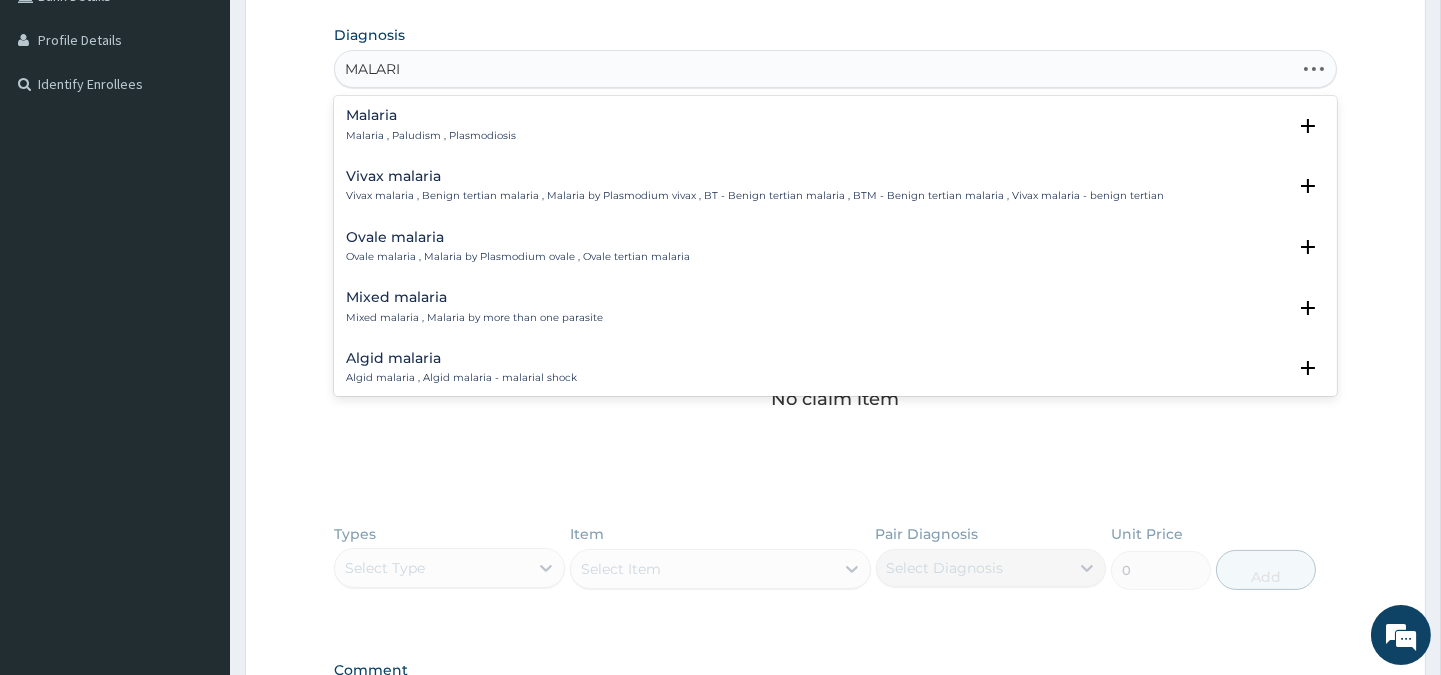 type on "MALARIA" 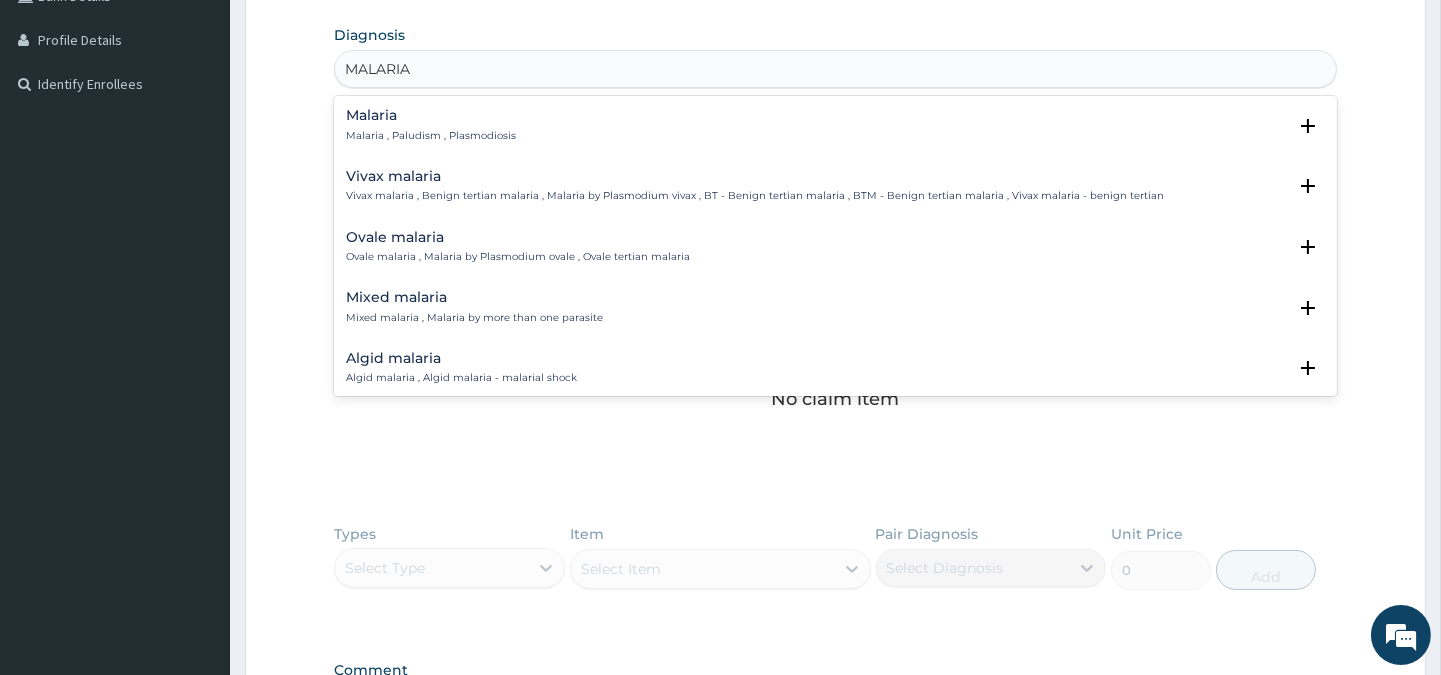 click on "Malaria , Paludism , Plasmodiosis" at bounding box center [431, 136] 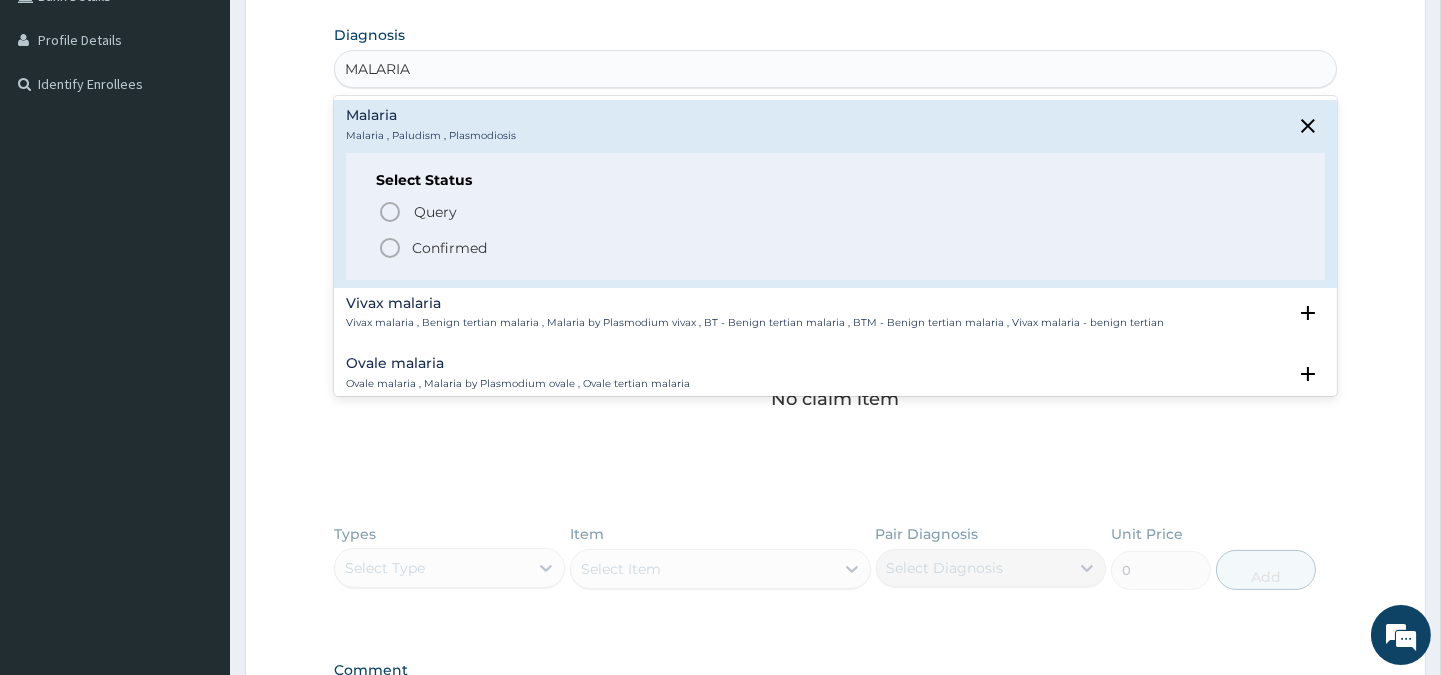 click 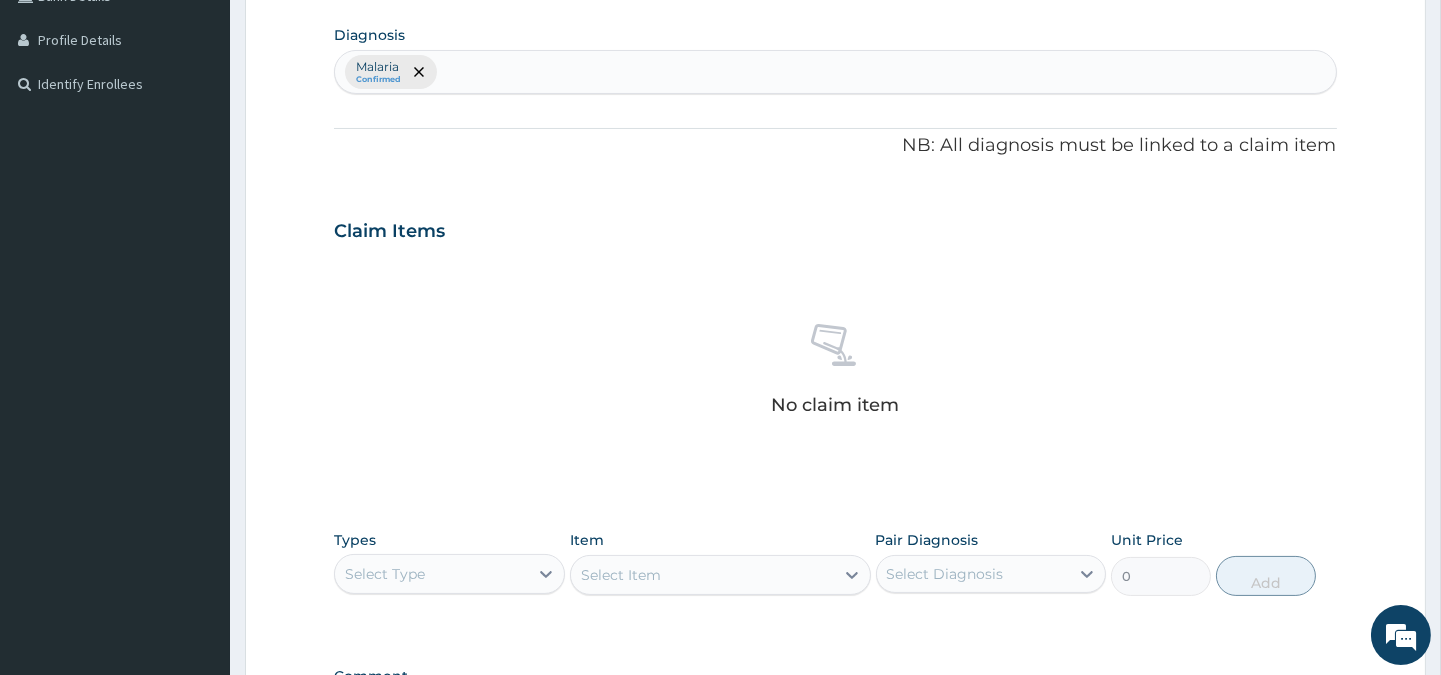 click on "Claim Items No claim item" at bounding box center (835, 344) 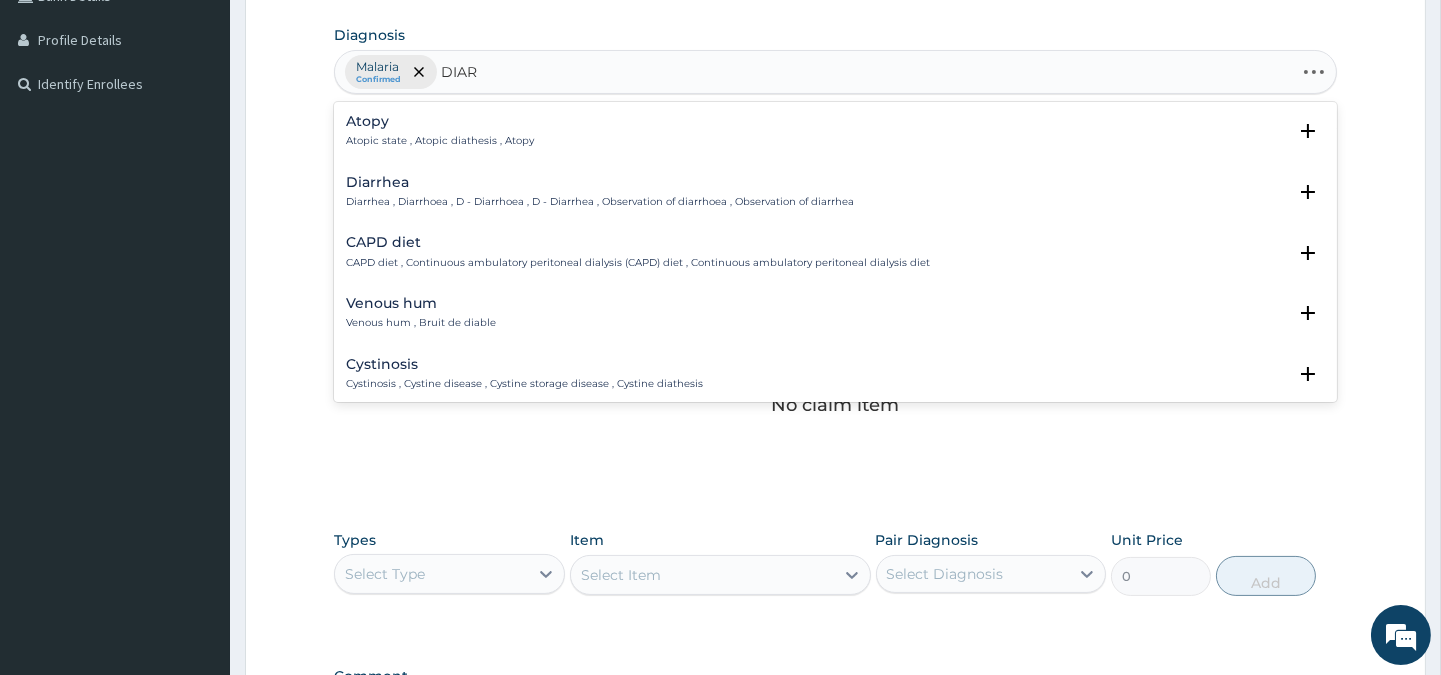 type on "DIARR" 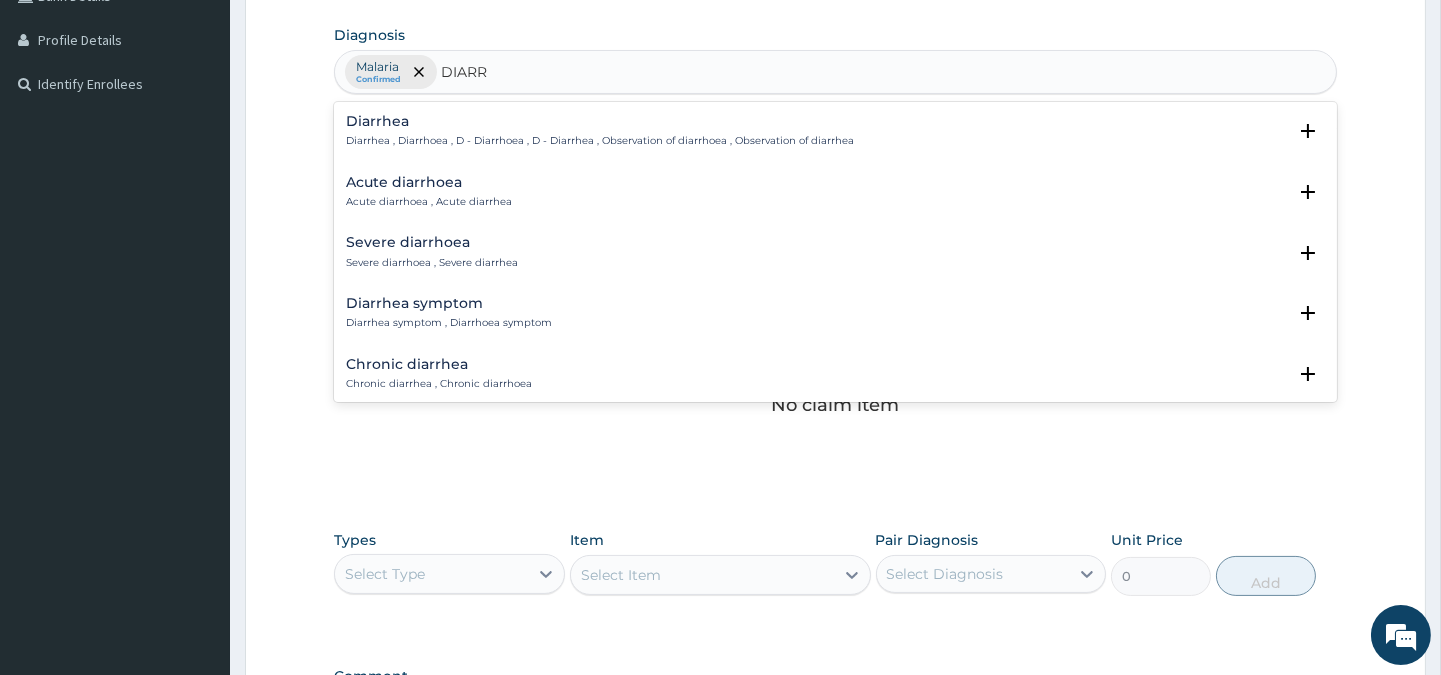 click on "Acute diarrhoea , Acute diarrhea" at bounding box center [429, 202] 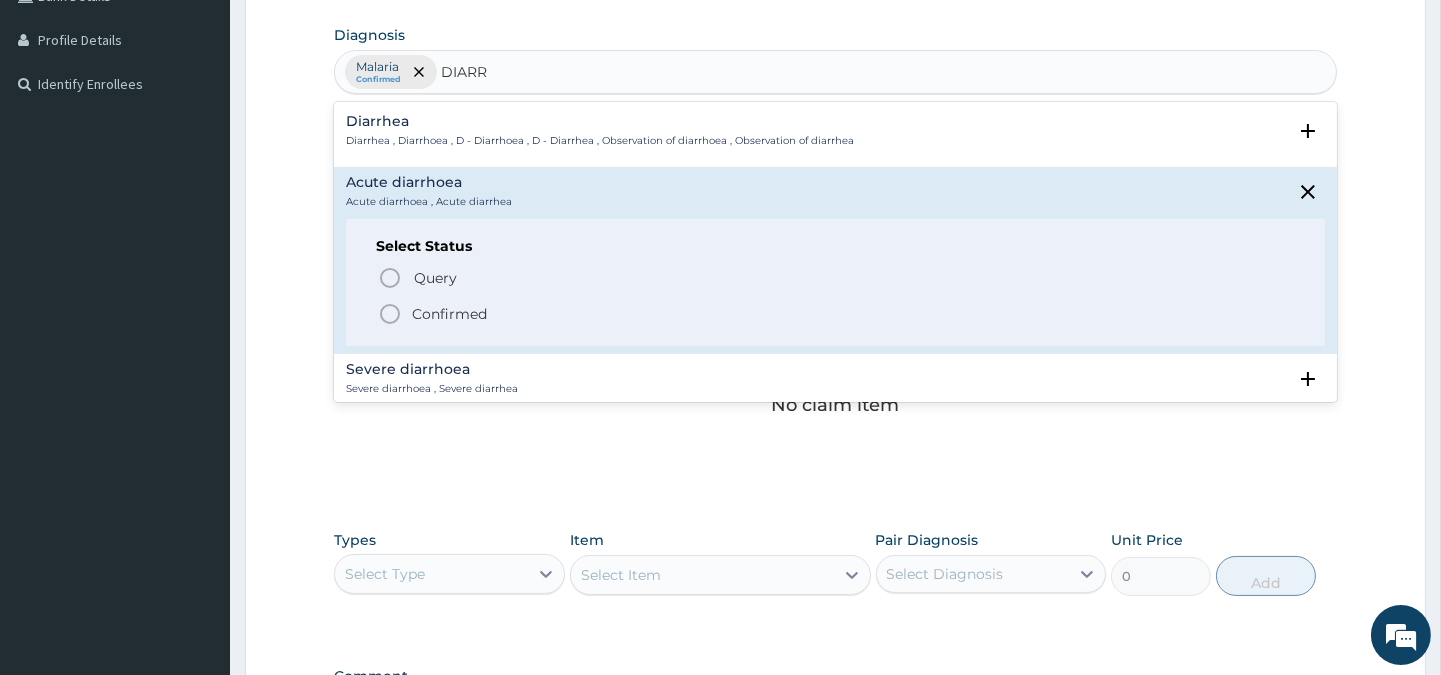click 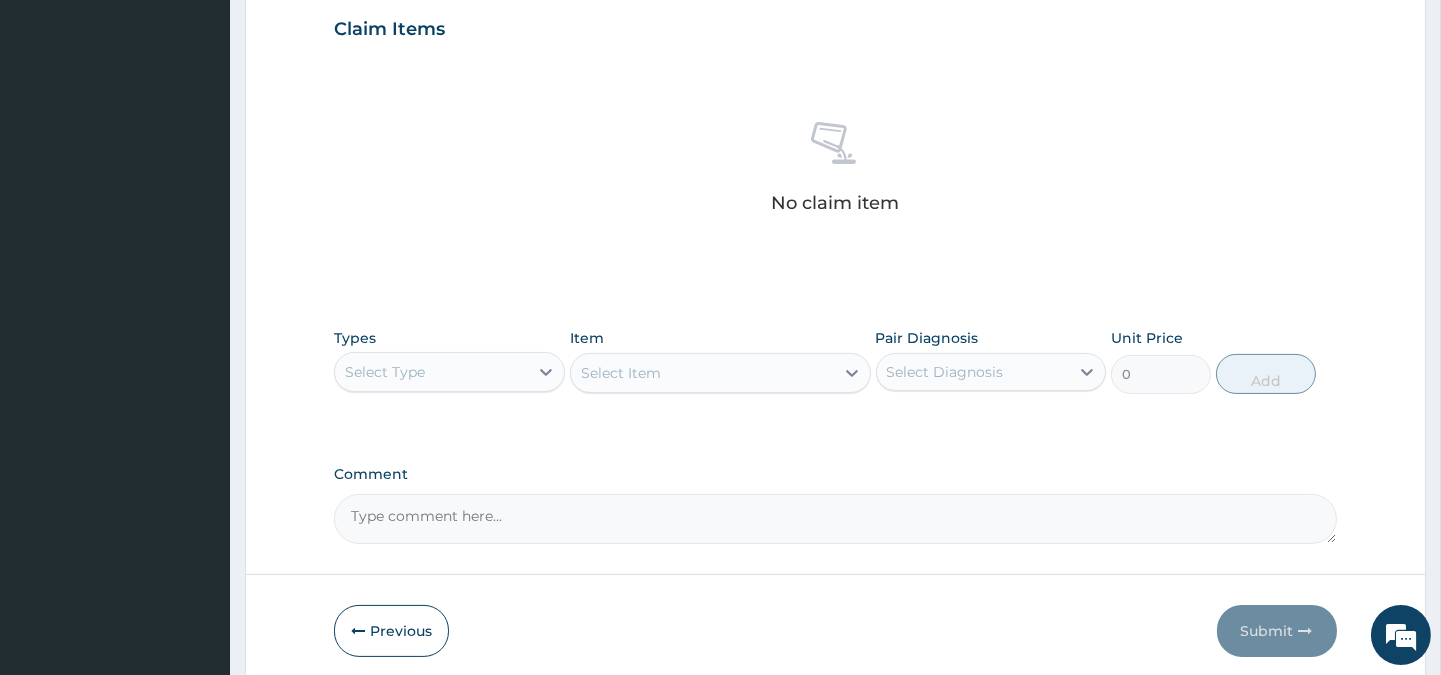 scroll, scrollTop: 766, scrollLeft: 0, axis: vertical 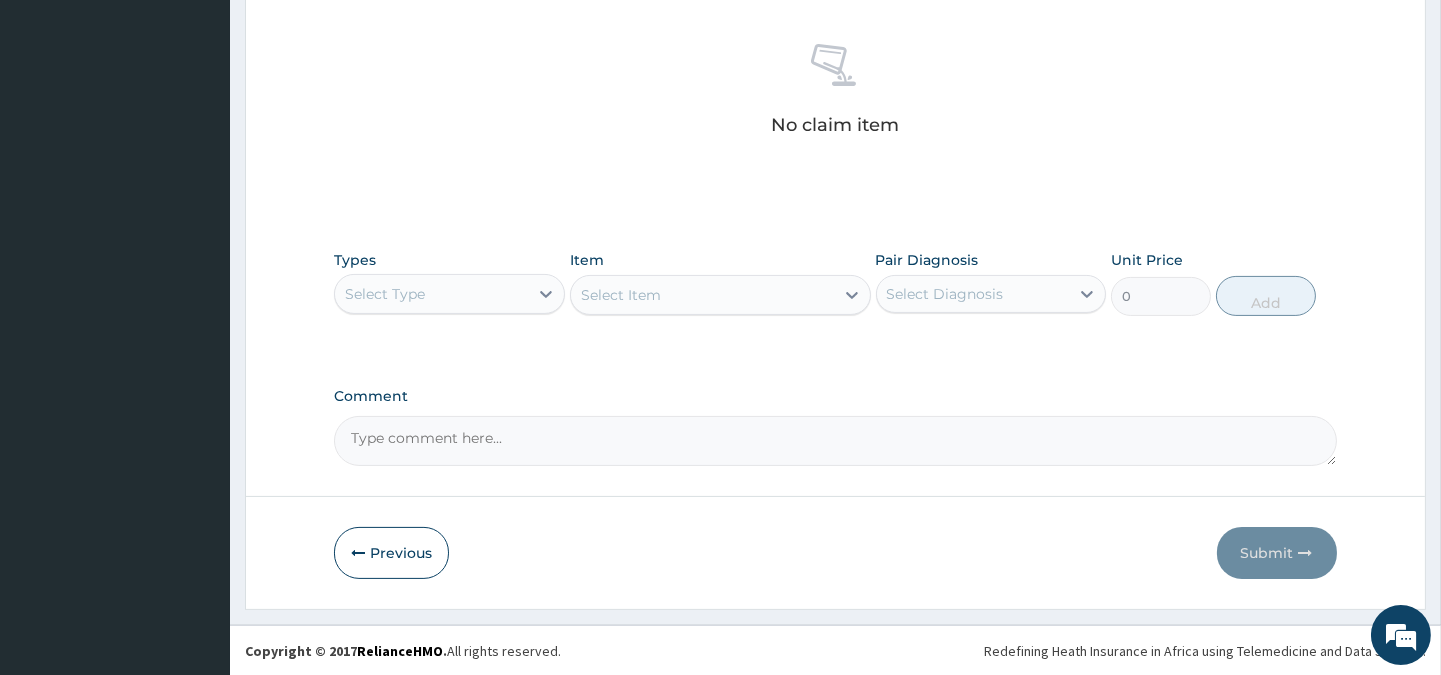click on "Select Type" at bounding box center (385, 294) 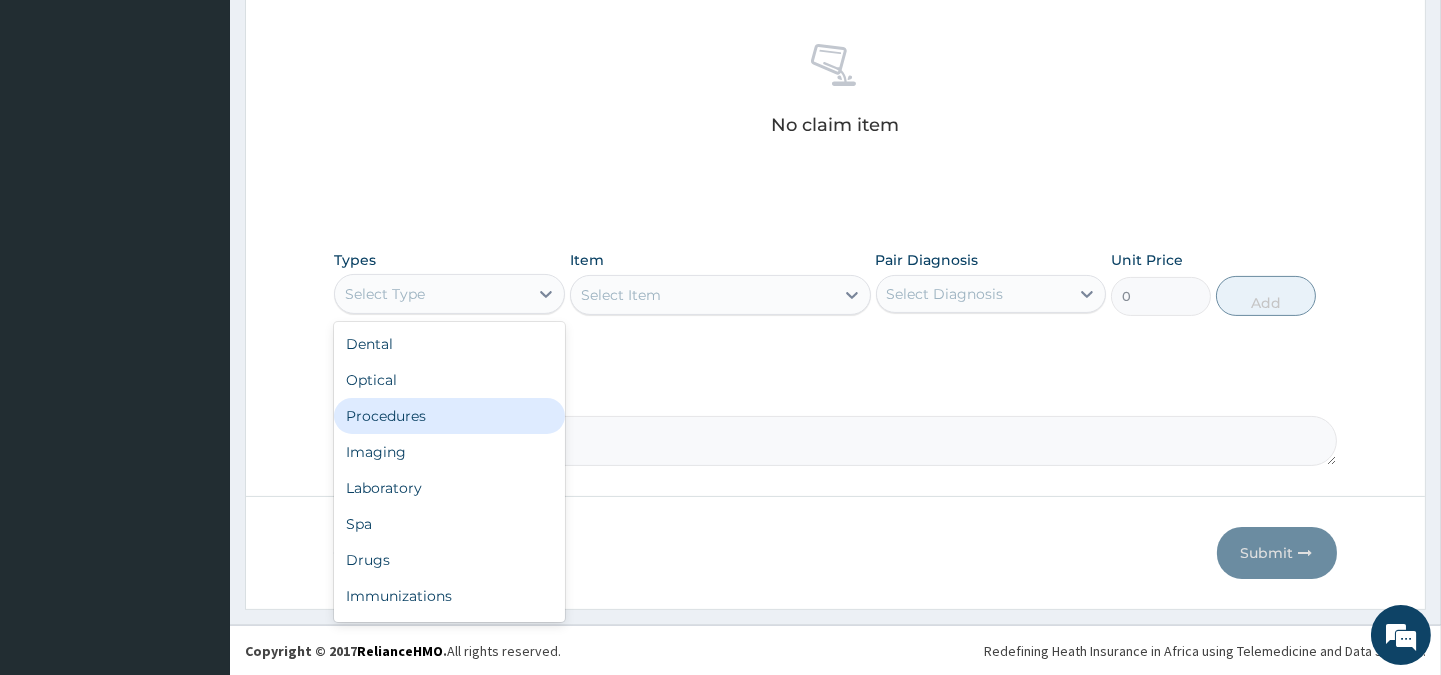click on "Procedures" at bounding box center [449, 416] 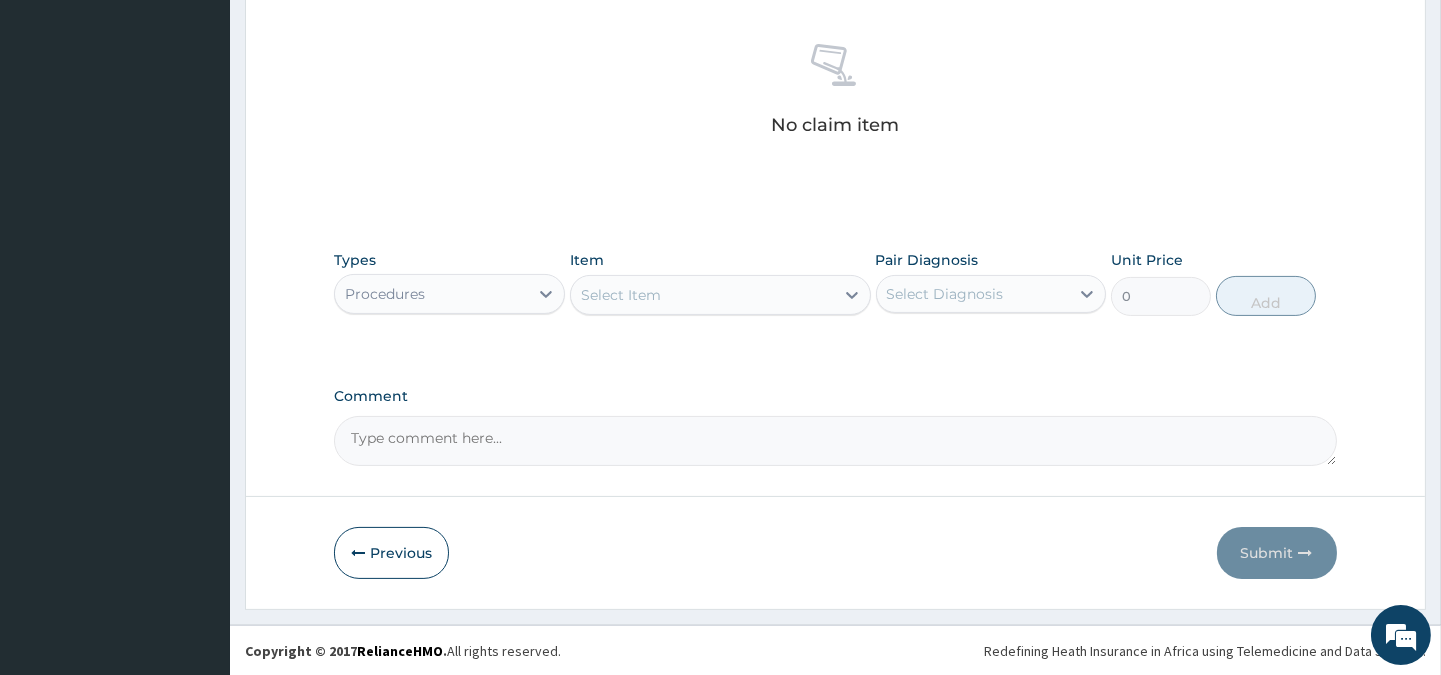 click on "Select Item" at bounding box center [702, 295] 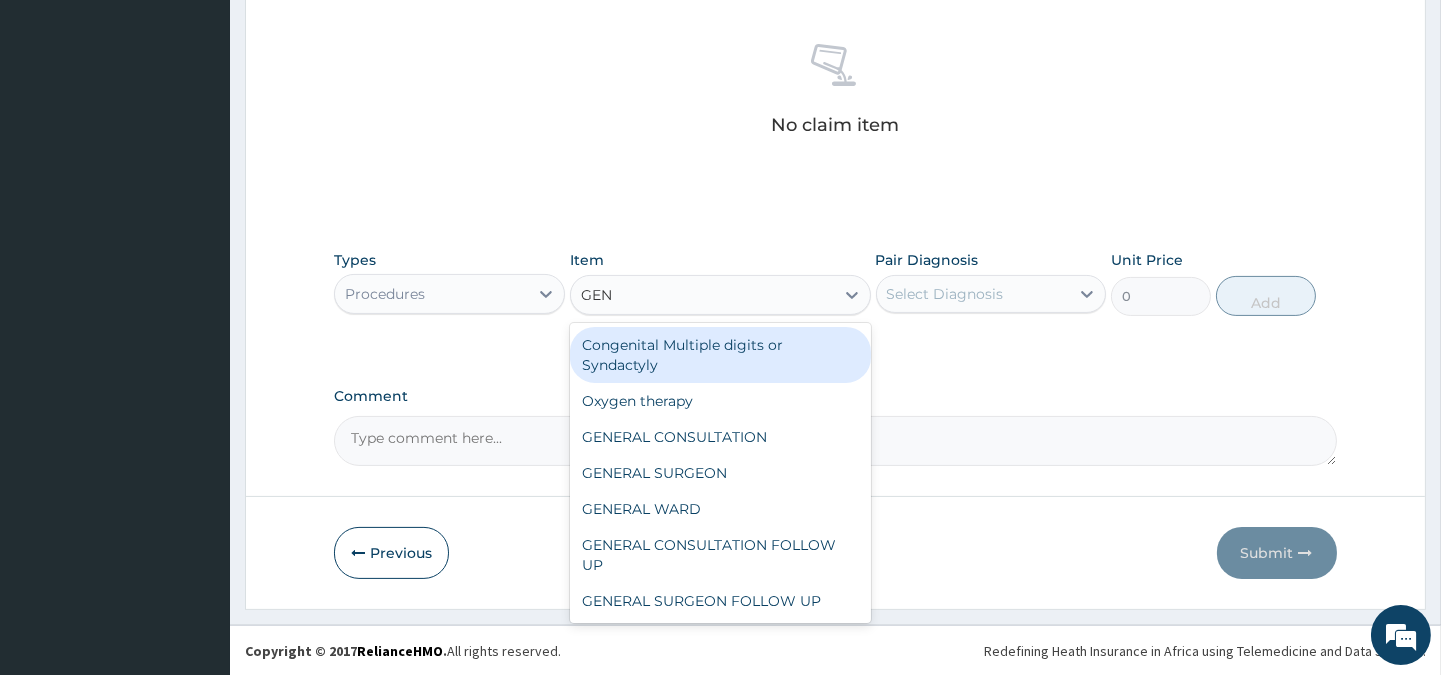 type on "GENE" 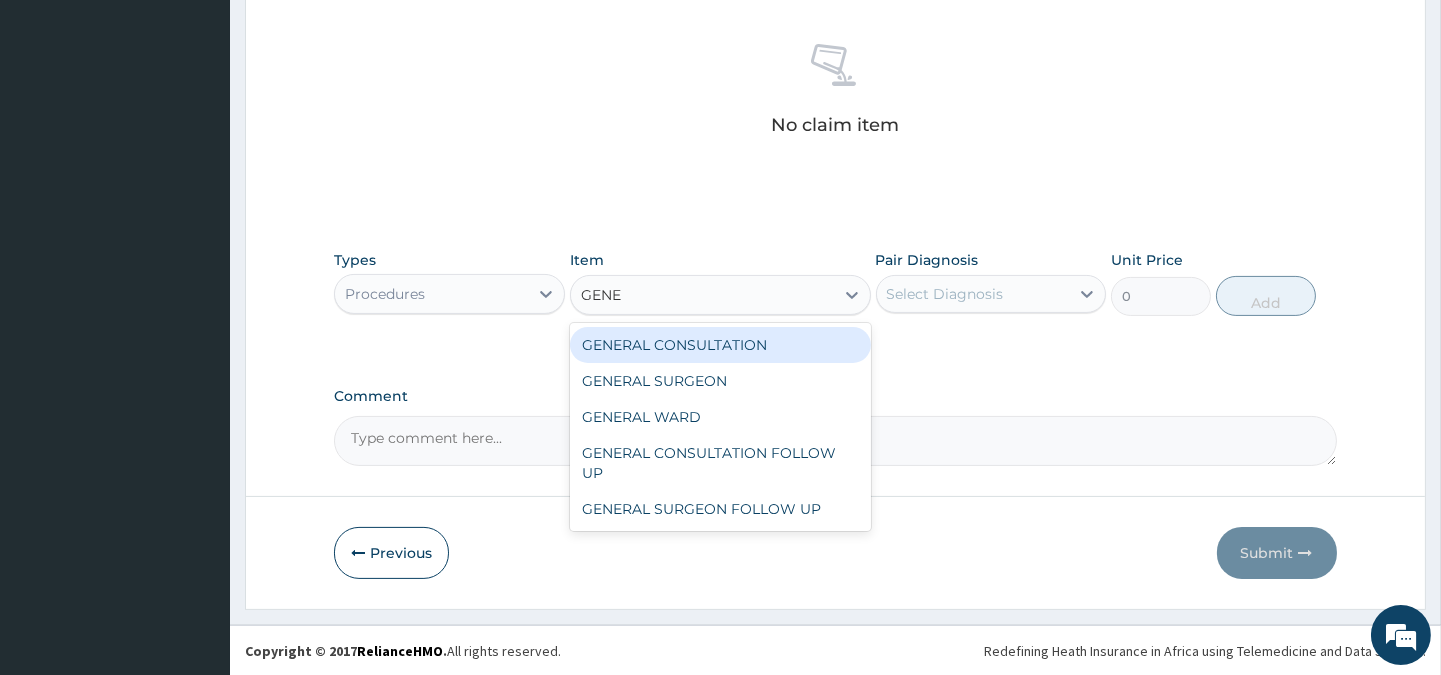 click on "GENERAL CONSULTATION" at bounding box center [720, 345] 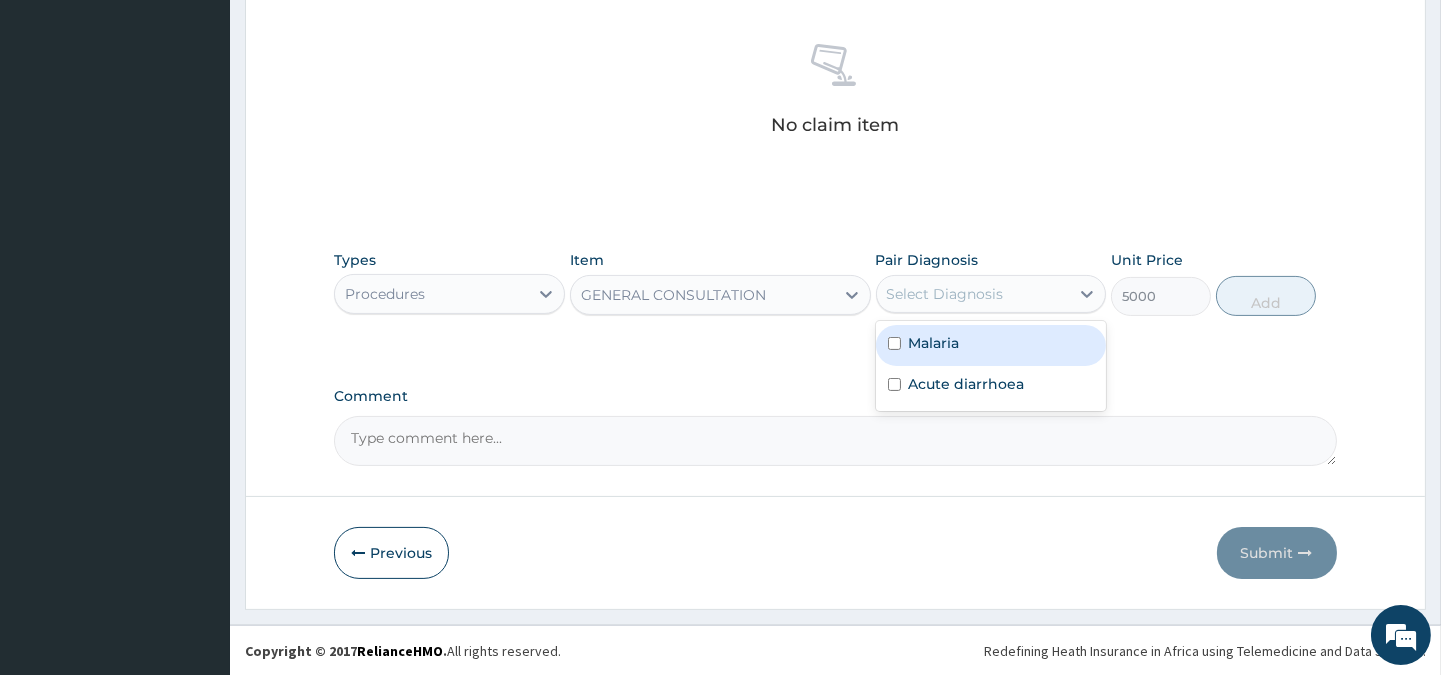 click on "Select Diagnosis" at bounding box center (945, 294) 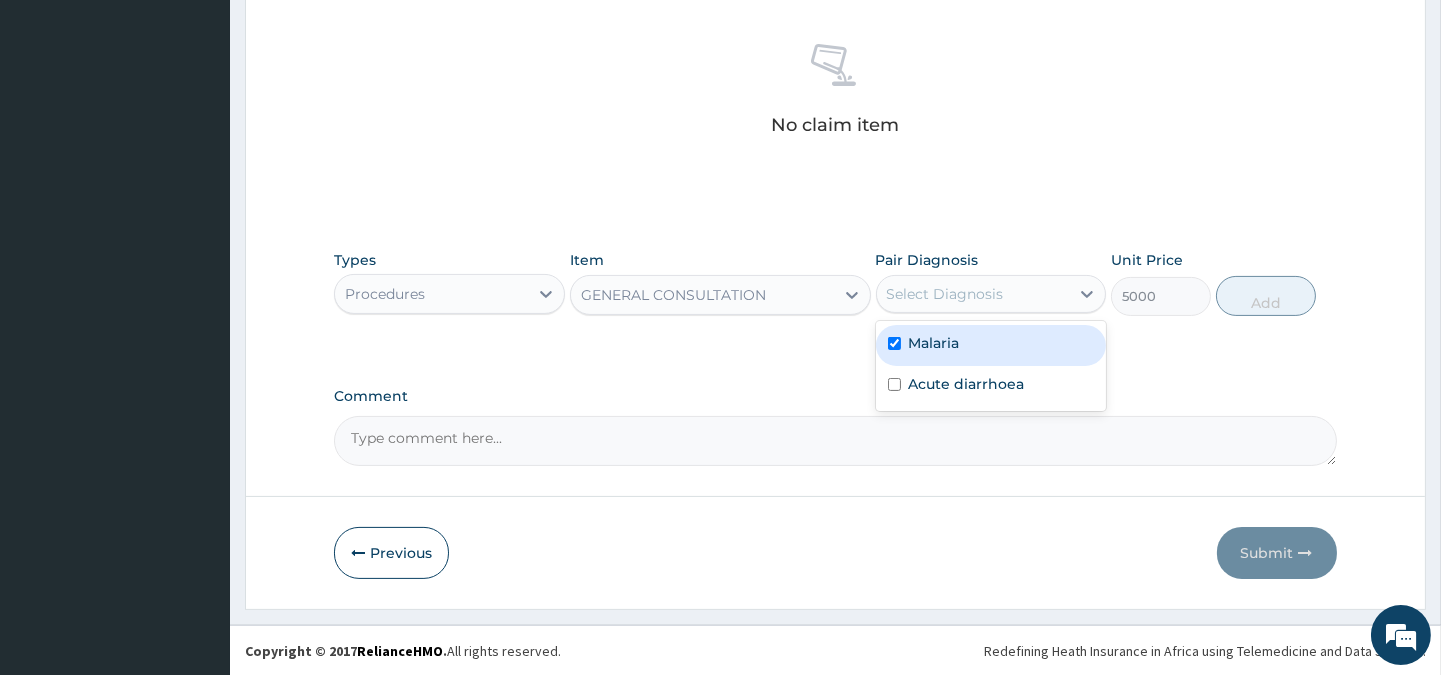checkbox on "true" 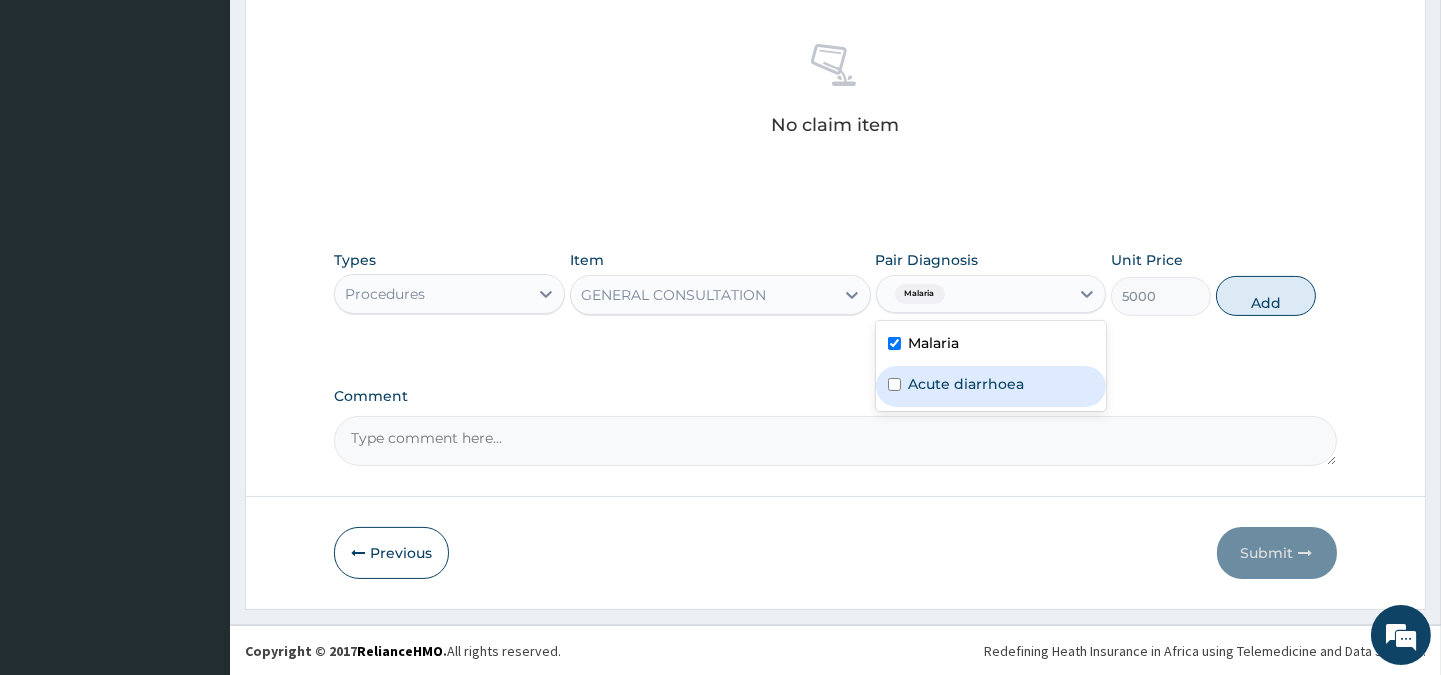 click on "Acute diarrhoea" at bounding box center [967, 384] 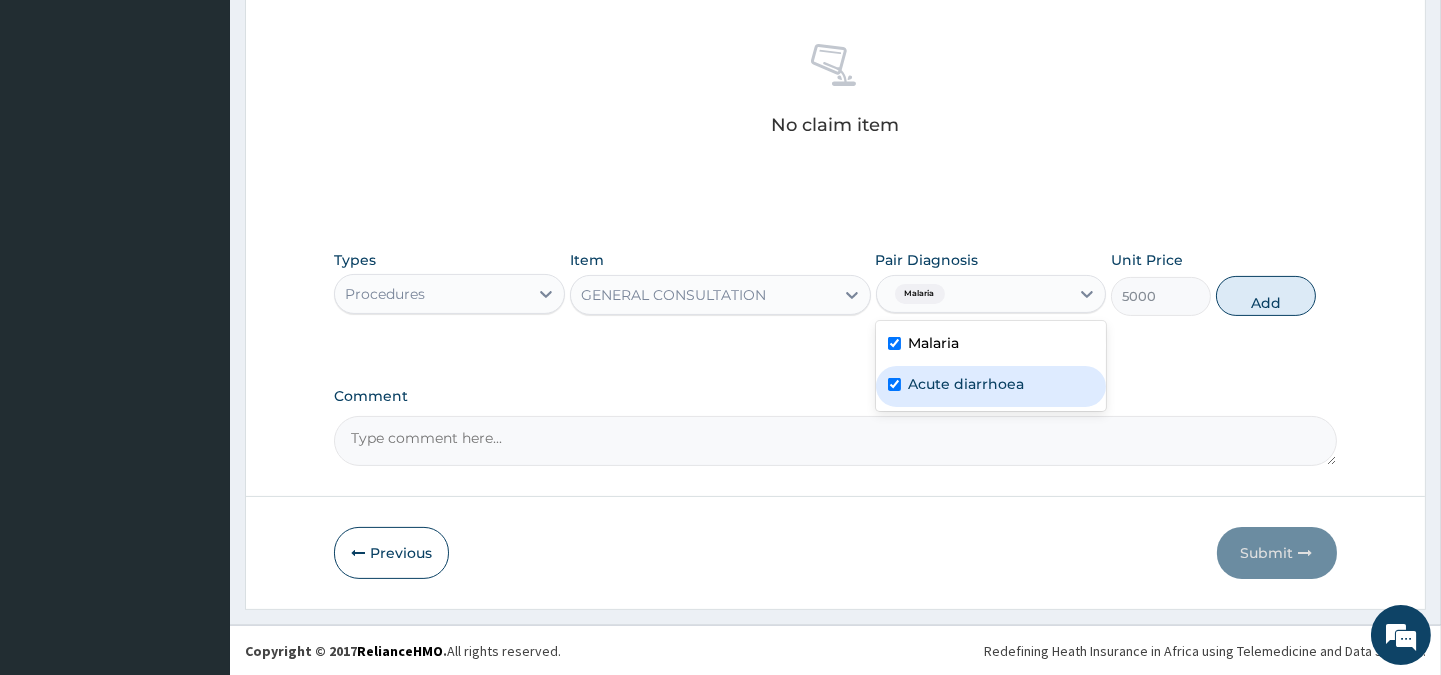 checkbox on "true" 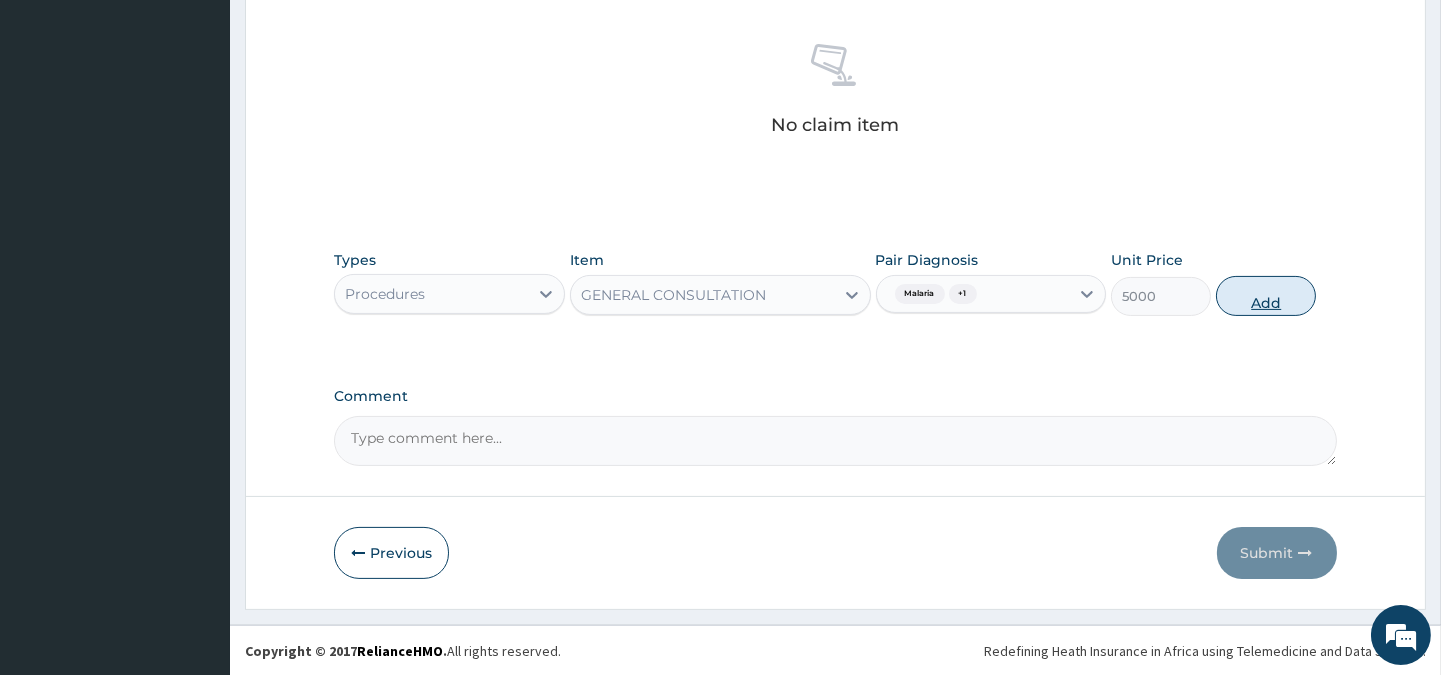 click on "Add" at bounding box center [1266, 296] 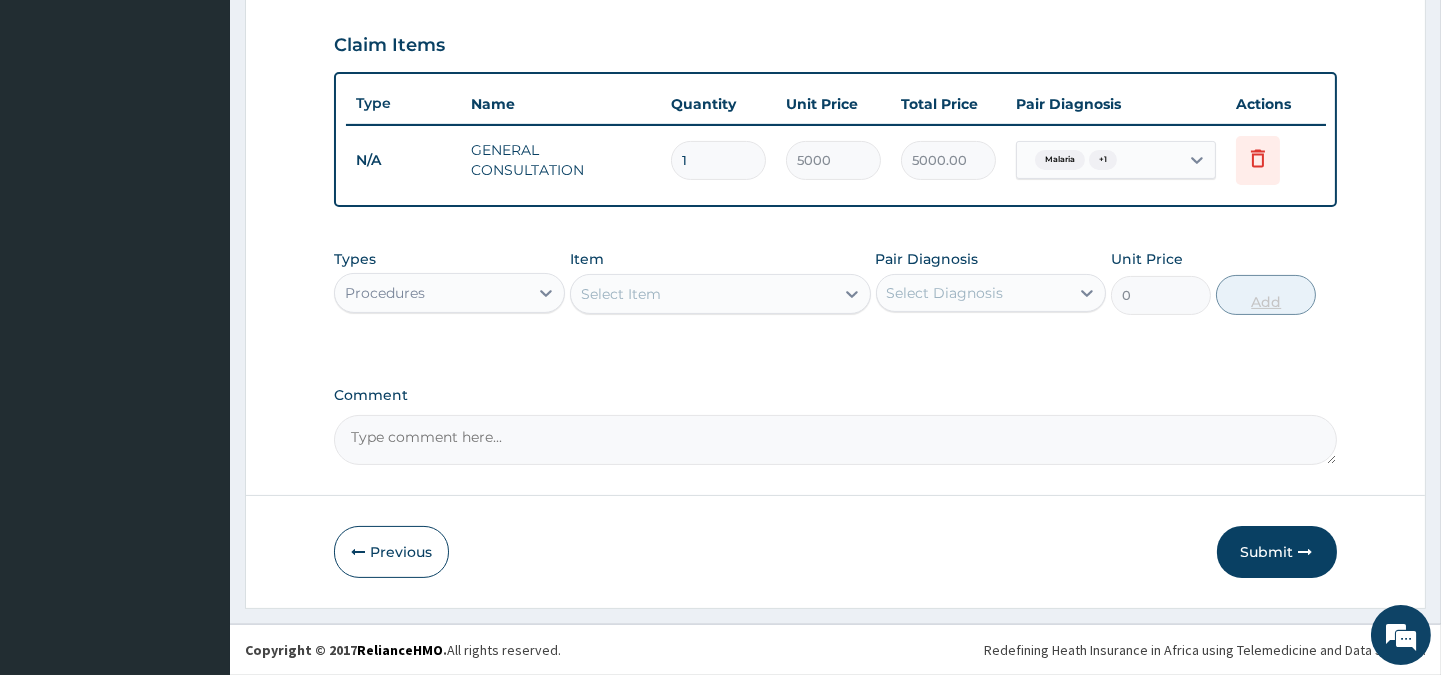 scroll, scrollTop: 670, scrollLeft: 0, axis: vertical 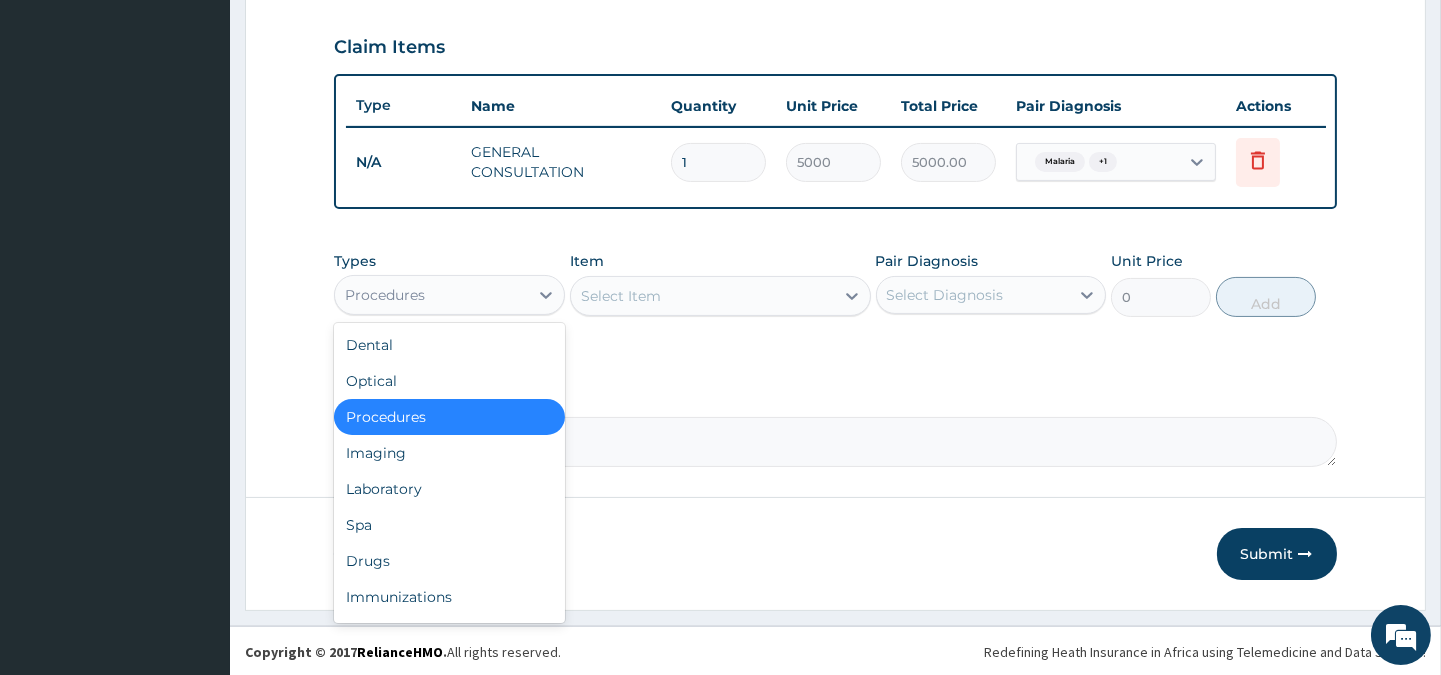 click on "Procedures" at bounding box center (431, 295) 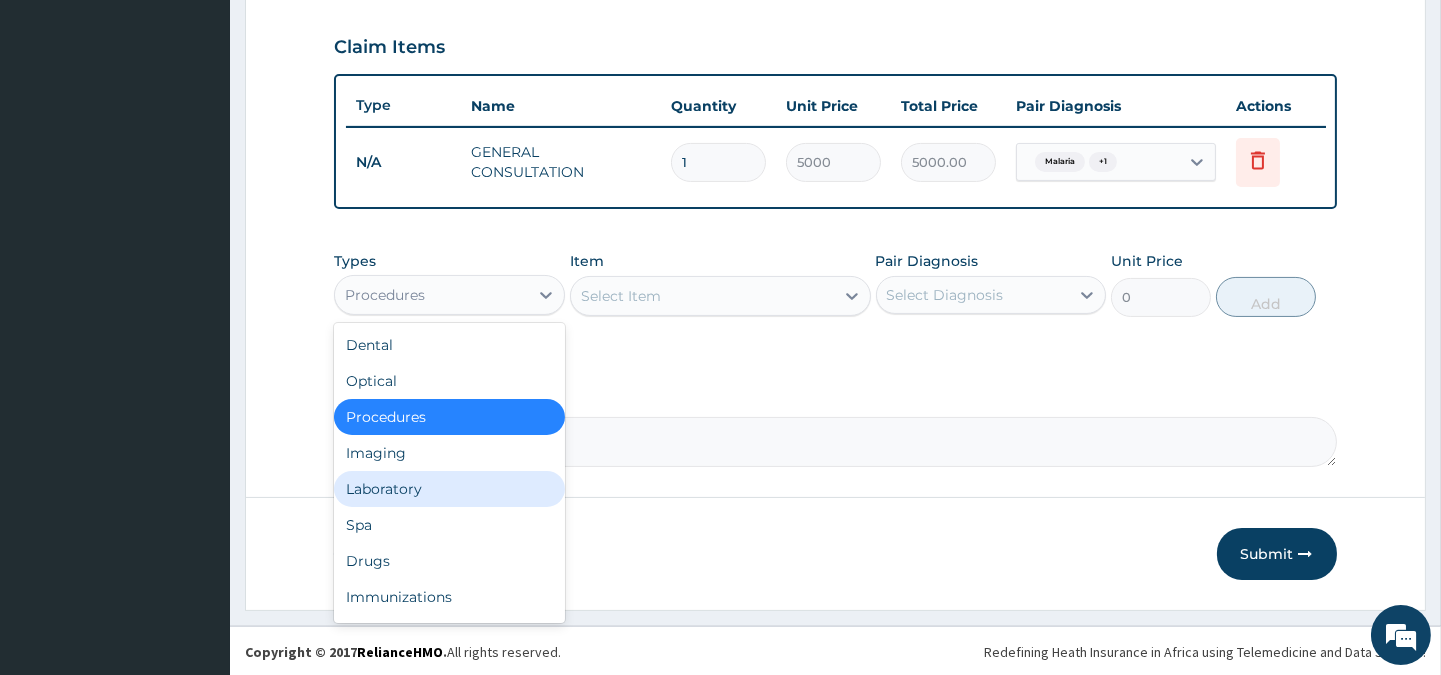 click on "Laboratory" at bounding box center [449, 489] 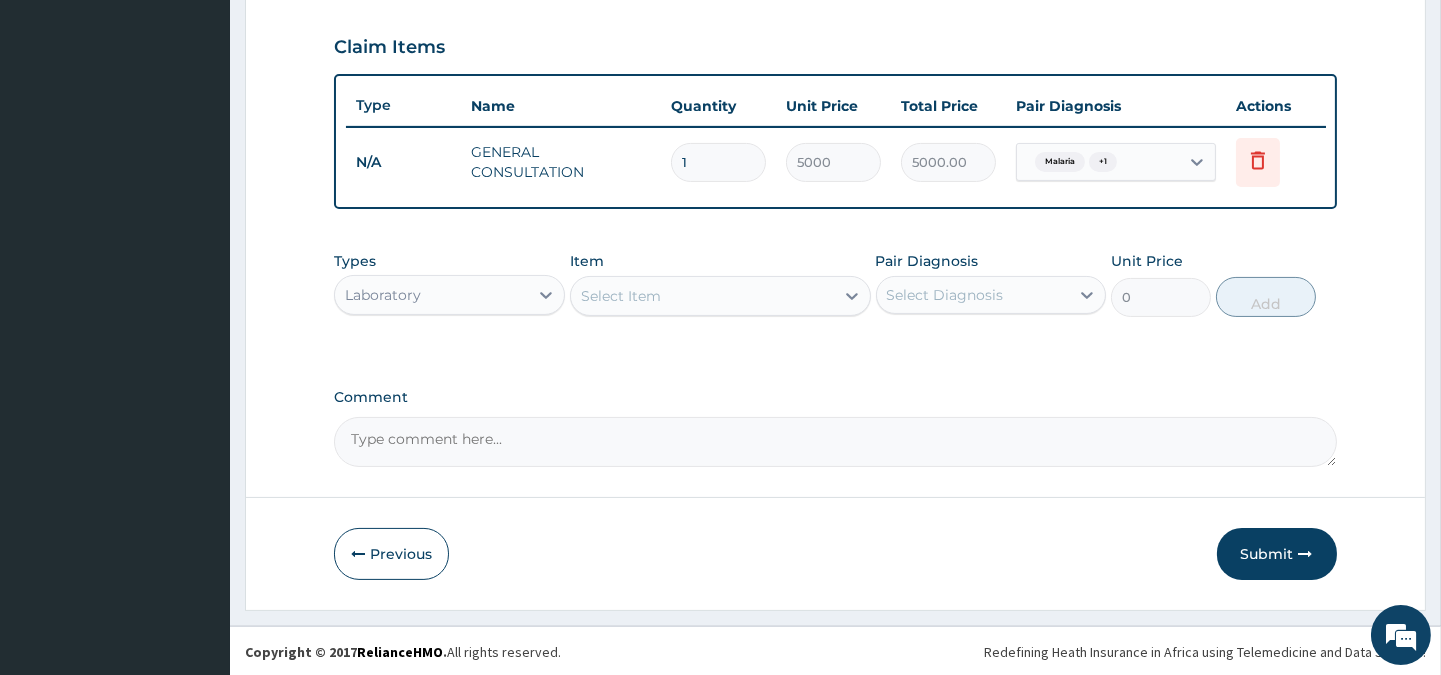 click on "Select Item" at bounding box center [702, 296] 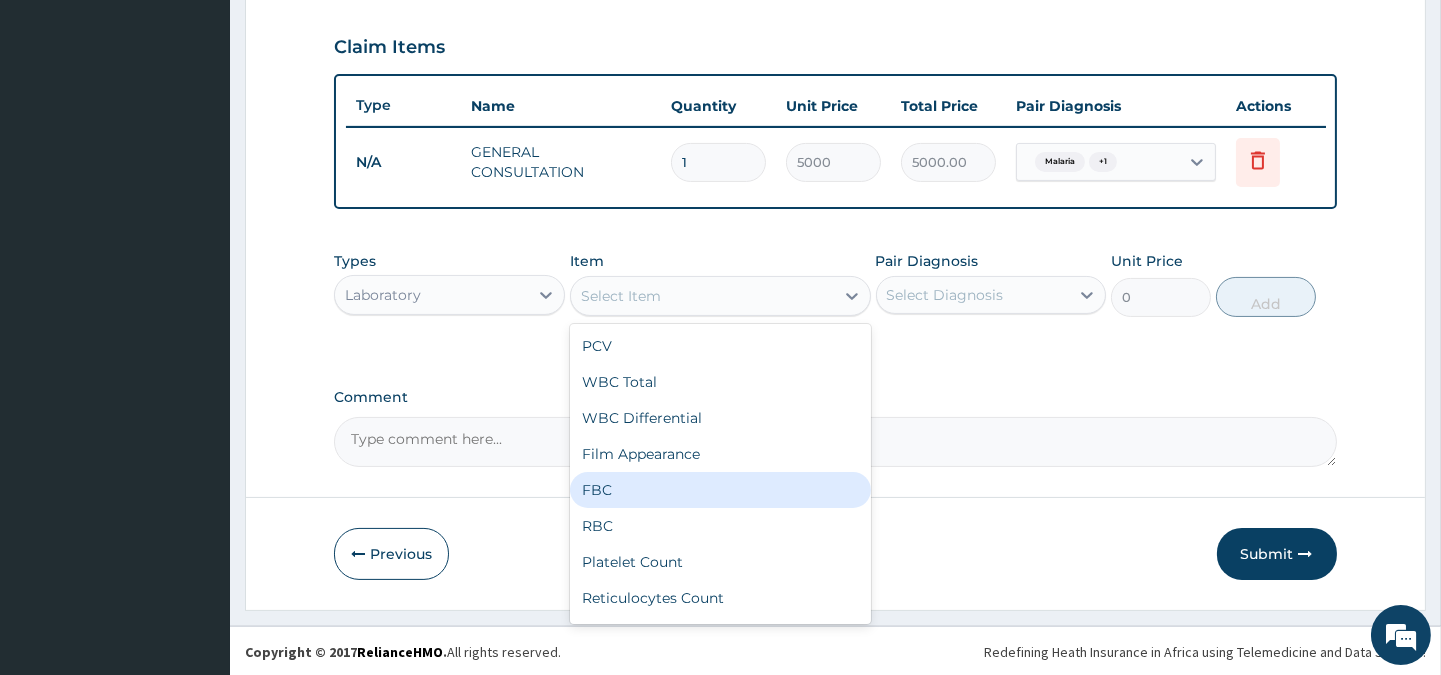 click on "FBC" at bounding box center [720, 490] 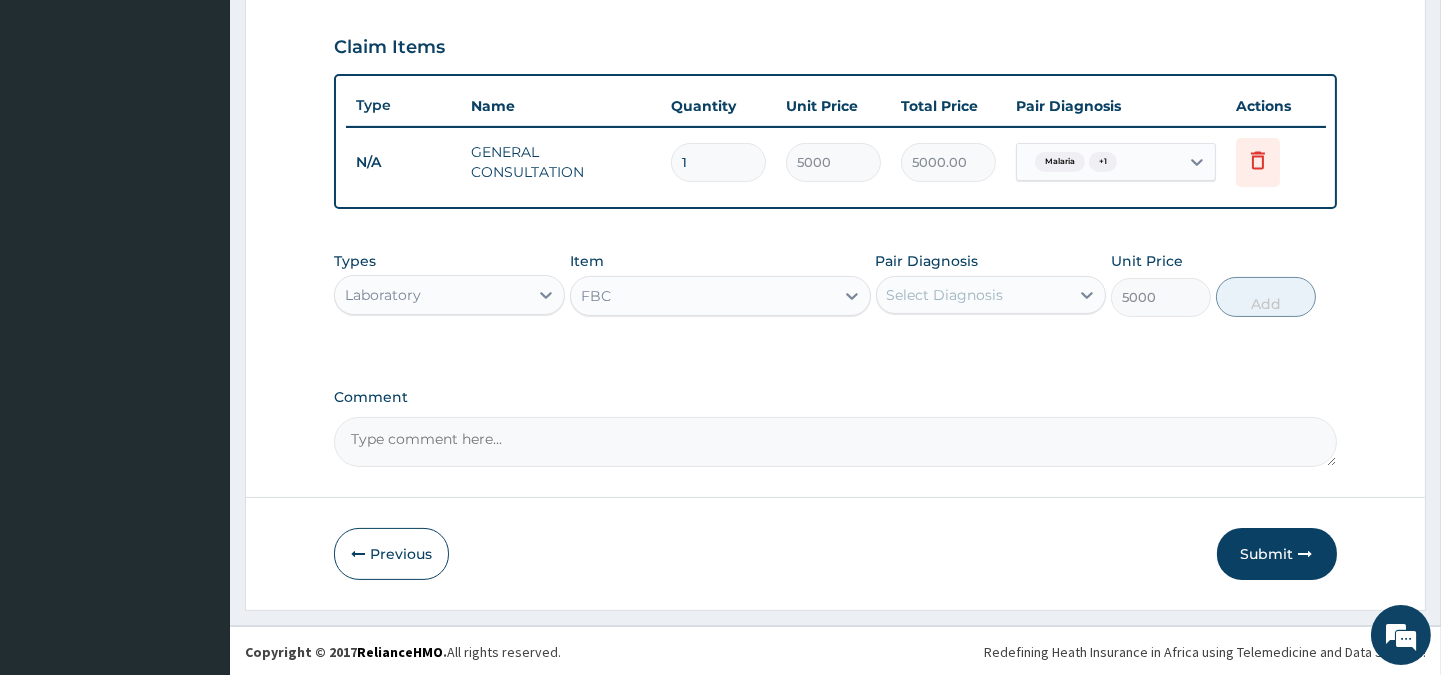 click on "Select Diagnosis" at bounding box center [973, 295] 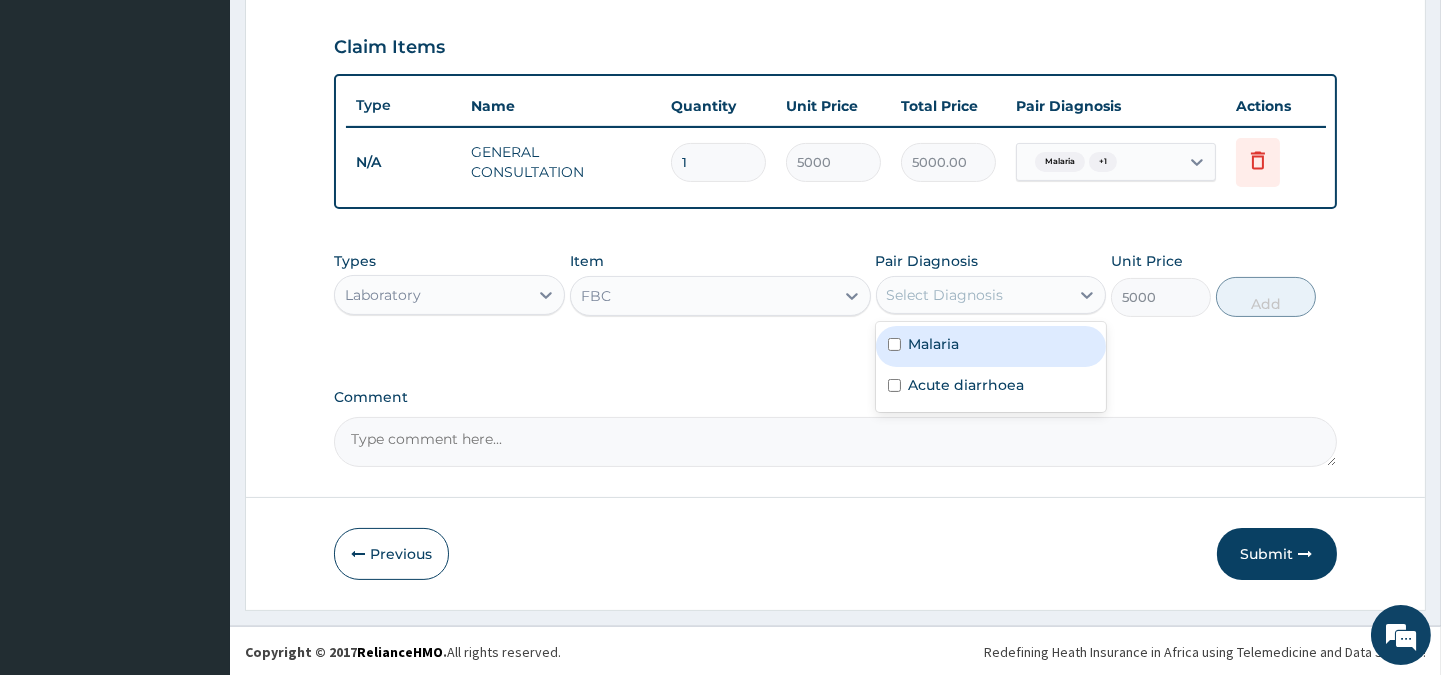 click on "Malaria" at bounding box center [934, 344] 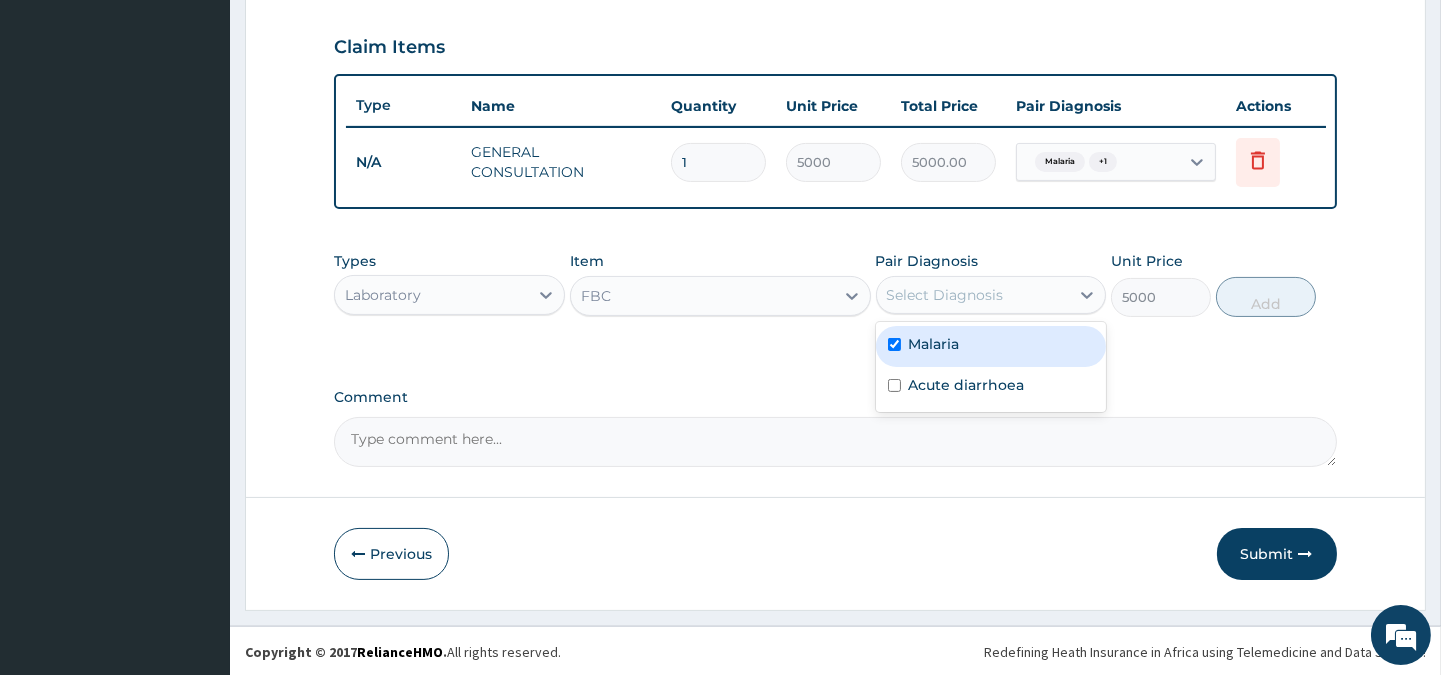 checkbox on "true" 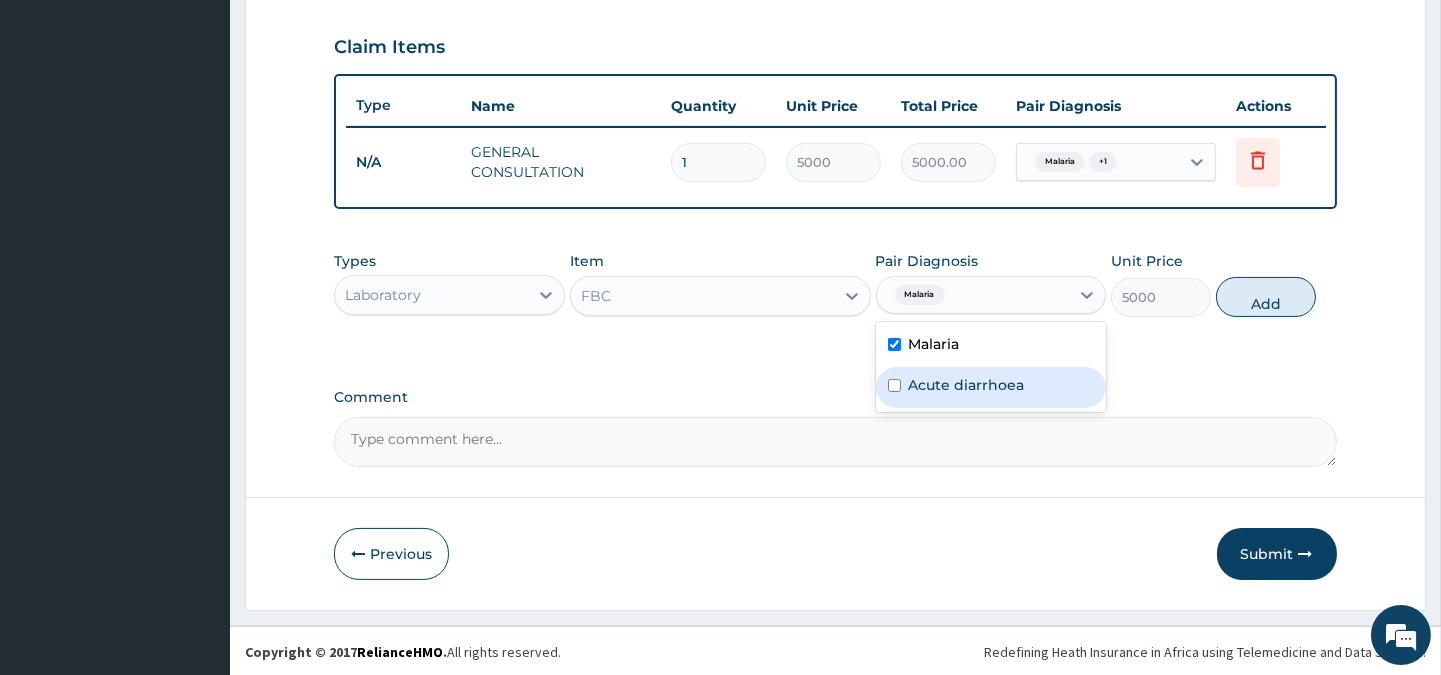 click on "Acute diarrhoea" at bounding box center [967, 385] 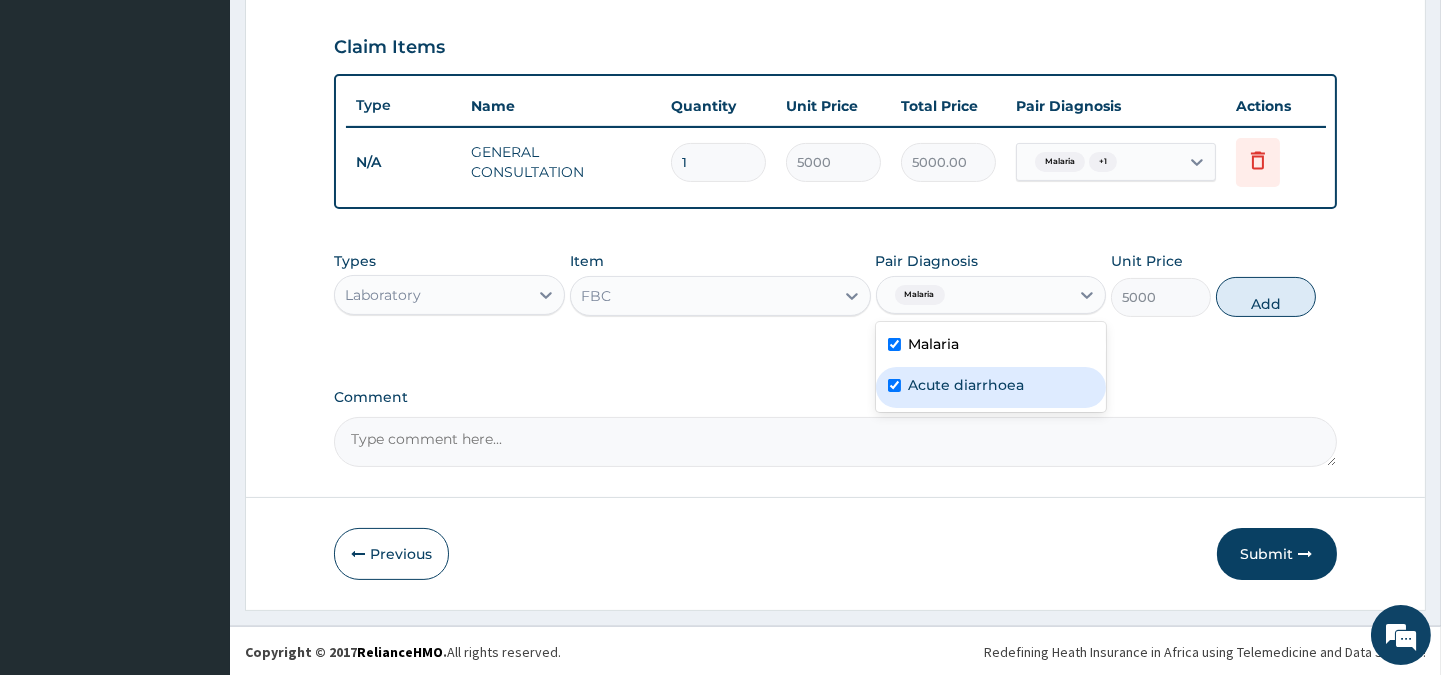 checkbox on "true" 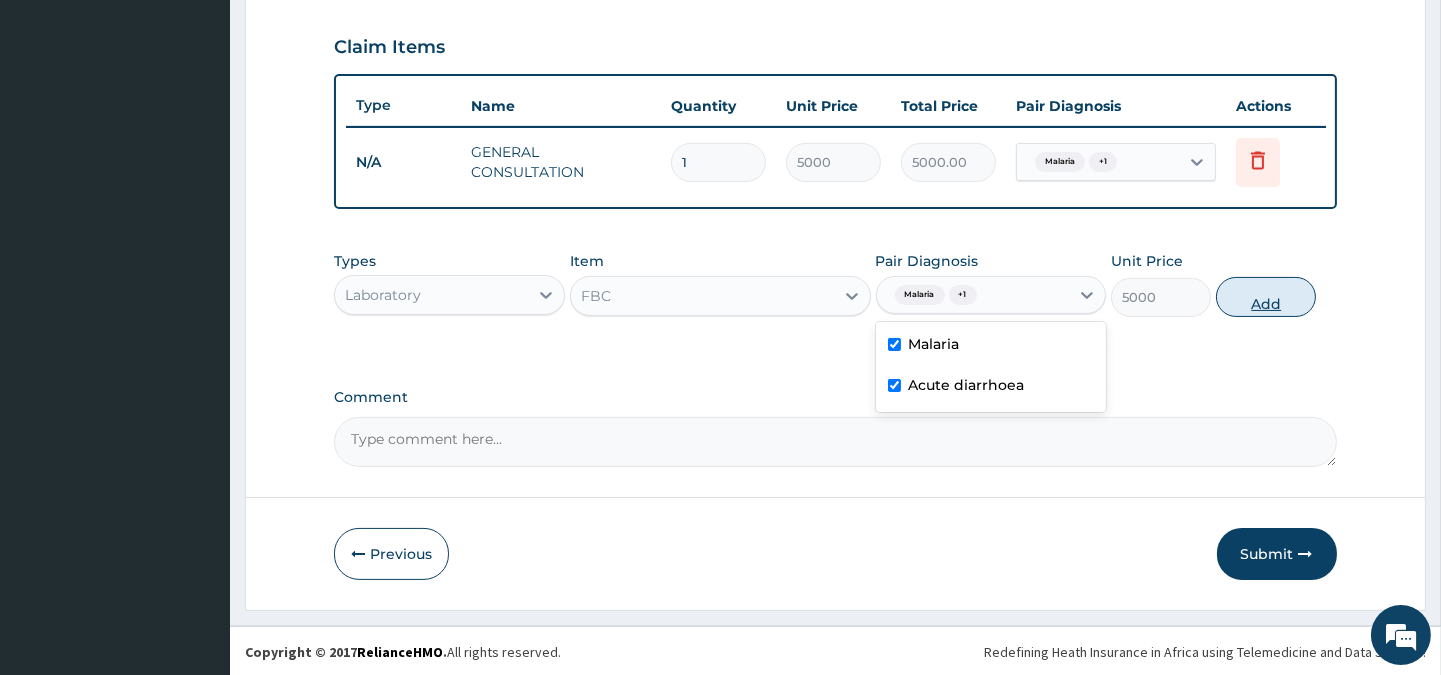 click on "Add" at bounding box center [1266, 297] 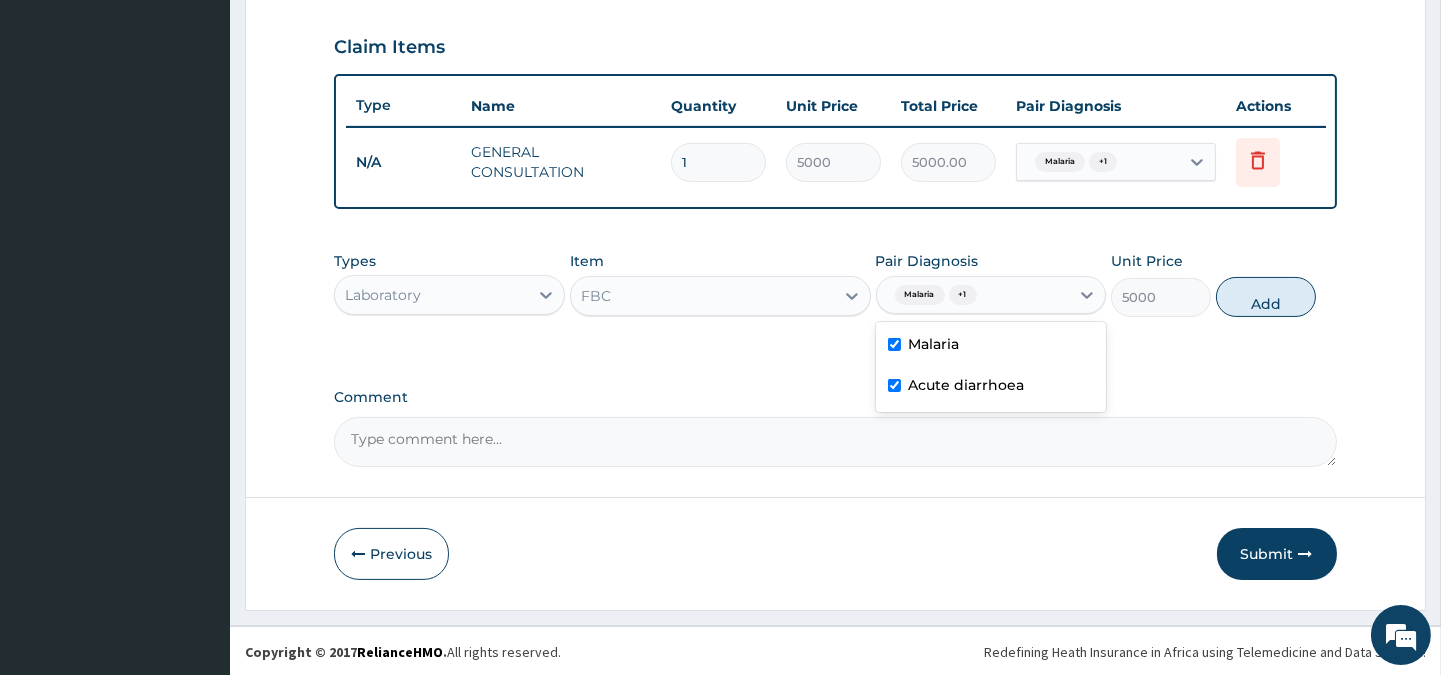 type on "0" 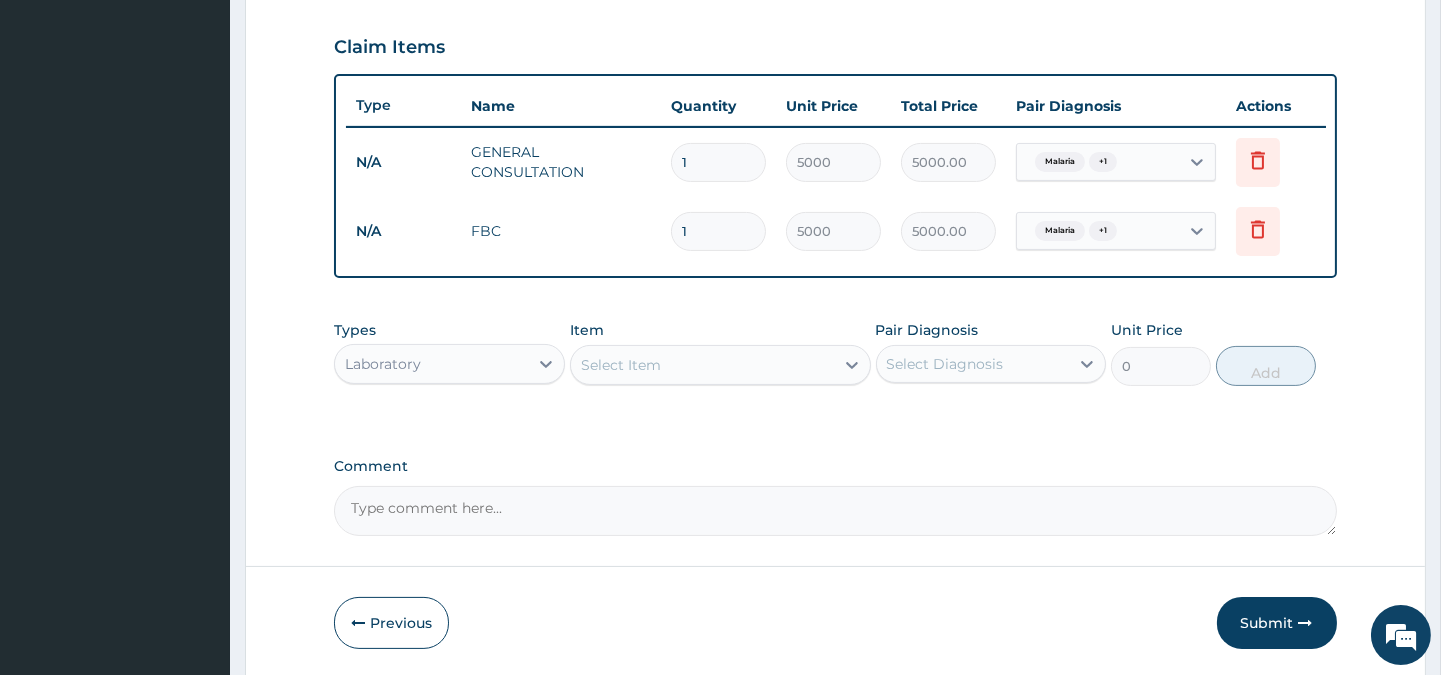 click on "Select Item" at bounding box center (621, 365) 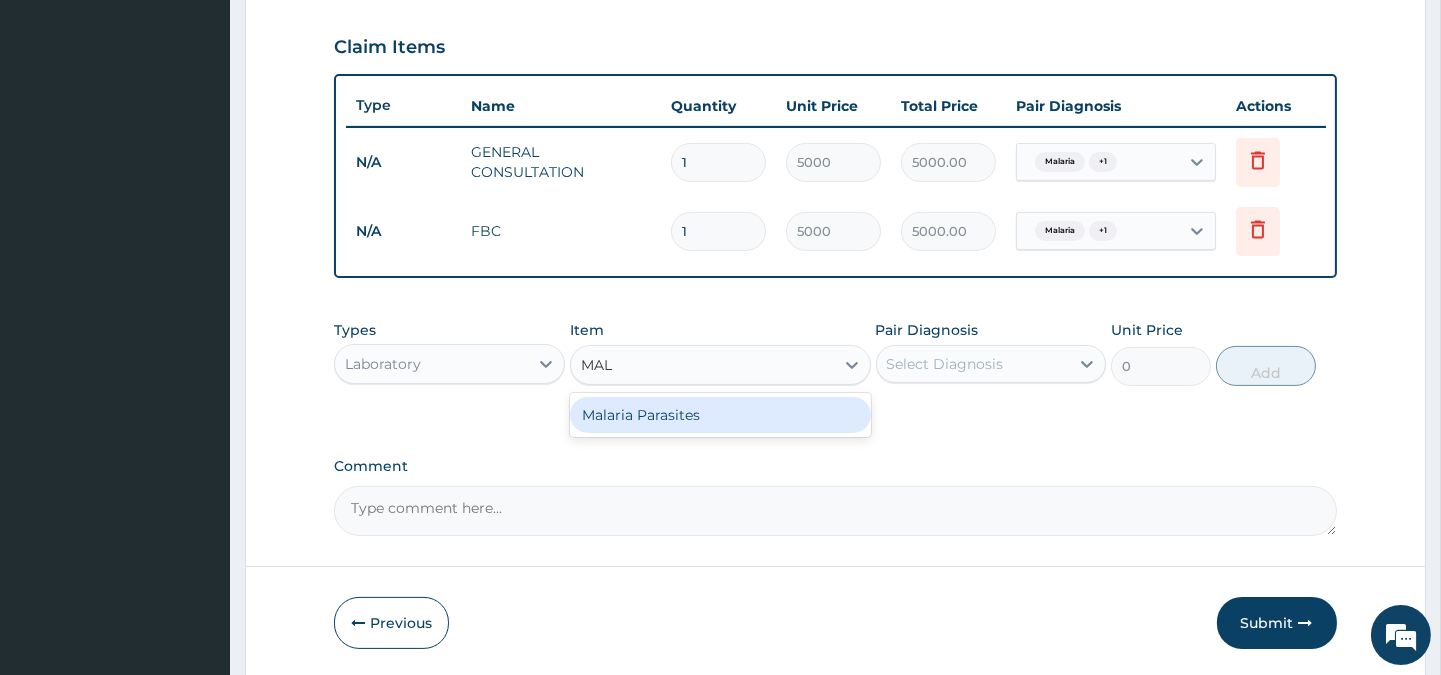 type on "MALA" 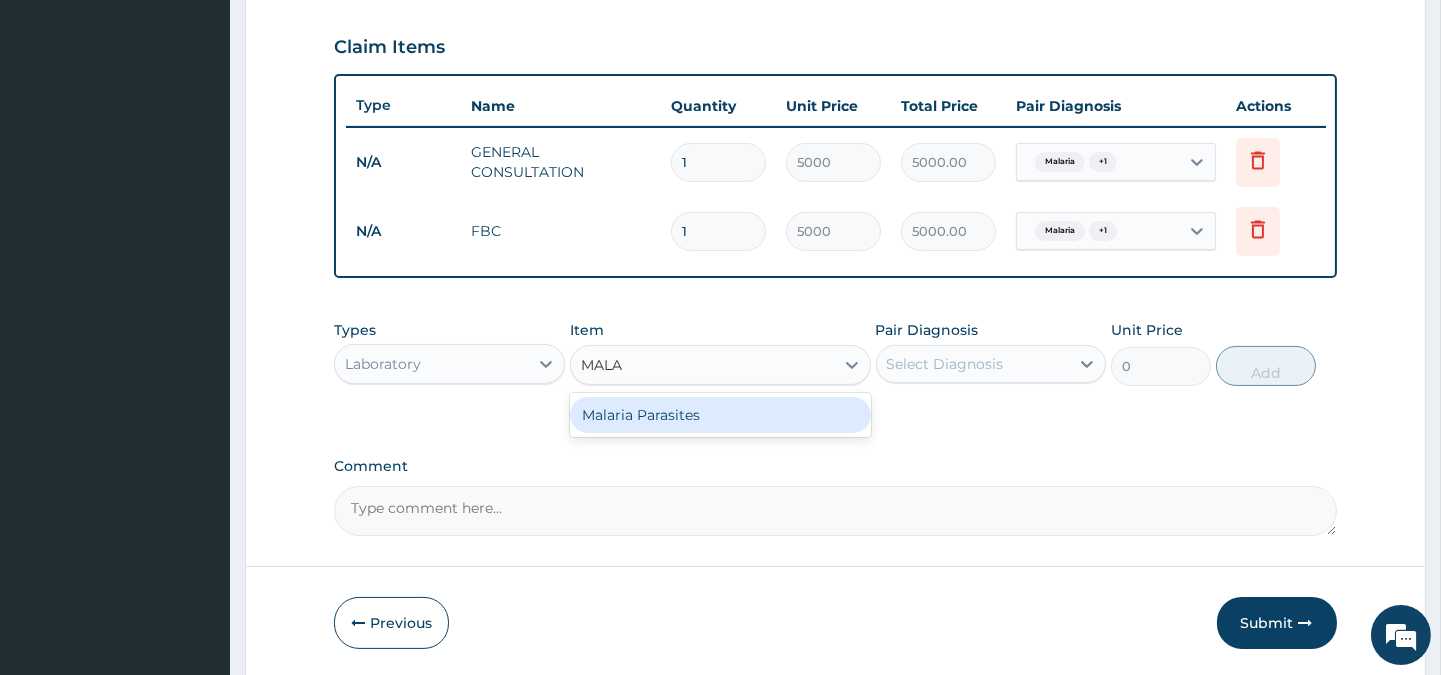 click on "Malaria Parasites" at bounding box center (720, 415) 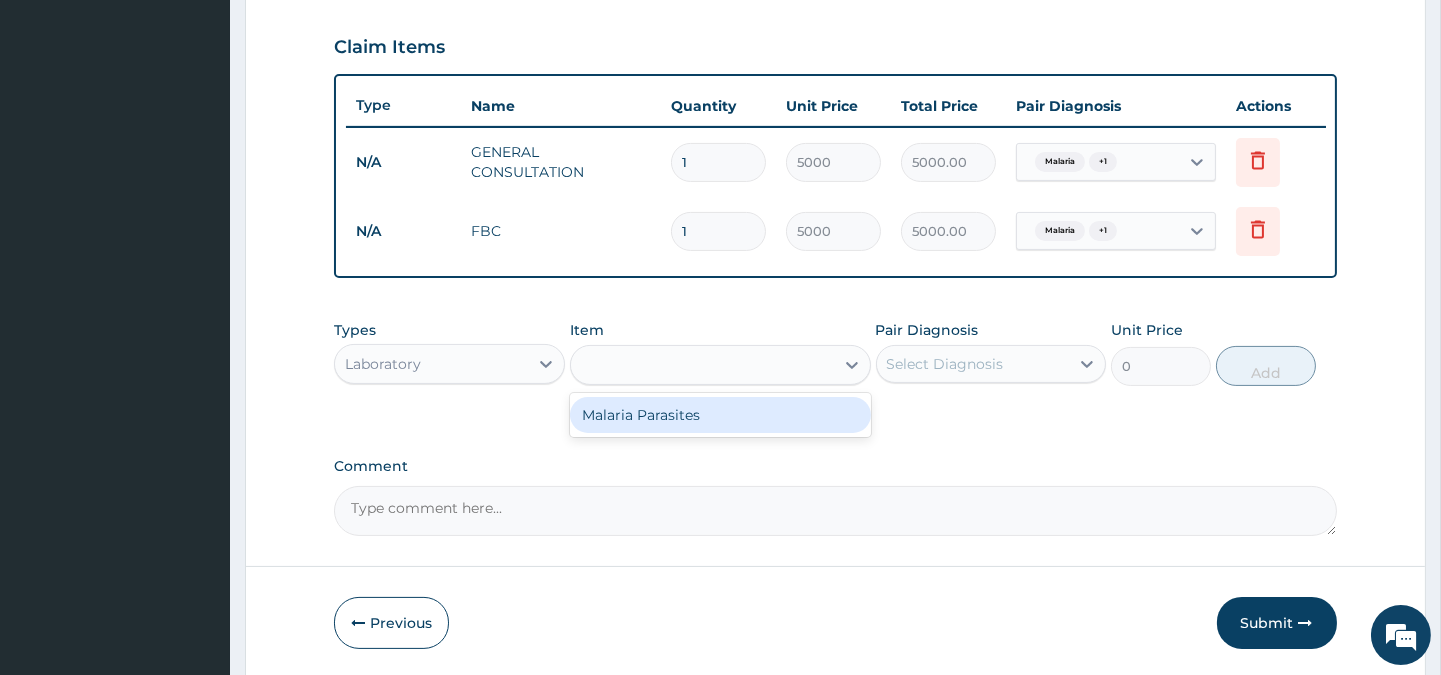 type on "3000" 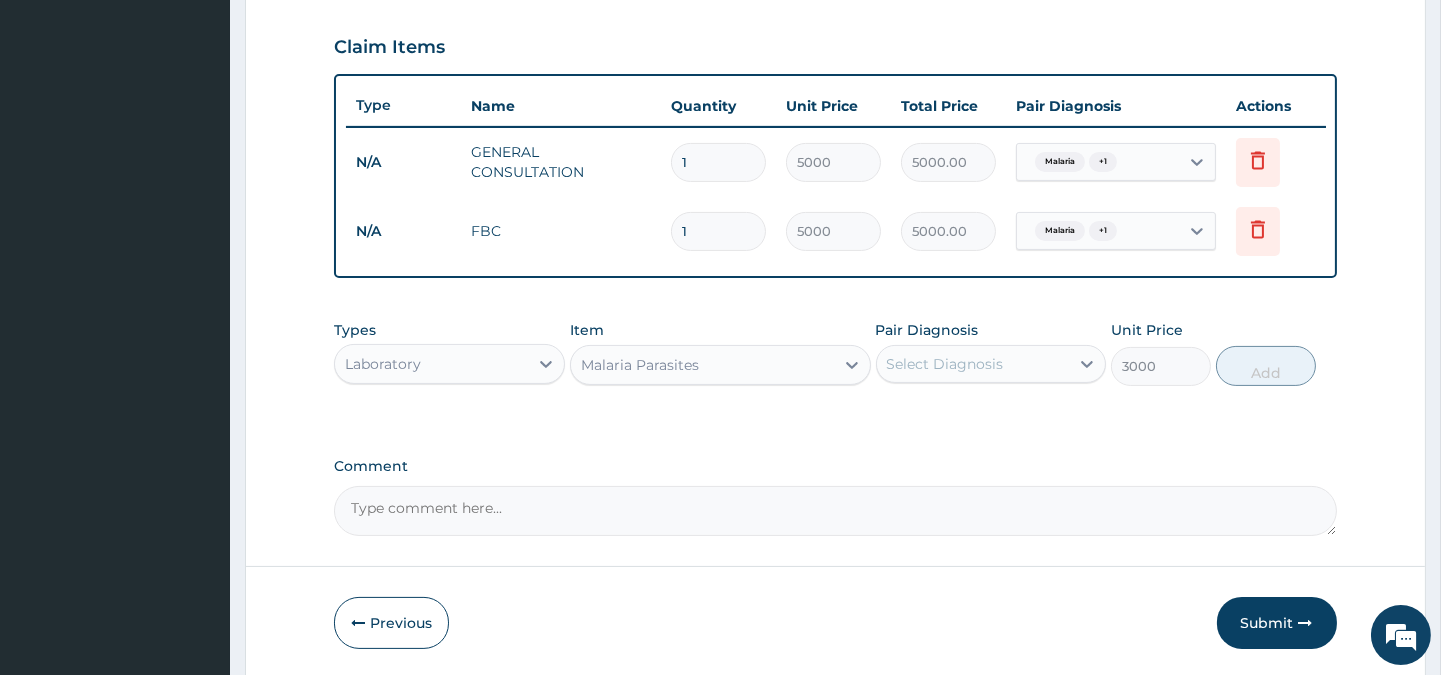 click on "Select Diagnosis" at bounding box center (945, 364) 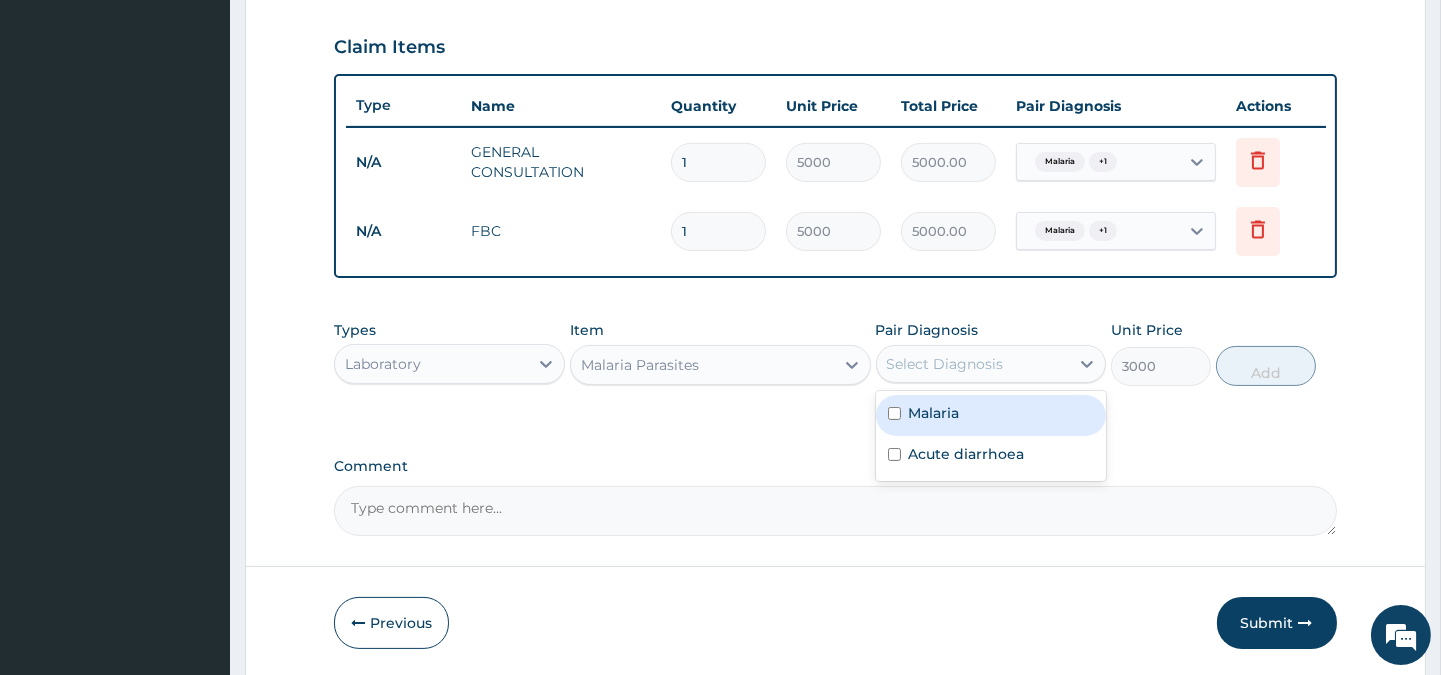 click on "Malaria" at bounding box center [934, 413] 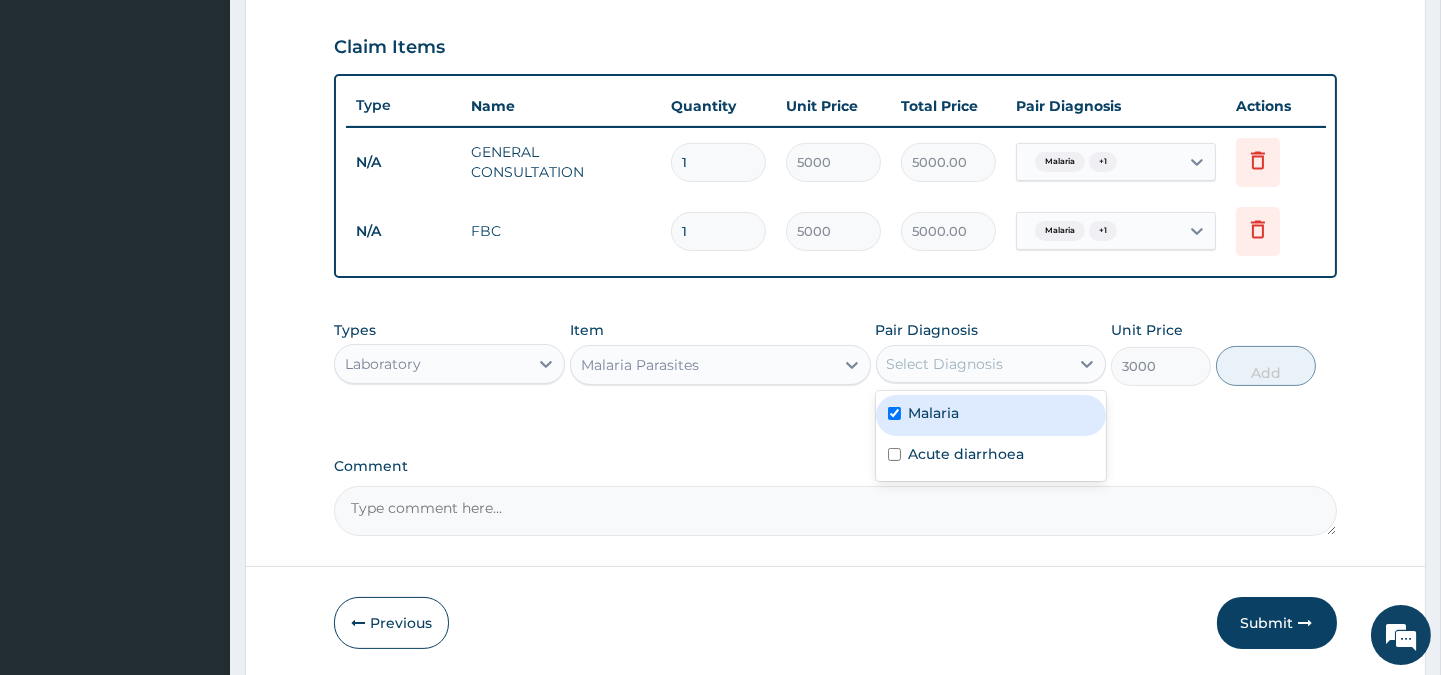 checkbox on "true" 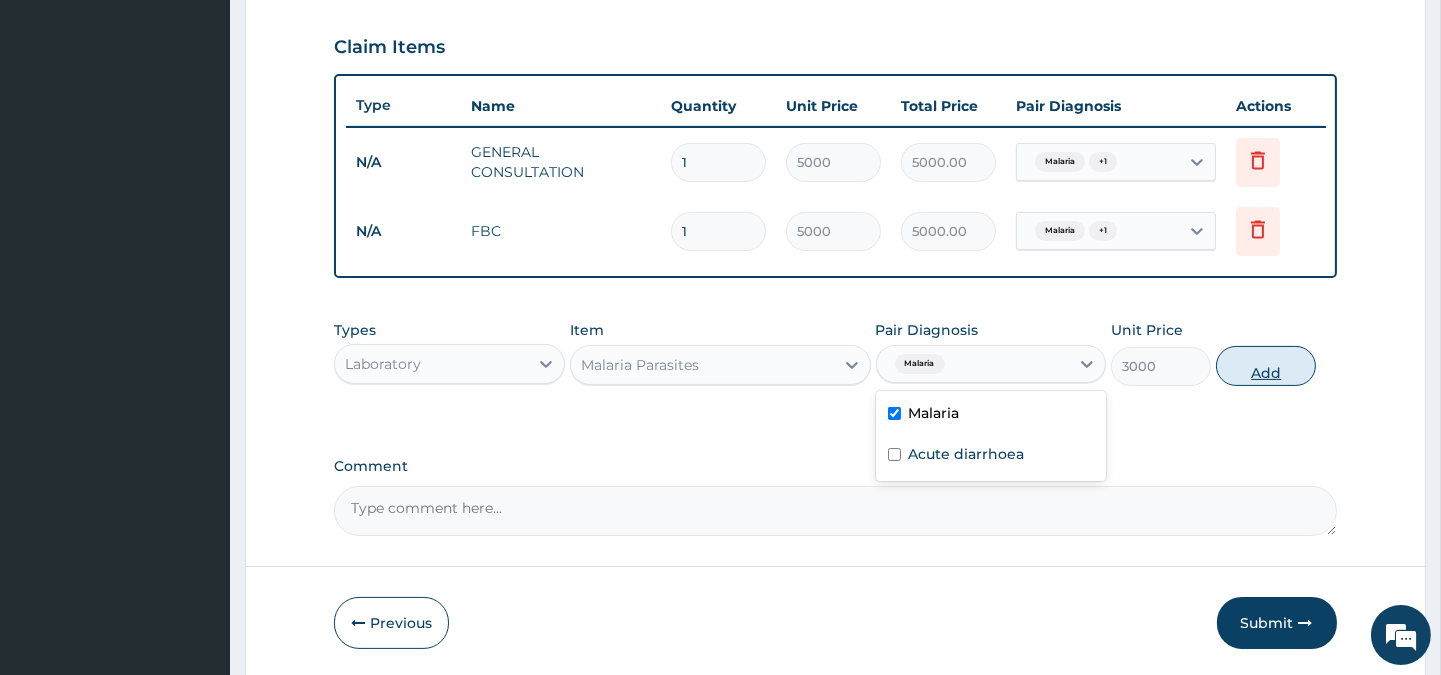 click on "Add" at bounding box center [1266, 366] 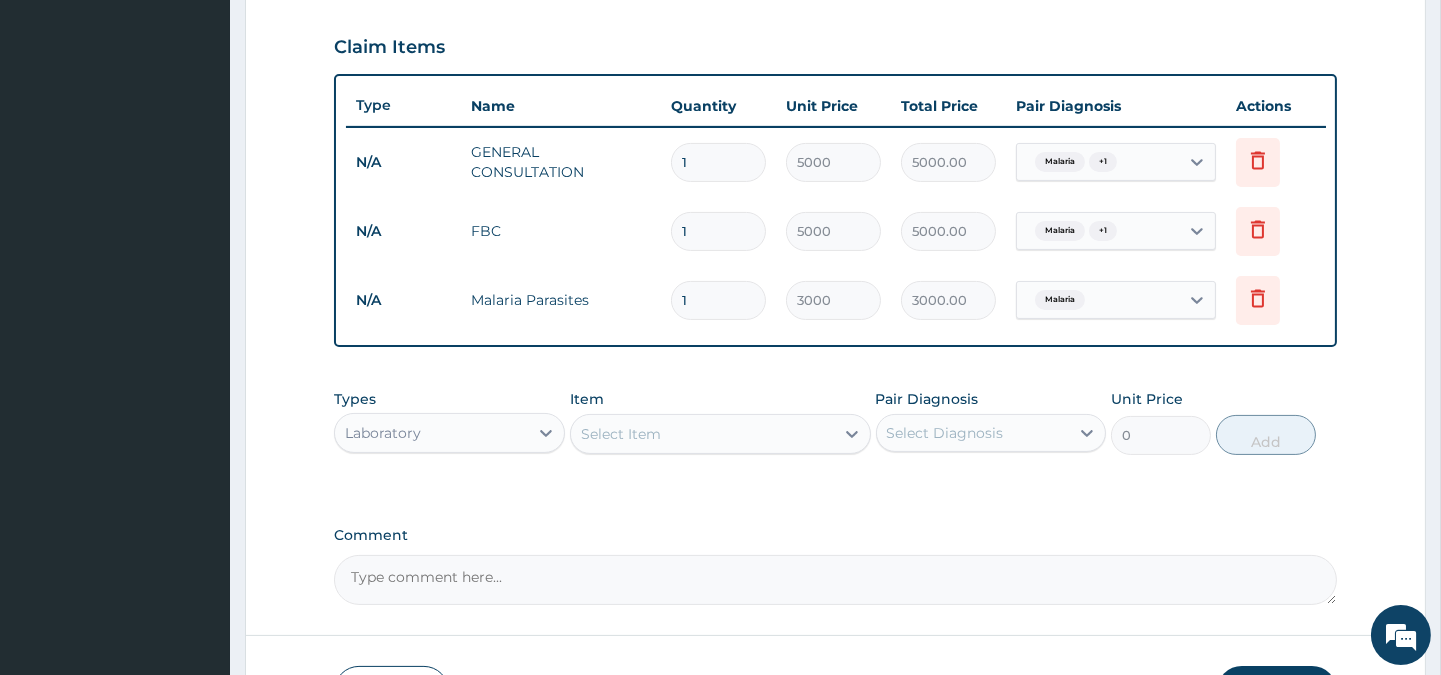 click on "Laboratory" at bounding box center [431, 433] 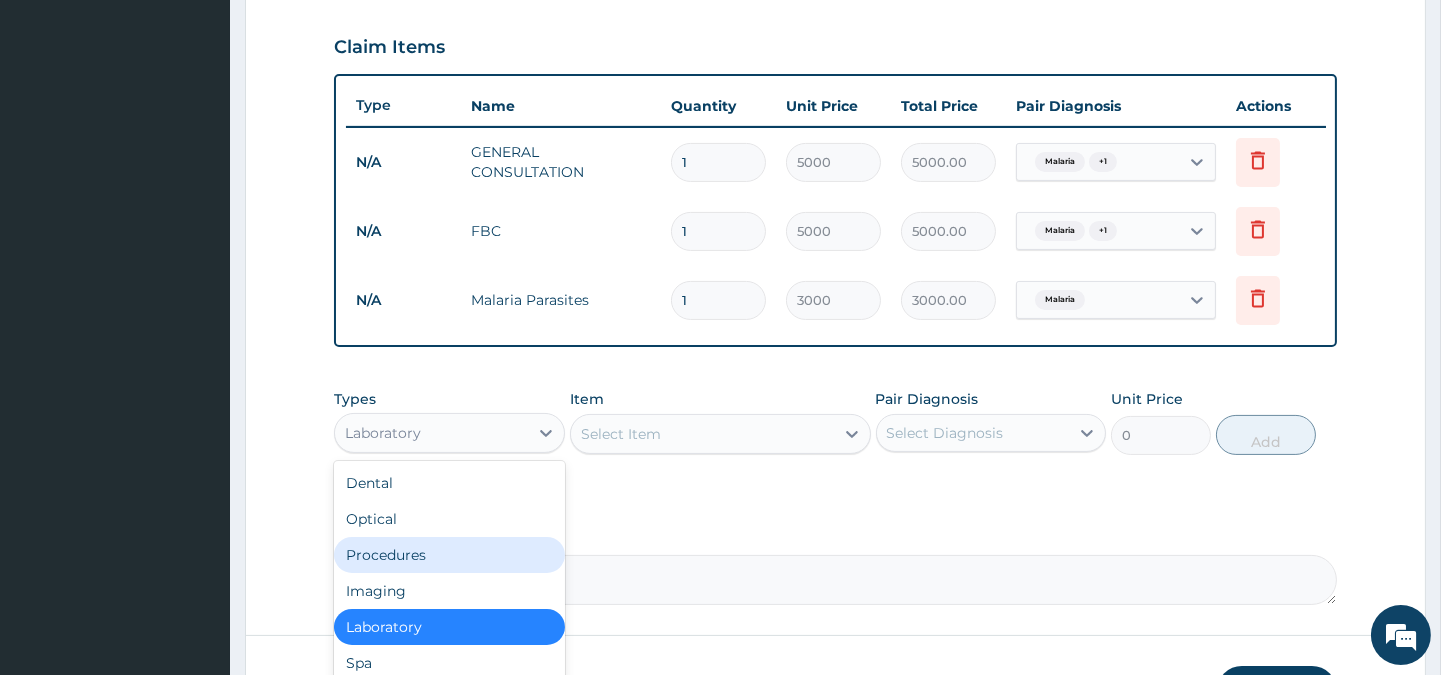 scroll, scrollTop: 67, scrollLeft: 0, axis: vertical 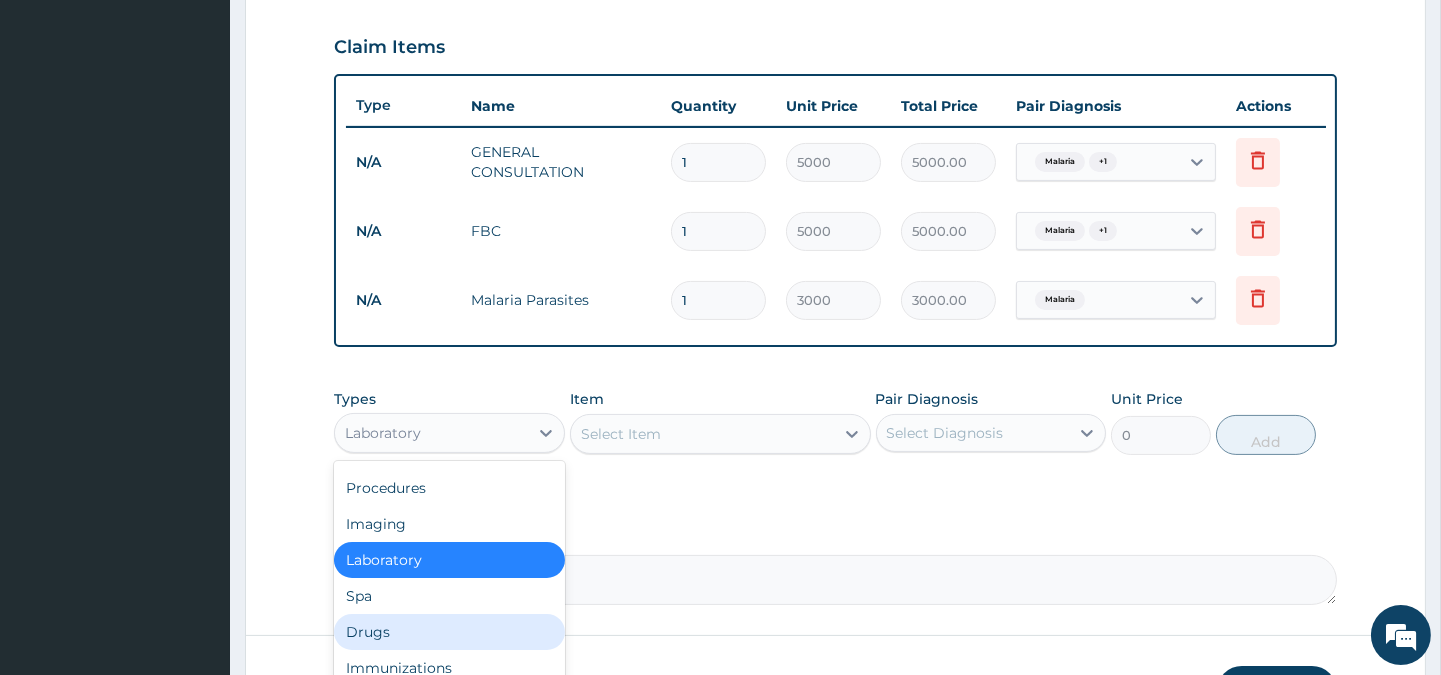 click on "Drugs" at bounding box center (449, 632) 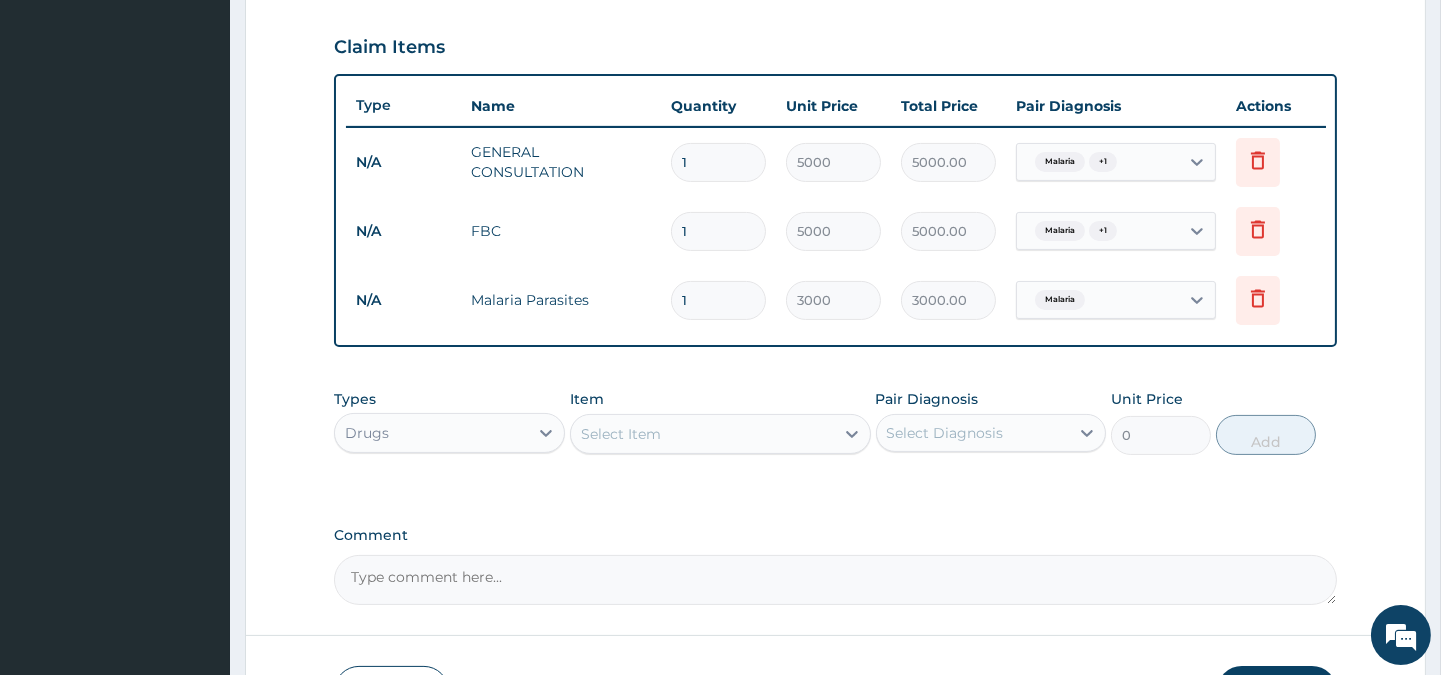 click on "Select Item" at bounding box center [621, 434] 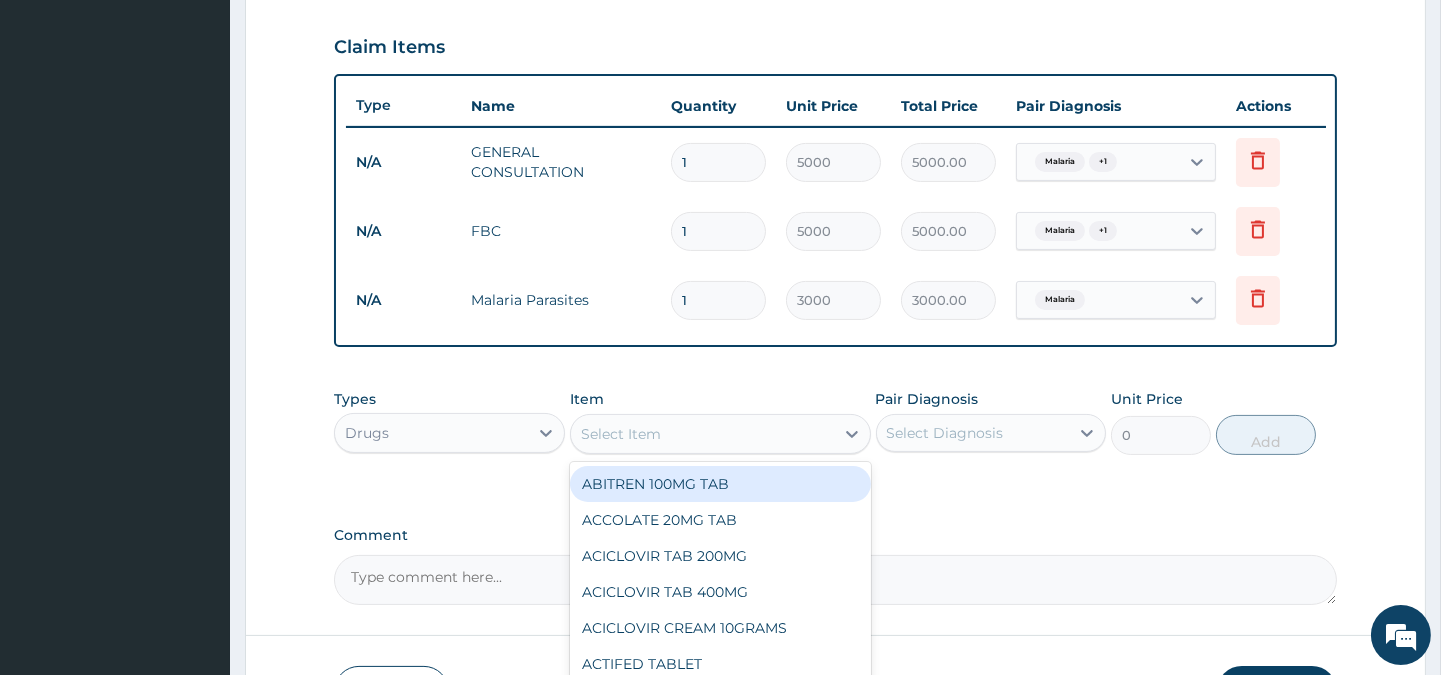 scroll, scrollTop: 808, scrollLeft: 0, axis: vertical 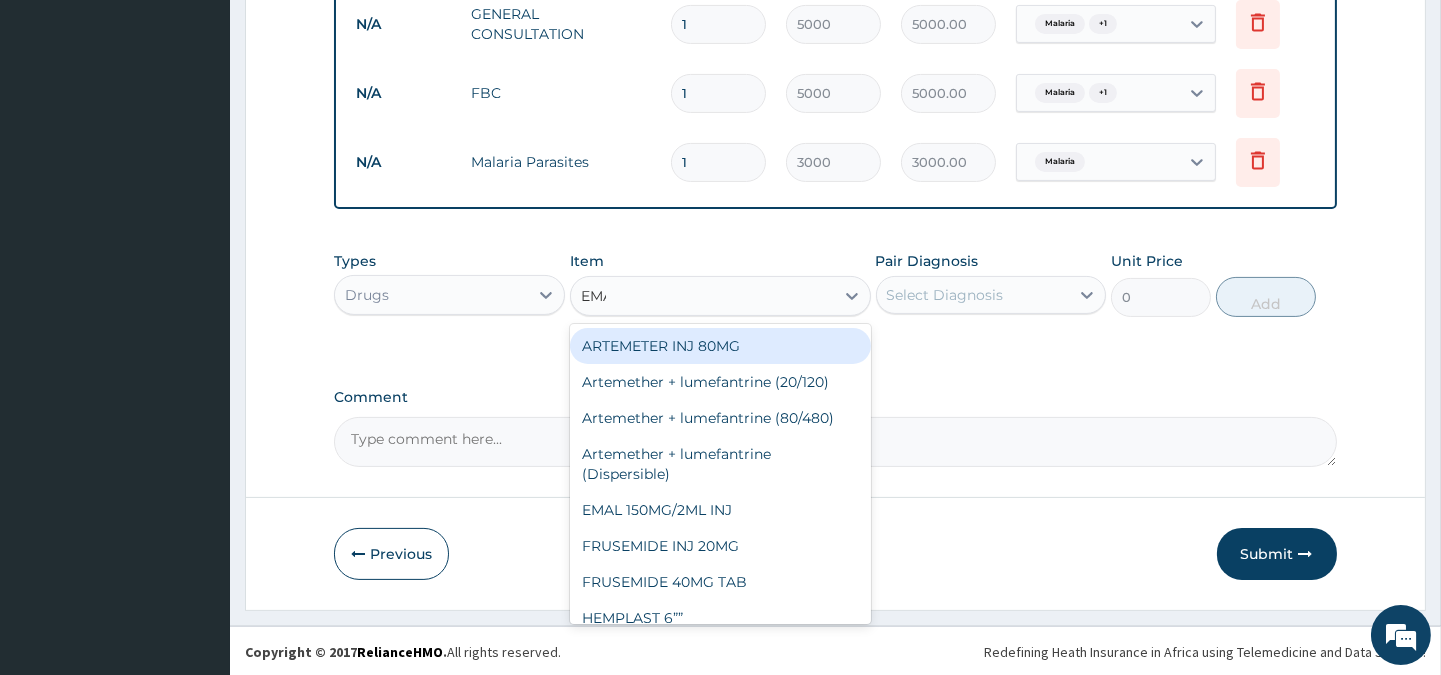 type on "EMAL" 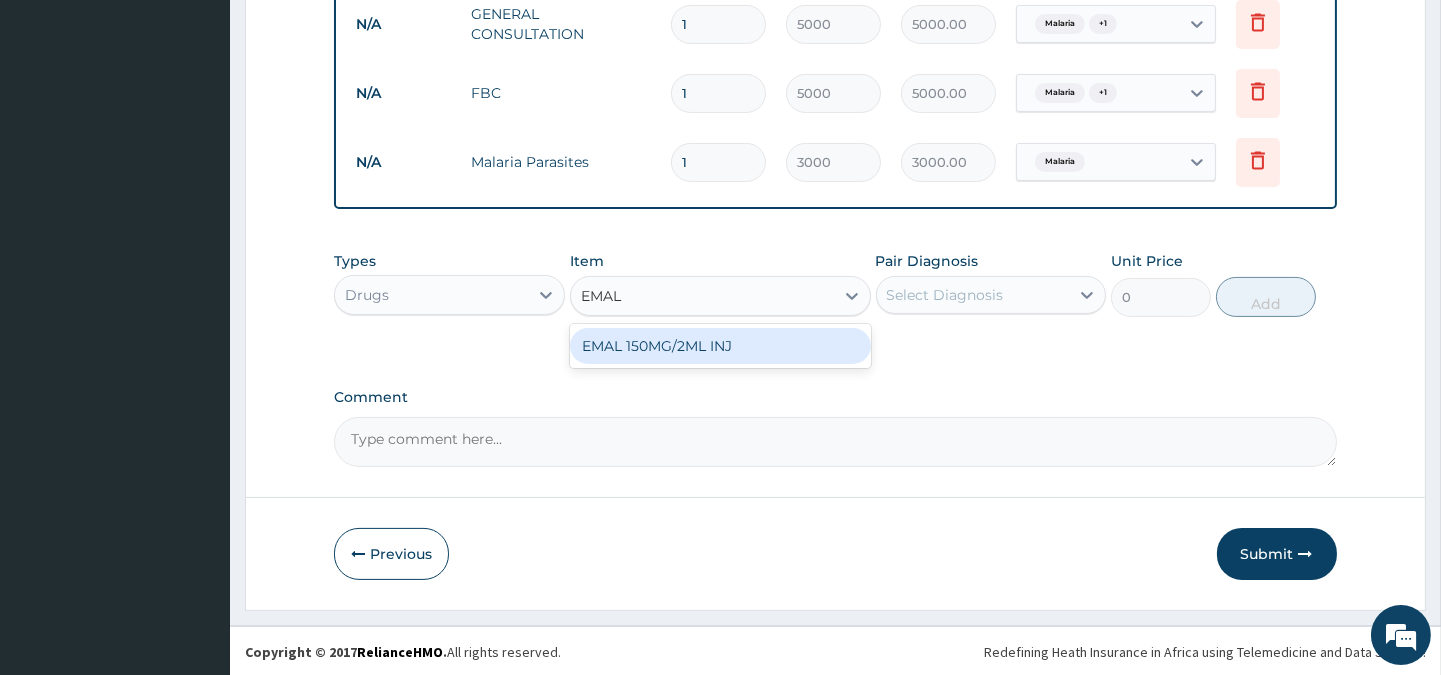 click on "EMAL 150MG/2ML INJ" at bounding box center [720, 346] 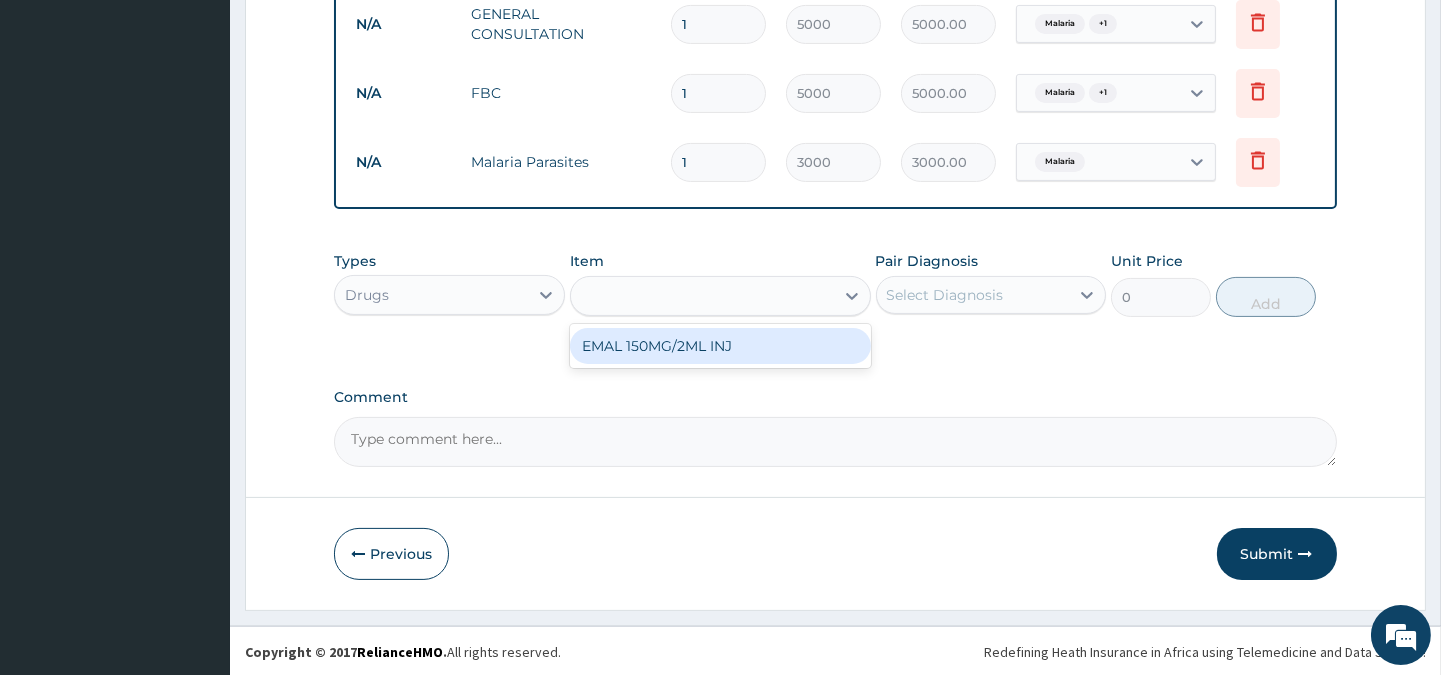 type on "1200" 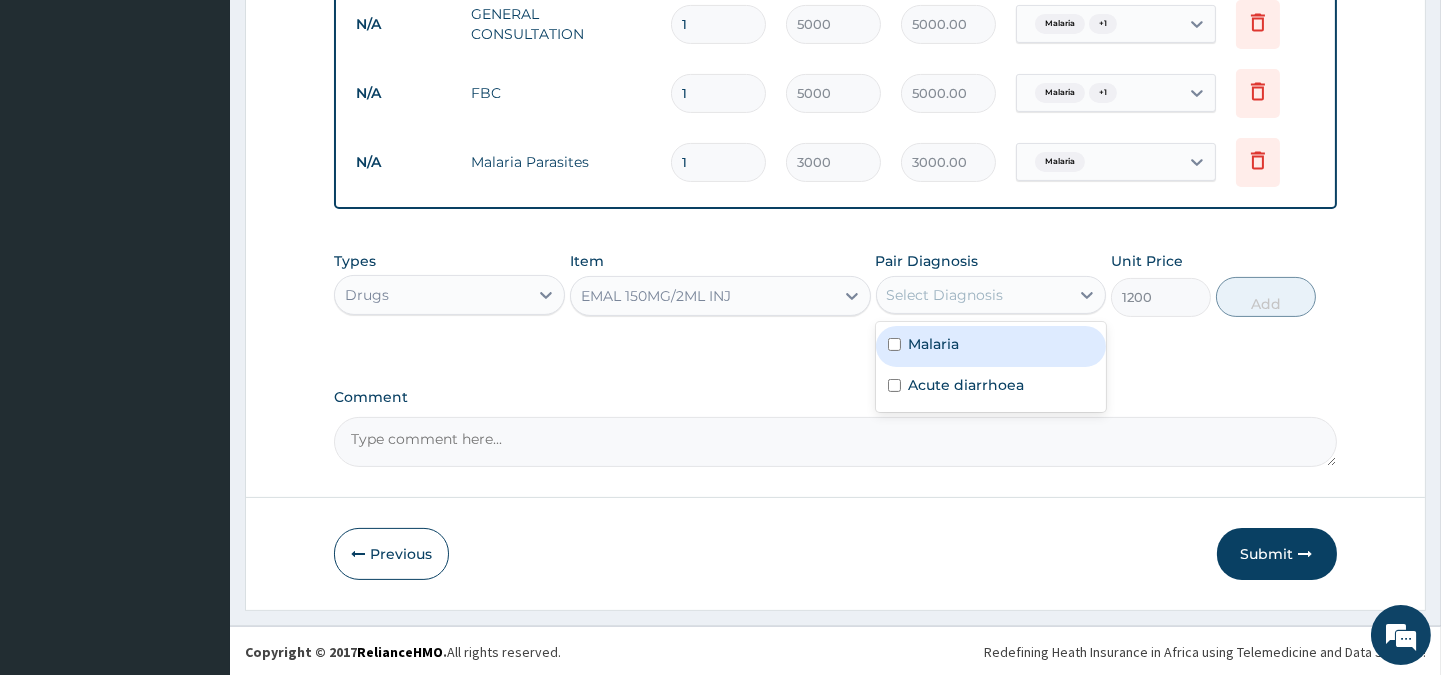 click on "Select Diagnosis" at bounding box center (945, 295) 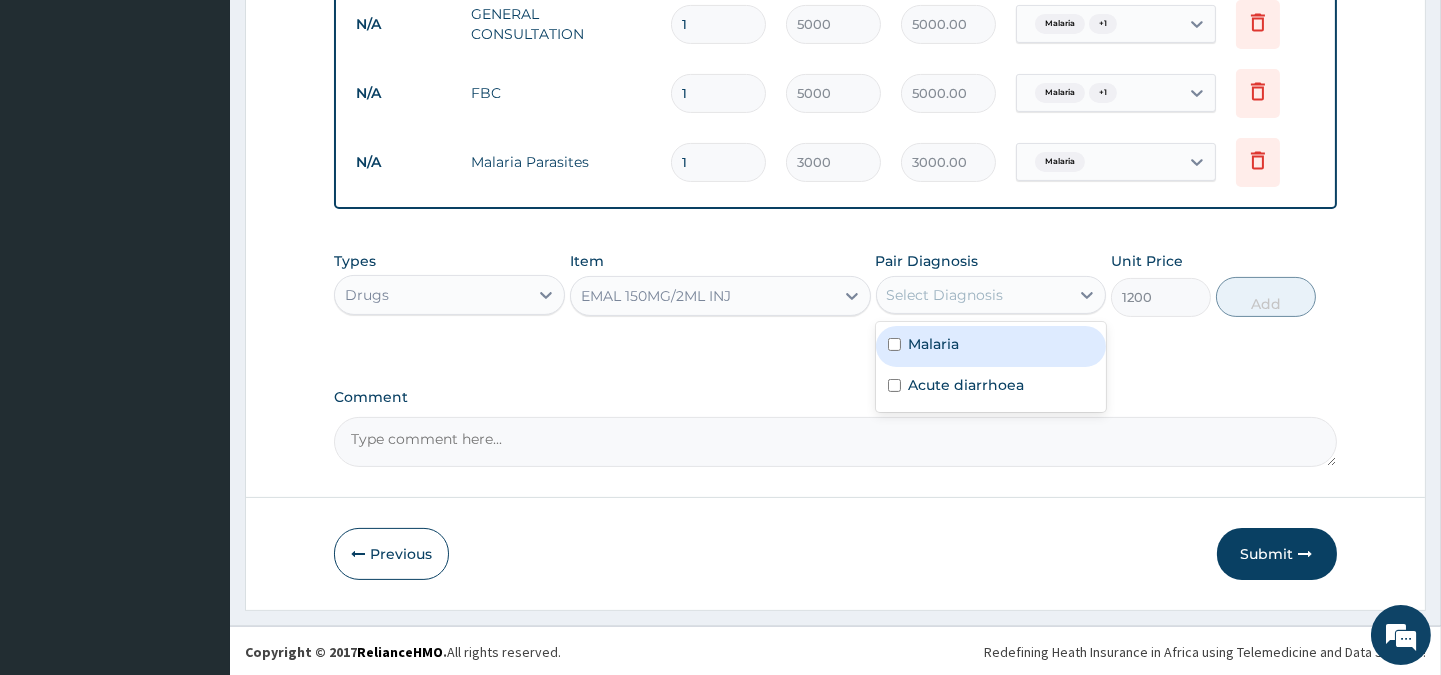 click on "Malaria" at bounding box center (934, 344) 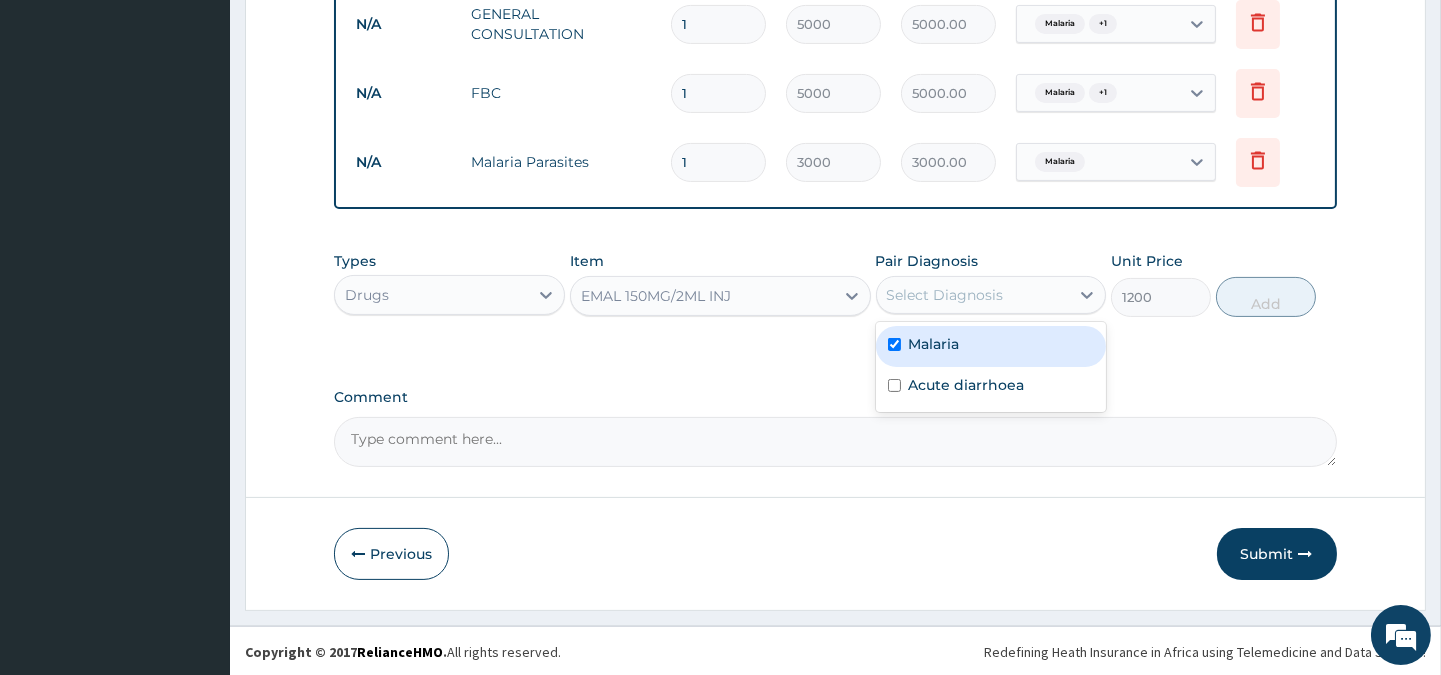 checkbox on "true" 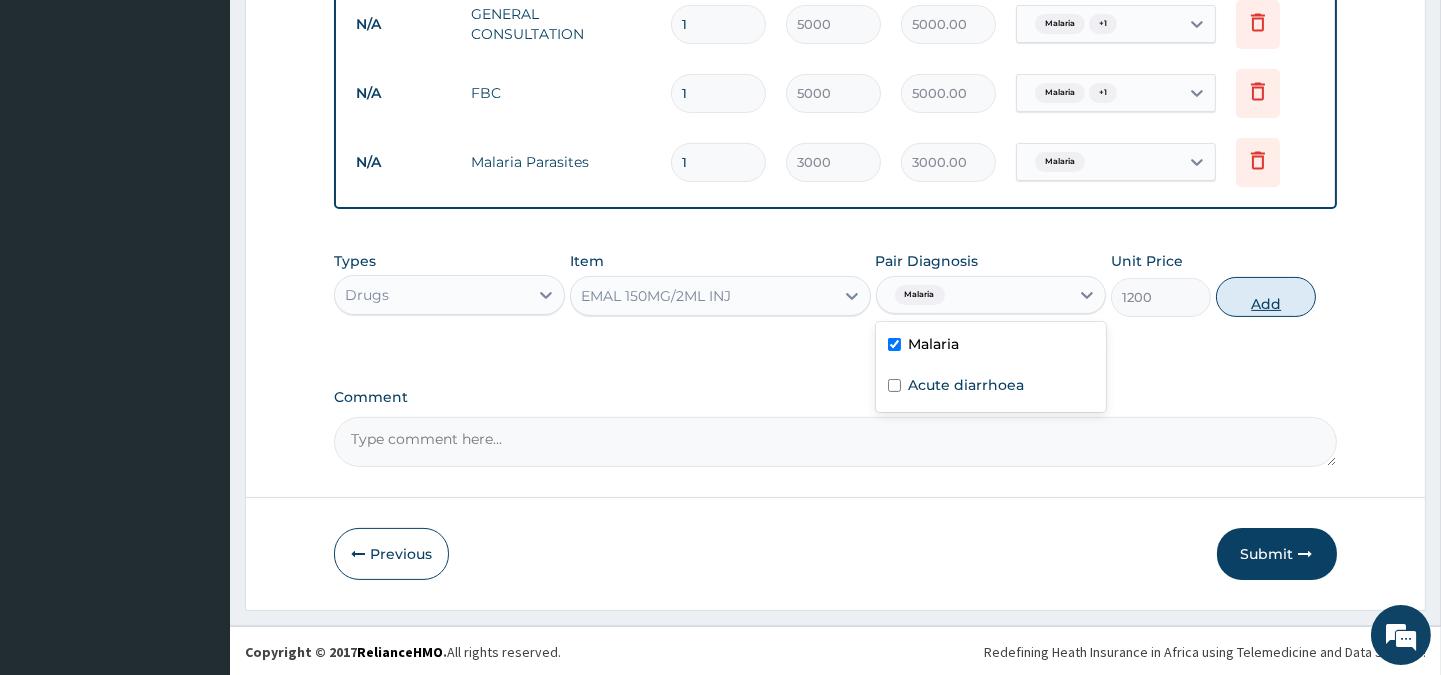 click on "Add" at bounding box center (1266, 297) 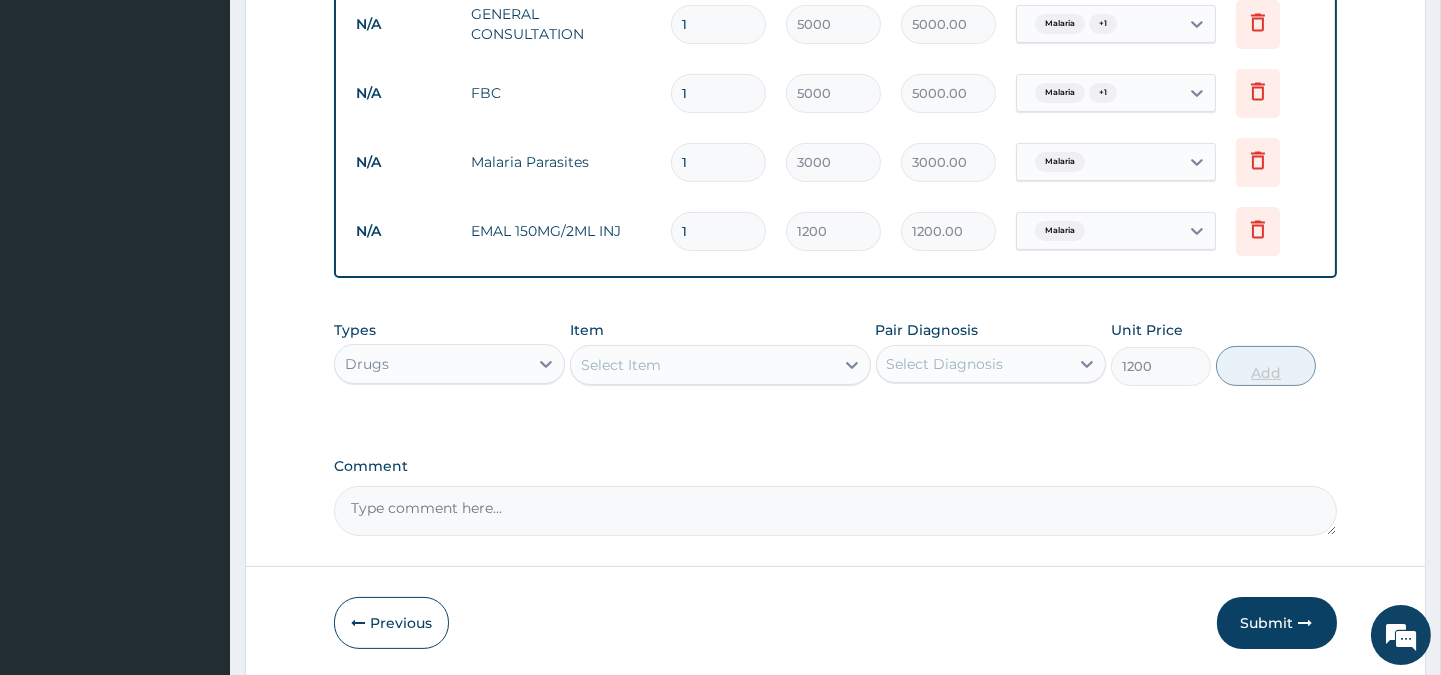 type on "0" 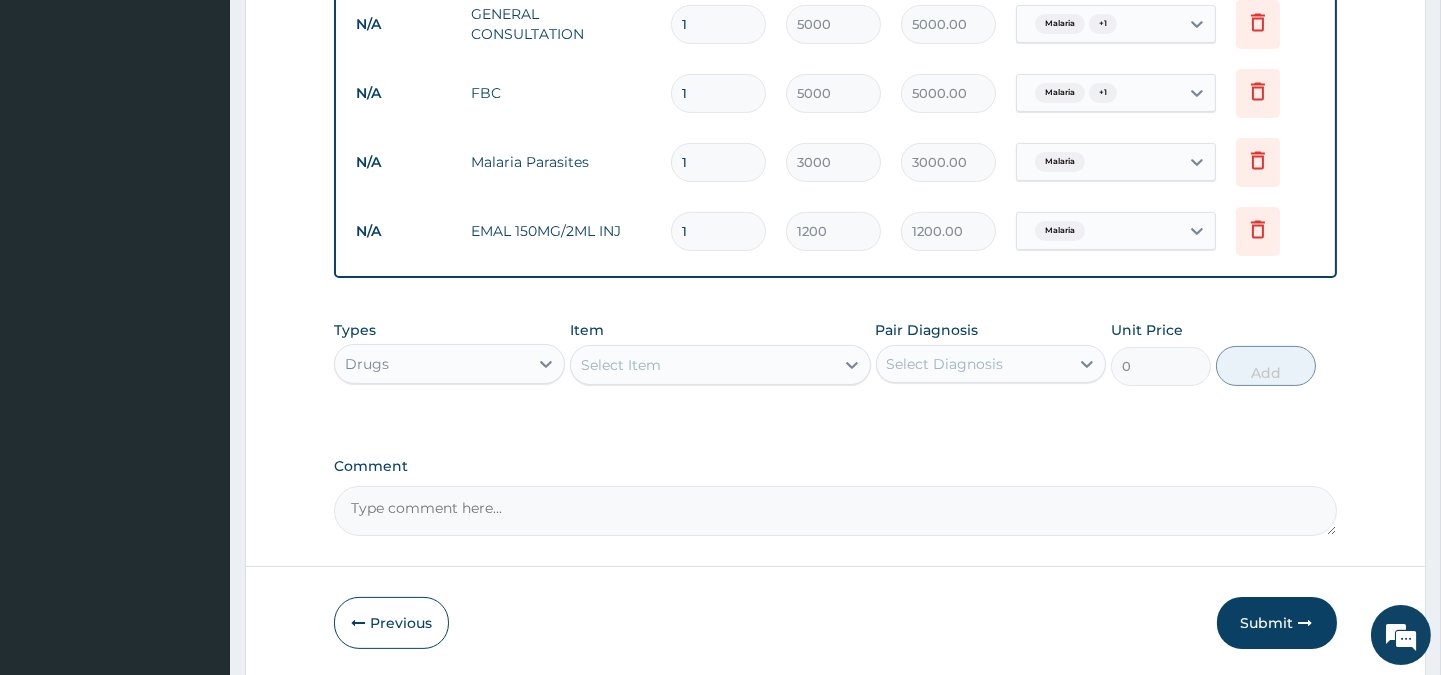 click on "Select Item" at bounding box center [621, 365] 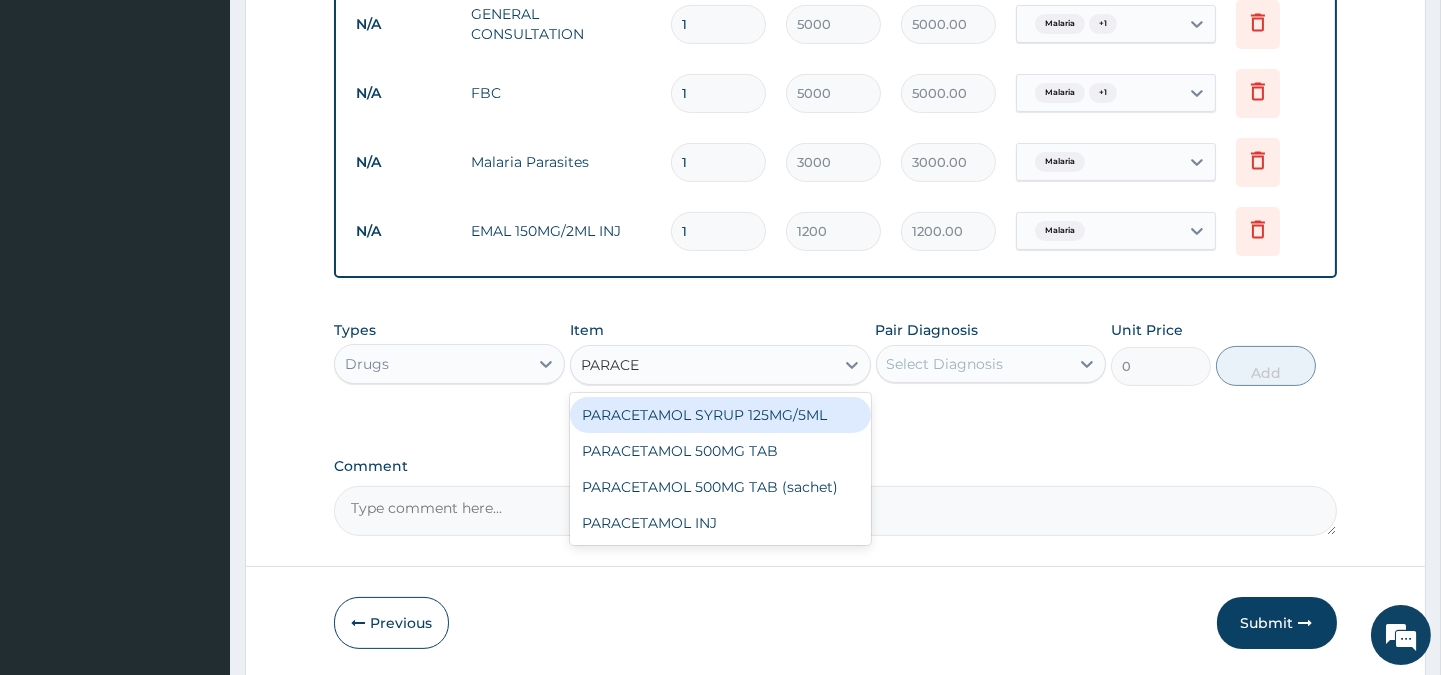 type on "PARACET" 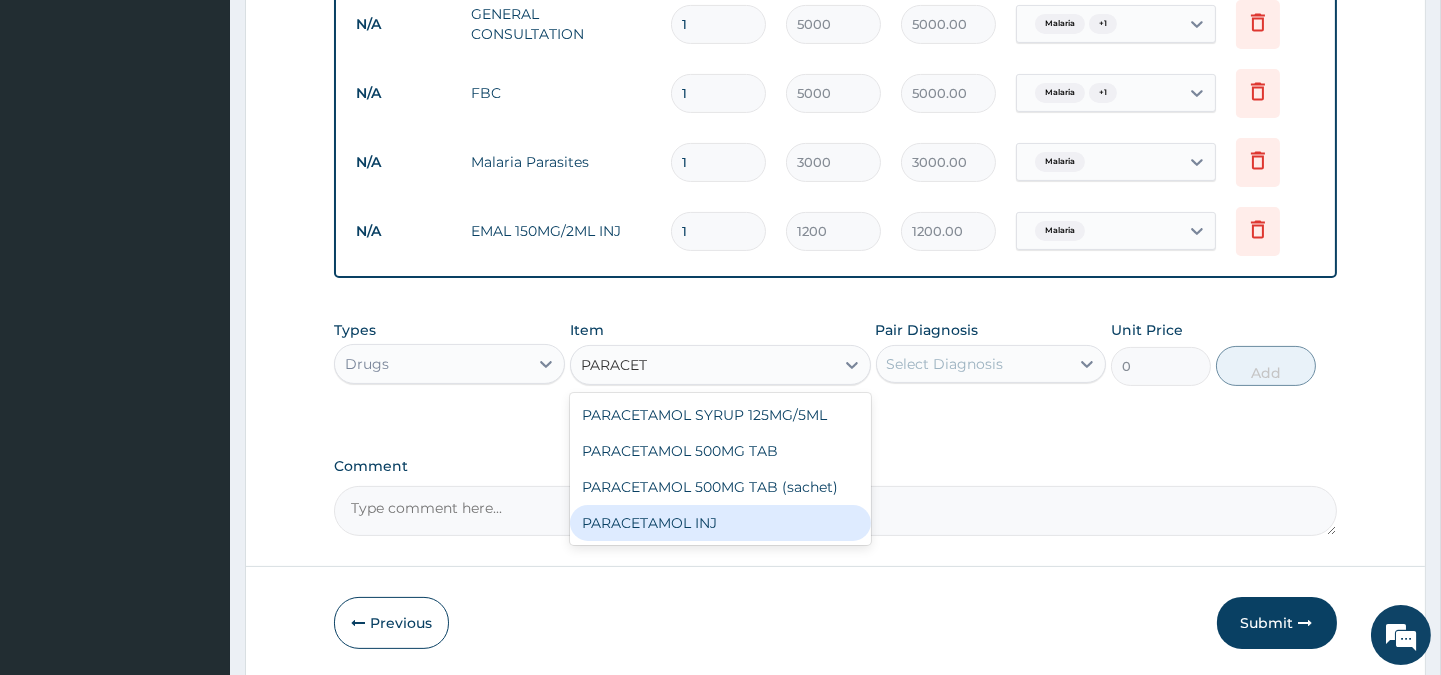 click on "PARACETAMOL INJ" at bounding box center [720, 523] 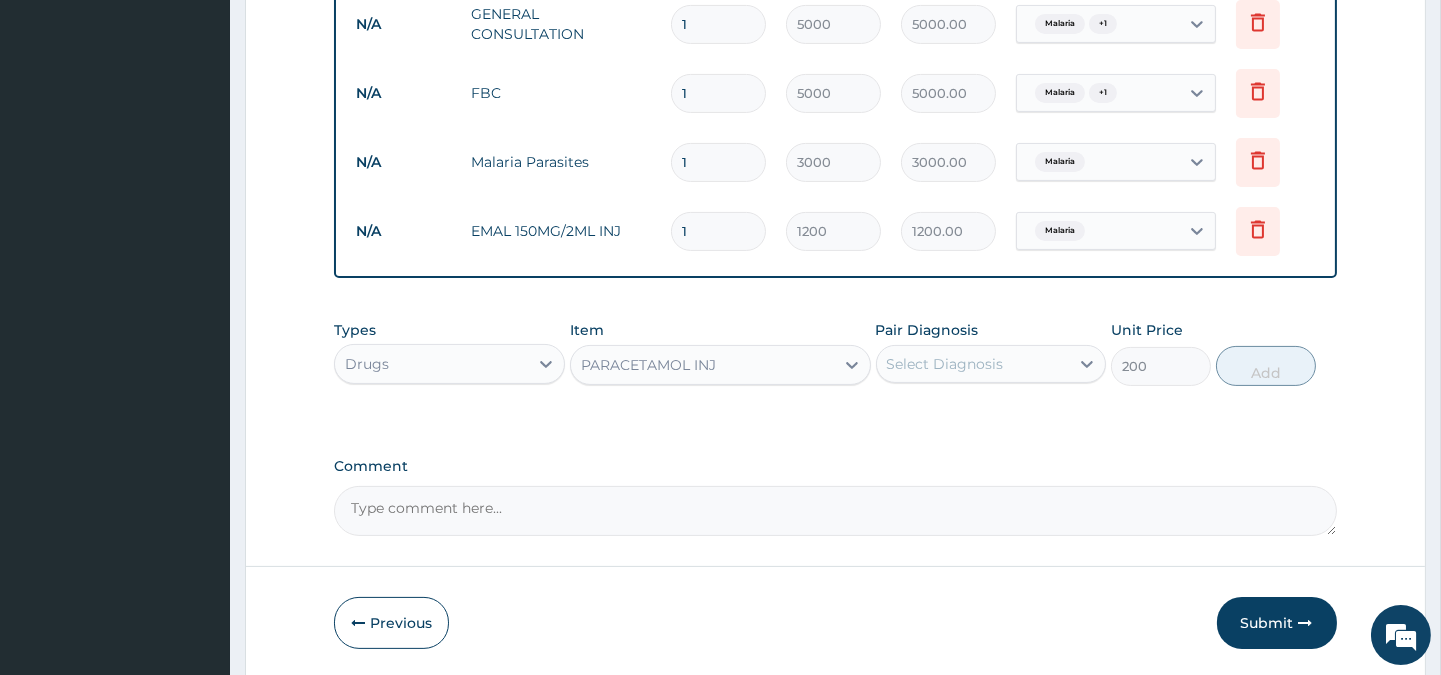 click on "Select Diagnosis" at bounding box center (945, 364) 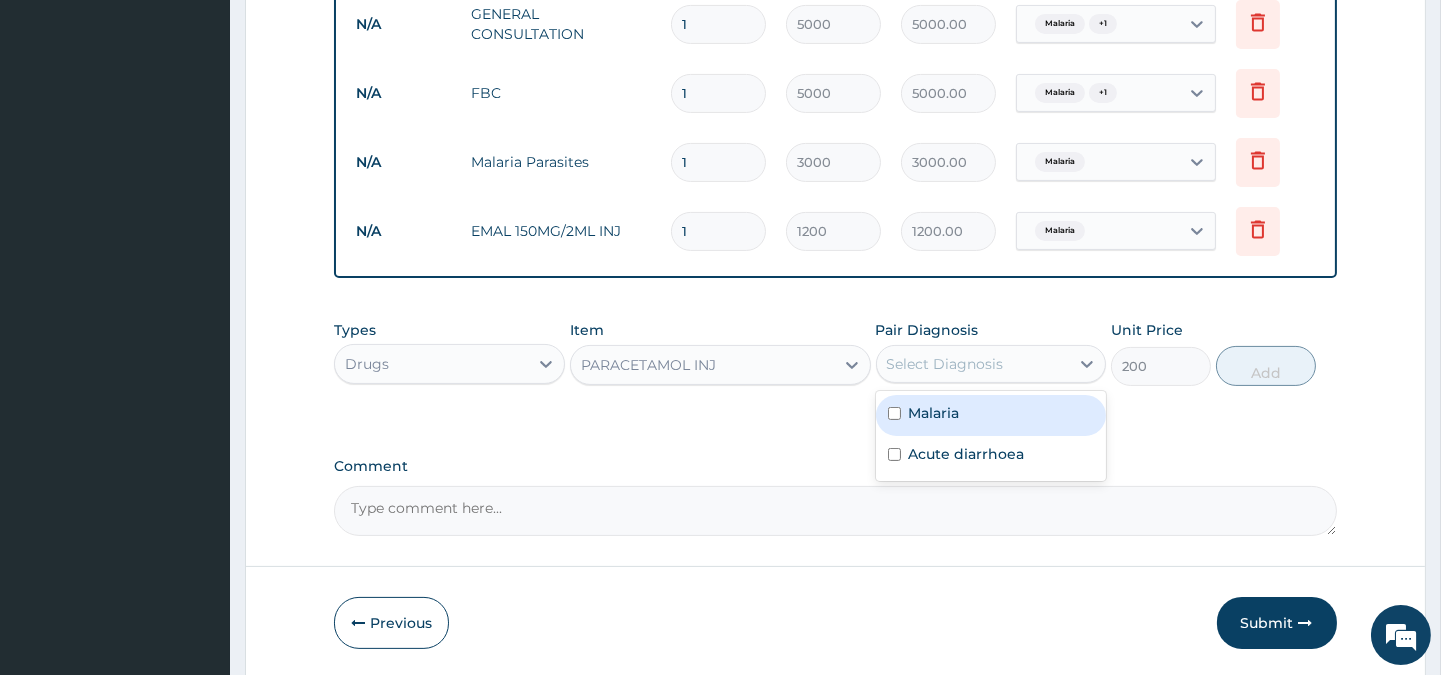 click on "Malaria" at bounding box center [934, 413] 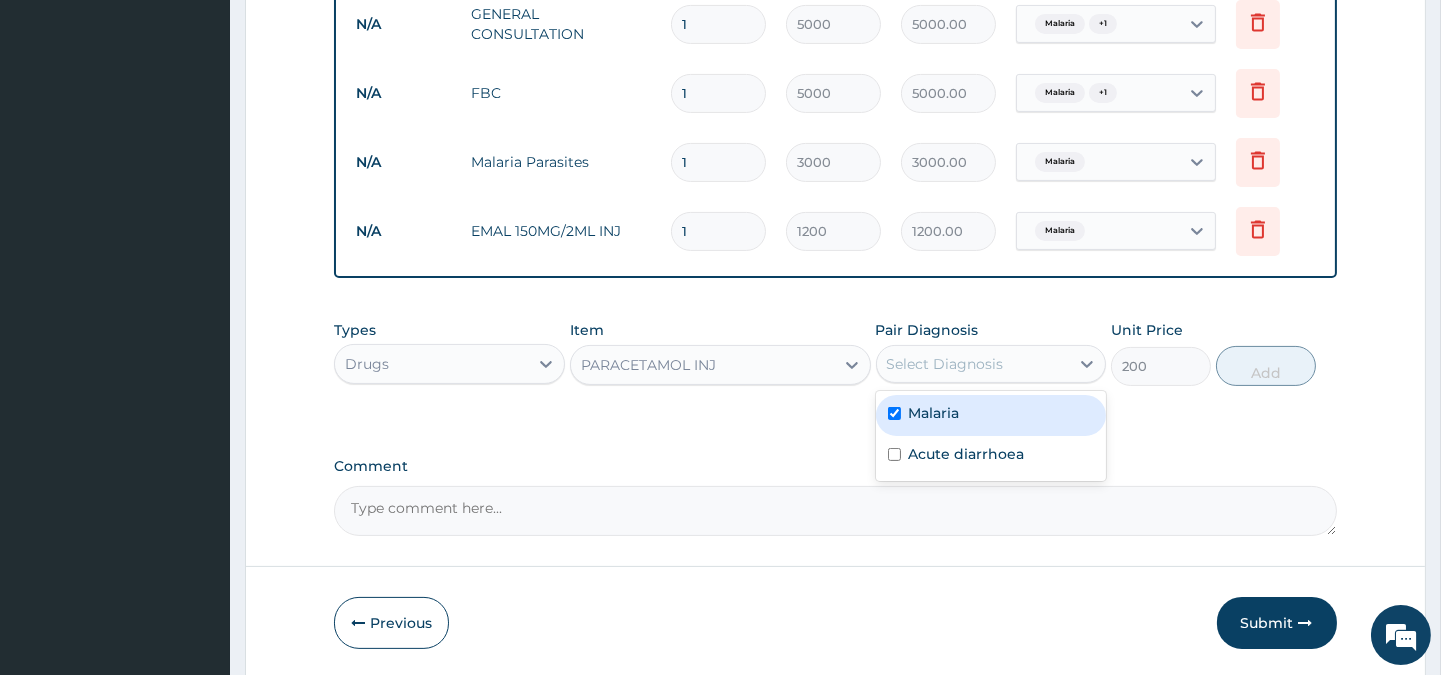 checkbox on "true" 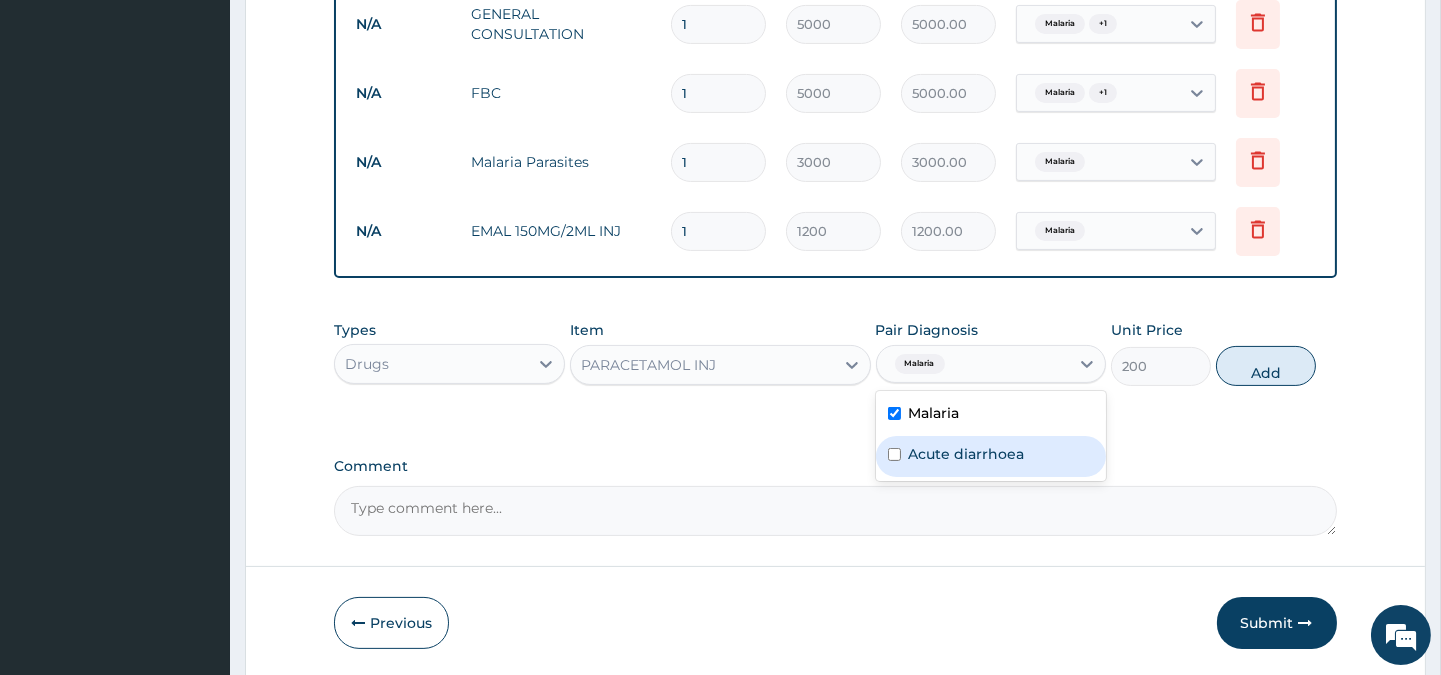 drag, startPoint x: 921, startPoint y: 412, endPoint x: 955, endPoint y: 455, distance: 54.81788 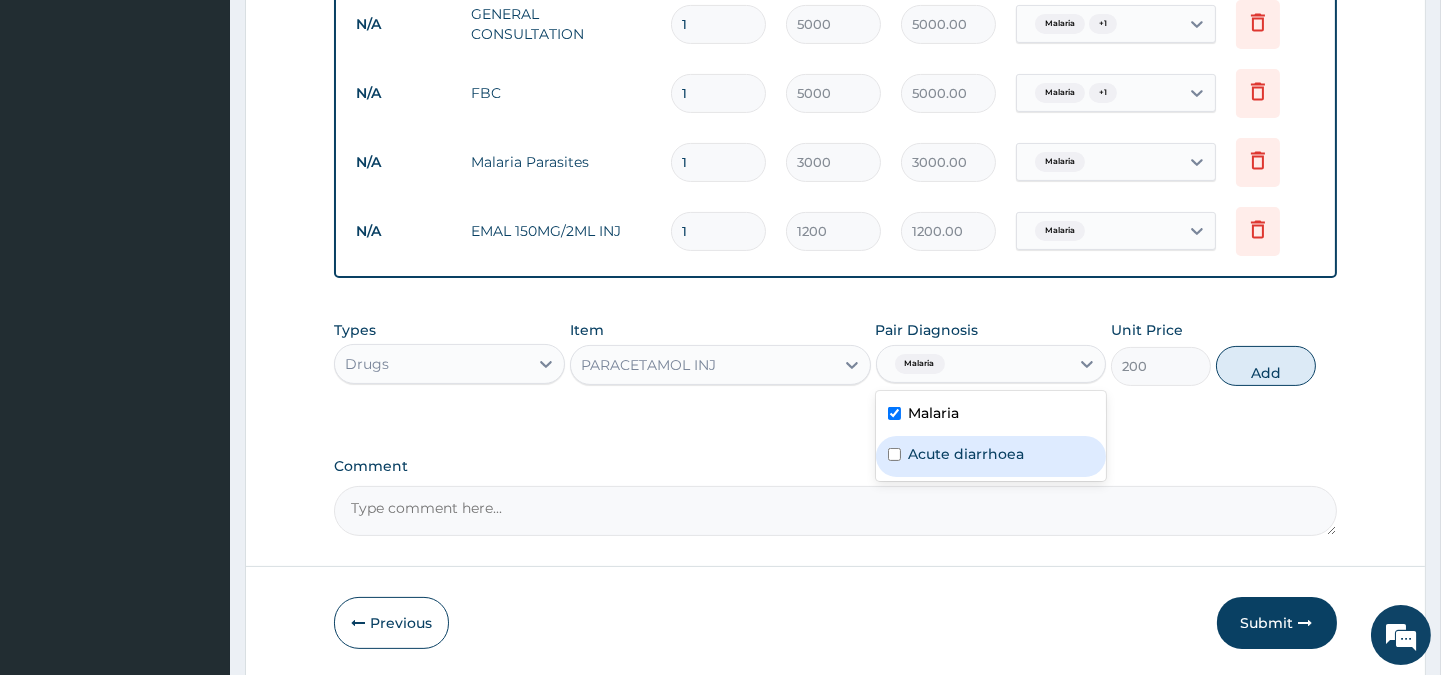 click on "Malaria Acute diarrhoea" at bounding box center [991, 436] 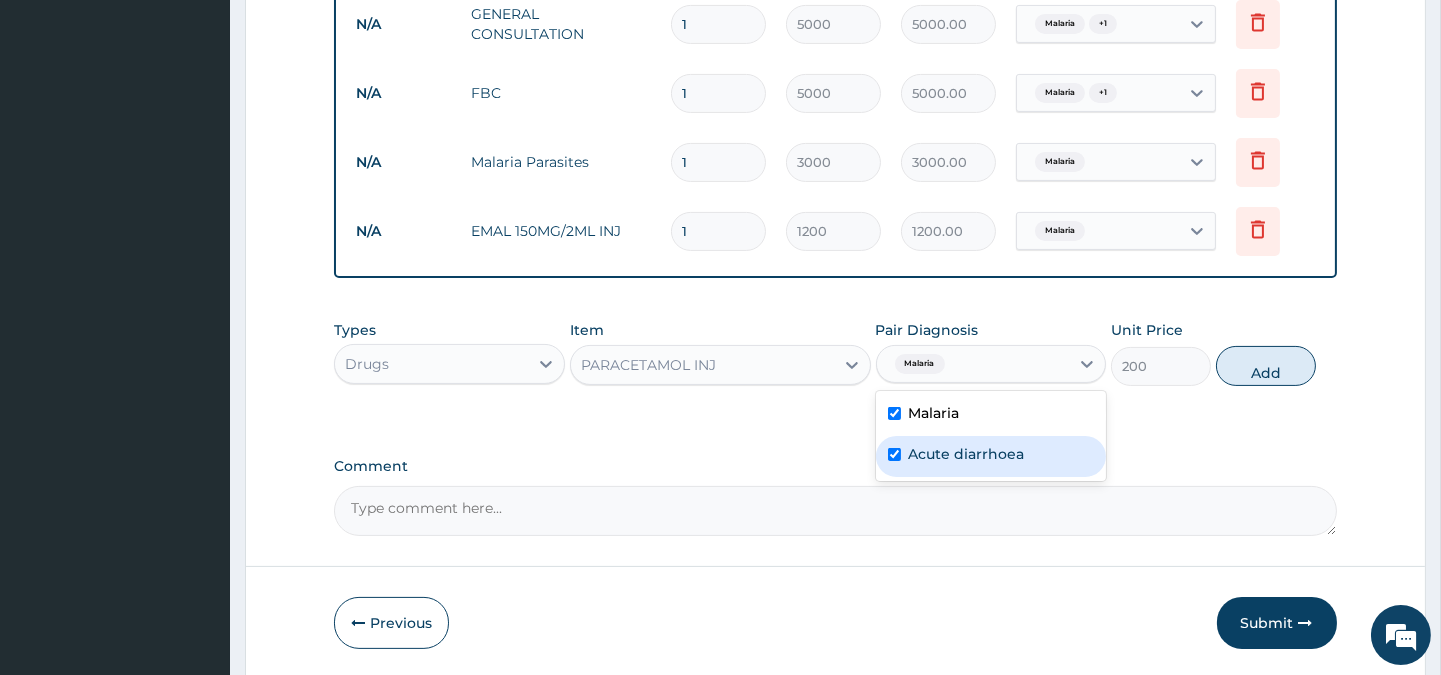 checkbox on "true" 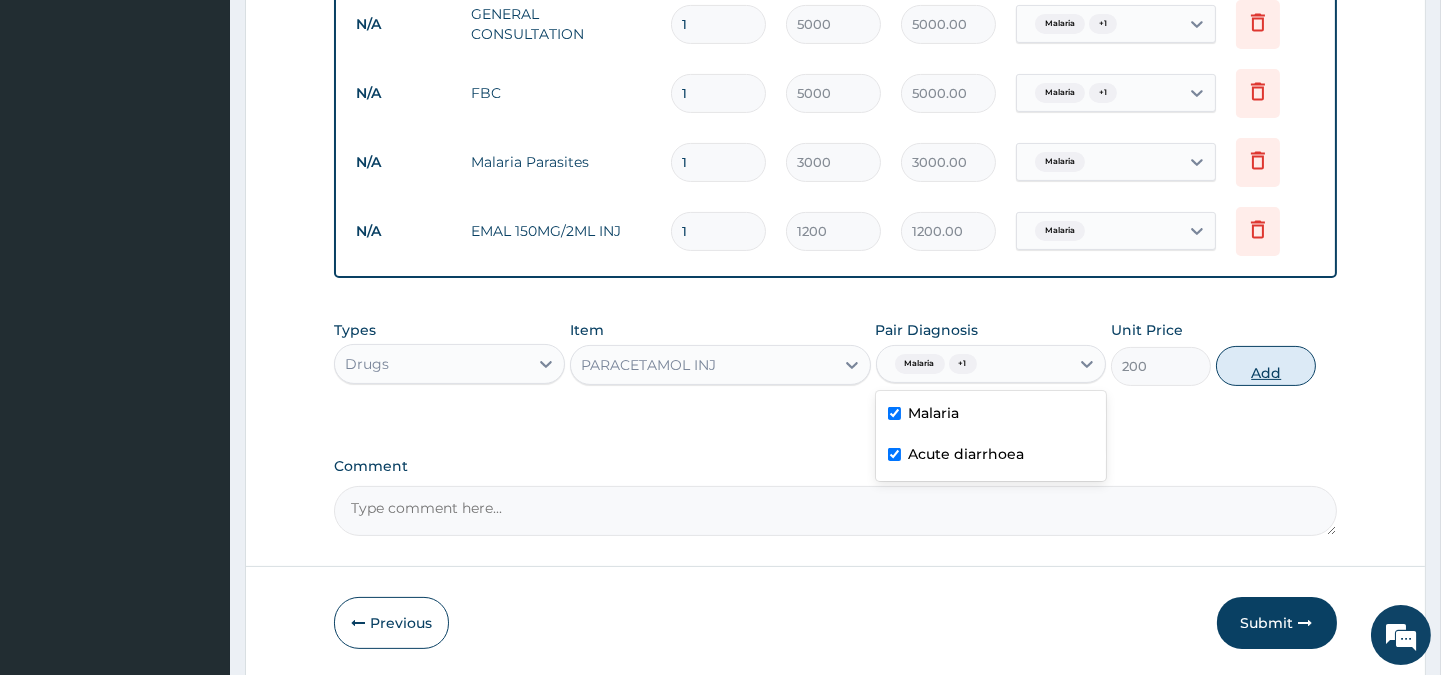click on "Add" at bounding box center (1266, 366) 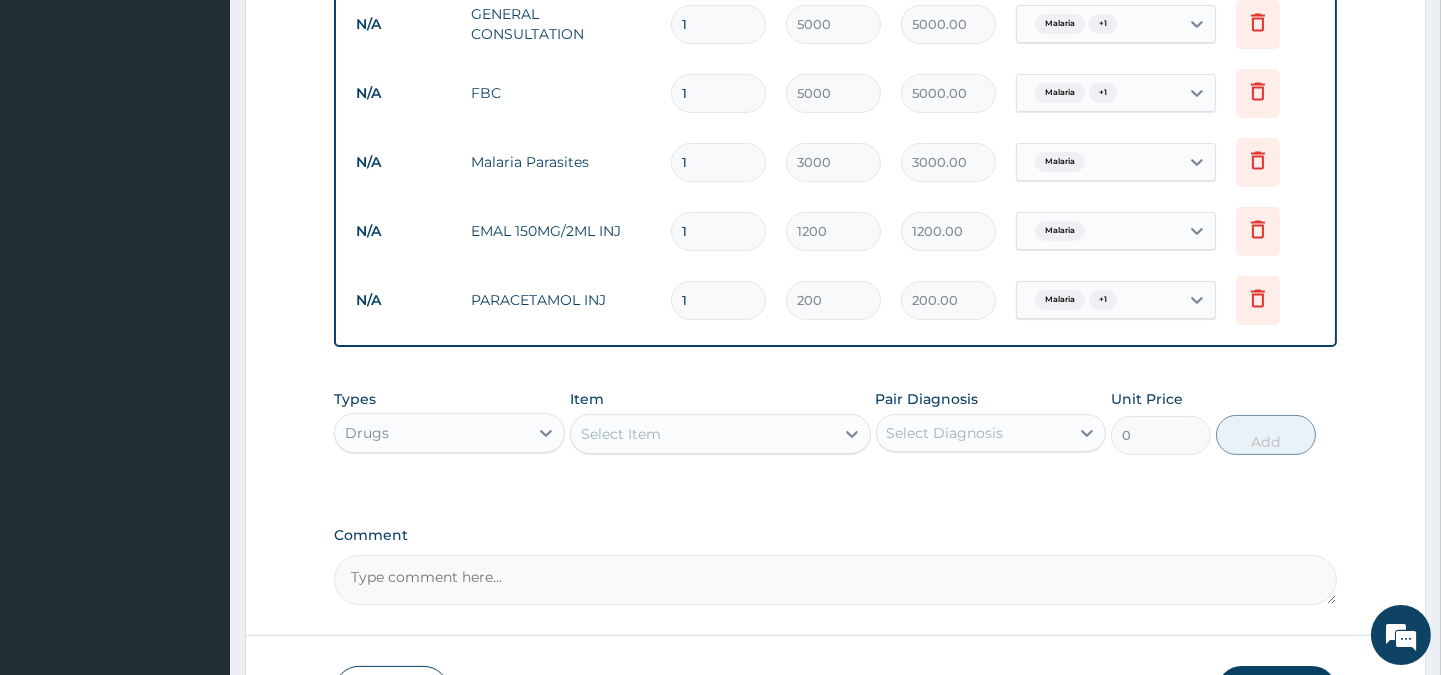 click on "Select Item" at bounding box center [702, 434] 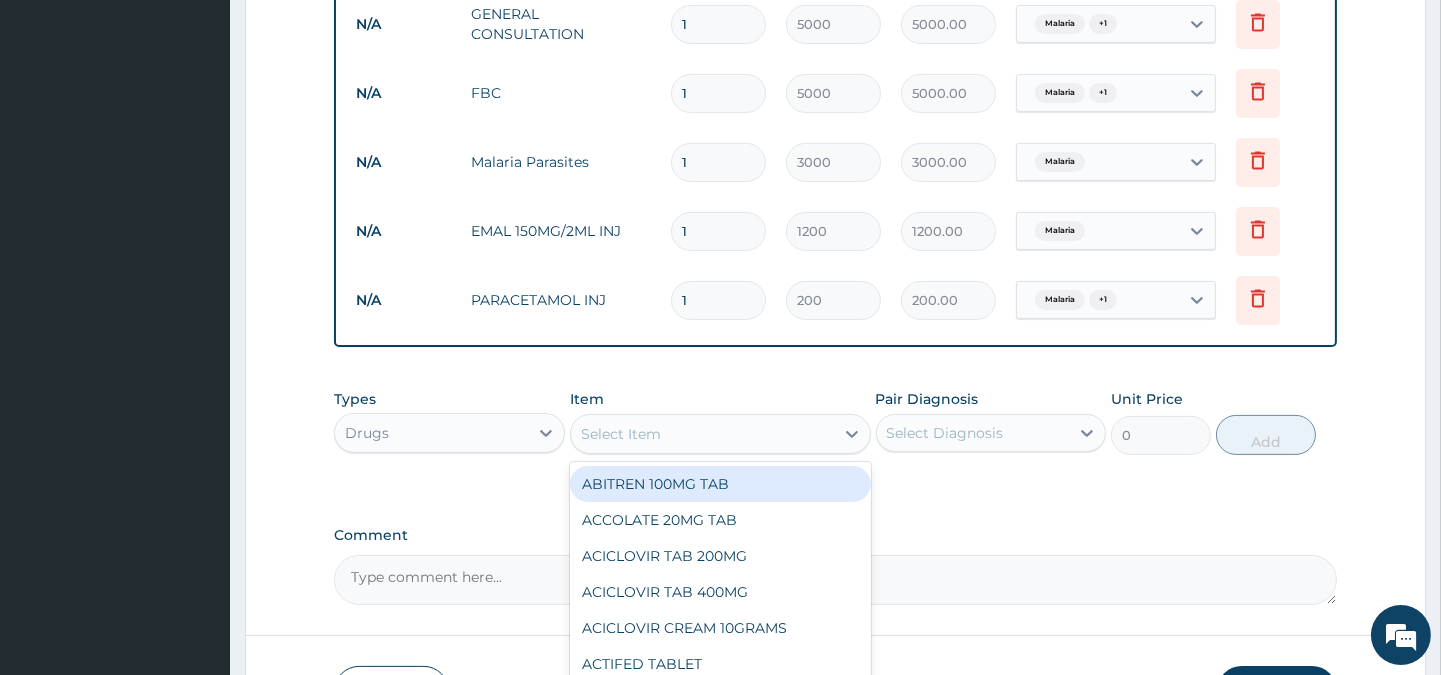 scroll, scrollTop: 947, scrollLeft: 0, axis: vertical 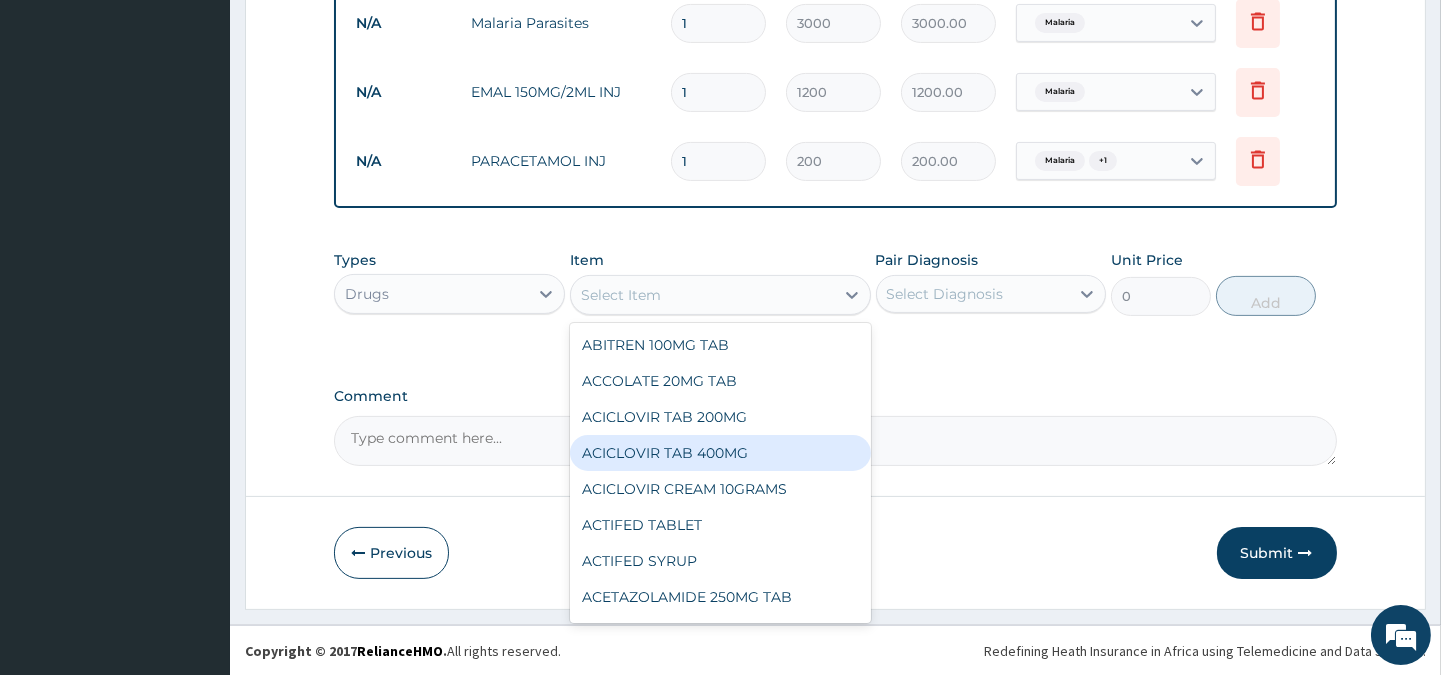 click on "ACICLOVIR  TAB 400MG" at bounding box center (720, 453) 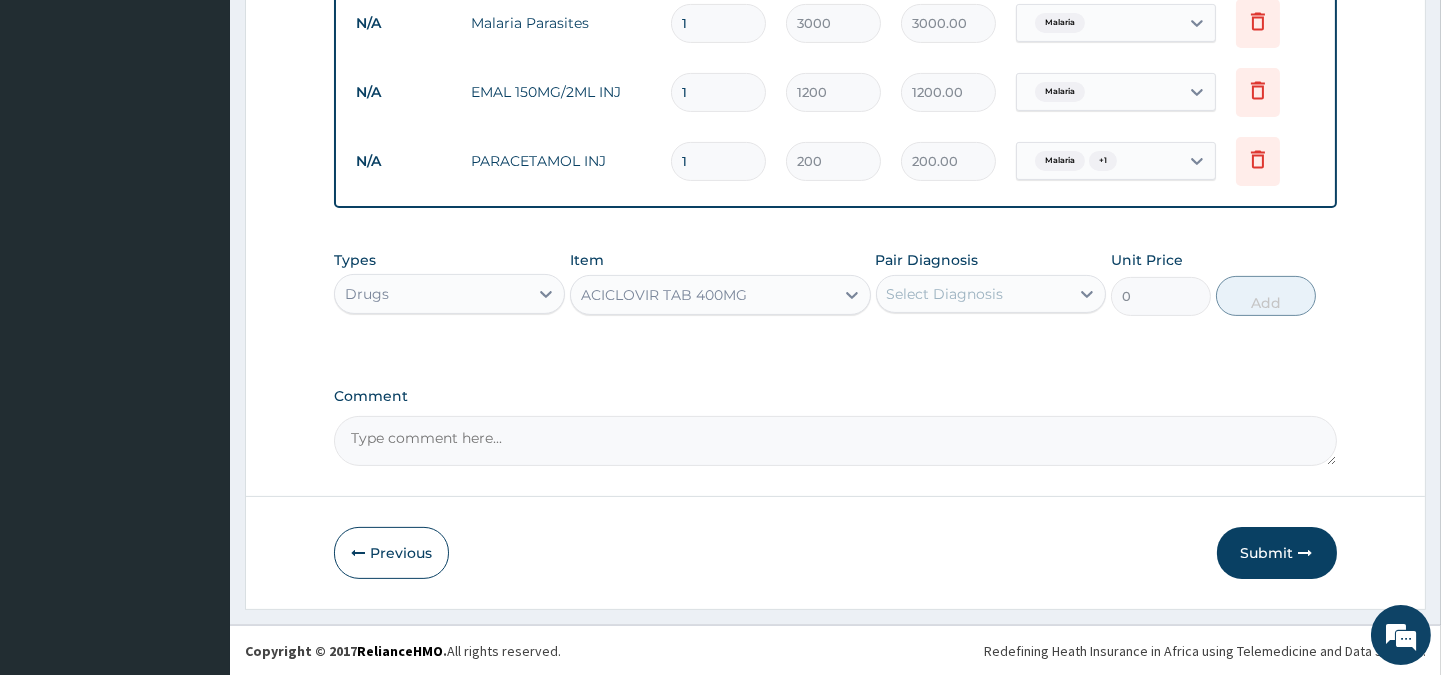 type on "140" 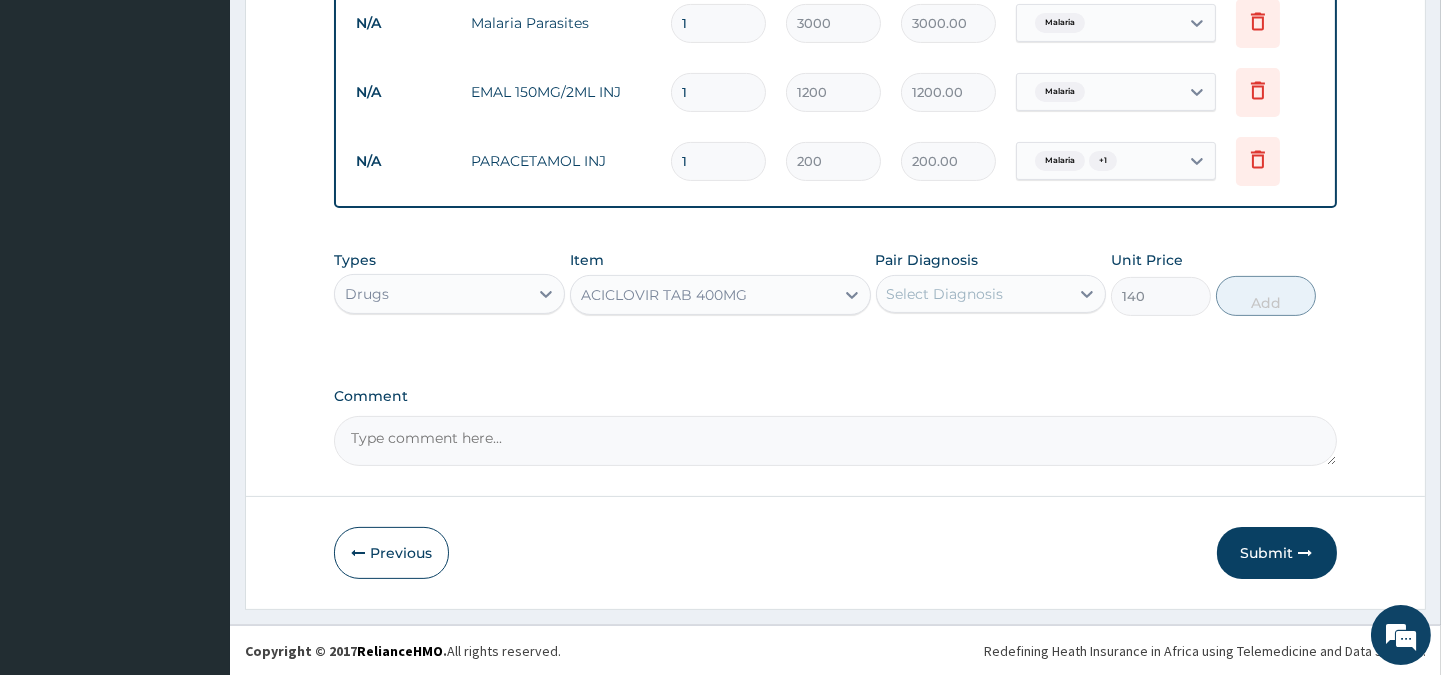 click on "Comment" at bounding box center [835, 441] 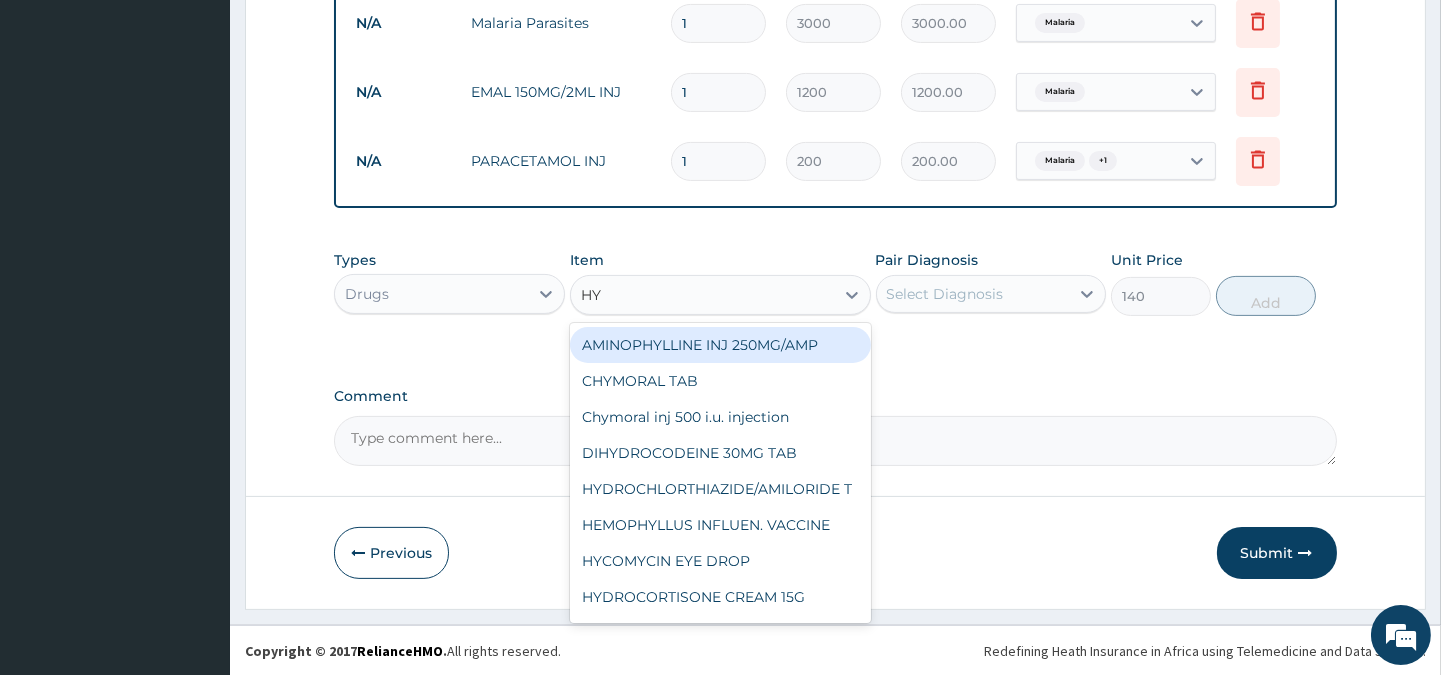 type on "HYO" 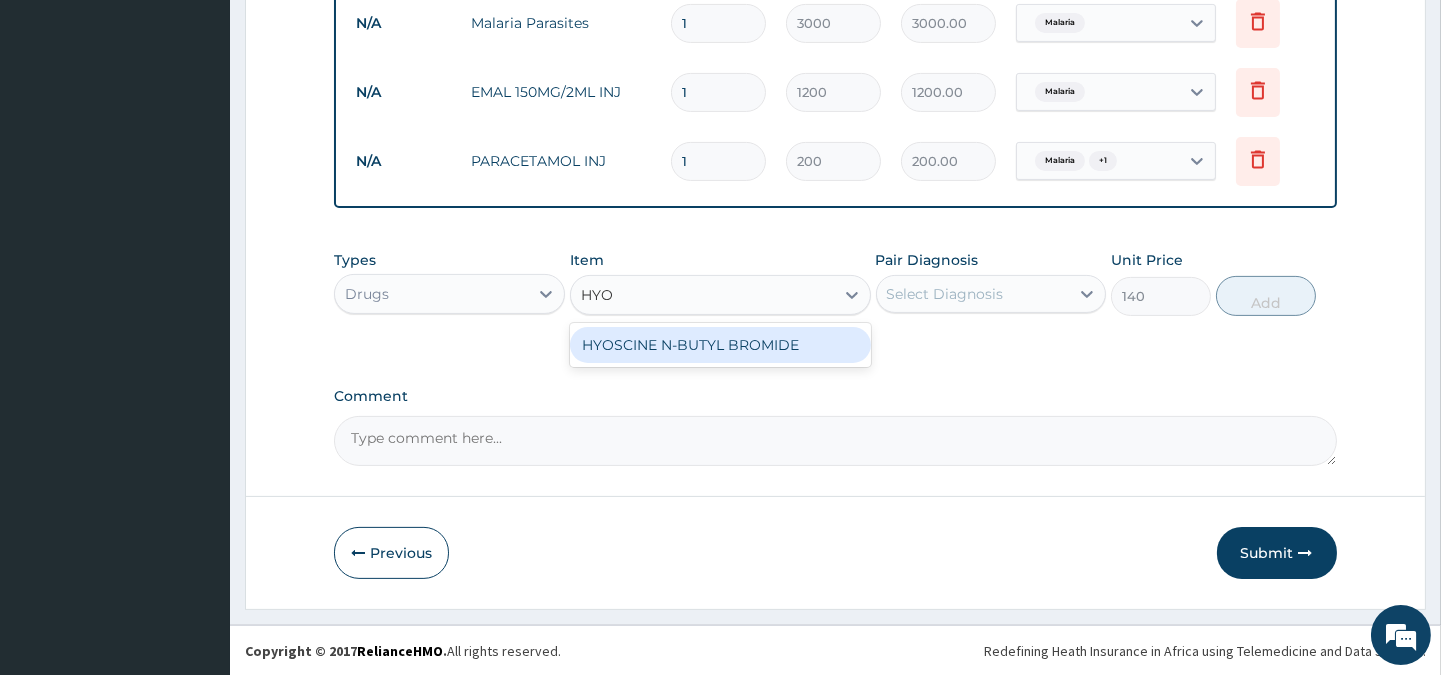 click on "HYOSCINE N-BUTYL BROMIDE" at bounding box center (720, 345) 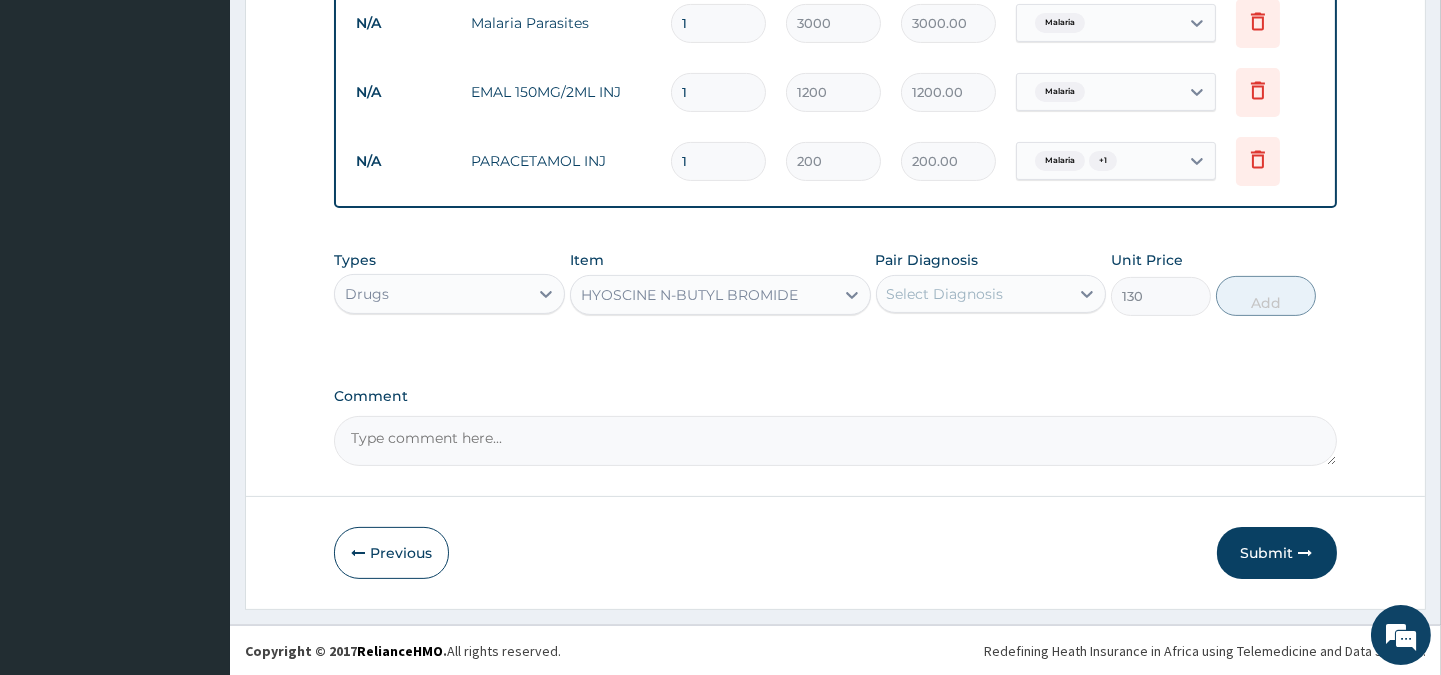 click on "Select Diagnosis" at bounding box center [945, 294] 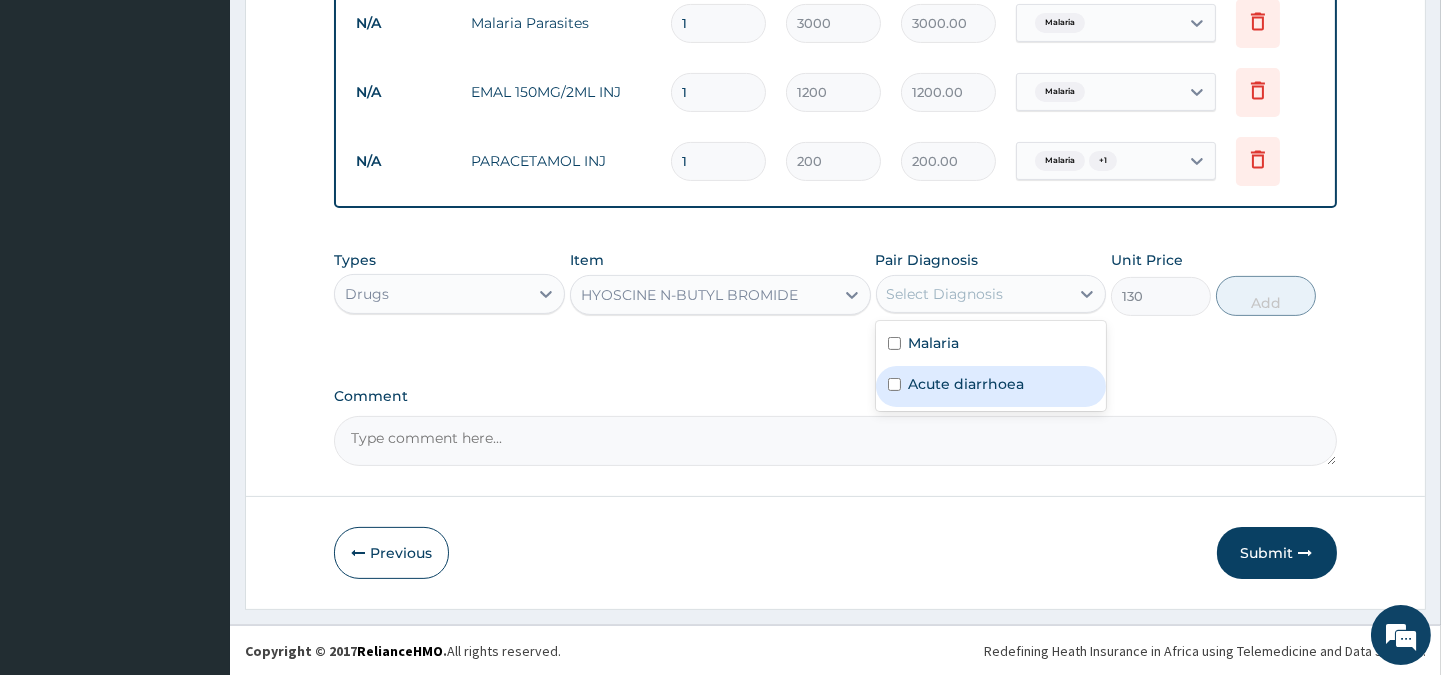 click on "Acute diarrhoea" at bounding box center (967, 384) 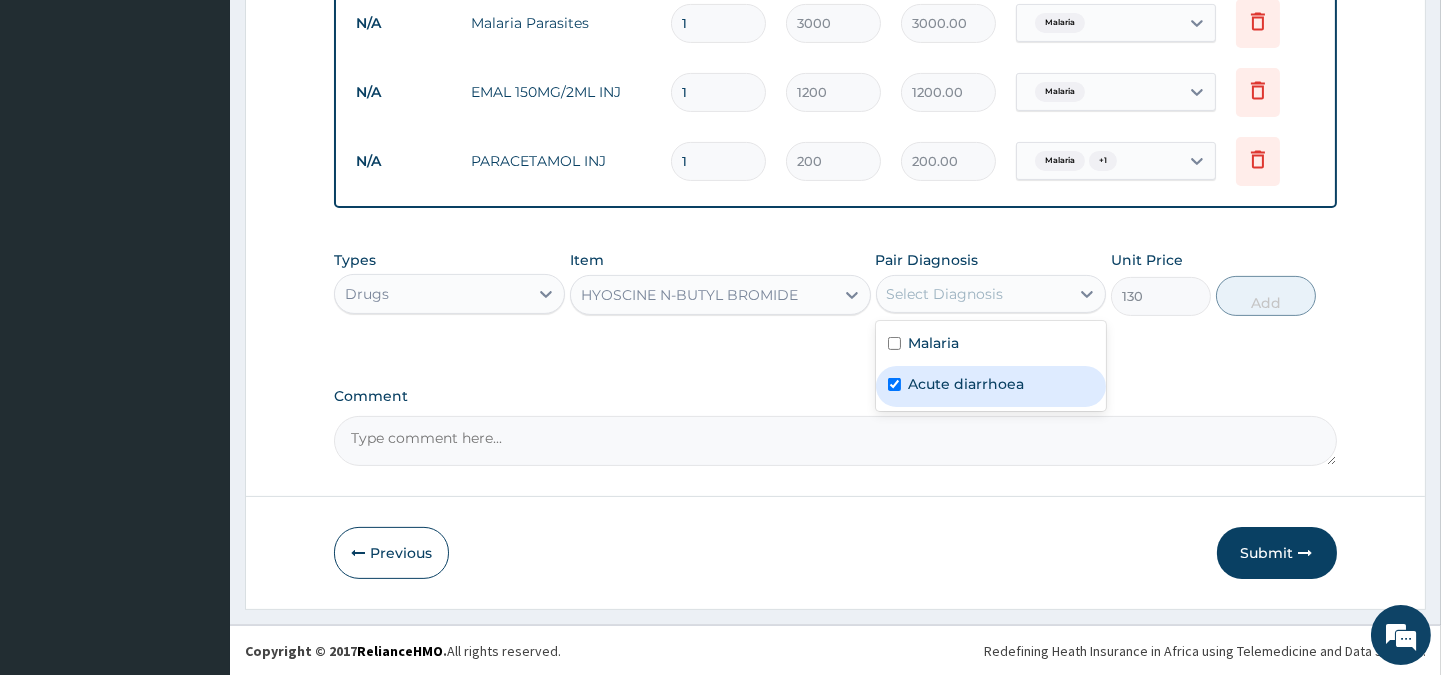 checkbox on "true" 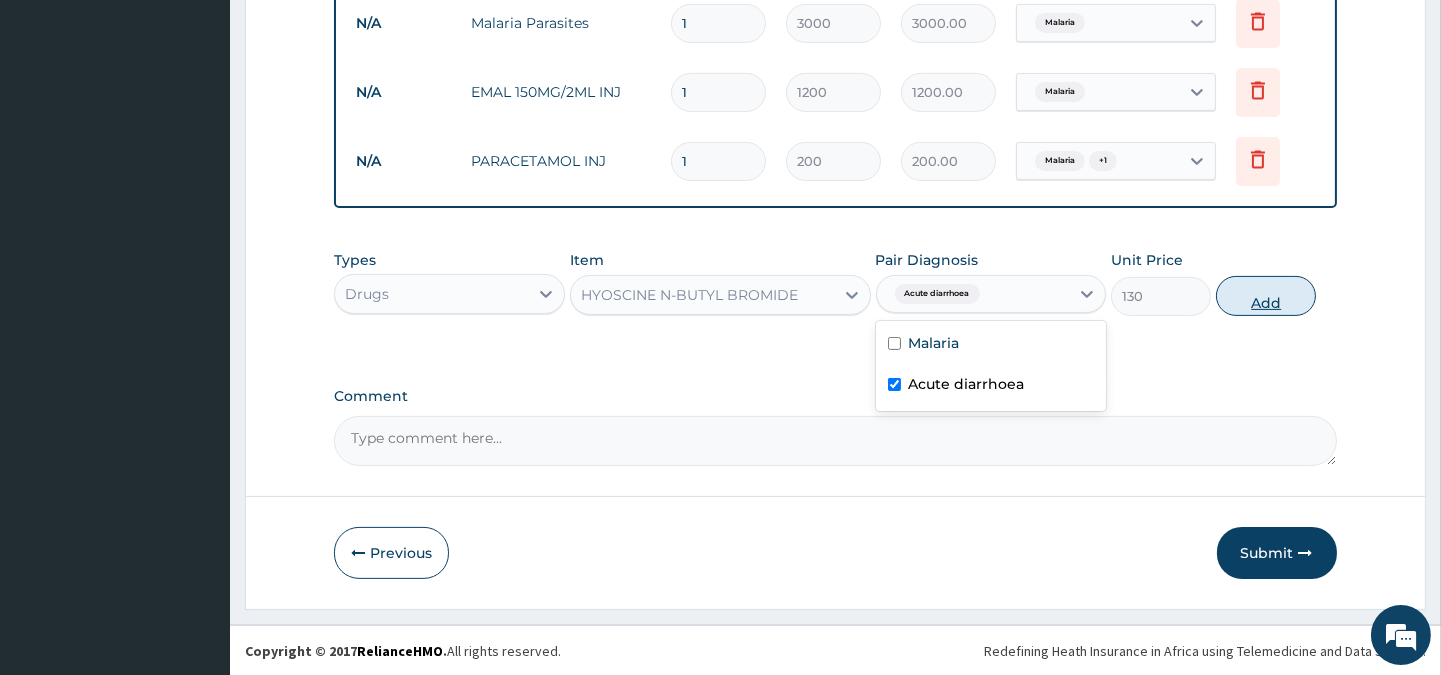 click on "Add" at bounding box center (1266, 296) 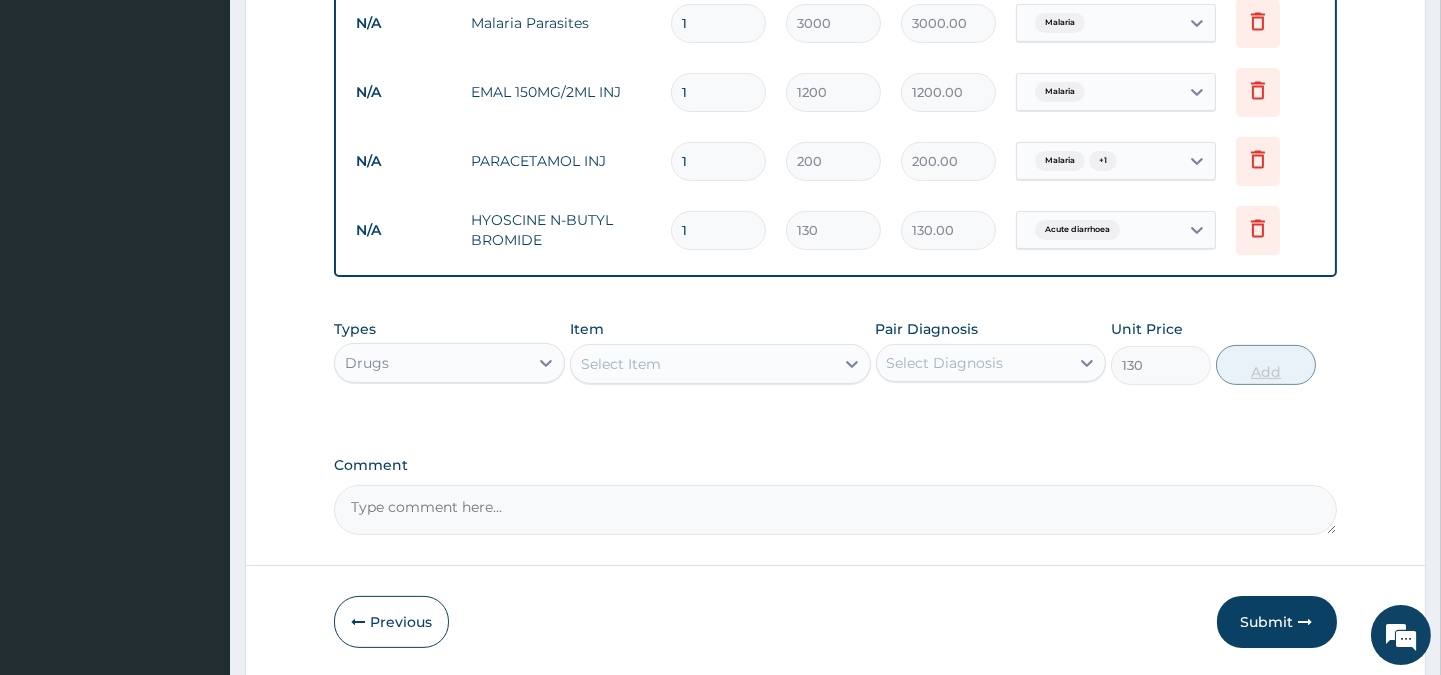 type on "0" 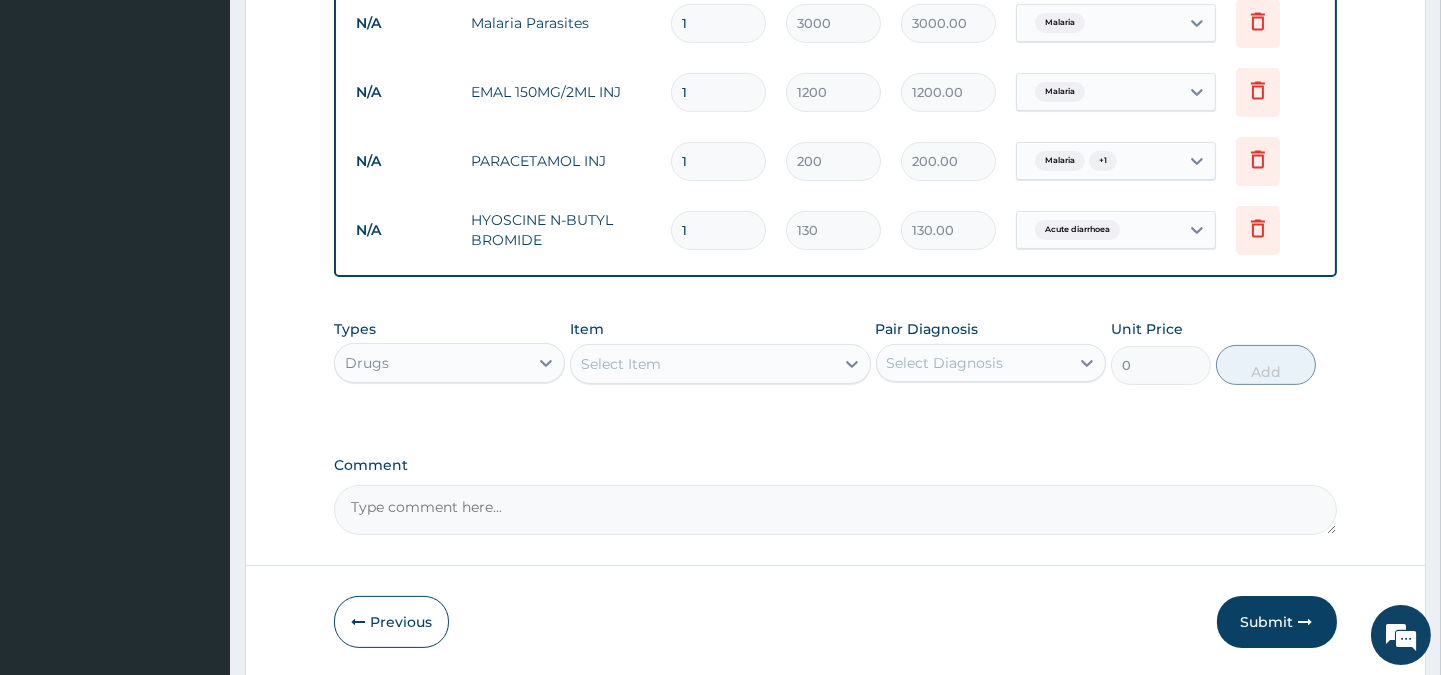 click on "Select Item" at bounding box center (621, 364) 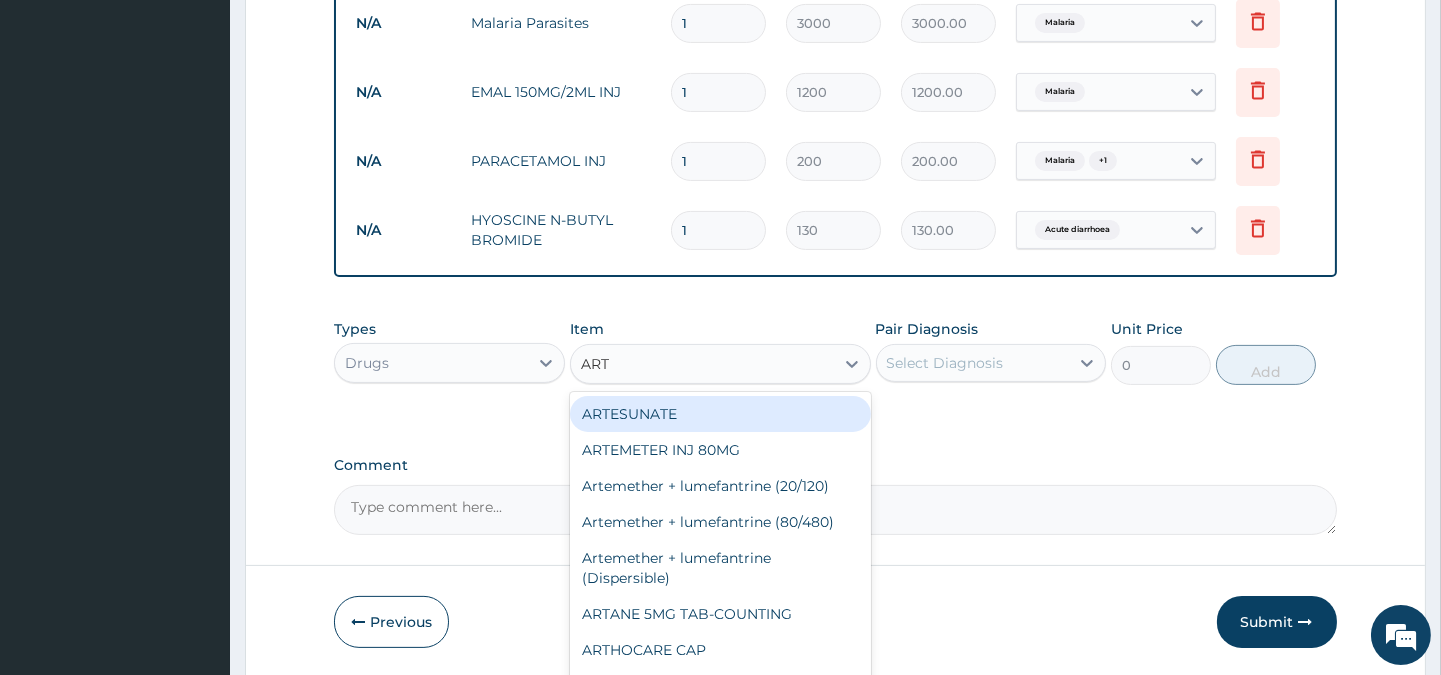 type on "ARTE" 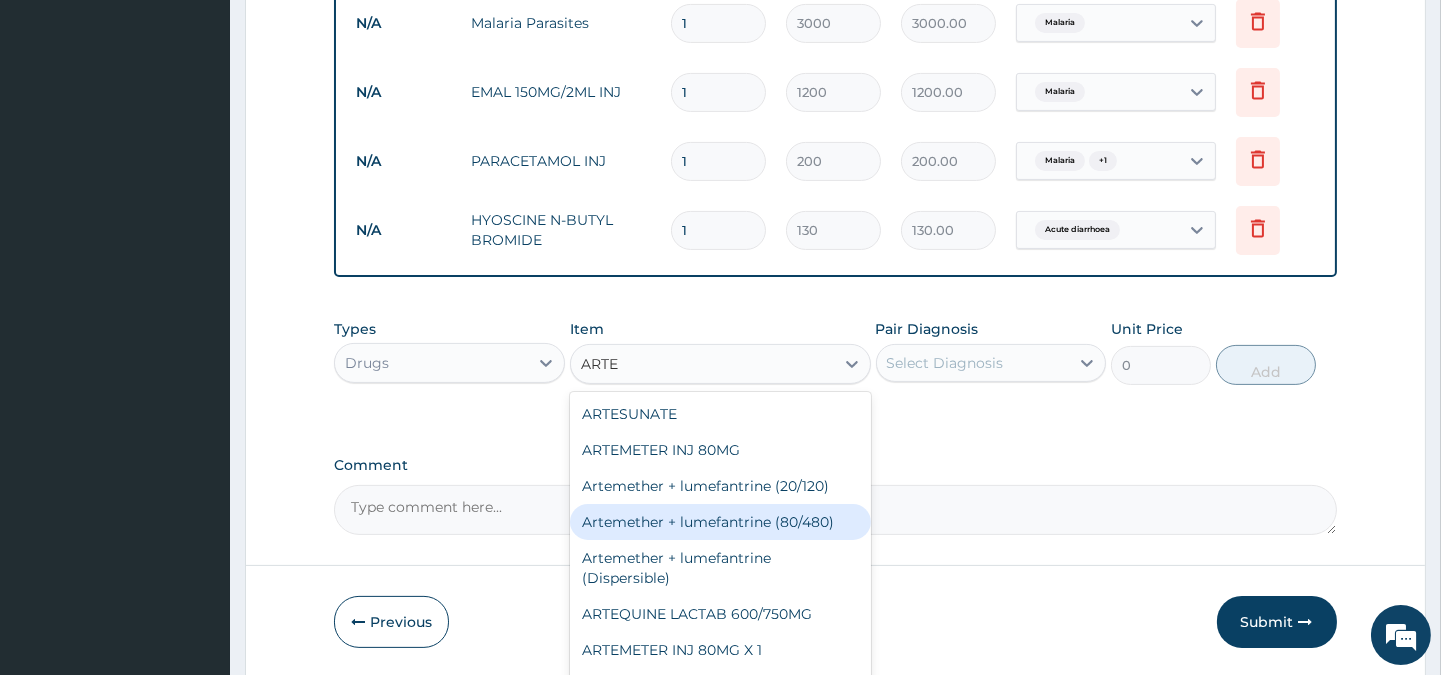 click on "Artemether + lumefantrine (80/480)" at bounding box center (720, 522) 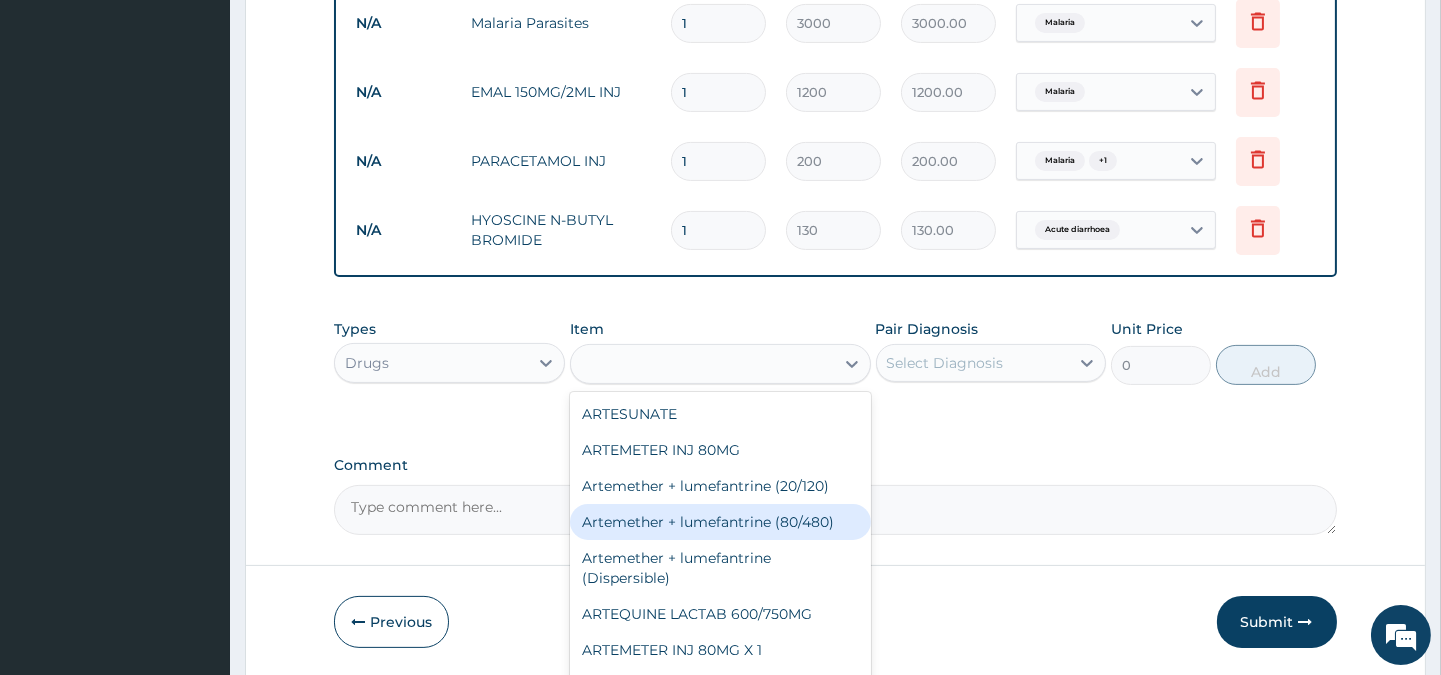 type on "2000" 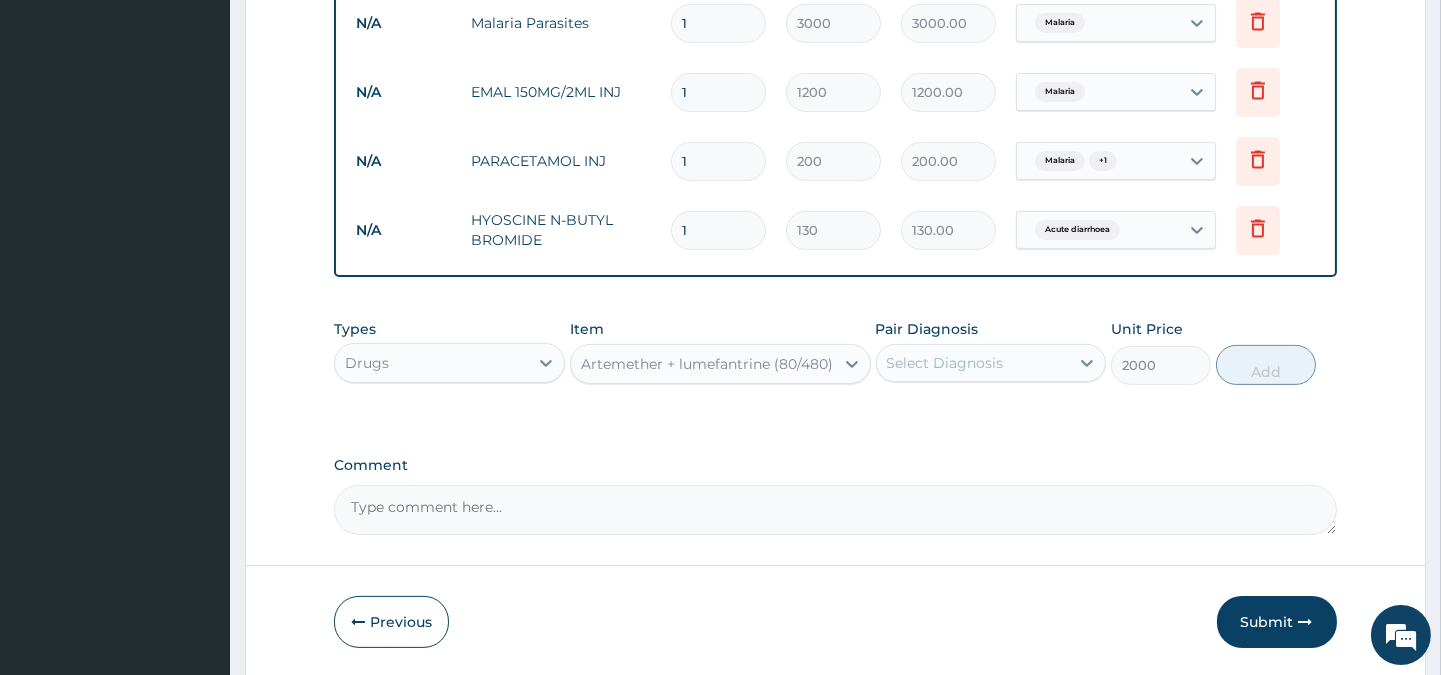 click on "Select Diagnosis" at bounding box center [945, 363] 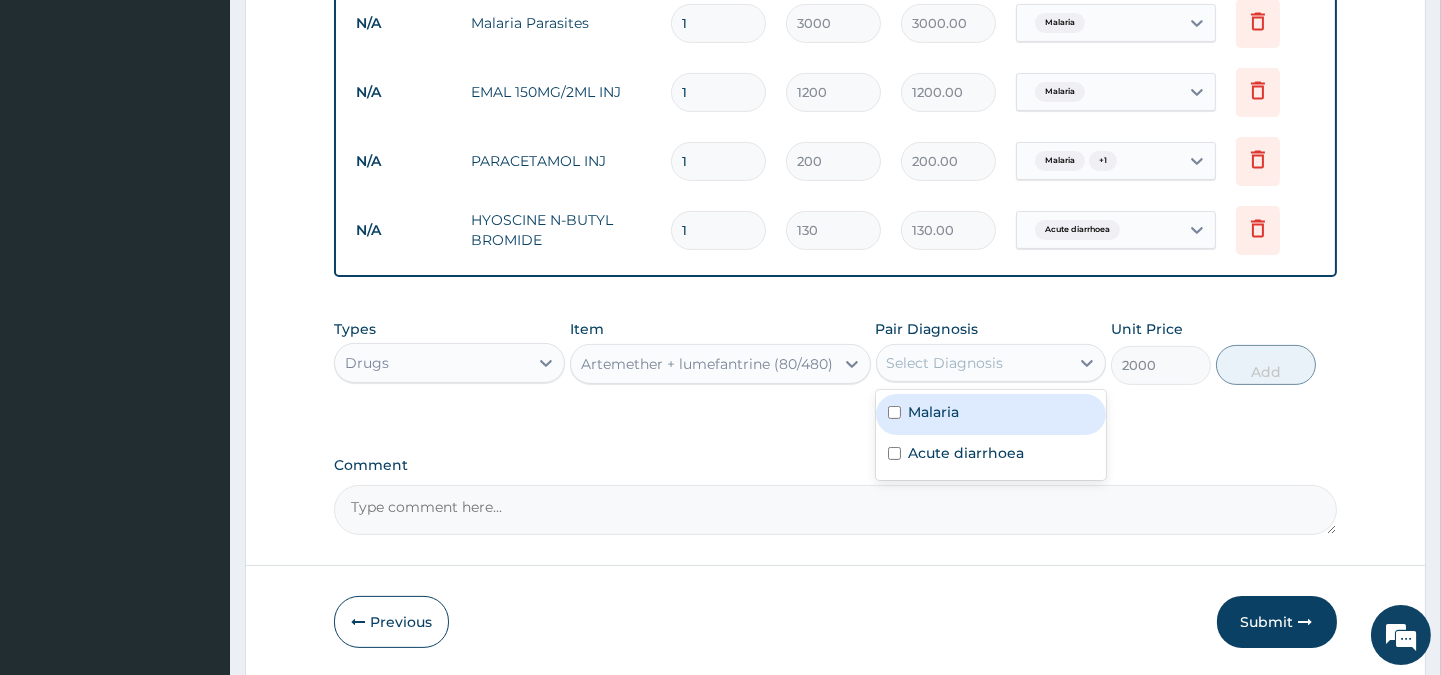 click on "Malaria" at bounding box center [991, 414] 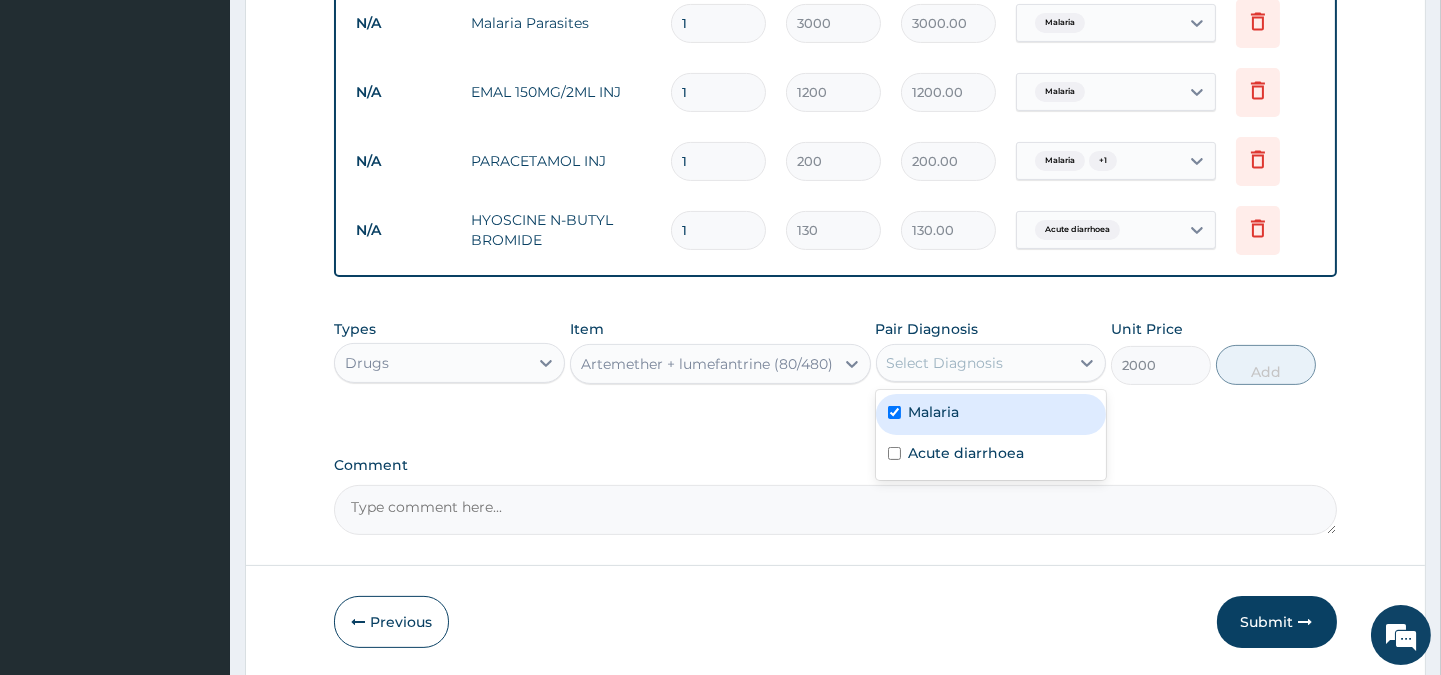 checkbox on "true" 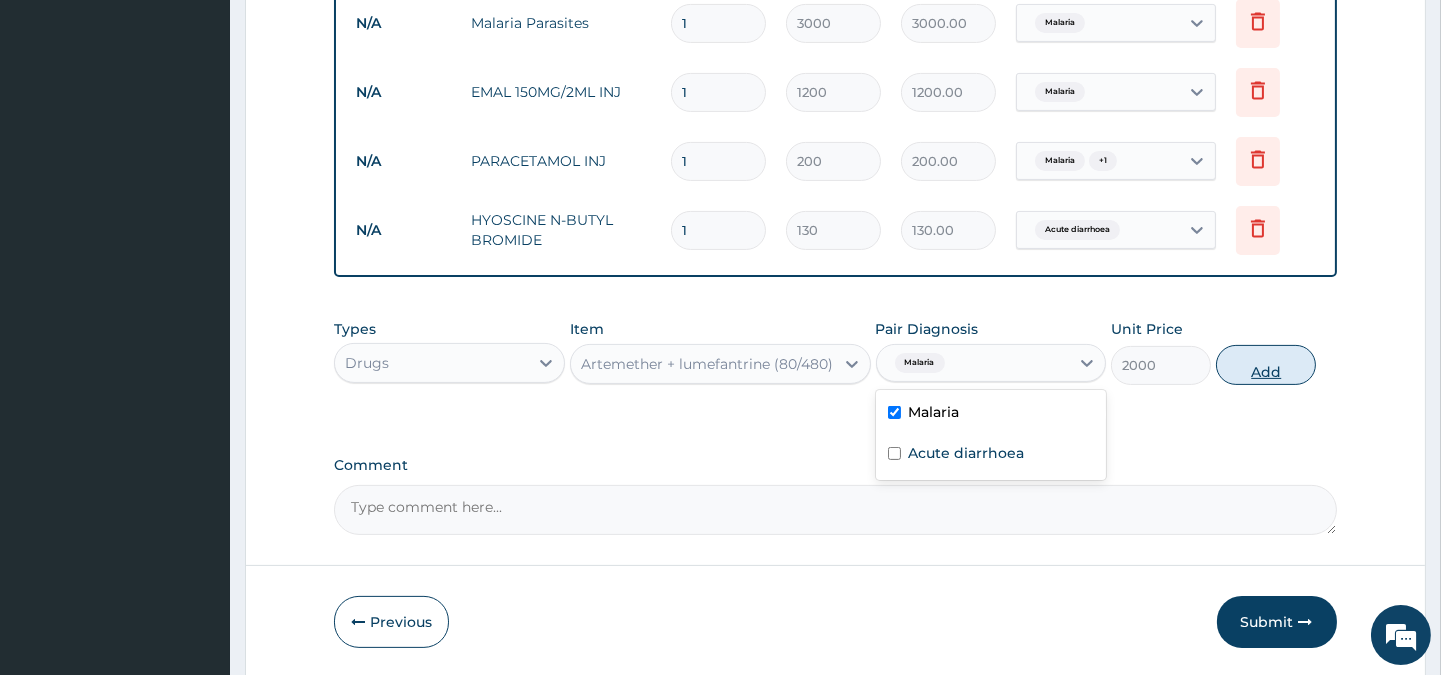 click on "Add" at bounding box center (1266, 365) 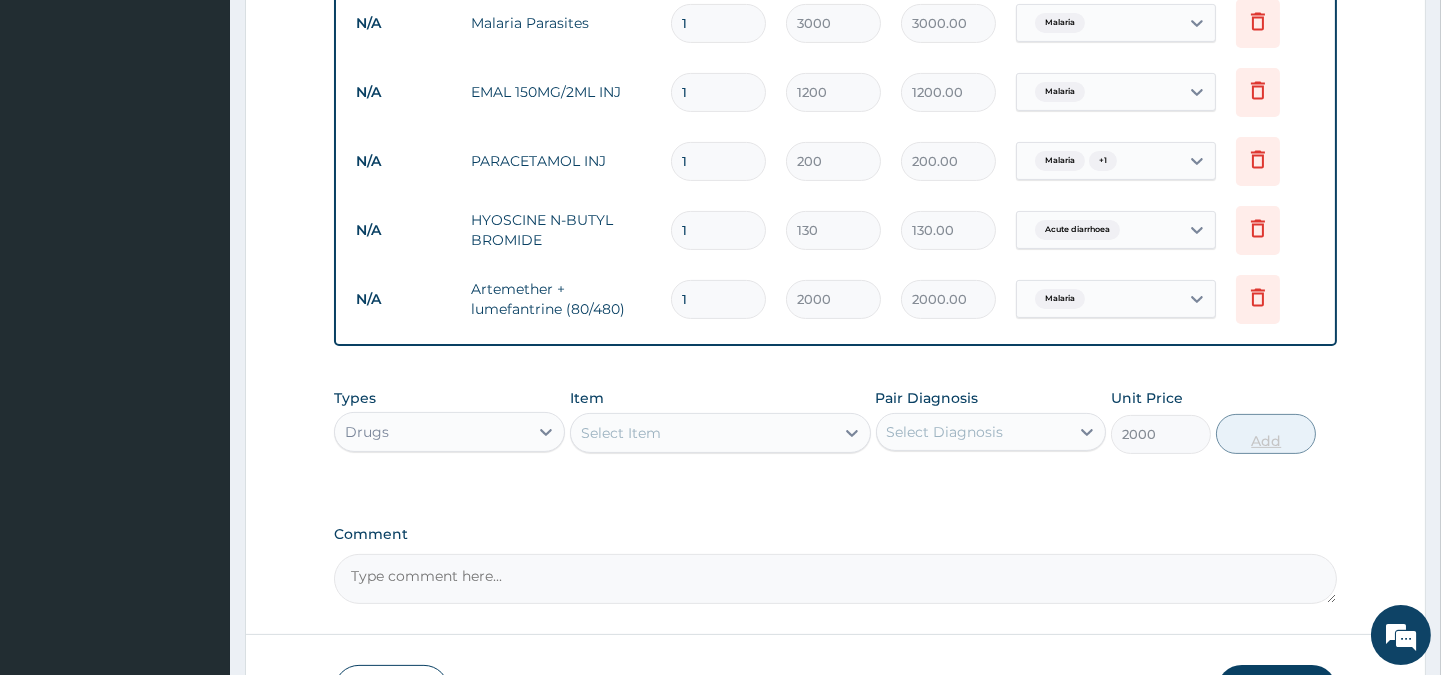 type on "0" 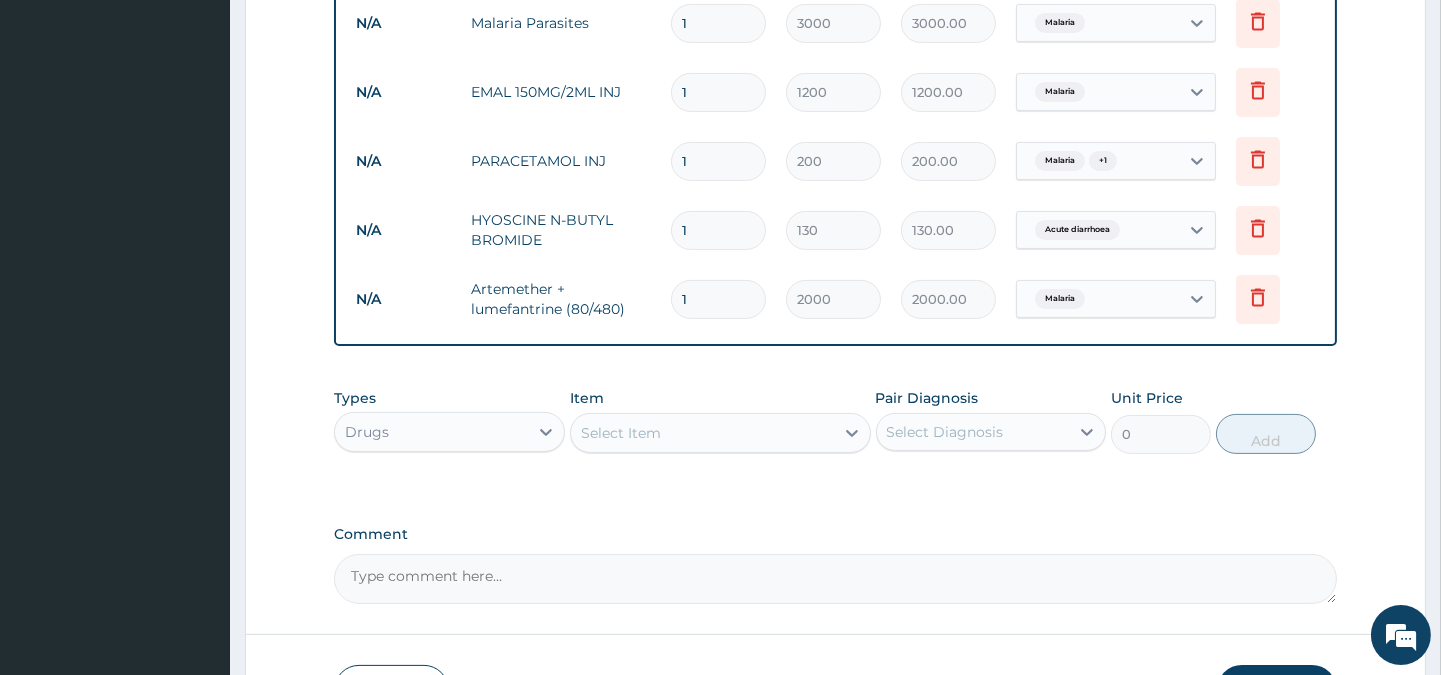 click on "Select Item" at bounding box center (702, 433) 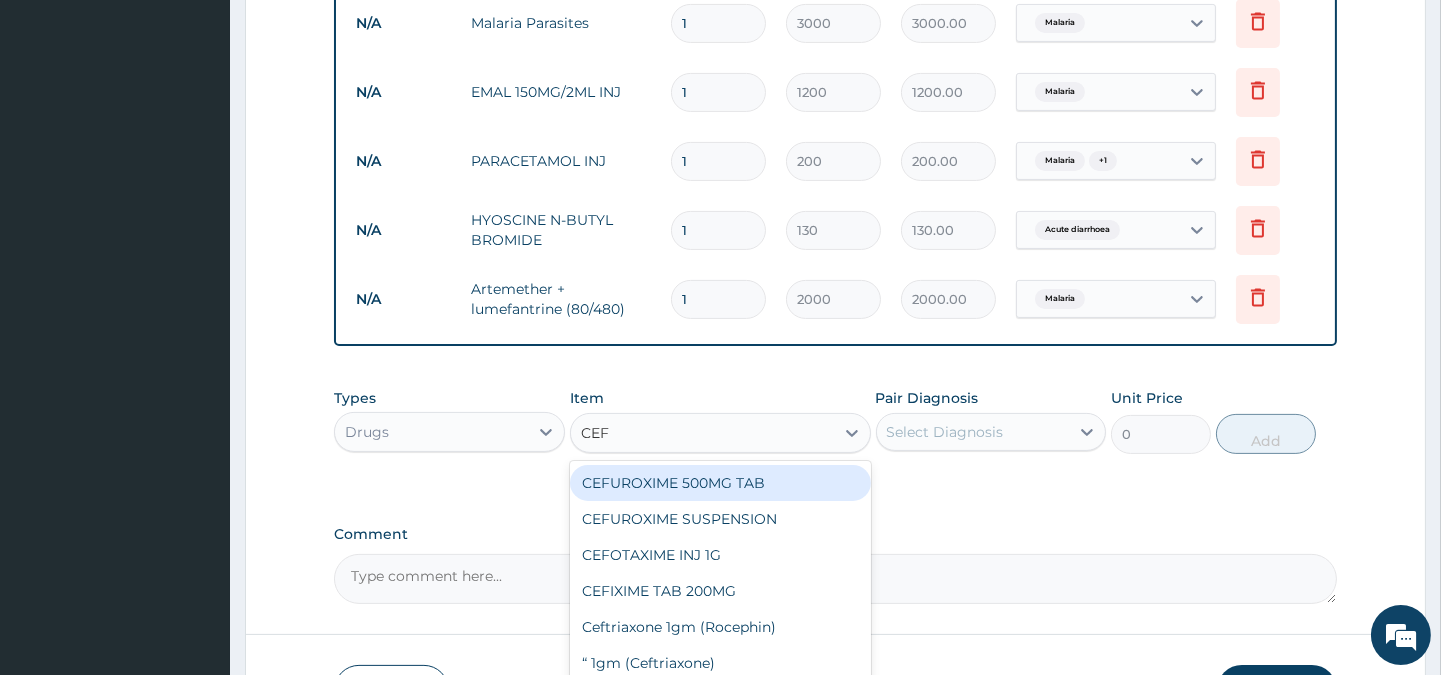 type on "CEFU" 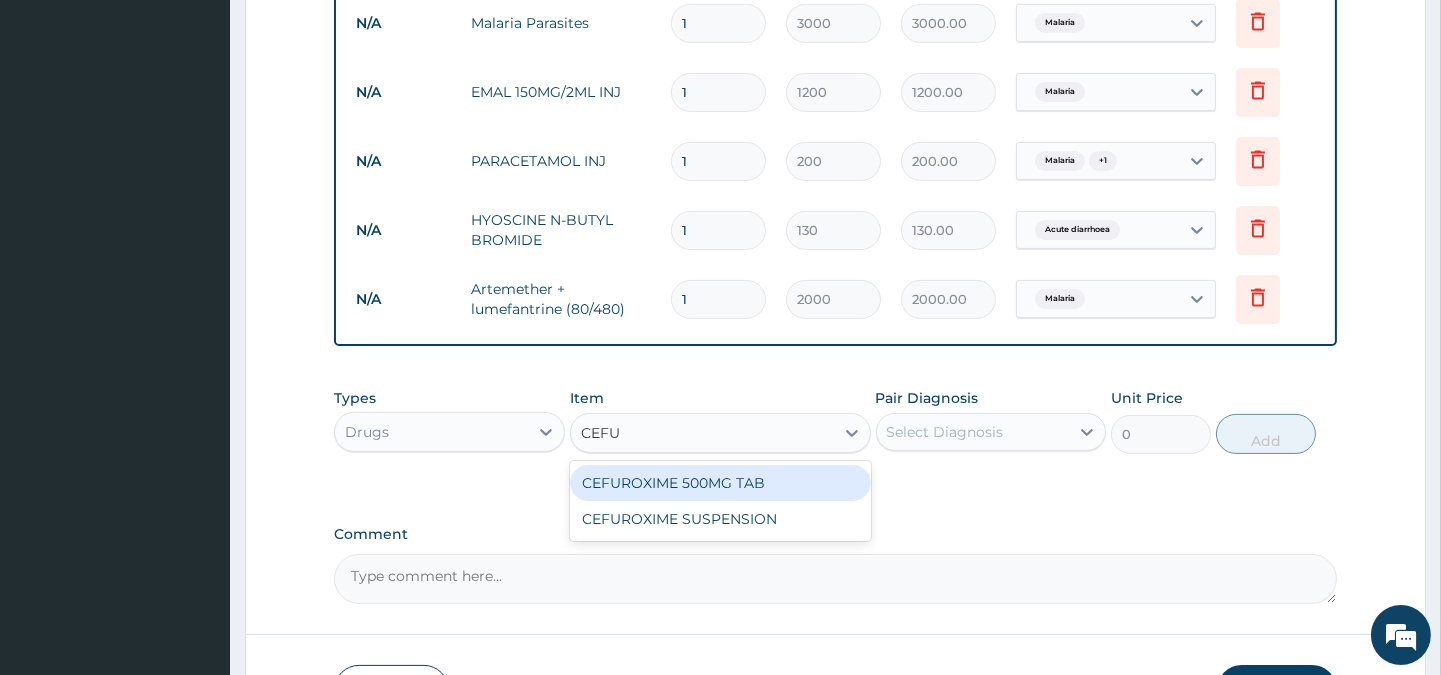 click on "CEFUROXIME 500MG TAB" at bounding box center (720, 483) 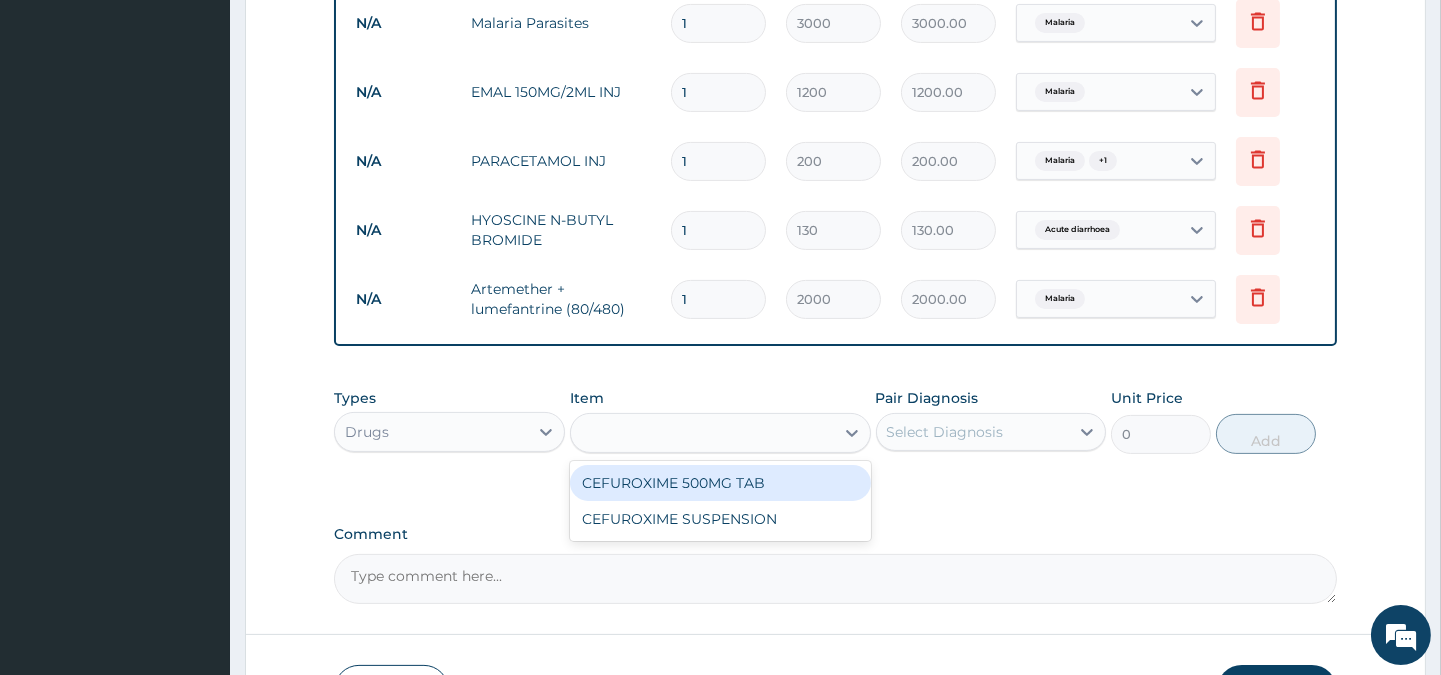 type on "300" 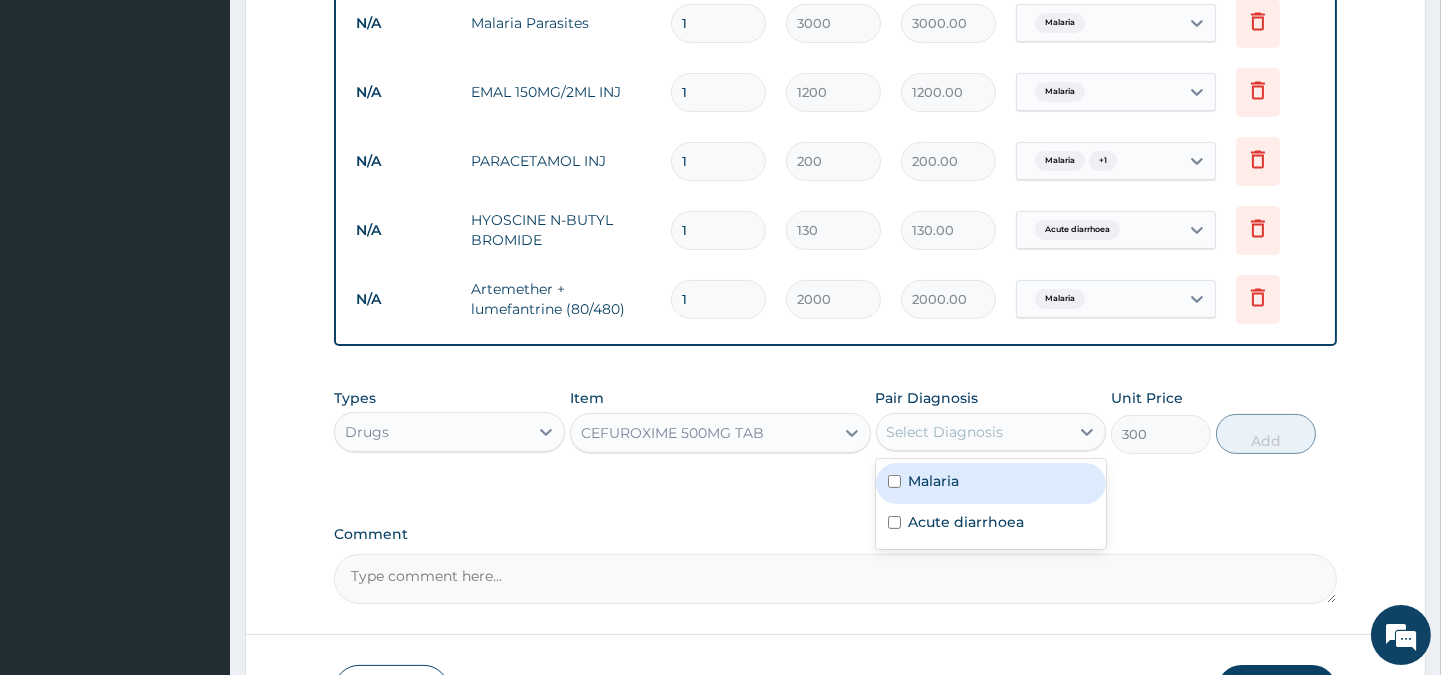 click on "Select Diagnosis" at bounding box center (945, 432) 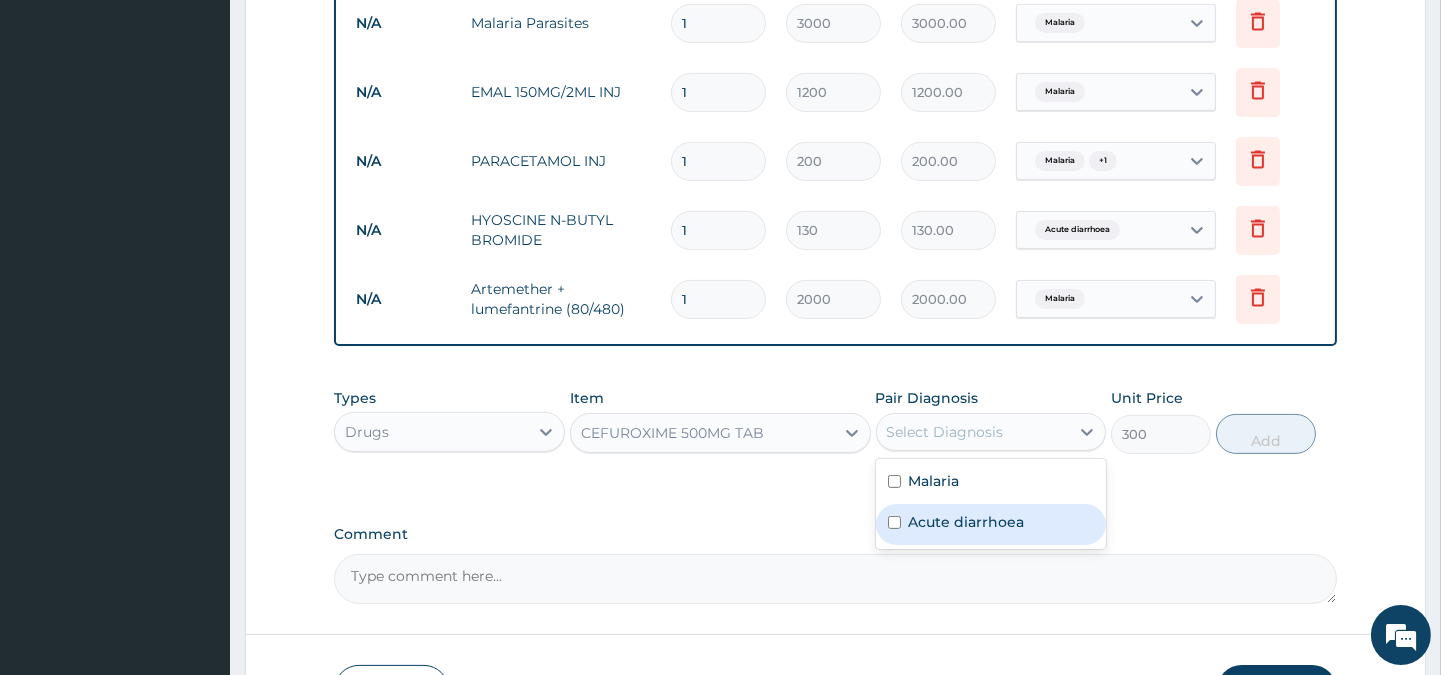 click on "Acute diarrhoea" at bounding box center (991, 524) 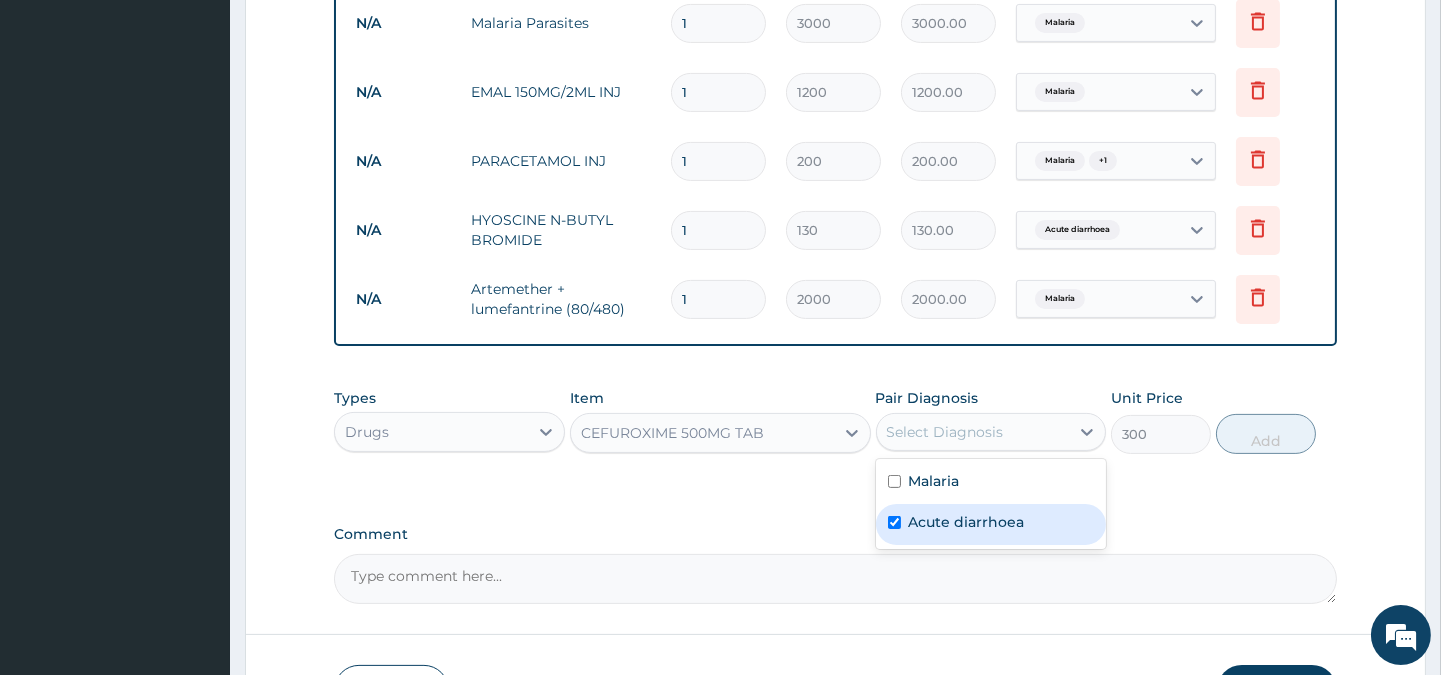checkbox on "true" 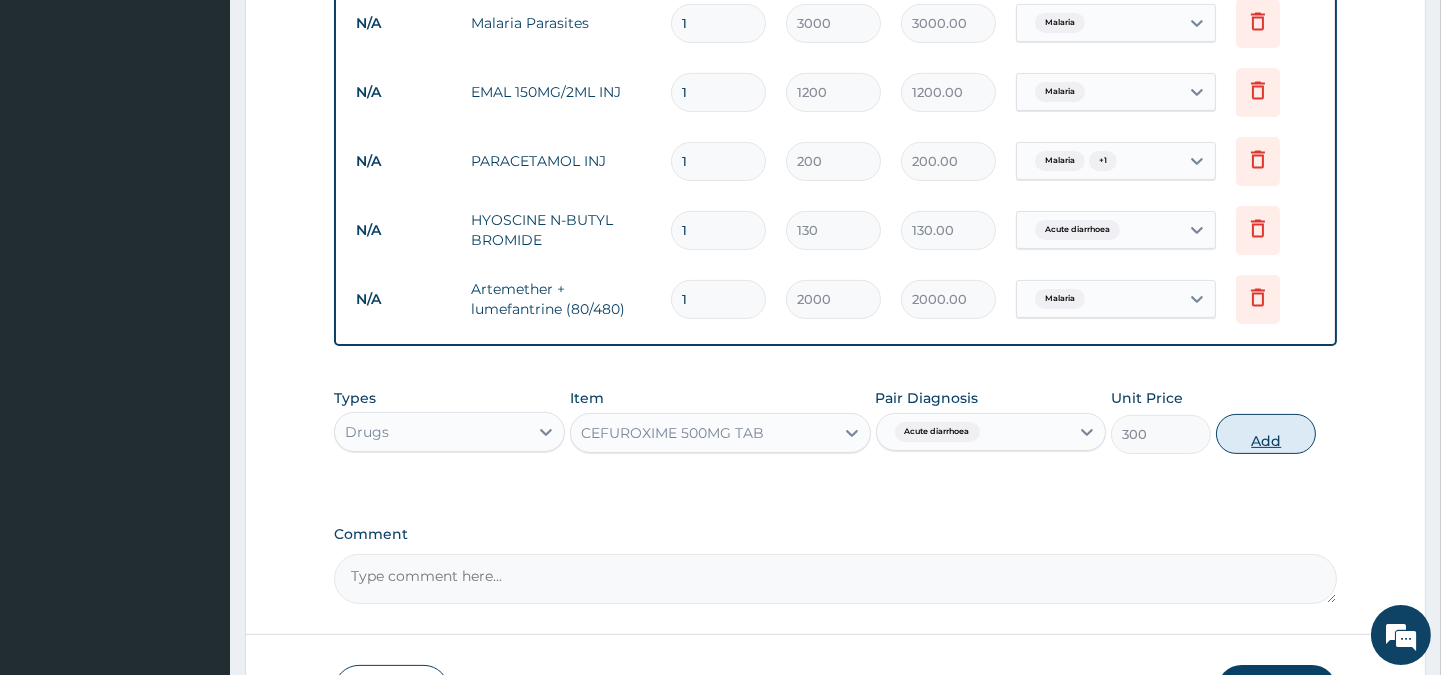 click on "Add" at bounding box center [1266, 434] 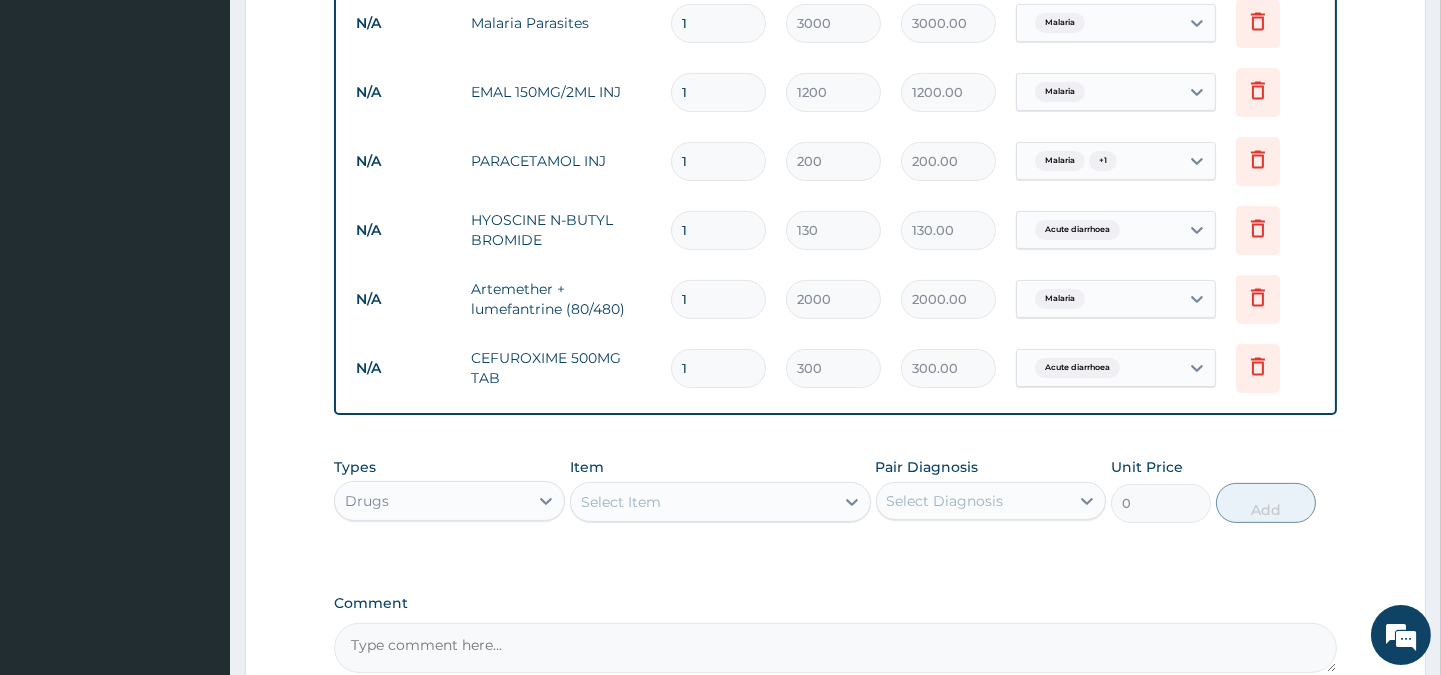 click on "Select Item" at bounding box center (702, 502) 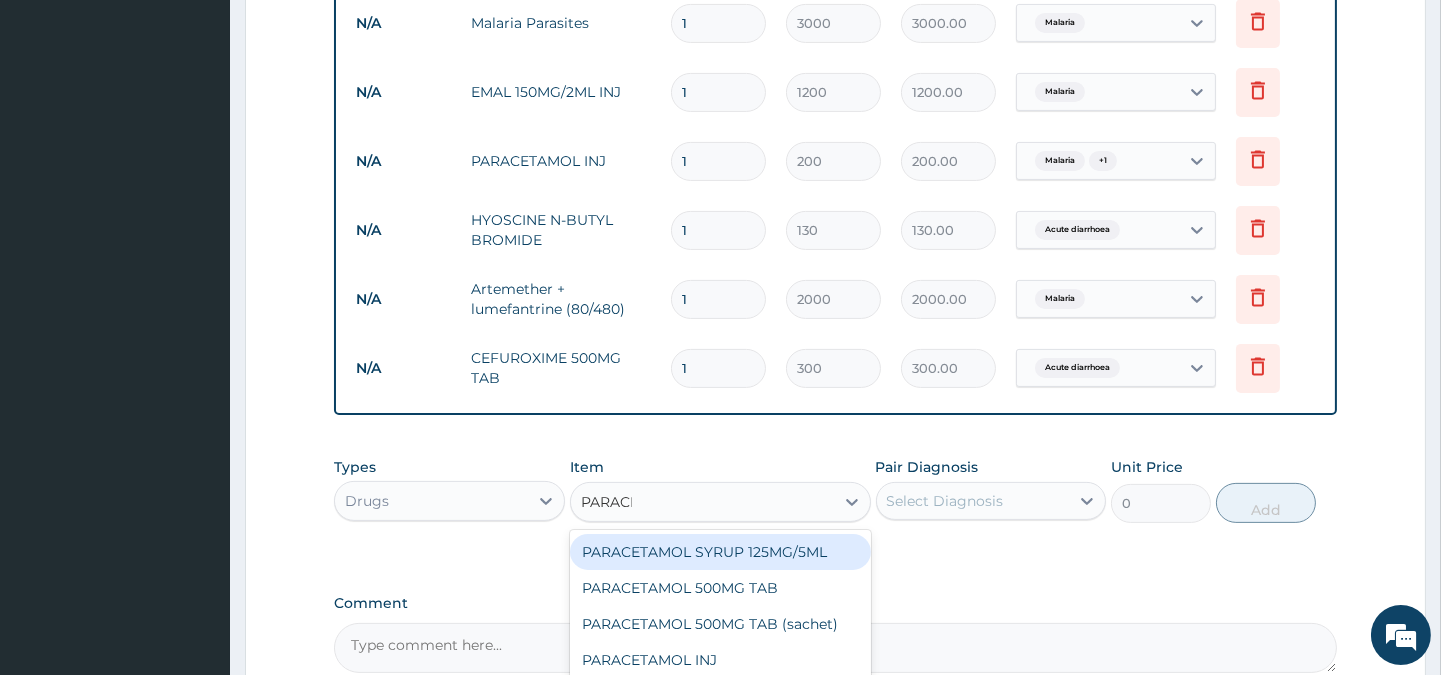 type on "PARACET" 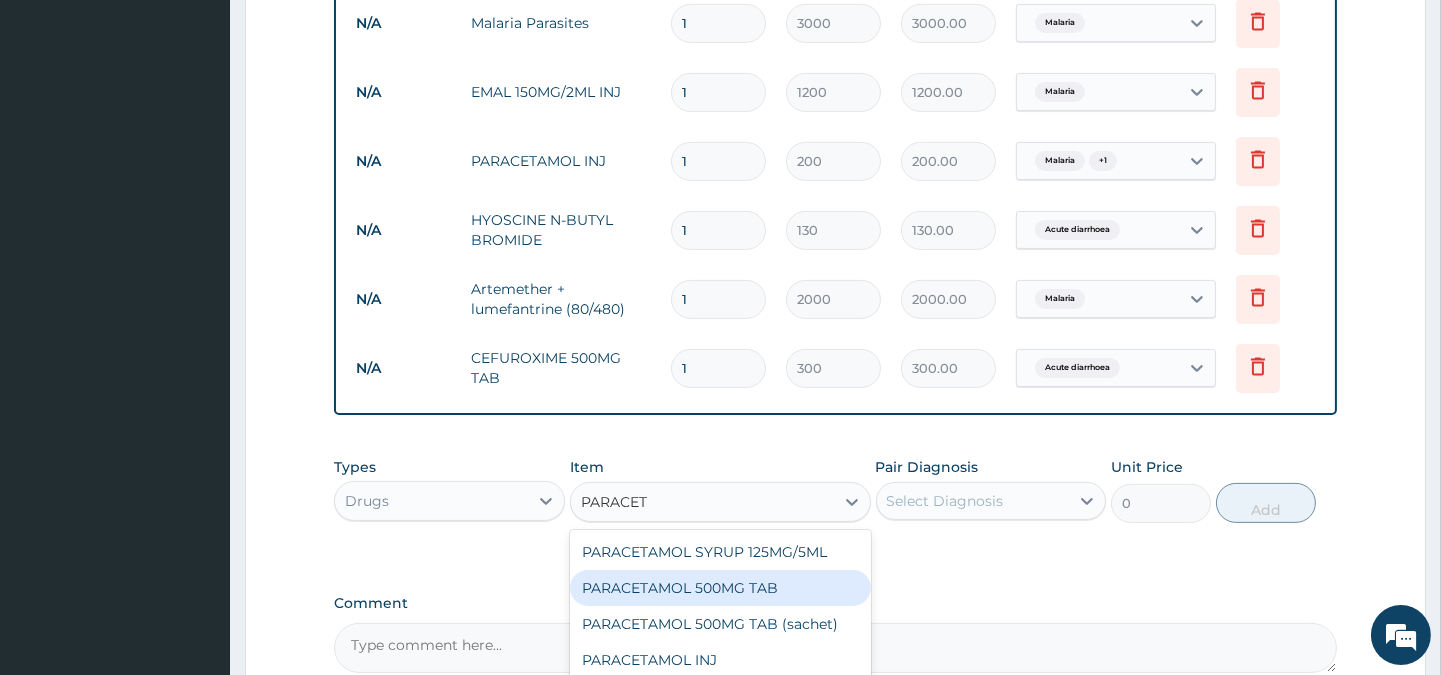 click on "PARACETAMOL 500MG TAB" at bounding box center [720, 588] 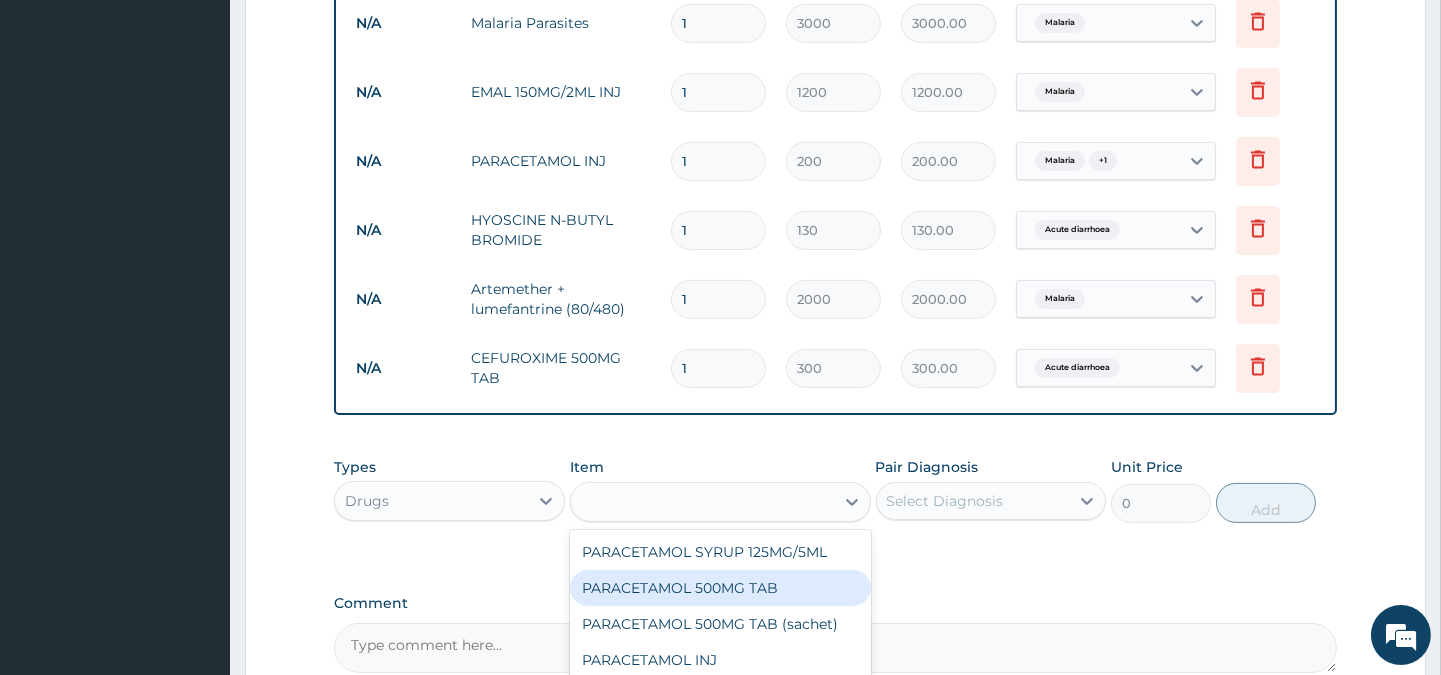 type on "20" 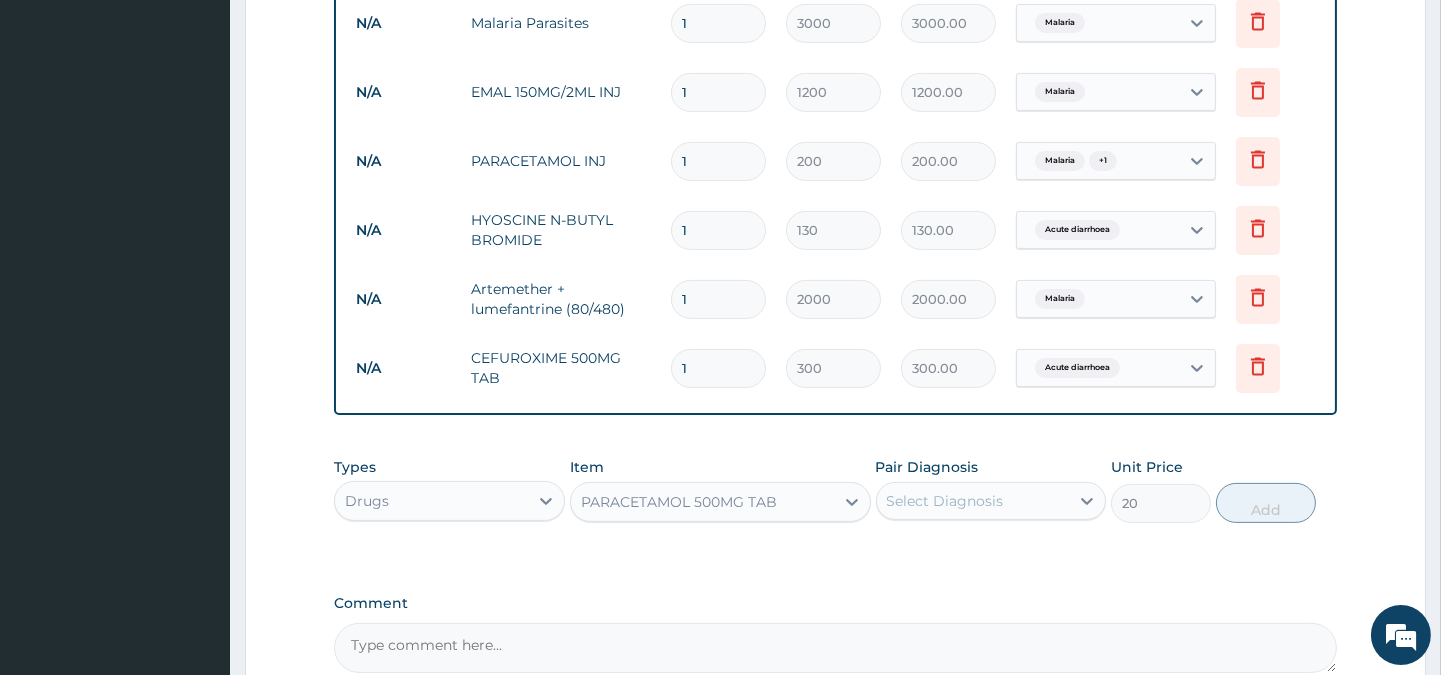 click on "Select Diagnosis" at bounding box center (945, 501) 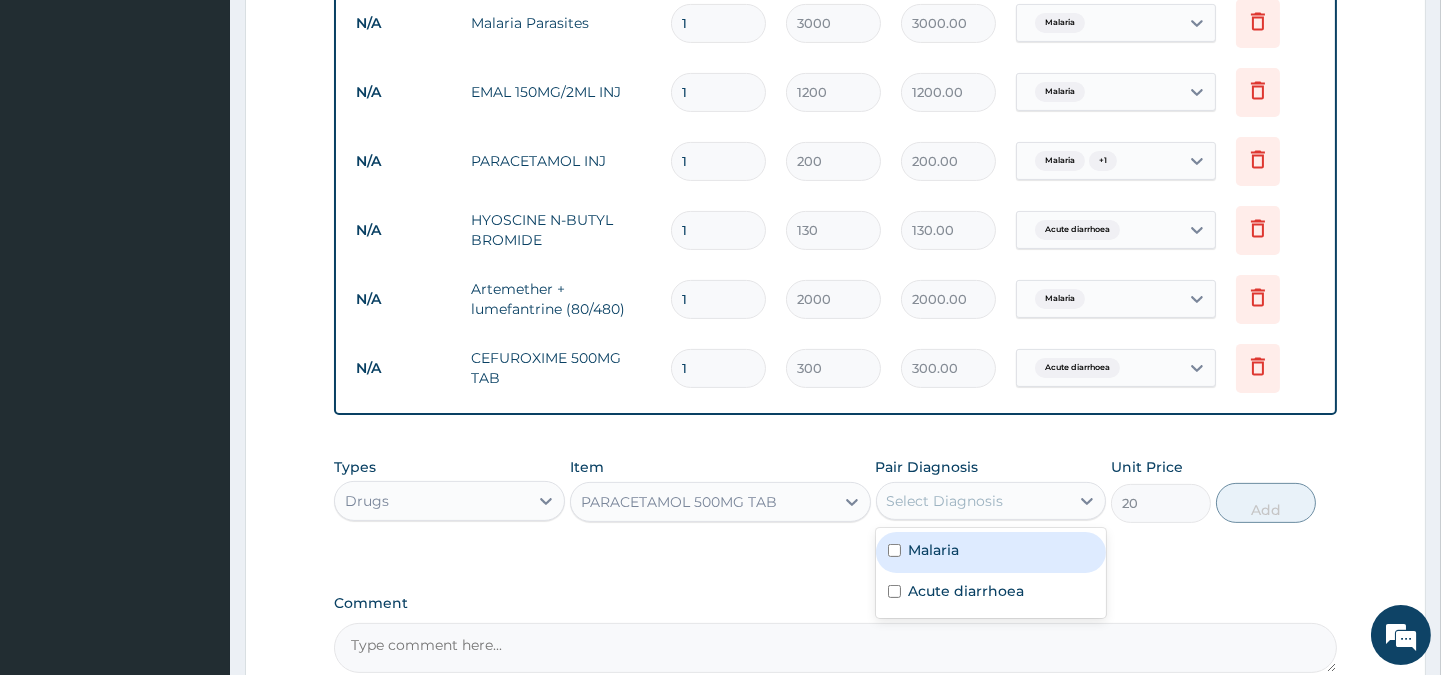 click on "Malaria" at bounding box center [991, 552] 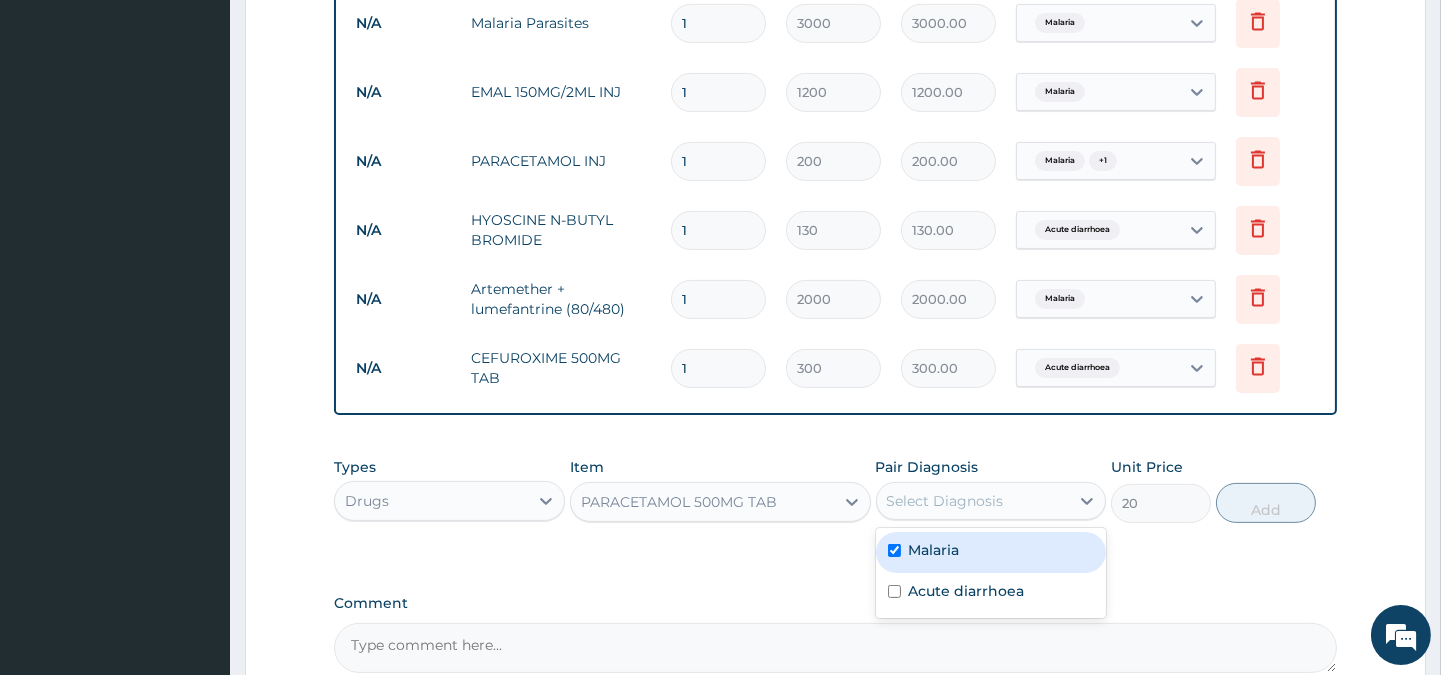 checkbox on "true" 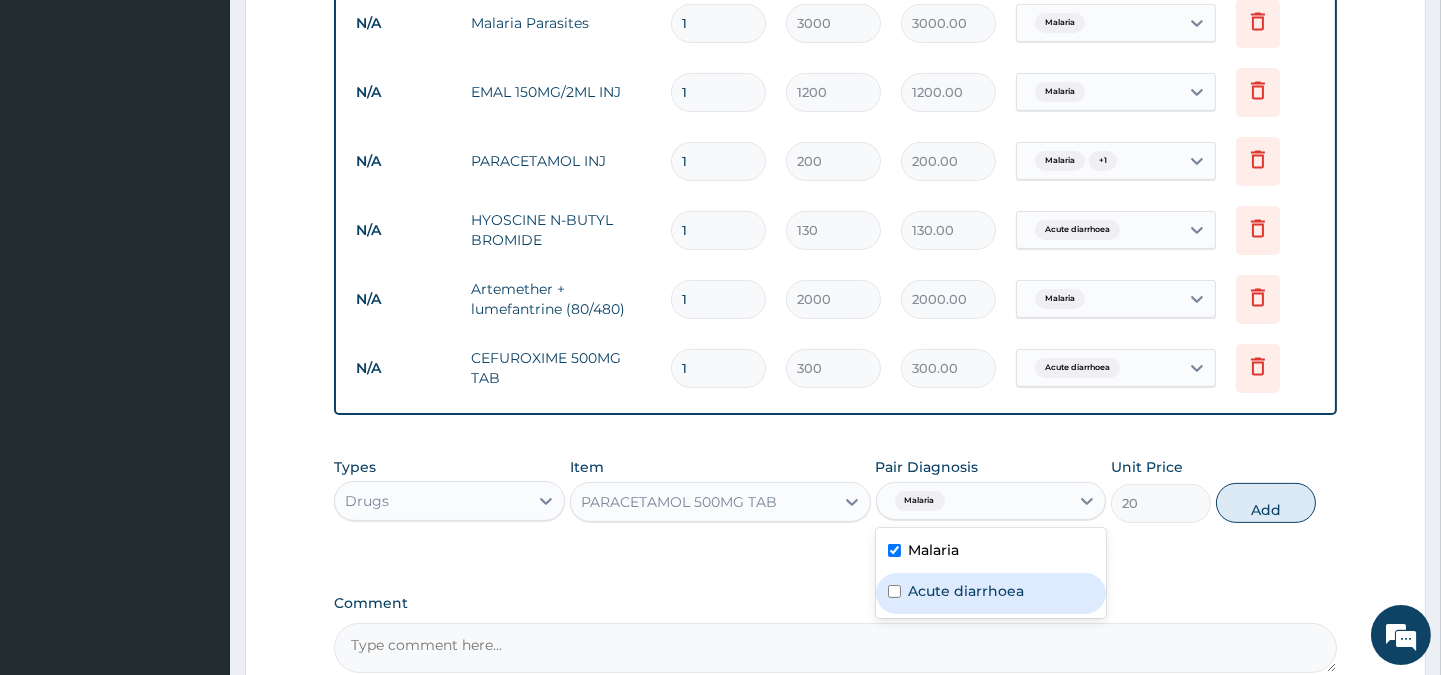 click on "Acute diarrhoea" at bounding box center [967, 591] 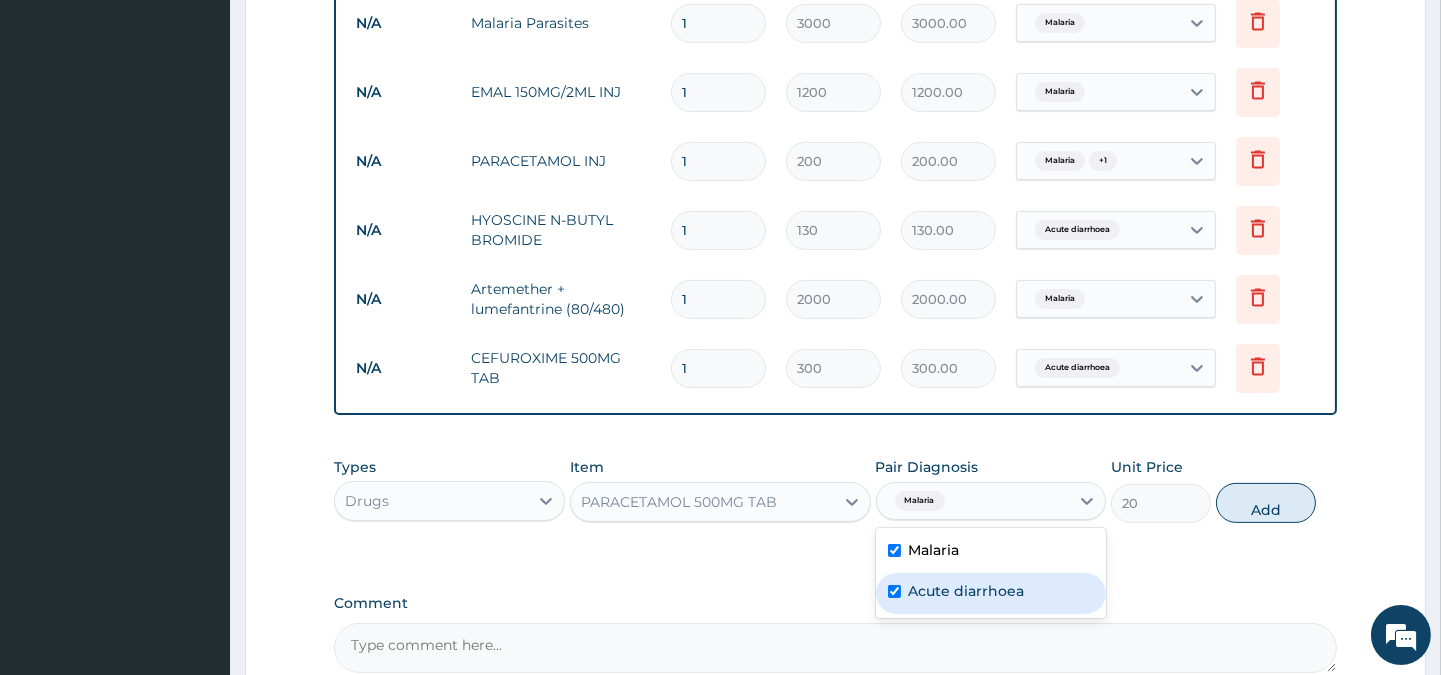 checkbox on "true" 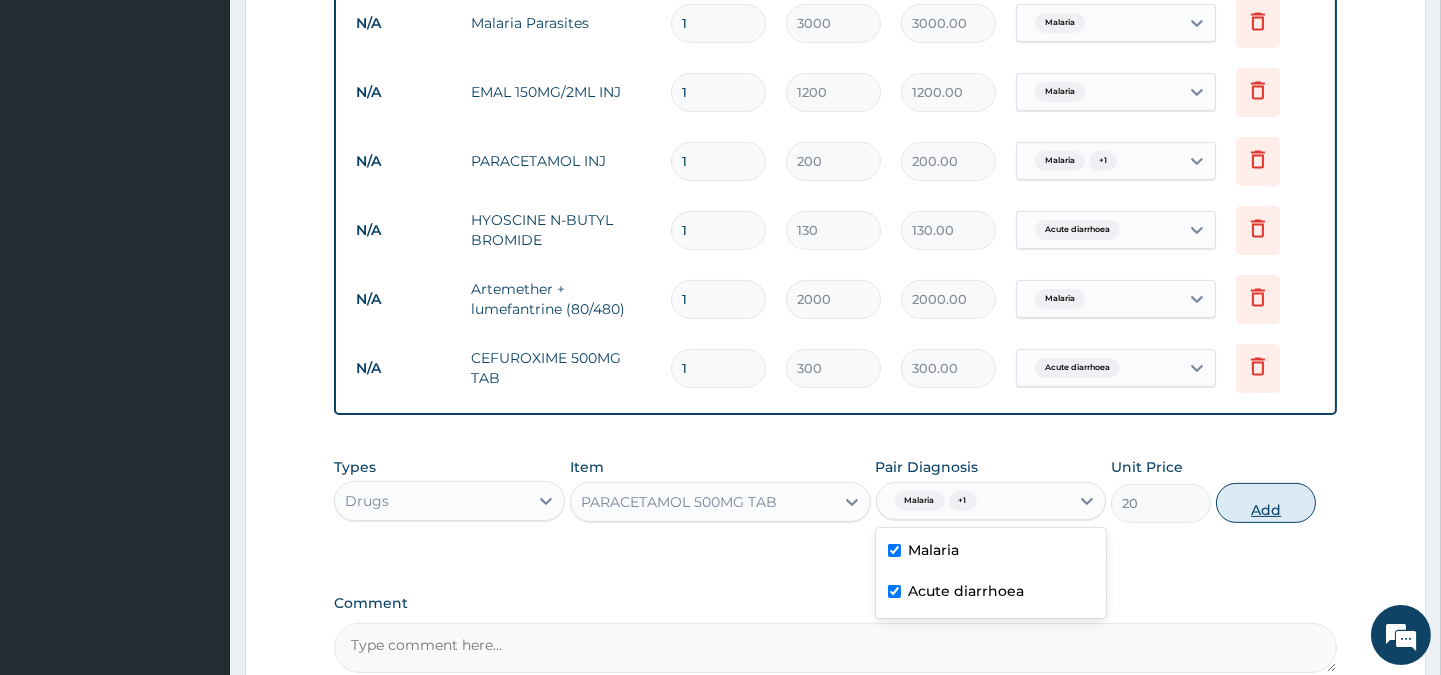 click on "Add" at bounding box center (1266, 503) 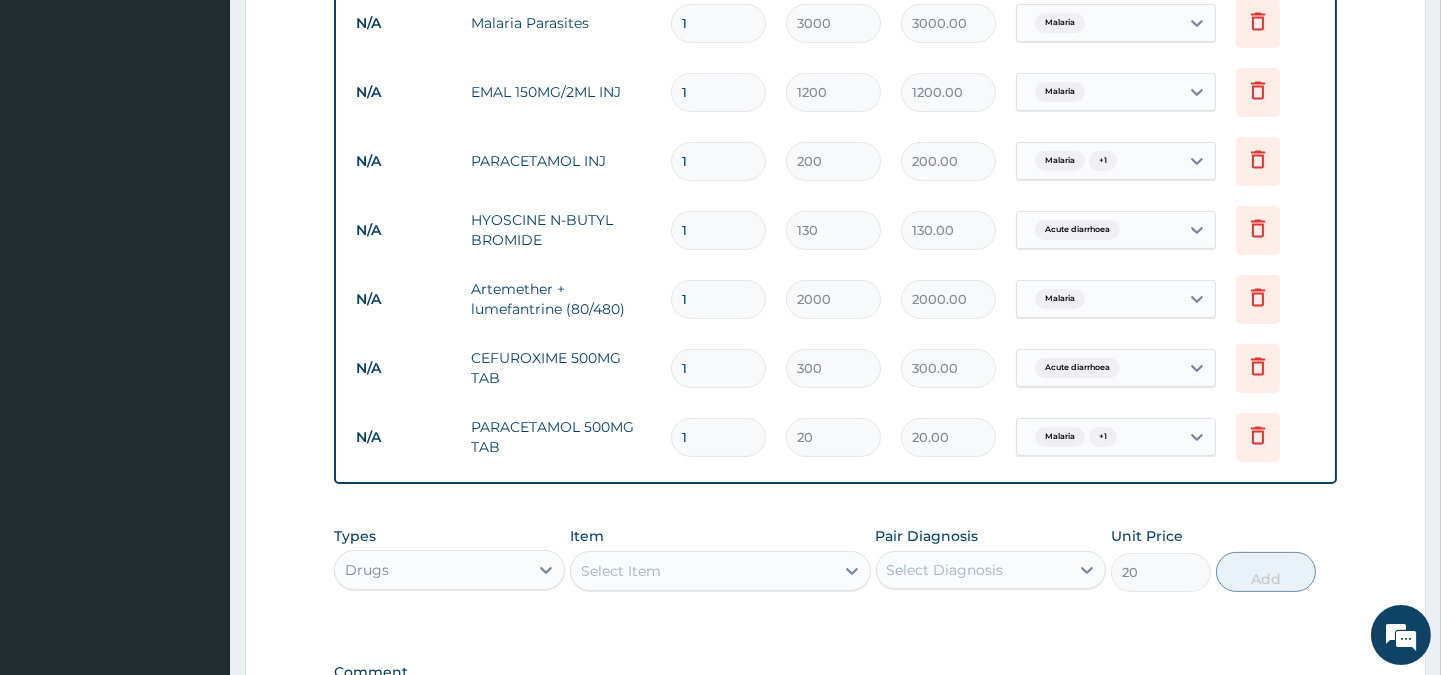 type on "0" 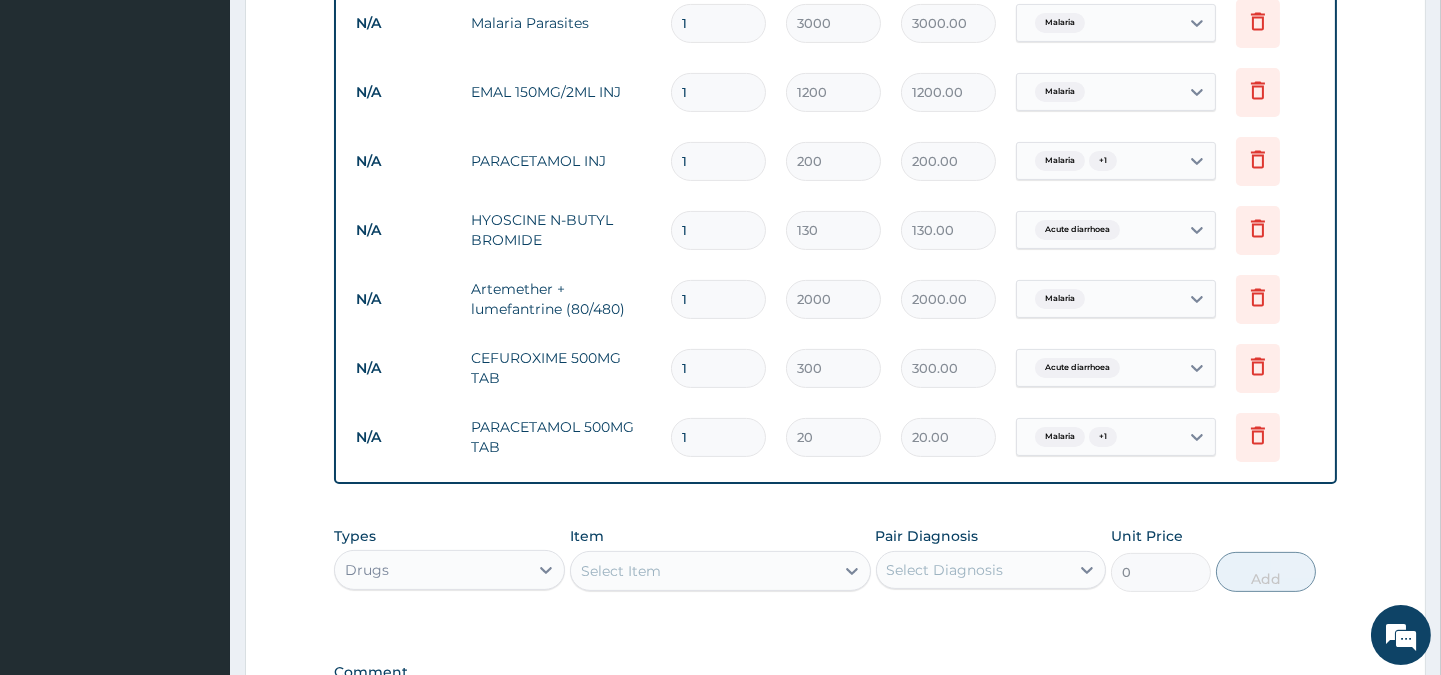 scroll, scrollTop: 1226, scrollLeft: 0, axis: vertical 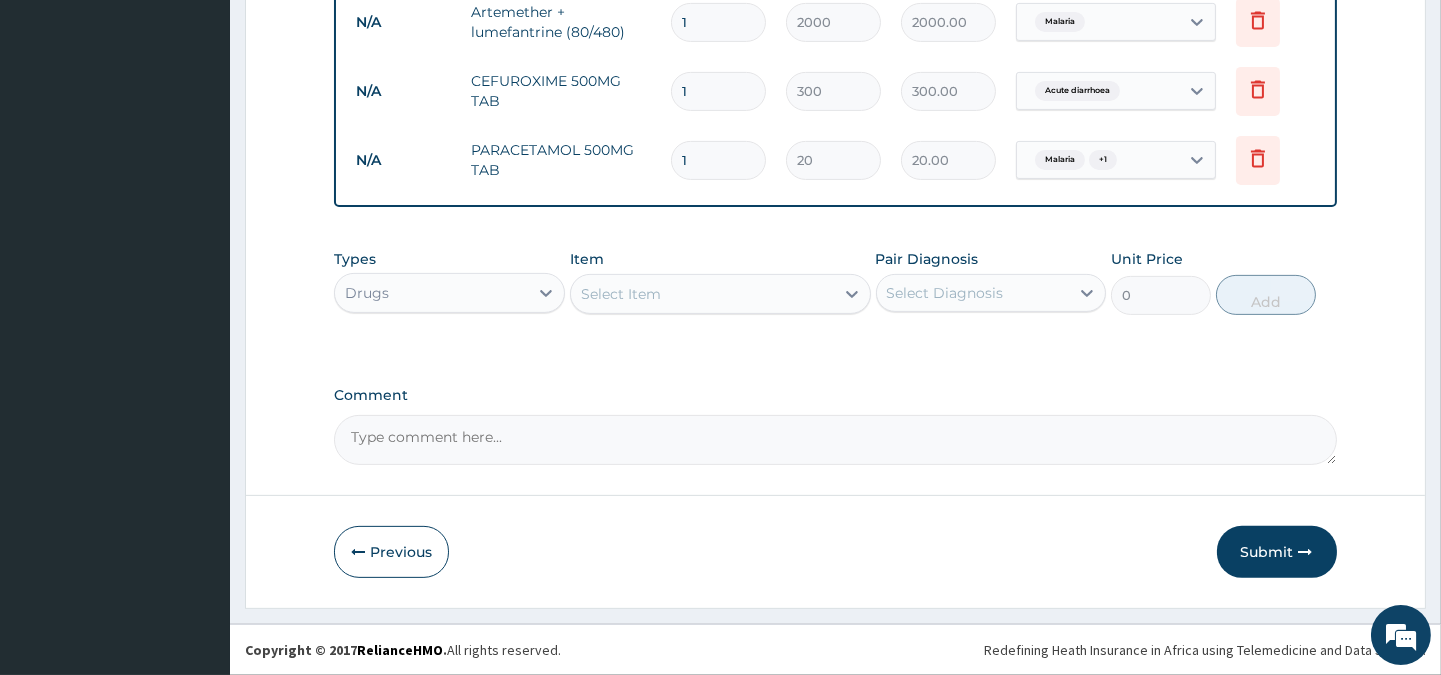 click on "Select Item" at bounding box center [621, 294] 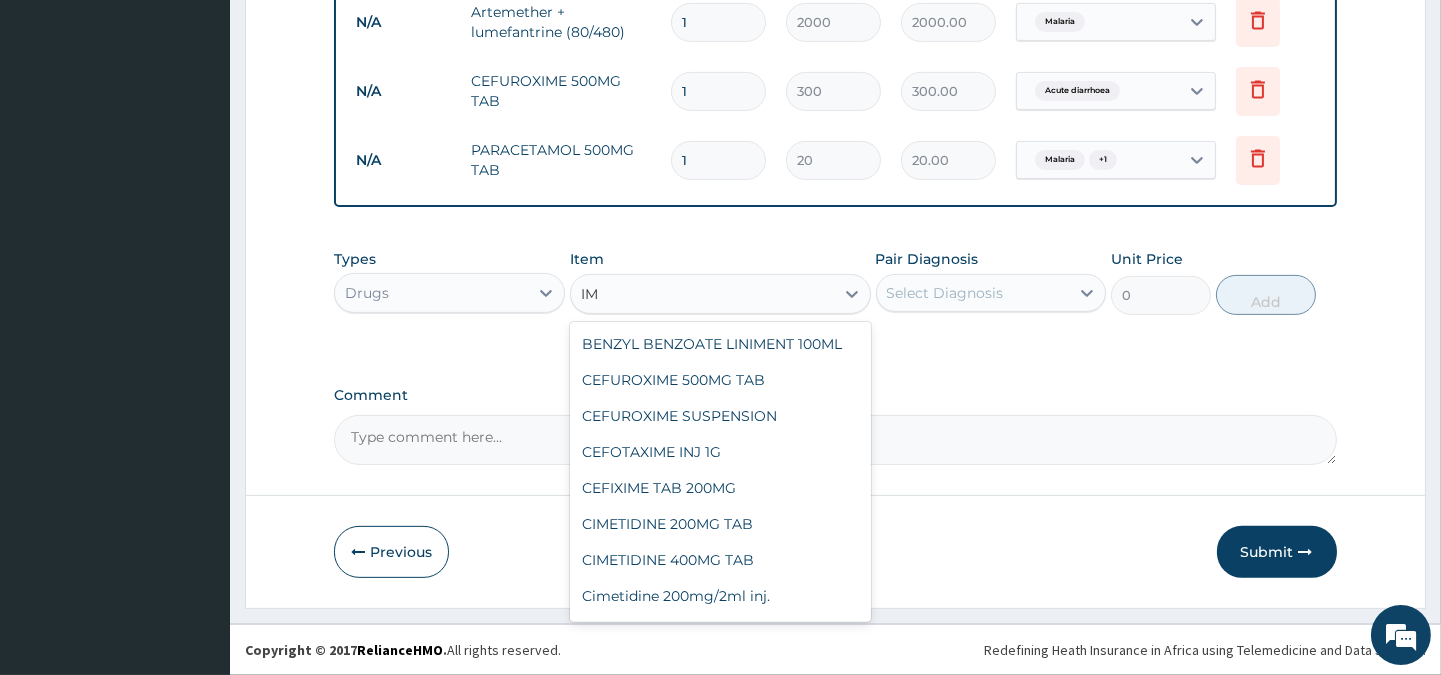type on "IMO" 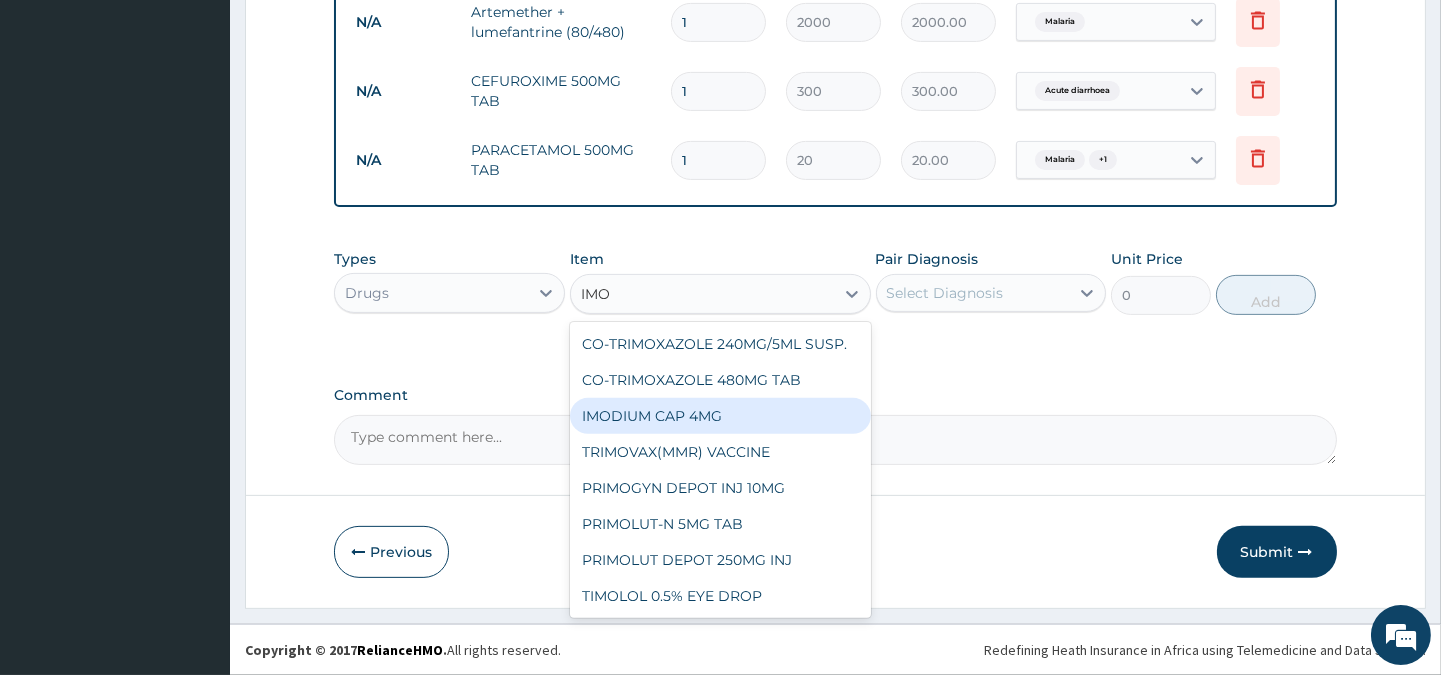 click on "IMODIUM CAP 4MG" at bounding box center [720, 416] 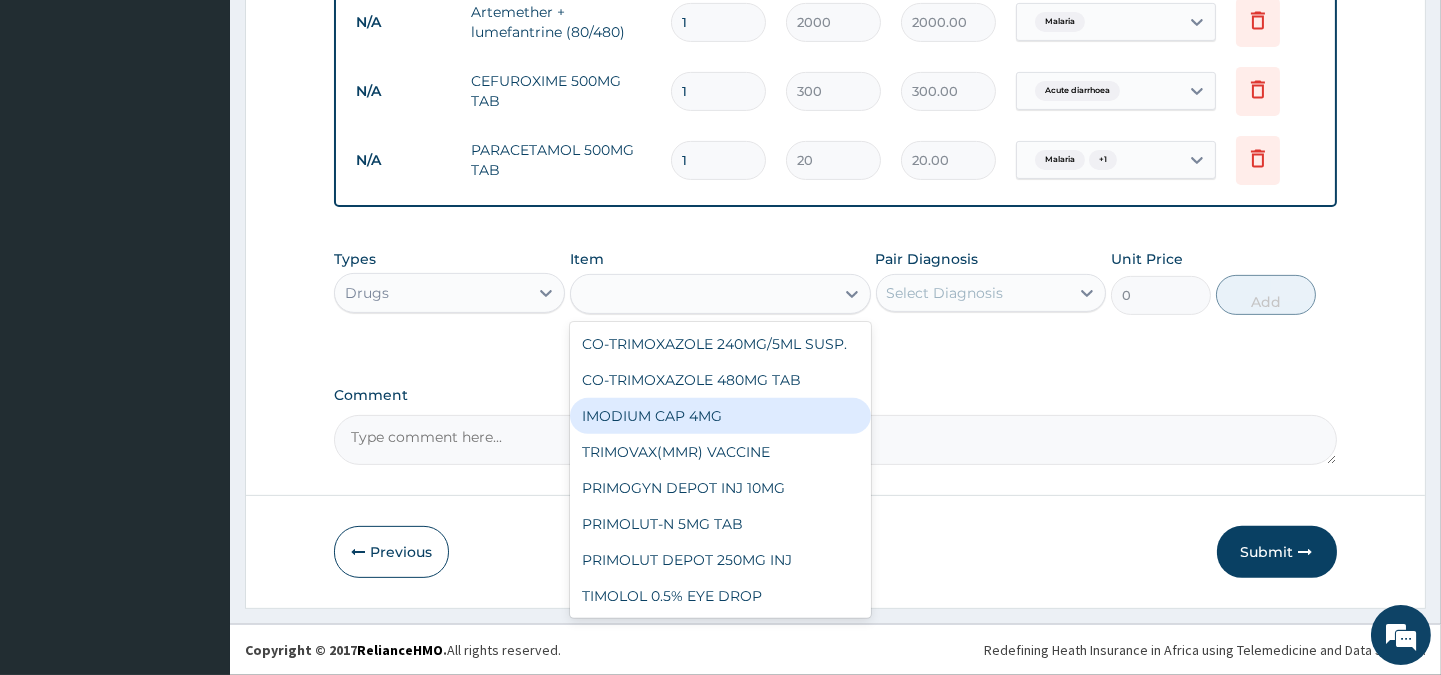 type on "140" 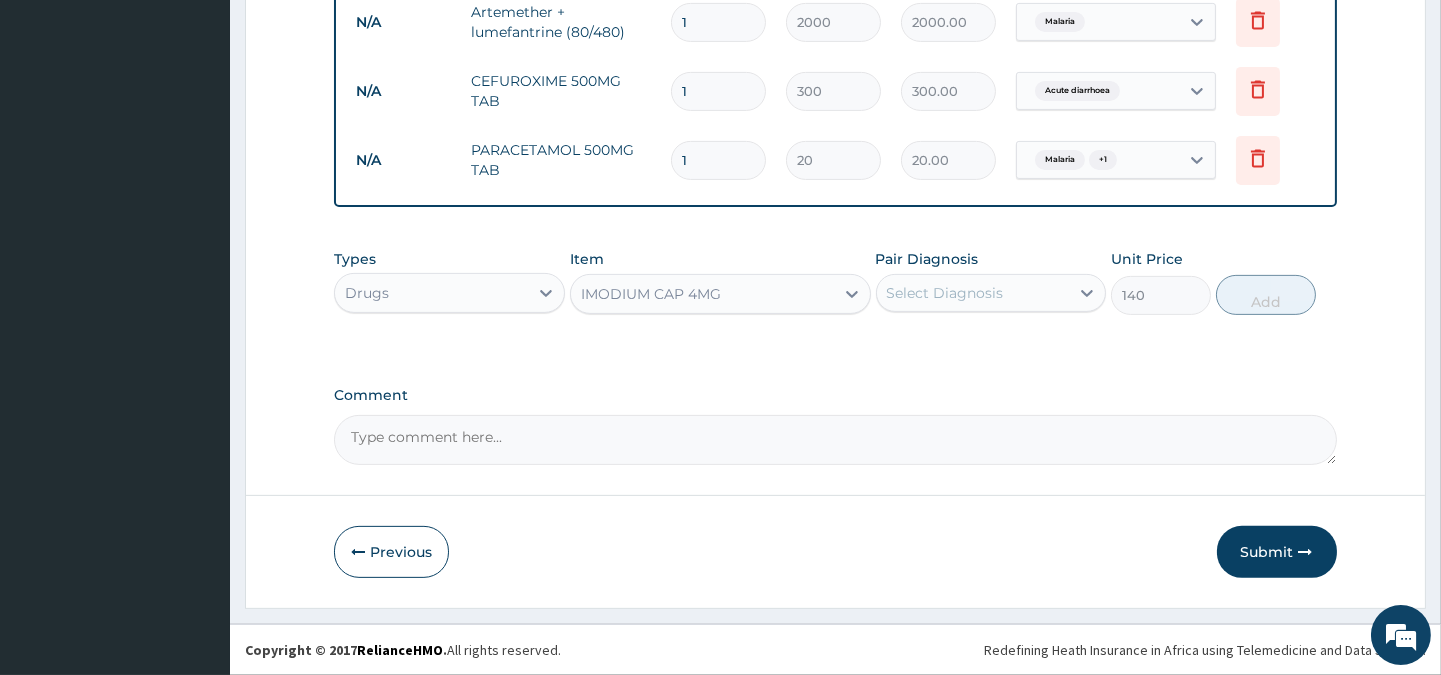 click on "Select Diagnosis" at bounding box center (945, 293) 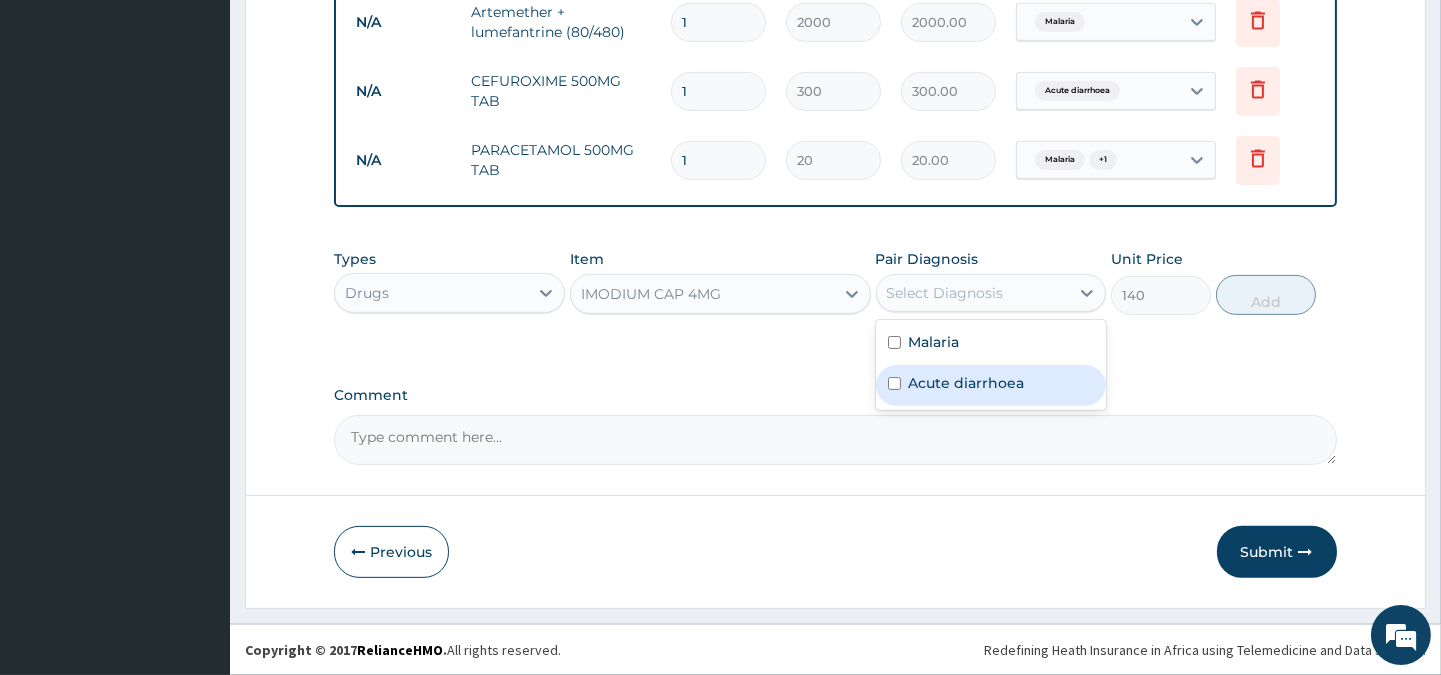 click on "Acute diarrhoea" at bounding box center (991, 385) 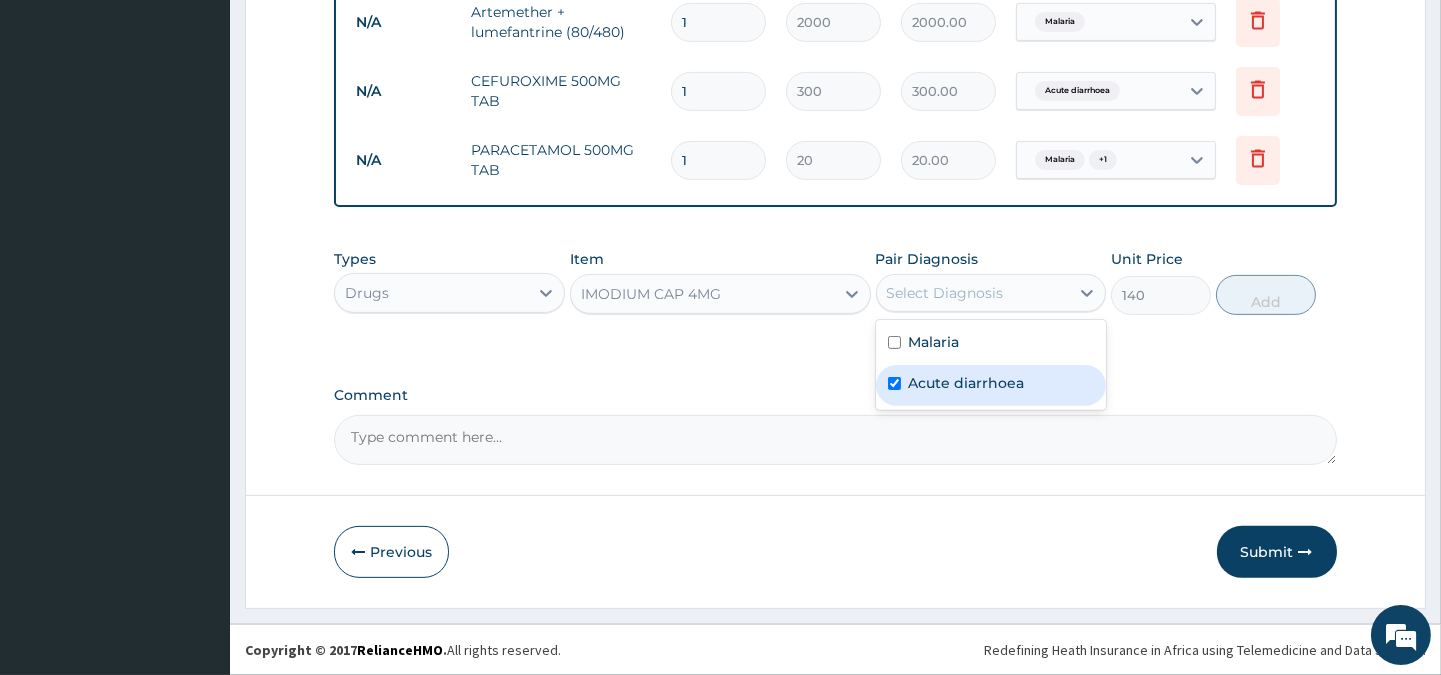 checkbox on "true" 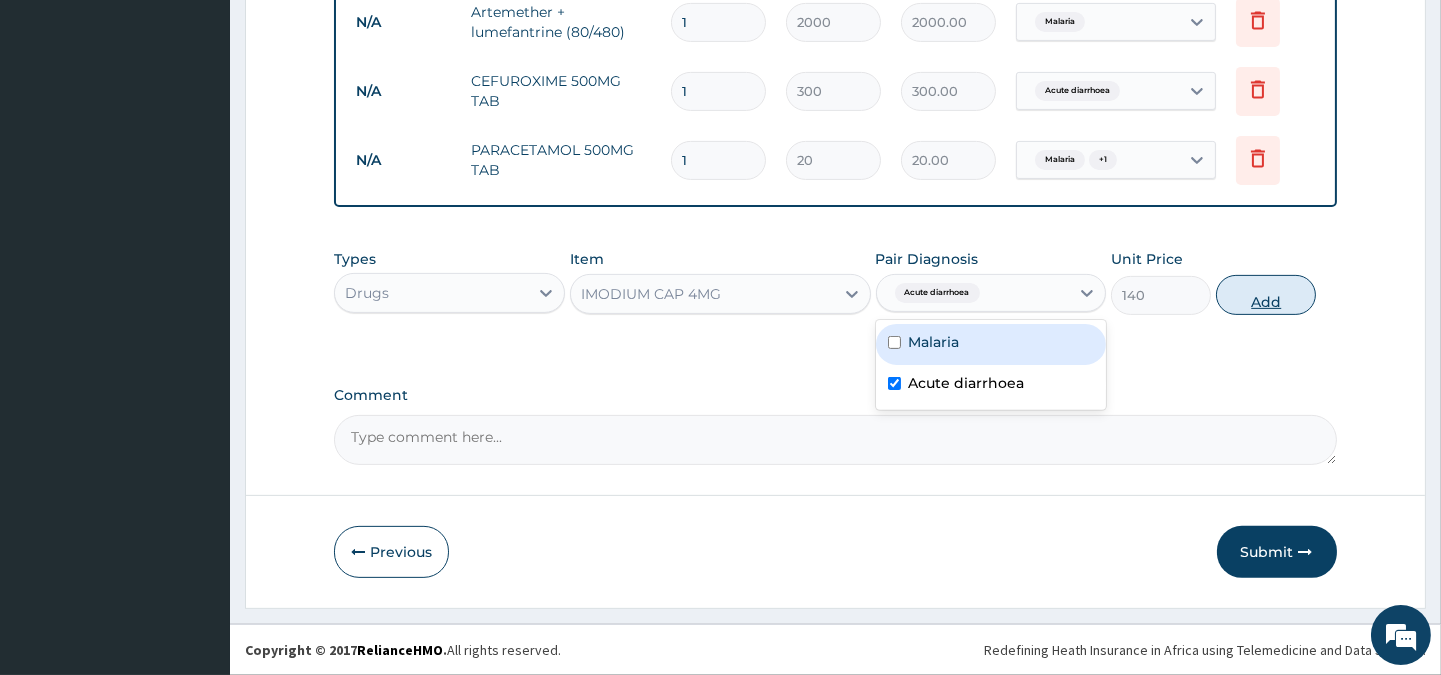 click on "Add" at bounding box center (1266, 295) 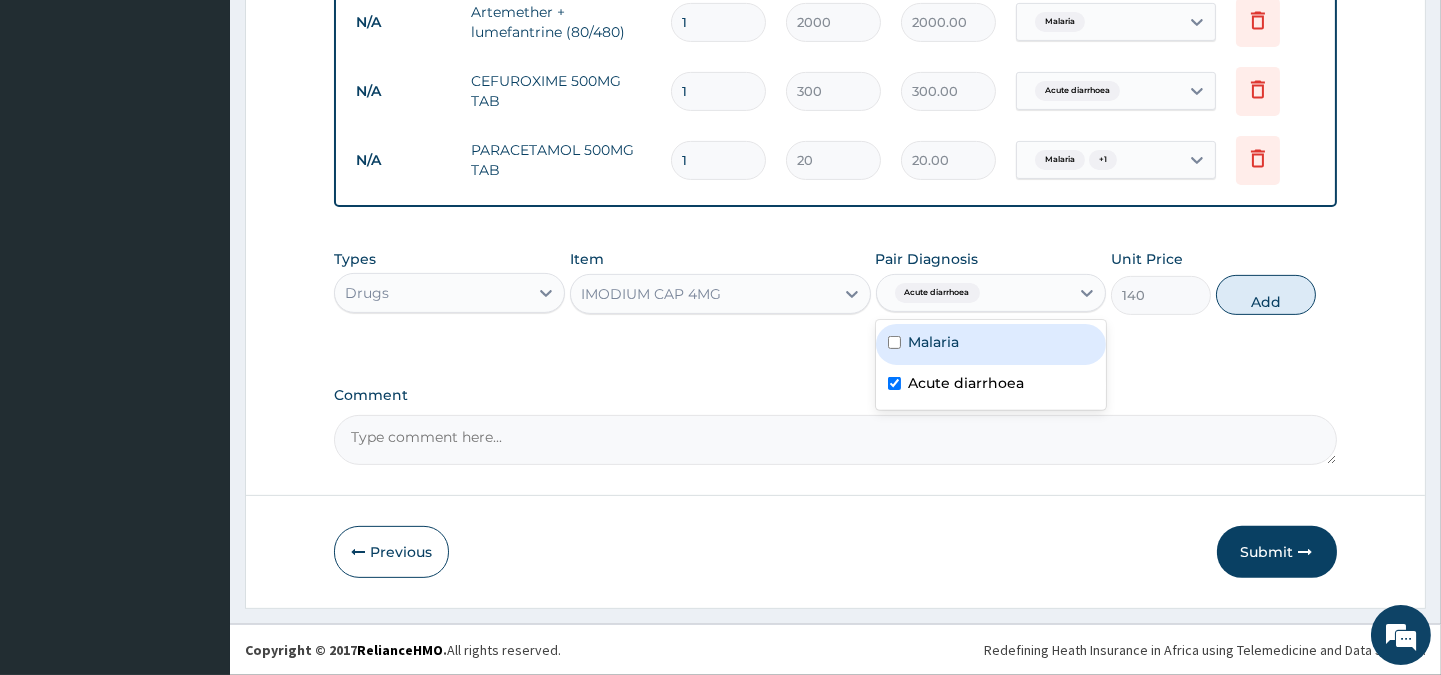 type on "0" 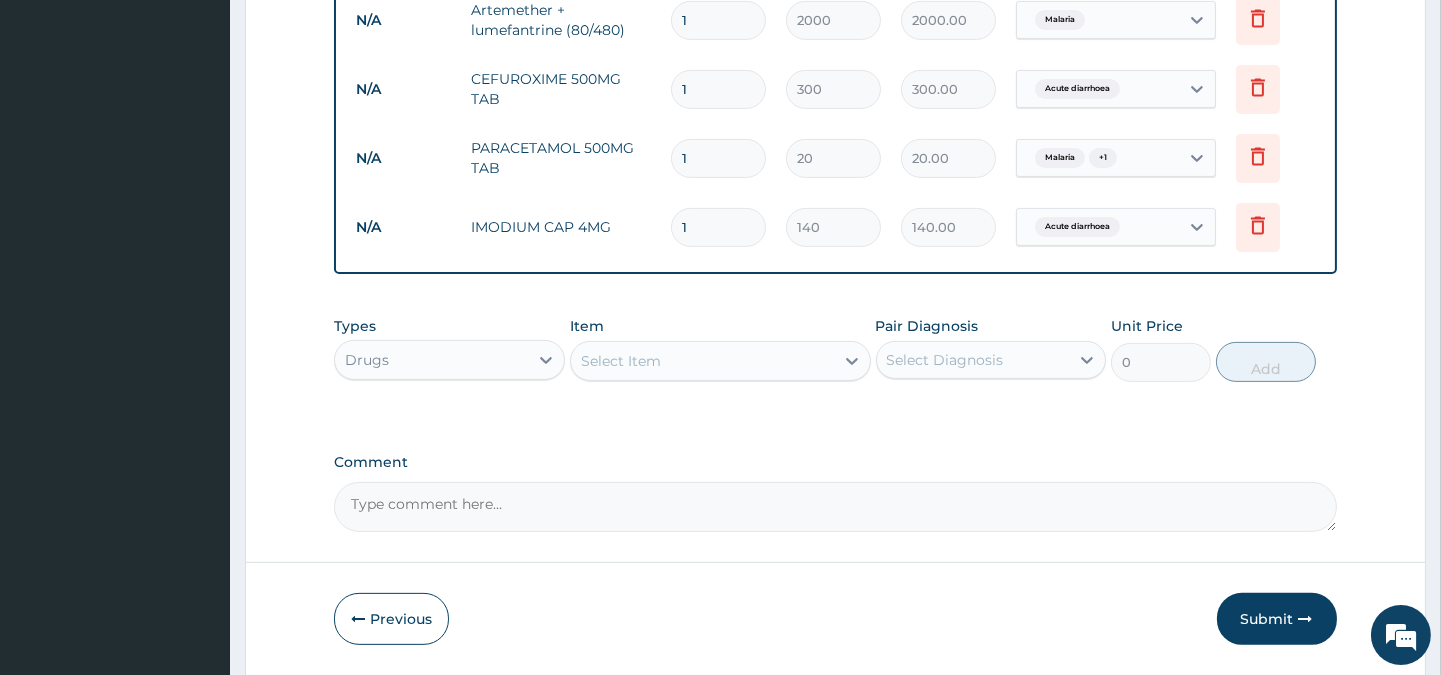 click on "1" at bounding box center (718, 227) 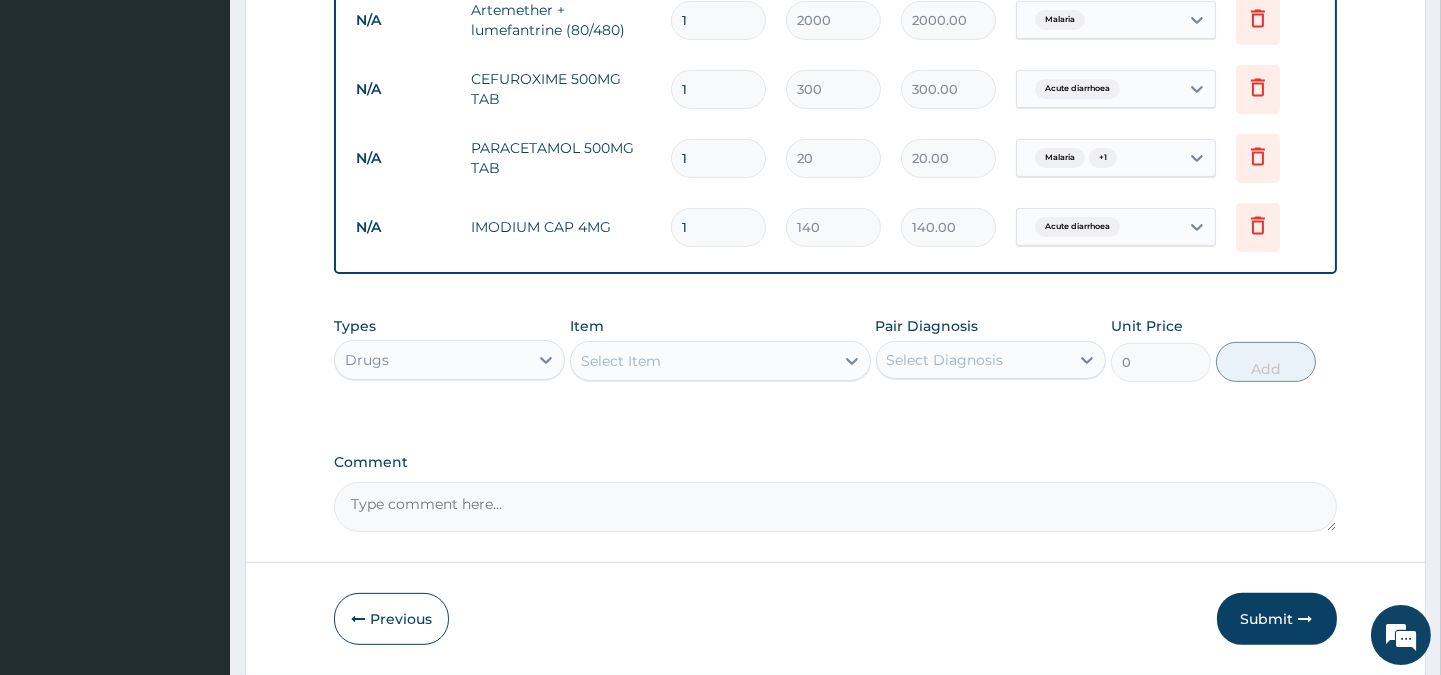type 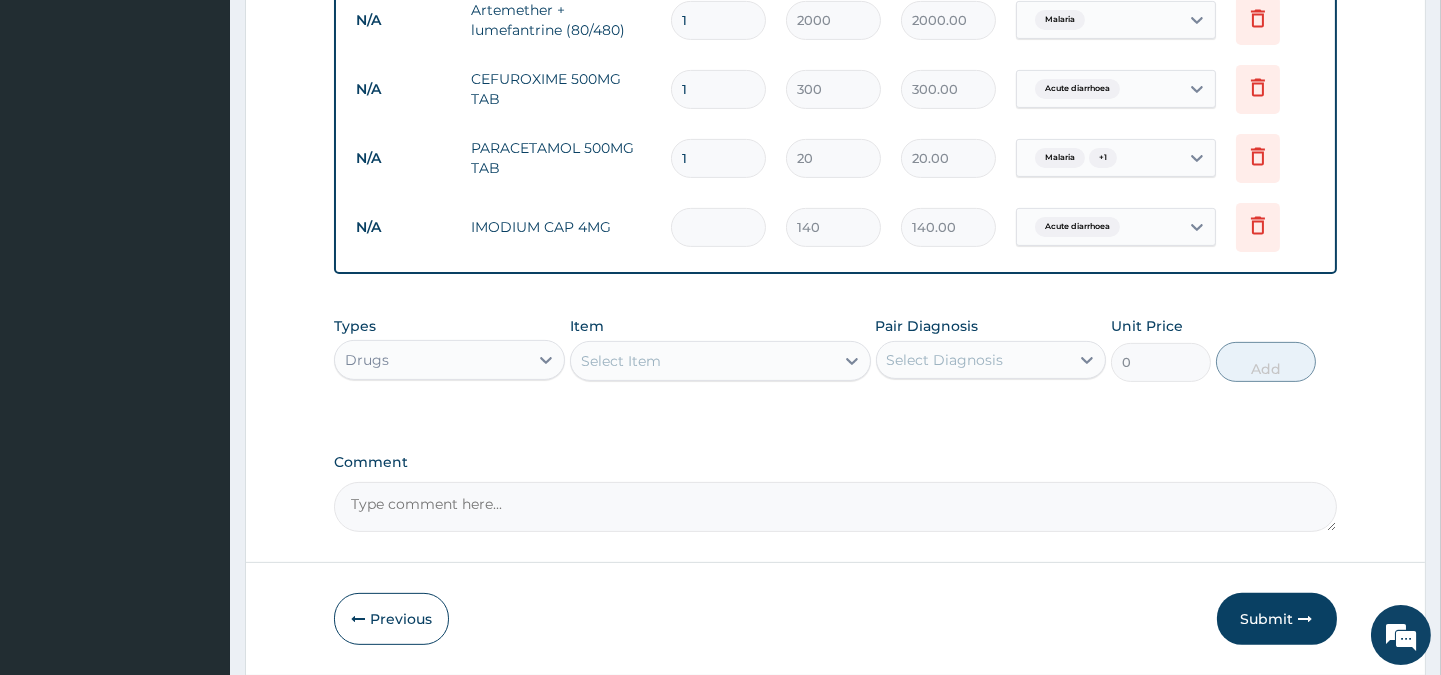type on "0.00" 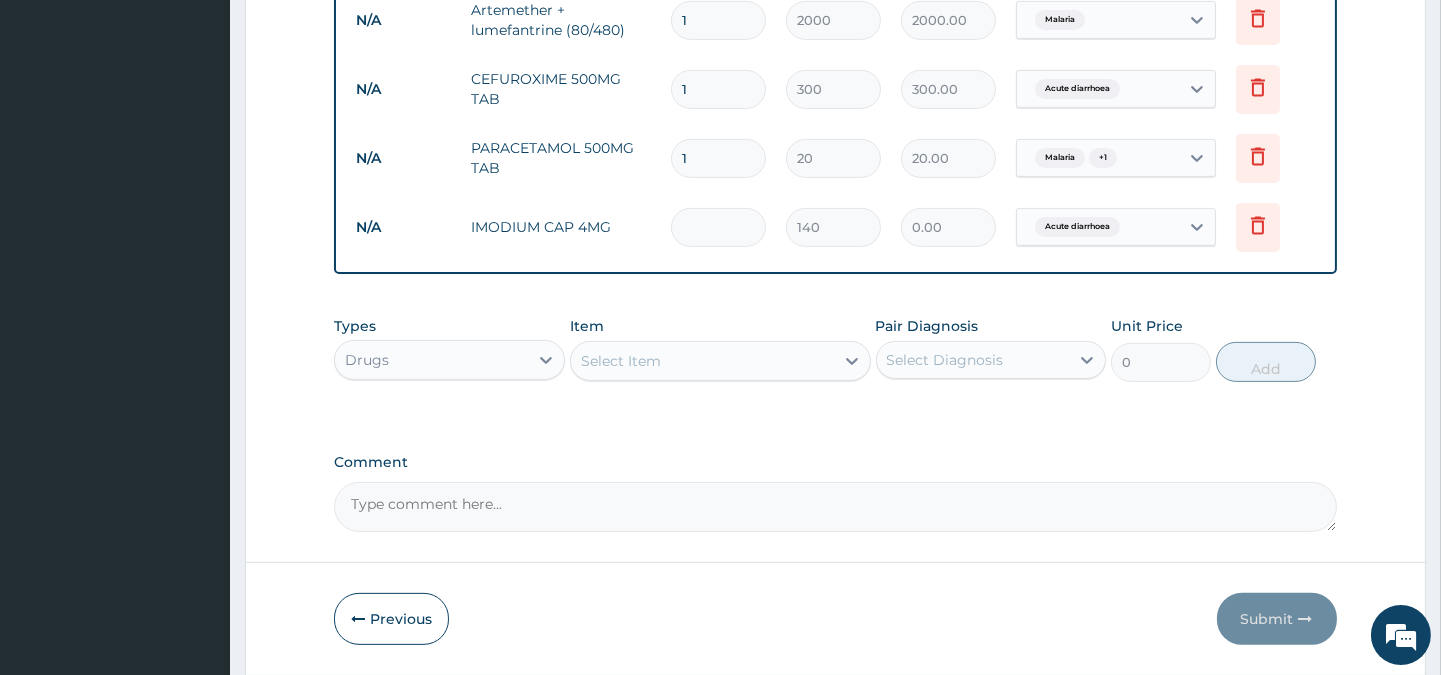 type on "5" 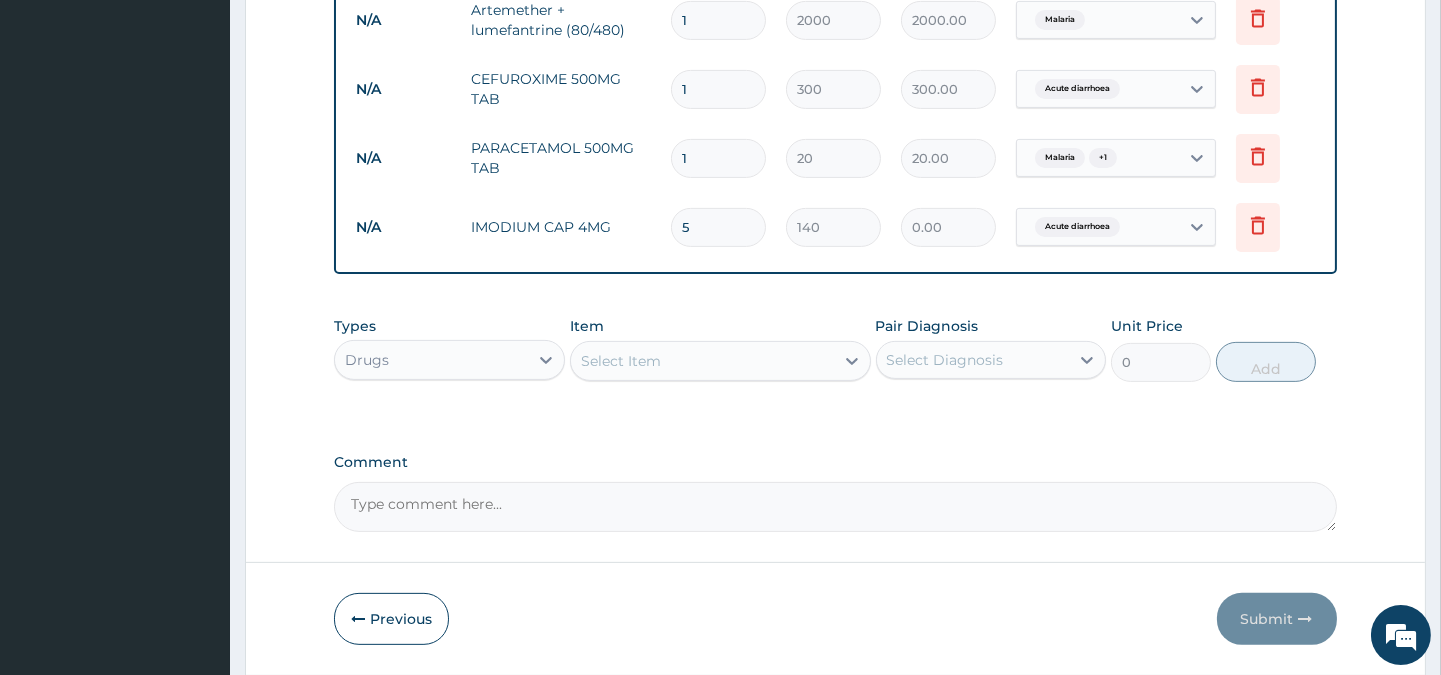 type on "700.00" 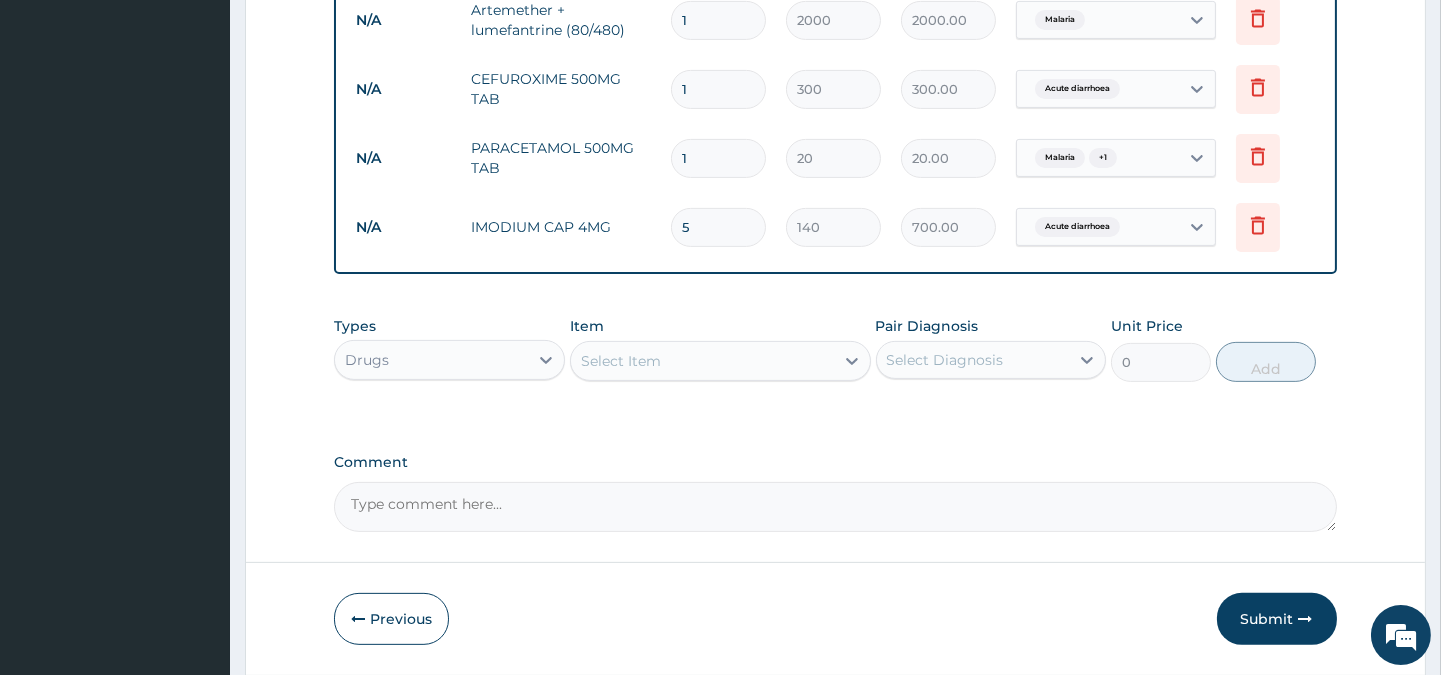 type on "5" 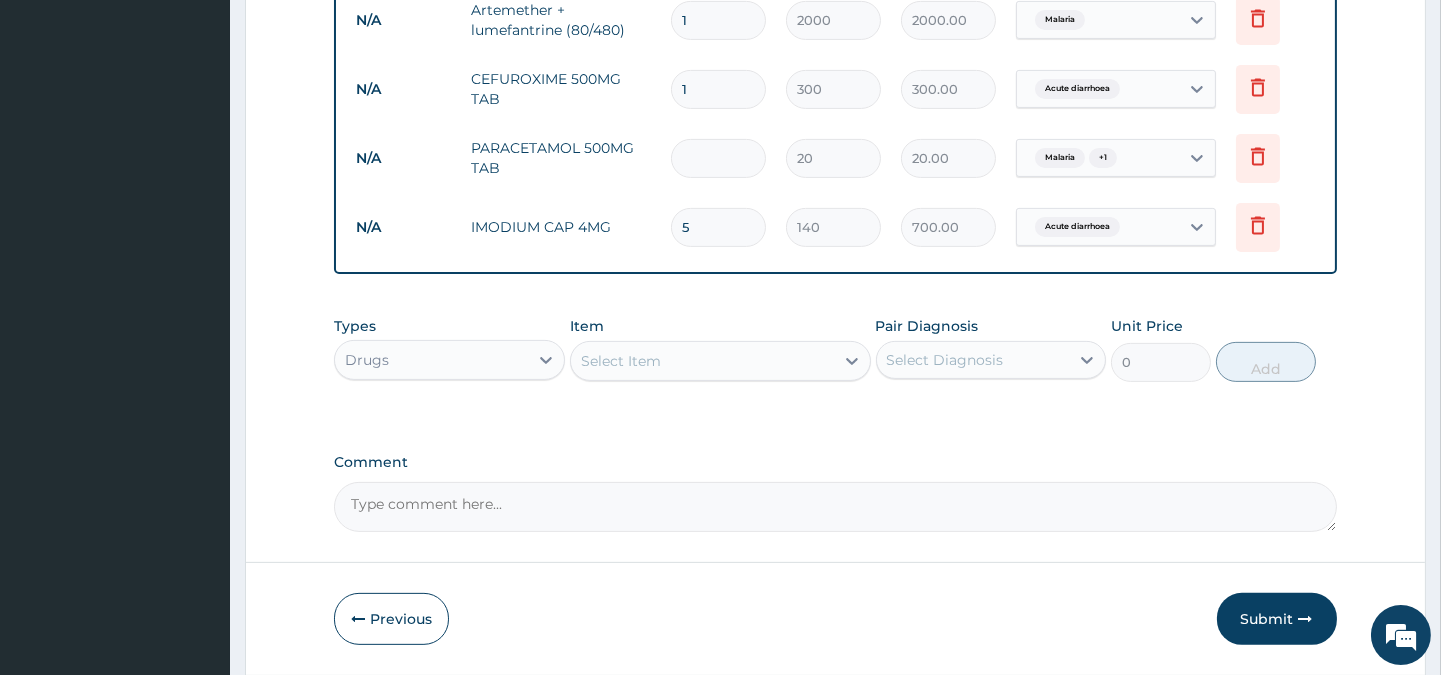 type on "0.00" 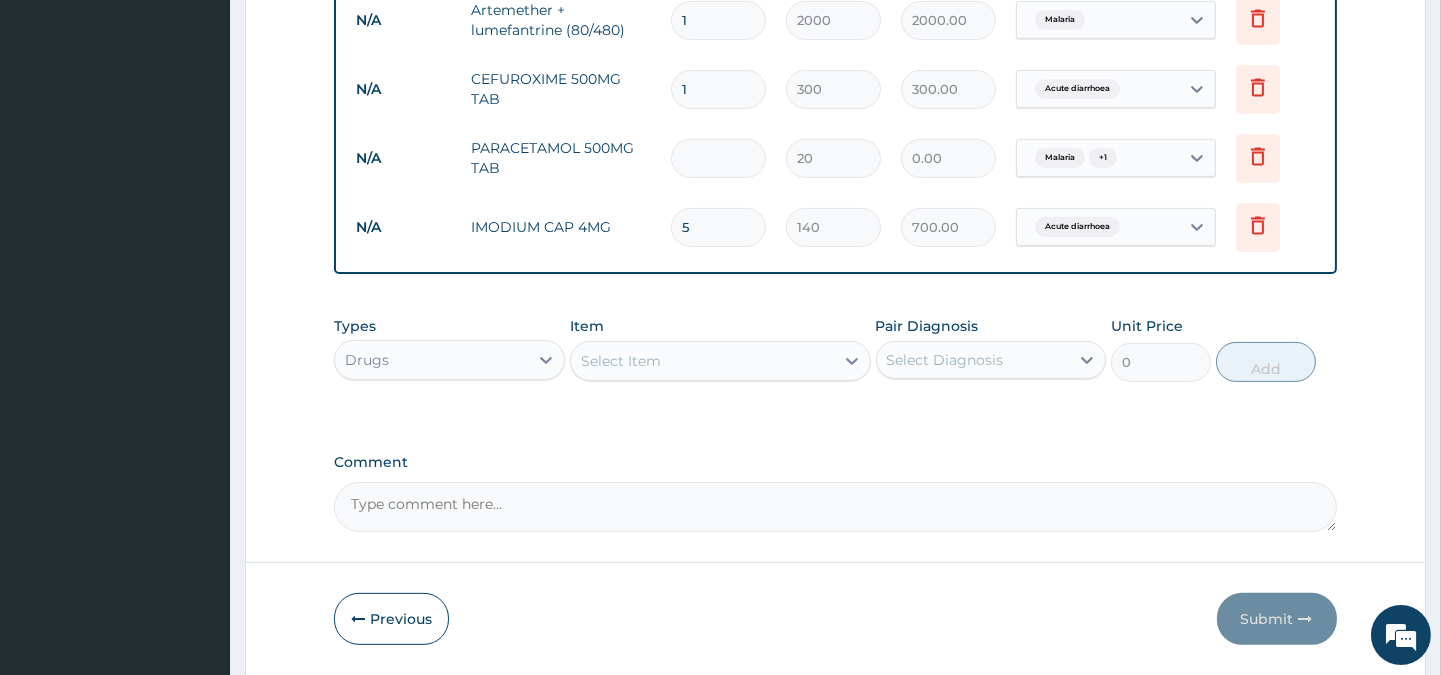 type on "3" 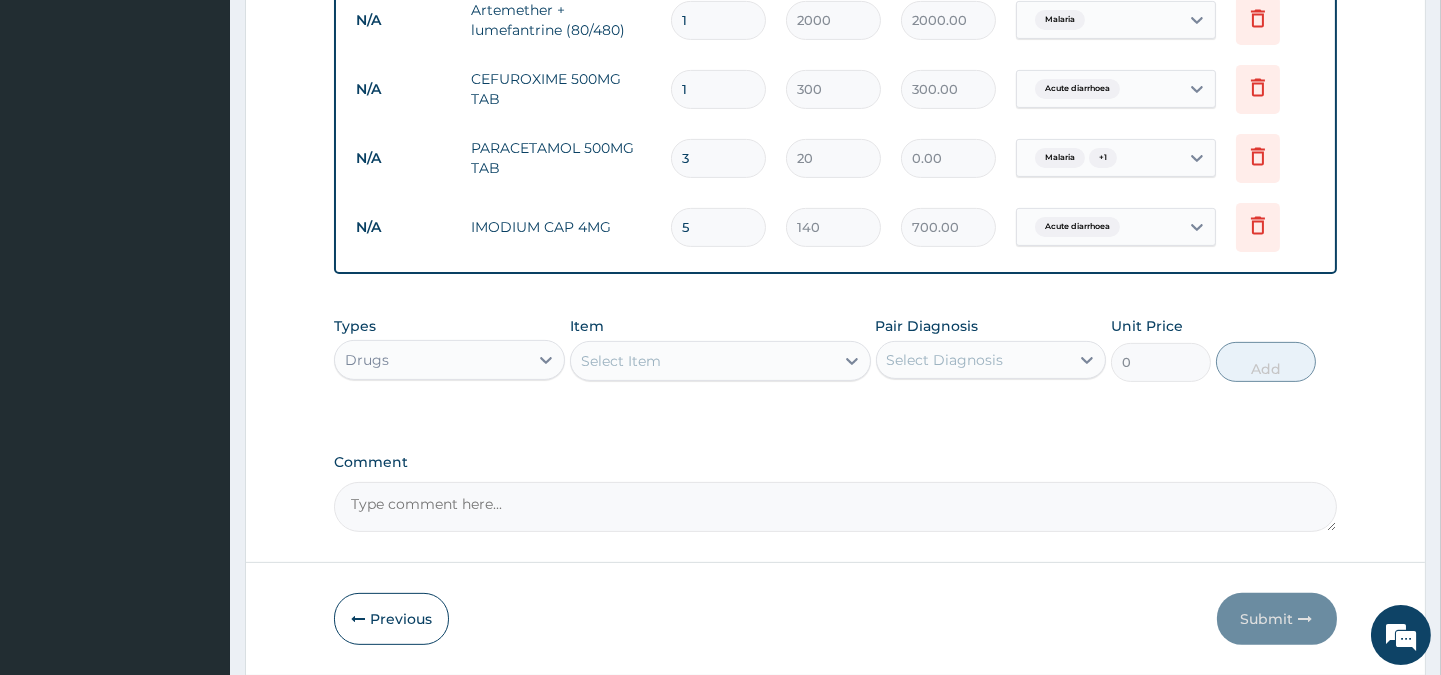 type on "60.00" 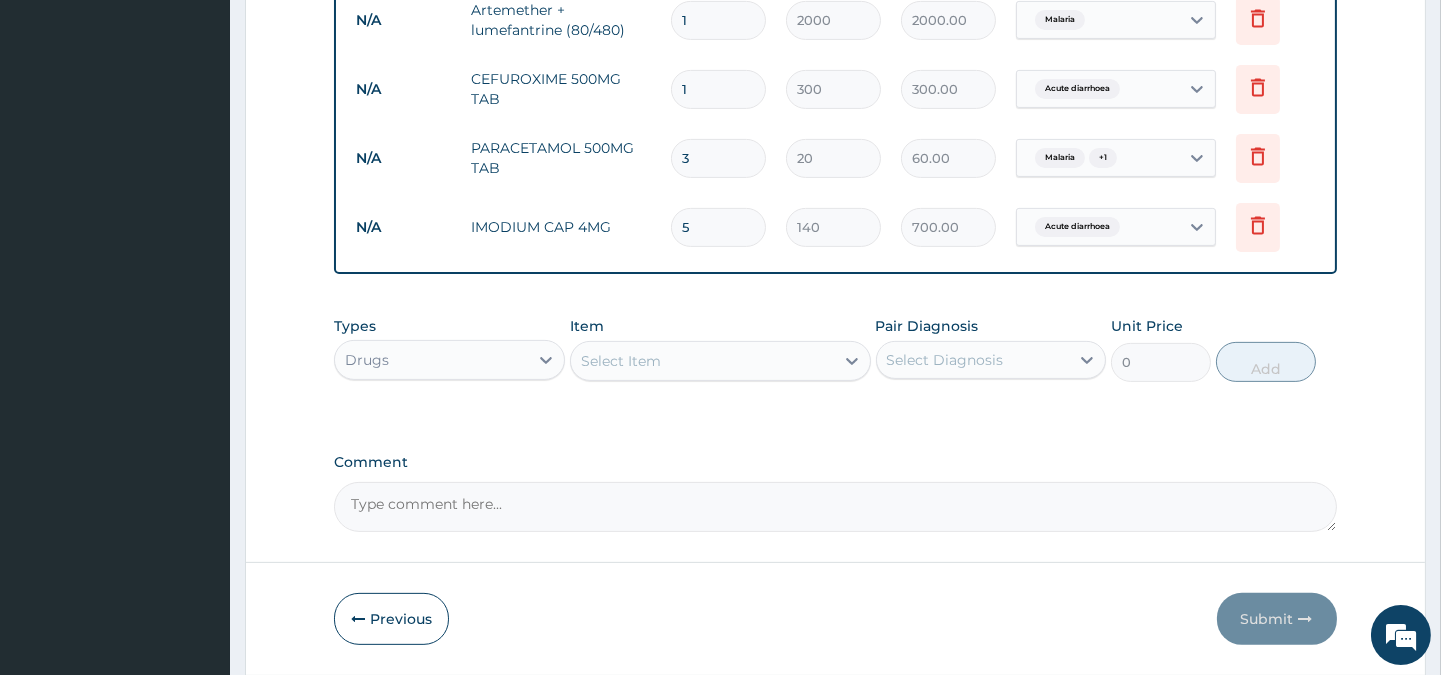 type on "30" 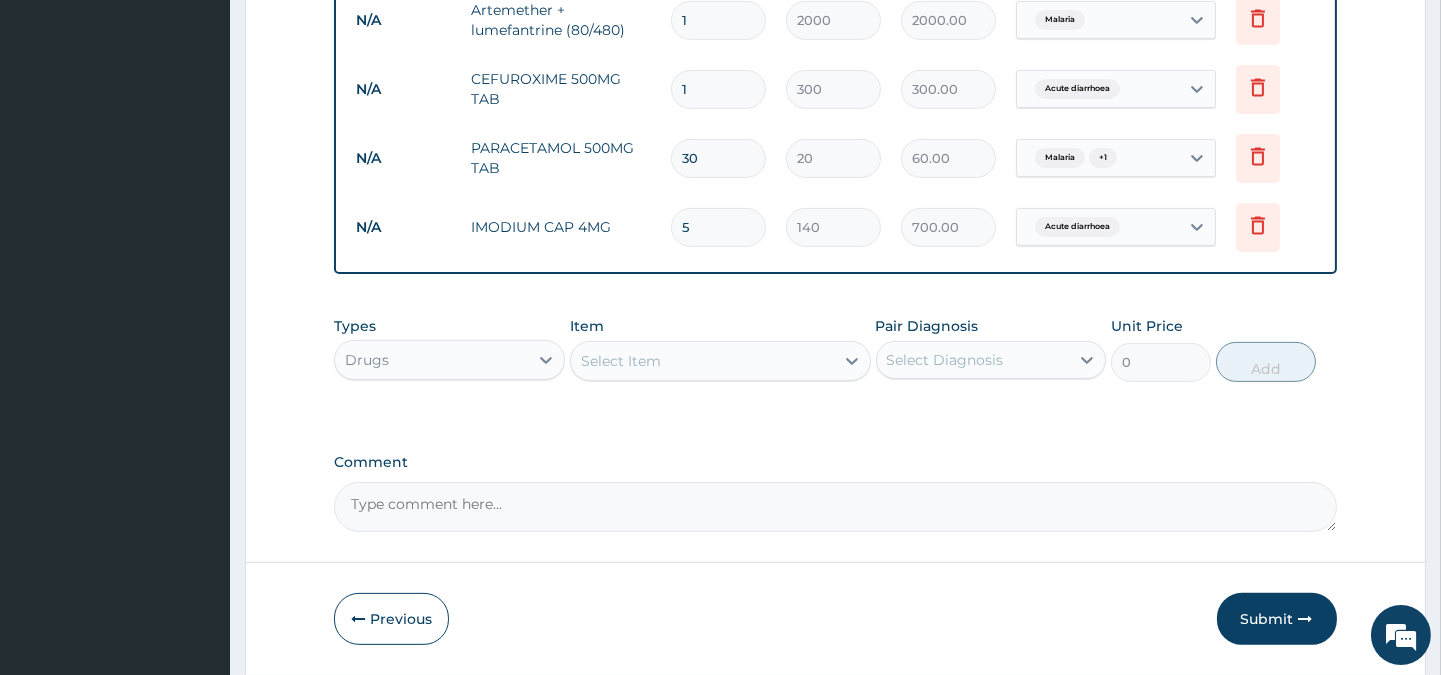 type on "600.00" 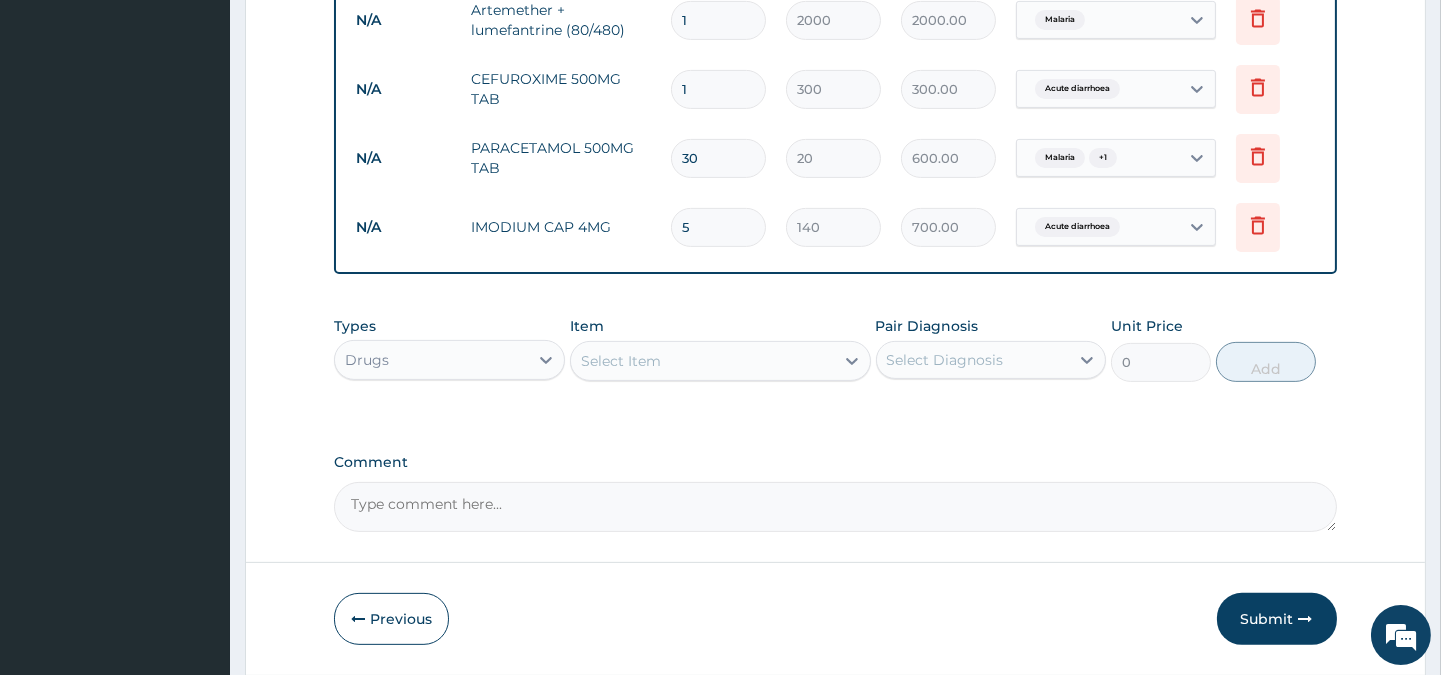 type on "30" 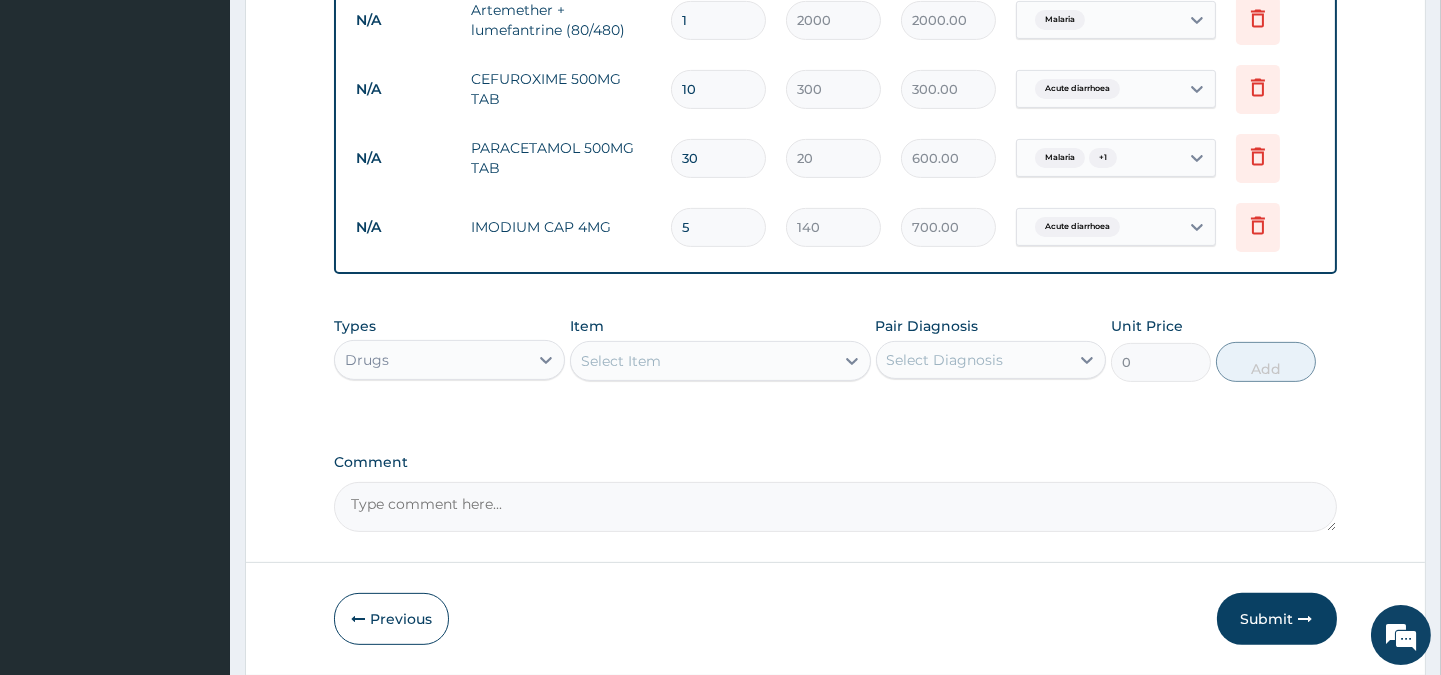 type on "3000.00" 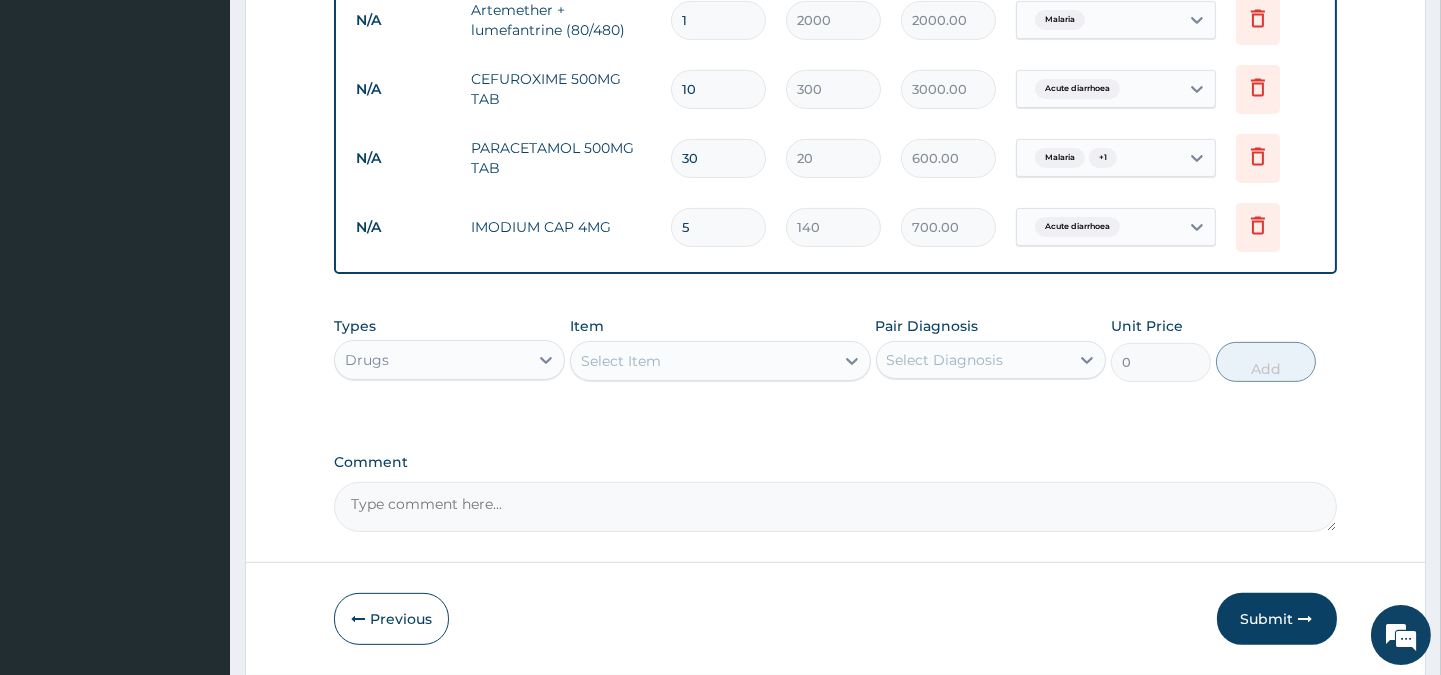 type on "10" 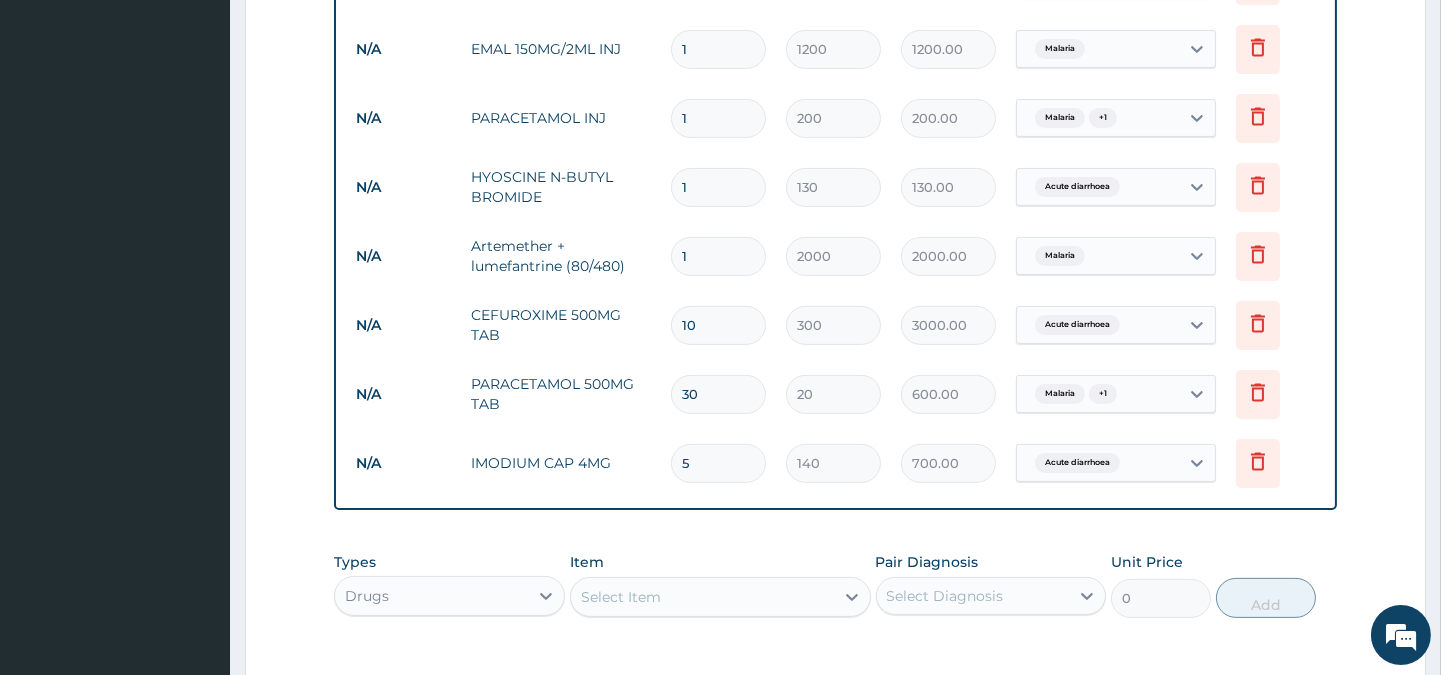 scroll, scrollTop: 988, scrollLeft: 0, axis: vertical 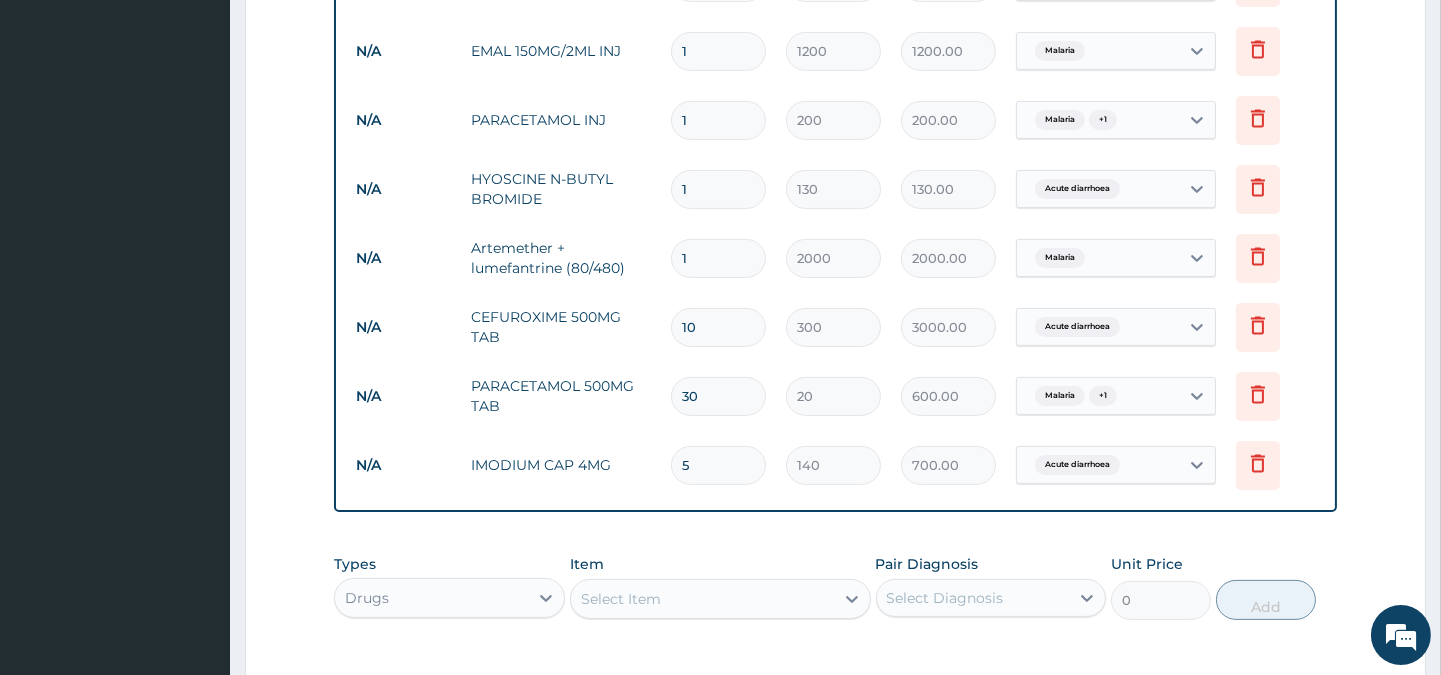 click on "1" at bounding box center (718, 189) 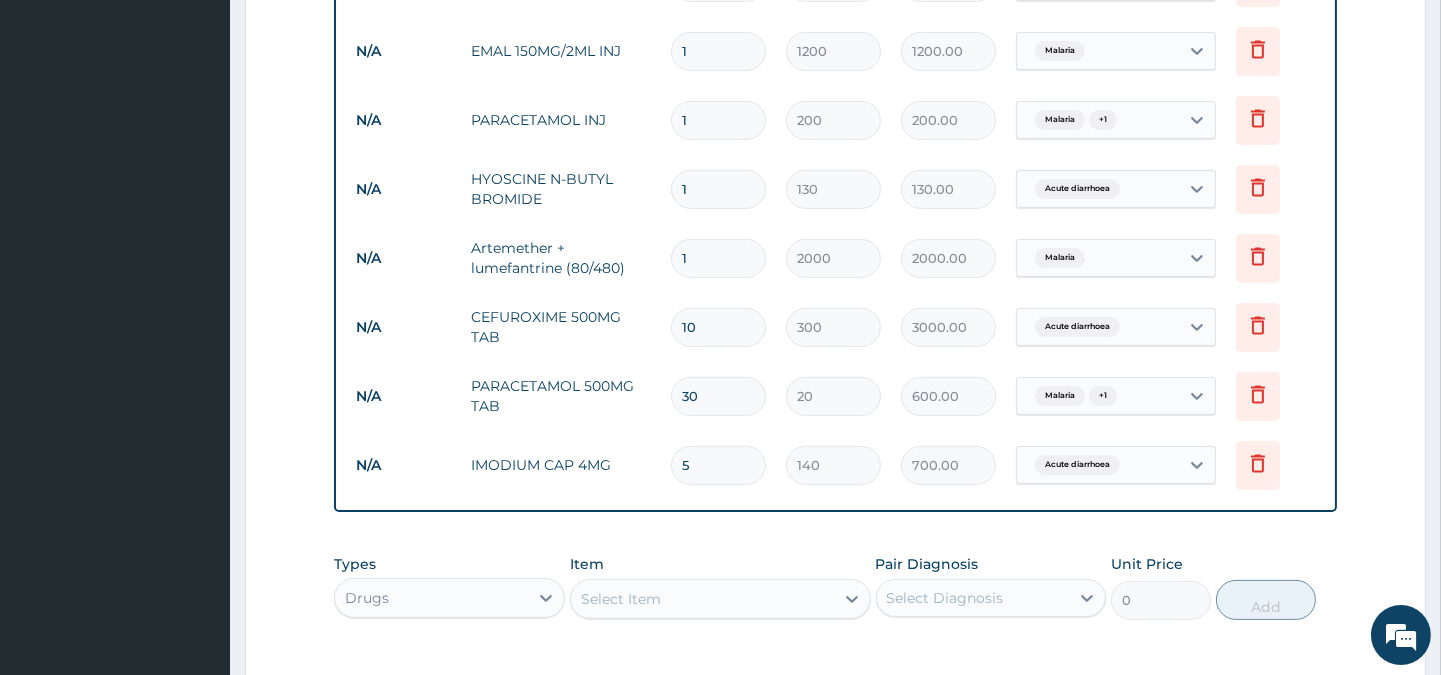 type 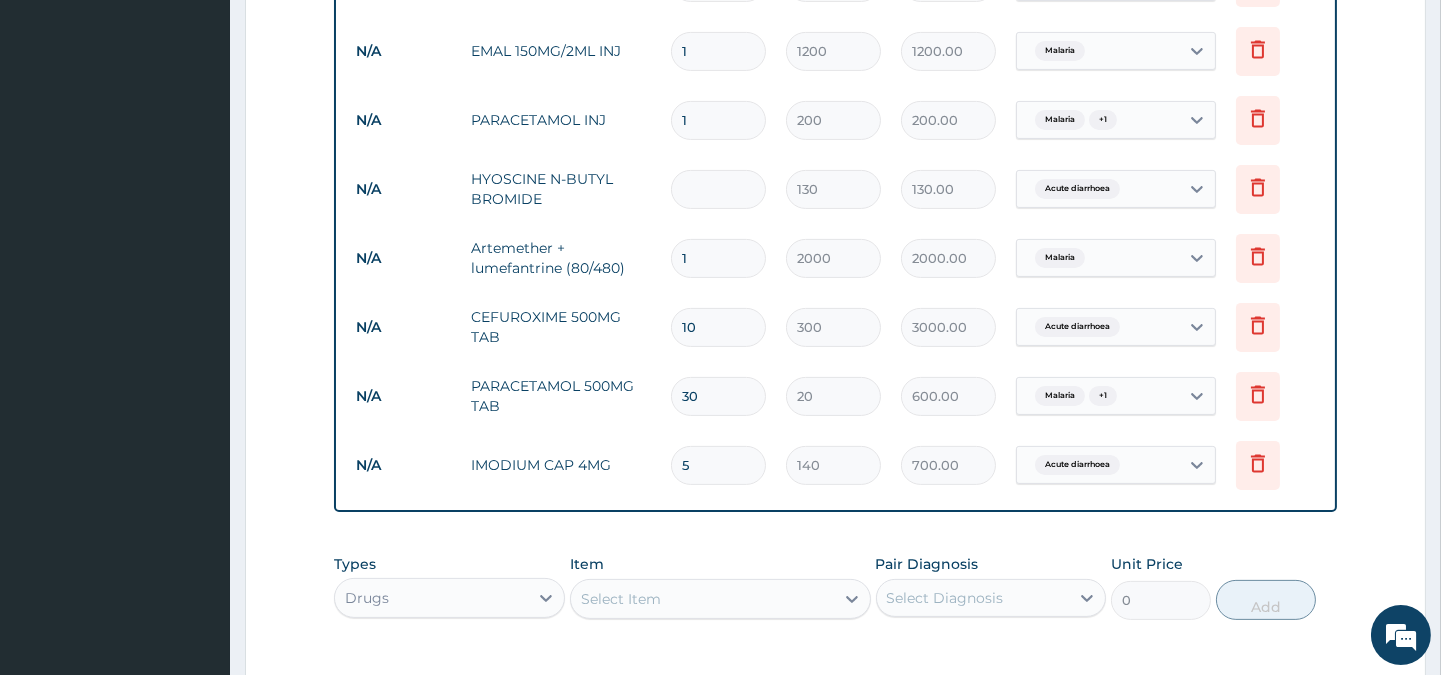 type on "0.00" 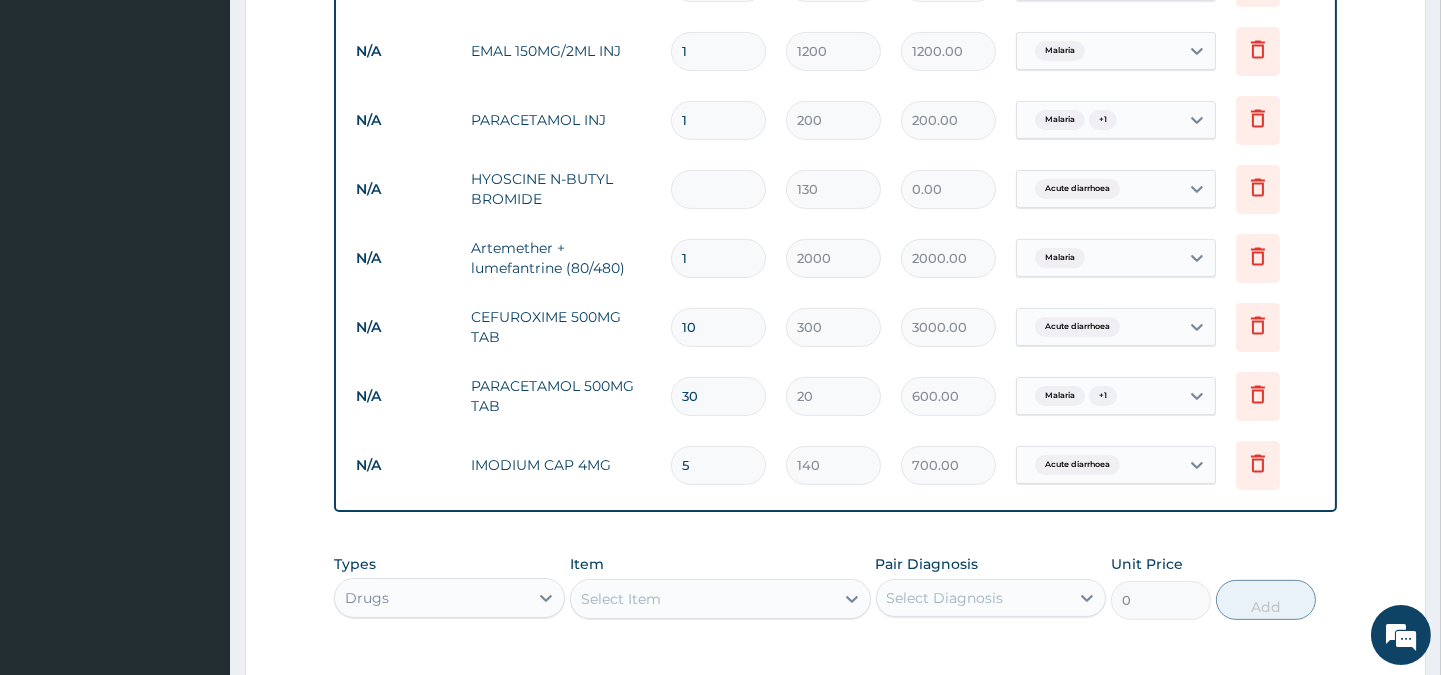 type on "2" 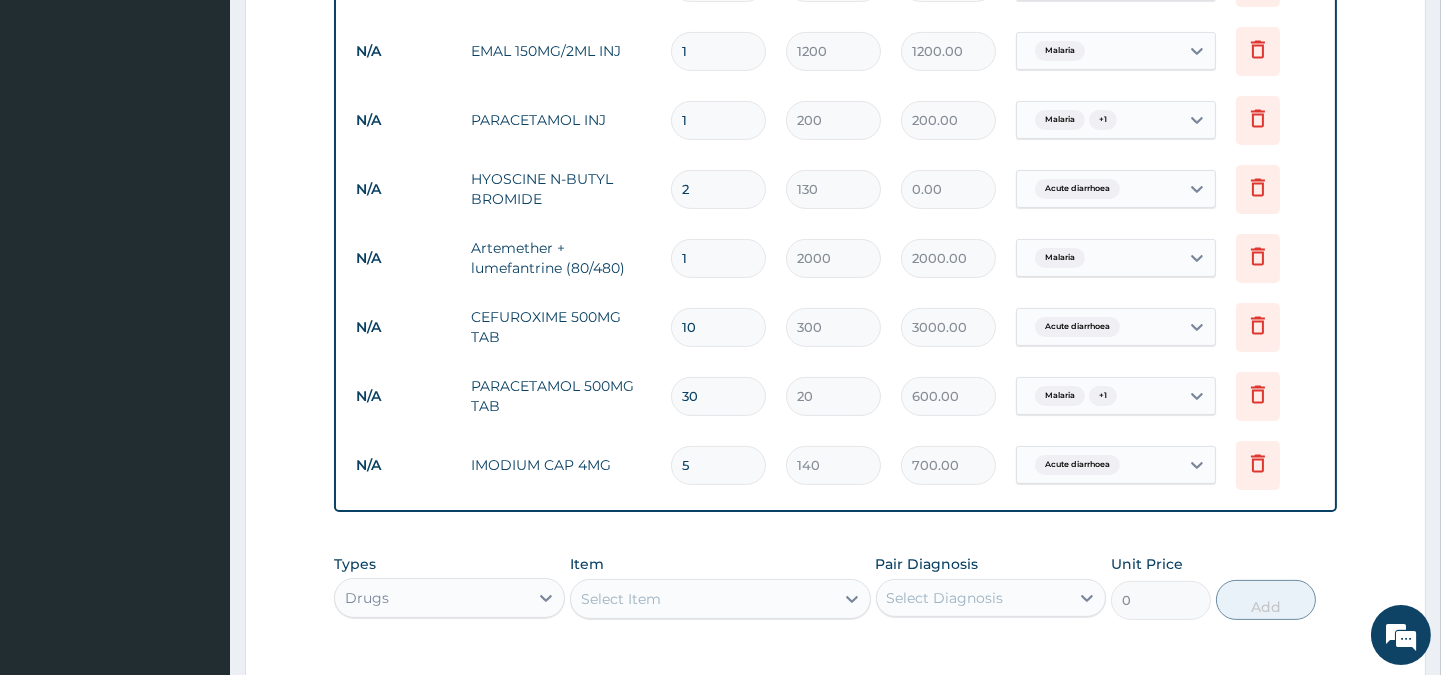 type on "260.00" 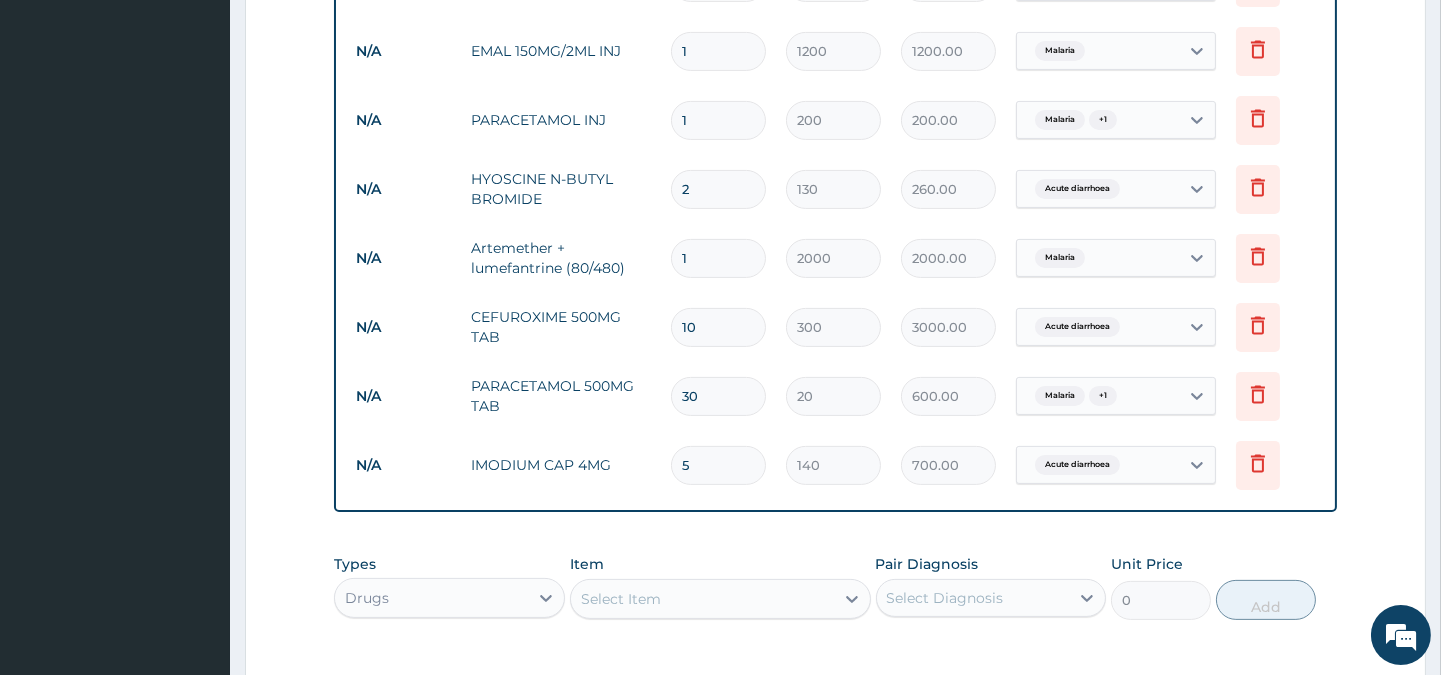 type on "2" 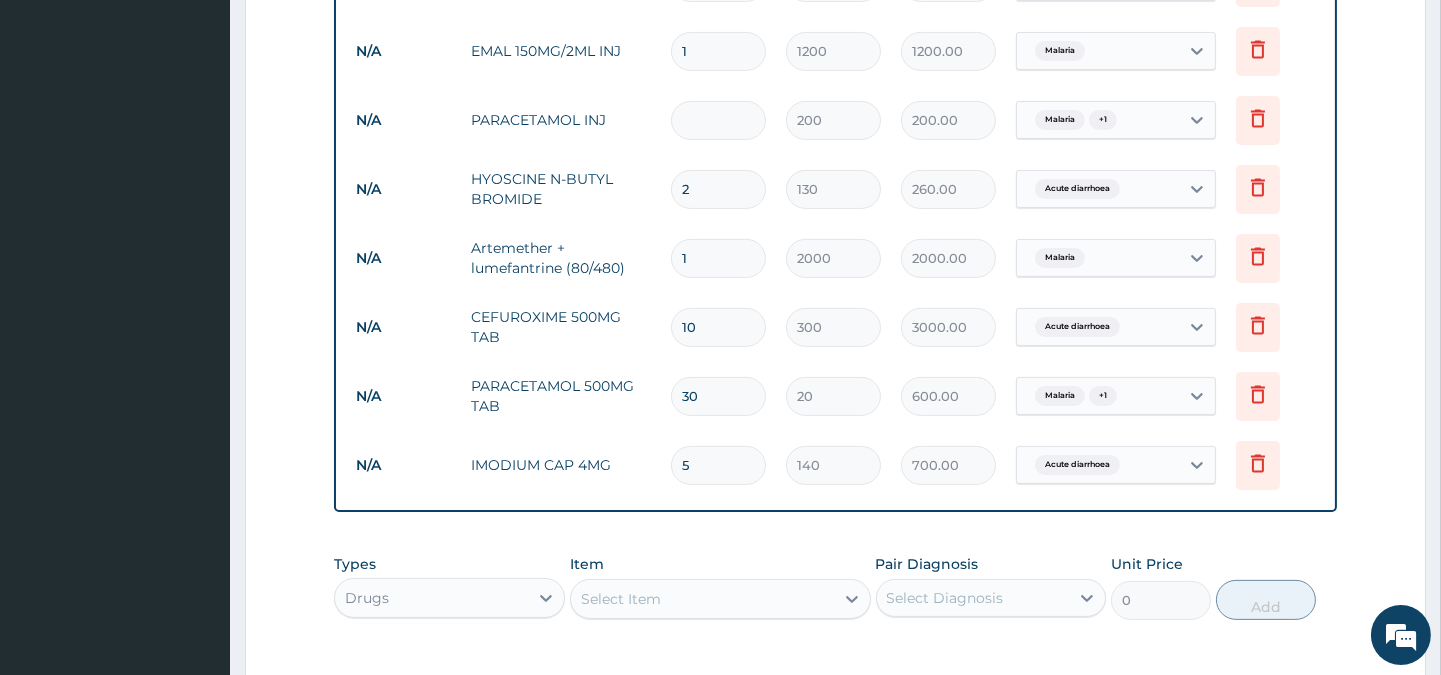 type on "0.00" 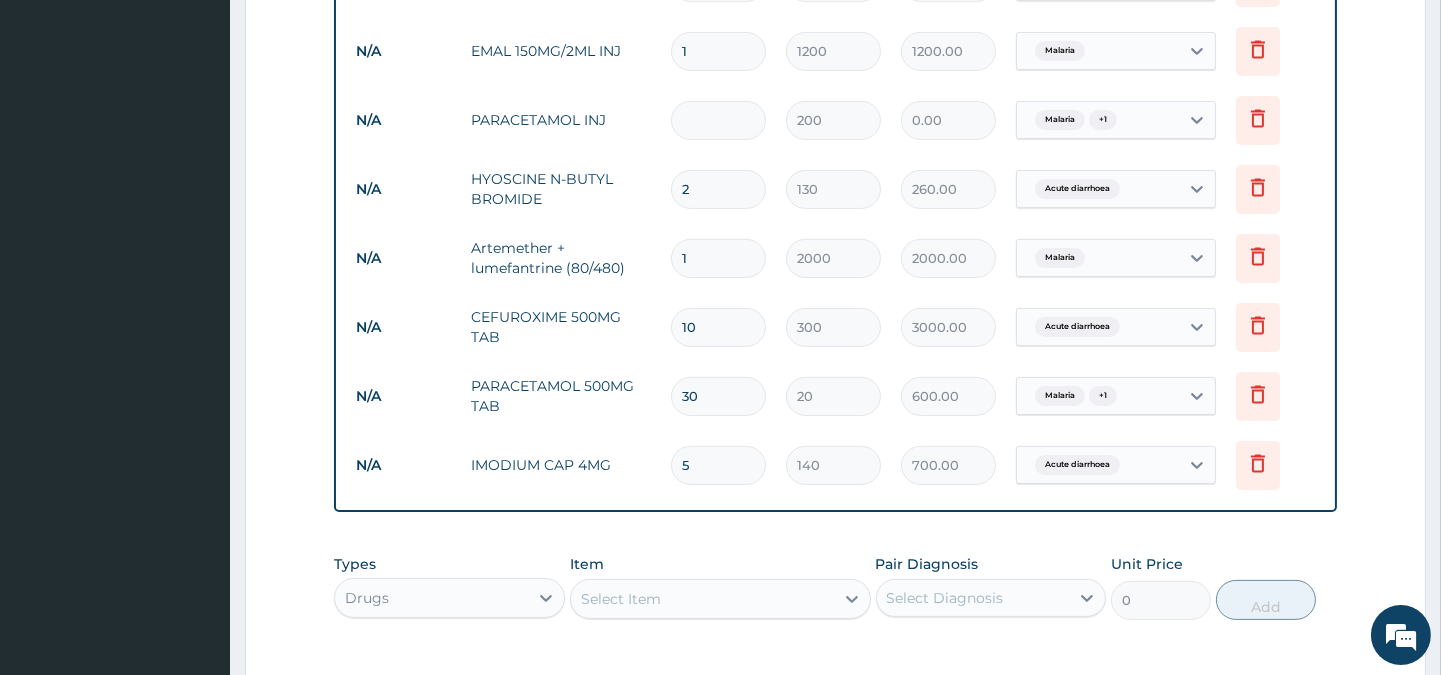 type on "2" 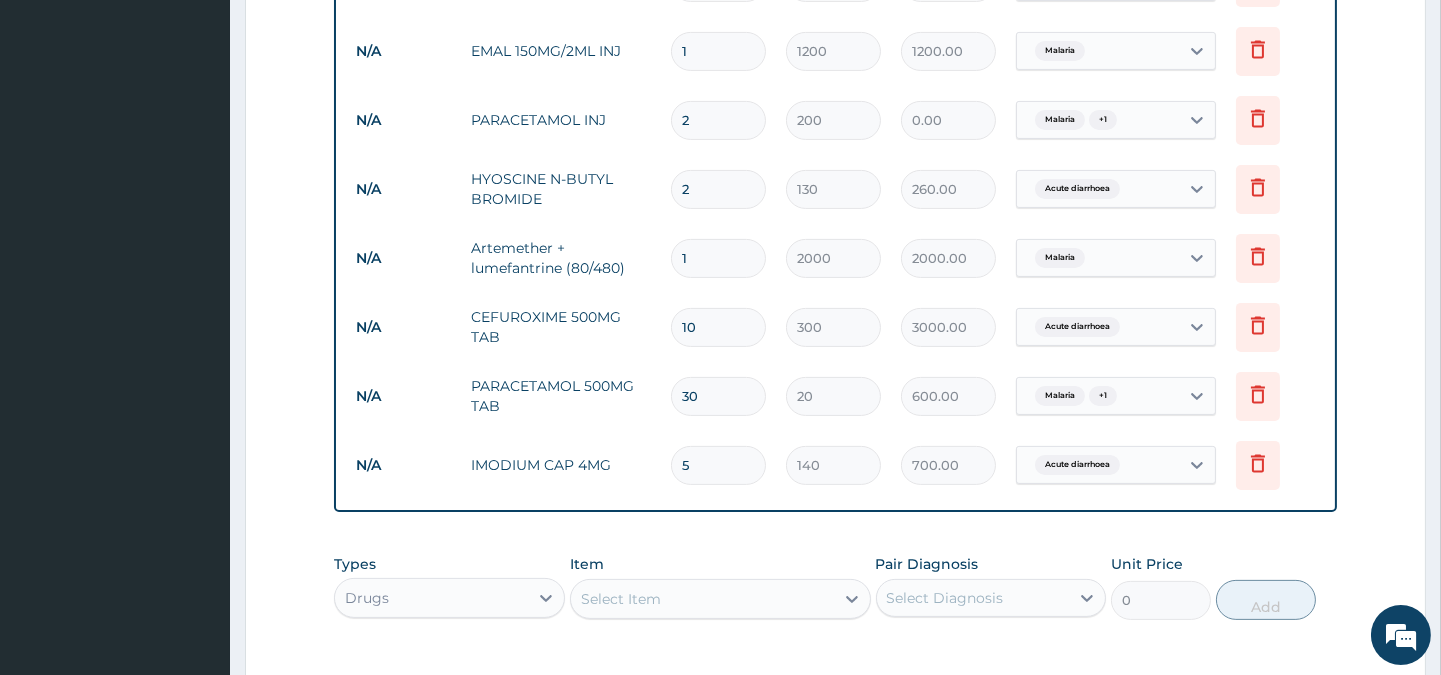 type on "400.00" 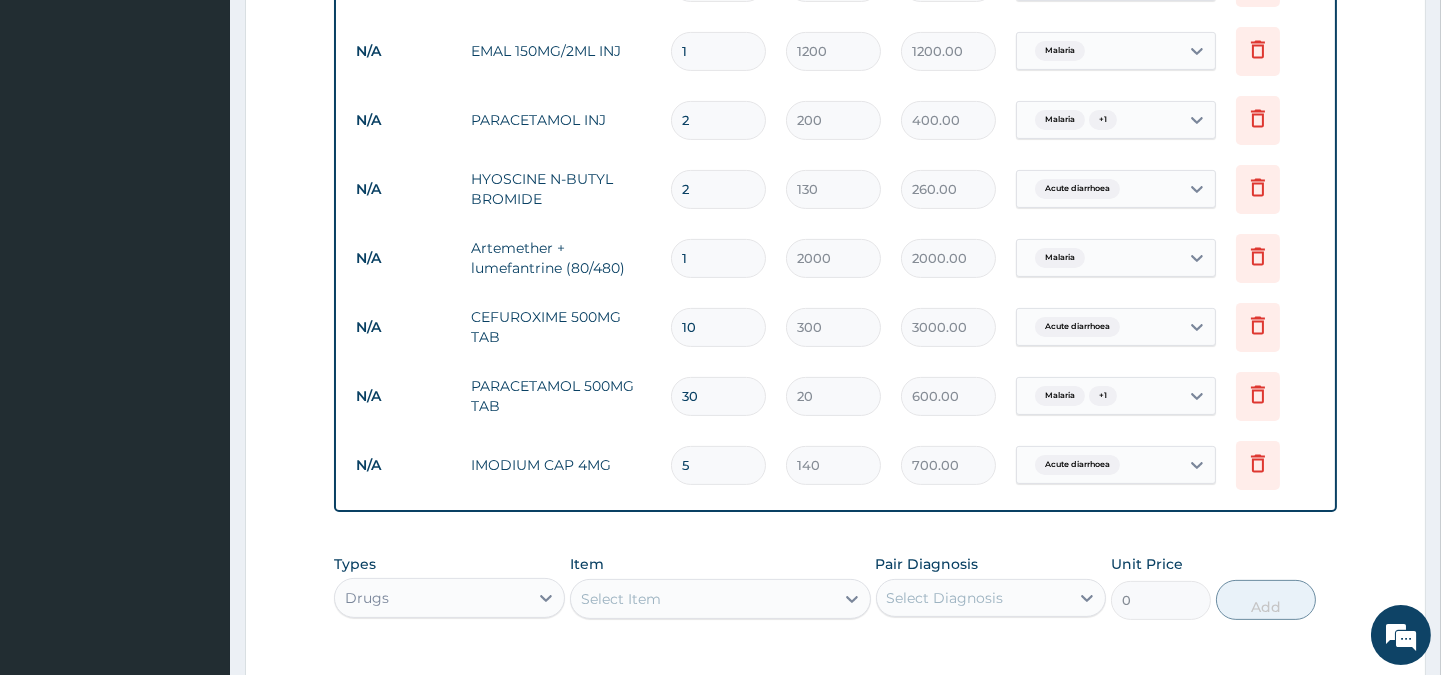 type on "2" 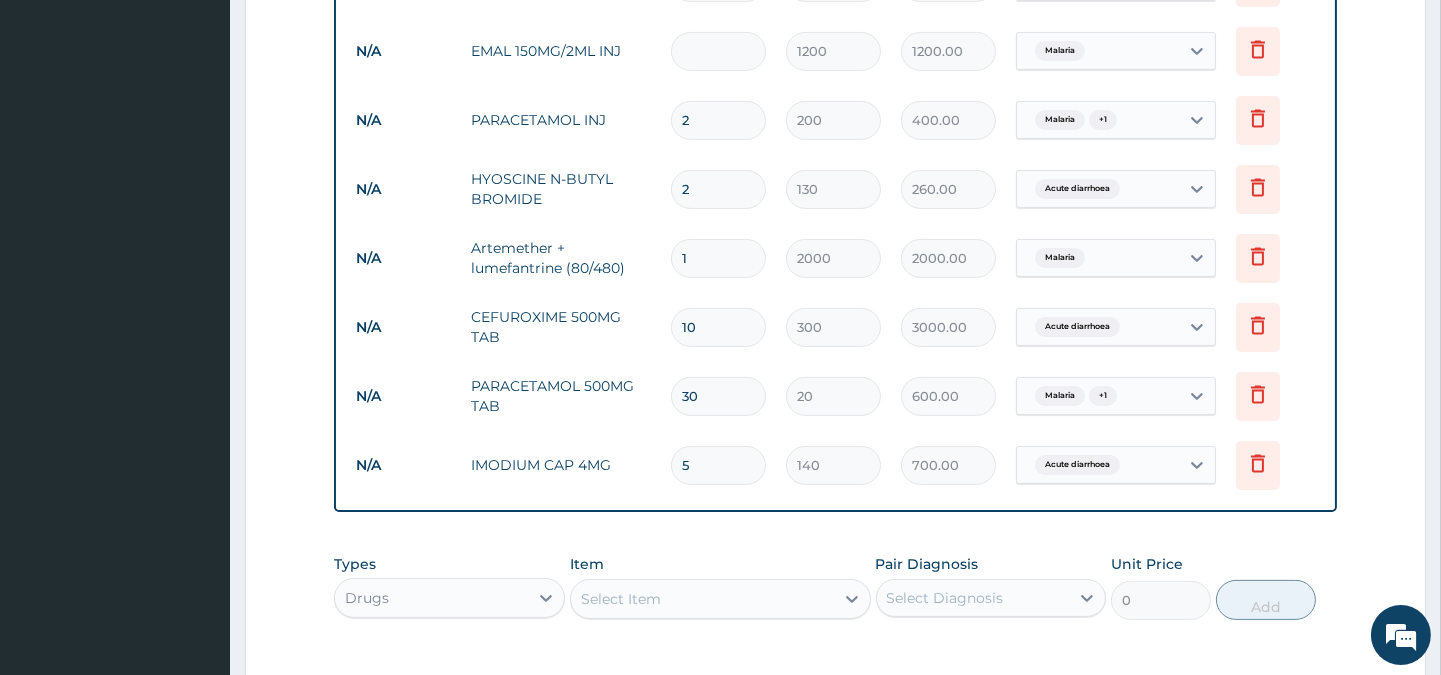 type on "0.00" 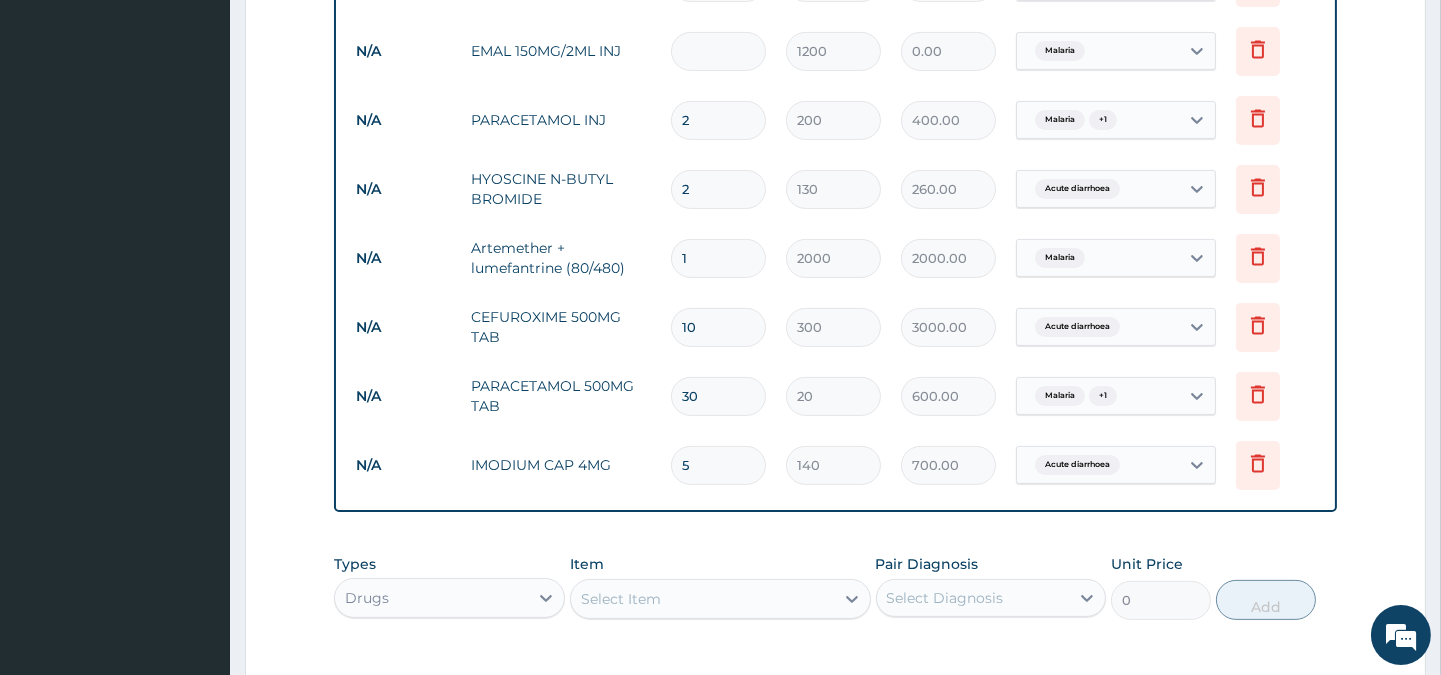 type on "3" 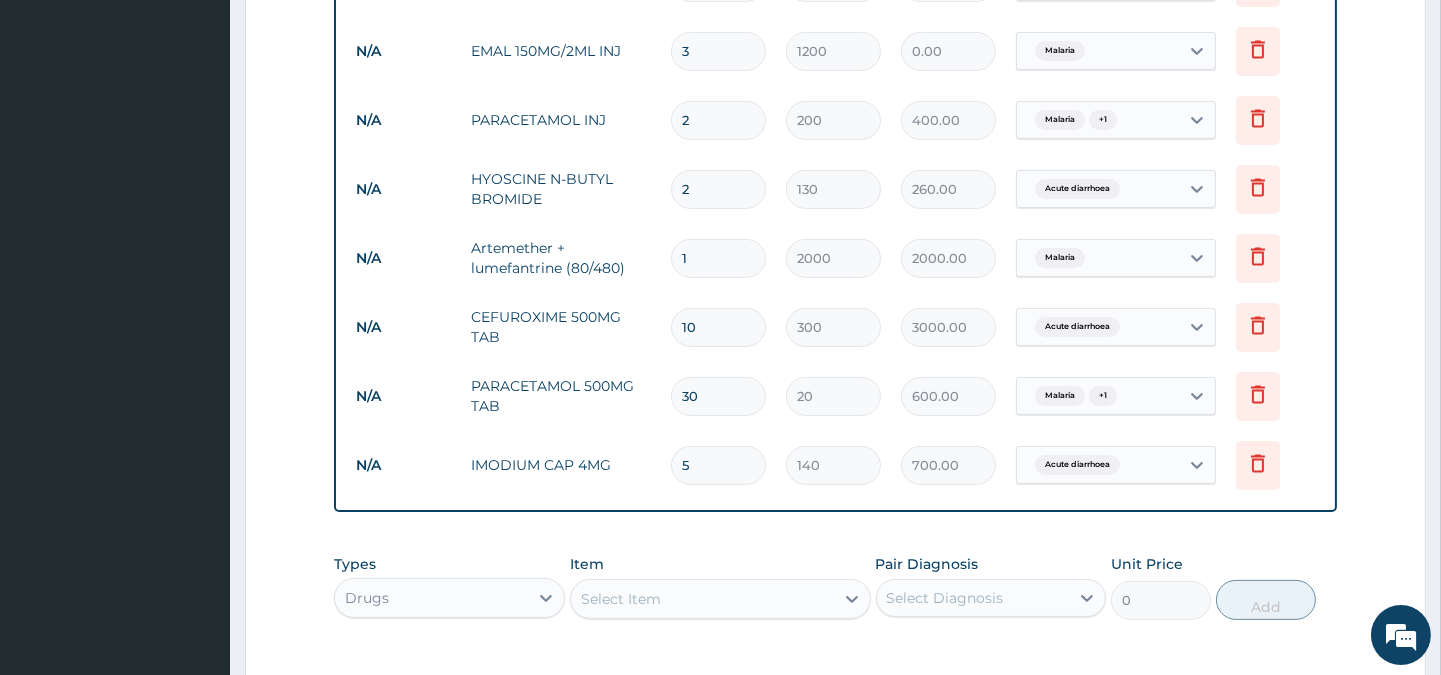 type on "3600.00" 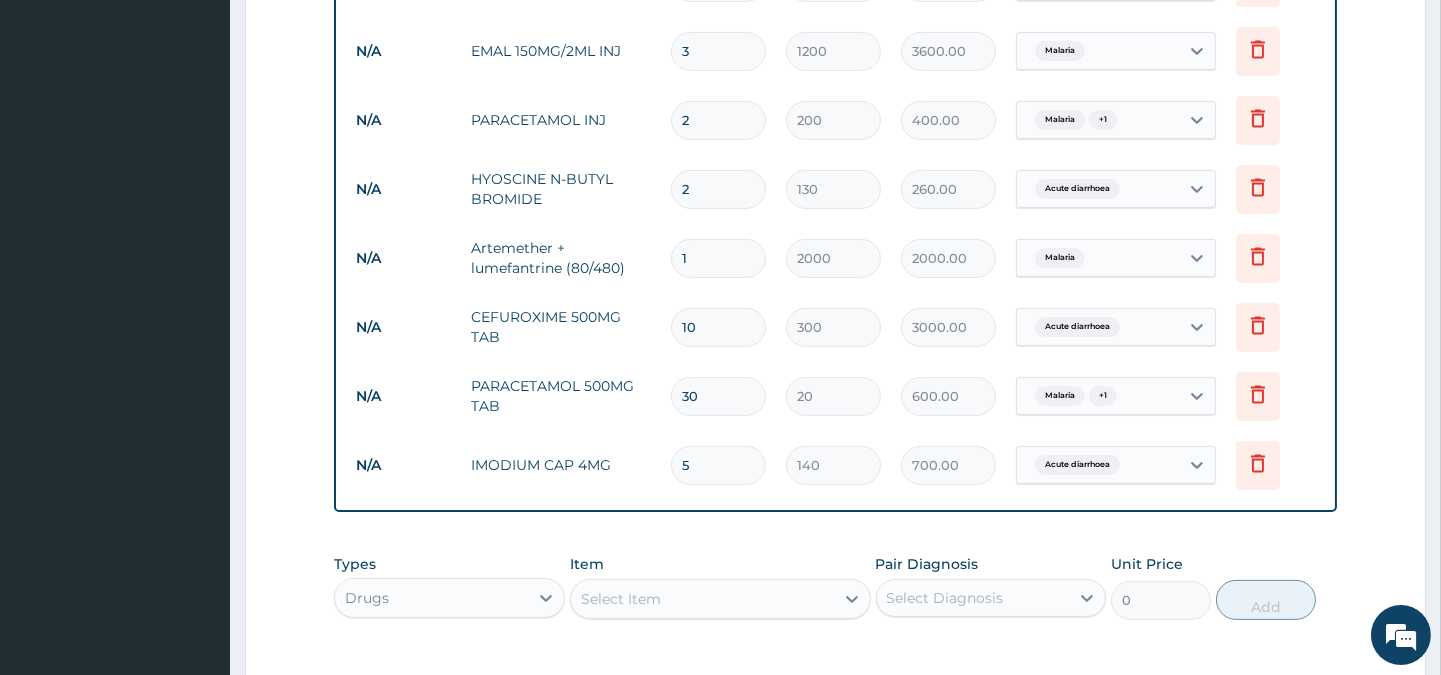 type on "3" 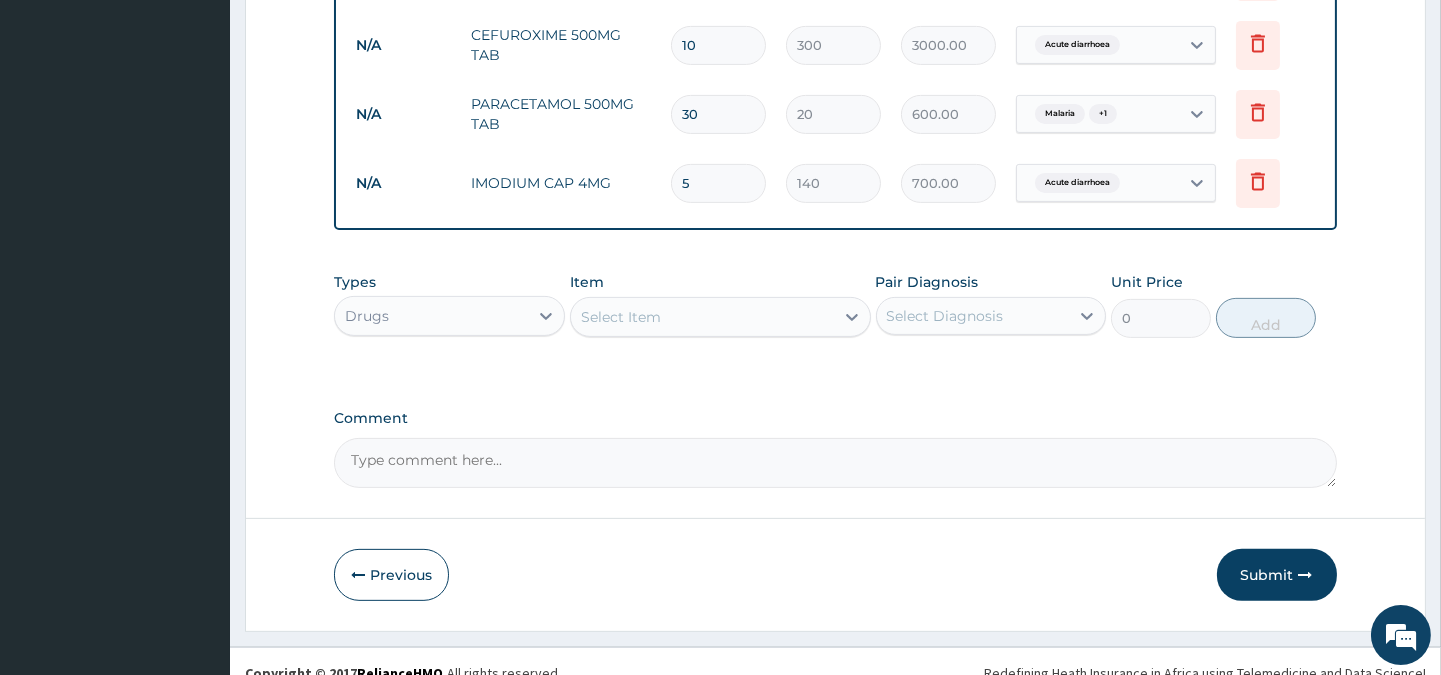 scroll, scrollTop: 1295, scrollLeft: 0, axis: vertical 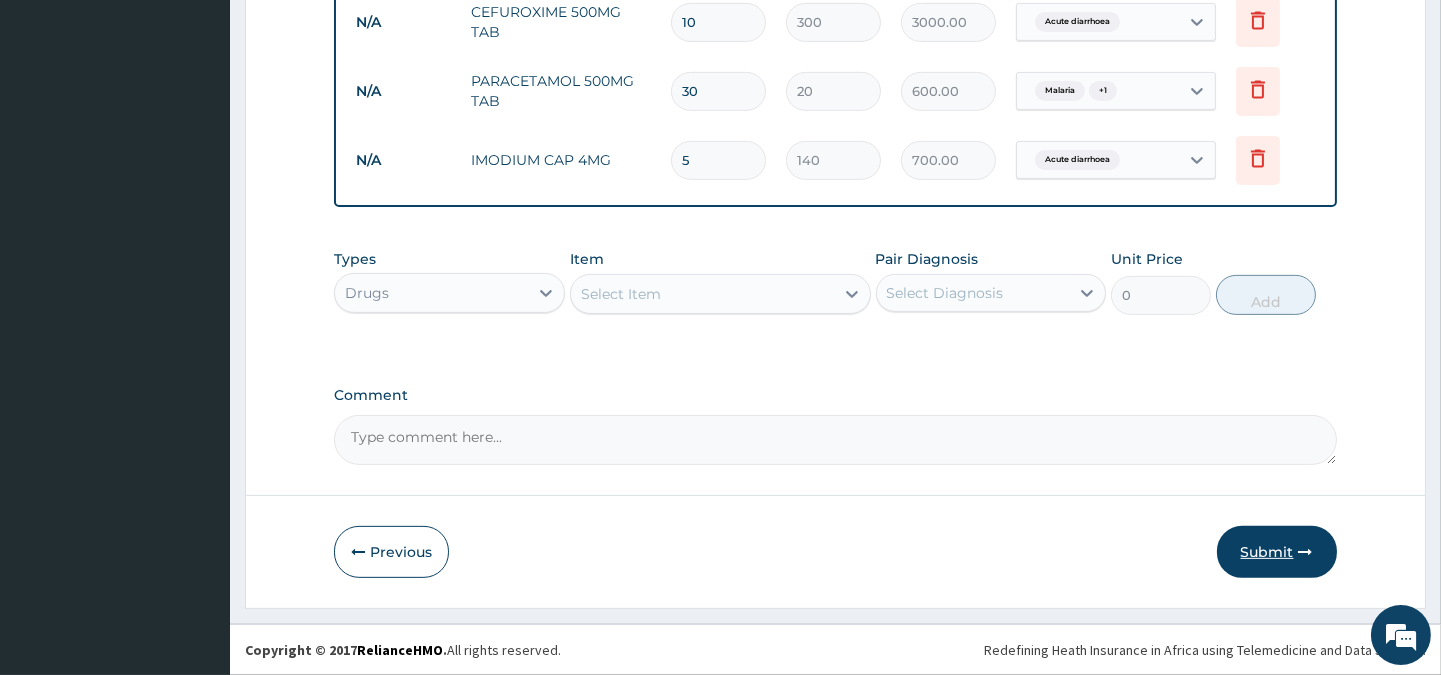 click on "Submit" at bounding box center [1277, 552] 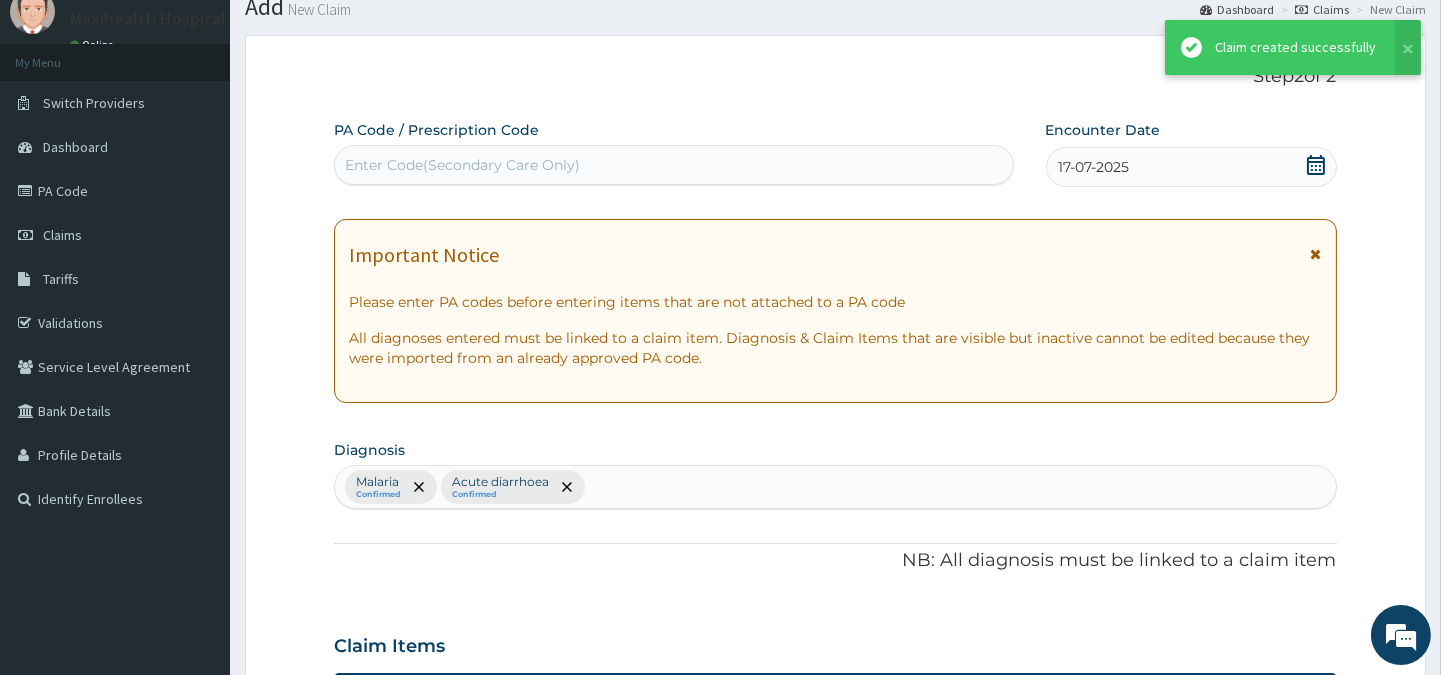 scroll, scrollTop: 1295, scrollLeft: 0, axis: vertical 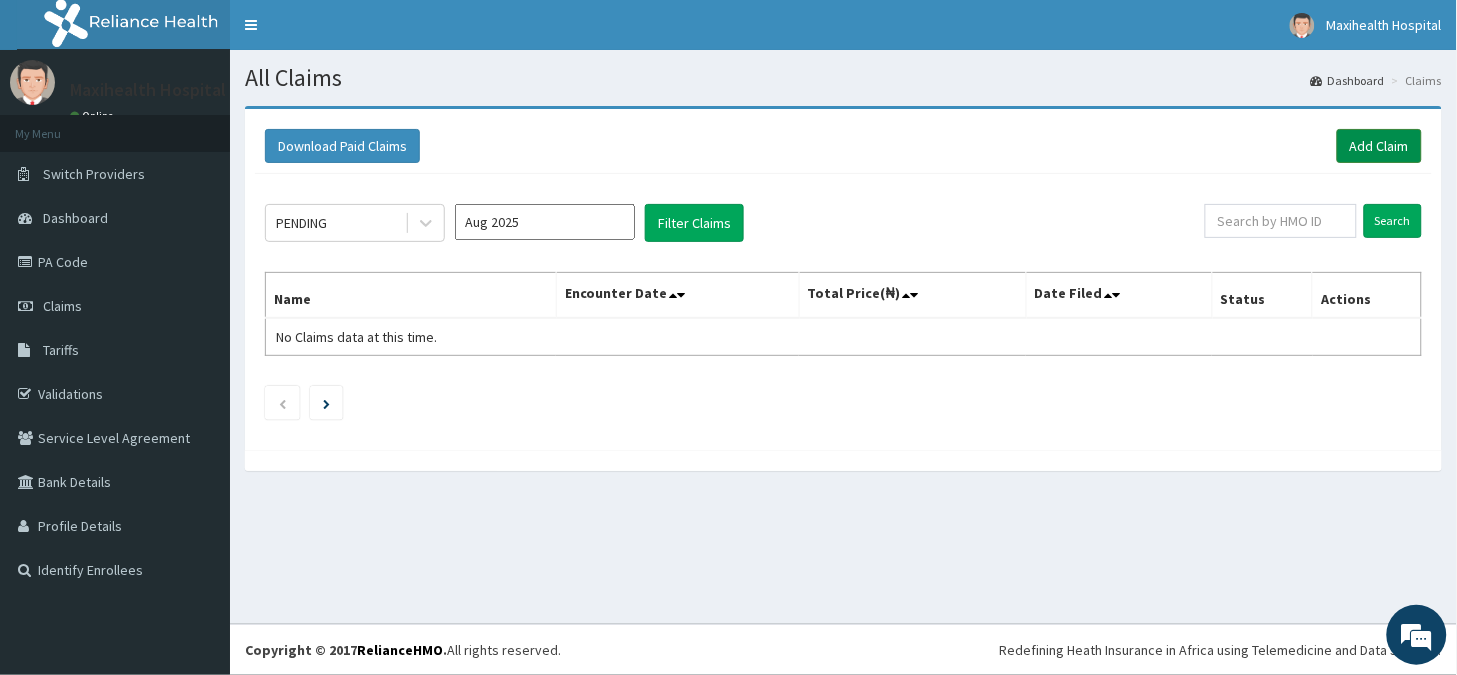 click on "Add Claim" at bounding box center (1379, 146) 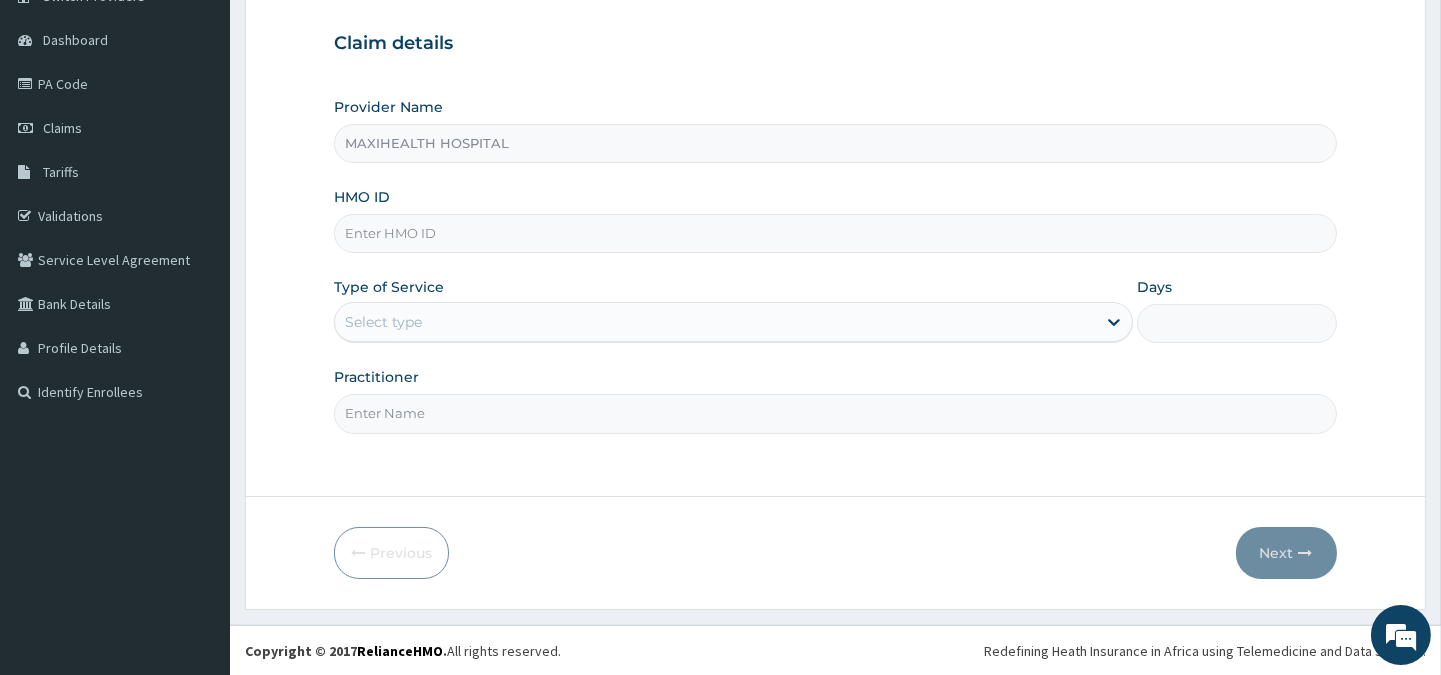 scroll, scrollTop: 178, scrollLeft: 0, axis: vertical 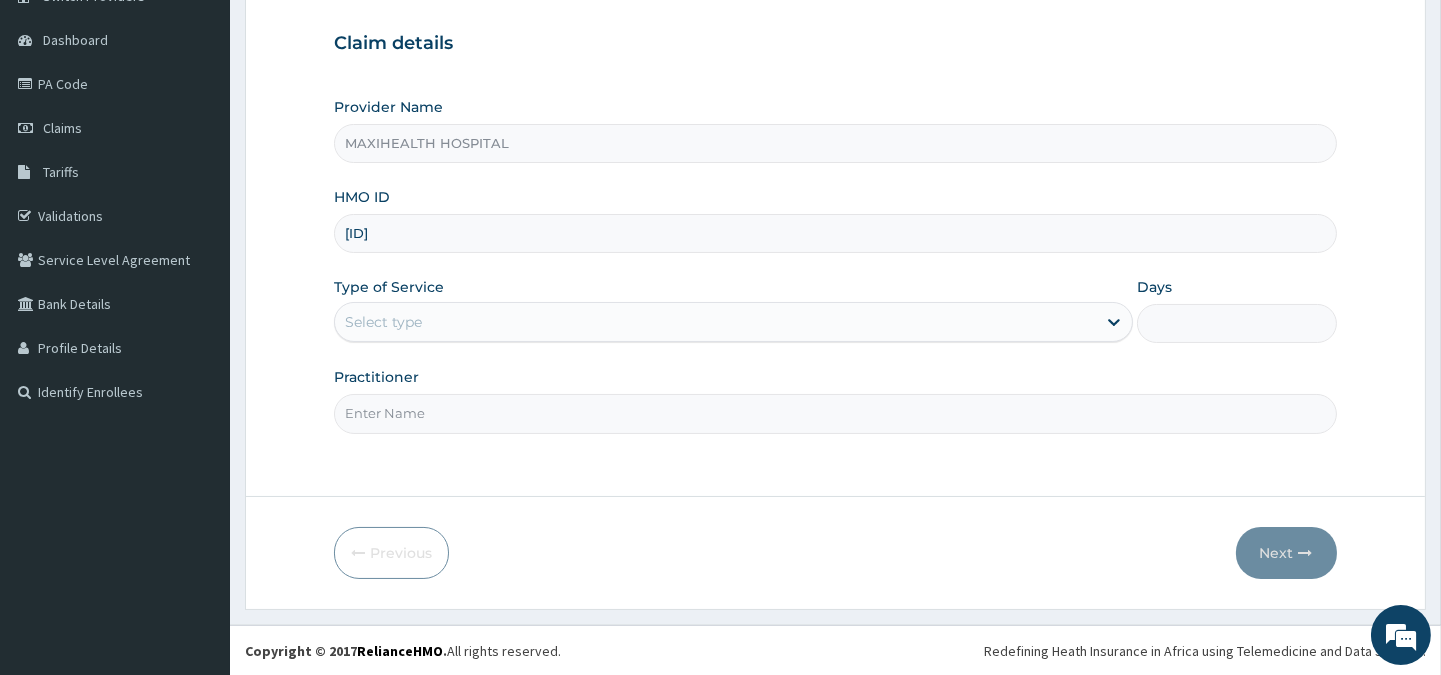 type on "[ID]" 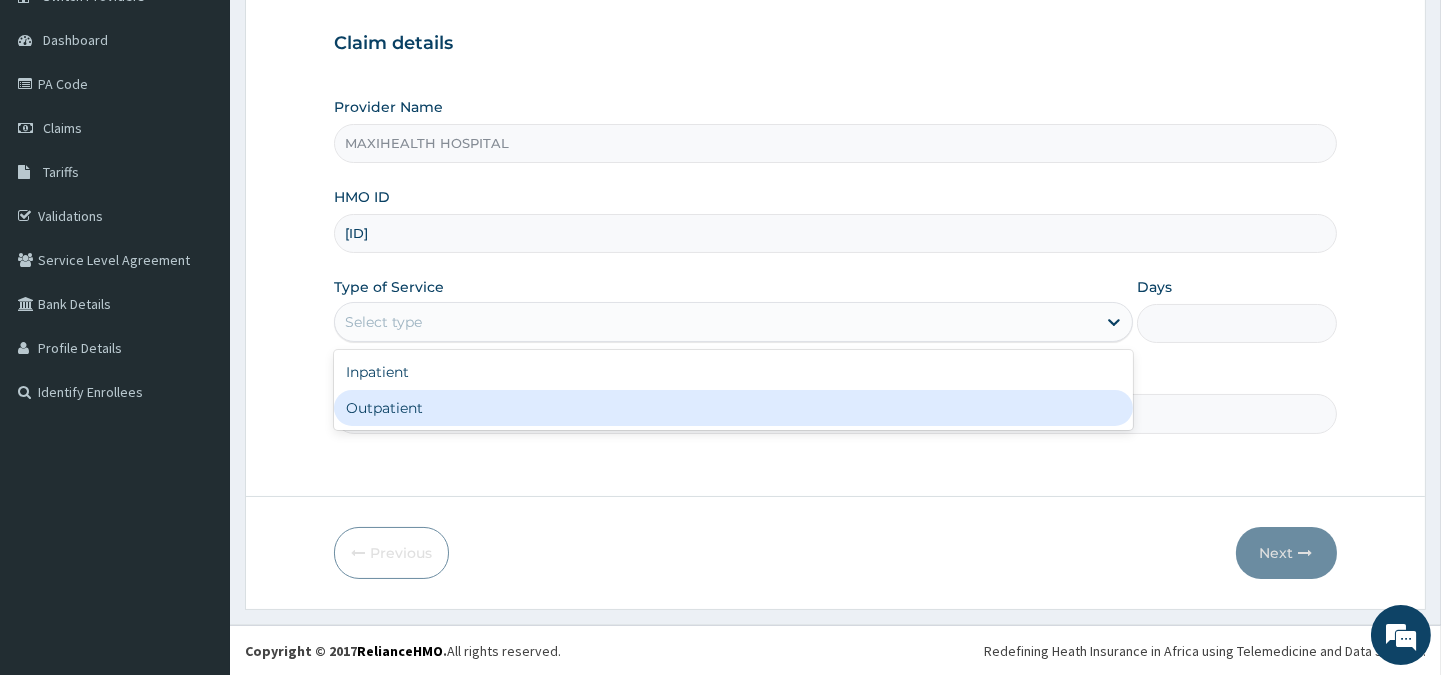 click on "Outpatient" at bounding box center (733, 408) 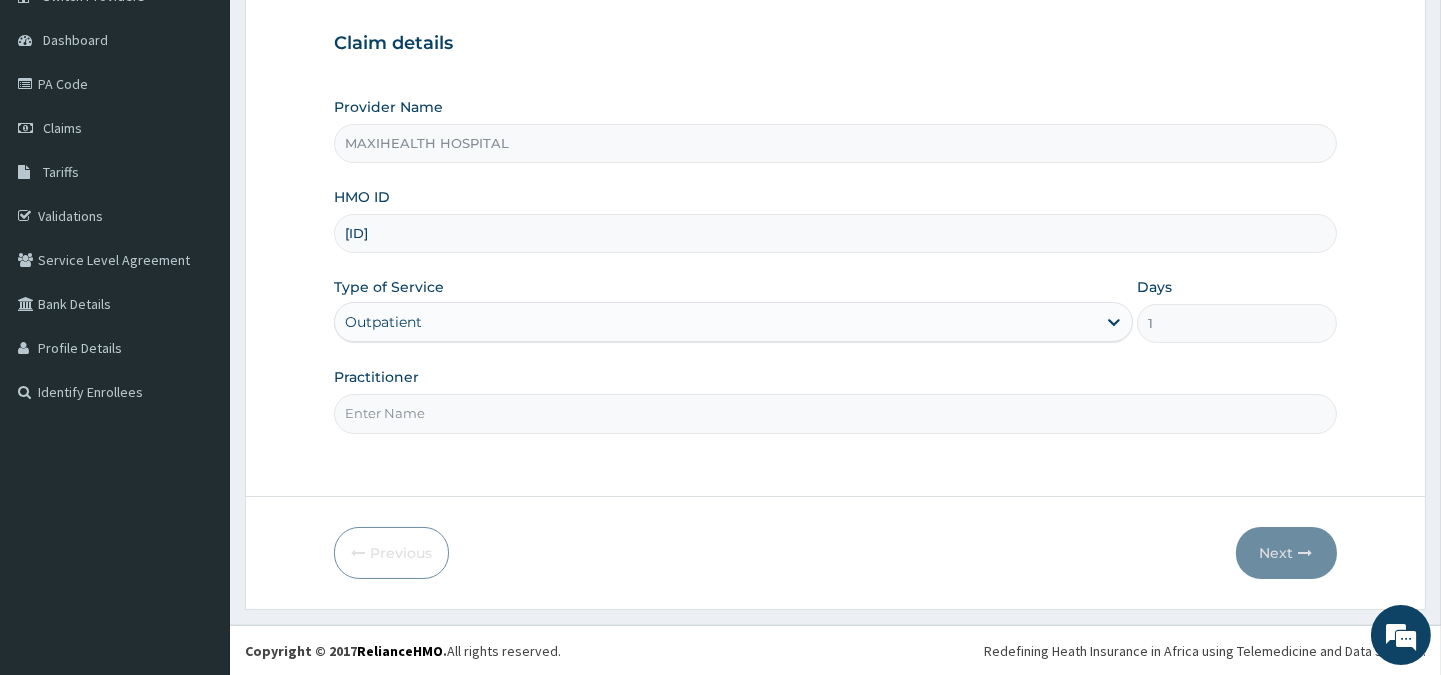 click on "Practitioner" at bounding box center (835, 413) 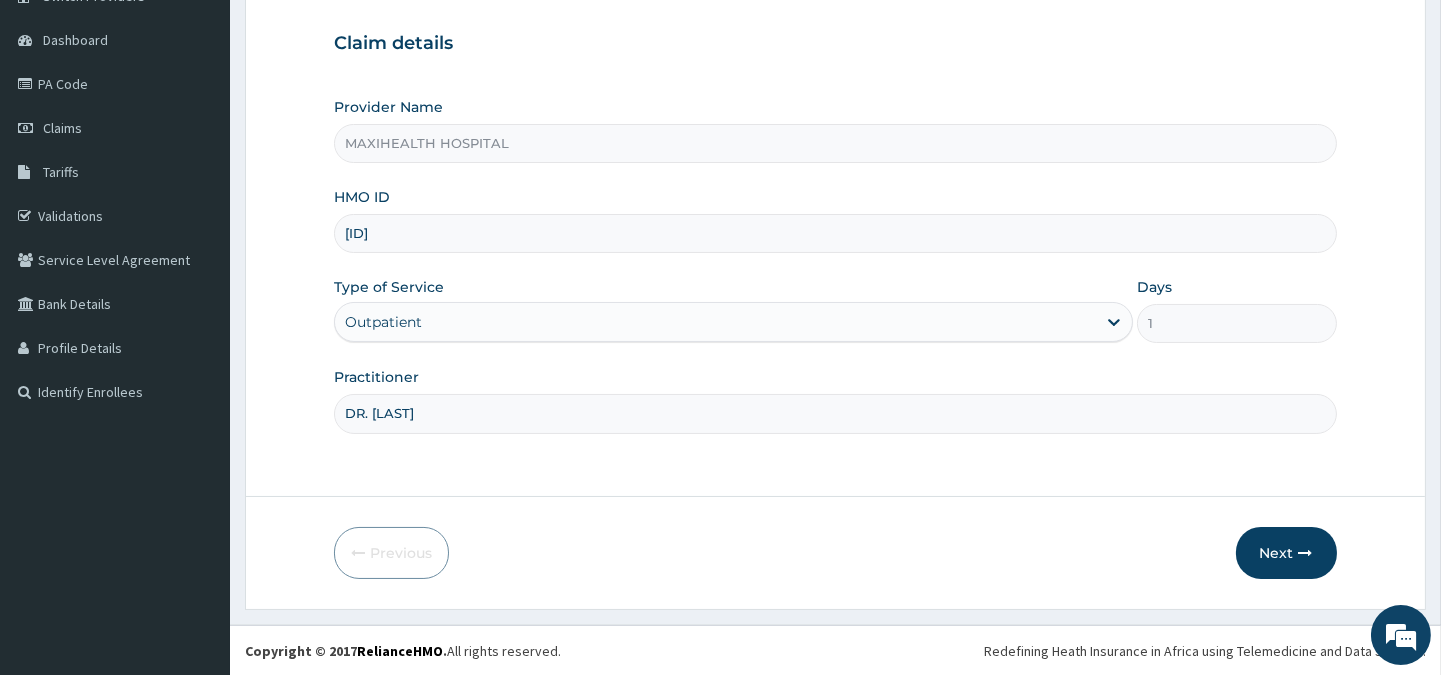 type on "DR. [LAST]" 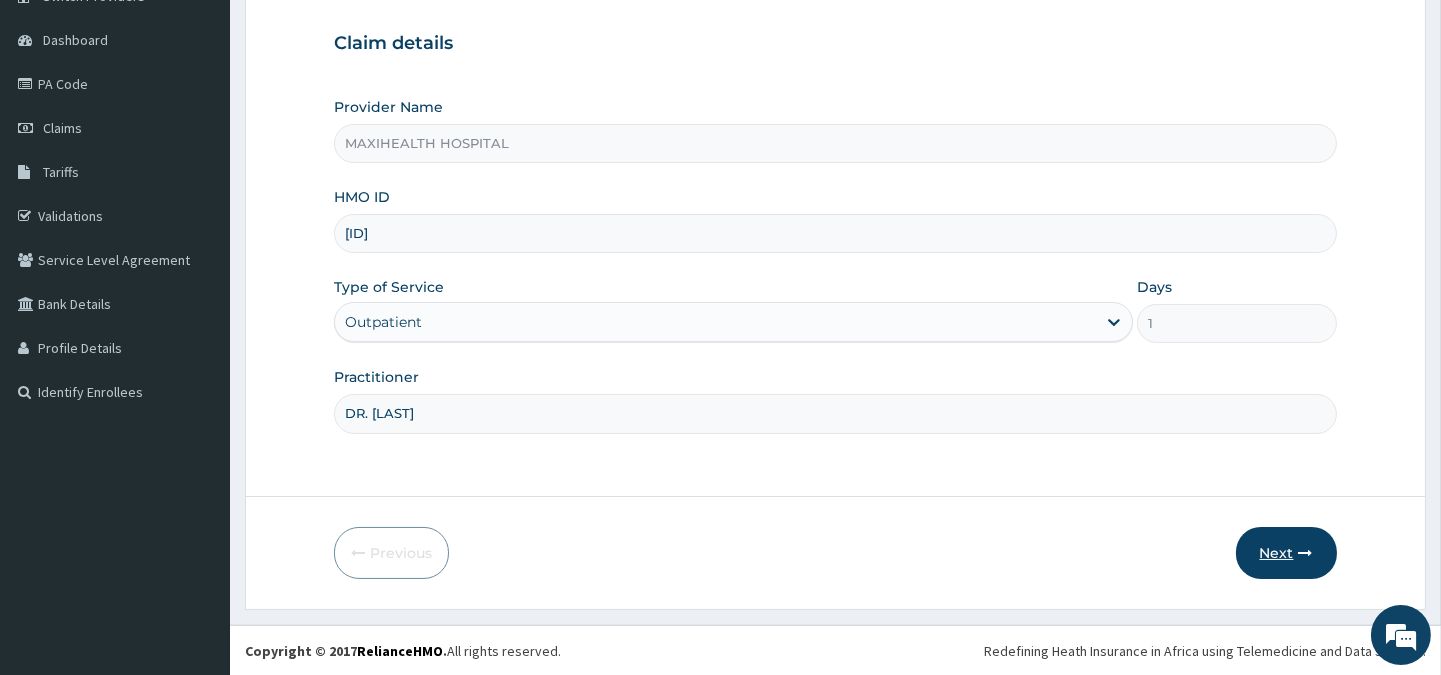 click on "Next" at bounding box center (1286, 553) 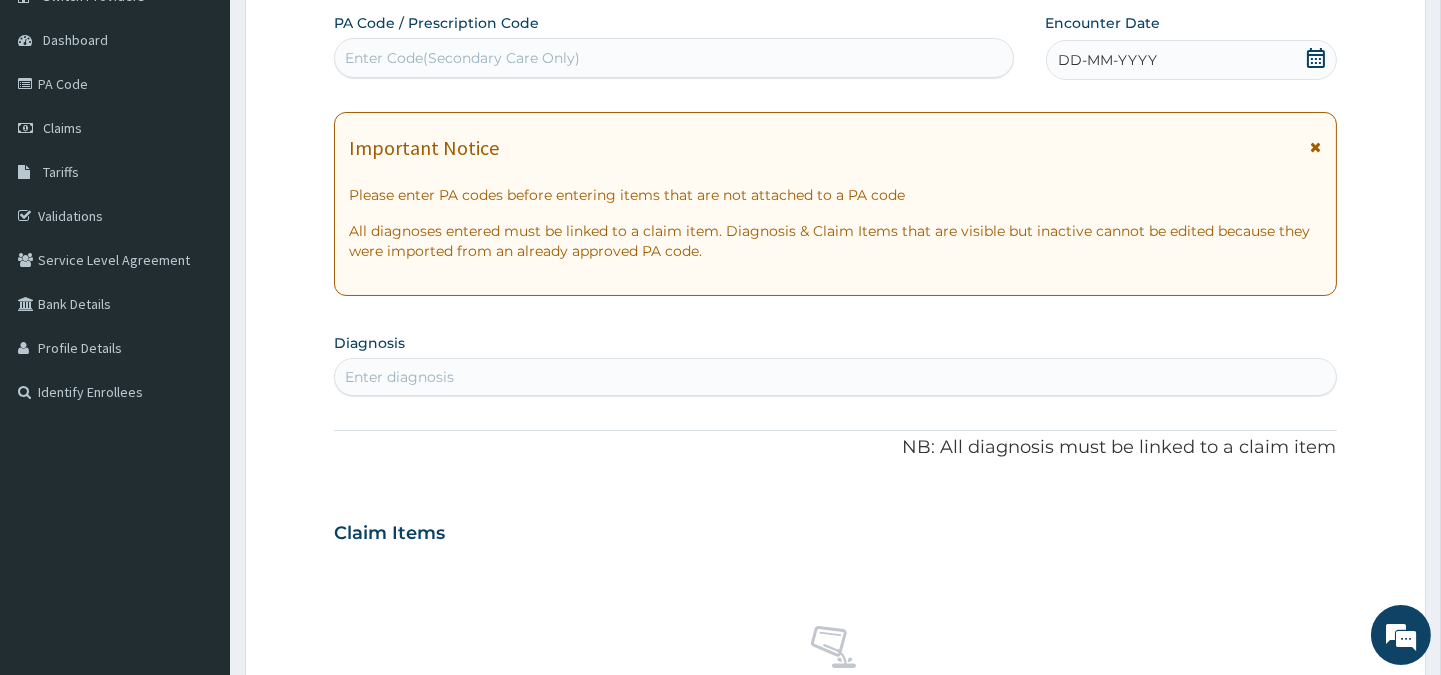 click on "DD-MM-YYYY" at bounding box center [1191, 60] 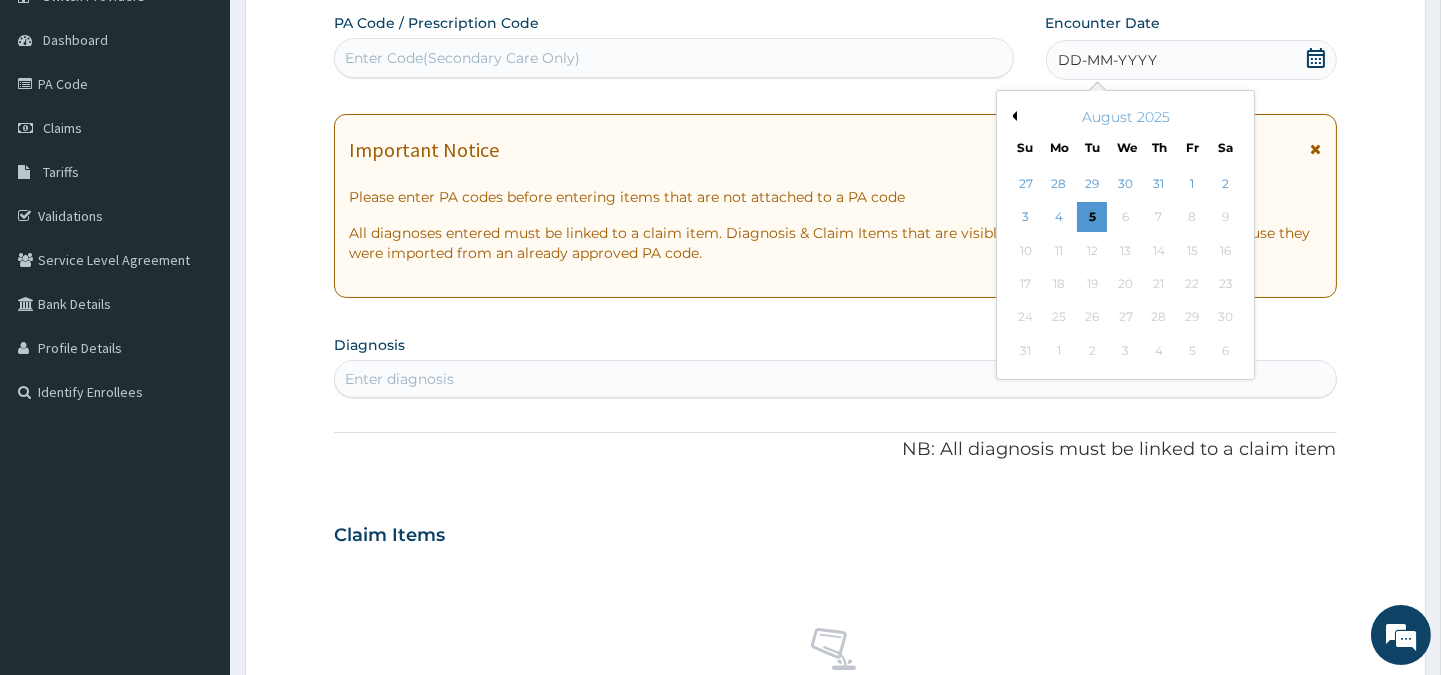 click on "August 2025" at bounding box center [1125, 117] 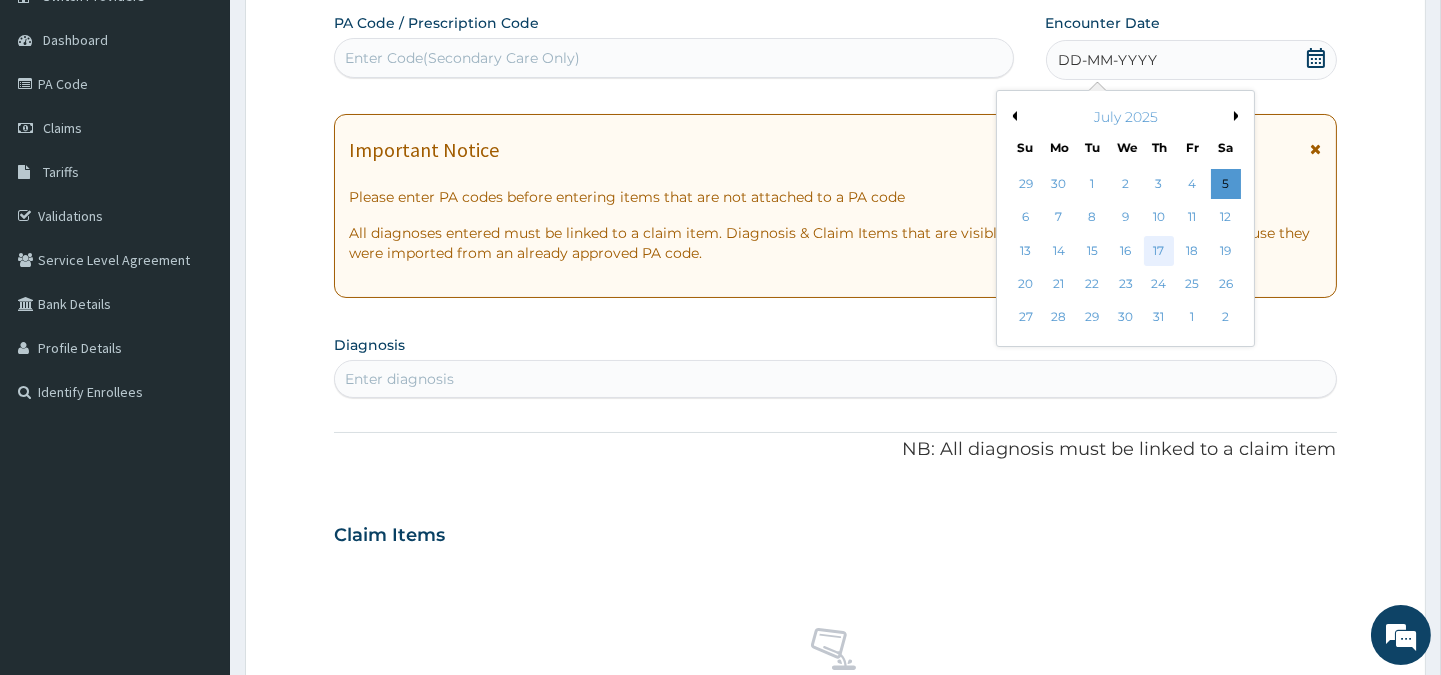 click on "17" at bounding box center [1158, 251] 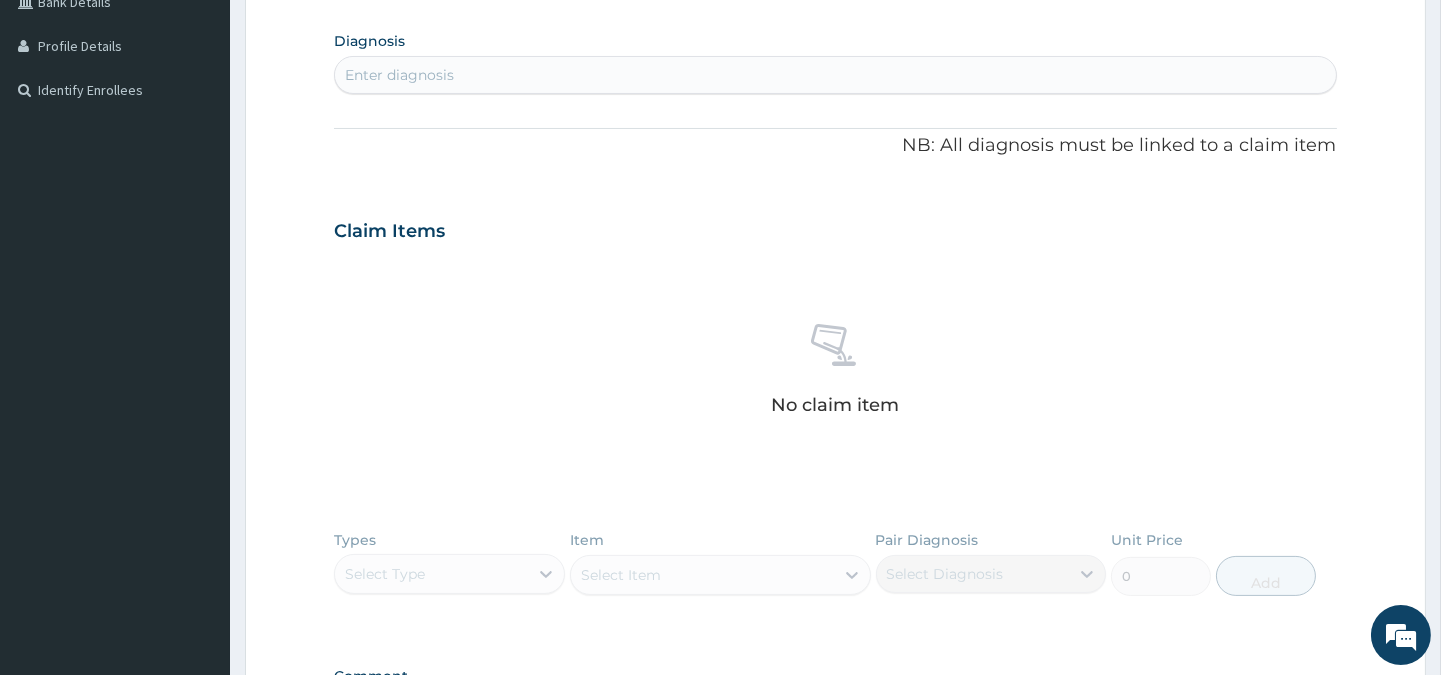 scroll, scrollTop: 483, scrollLeft: 0, axis: vertical 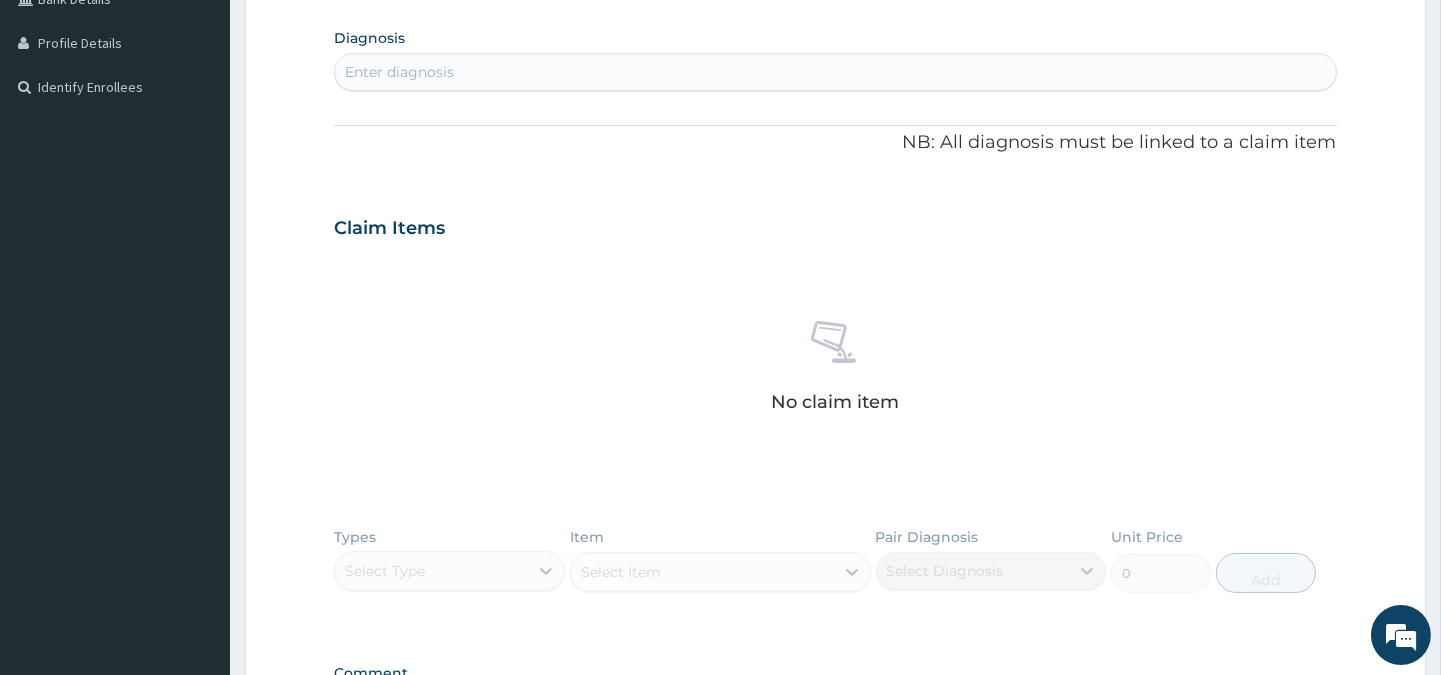 click on "Enter diagnosis" at bounding box center [399, 72] 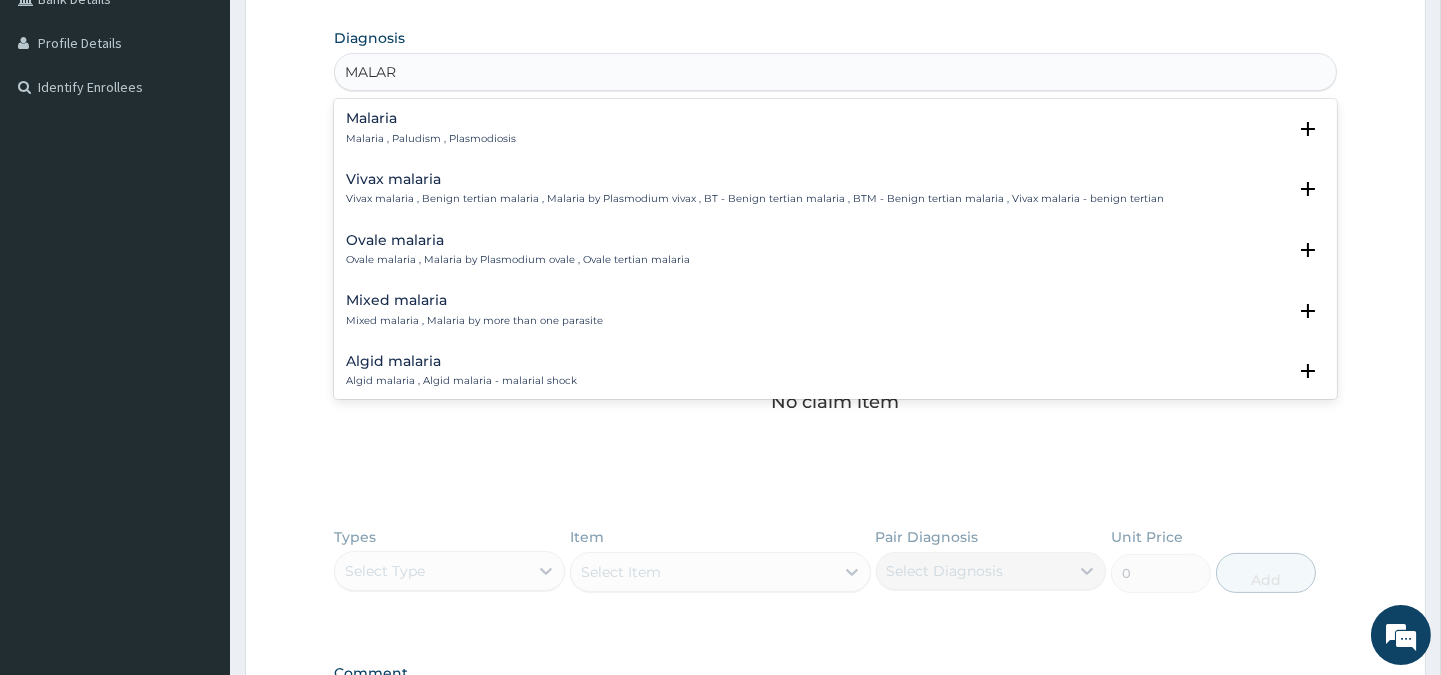 type on "MALARI" 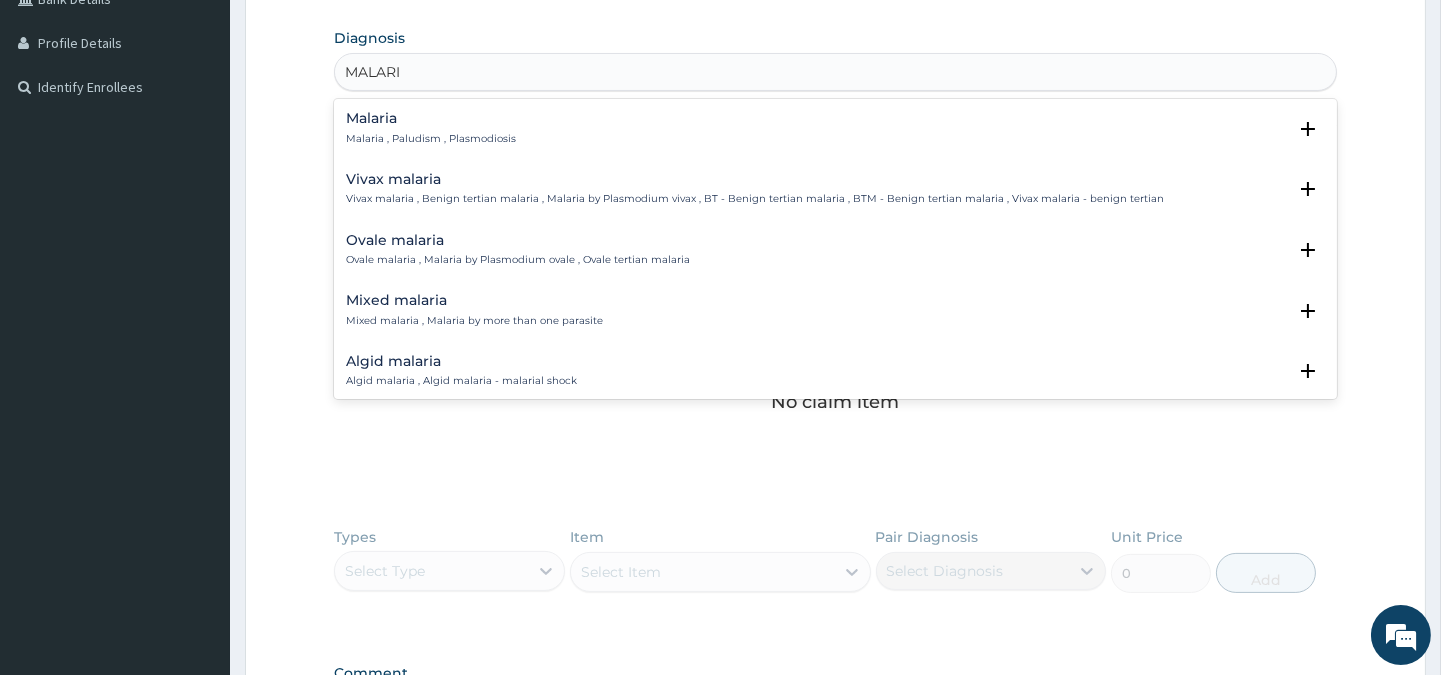 click on "Malaria , Paludism , Plasmodiosis" at bounding box center (431, 139) 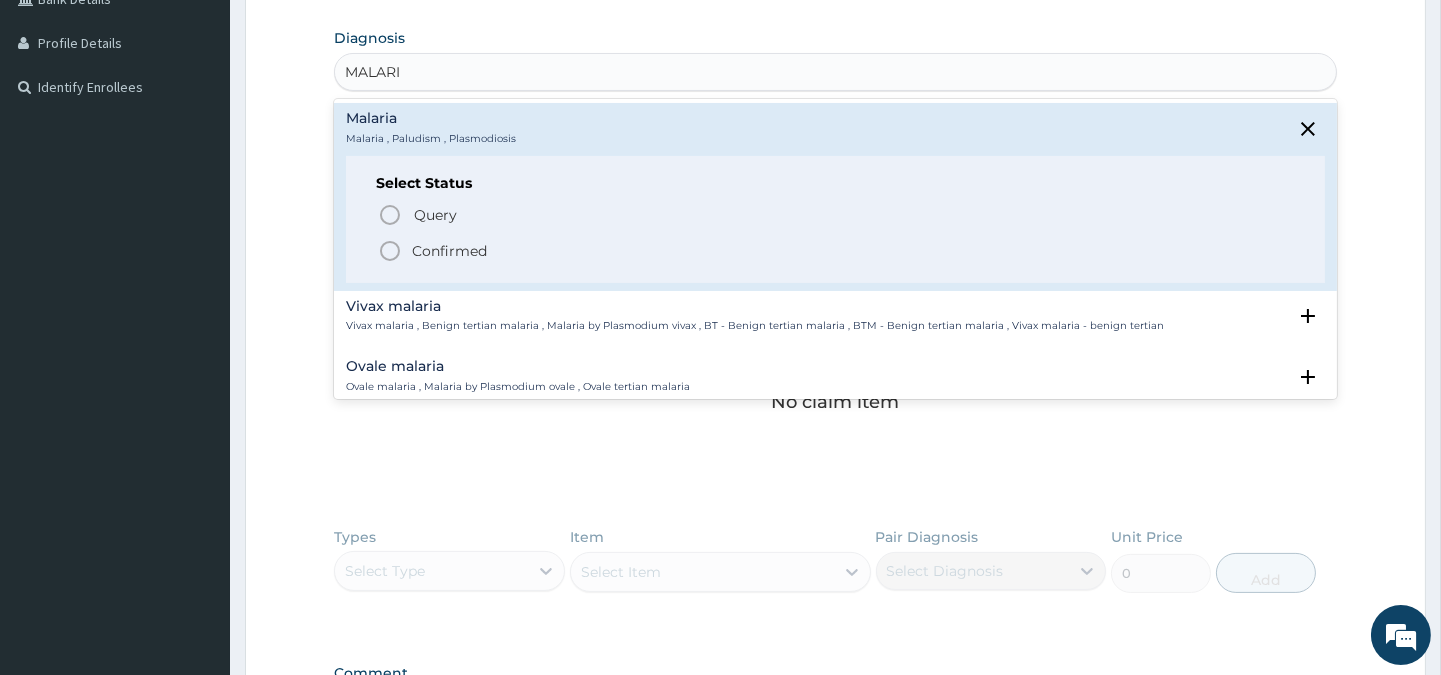 click 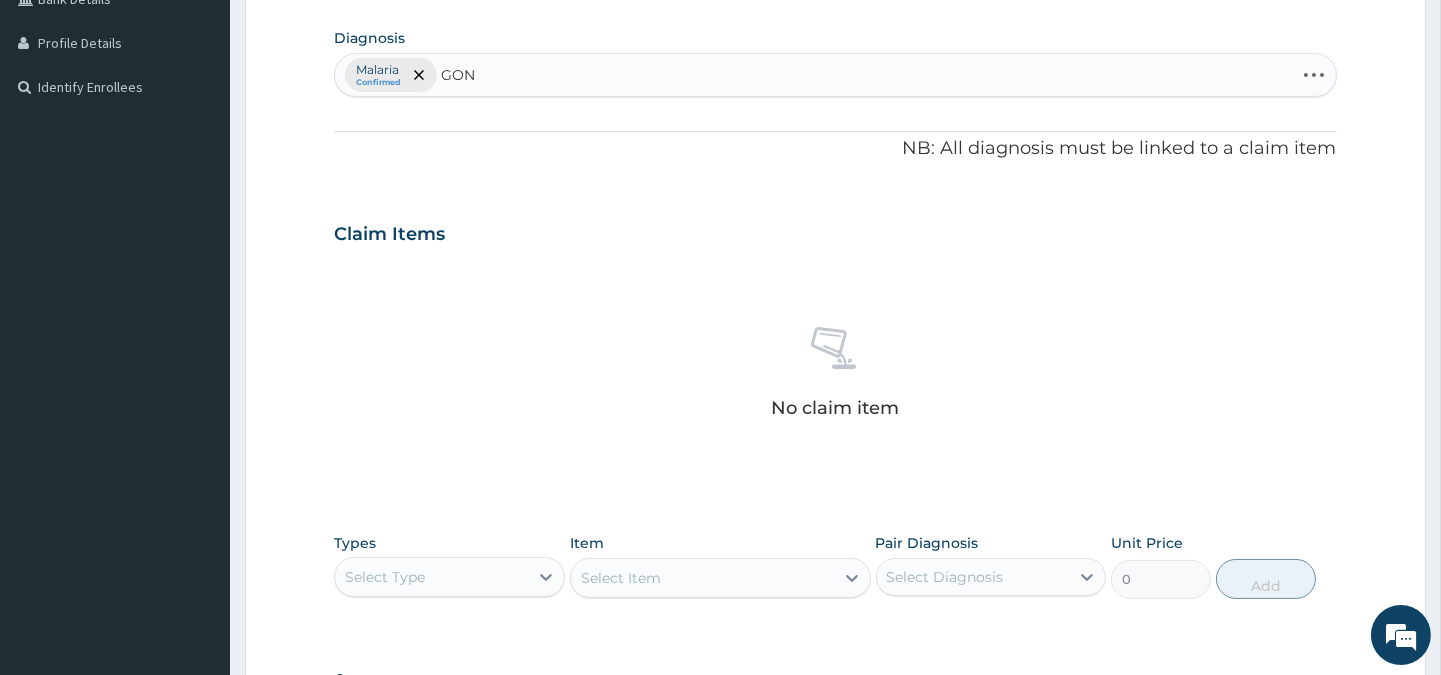 type on "GONO" 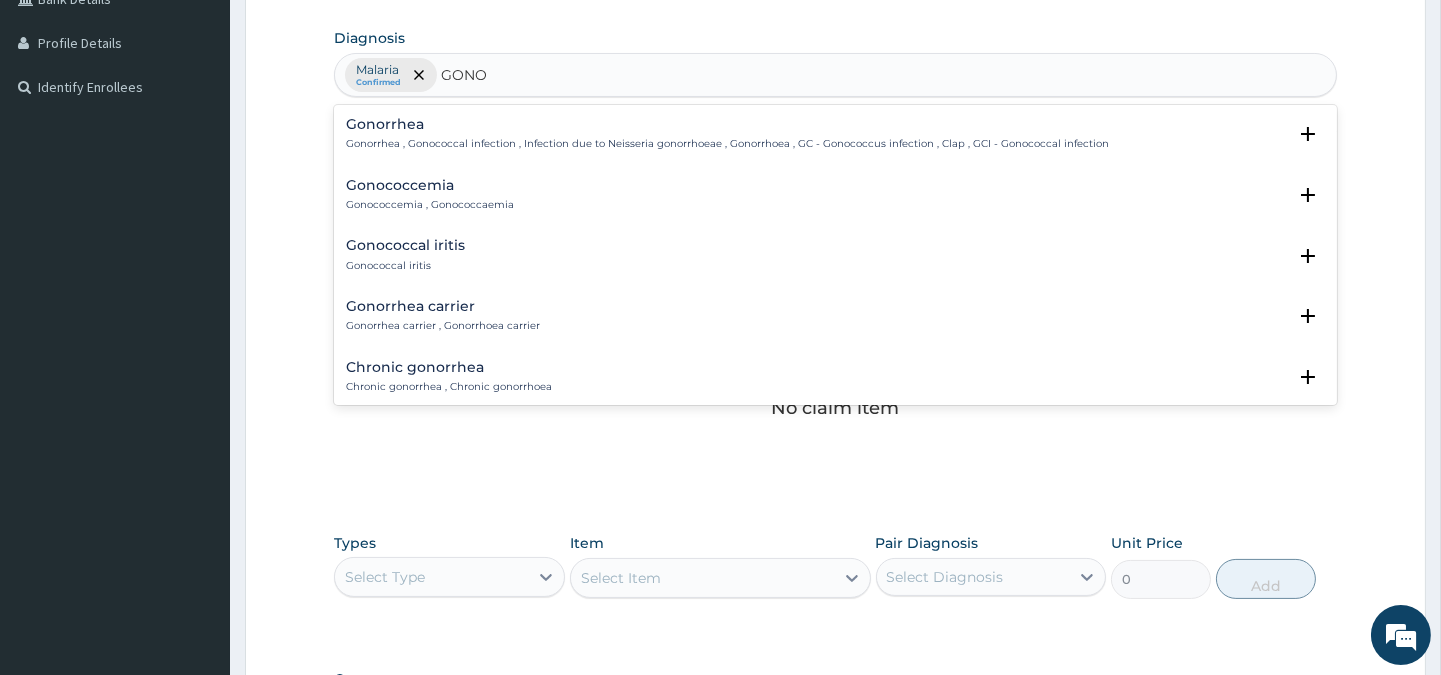 click on "Gonorrhea" at bounding box center (727, 124) 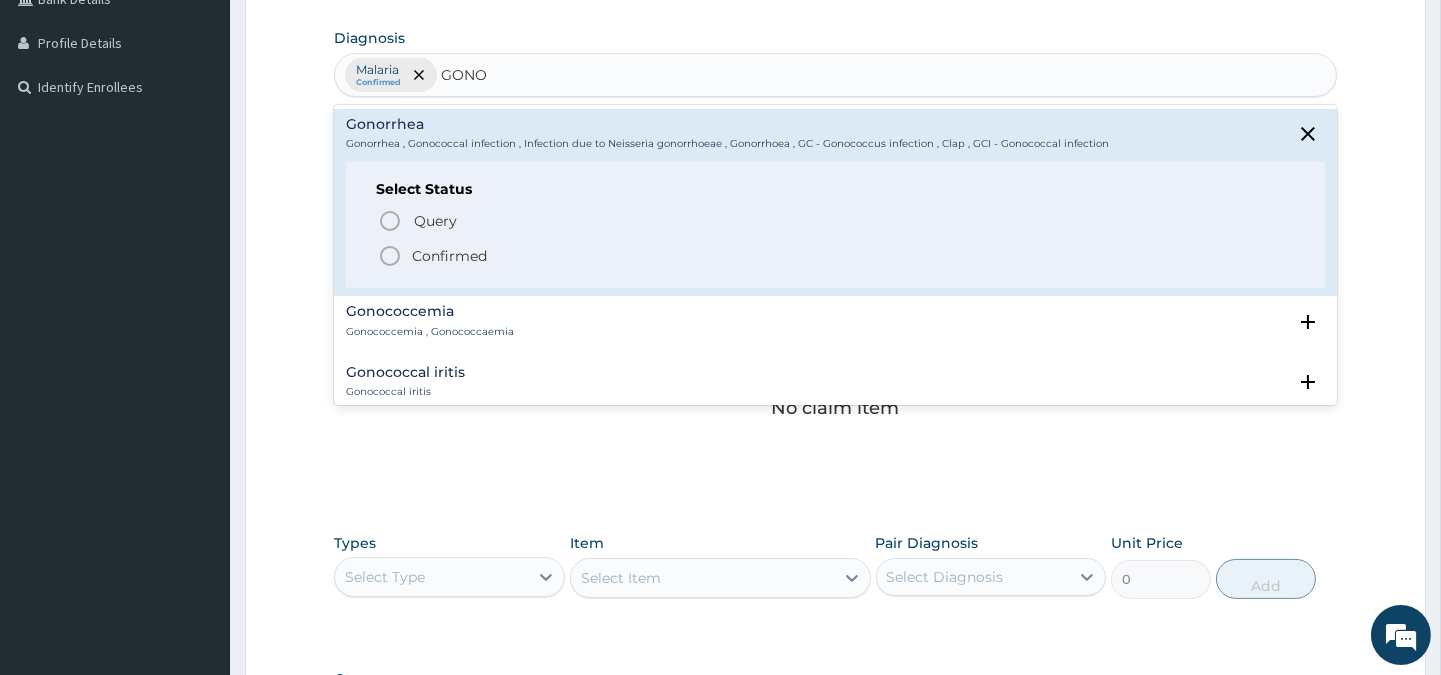 click 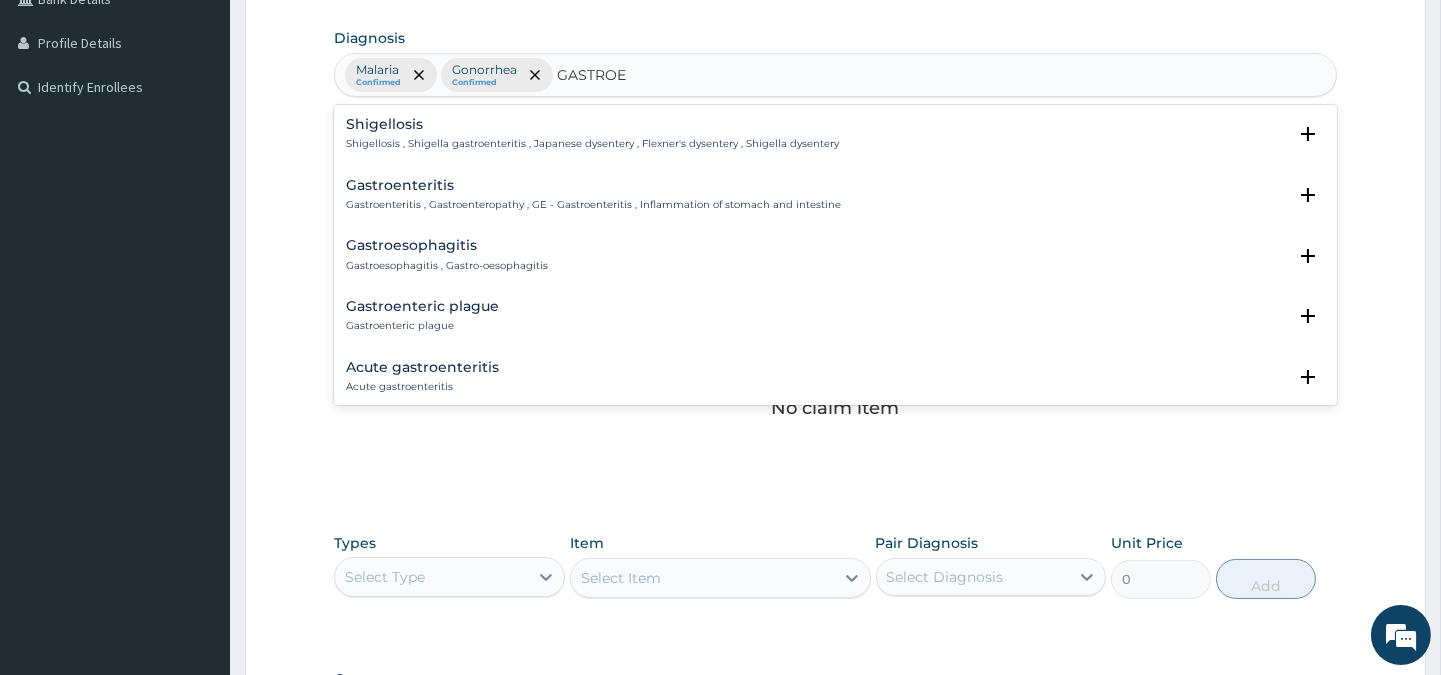 type on "GASTROEN" 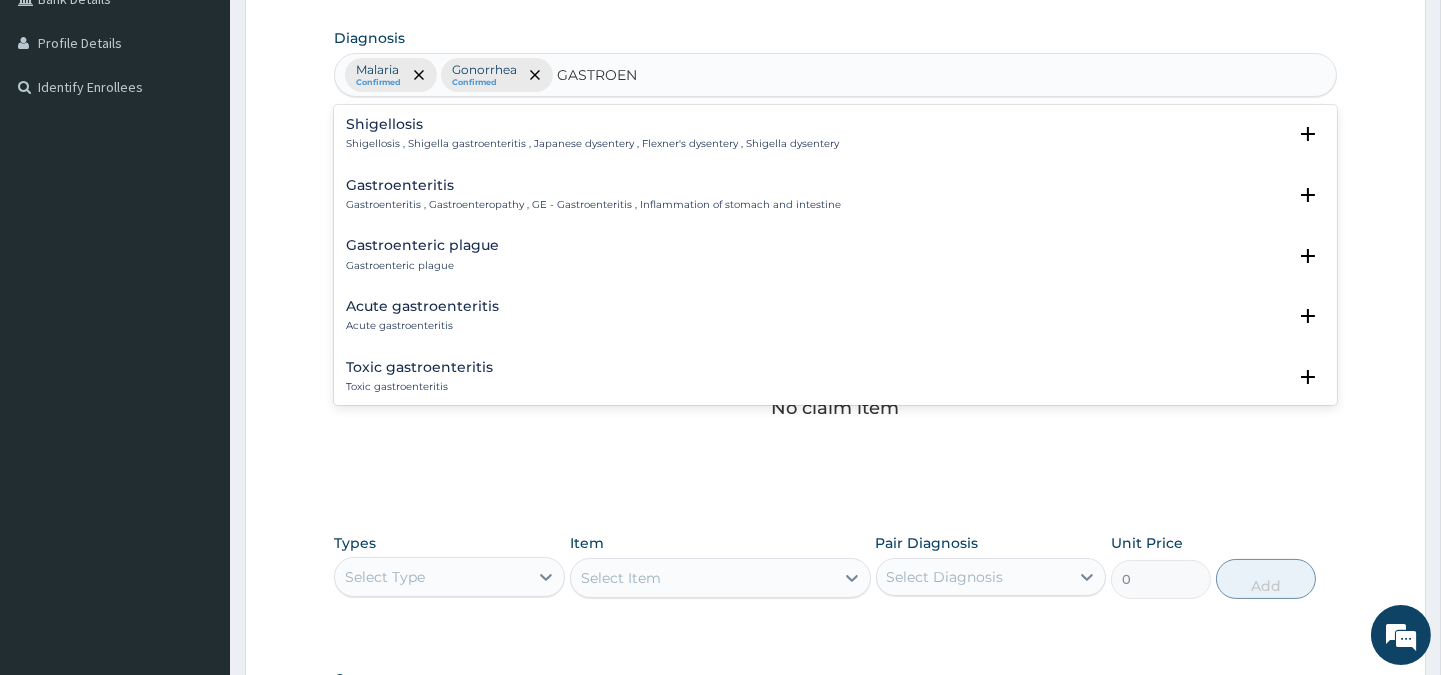 click on "Gastroenteritis Gastroenteritis , Gastroenteropathy , GE - Gastroenteritis , Inflammation of stomach and intestine" at bounding box center [593, 195] 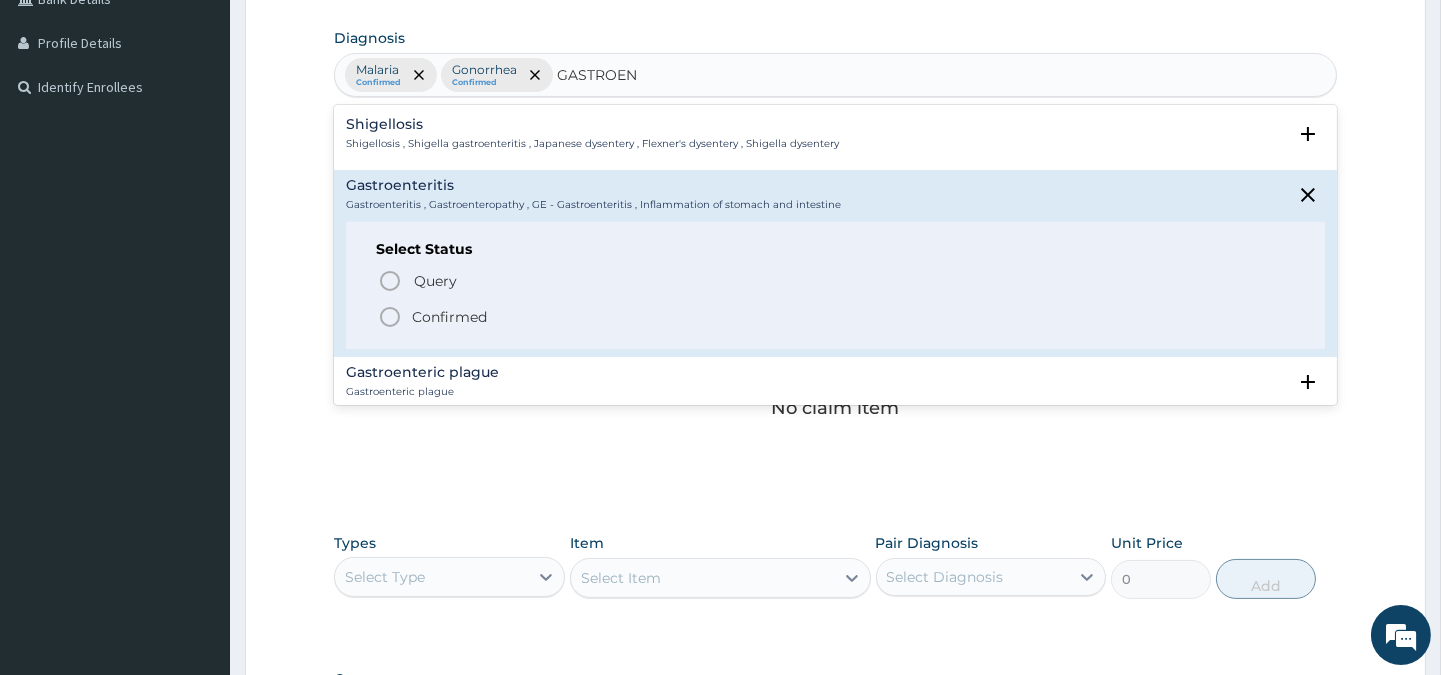click 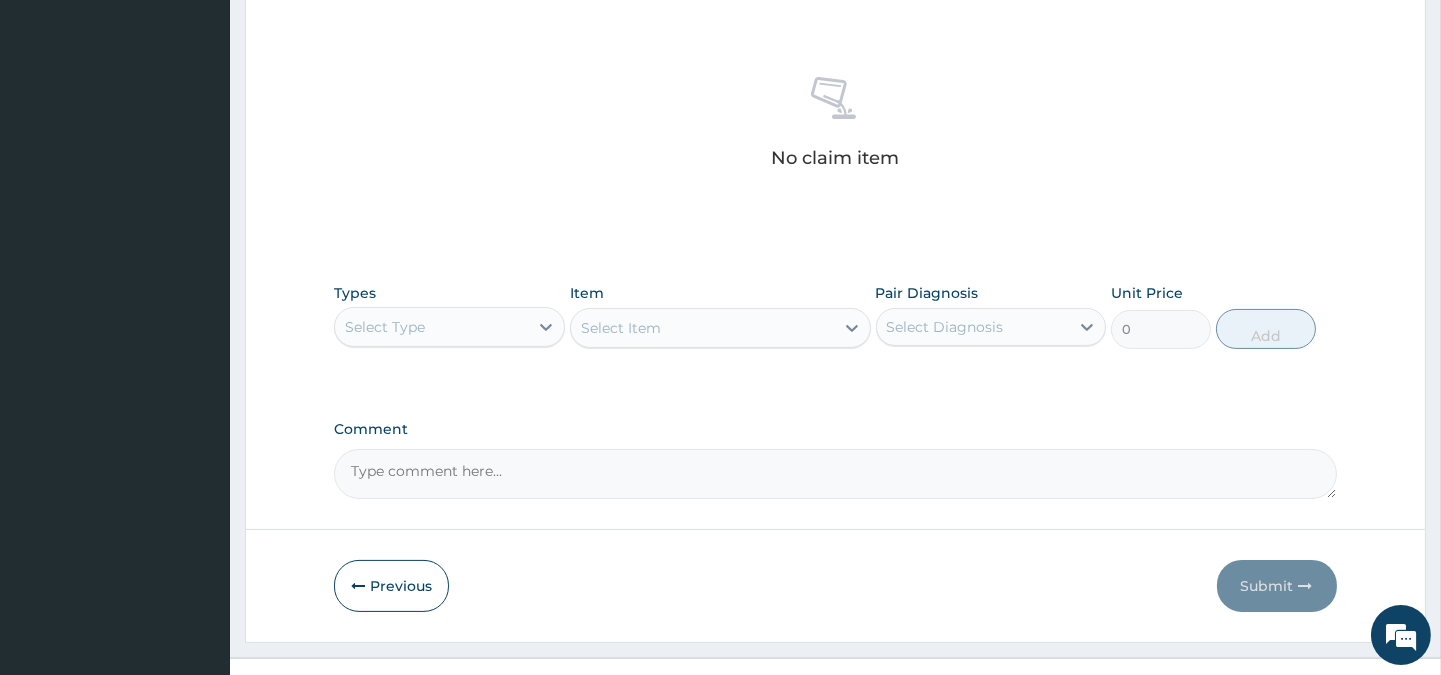 scroll, scrollTop: 766, scrollLeft: 0, axis: vertical 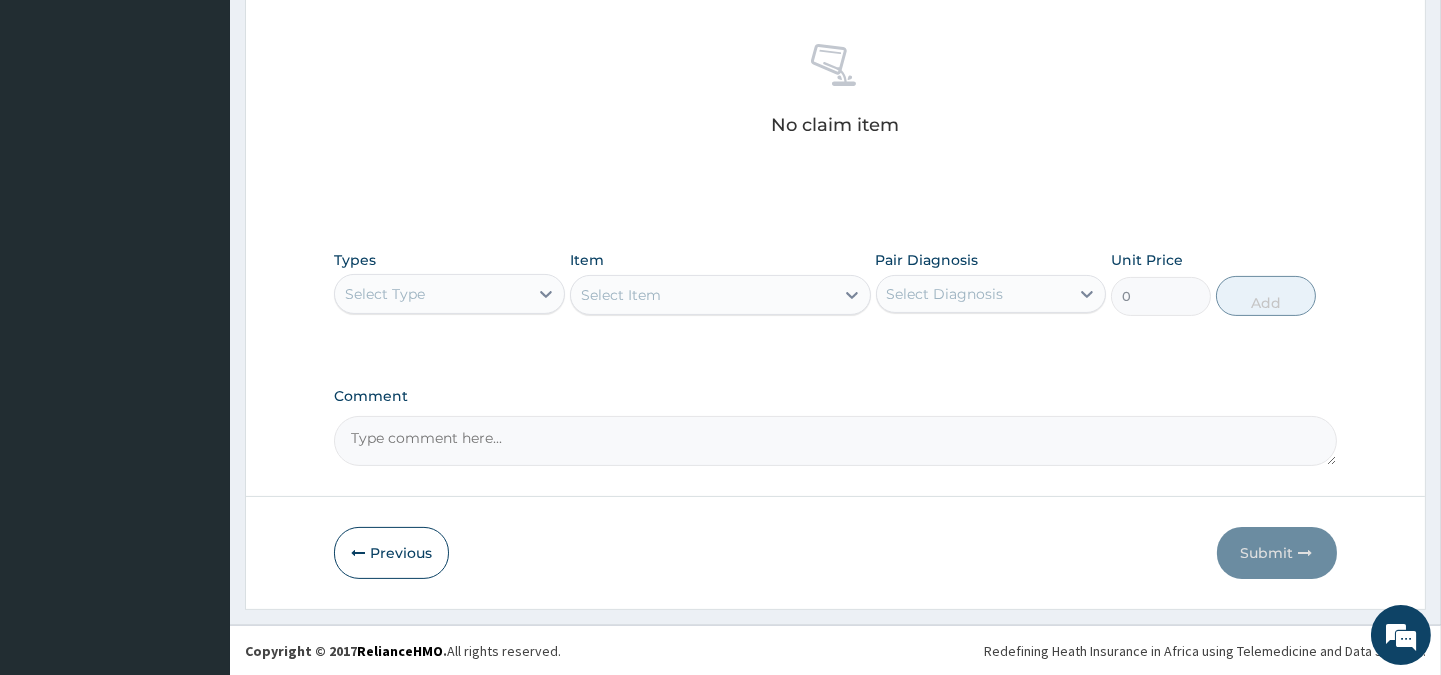 click on "Select Type" at bounding box center [431, 294] 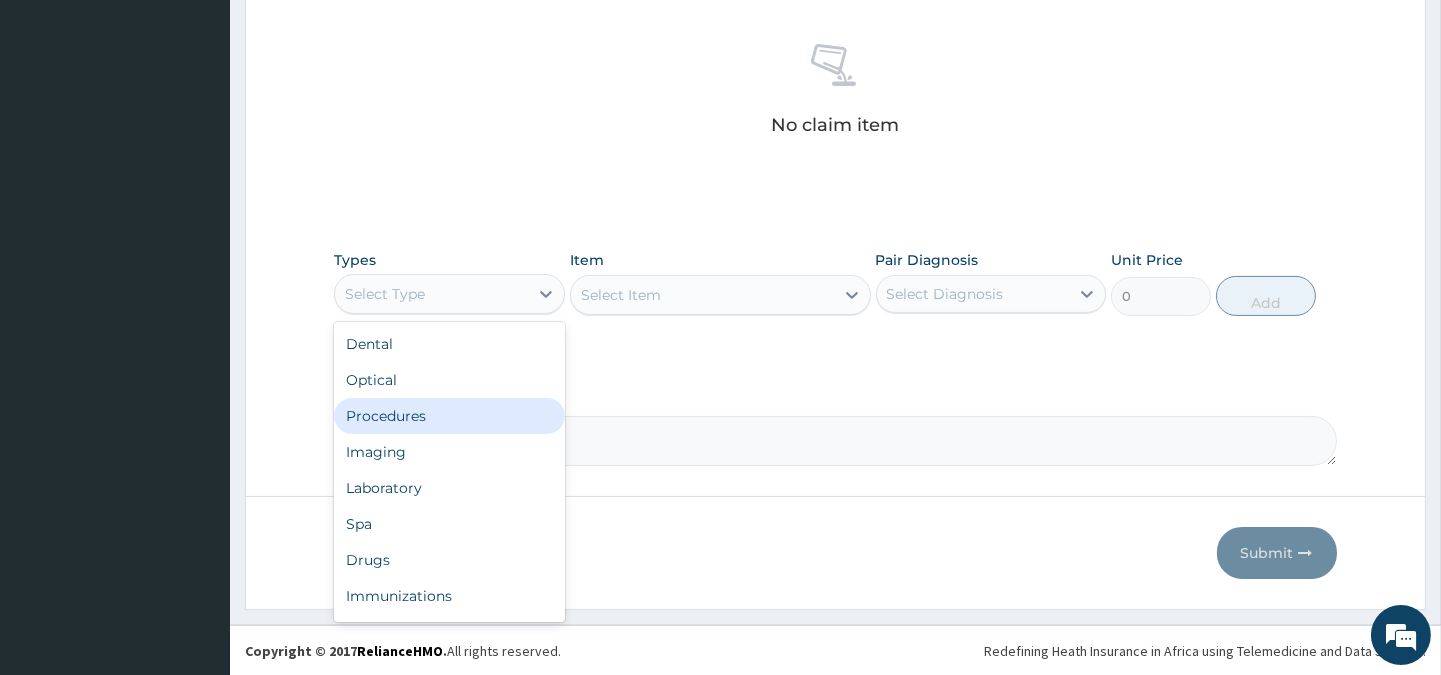 click on "Procedures" at bounding box center (449, 416) 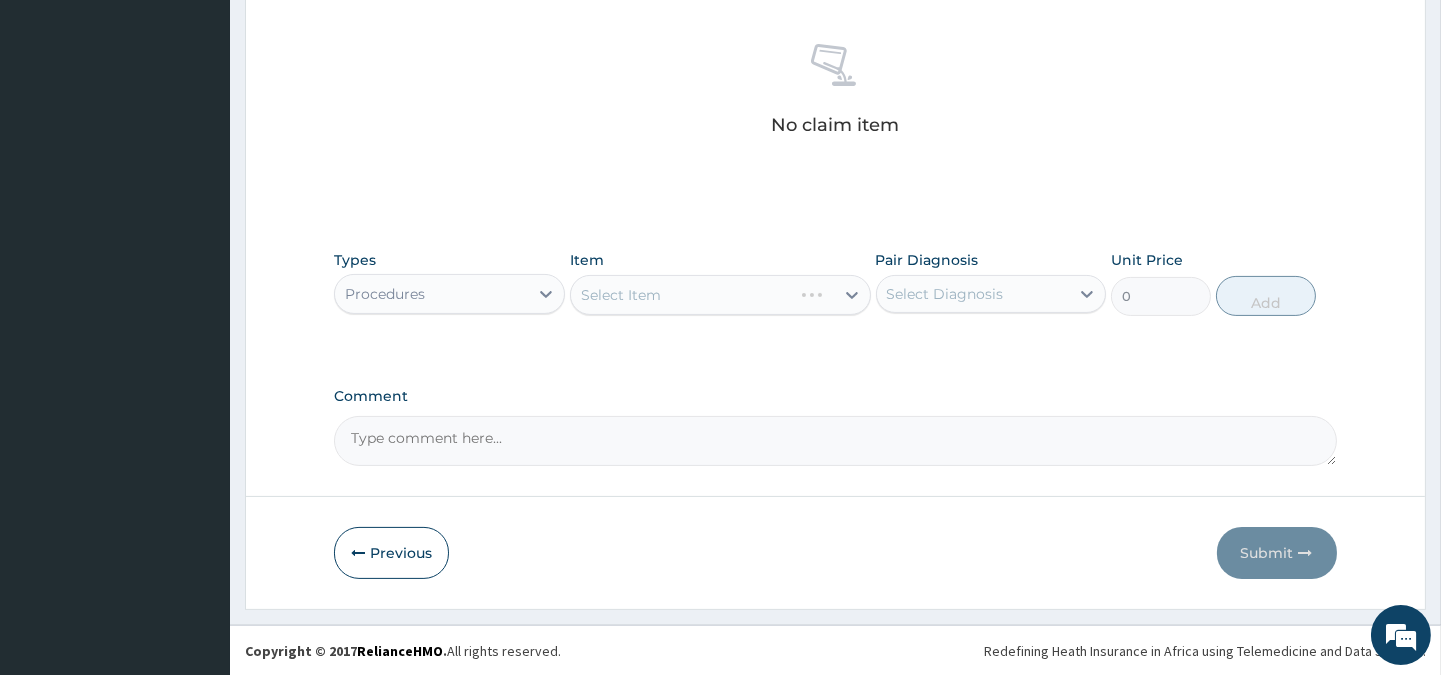 click on "Select Item" at bounding box center (720, 295) 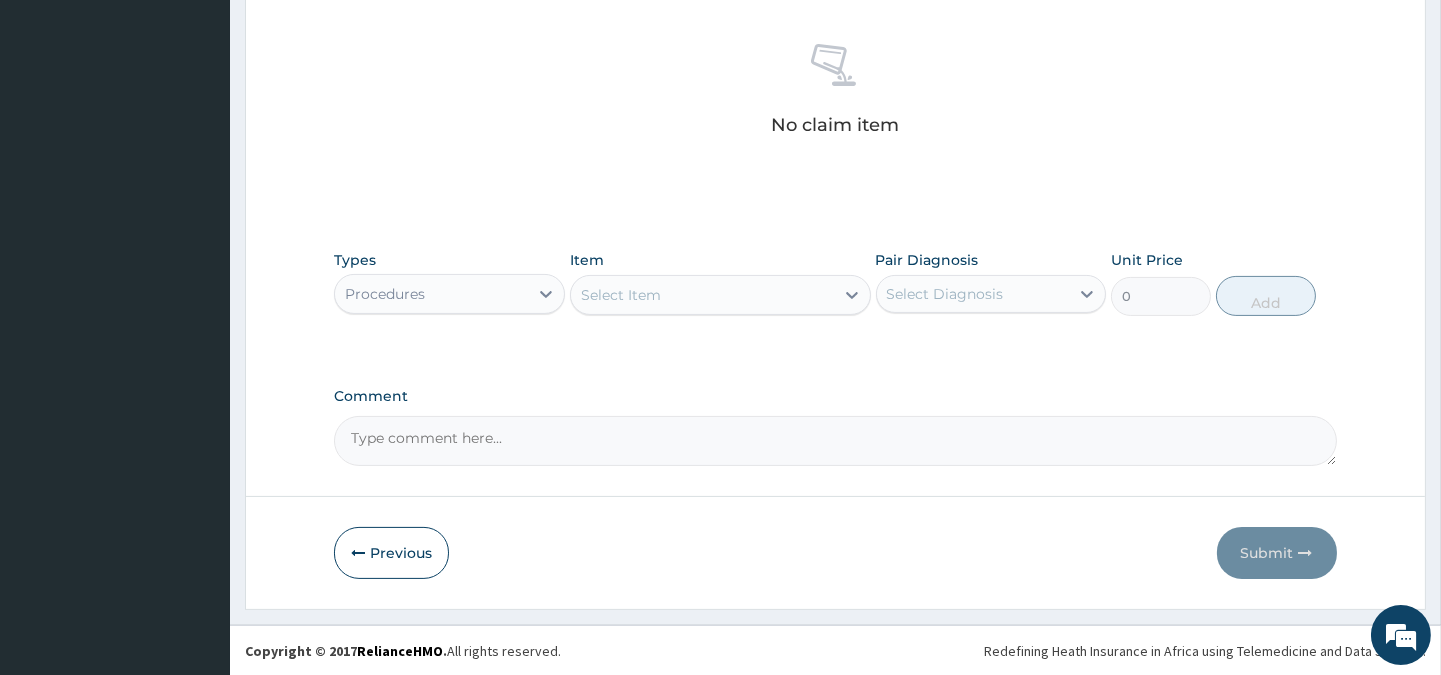 click on "Select Item" at bounding box center [702, 295] 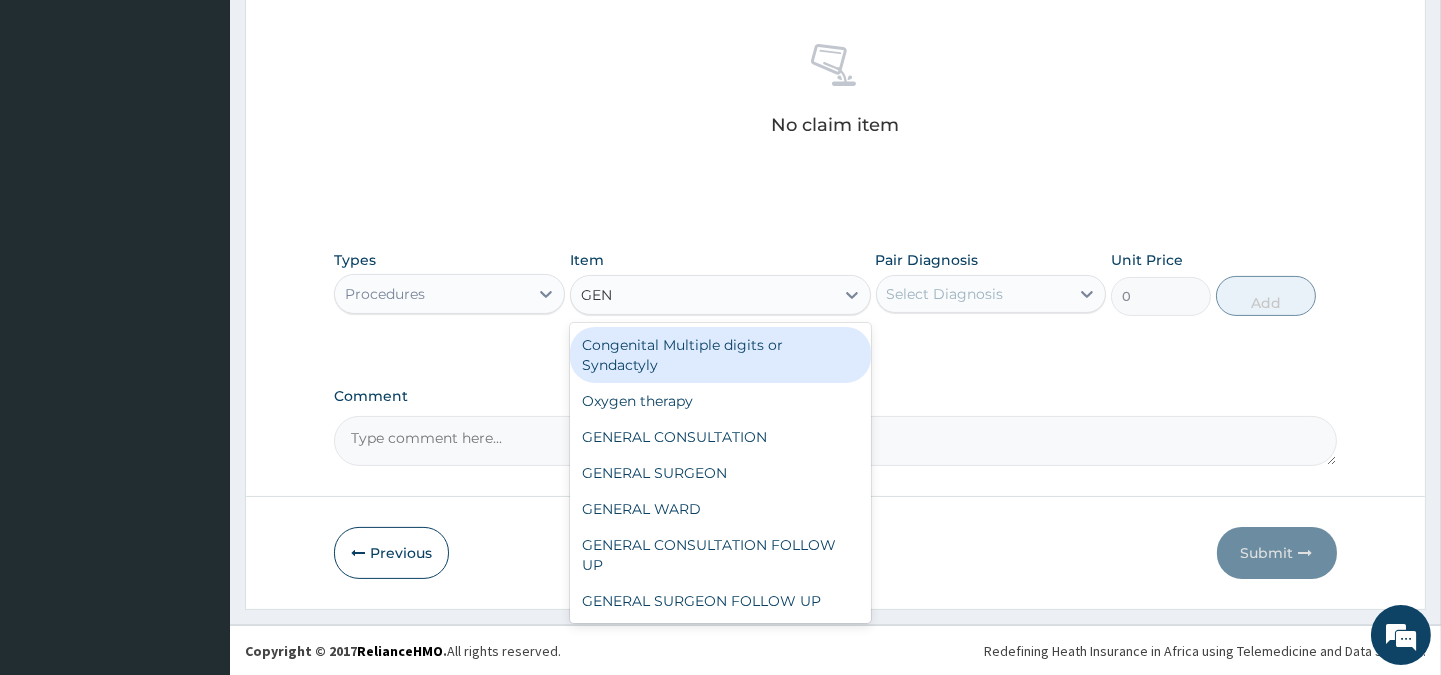 type on "GENE" 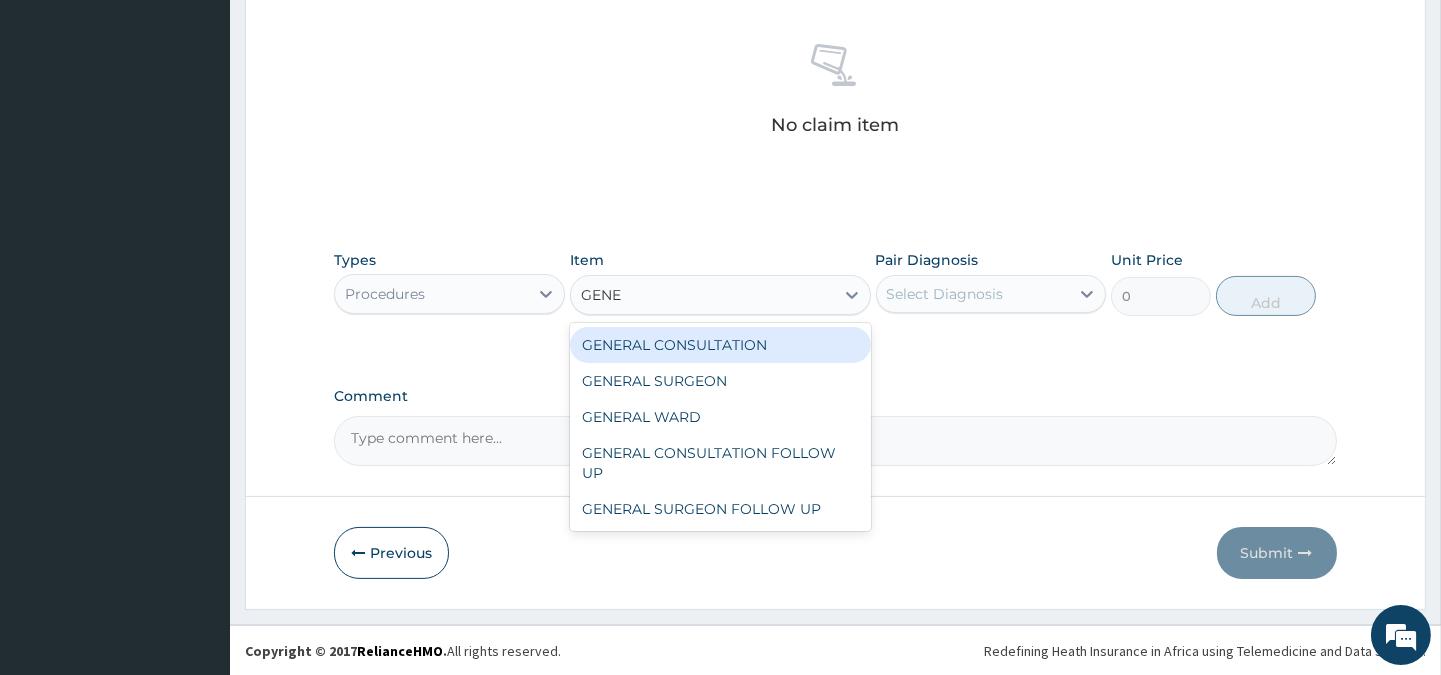 click on "GENERAL CONSULTATION" at bounding box center (720, 345) 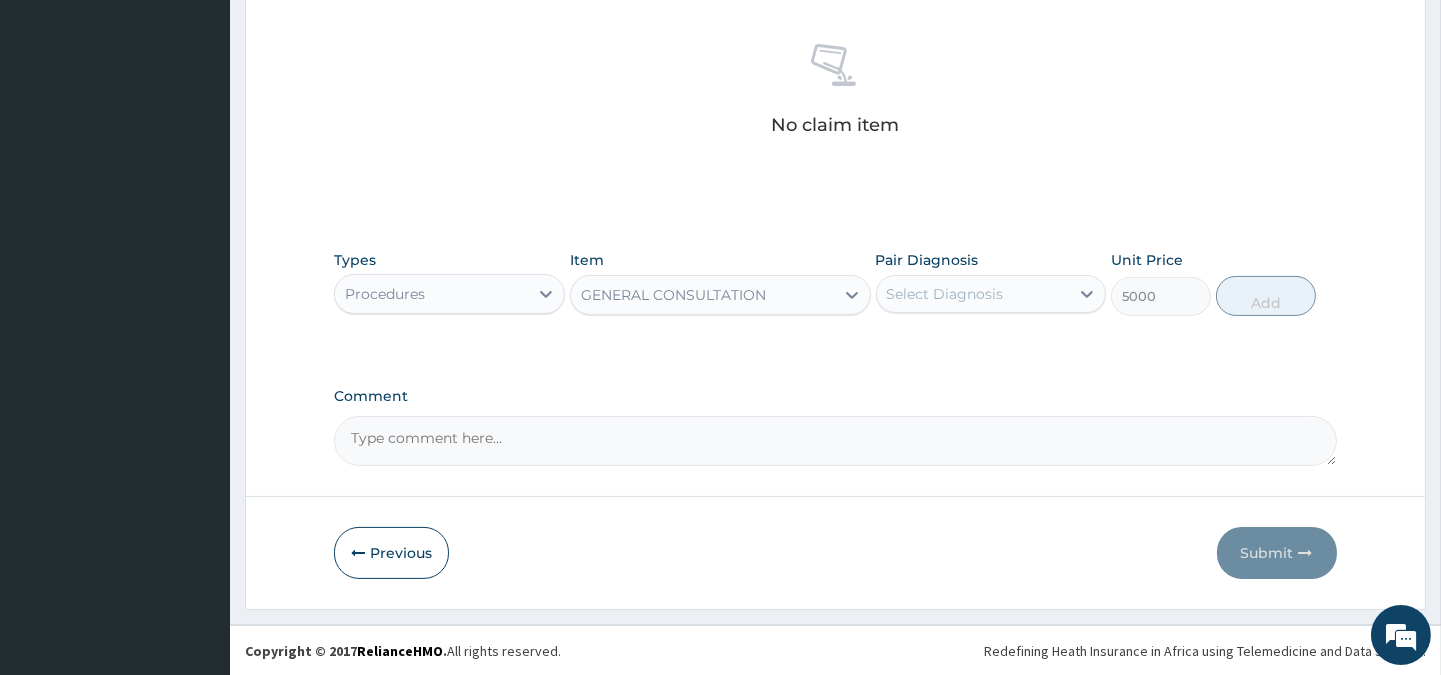 click on "Select Diagnosis" at bounding box center (945, 294) 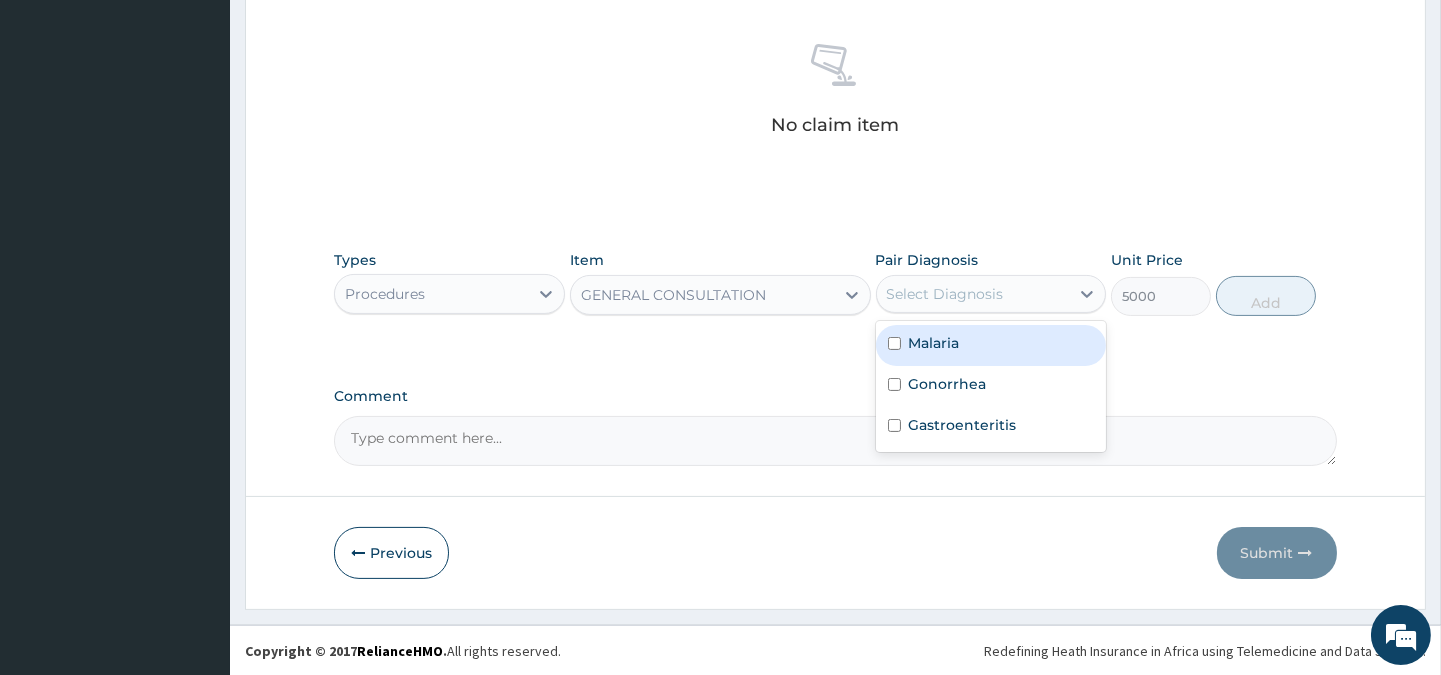 click on "Malaria" at bounding box center [934, 343] 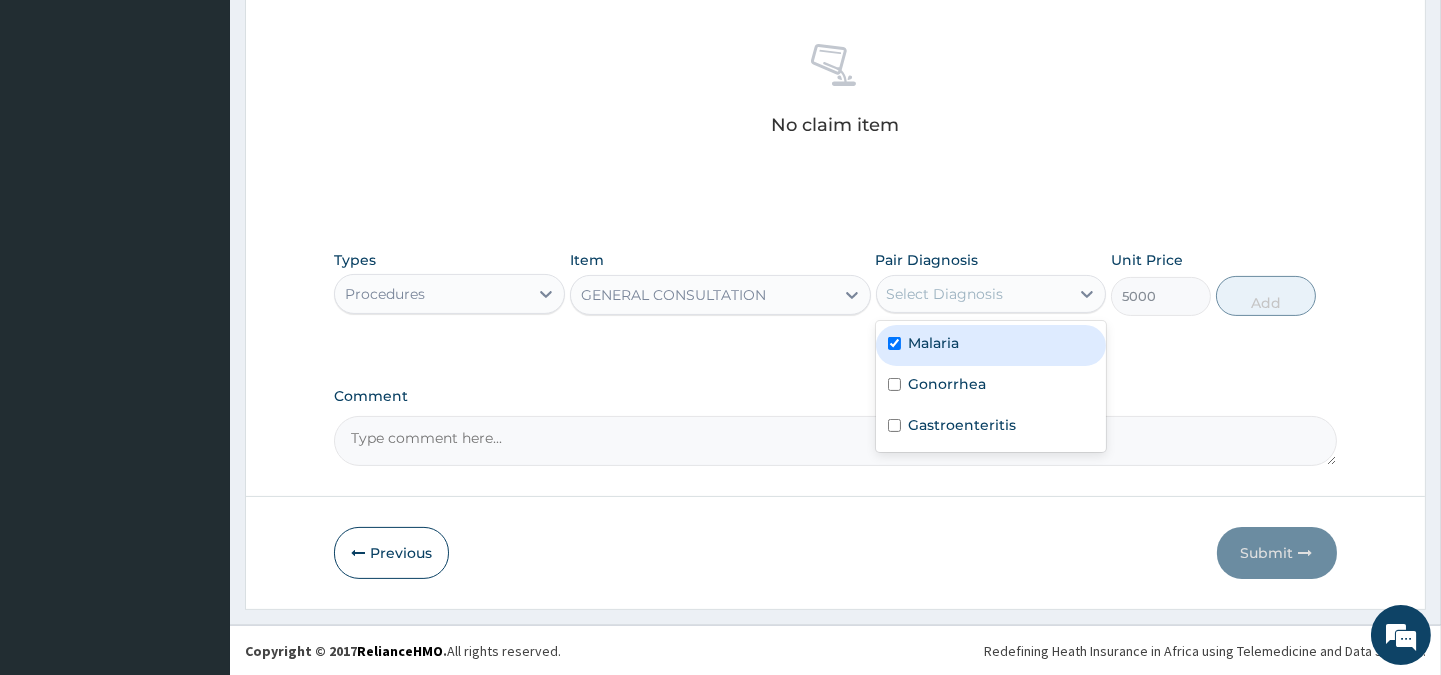 checkbox on "true" 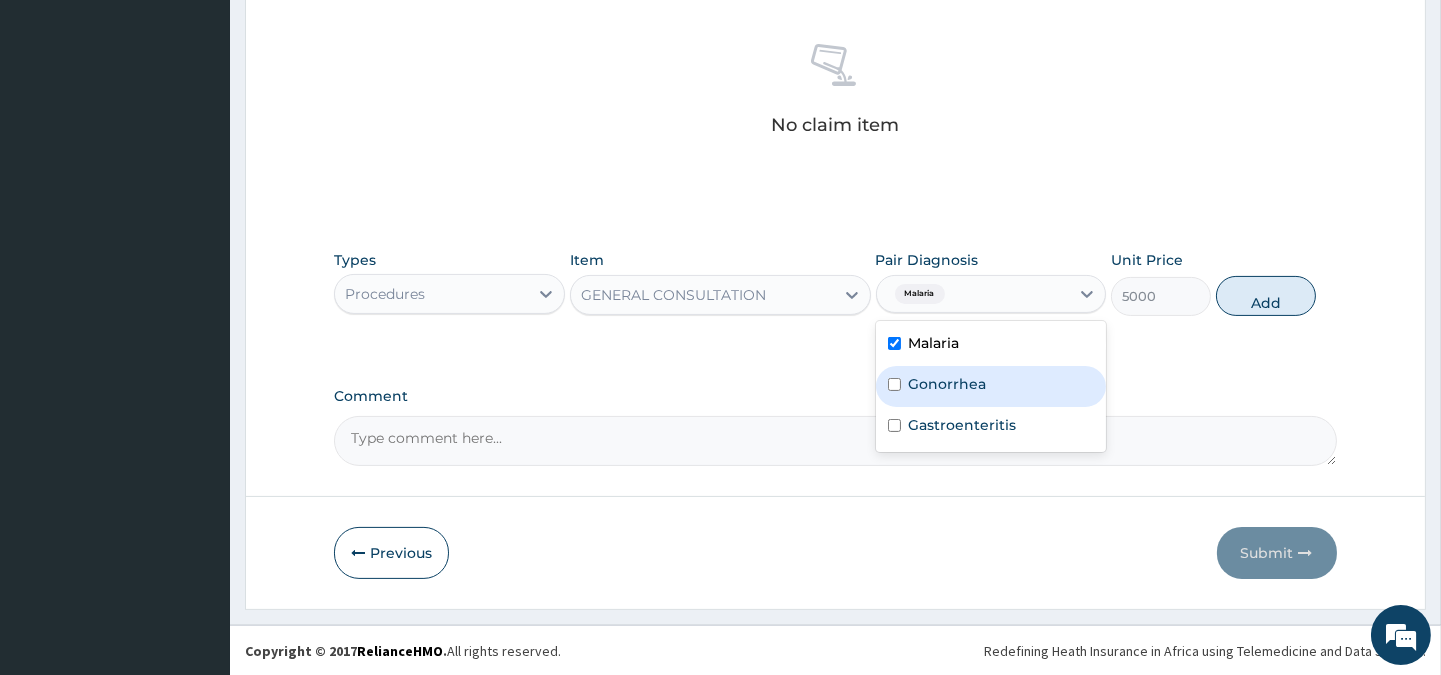 click on "Gonorrhea" at bounding box center (991, 386) 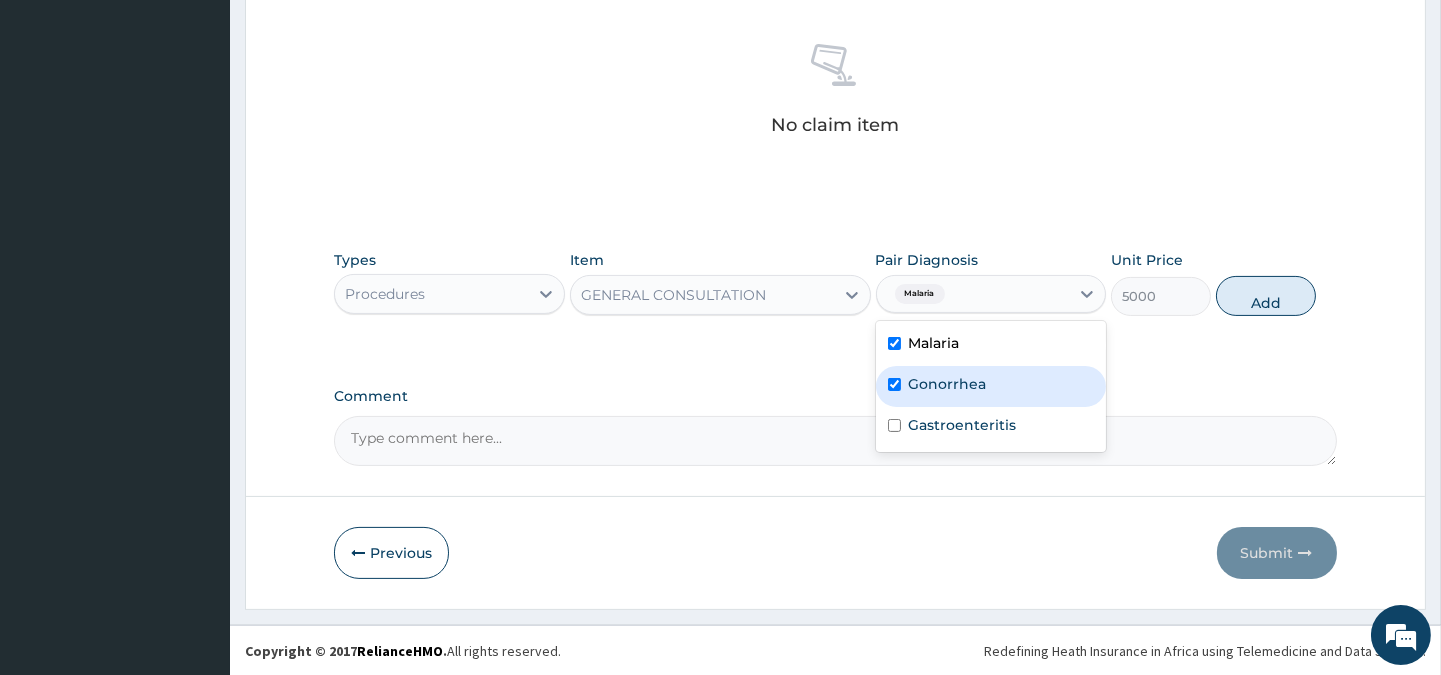 checkbox on "true" 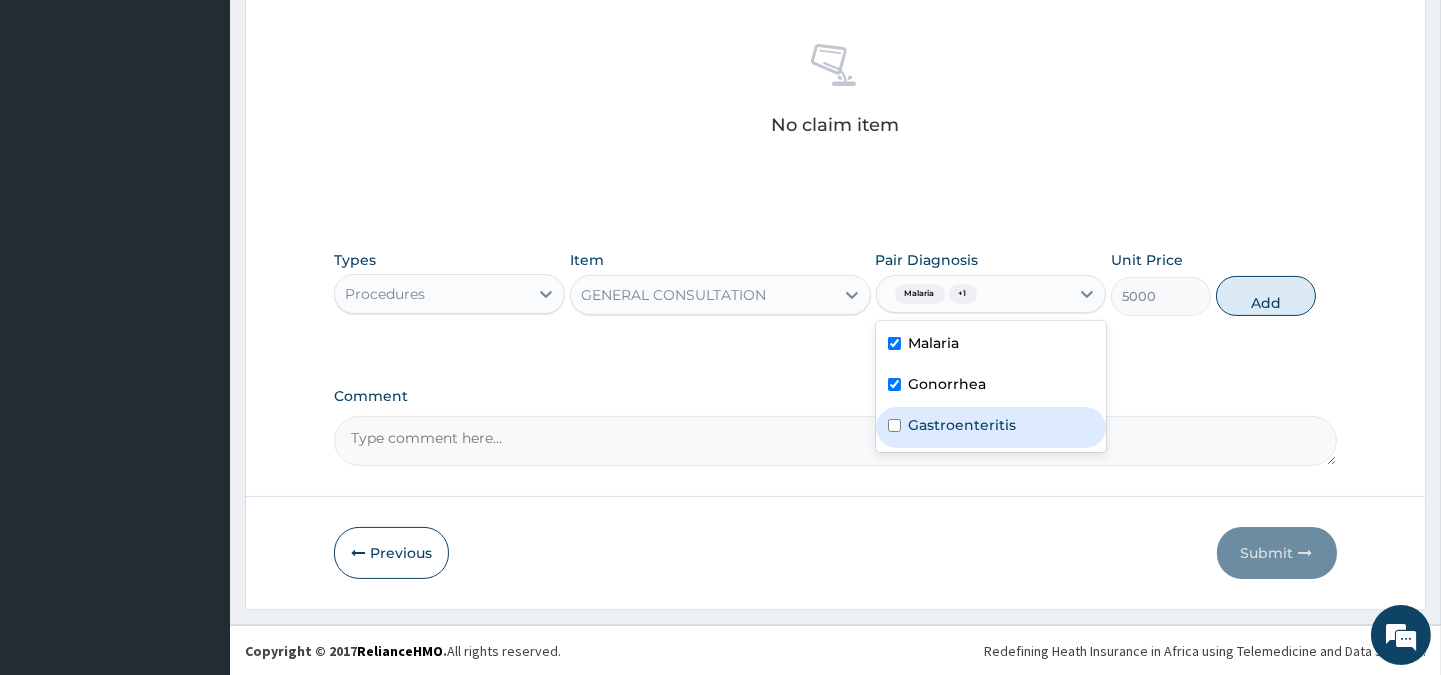 click on "Gastroenteritis" at bounding box center (963, 425) 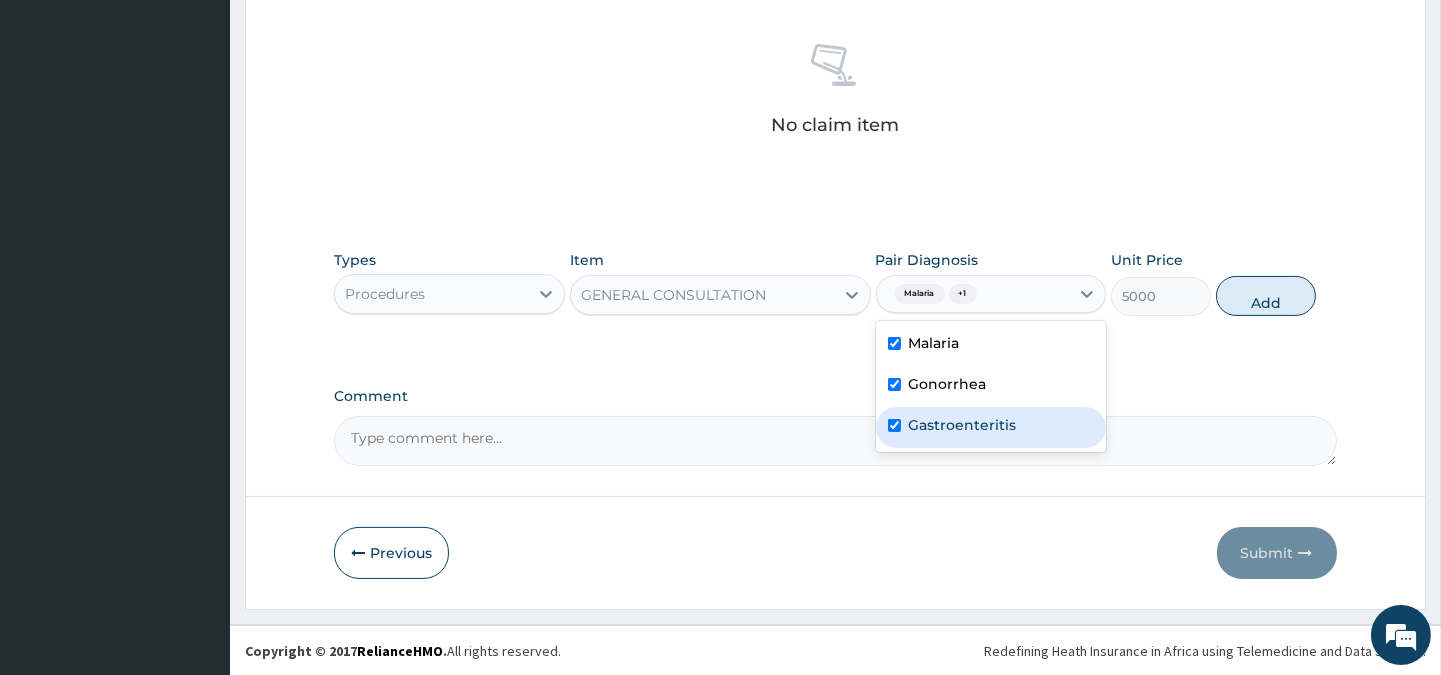 checkbox on "true" 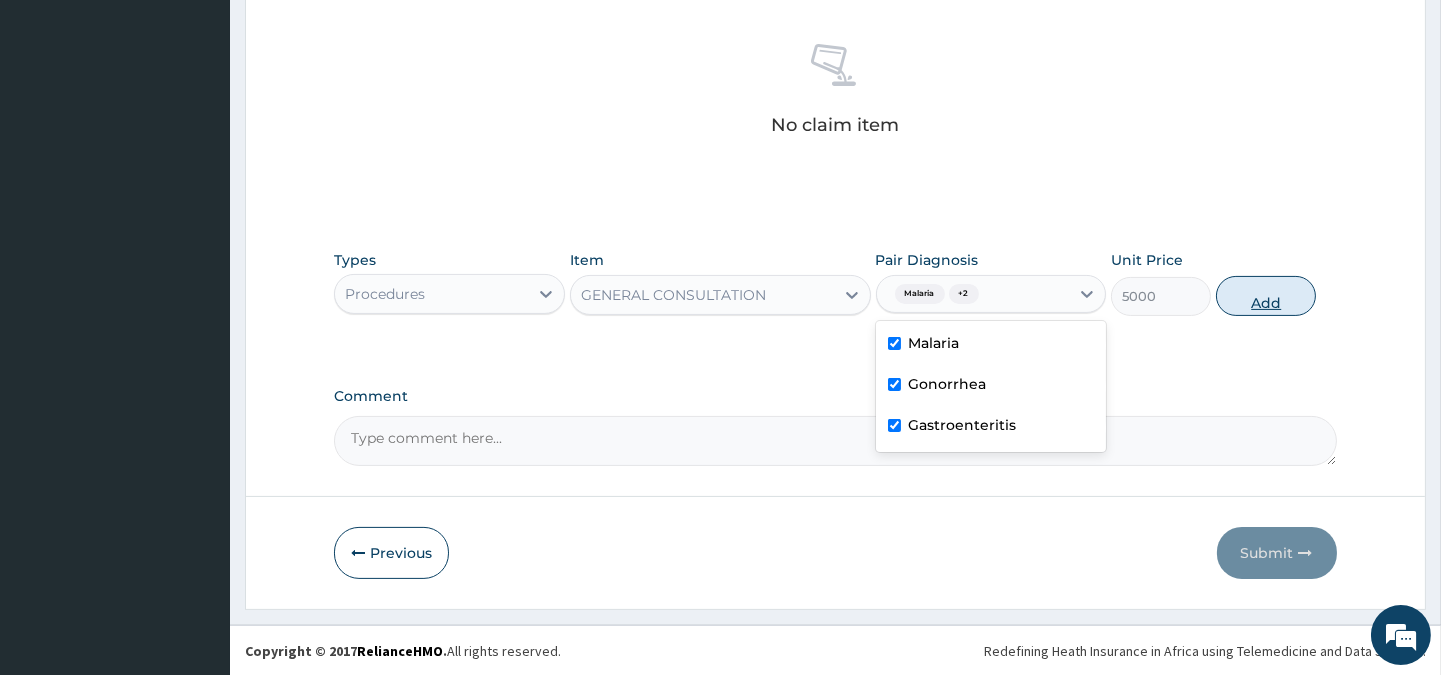 click on "Add" at bounding box center [1266, 296] 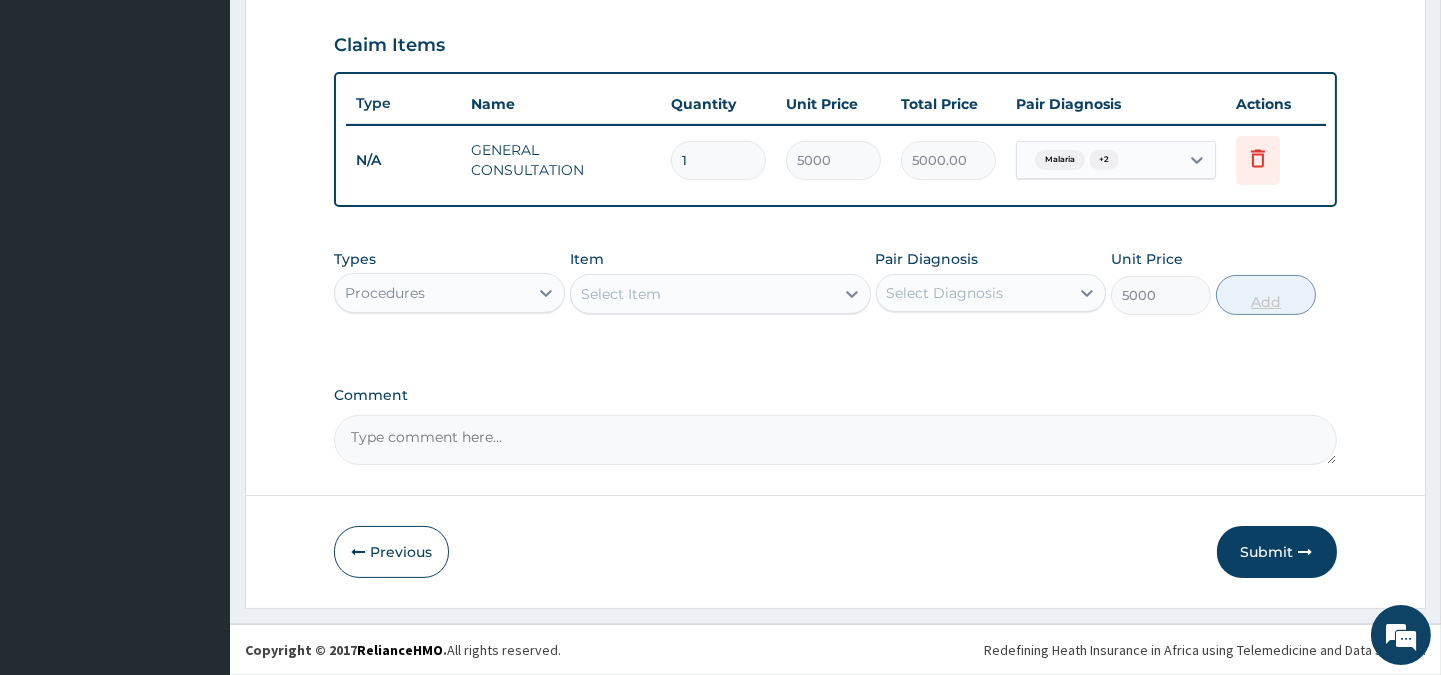 type on "0" 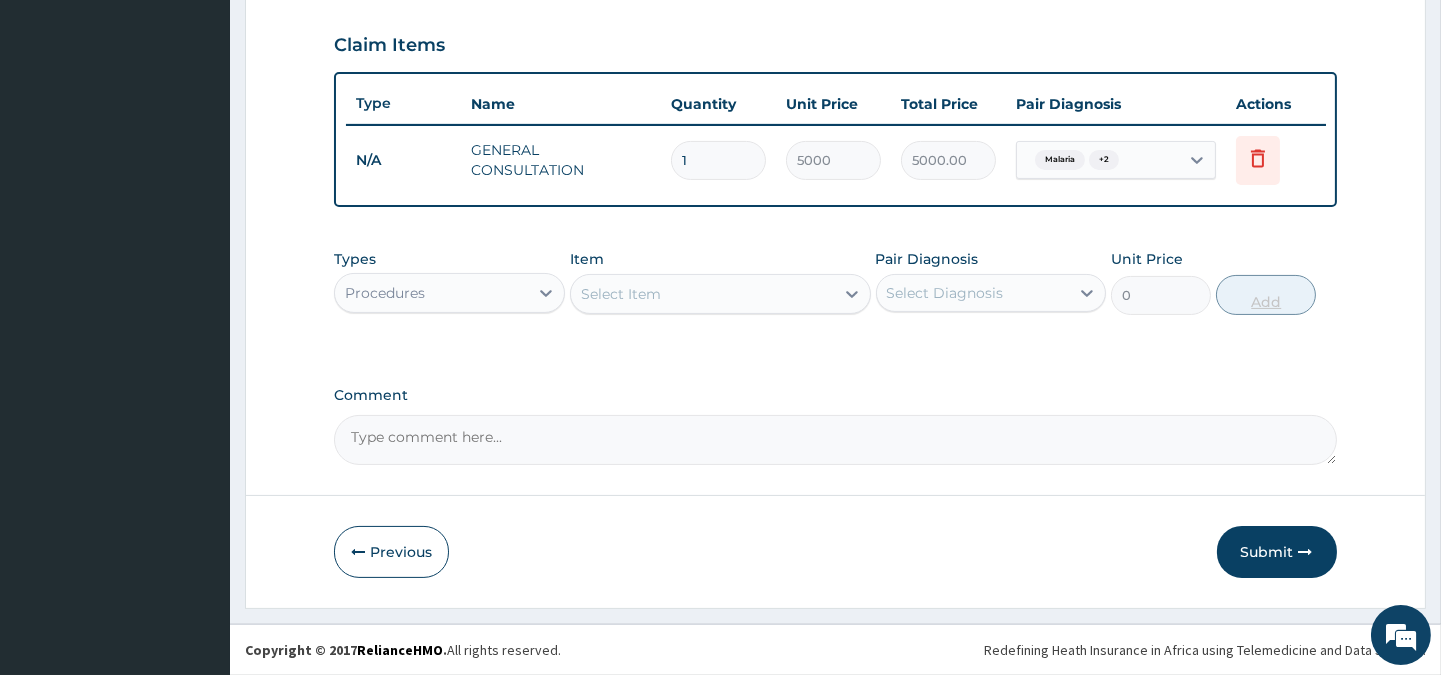 scroll, scrollTop: 670, scrollLeft: 0, axis: vertical 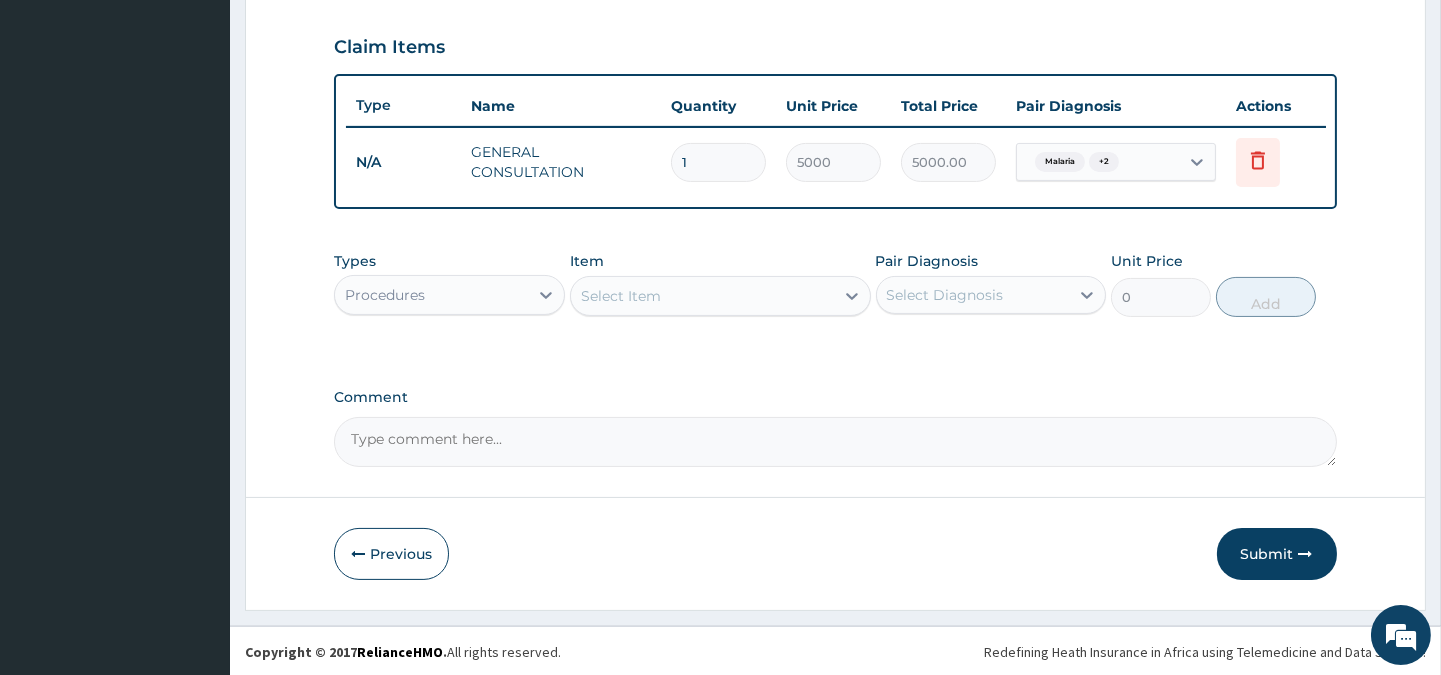 click on "Procedures" at bounding box center [449, 295] 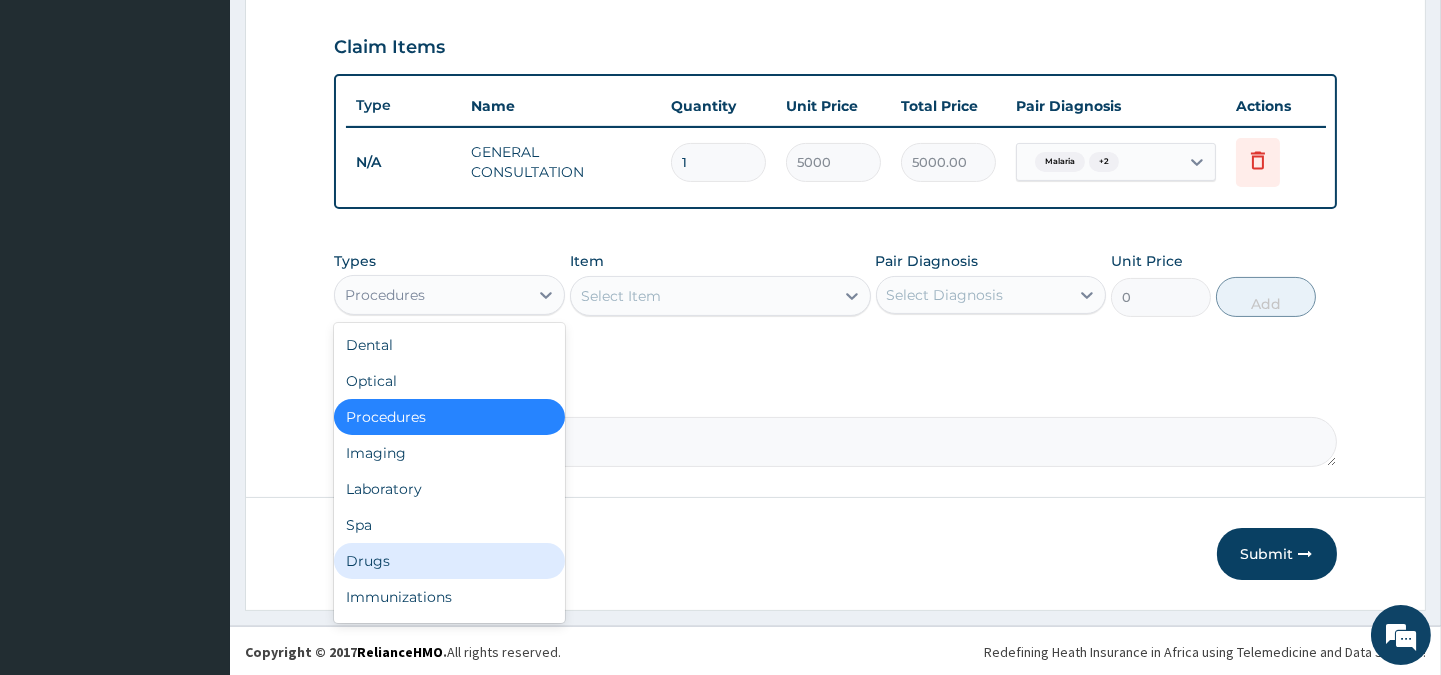 click on "Drugs" at bounding box center [449, 561] 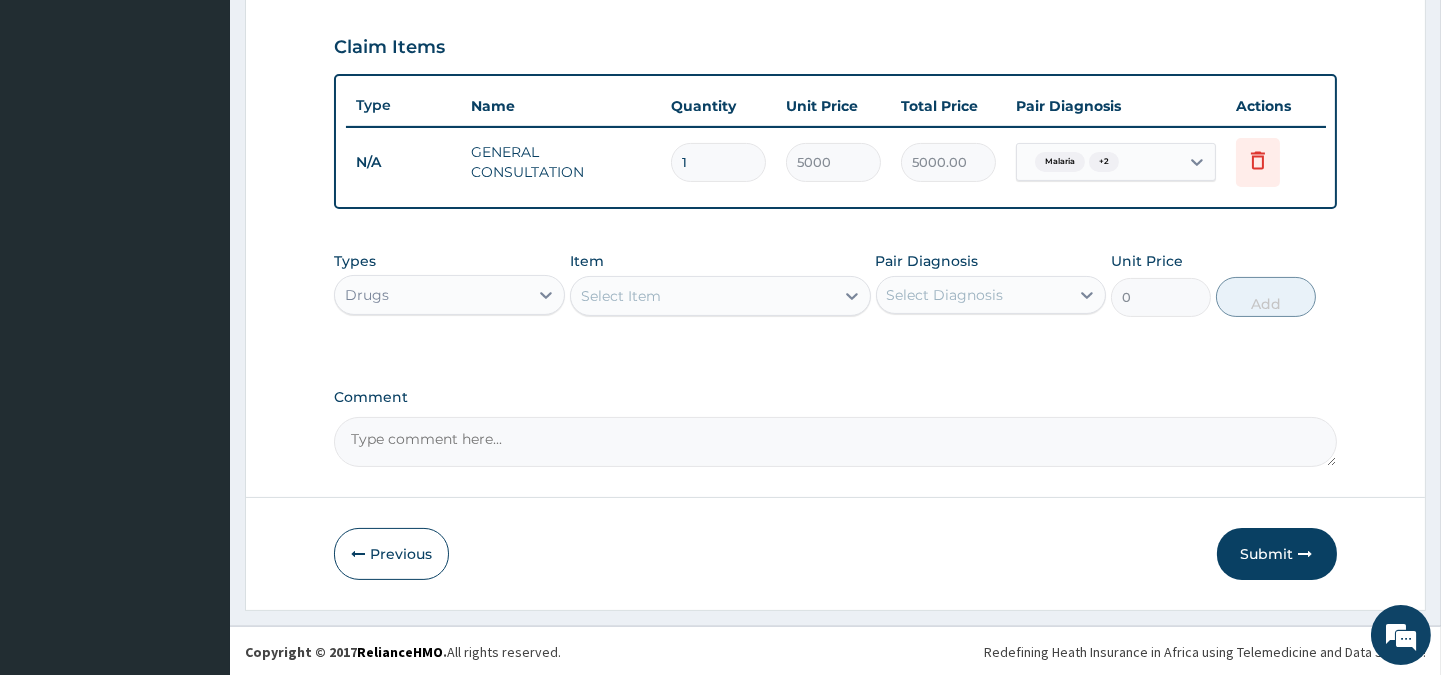 click on "Select Item" at bounding box center (621, 296) 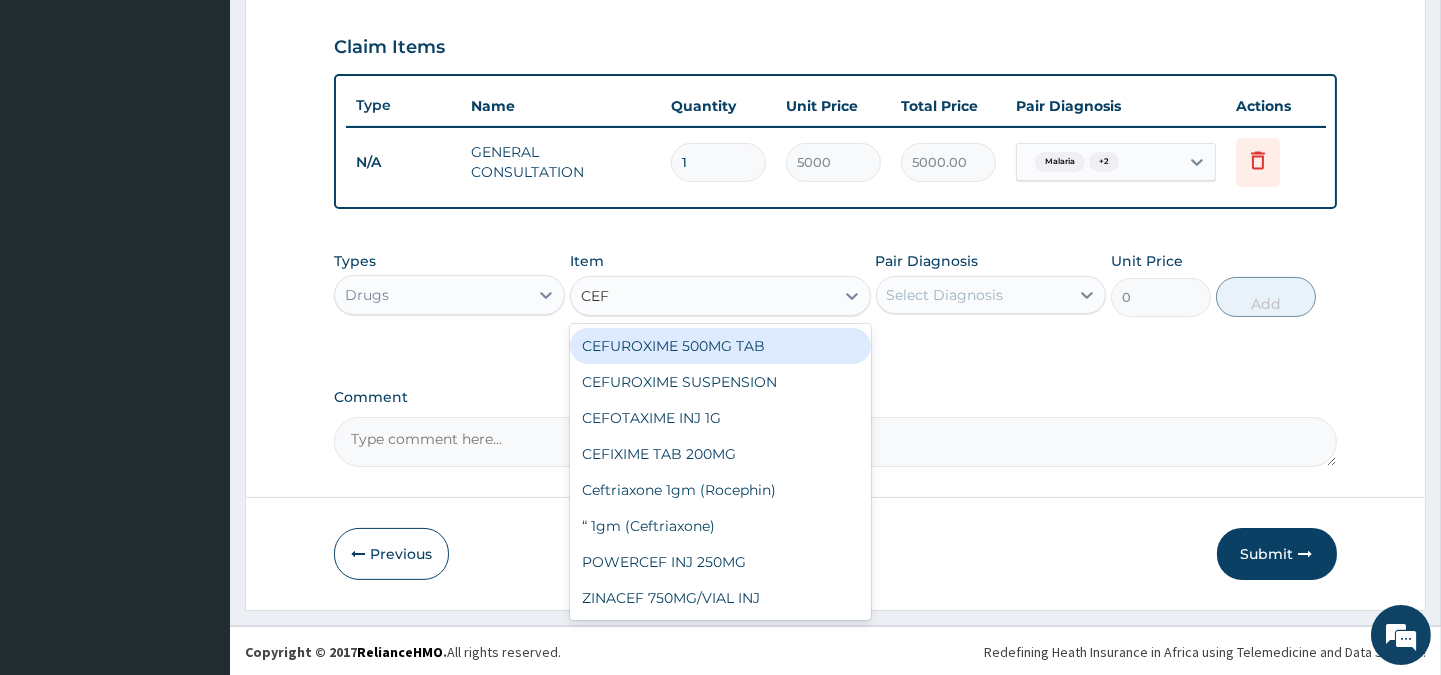 type on "CEFT" 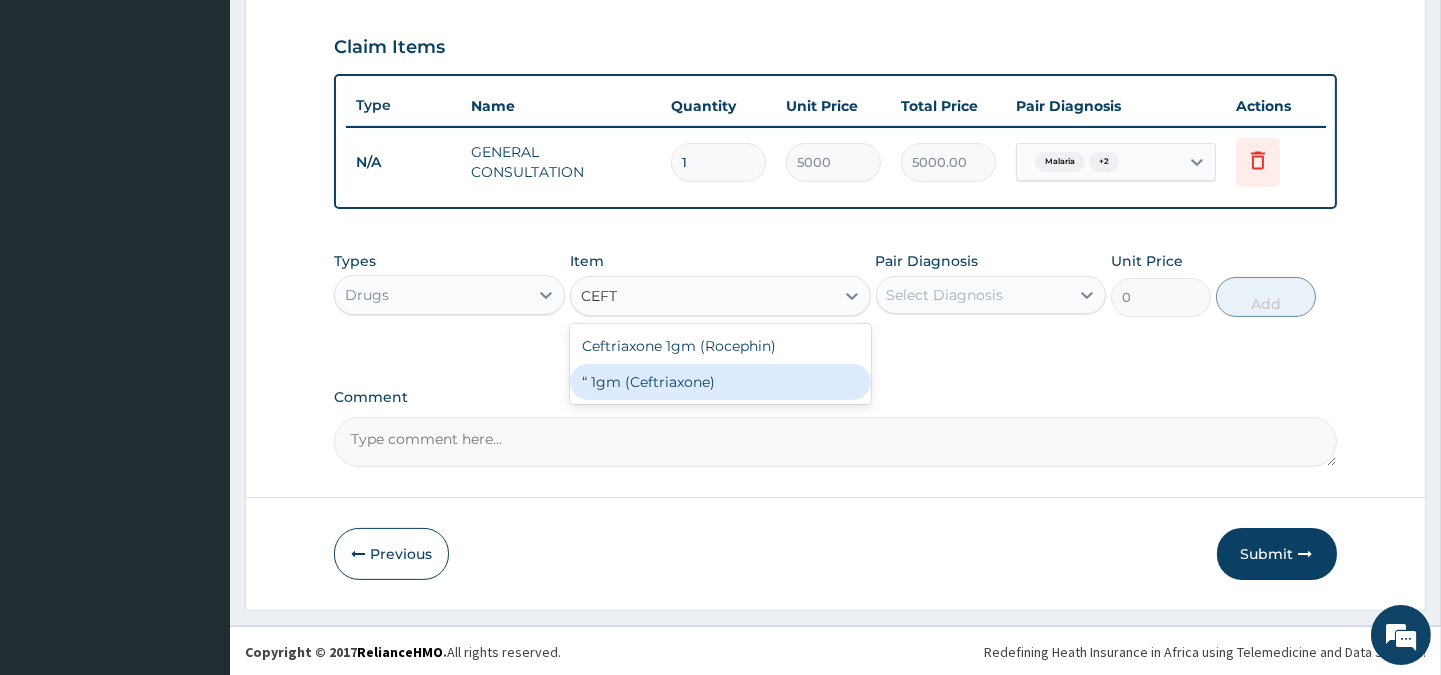 click on "“           1gm (Ceftriaxone)" at bounding box center [720, 382] 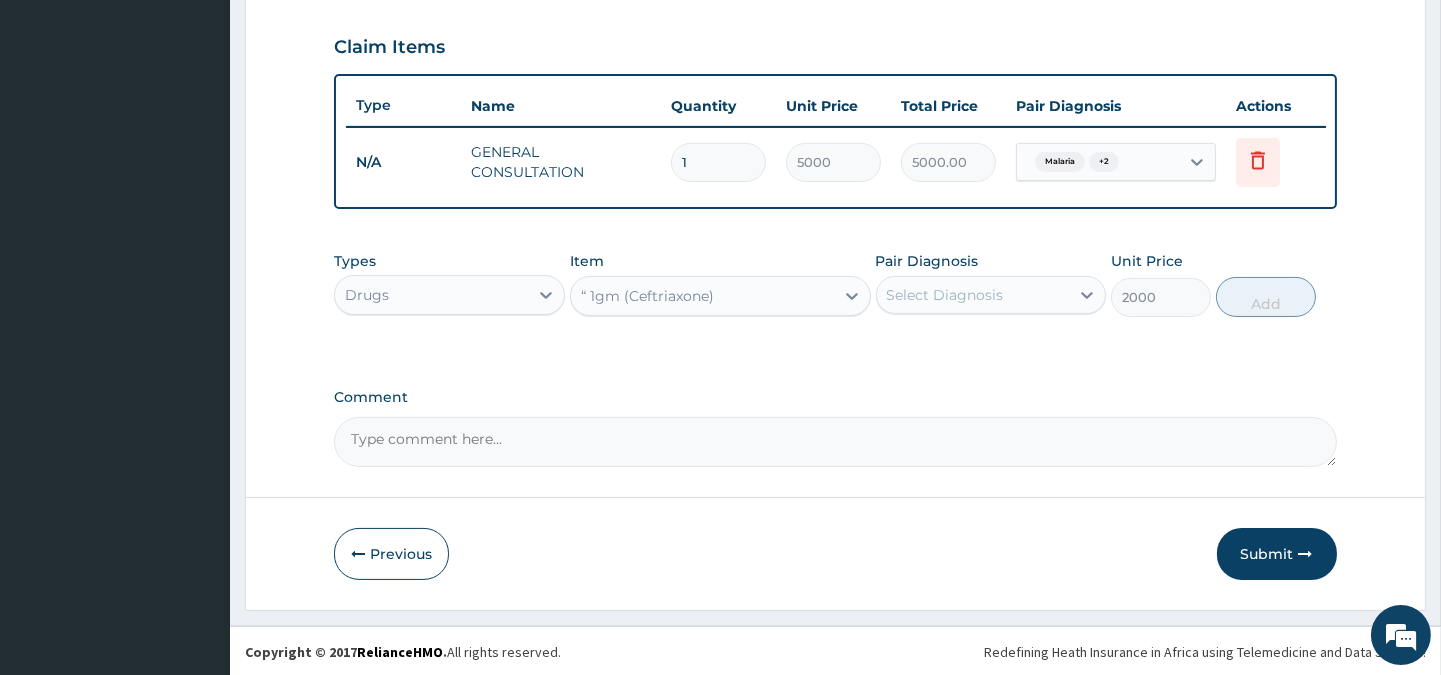 click on "Select Diagnosis" at bounding box center (945, 295) 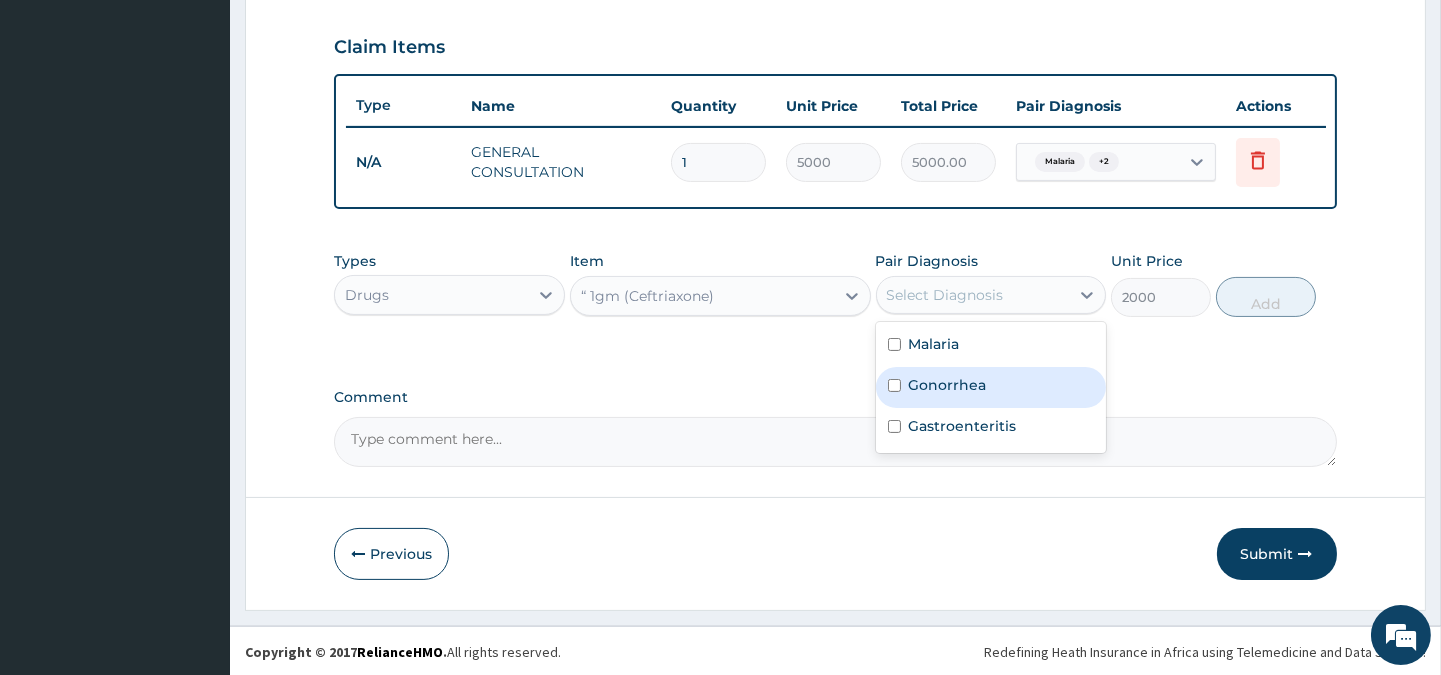 click on "Gonorrhea" at bounding box center (948, 385) 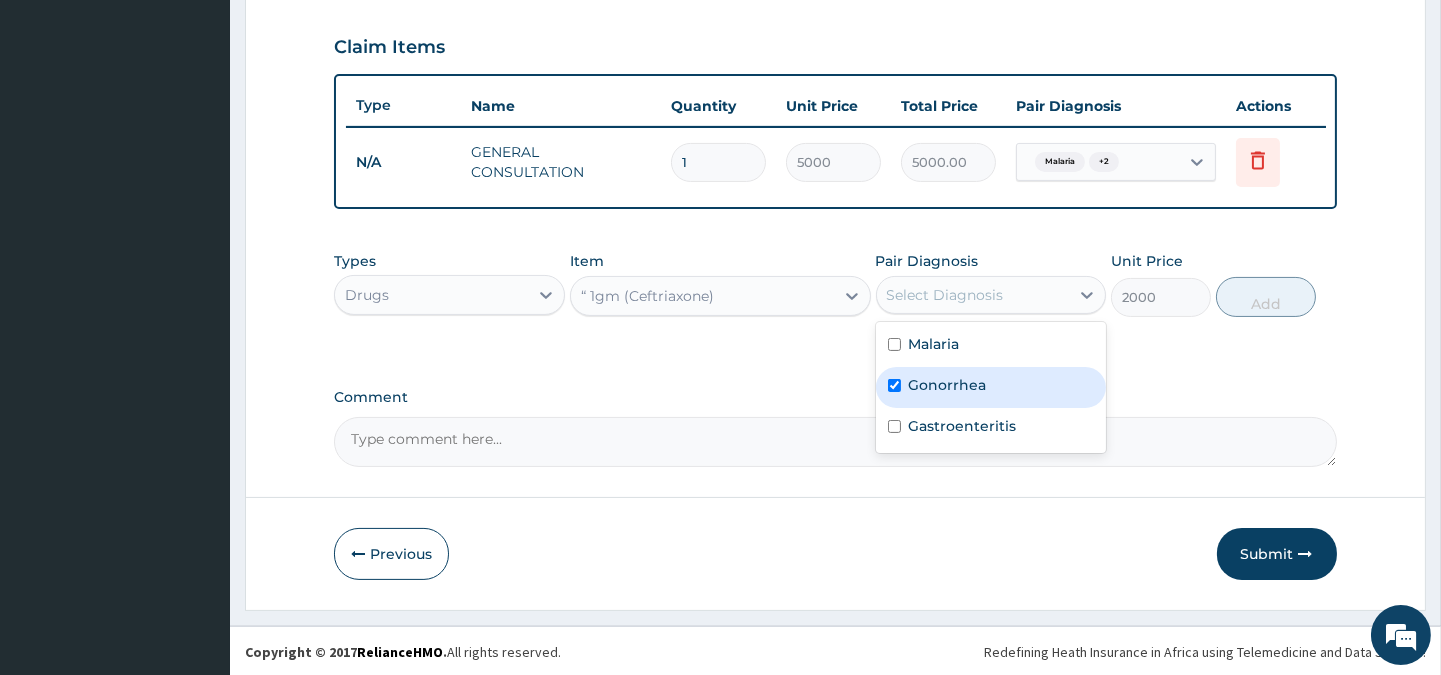 checkbox on "true" 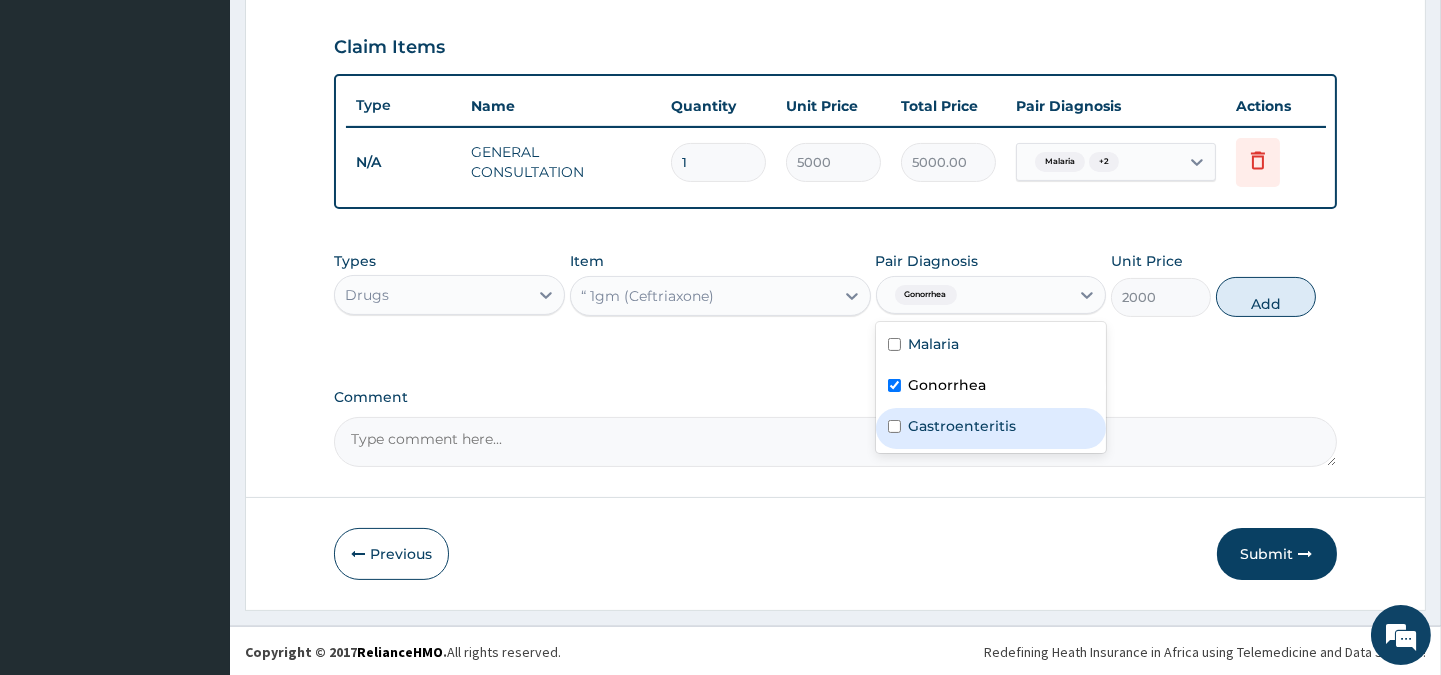 click on "Gastroenteritis" at bounding box center [963, 426] 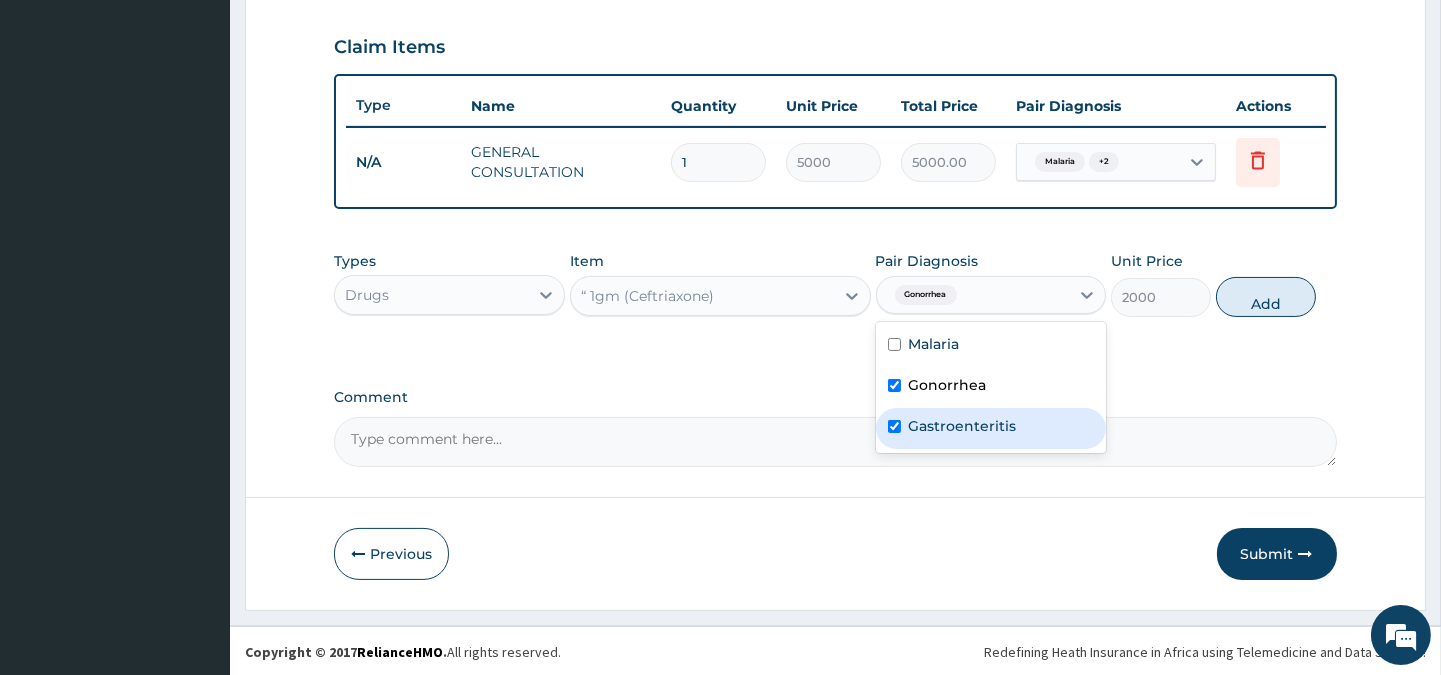checkbox on "true" 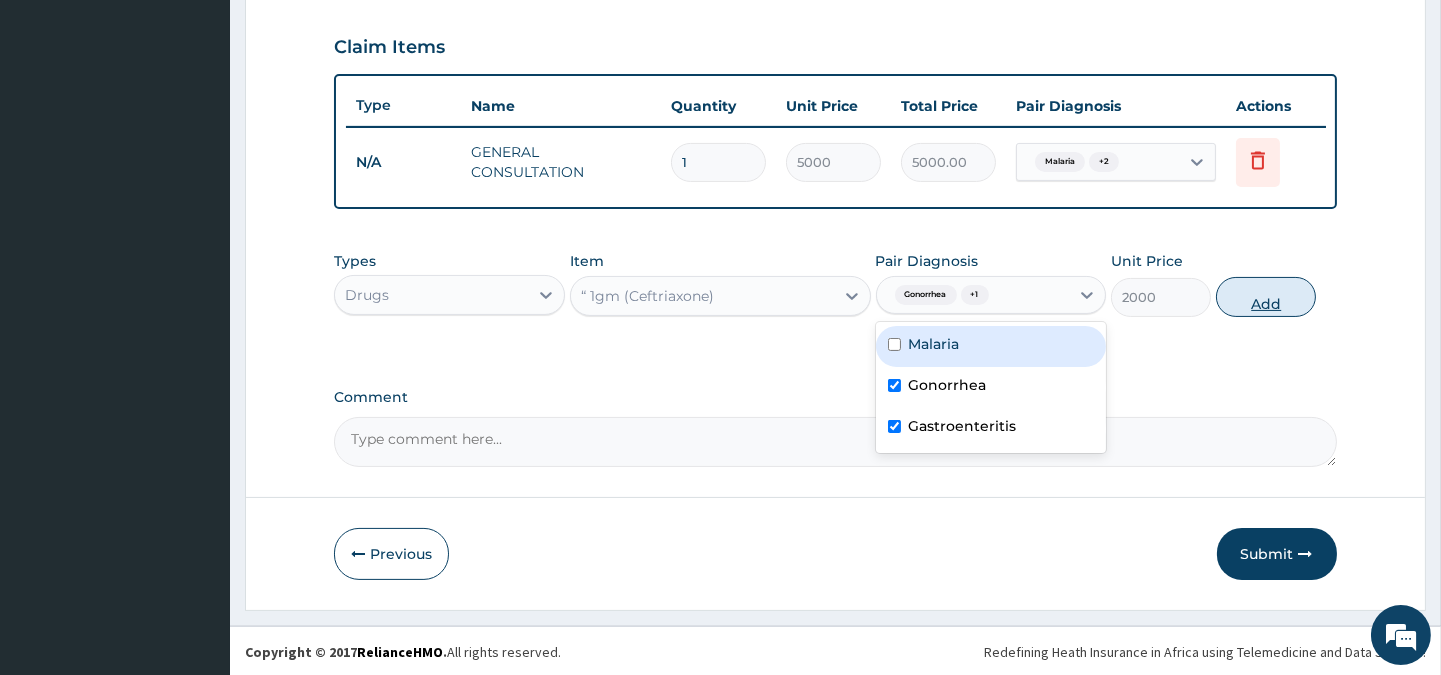 click on "Add" at bounding box center [1266, 297] 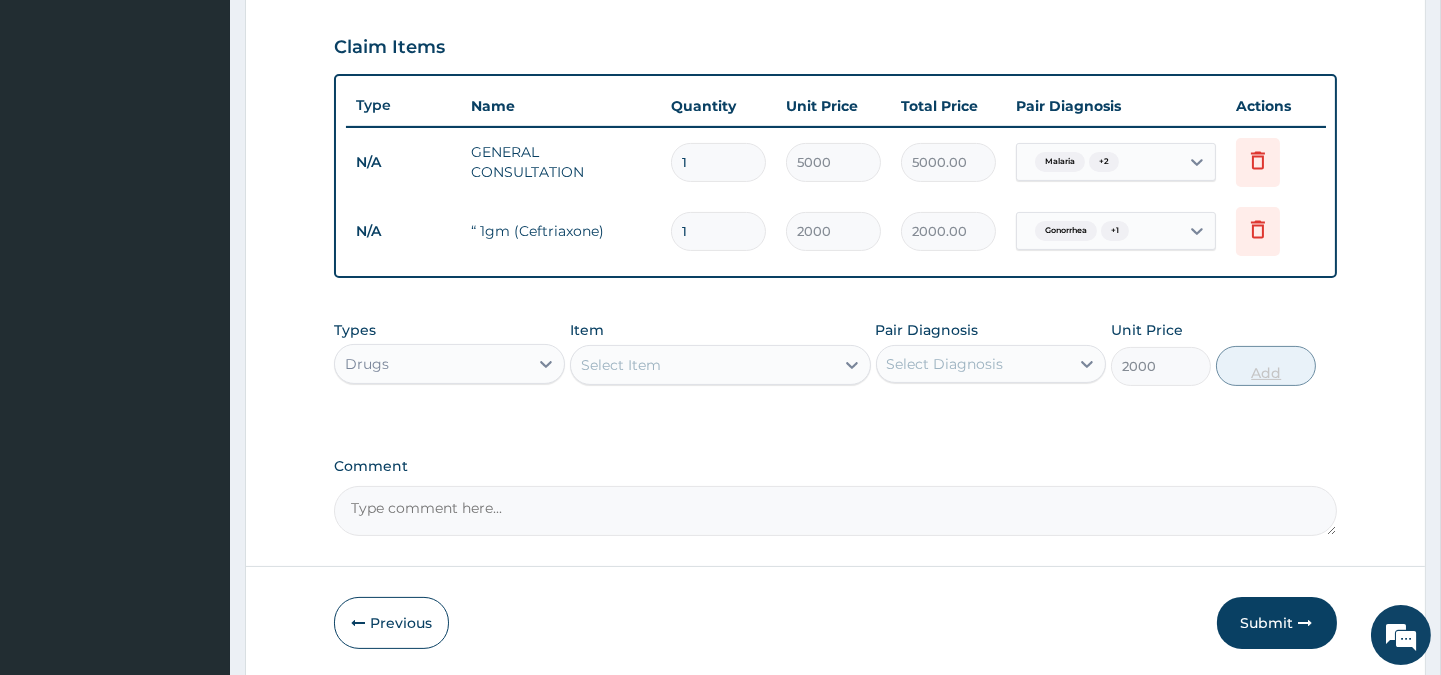 type on "0" 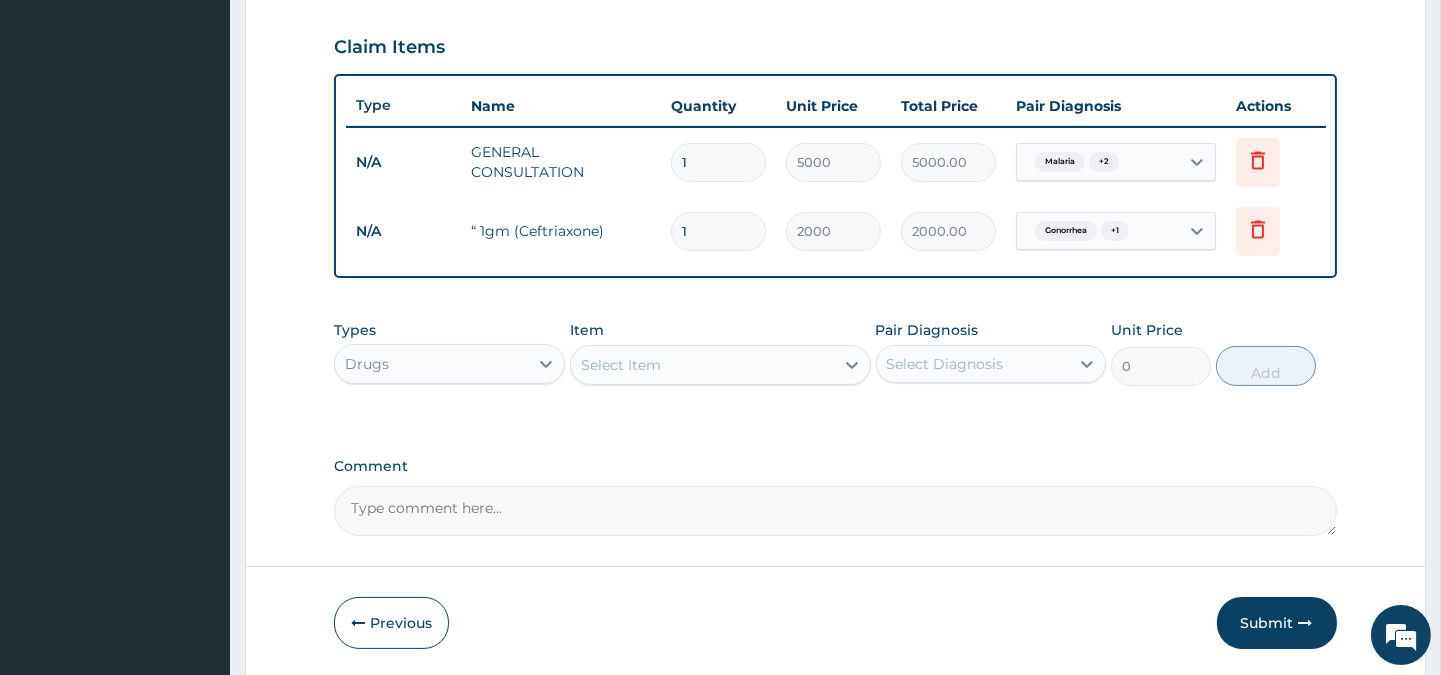 click on "Select Item" at bounding box center (702, 365) 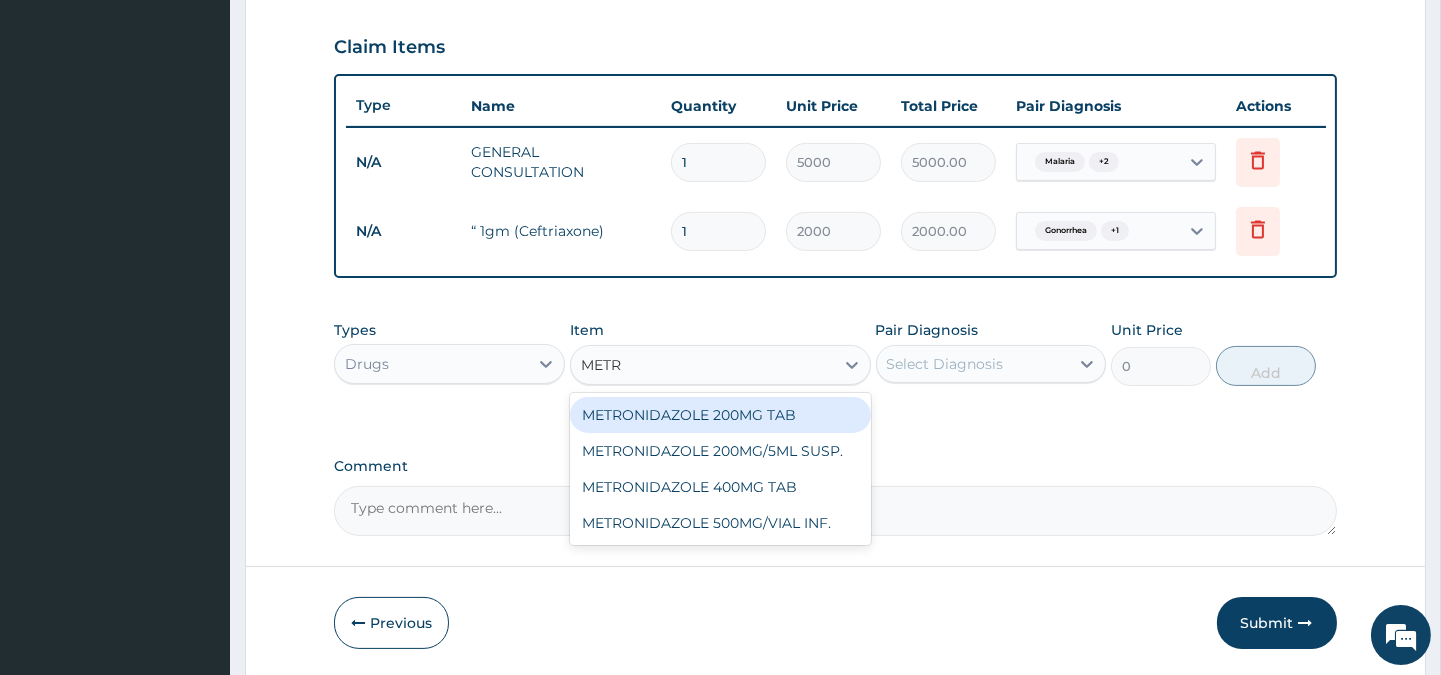 type on "METRO" 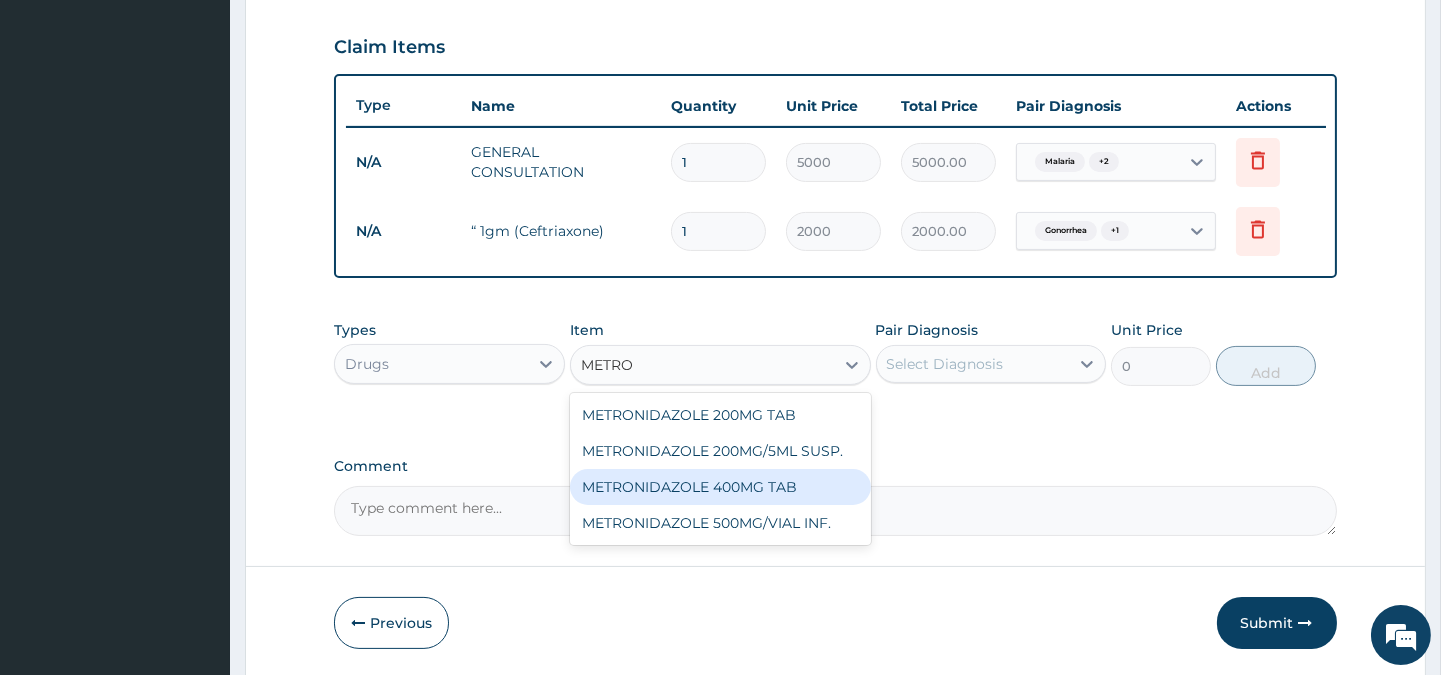 click on "METRONIDAZOLE 400MG TAB" at bounding box center (720, 487) 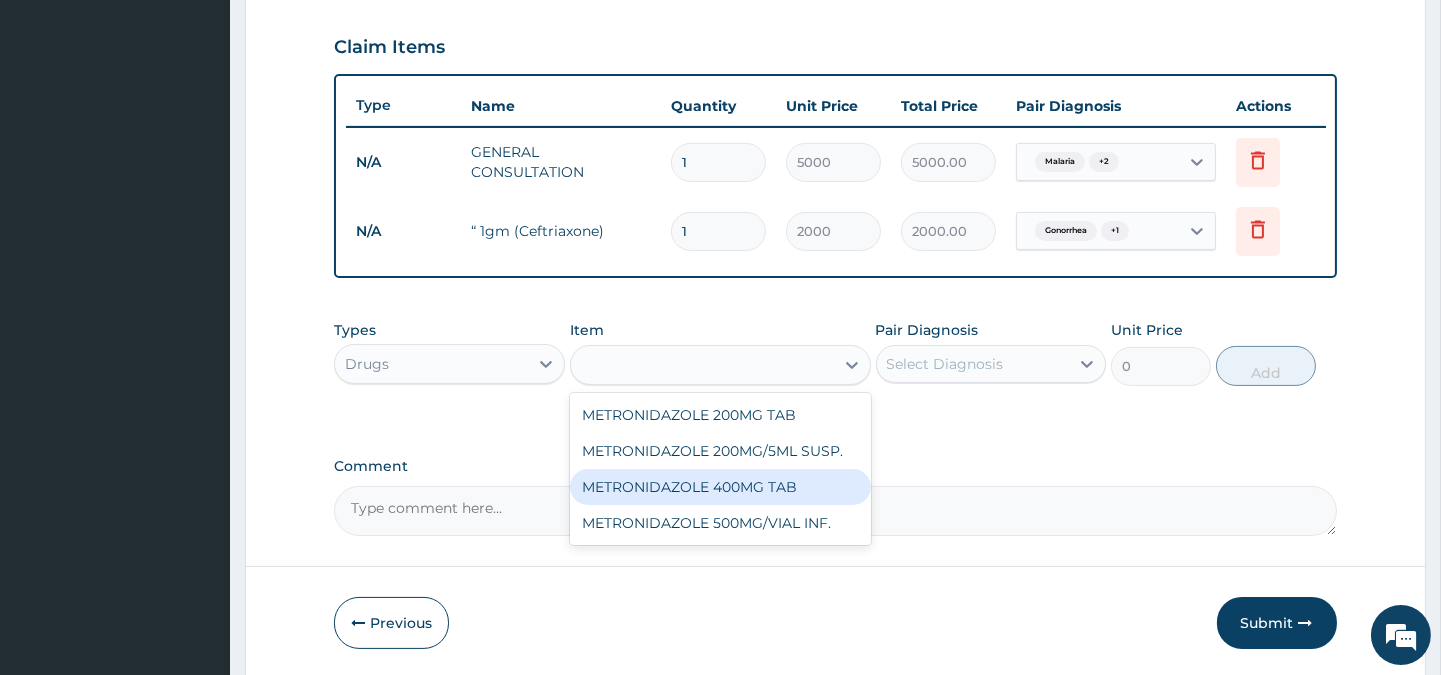 type on "20" 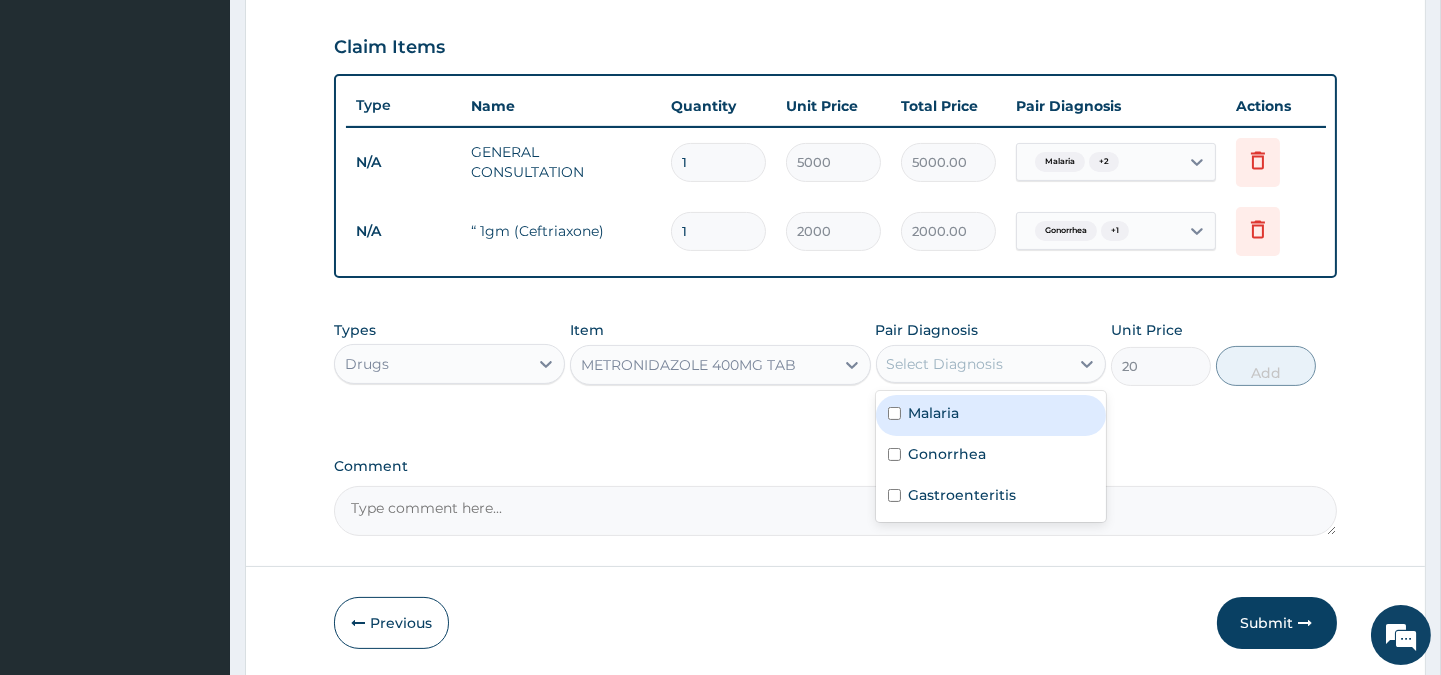 click on "Select Diagnosis" at bounding box center [945, 364] 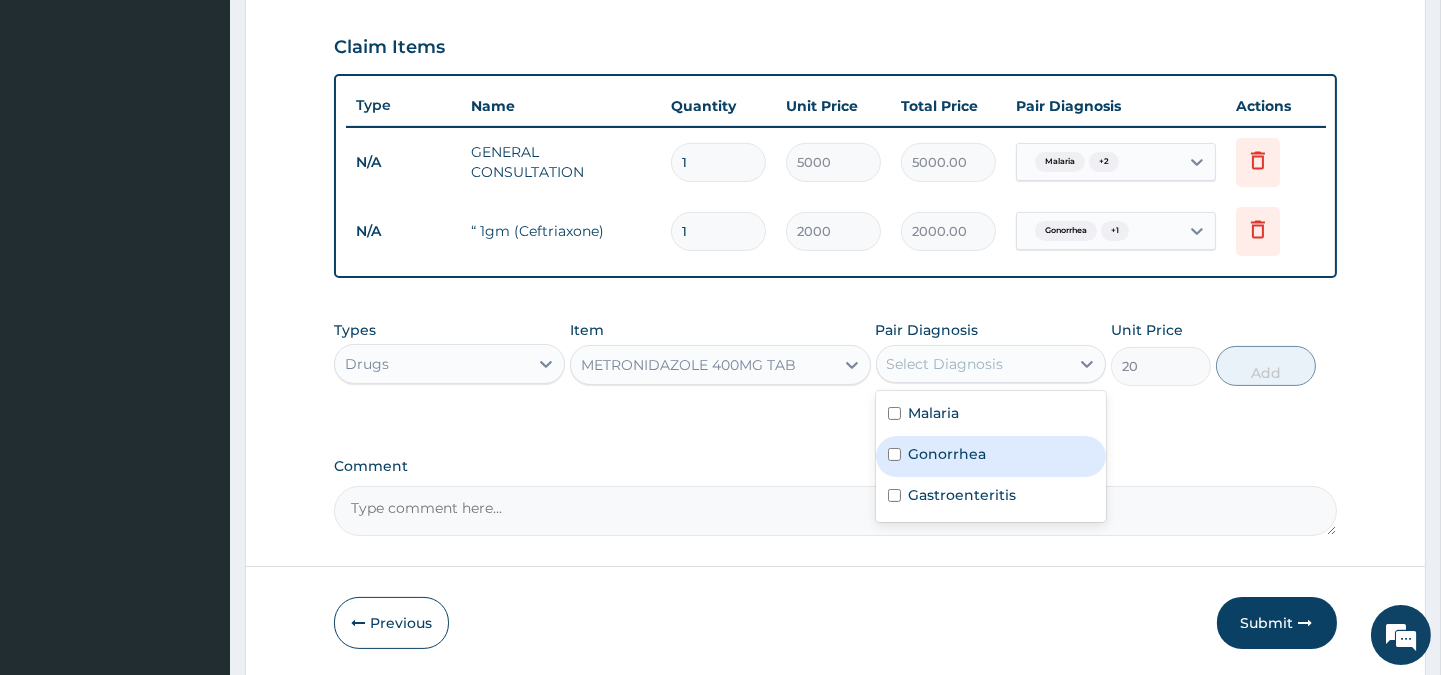 click on "Gonorrhea" at bounding box center (948, 454) 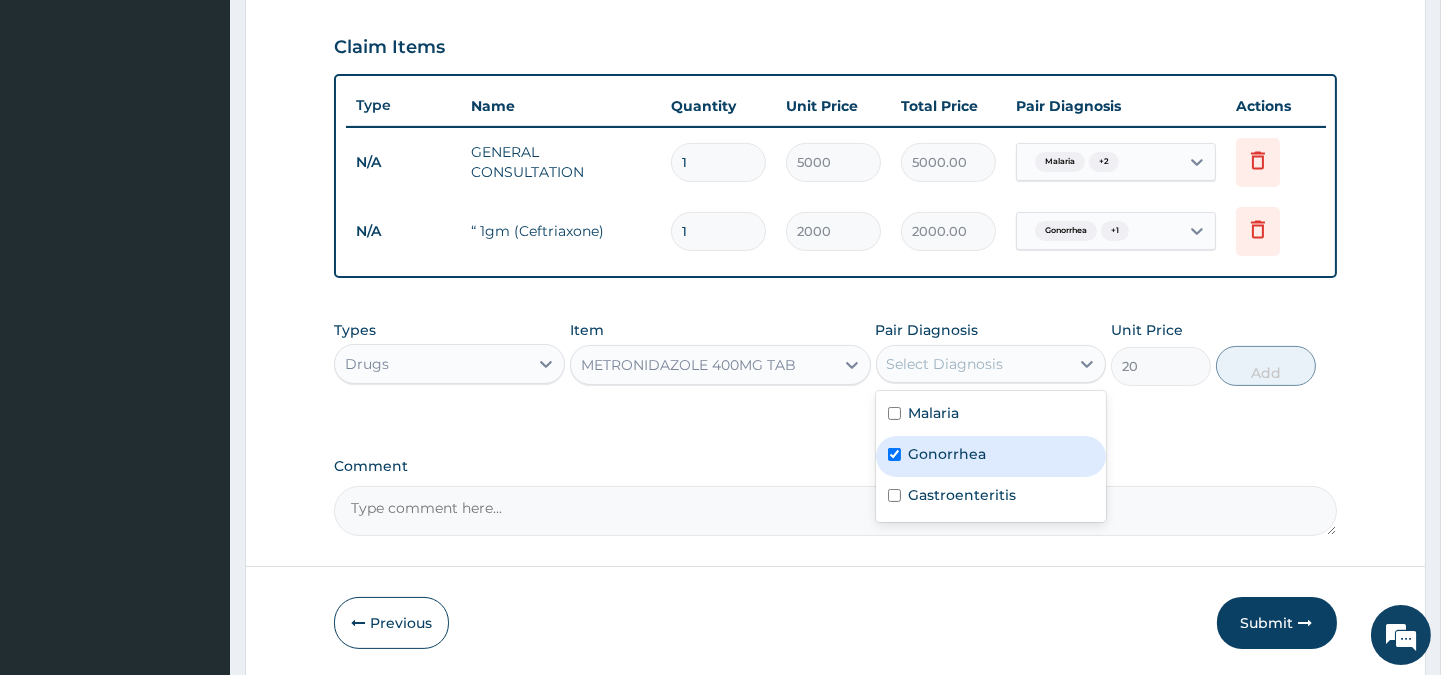 checkbox on "true" 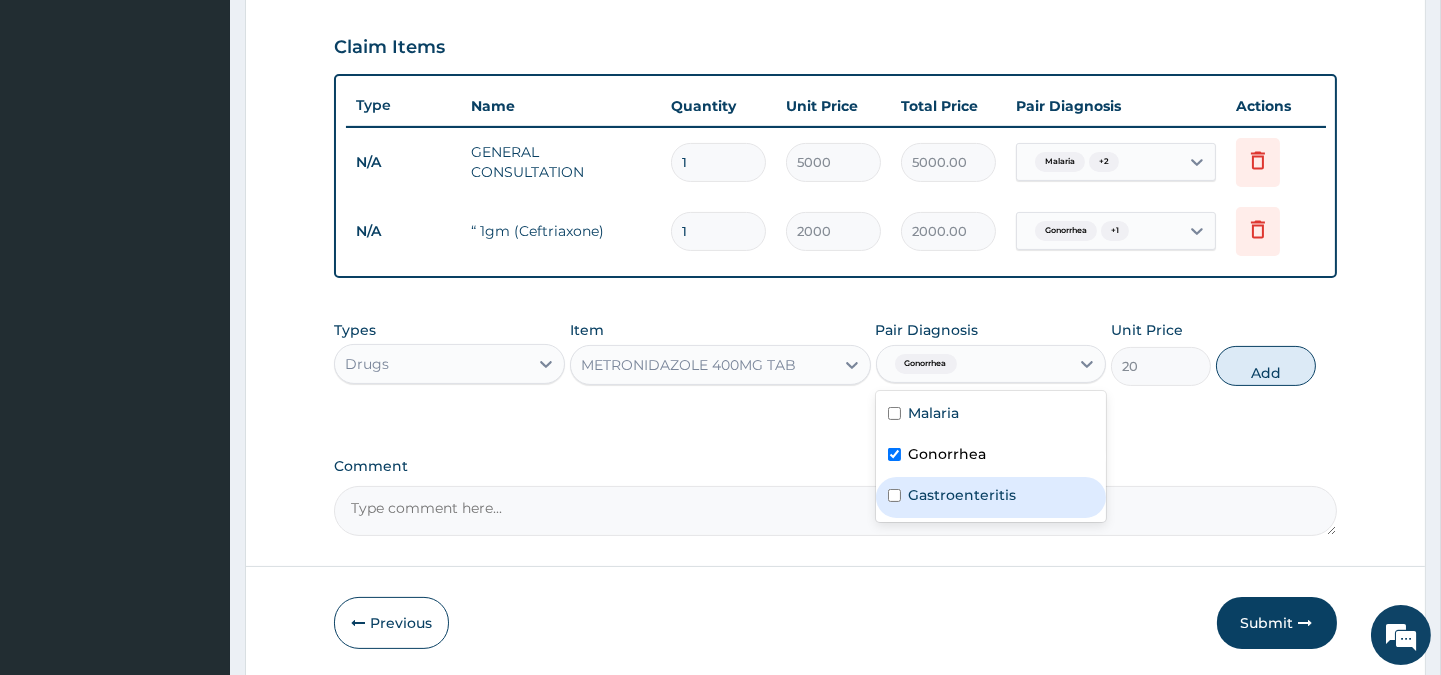 click on "Gastroenteritis" at bounding box center (991, 497) 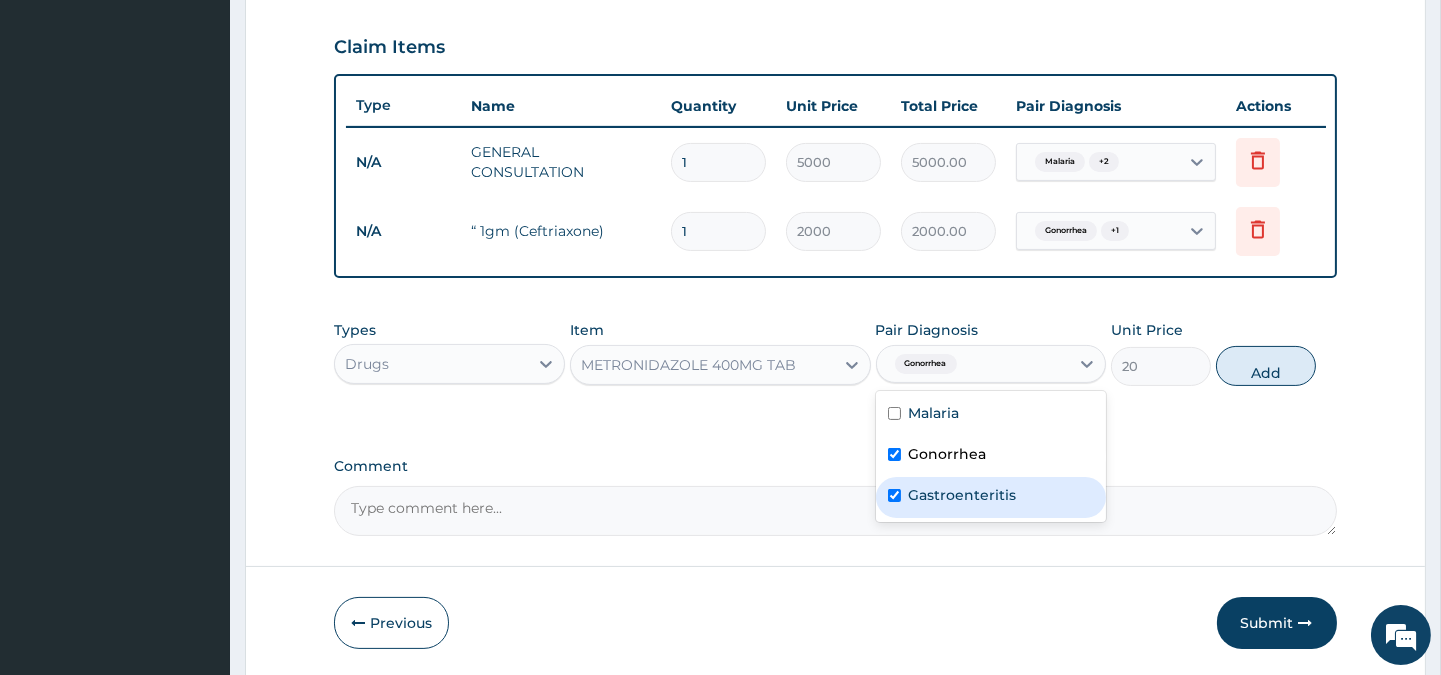 checkbox on "true" 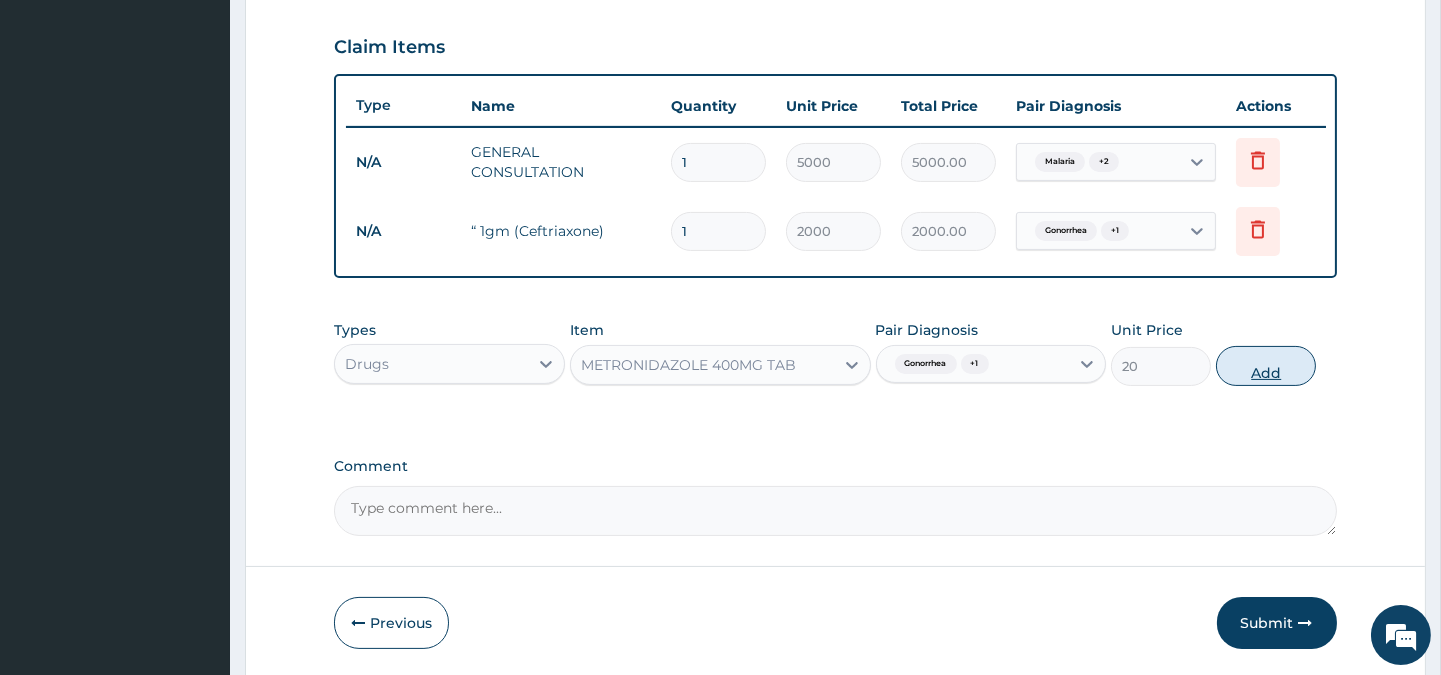 click on "Add" at bounding box center (1266, 366) 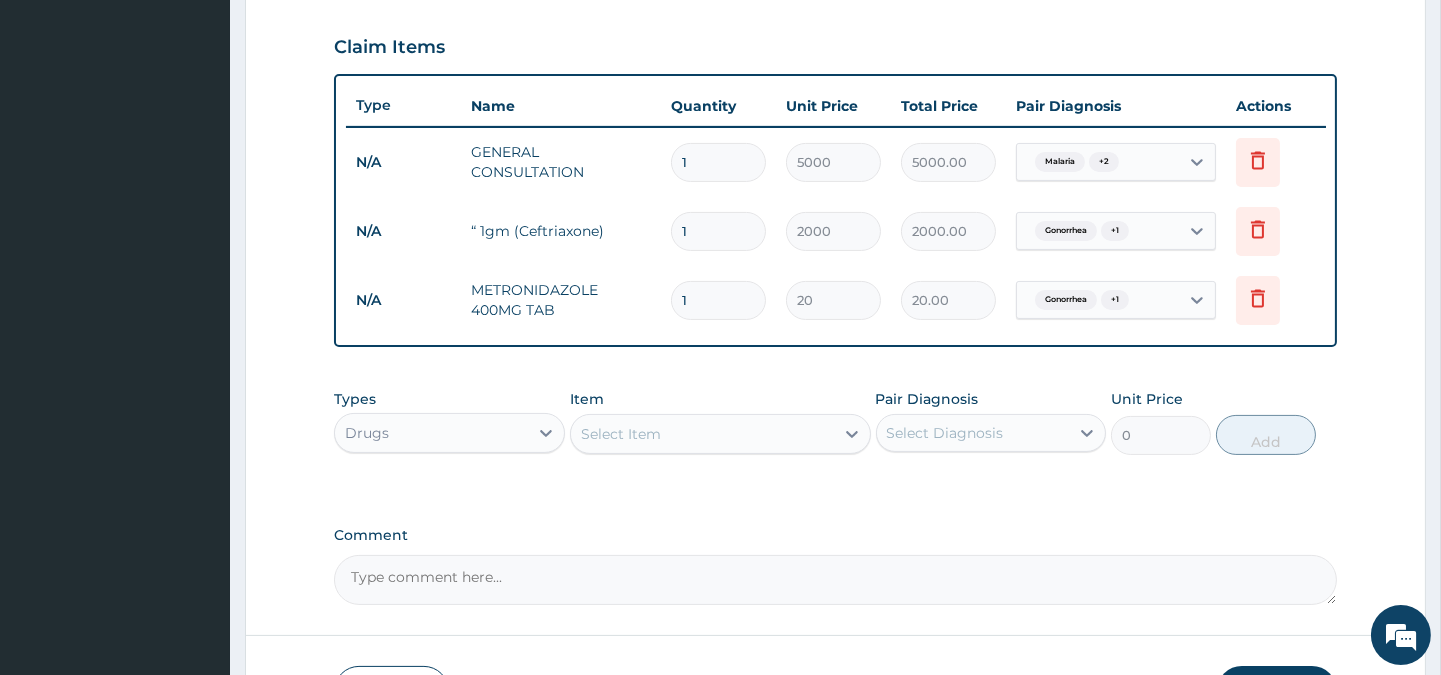 click on "Select Item" at bounding box center [702, 434] 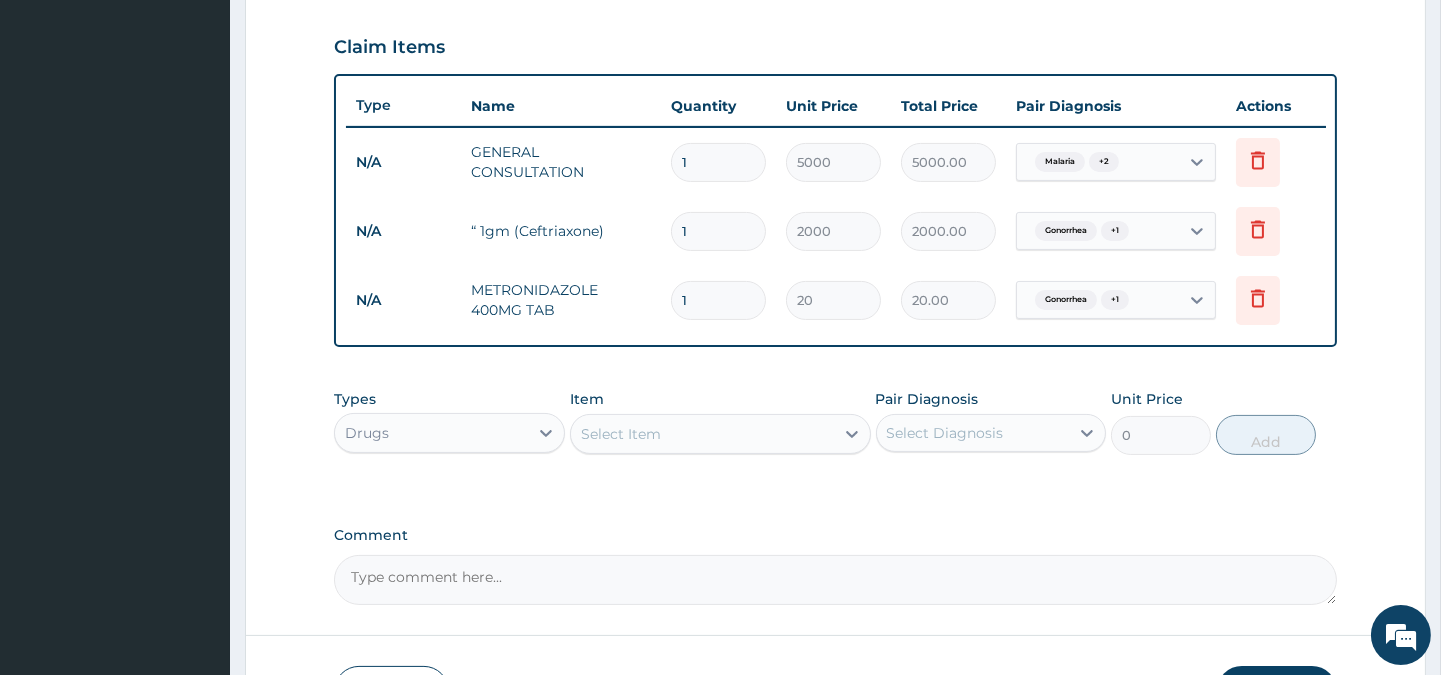 scroll, scrollTop: 808, scrollLeft: 0, axis: vertical 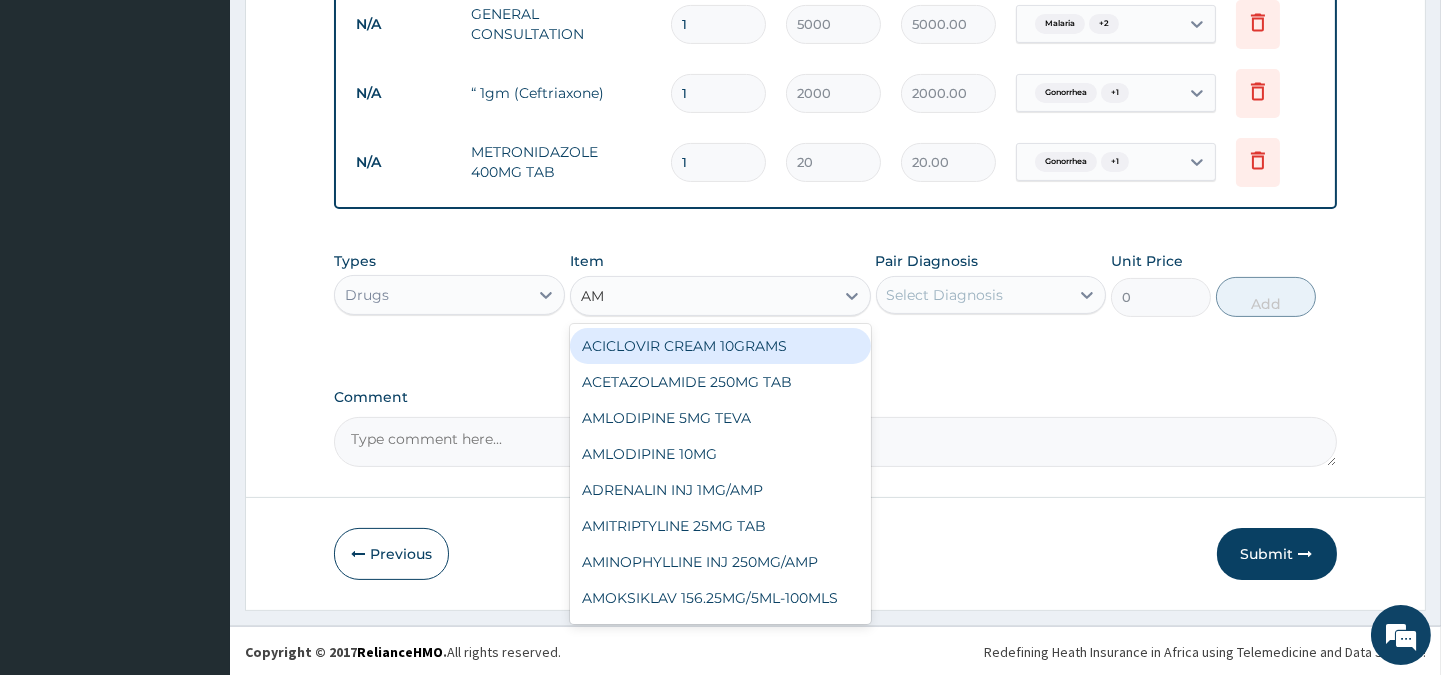 type on "AMO" 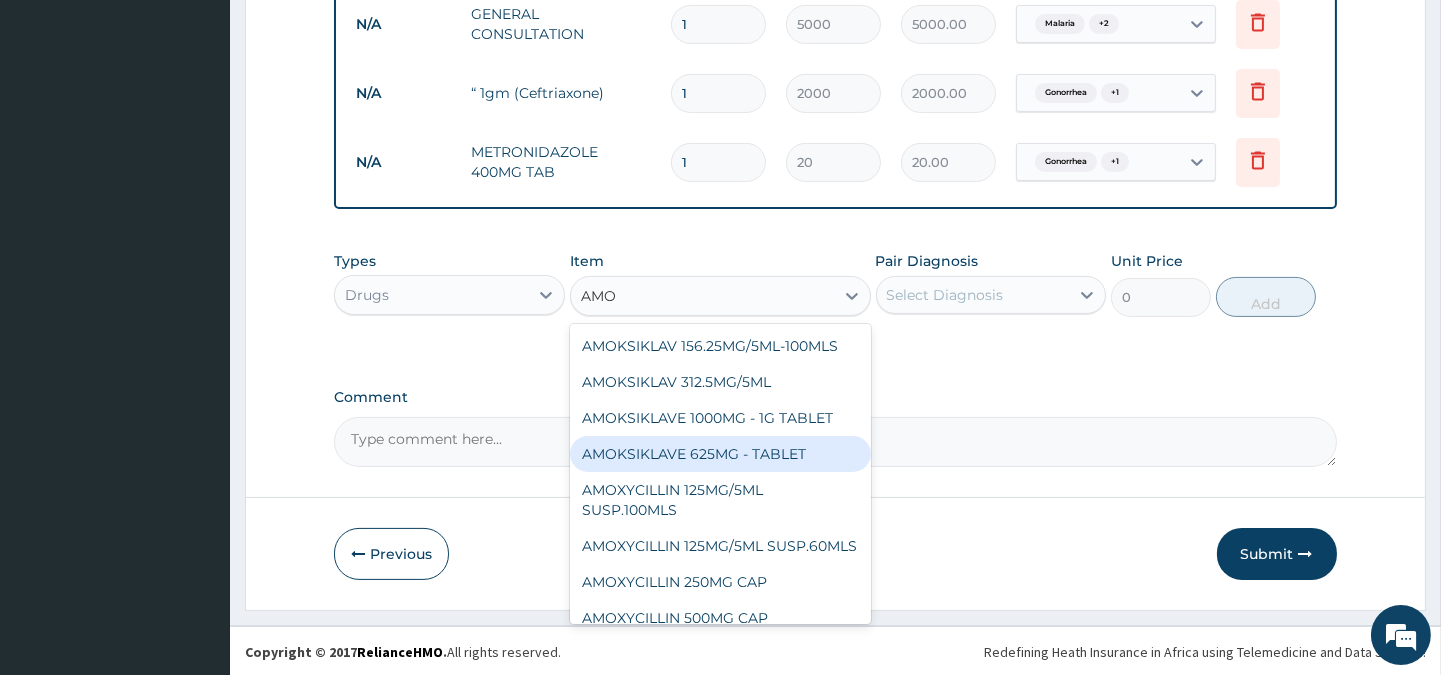 click on "AMOKSIKLAVE 625MG - TABLET" at bounding box center [720, 454] 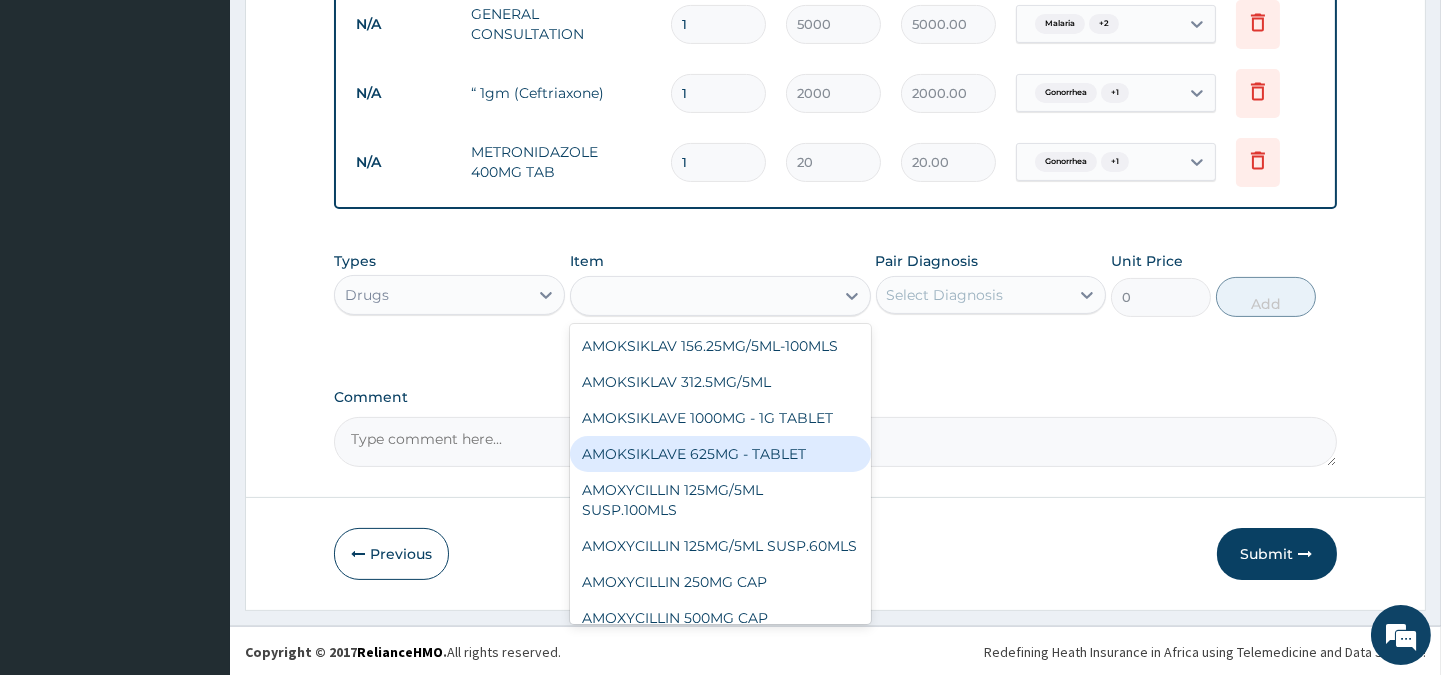 type on "4500" 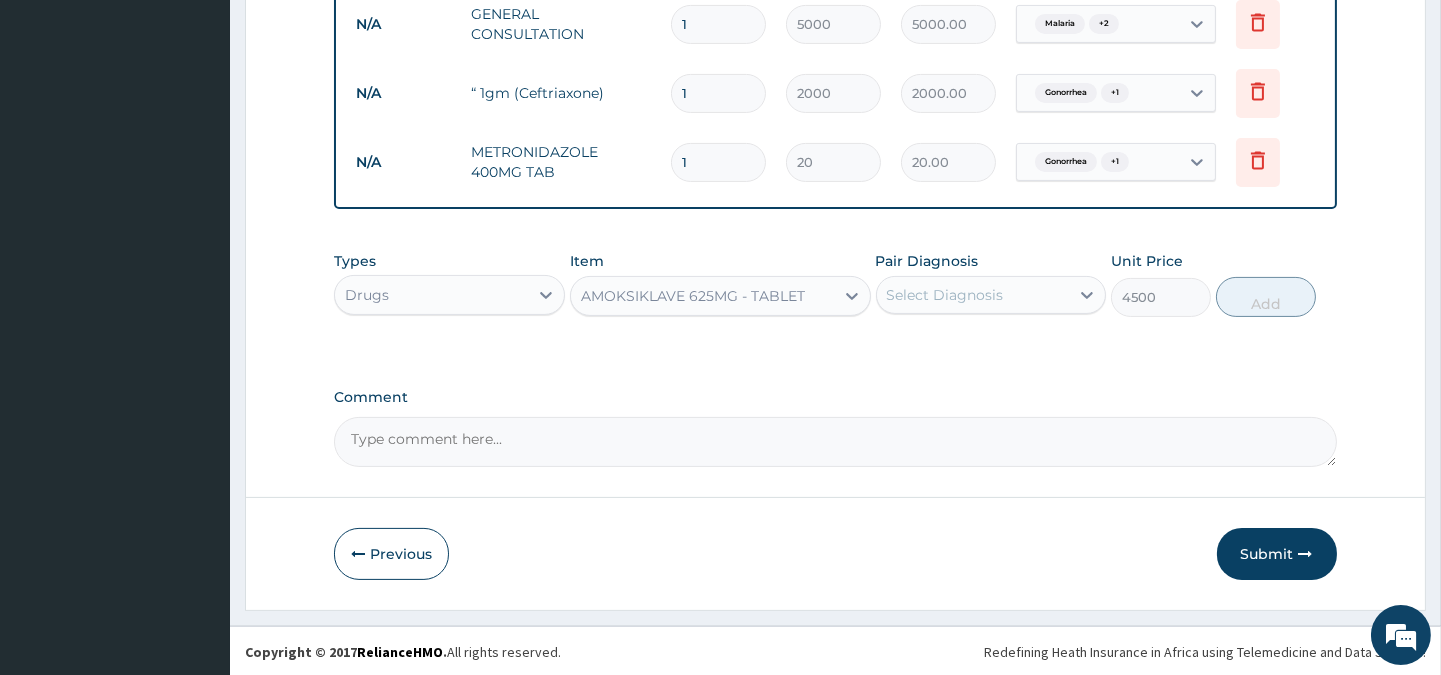 click on "Select Diagnosis" at bounding box center (973, 295) 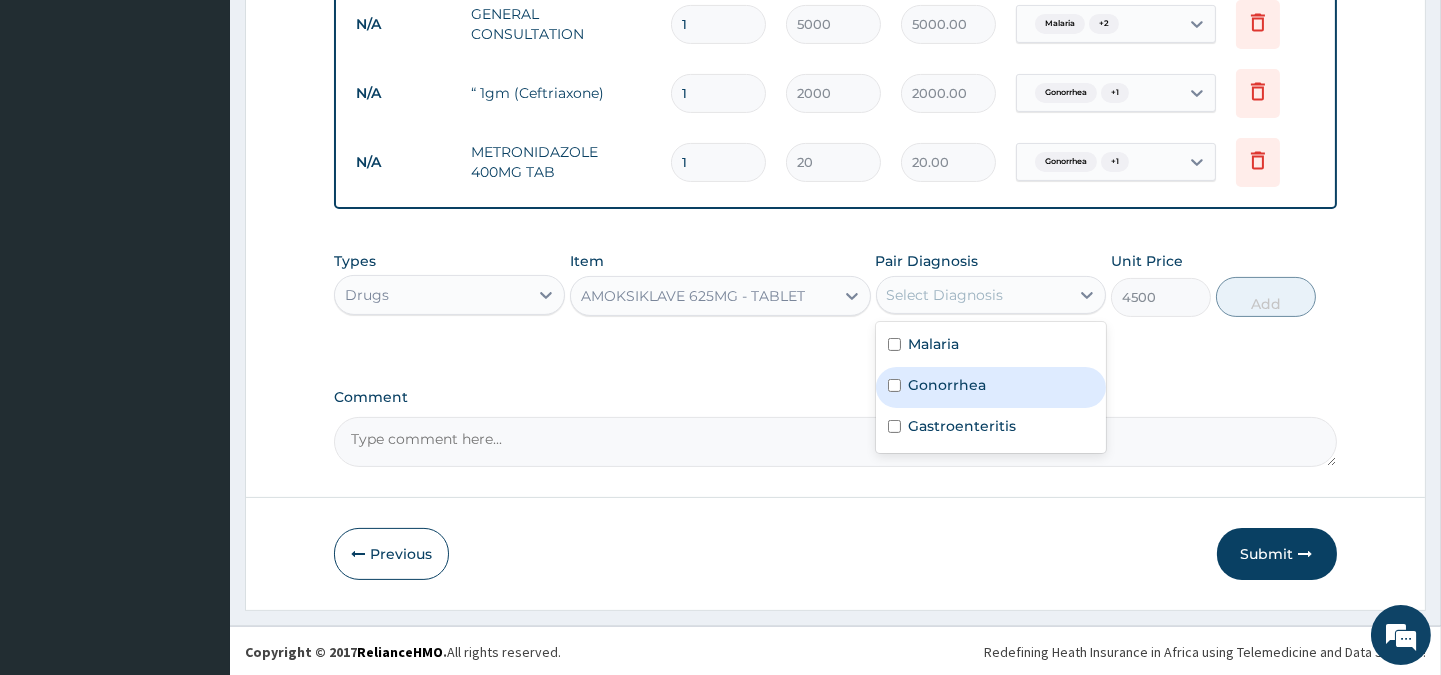 click on "Gonorrhea" at bounding box center (948, 385) 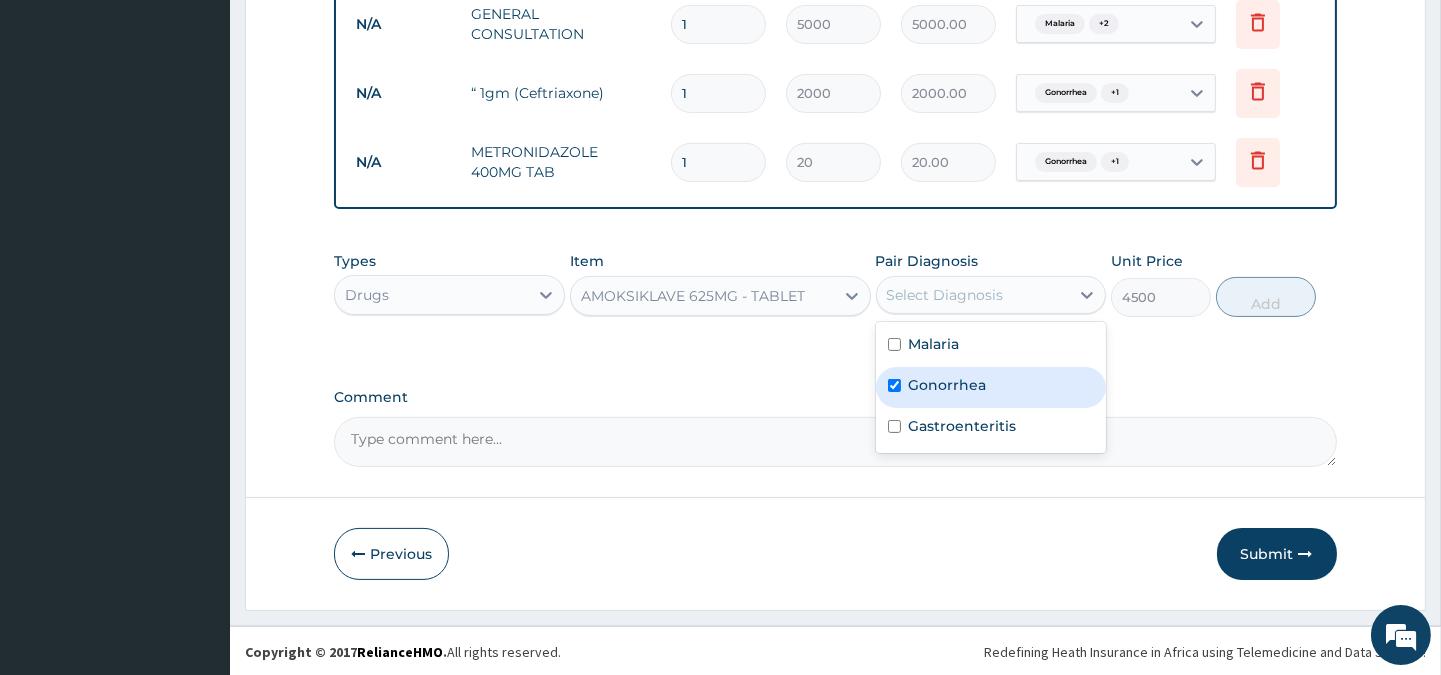 checkbox on "true" 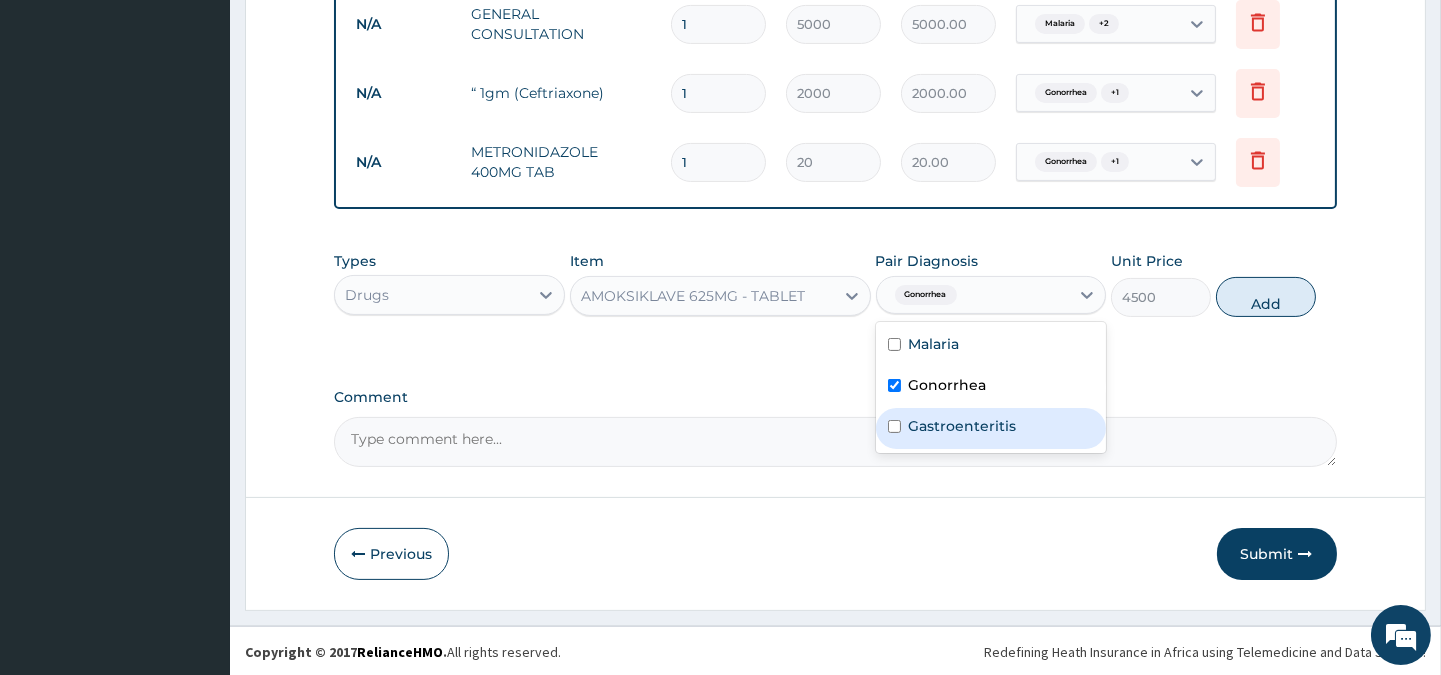 click on "Gastroenteritis" at bounding box center (963, 426) 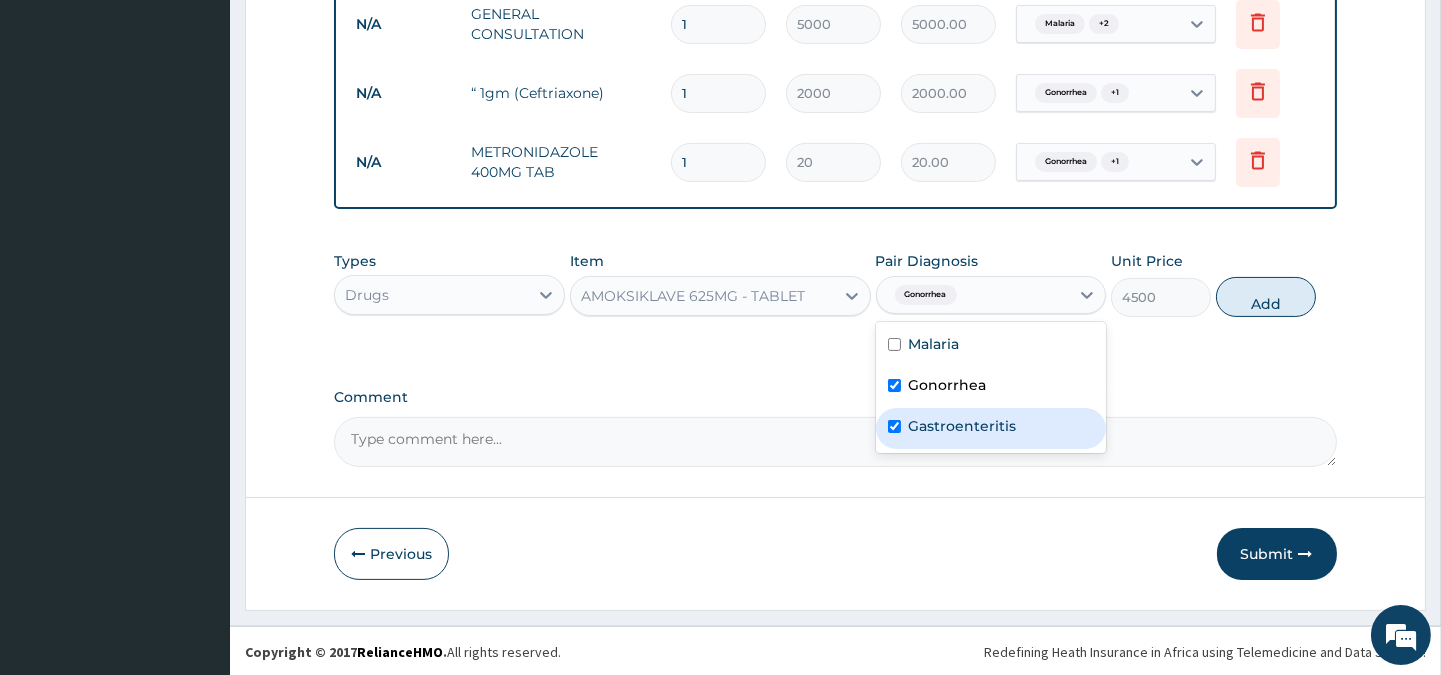 checkbox on "true" 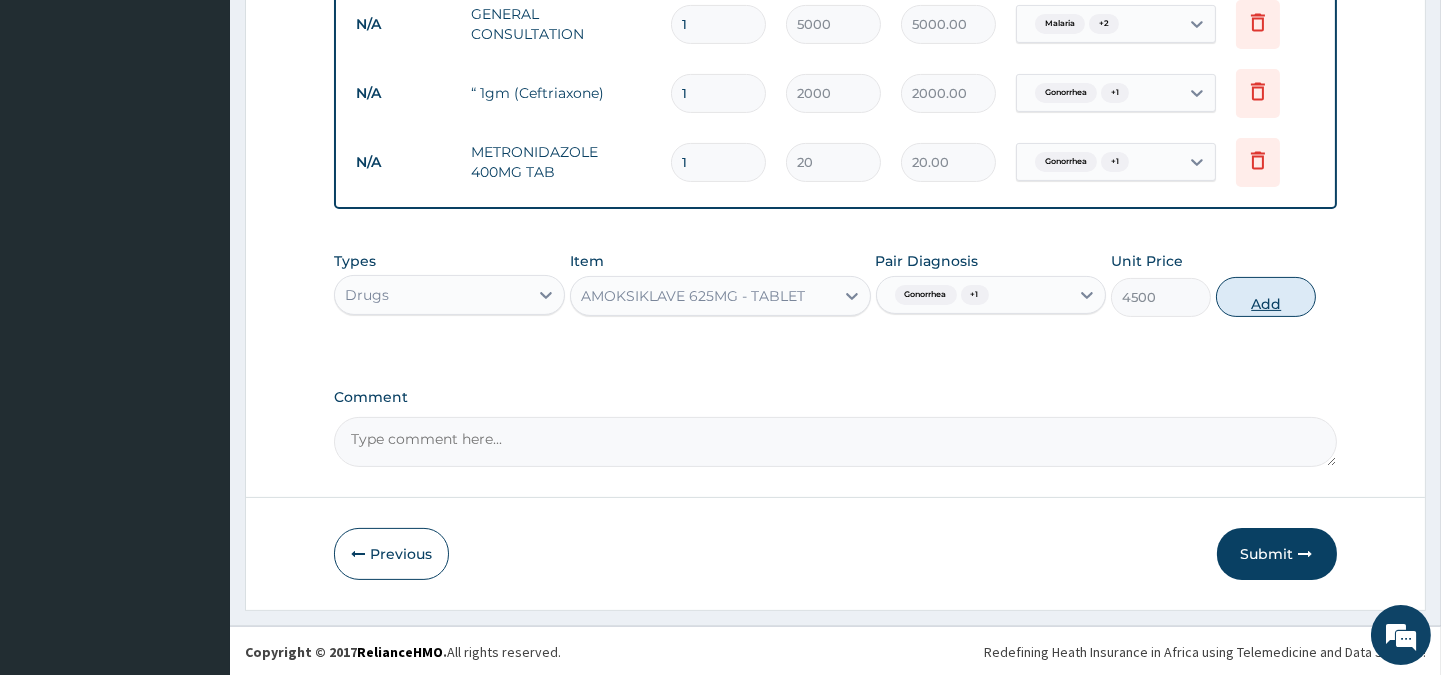click on "Add" at bounding box center [1266, 297] 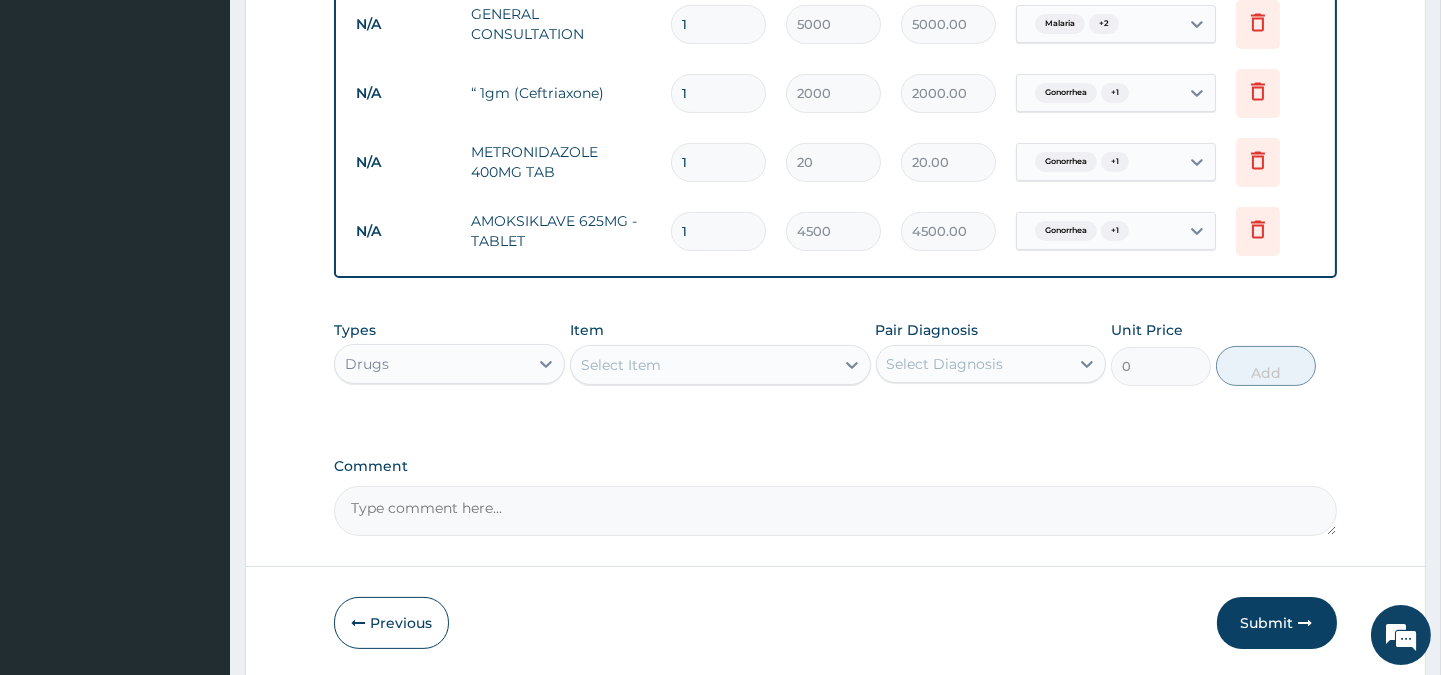 click on "Select Item" at bounding box center [702, 365] 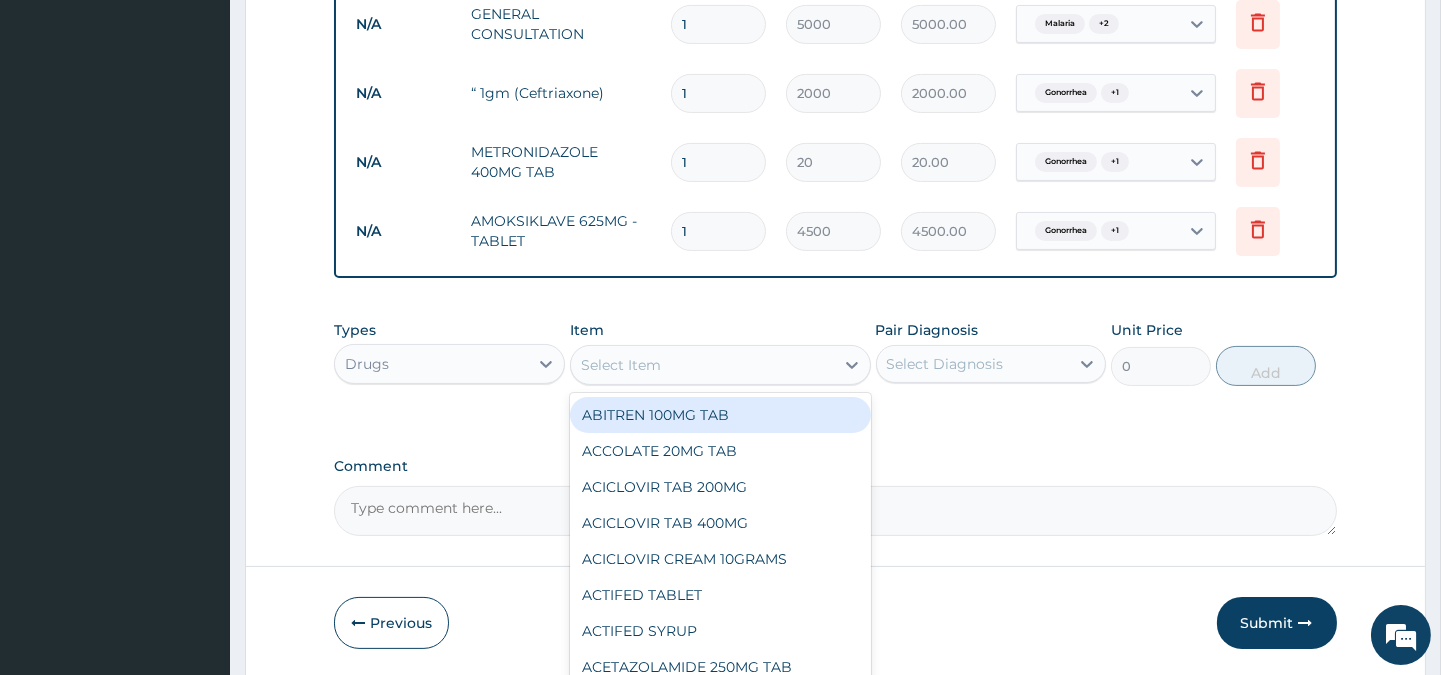 scroll, scrollTop: 878, scrollLeft: 0, axis: vertical 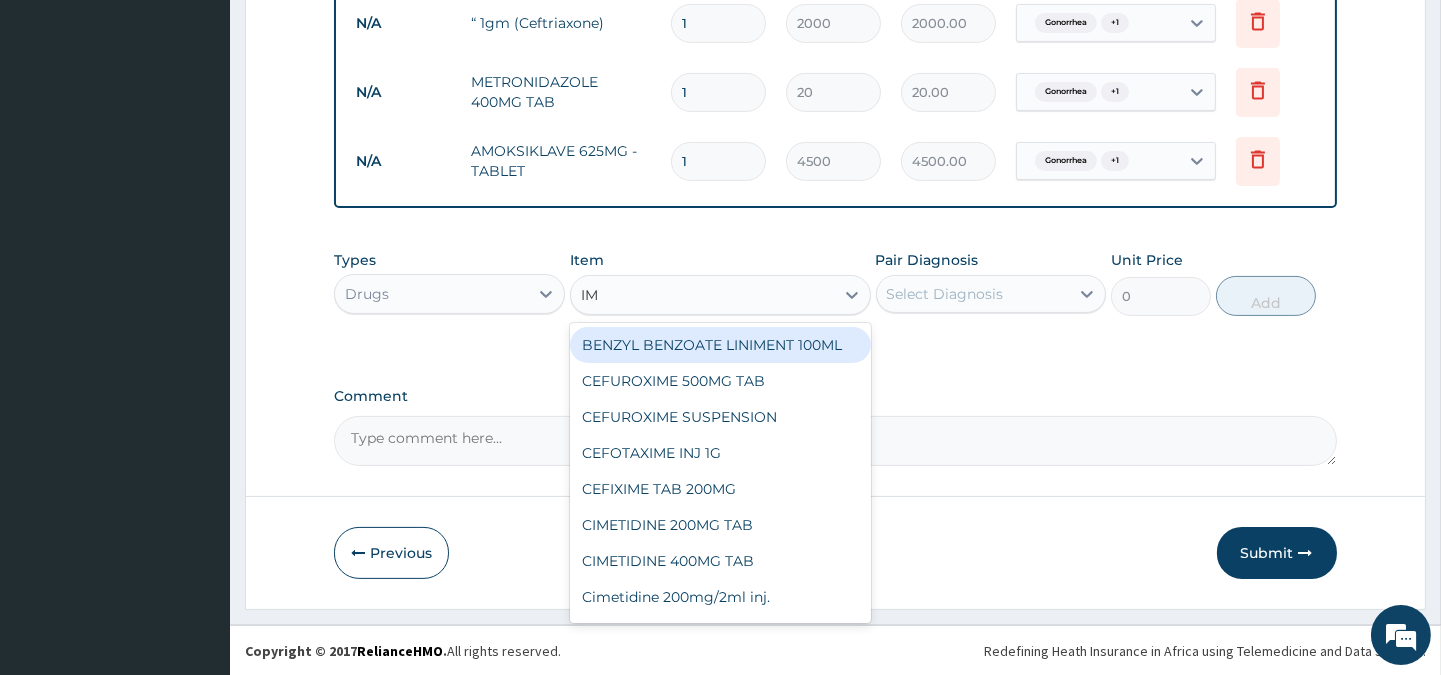 type on "IMO" 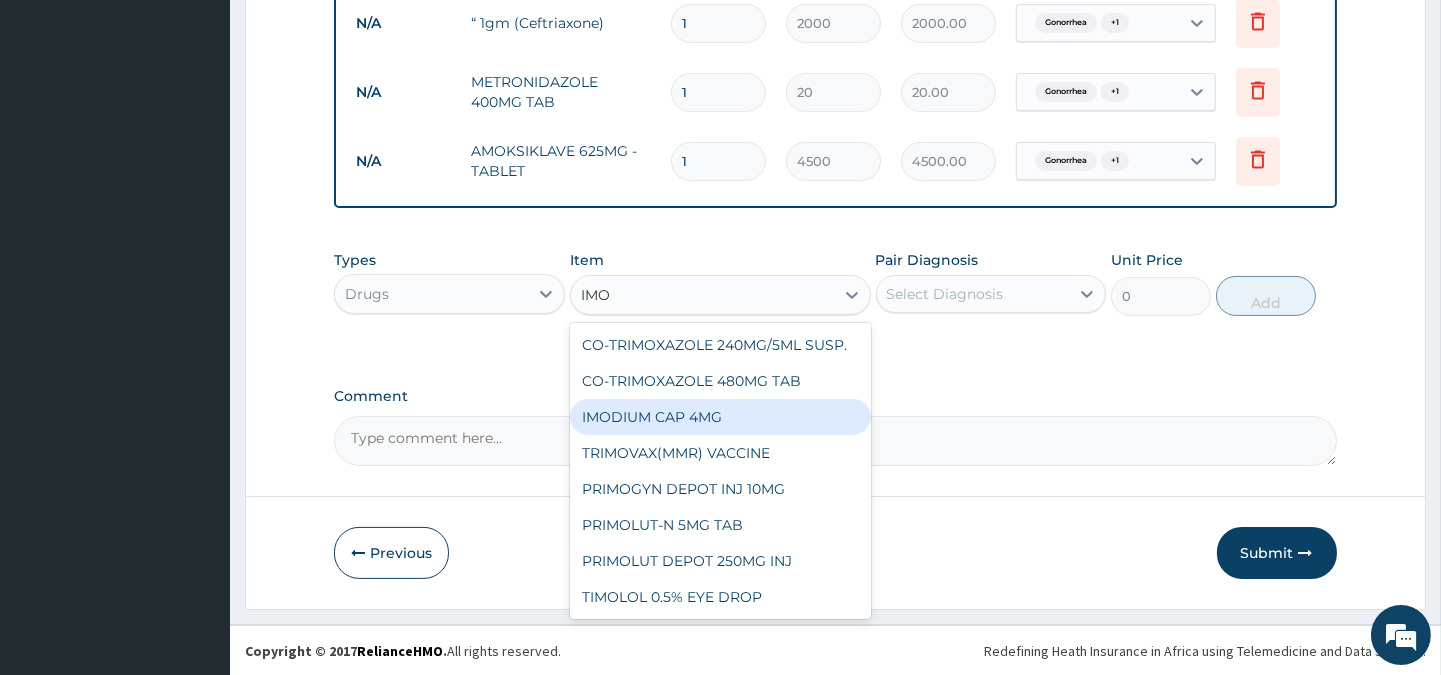 click on "IMODIUM CAP 4MG" at bounding box center [720, 417] 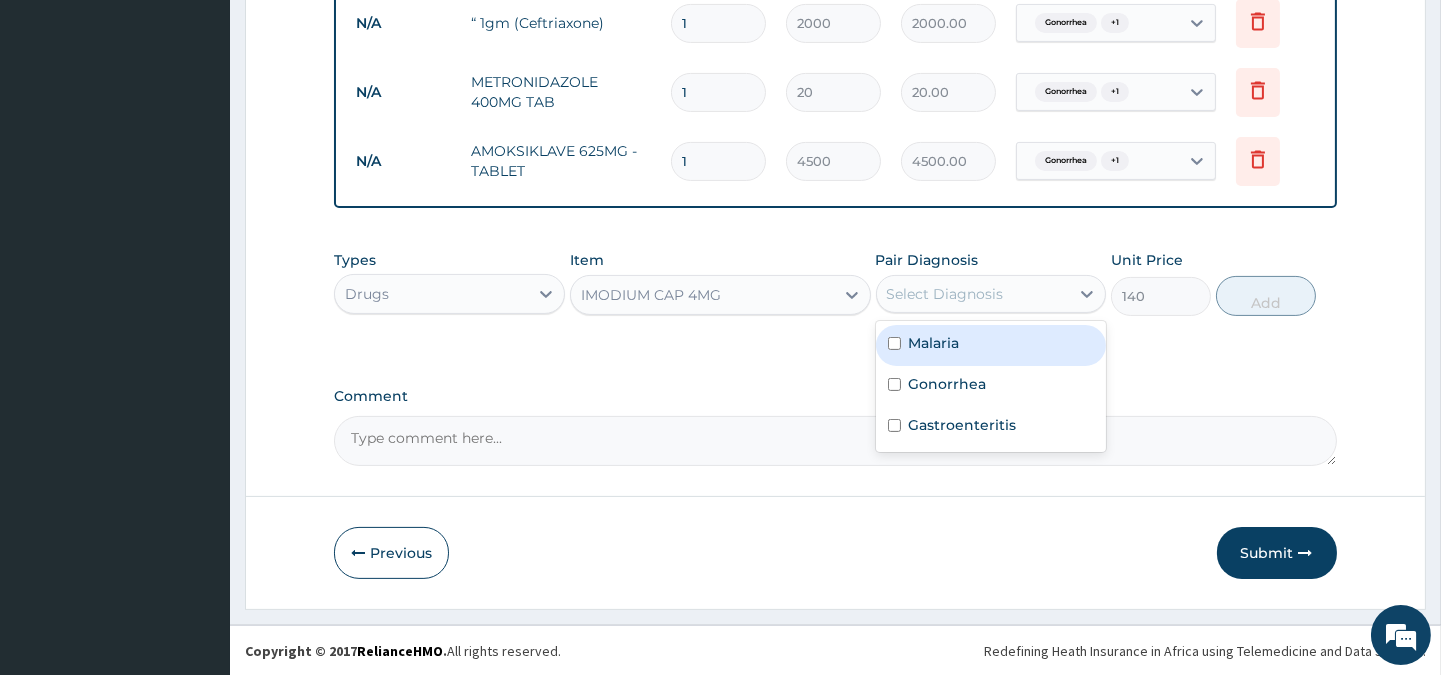 click on "Select Diagnosis" at bounding box center [973, 294] 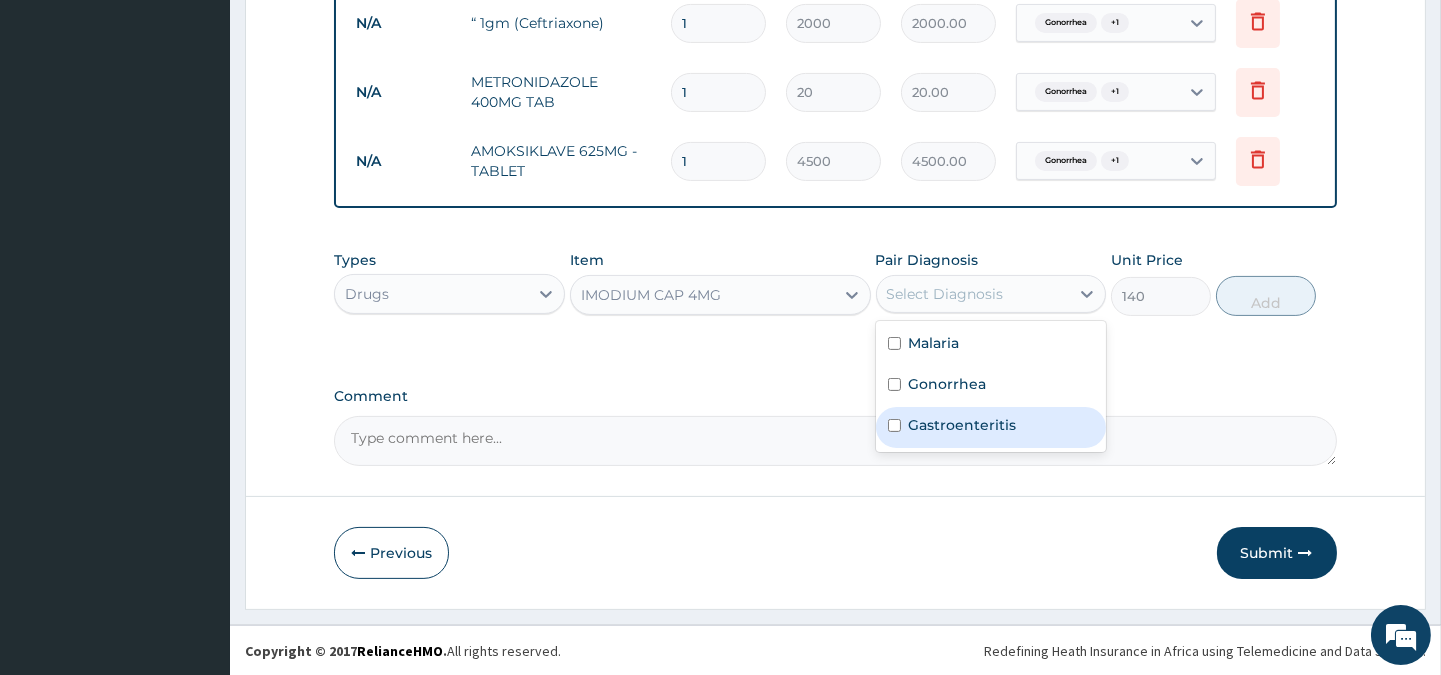 click at bounding box center [894, 425] 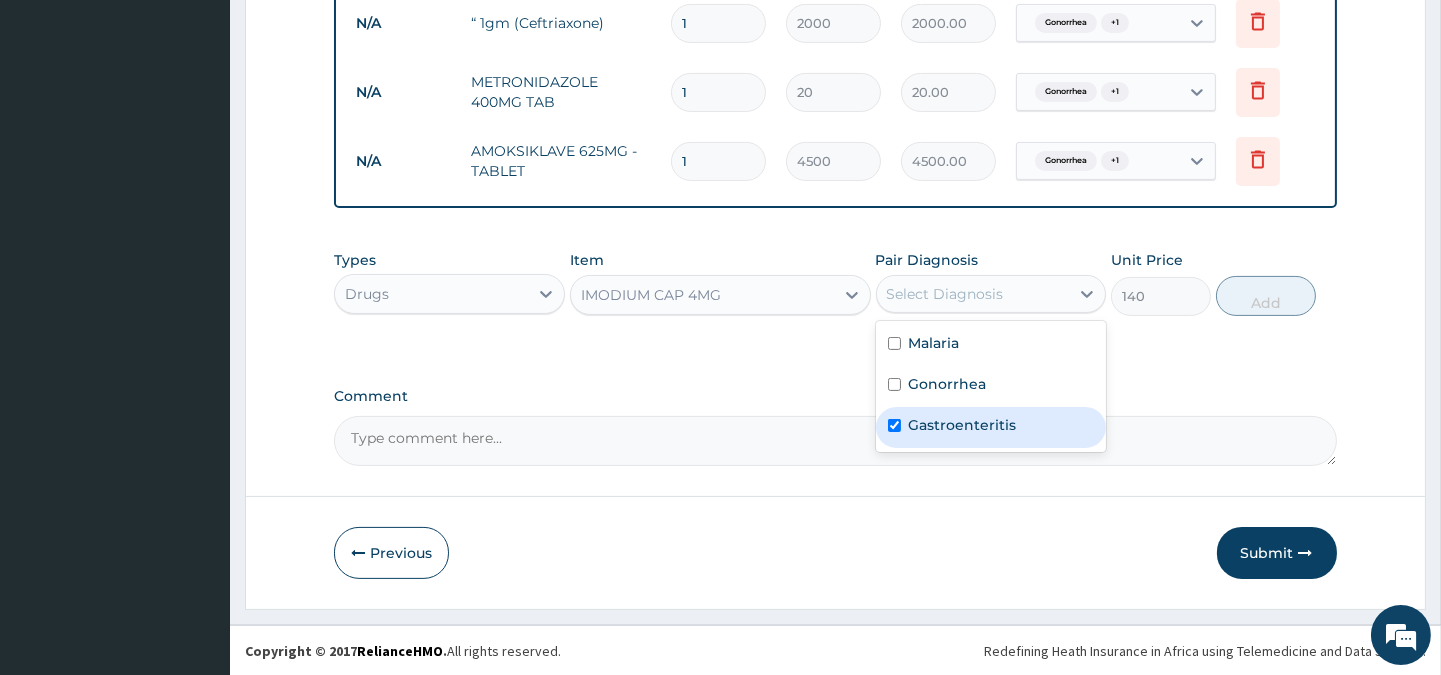 checkbox on "true" 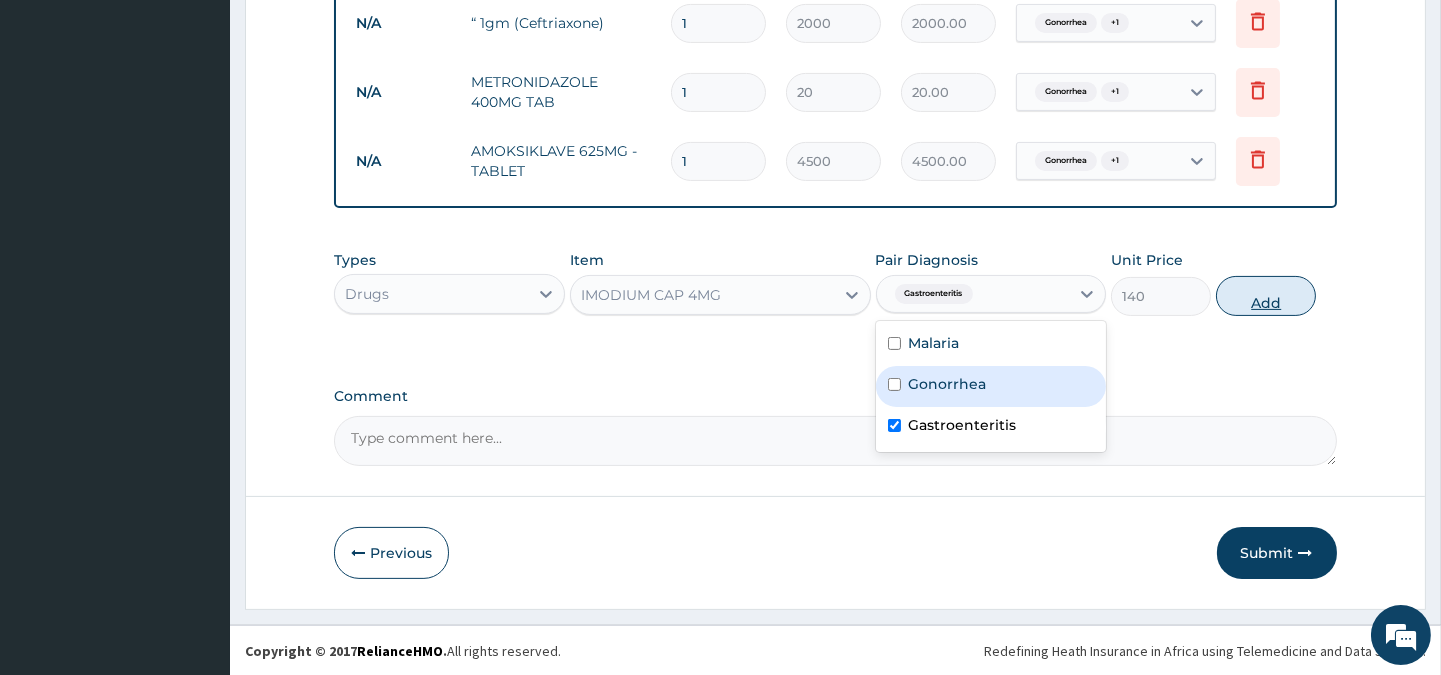 click on "Add" at bounding box center (1266, 296) 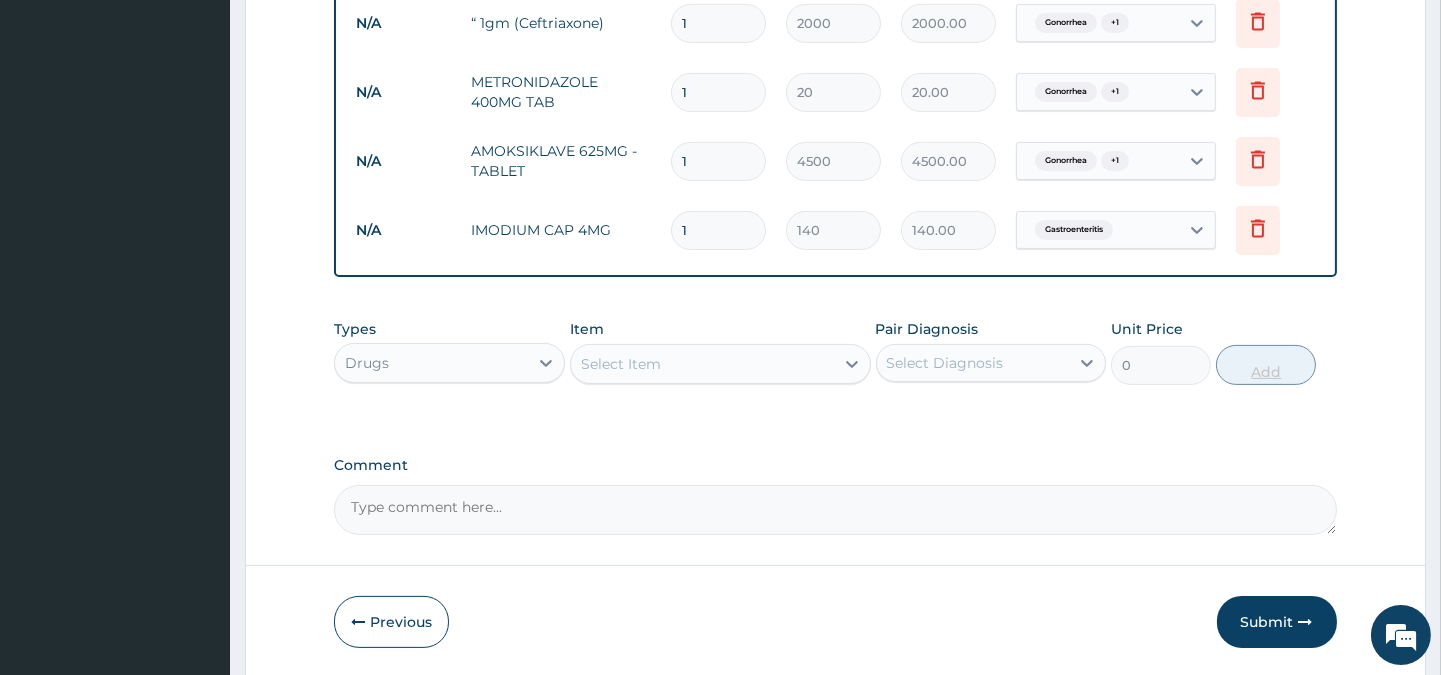 type 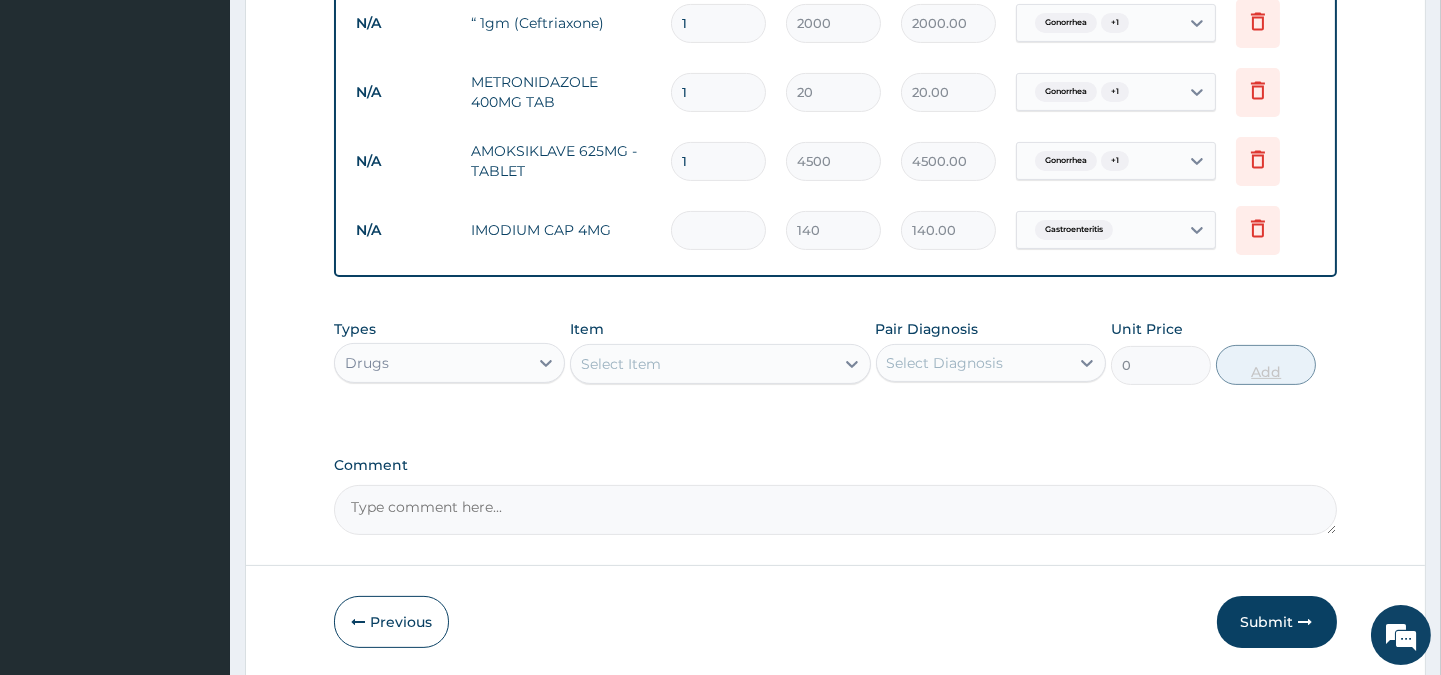 type on "0.00" 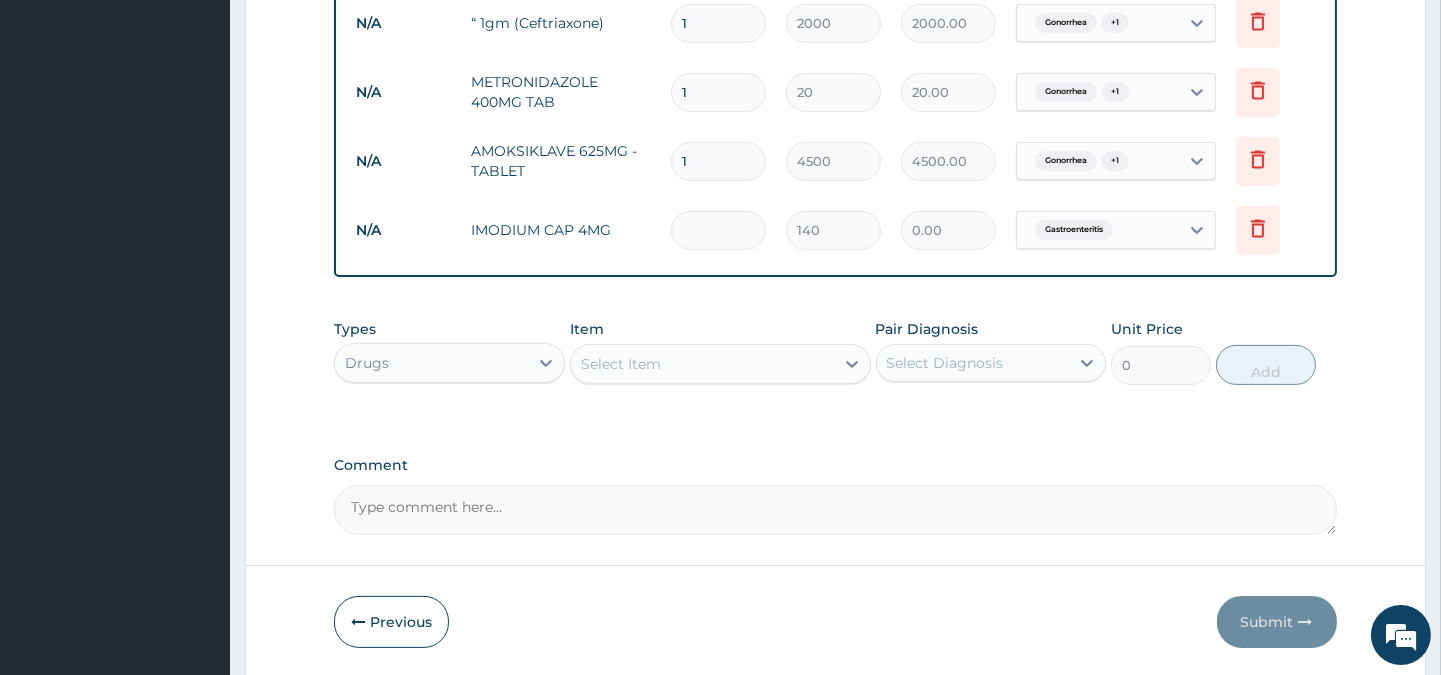type on "5" 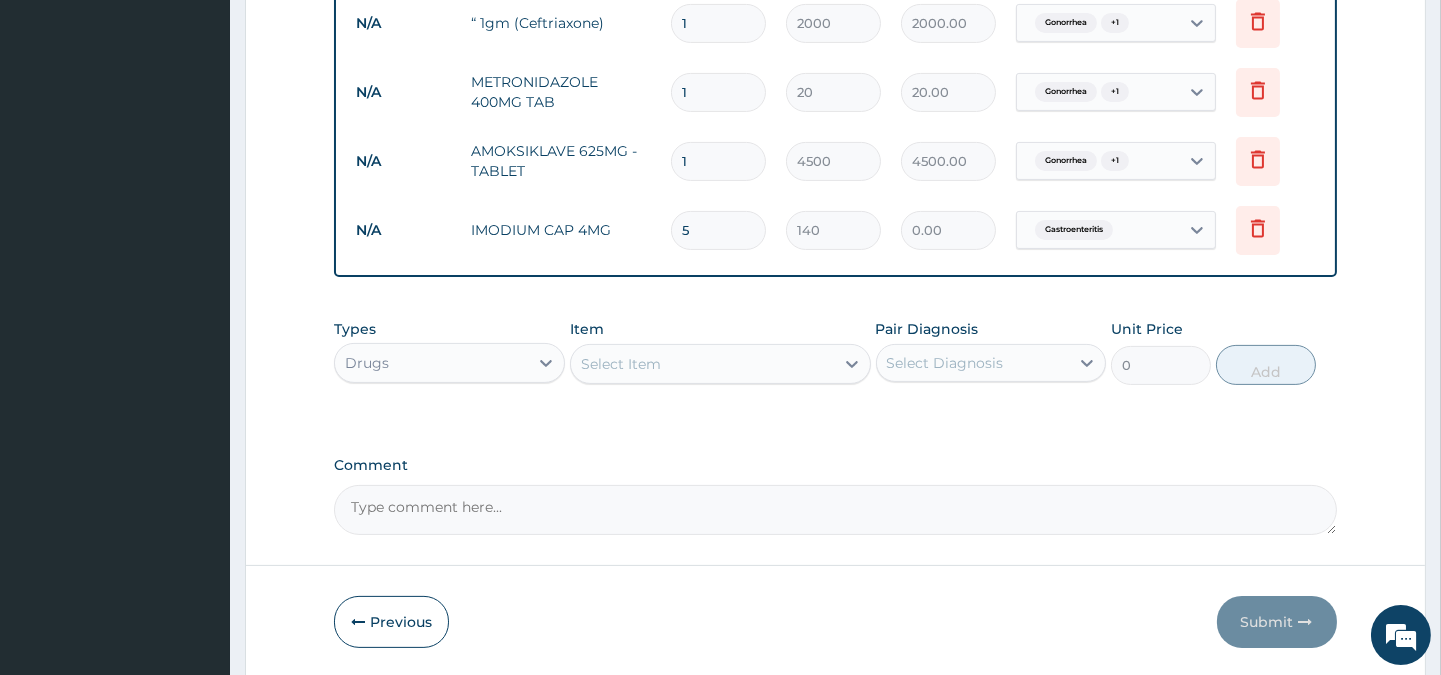 type on "700.00" 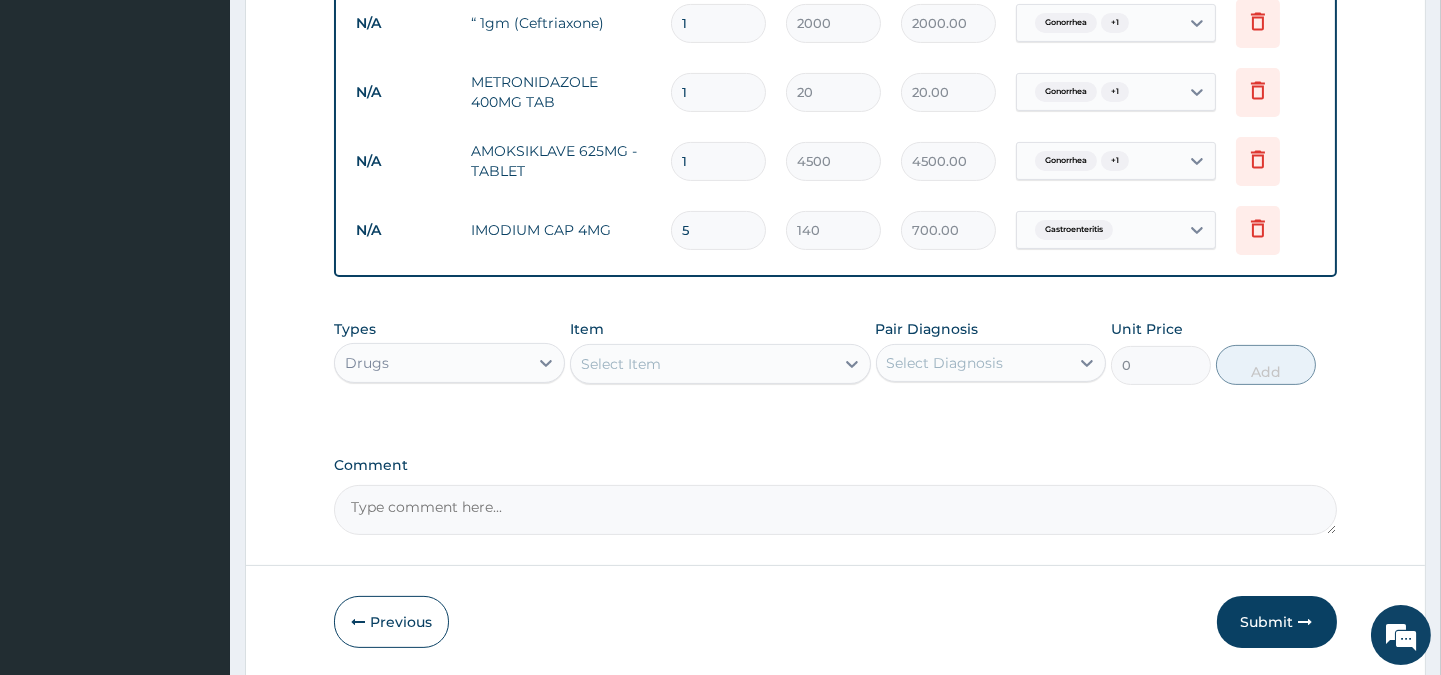 type on "5" 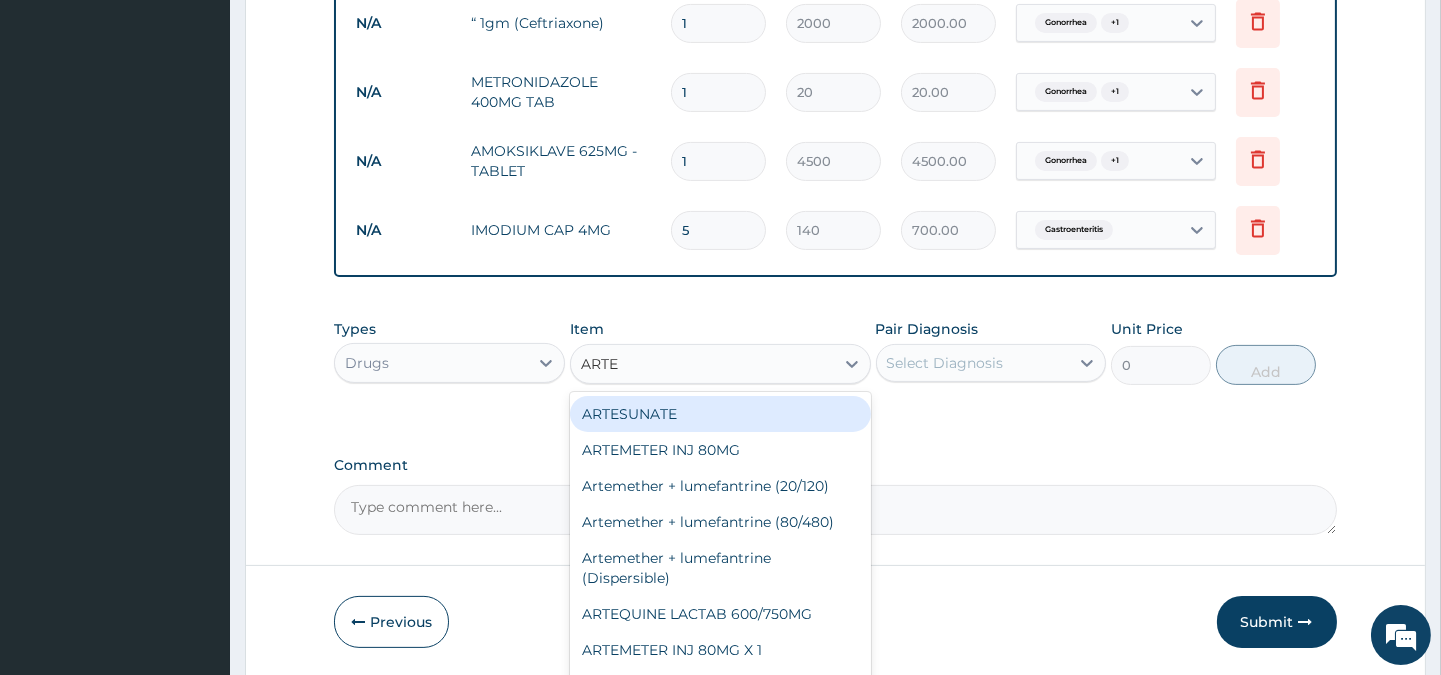 type on "ARTEM" 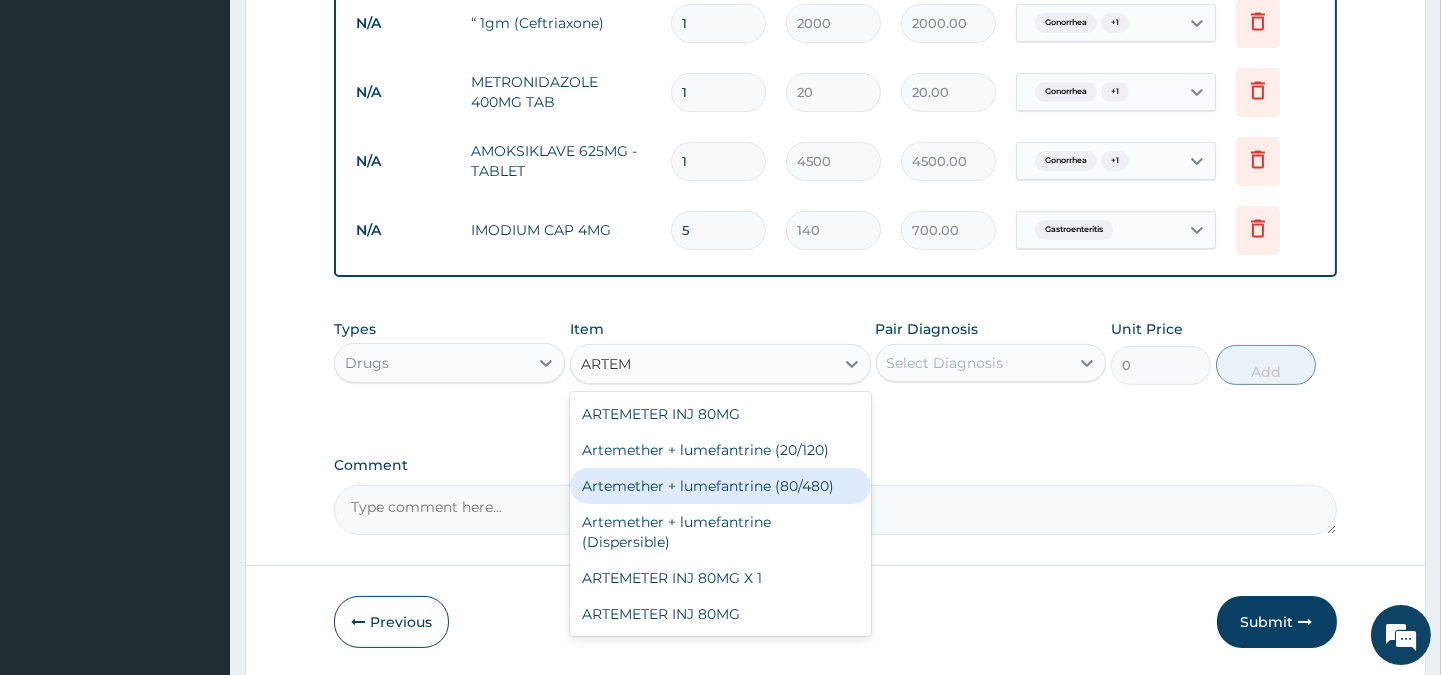 click on "Artemether + lumefantrine (80/480)" at bounding box center (720, 486) 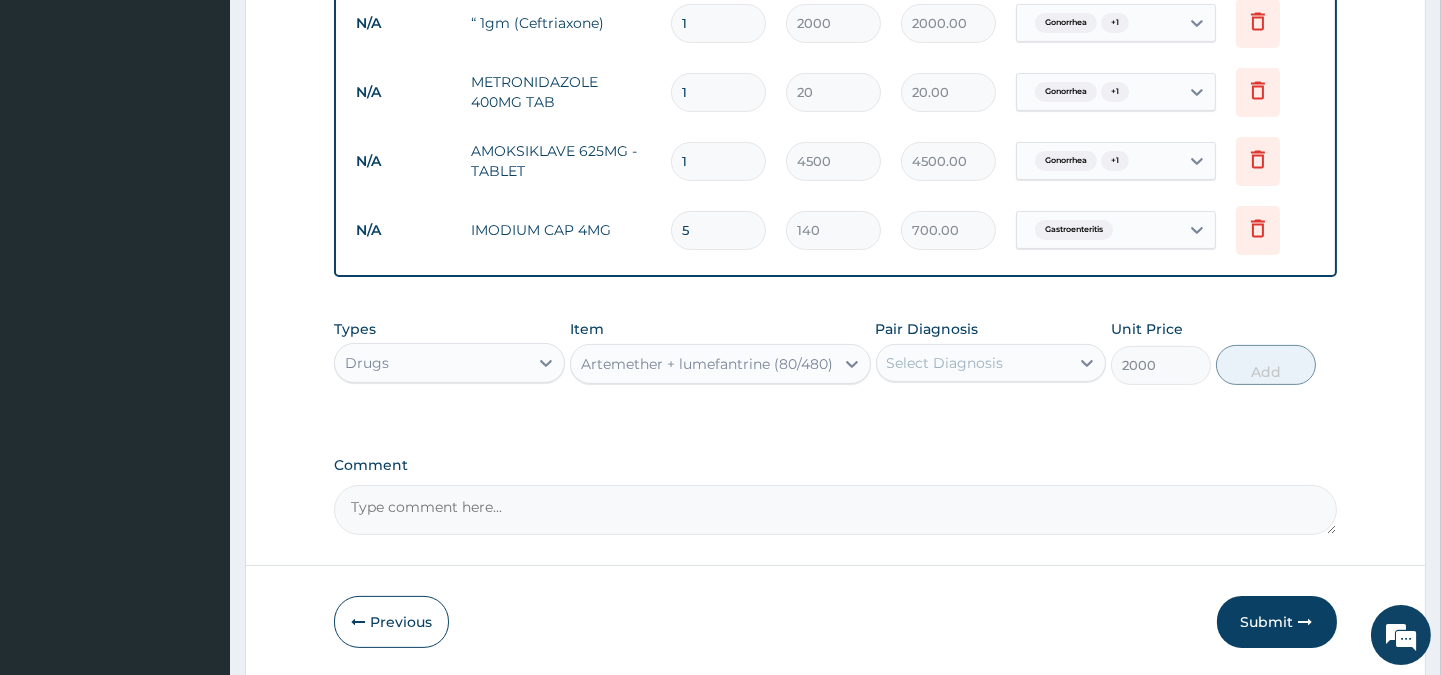 click on "Select Diagnosis" at bounding box center (945, 363) 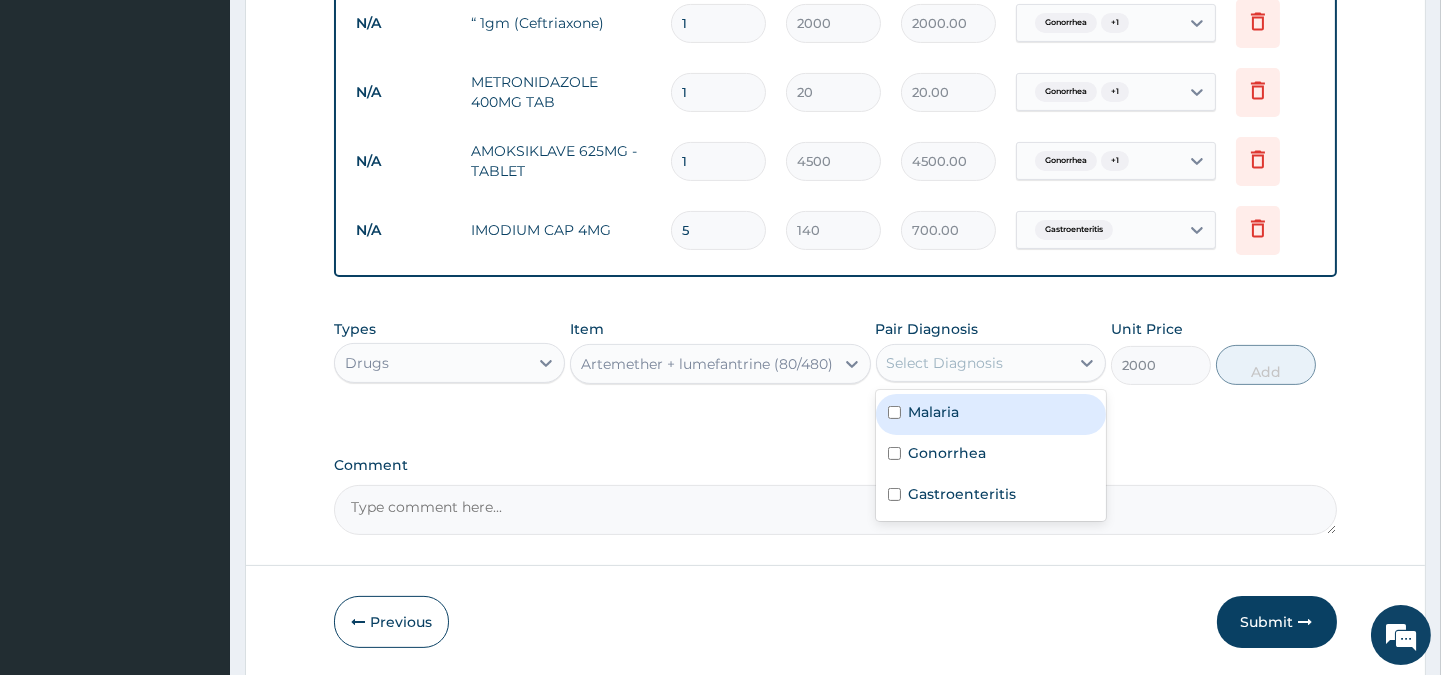 click on "Malaria" at bounding box center [991, 414] 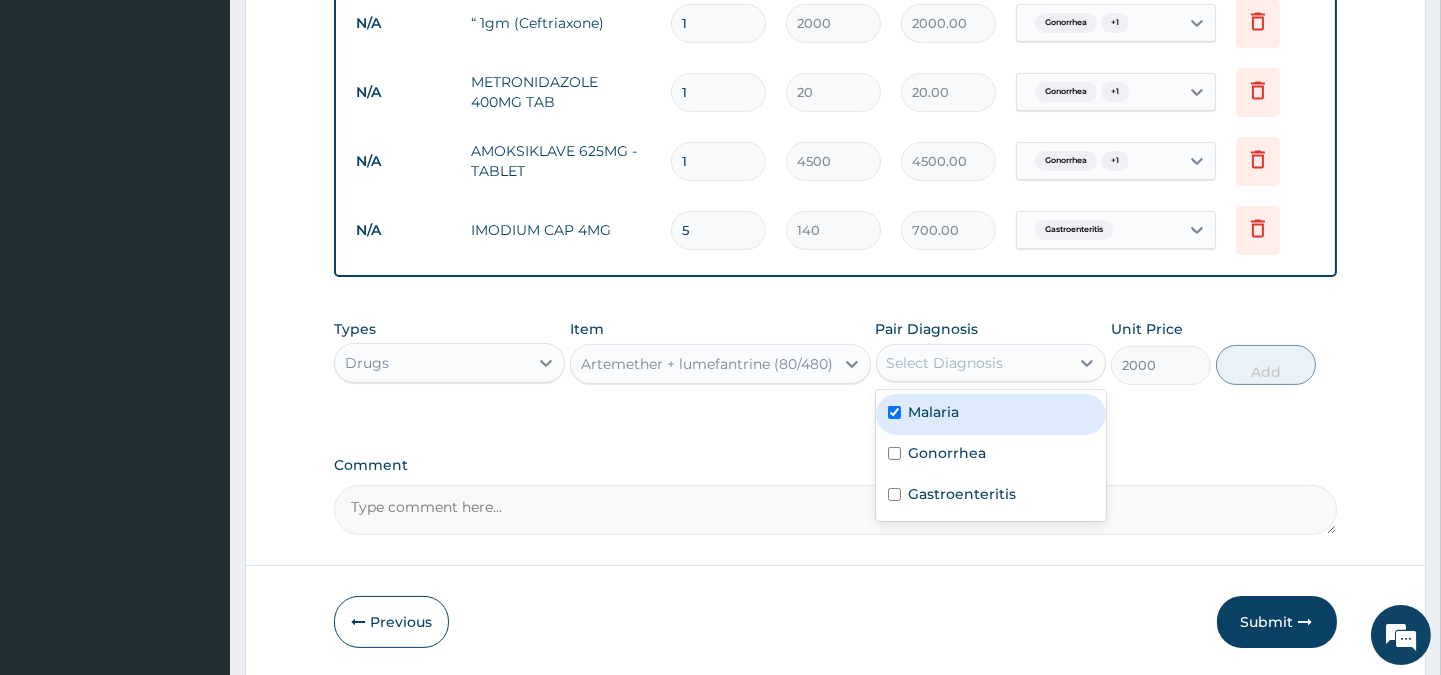checkbox on "true" 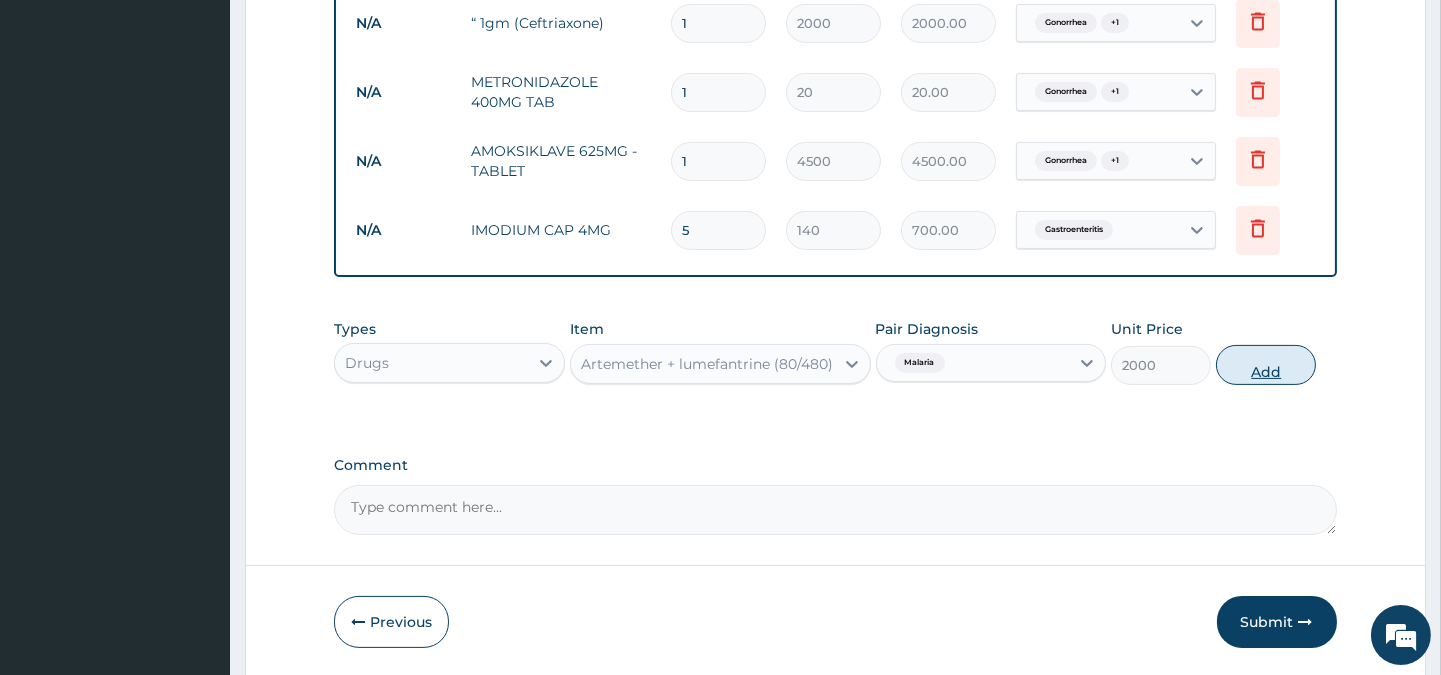 click on "Add" at bounding box center (1266, 365) 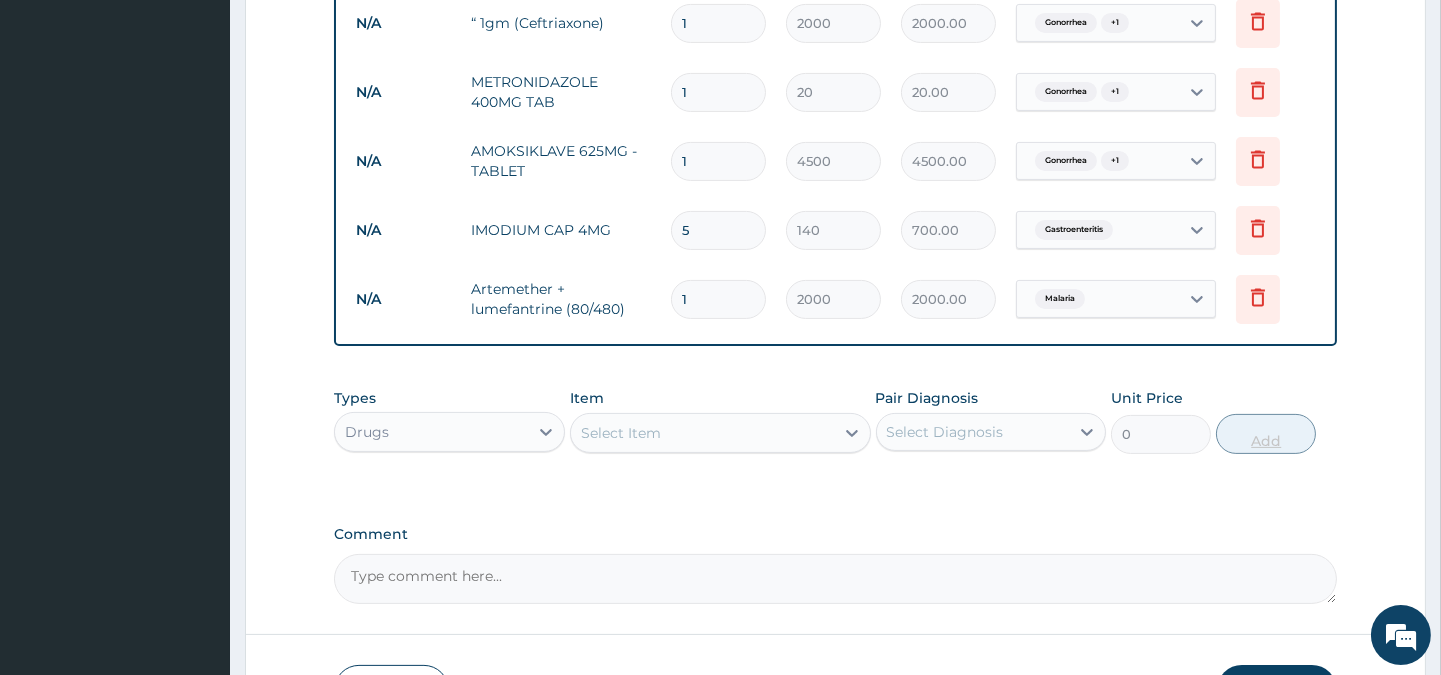 scroll, scrollTop: 1017, scrollLeft: 0, axis: vertical 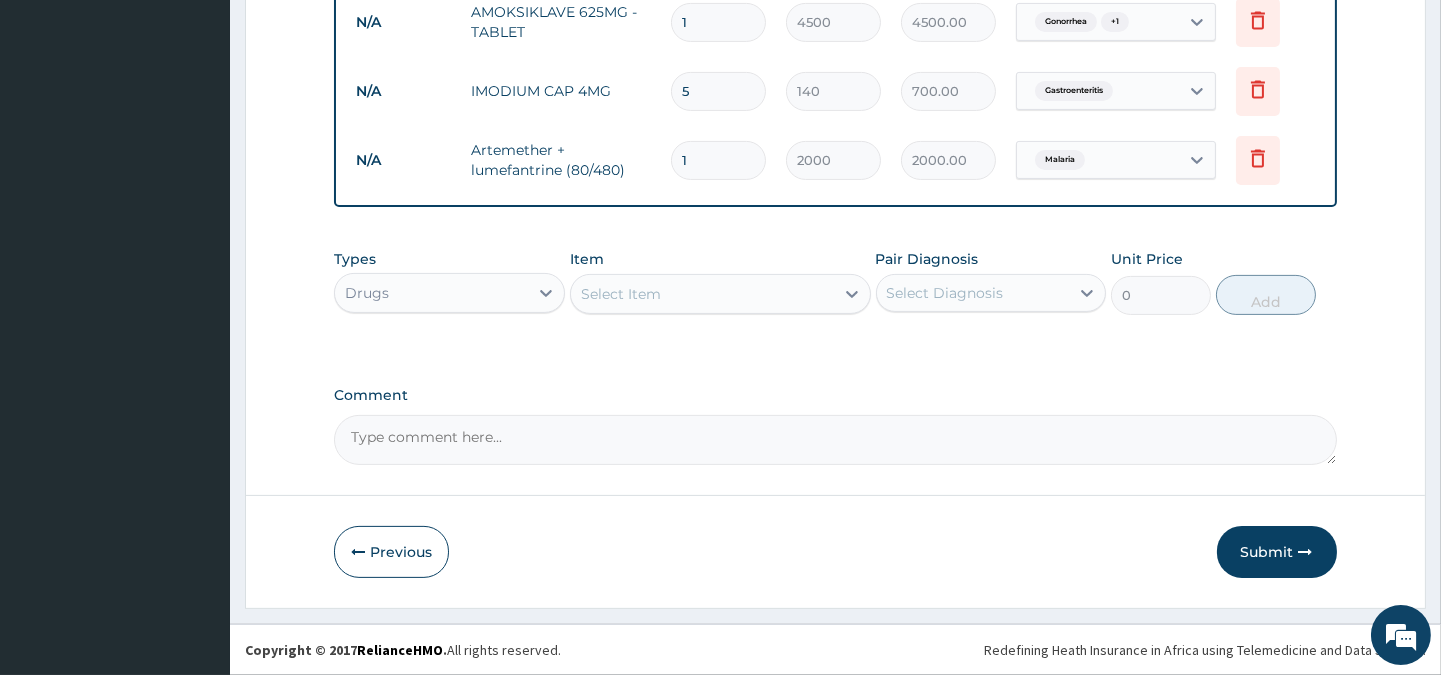 click on "Select Item" at bounding box center (702, 294) 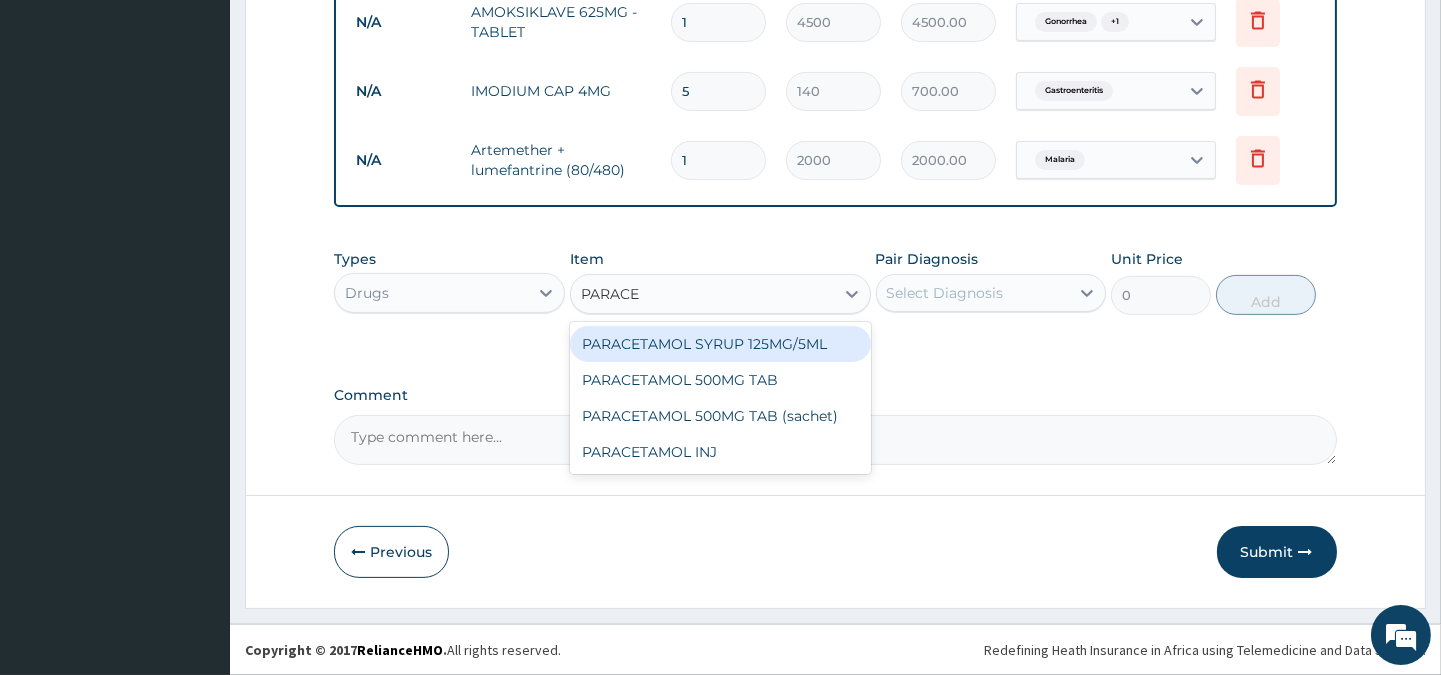 type on "PARACET" 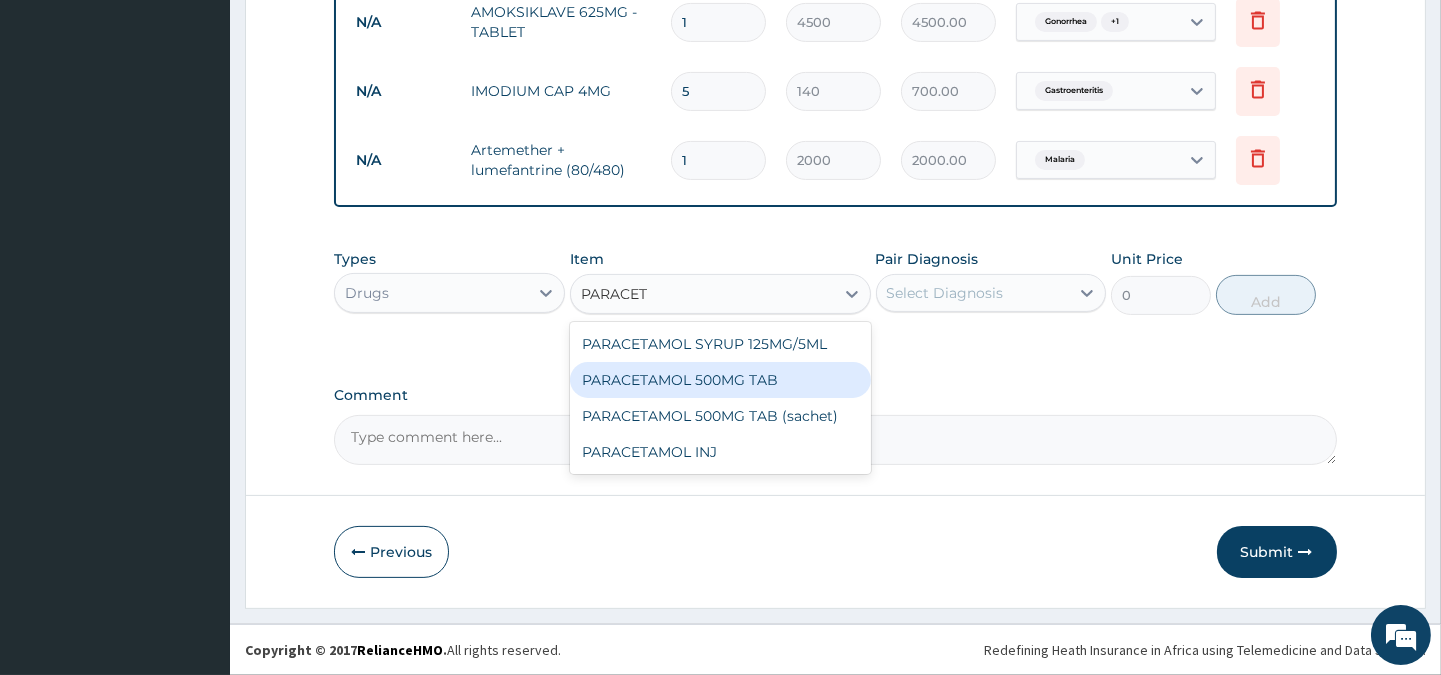 click on "PARACETAMOL 500MG TAB" at bounding box center (720, 380) 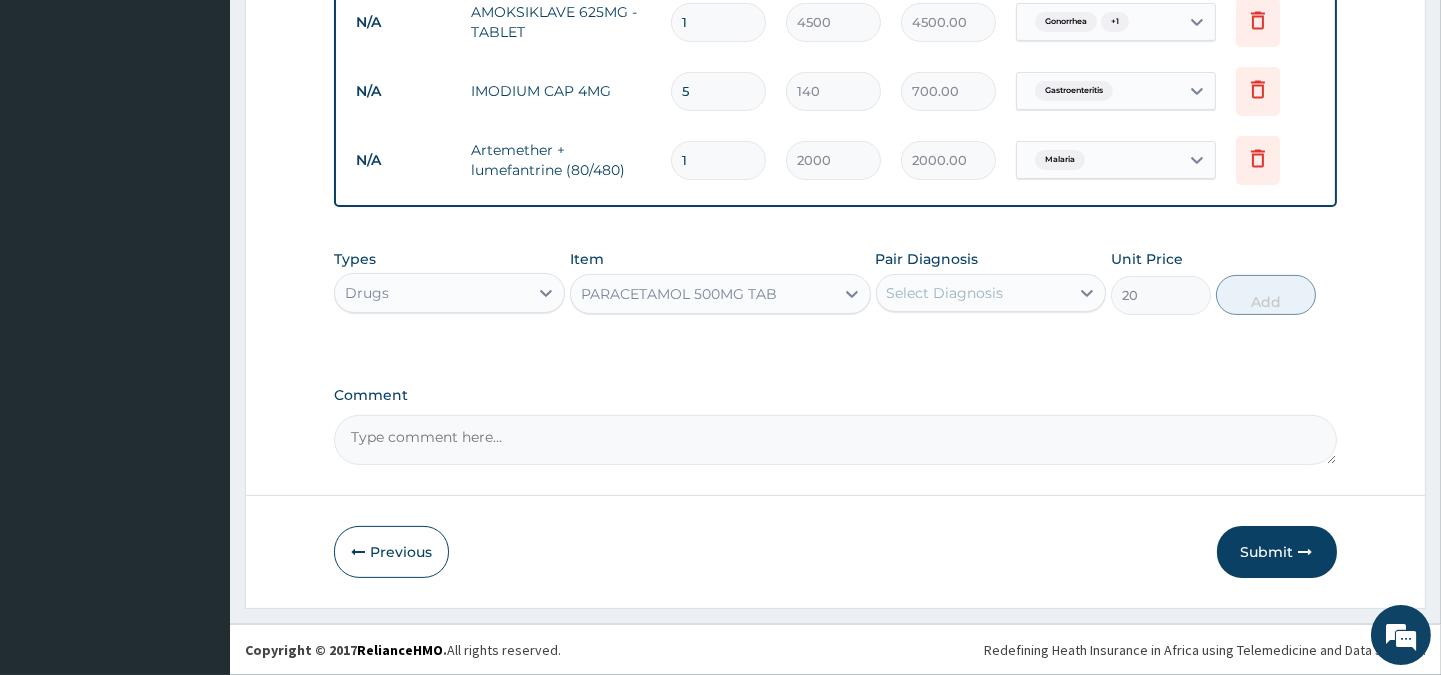 click on "PA Code / Prescription Code Enter Code(Secondary Care Only) Encounter Date 17-07-2025 Important Notice Please enter PA codes before entering items that are not attached to a PA code   All diagnoses entered must be linked to a claim item. Diagnosis & Claim Items that are visible but inactive cannot be edited because they were imported from an already approved PA code. Diagnosis Malaria Confirmed Gonorrhea Confirmed Gastroenteritis Confirmed NB: All diagnosis must be linked to a claim item Claim Items Type Name Quantity Unit Price Total Price Pair Diagnosis Actions N/A GENERAL CONSULTATION 1 5000 5000.00 Malaria  + 2 Delete N/A        “           1gm (Ceftriaxone) 1 2000 2000.00 Gonorrhea  + 1 Delete N/A METRONIDAZOLE 400MG TAB 1 20 20.00 Gonorrhea  + 1 Delete N/A AMOKSIKLAVE 625MG - TABLET 1 4500 4500.00 Gonorrhea  + 1 Delete N/A IMODIUM CAP 4MG 5 140 700.00 Gastroenteritis Delete N/A Artemether + lumefantrine (80/480) 1 2000 2000.00 Malaria Delete Types Drugs Item option PARACETAMOL 500MG TAB, selected. 20" at bounding box center (835, -181) 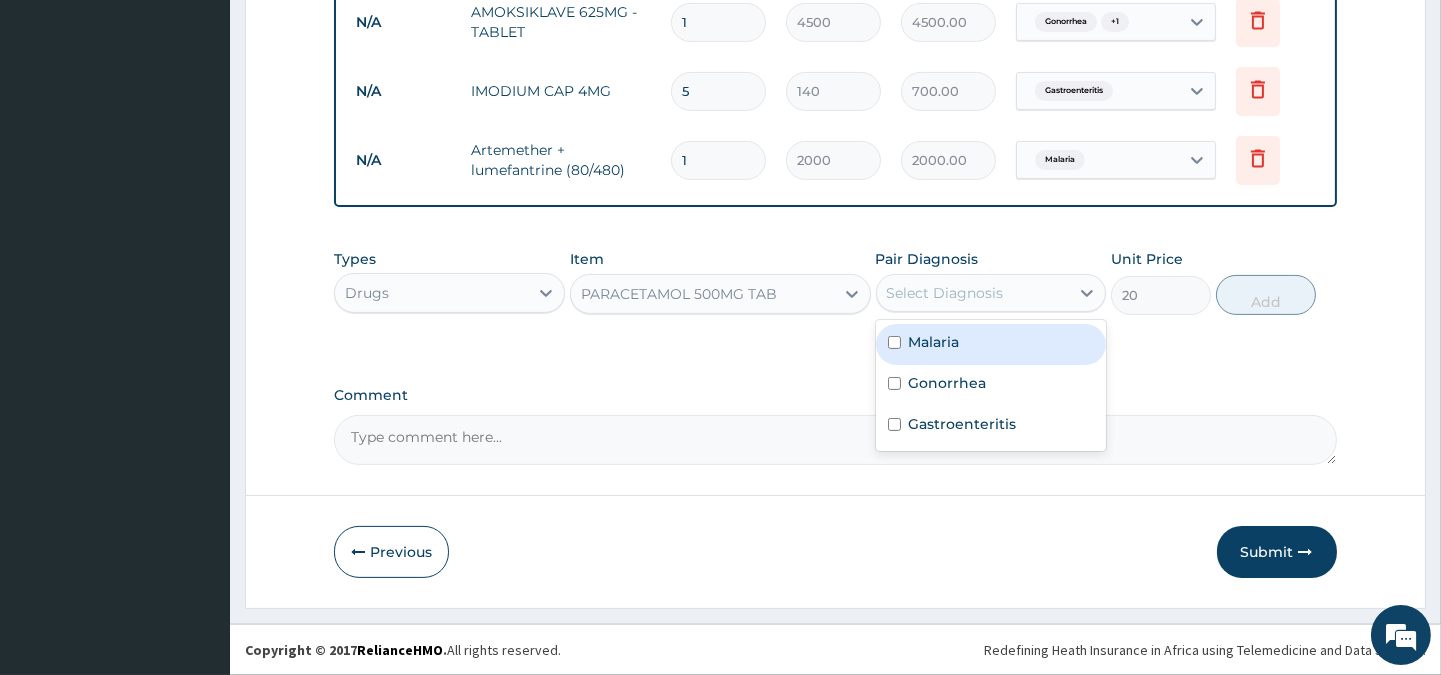 click on "Malaria" at bounding box center [934, 342] 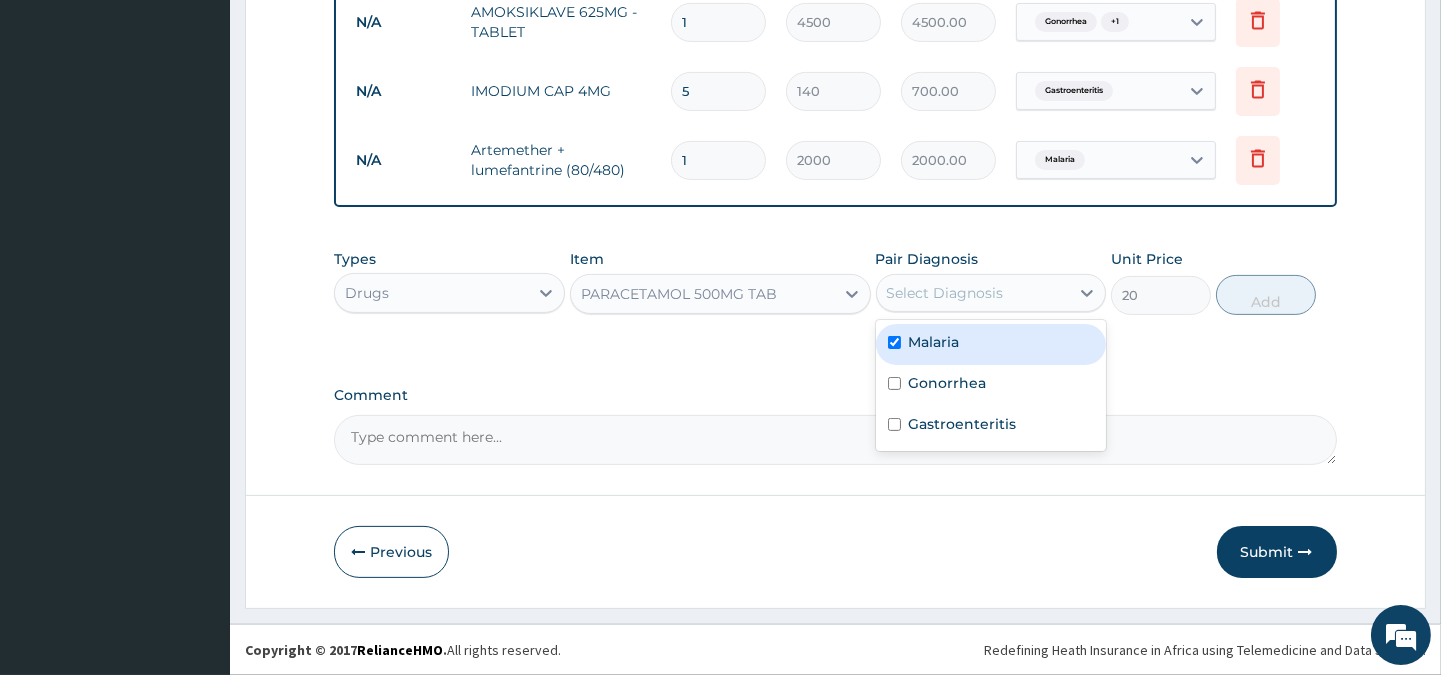 checkbox on "true" 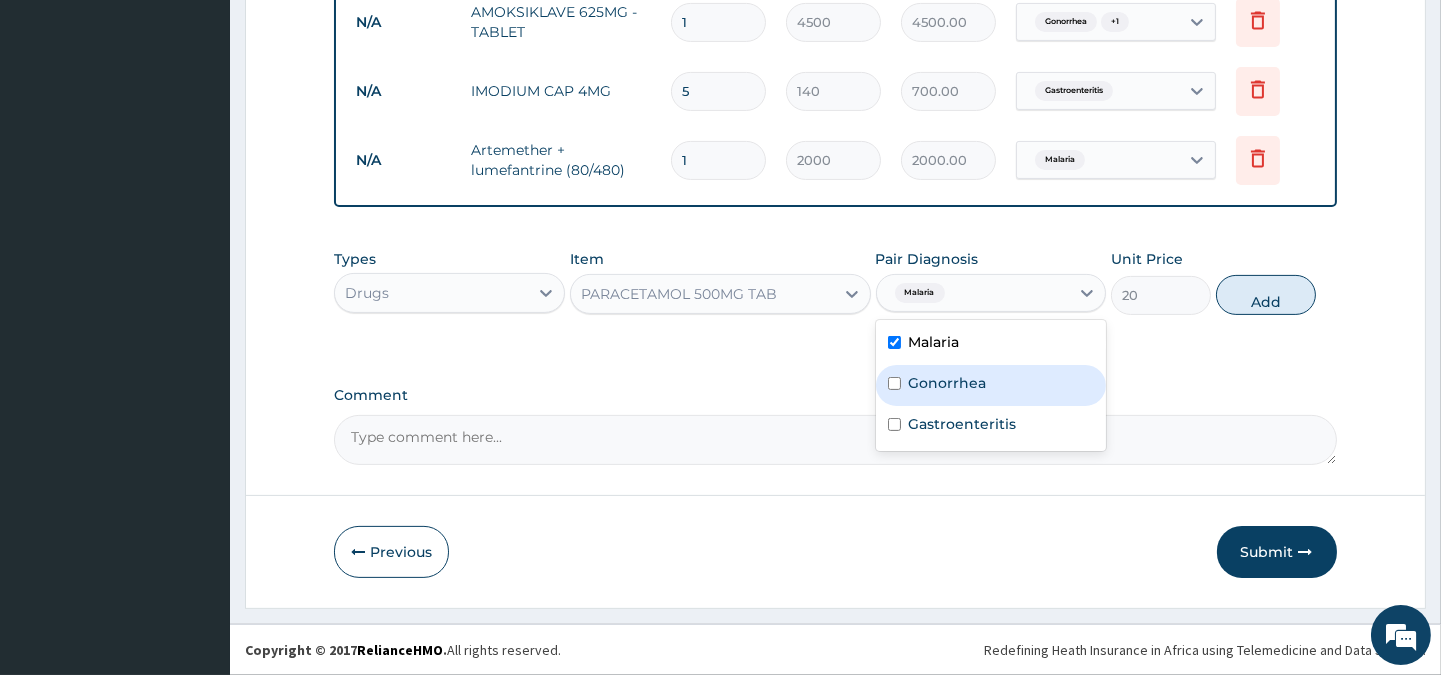 click on "Gonorrhea" at bounding box center [948, 383] 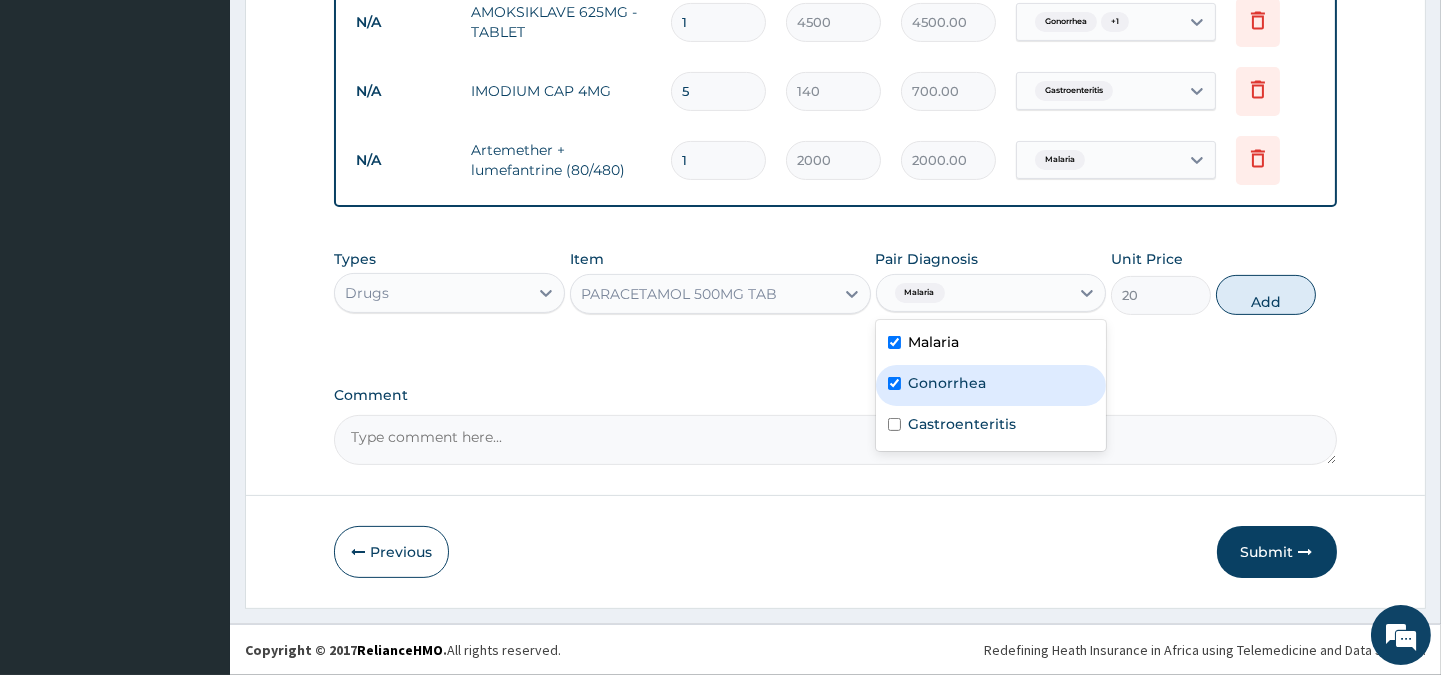 checkbox on "true" 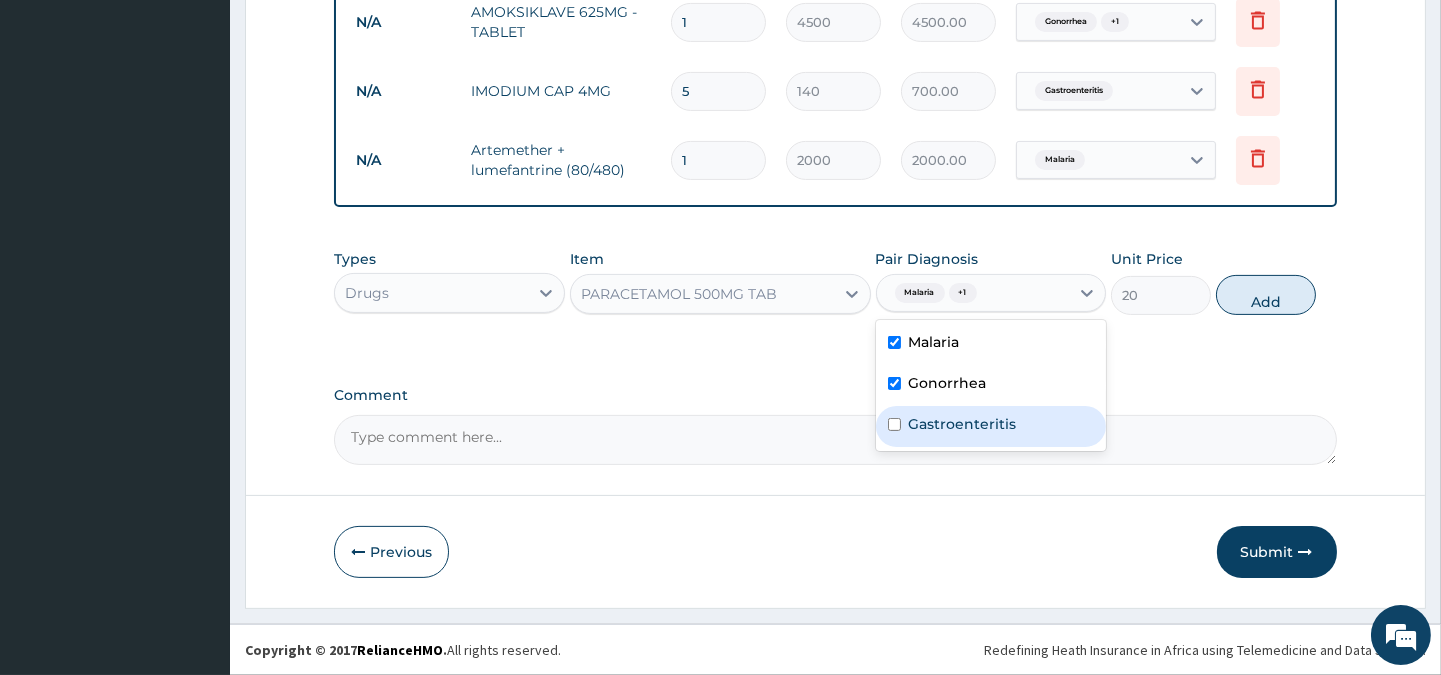 click on "Gastroenteritis" at bounding box center (963, 424) 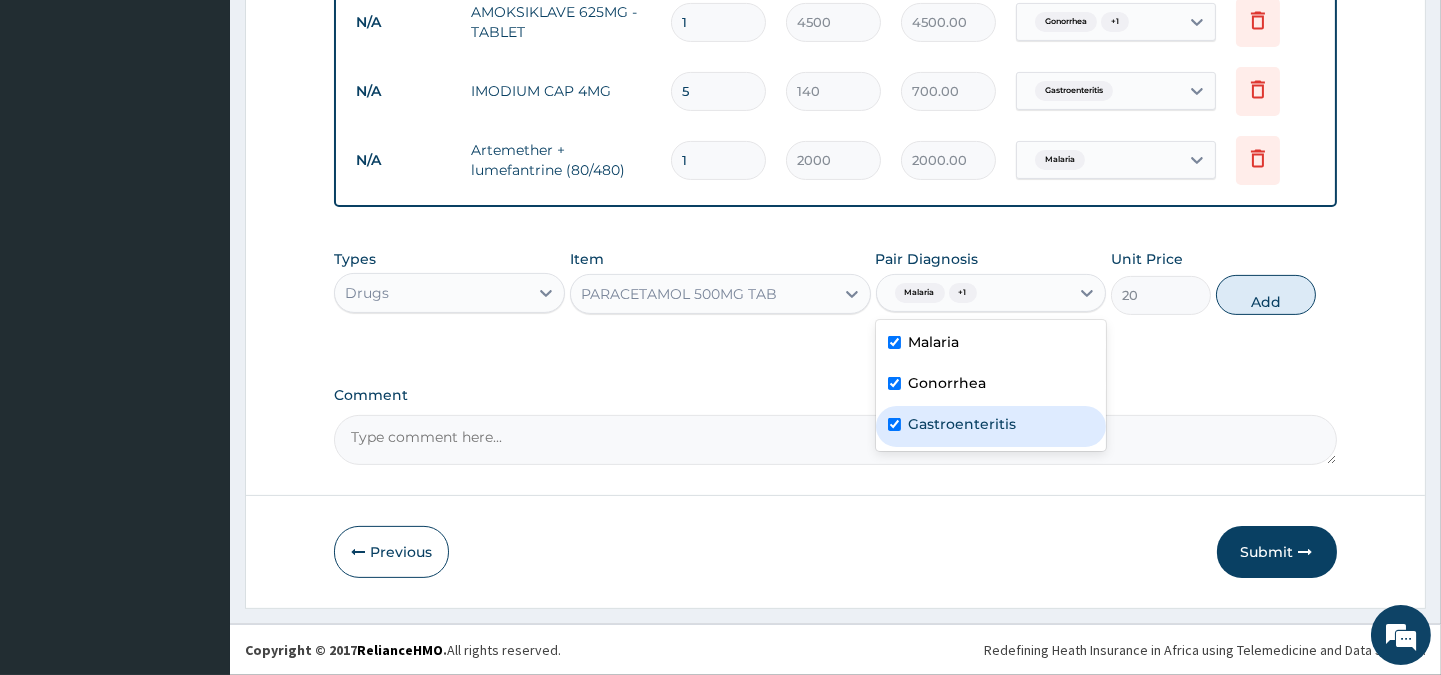 checkbox on "true" 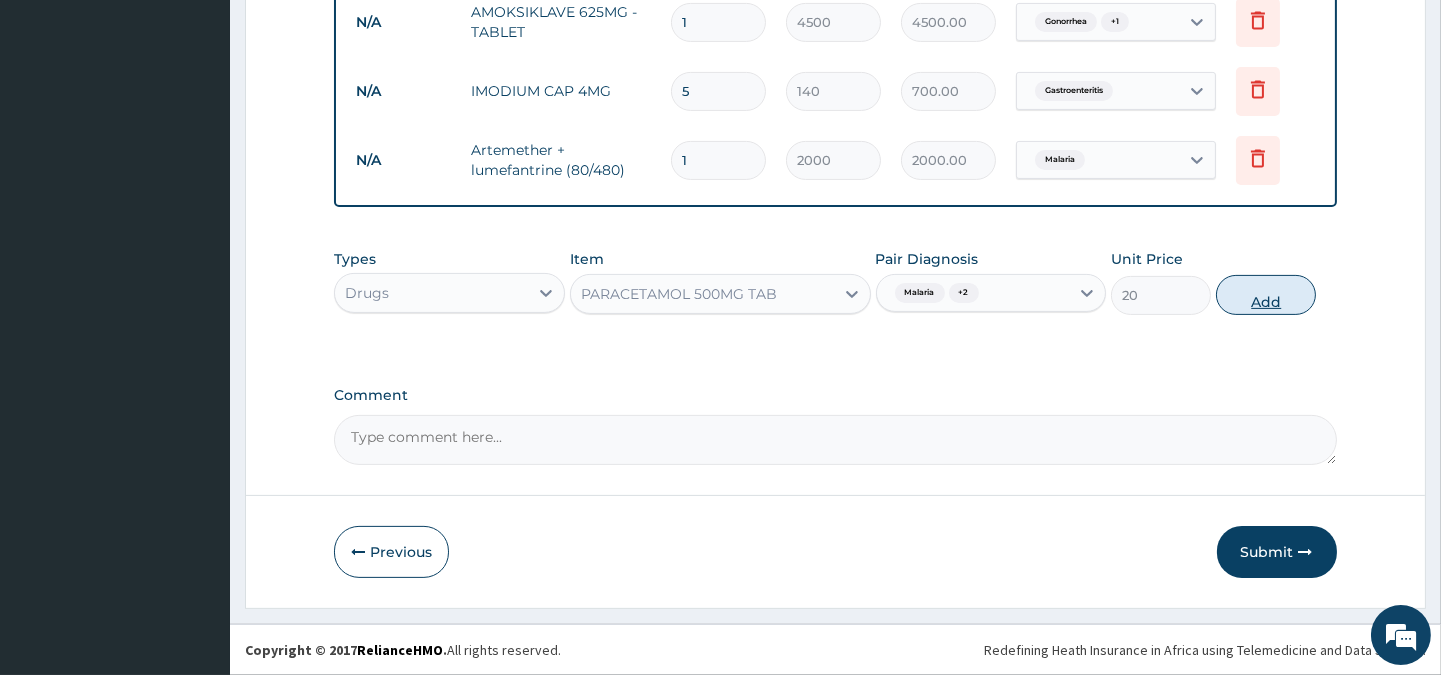click on "Add" at bounding box center (1266, 295) 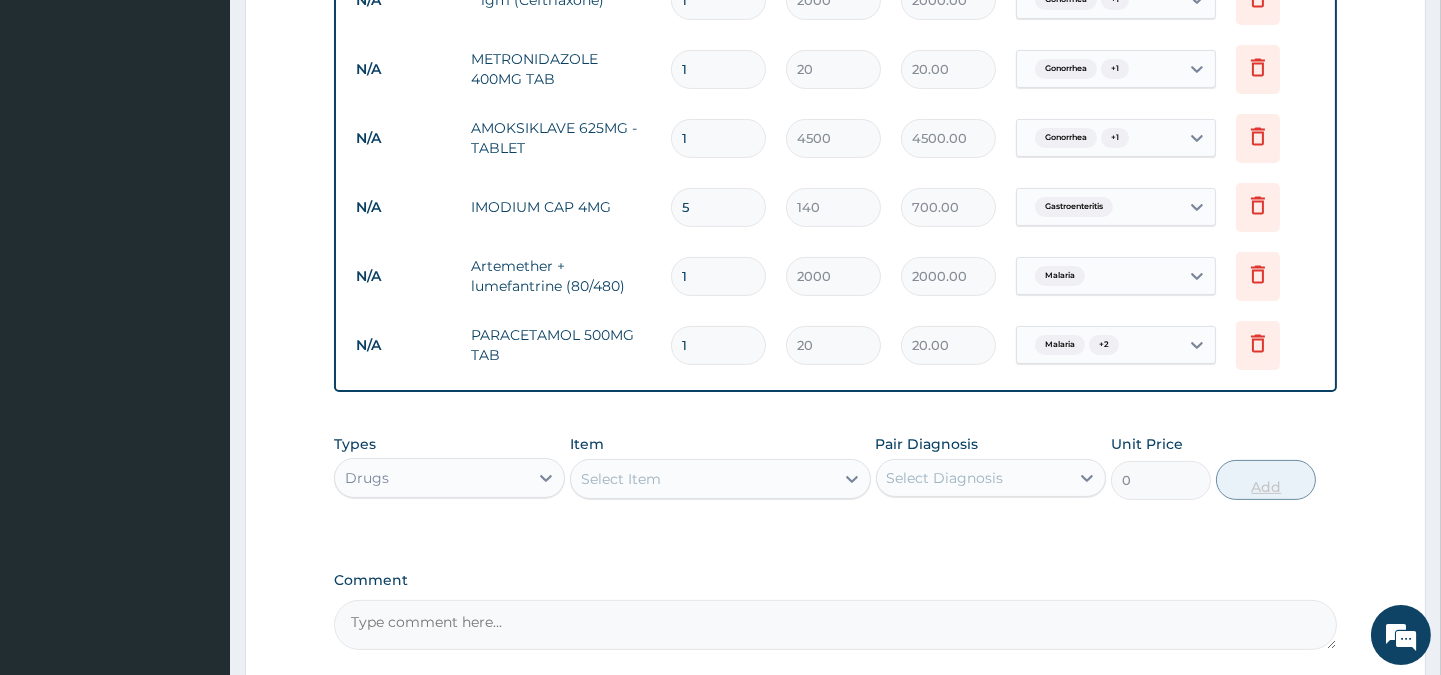scroll, scrollTop: 911, scrollLeft: 0, axis: vertical 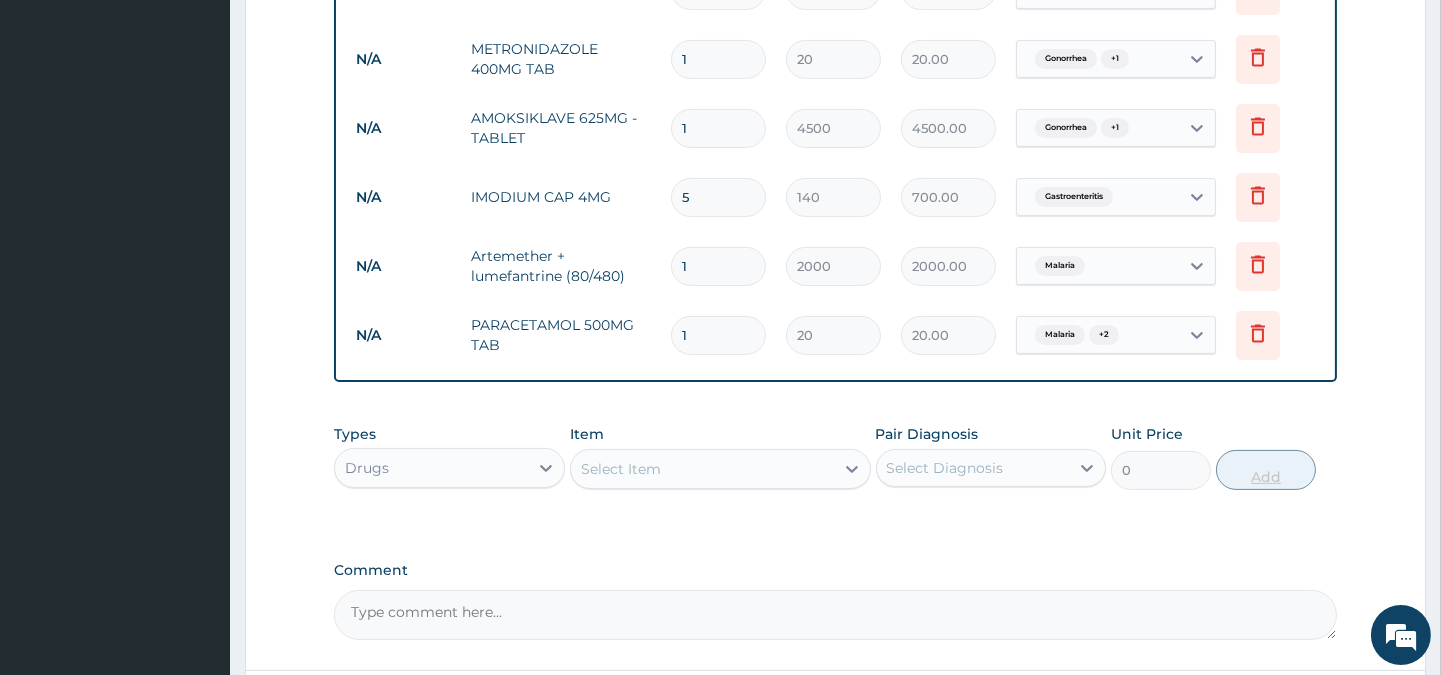 type 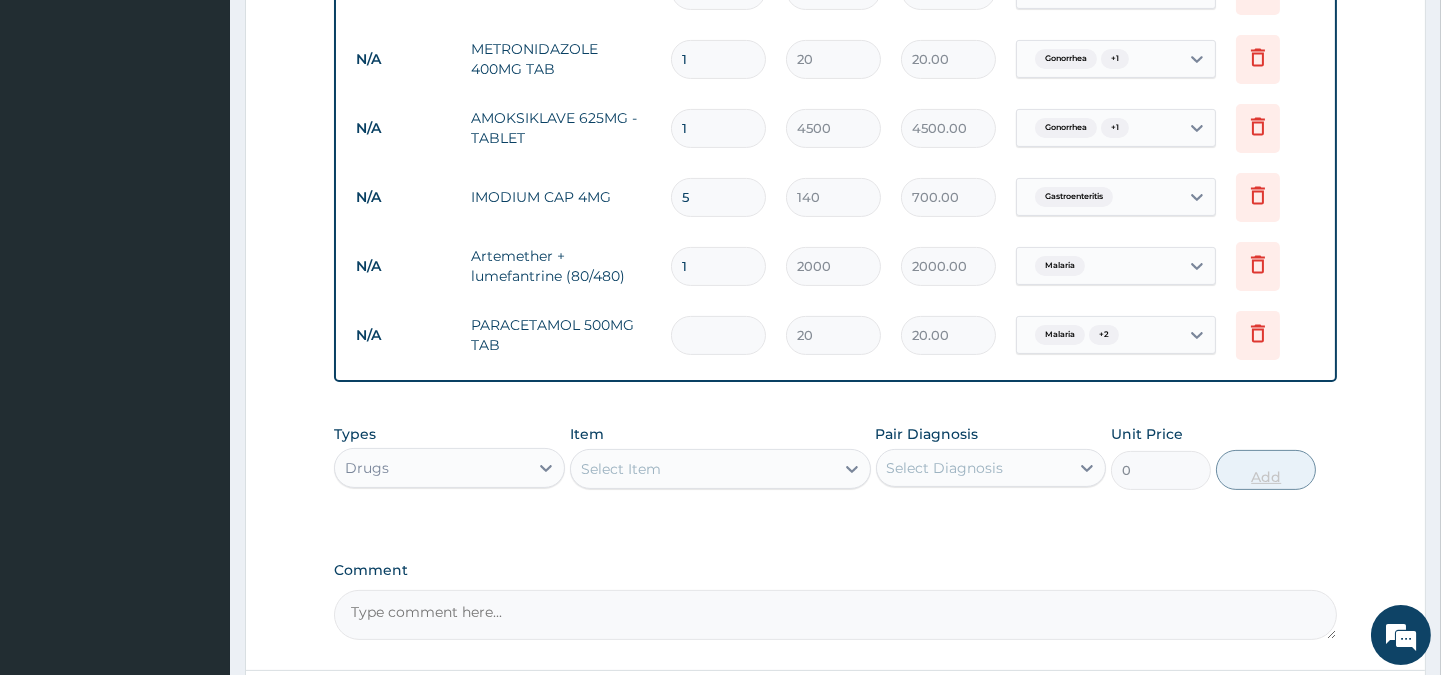 type on "0.00" 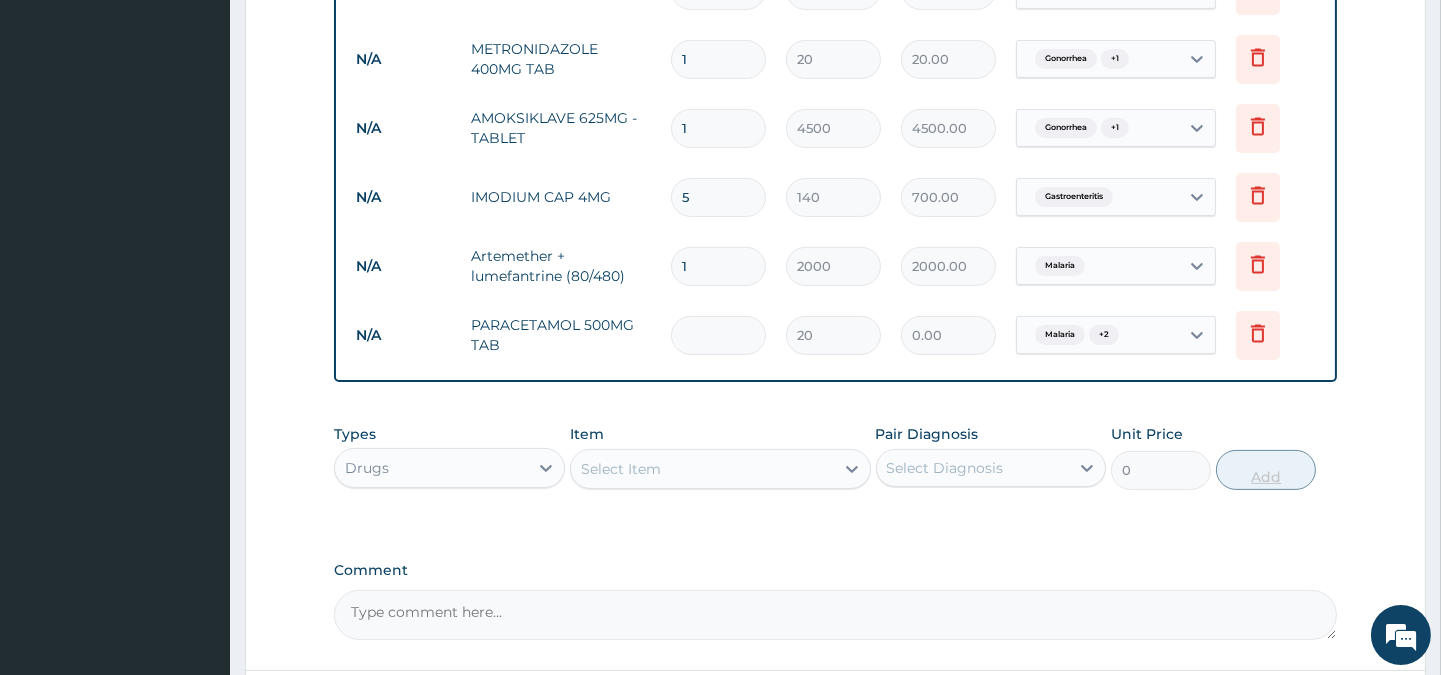 type on "3" 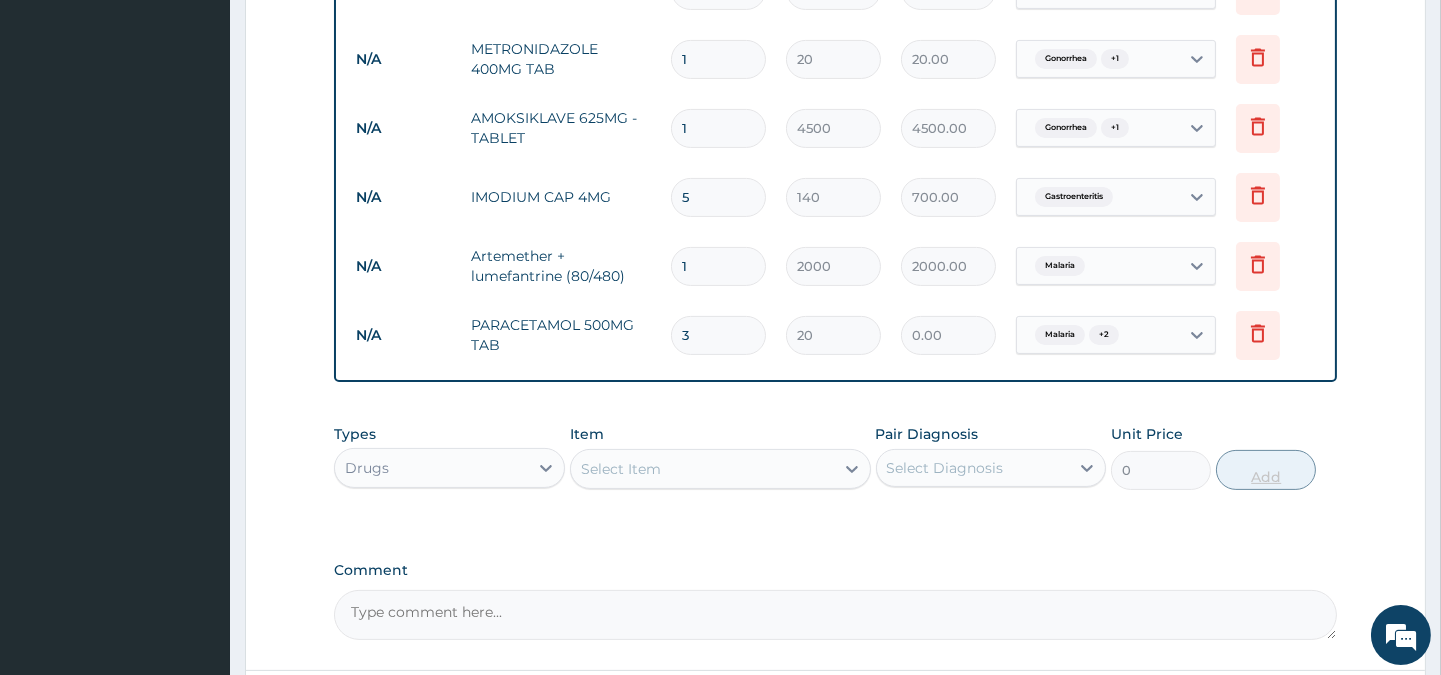 type on "60.00" 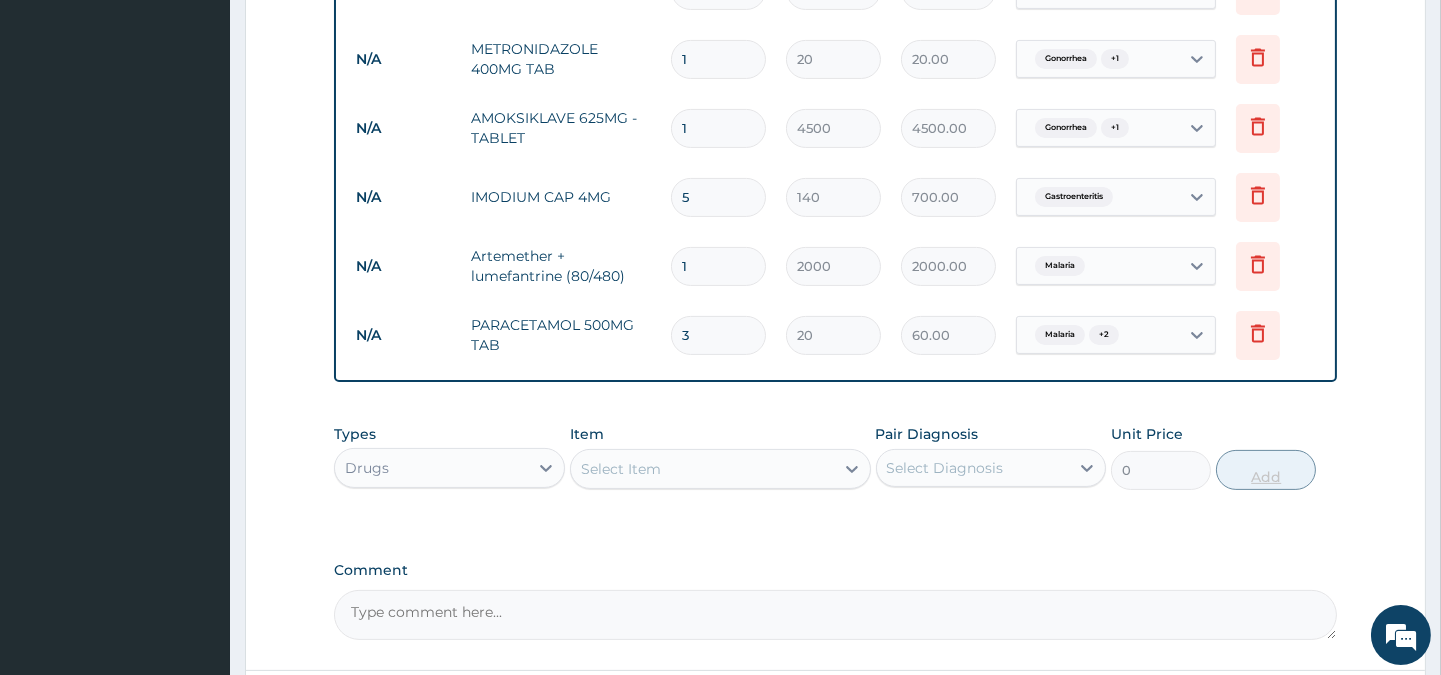type on "30" 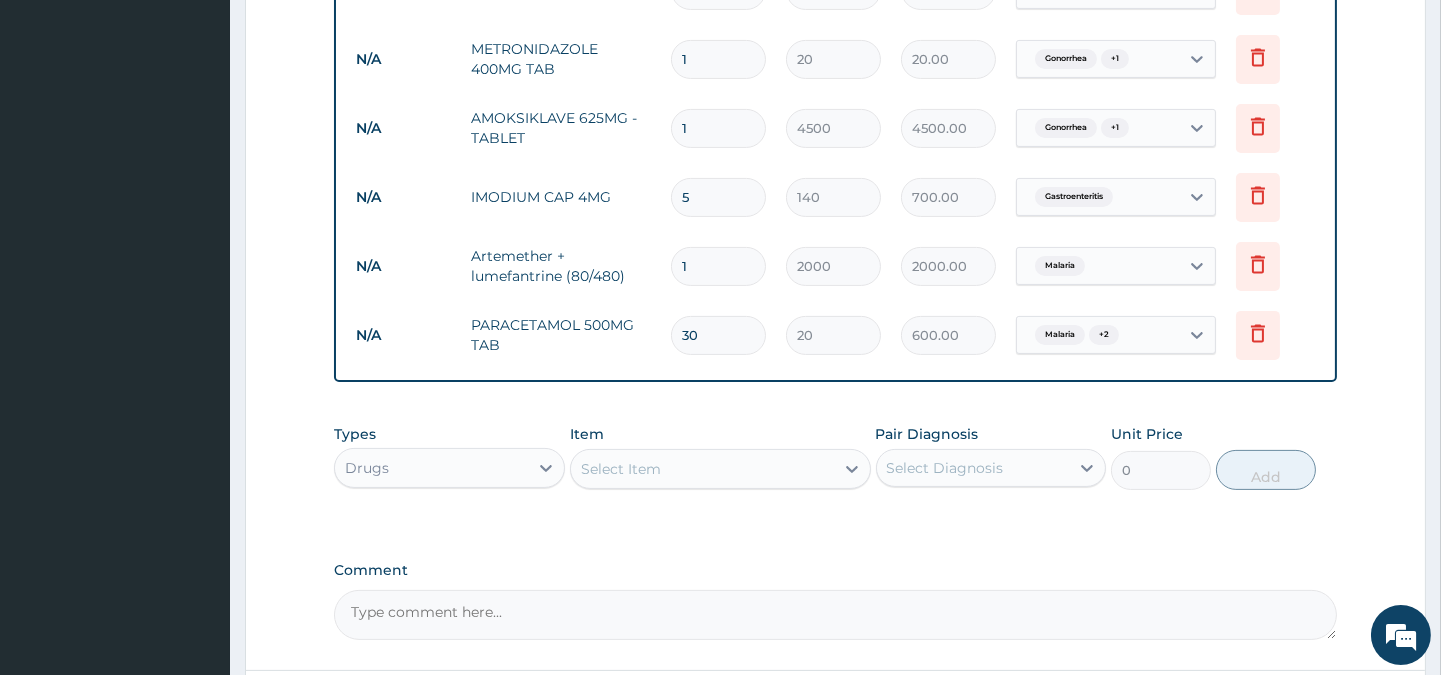 type on "30" 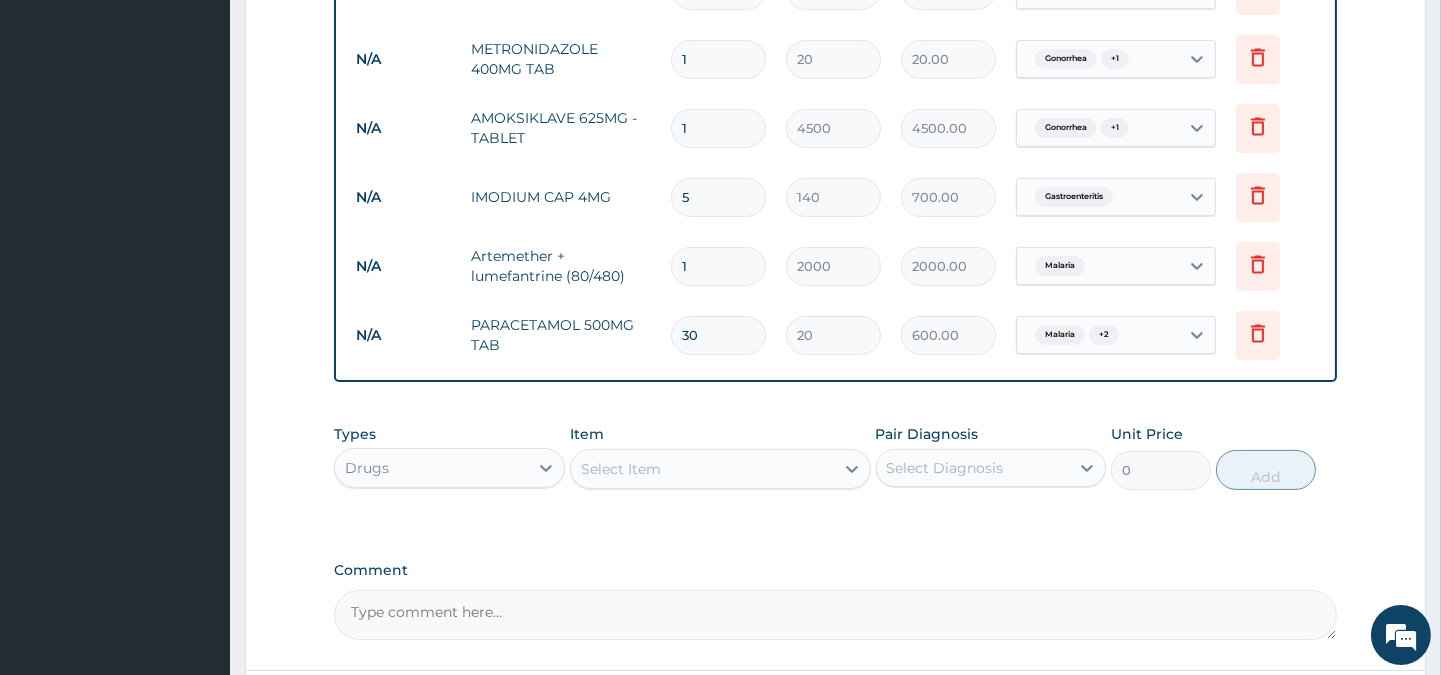 type on "15" 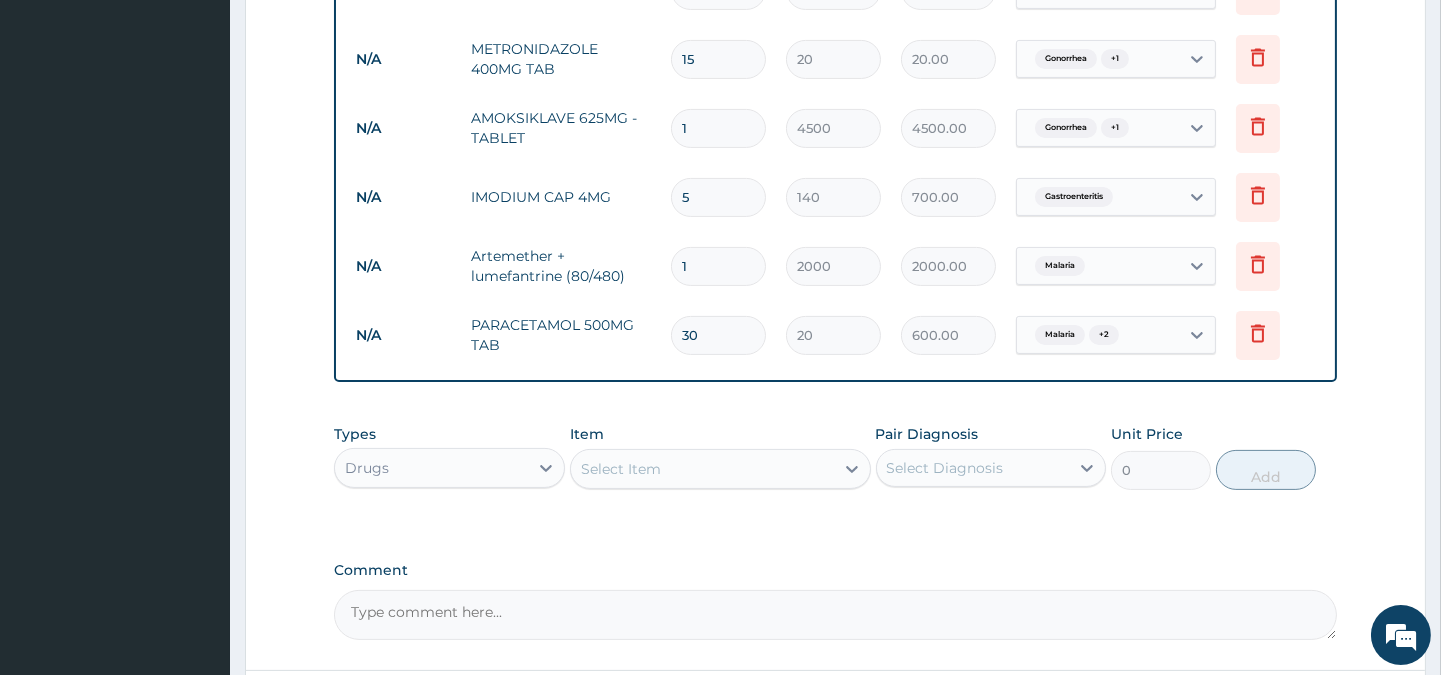 type on "300.00" 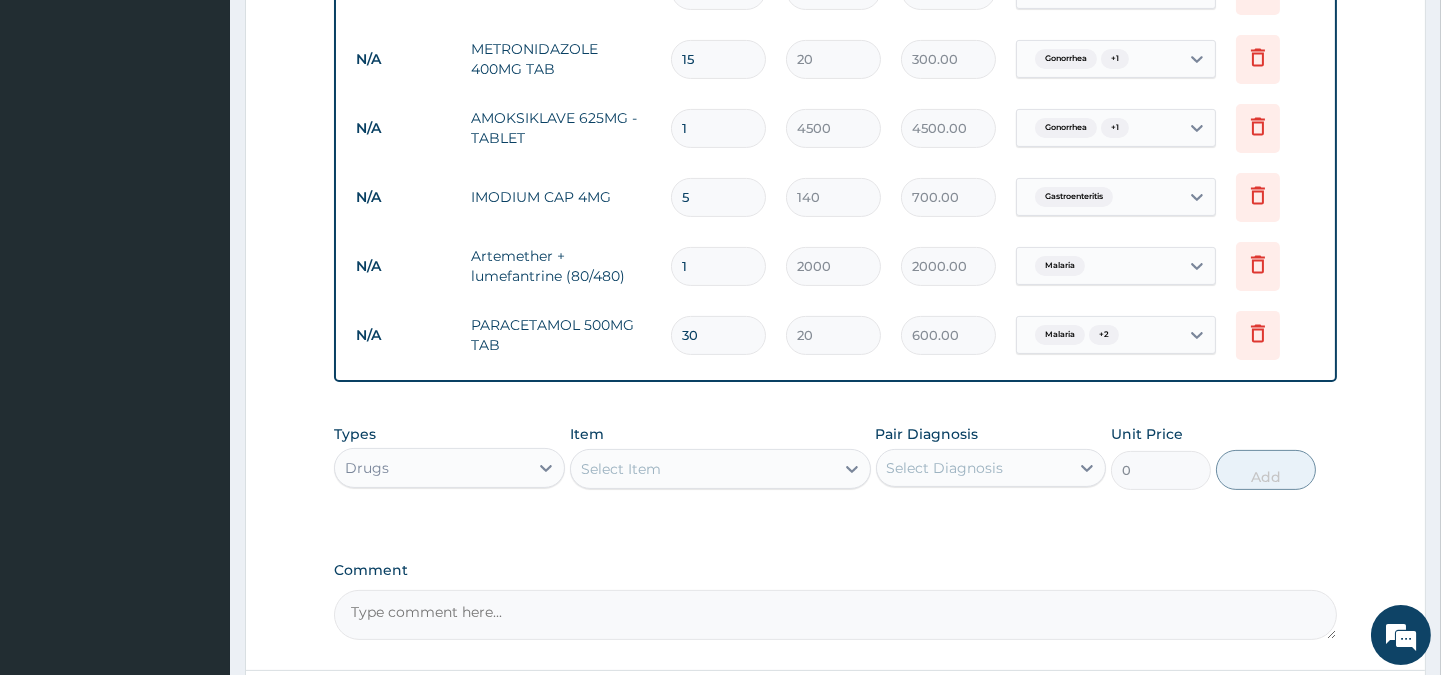 type on "15" 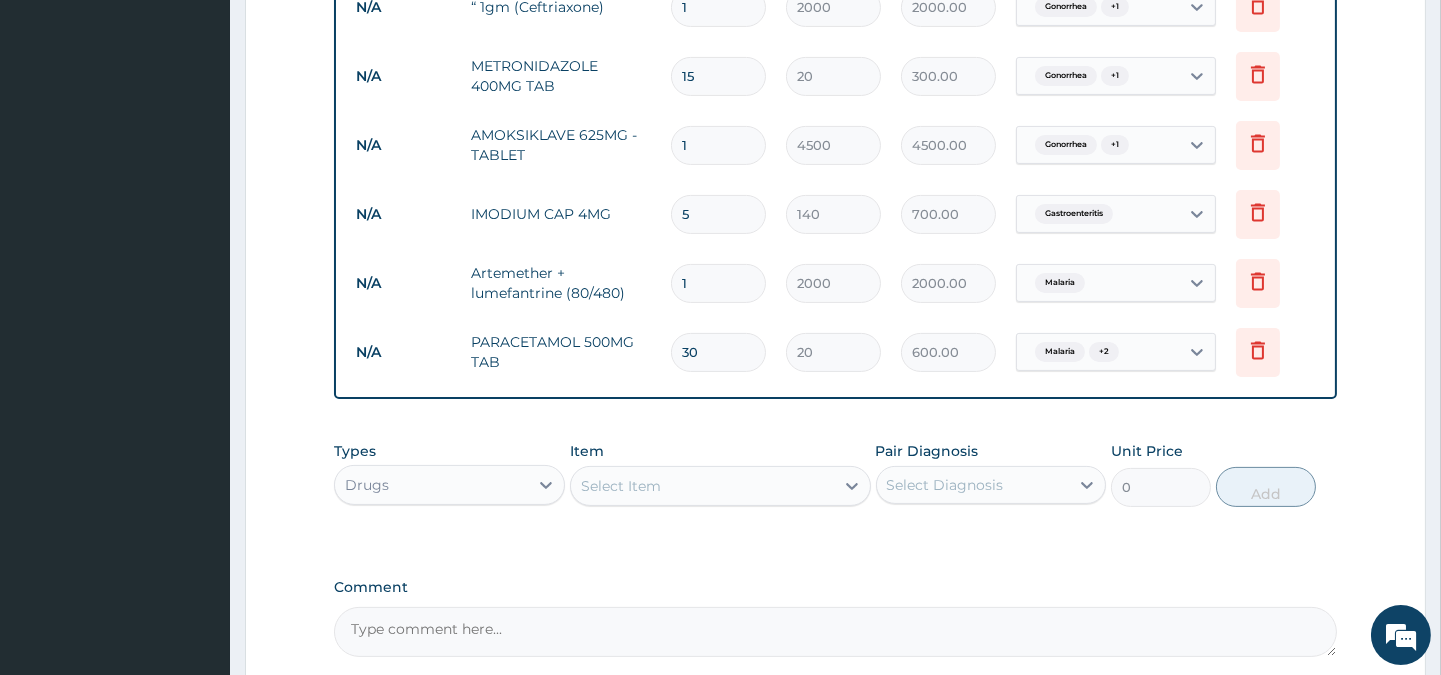 scroll, scrollTop: 893, scrollLeft: 0, axis: vertical 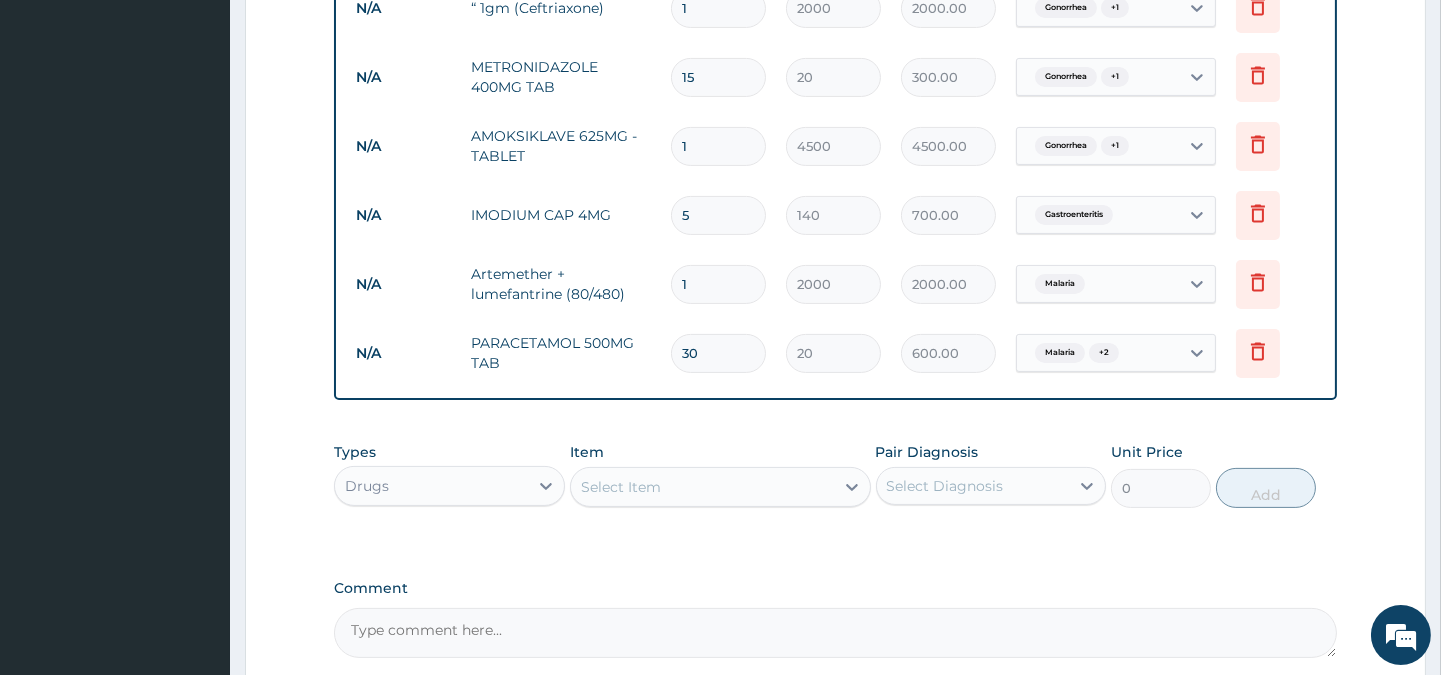 click on "1" at bounding box center (718, 8) 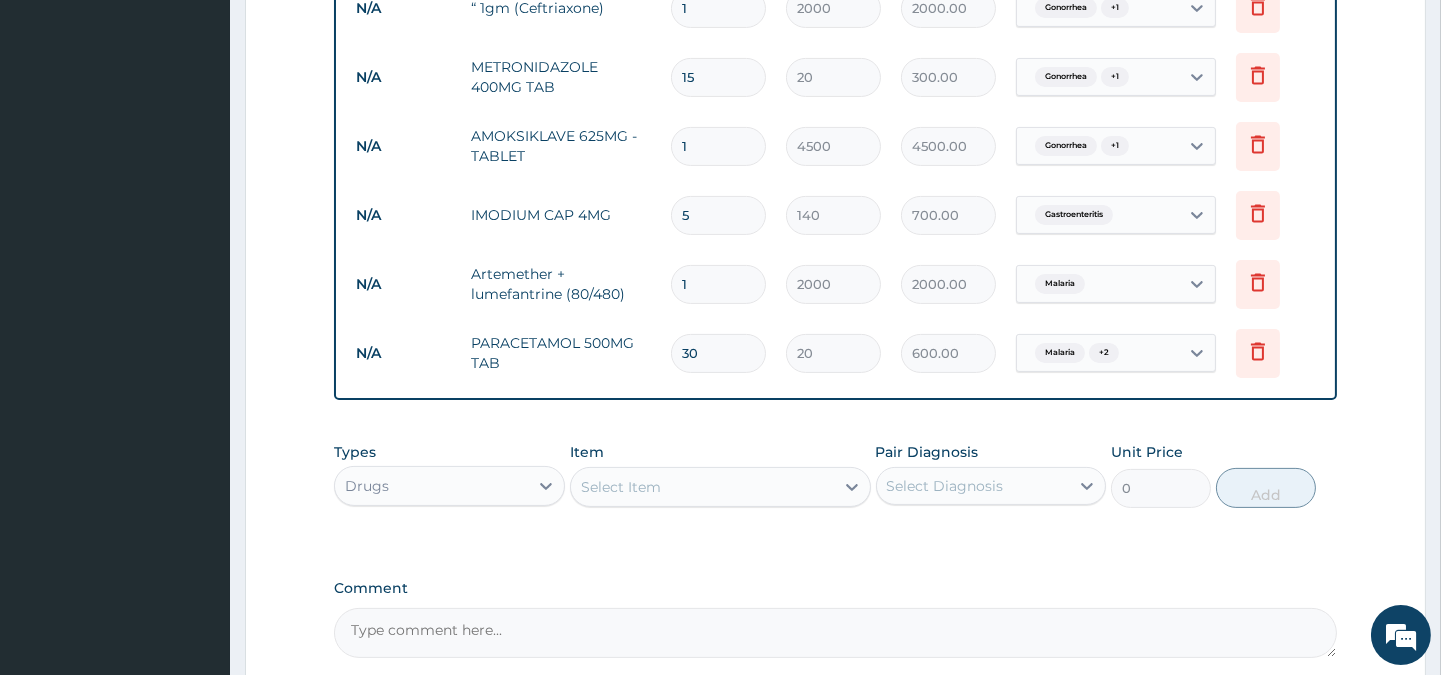 type 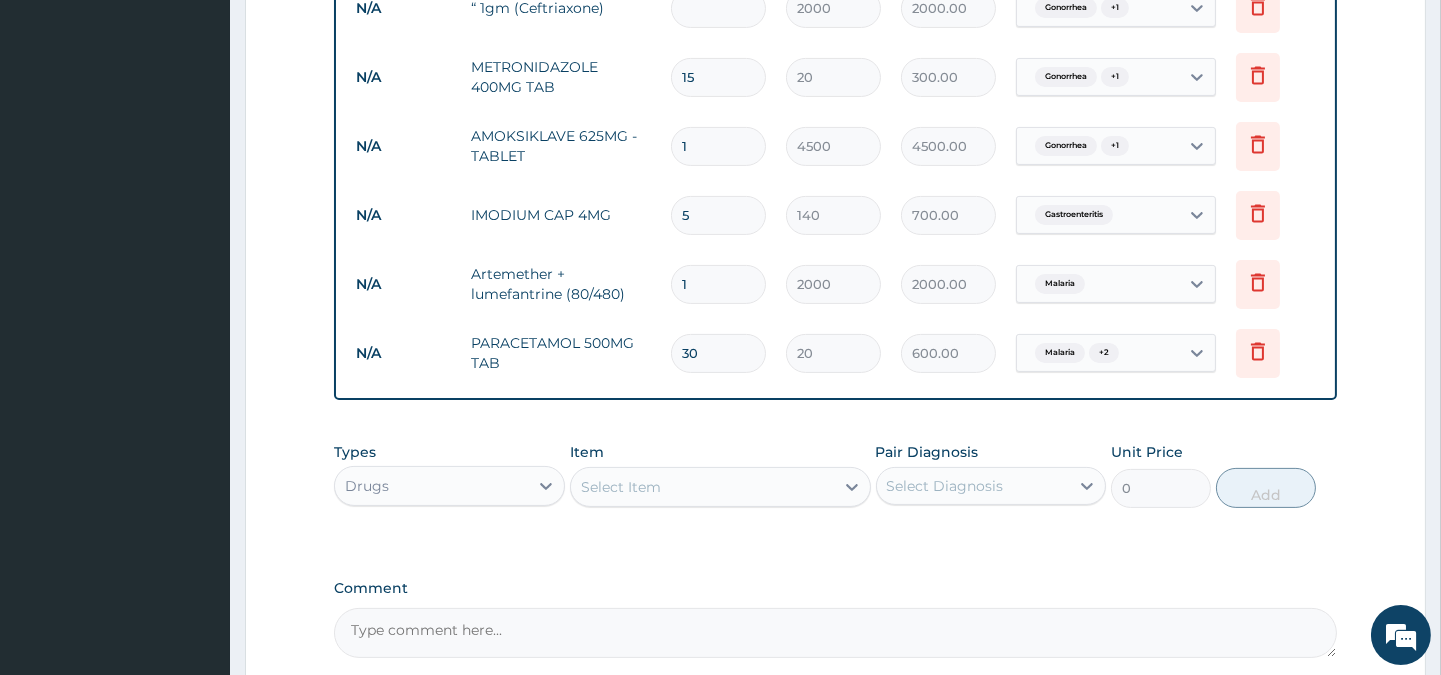 type on "0.00" 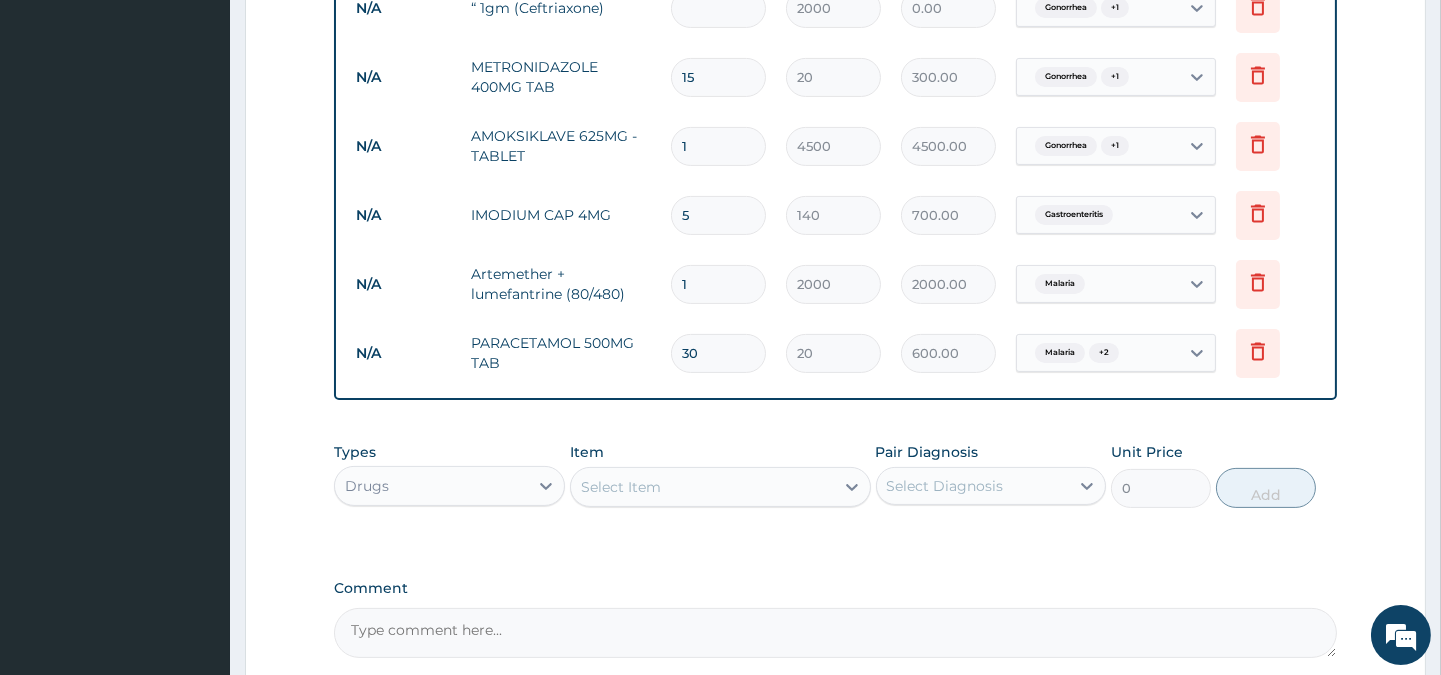 scroll, scrollTop: 892, scrollLeft: 0, axis: vertical 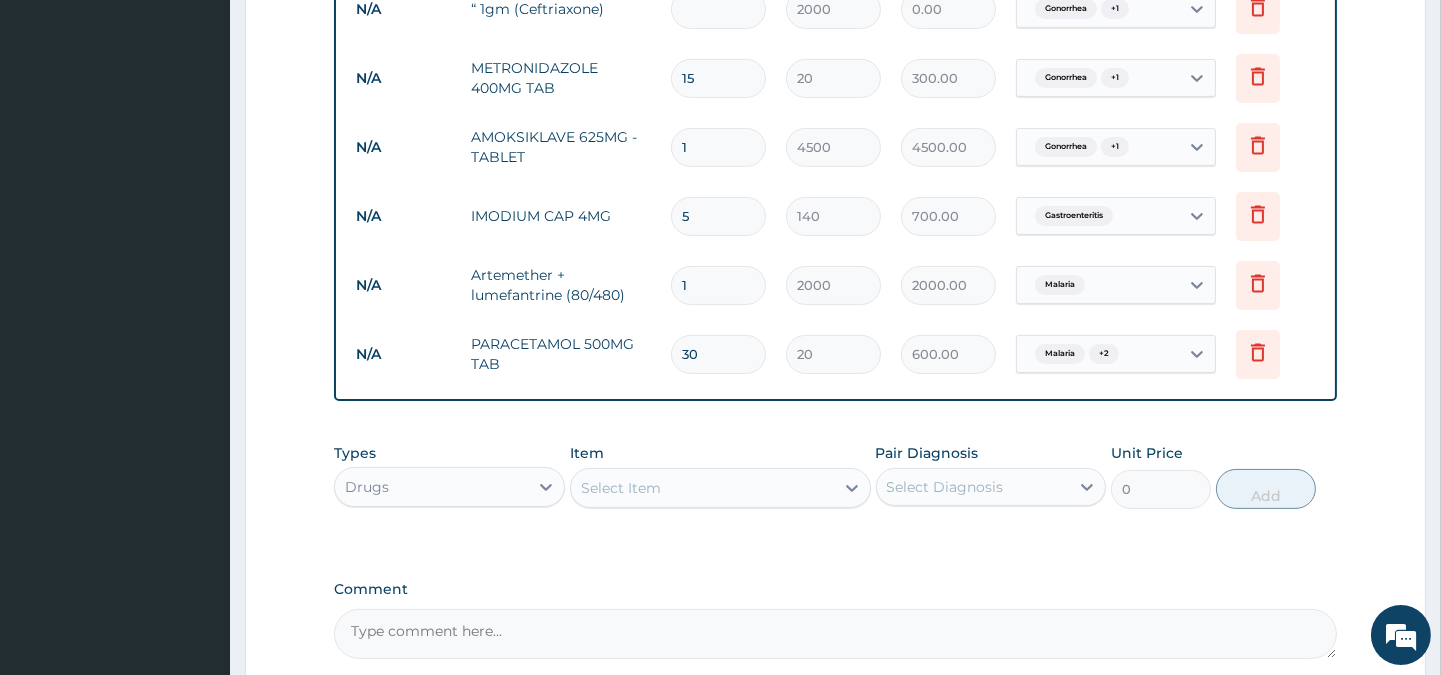 type on "3" 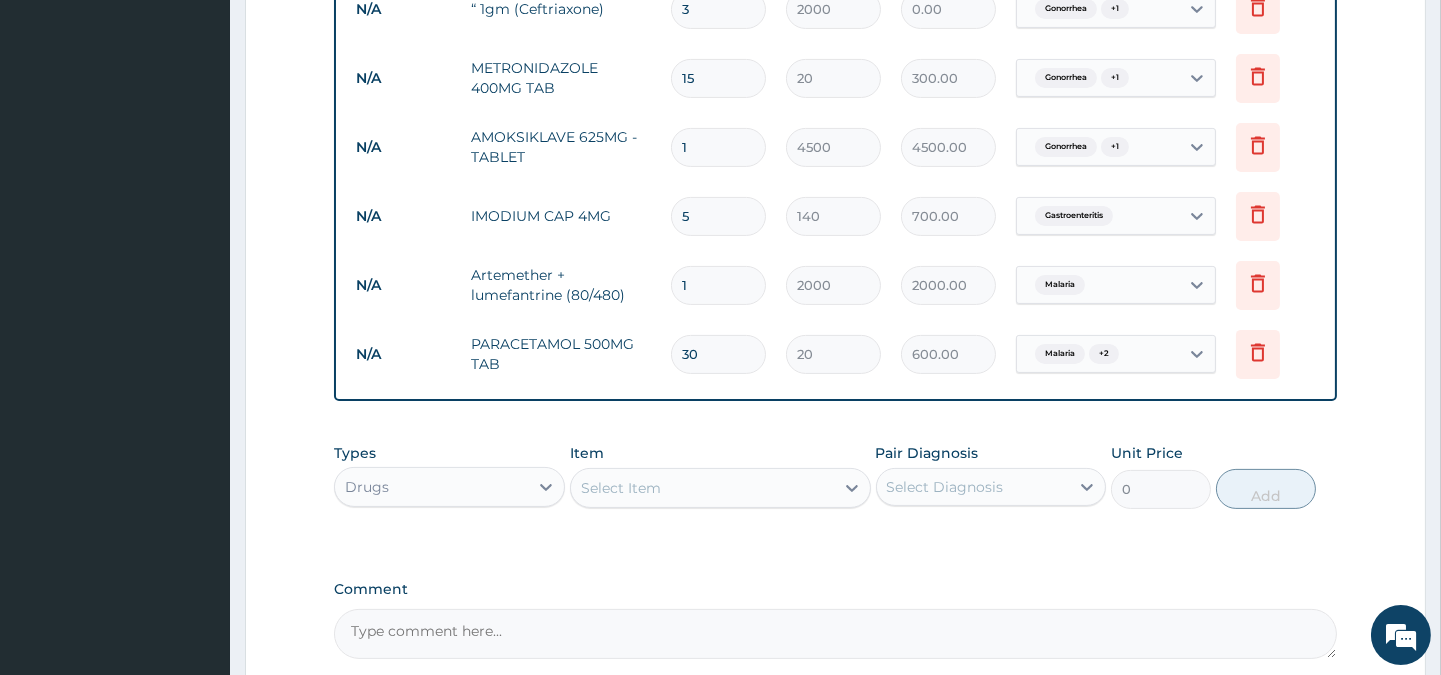 type on "6000.00" 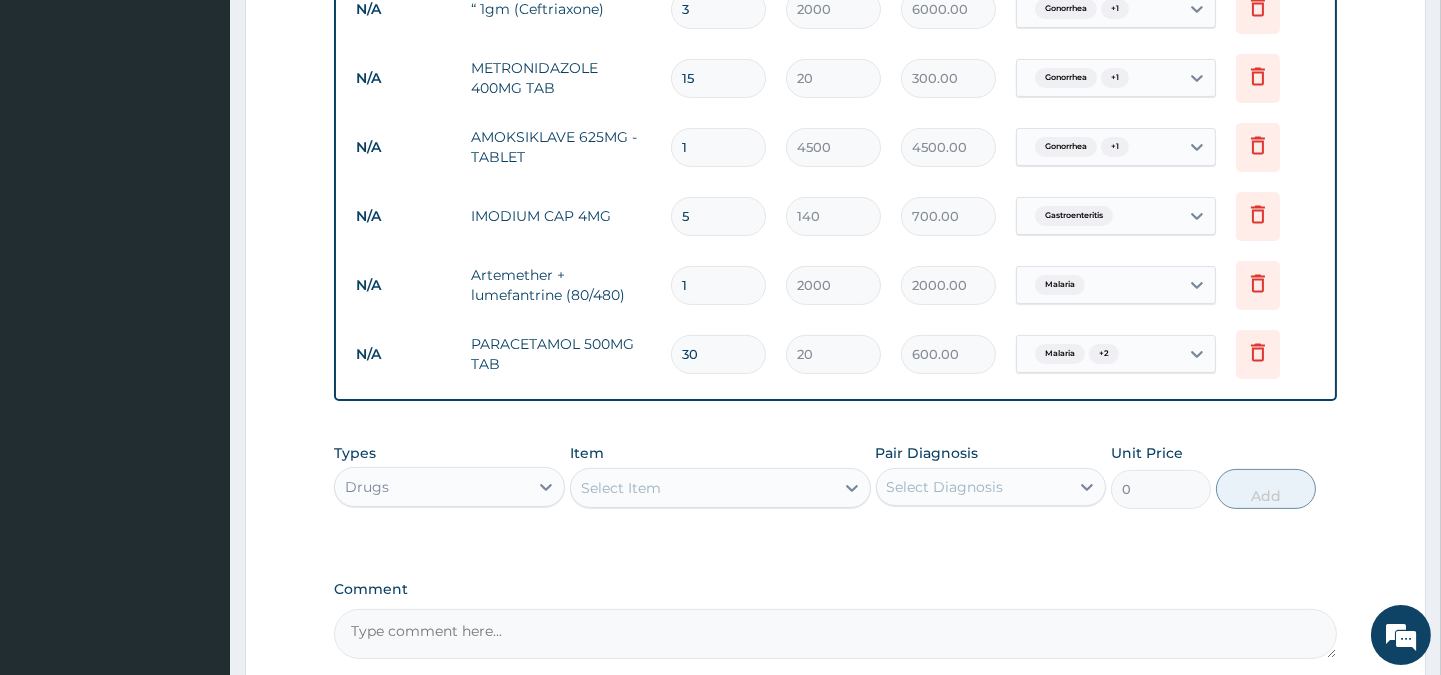 type on "3" 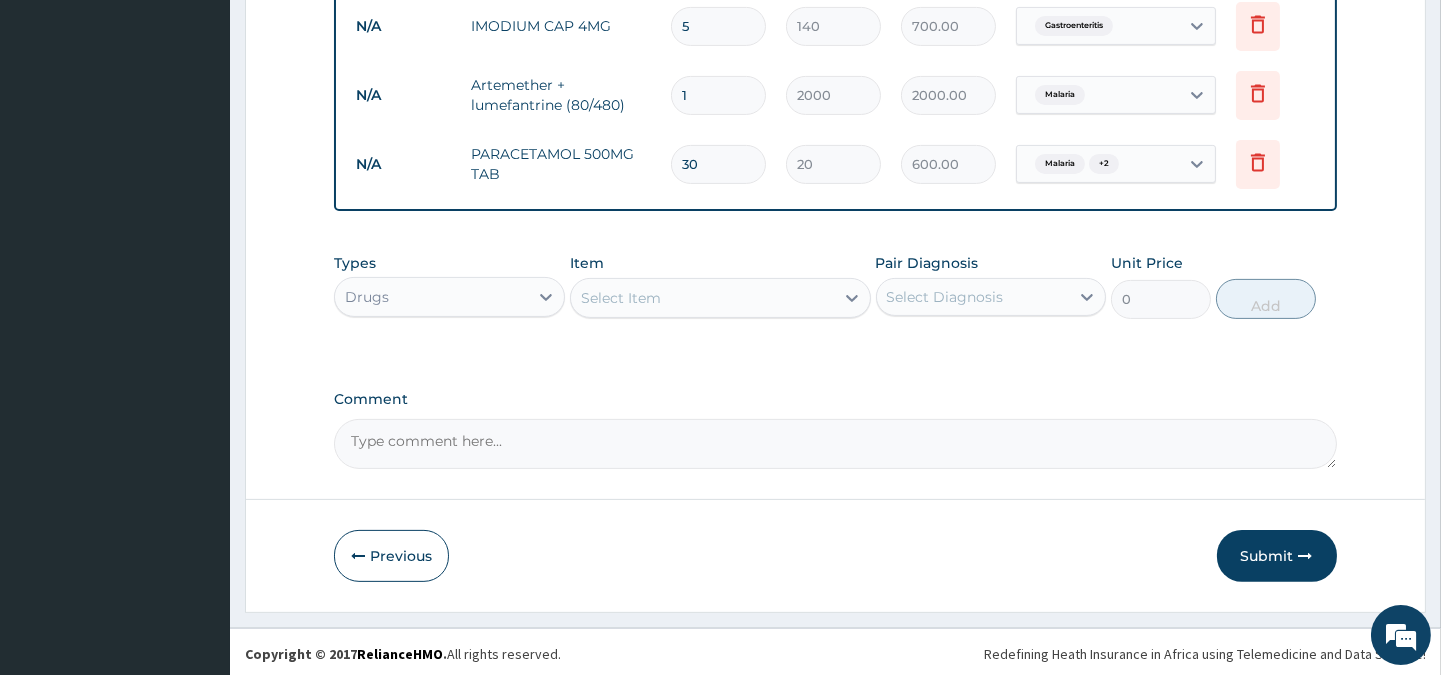 scroll, scrollTop: 1086, scrollLeft: 0, axis: vertical 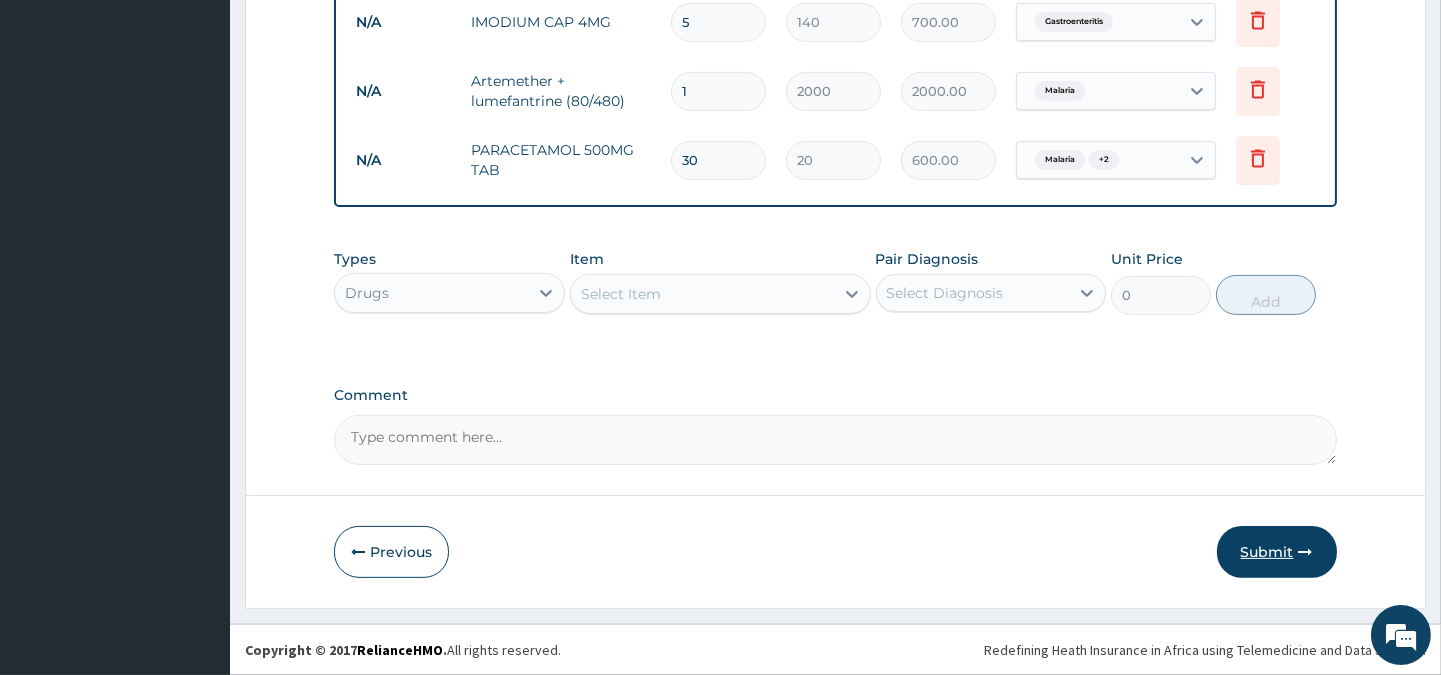 click on "Submit" at bounding box center [1277, 552] 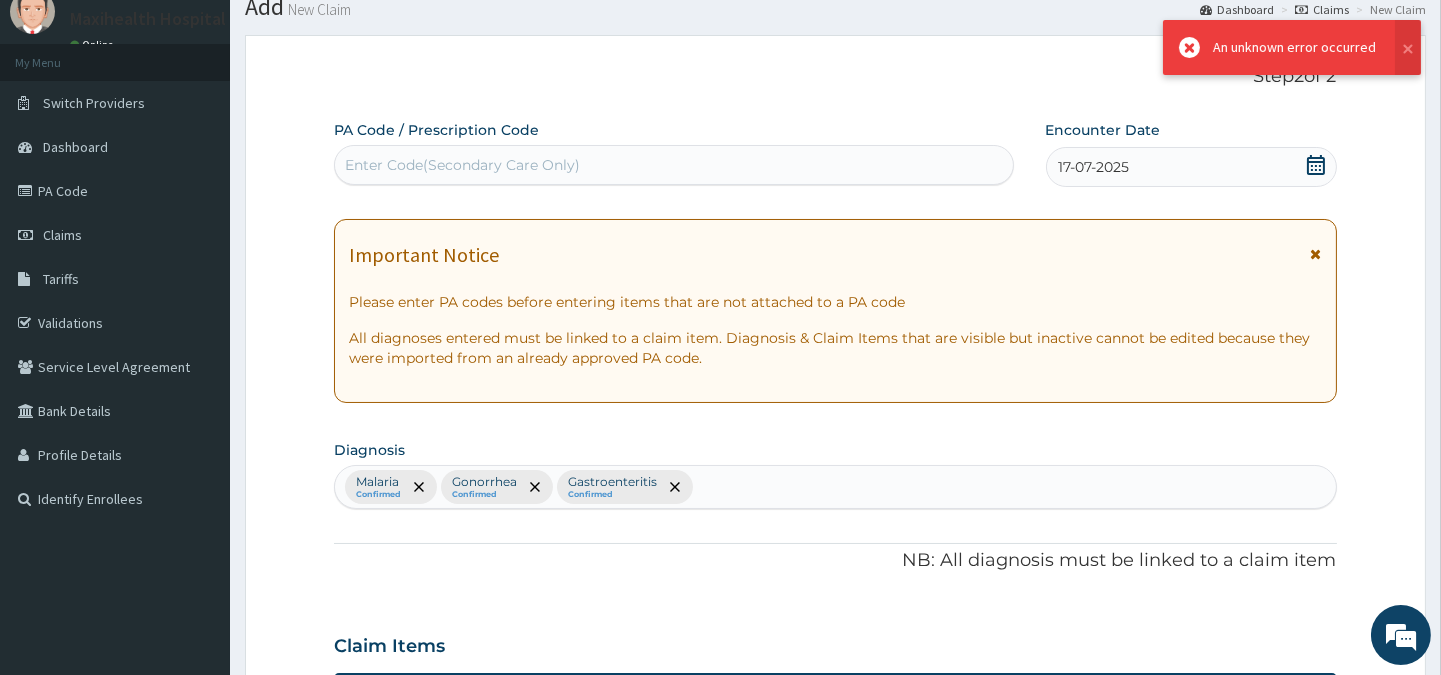 scroll, scrollTop: 1086, scrollLeft: 0, axis: vertical 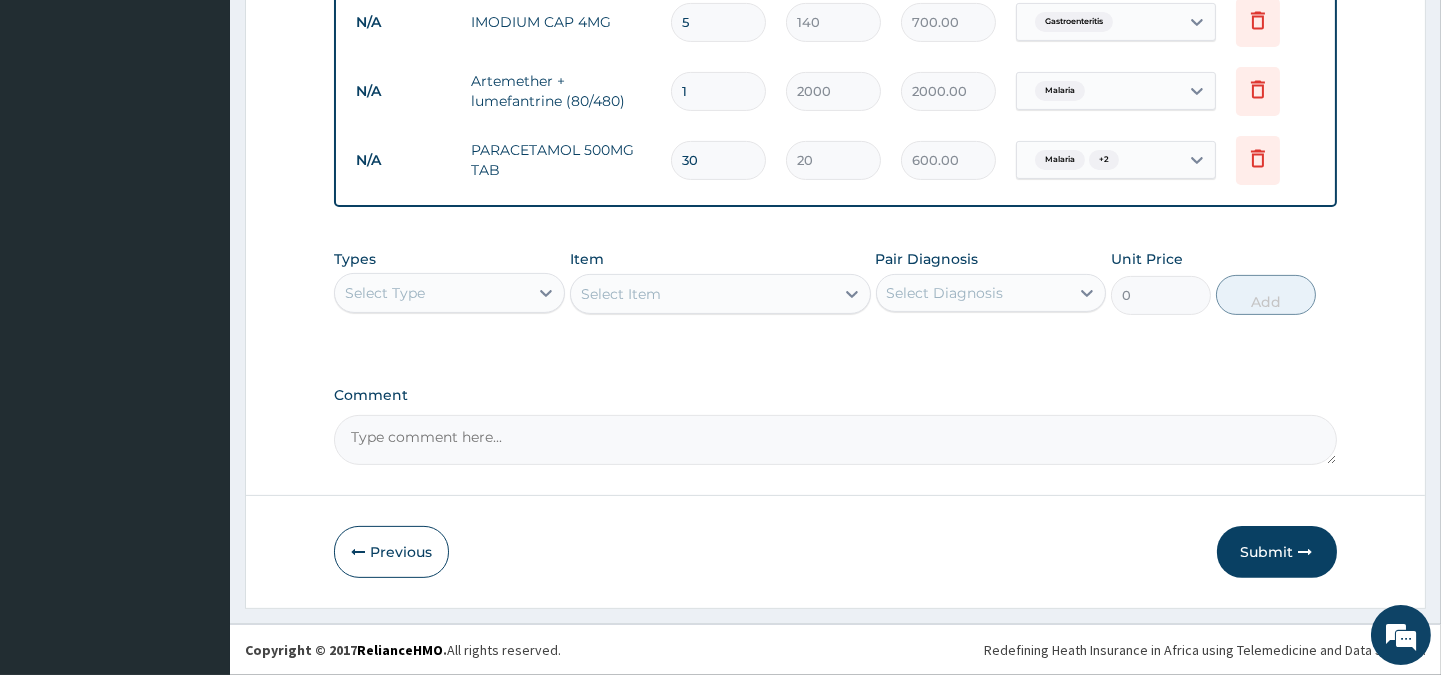 click on "Submit" at bounding box center [1277, 552] 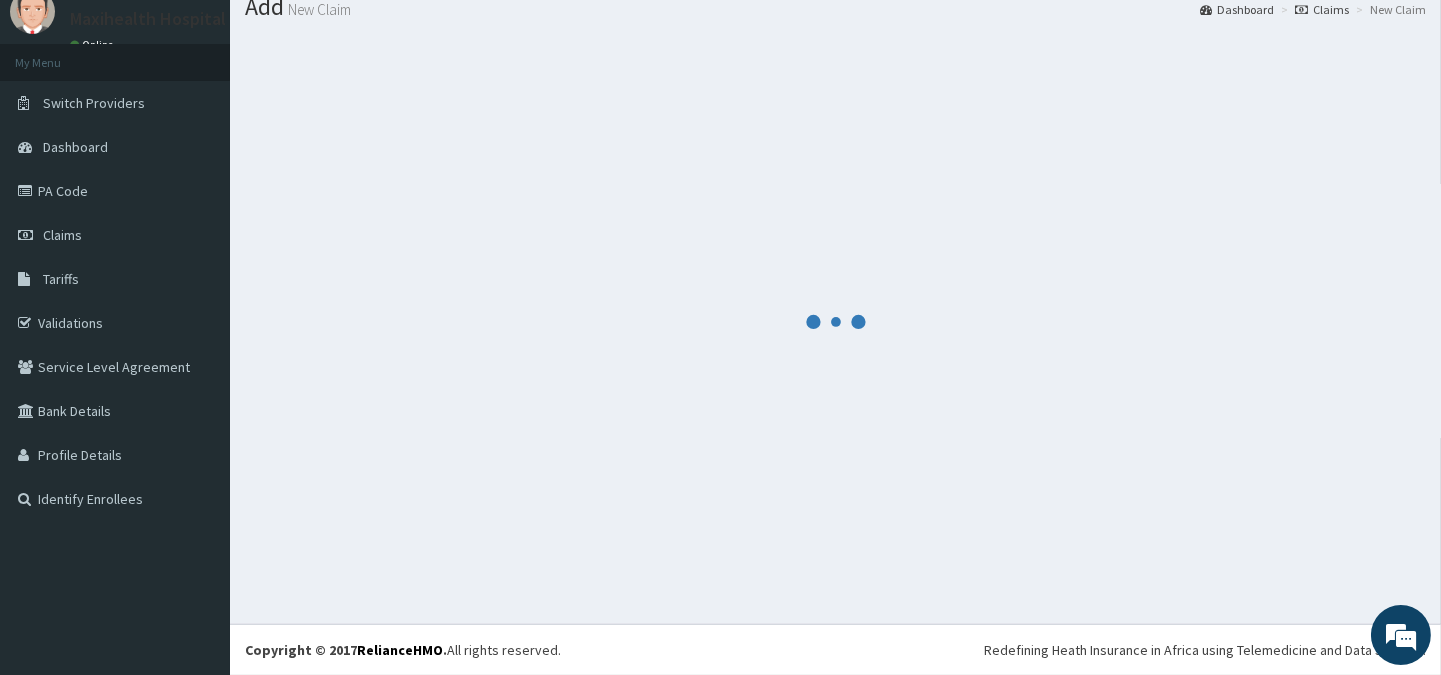 scroll, scrollTop: 1086, scrollLeft: 0, axis: vertical 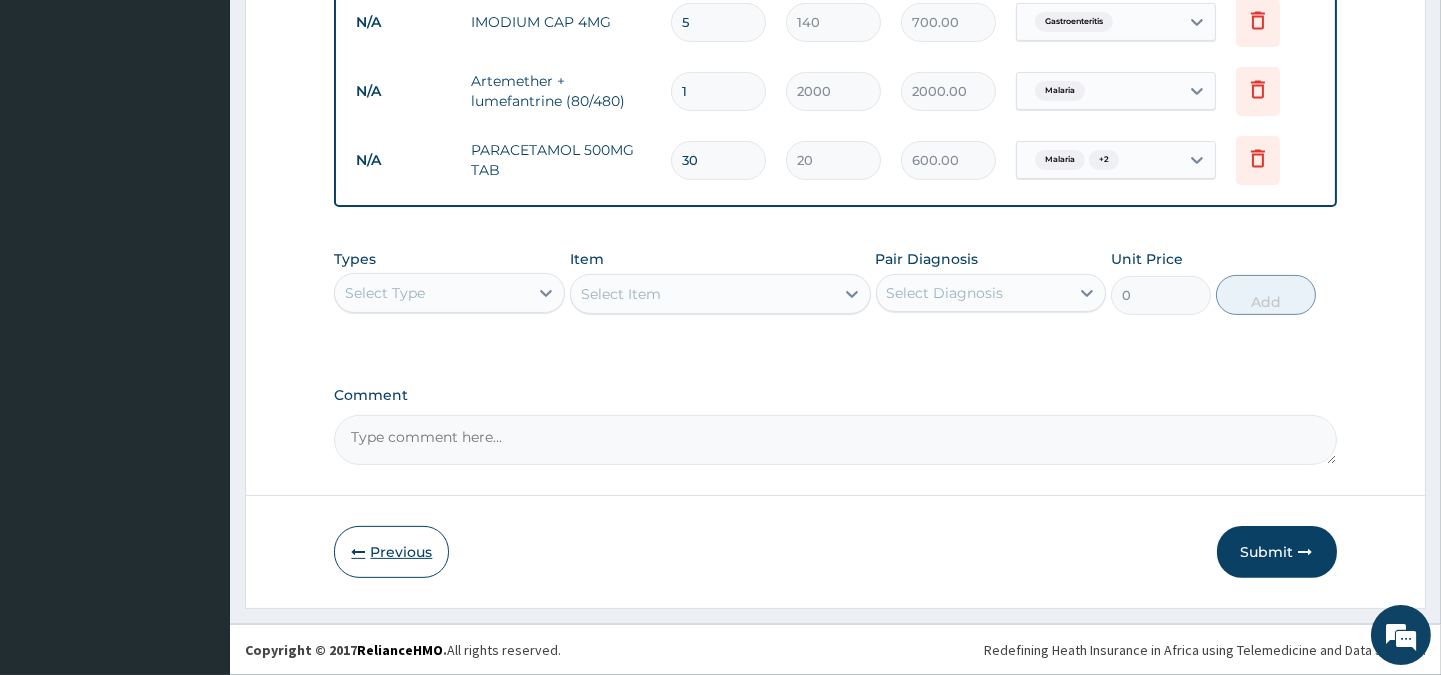 click on "Previous" at bounding box center (391, 552) 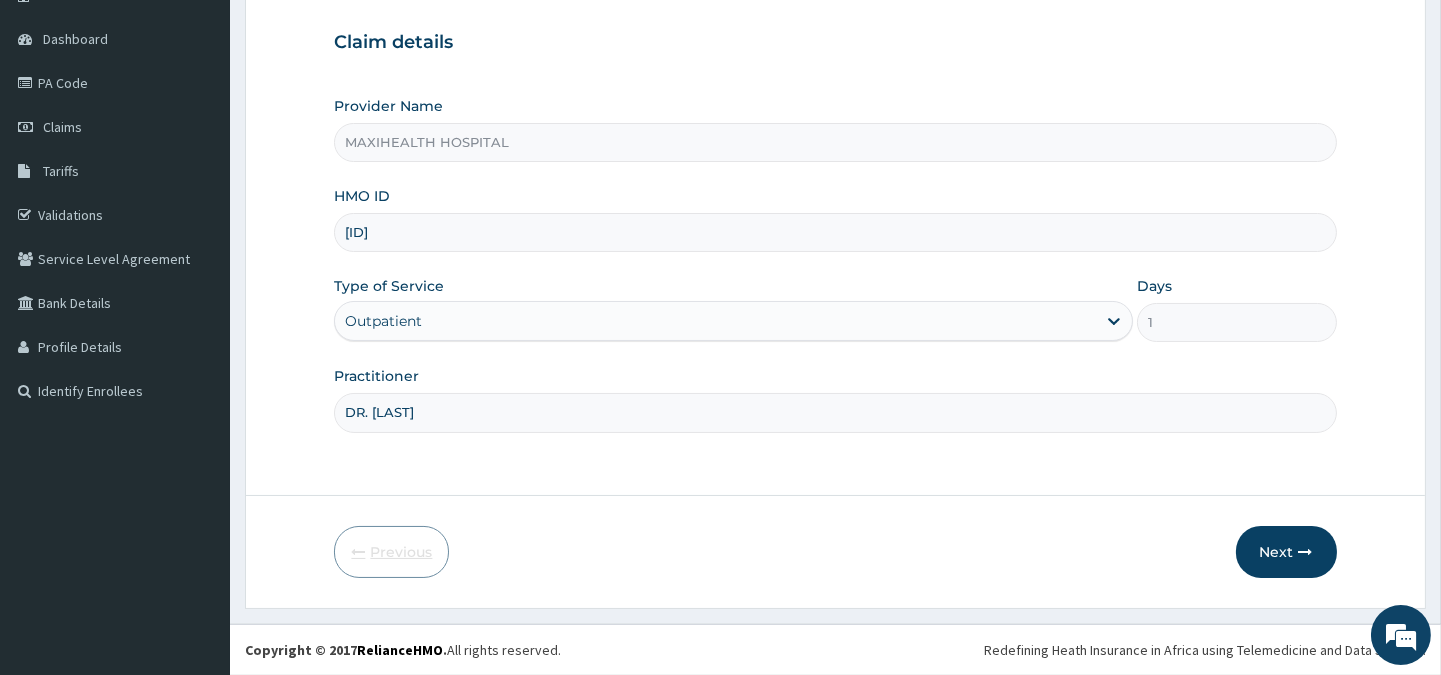 scroll, scrollTop: 178, scrollLeft: 0, axis: vertical 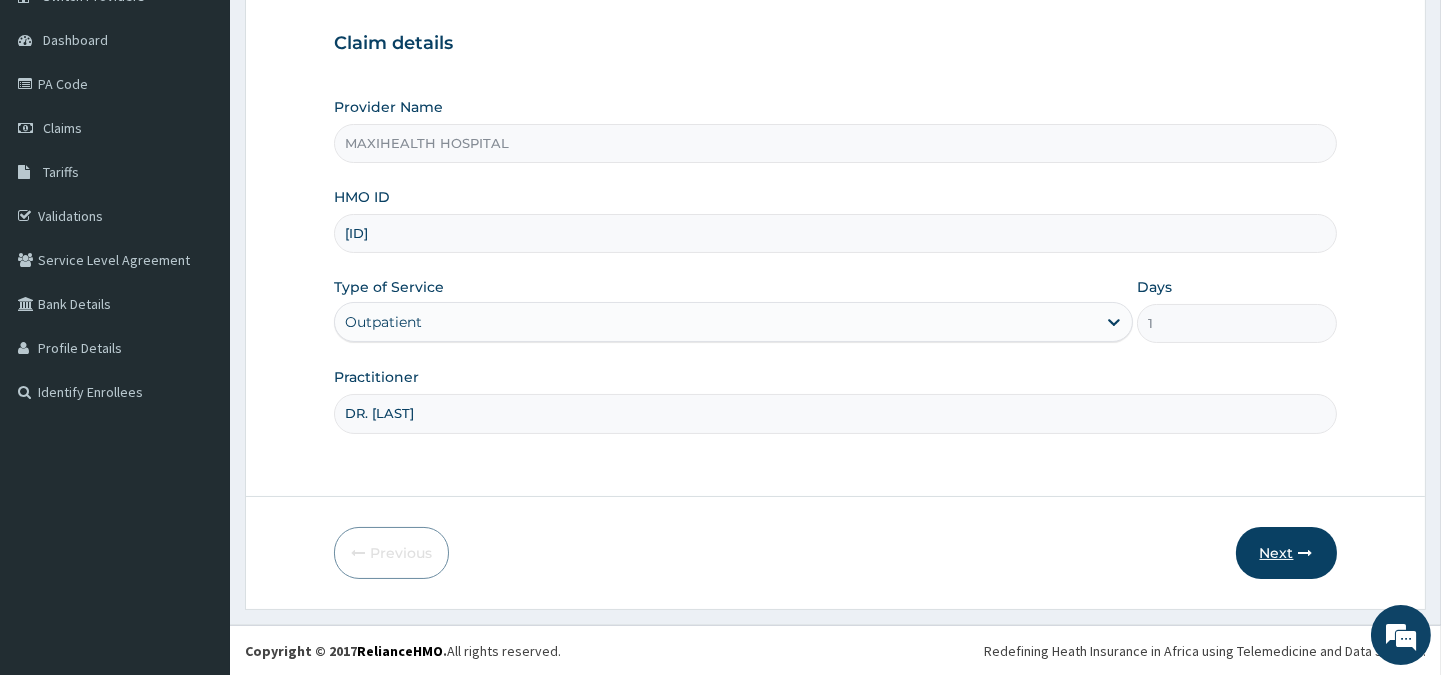 click on "Next" at bounding box center (1286, 553) 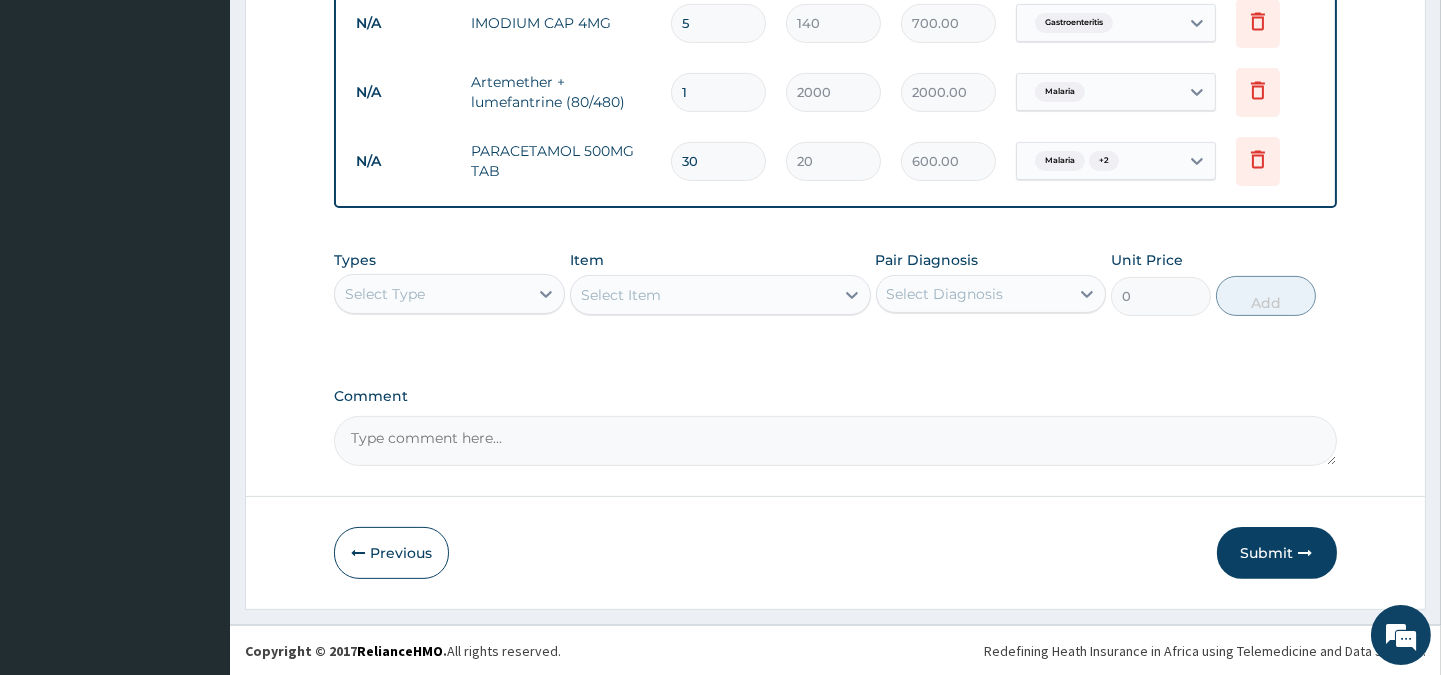 scroll, scrollTop: 1086, scrollLeft: 0, axis: vertical 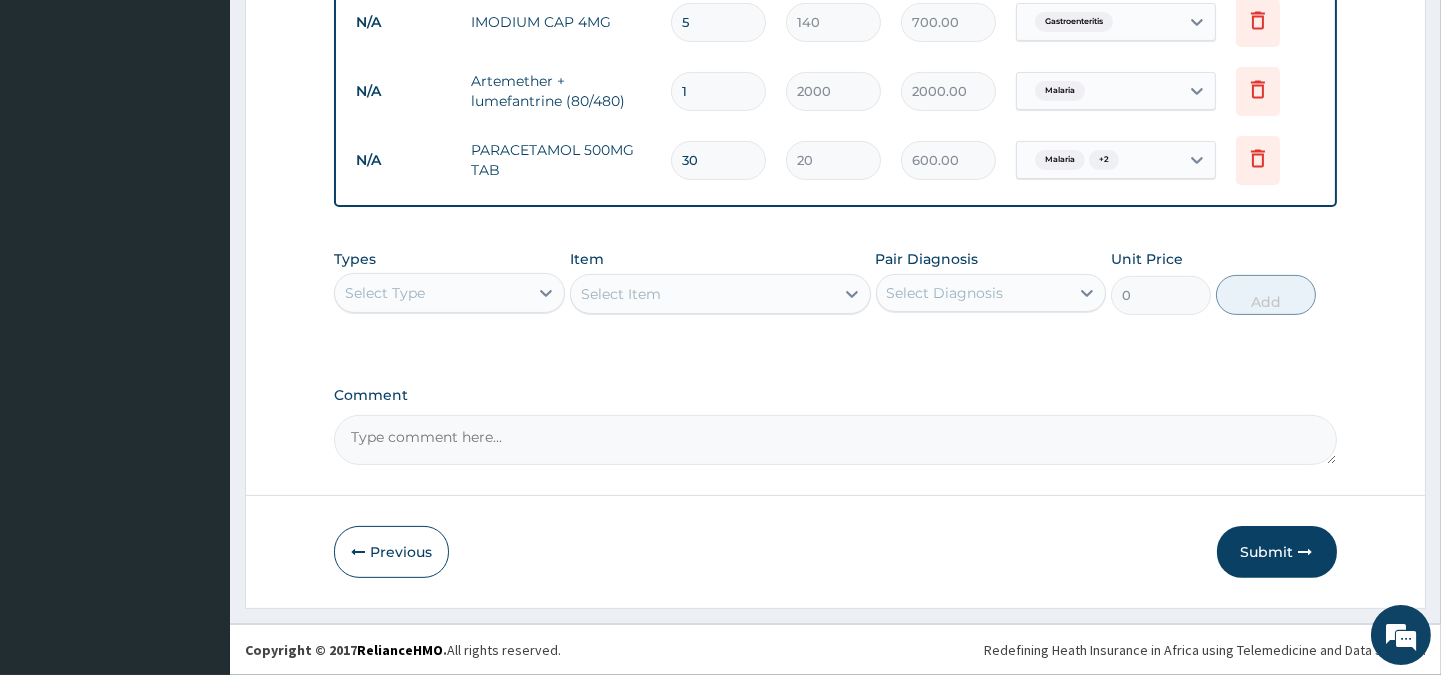 click on "Submit" at bounding box center [1277, 552] 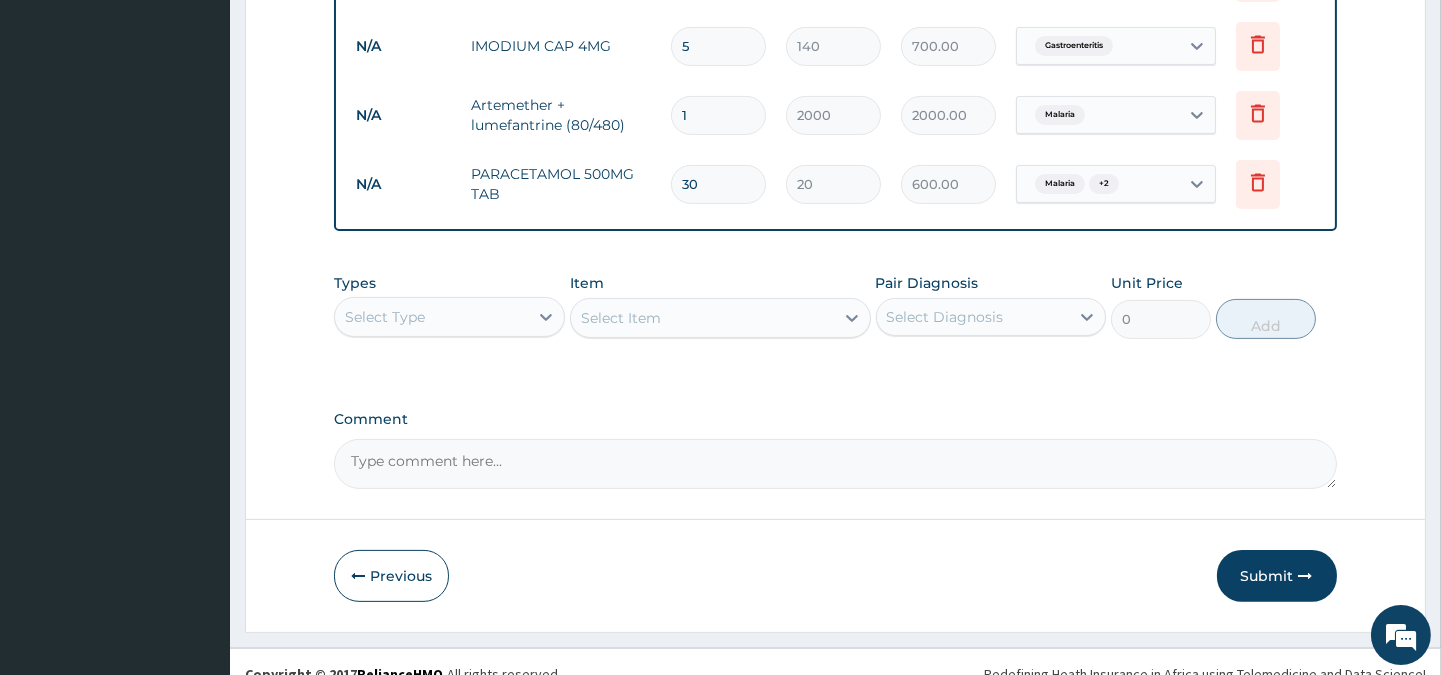 scroll, scrollTop: 1086, scrollLeft: 0, axis: vertical 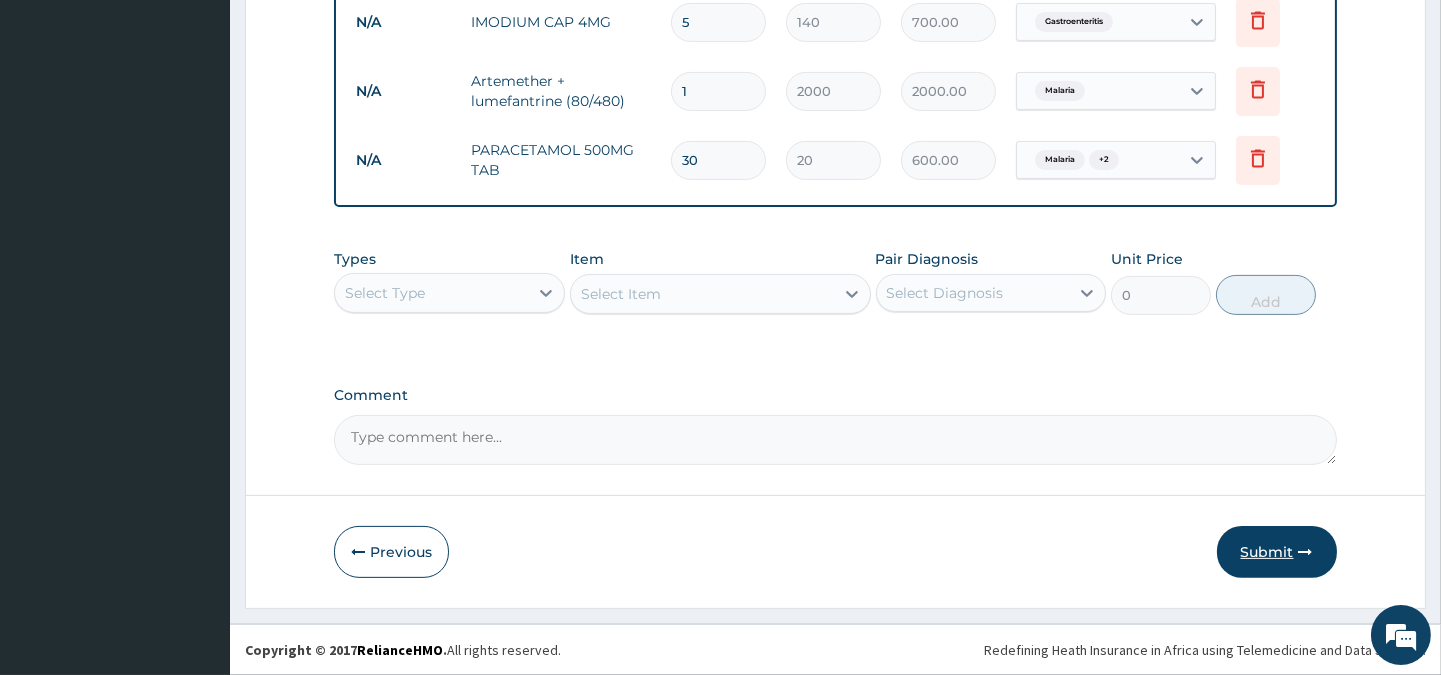 click on "Submit" at bounding box center (1277, 552) 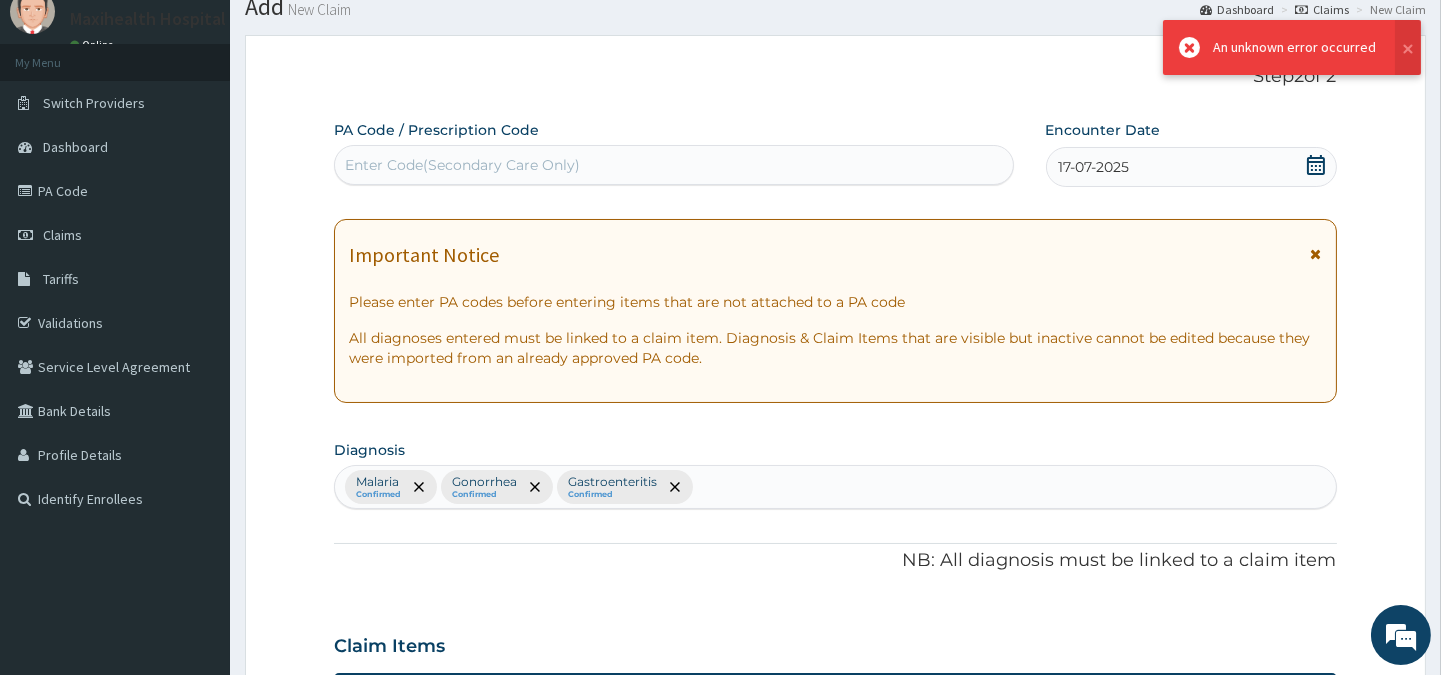 scroll, scrollTop: 1086, scrollLeft: 0, axis: vertical 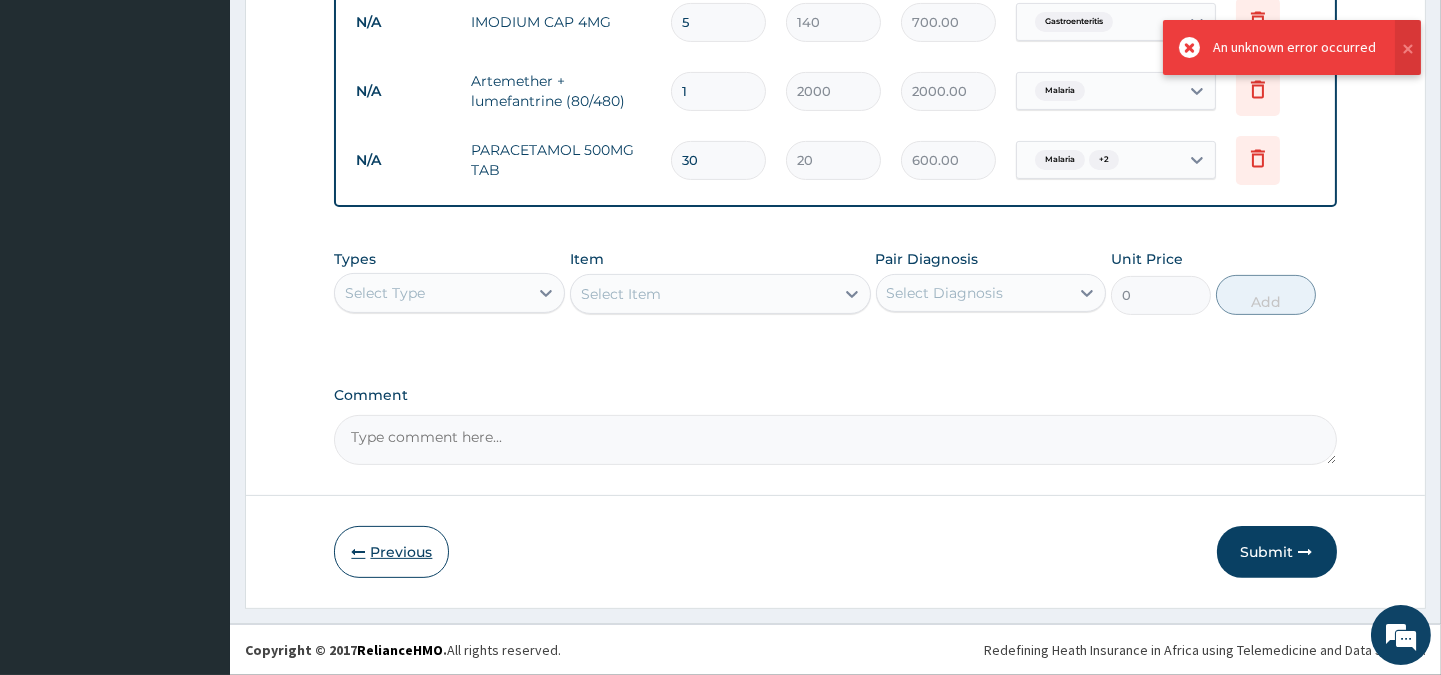 click on "Previous" at bounding box center [391, 552] 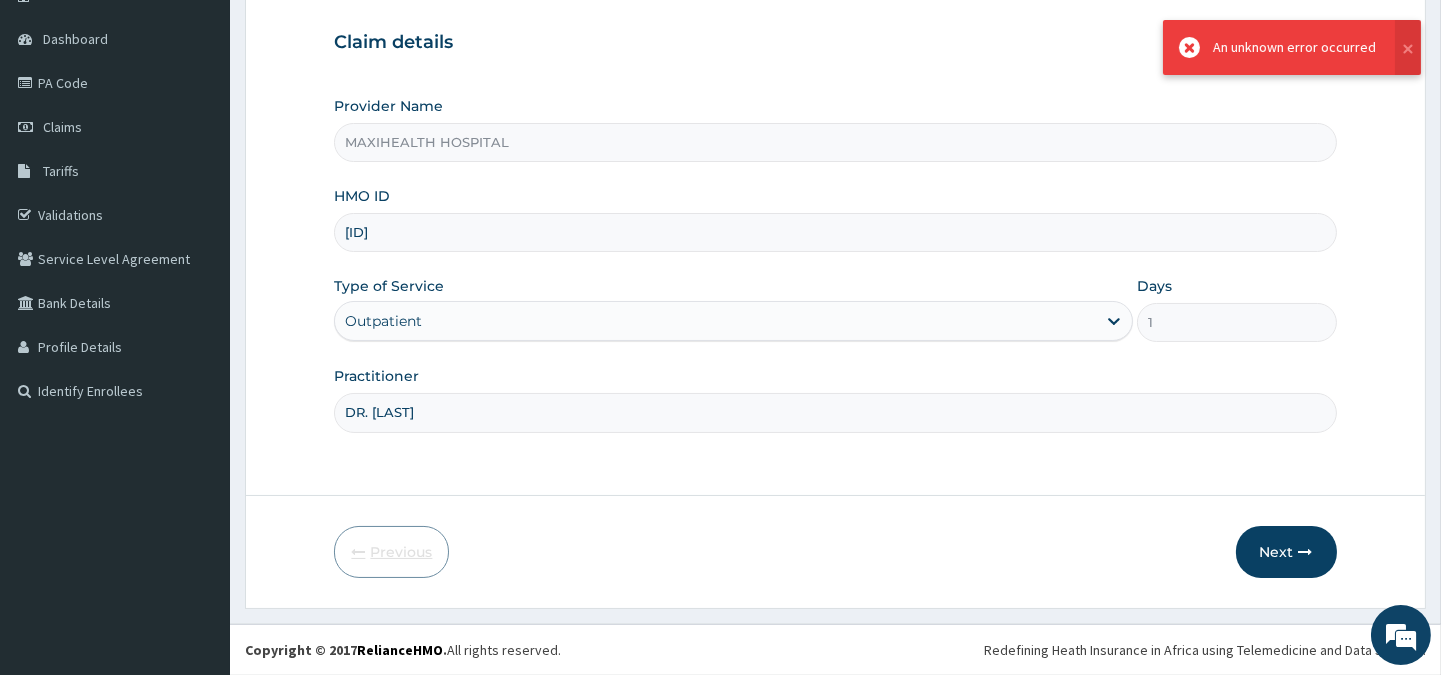 scroll, scrollTop: 178, scrollLeft: 0, axis: vertical 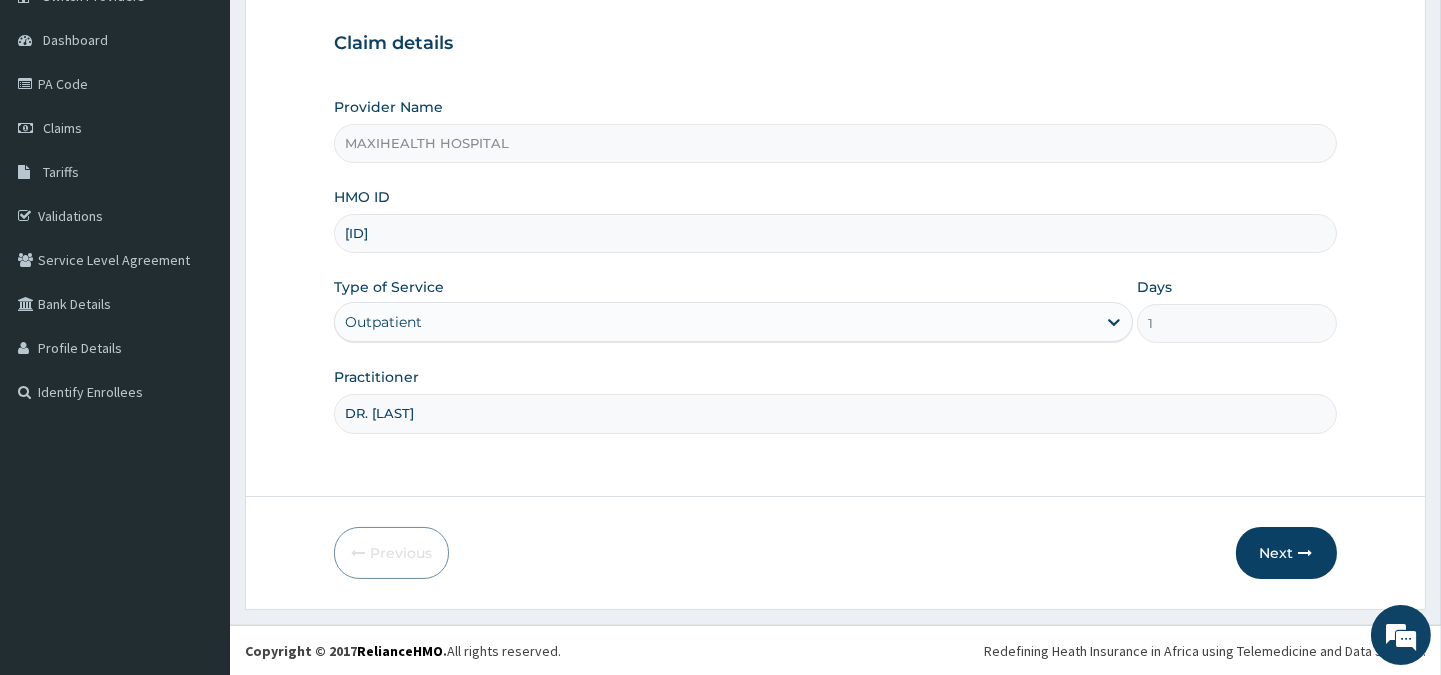 click on "0SS/10065/C" at bounding box center (835, 233) 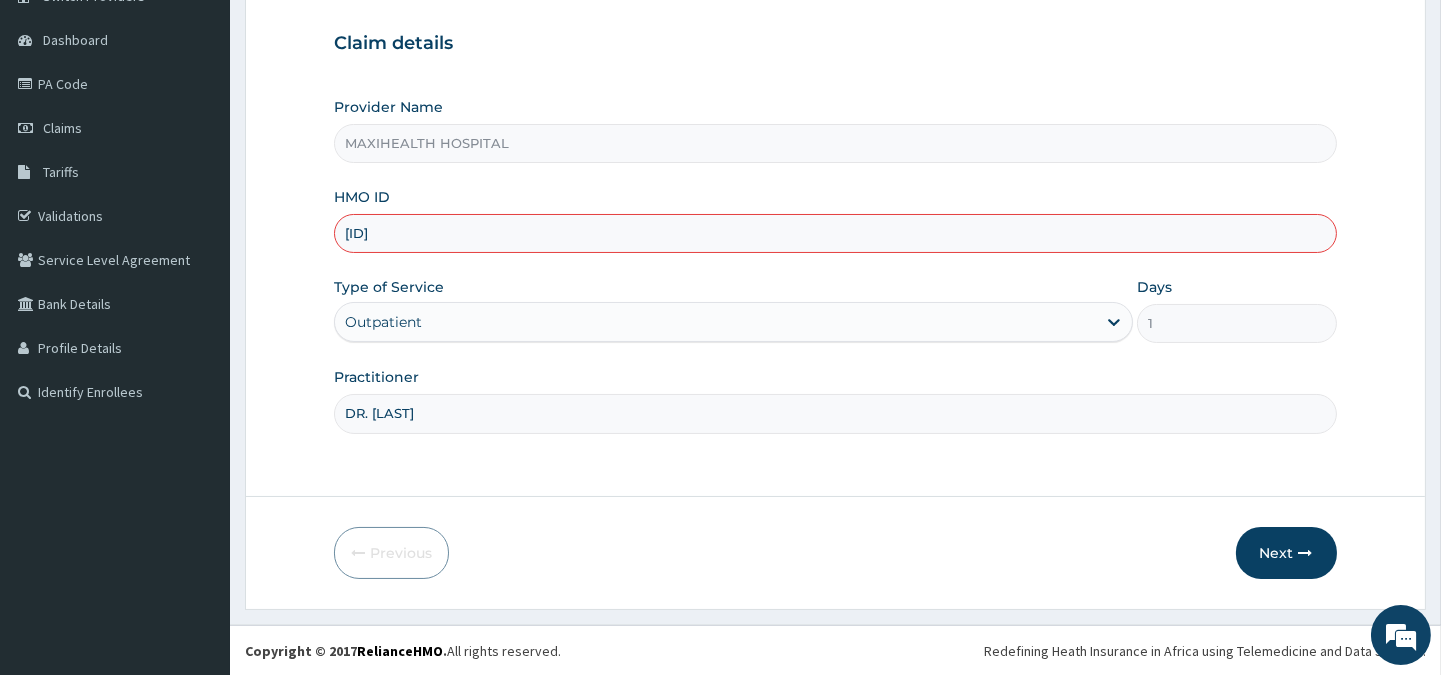 type on "0SS/10065/C" 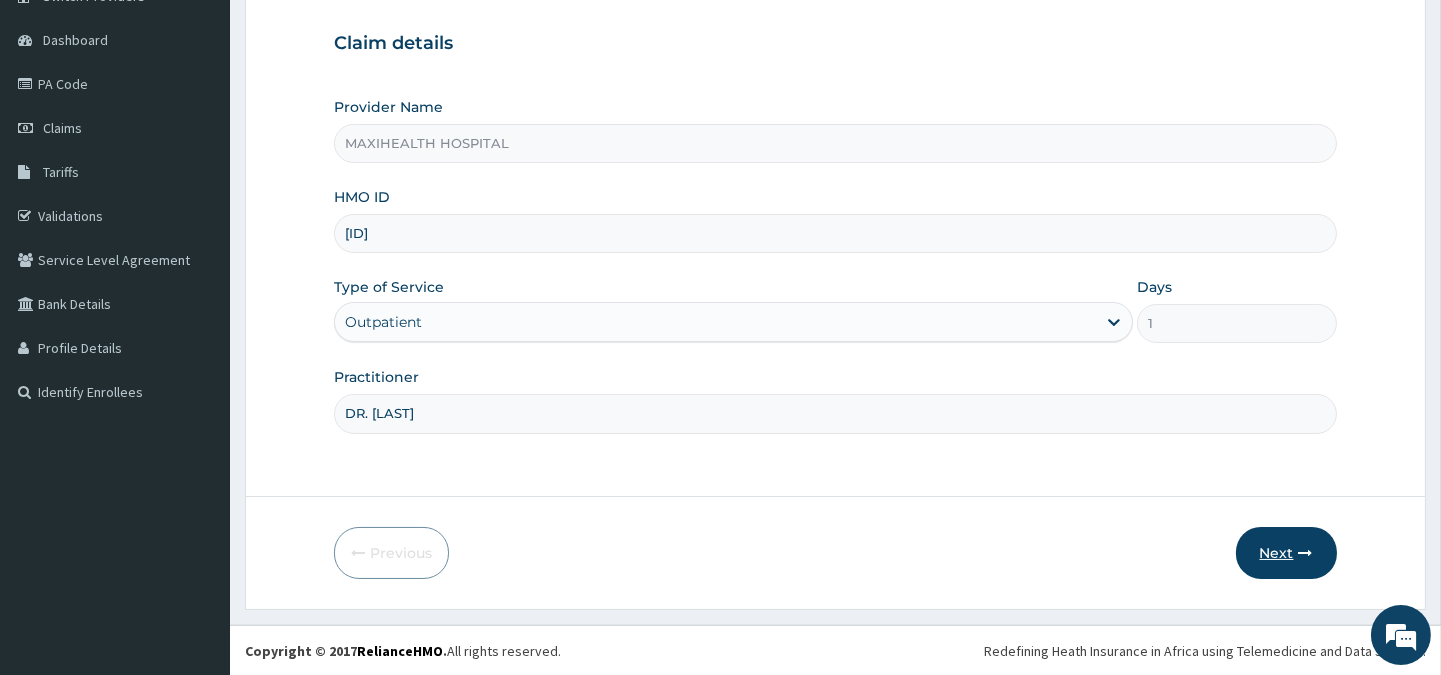 click on "Next" at bounding box center (1286, 553) 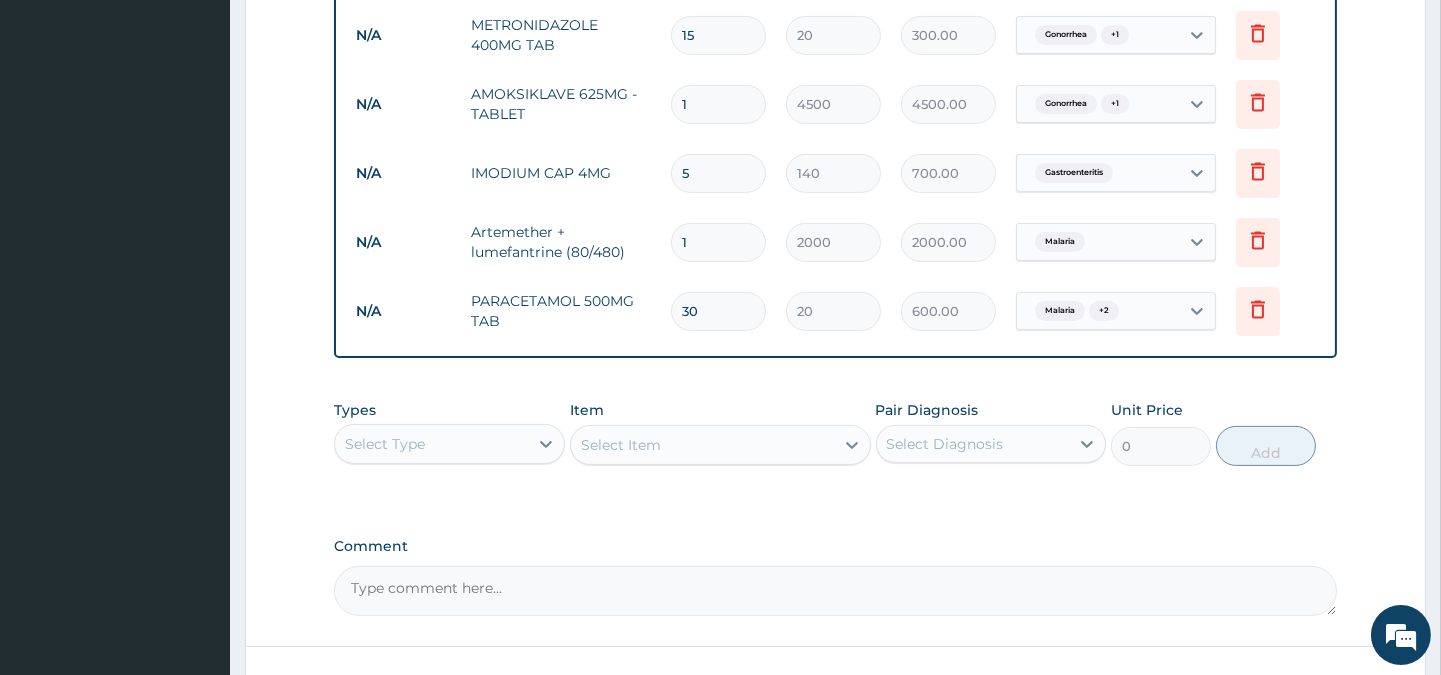 scroll, scrollTop: 1086, scrollLeft: 0, axis: vertical 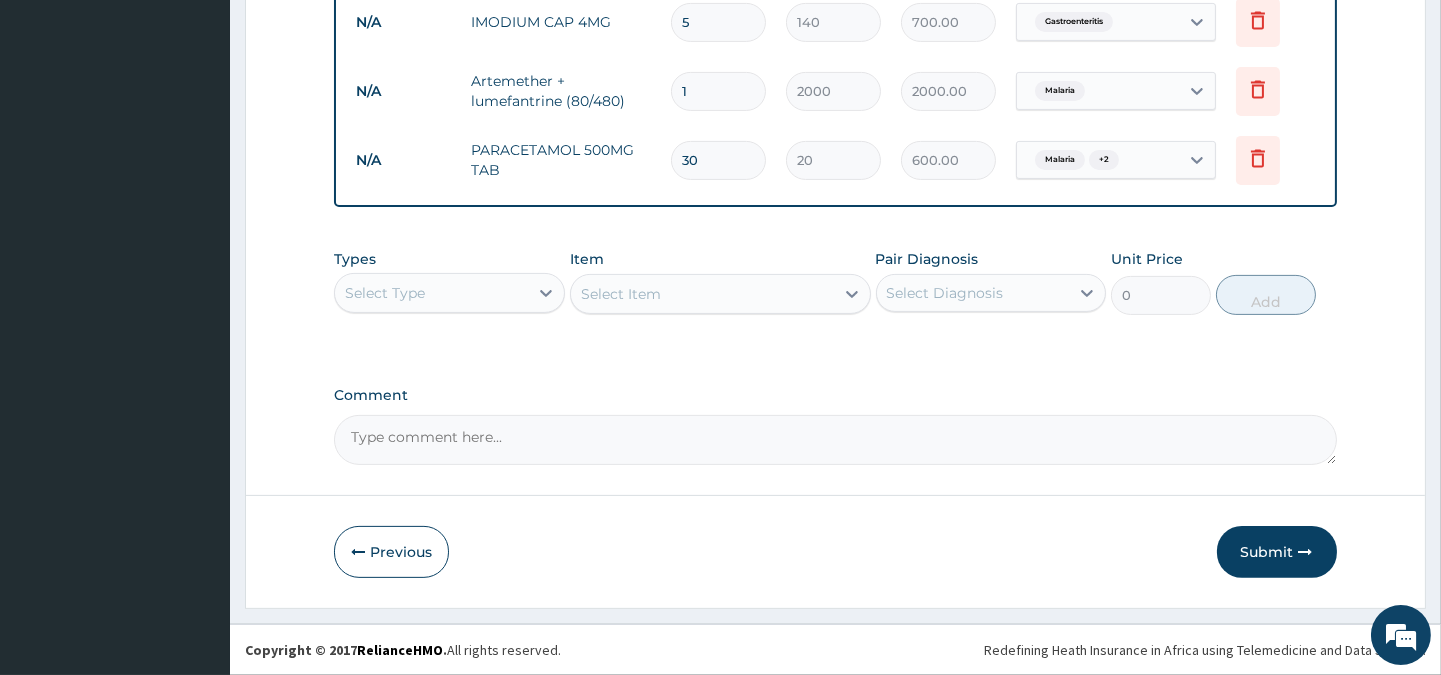 click on "Submit" at bounding box center [1277, 552] 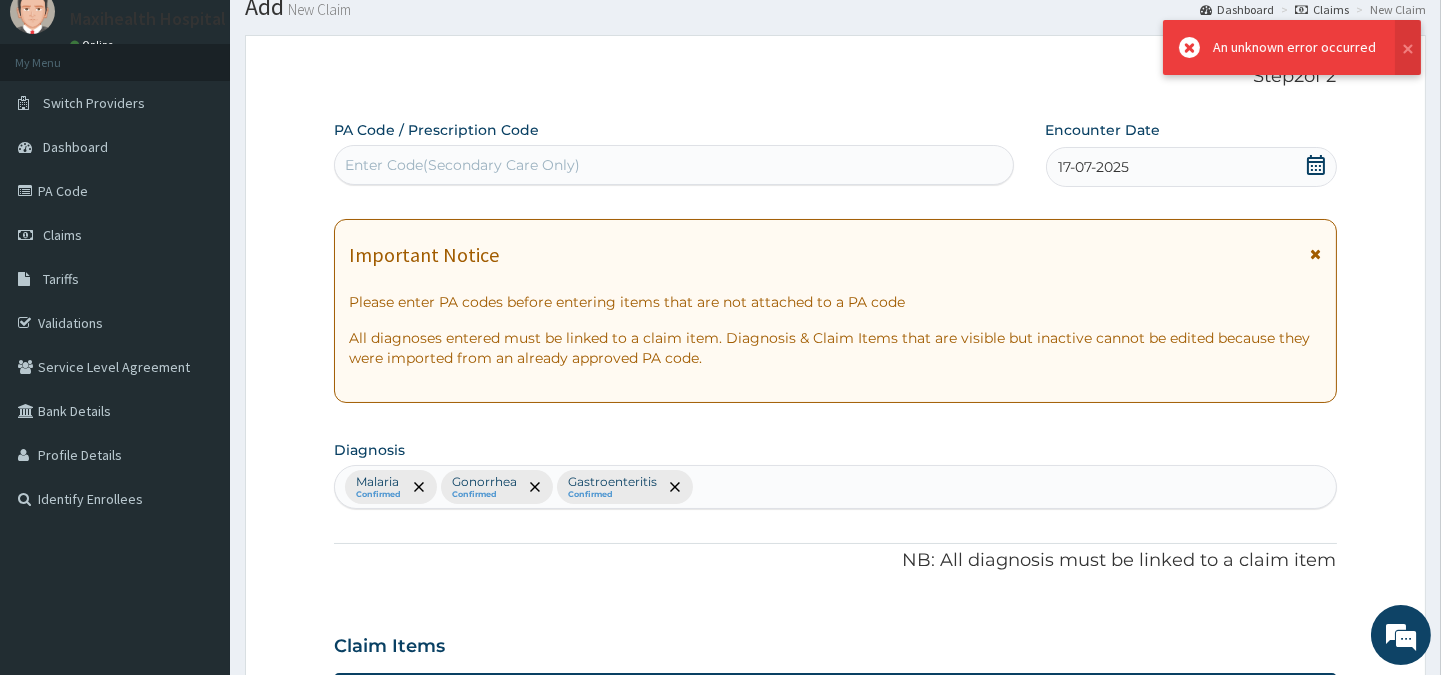 scroll, scrollTop: 1086, scrollLeft: 0, axis: vertical 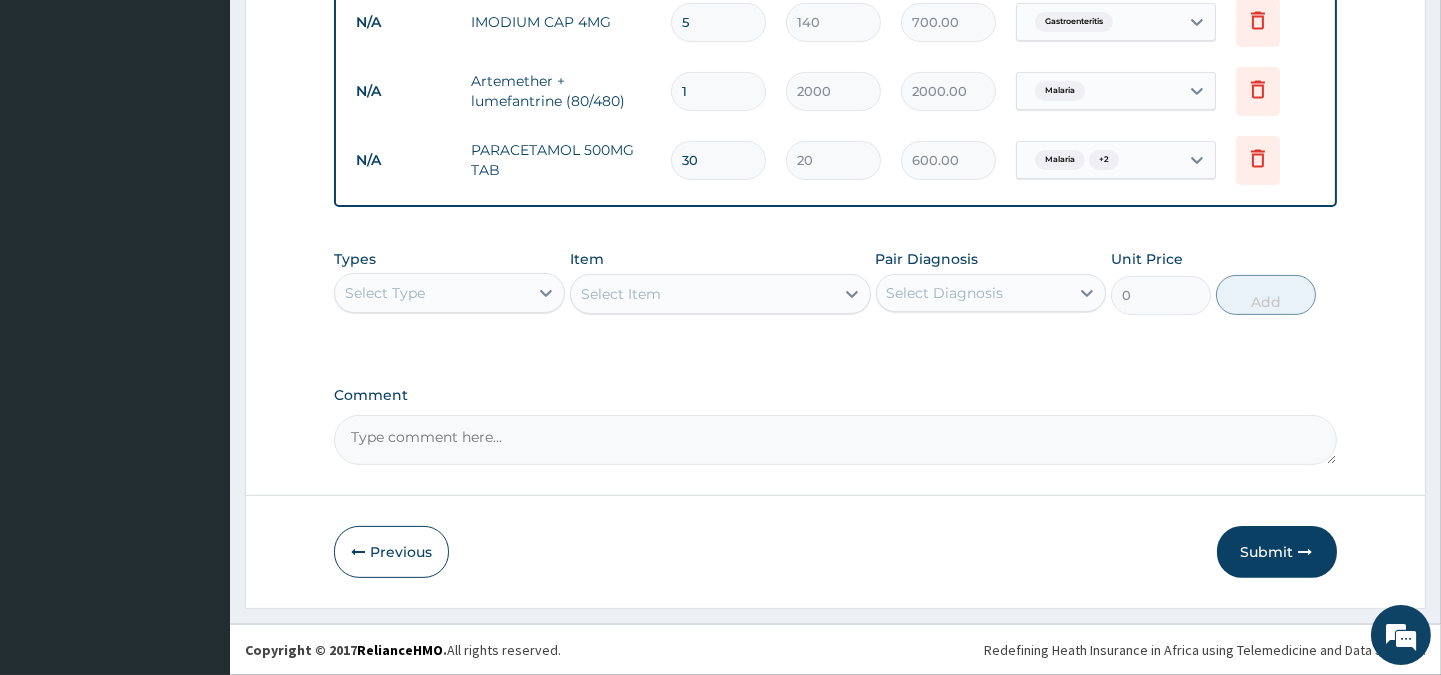click on "Submit" at bounding box center (1277, 552) 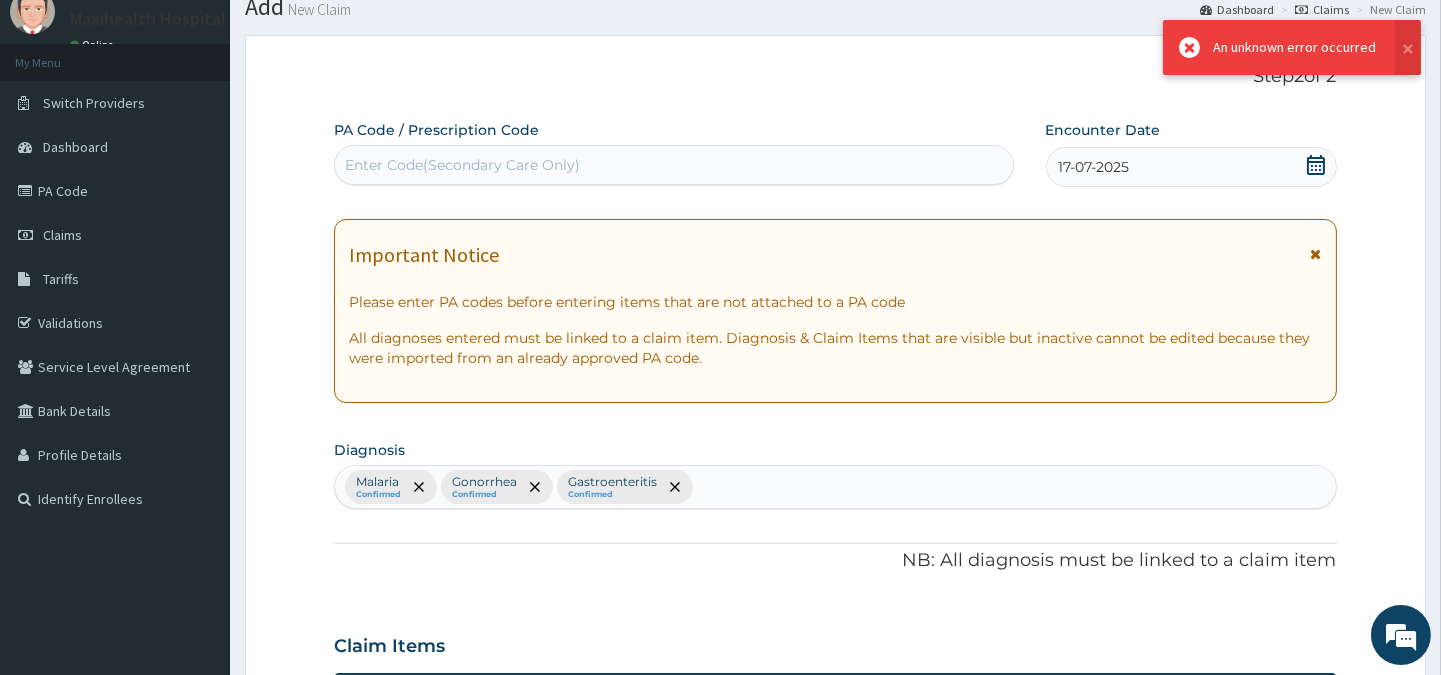 scroll, scrollTop: 1086, scrollLeft: 0, axis: vertical 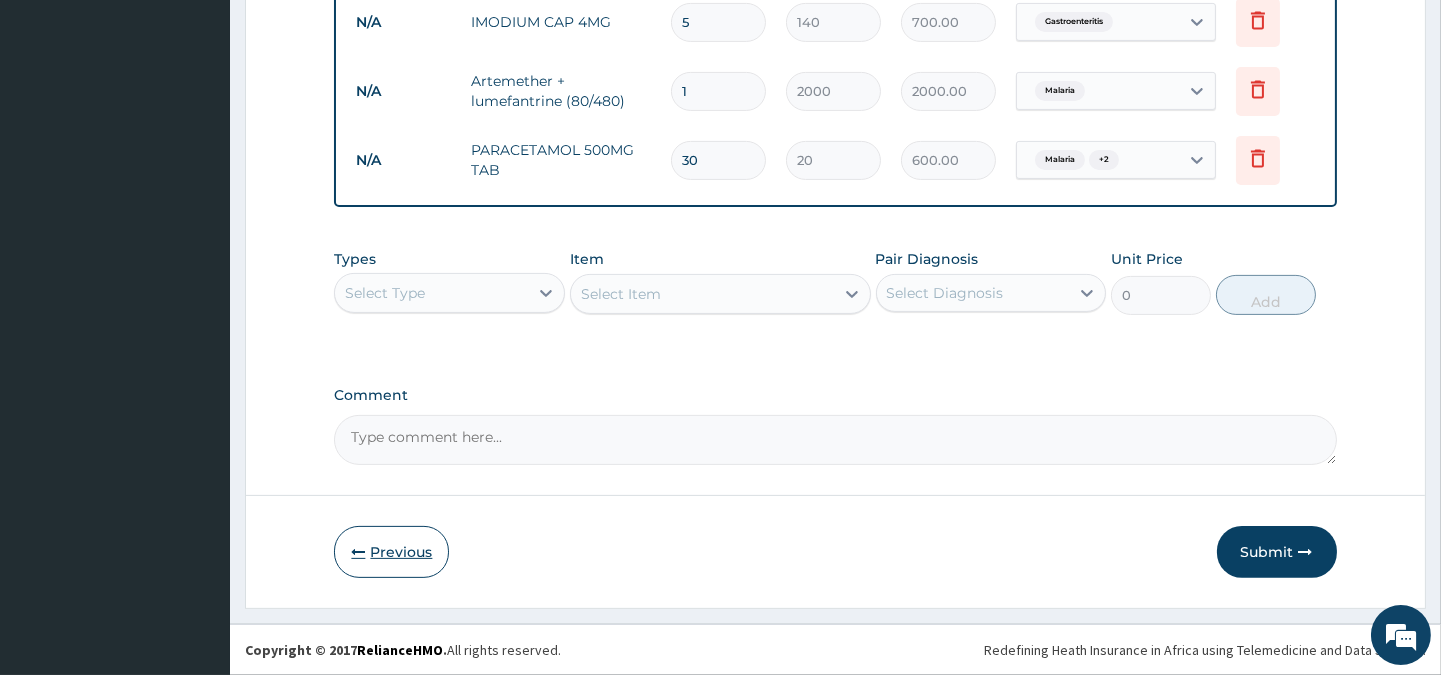 click on "Previous" at bounding box center (391, 552) 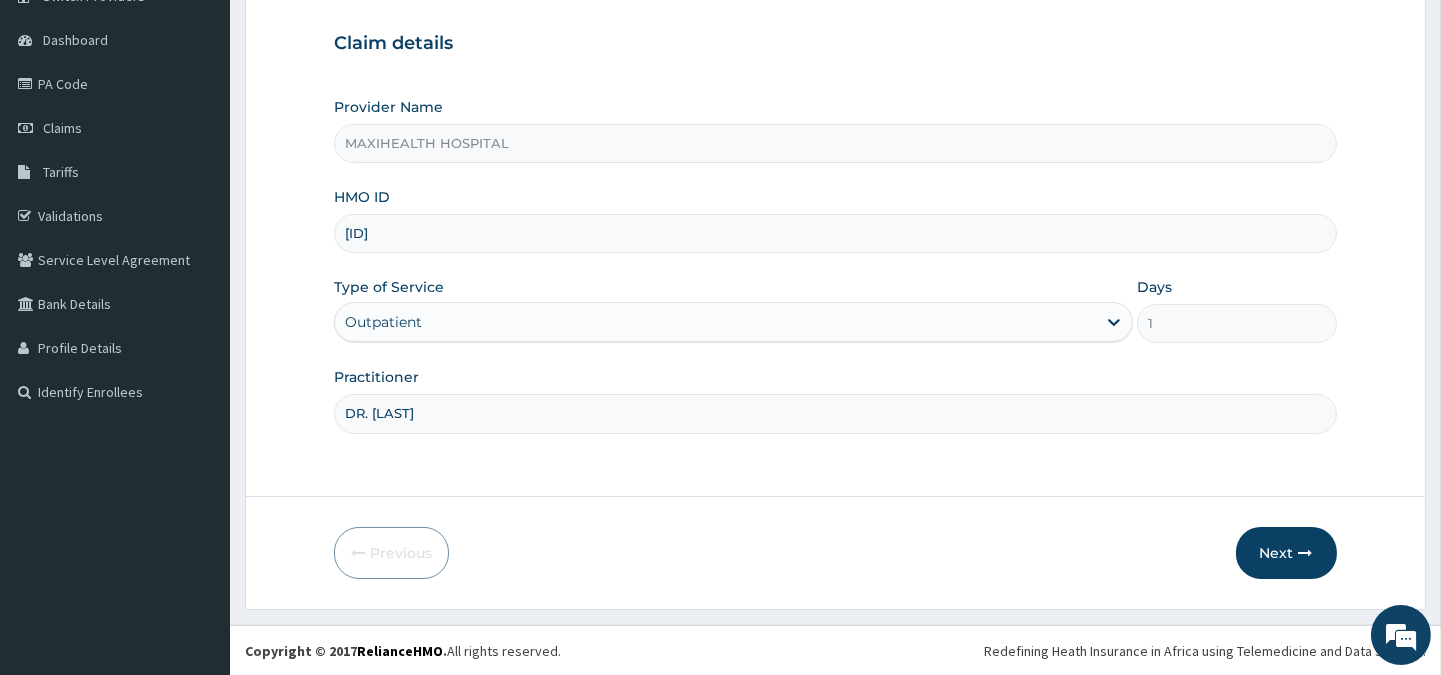 click on "DR. ADENIYI" at bounding box center [835, 413] 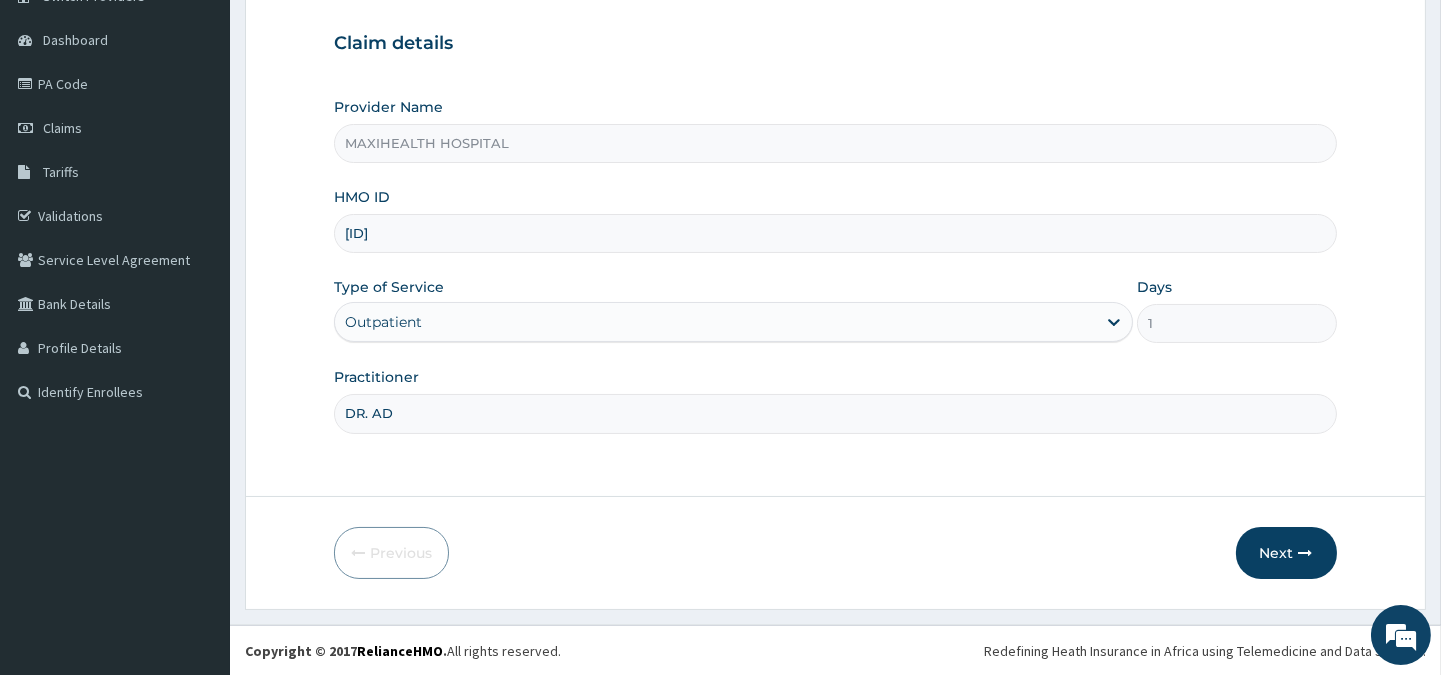 type on "DR. ADENIYI" 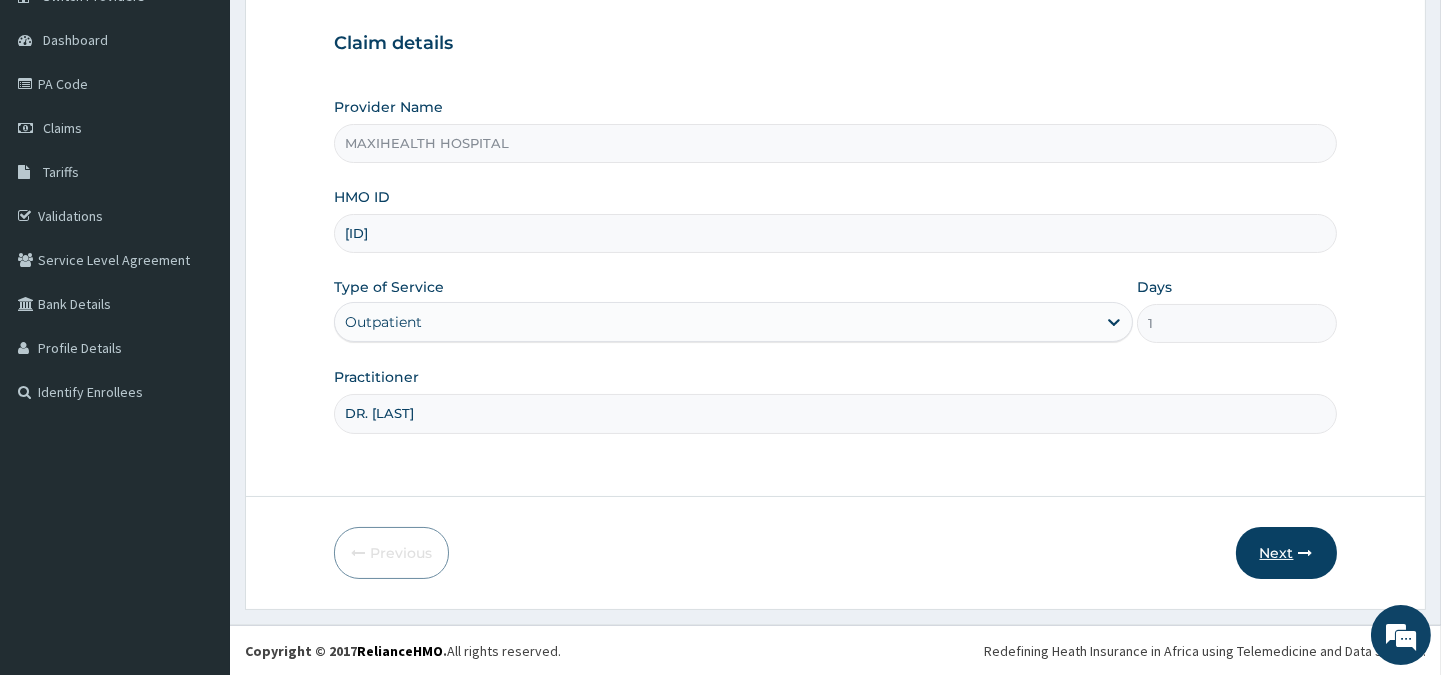 click on "Next" at bounding box center [1286, 553] 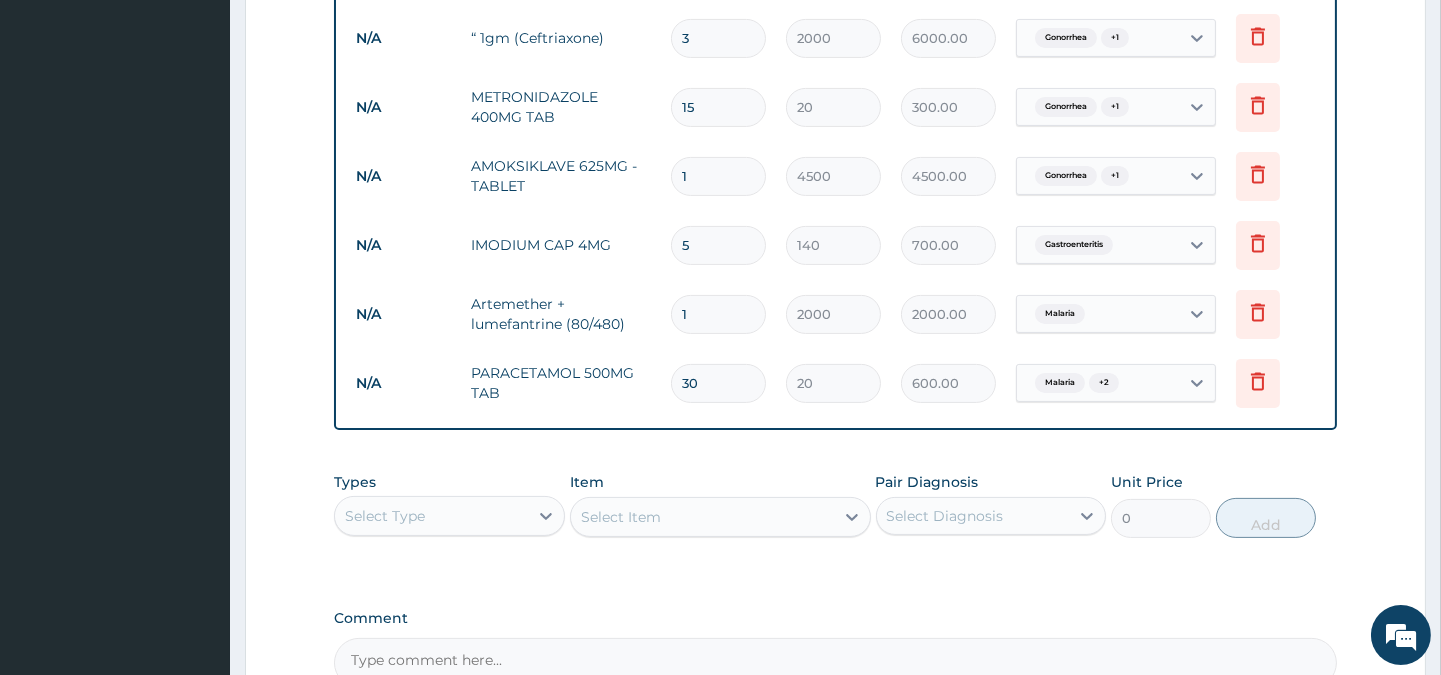 scroll, scrollTop: 1086, scrollLeft: 0, axis: vertical 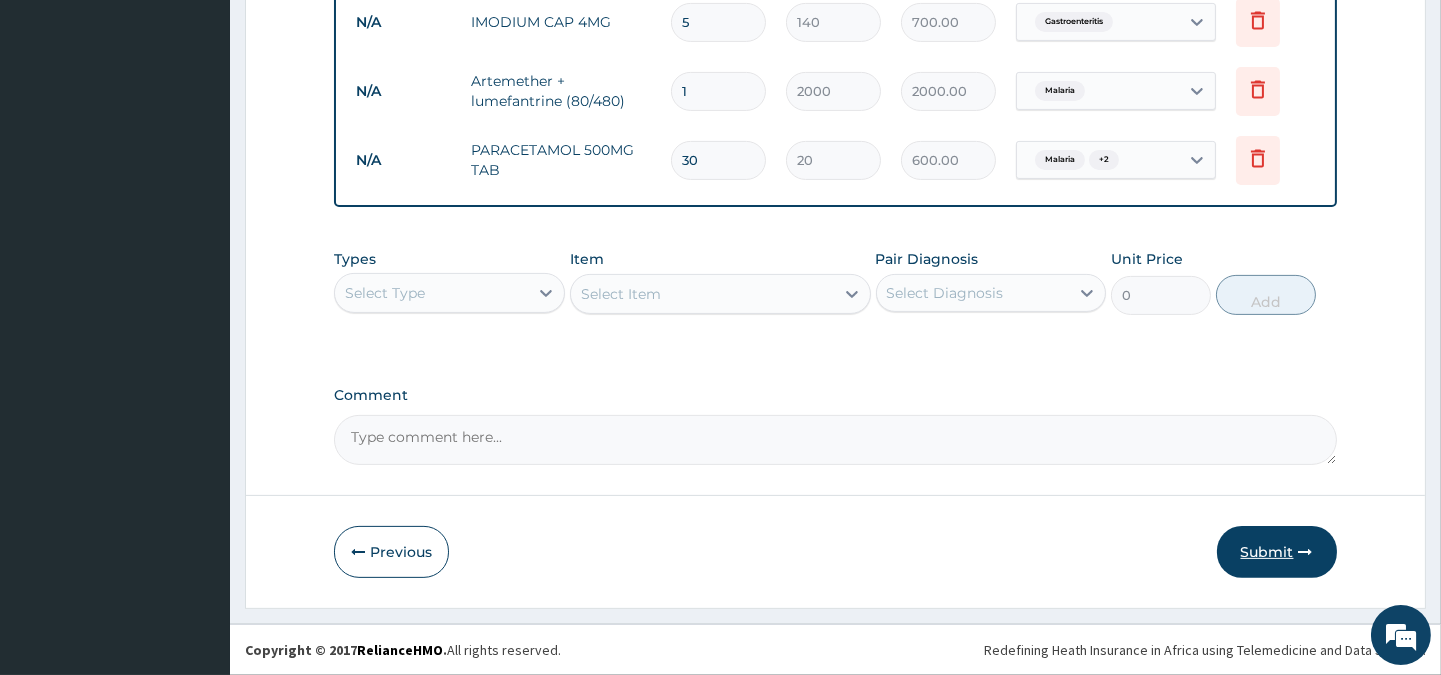 click on "Submit" at bounding box center [1277, 552] 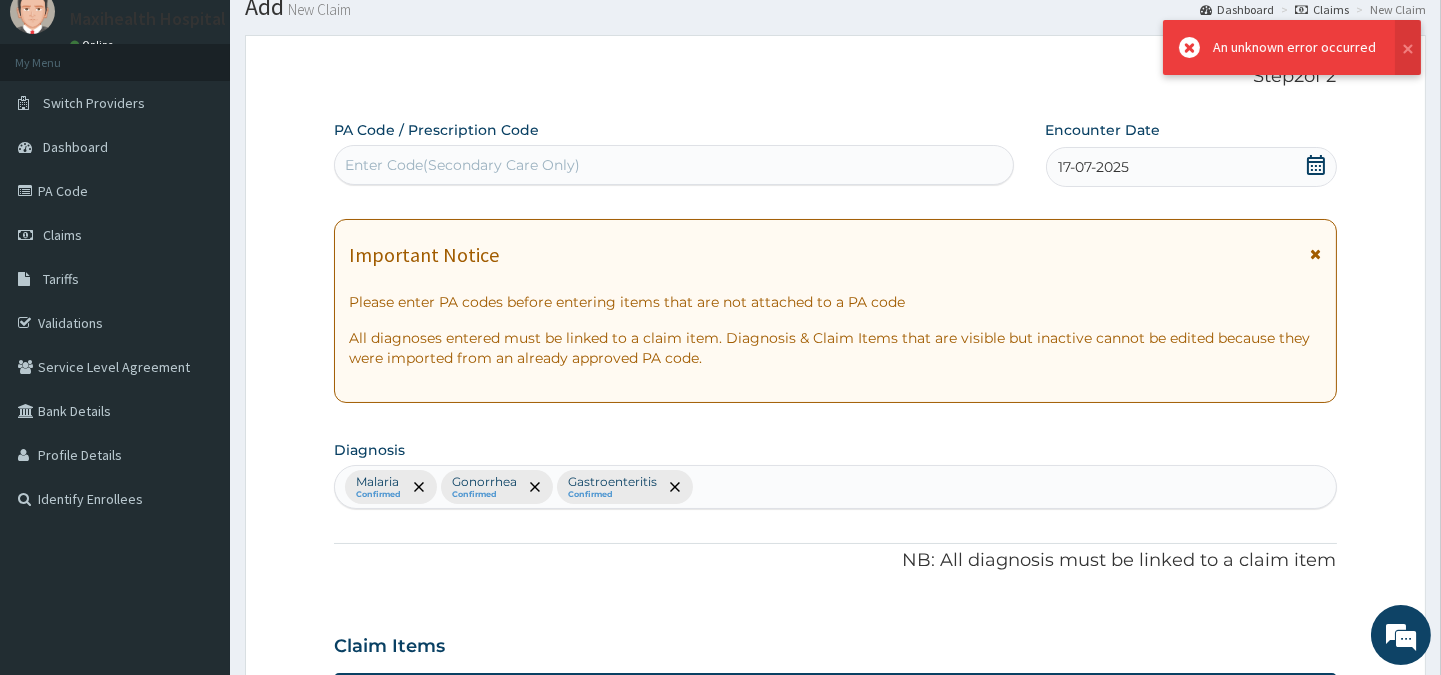 scroll, scrollTop: 1086, scrollLeft: 0, axis: vertical 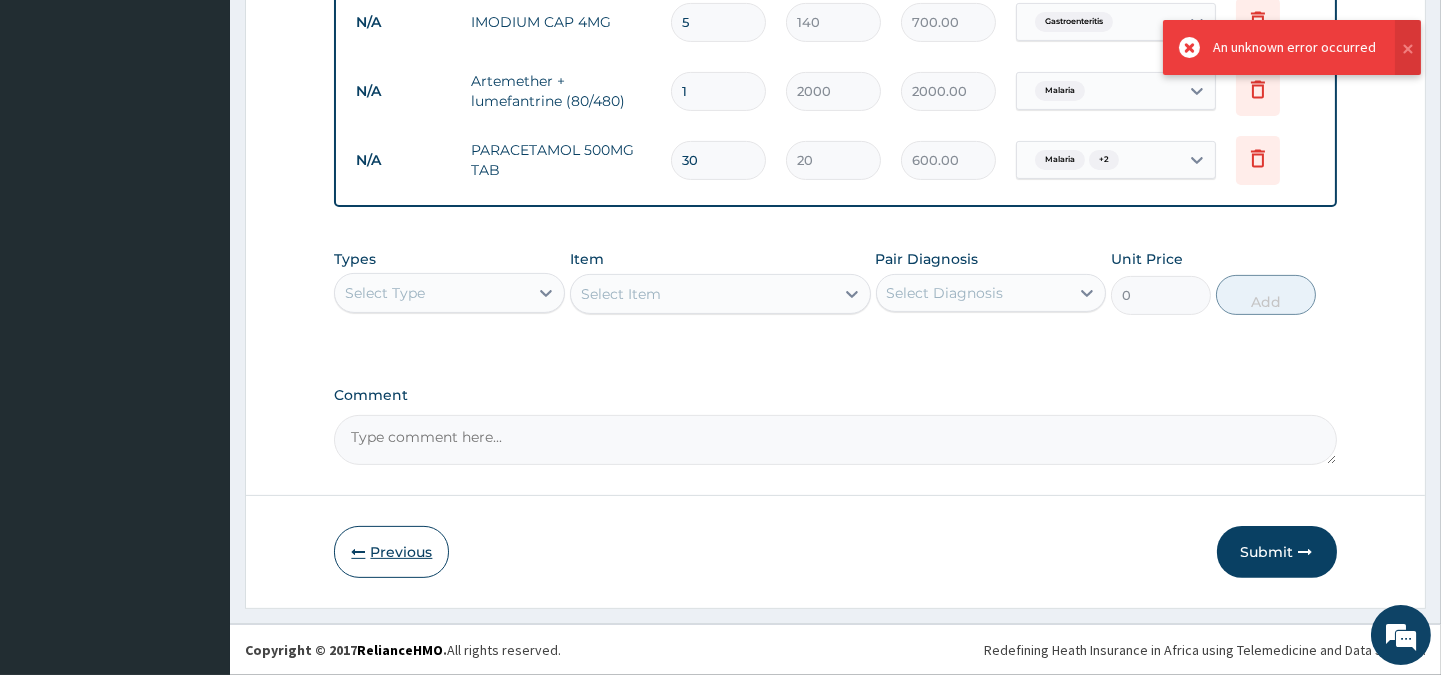 click on "Previous" at bounding box center (391, 552) 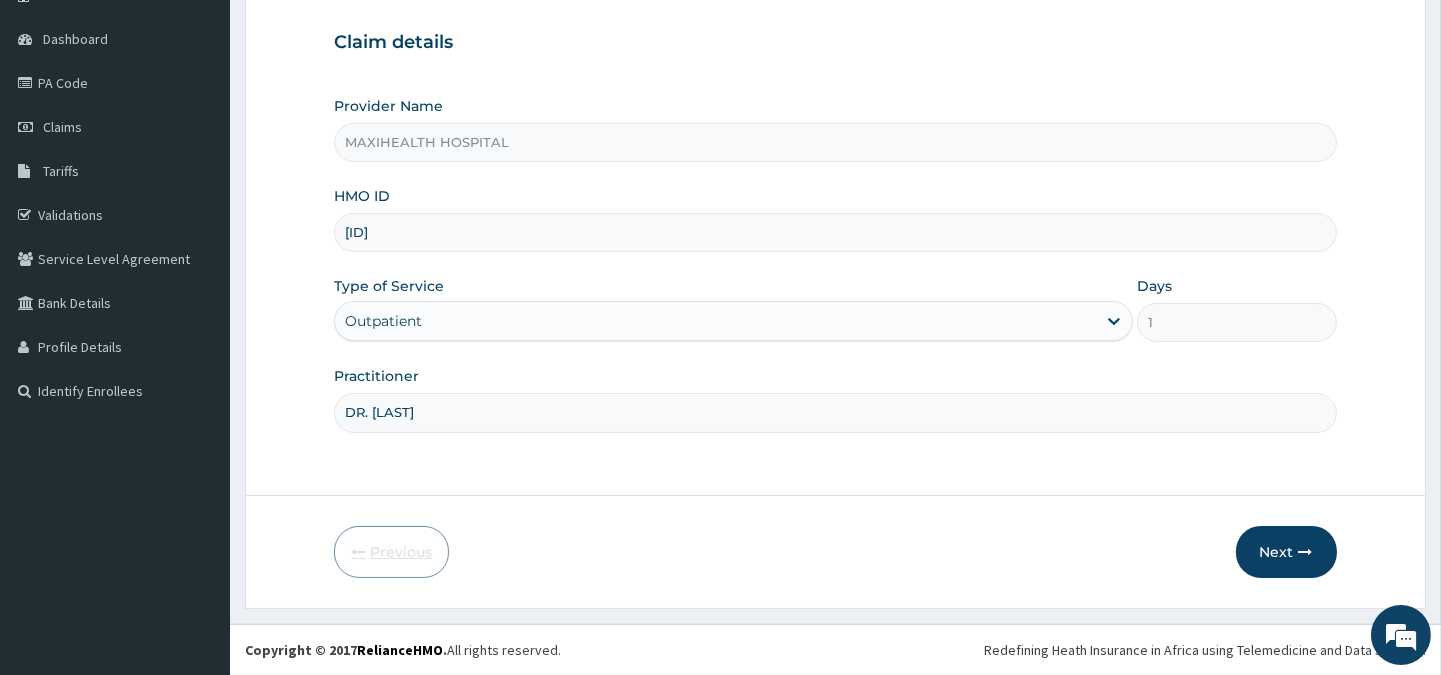scroll, scrollTop: 178, scrollLeft: 0, axis: vertical 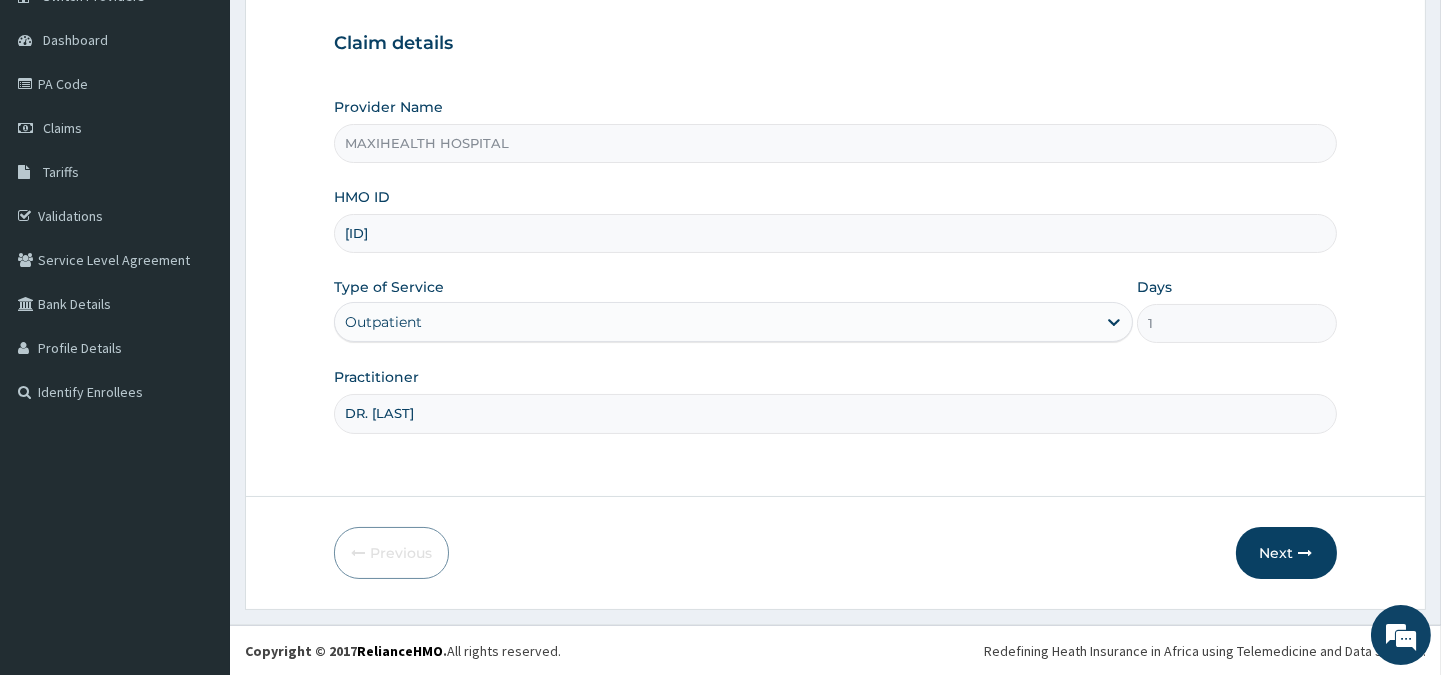 click on "Outpatient" at bounding box center (383, 322) 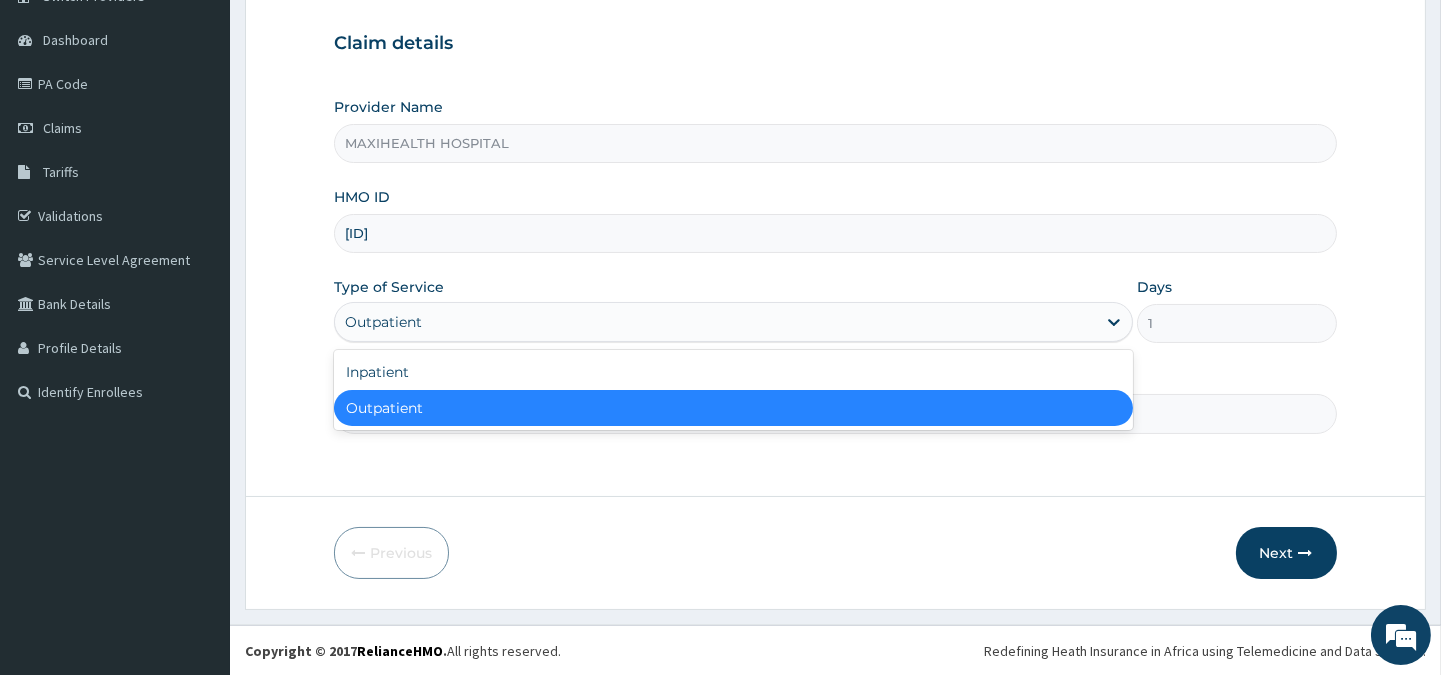 click on "Outpatient" at bounding box center (733, 408) 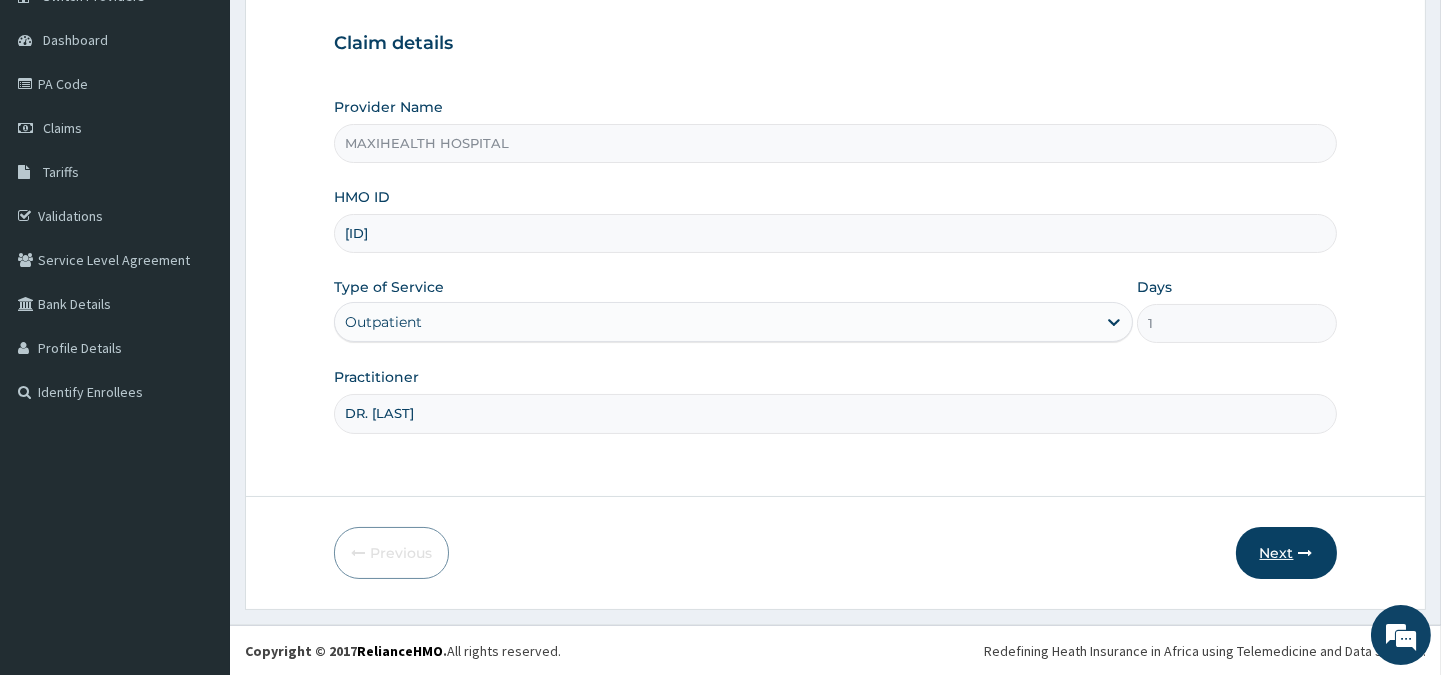 click on "Next" at bounding box center (1286, 553) 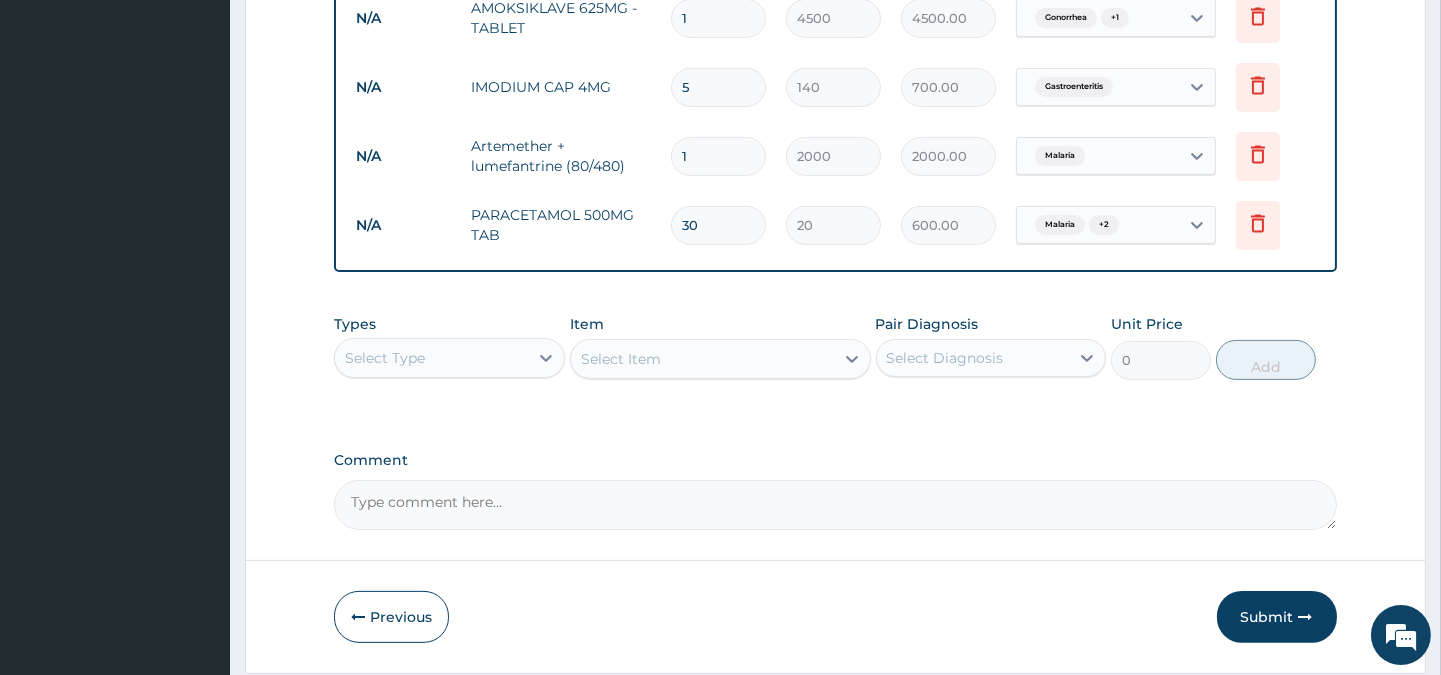 scroll, scrollTop: 1086, scrollLeft: 0, axis: vertical 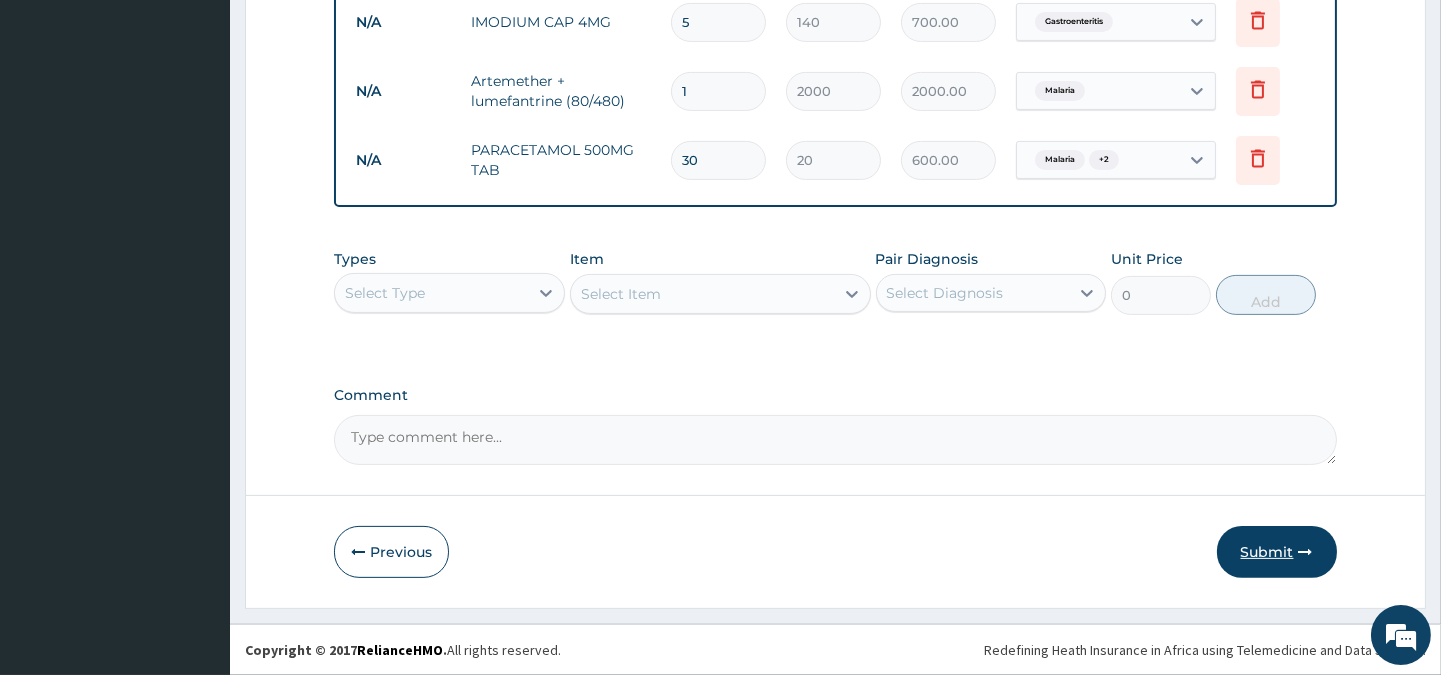click on "Submit" at bounding box center [1277, 552] 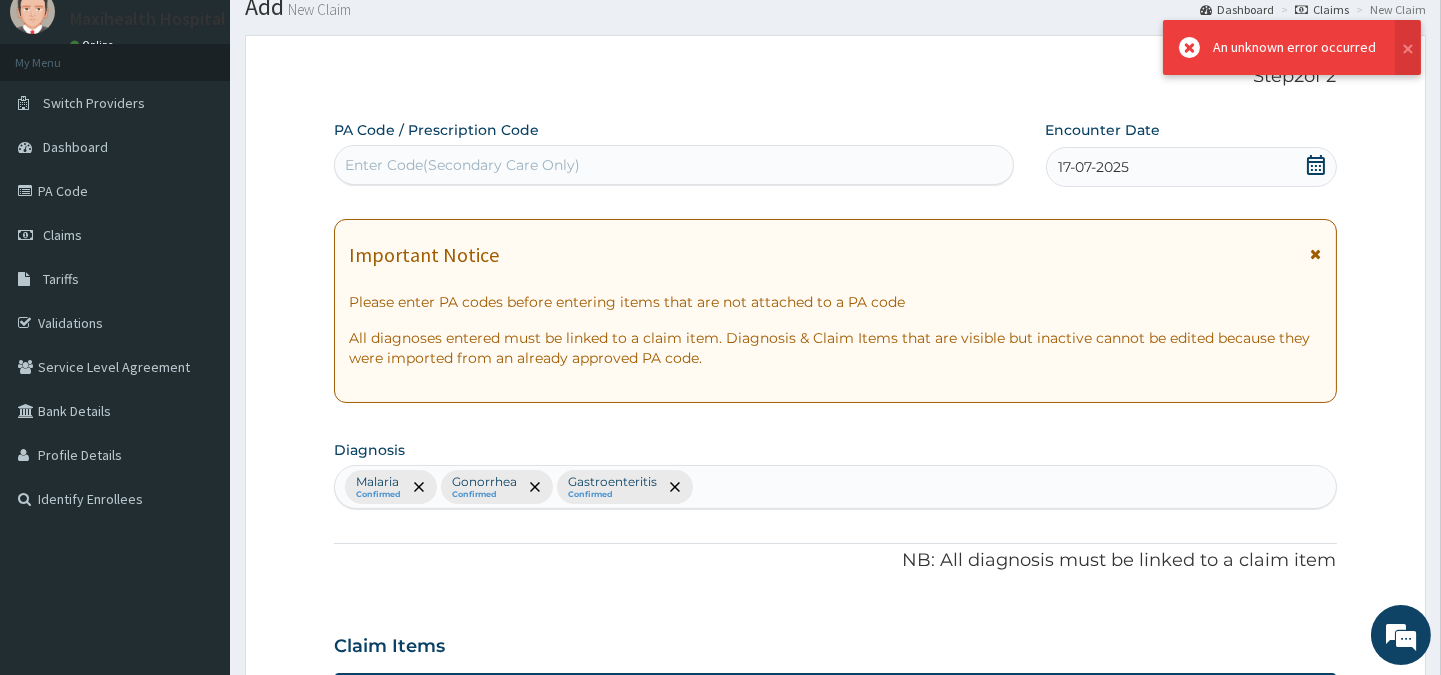 scroll, scrollTop: 1086, scrollLeft: 0, axis: vertical 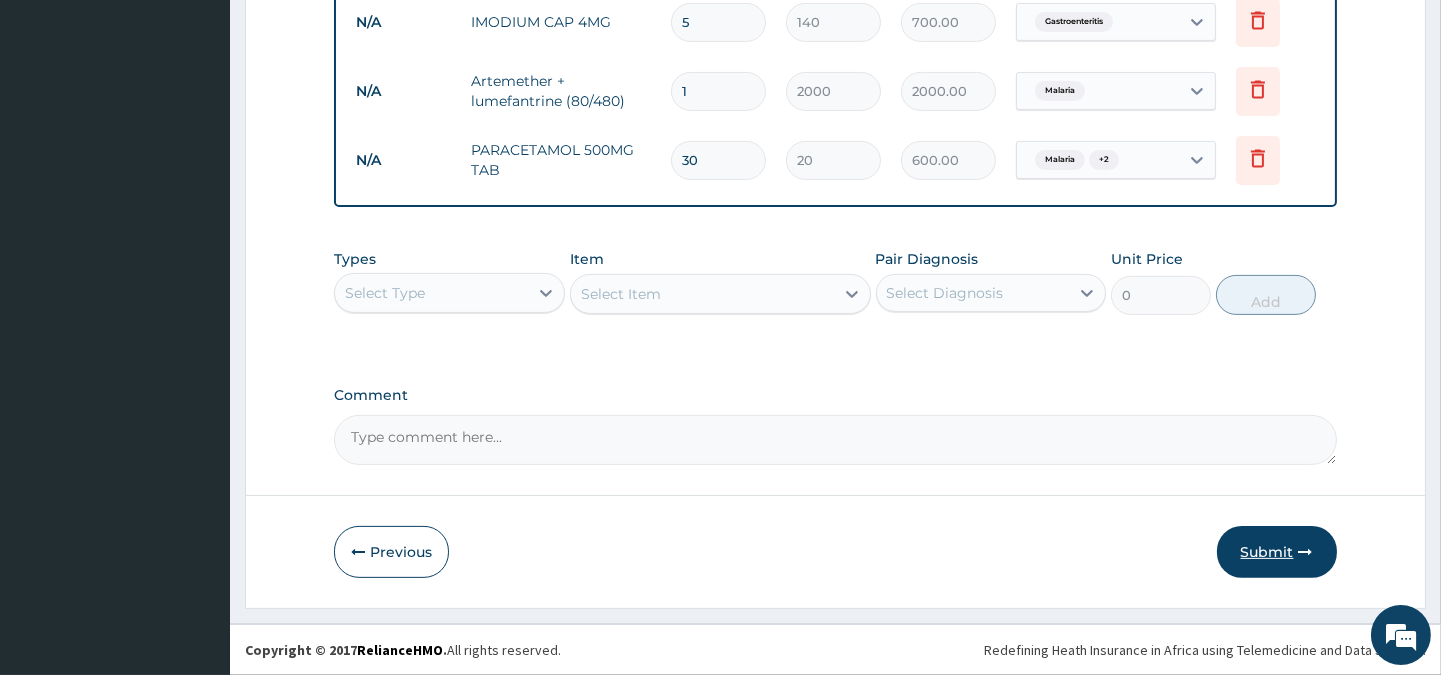 click on "Submit" at bounding box center [1277, 552] 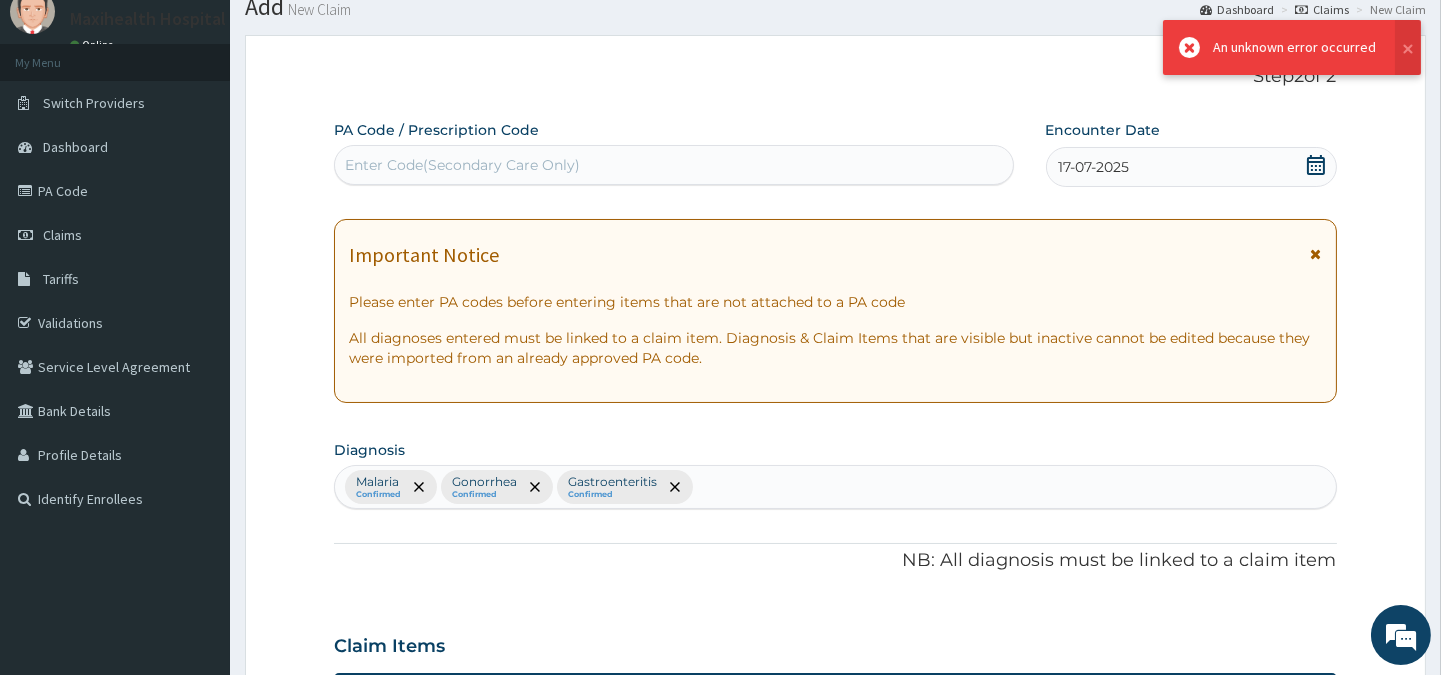 scroll, scrollTop: 1086, scrollLeft: 0, axis: vertical 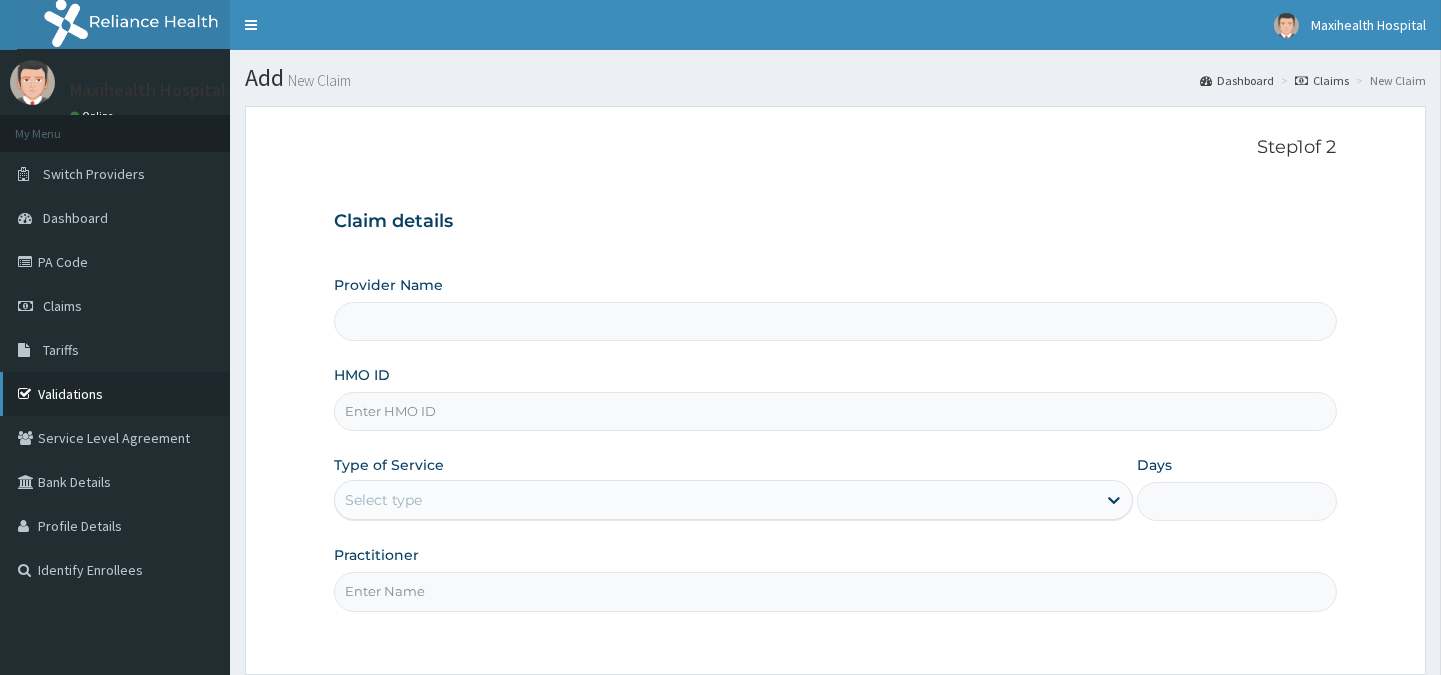 type on "MAXIHEALTH HOSPITAL" 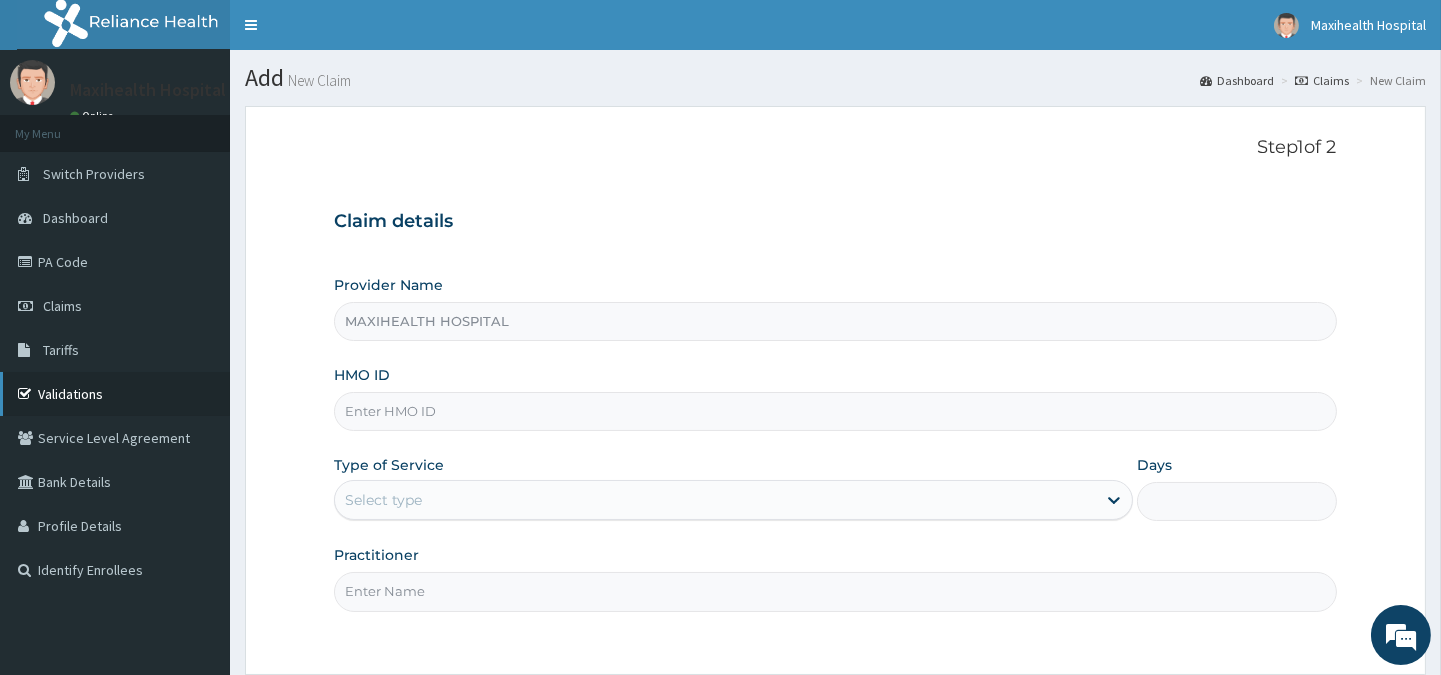 scroll, scrollTop: 0, scrollLeft: 0, axis: both 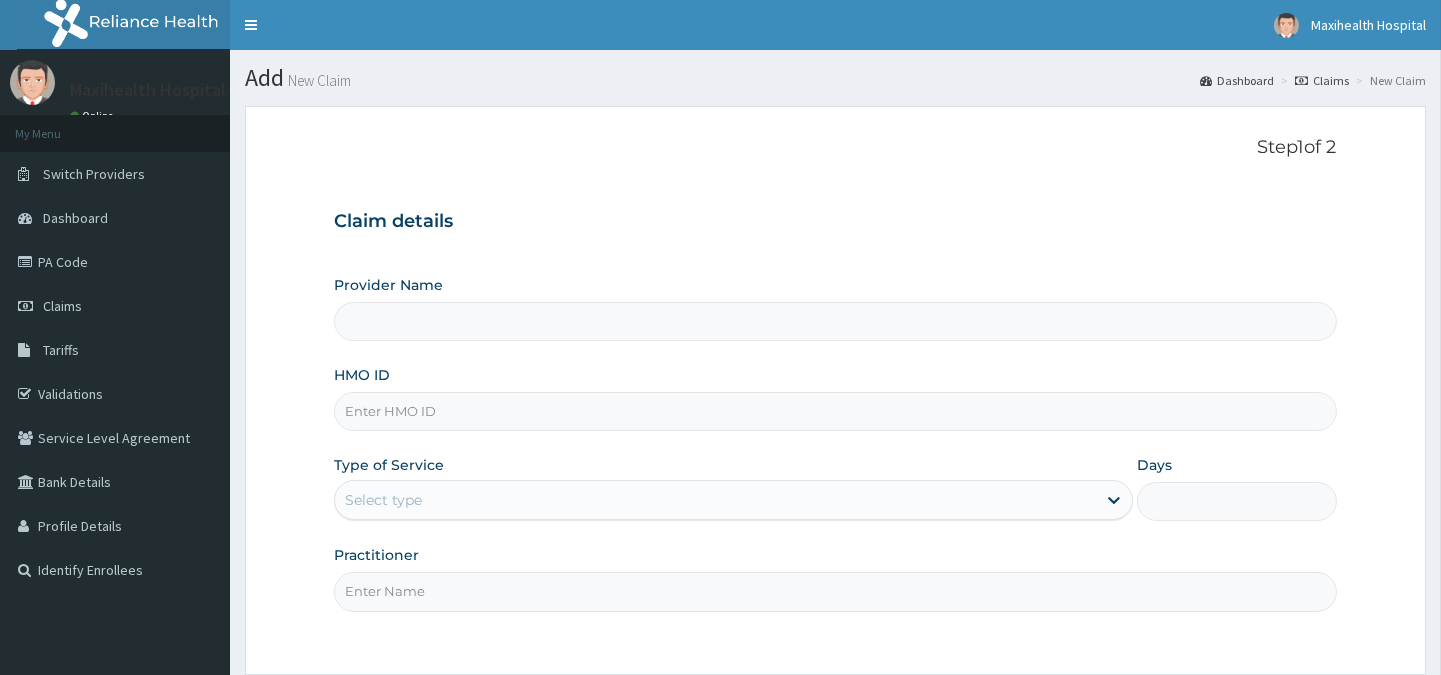 type on "MAXIHEALTH HOSPITAL" 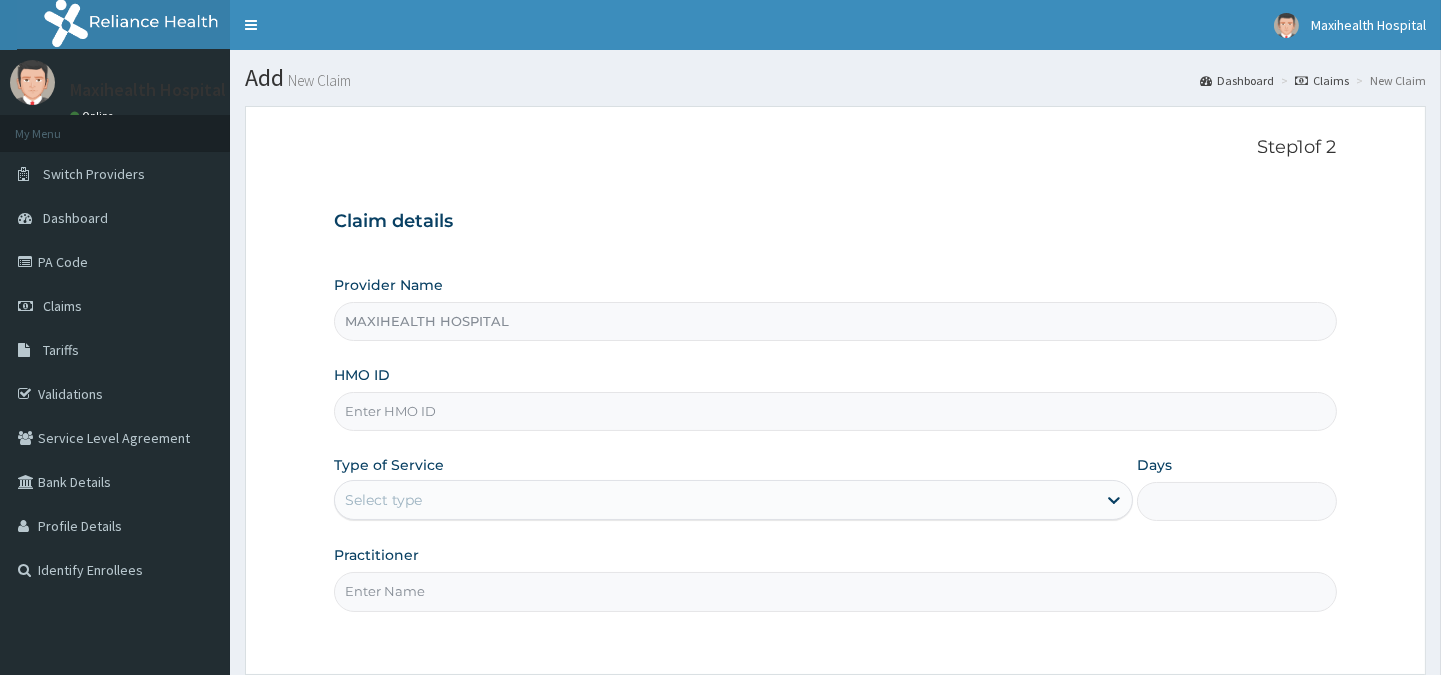 scroll, scrollTop: 178, scrollLeft: 0, axis: vertical 